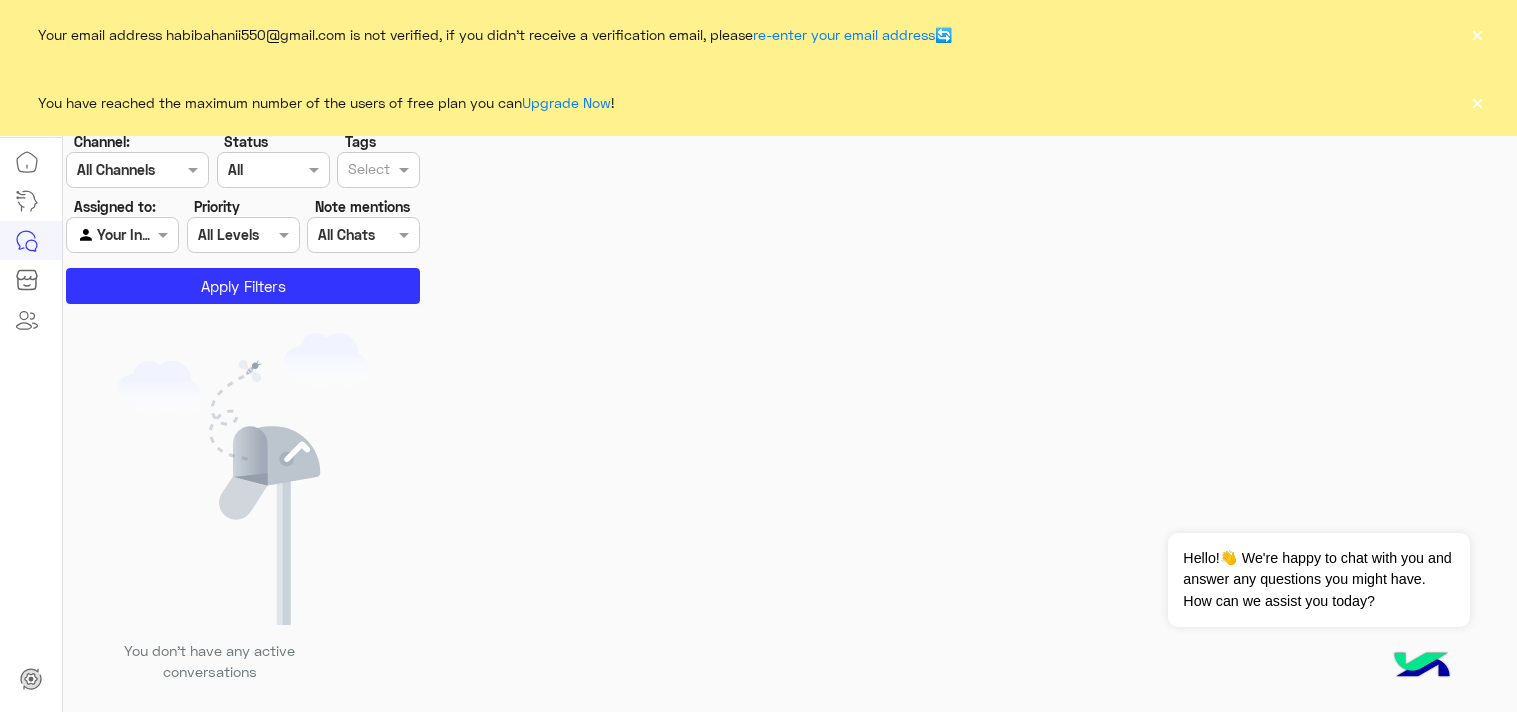 scroll, scrollTop: 0, scrollLeft: 0, axis: both 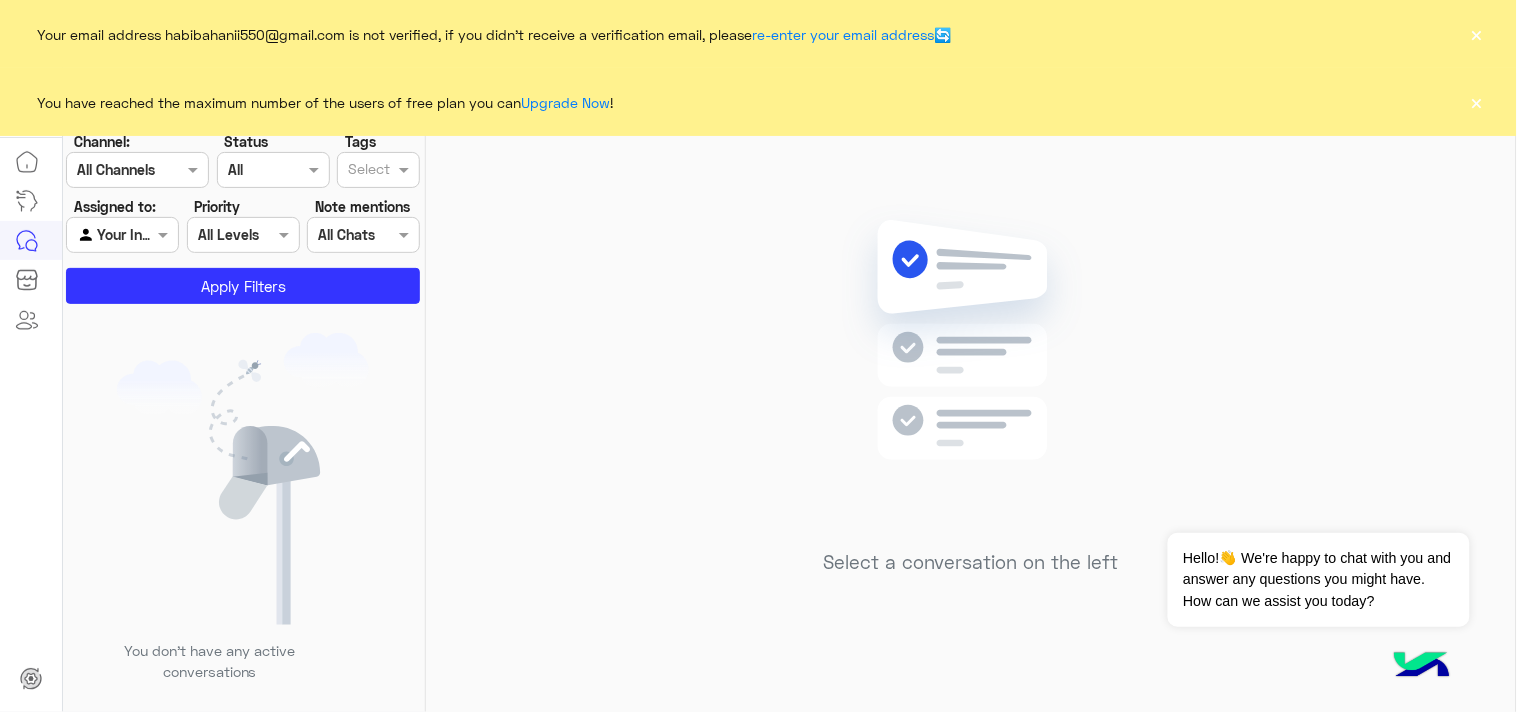click on "You have reached the maximum number of the users of free plan you can  Upgrade Now ! ×" 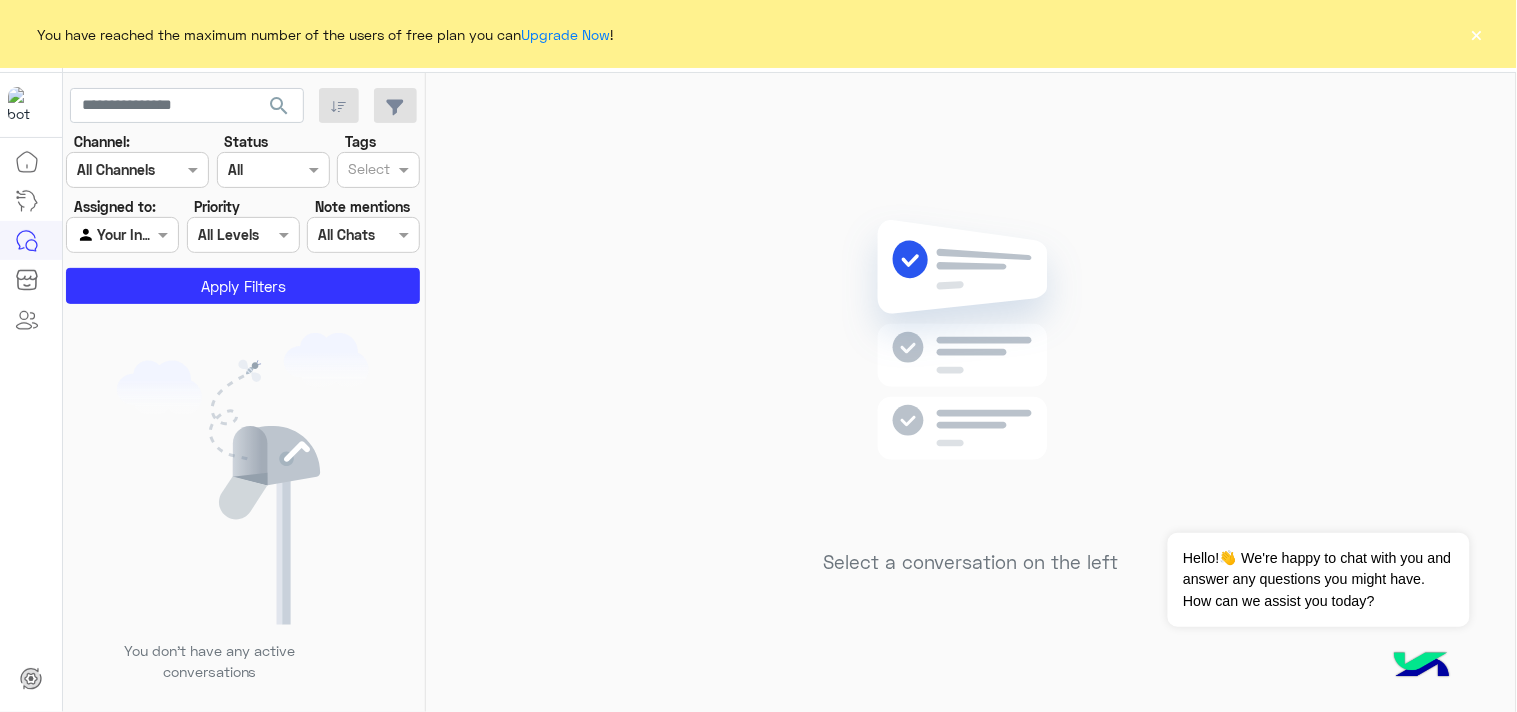 click on "×" 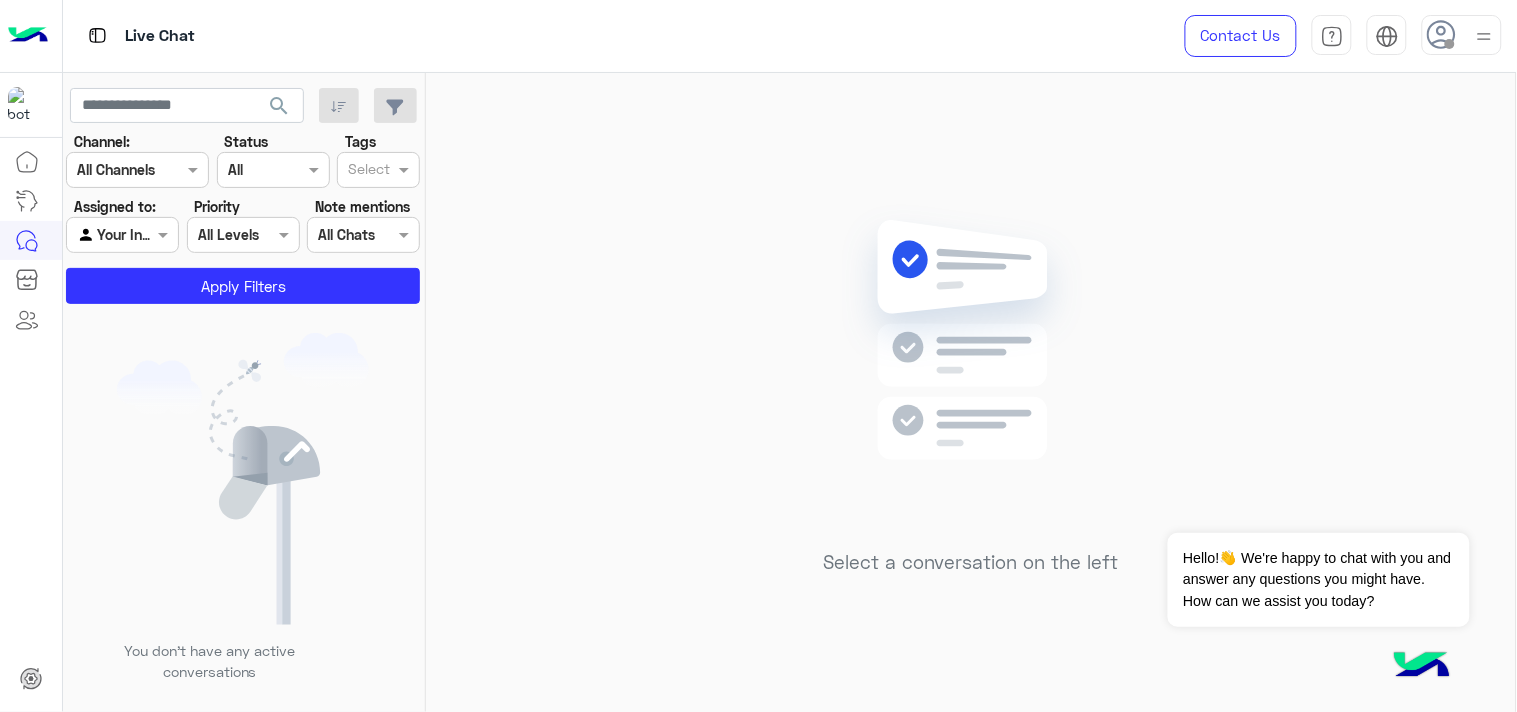 click at bounding box center (1484, 36) 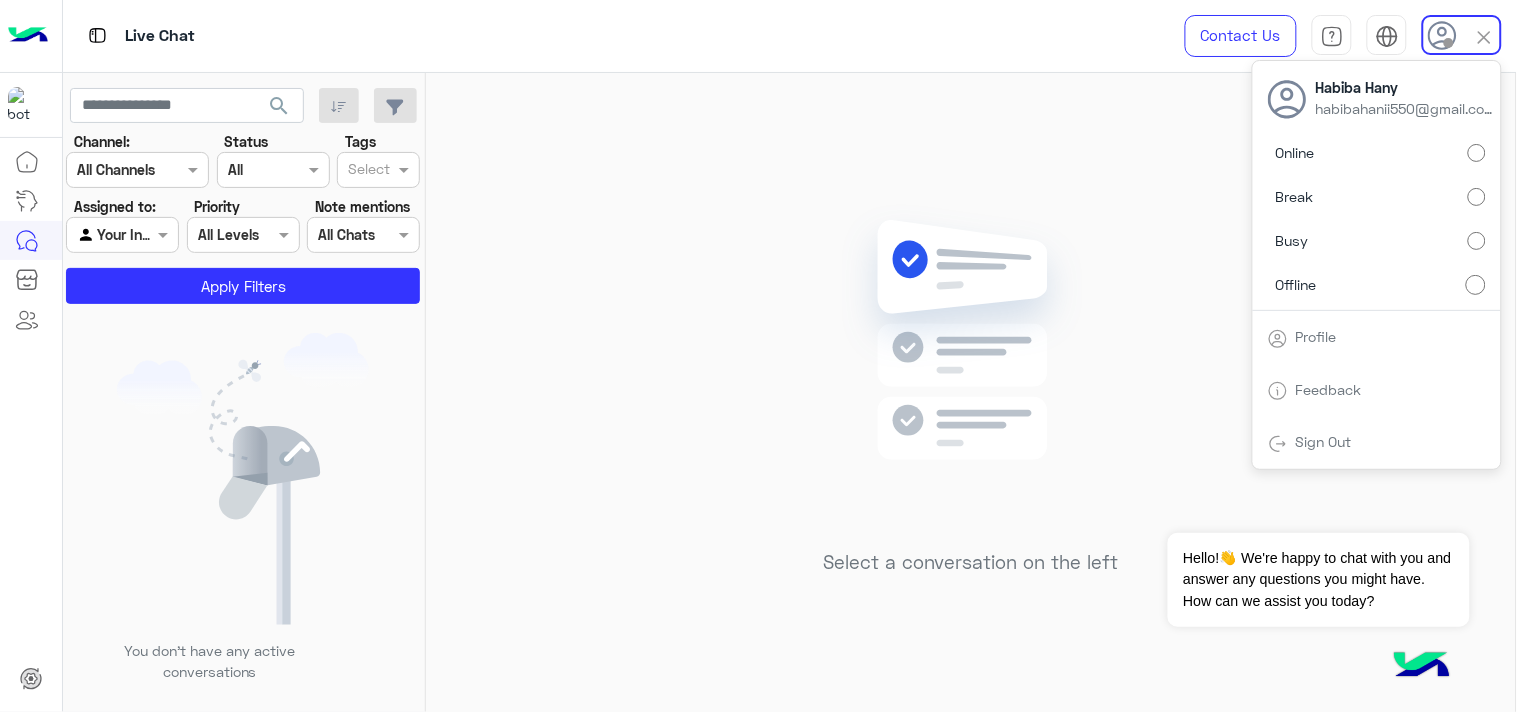 click on "Online" at bounding box center (1377, 153) 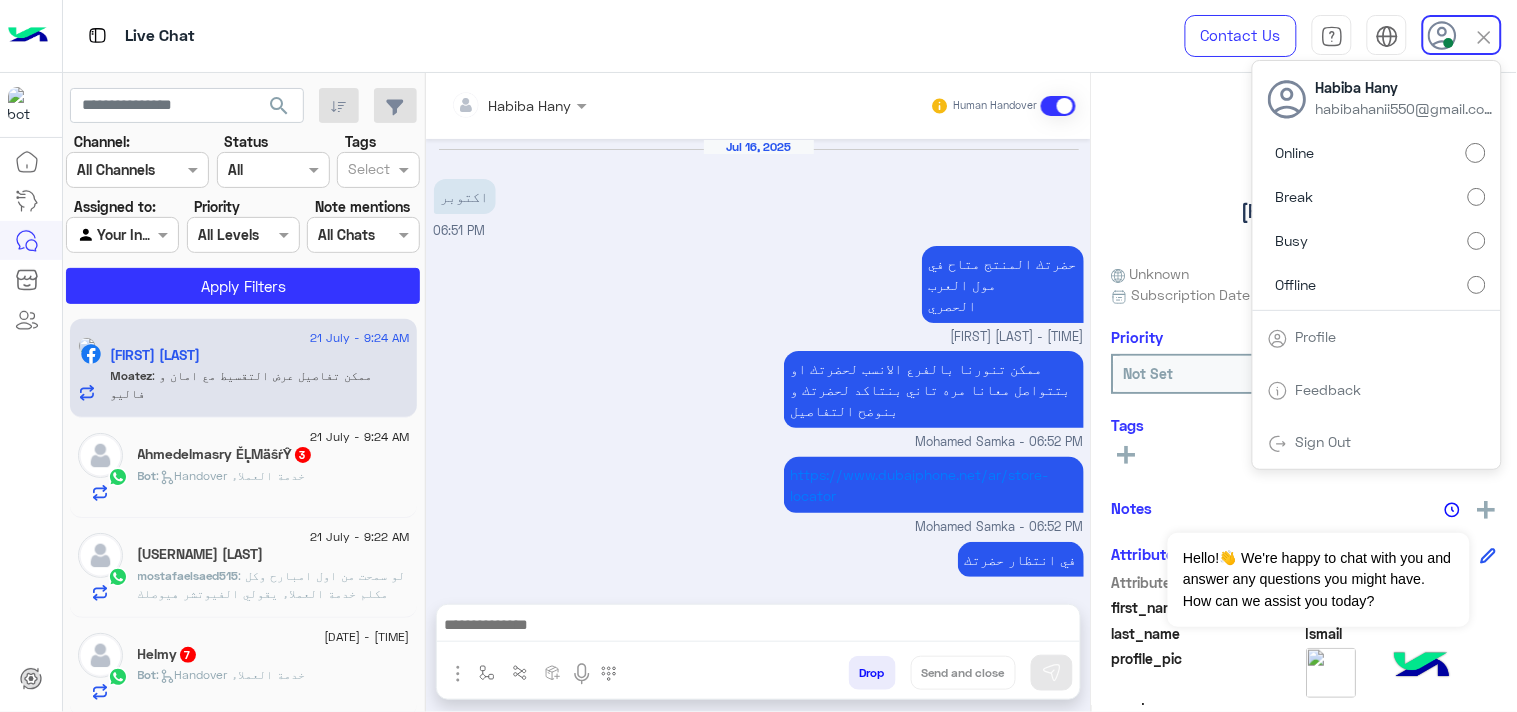 scroll, scrollTop: 4438, scrollLeft: 0, axis: vertical 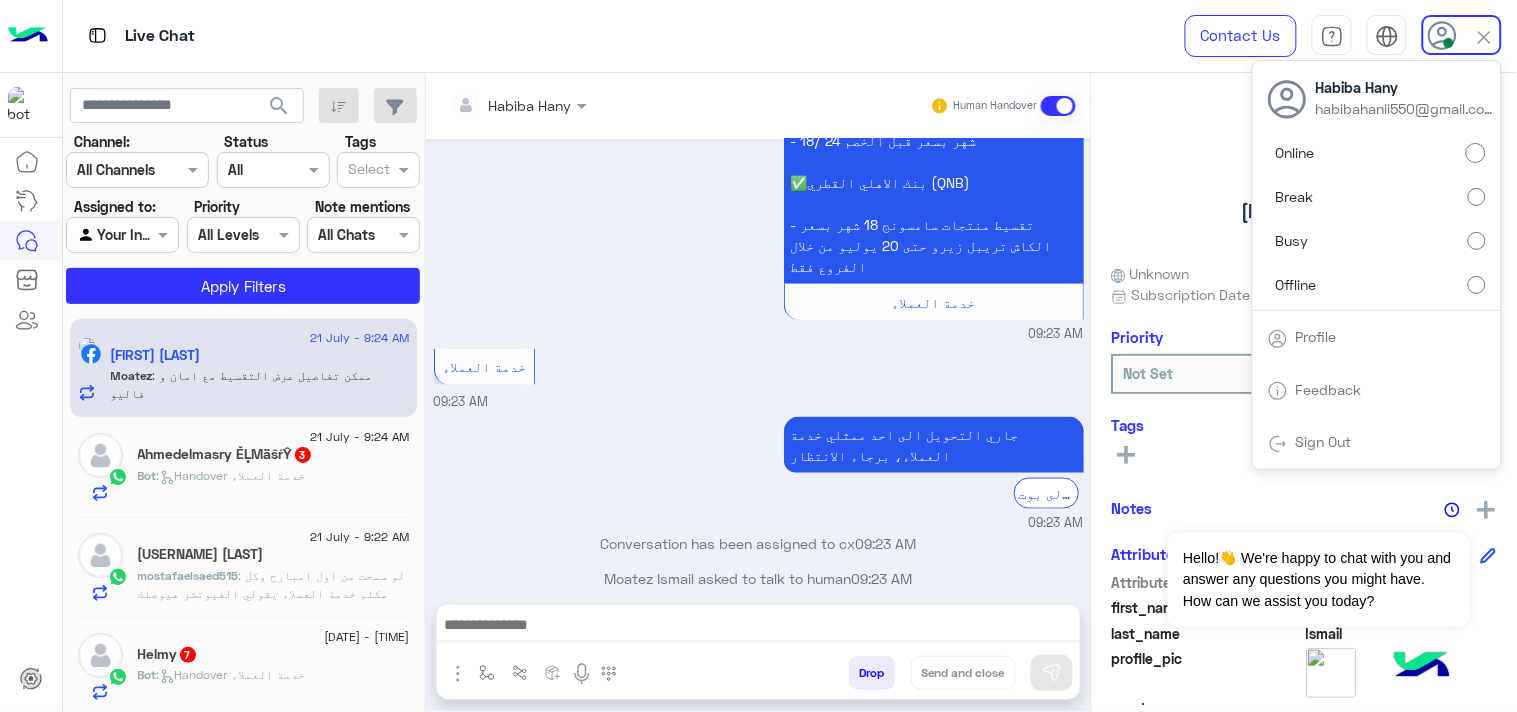 click on "خدمة العملاء    09:23 AM" at bounding box center [759, 378] 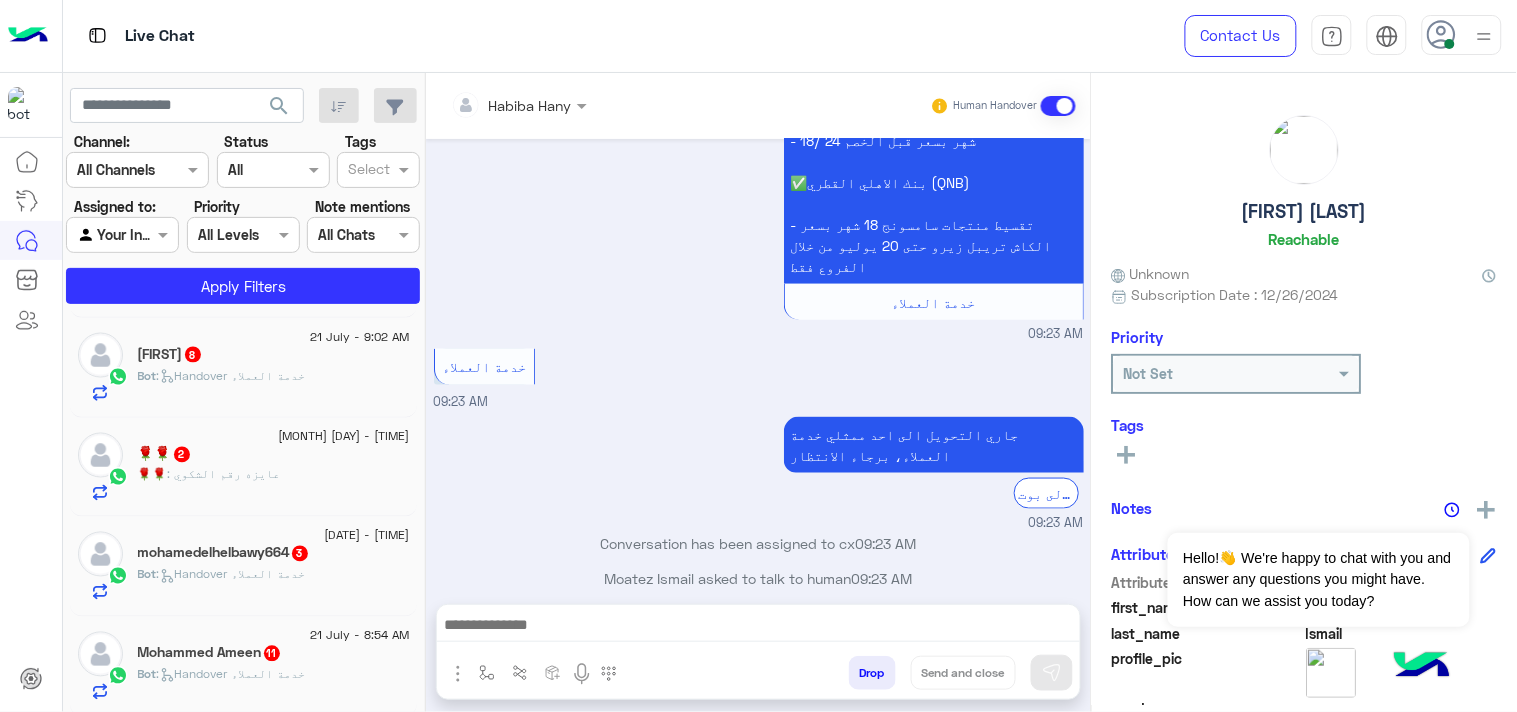 scroll, scrollTop: 1104, scrollLeft: 0, axis: vertical 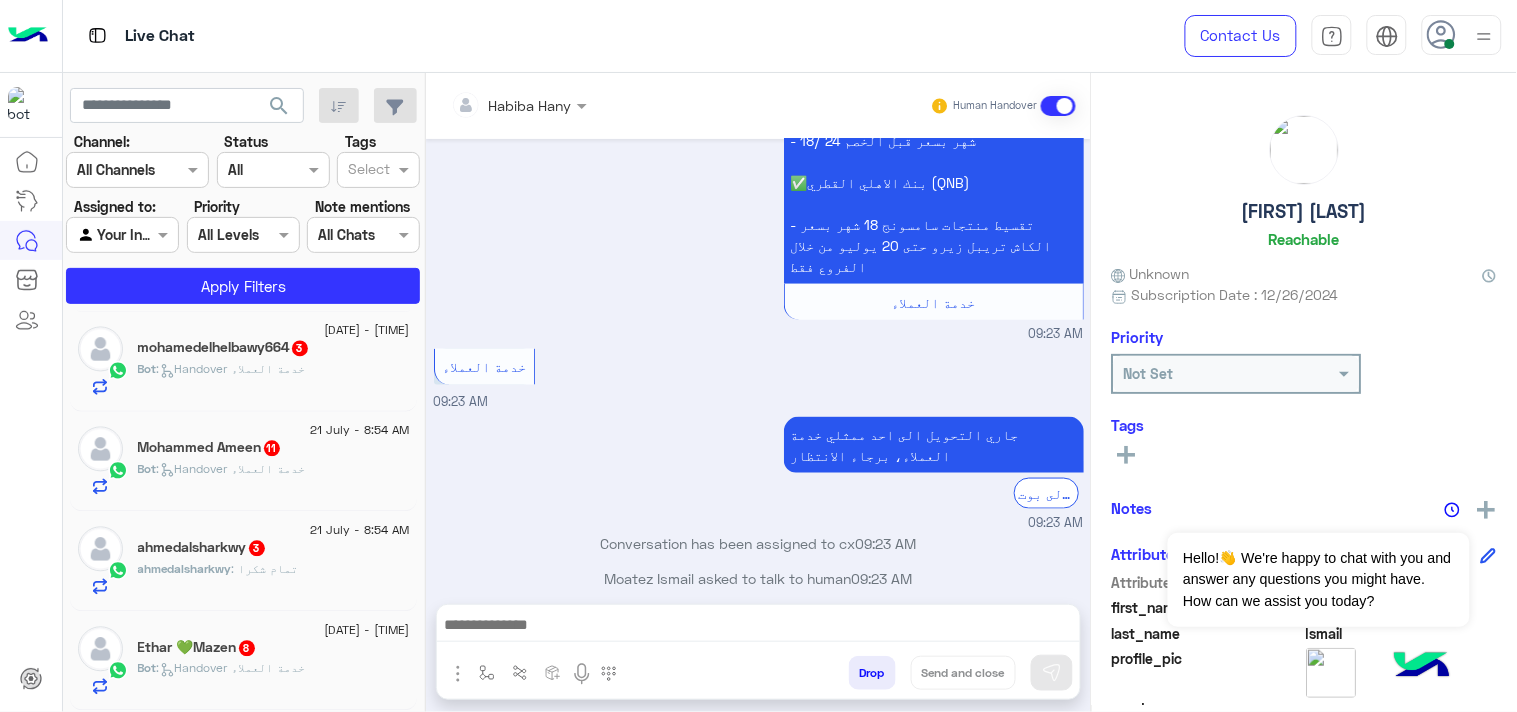 click on "Bot :   Handover خدمة العملاء" 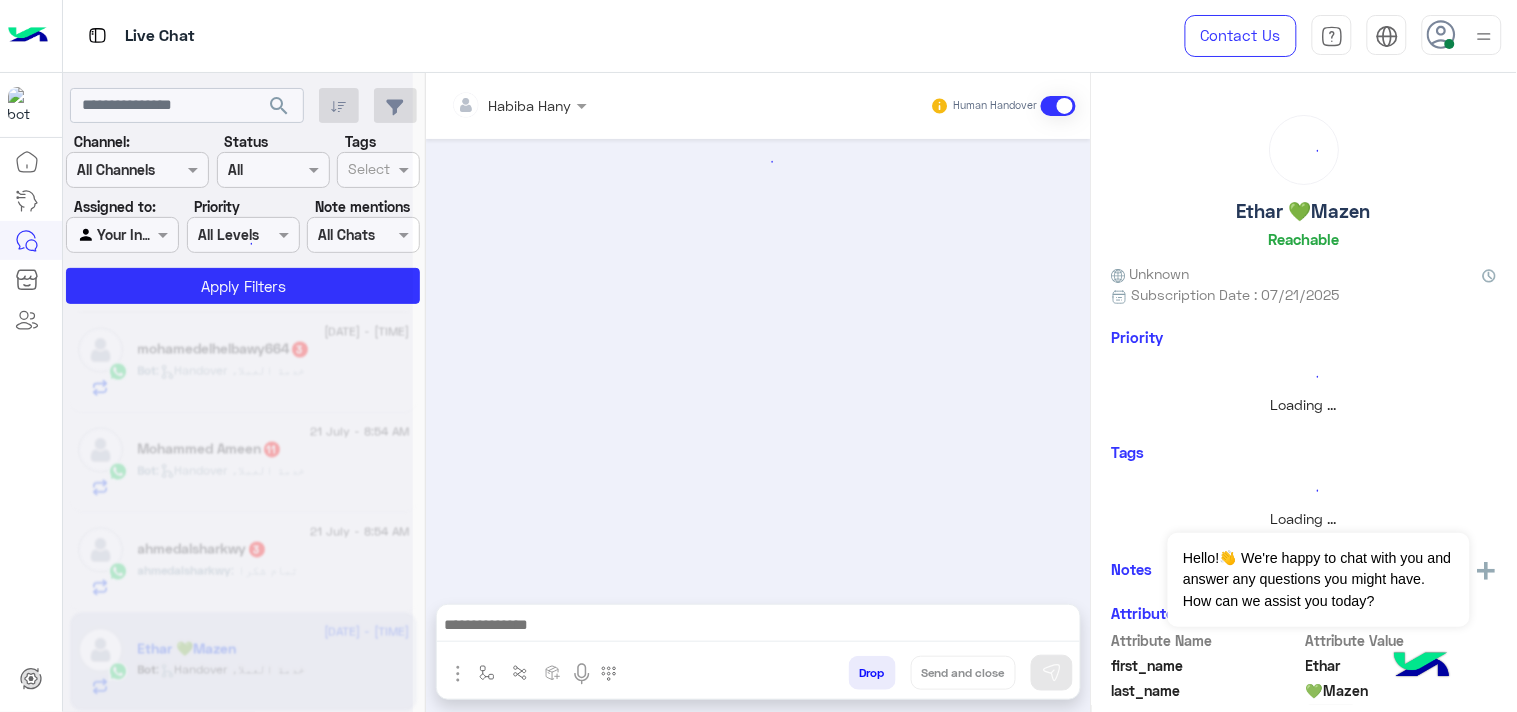 scroll, scrollTop: 0, scrollLeft: 0, axis: both 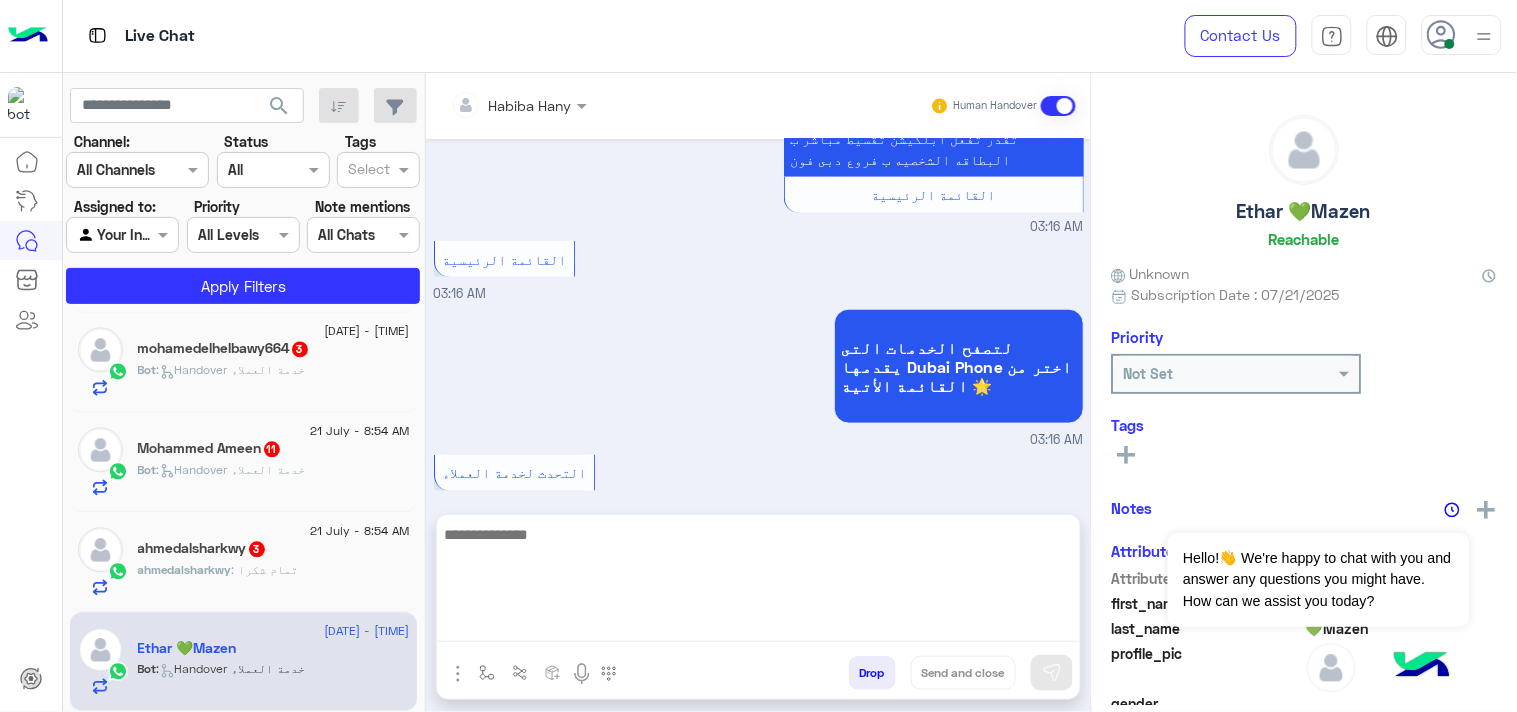 click at bounding box center [758, 582] 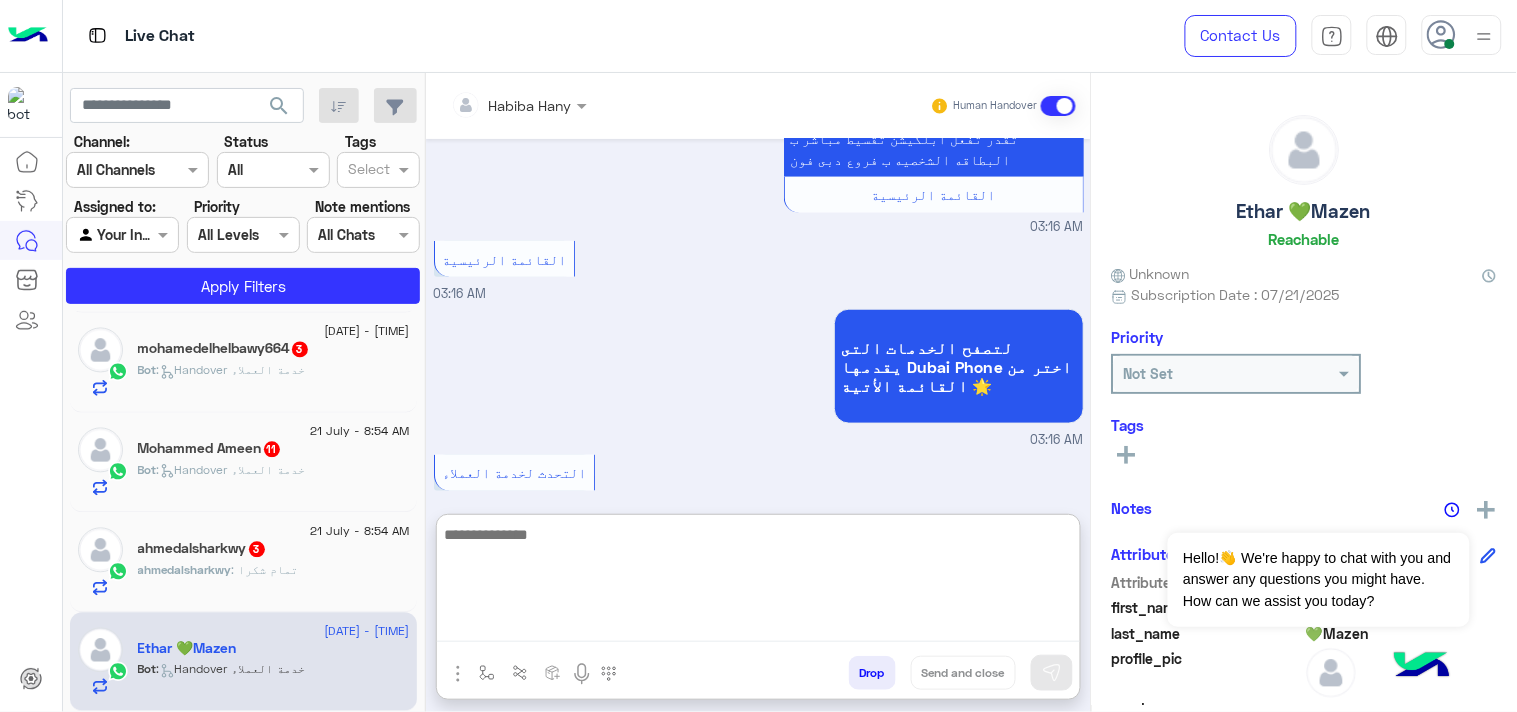 paste on "**********" 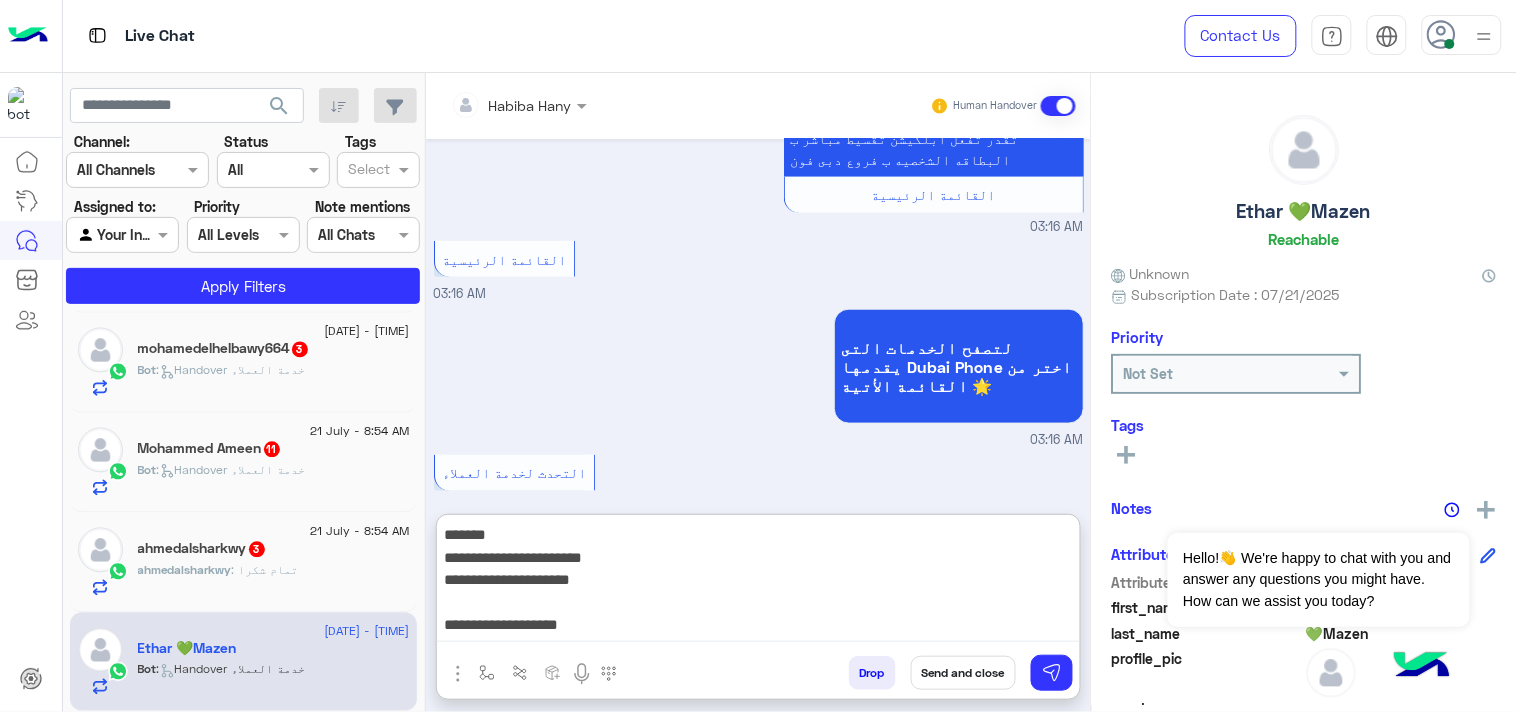 scroll, scrollTop: 38, scrollLeft: 0, axis: vertical 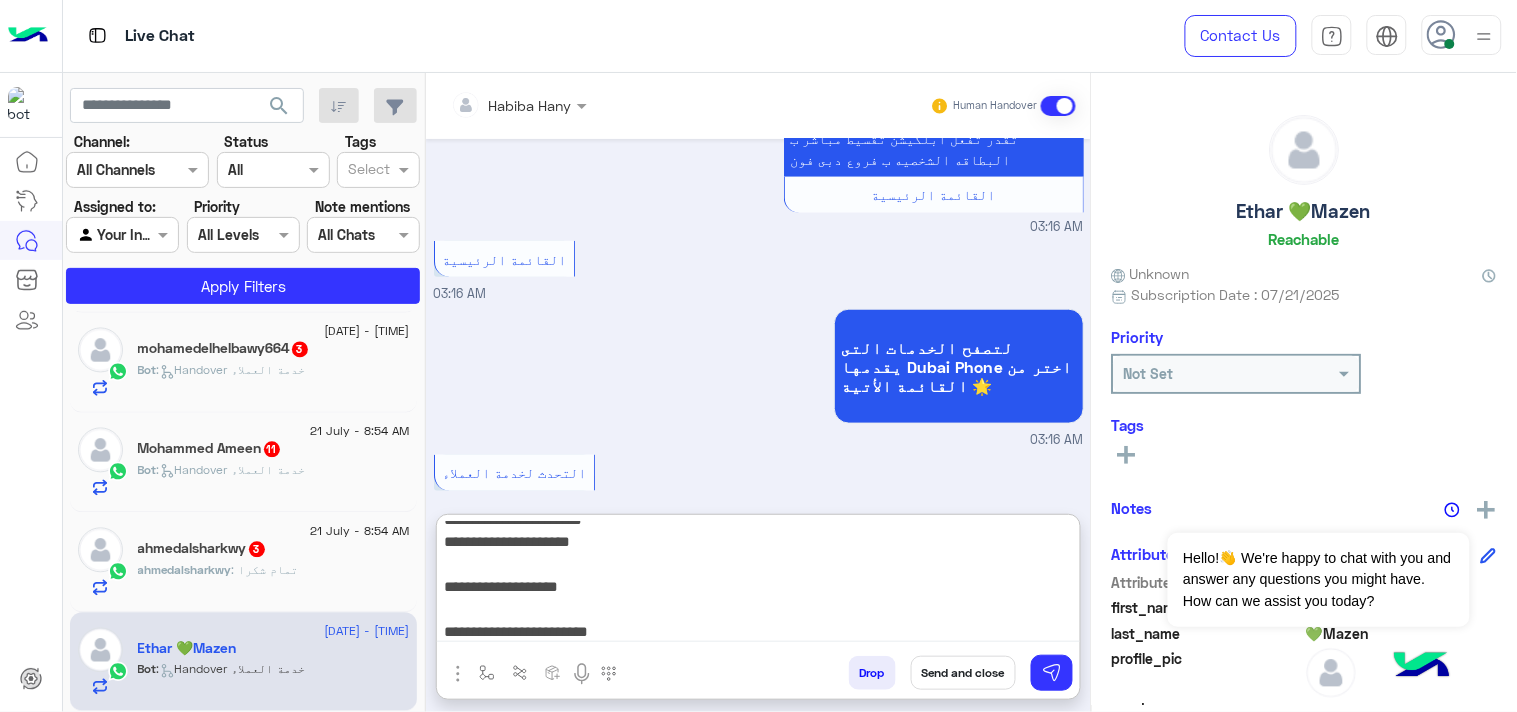 click on "**********" at bounding box center [758, 582] 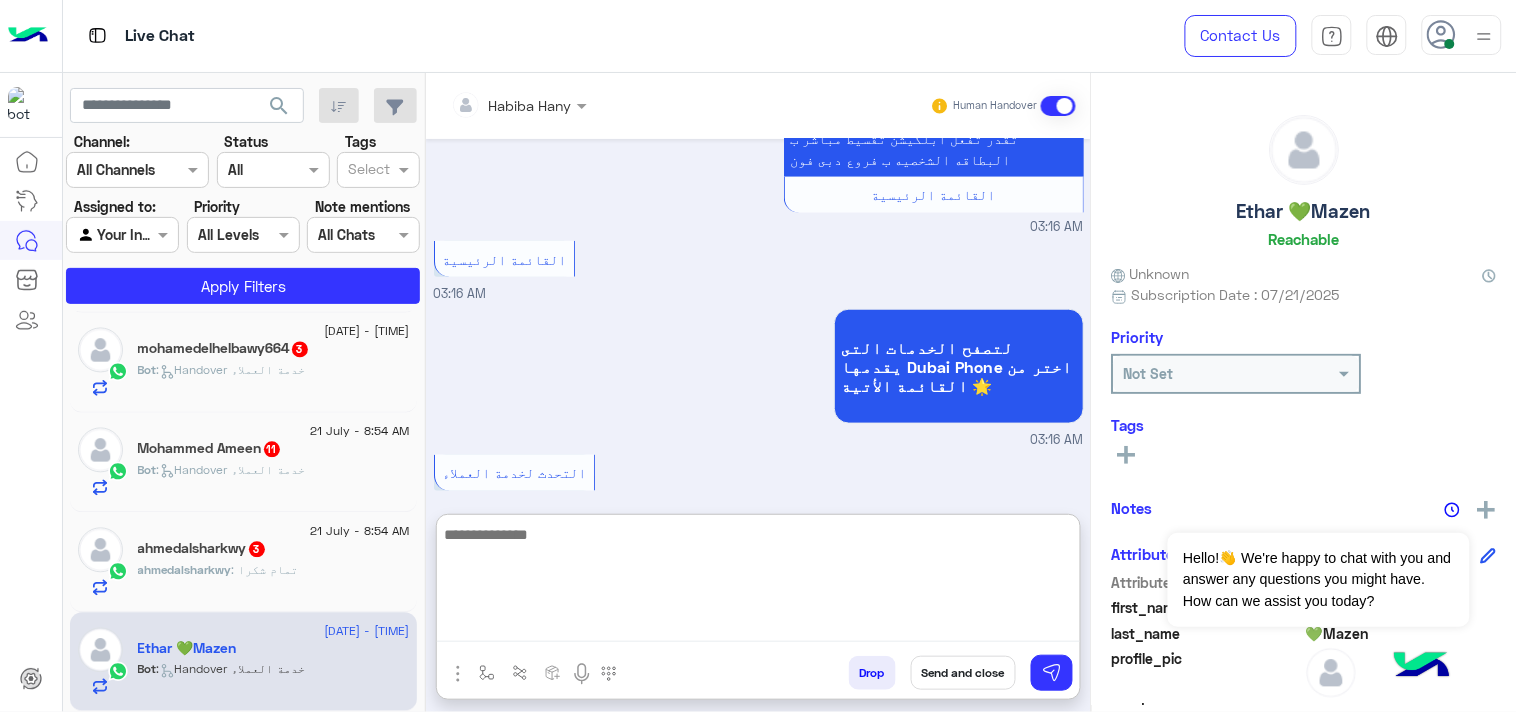 scroll, scrollTop: 0, scrollLeft: 0, axis: both 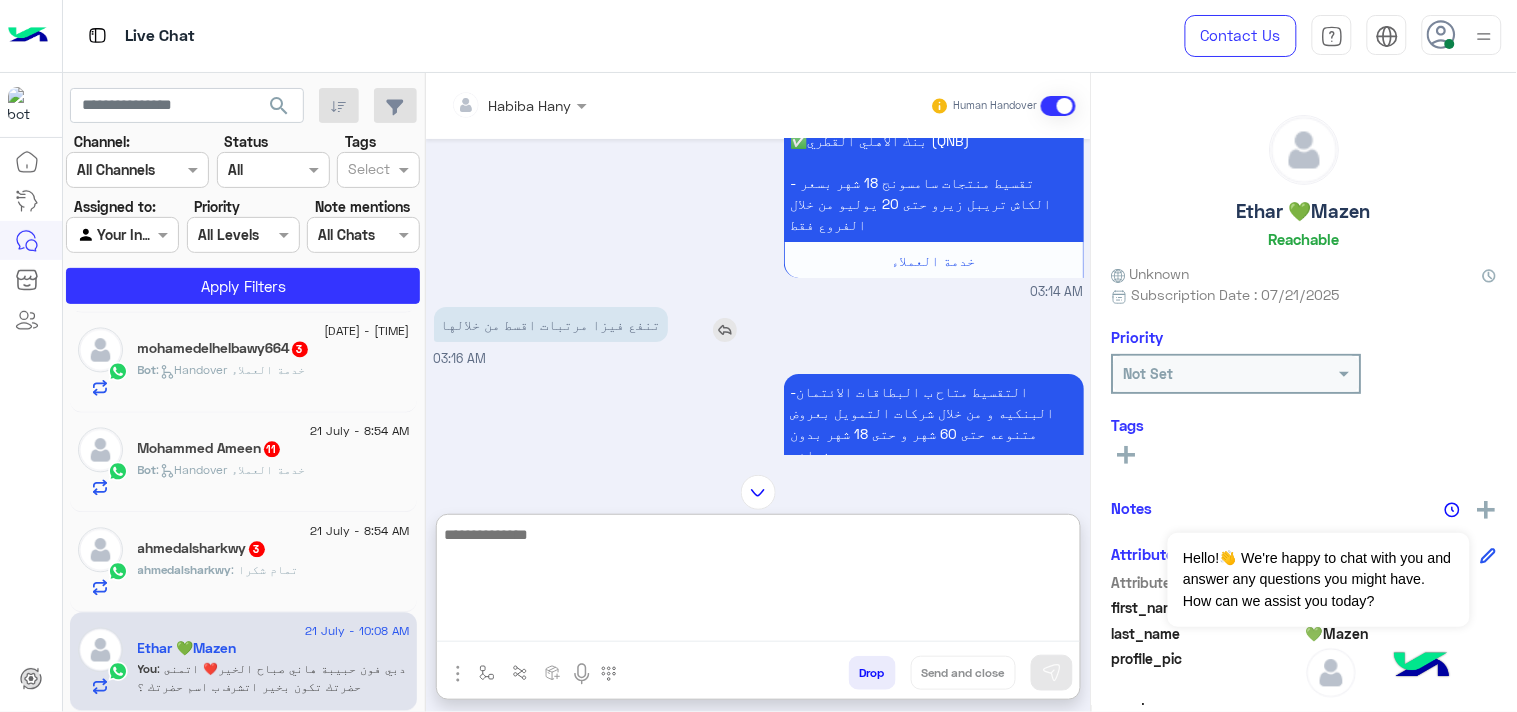 click at bounding box center [725, 330] 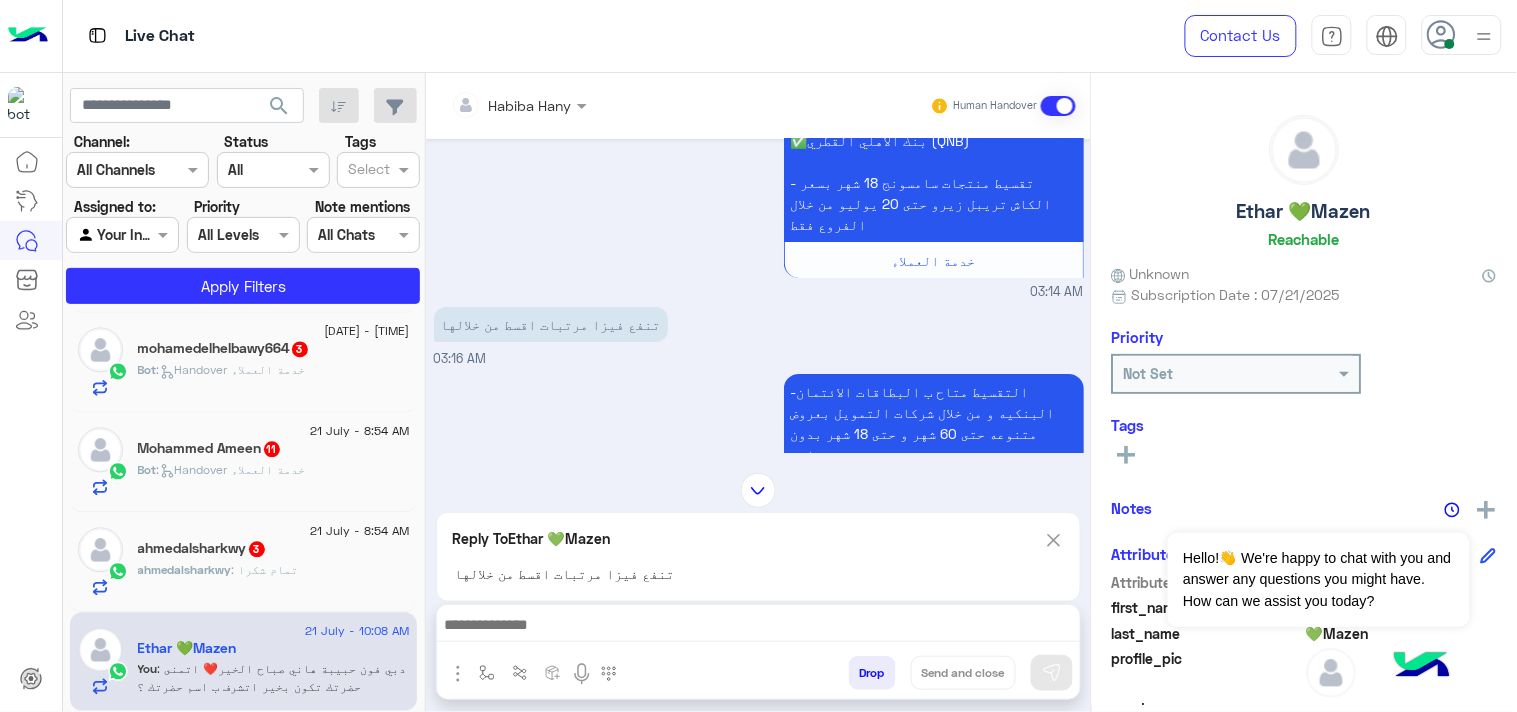 click at bounding box center (758, 627) 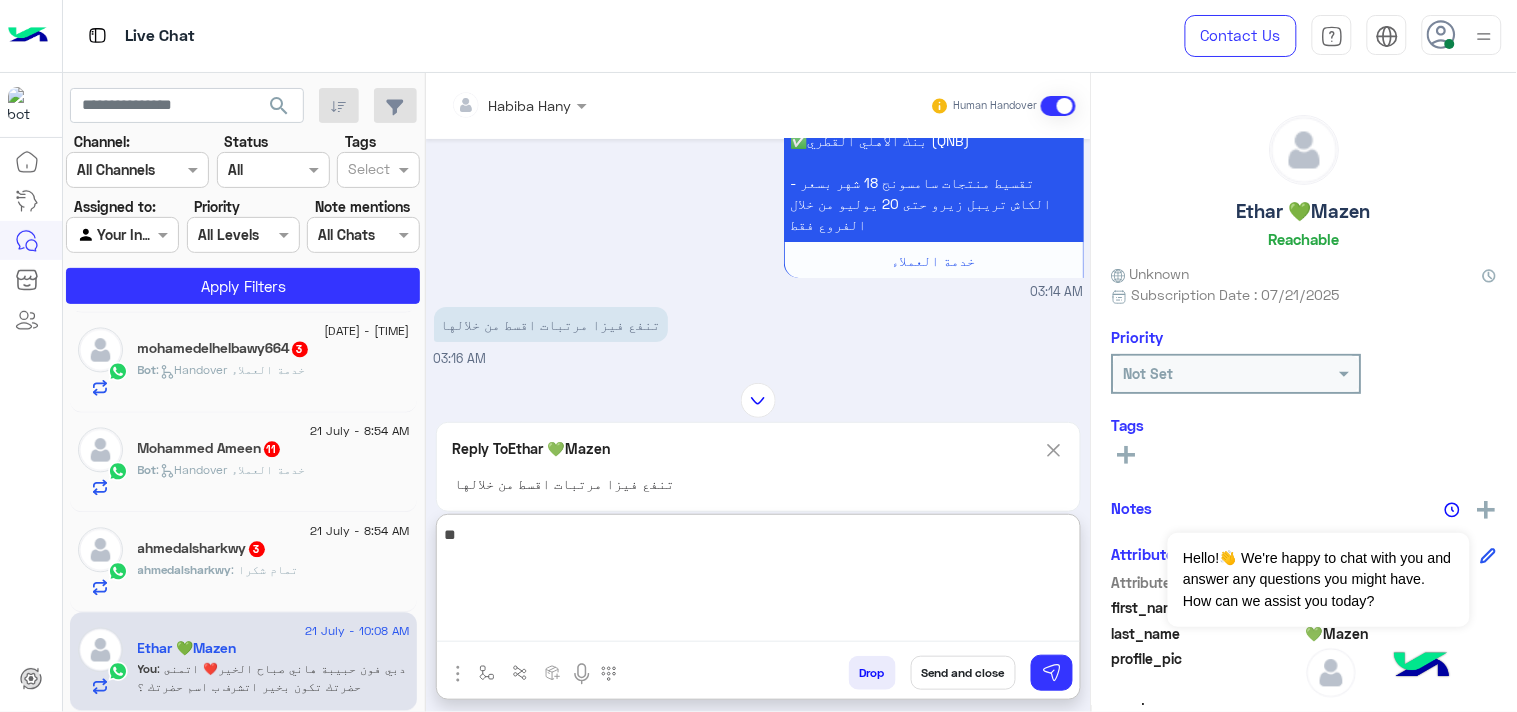type on "*" 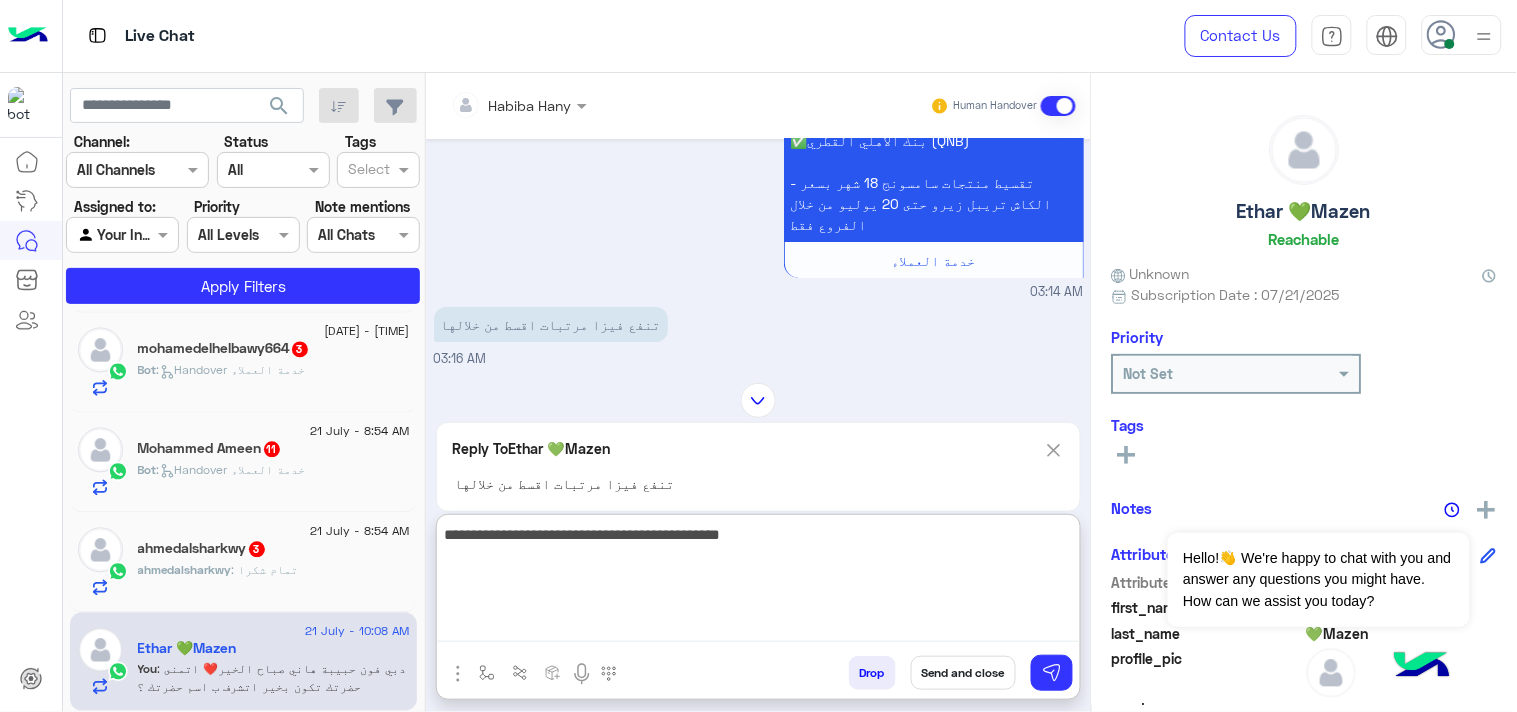 click on "**********" at bounding box center [758, 582] 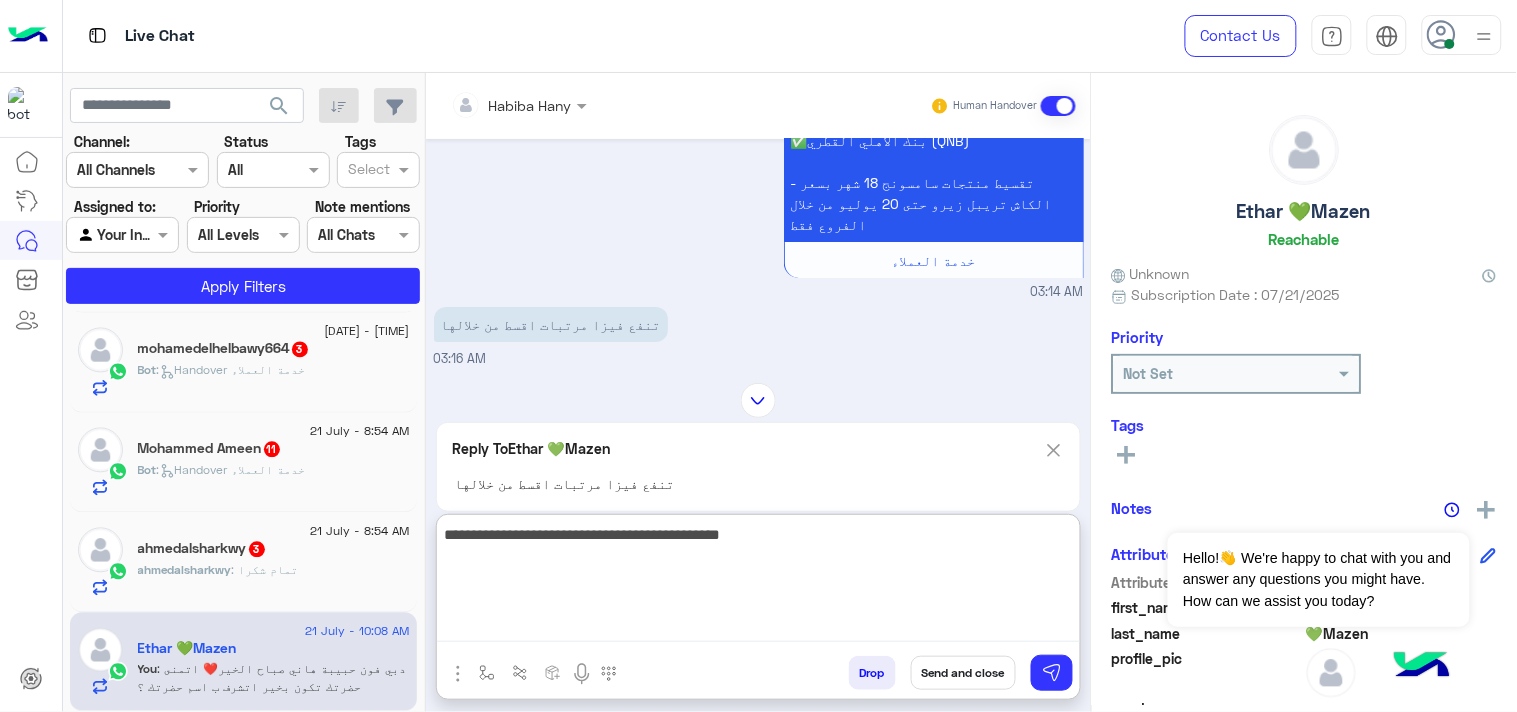type on "**********" 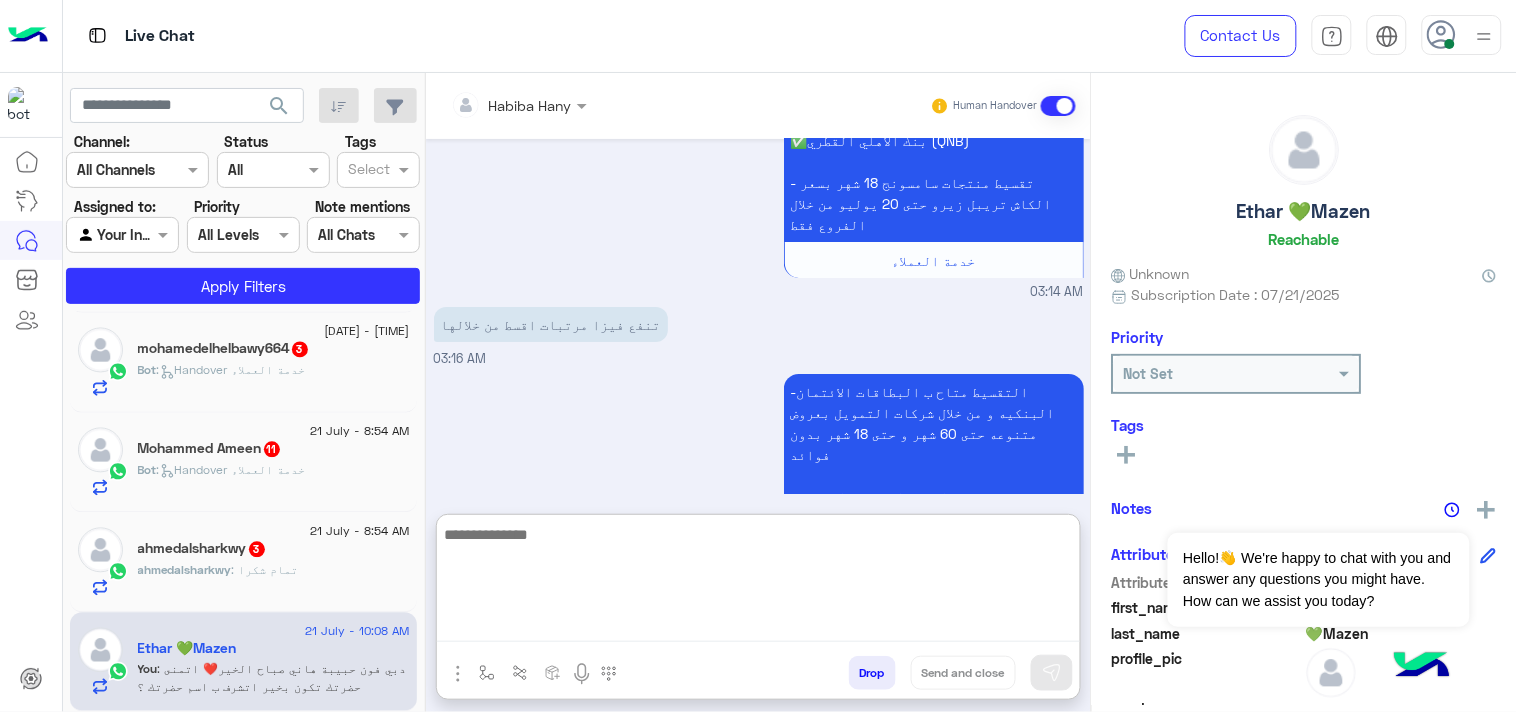 scroll, scrollTop: 2844, scrollLeft: 0, axis: vertical 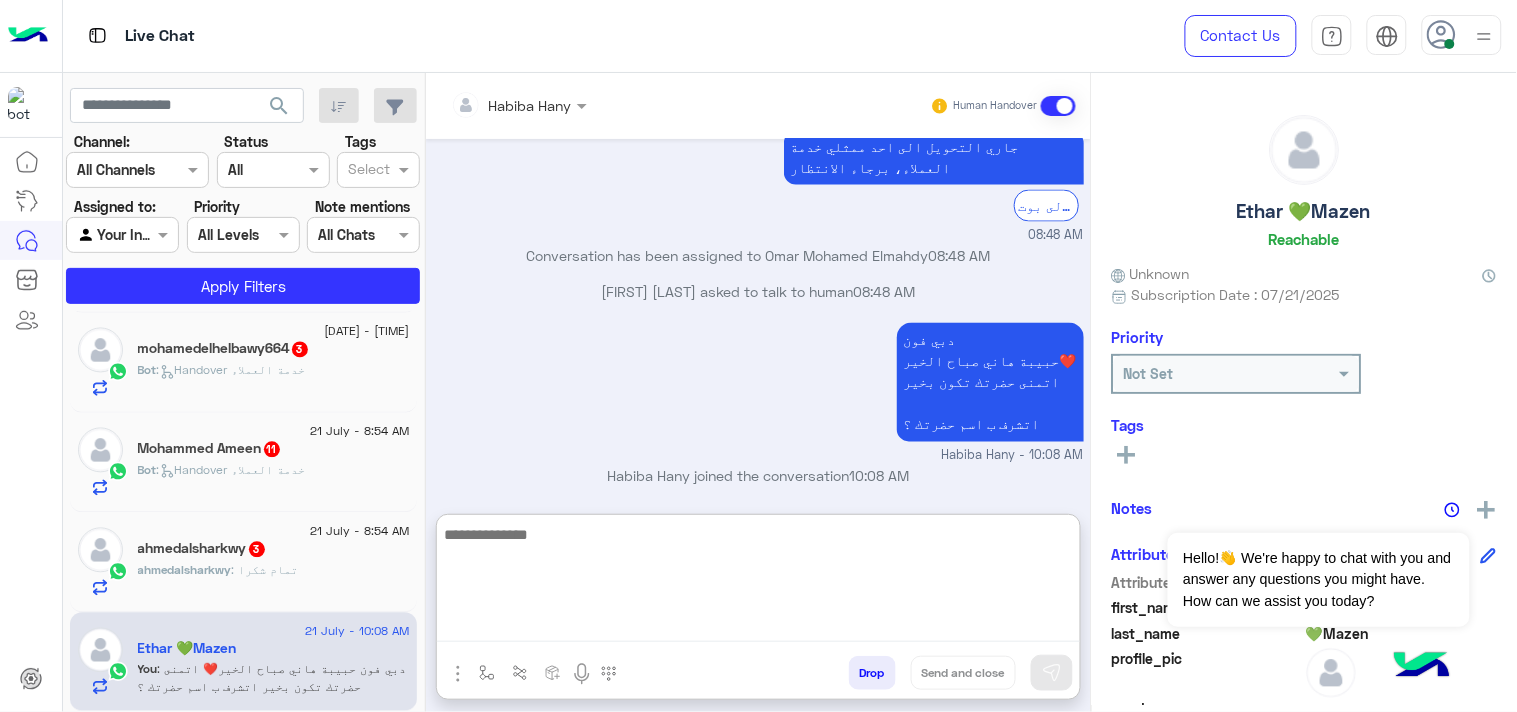 click on ": تمام شكرا" 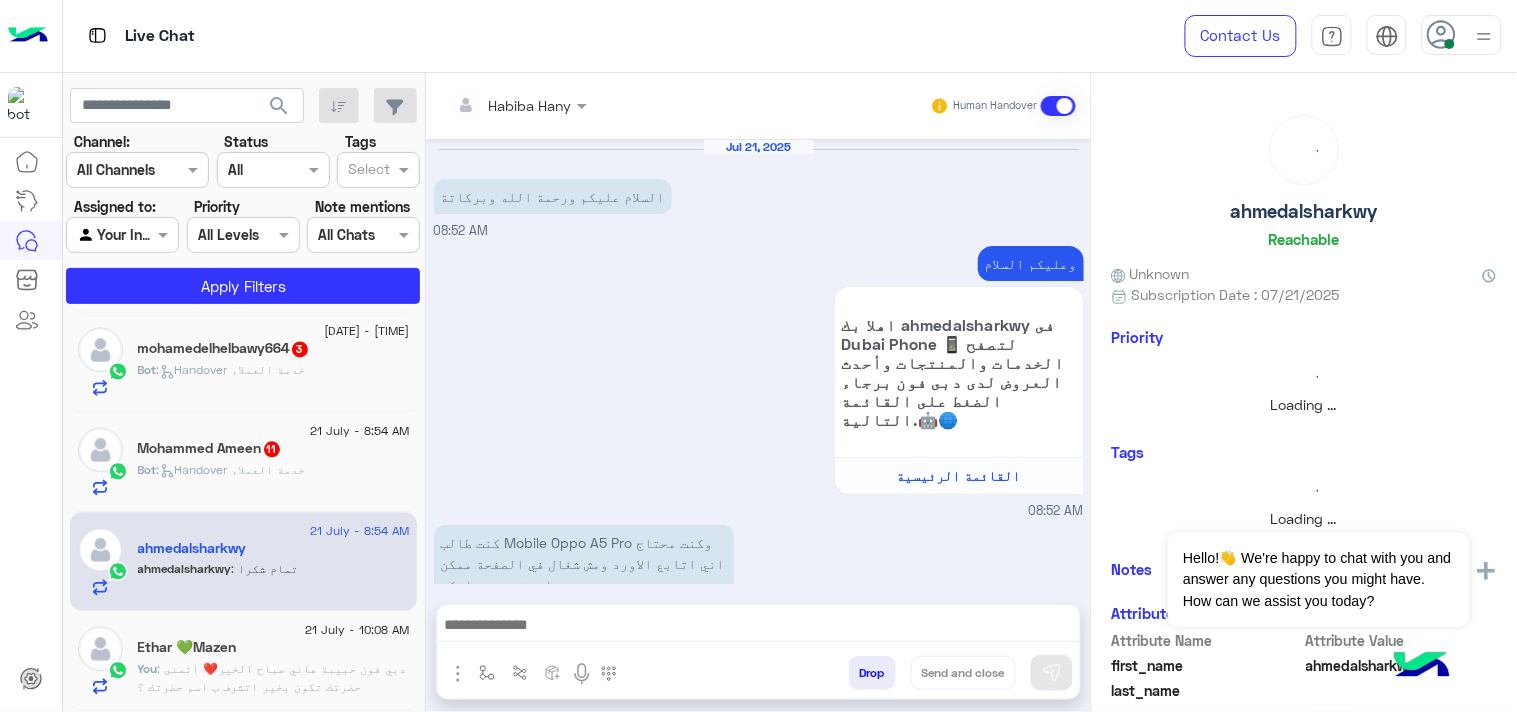 scroll, scrollTop: 286, scrollLeft: 0, axis: vertical 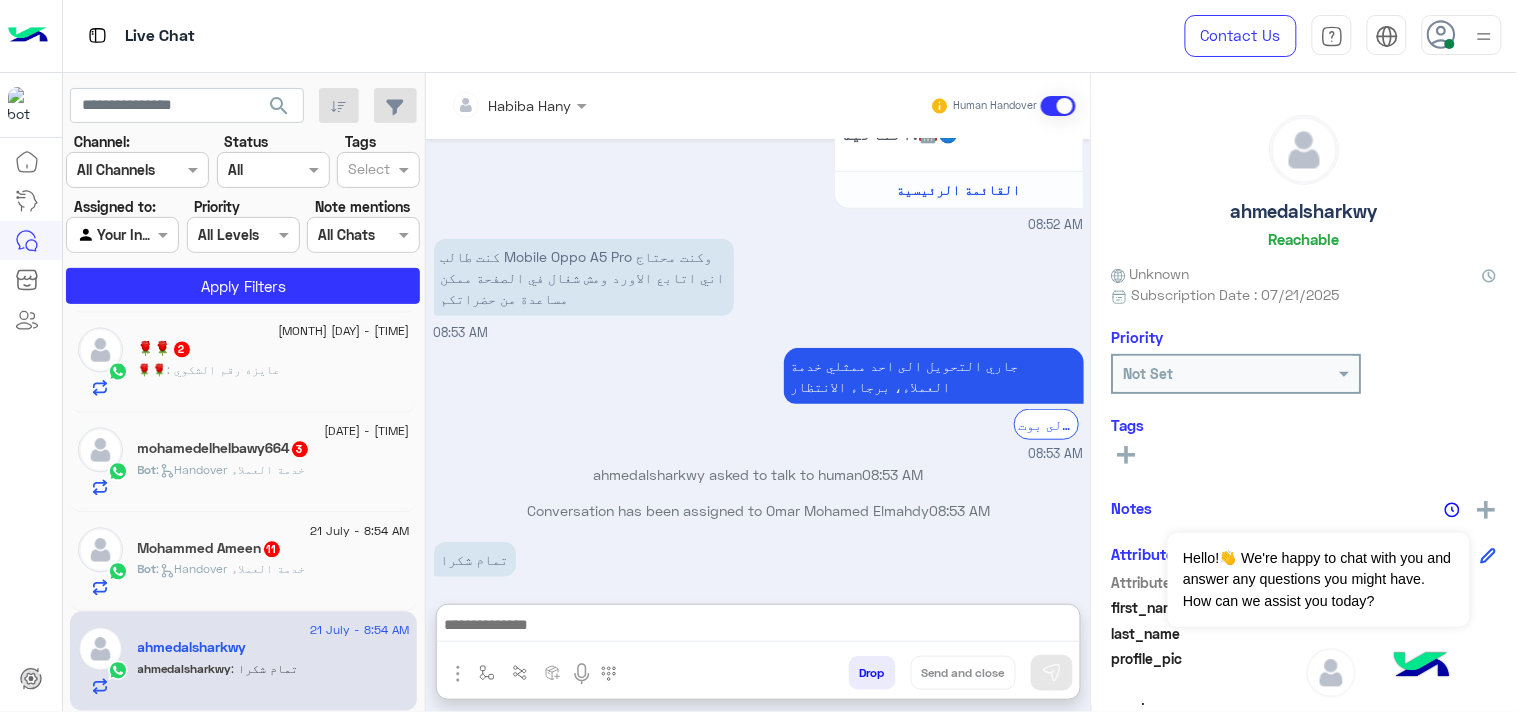 click at bounding box center (758, 627) 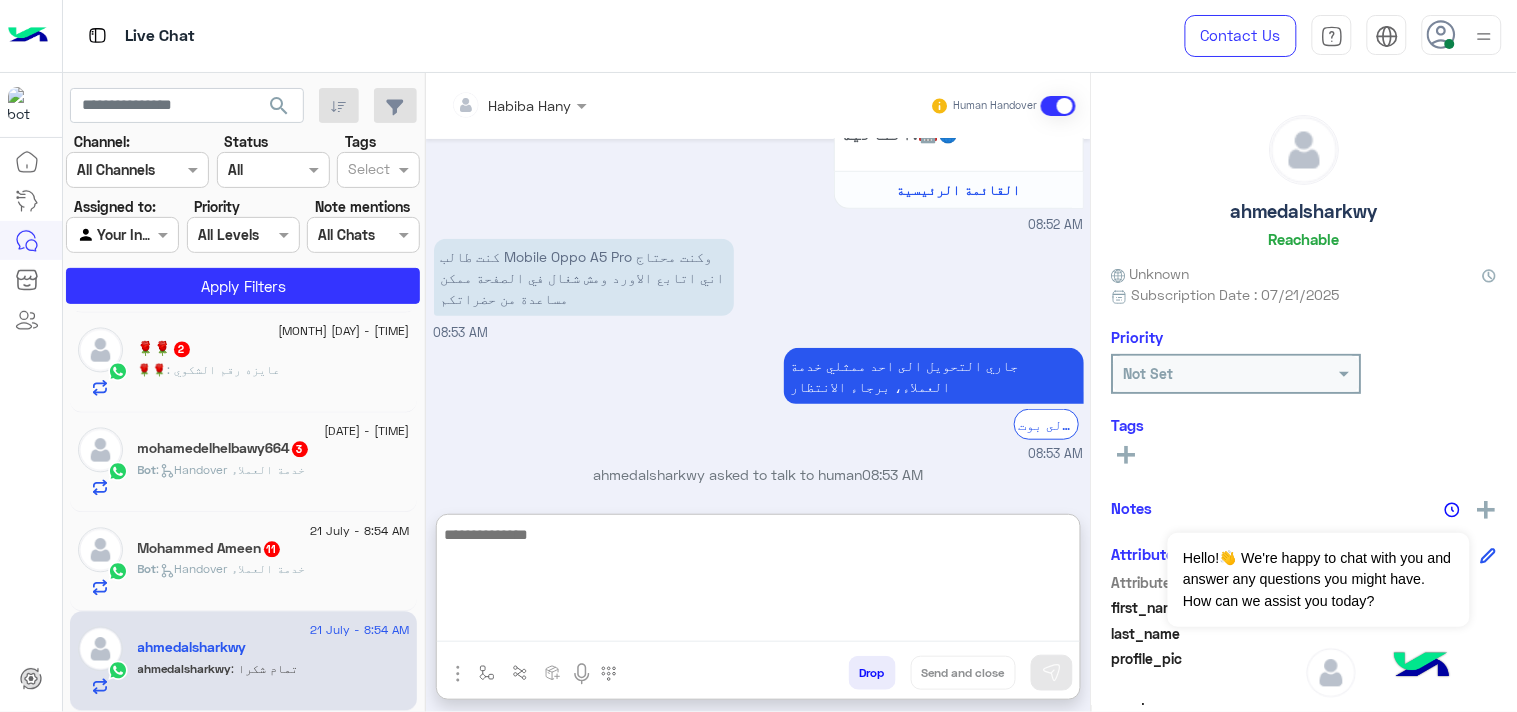 type on "*" 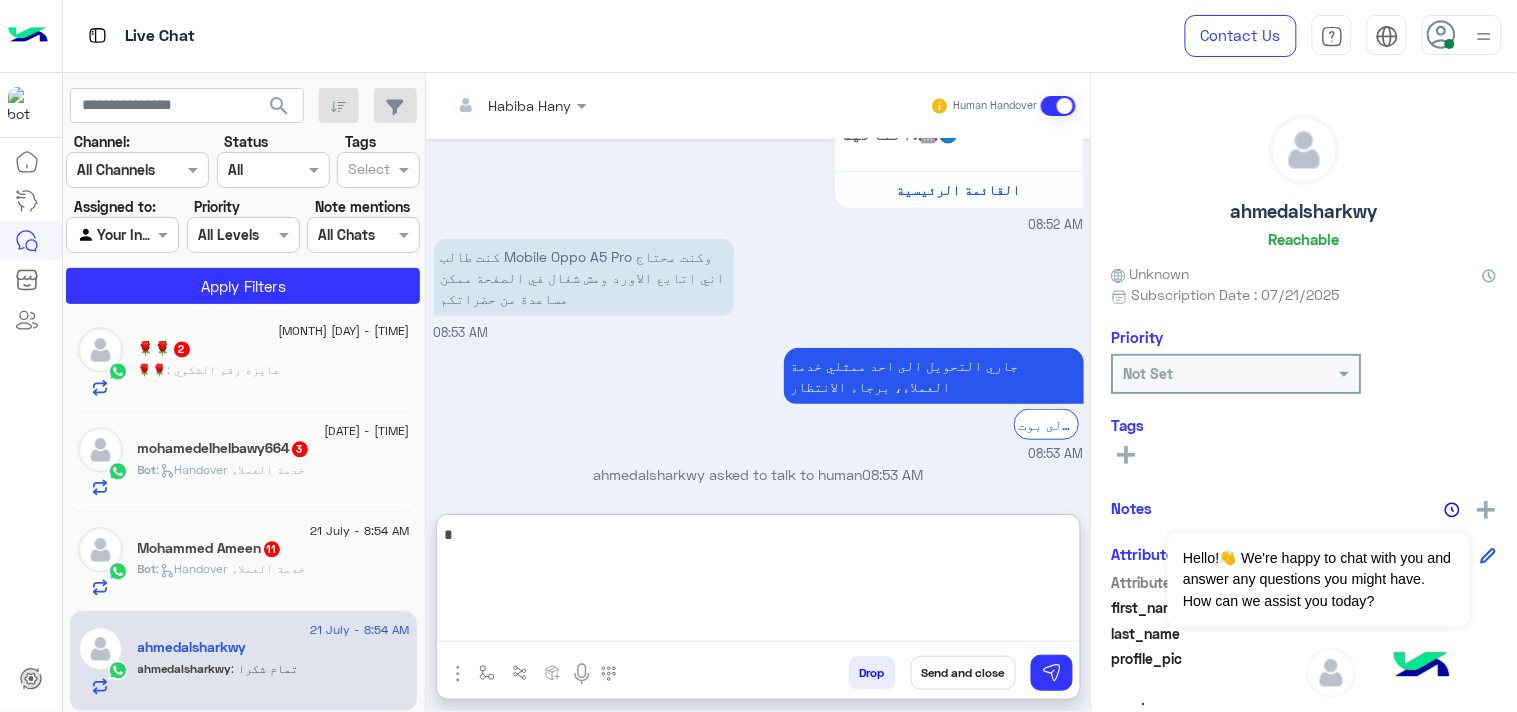 click on "*" at bounding box center [758, 582] 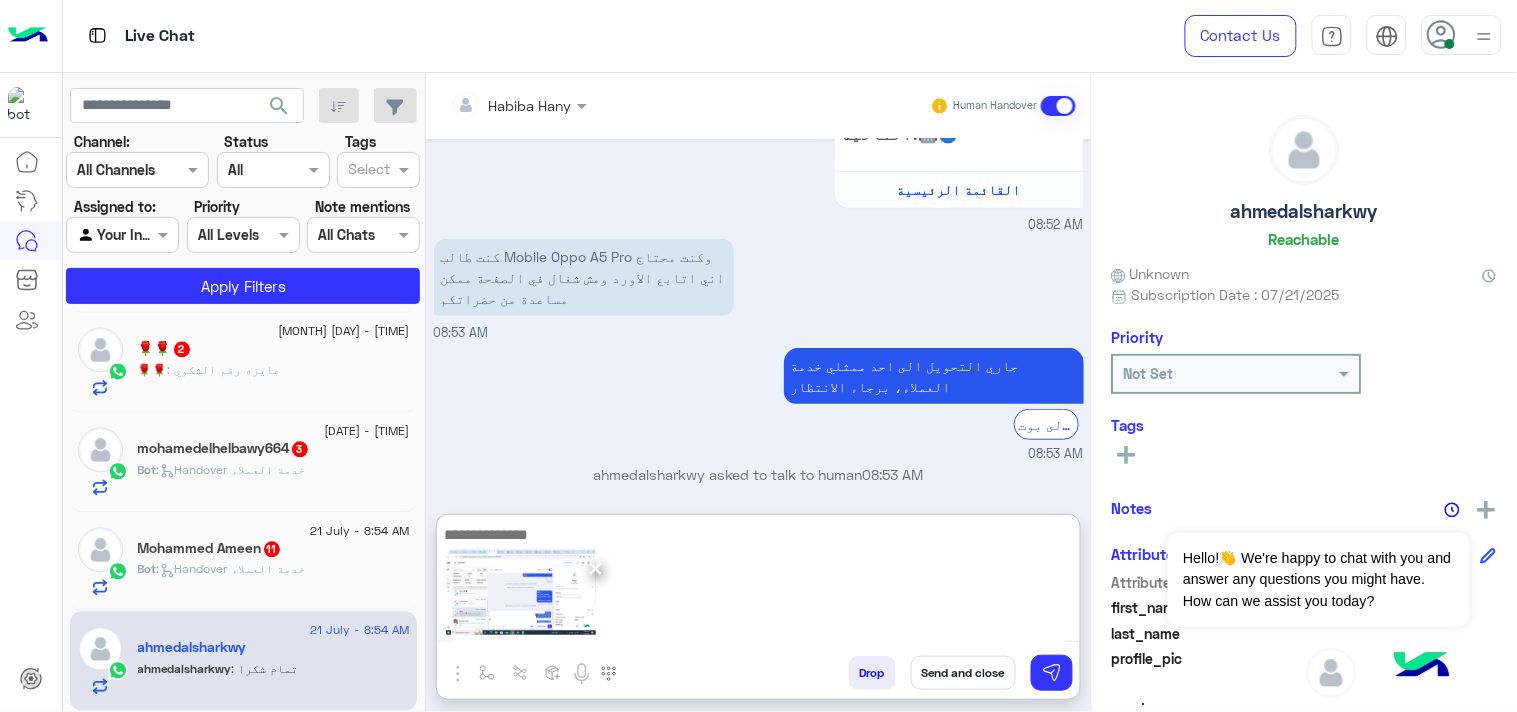 click on "×" at bounding box center (595, 567) 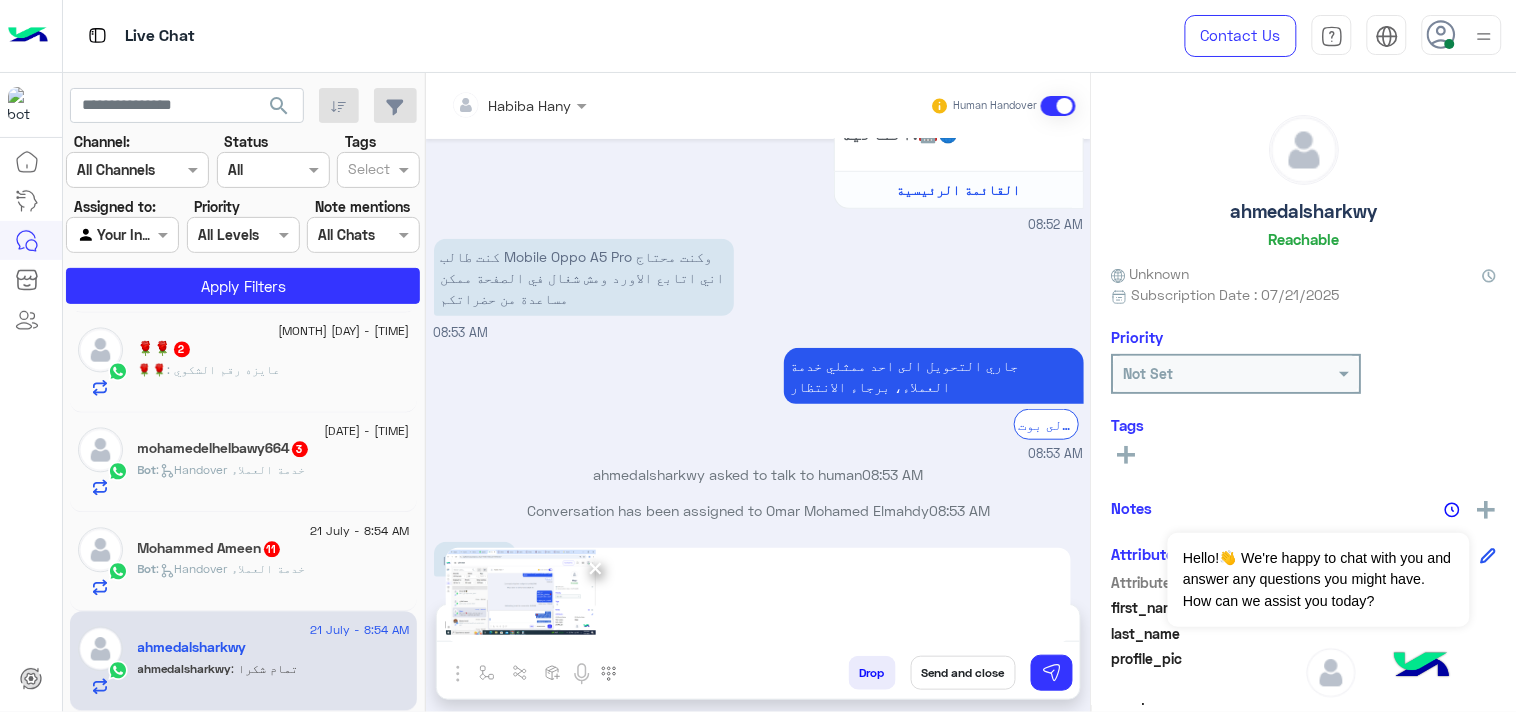 click on "×" at bounding box center [595, 567] 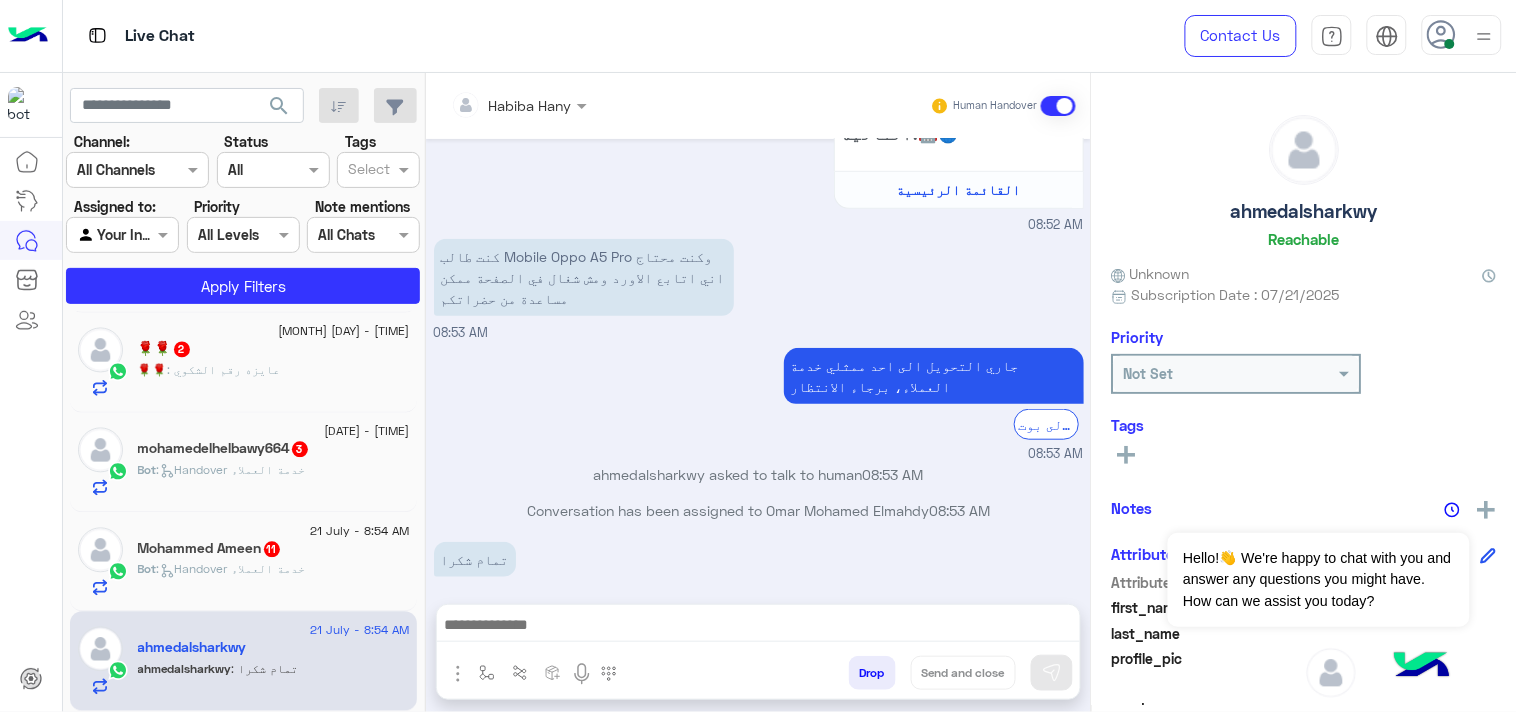click at bounding box center [758, 627] 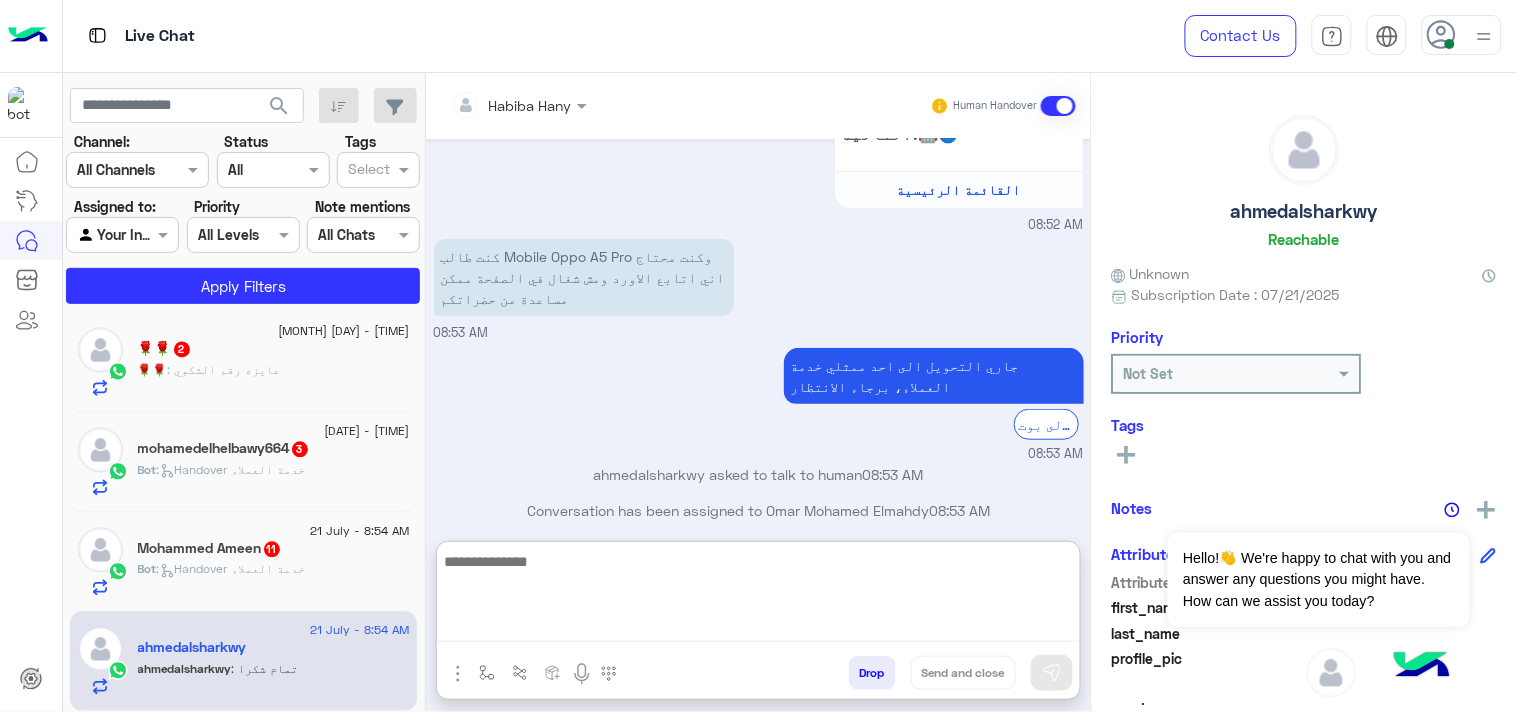 paste on "**********" 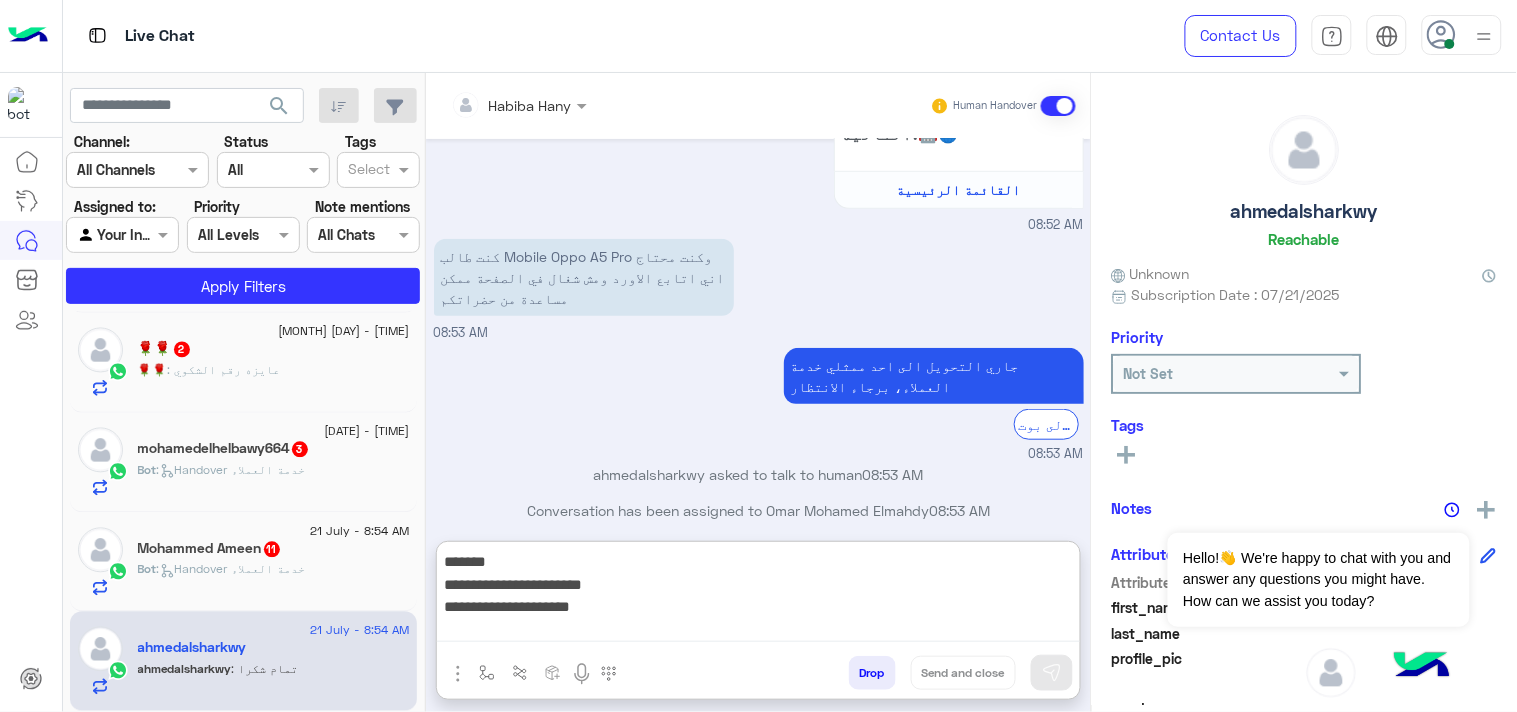 scroll, scrollTop: 42, scrollLeft: 0, axis: vertical 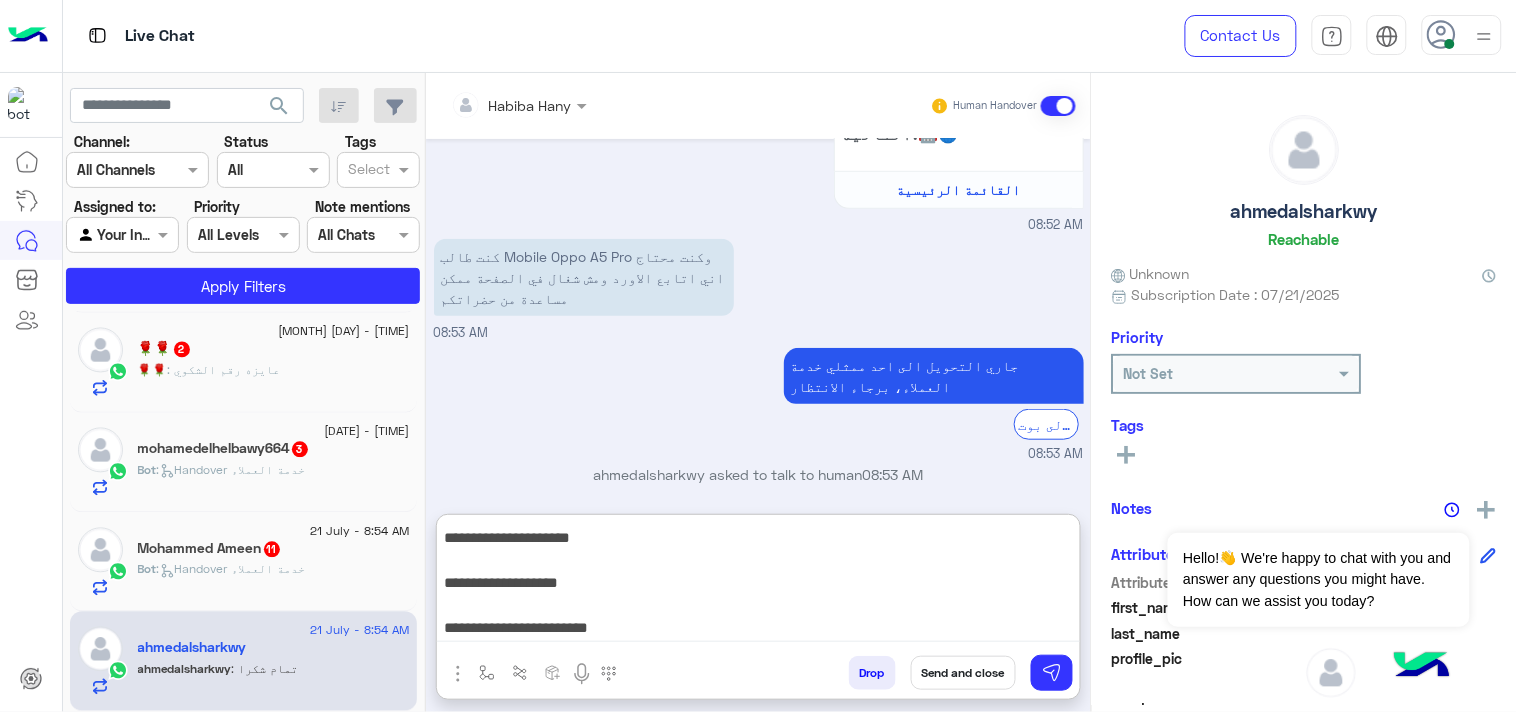 click on "**********" at bounding box center (758, 582) 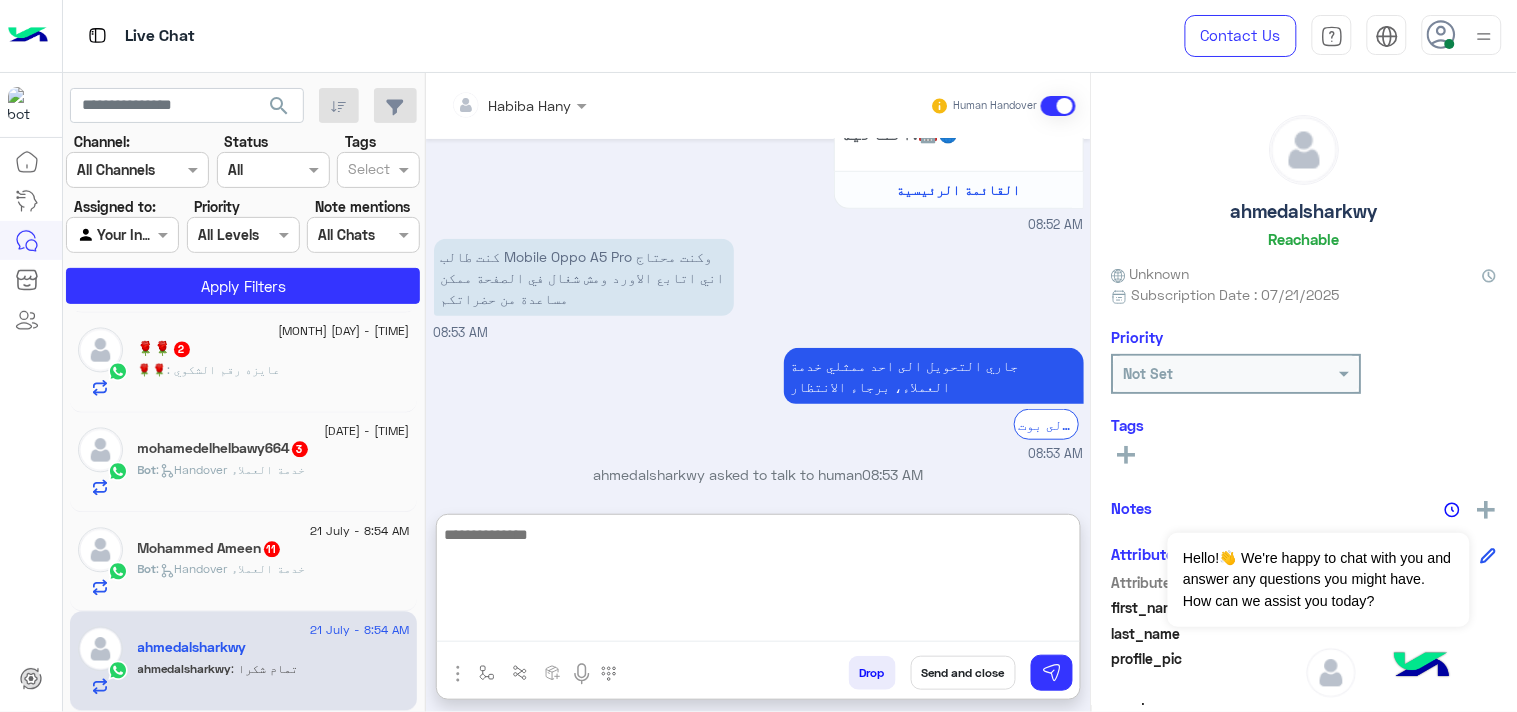 scroll, scrollTop: 0, scrollLeft: 0, axis: both 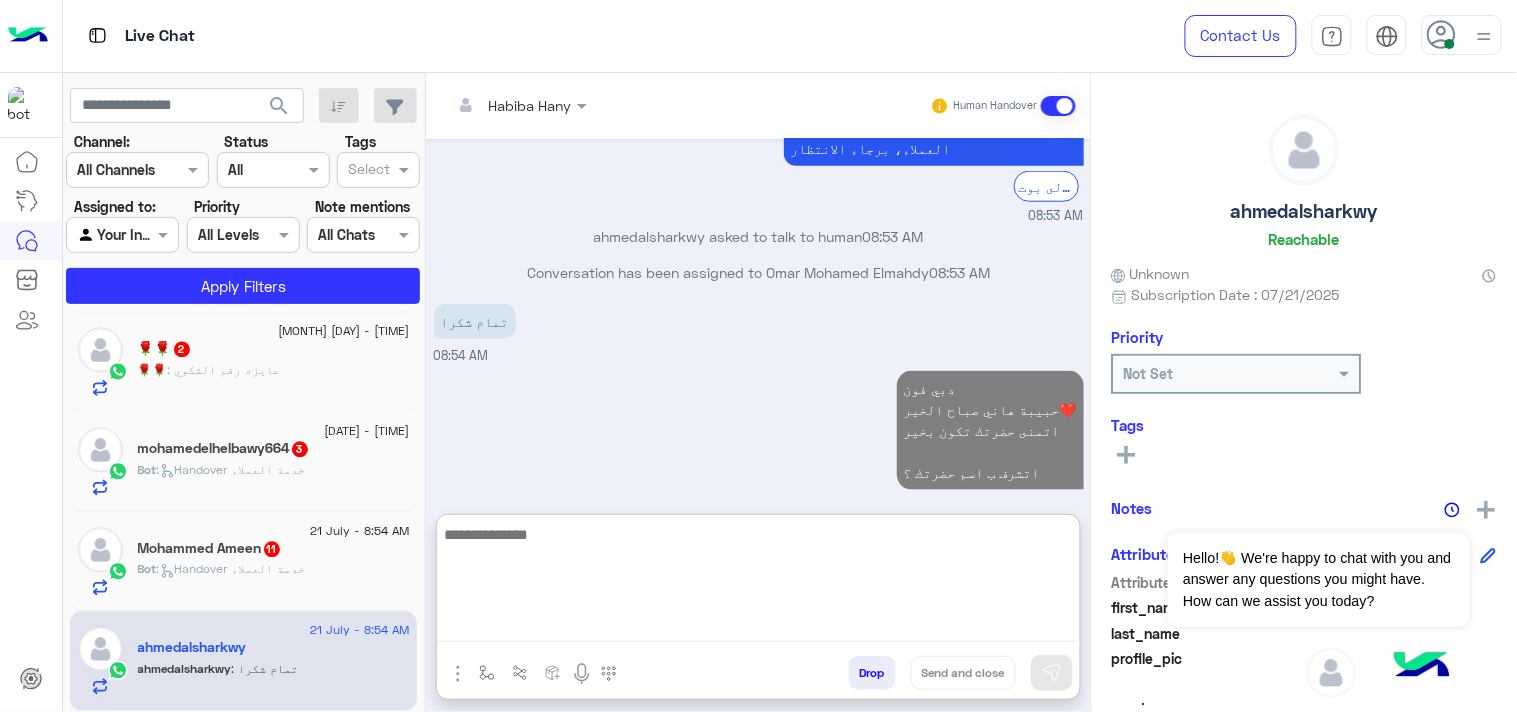 click on "تمام شكرا   08:54 AM" at bounding box center [759, 332] 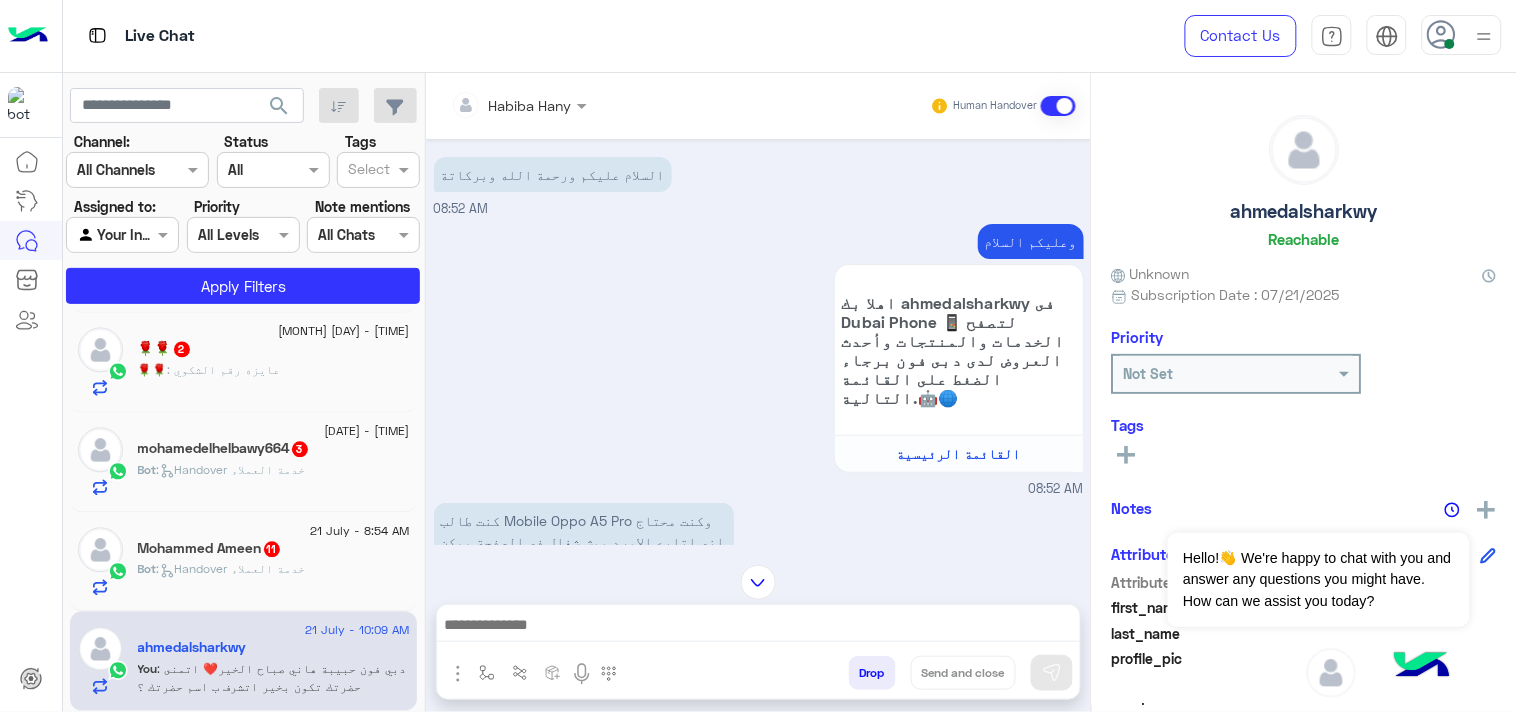 scroll, scrollTop: 0, scrollLeft: 0, axis: both 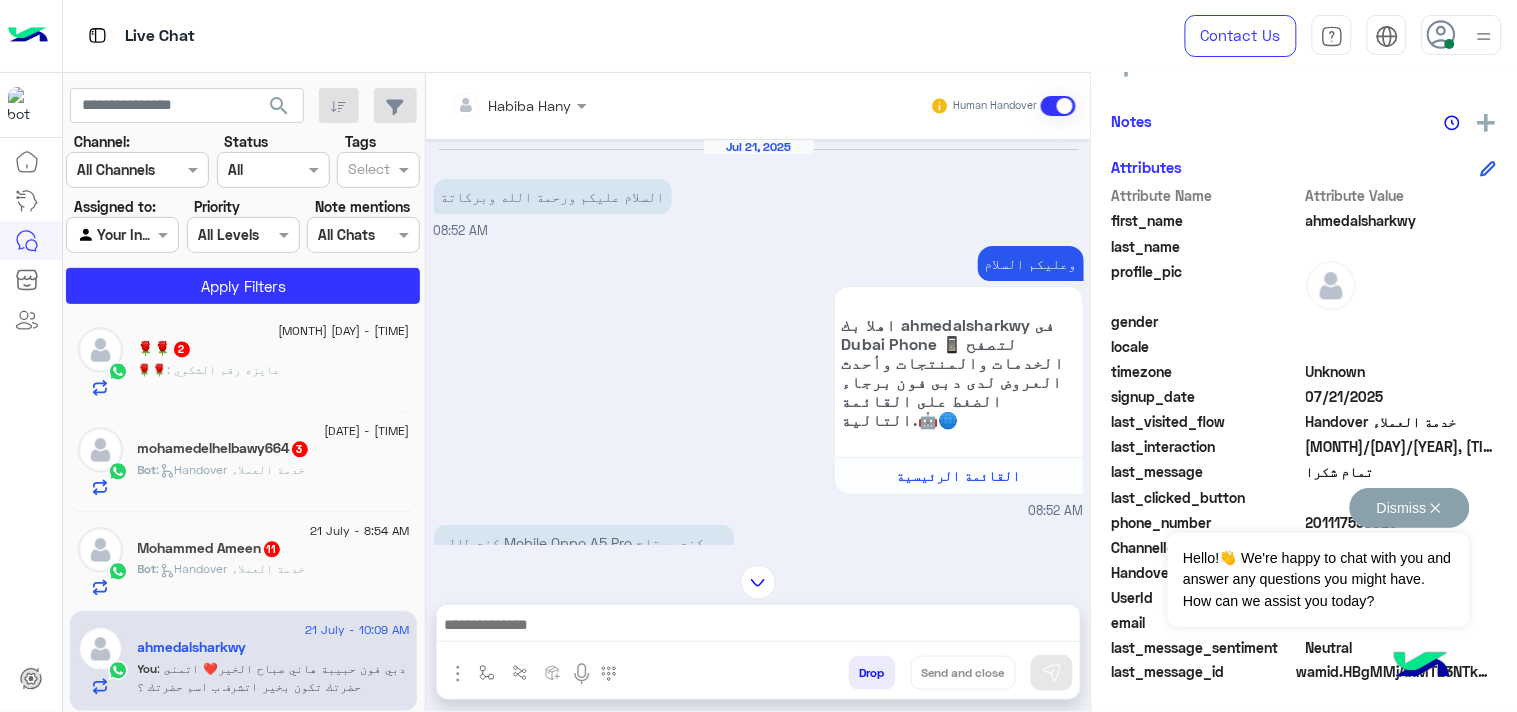click on "Dismiss ✕" at bounding box center [1410, 508] 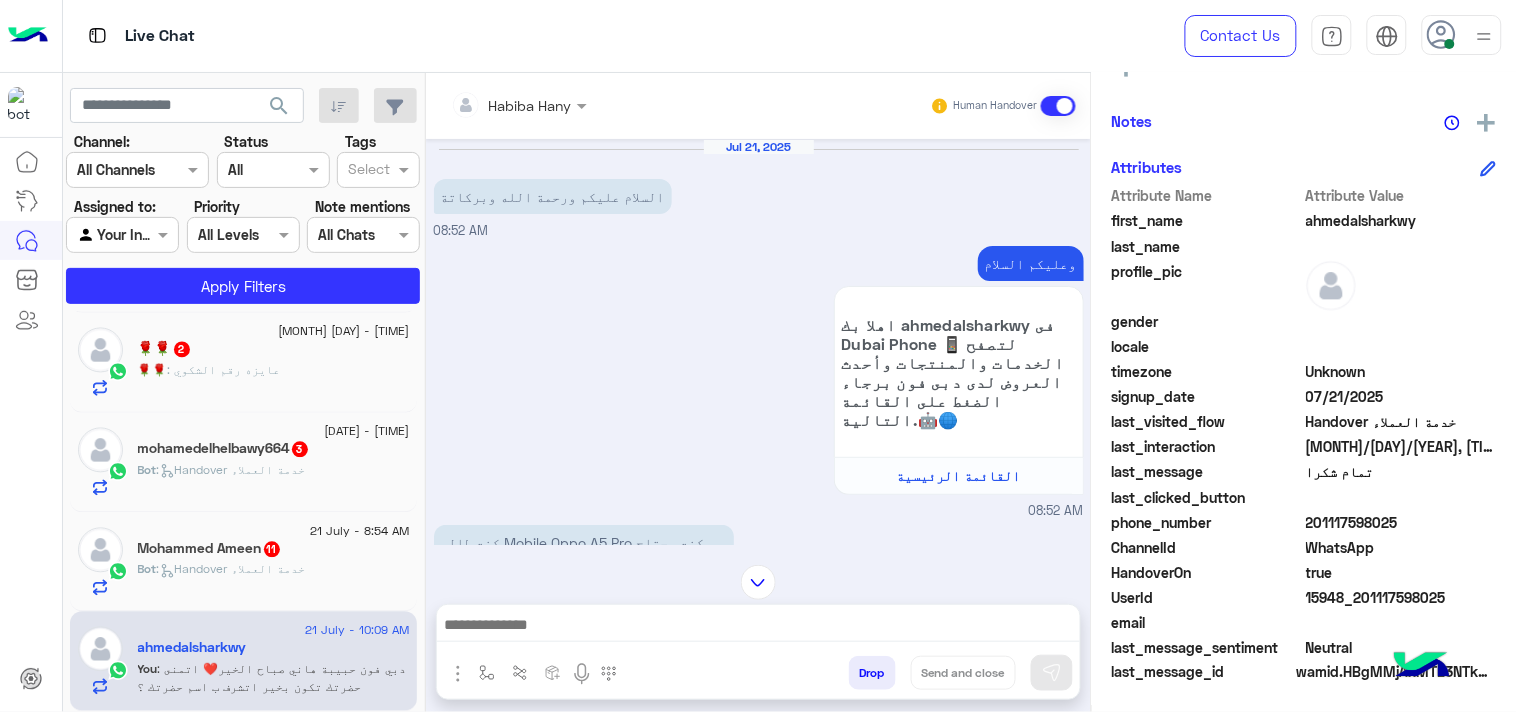 click on "201117598025" 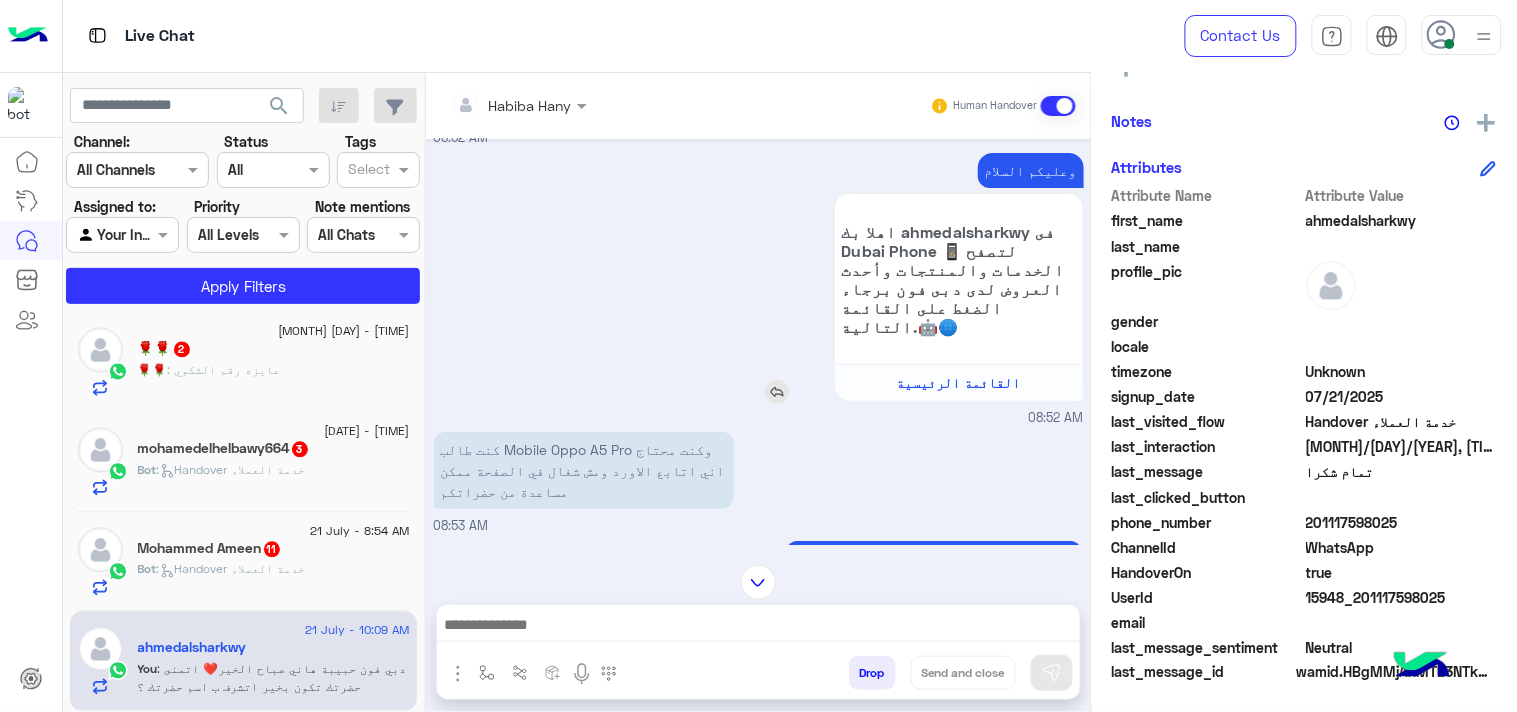 scroll, scrollTop: 111, scrollLeft: 0, axis: vertical 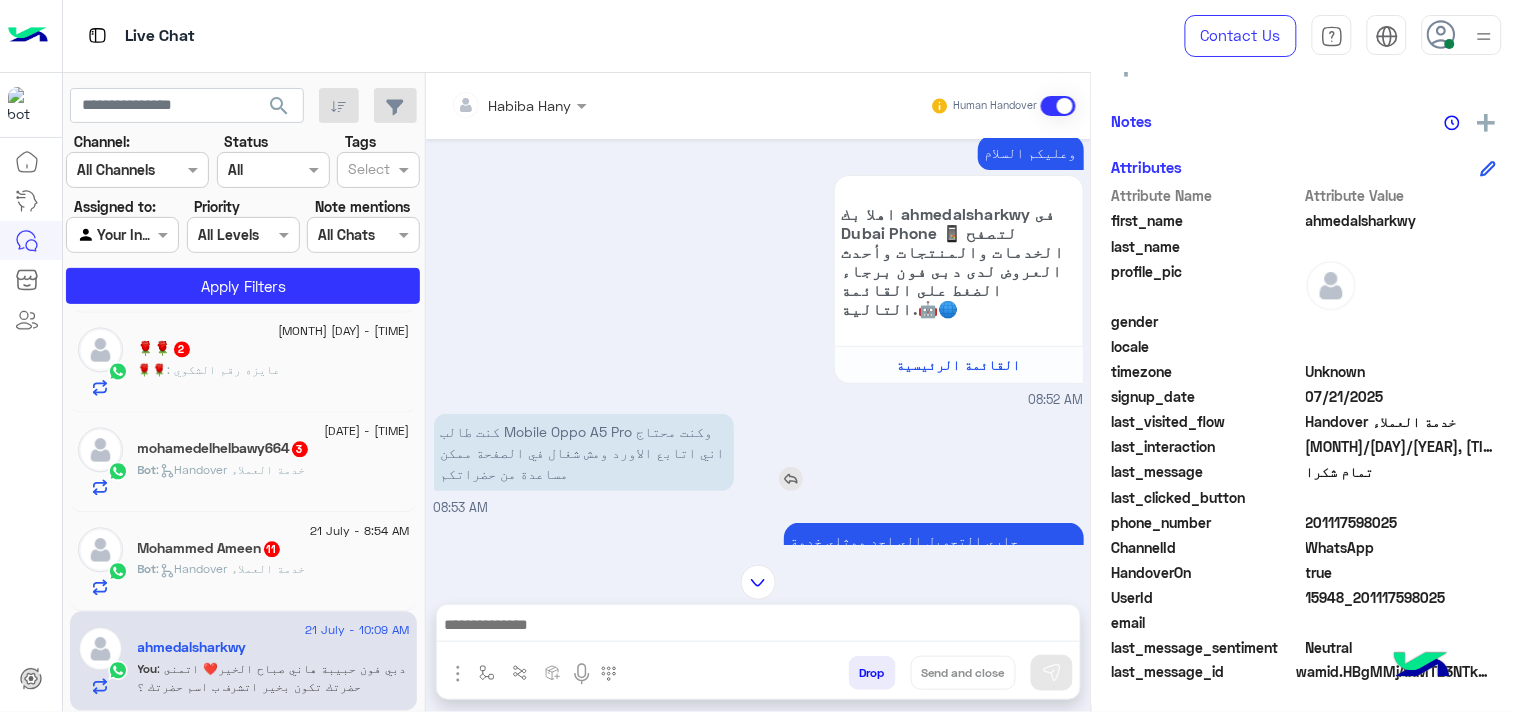 click at bounding box center (791, 479) 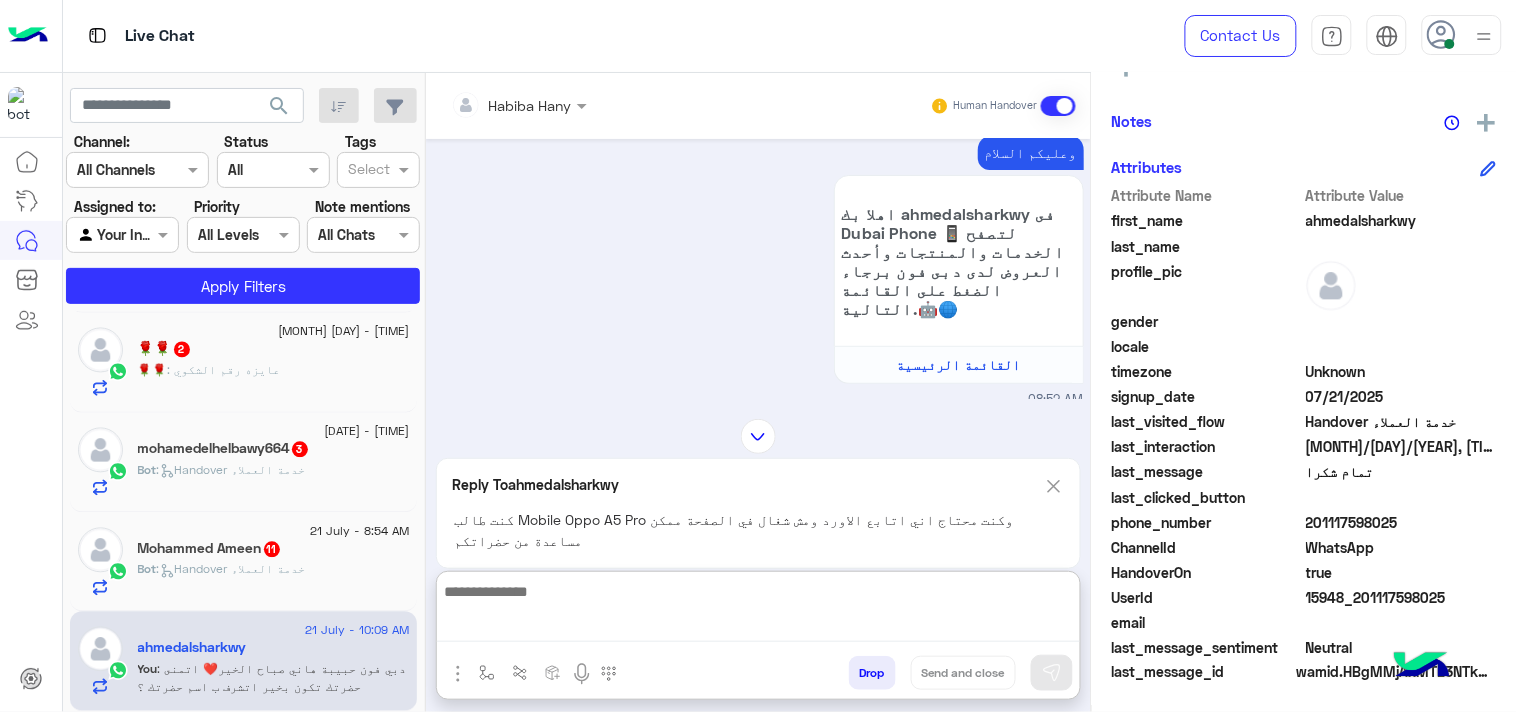 click at bounding box center (758, 610) 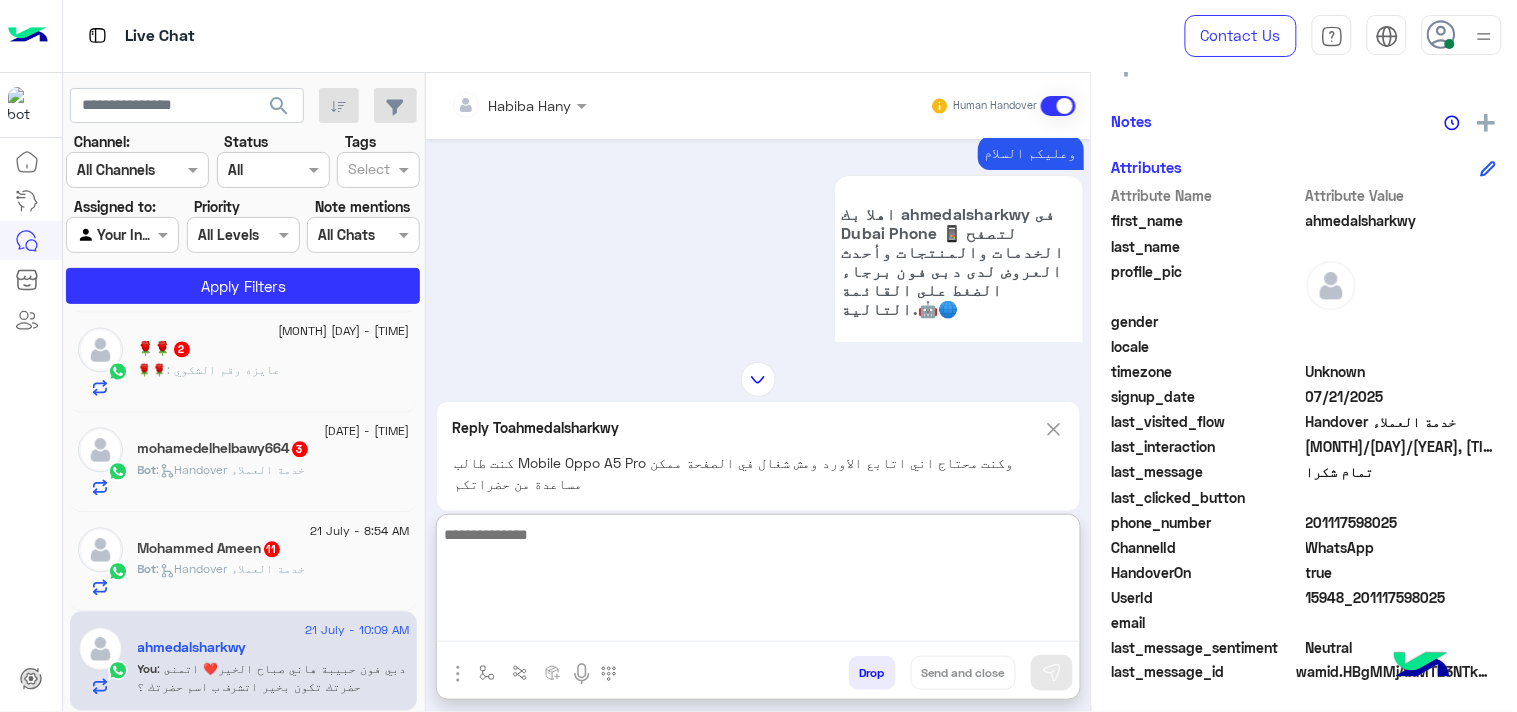 scroll, scrollTop: 646, scrollLeft: 0, axis: vertical 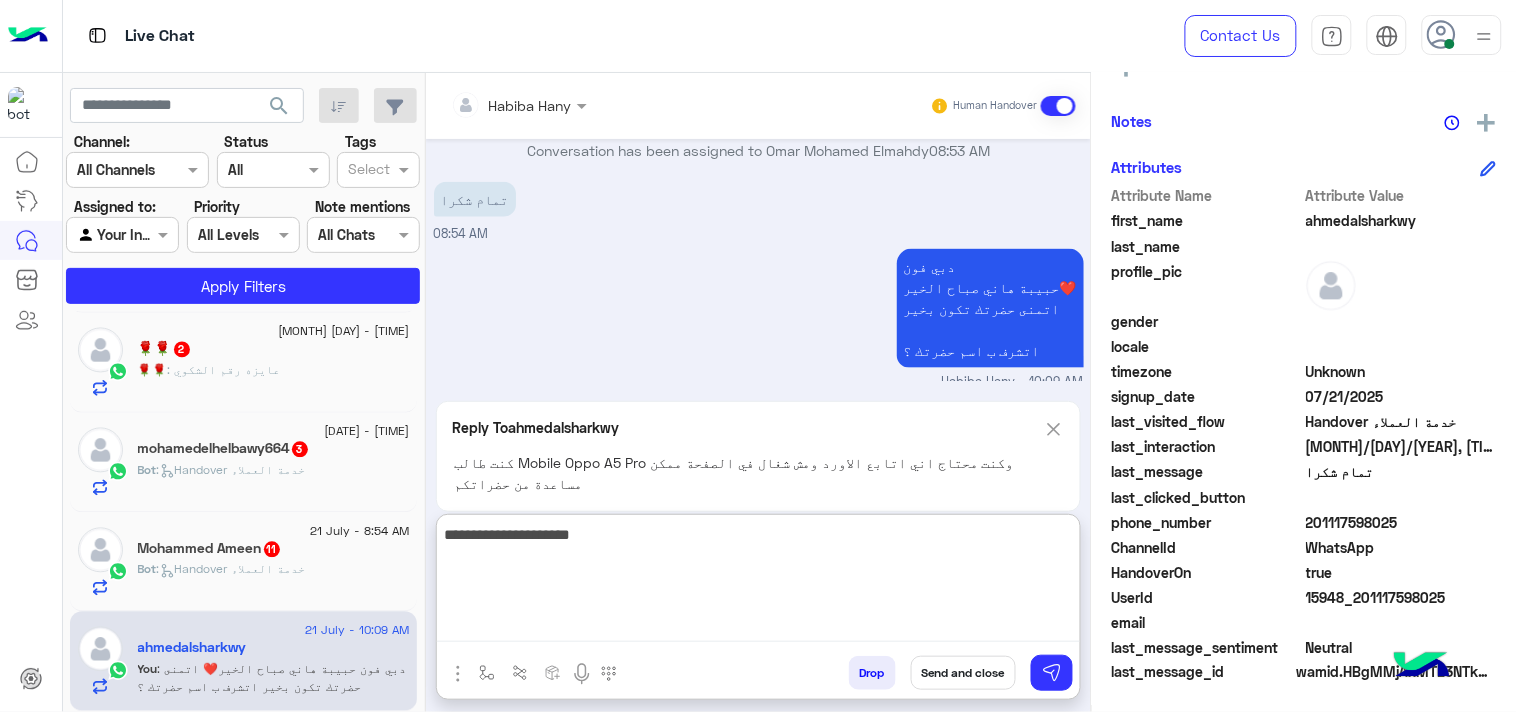 type on "**********" 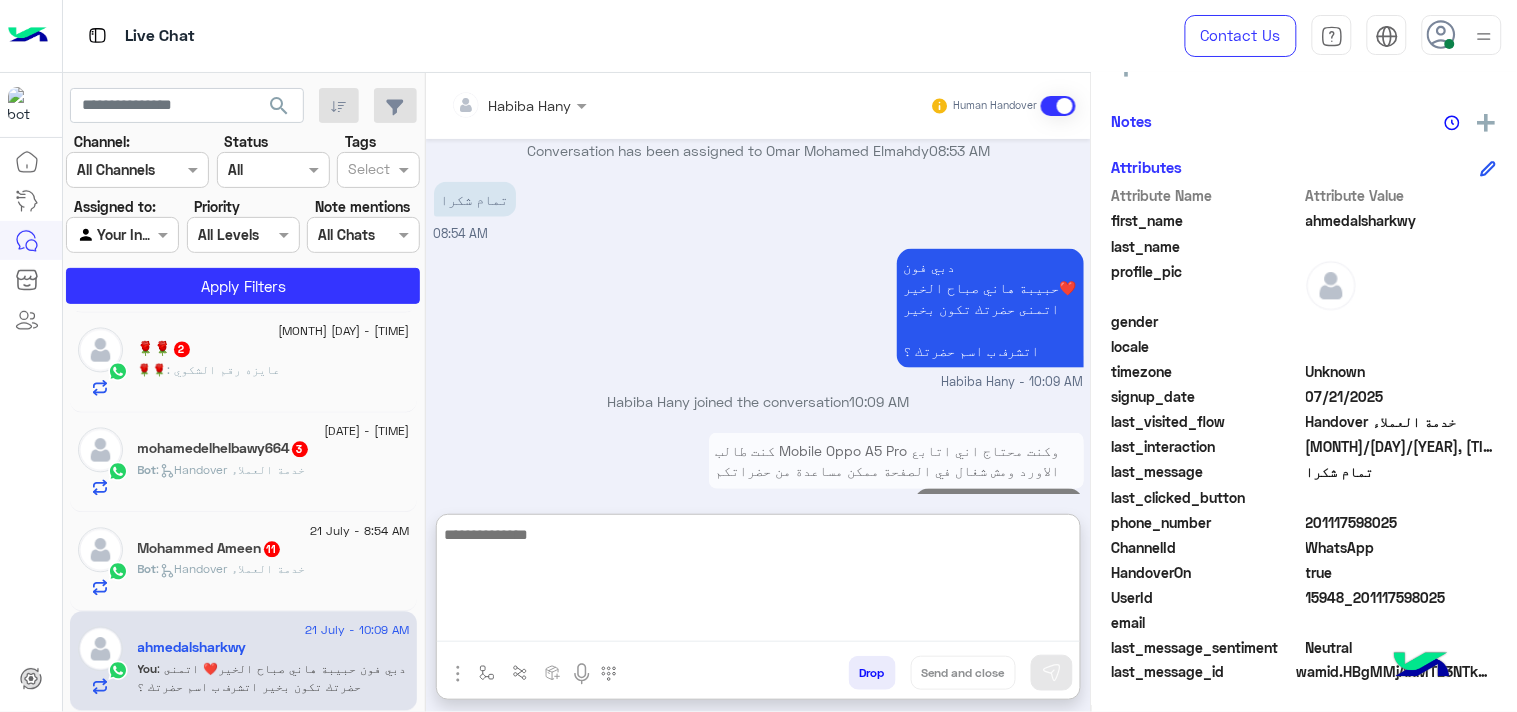 scroll, scrollTop: 681, scrollLeft: 0, axis: vertical 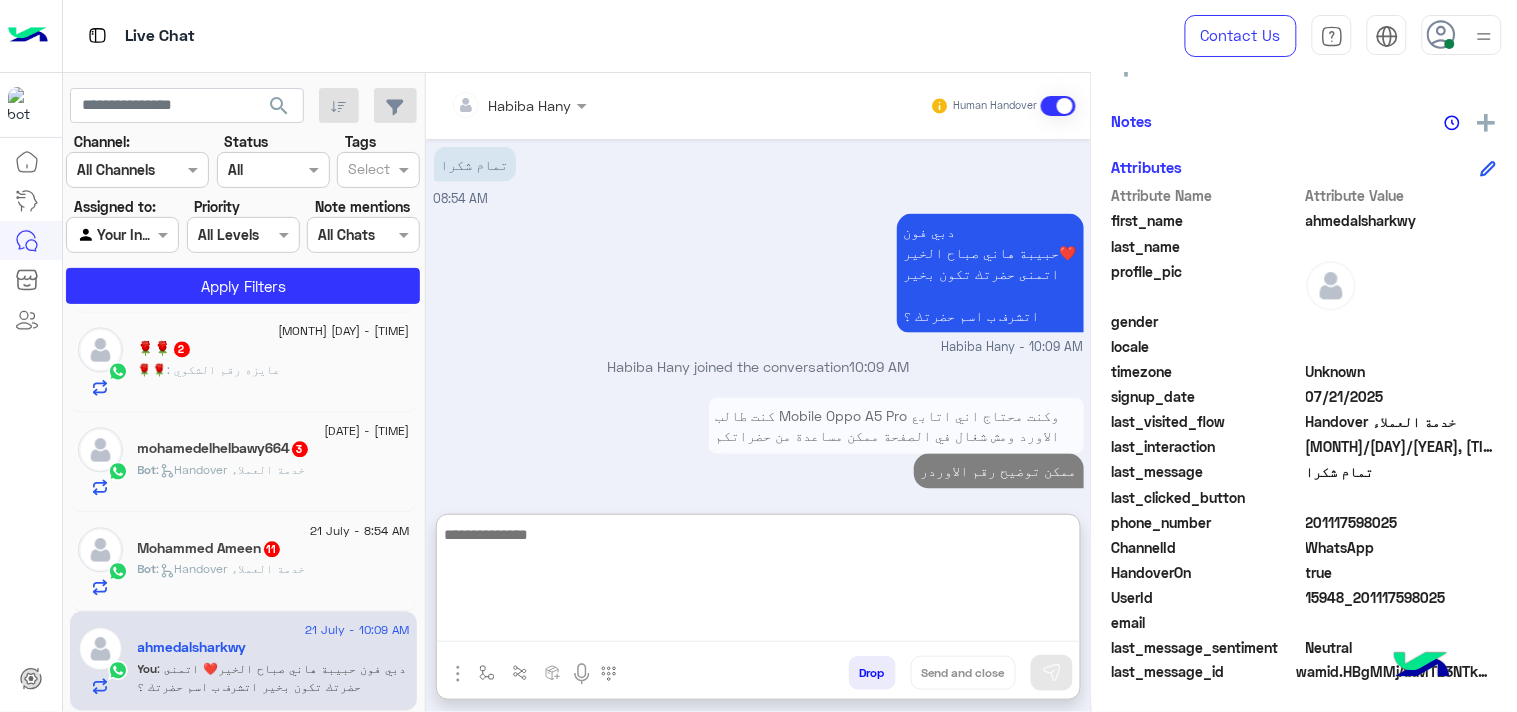drag, startPoint x: 355, startPoint y: 546, endPoint x: 350, endPoint y: 8, distance: 538.02325 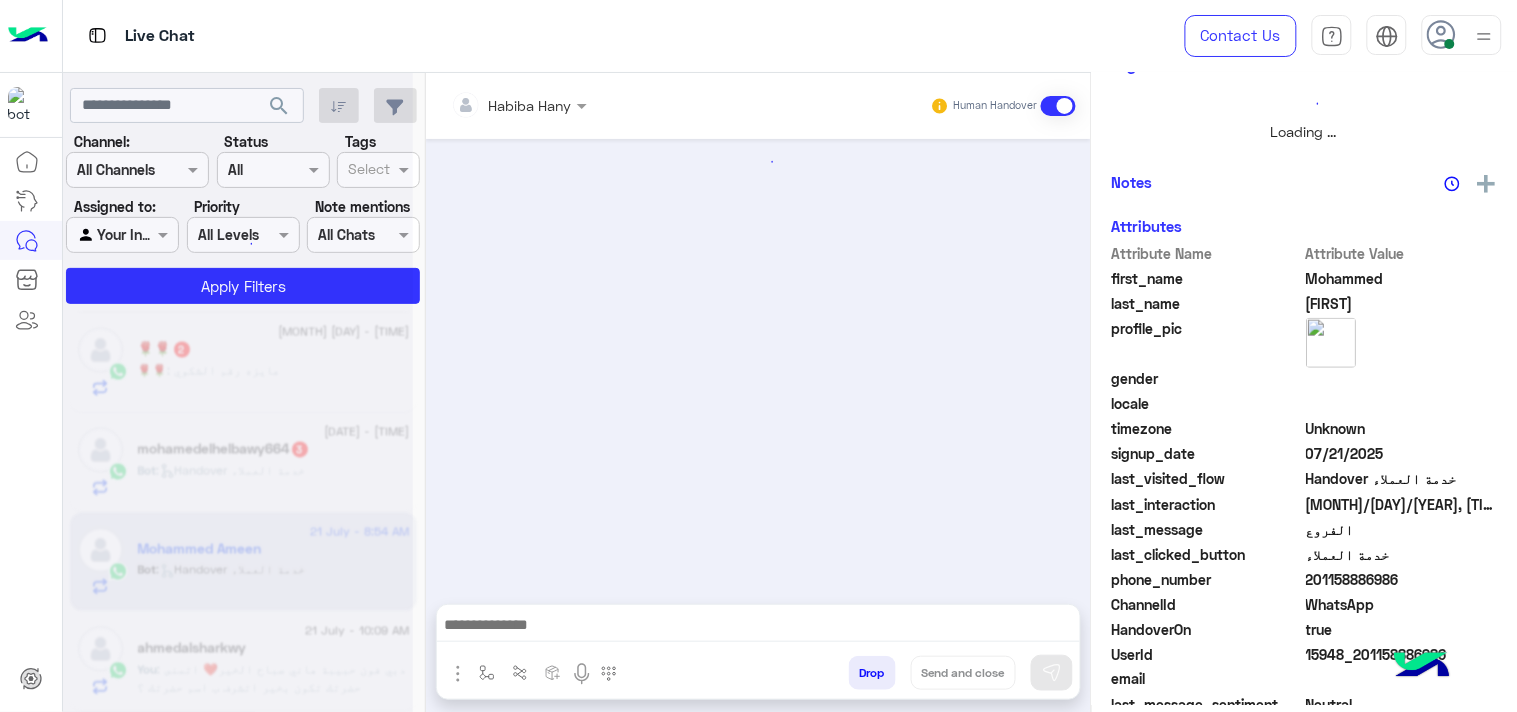 scroll, scrollTop: 0, scrollLeft: 0, axis: both 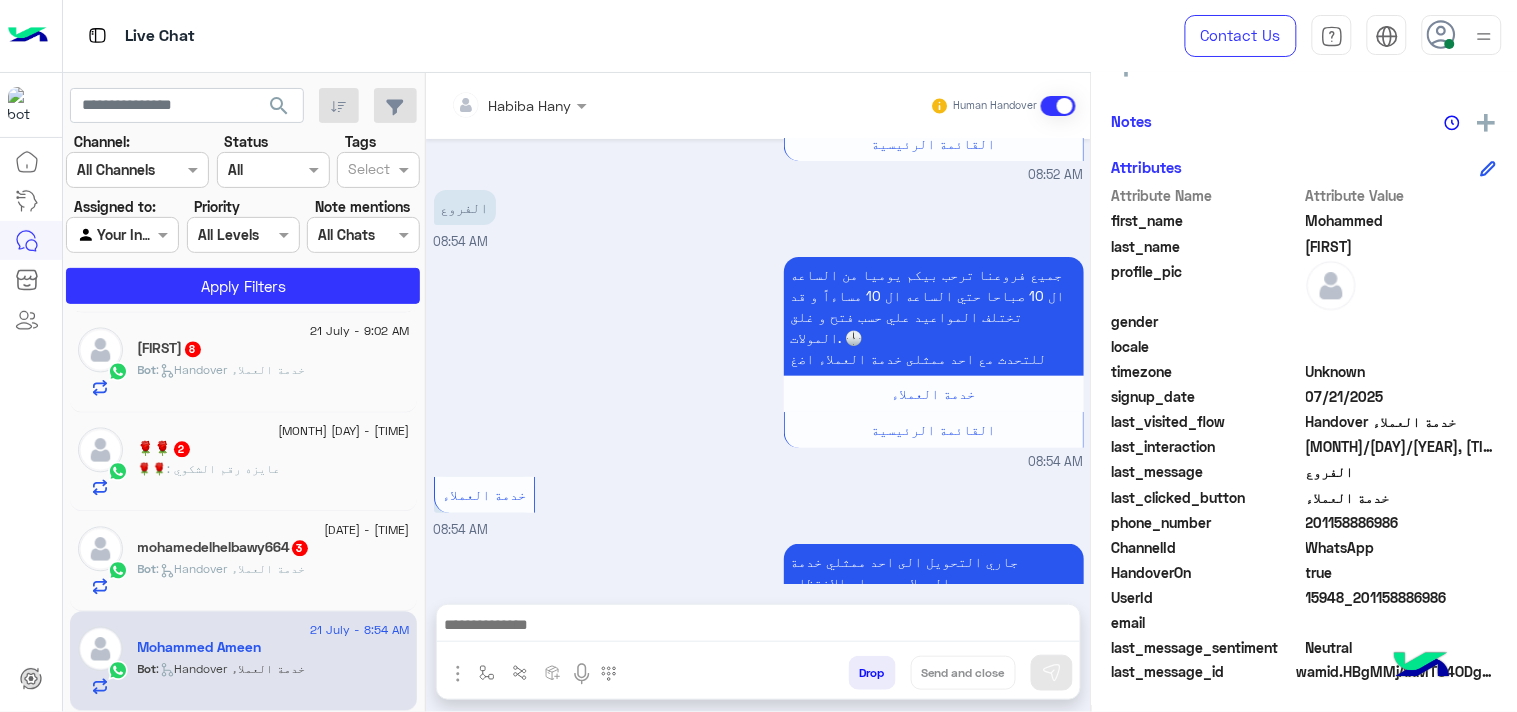 click on "Drop   Send and close" at bounding box center [856, 677] 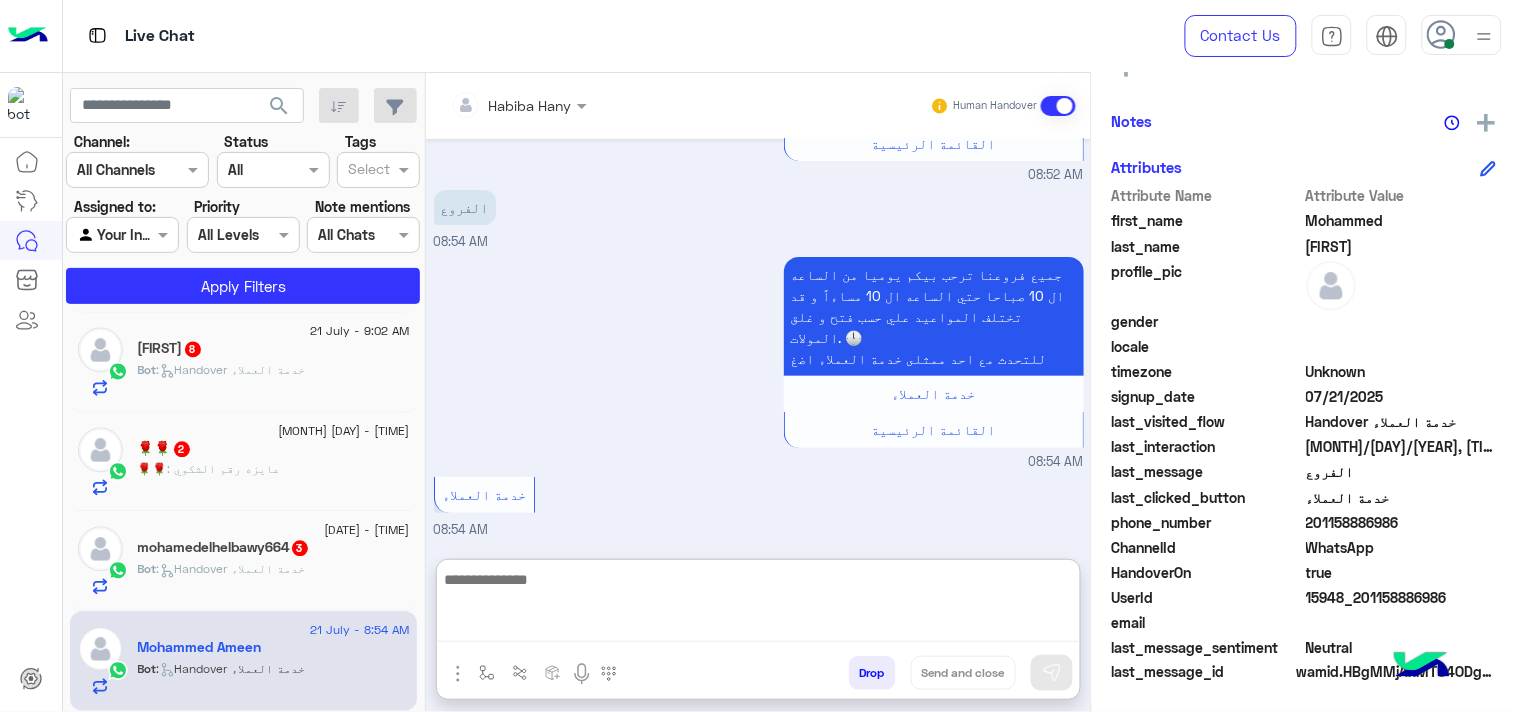 click at bounding box center [758, 604] 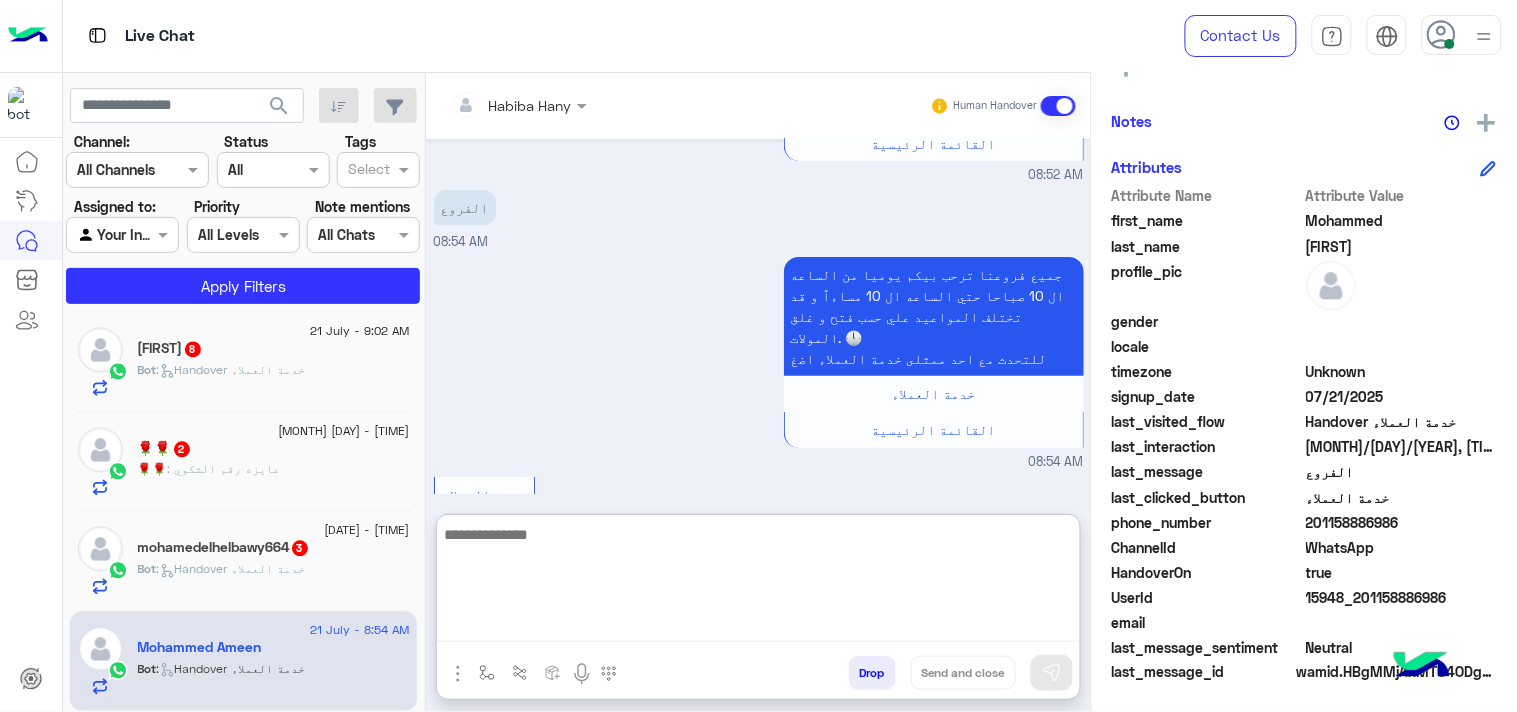 click at bounding box center (758, 582) 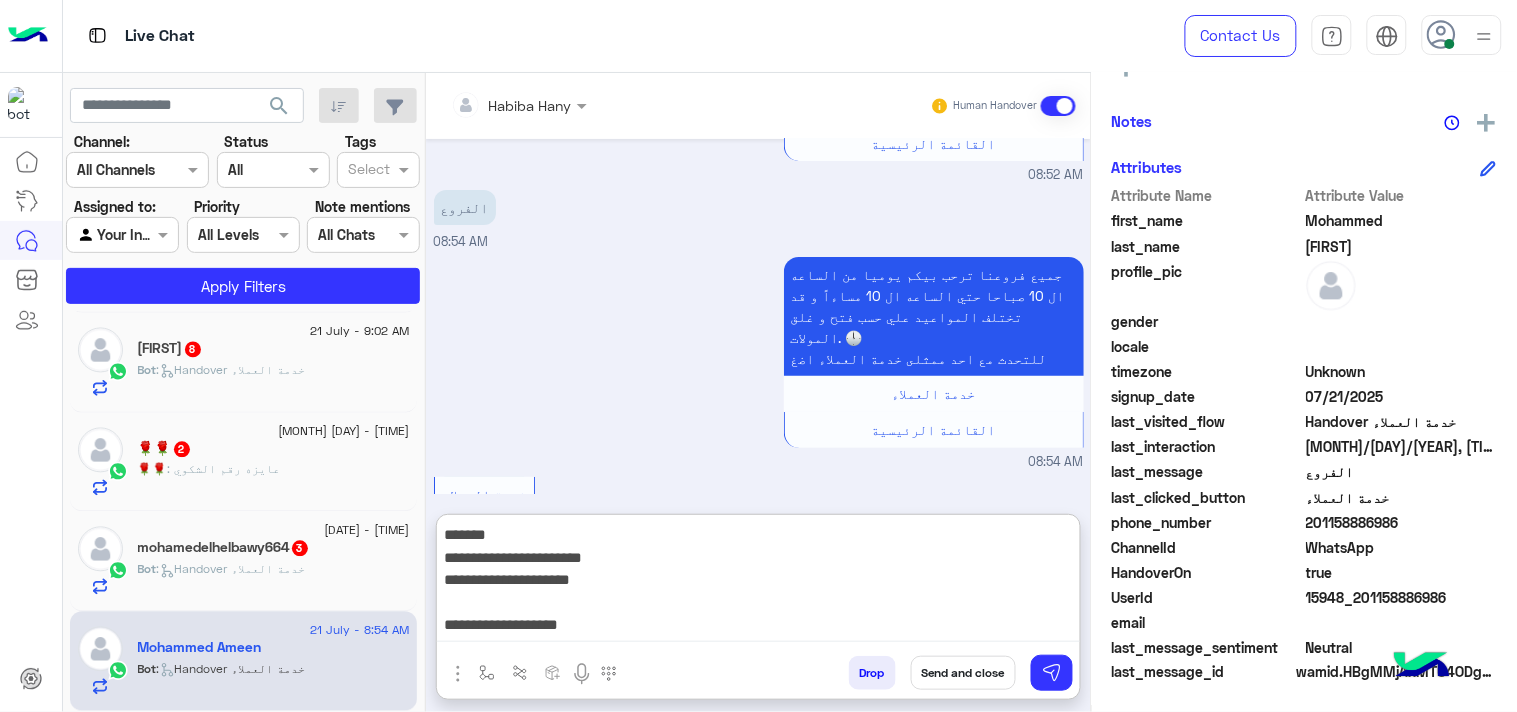scroll, scrollTop: 38, scrollLeft: 0, axis: vertical 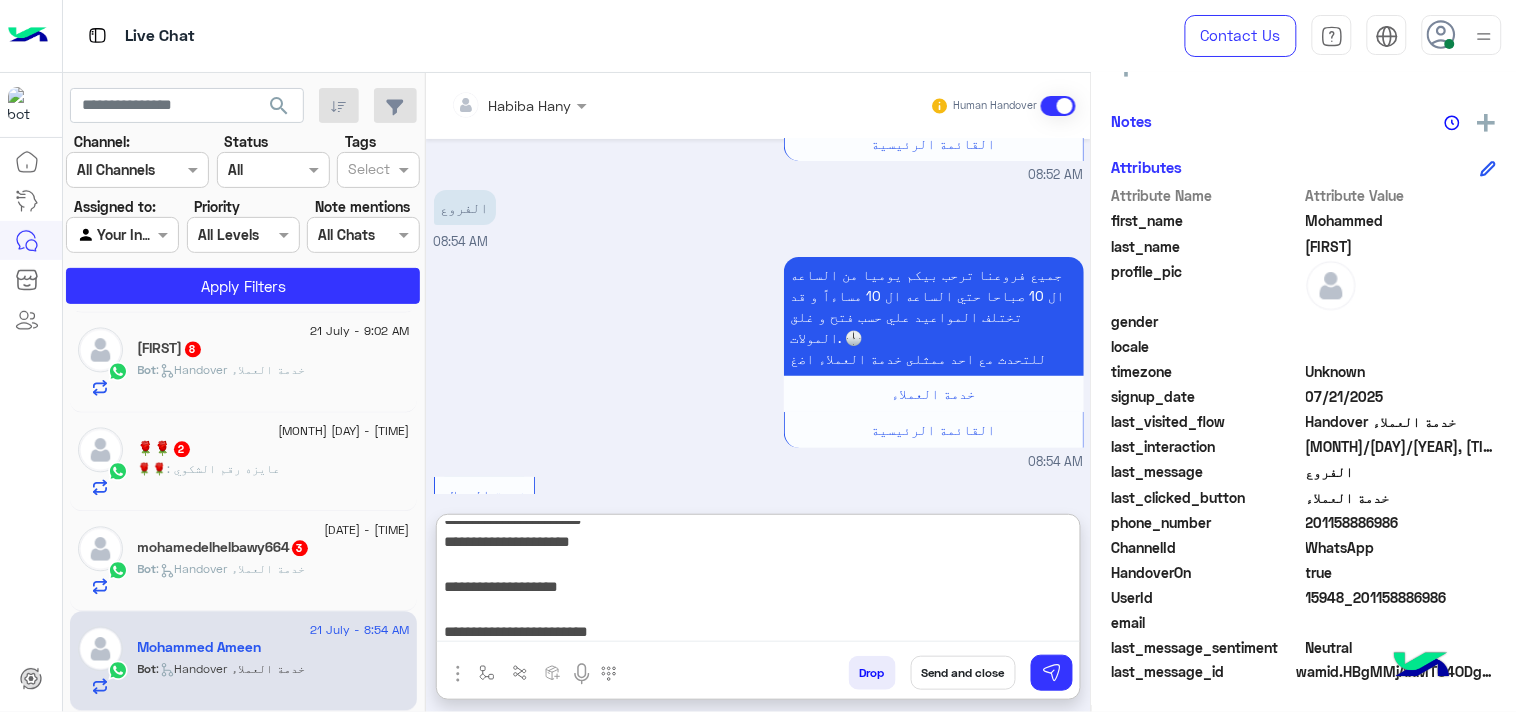 click on "**********" at bounding box center (758, 582) 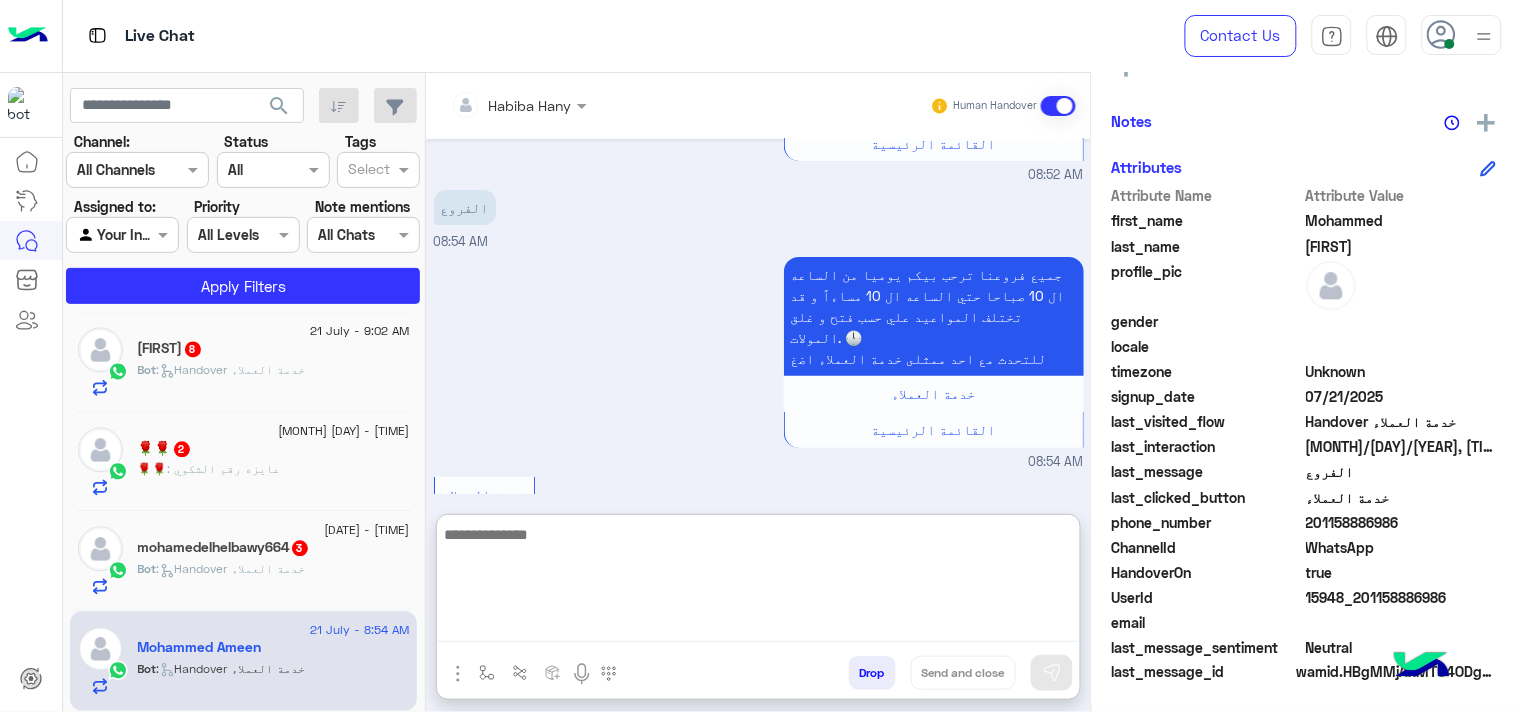 scroll, scrollTop: 2204, scrollLeft: 0, axis: vertical 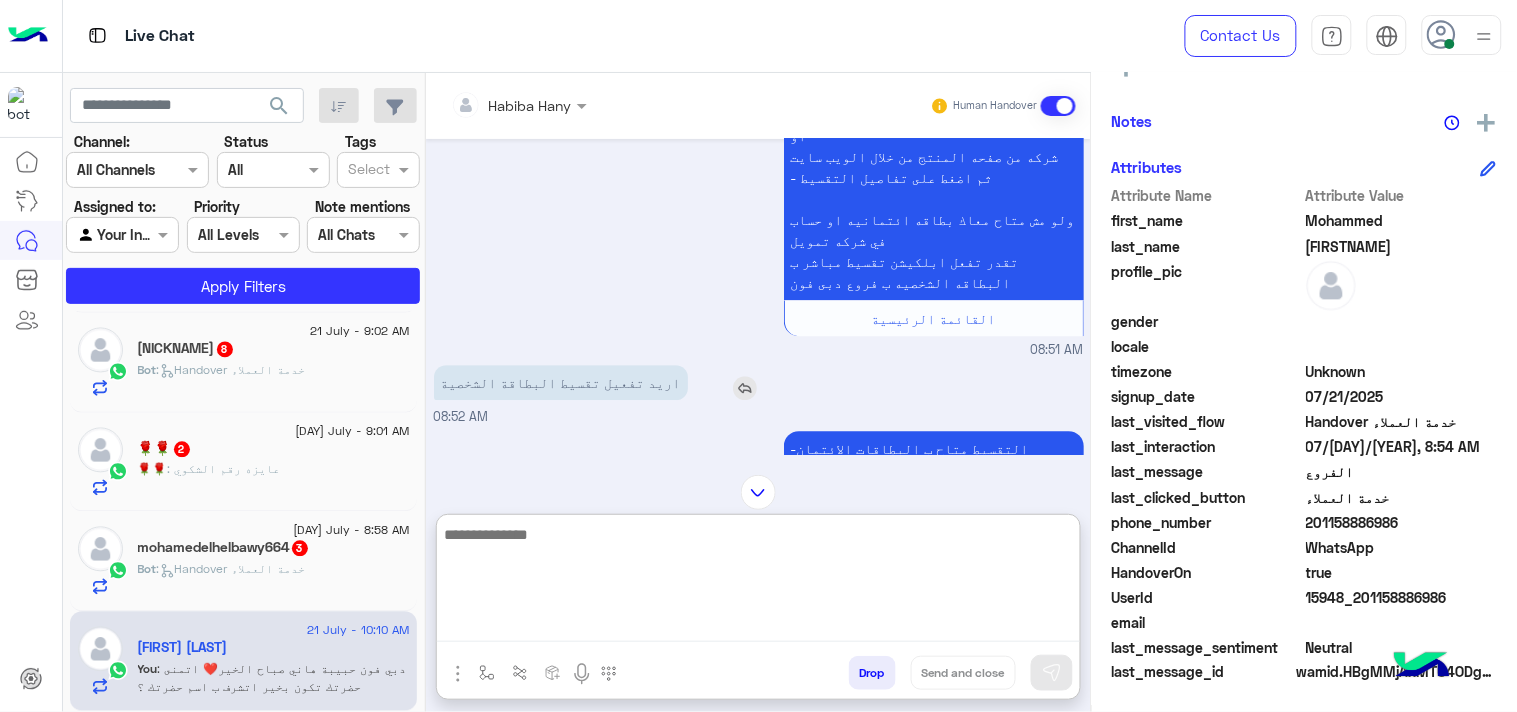 click on "اريد تفعيل تقسيط البطاقة الشخصية" at bounding box center (618, 382) 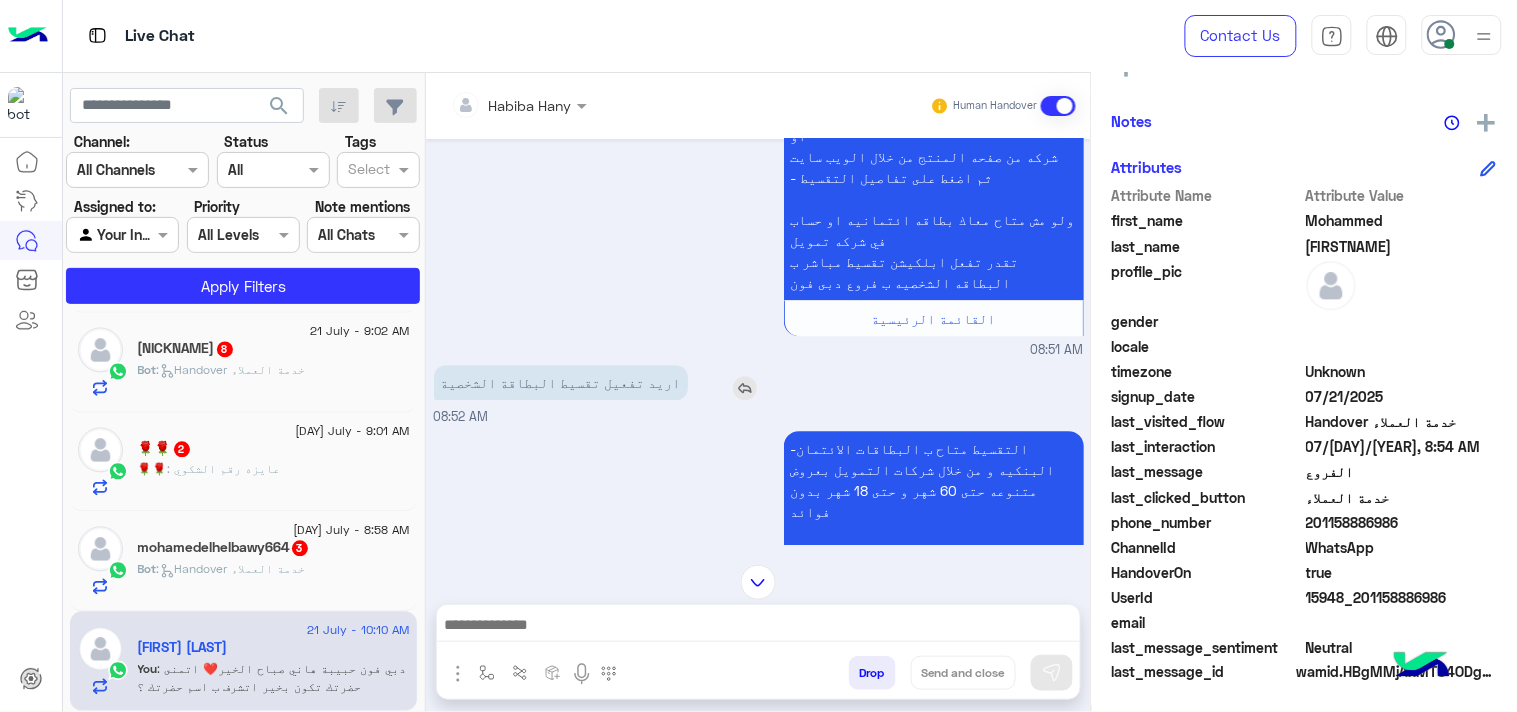 click at bounding box center [745, 388] 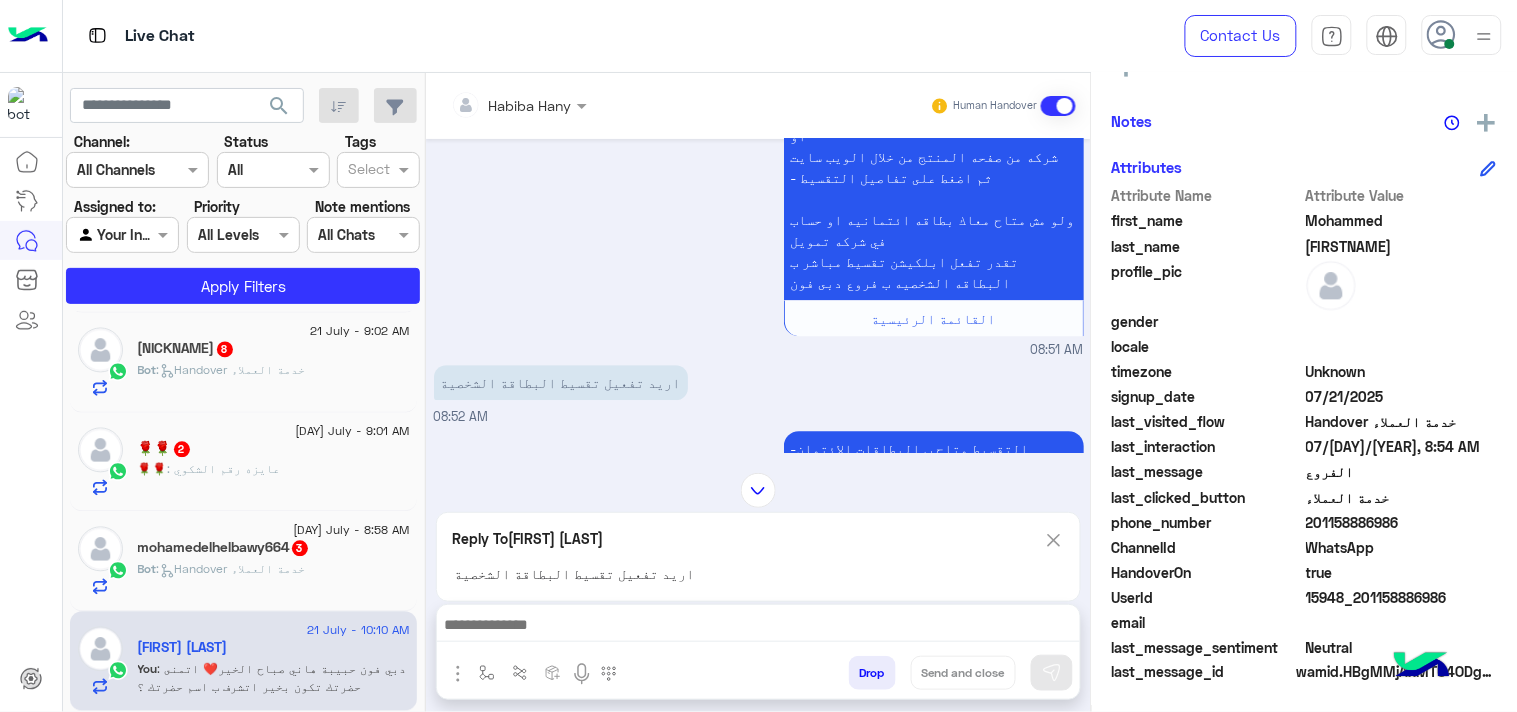 click at bounding box center (758, 627) 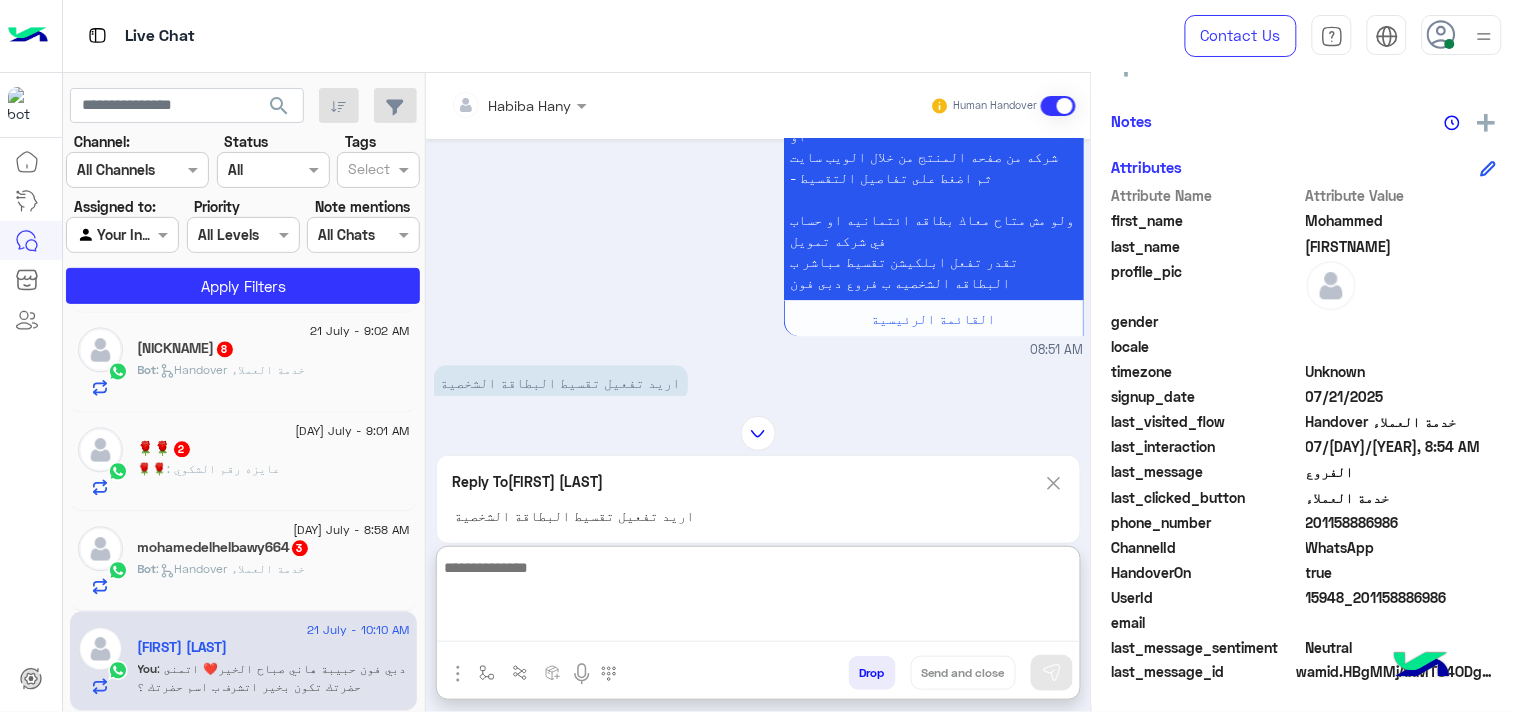 paste on "**********" 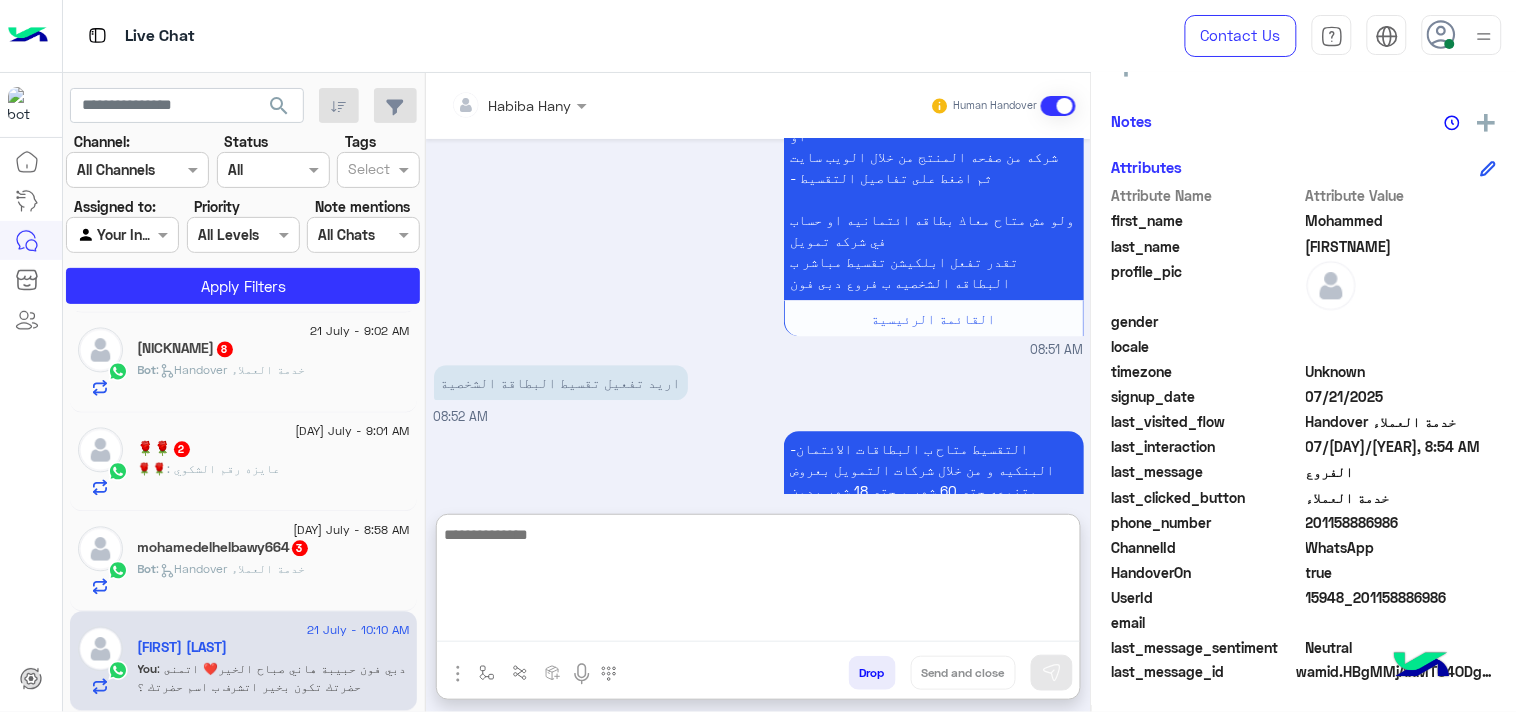 scroll, scrollTop: 2423, scrollLeft: 0, axis: vertical 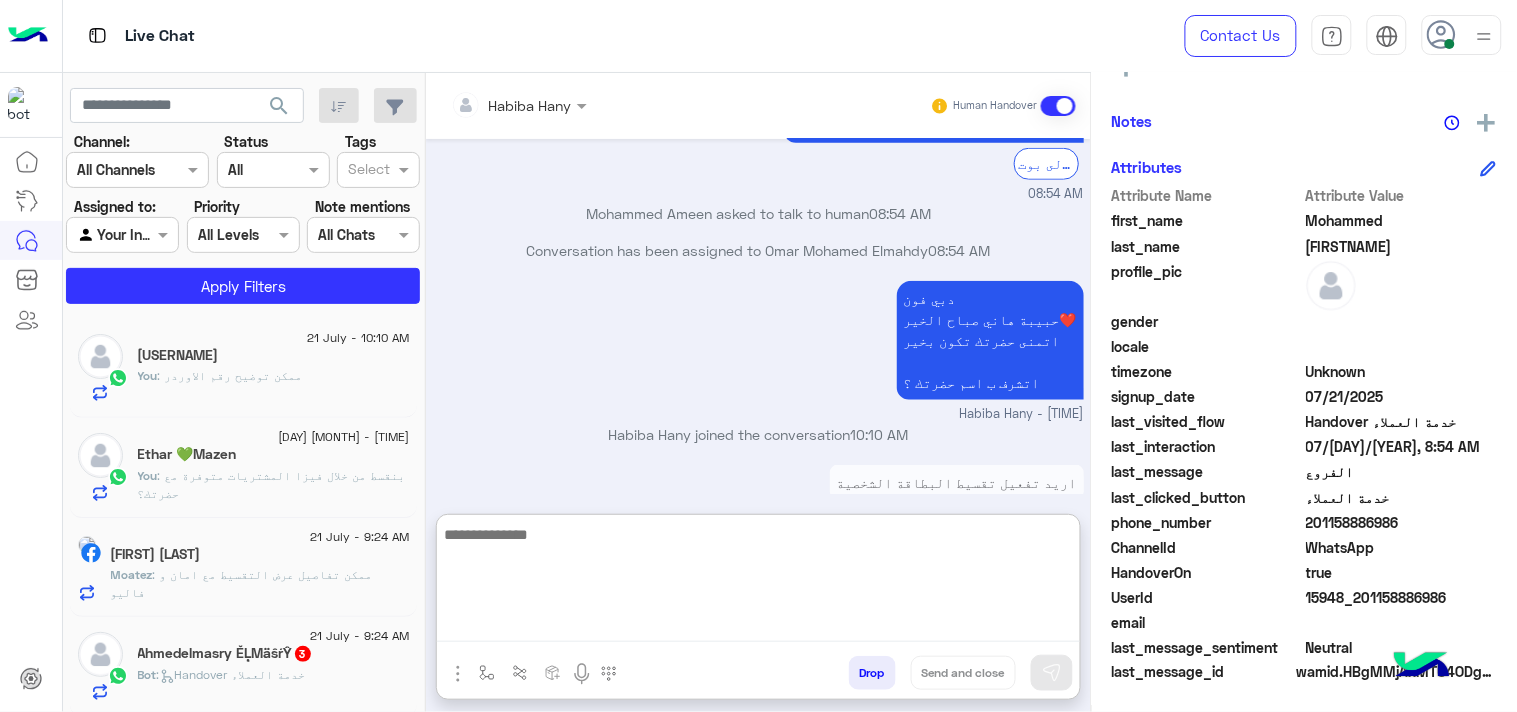 click on "Moatez : ممكن تفاصيل عرض التقسيط مع امان و فاليو" 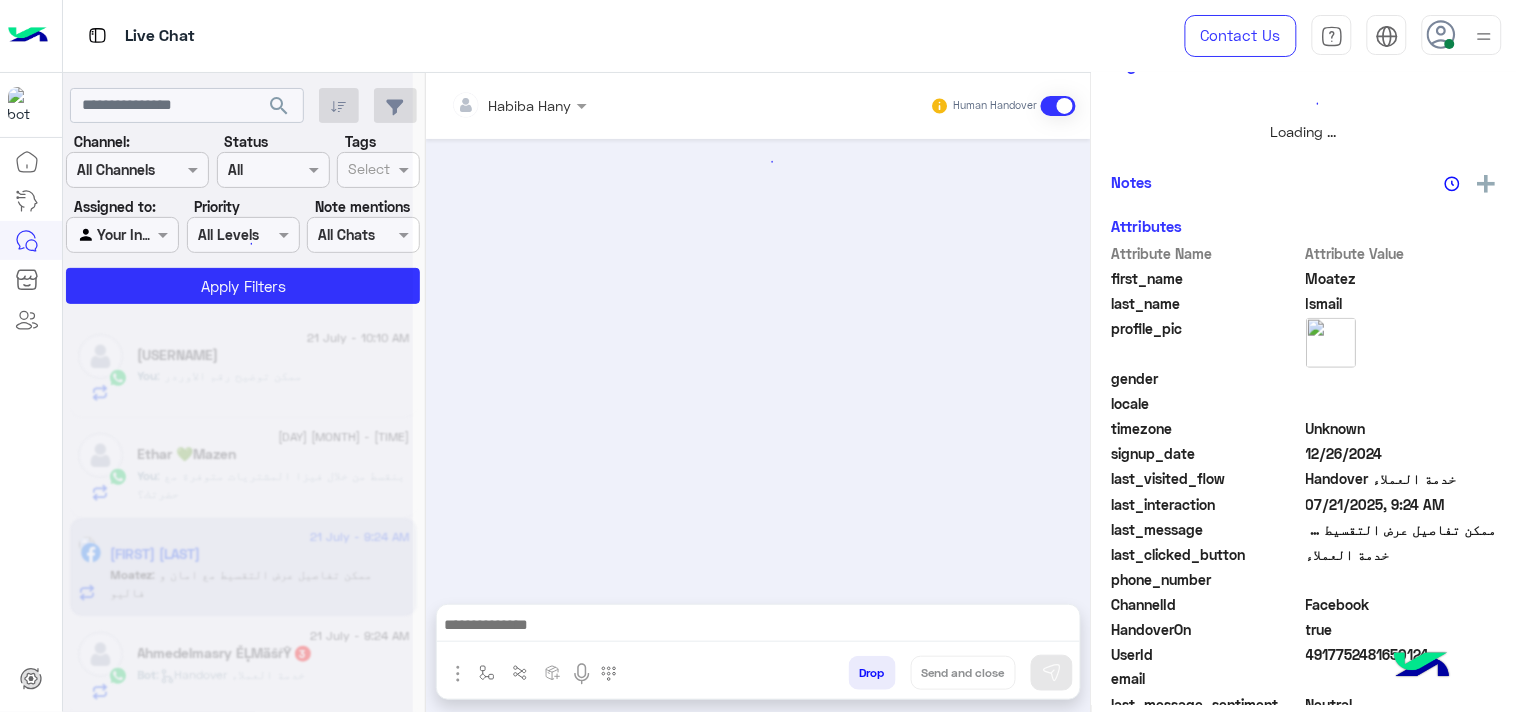 scroll, scrollTop: 0, scrollLeft: 0, axis: both 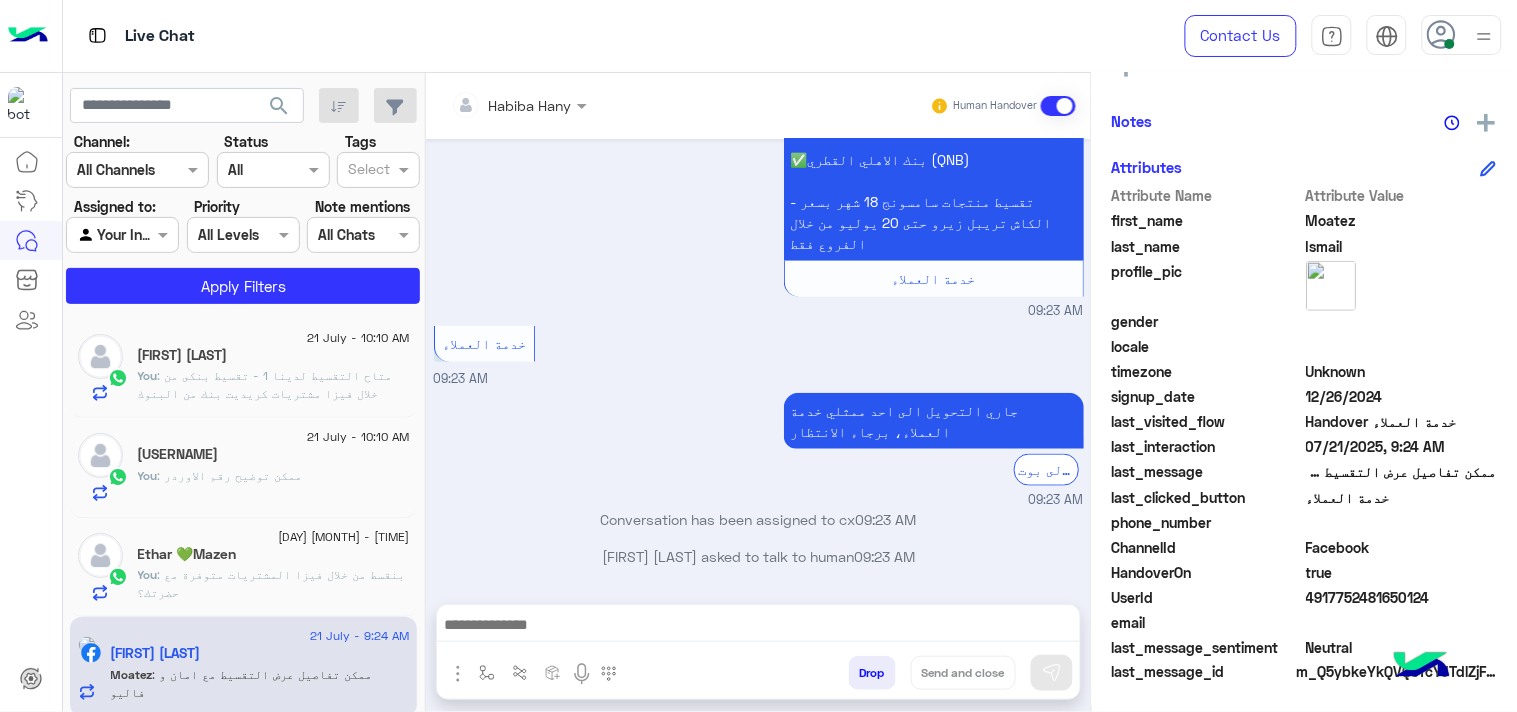 click on "search" 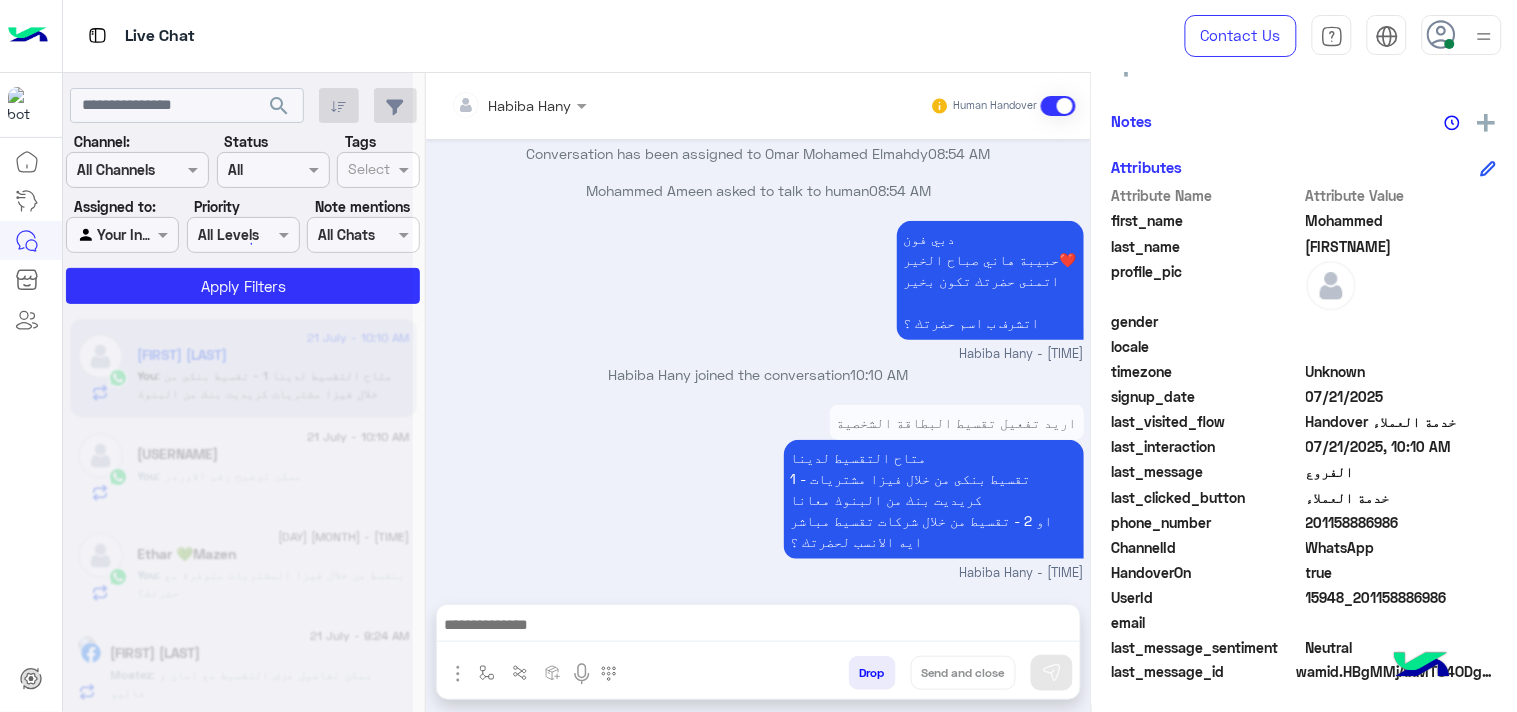 scroll, scrollTop: 387, scrollLeft: 0, axis: vertical 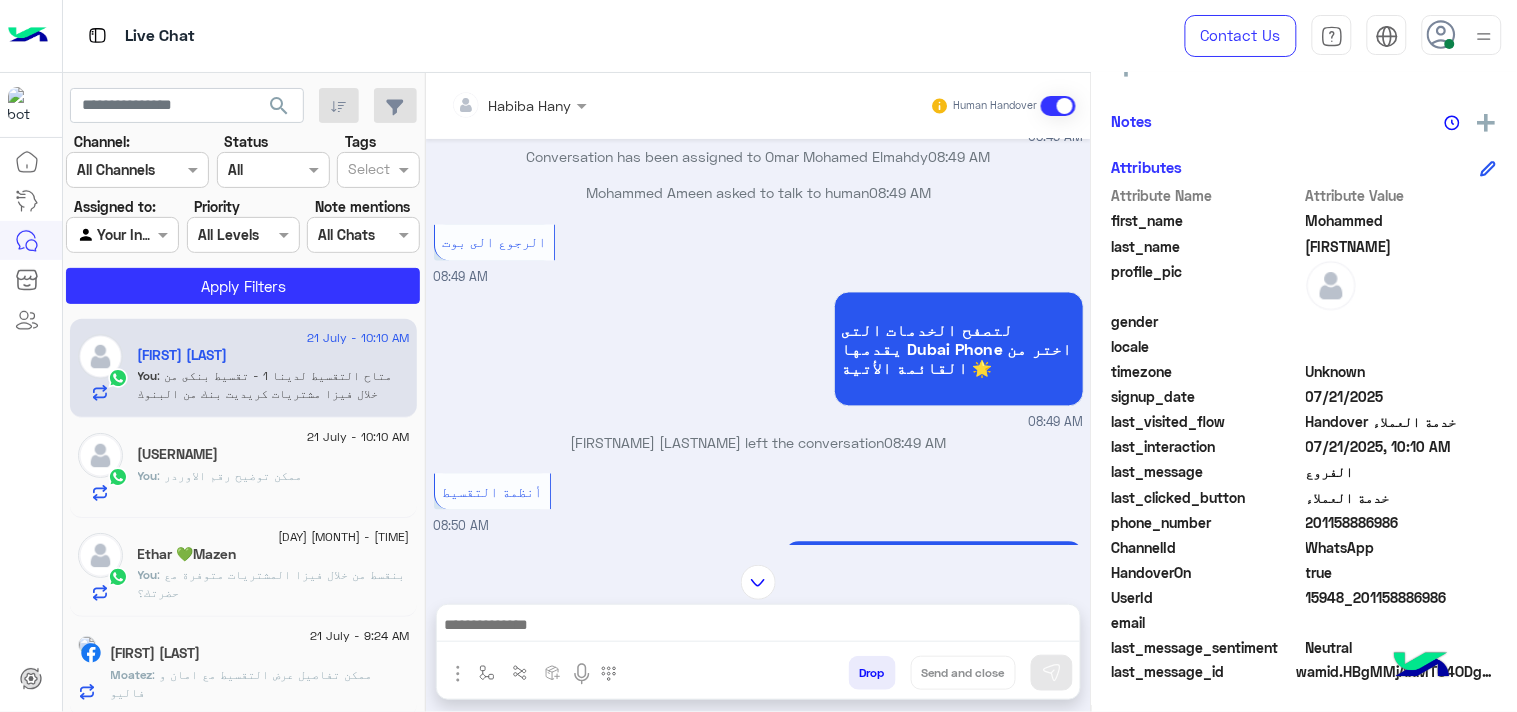 click on "You  : بنقسط من خلال فيزا المشتريات متوفرة مع حضرتك؟" 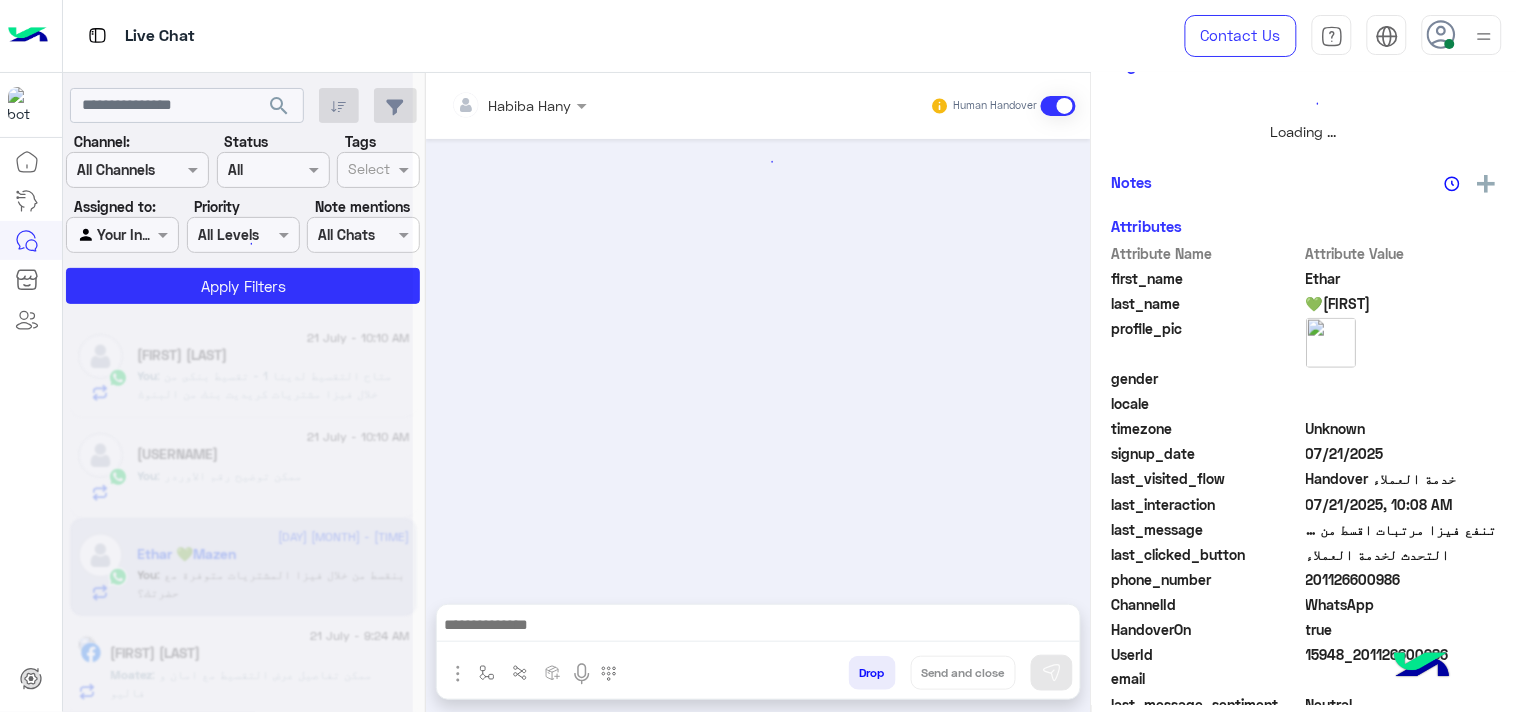 scroll, scrollTop: 446, scrollLeft: 0, axis: vertical 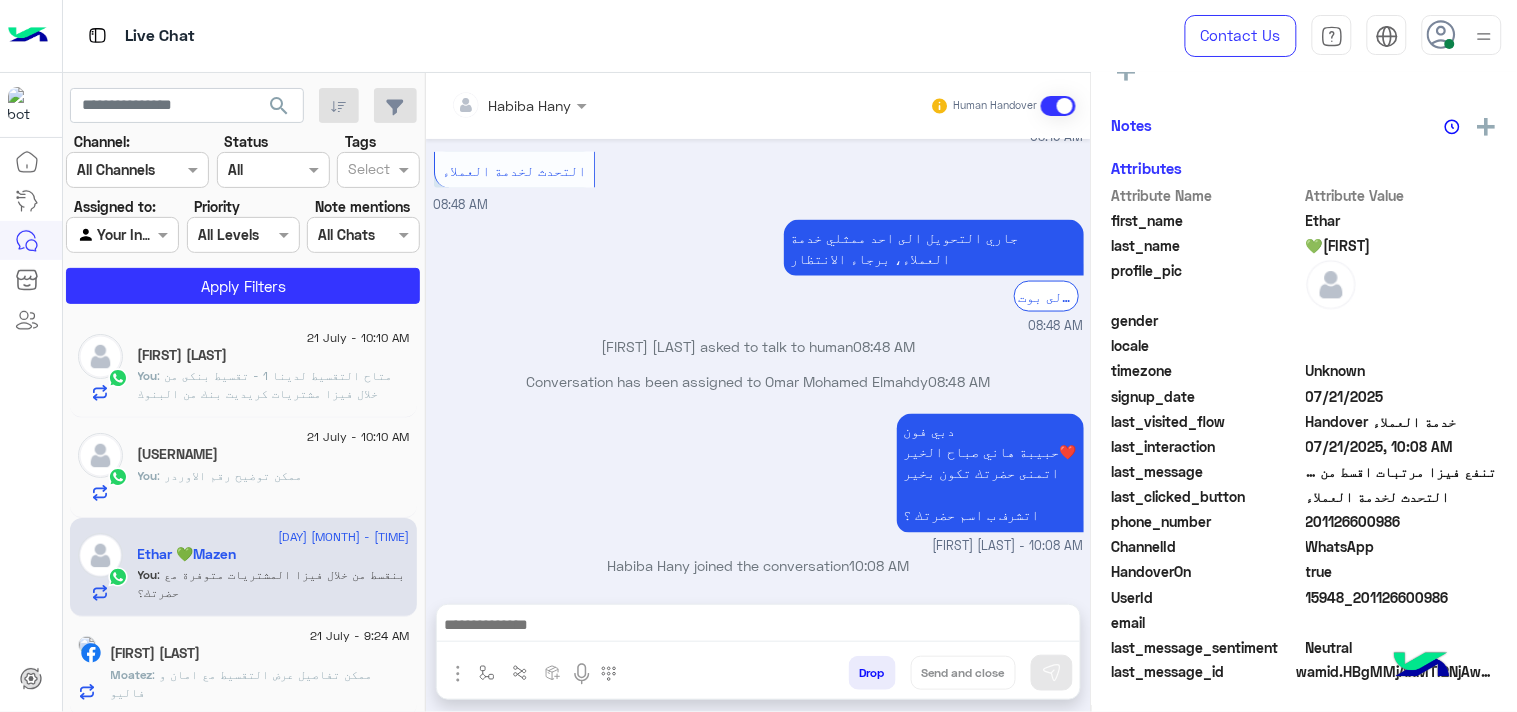 click at bounding box center (758, 630) 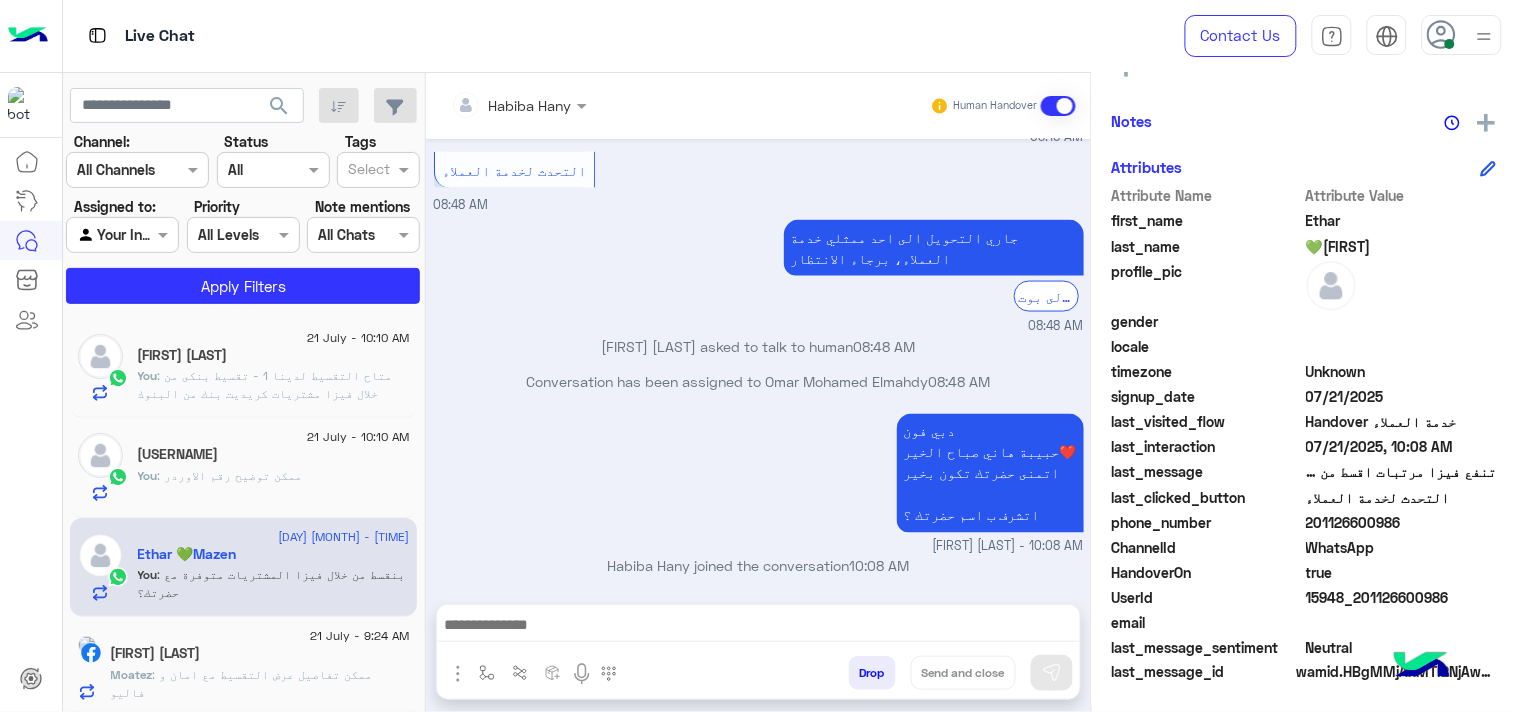 click at bounding box center (758, 627) 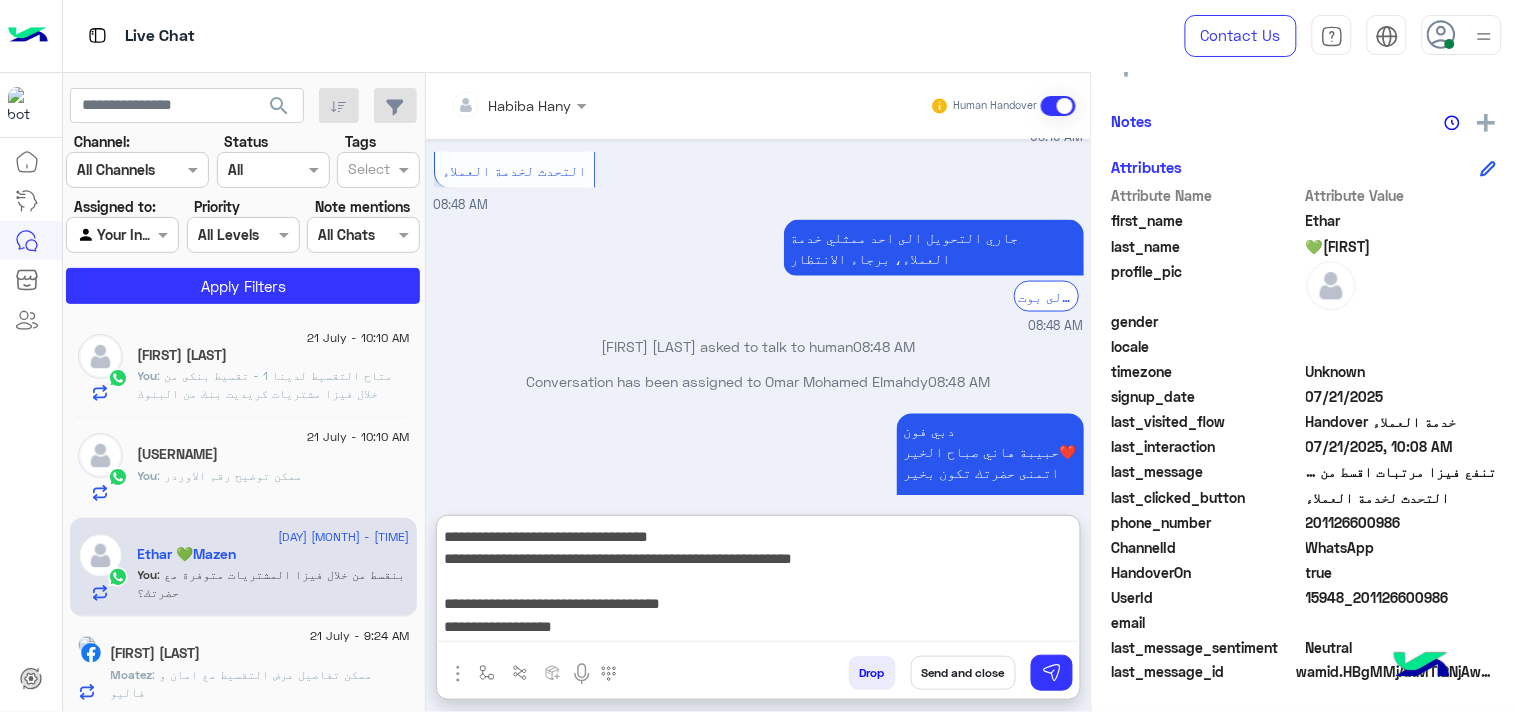 scroll, scrollTop: 132, scrollLeft: 0, axis: vertical 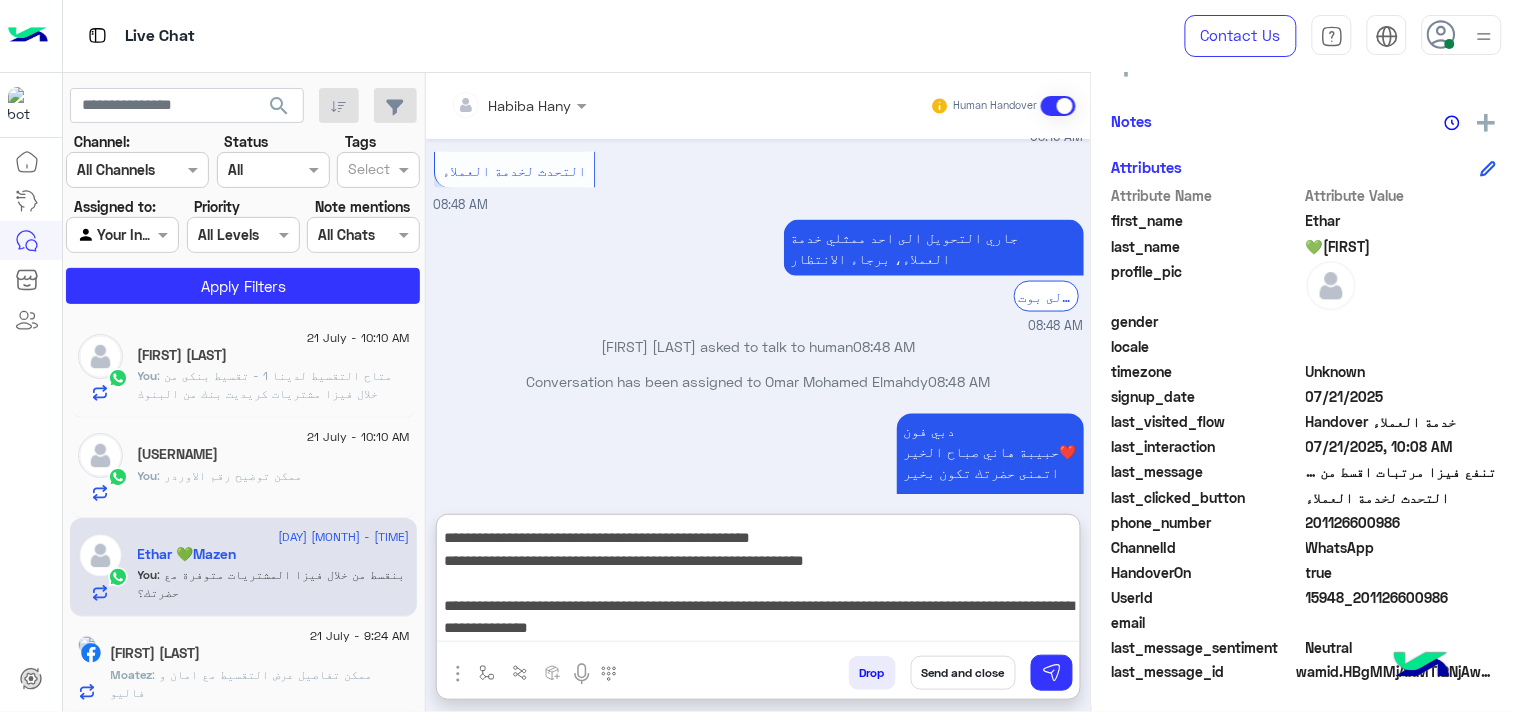 type on "**********" 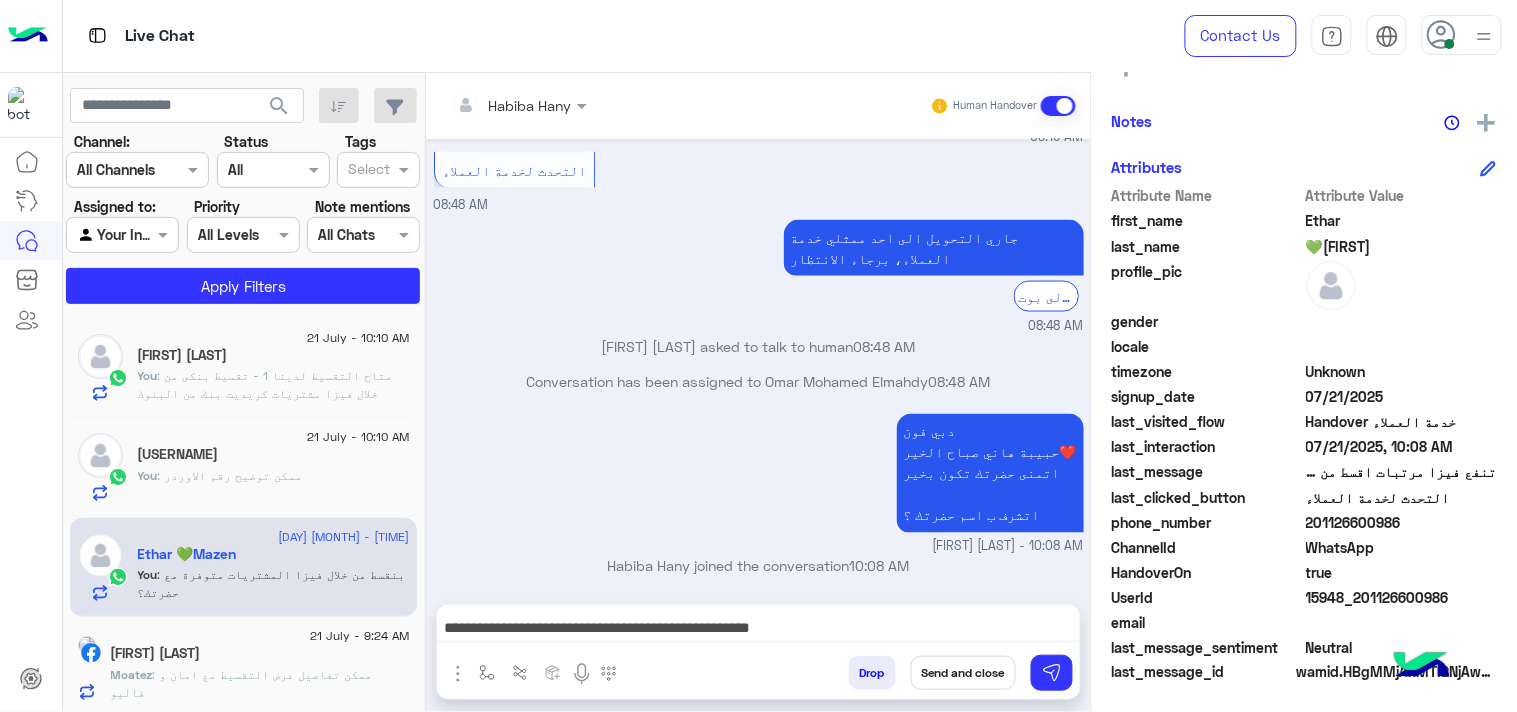click on "Send and close" at bounding box center (963, 673) 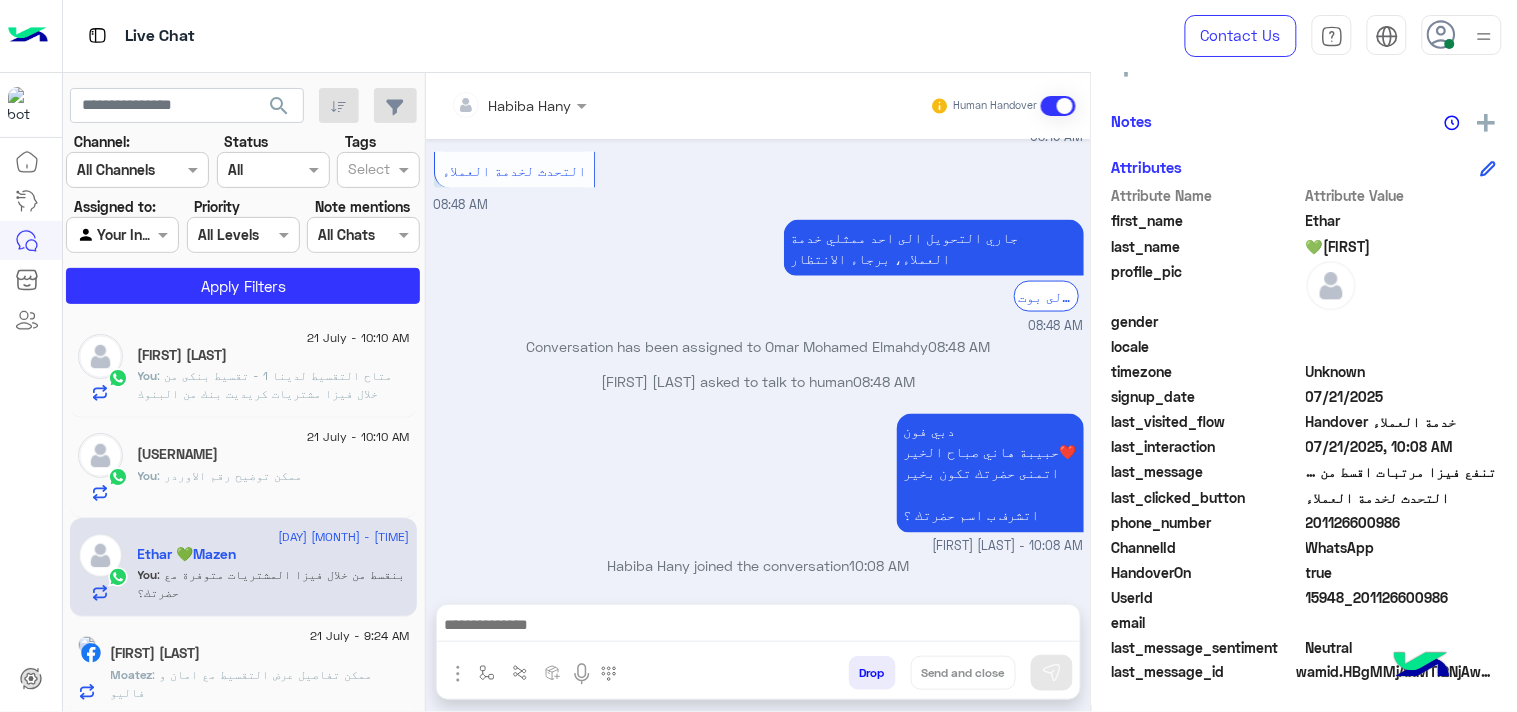 scroll, scrollTop: 0, scrollLeft: 0, axis: both 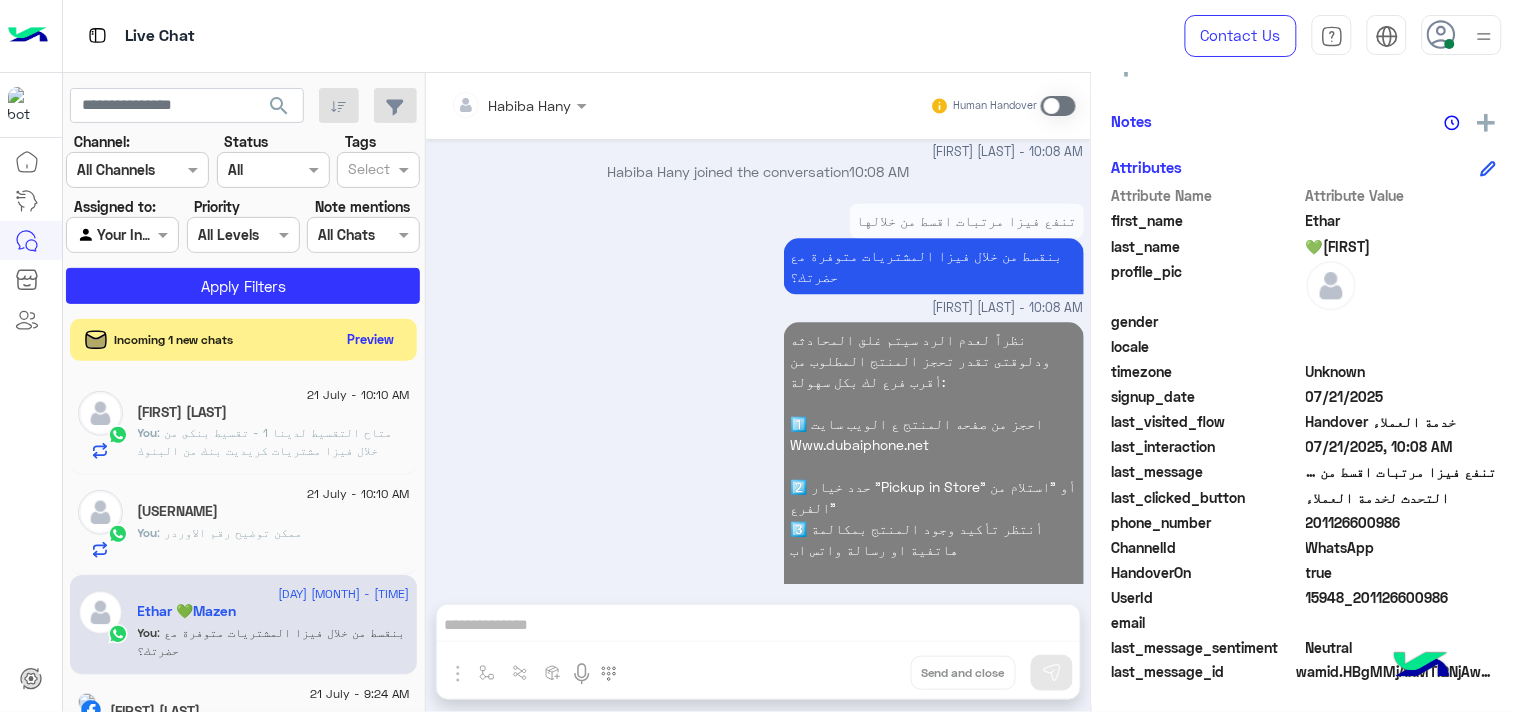 click on "Preview" 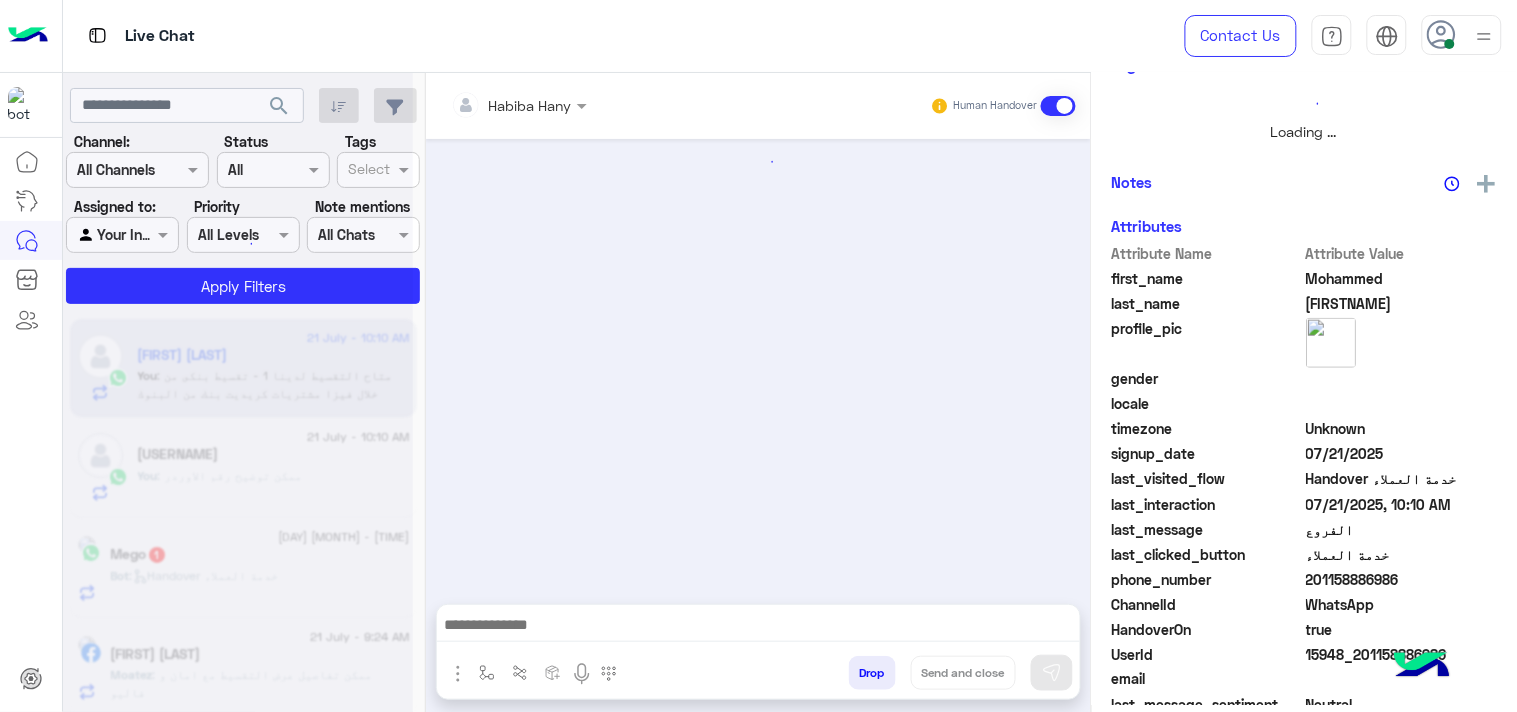 scroll, scrollTop: 446, scrollLeft: 0, axis: vertical 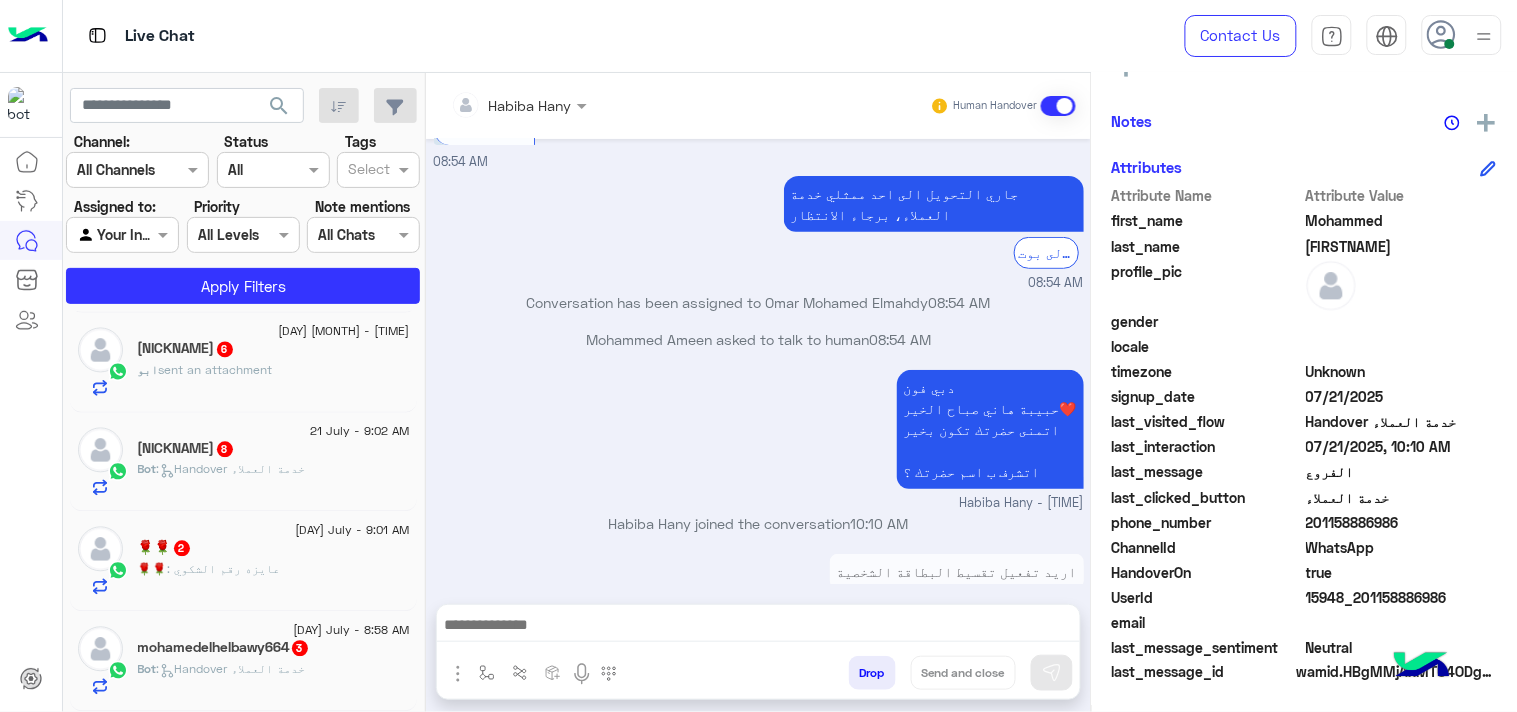 click on "[DATE] - 8:58 AM [FIRST]   3 Bot :   Handover خدمة العملاء" 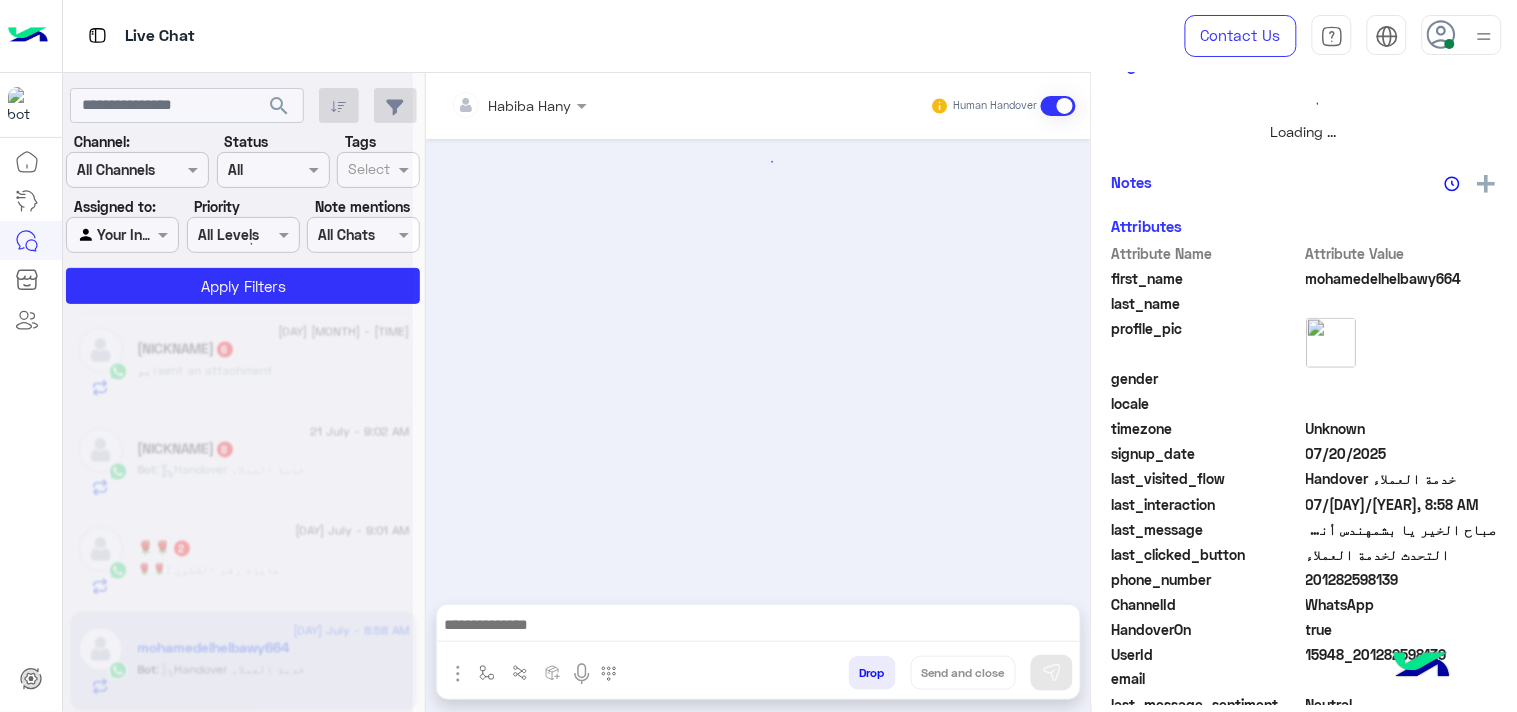 scroll, scrollTop: 446, scrollLeft: 0, axis: vertical 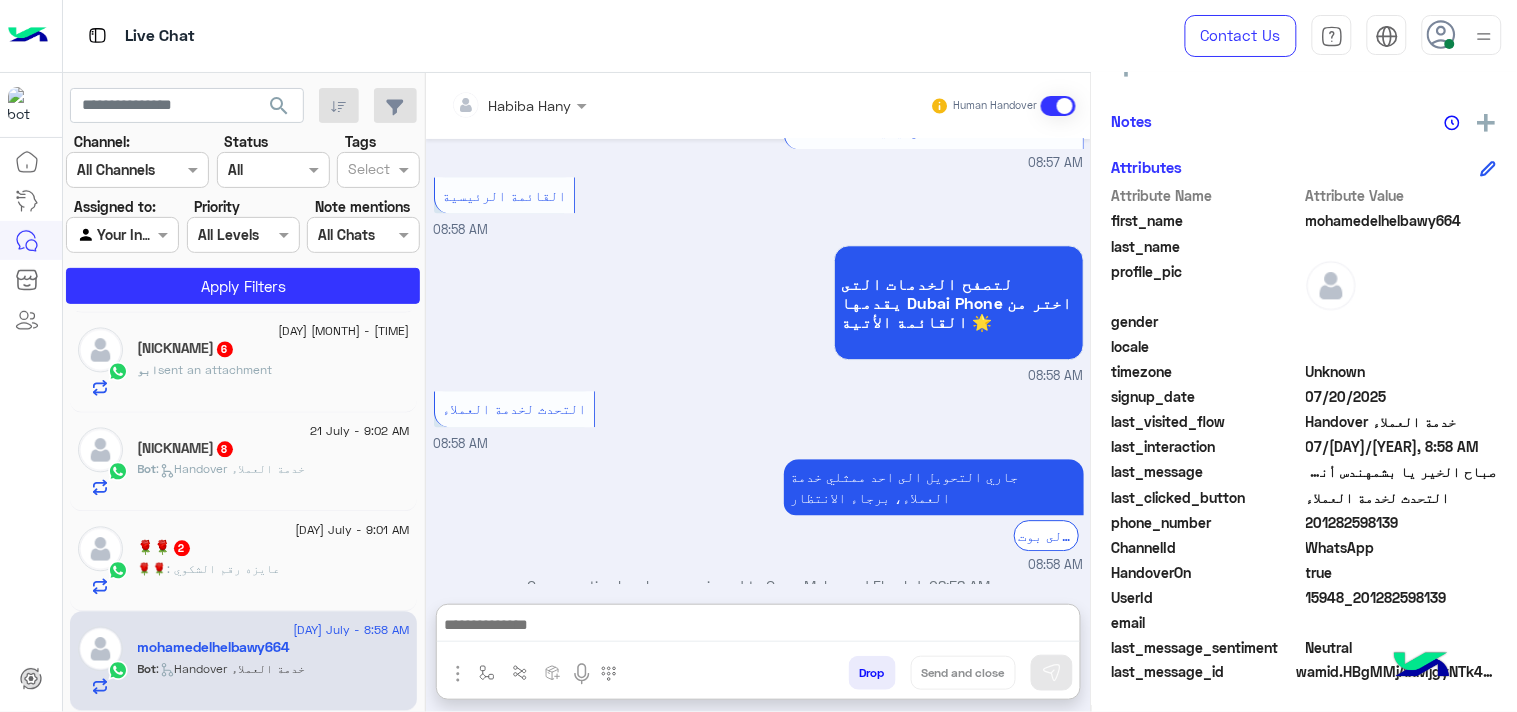 click at bounding box center [758, 627] 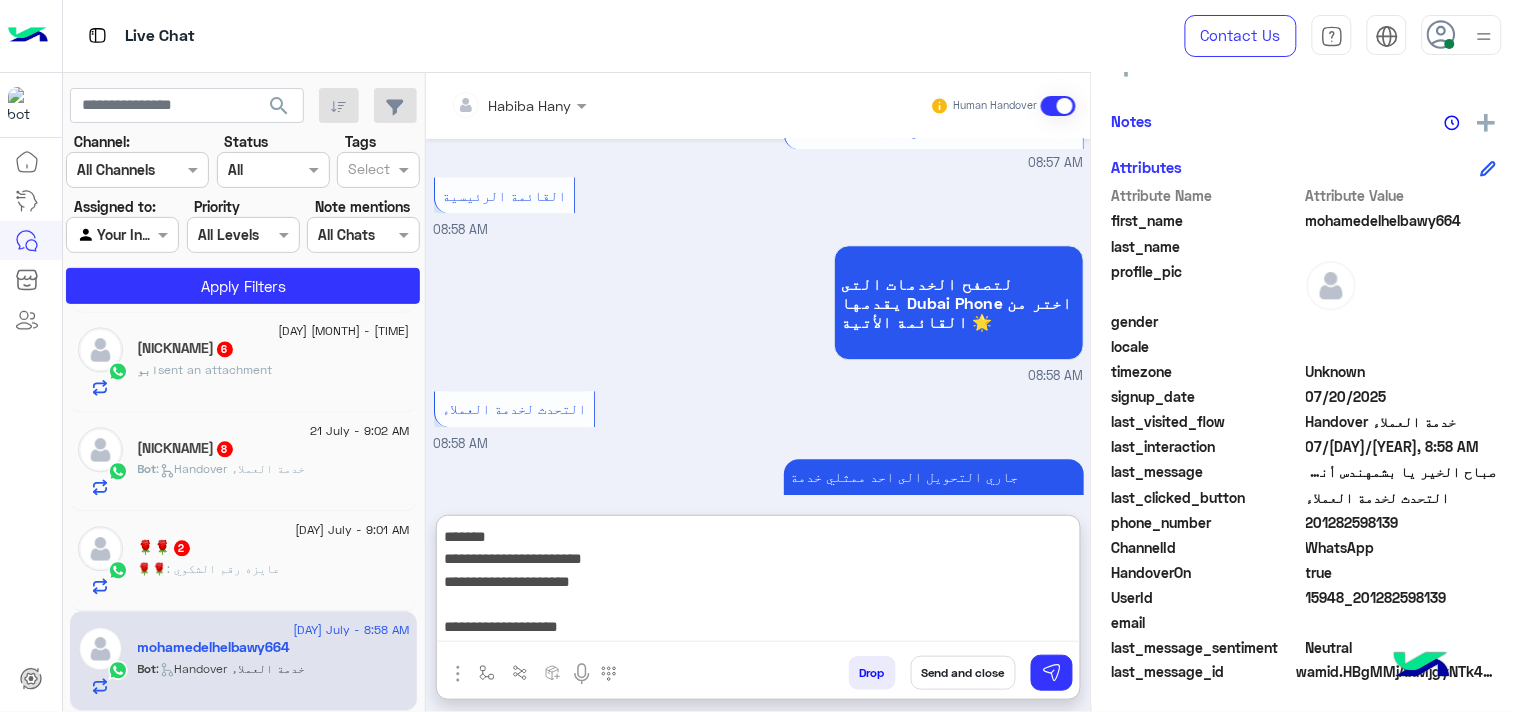 scroll, scrollTop: 42, scrollLeft: 0, axis: vertical 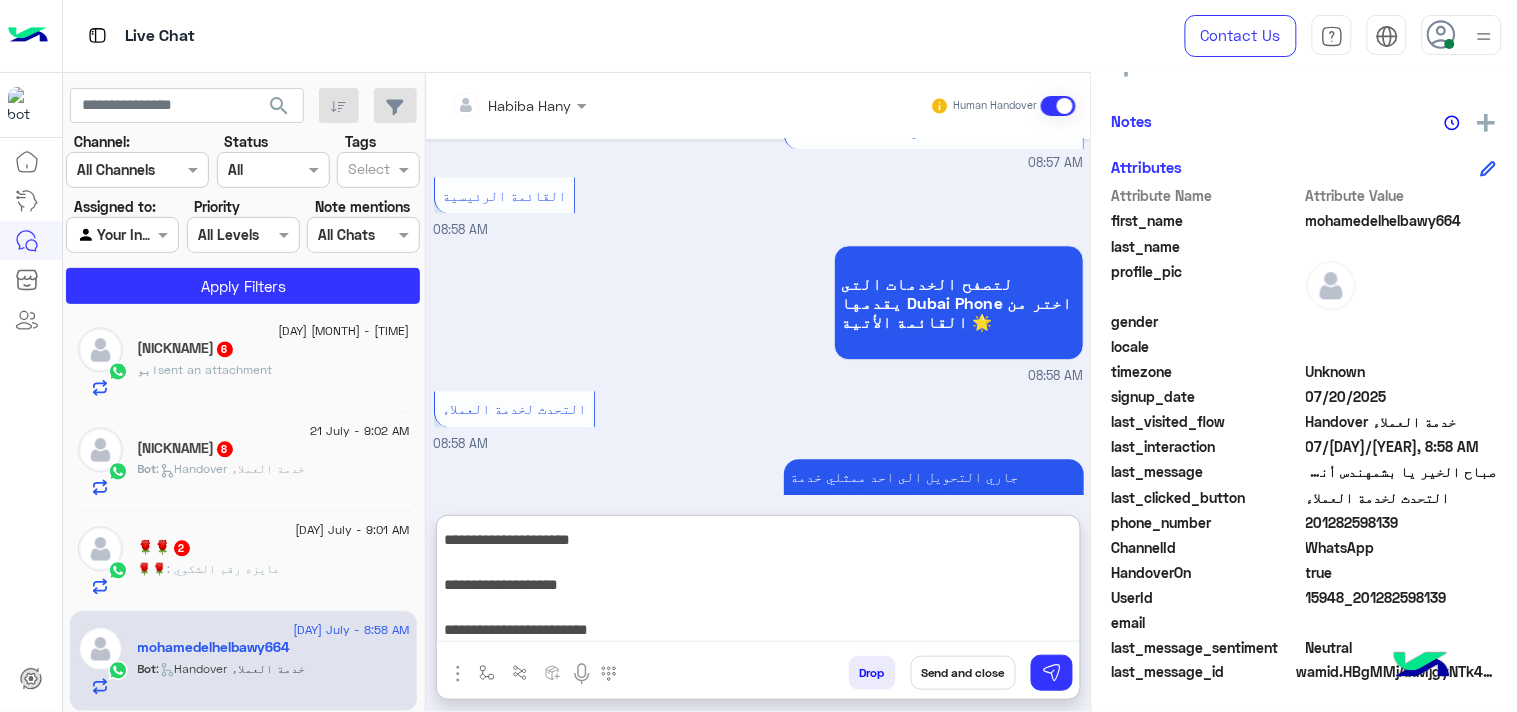 click on "**********" at bounding box center [758, 583] 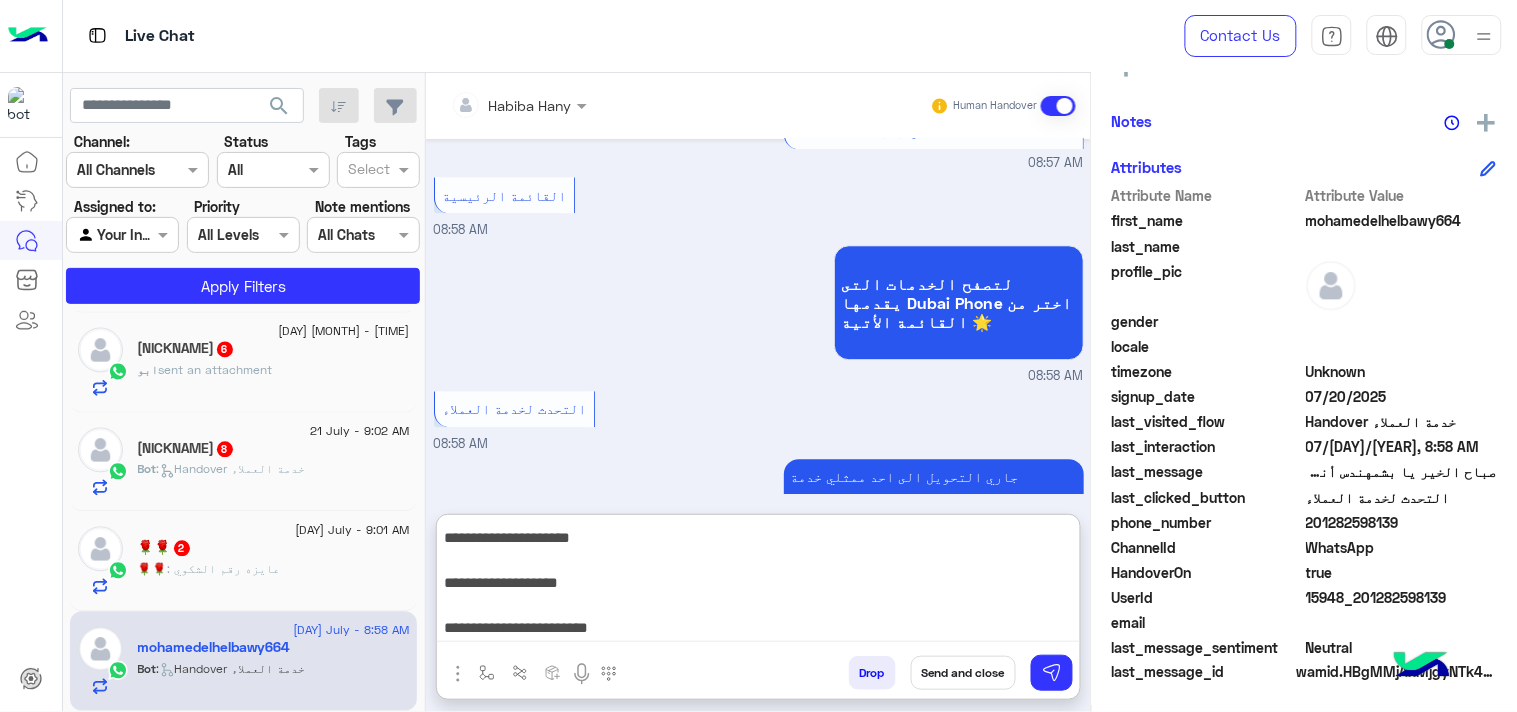 click on "**********" at bounding box center [758, 582] 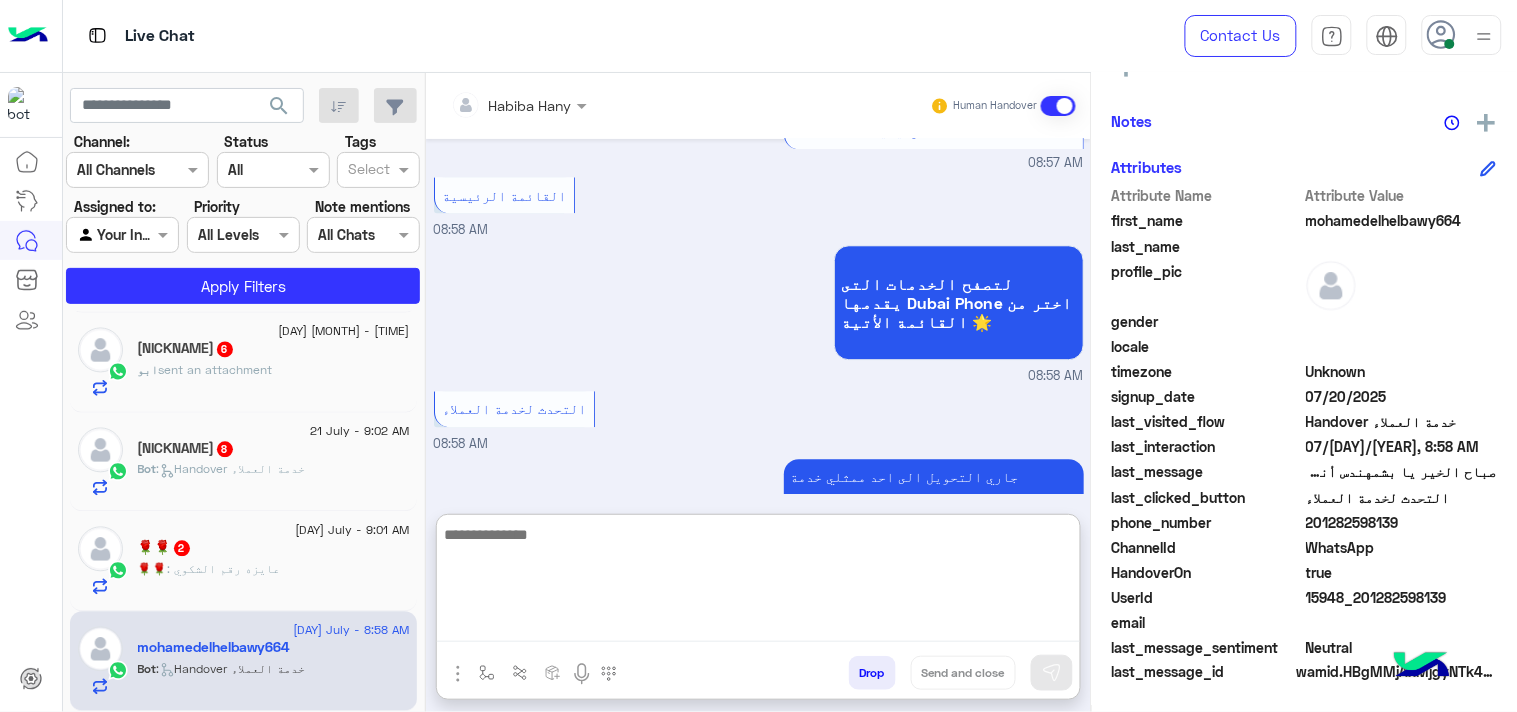 scroll, scrollTop: 0, scrollLeft: 0, axis: both 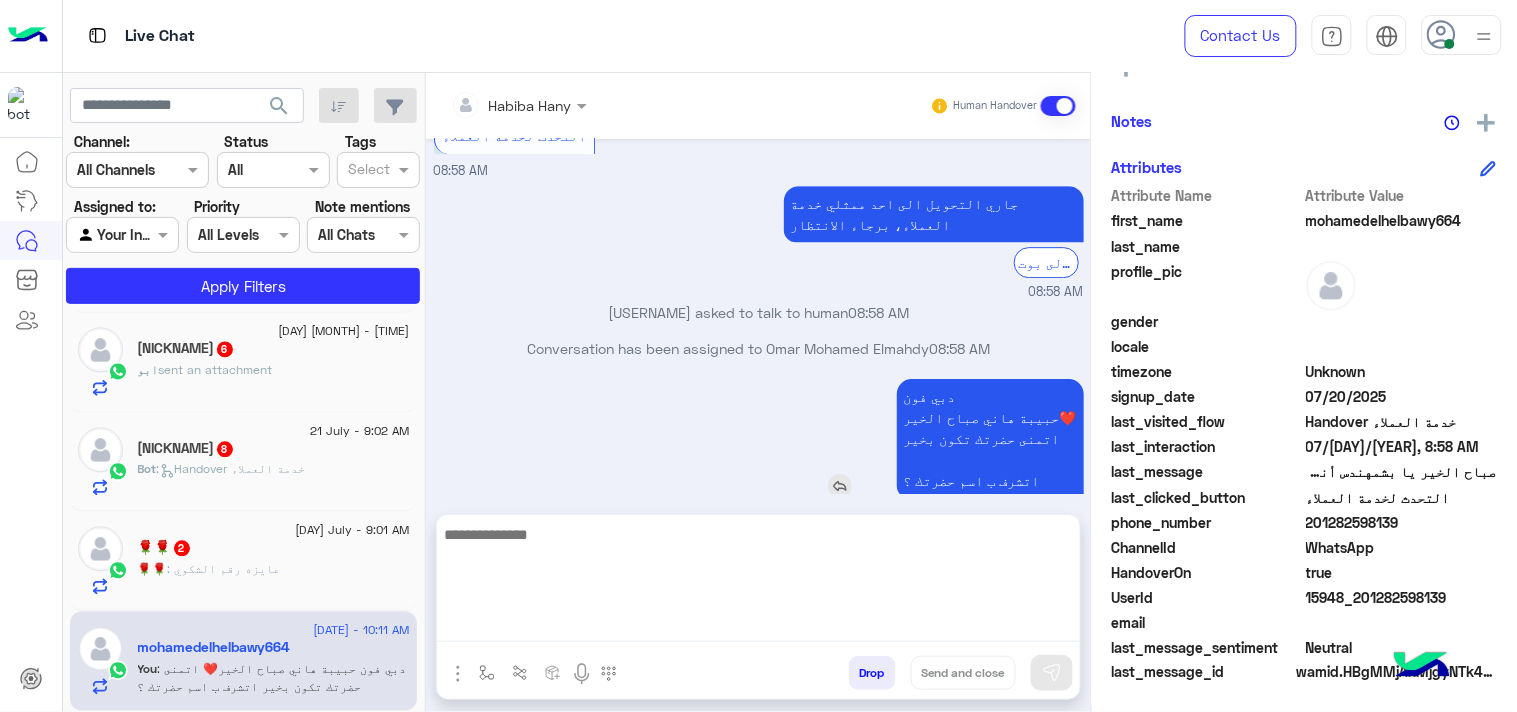click on "دبي فون حبيبة هاني صباح الخير❤️ اتمنى حضرتك تكون بخير اتشرف ب اسم حضرتك ؟" at bounding box center (933, 438) 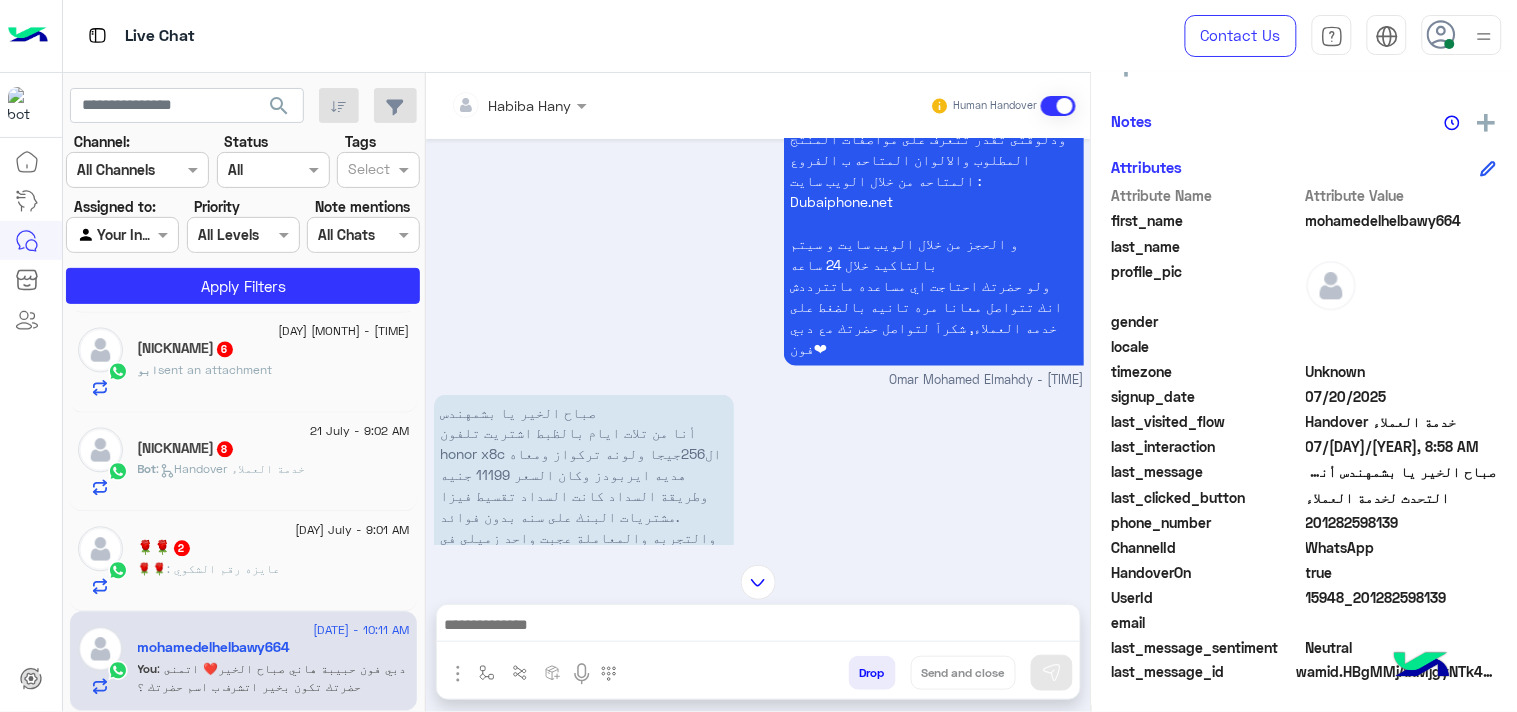scroll 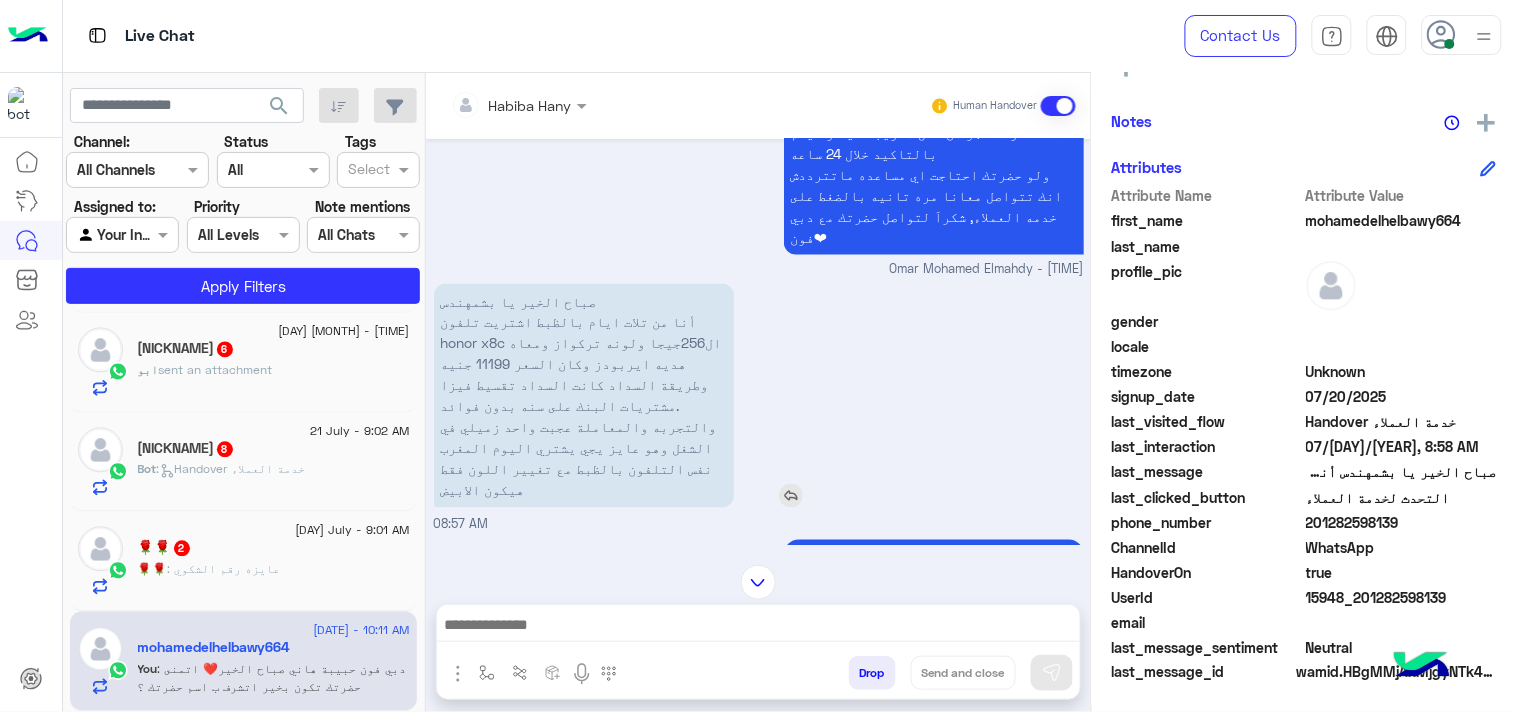 click at bounding box center (791, 496) 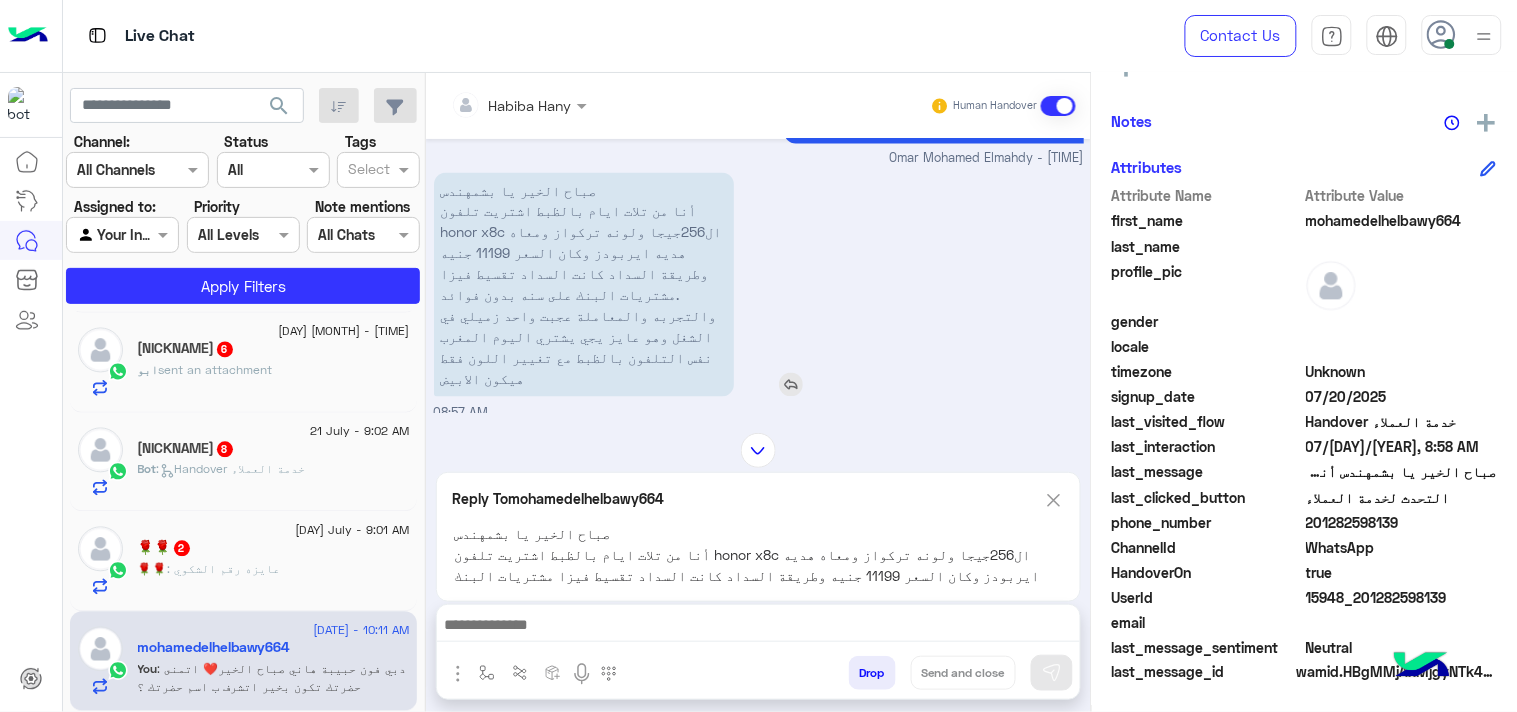 scroll, scrollTop: 1813, scrollLeft: 0, axis: vertical 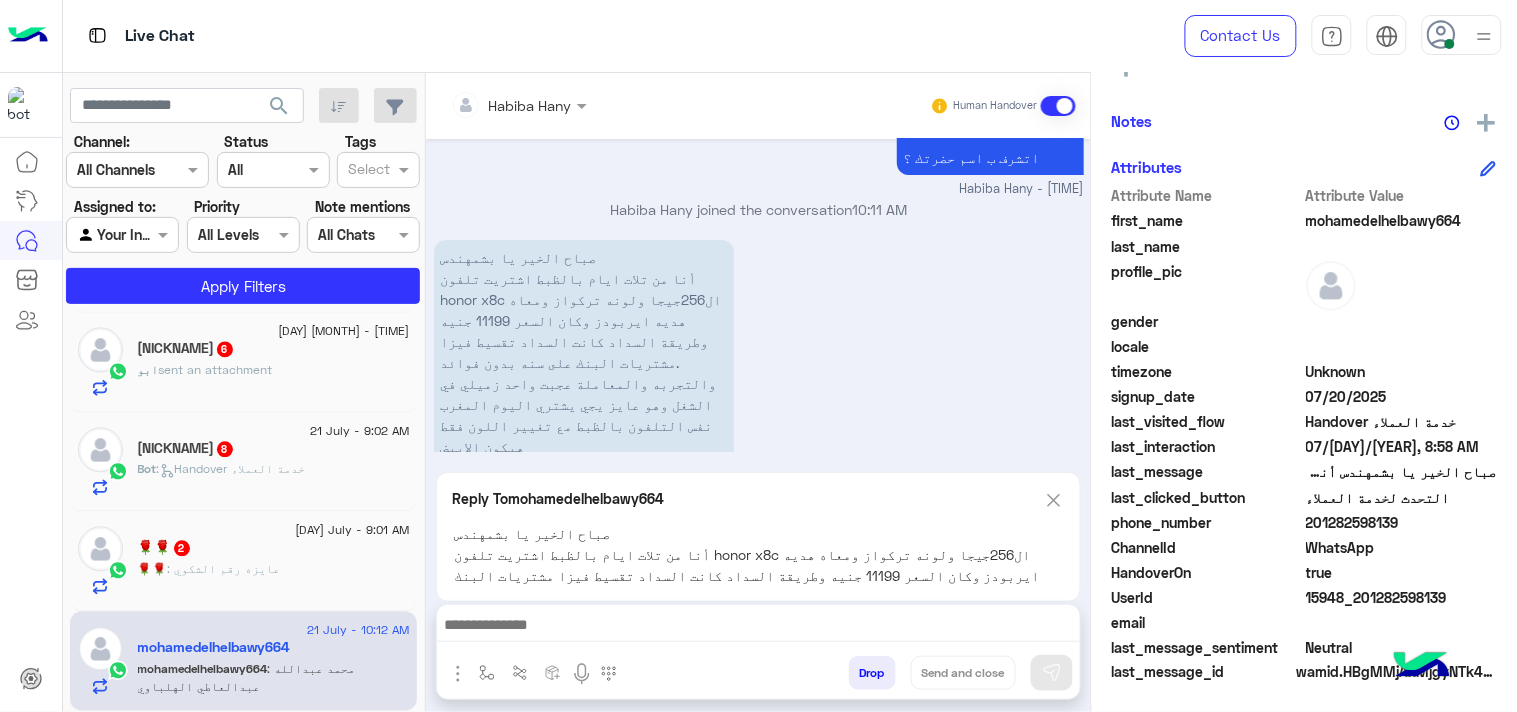 click at bounding box center (758, 627) 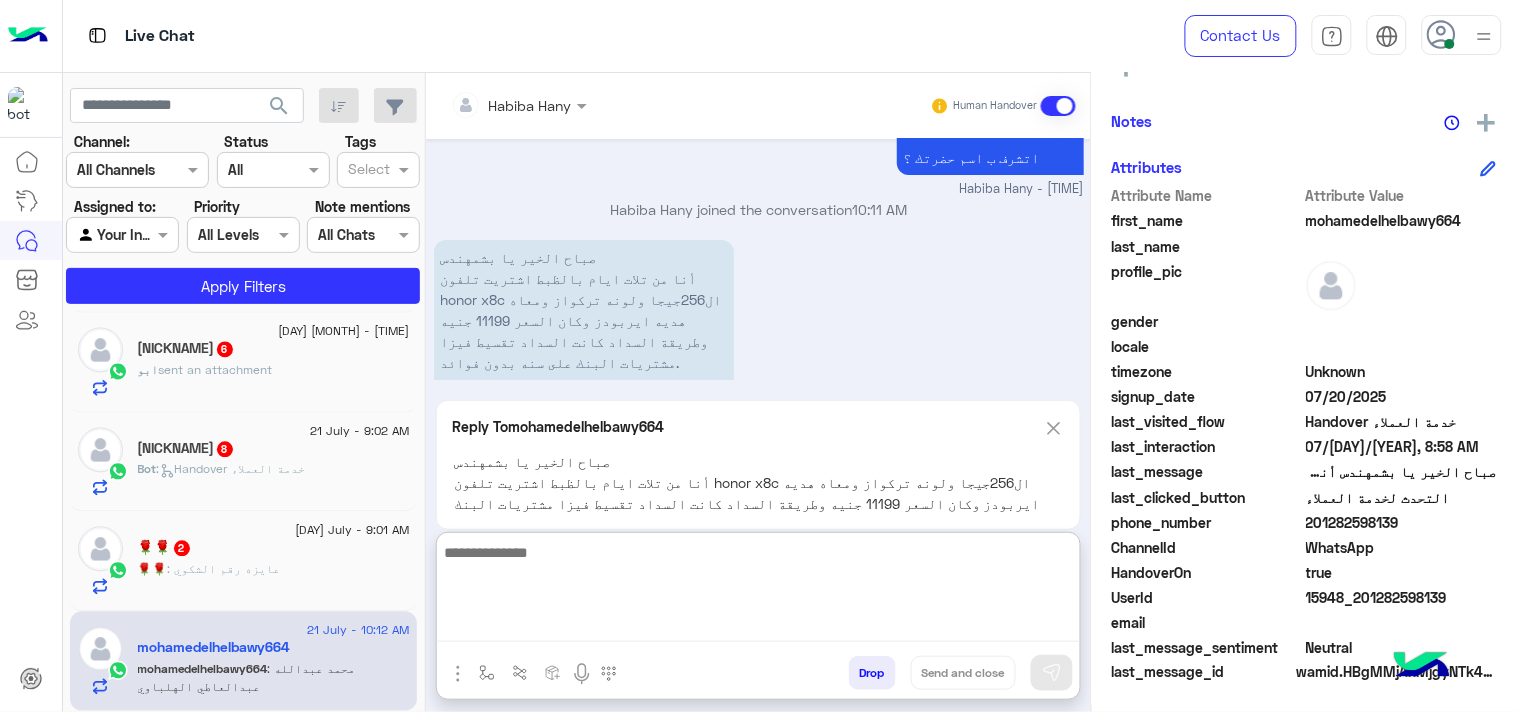 paste on "**********" 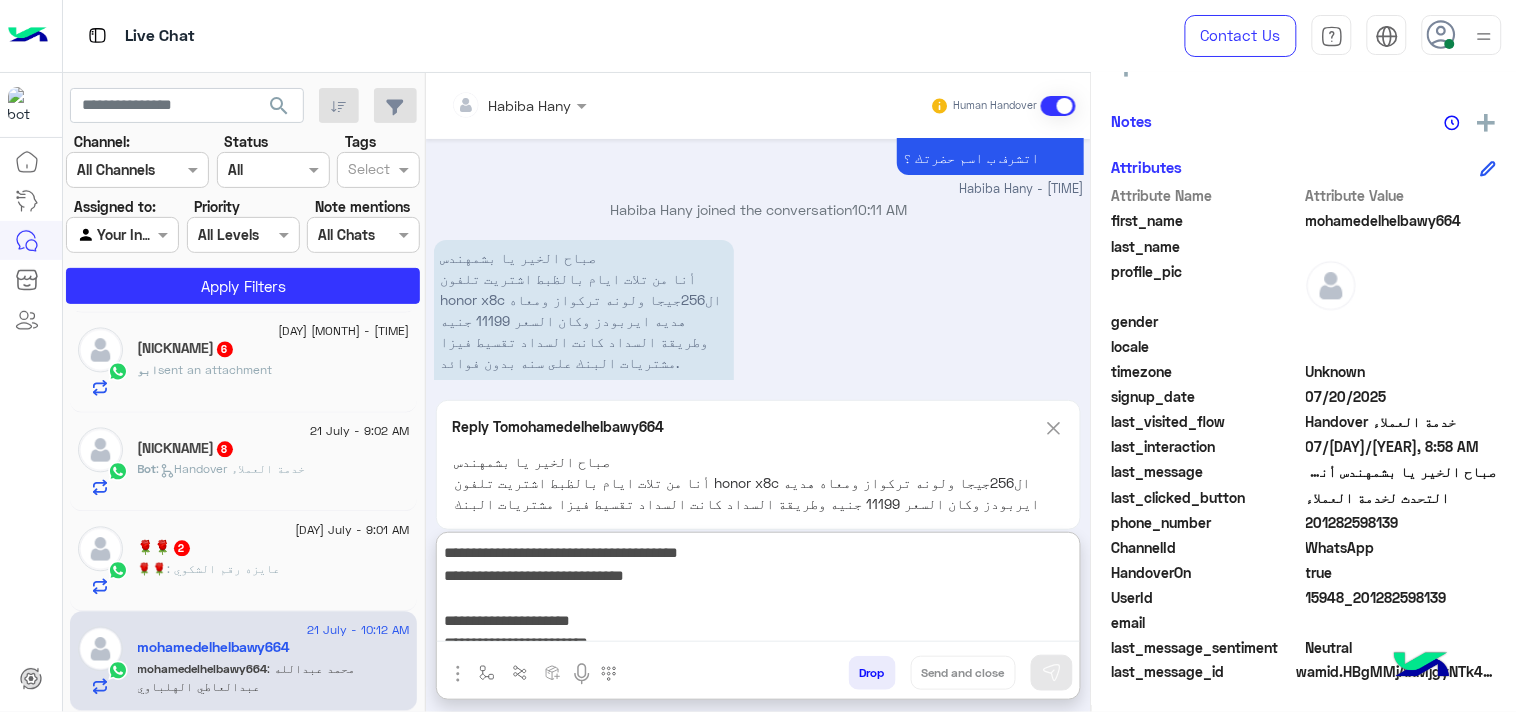 scroll, scrollTop: 20, scrollLeft: 0, axis: vertical 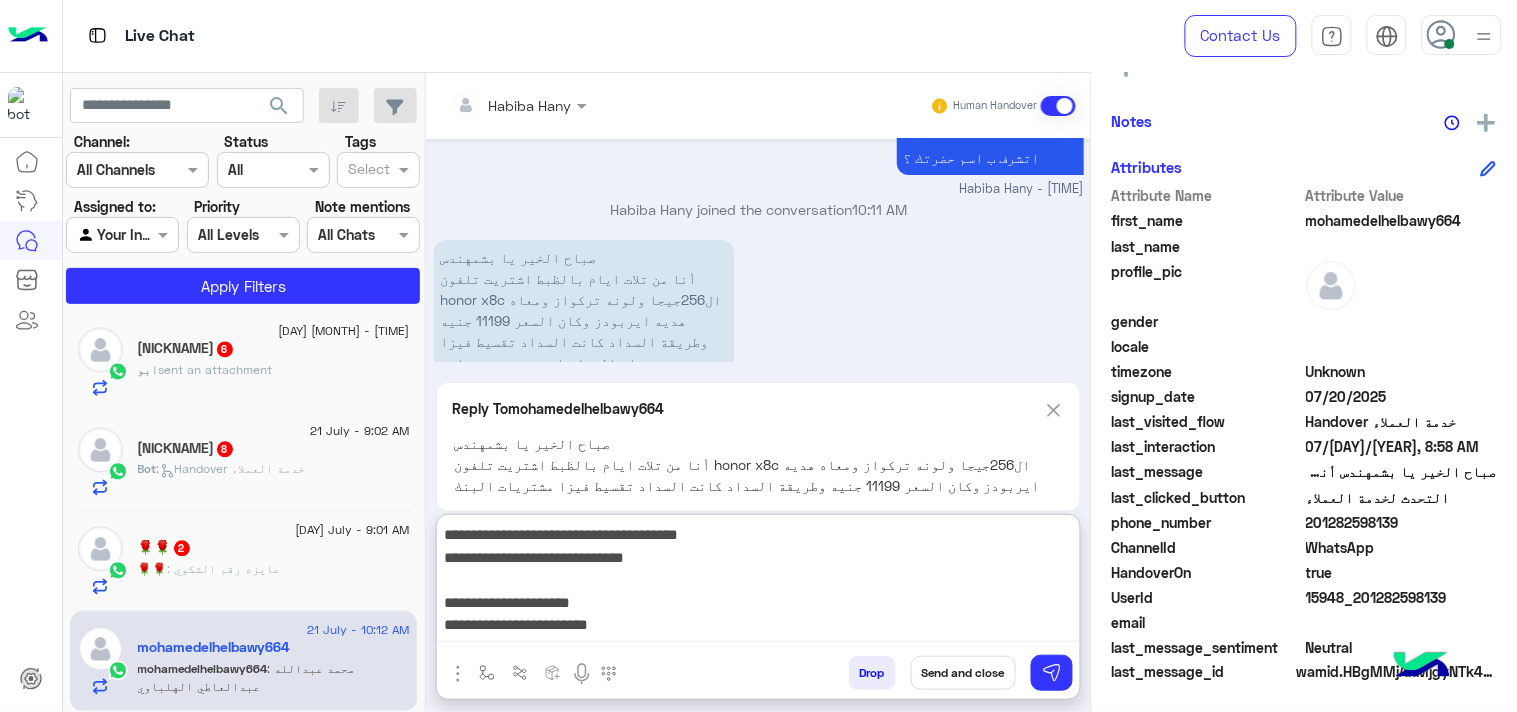 click on "**********" at bounding box center (758, 582) 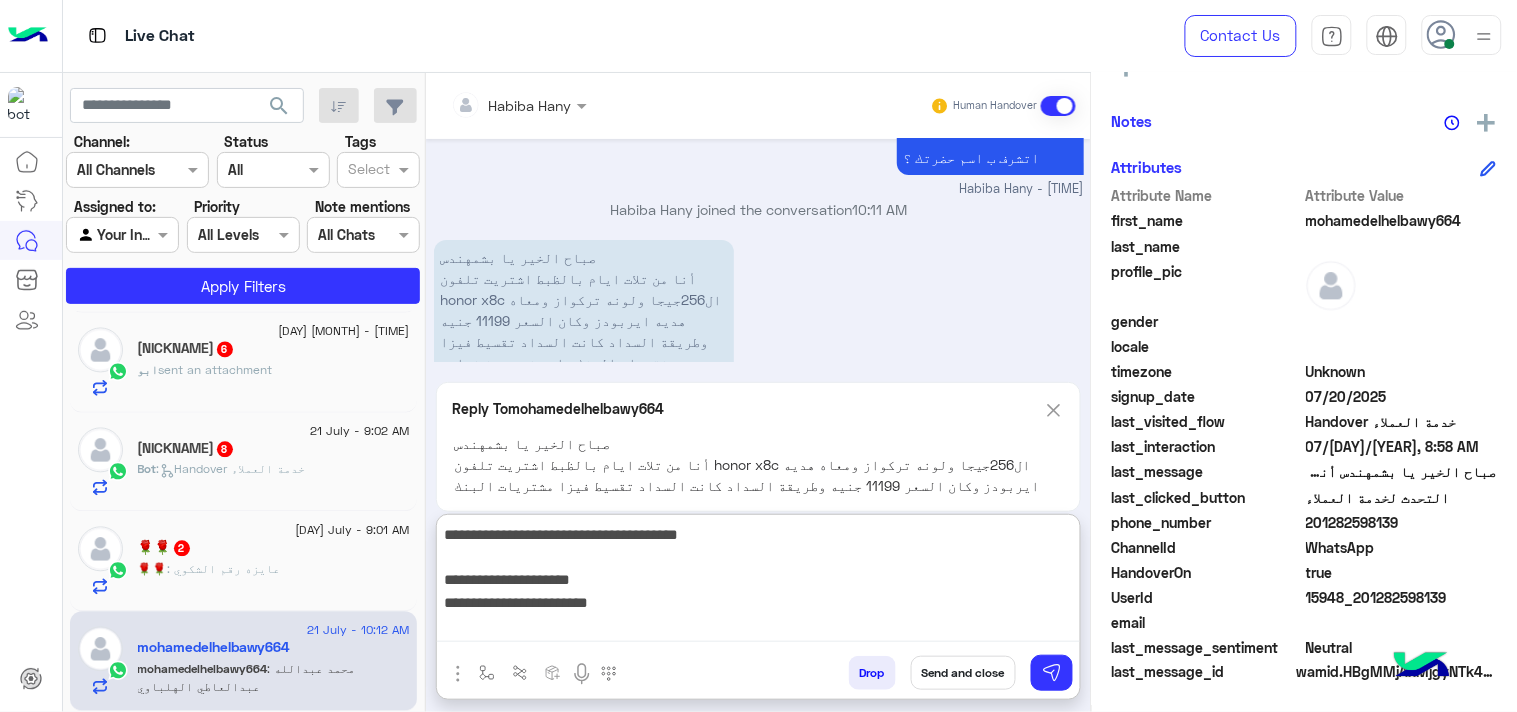 scroll, scrollTop: 0, scrollLeft: 0, axis: both 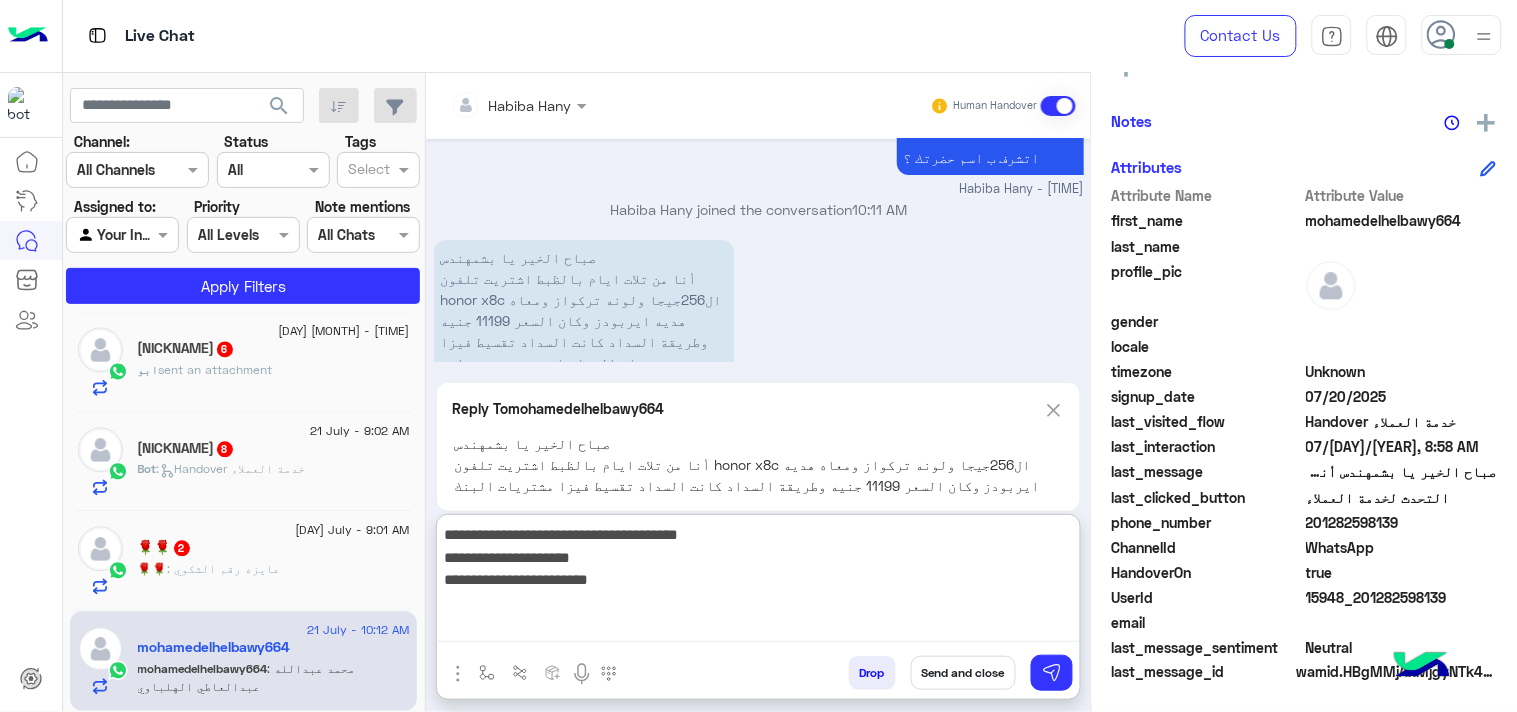 drag, startPoint x: 487, startPoint y: 563, endPoint x: 688, endPoint y: 545, distance: 201.80437 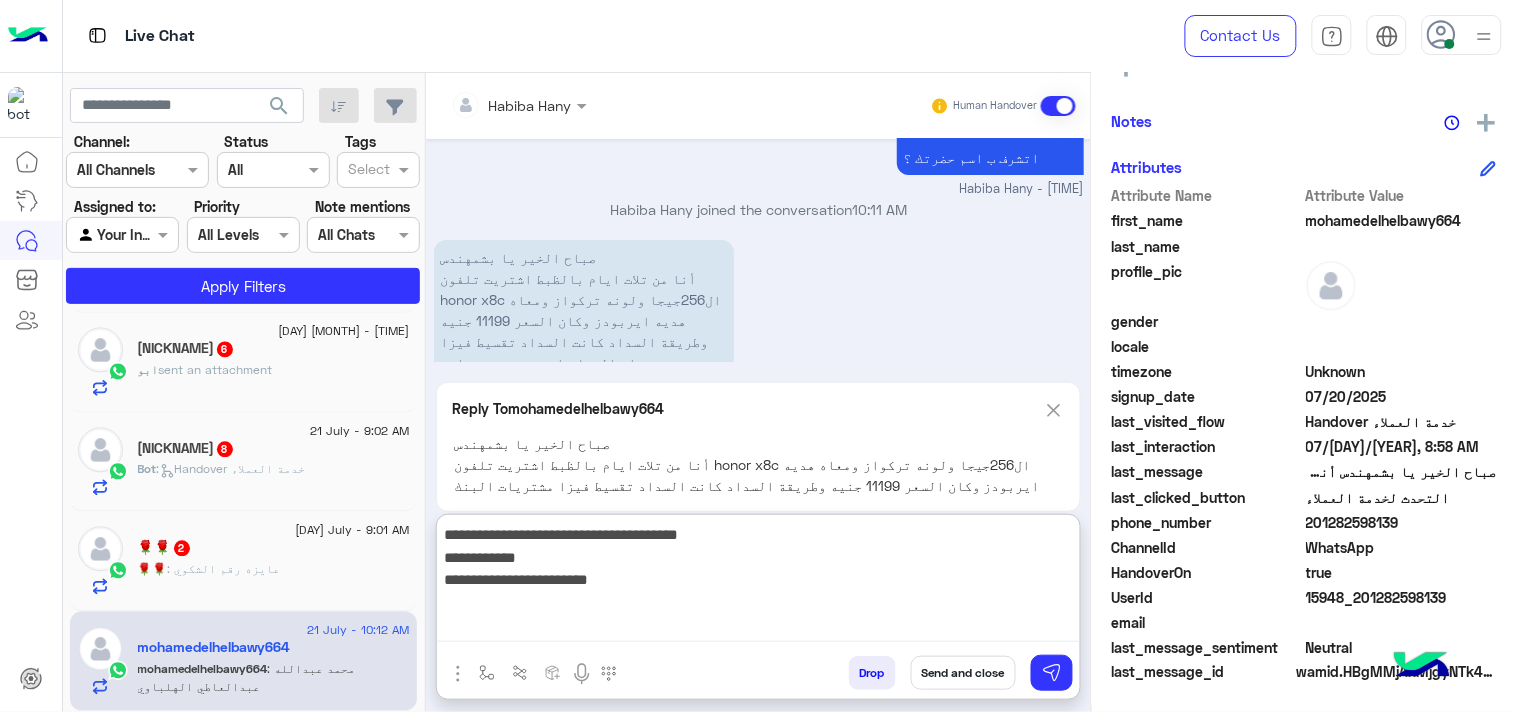 drag, startPoint x: 493, startPoint y: 571, endPoint x: 701, endPoint y: 566, distance: 208.06009 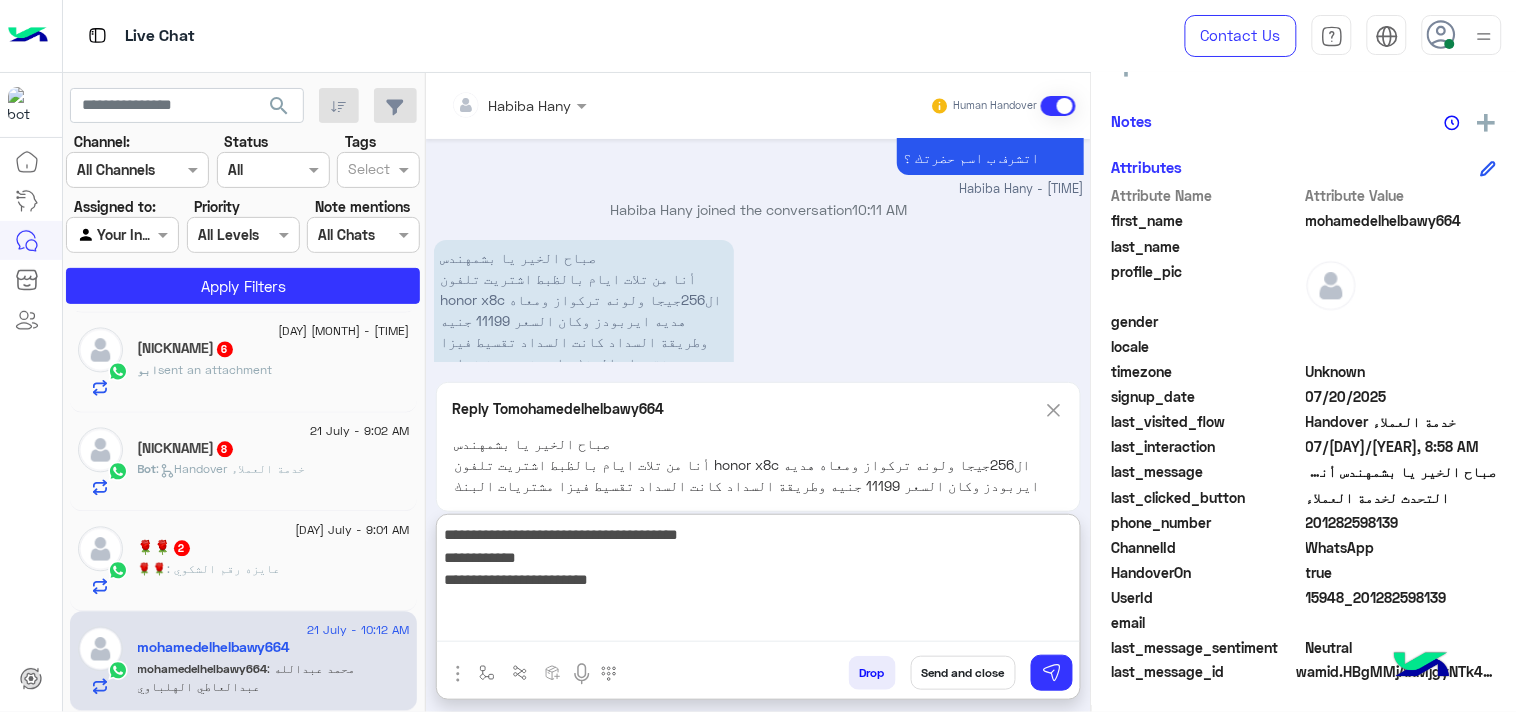 drag, startPoint x: 492, startPoint y: 574, endPoint x: 623, endPoint y: 578, distance: 131.06105 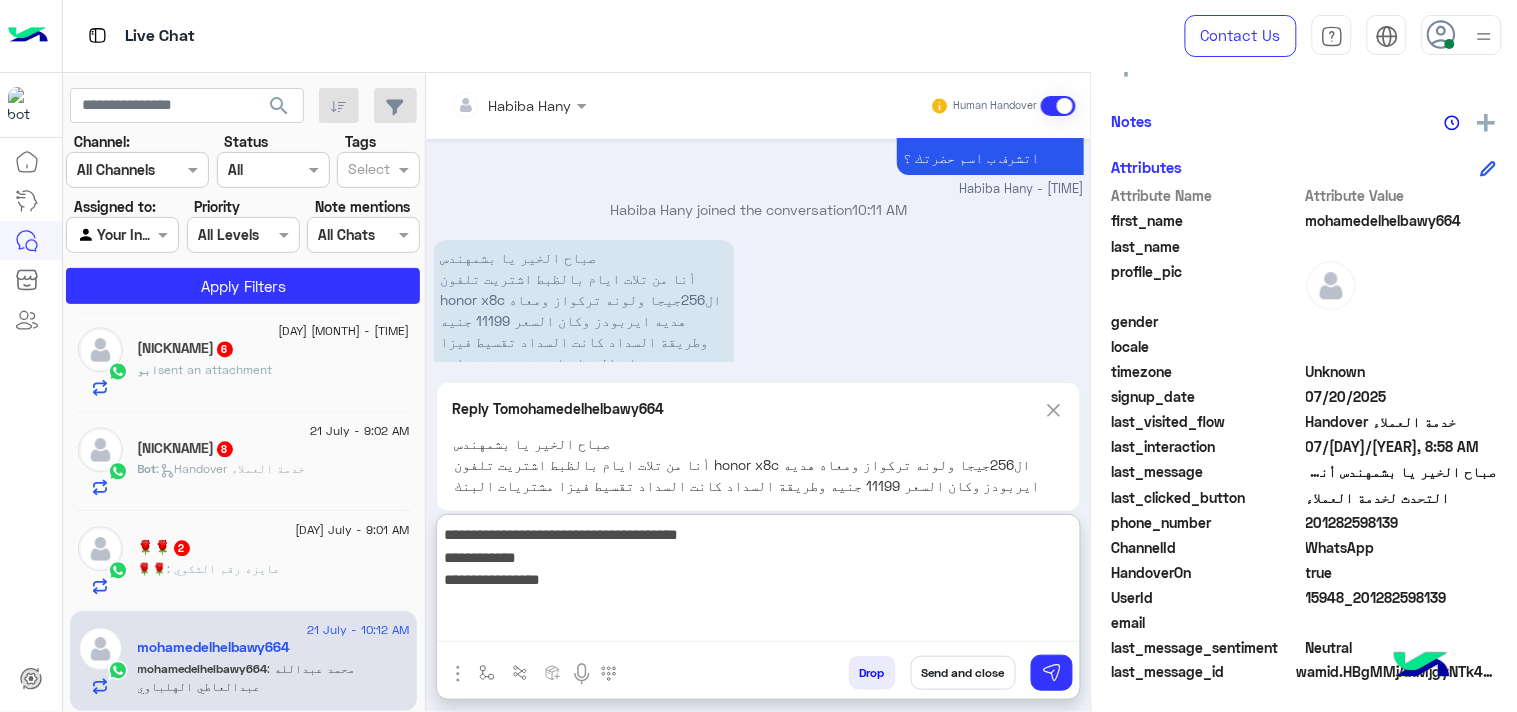 paste on "**********" 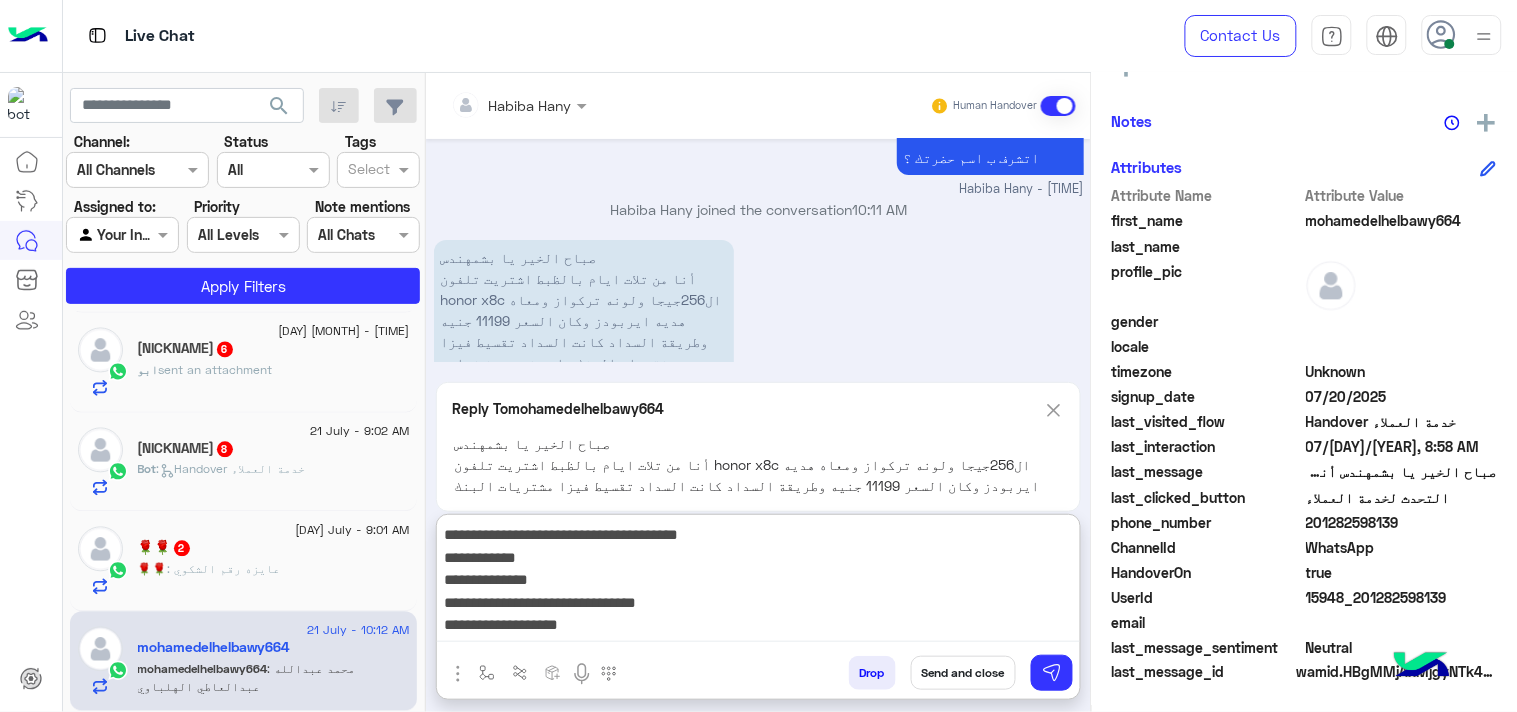 scroll, scrollTop: 38, scrollLeft: 0, axis: vertical 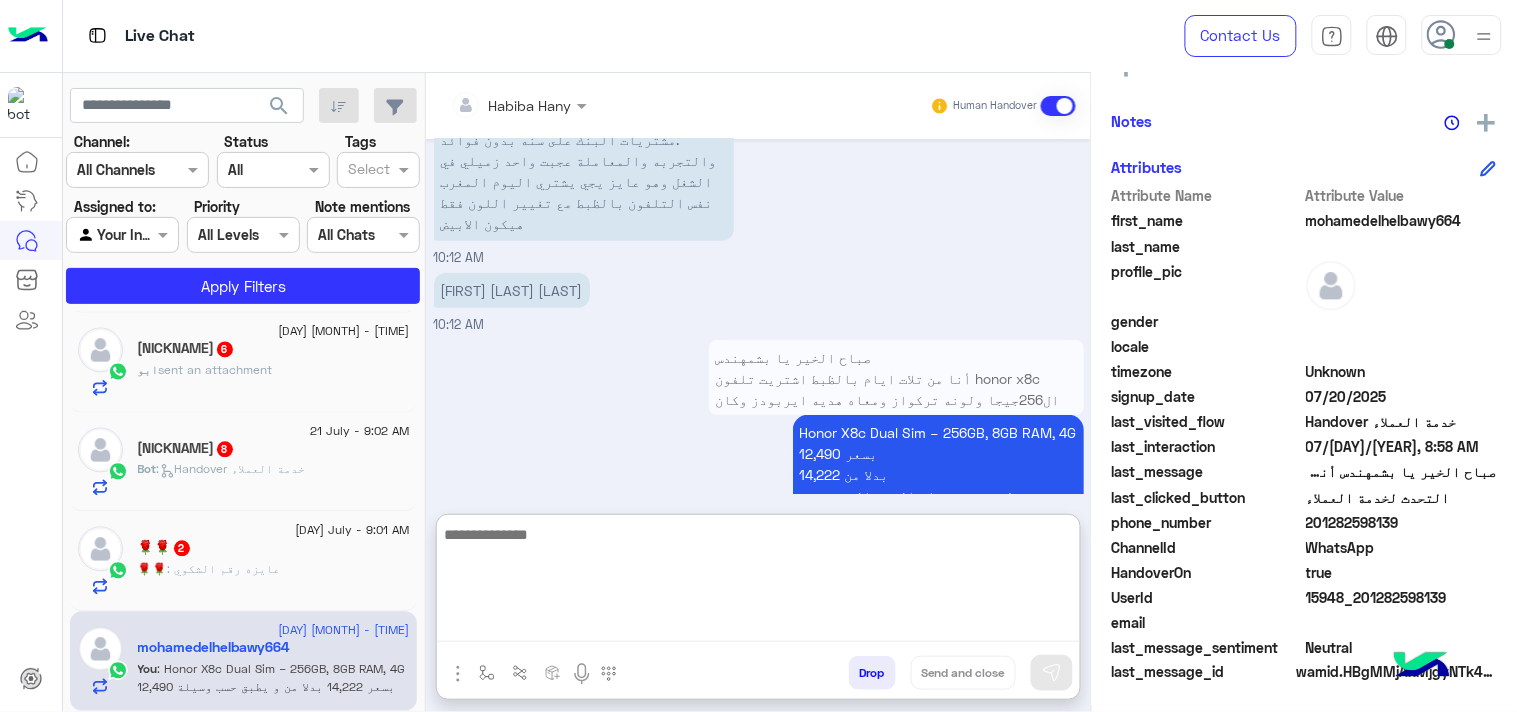 paste on "**********" 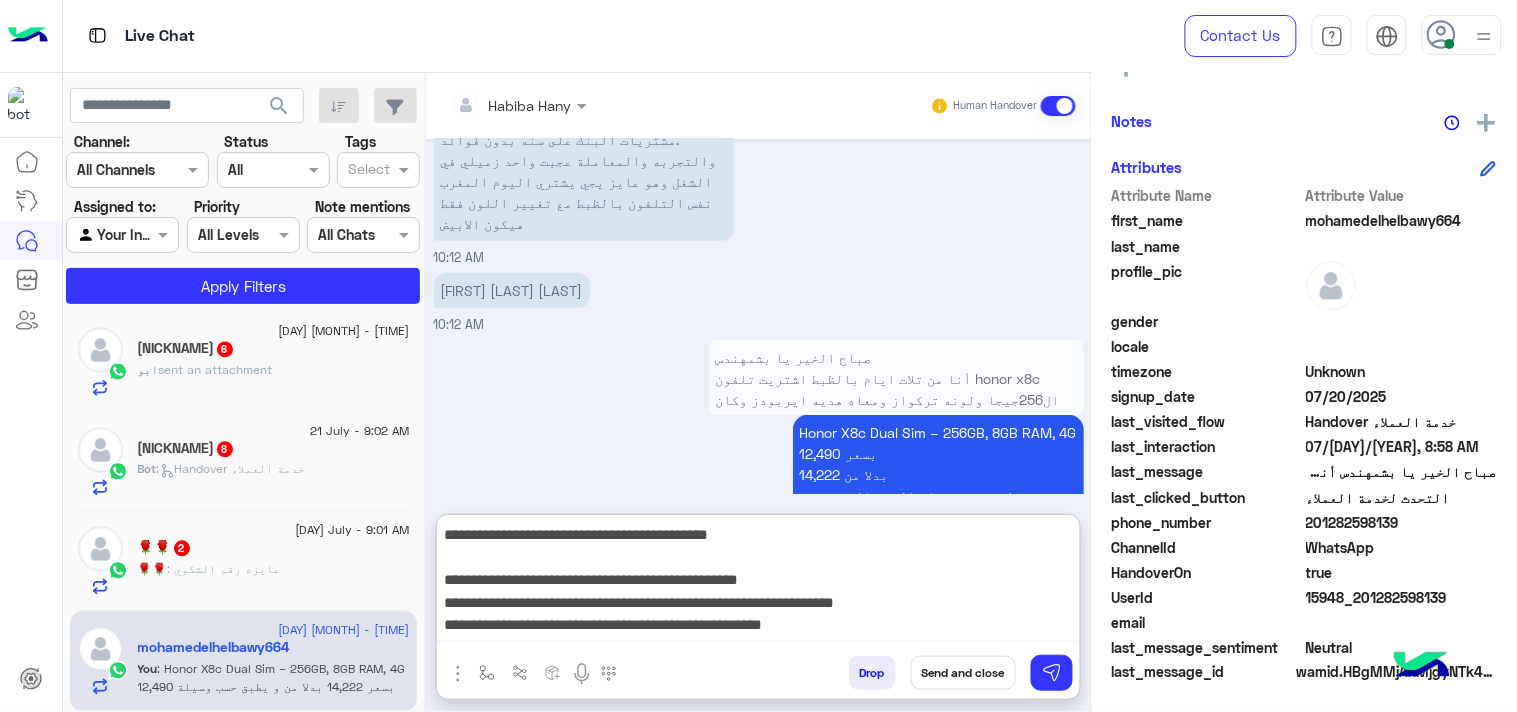 click on "**********" at bounding box center [758, 582] 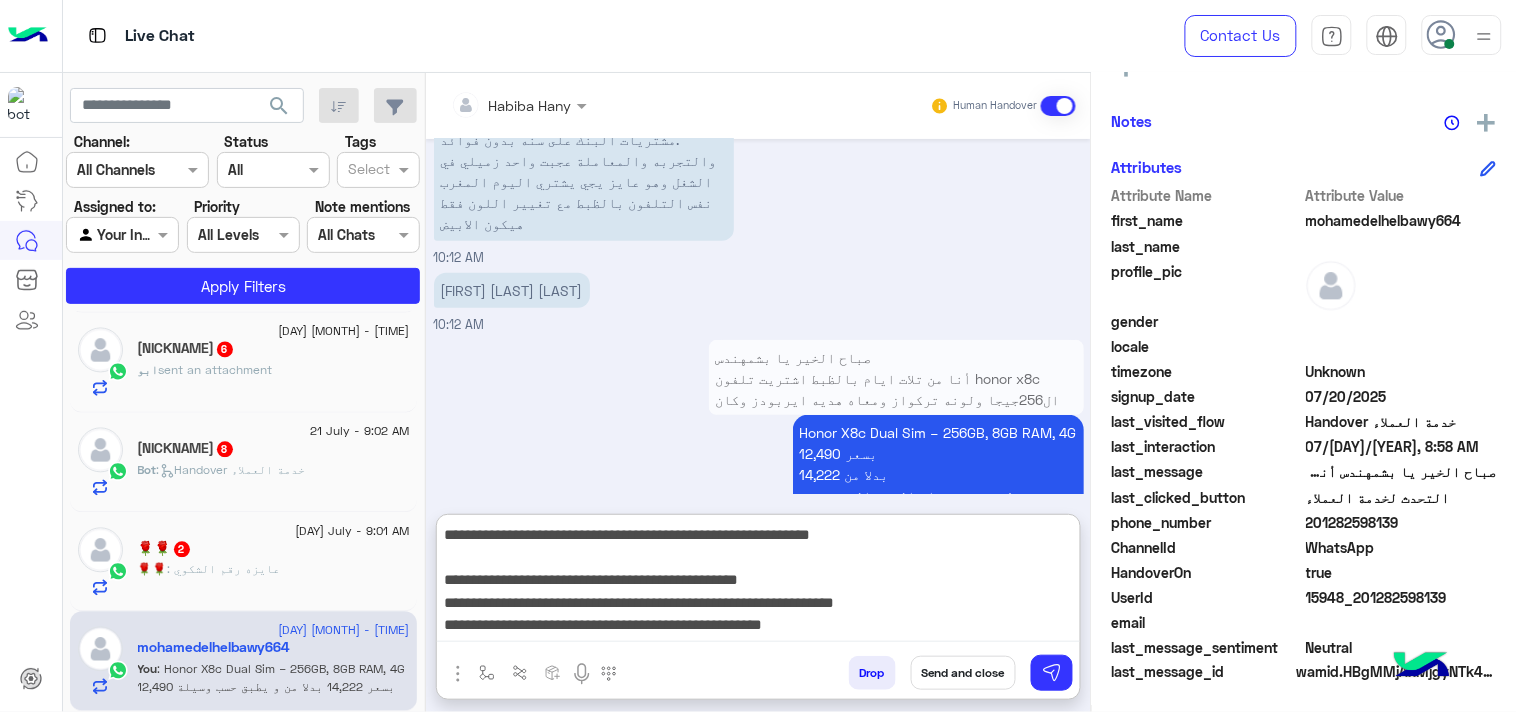 drag, startPoint x: 1013, startPoint y: 604, endPoint x: 1041, endPoint y: 606, distance: 28.071337 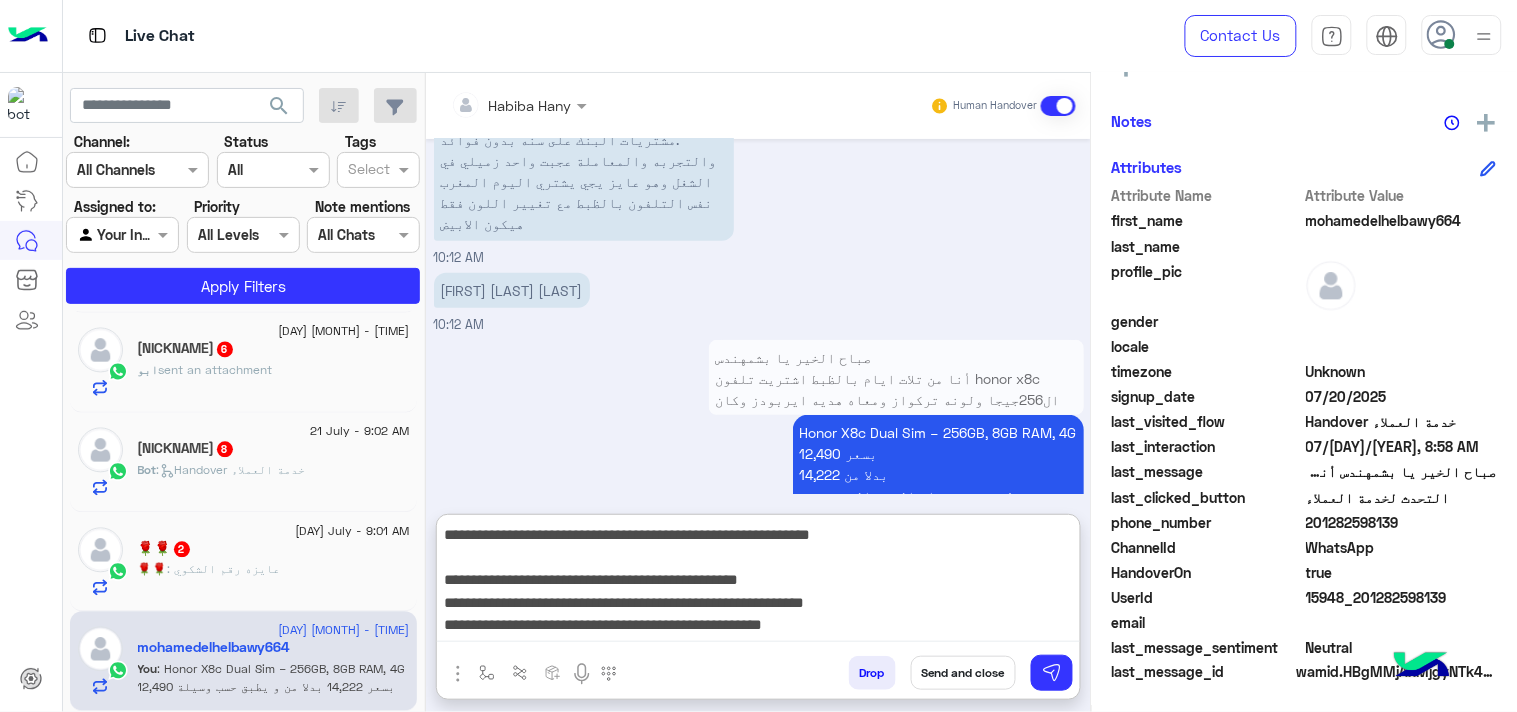 click on "**********" at bounding box center (758, 582) 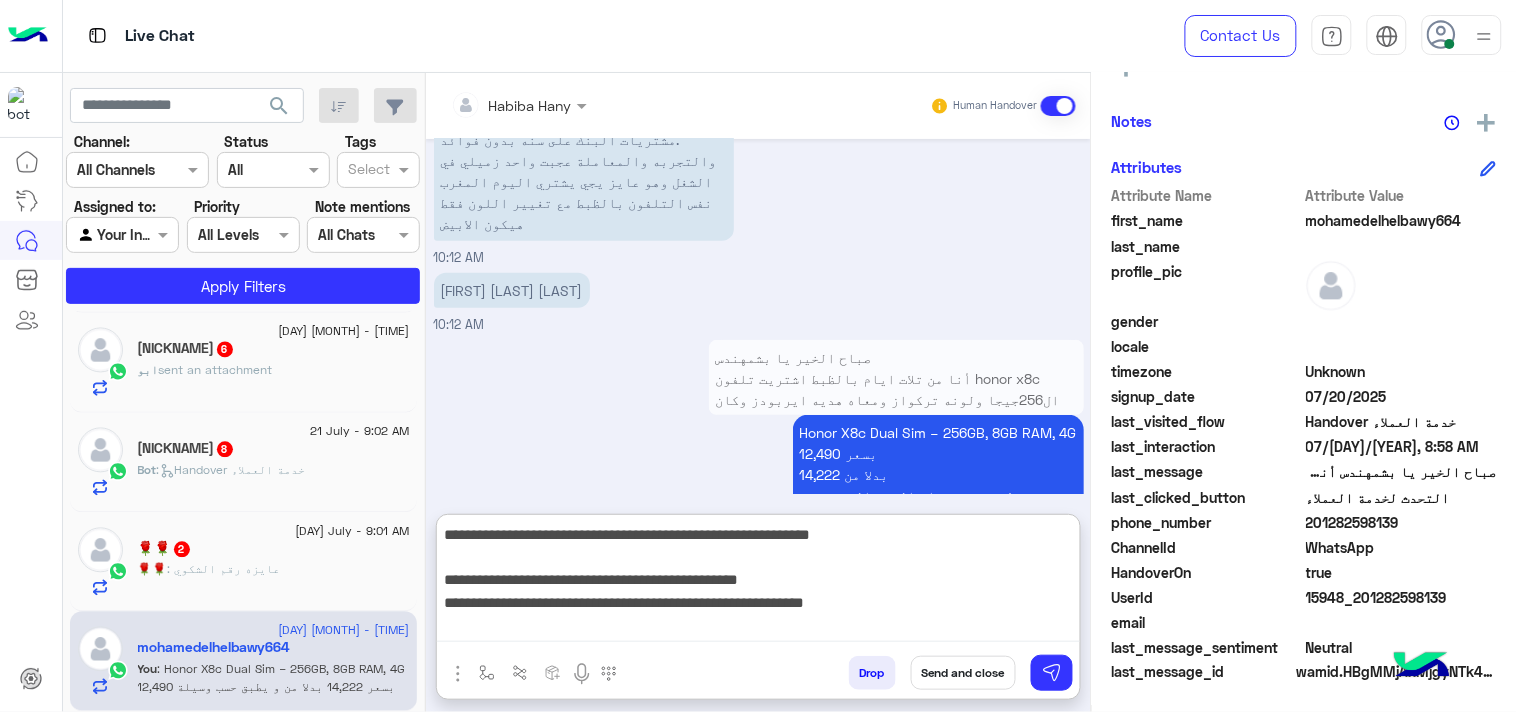click on "**********" at bounding box center (758, 582) 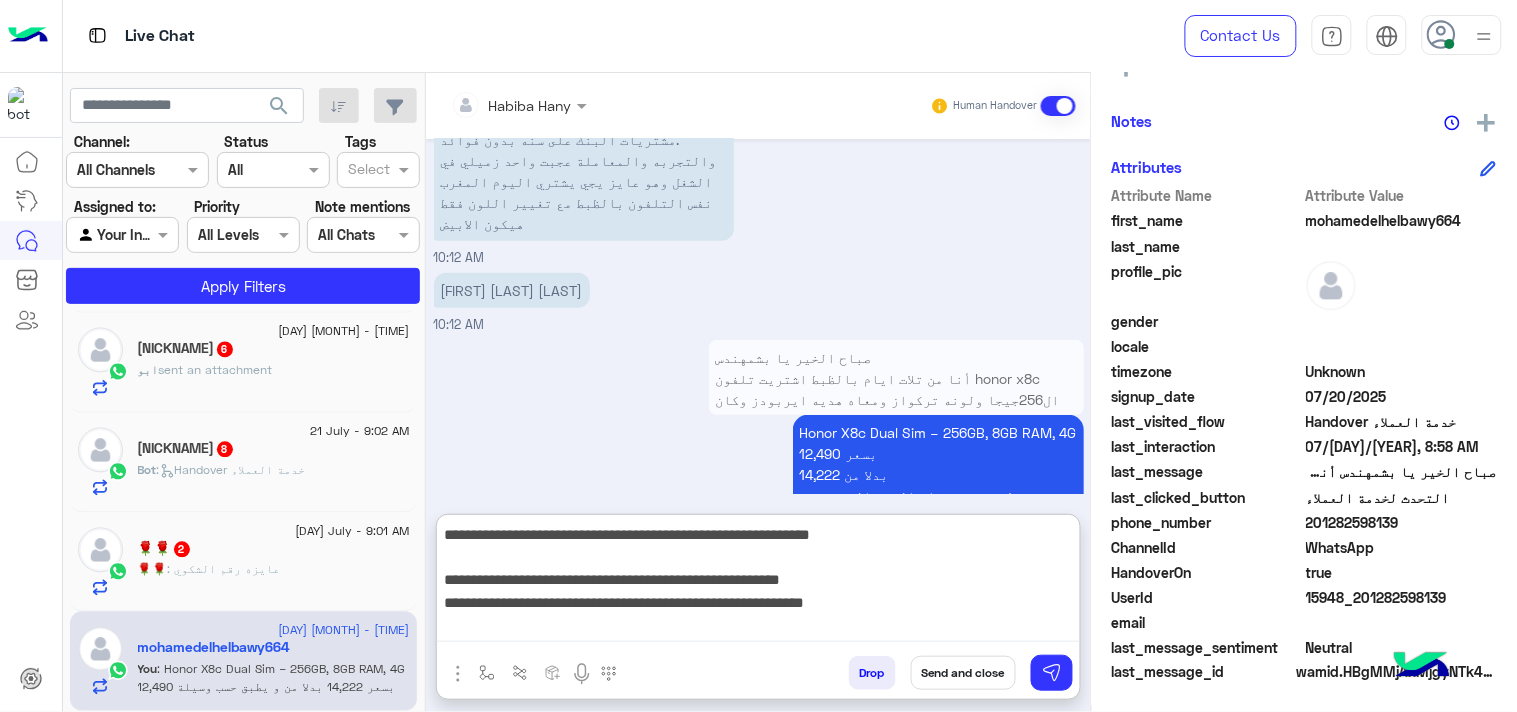 type on "**********" 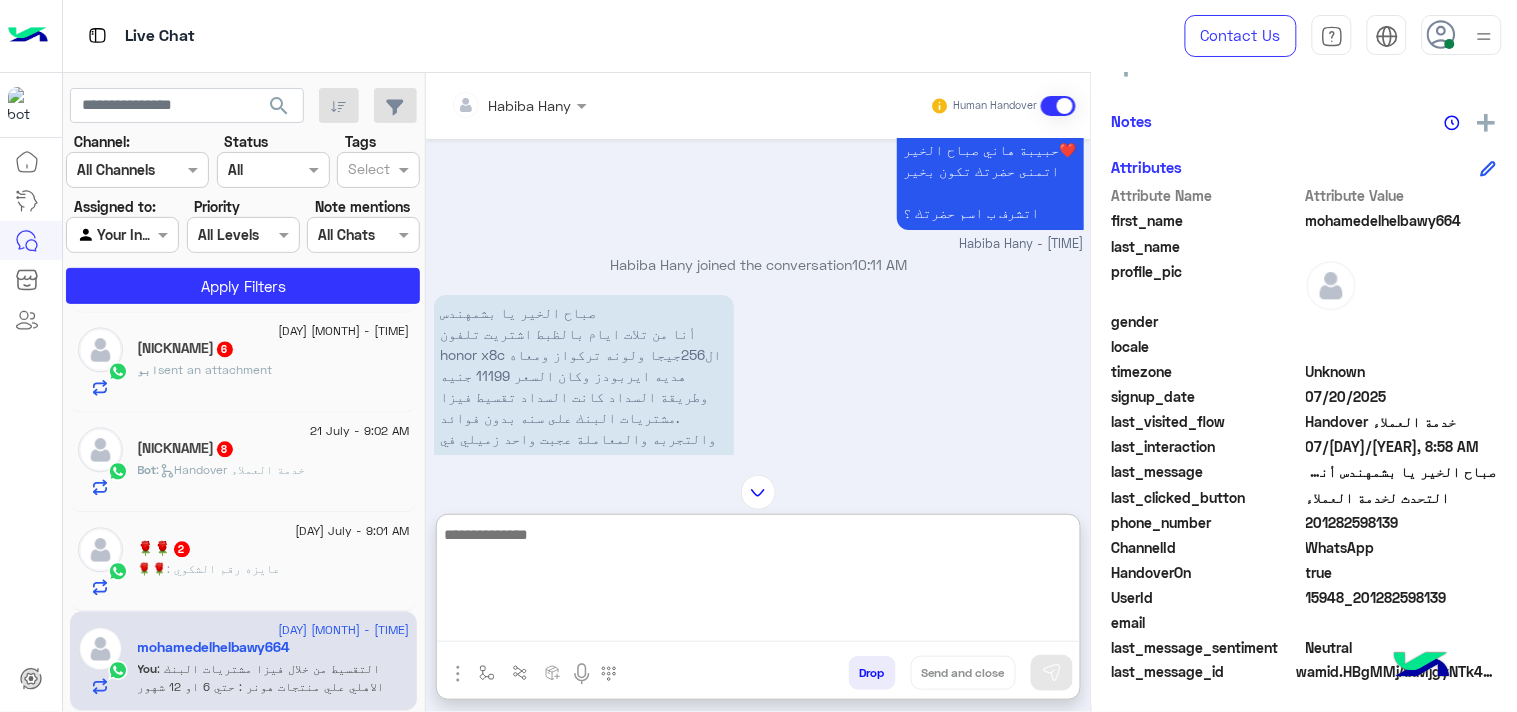 scroll, scrollTop: 1847, scrollLeft: 0, axis: vertical 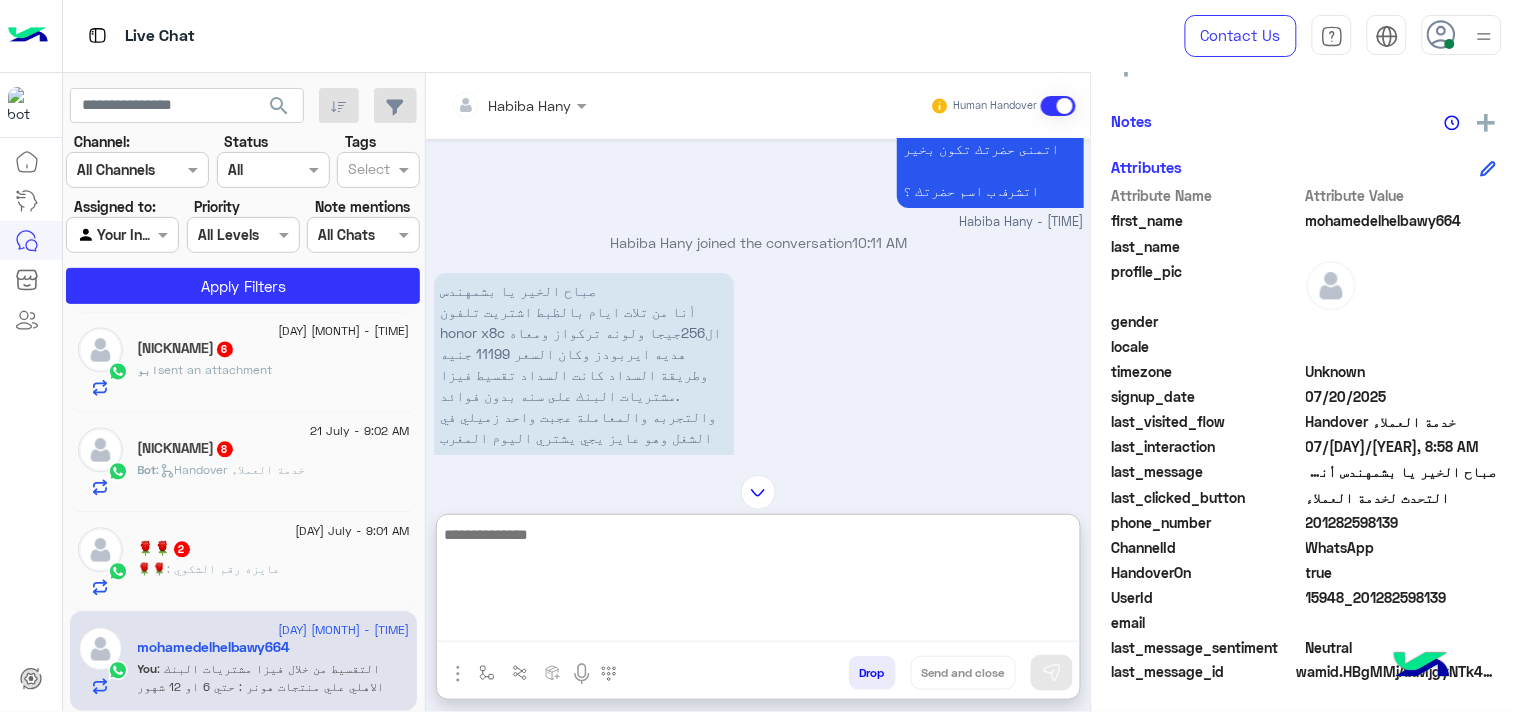 paste on "**********" 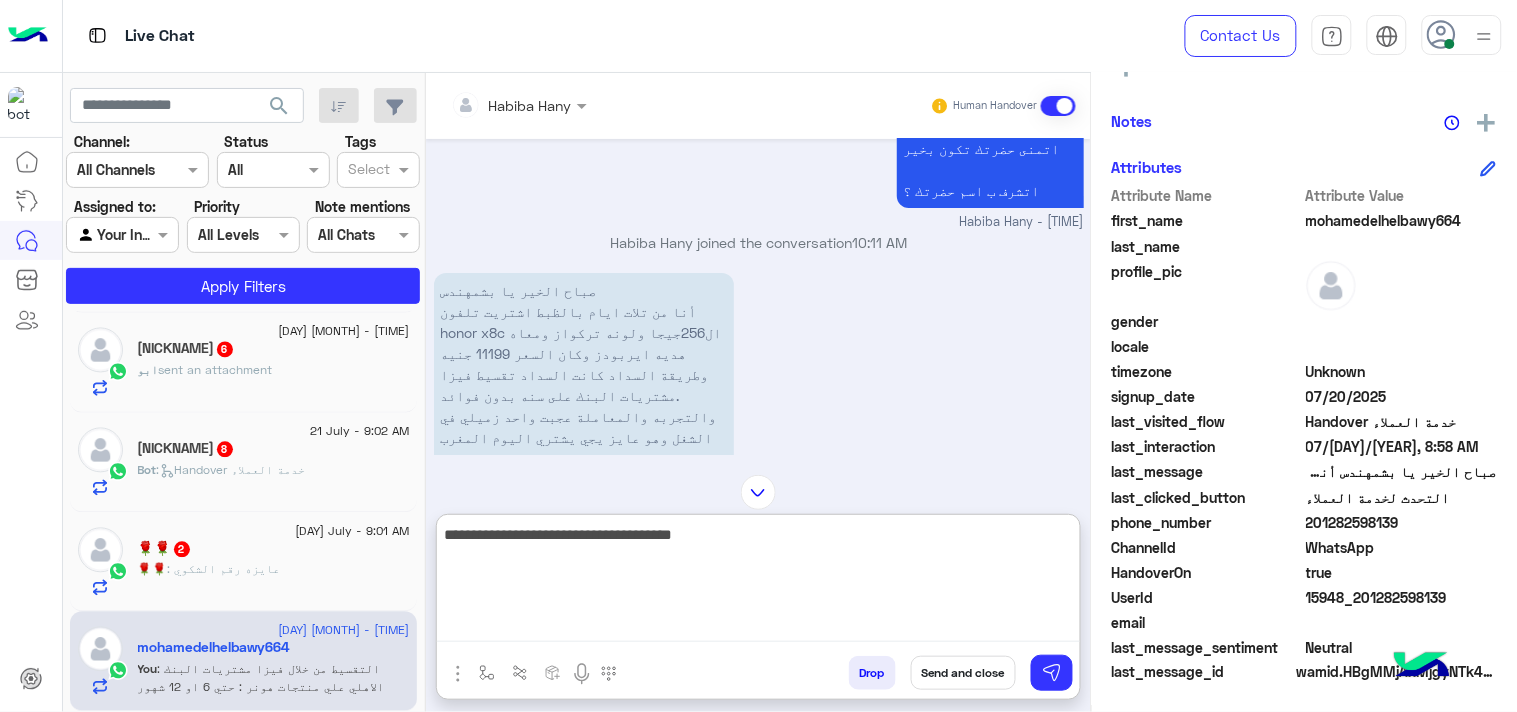 drag, startPoint x: 688, startPoint y: 528, endPoint x: 784, endPoint y: 544, distance: 97.3242 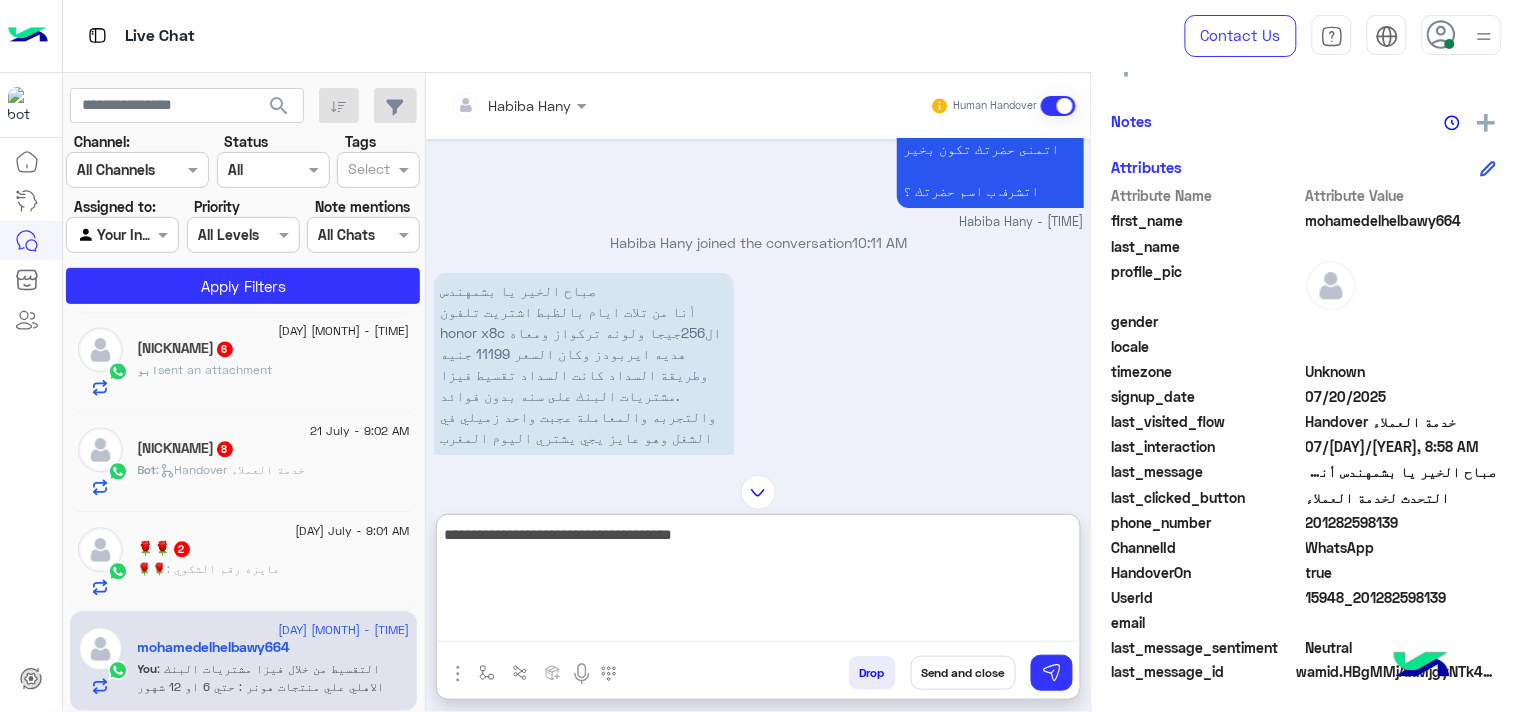 type on "**********" 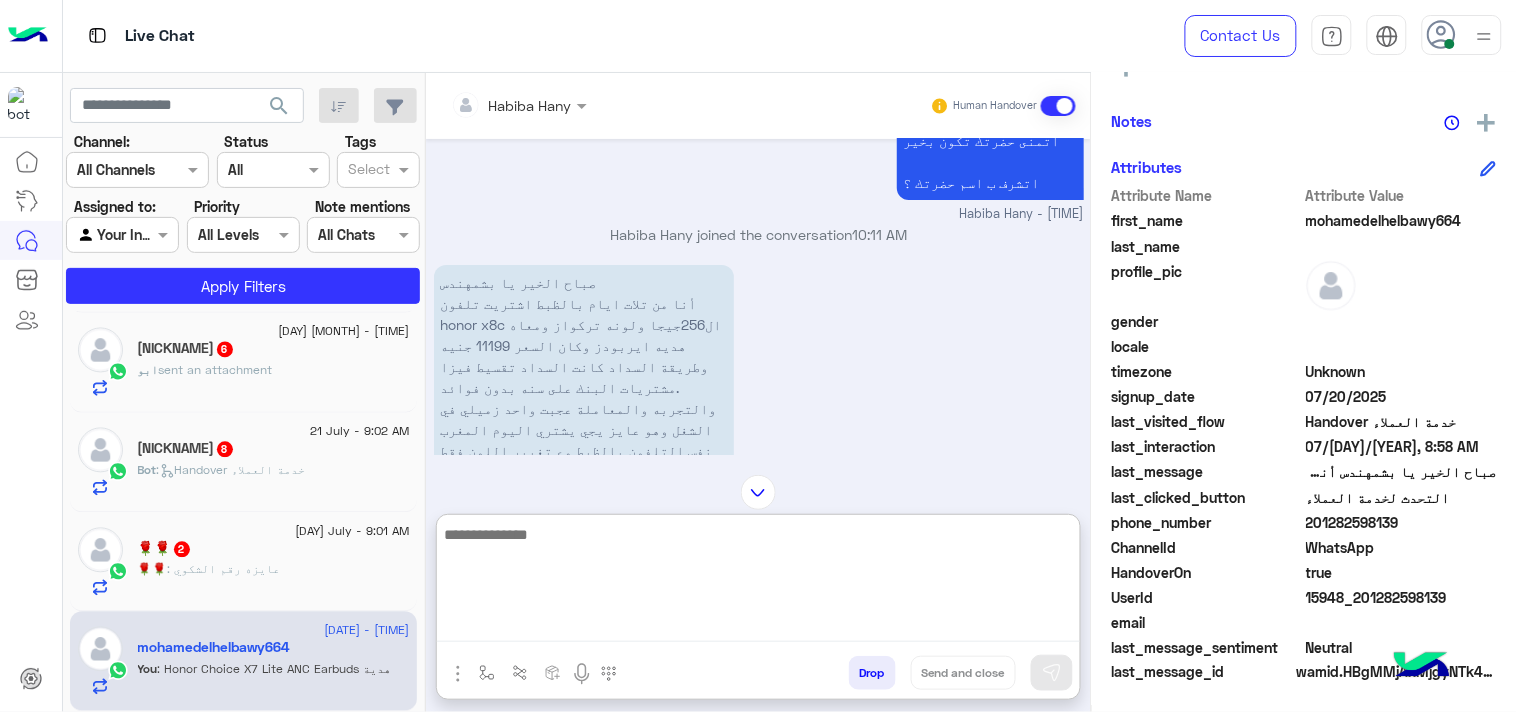 scroll, scrollTop: 1801, scrollLeft: 0, axis: vertical 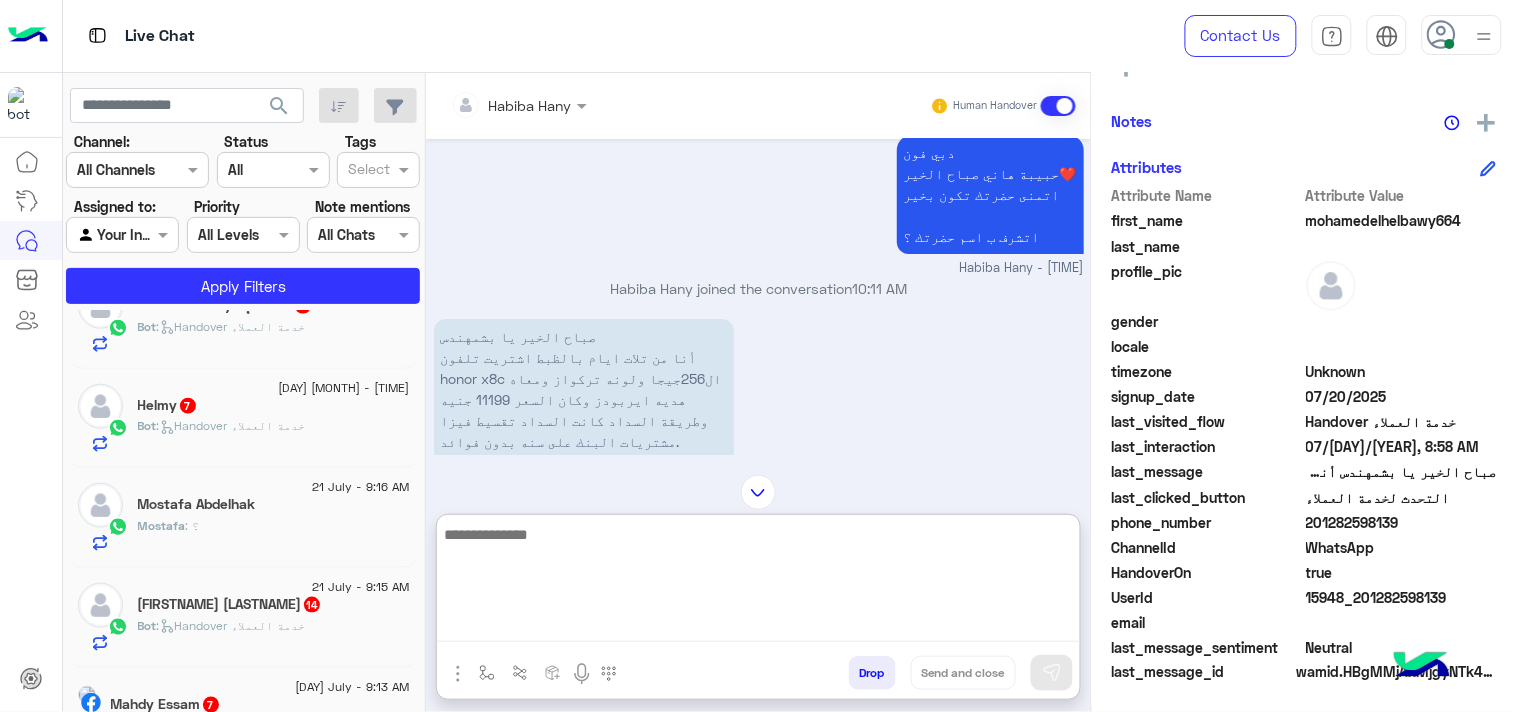 type on "*" 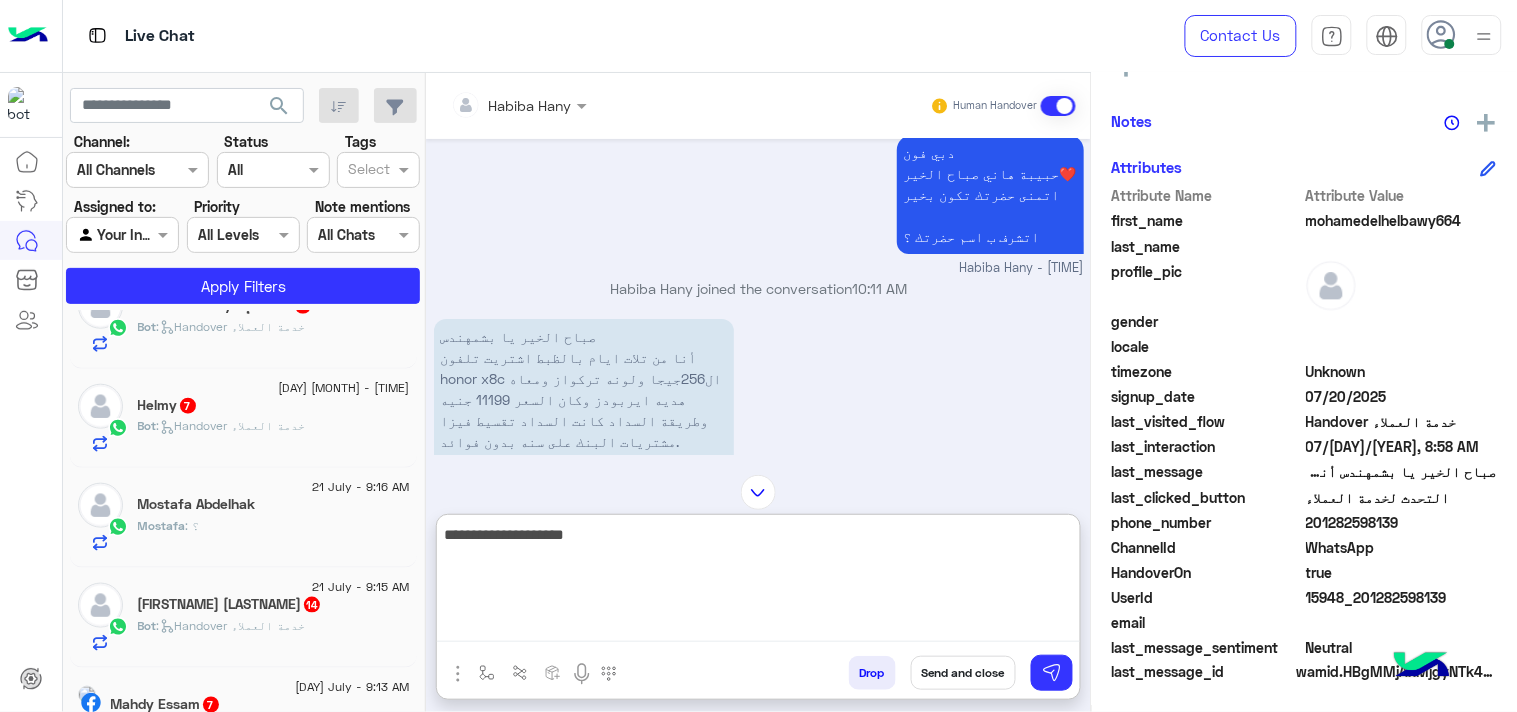 type on "**********" 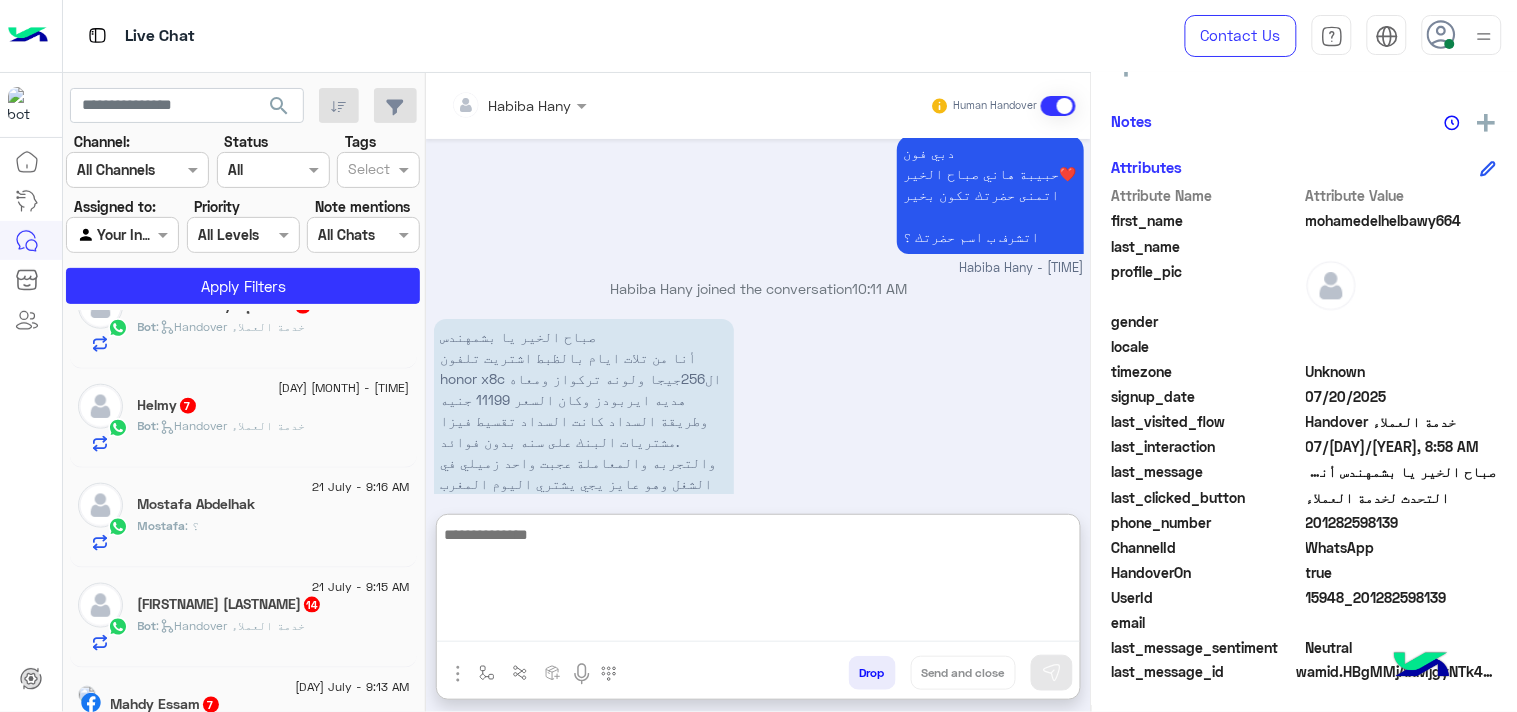 scroll, scrollTop: 2420, scrollLeft: 0, axis: vertical 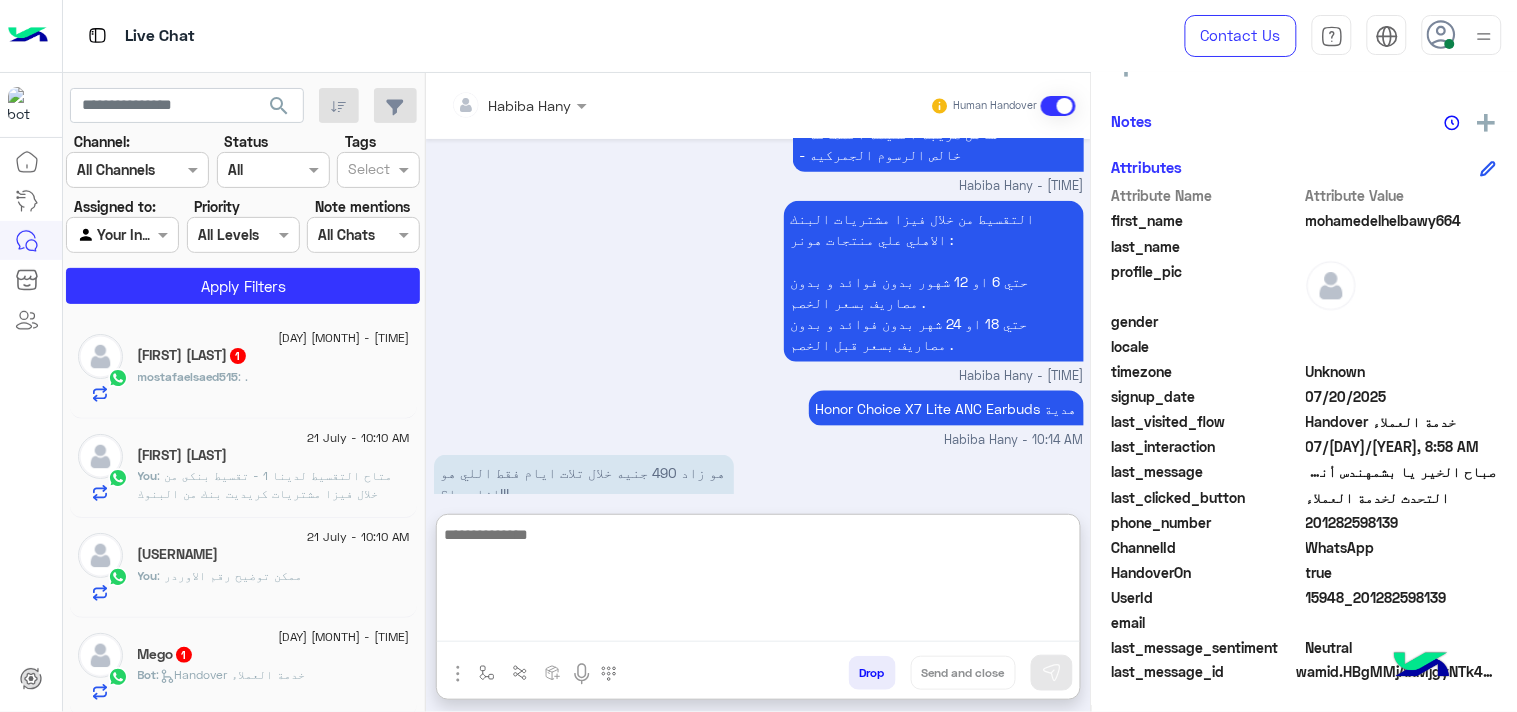 drag, startPoint x: 342, startPoint y: 572, endPoint x: 394, endPoint y: 6, distance: 568.38367 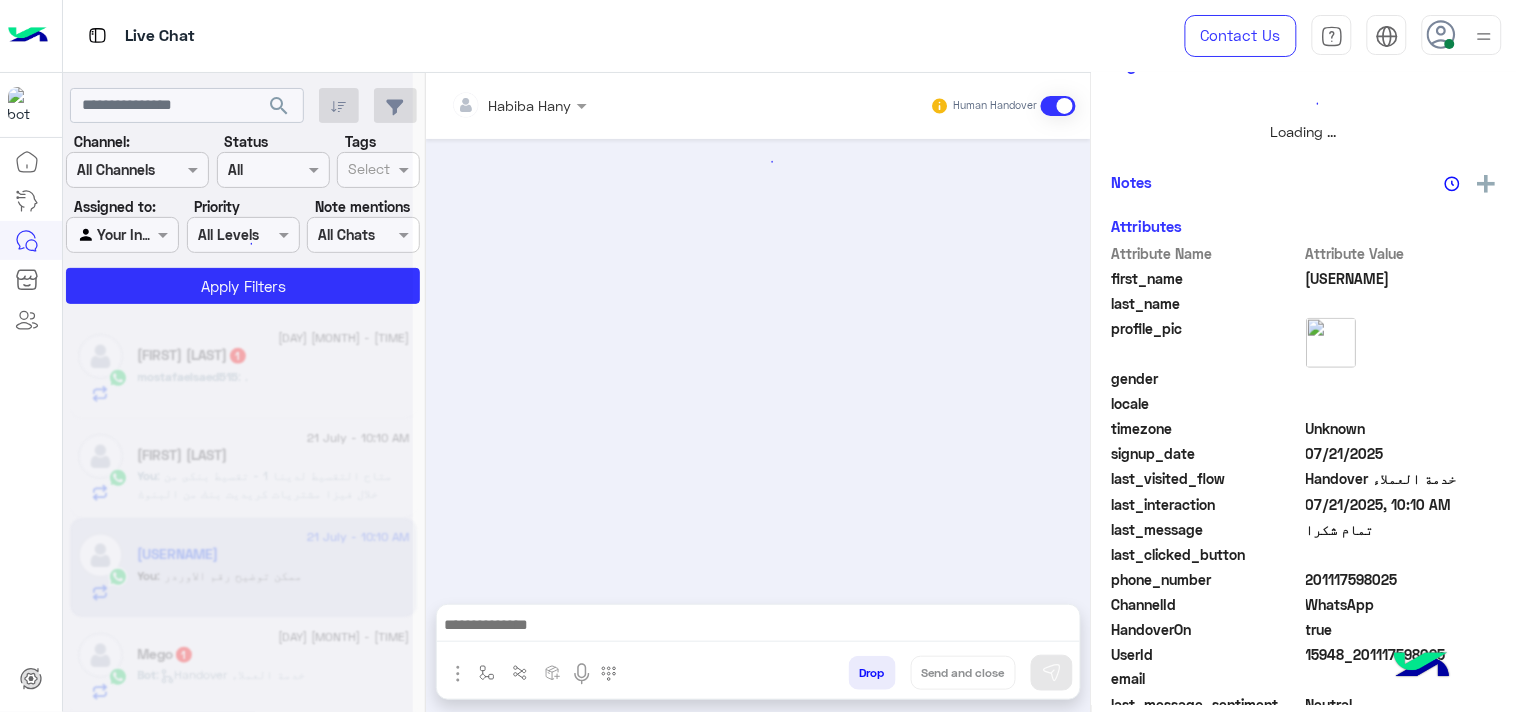 scroll, scrollTop: 0, scrollLeft: 0, axis: both 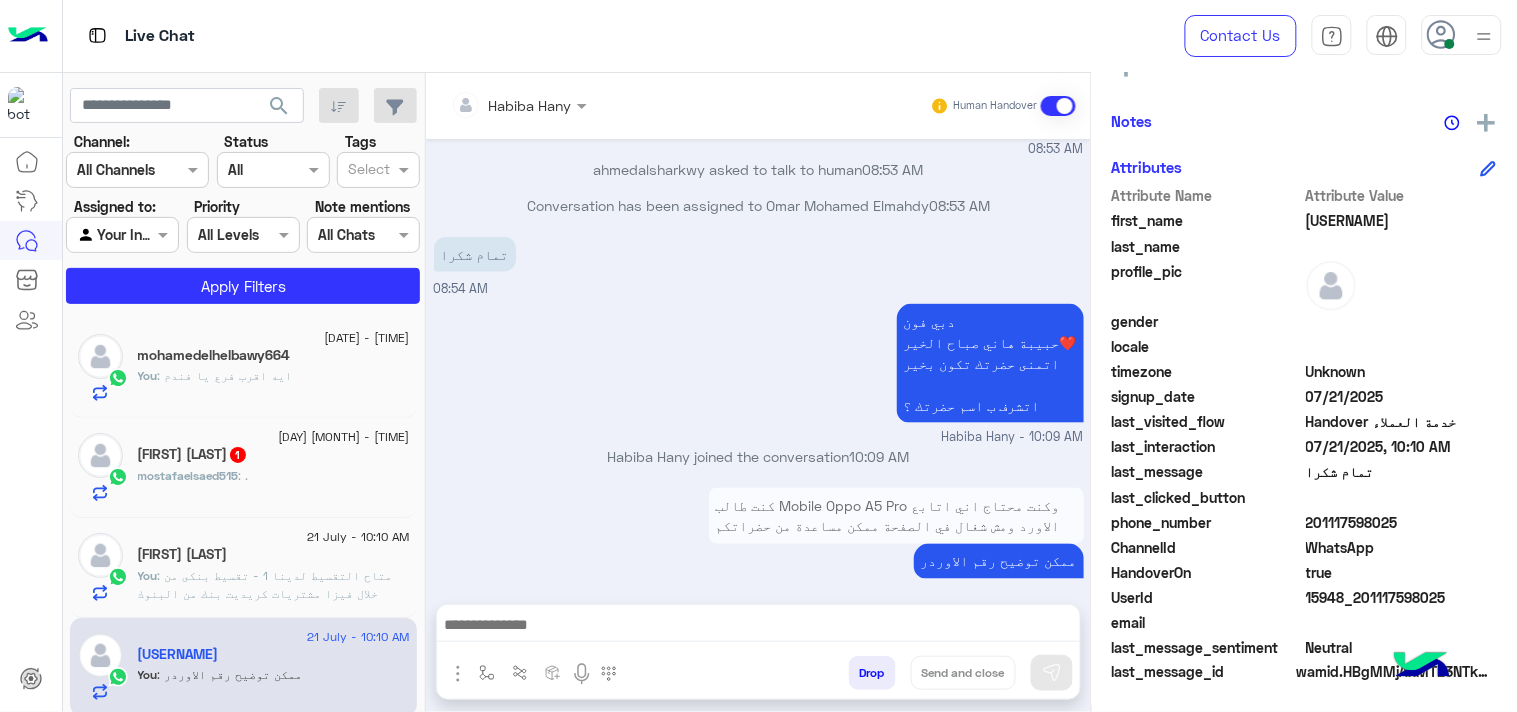 click at bounding box center (758, 627) 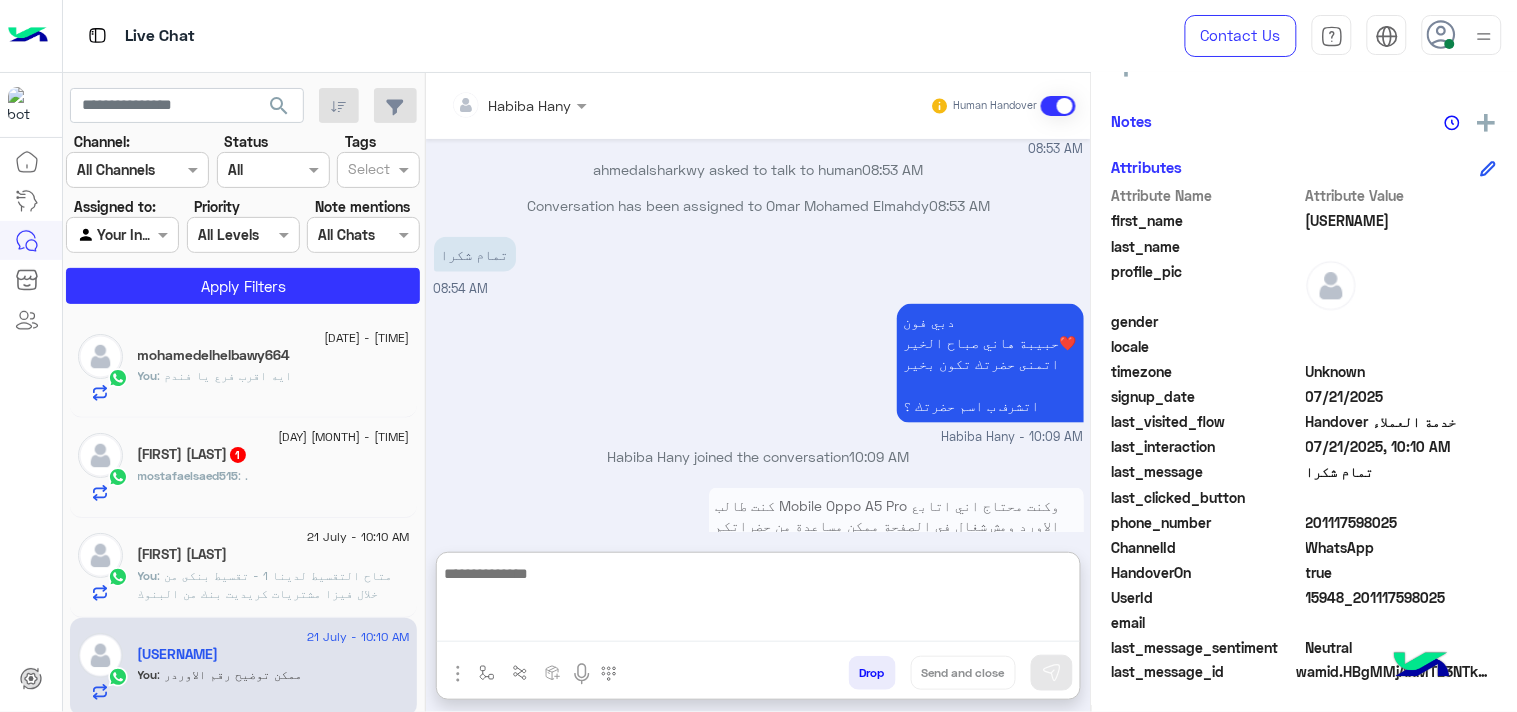 paste on "**********" 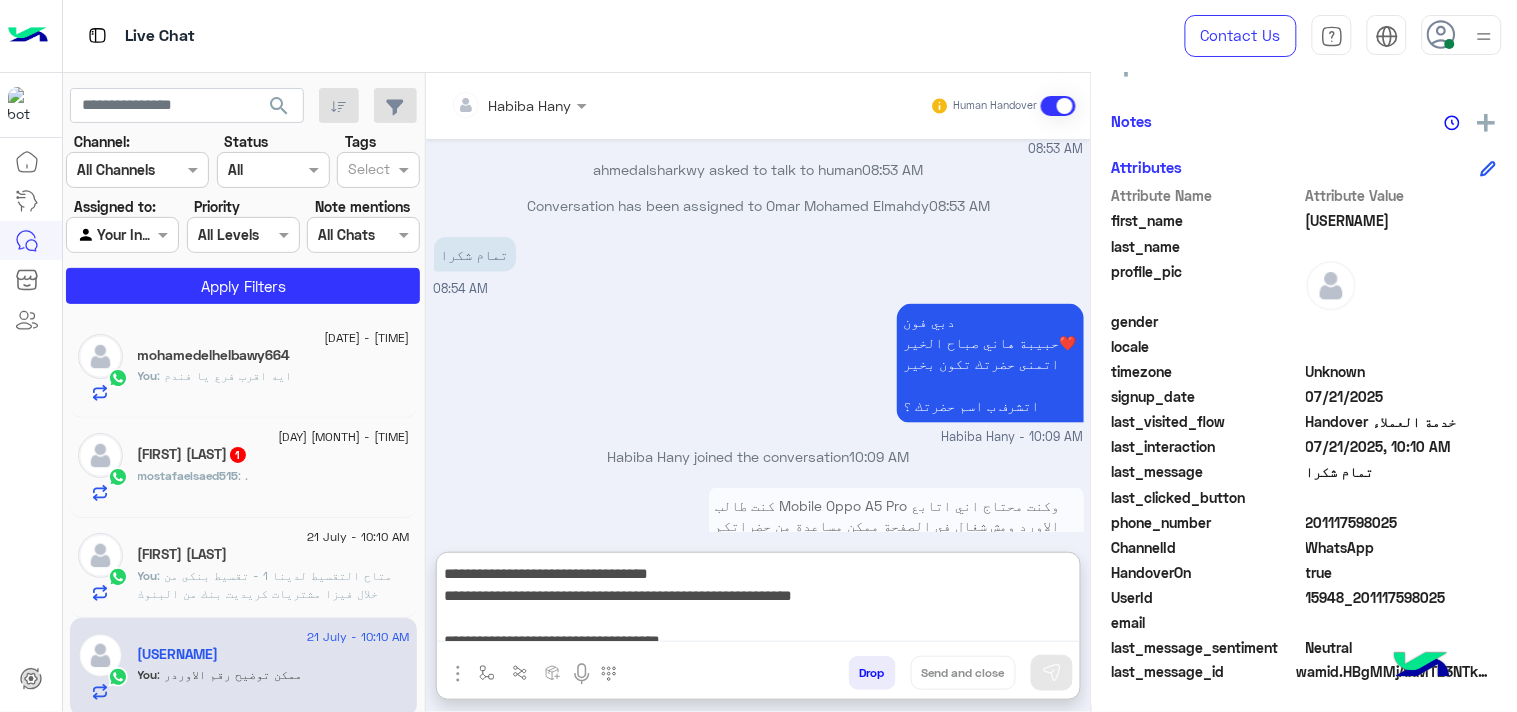 scroll, scrollTop: 132, scrollLeft: 0, axis: vertical 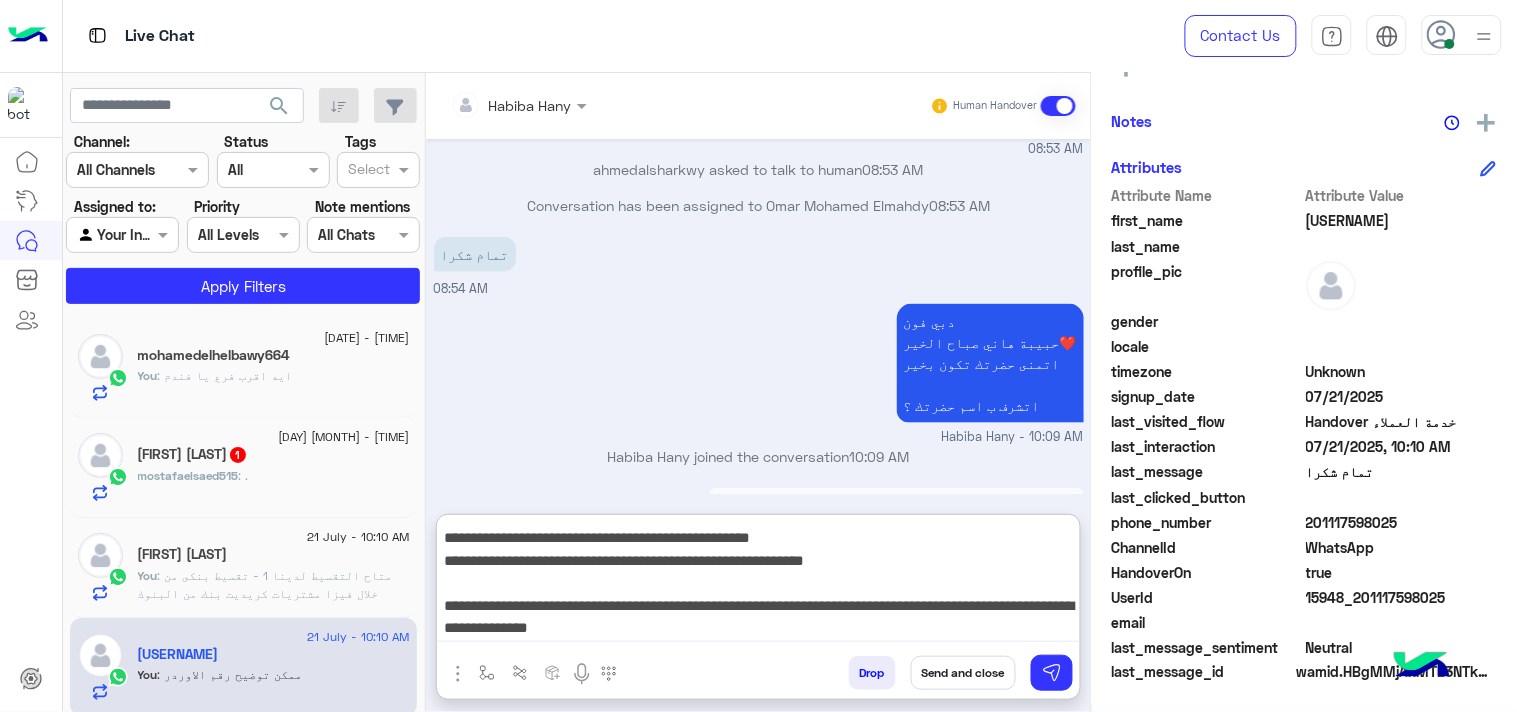 type on "**********" 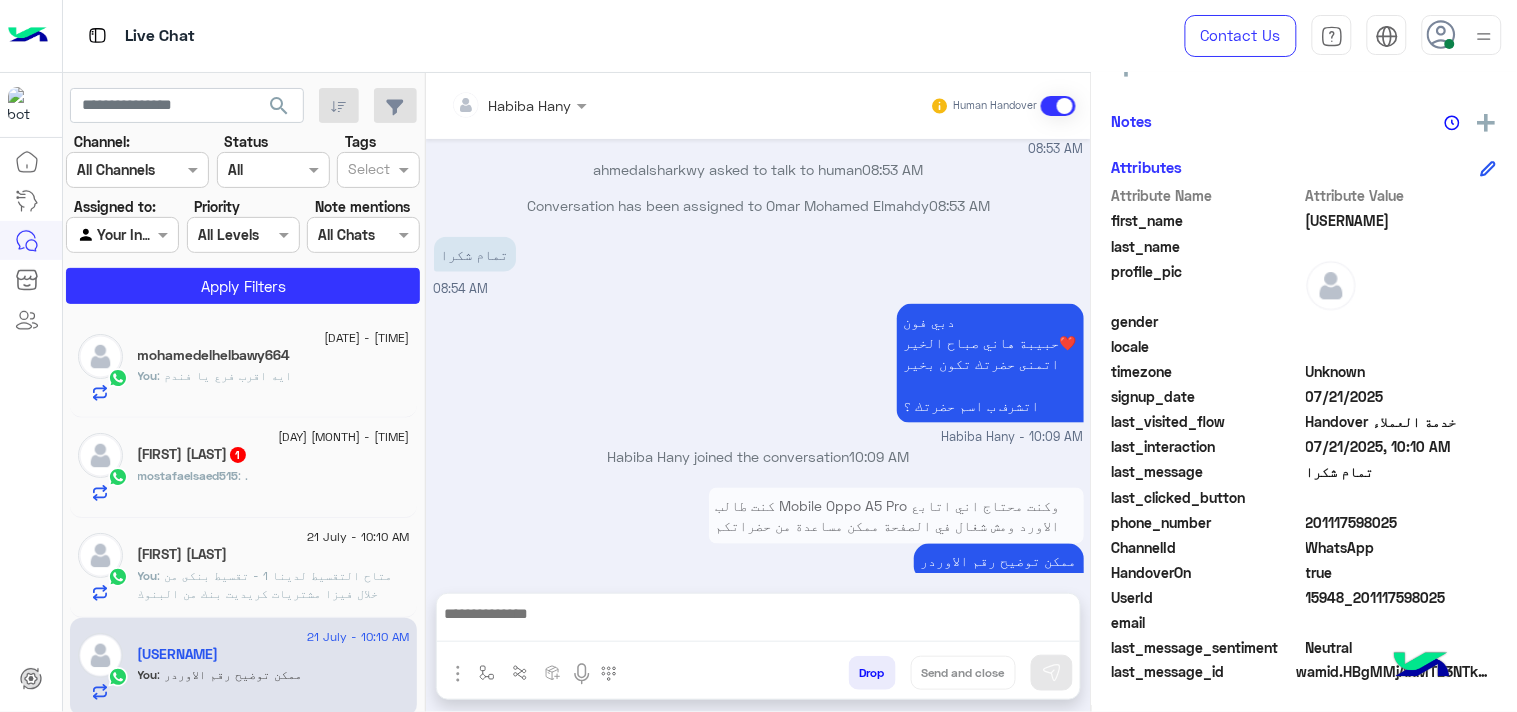 scroll, scrollTop: 0, scrollLeft: 0, axis: both 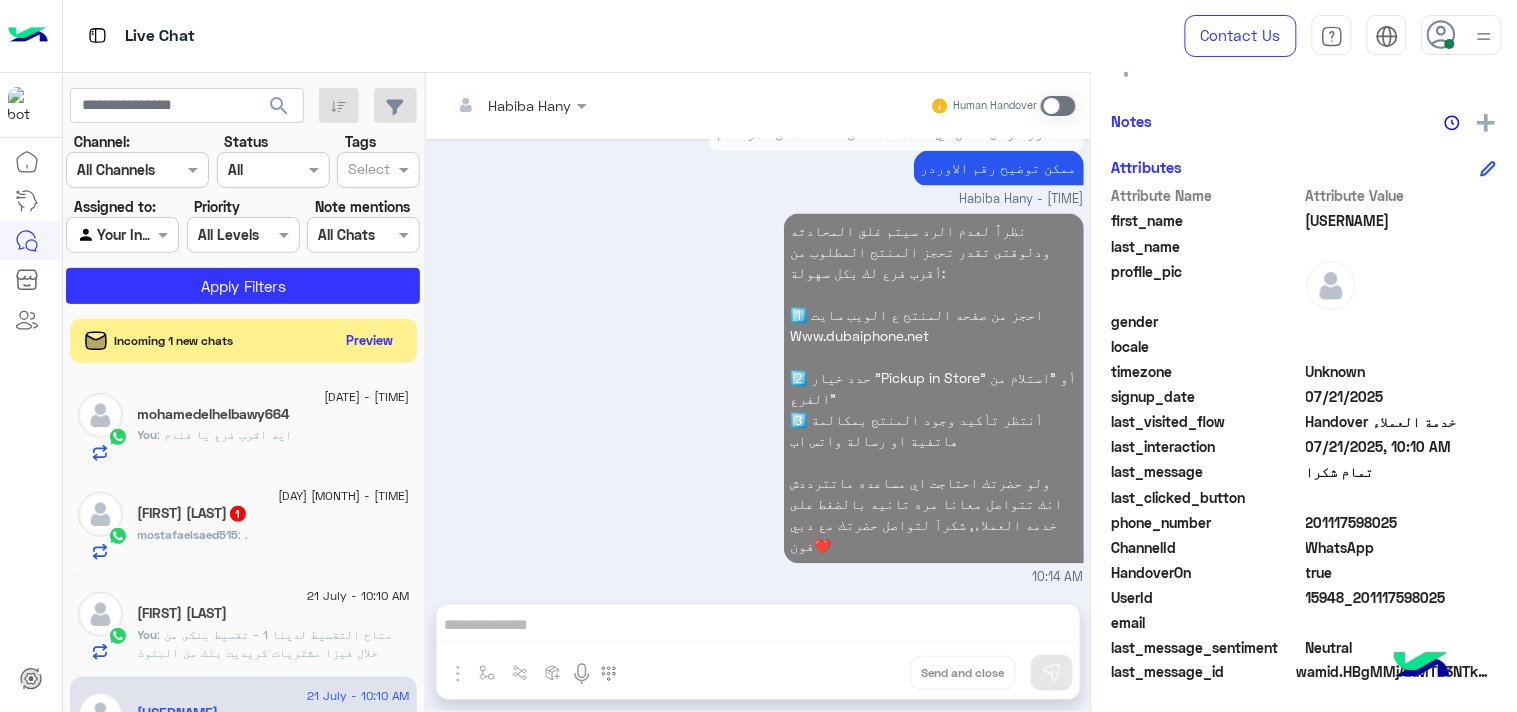 click on "[FIRST] : ." 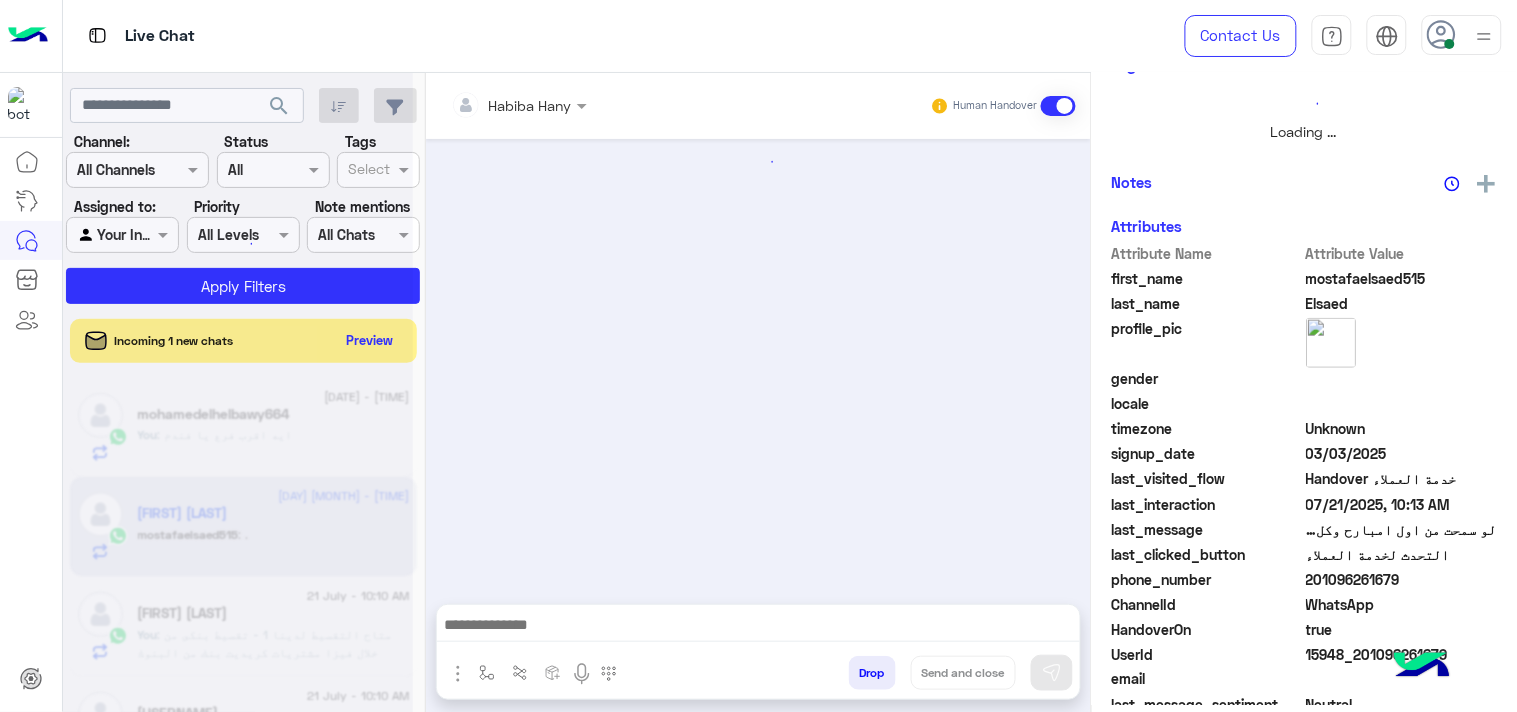 scroll, scrollTop: 446, scrollLeft: 0, axis: vertical 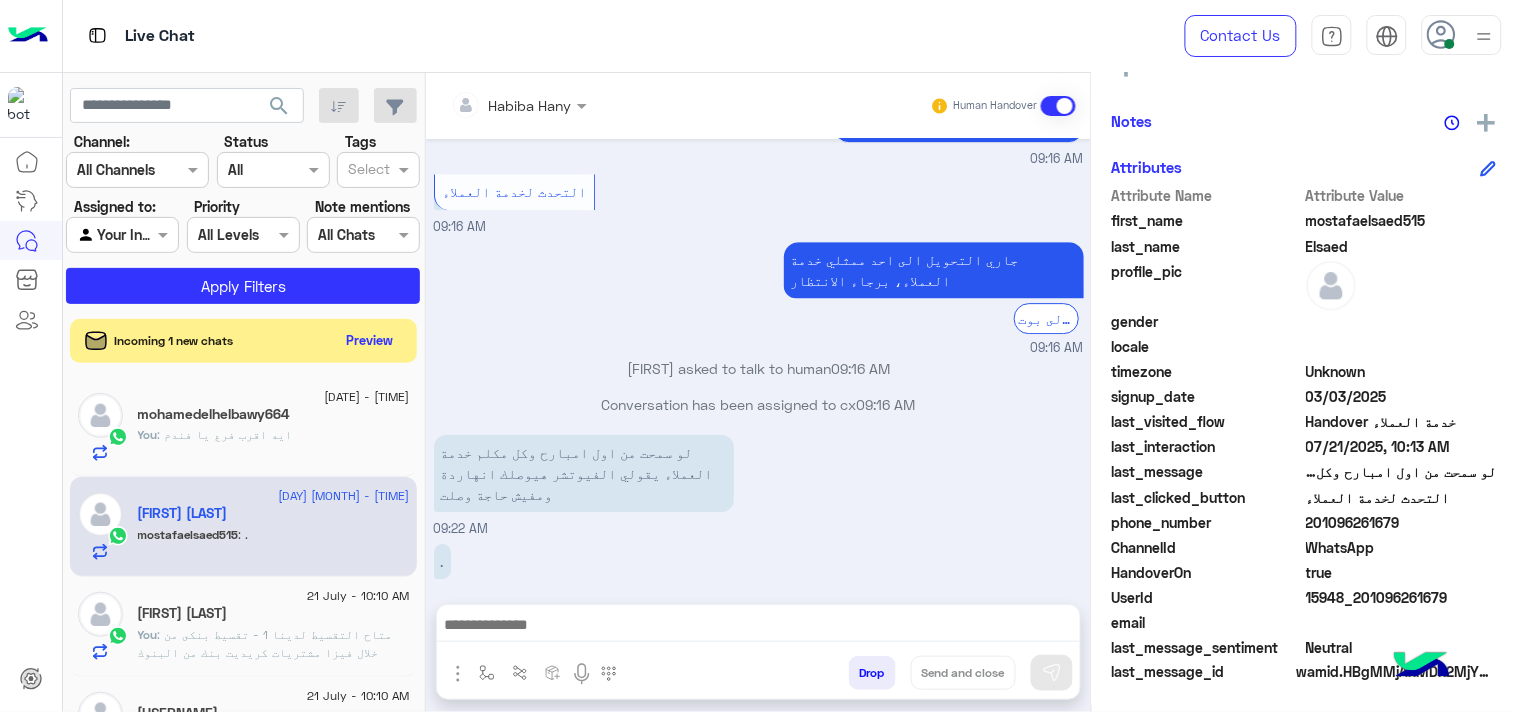 click on ": متاح التقسيط لدينا
1 - تقسيط بنكى من خلال فيزا مشتريات كريديت بنك من البنوك معانا
او 2 - تقسيط من خلال شركات تقسيط مباشر ايه الانسب لحضرتك ؟" 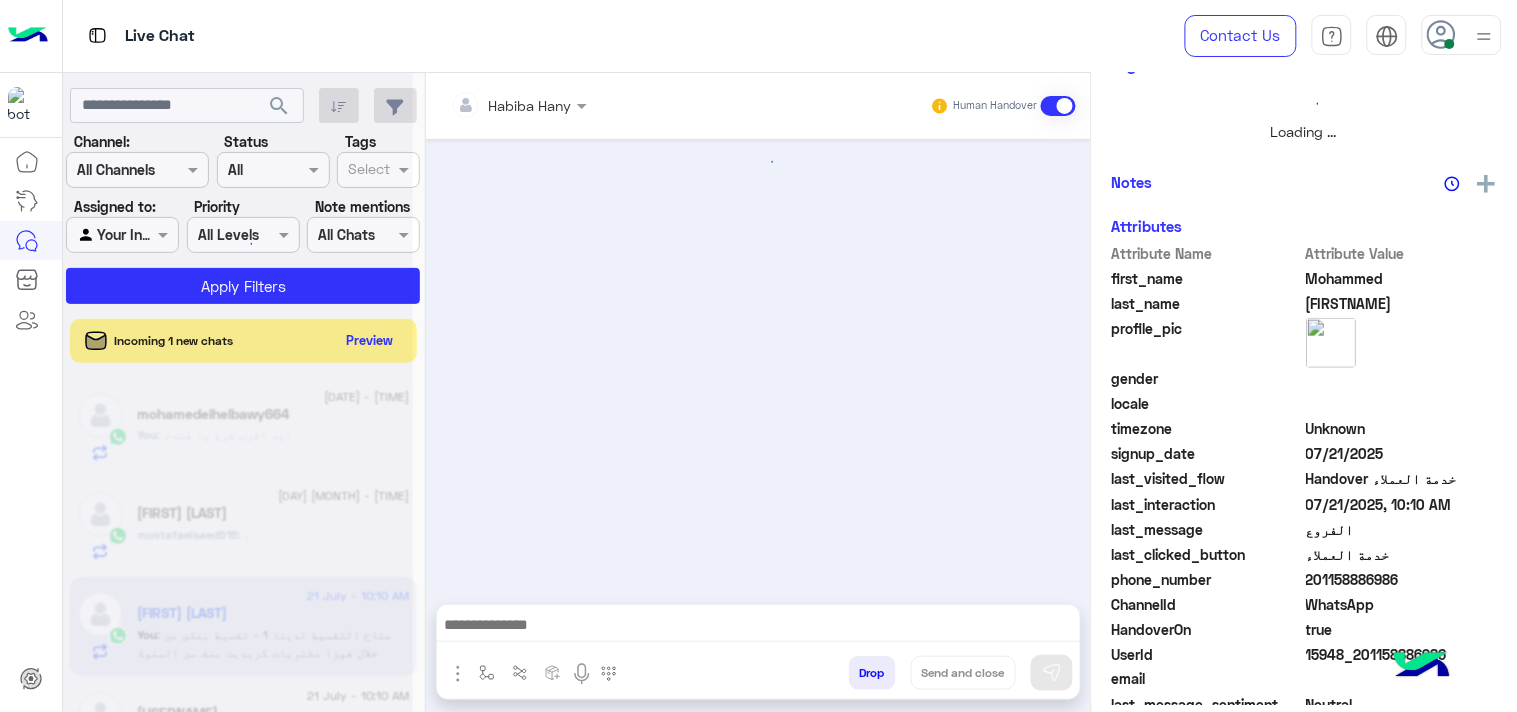 scroll, scrollTop: 446, scrollLeft: 0, axis: vertical 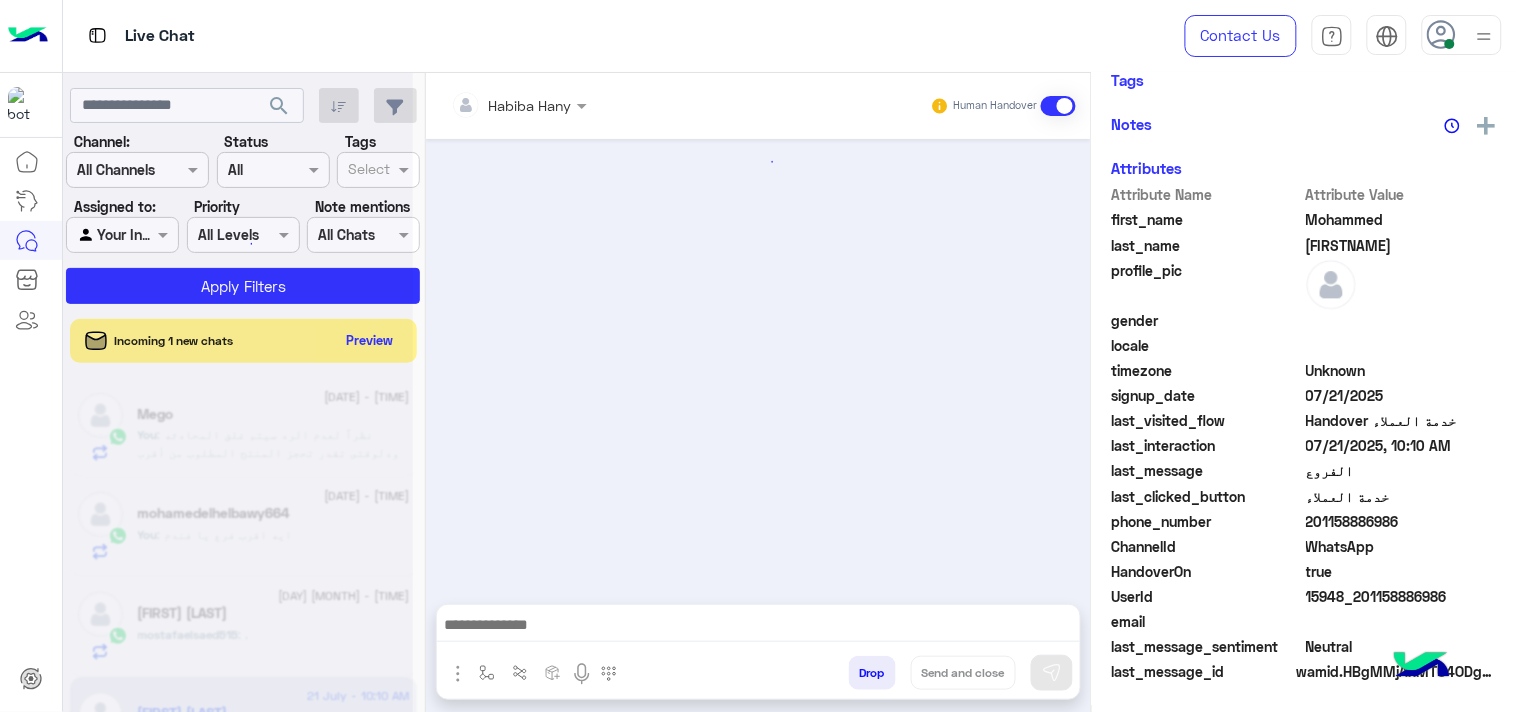 click at bounding box center [758, 627] 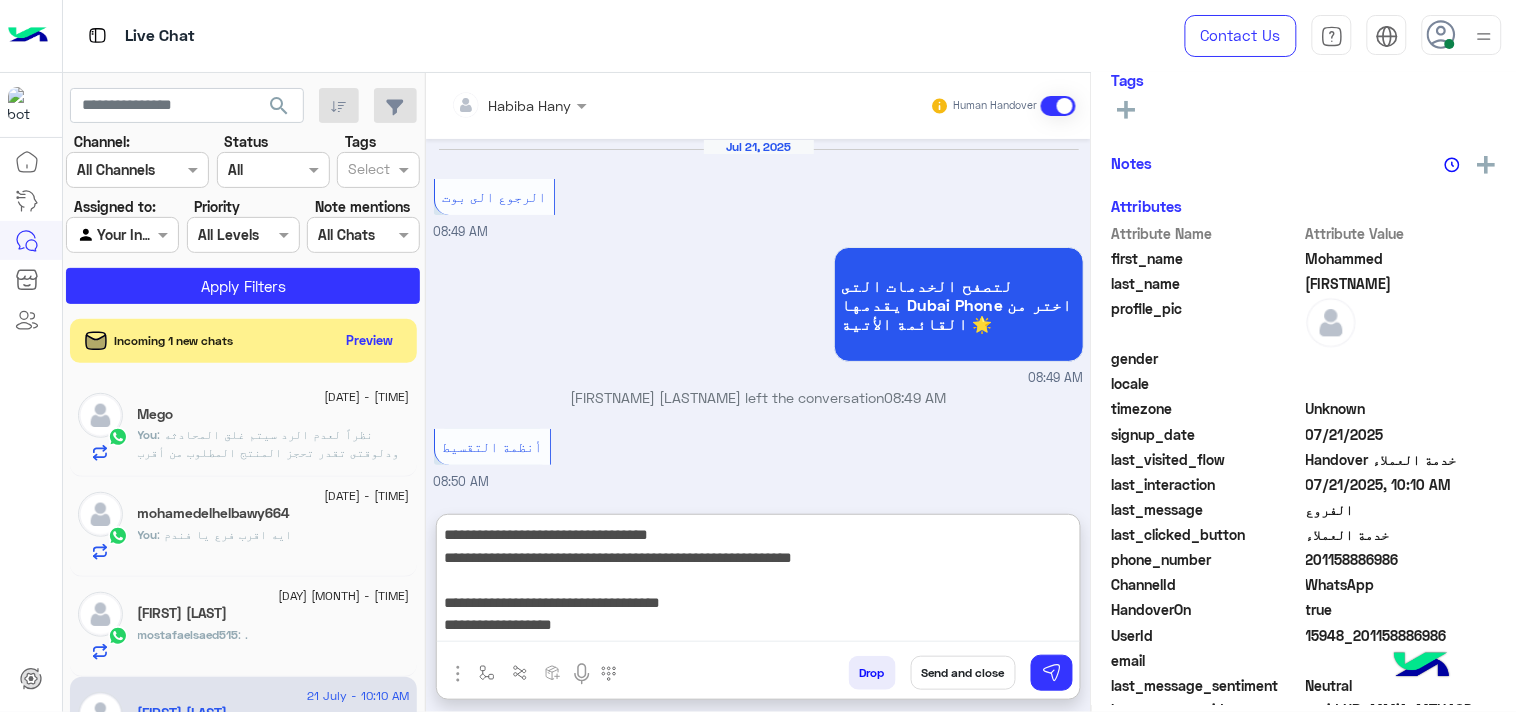 scroll, scrollTop: 383, scrollLeft: 0, axis: vertical 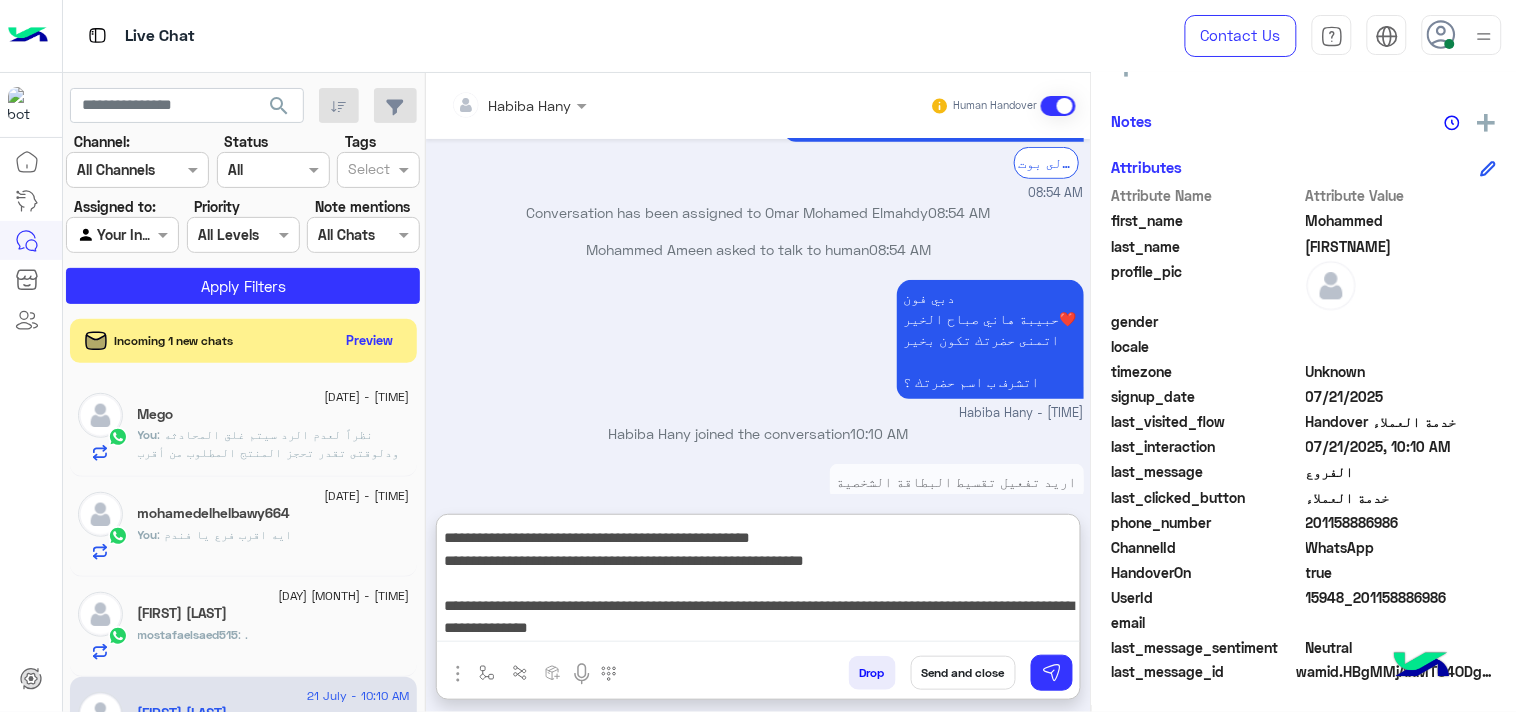 type on "**********" 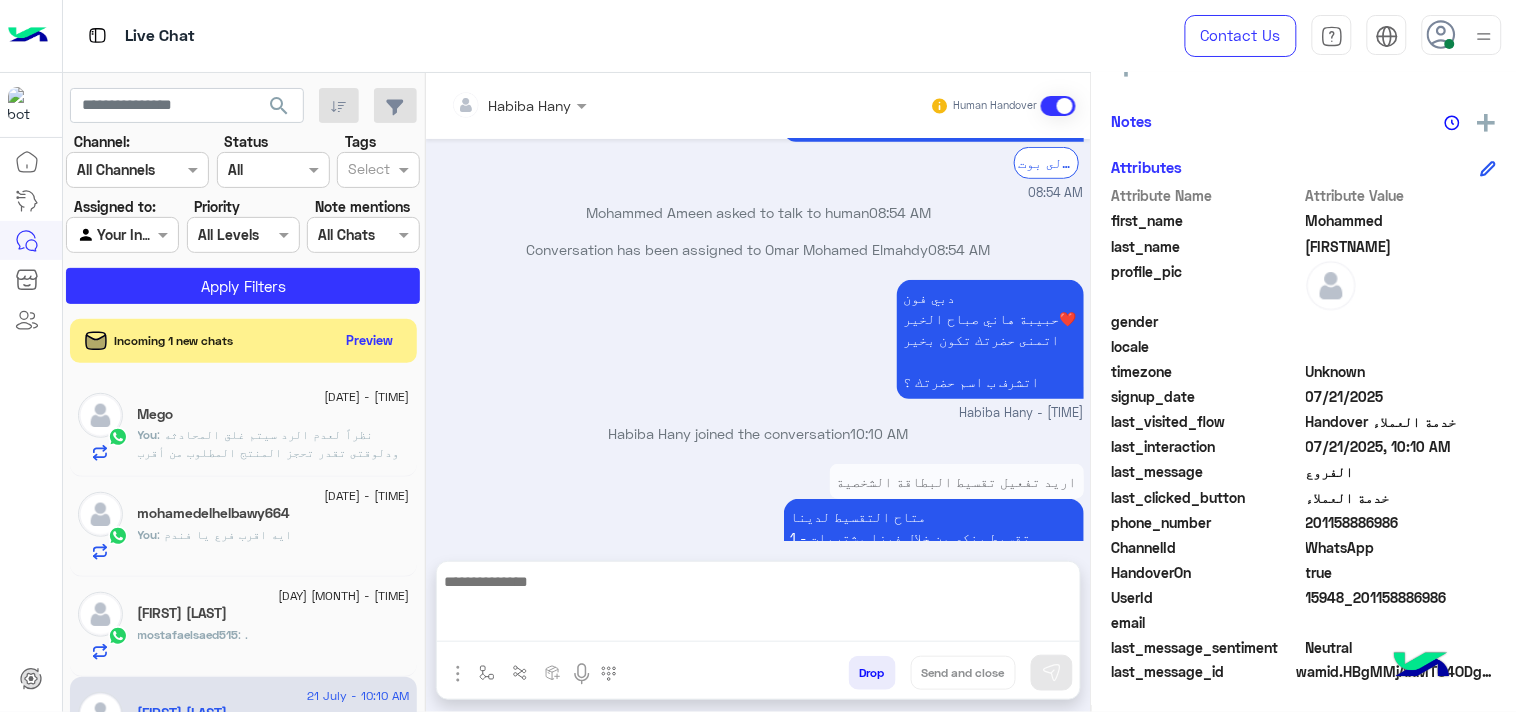 scroll, scrollTop: 2496, scrollLeft: 0, axis: vertical 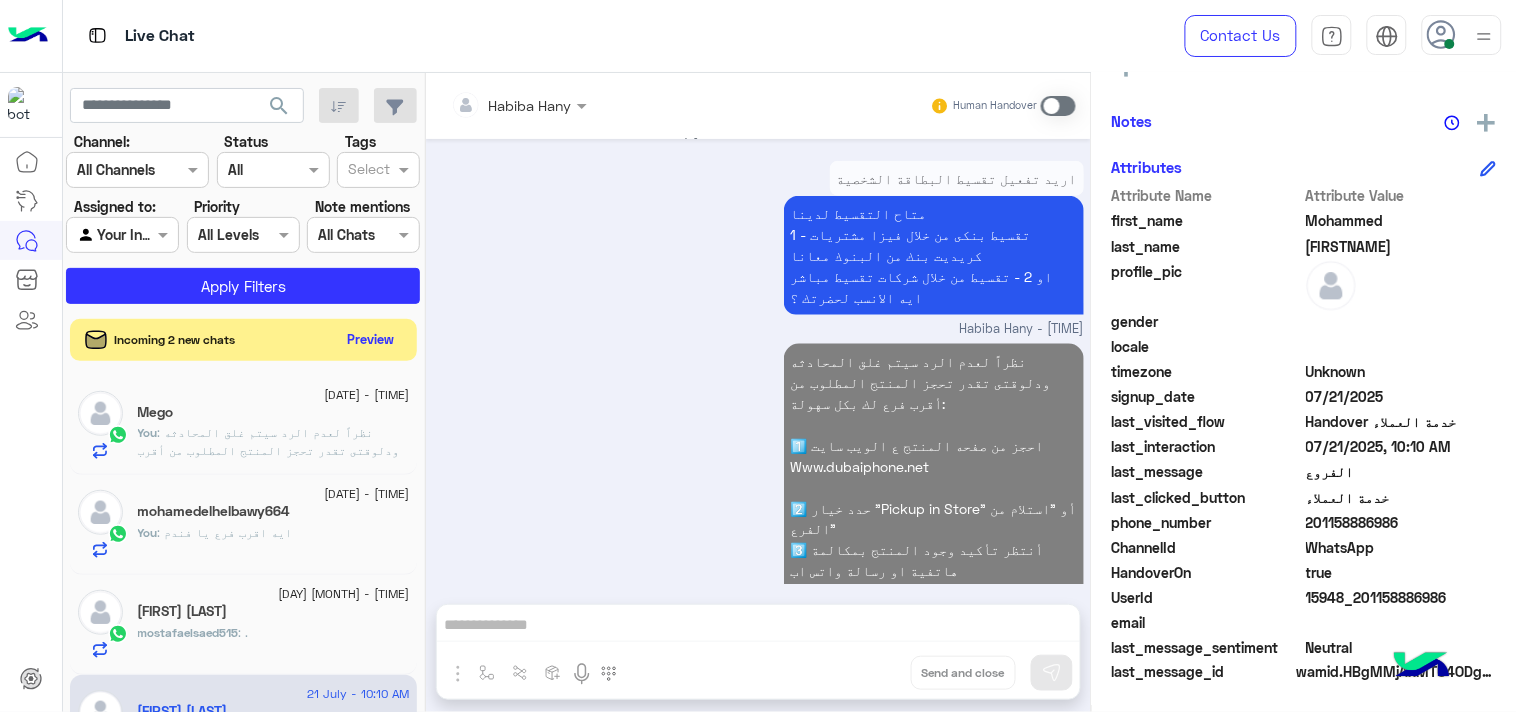 click on "Preview" 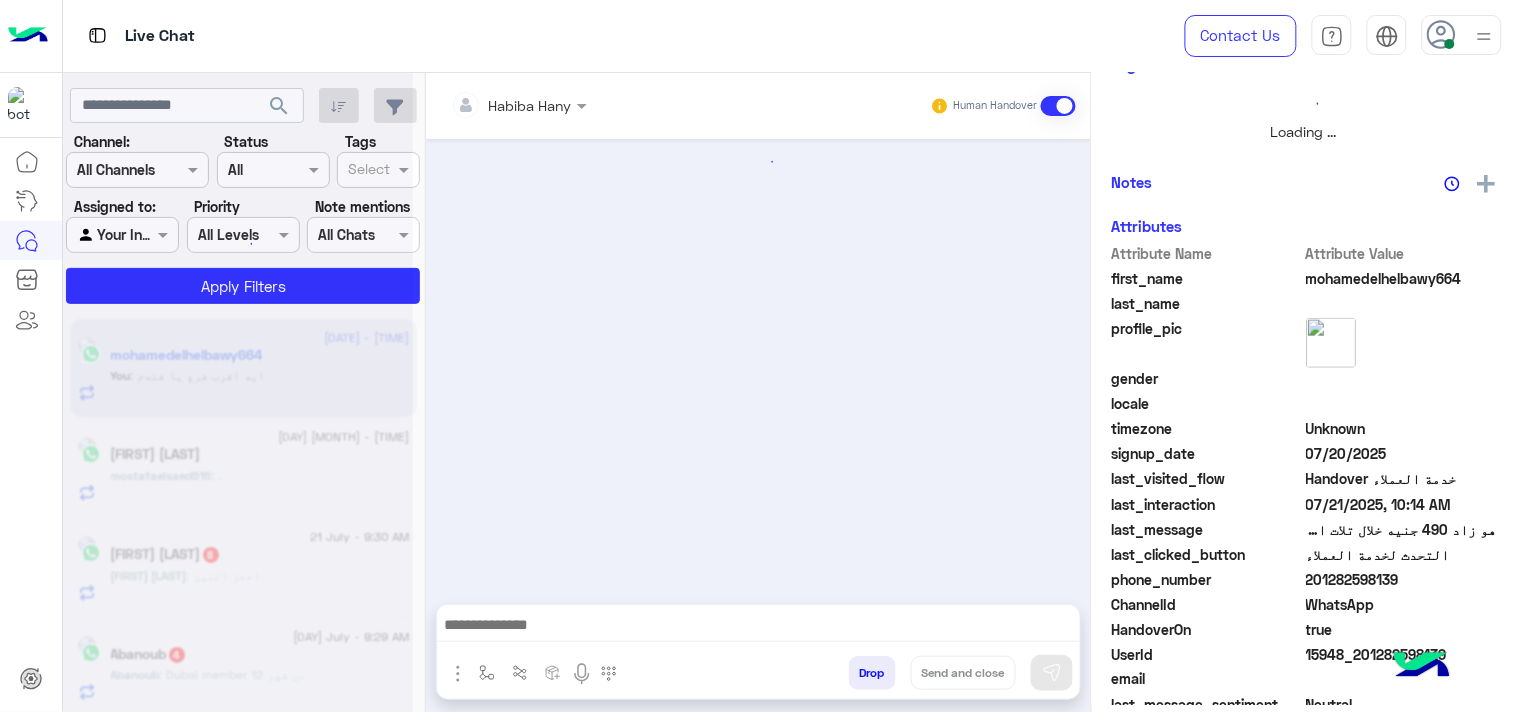 scroll, scrollTop: 446, scrollLeft: 0, axis: vertical 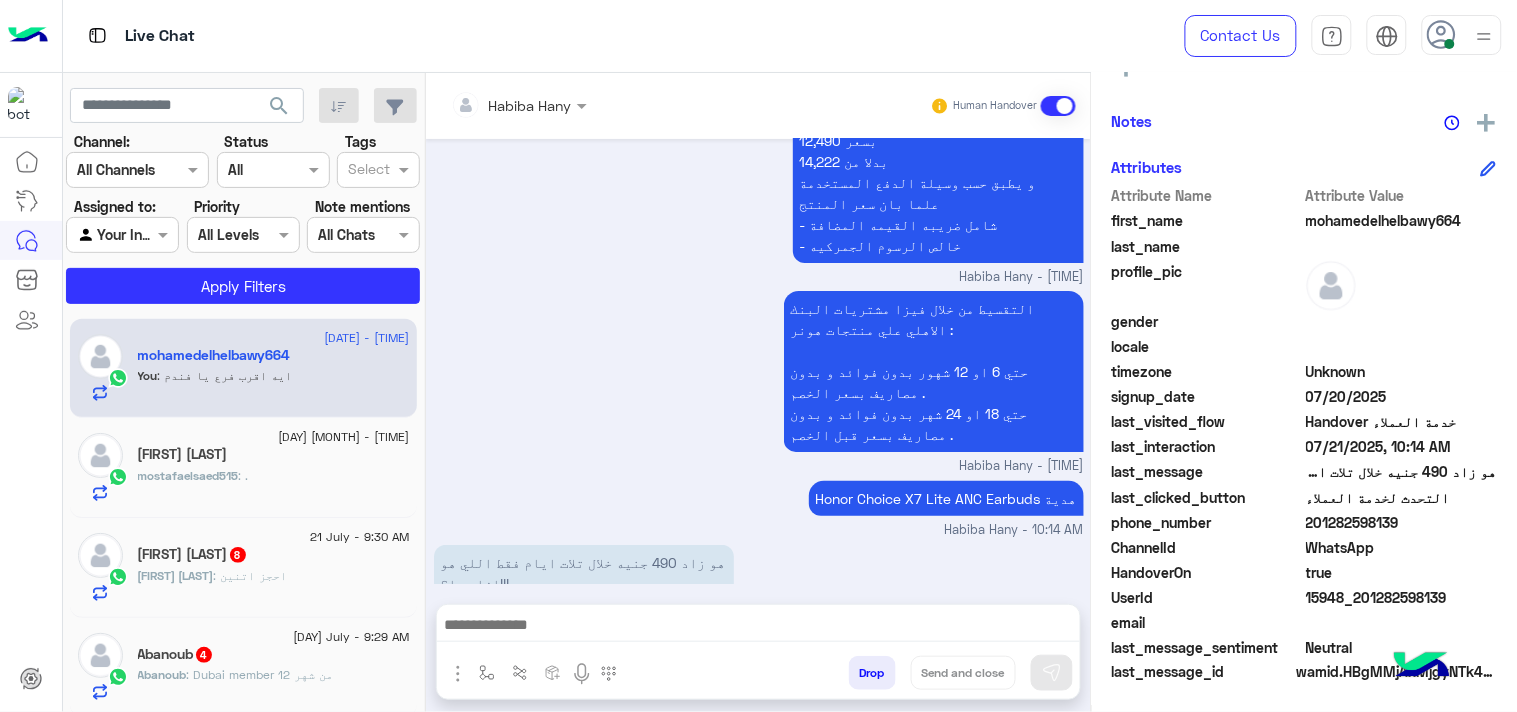 click on "[FIRST] [LAST]" 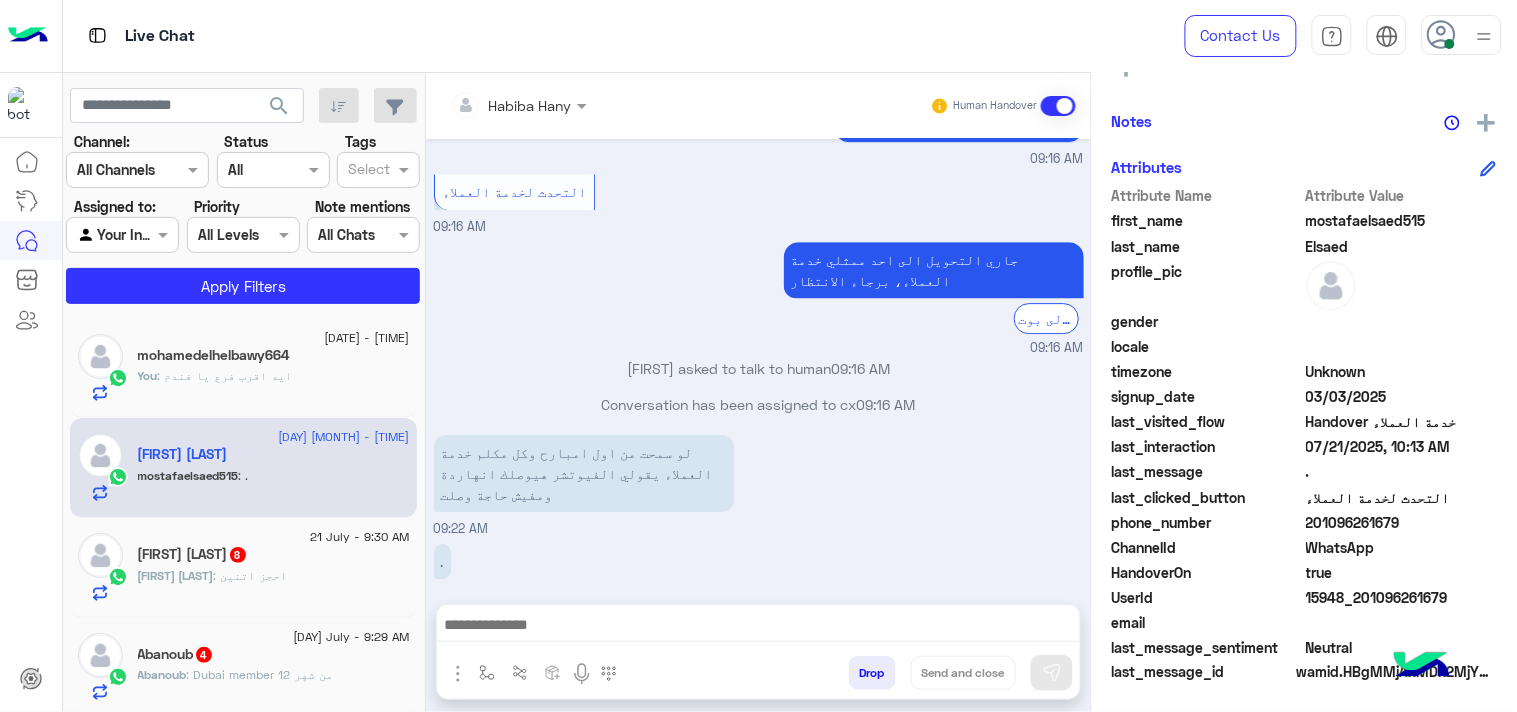 click on "[DAY] [MONTH] - [TIME]  [USERNAME] [LASTNAME]  [USERNAME] : ." 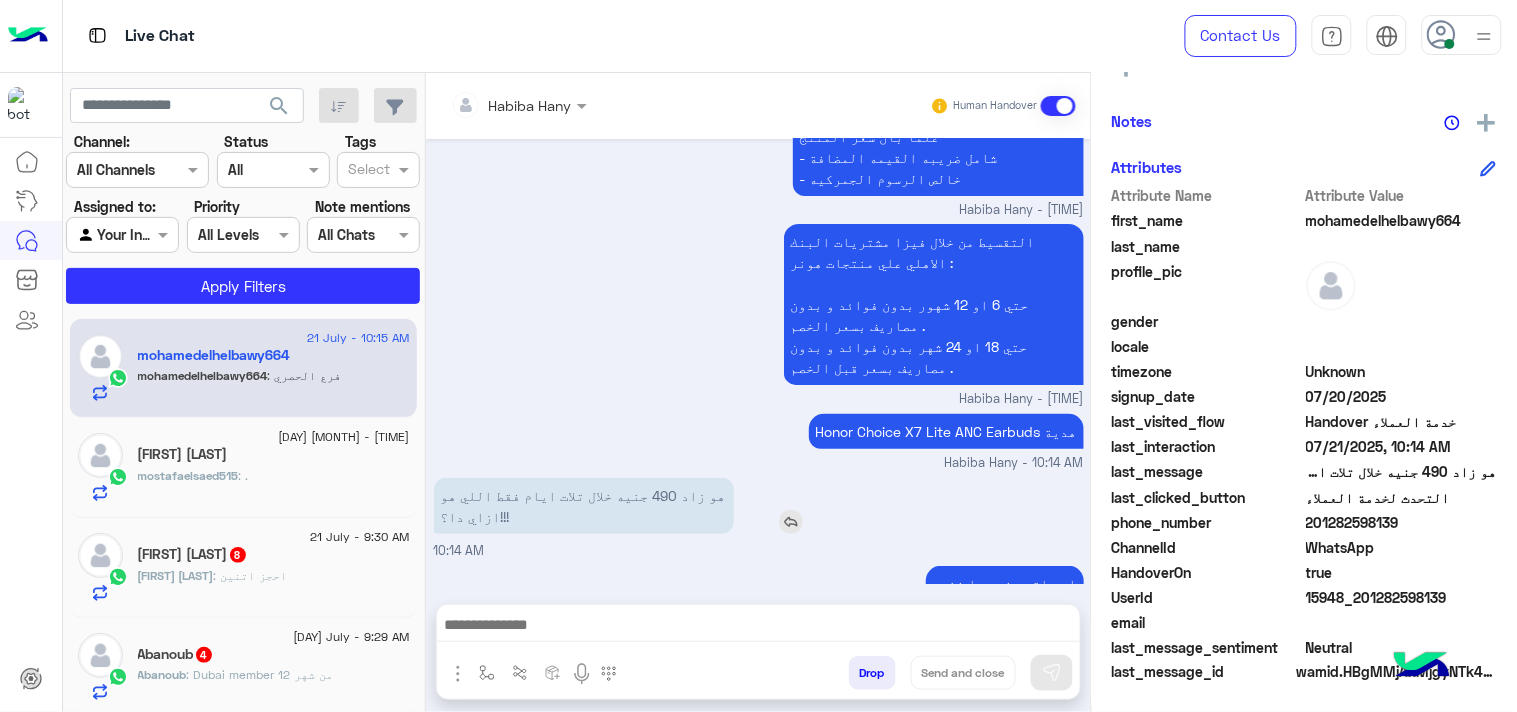 click at bounding box center [791, 522] 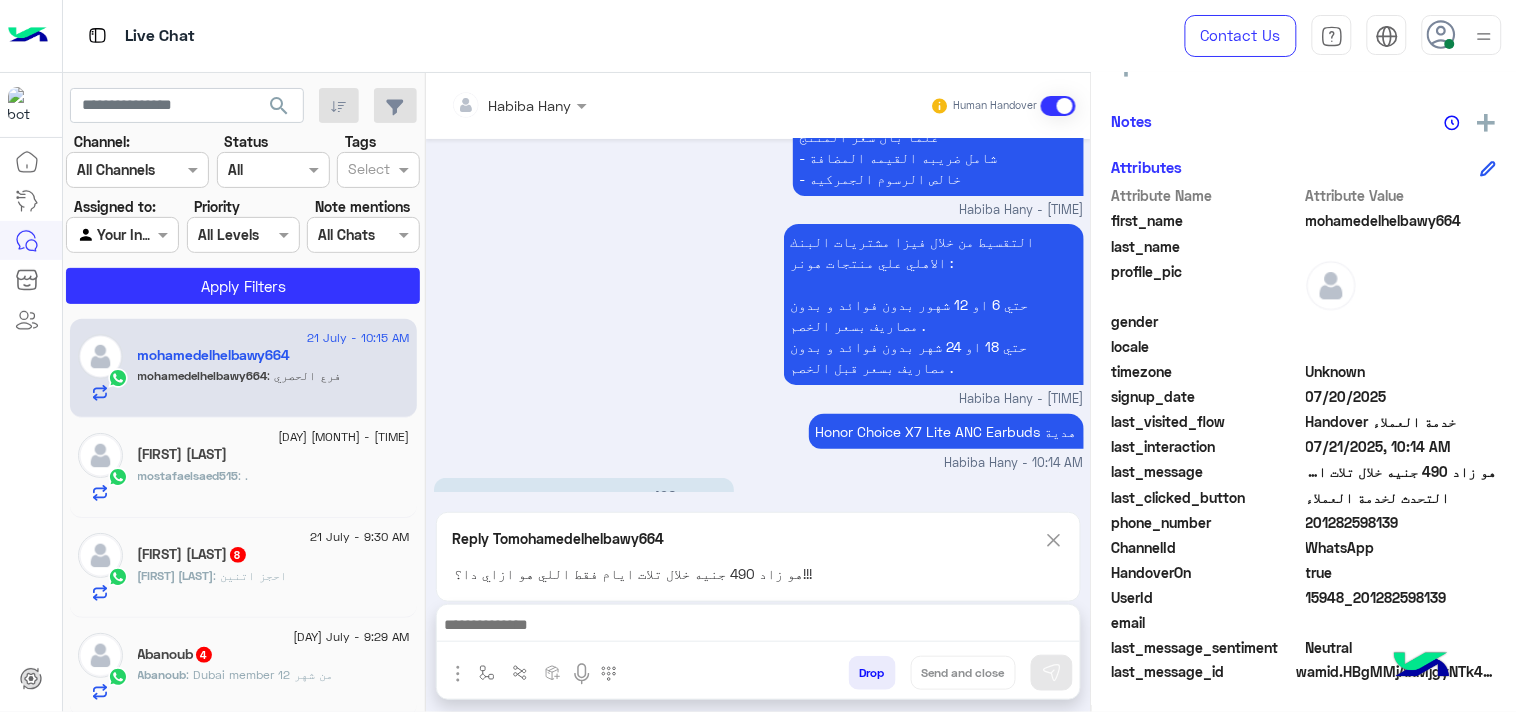 click at bounding box center (758, 630) 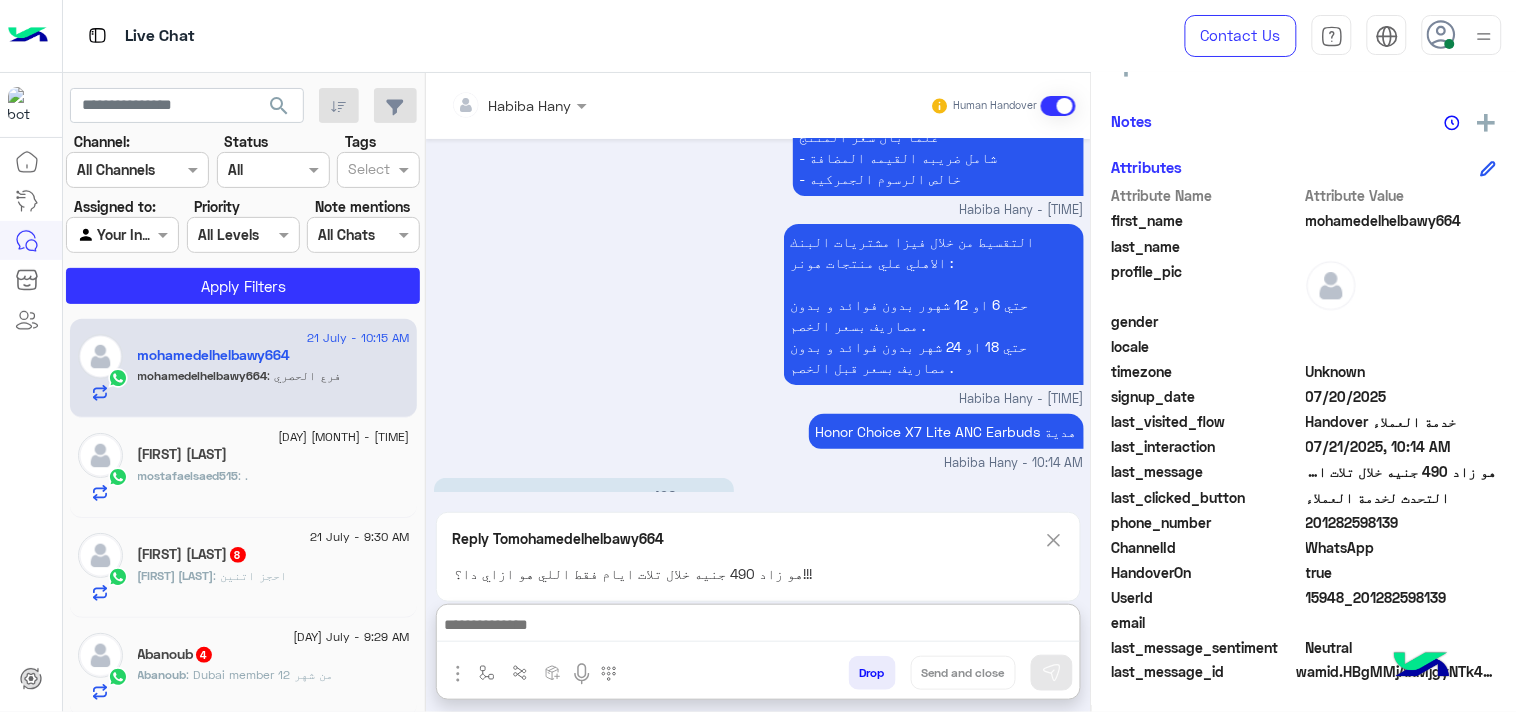 click at bounding box center (758, 627) 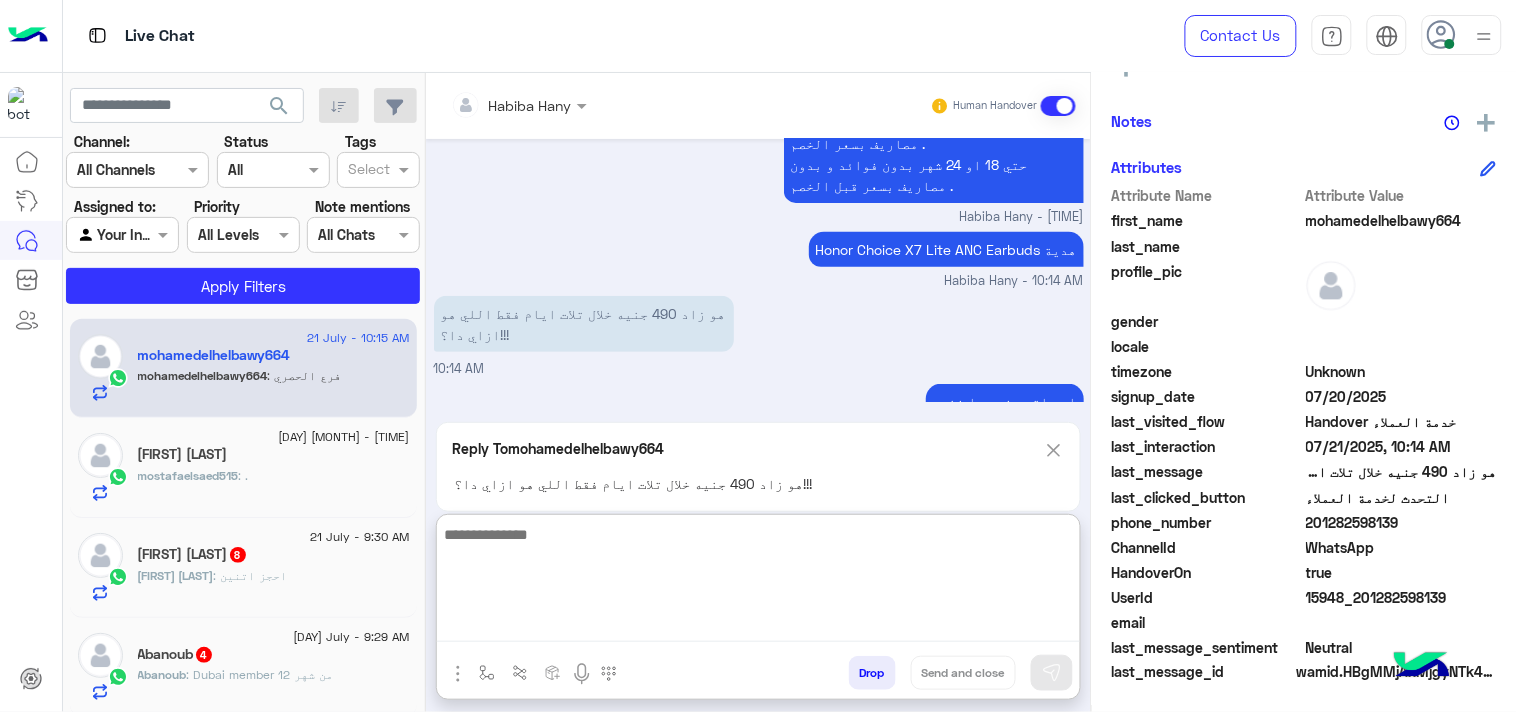 click at bounding box center [758, 582] 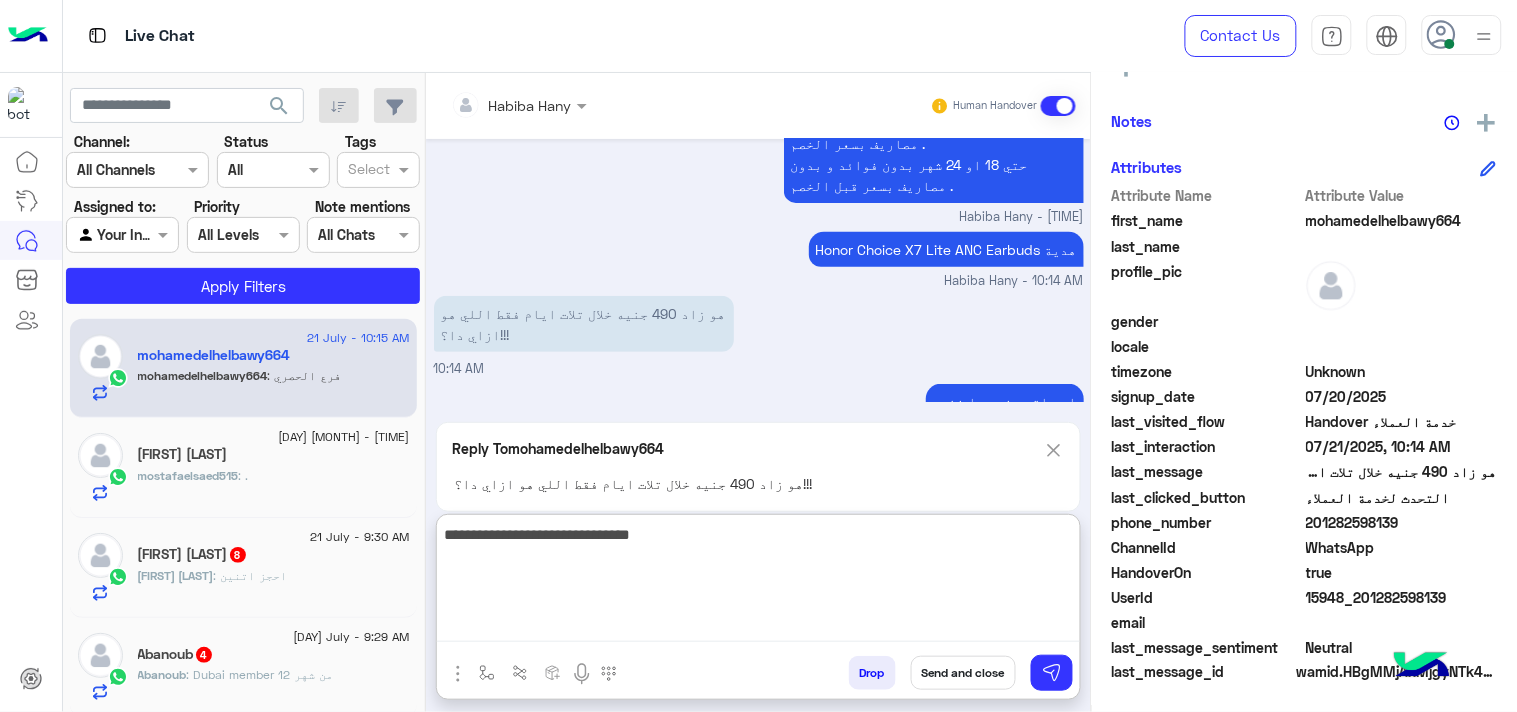 type on "**********" 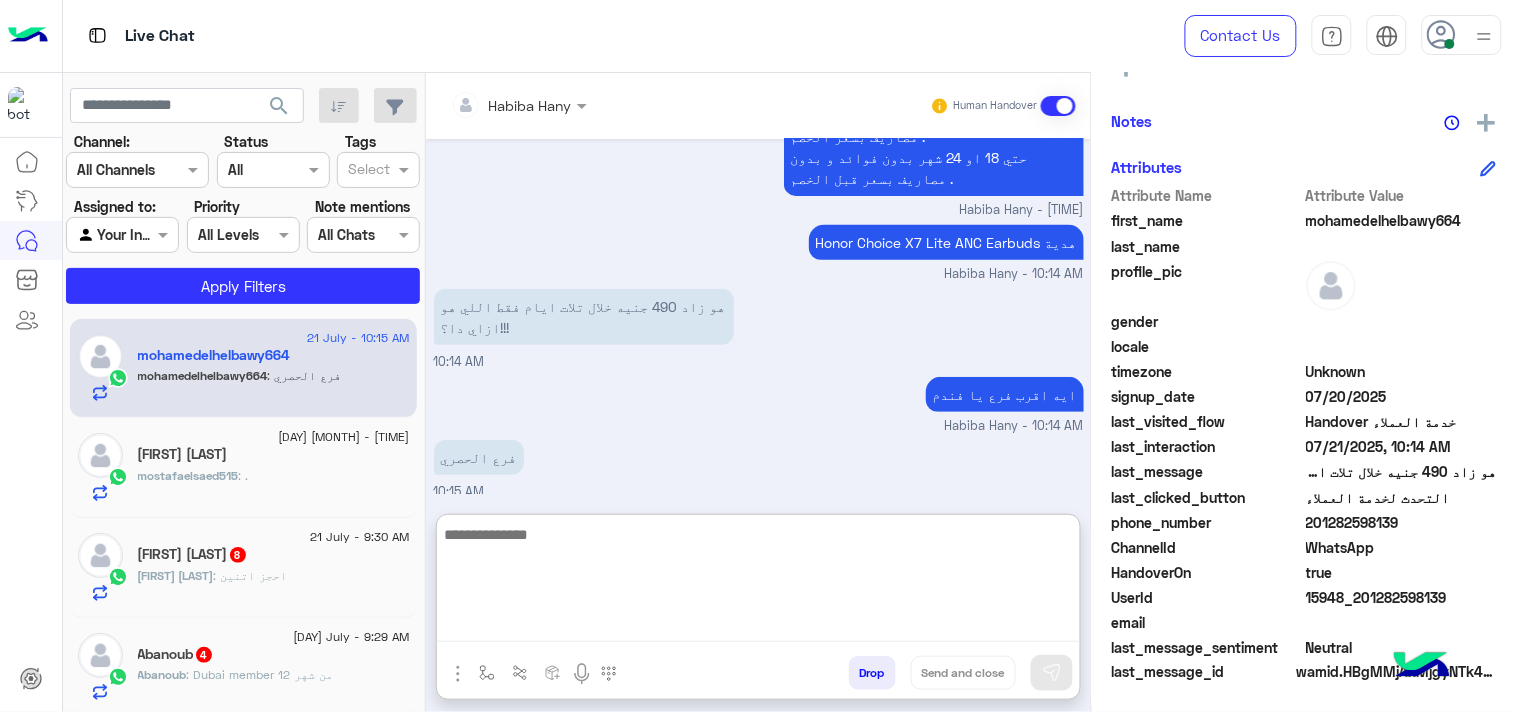 click on "ايه اقرب فرع يا فندم  Habiba Hany -  [TIME]" at bounding box center [759, 404] 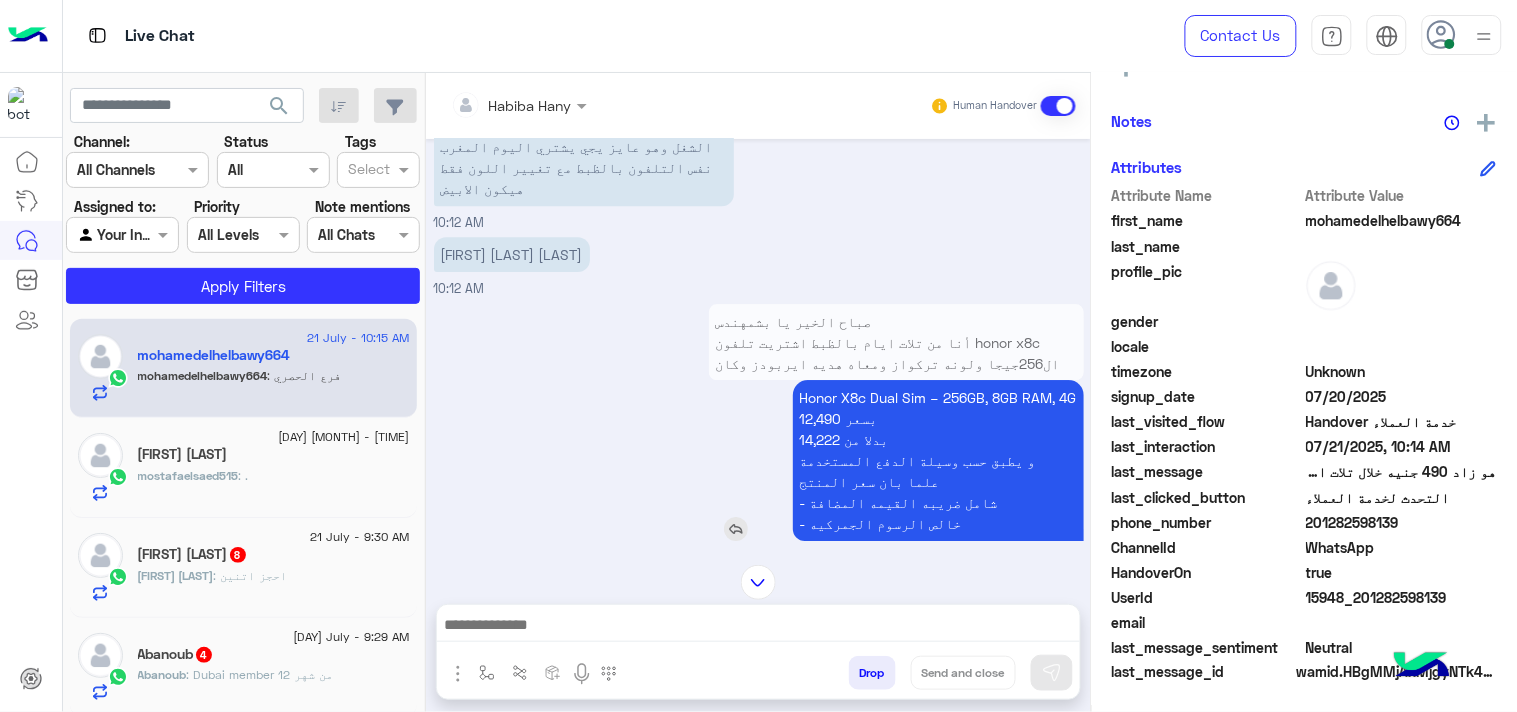 click on "Honor X8c Dual Sim – 256GB, 8GB RAM, 4G 12,490 بسعر  14,222 بدلا من و يطبق حسب وسيلة الدفع المستخدمة علما بان سعر المنتج - شامل ضريبه القيمه المضافة - خالص الرسوم الجمركيه" at bounding box center (938, 460) 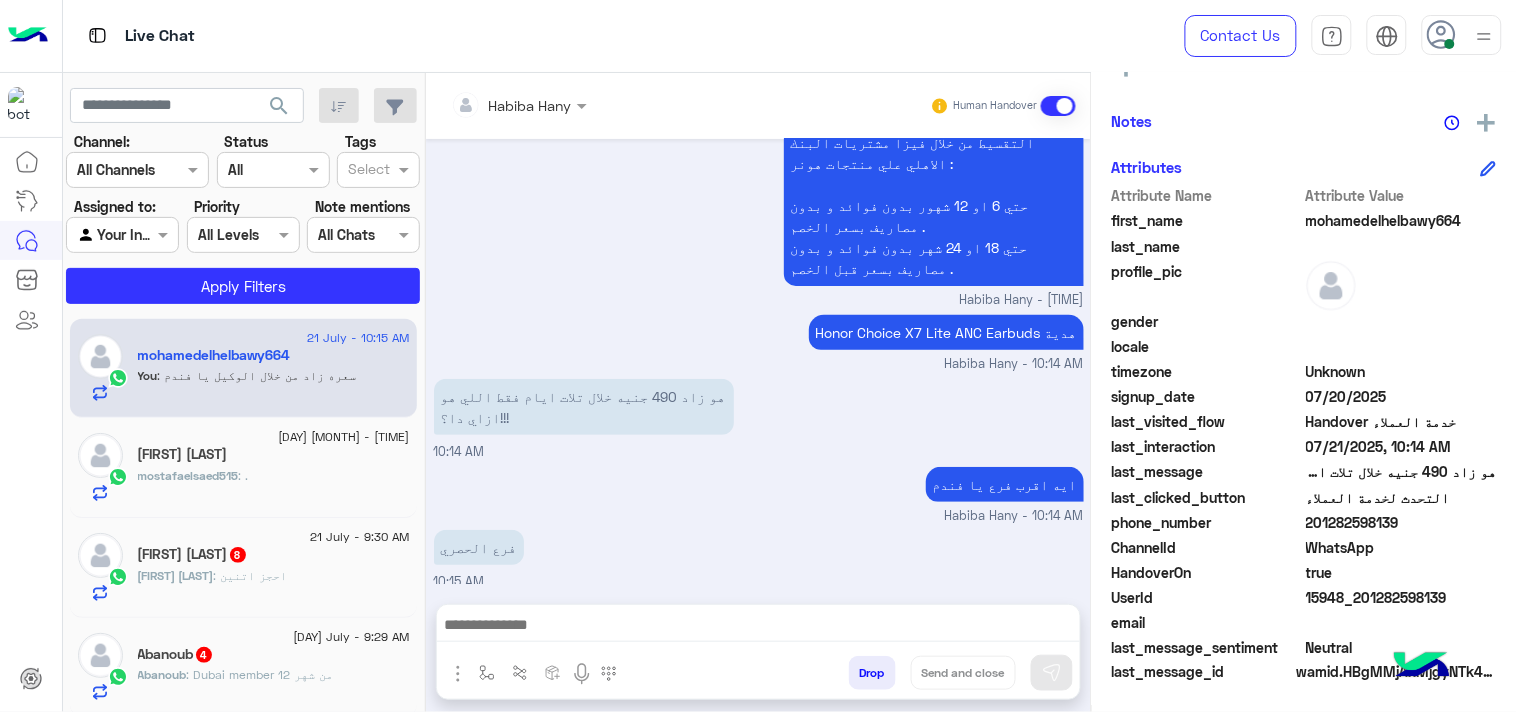 copy on "Honor X8c Dual Sim – 256GB, 8GB RAM, 4G" 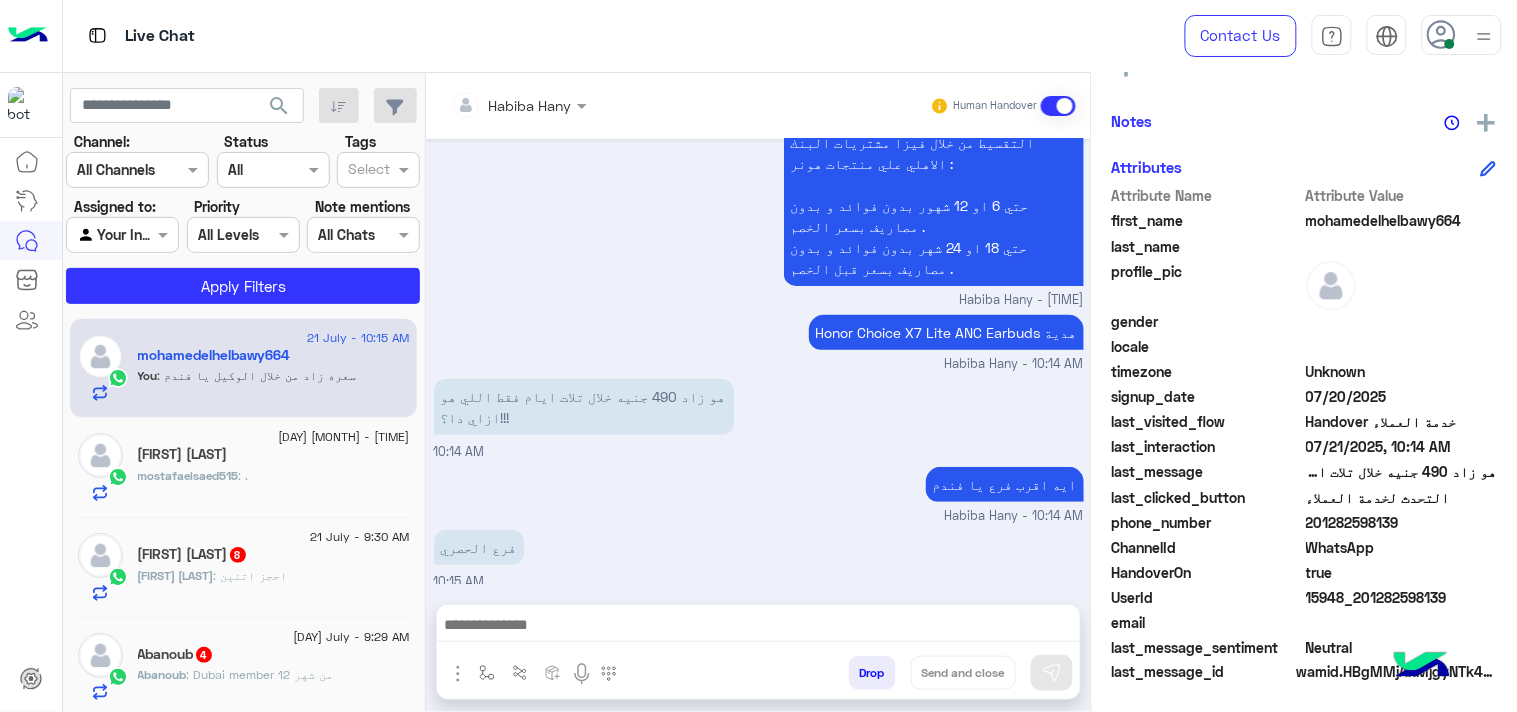 click at bounding box center (758, 630) 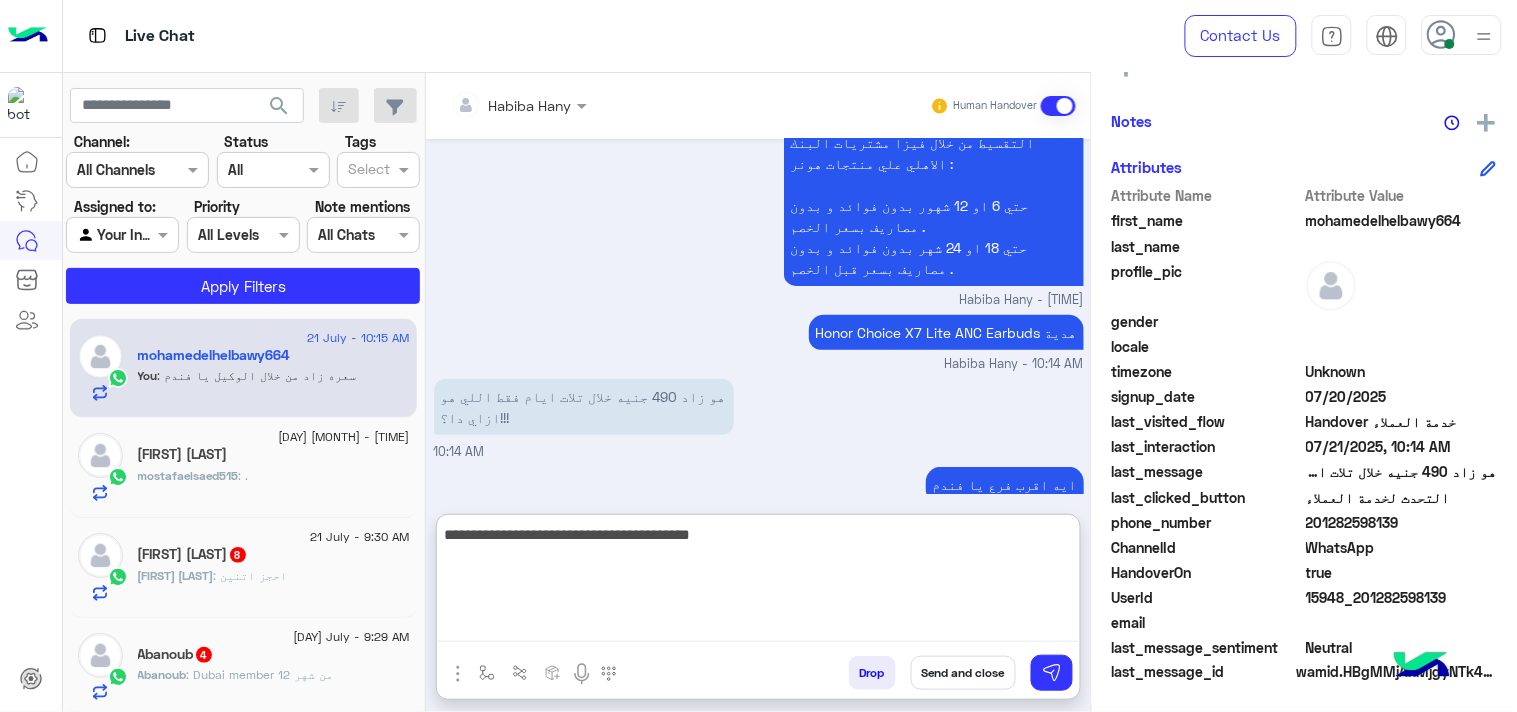 type on "**********" 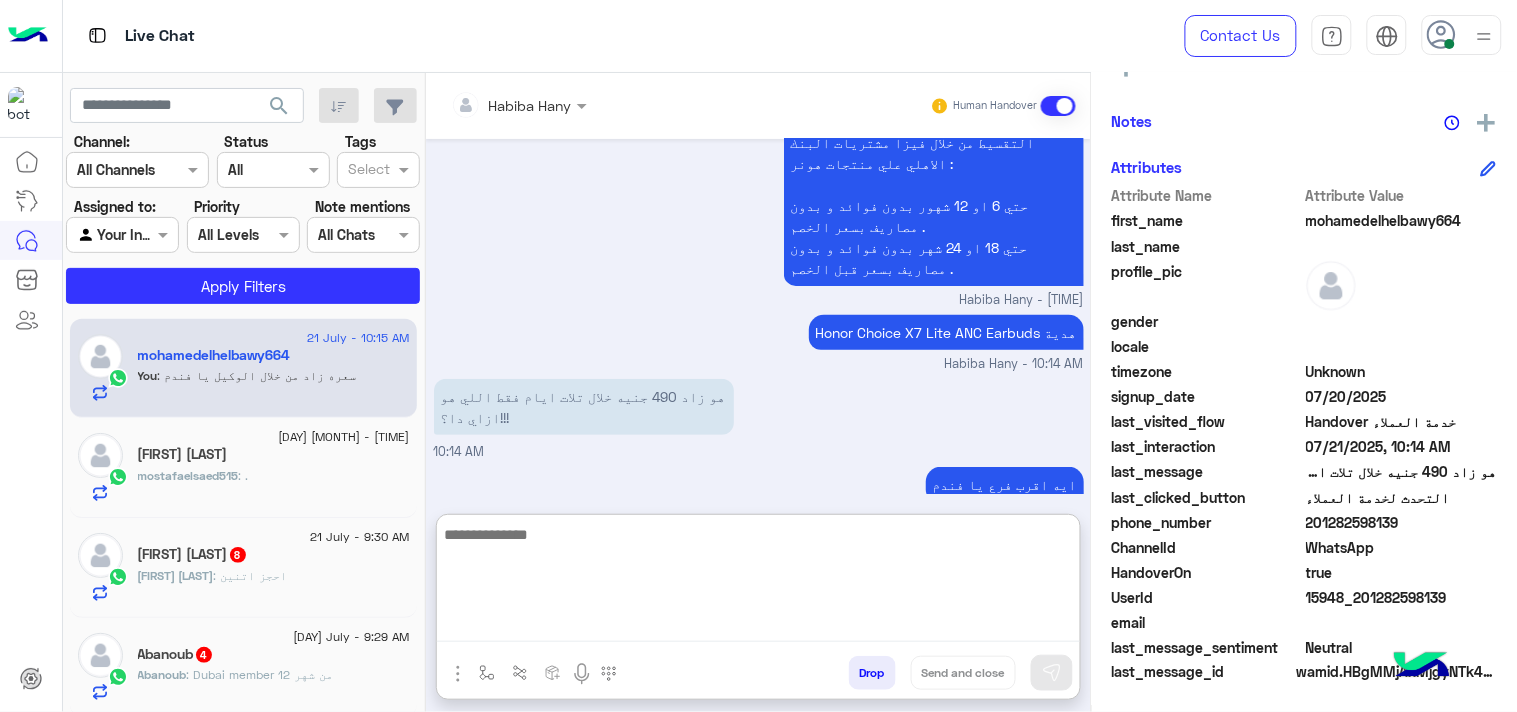 scroll, scrollTop: 2197, scrollLeft: 0, axis: vertical 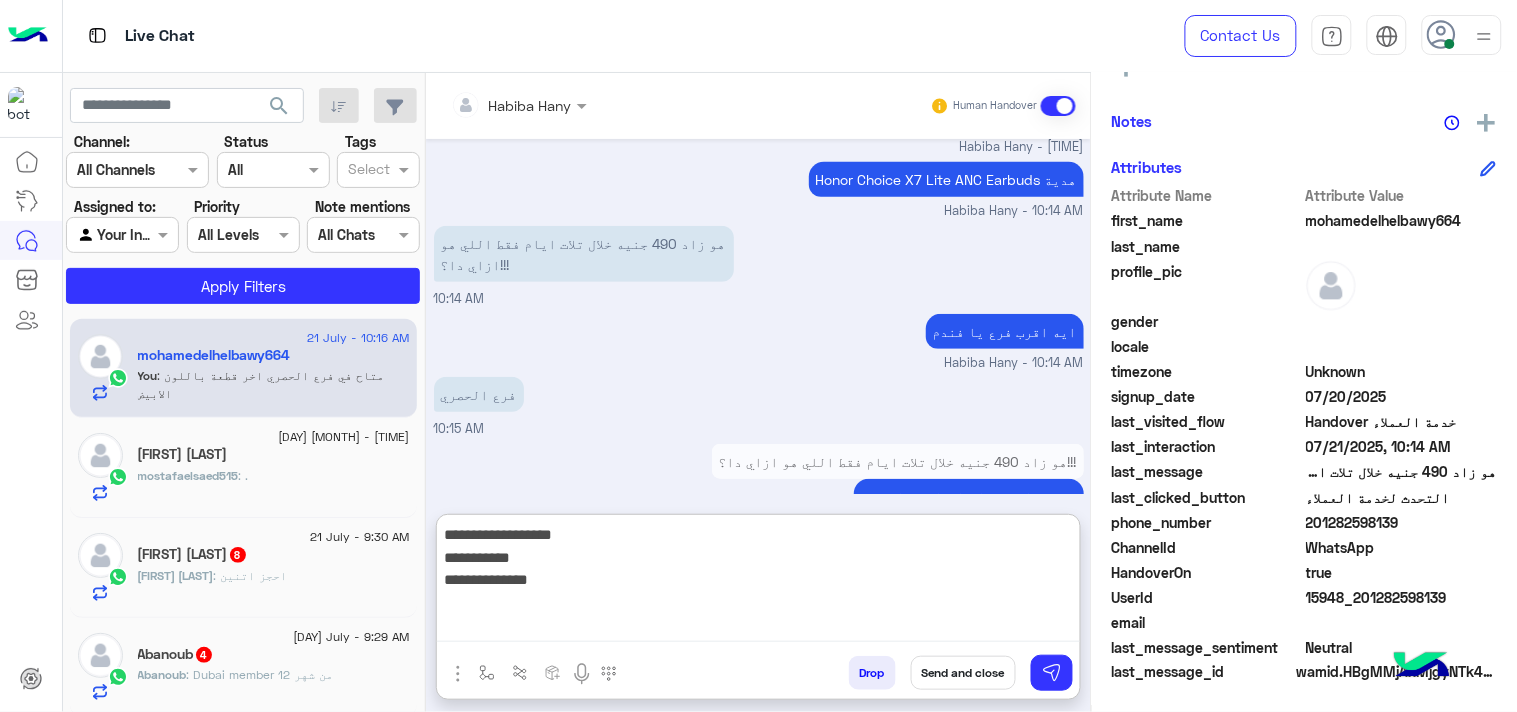 type on "**********" 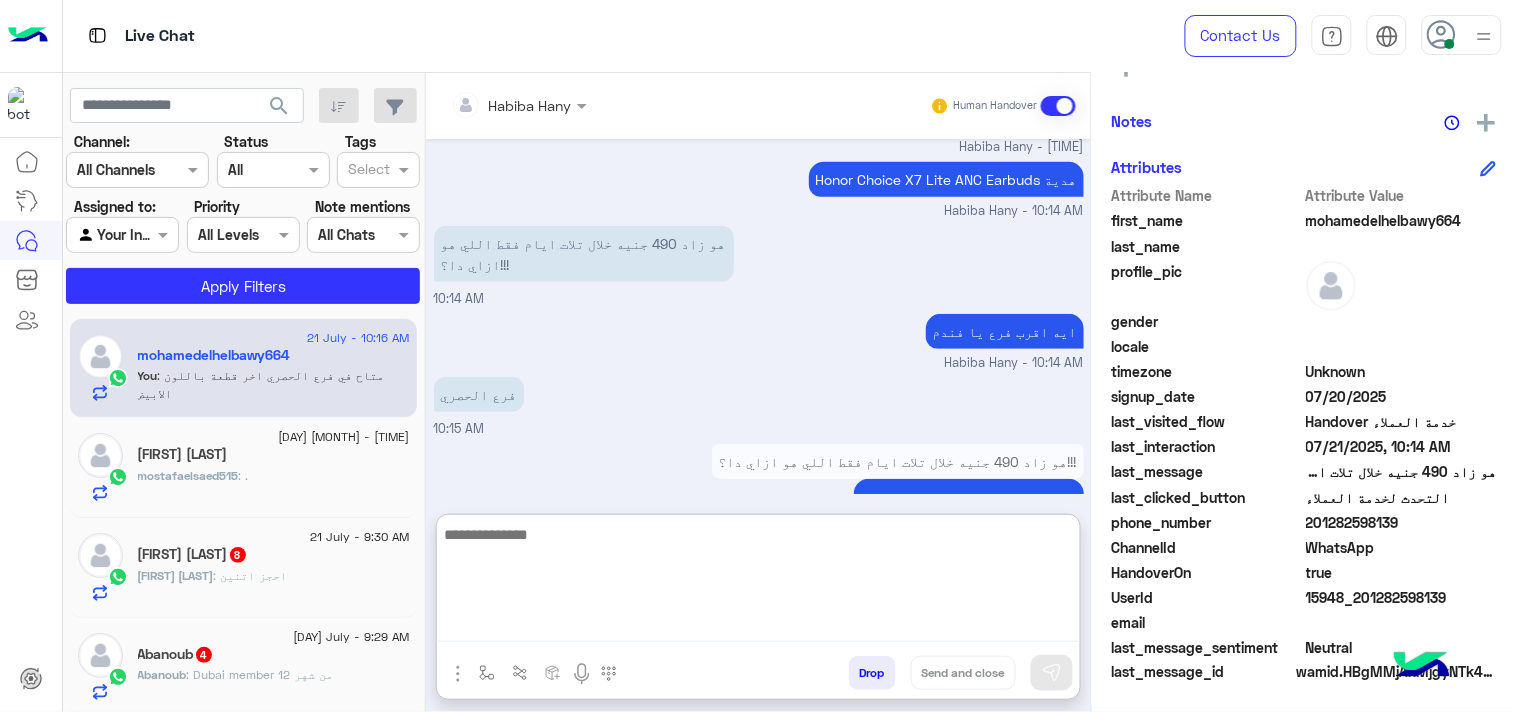 scroll, scrollTop: 2303, scrollLeft: 0, axis: vertical 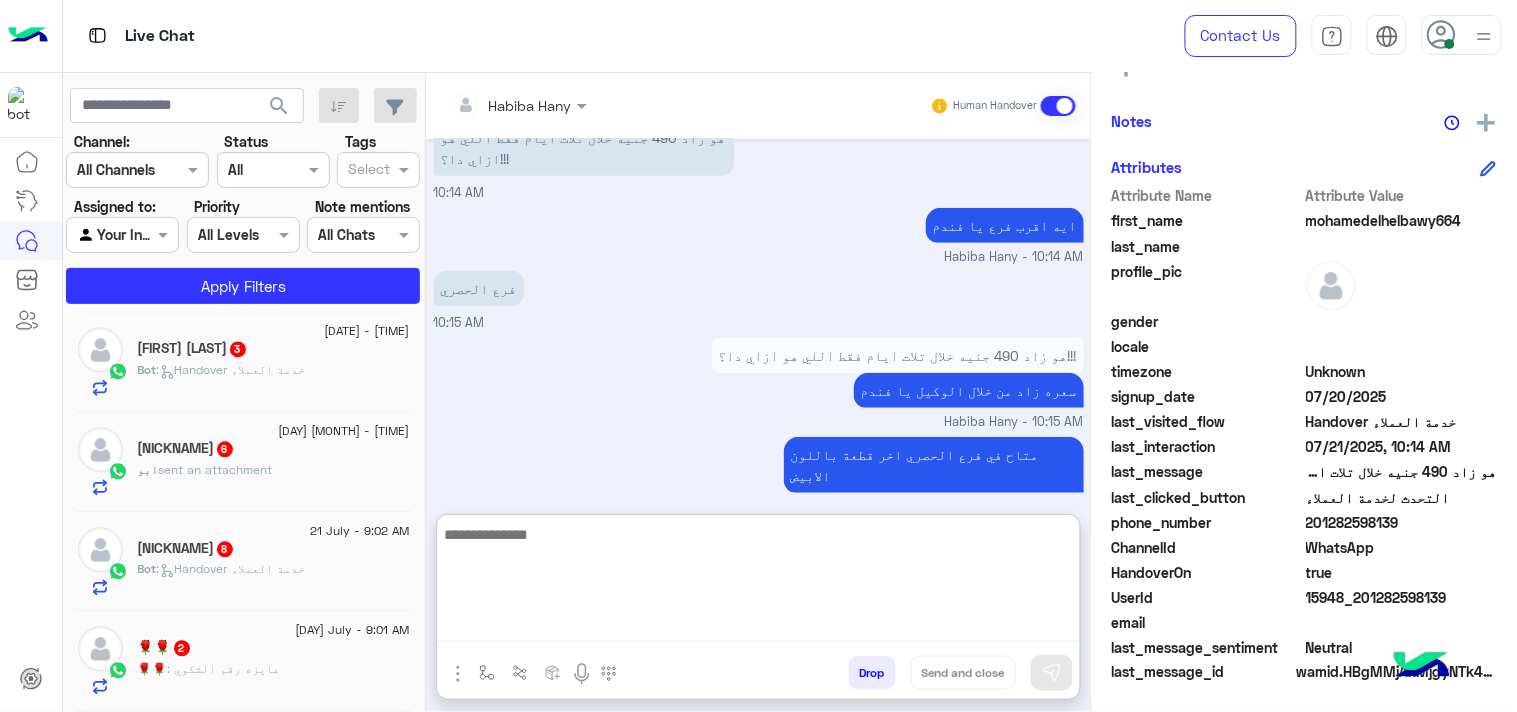 click on "🌹🌹 : عايزه رقم الشكوي" 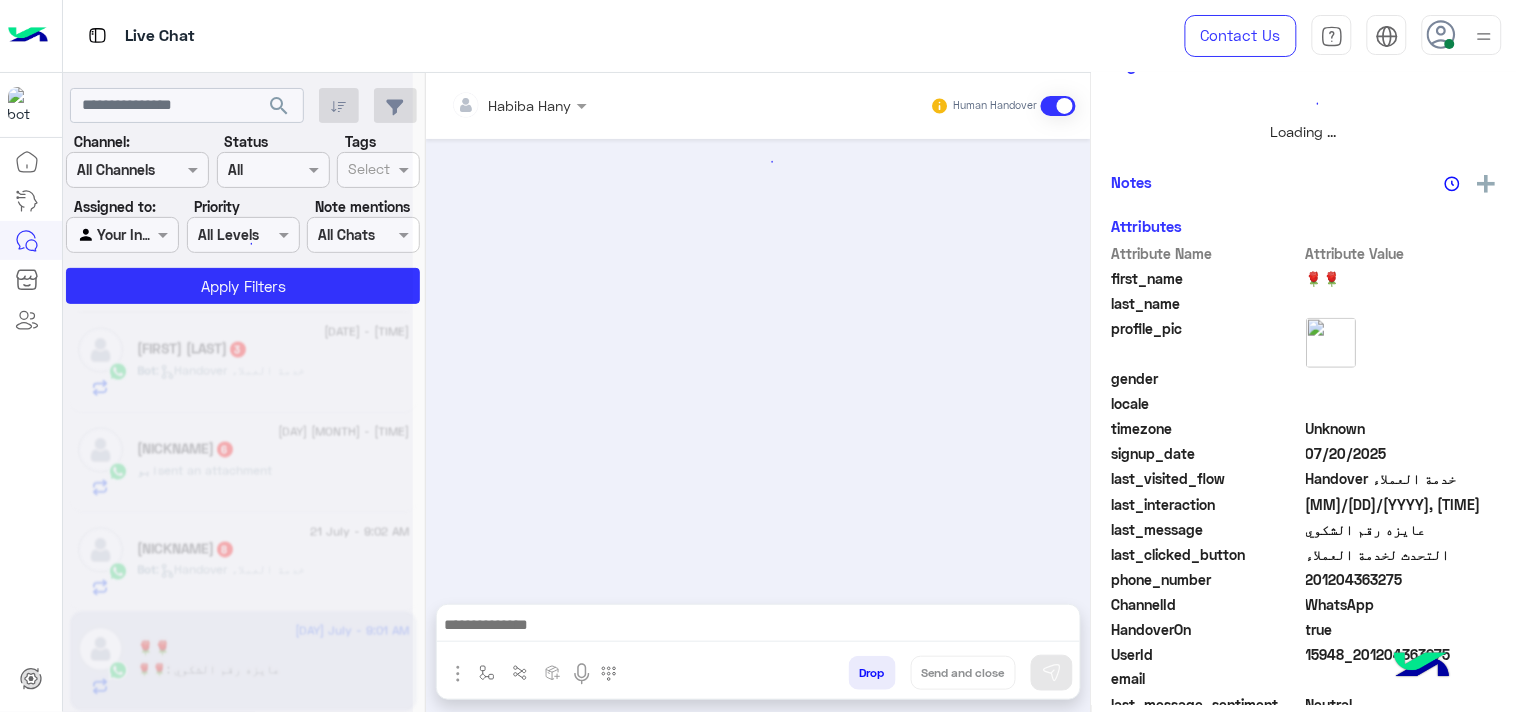 scroll, scrollTop: 0, scrollLeft: 0, axis: both 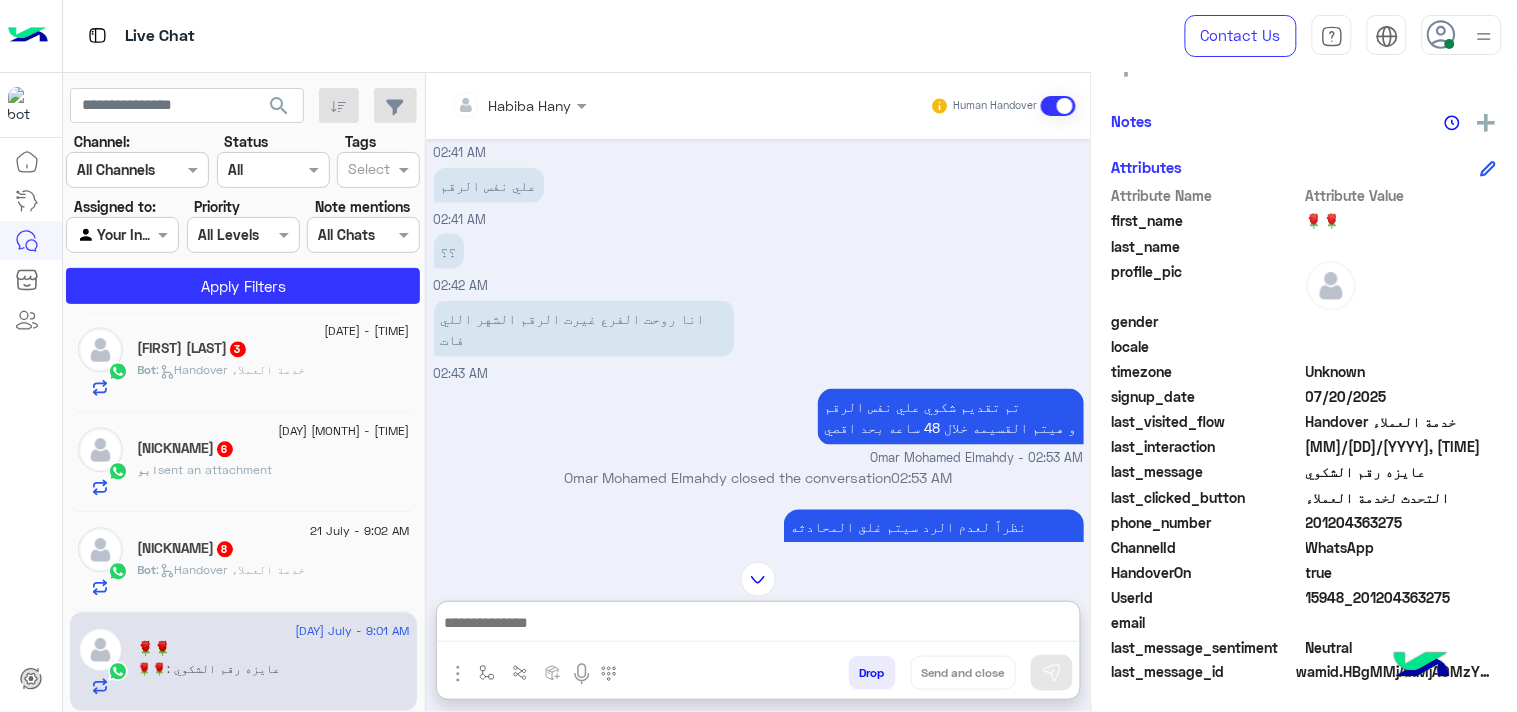 click at bounding box center [758, 626] 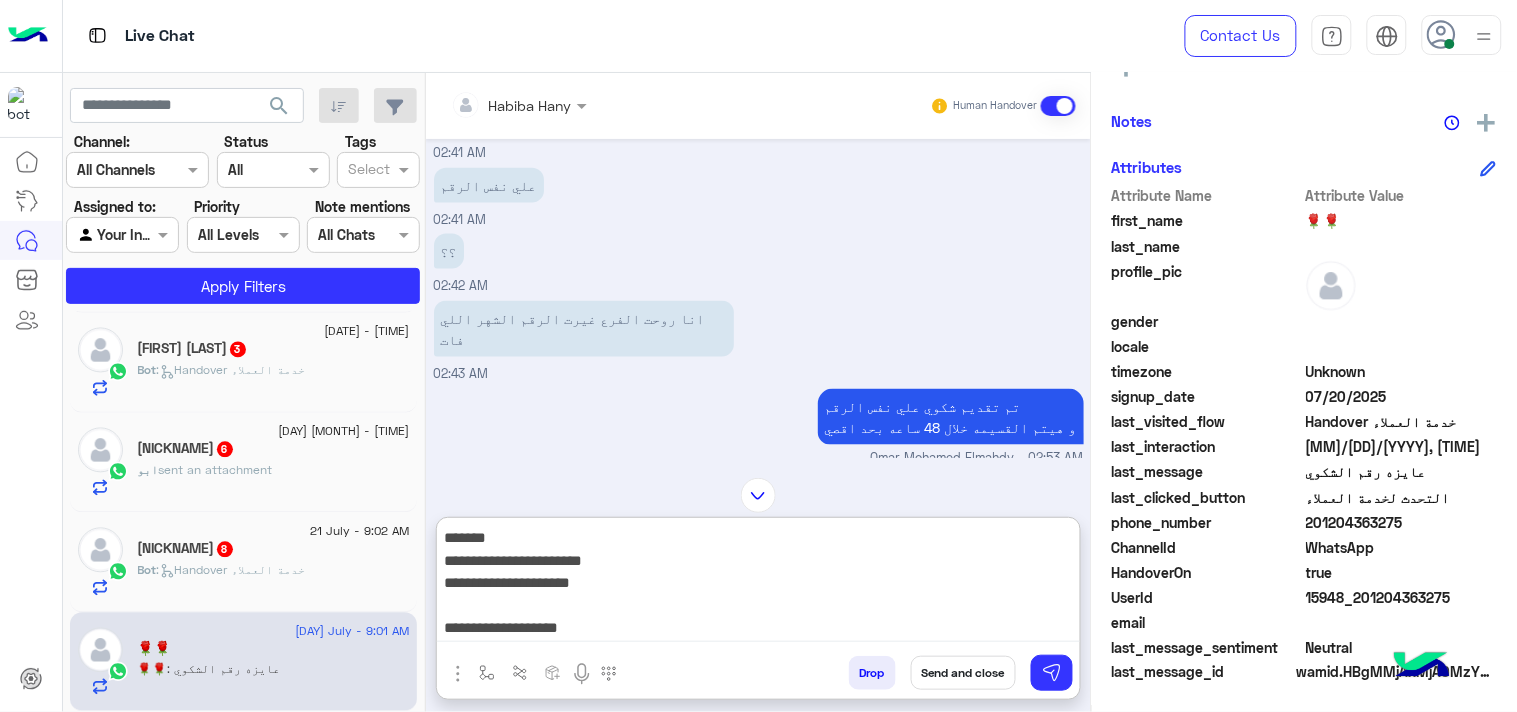scroll, scrollTop: 42, scrollLeft: 0, axis: vertical 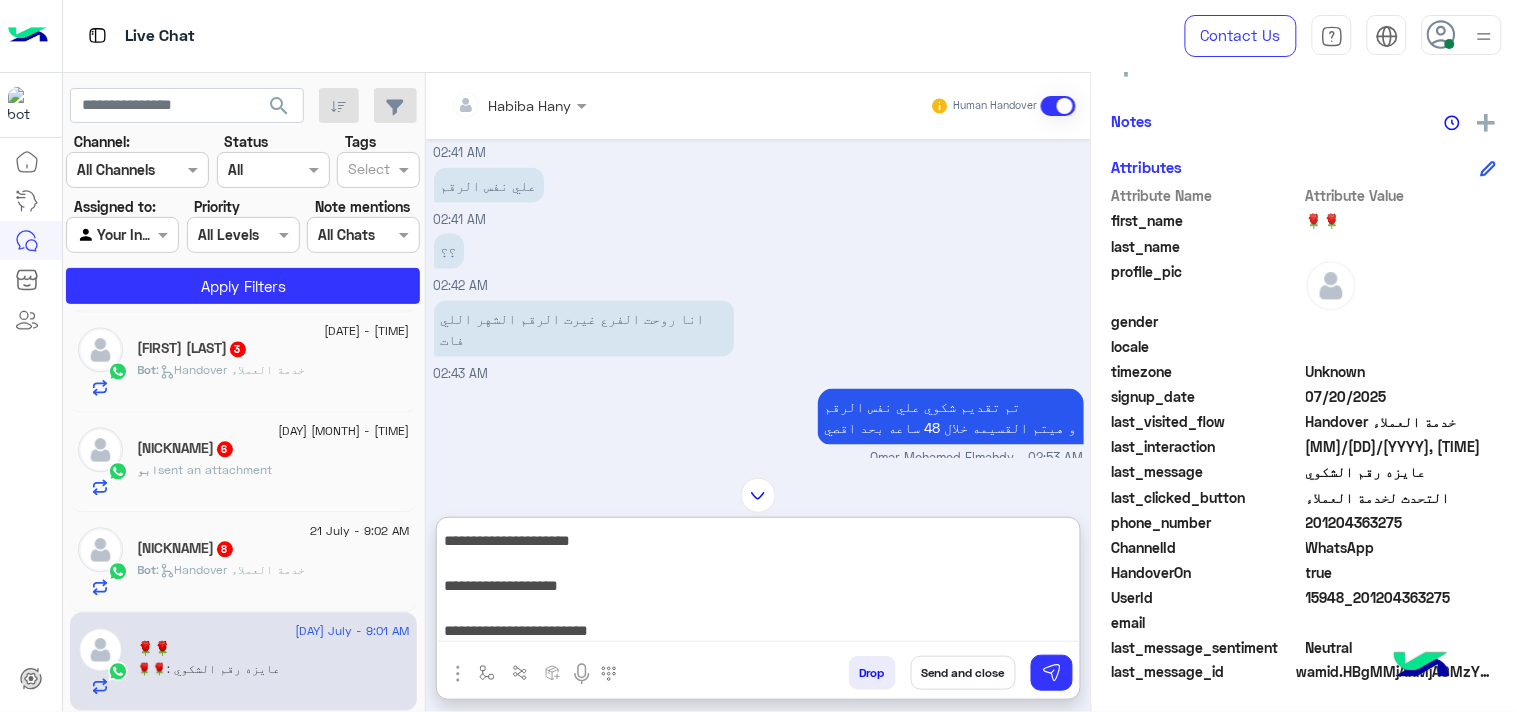 click on "**********" at bounding box center (758, 583) 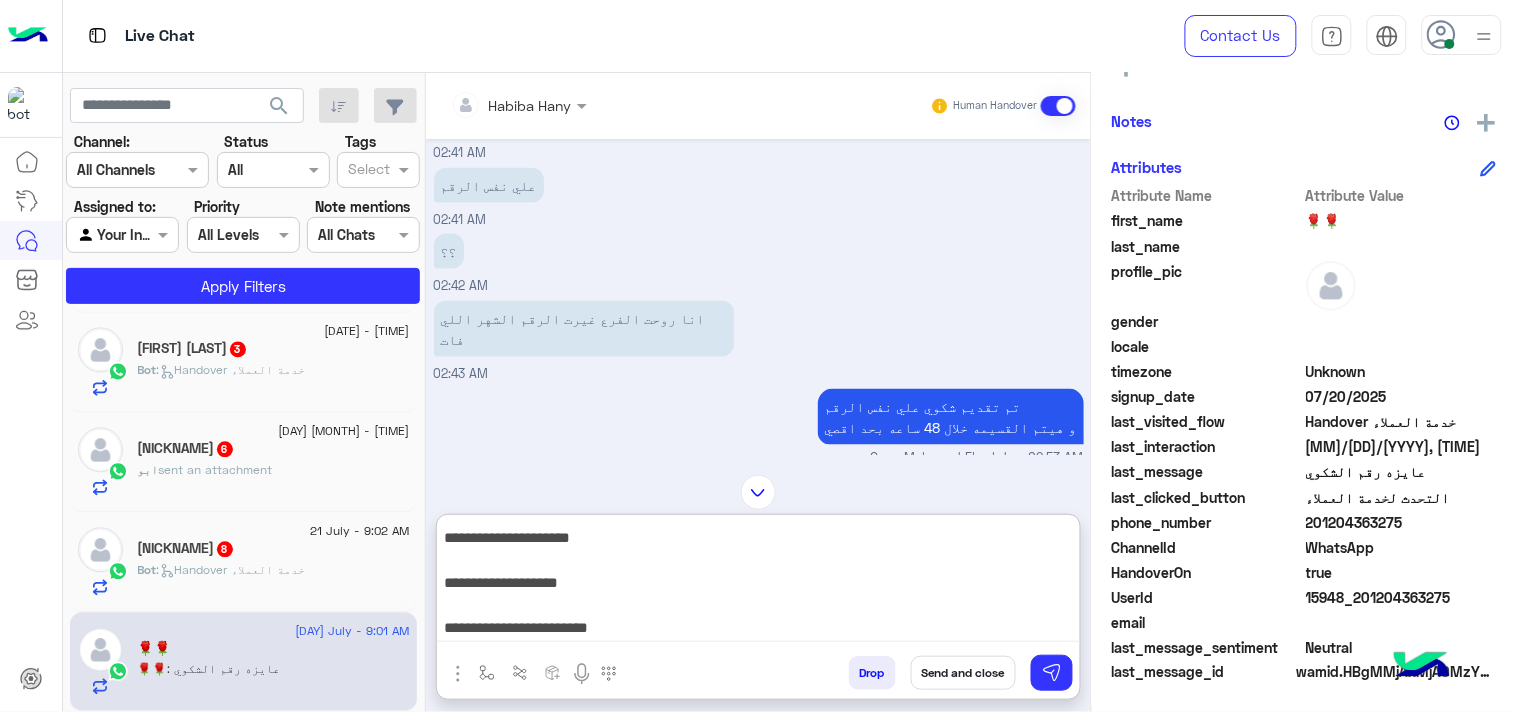 click on "**********" at bounding box center (758, 582) 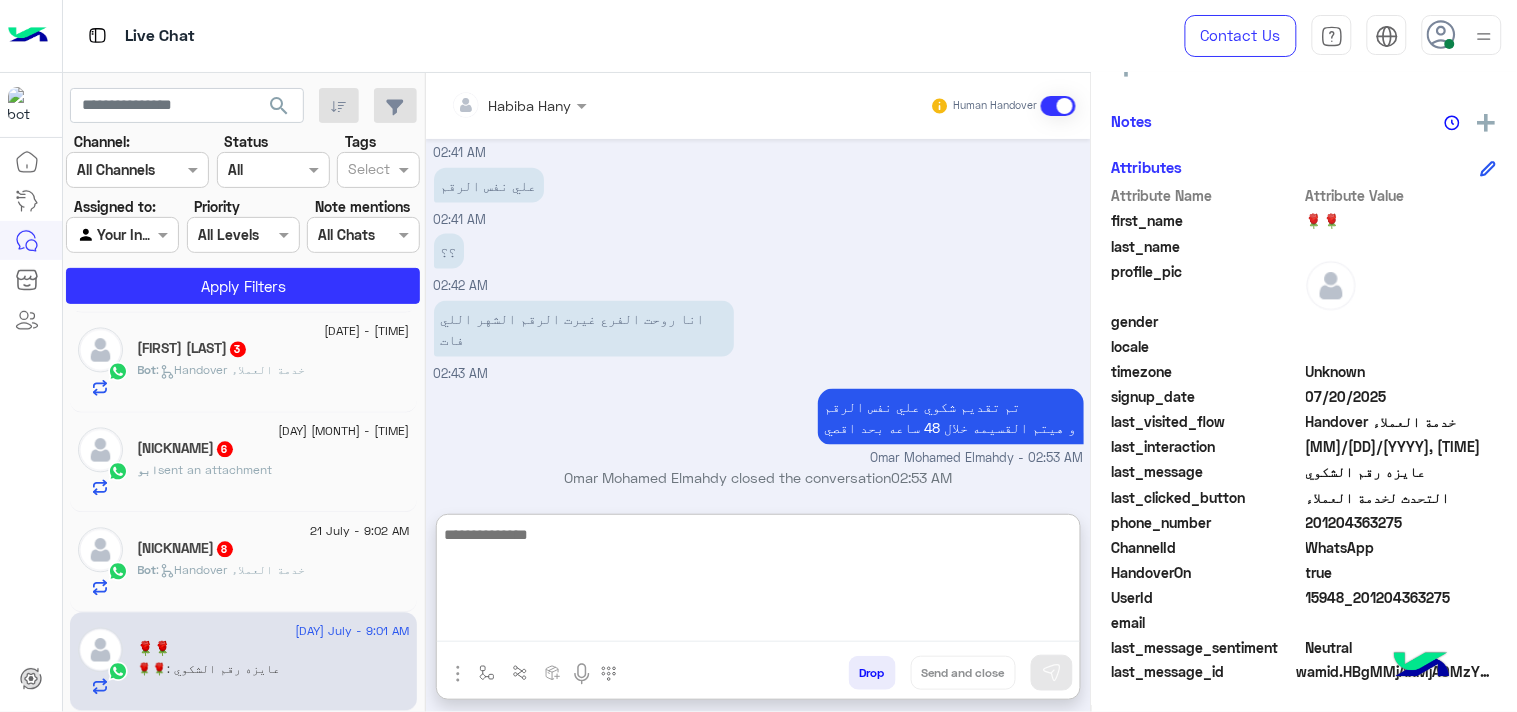 scroll, scrollTop: 0, scrollLeft: 0, axis: both 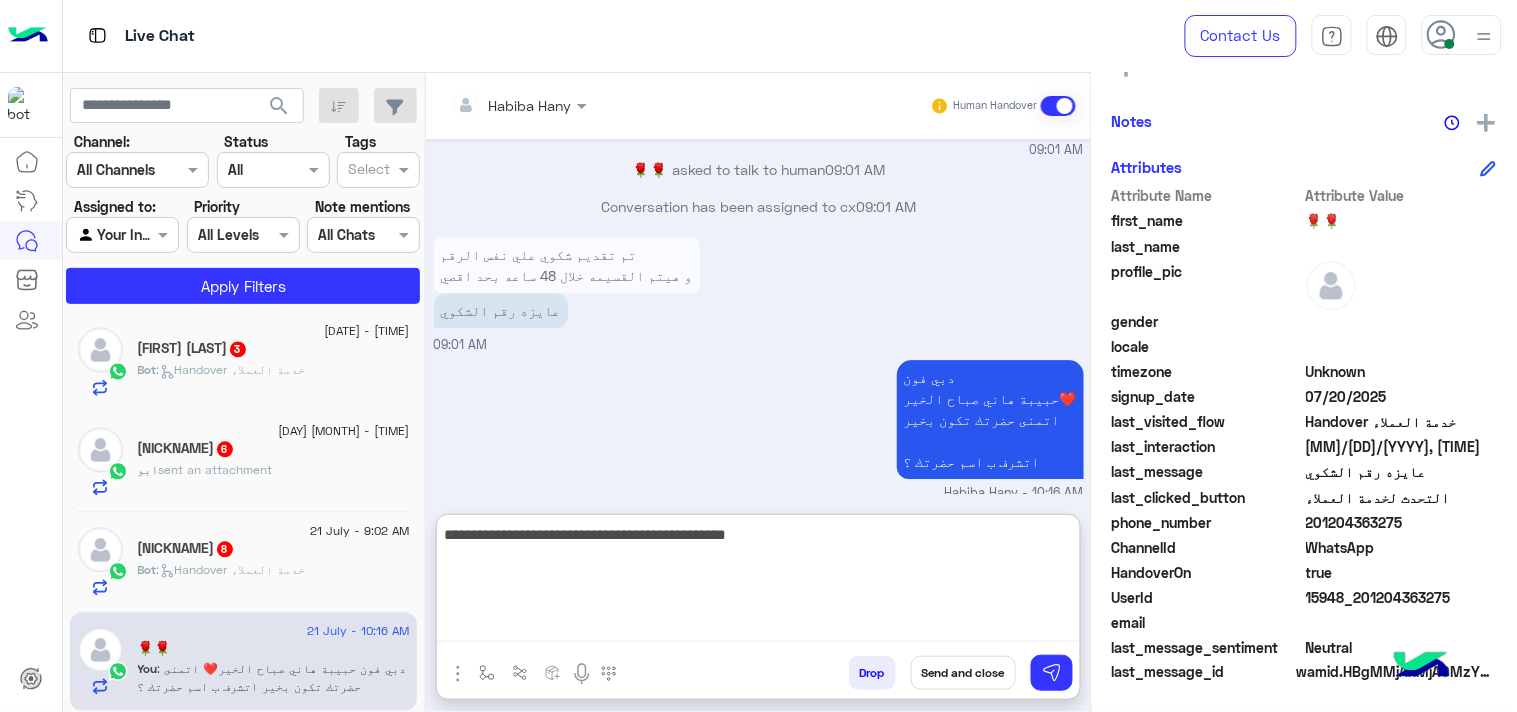 type on "**********" 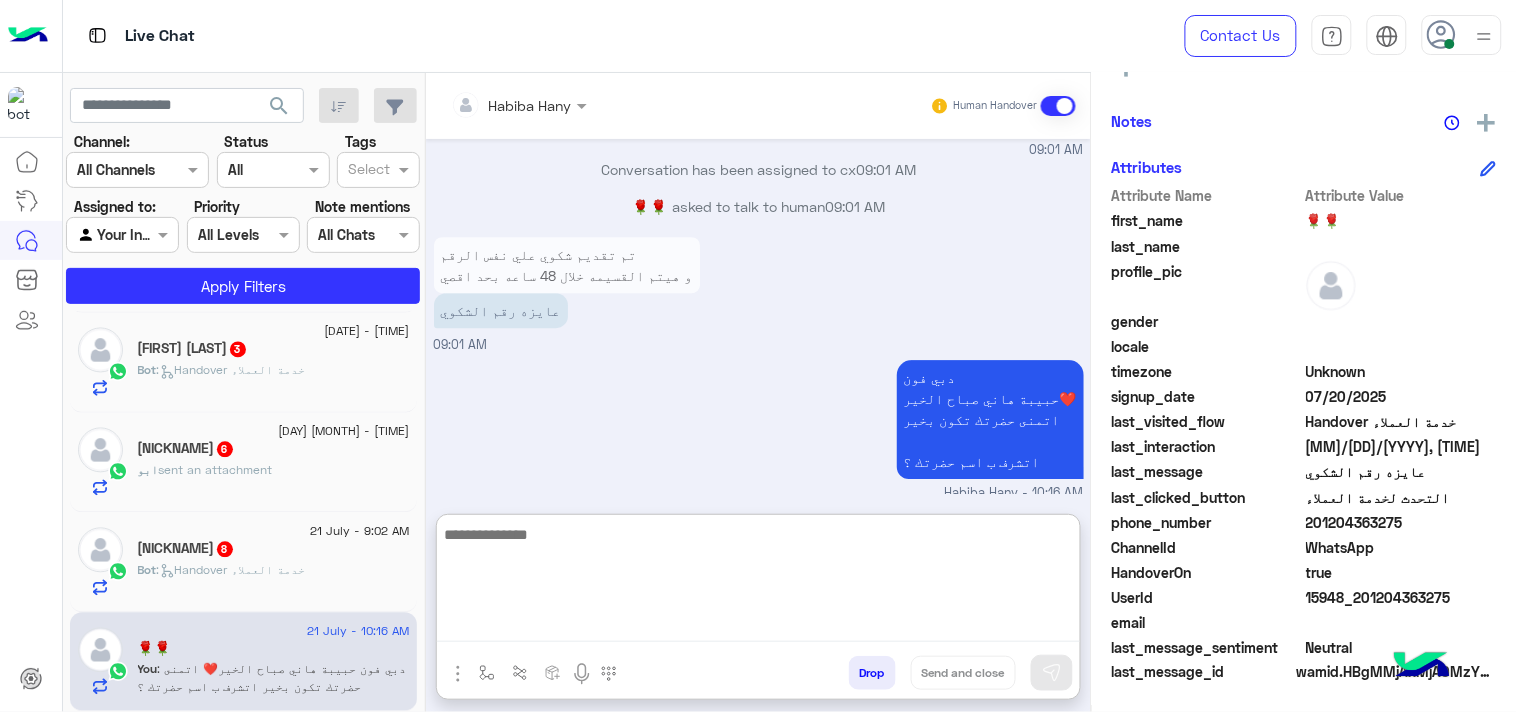 scroll, scrollTop: 1583, scrollLeft: 0, axis: vertical 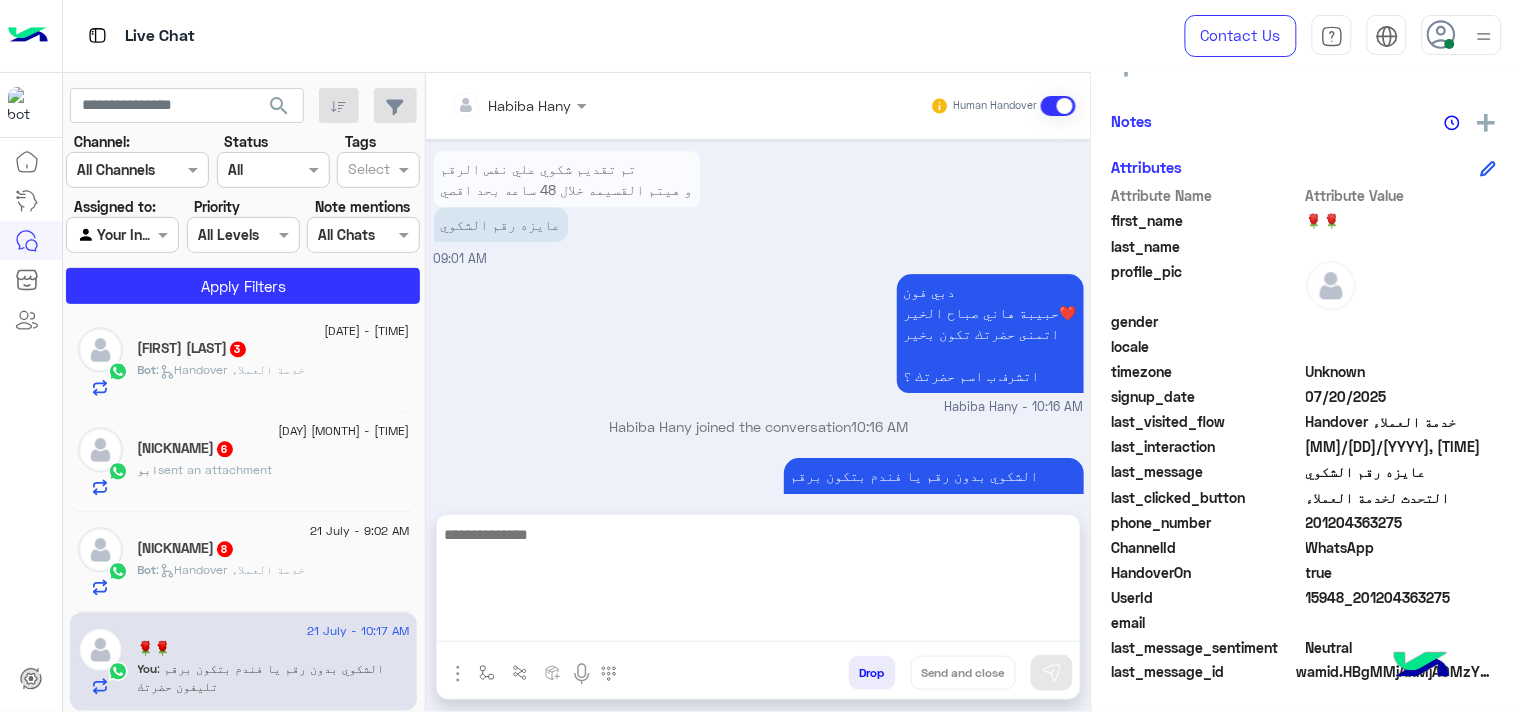 click on "[DAY] [MONTH] - [TIME]  Tito   8 Bot :   Handover خدمة العملاء" 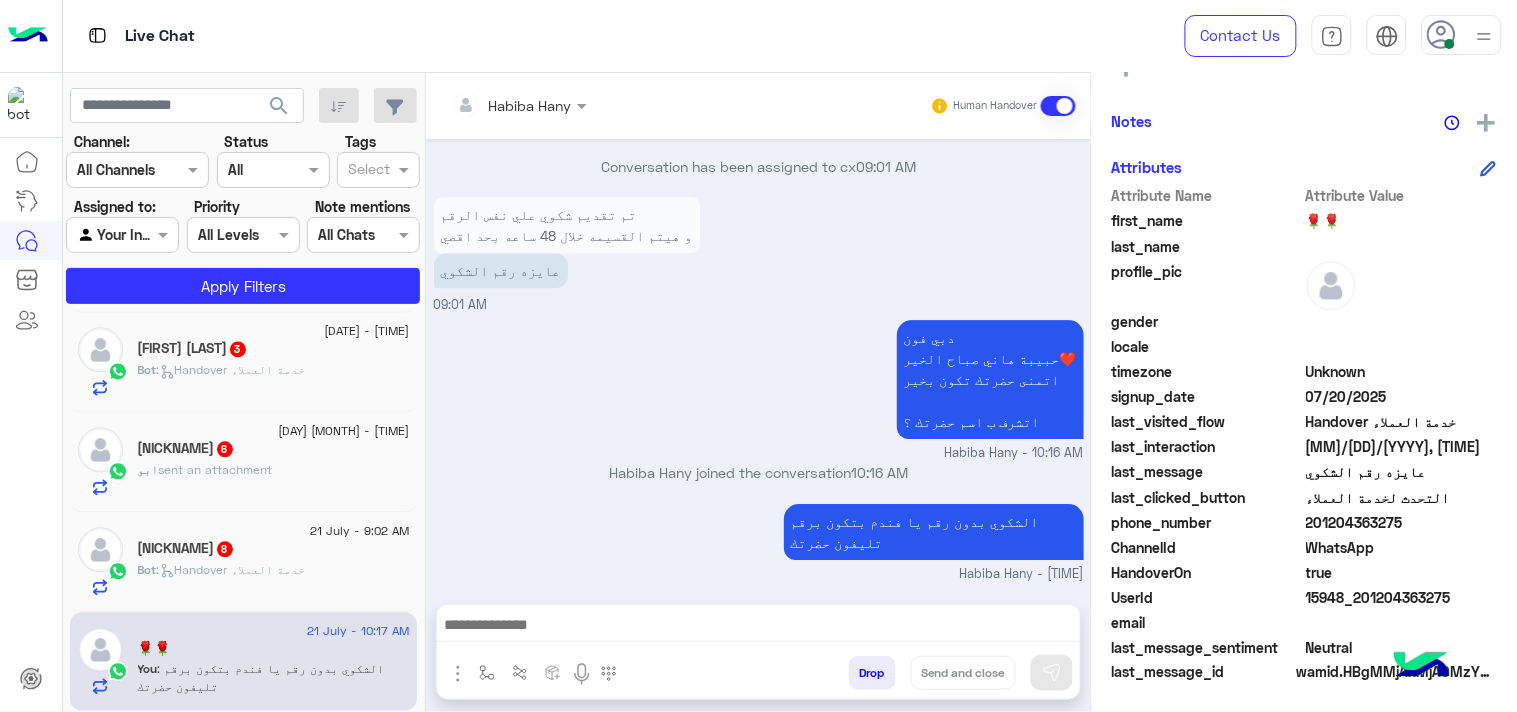scroll, scrollTop: 1493, scrollLeft: 0, axis: vertical 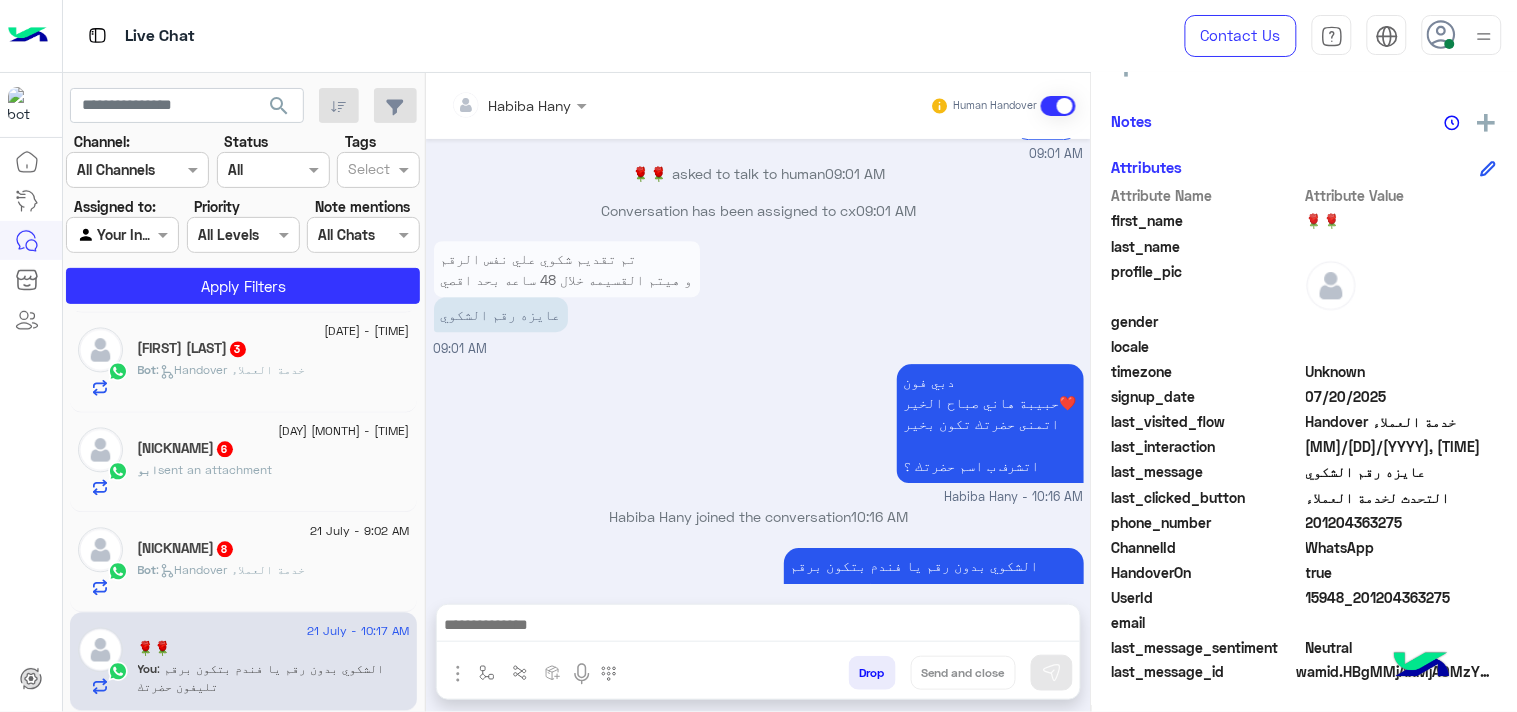 click on "Tito   8" 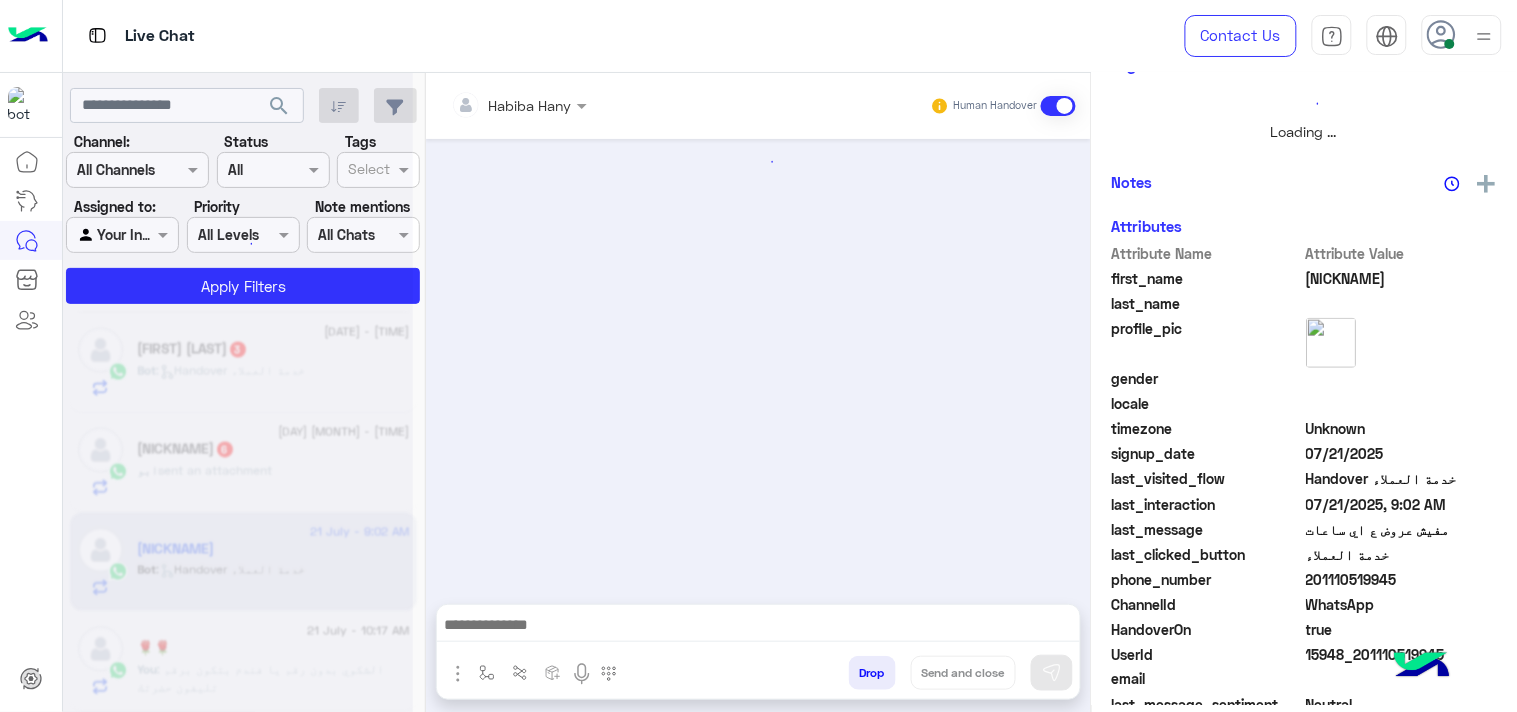 scroll, scrollTop: 446, scrollLeft: 0, axis: vertical 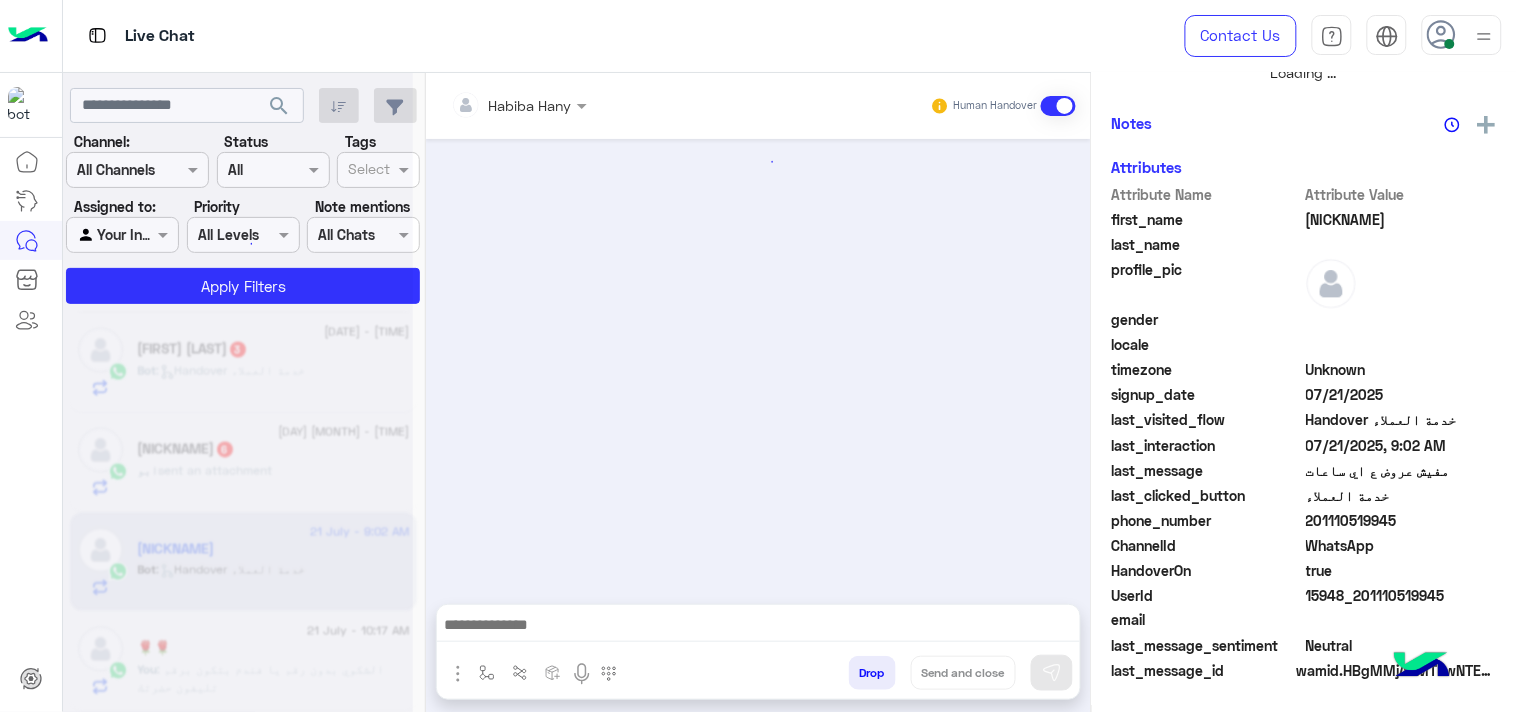 drag, startPoint x: 358, startPoint y: 571, endPoint x: 685, endPoint y: 623, distance: 331.10873 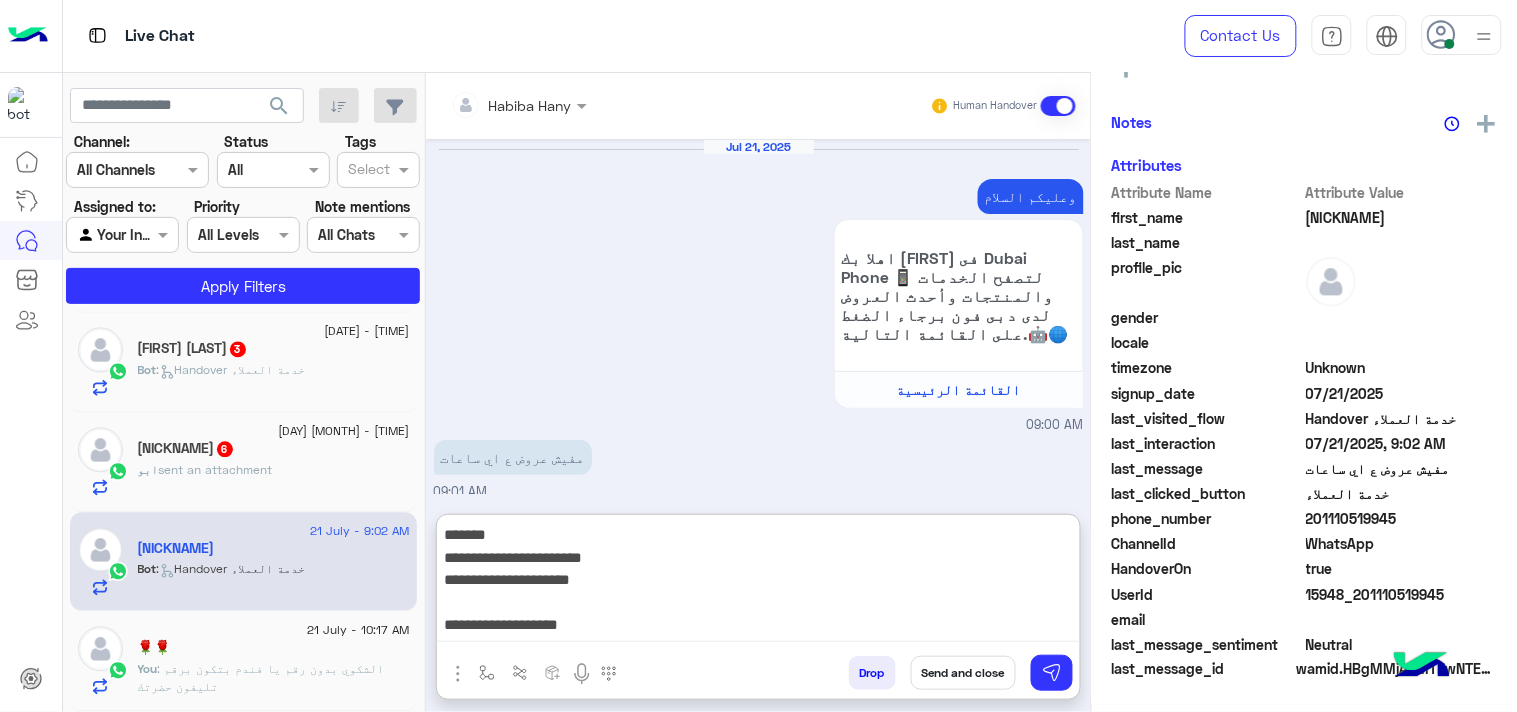 scroll, scrollTop: 1784, scrollLeft: 0, axis: vertical 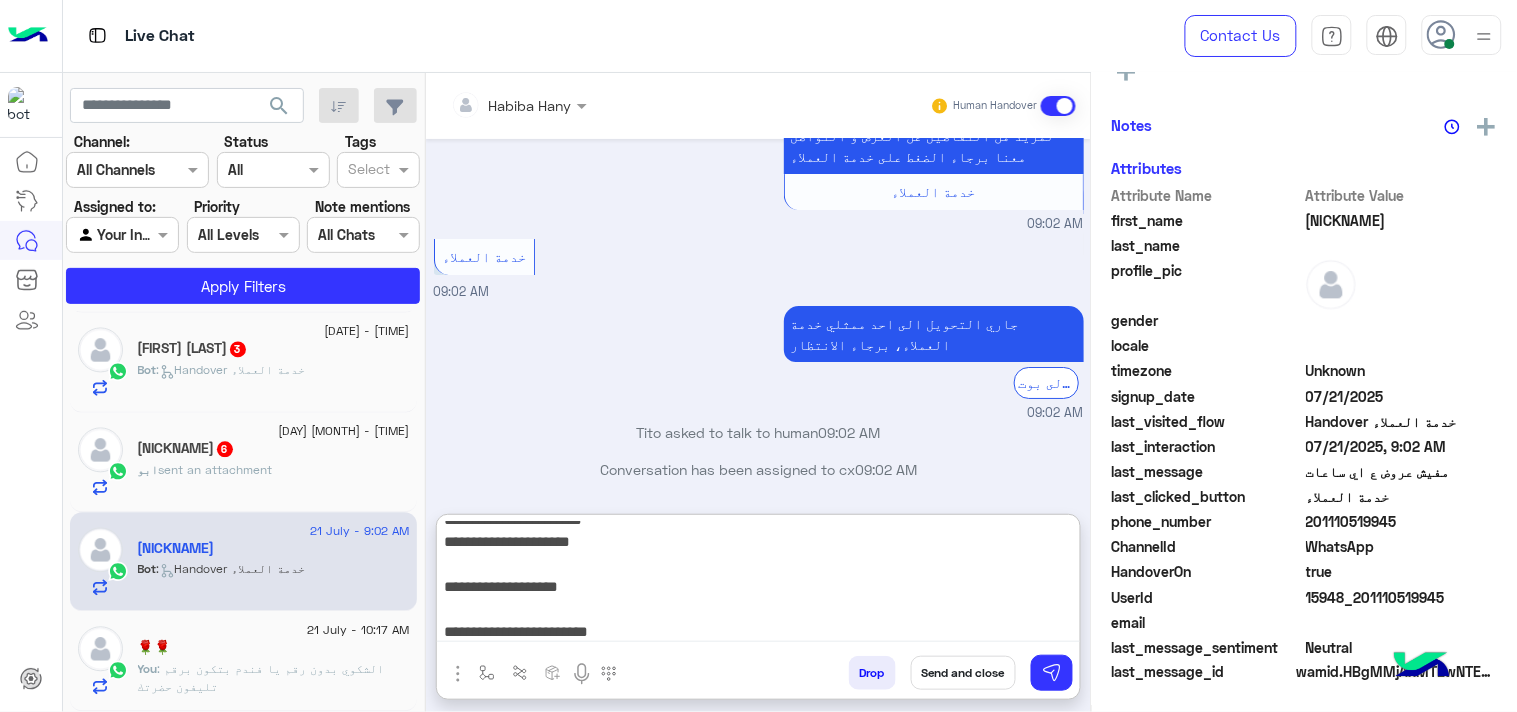 click on "**********" at bounding box center (758, 582) 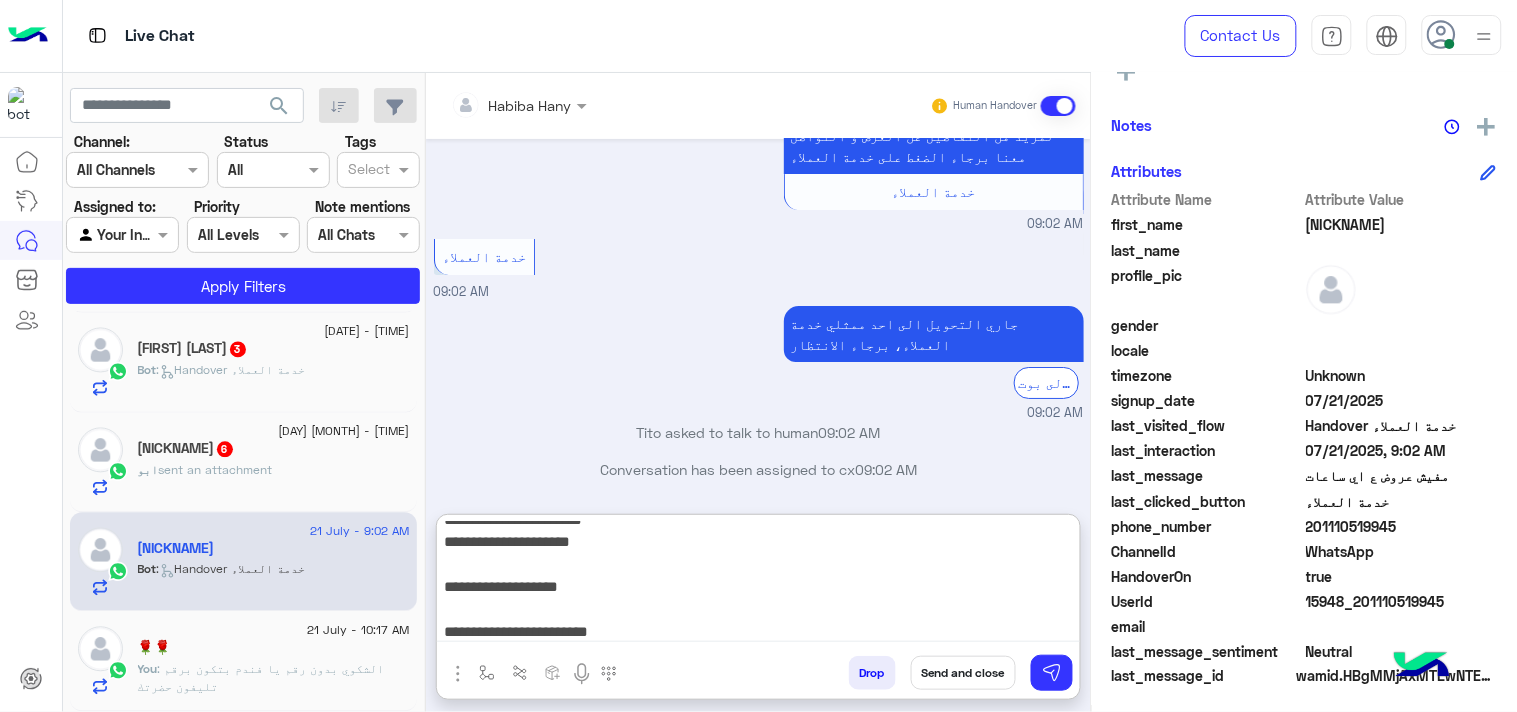 scroll, scrollTop: 387, scrollLeft: 0, axis: vertical 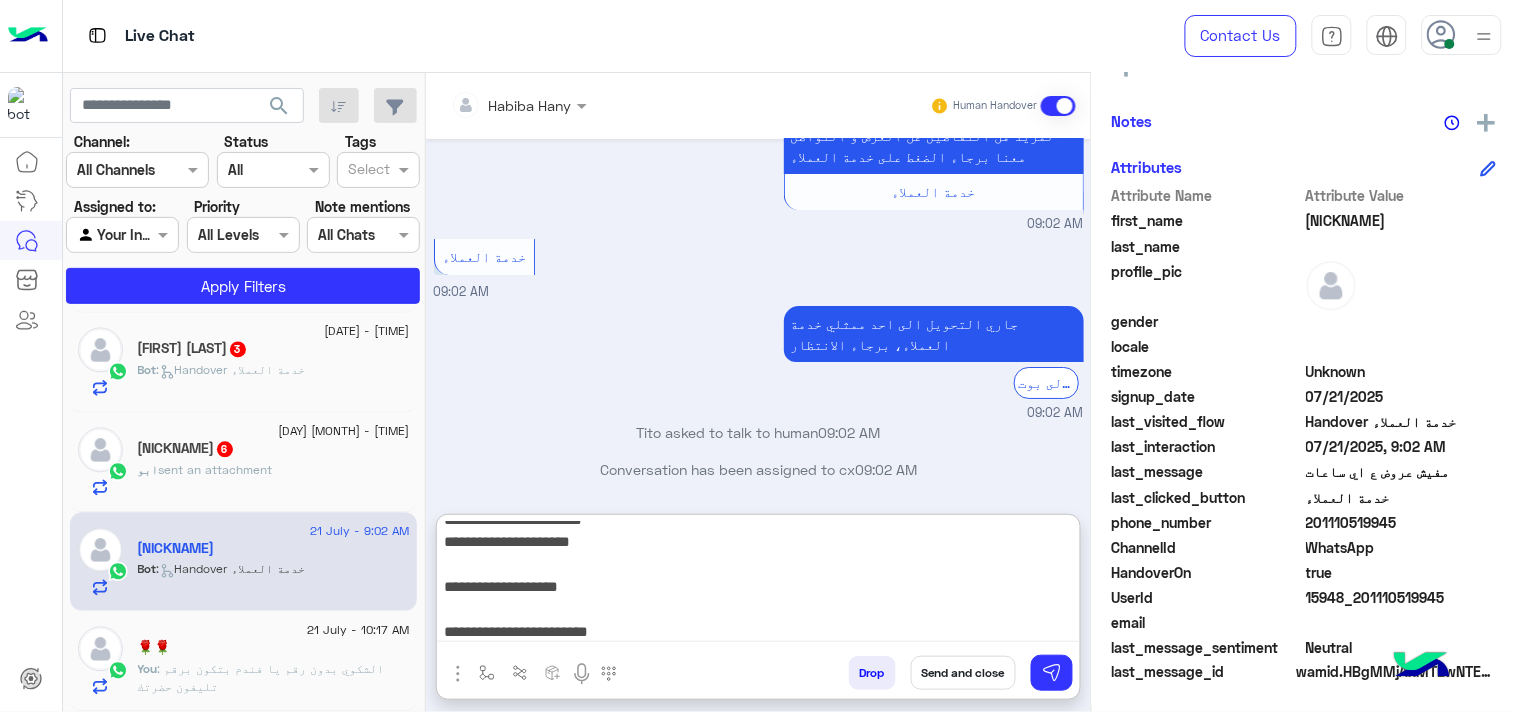 click on "**********" at bounding box center (758, 582) 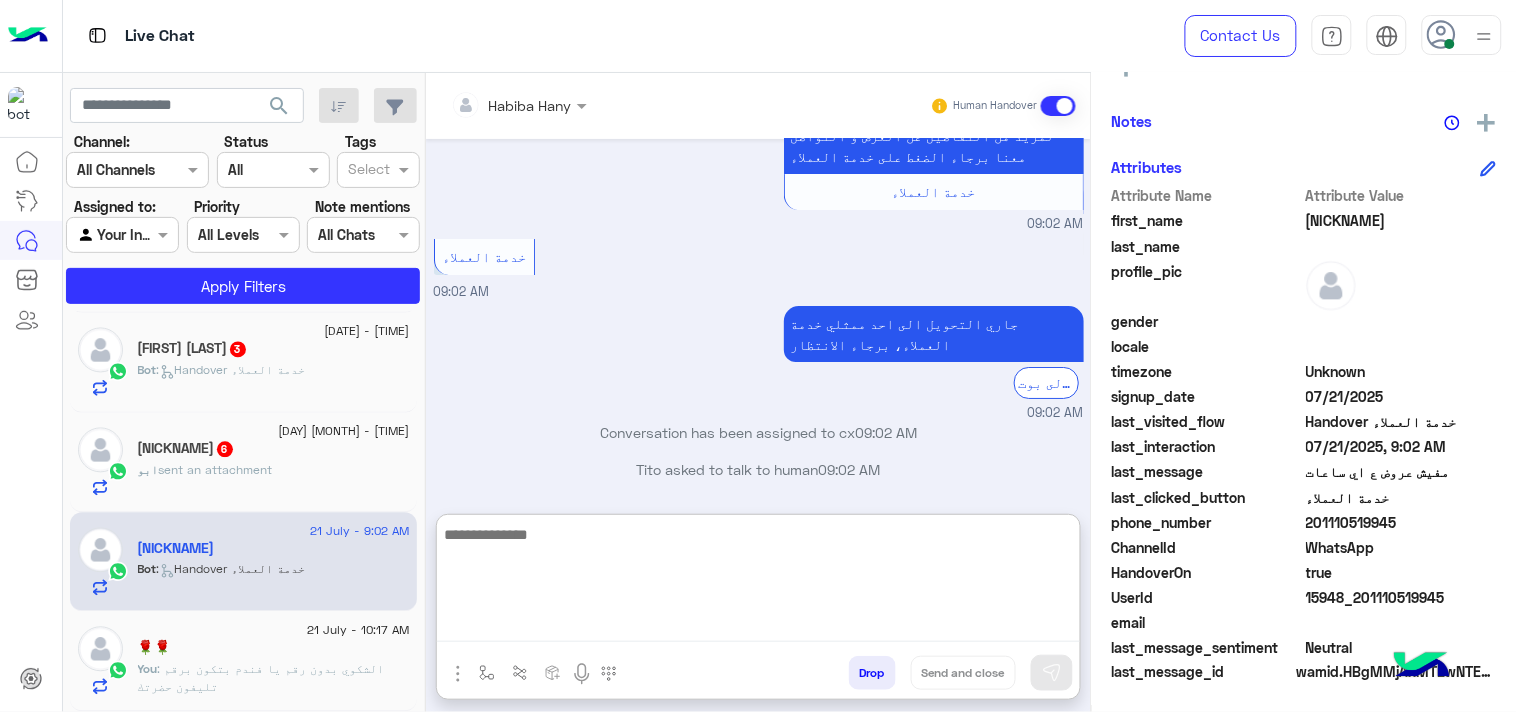 scroll, scrollTop: 0, scrollLeft: 0, axis: both 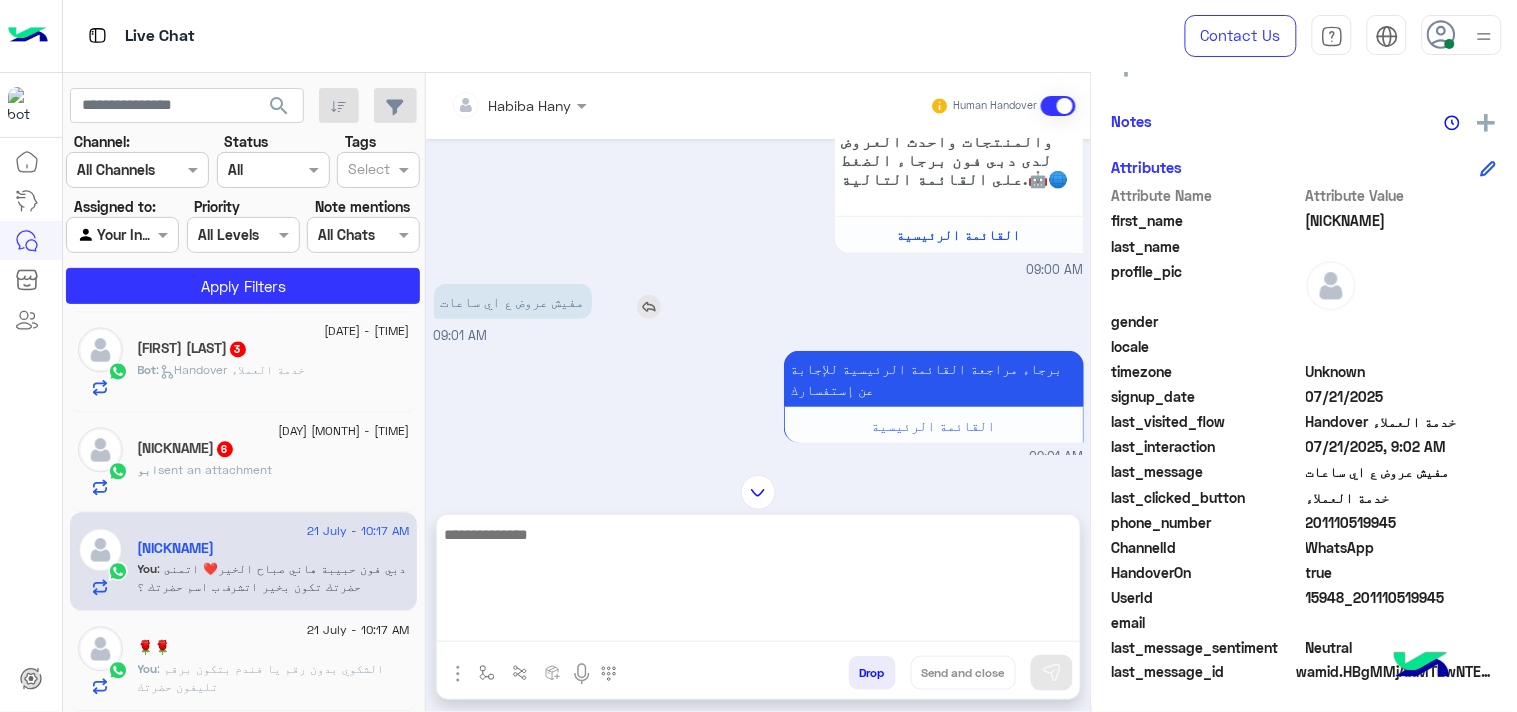 click at bounding box center (649, 307) 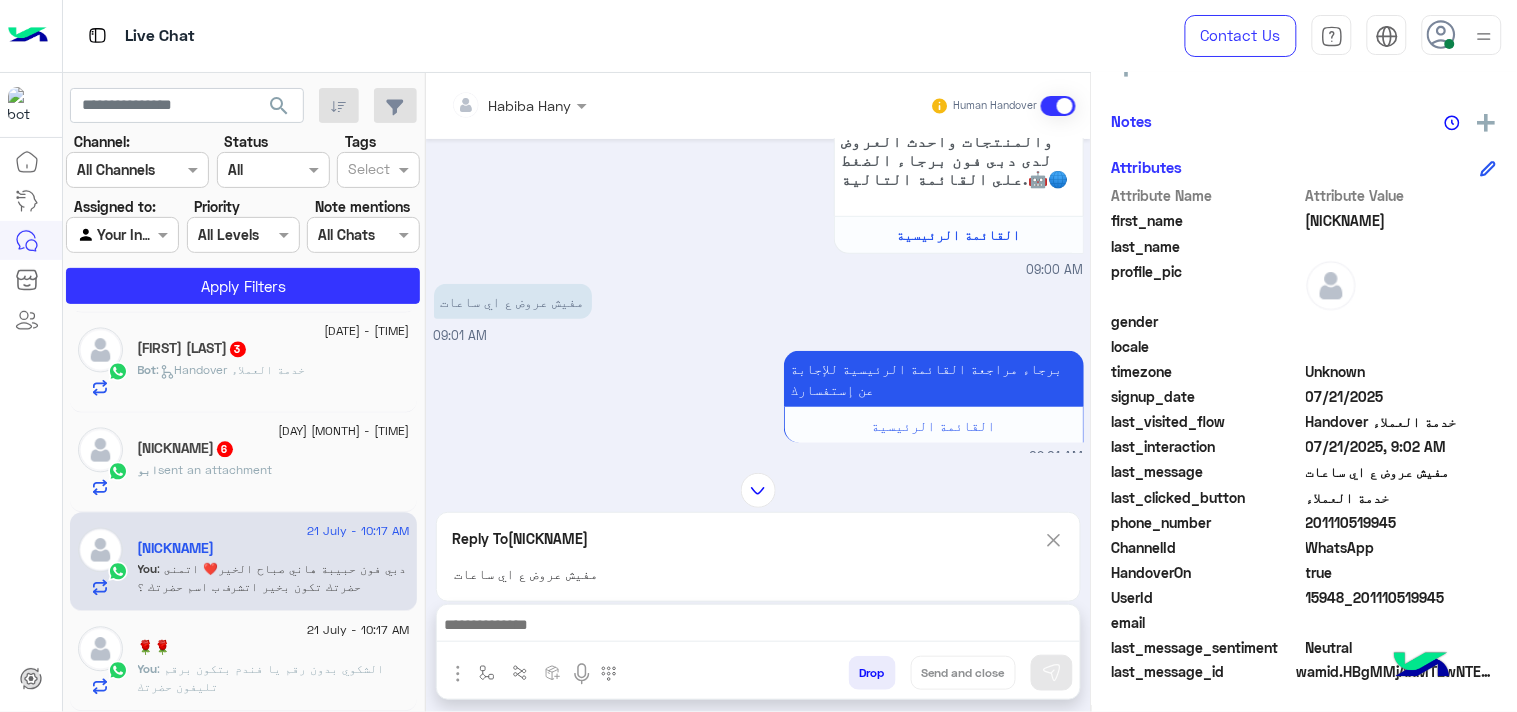 click at bounding box center [758, 630] 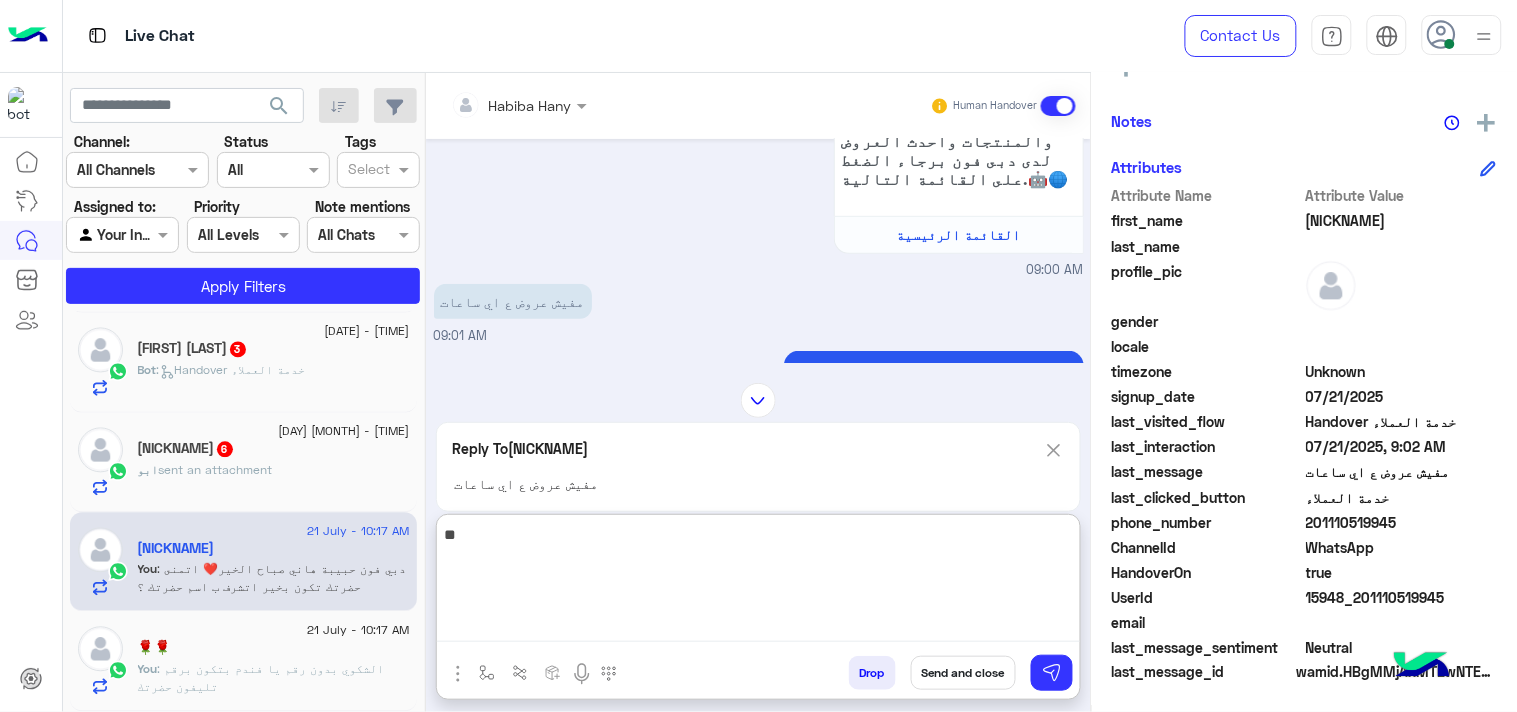 type on "*" 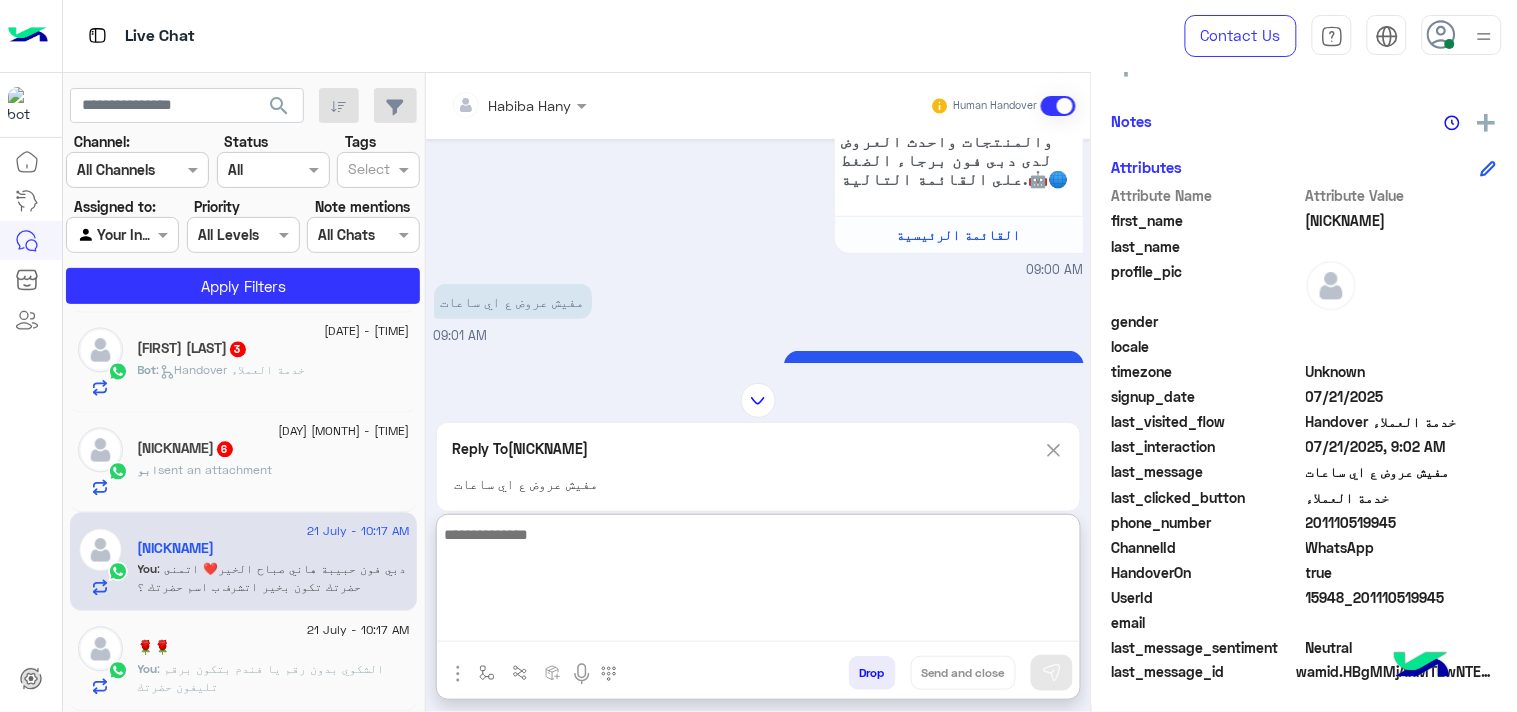 click on "Reply To   Tito   مفيش عروض ع اي ساعات" at bounding box center (758, 467) 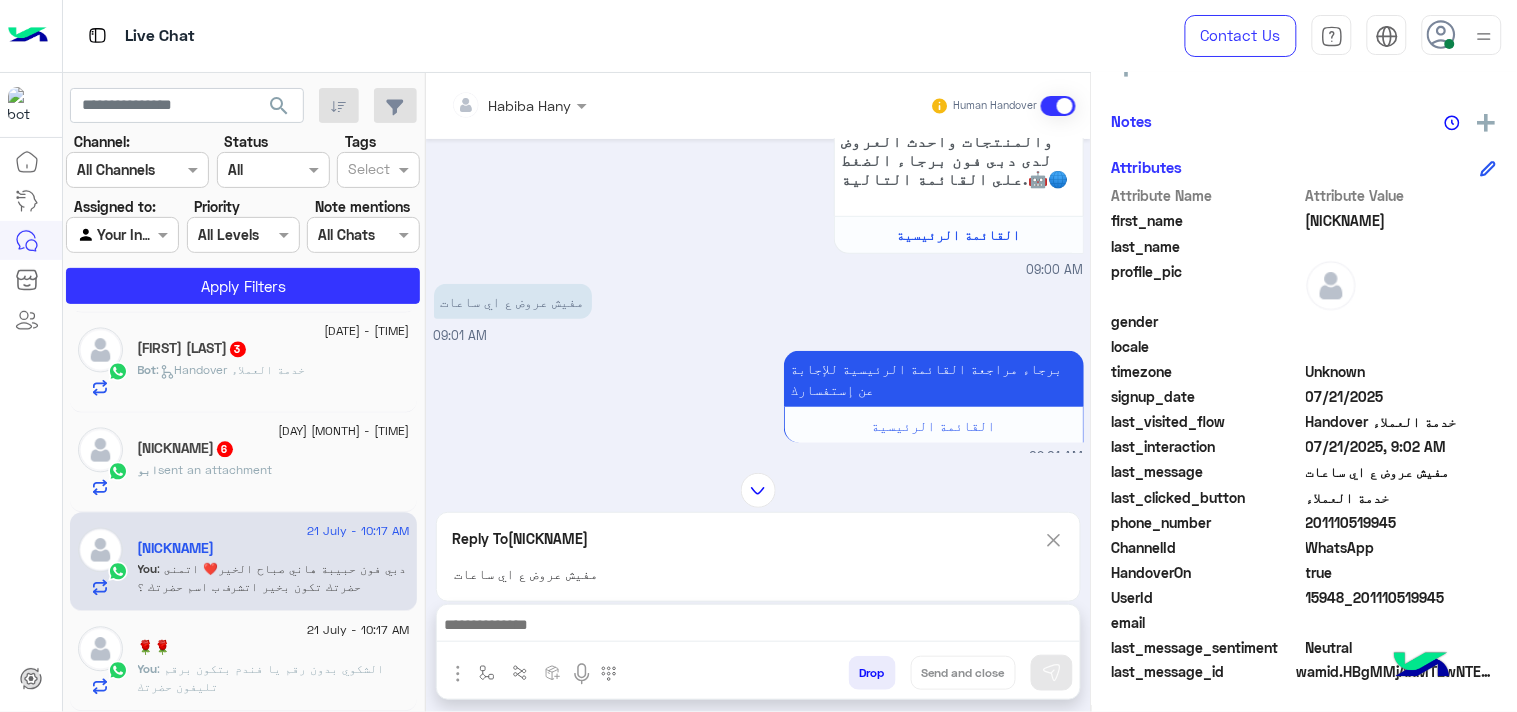 click at bounding box center (1054, 540) 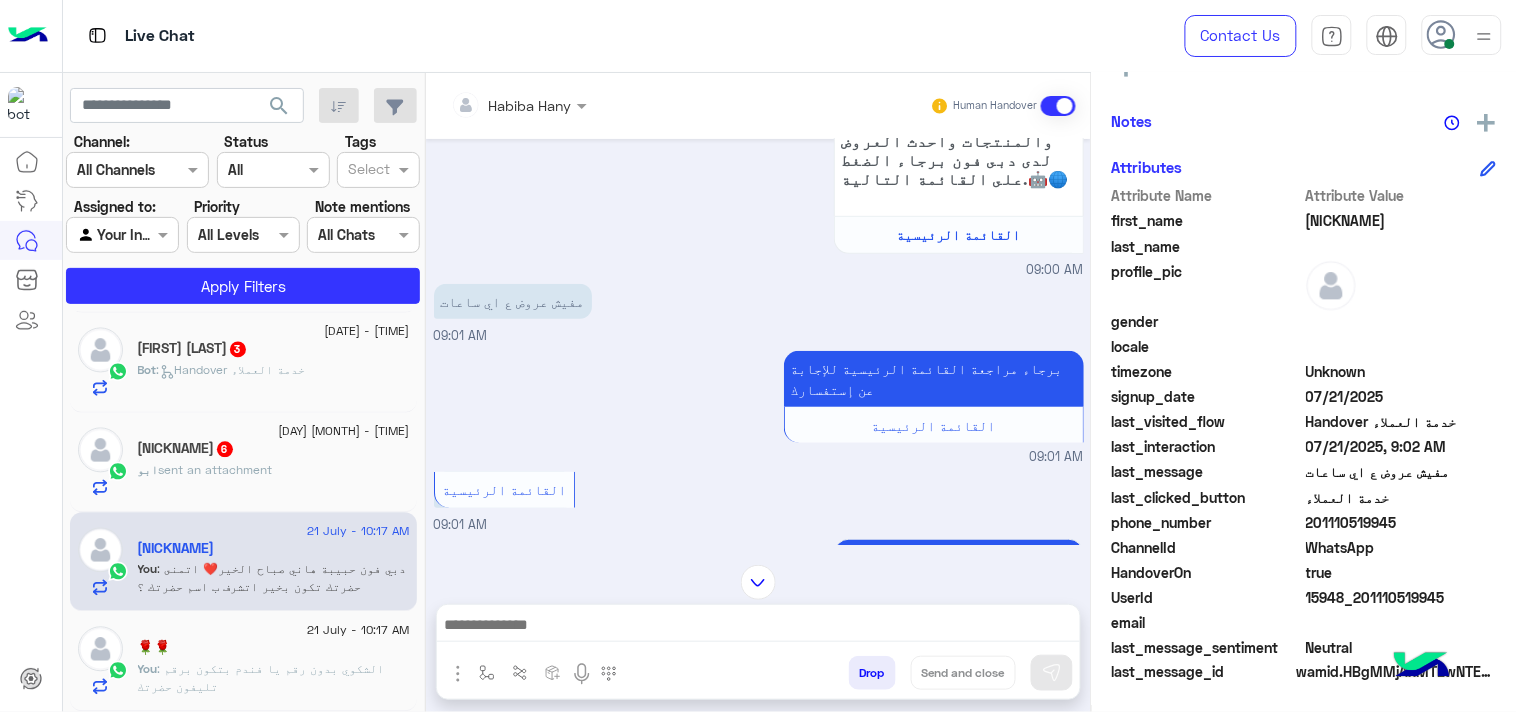 click at bounding box center (758, 630) 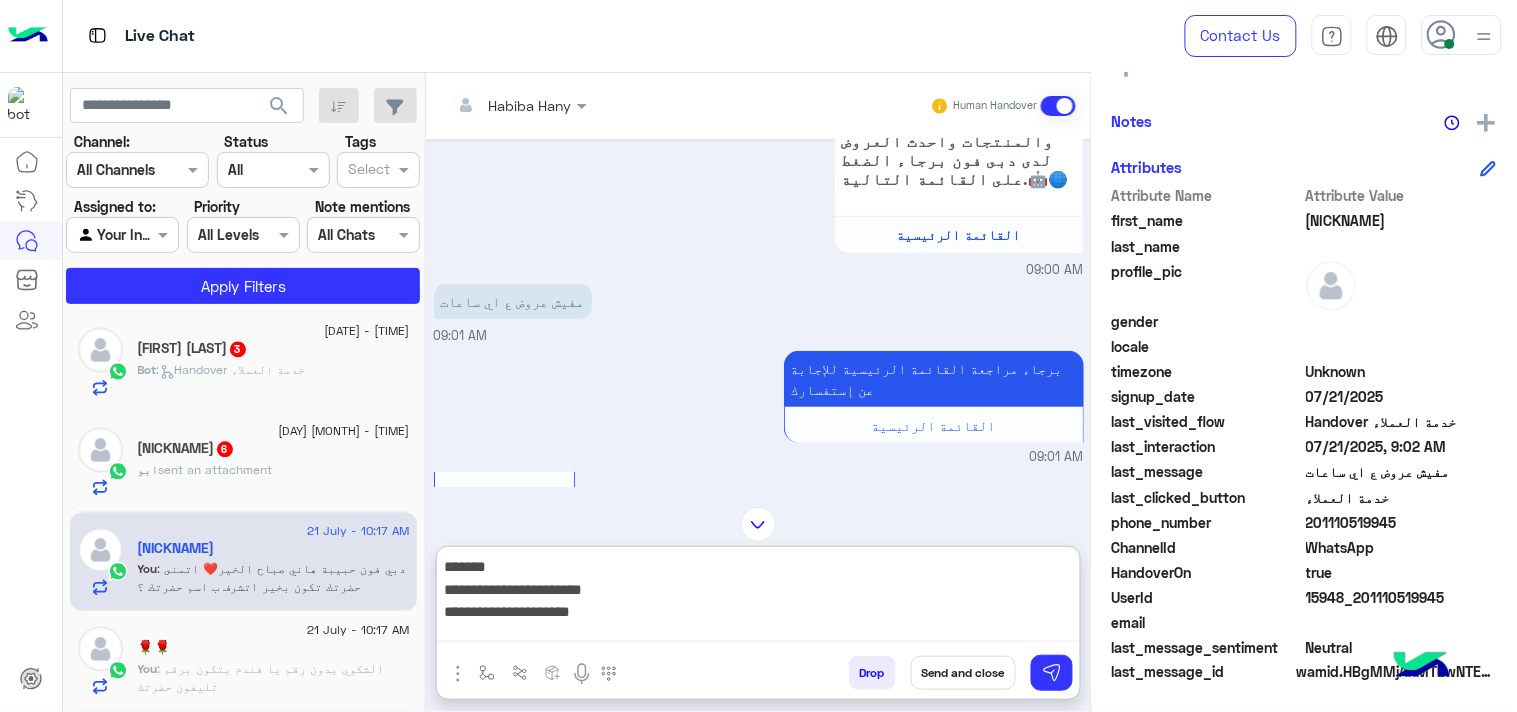 scroll, scrollTop: 42, scrollLeft: 0, axis: vertical 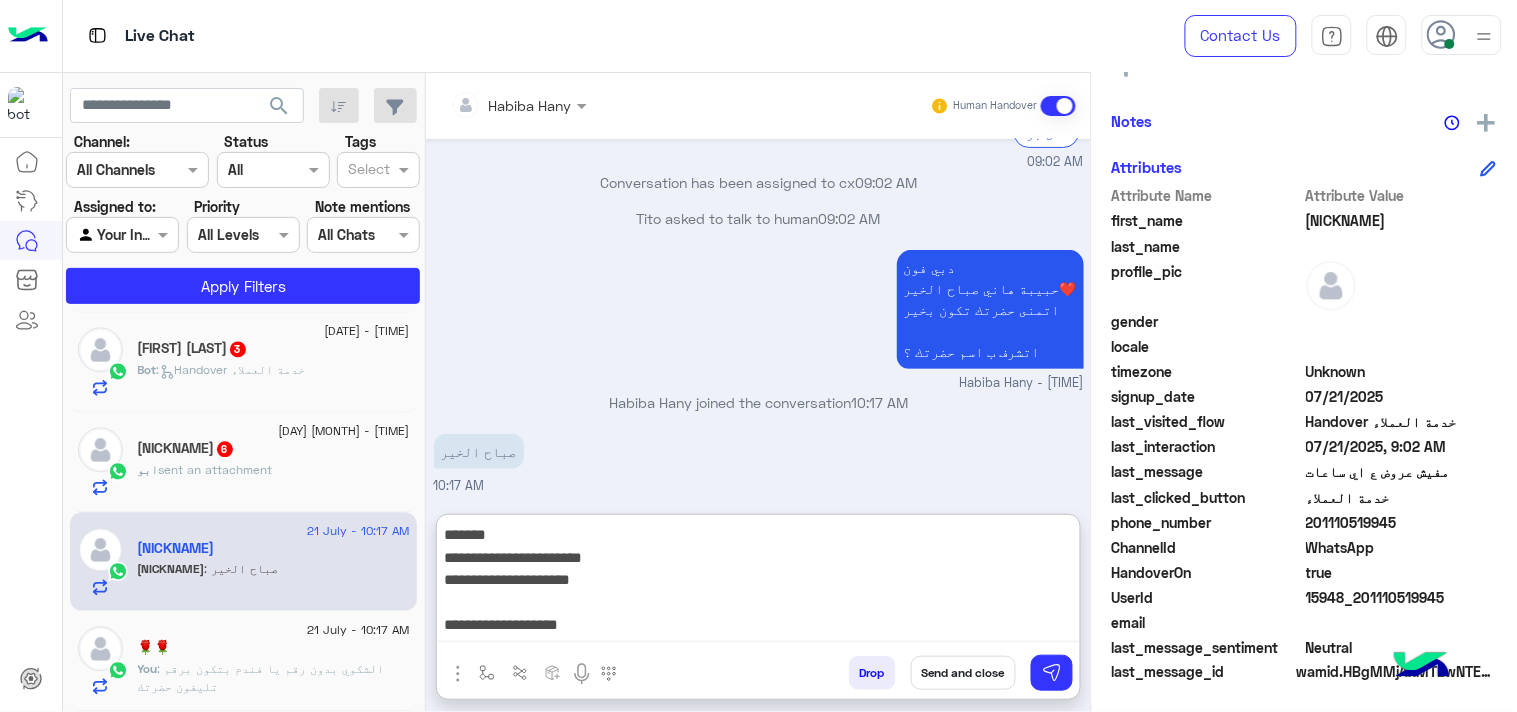 drag, startPoint x: 900, startPoint y: 595, endPoint x: 1266, endPoint y: 337, distance: 447.7946 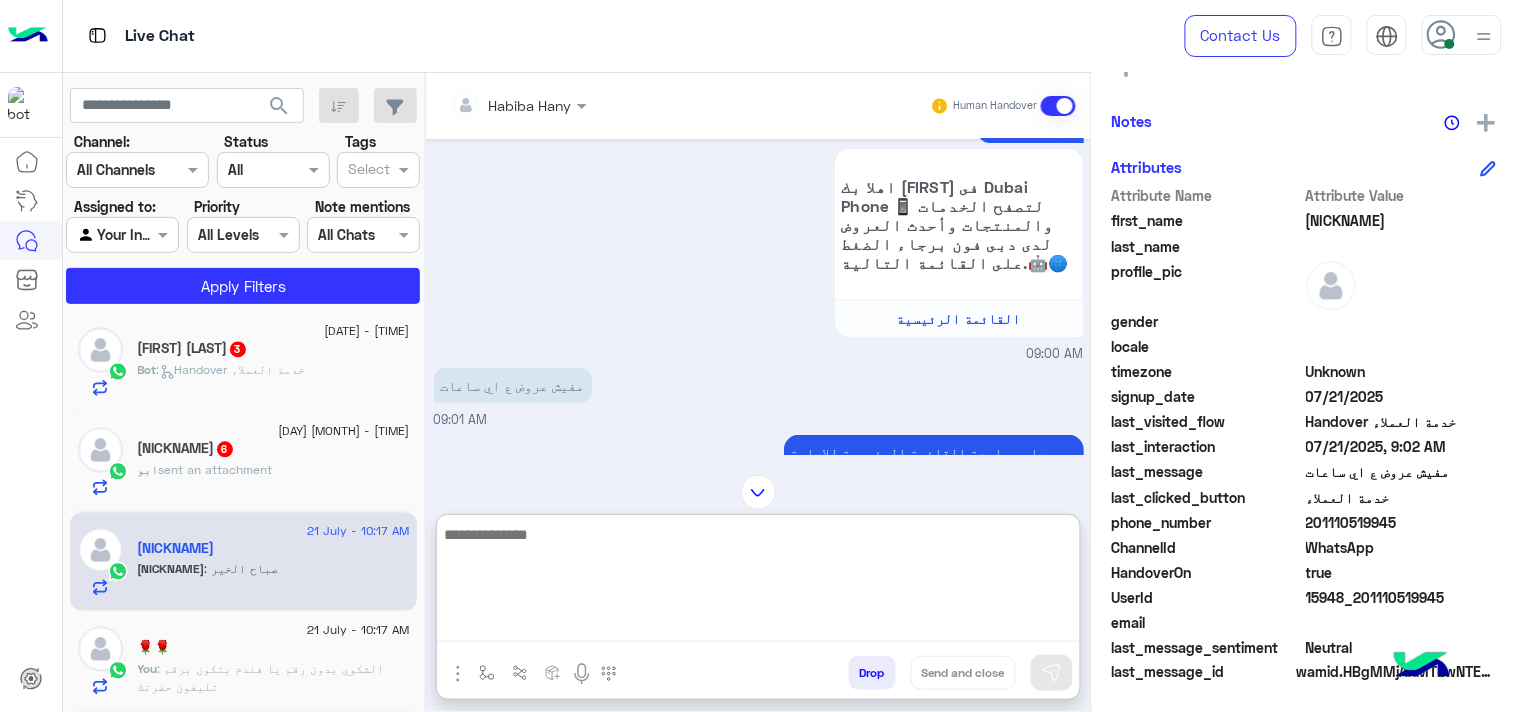 scroll, scrollTop: 2348, scrollLeft: 0, axis: vertical 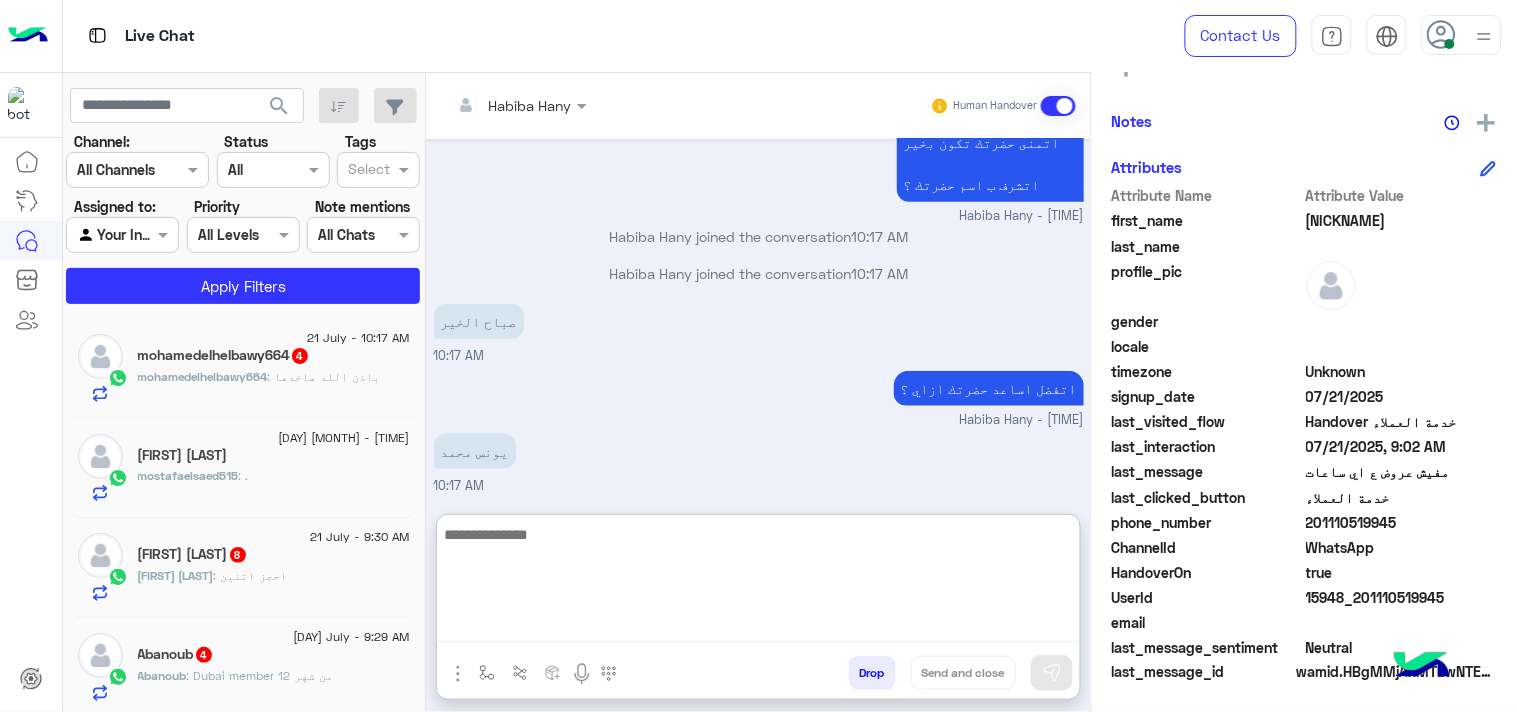 click on "[USERNAME]   4" 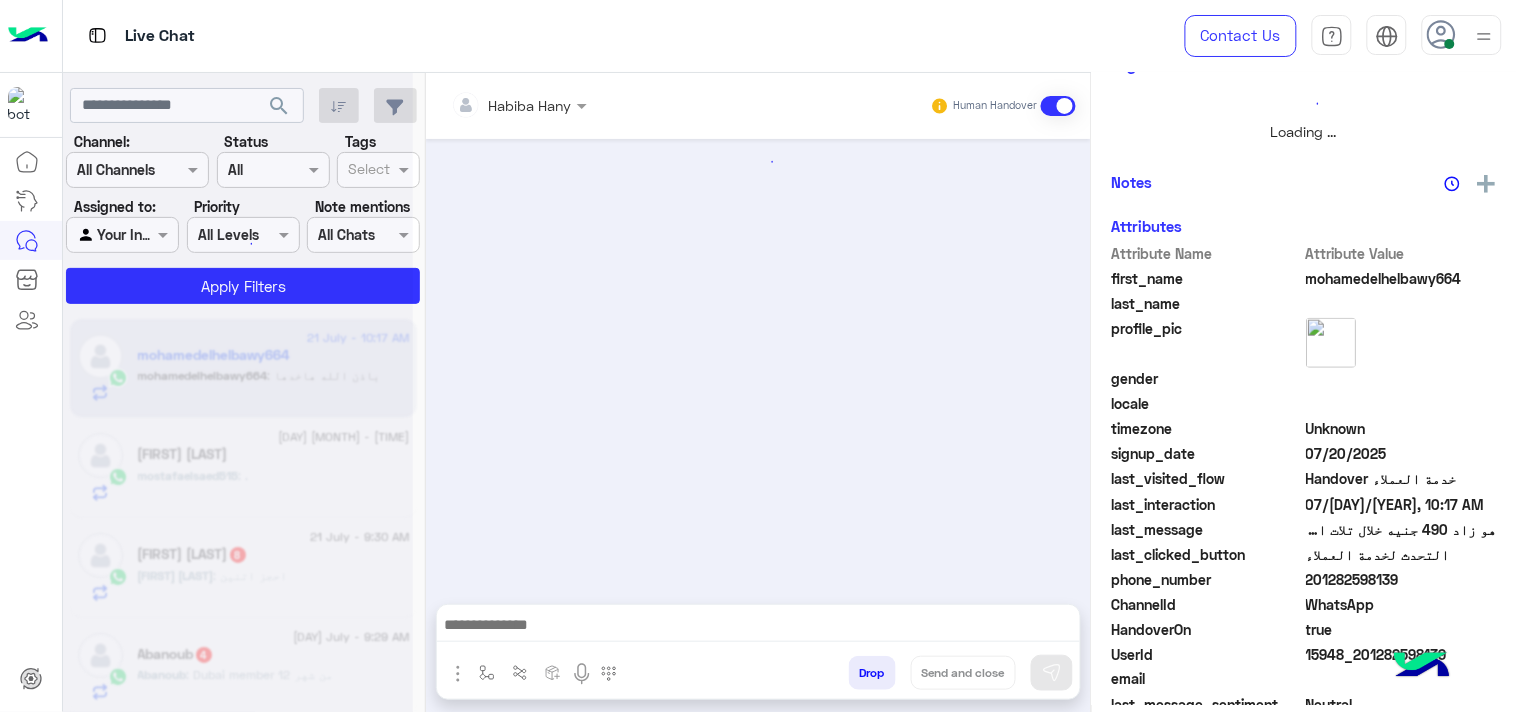 scroll, scrollTop: 0, scrollLeft: 0, axis: both 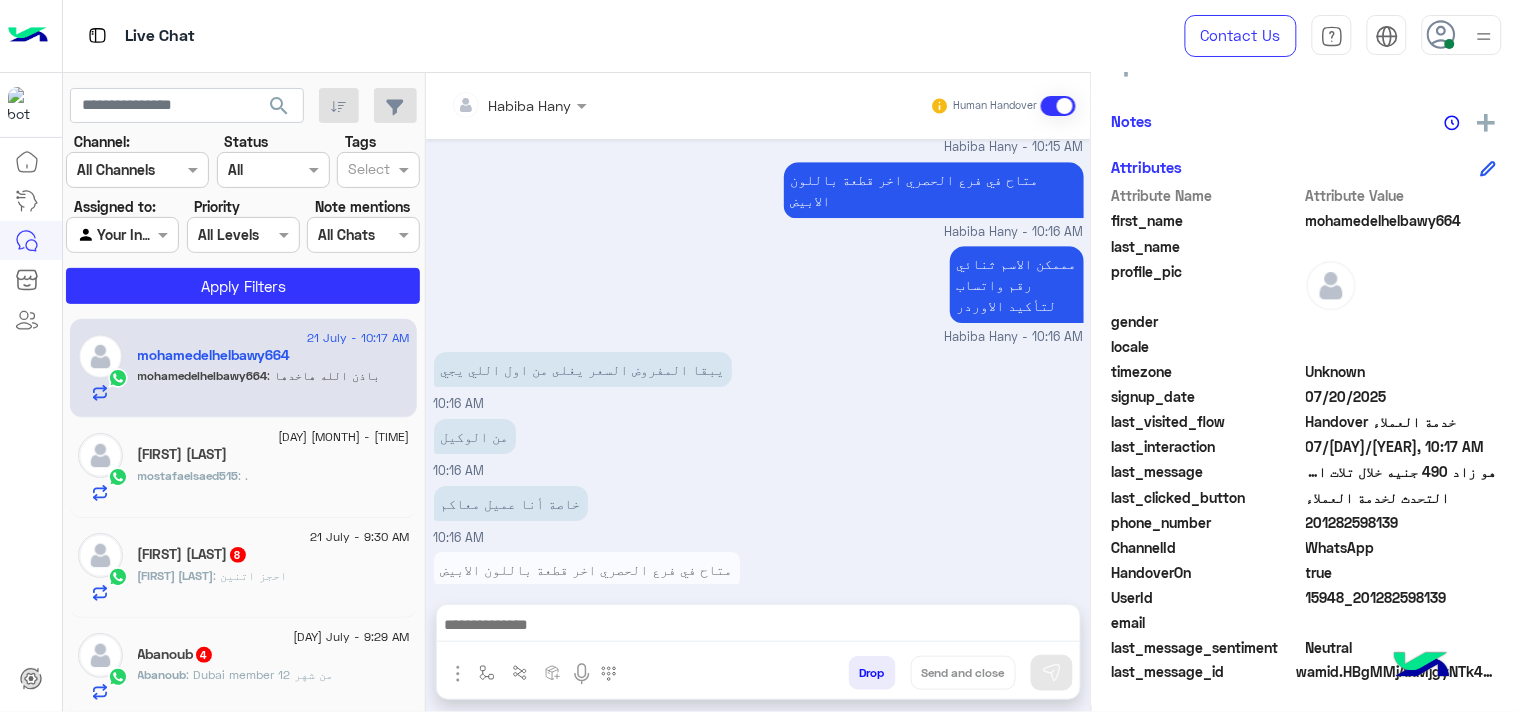click at bounding box center (625, 610) 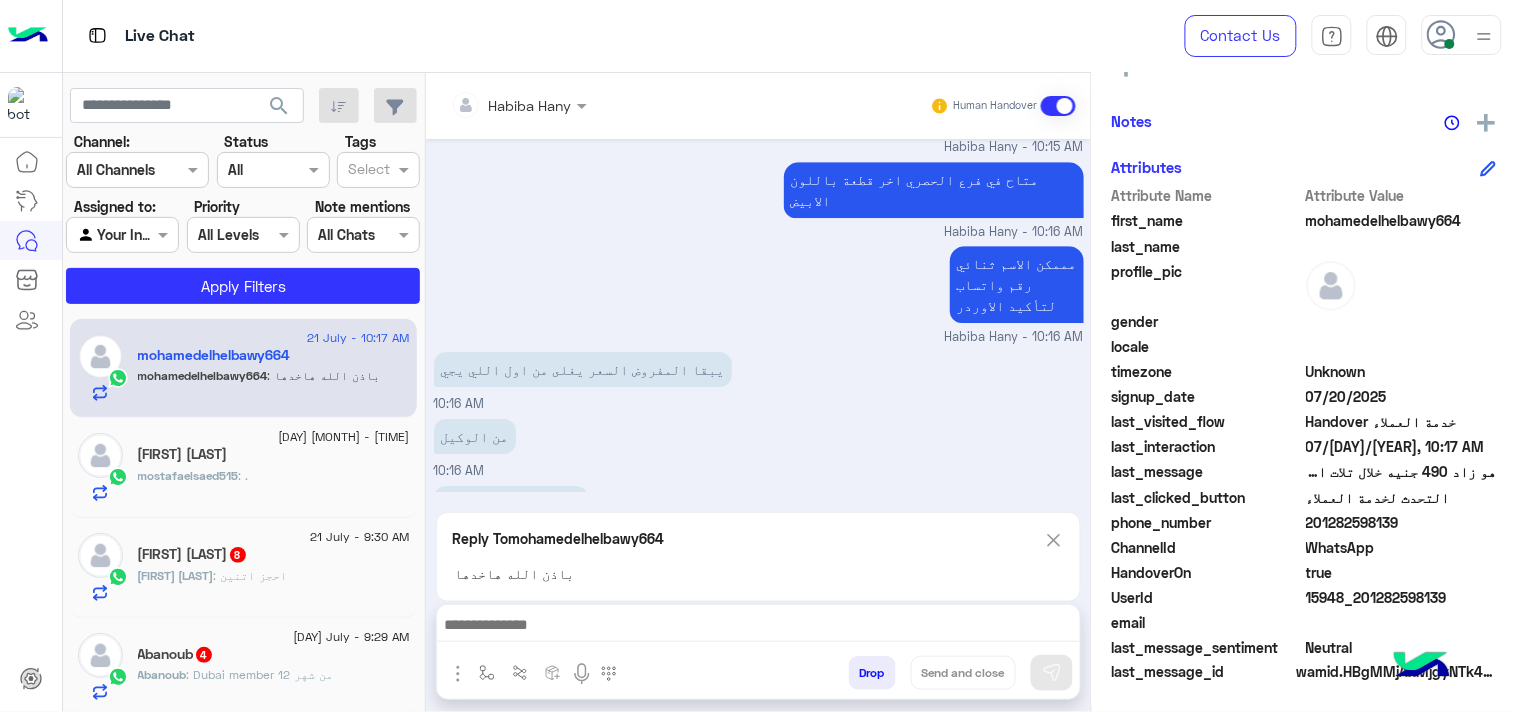 click at bounding box center (758, 627) 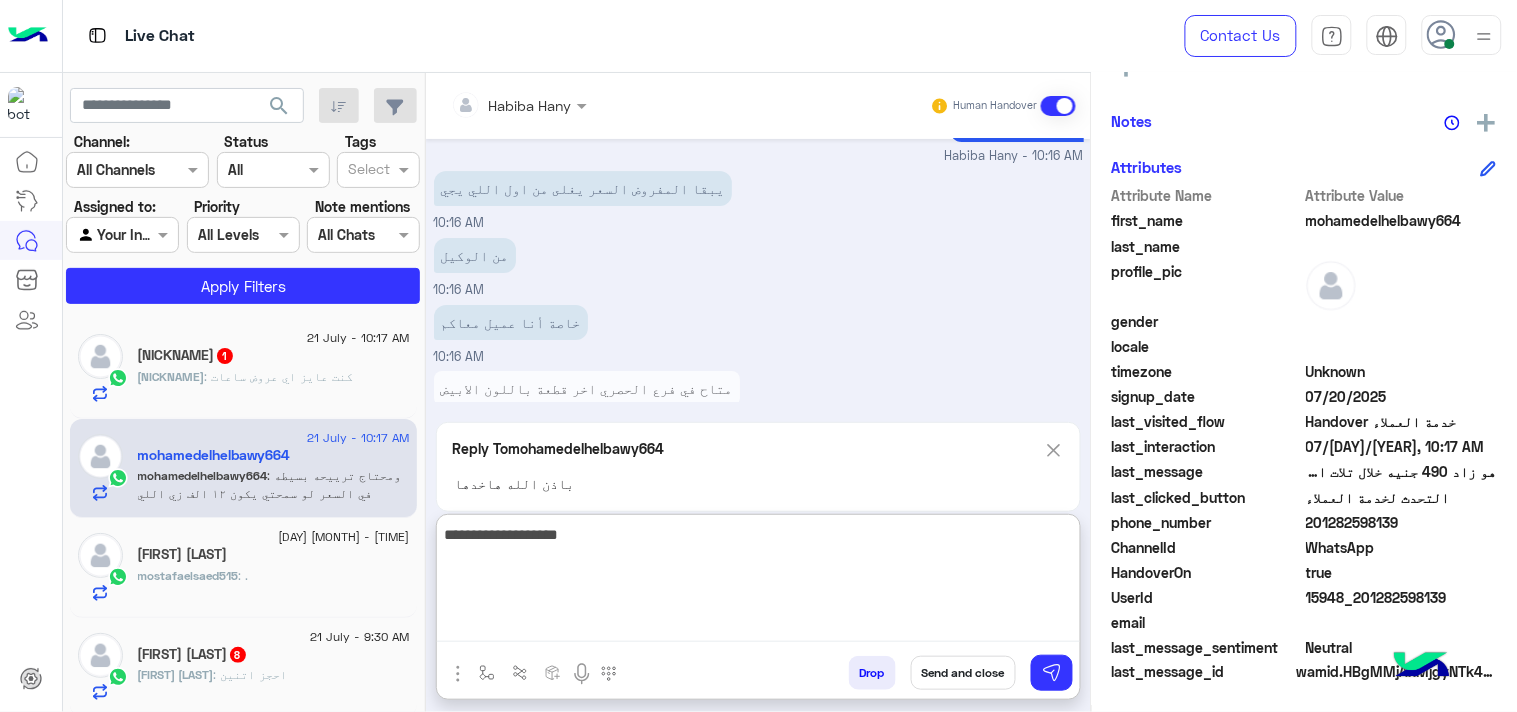 scroll, scrollTop: 1857, scrollLeft: 0, axis: vertical 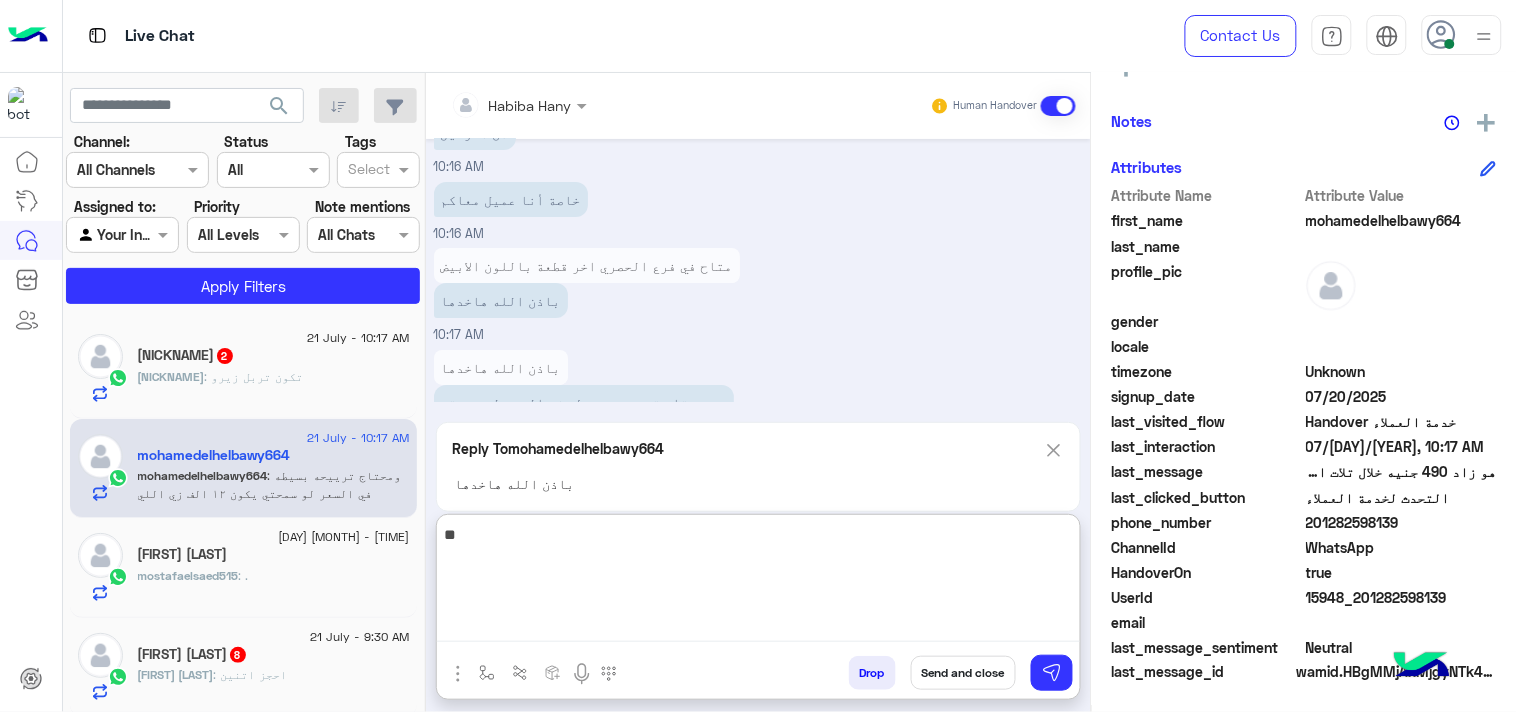 type on "*" 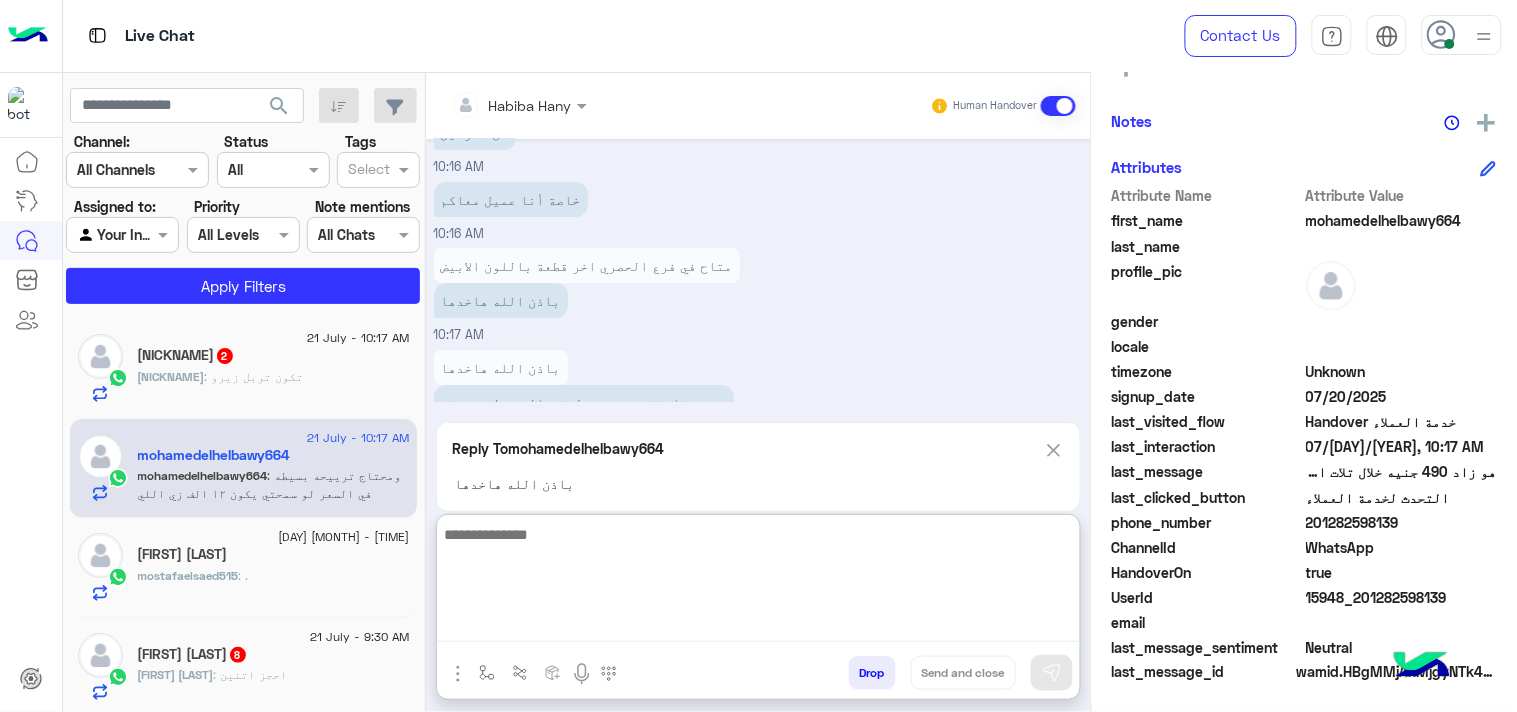 click on "[FIRST] [LAST] Human Handover     Jul 21, 2025  جاري التحويل الى احد ممثلي خدمة العملاء، برجاء الانتظار  الرجوع الى بوت      08:58 AM   [USERNAME]  asked to talk to human   08:58 AM       Conversation has been assigned to [FIRST] [LAST]   08:58 AM      دبي فون حبيبة هاني صباح الخير❤️ اتمنى حضرتك تكون بخير اتشرف ب اسم حضرتك ؟  Habiba Hany -  10:11 AM   Habiba Hany joined the conversation   10:11 AM      صباح الخير يا بشمهندس أنا من تلات ايام بالظبط اشتريت تلفون honor x8c ال256جيجا ولونه تركواز ومعاه هديه ايربودز وكان السعر 11199 جنيه وطريقة السداد كانت السداد  تقسيط فيزا مشتريات البنك على سنه بدون فوائد.   10:12 AM  [FIRST] [LAST]   10:12 AM  صباح الخير يا بشمهندس" at bounding box center [758, 396] 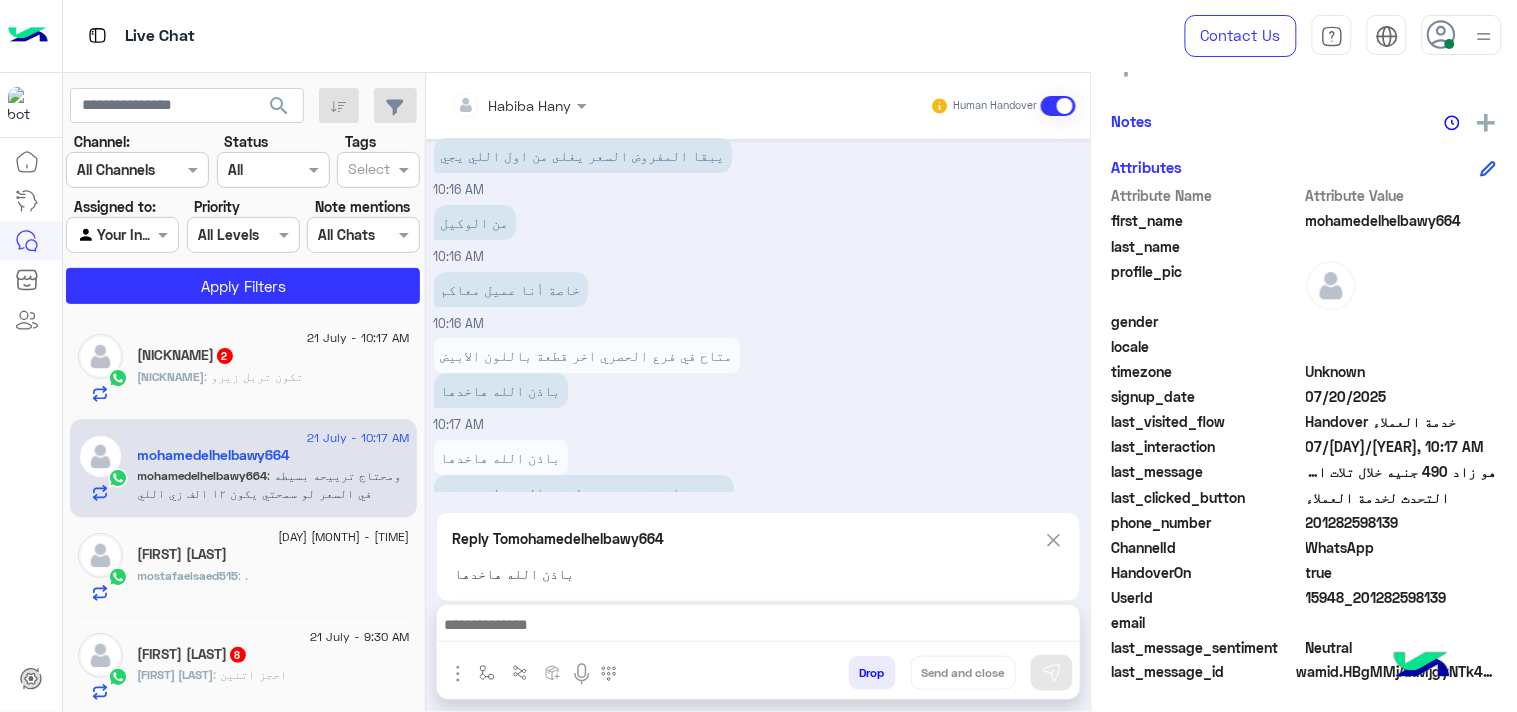 scroll, scrollTop: 1767, scrollLeft: 0, axis: vertical 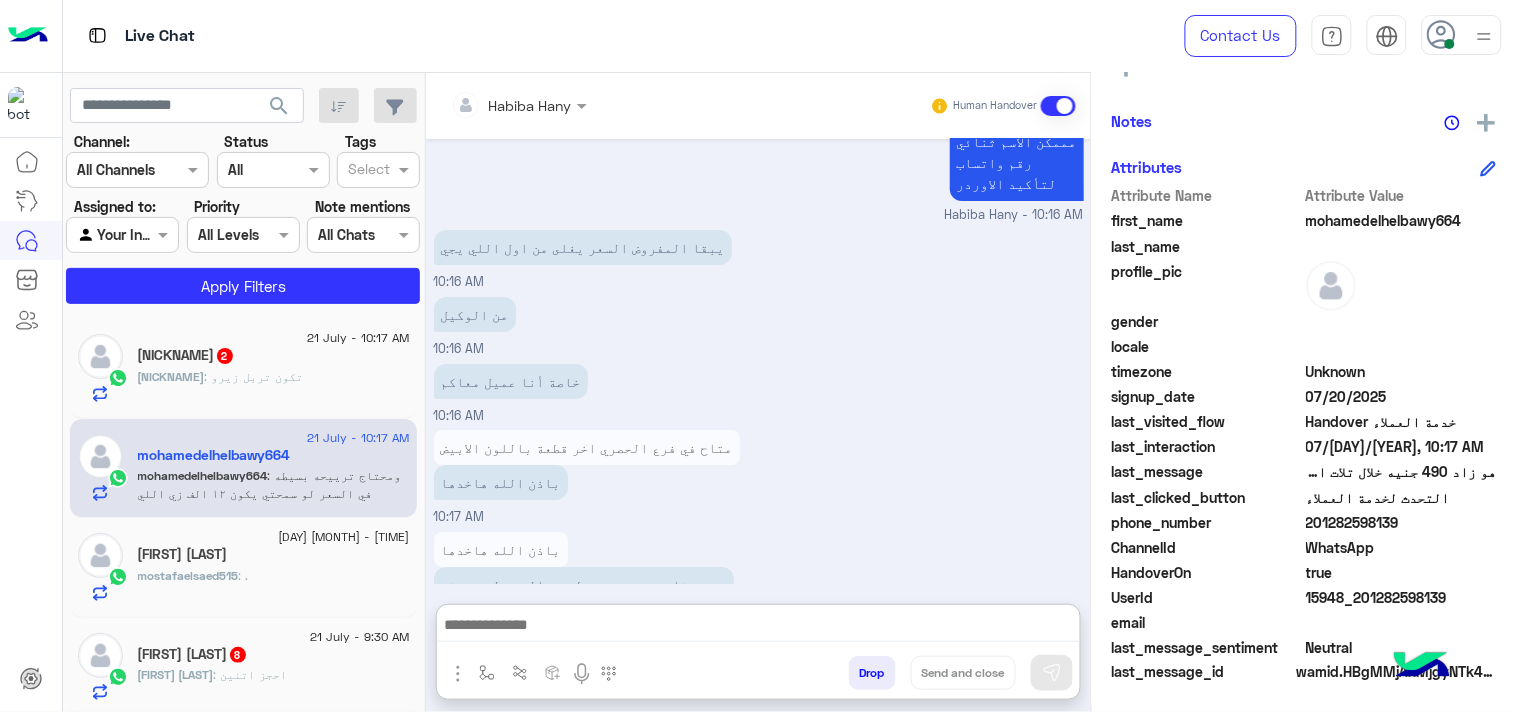 click at bounding box center [758, 627] 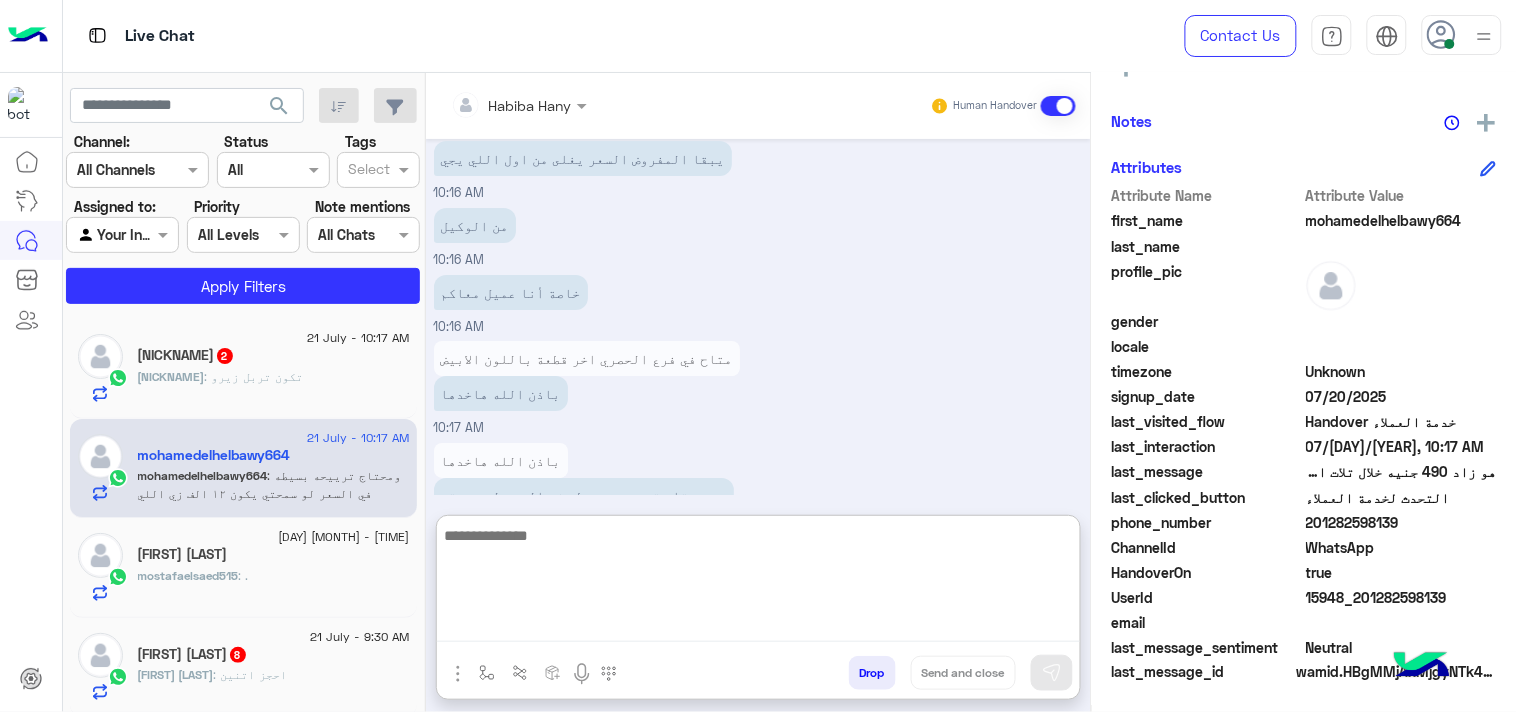 scroll, scrollTop: 1765, scrollLeft: 0, axis: vertical 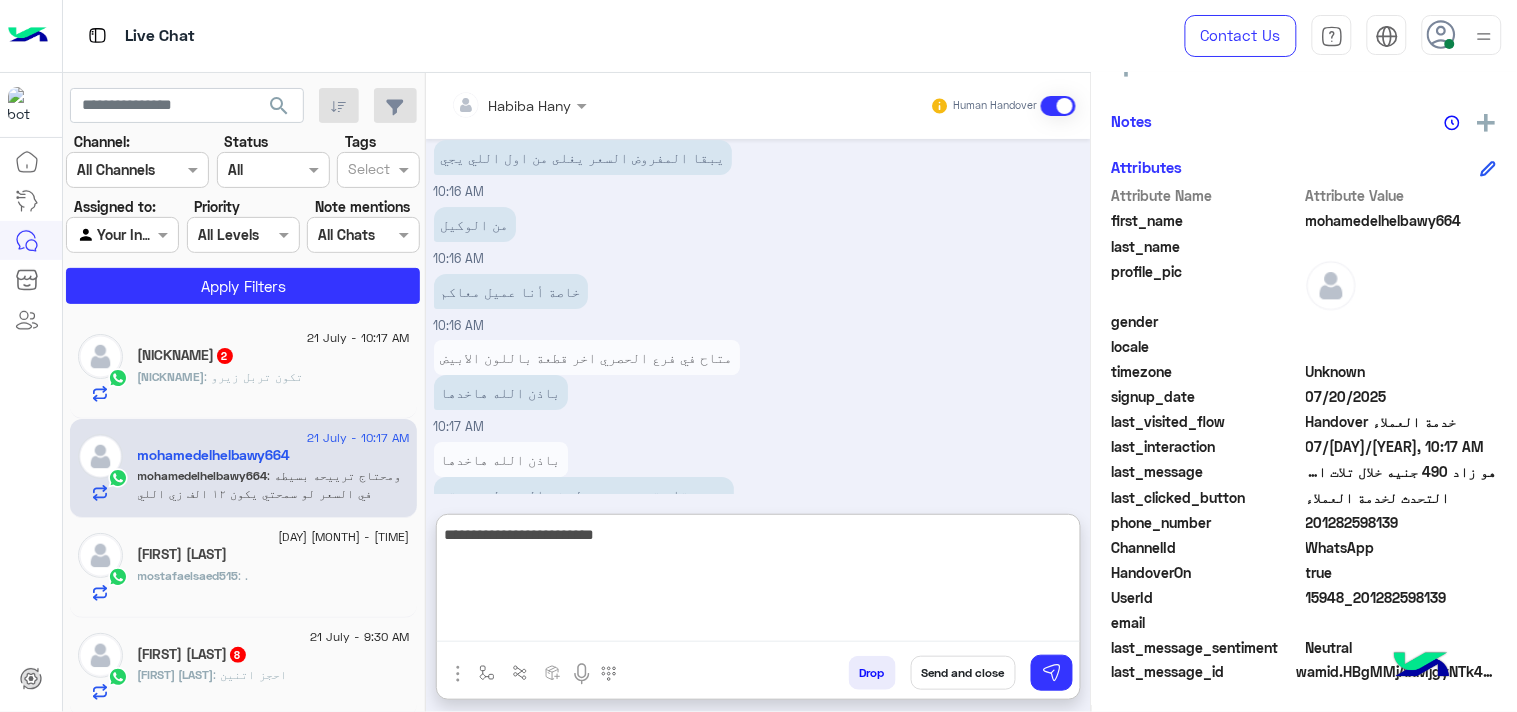 type on "**********" 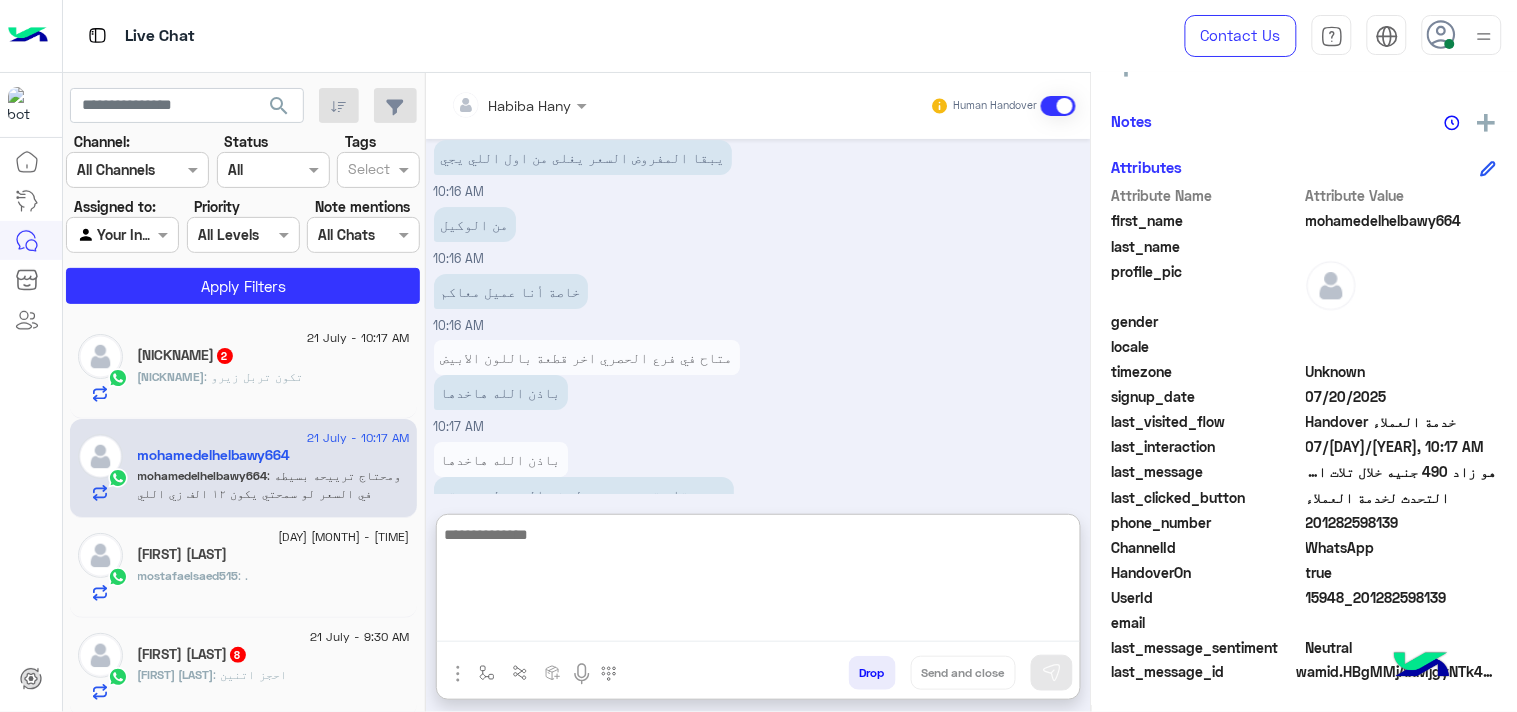 scroll, scrollTop: 1828, scrollLeft: 0, axis: vertical 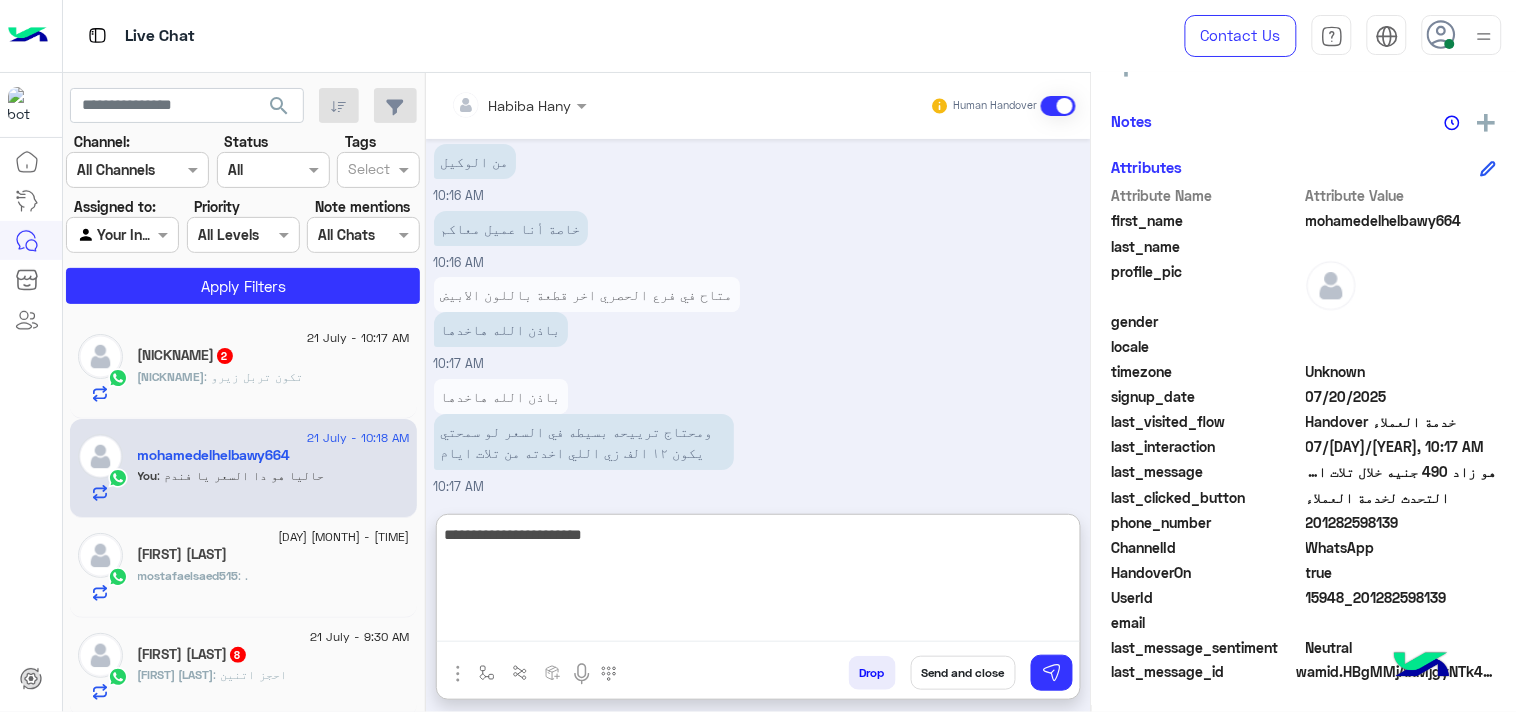 click on "**********" at bounding box center [758, 582] 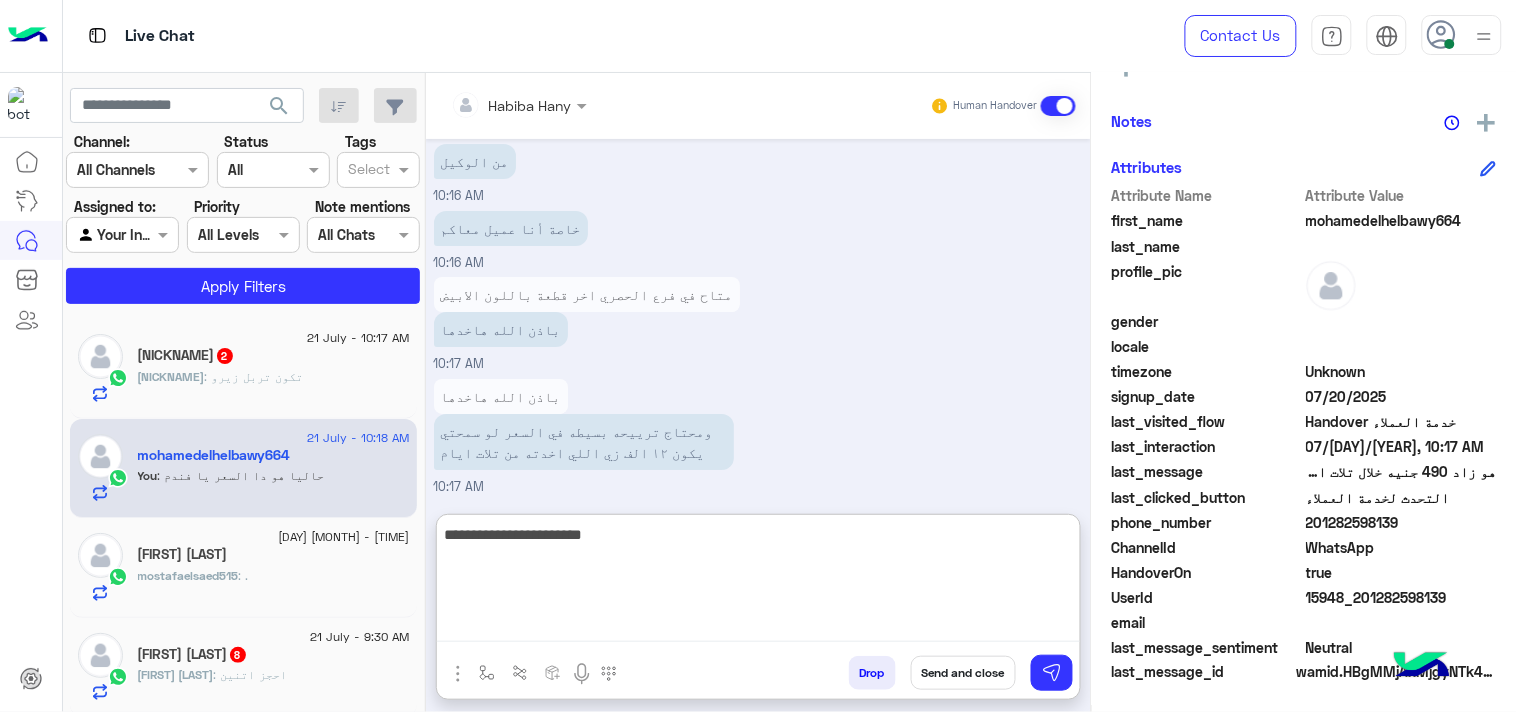click on "**********" at bounding box center (758, 582) 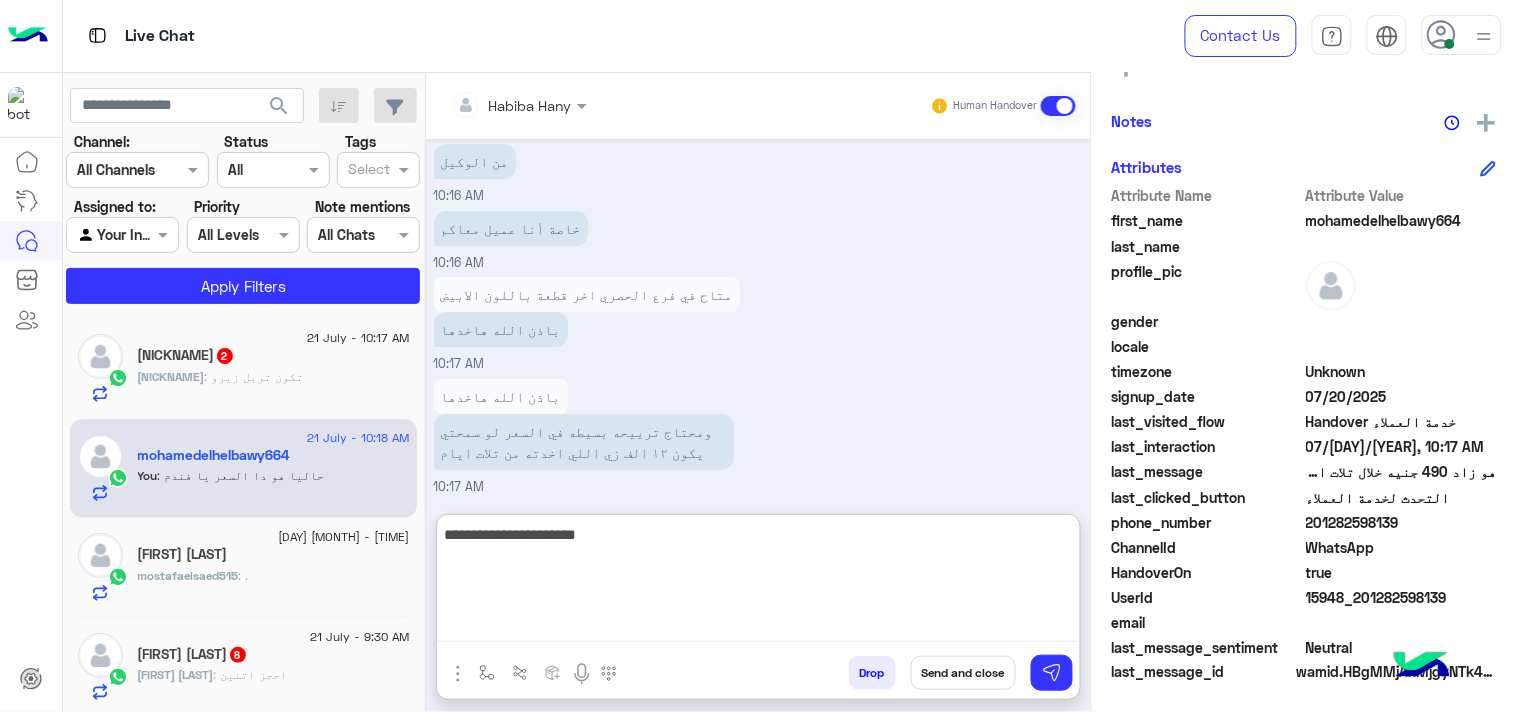 type on "**********" 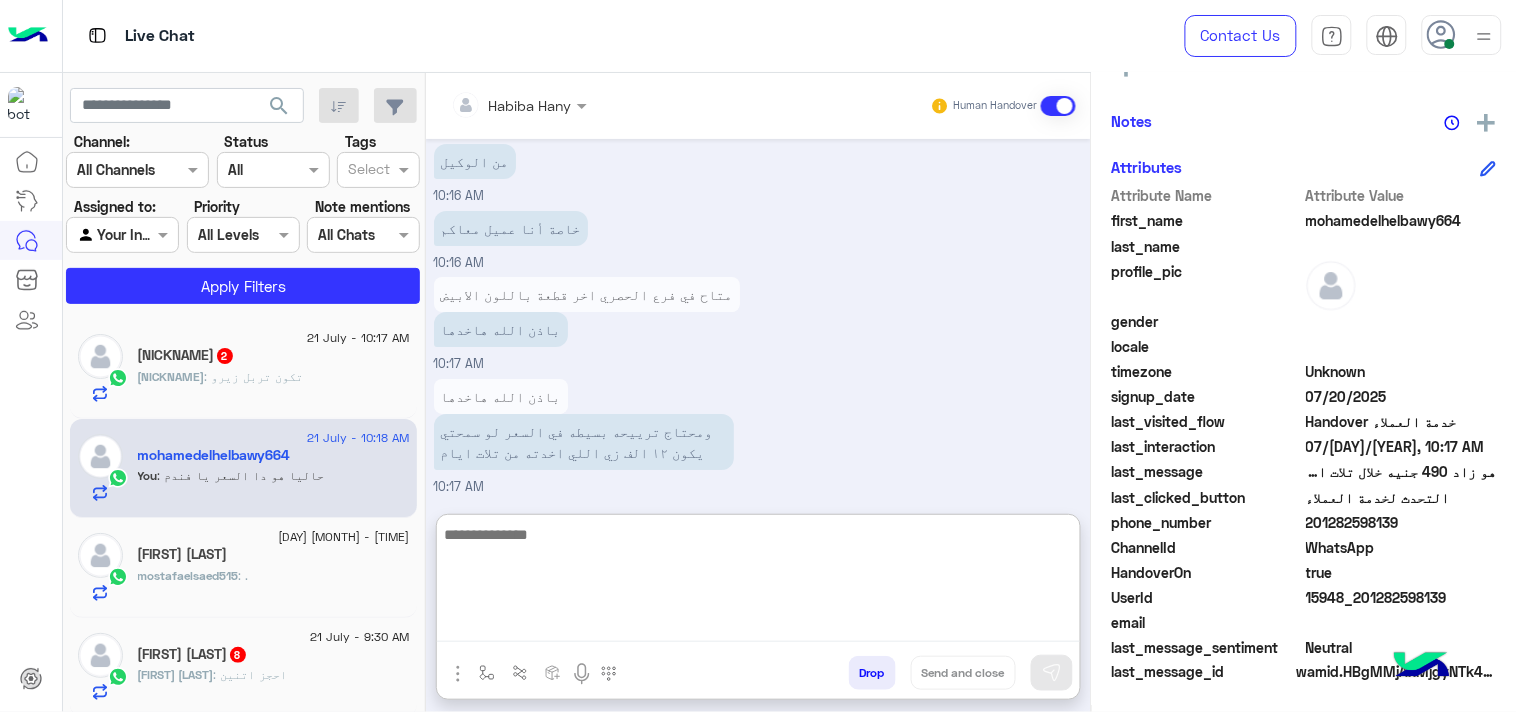 scroll, scrollTop: 1892, scrollLeft: 0, axis: vertical 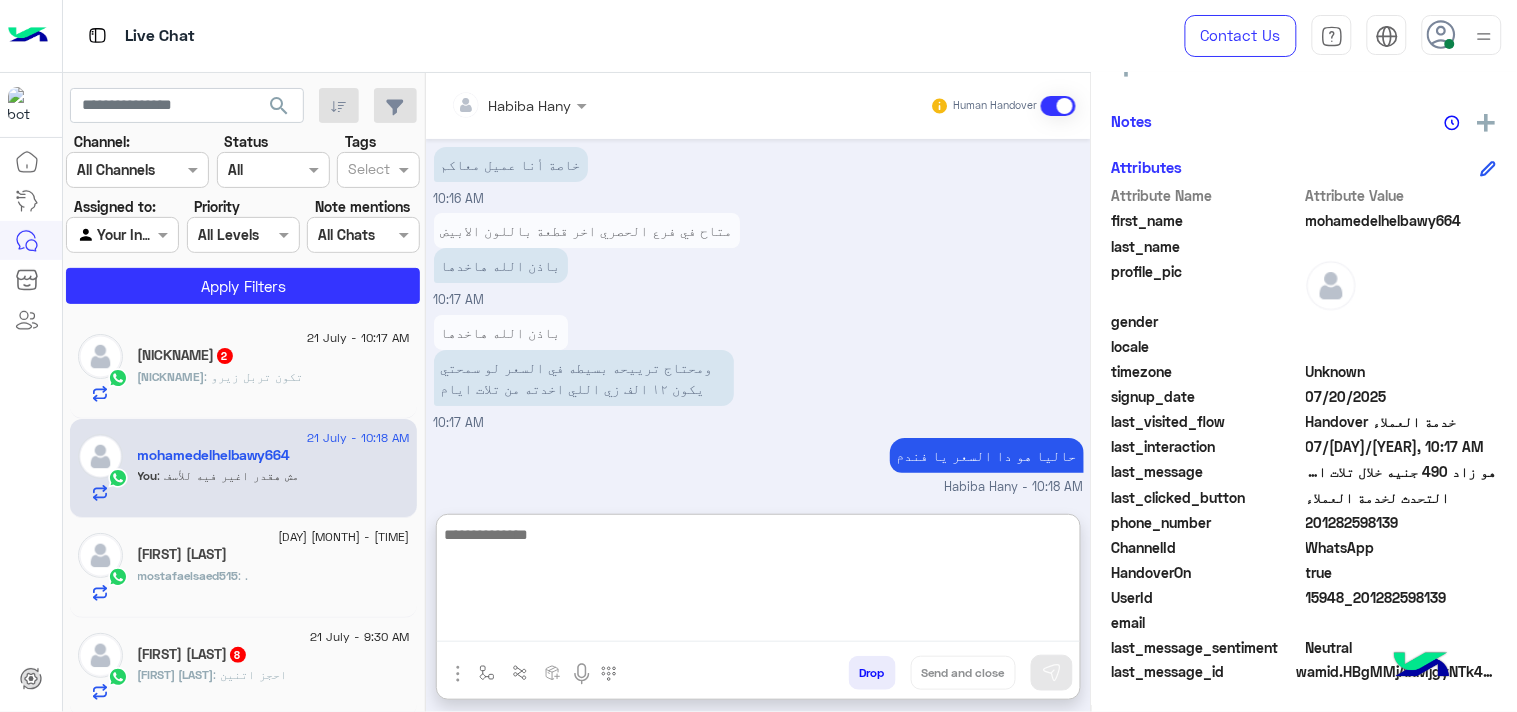 click on "التحدث لخدمة العملاء" 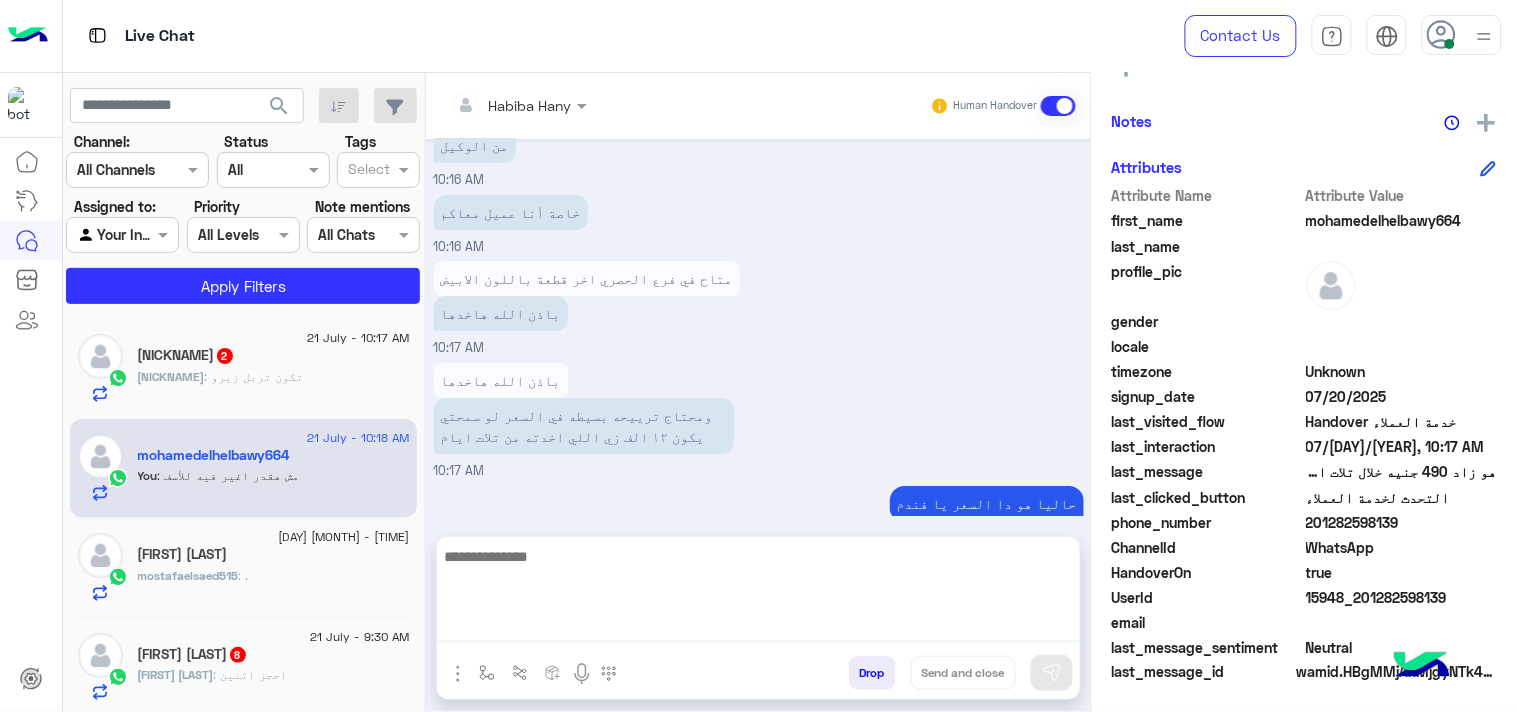 scroll, scrollTop: 1802, scrollLeft: 0, axis: vertical 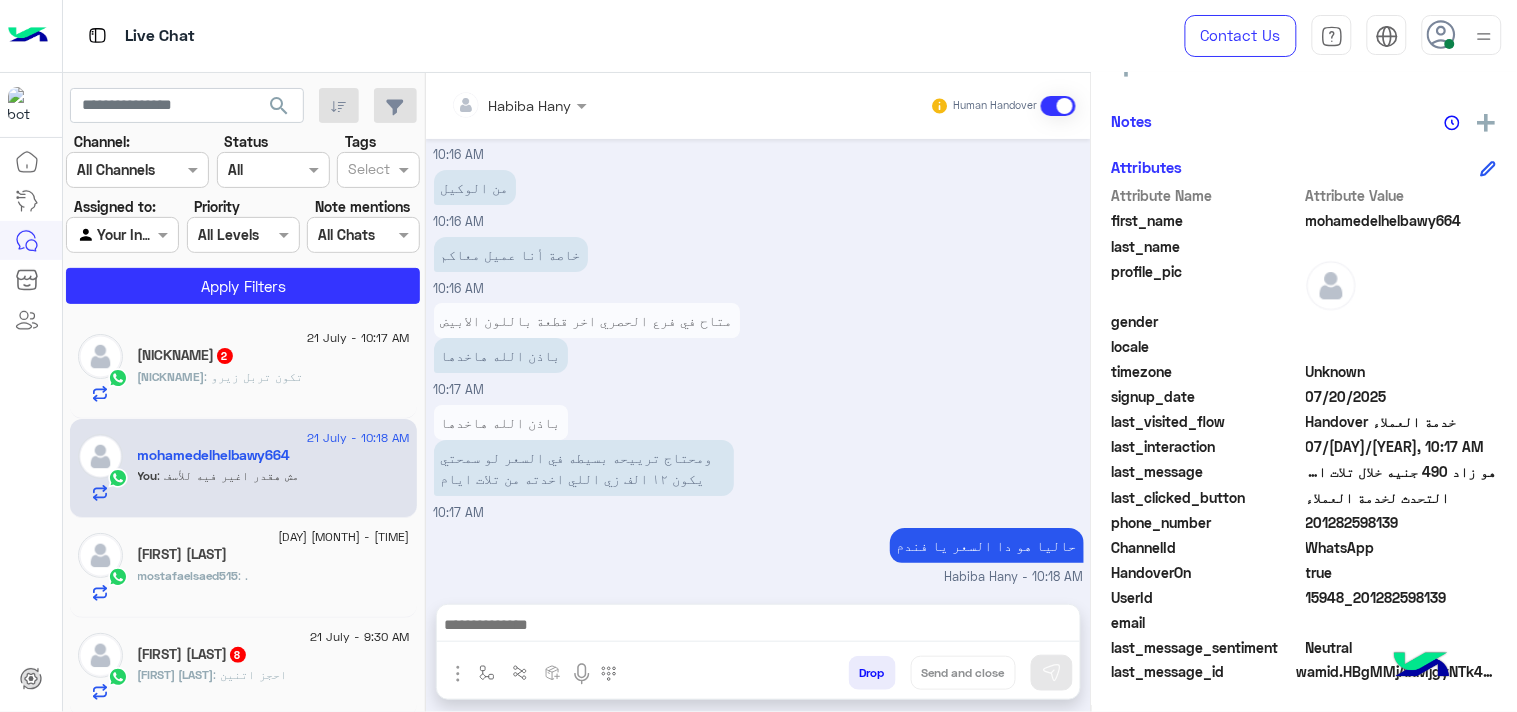 click on "last_clicked_button  التحدث لخدمة العملاء" 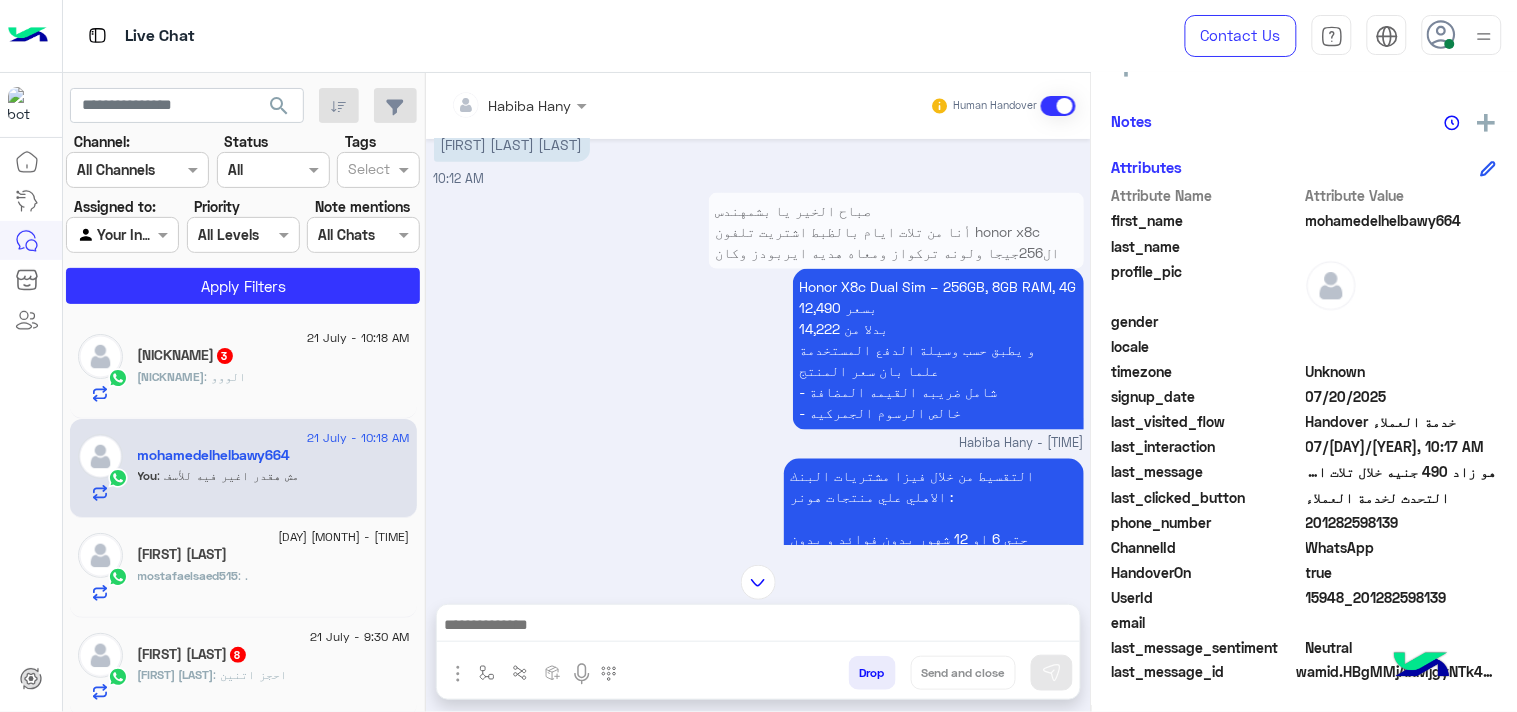 scroll, scrollTop: 468, scrollLeft: 0, axis: vertical 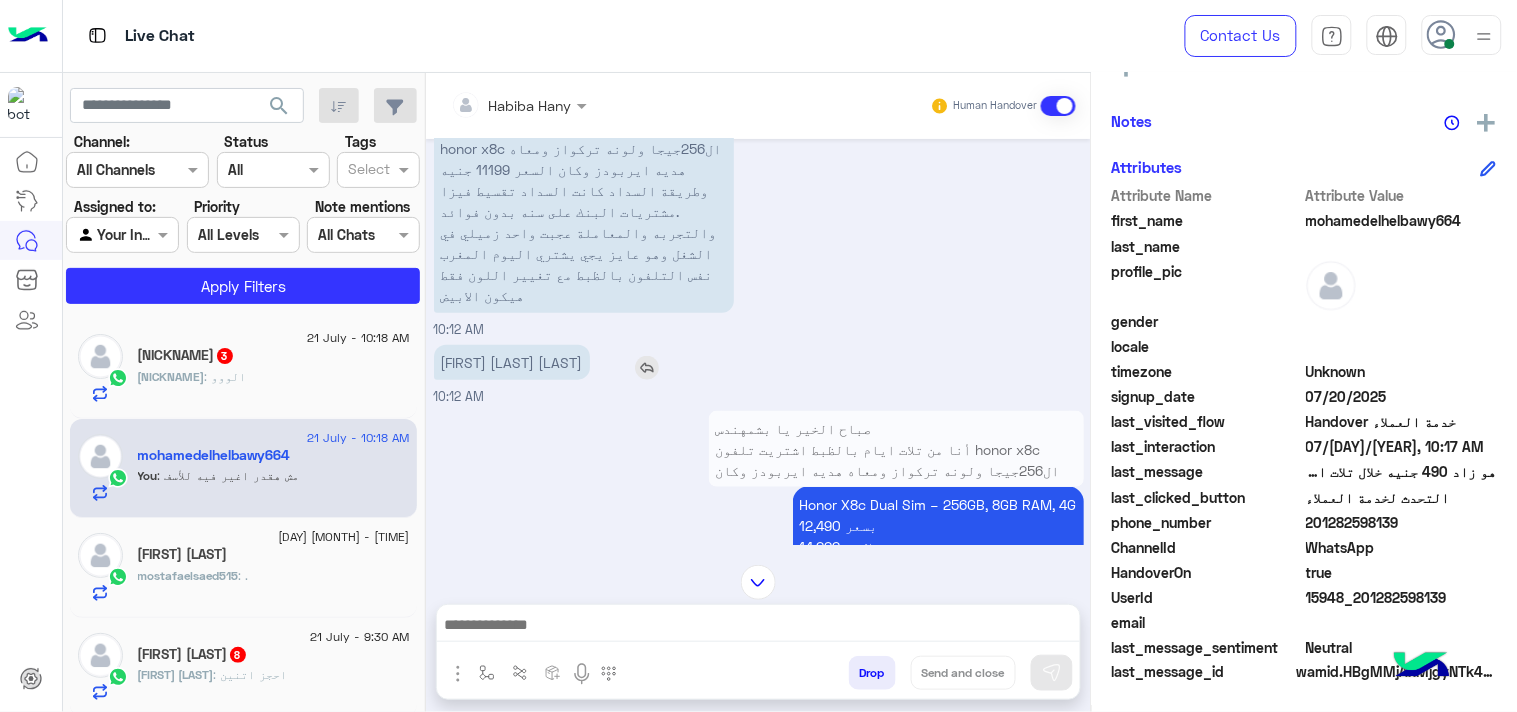 click on "[FIRST] [LAST] [LAST]" at bounding box center [512, 362] 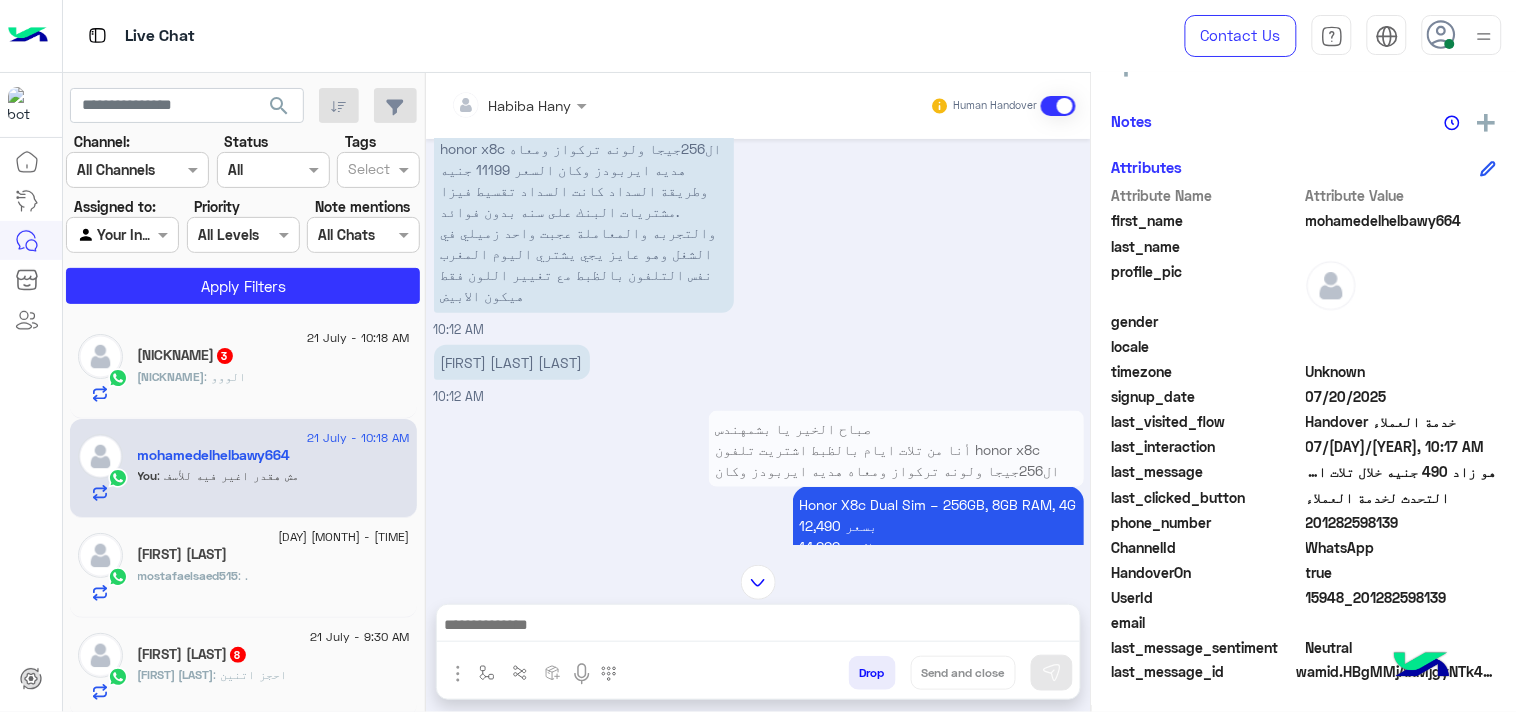 scroll, scrollTop: 580, scrollLeft: 0, axis: vertical 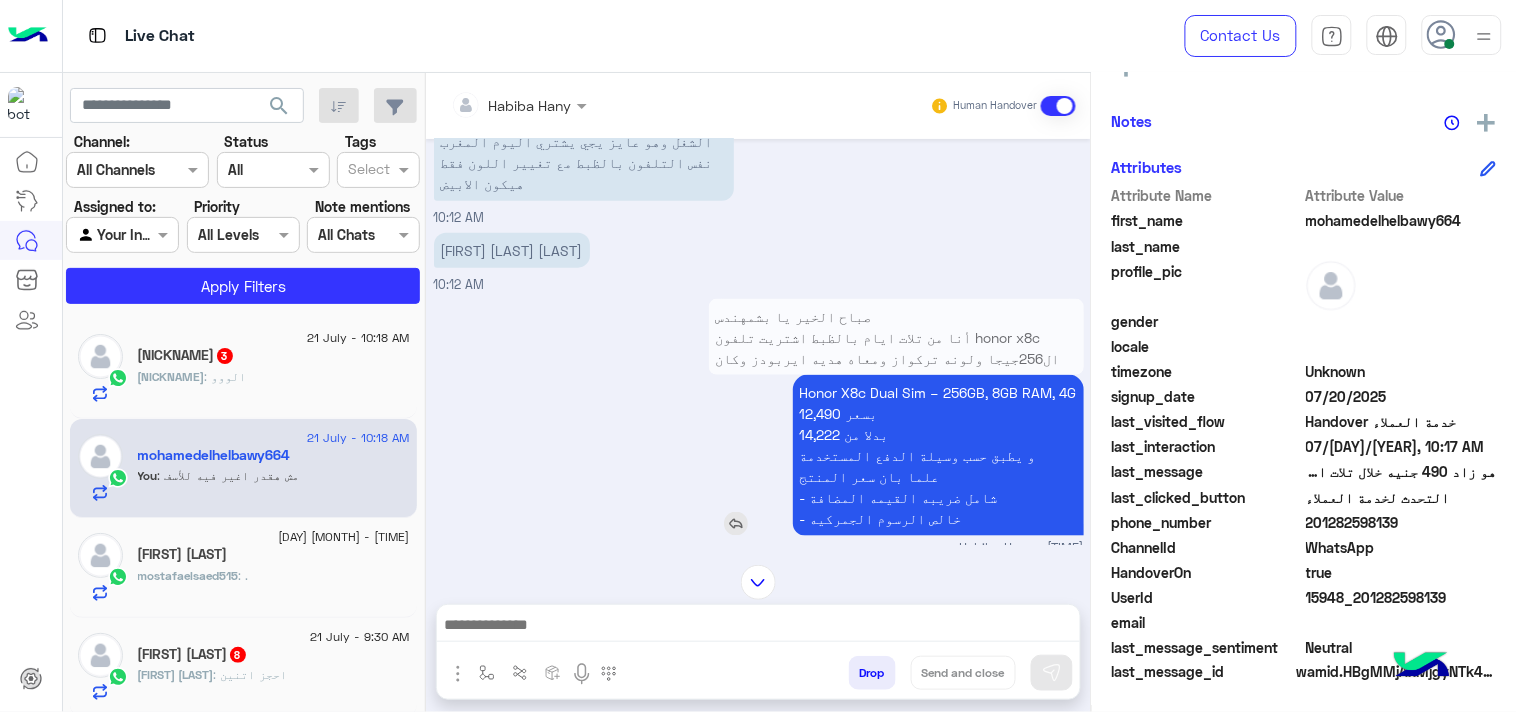 click on "Honor X8c Dual Sim – 256GB, 8GB RAM, 4G 12,490 بسعر  14,222 بدلا من و يطبق حسب وسيلة الدفع المستخدمة علما بان سعر المنتج - شامل ضريبه القيمه المضافة - خالص الرسوم الجمركيه" at bounding box center [938, 455] 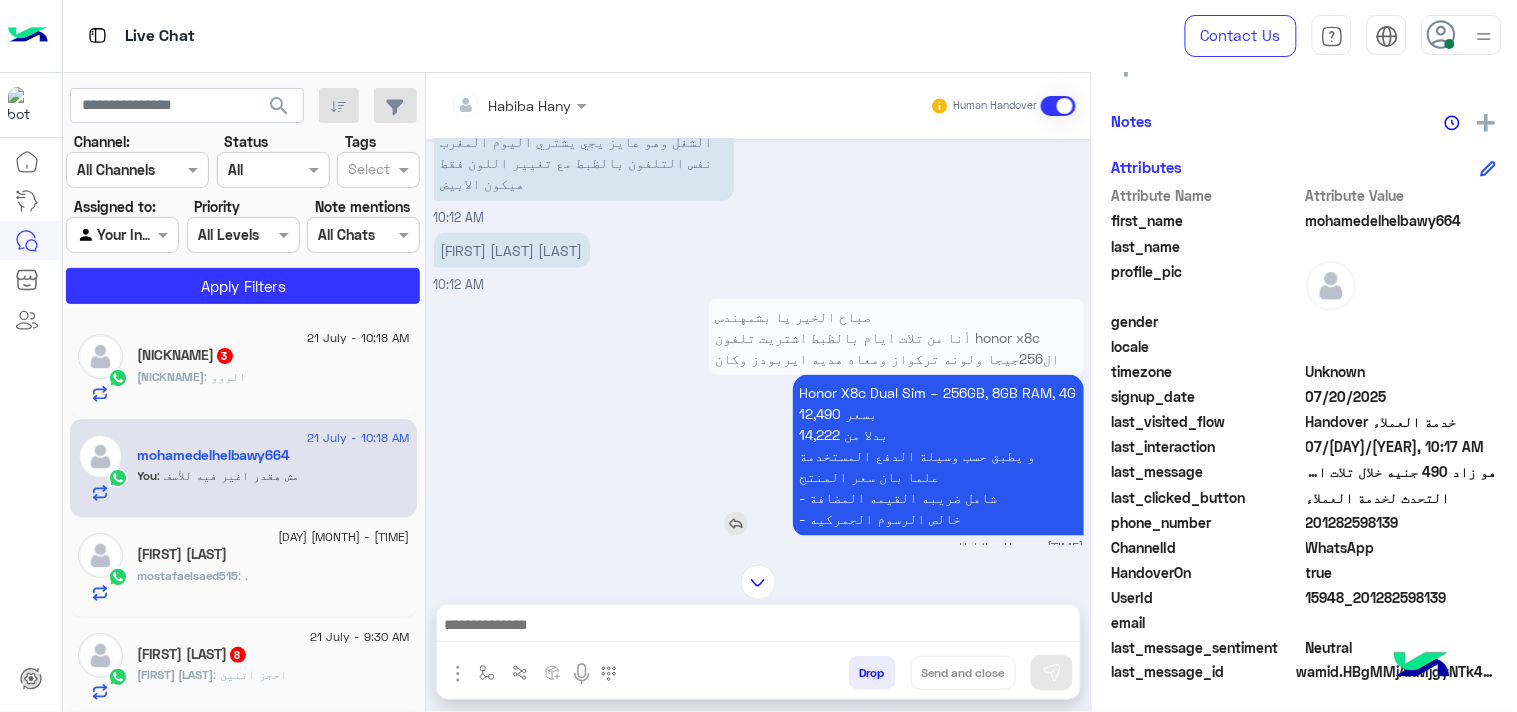 copy on "Honor X8c Dual Sim – 256GB, 8GB RAM, 4G 12,490 بسعر  14,222 بدلا من" 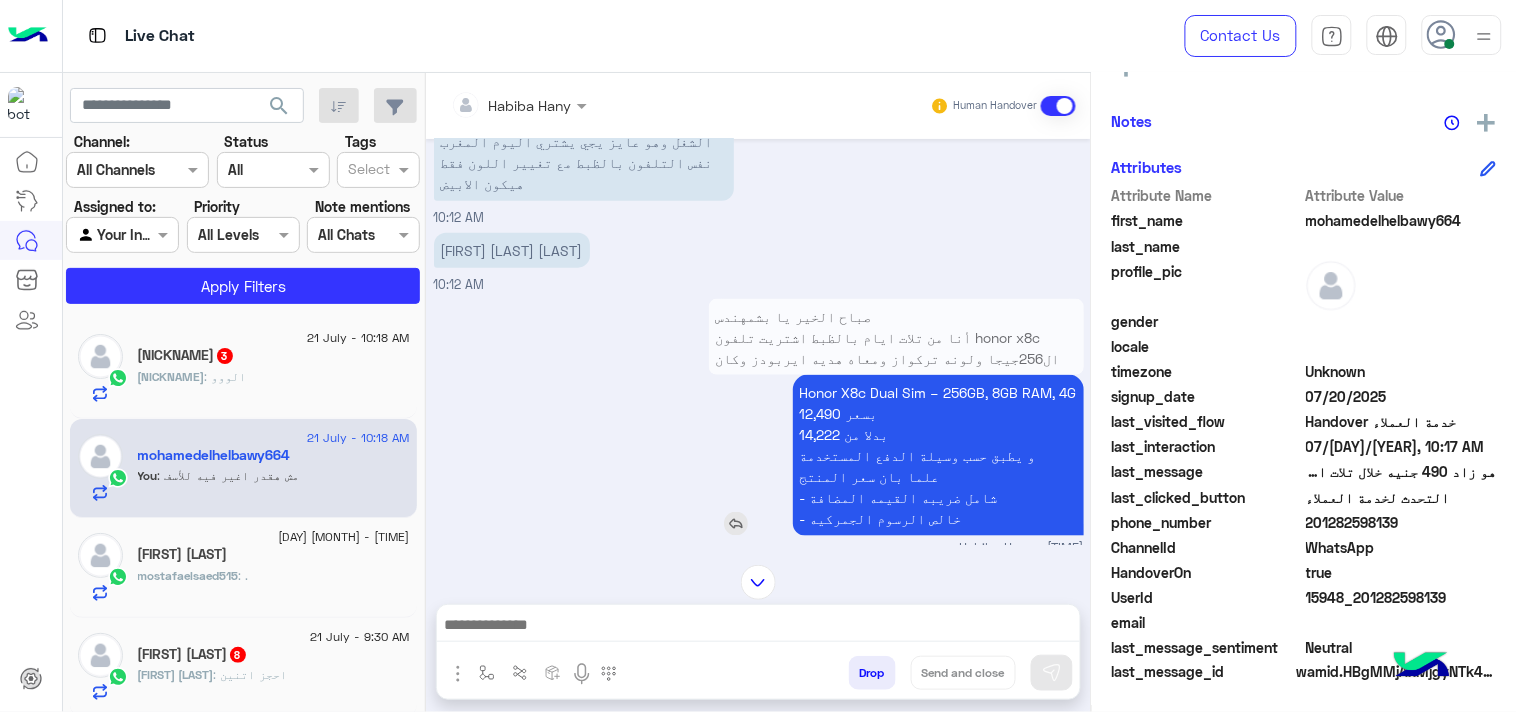 copy on "Honor X8c Dual Sim – 256GB, 8GB RAM, 4G 12,490 بسعر  14,222 بدلا من" 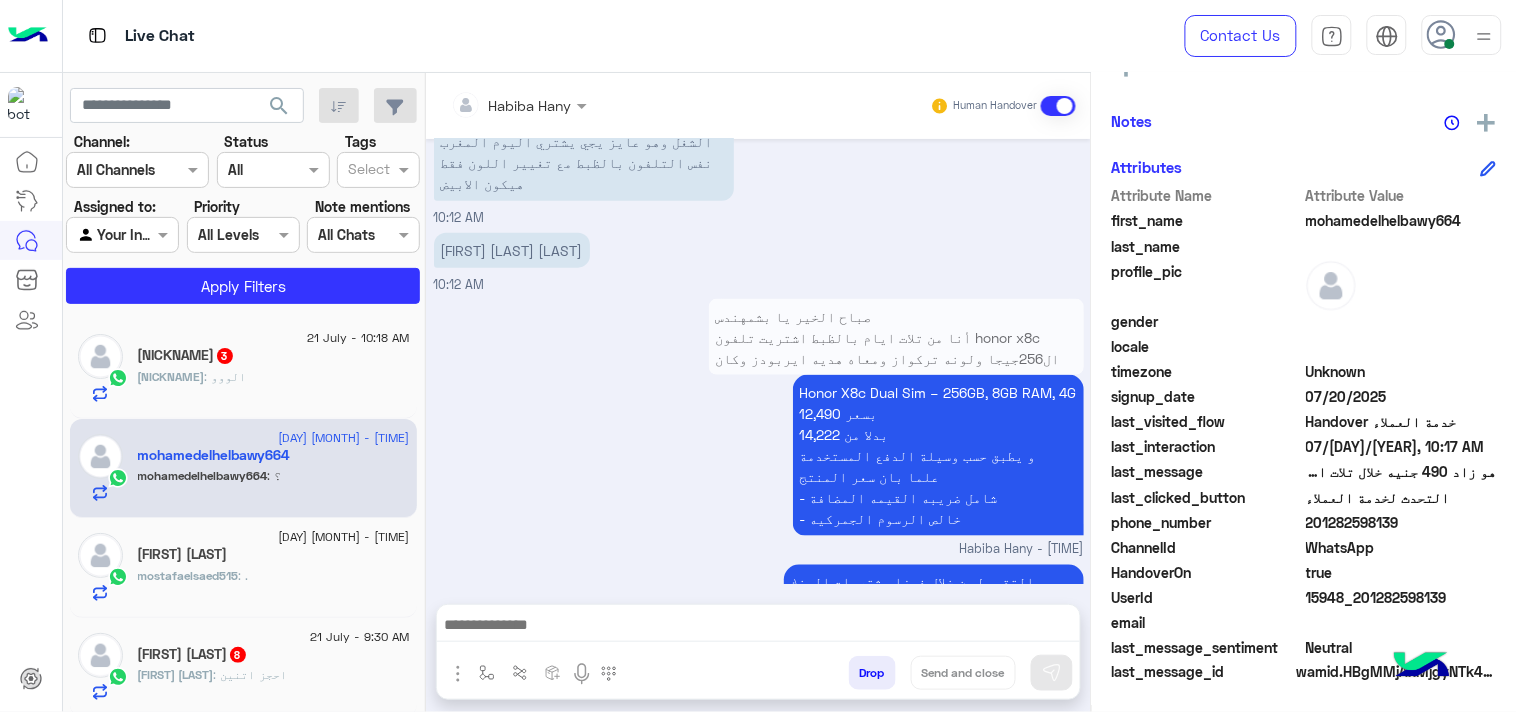 scroll, scrollTop: 2067, scrollLeft: 0, axis: vertical 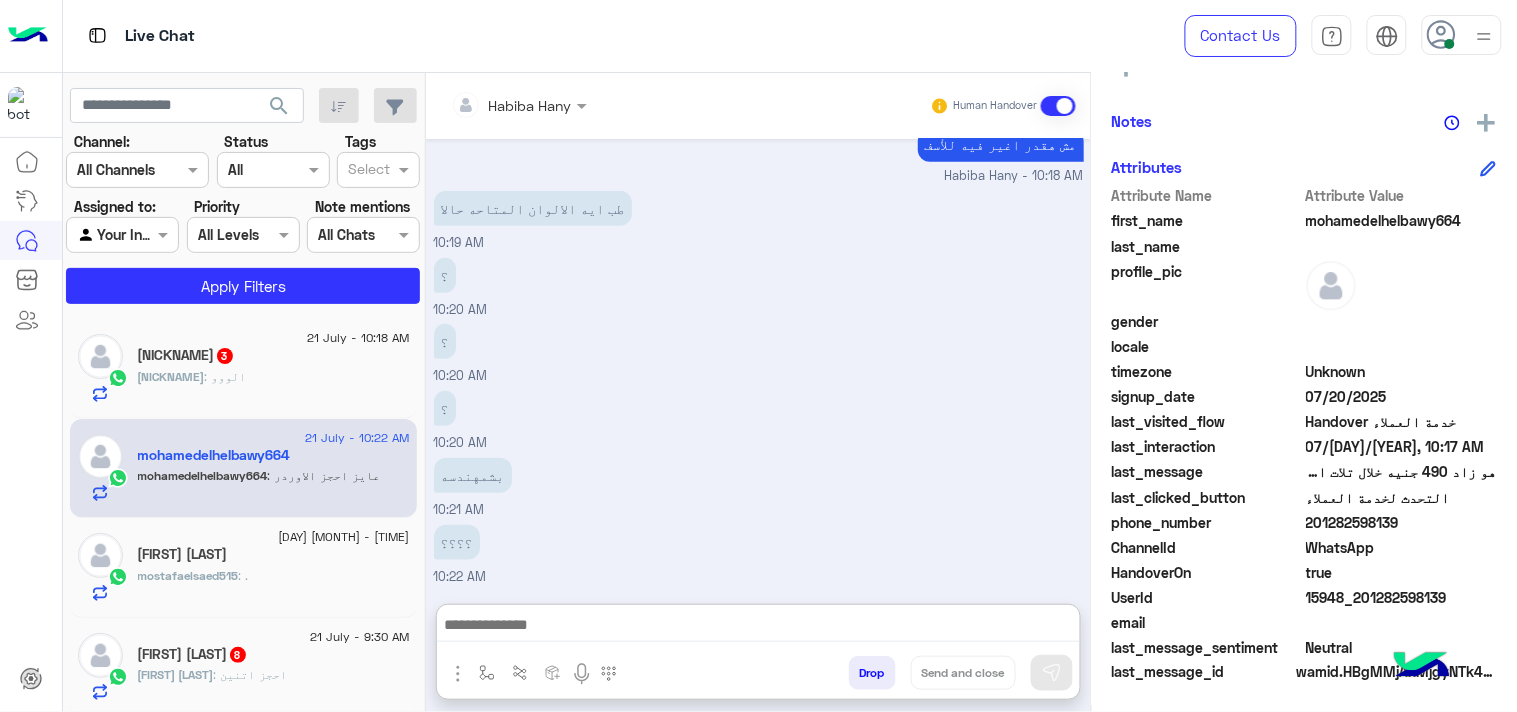 click at bounding box center (758, 627) 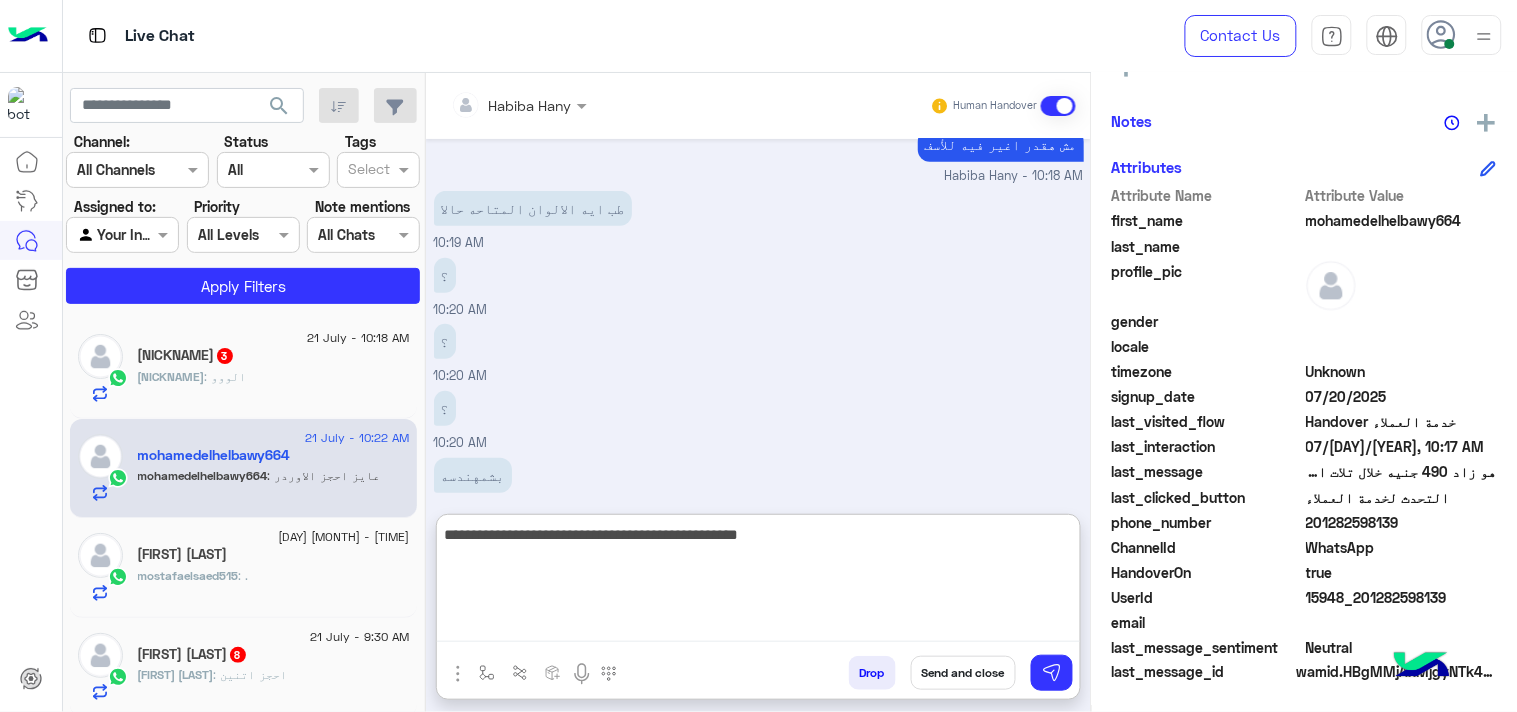 type on "**********" 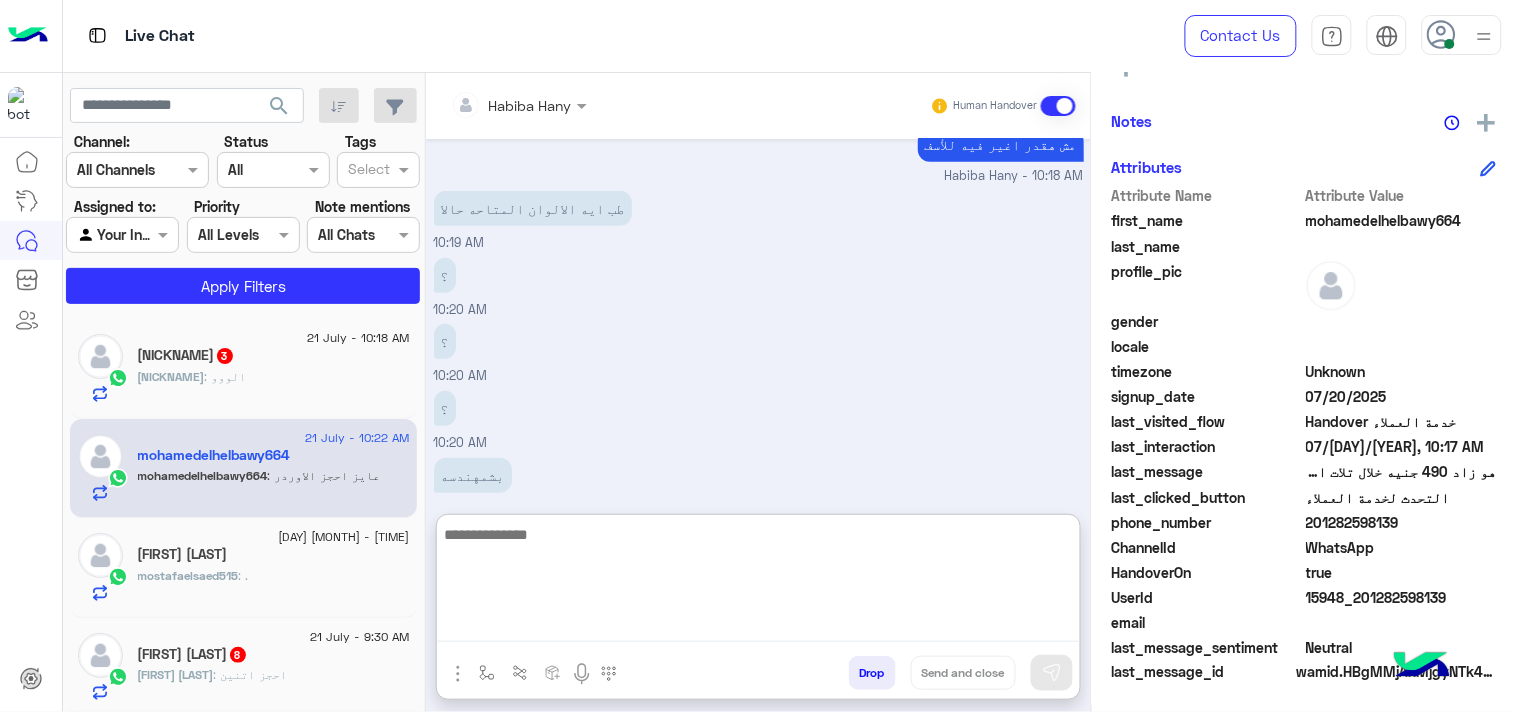 scroll, scrollTop: 2442, scrollLeft: 0, axis: vertical 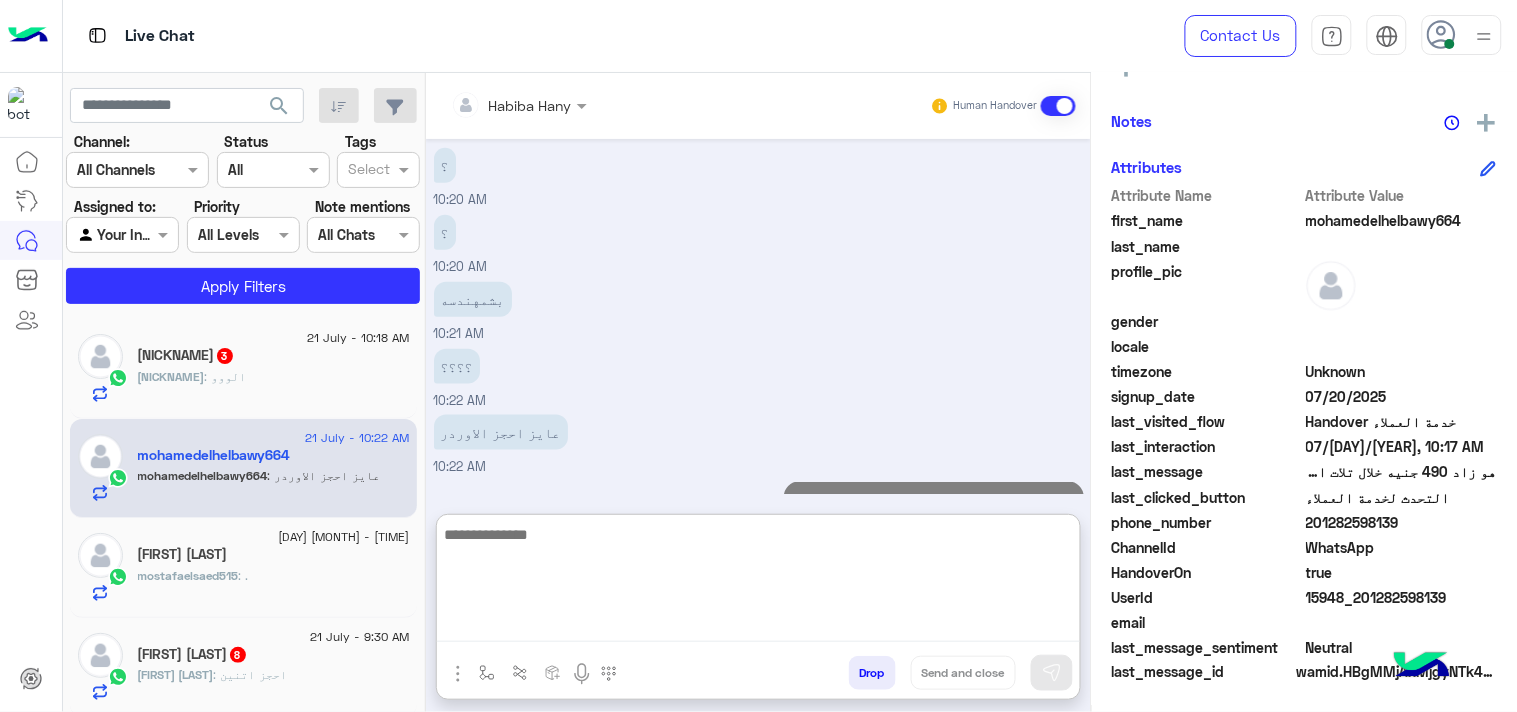 click on "Tito   3" 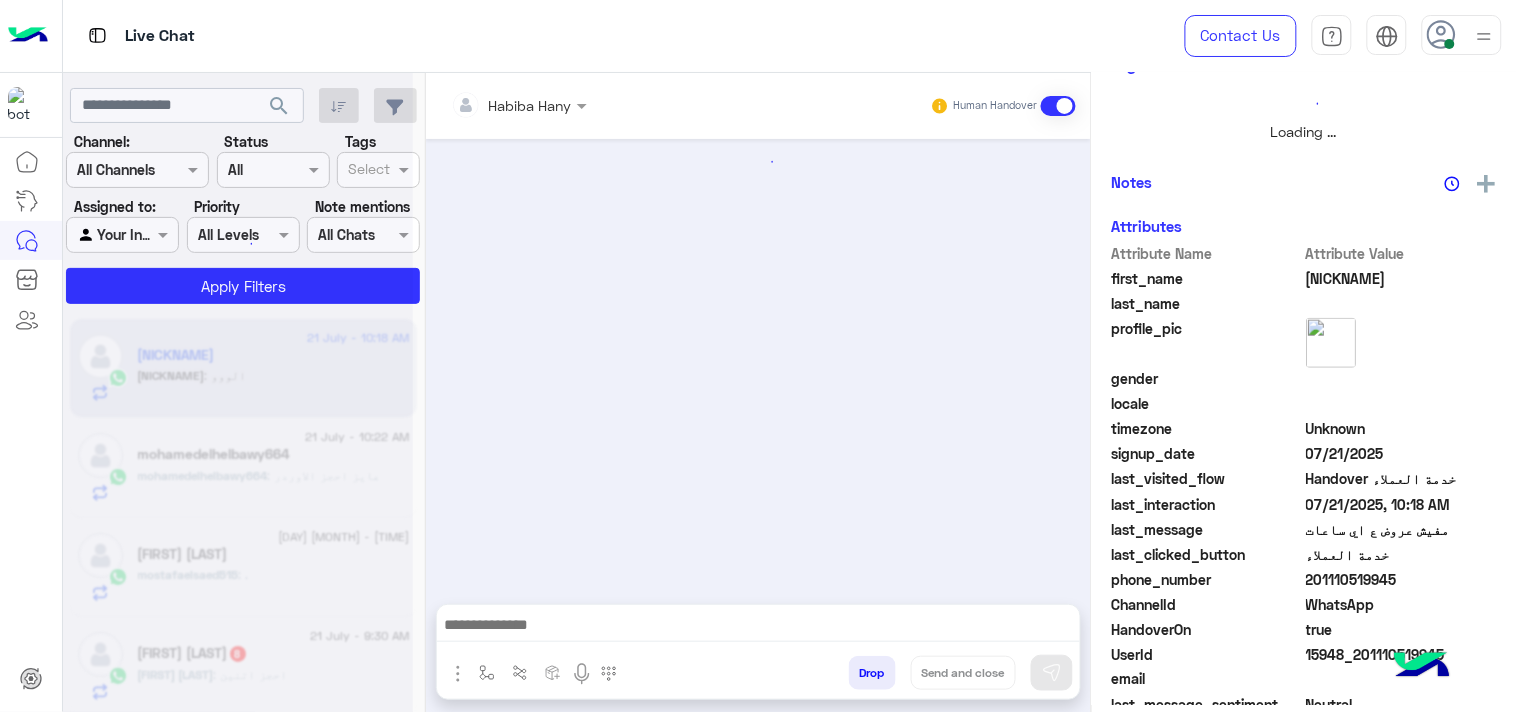 scroll, scrollTop: 0, scrollLeft: 0, axis: both 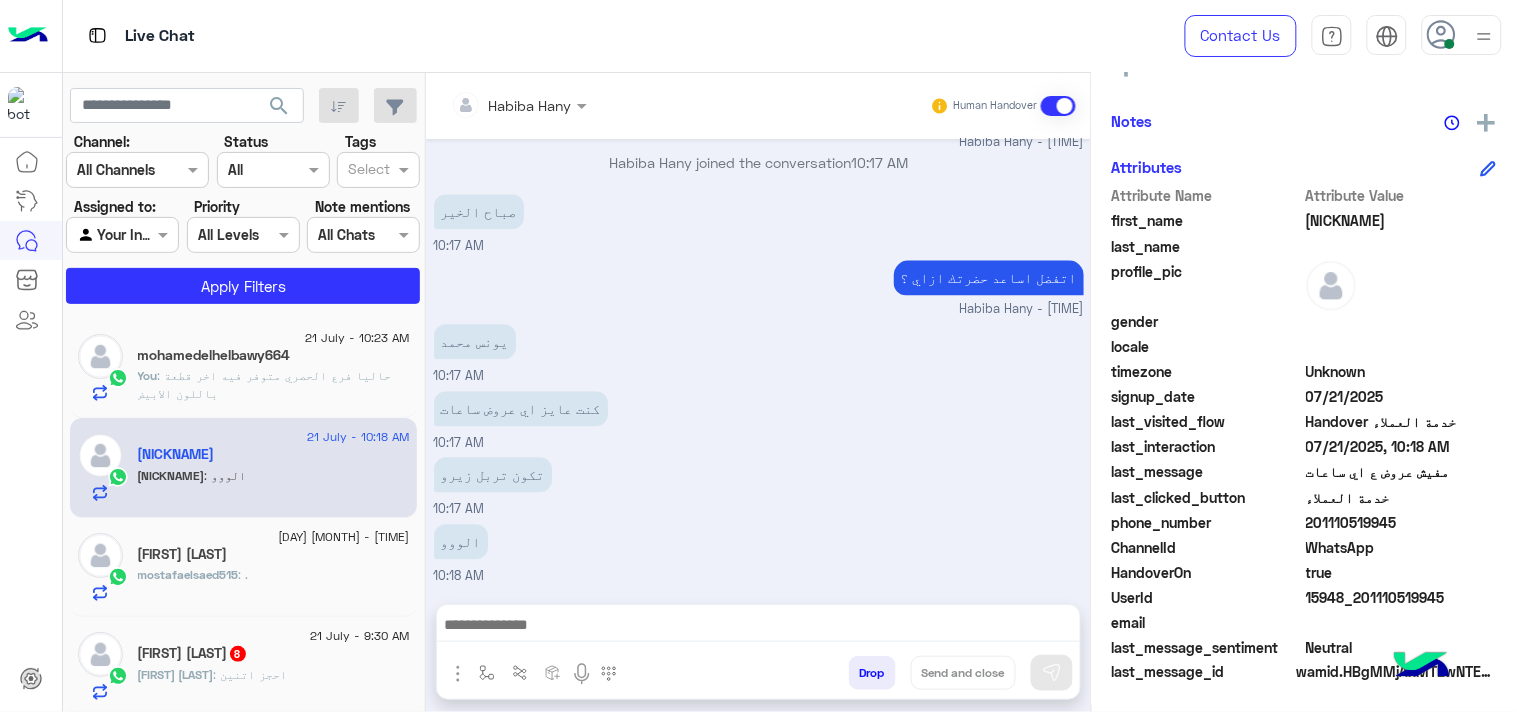 click at bounding box center [758, 627] 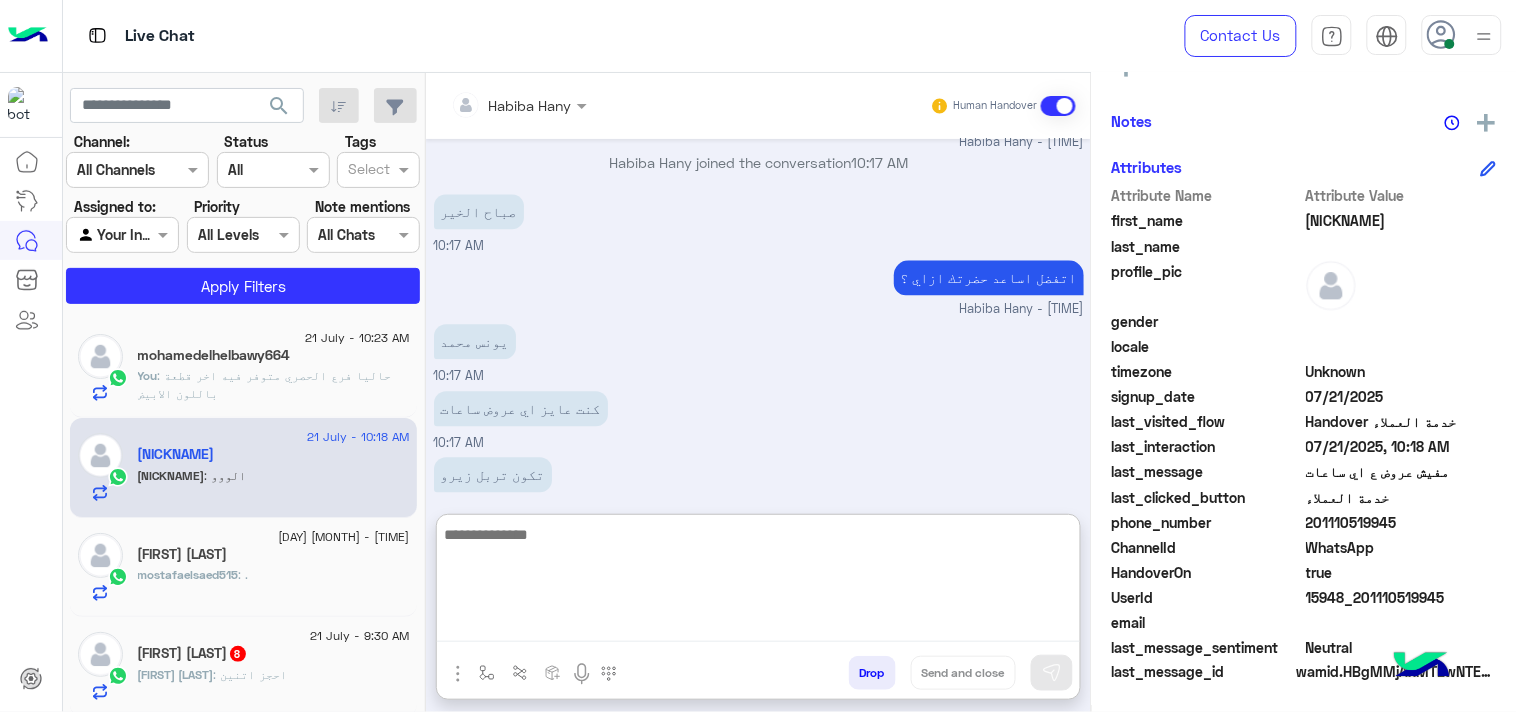 scroll, scrollTop: 1300, scrollLeft: 0, axis: vertical 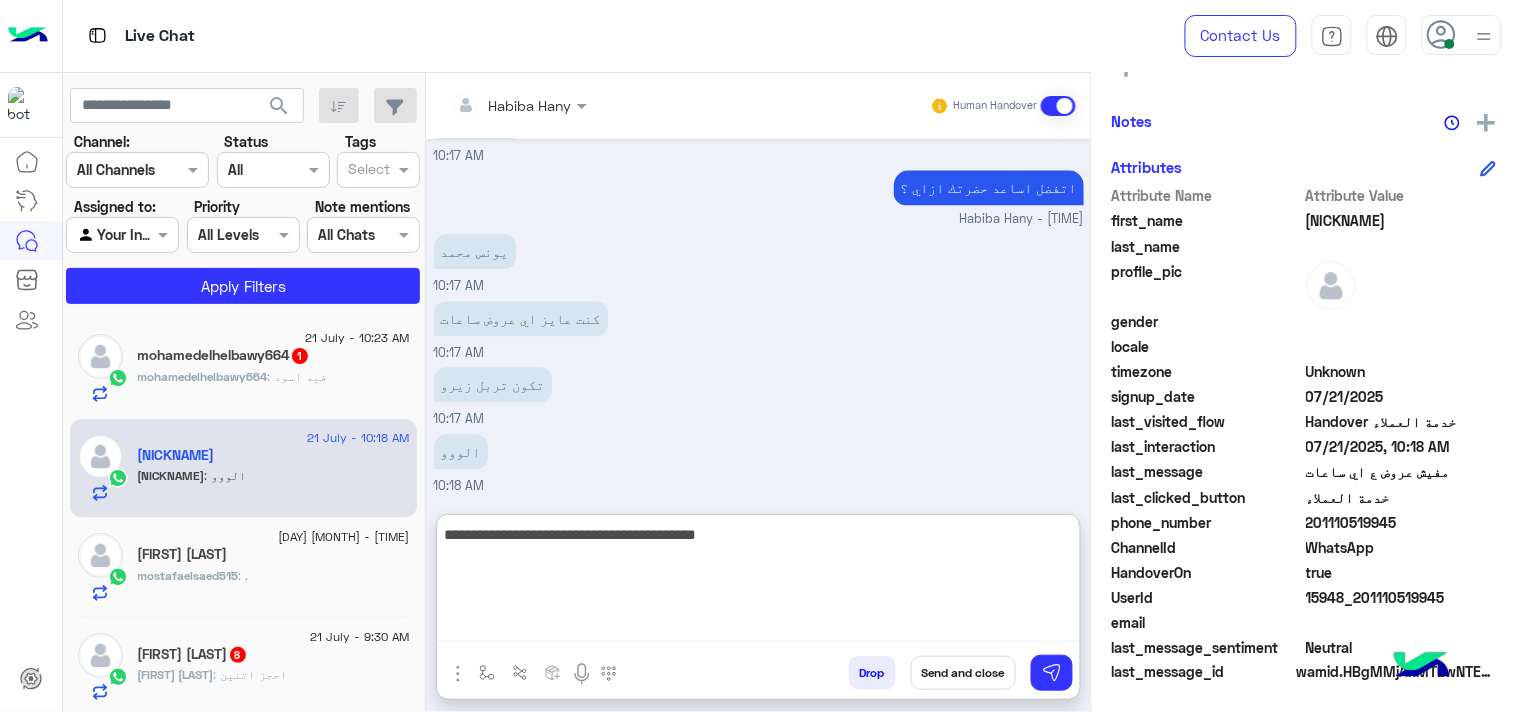 type on "**********" 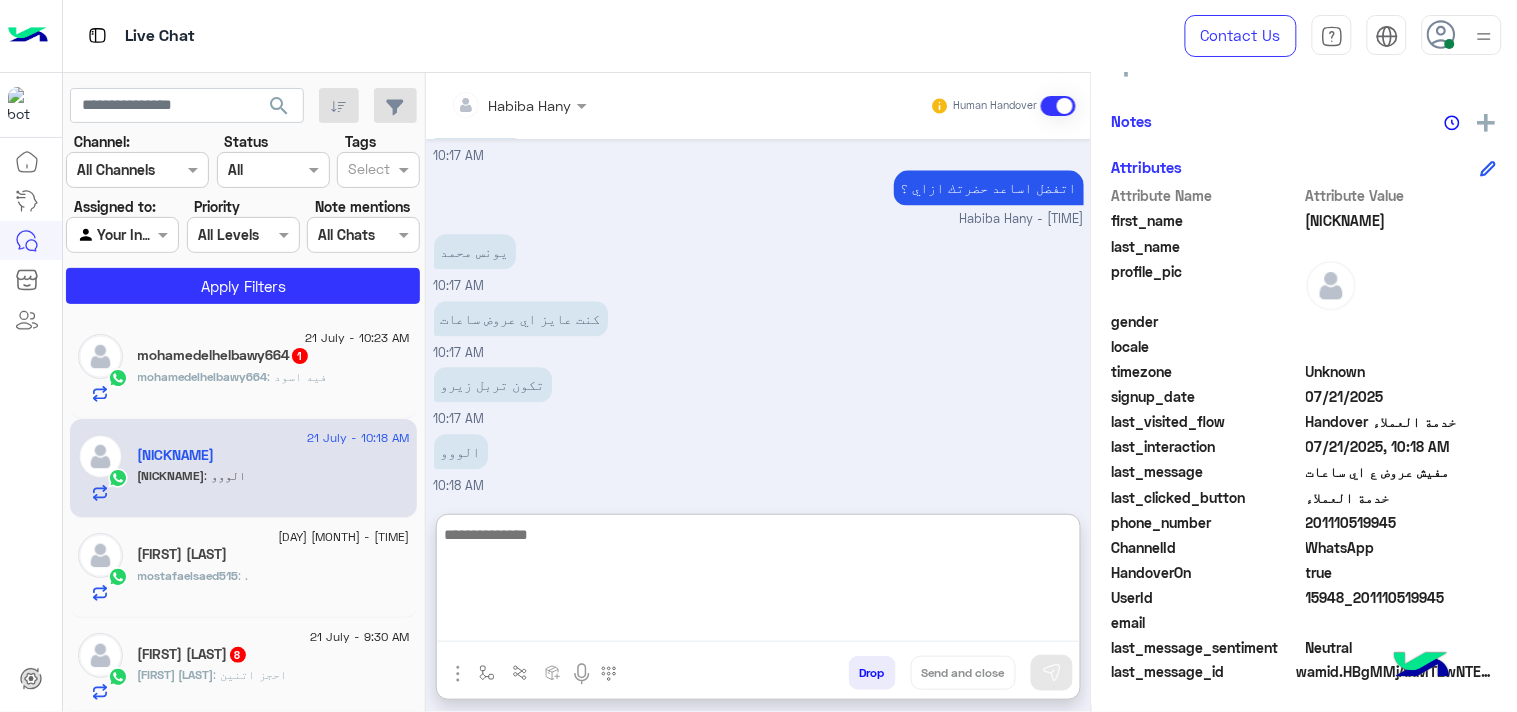 scroll, scrollTop: 1364, scrollLeft: 0, axis: vertical 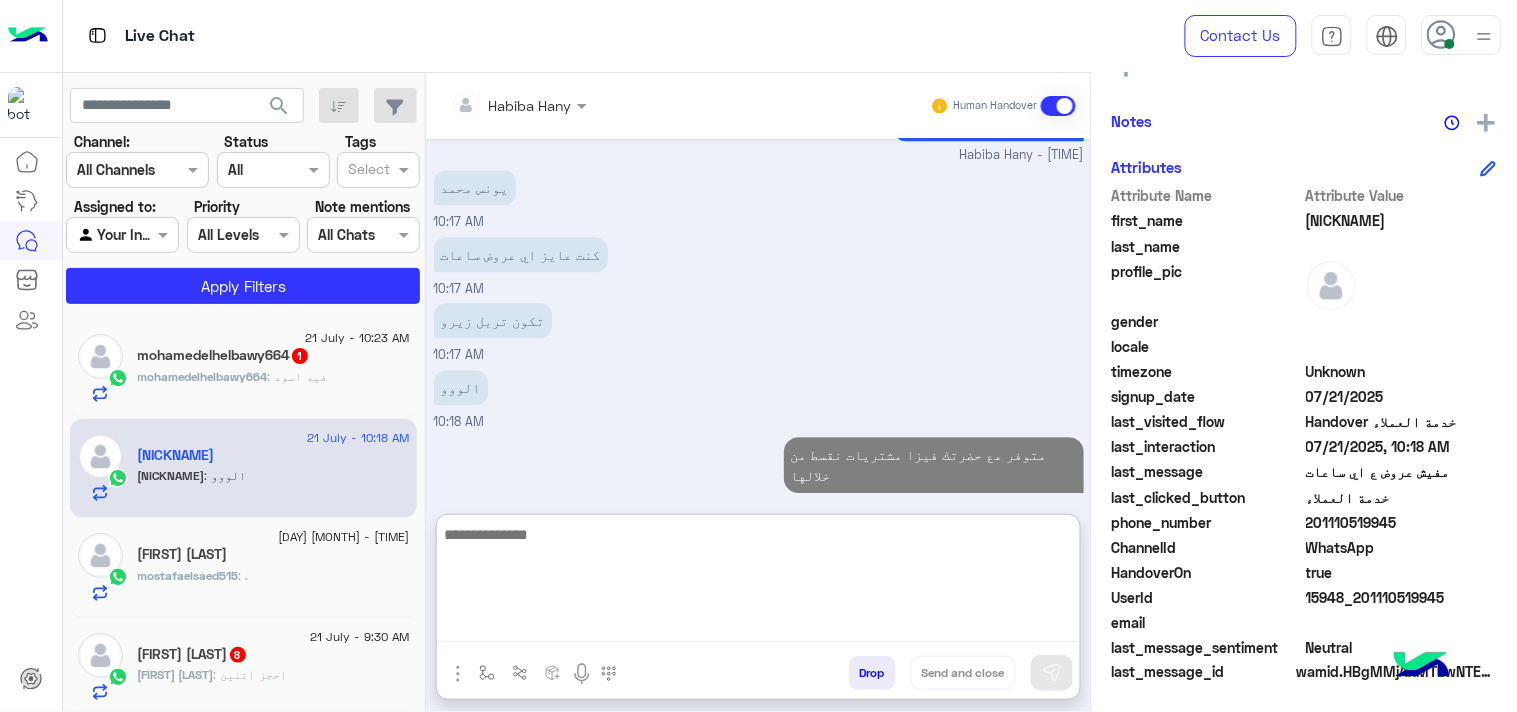 click on ": فيه اسود" 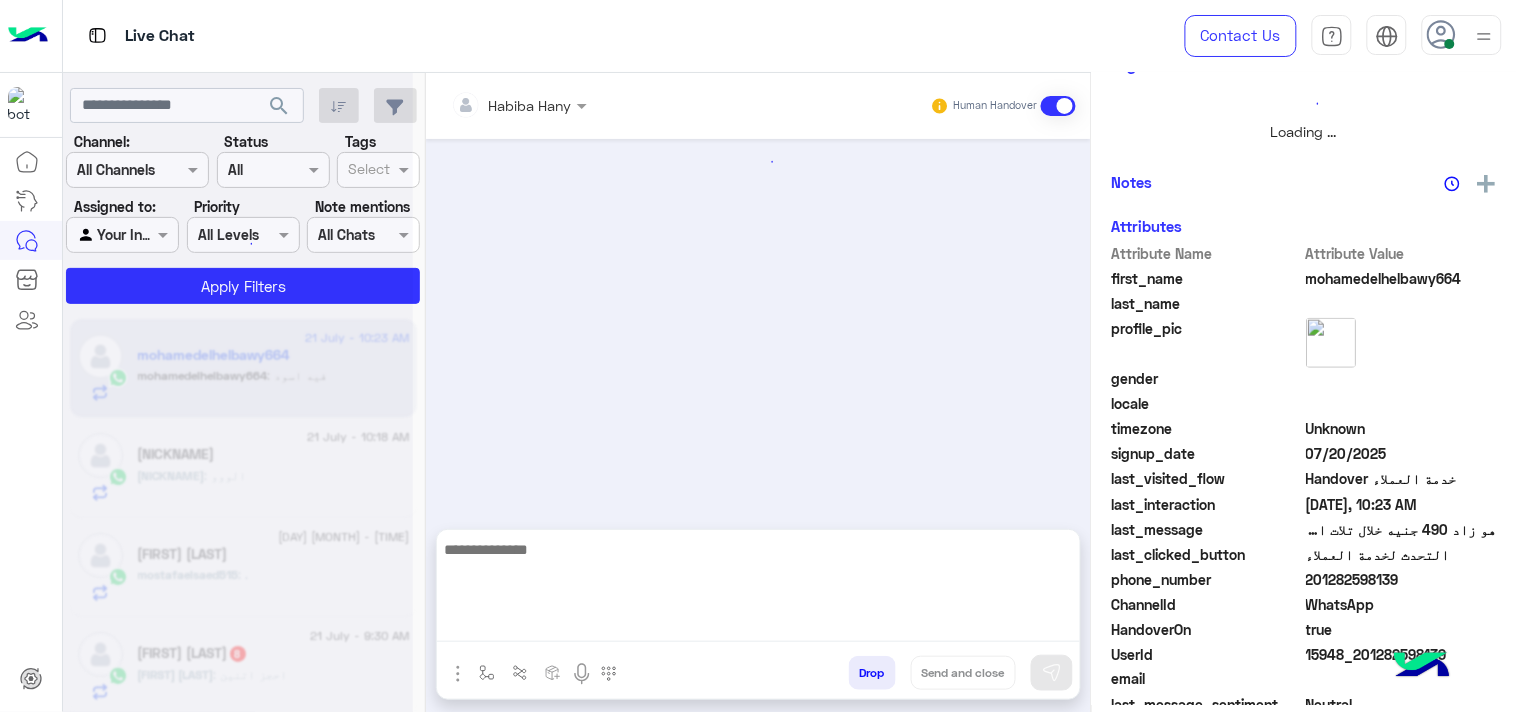 scroll, scrollTop: 0, scrollLeft: 0, axis: both 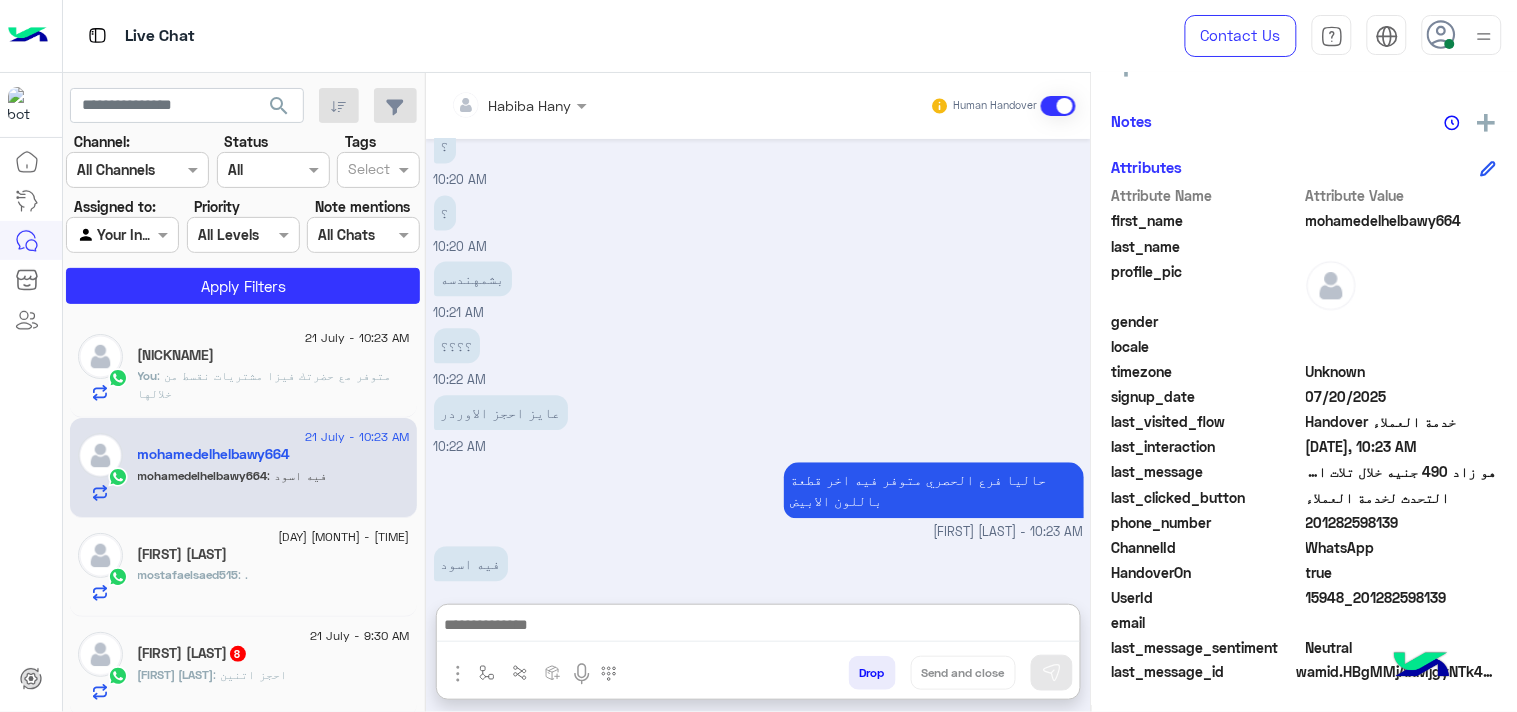click at bounding box center [758, 627] 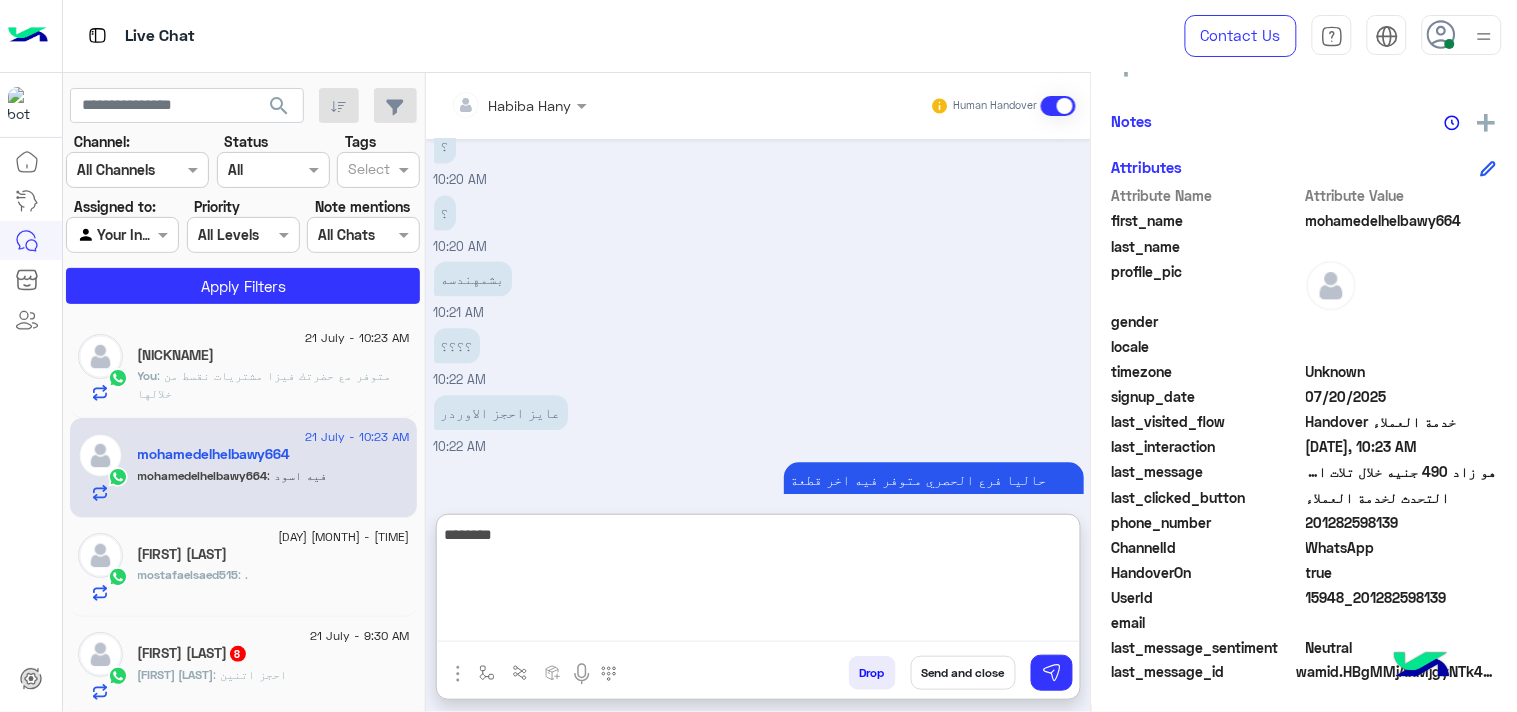 type on "********" 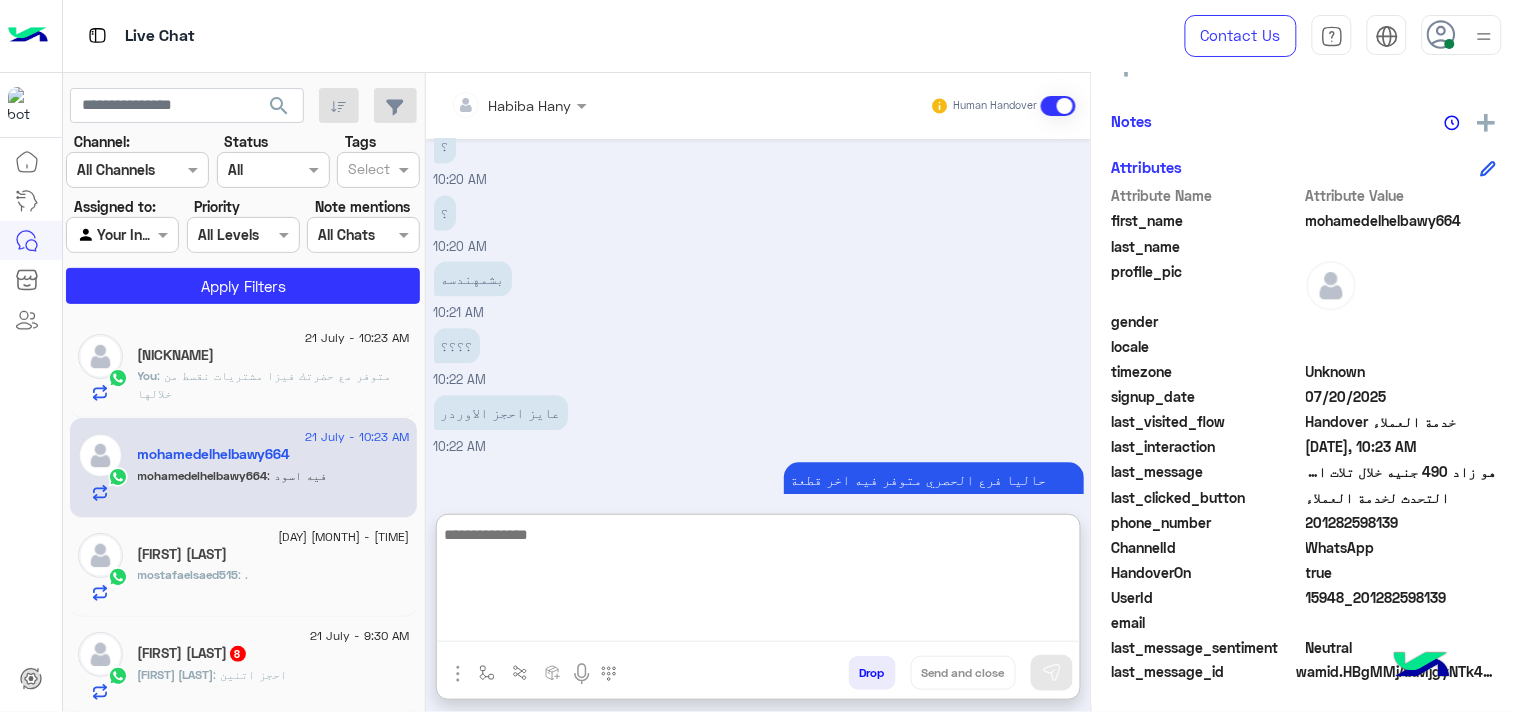 scroll, scrollTop: 1244, scrollLeft: 0, axis: vertical 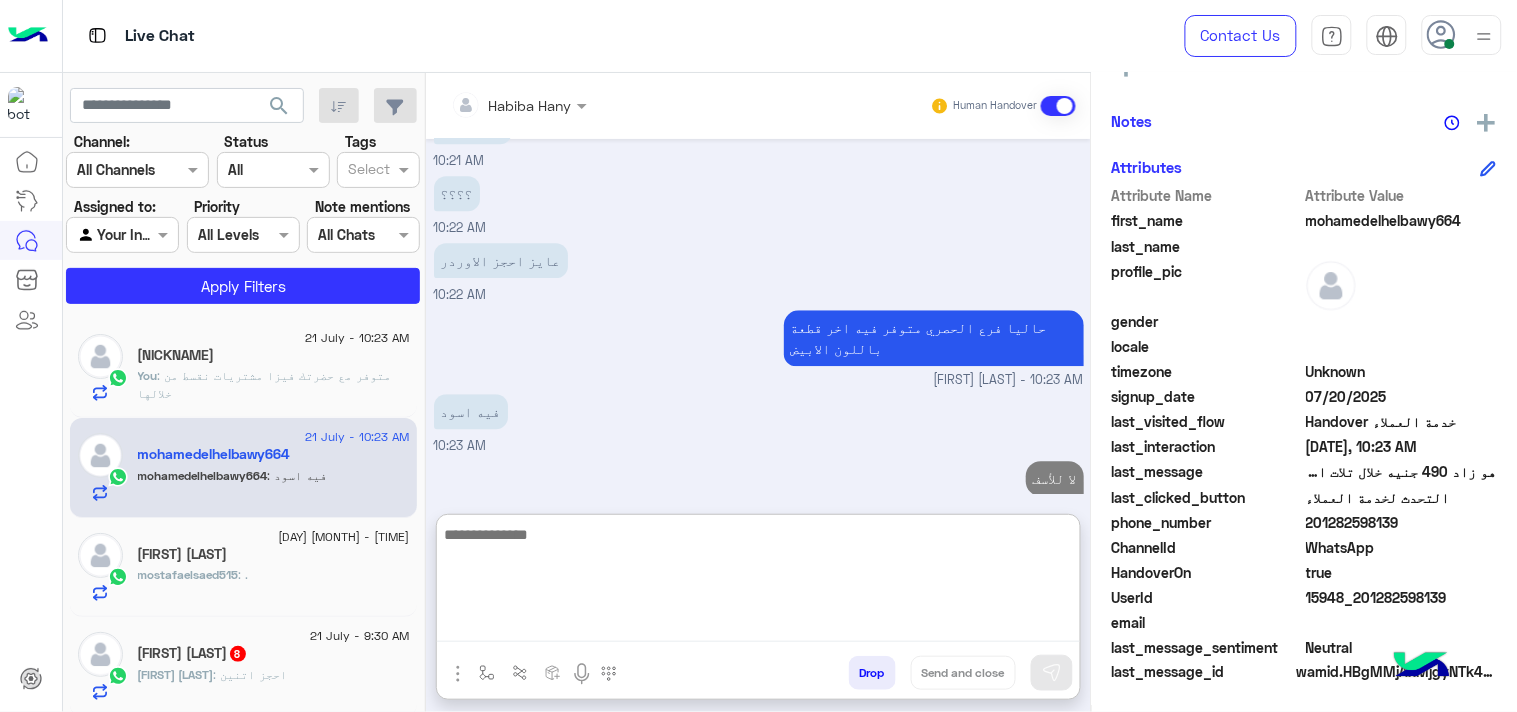 click on "[FIRST] [LAST]" 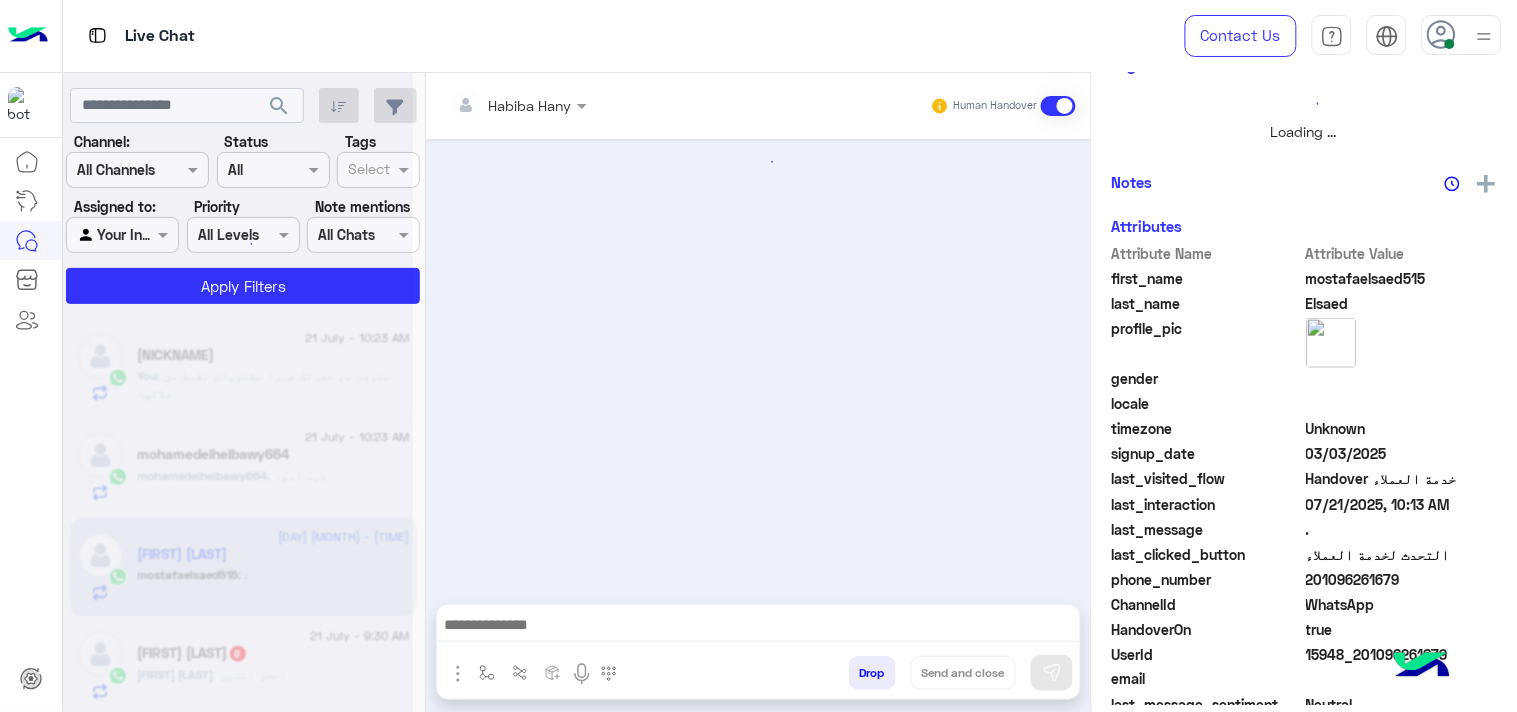 scroll, scrollTop: 0, scrollLeft: 0, axis: both 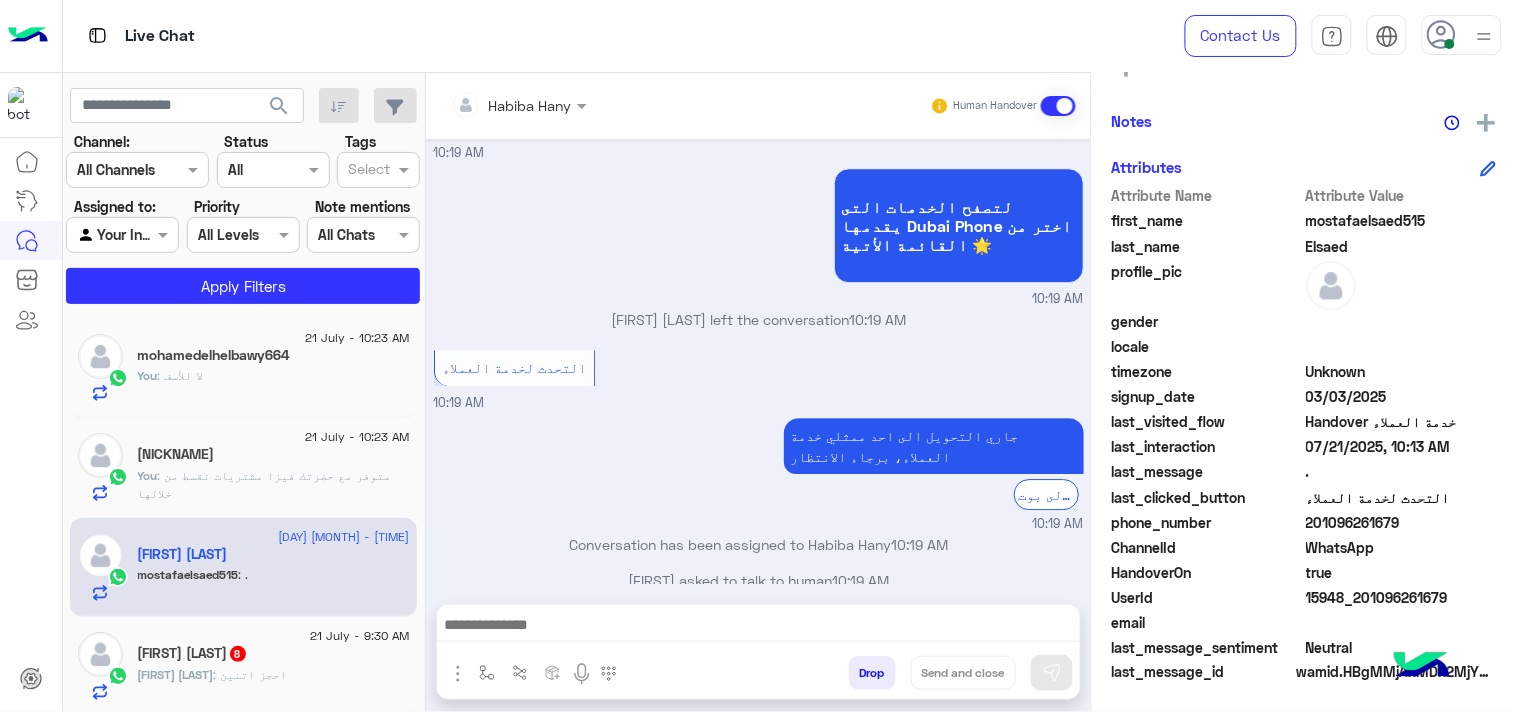click on "search" 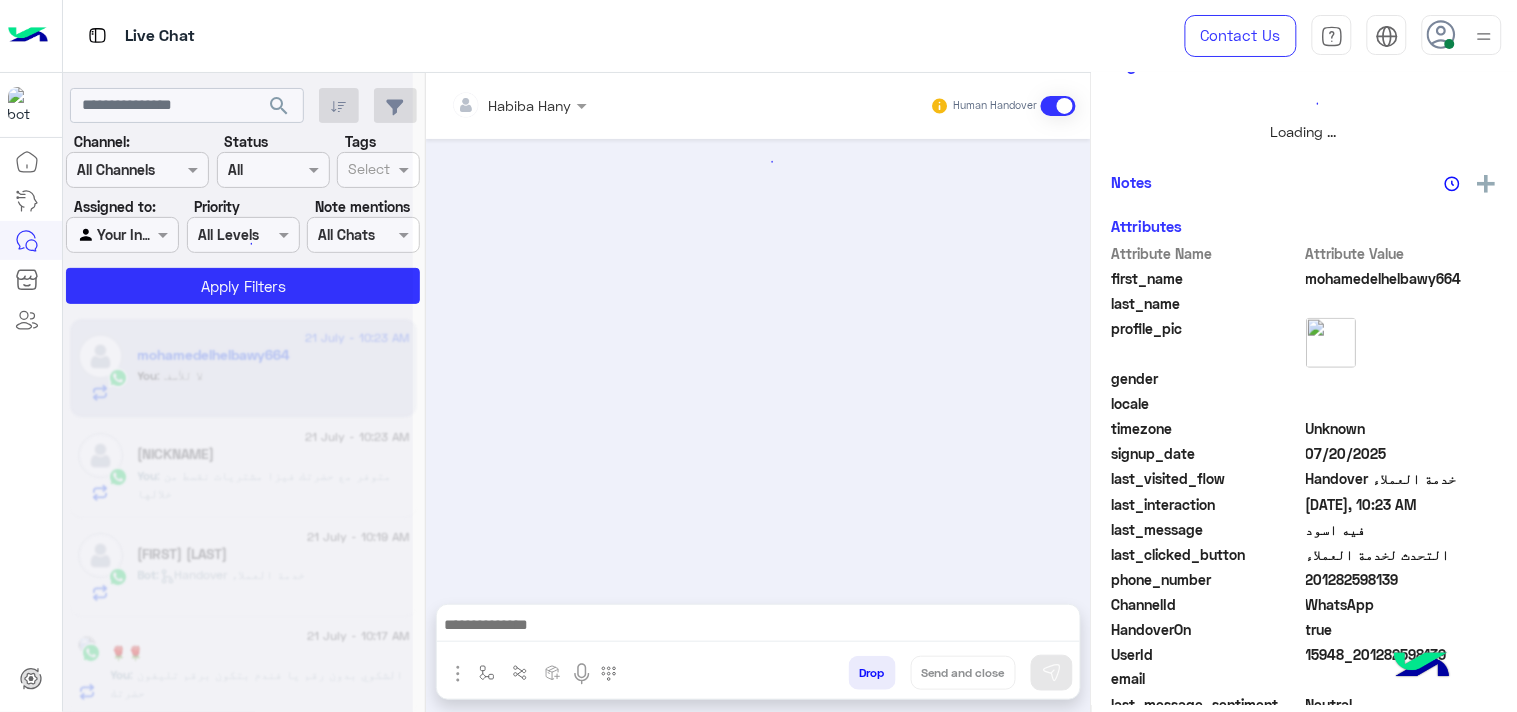 scroll, scrollTop: 446, scrollLeft: 0, axis: vertical 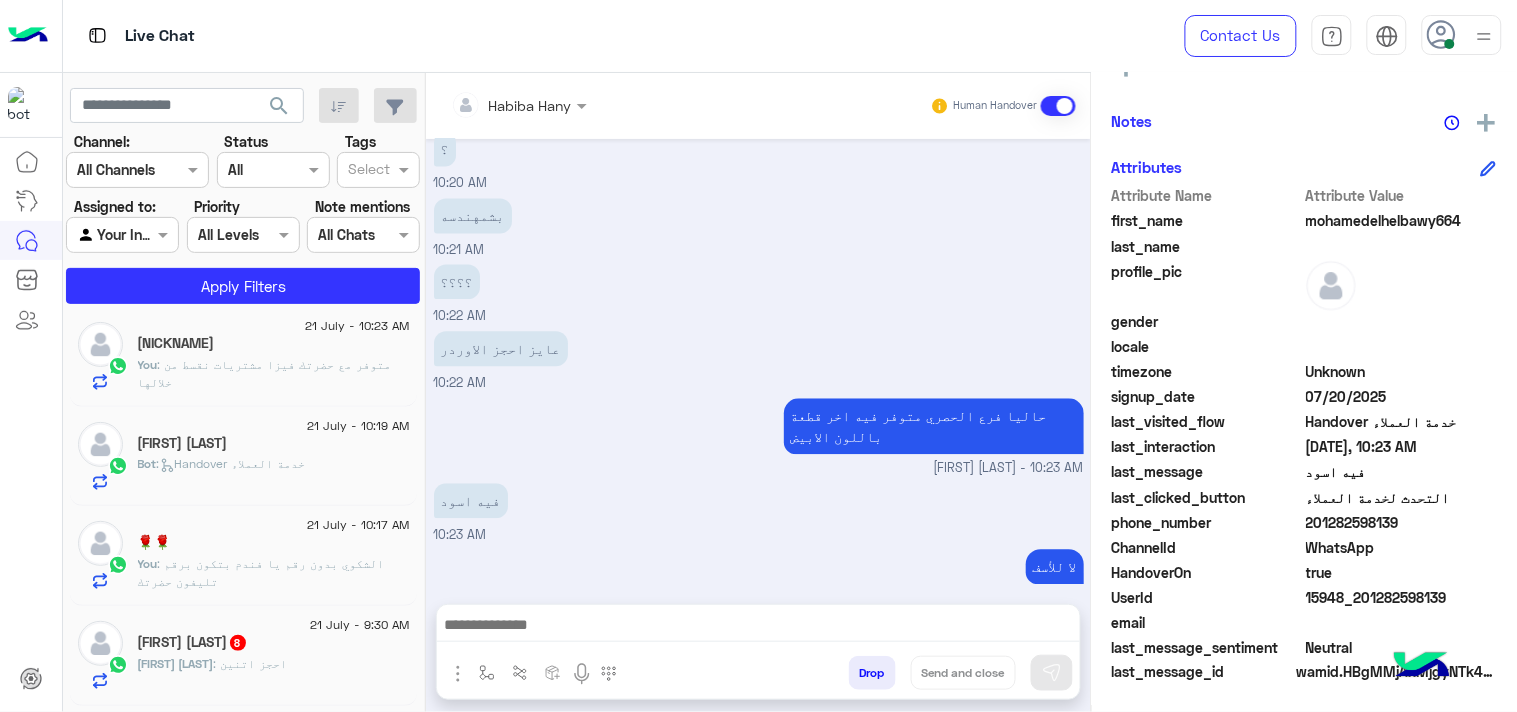 click on "🌹🌹" 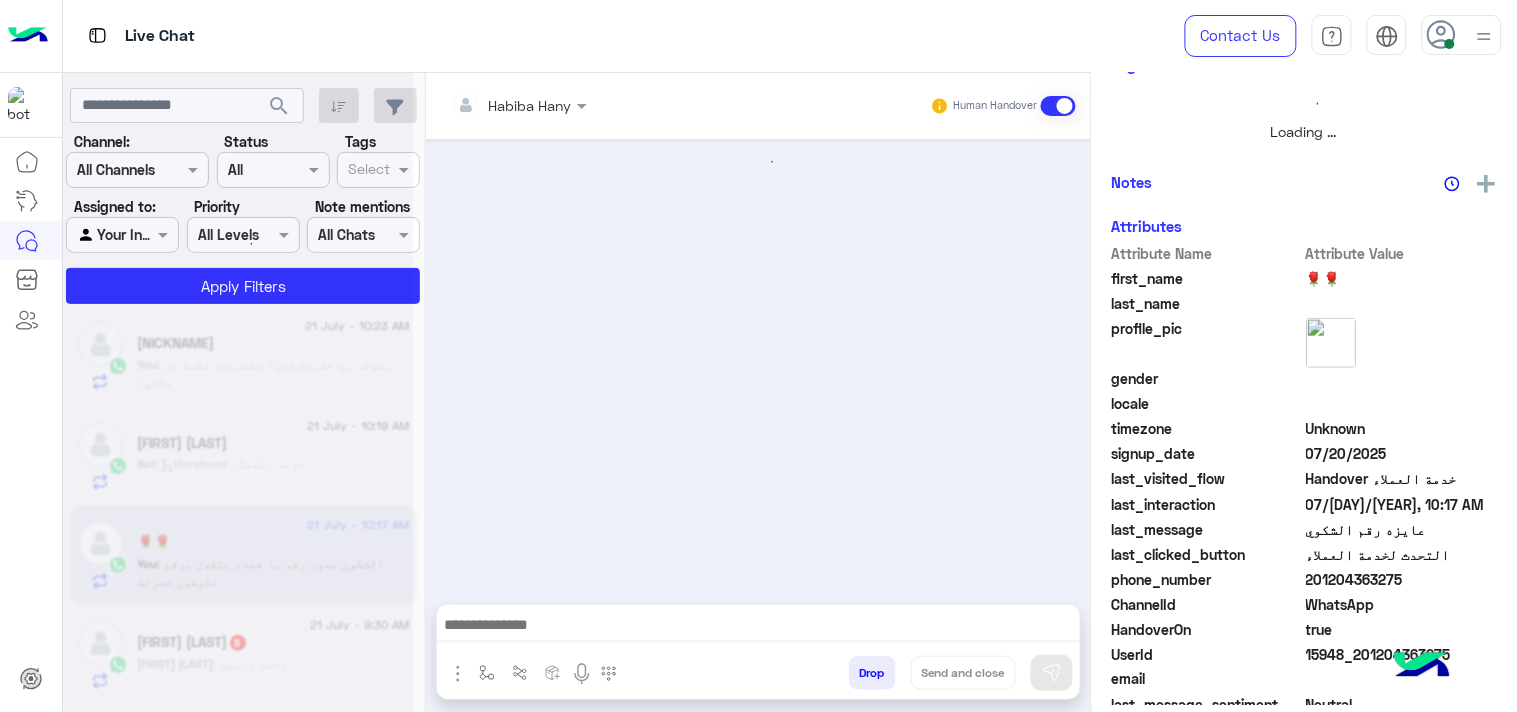 scroll, scrollTop: 446, scrollLeft: 0, axis: vertical 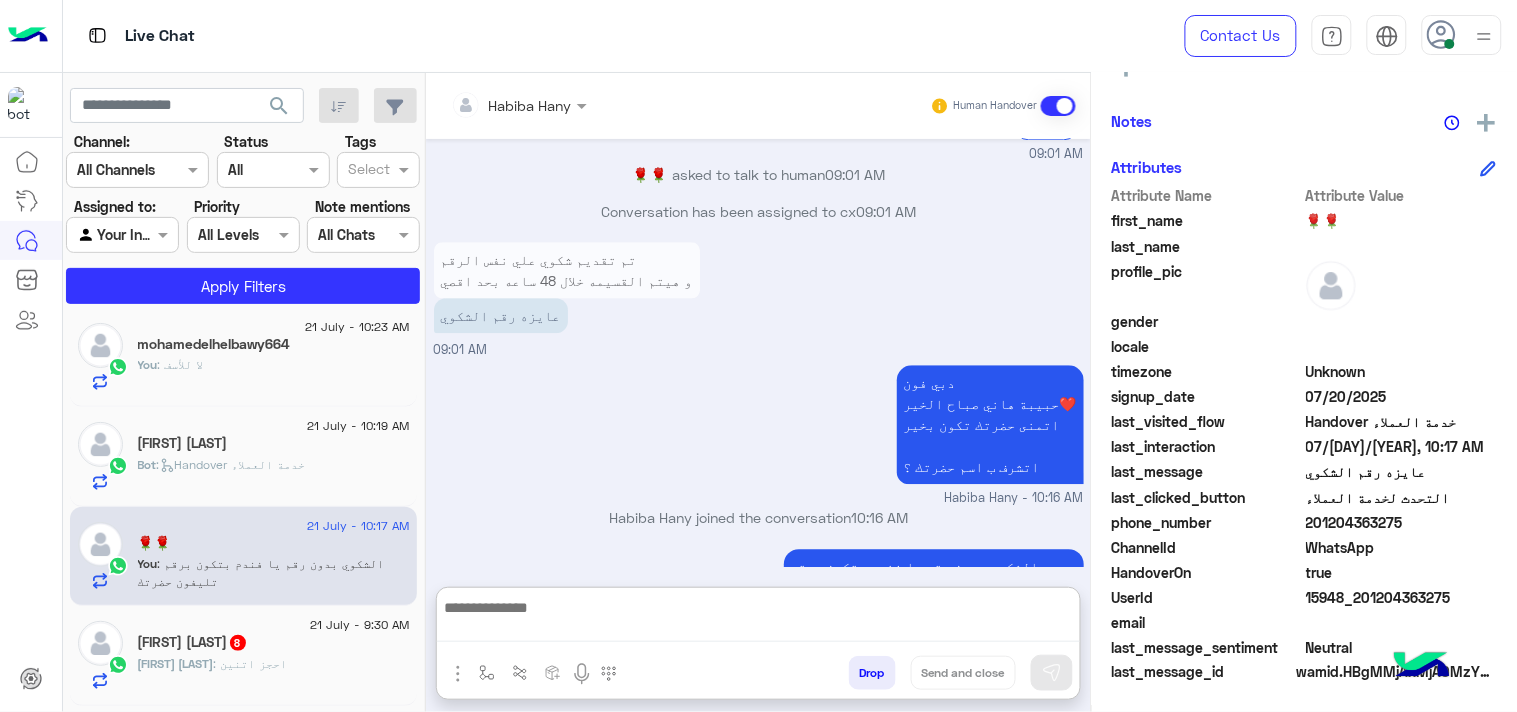 click at bounding box center (758, 618) 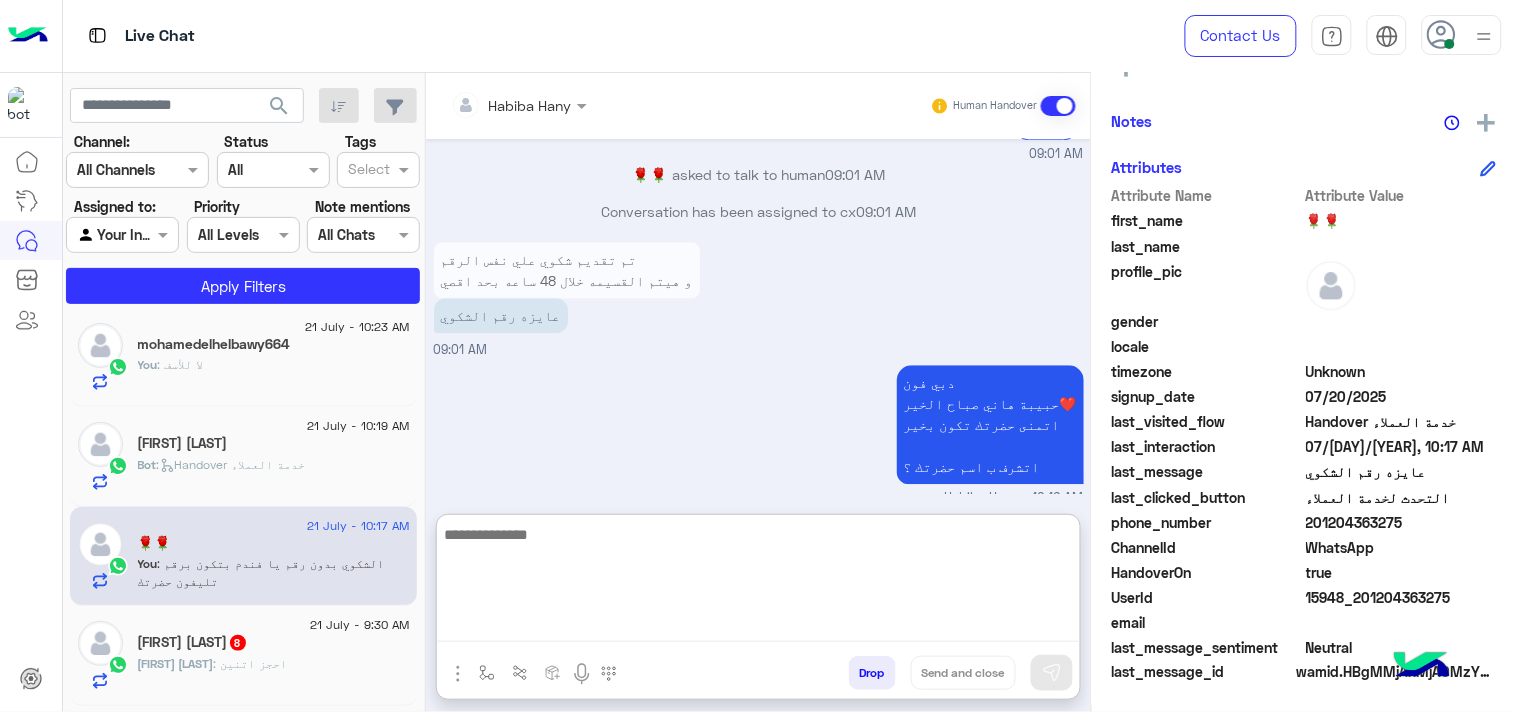 paste on "**********" 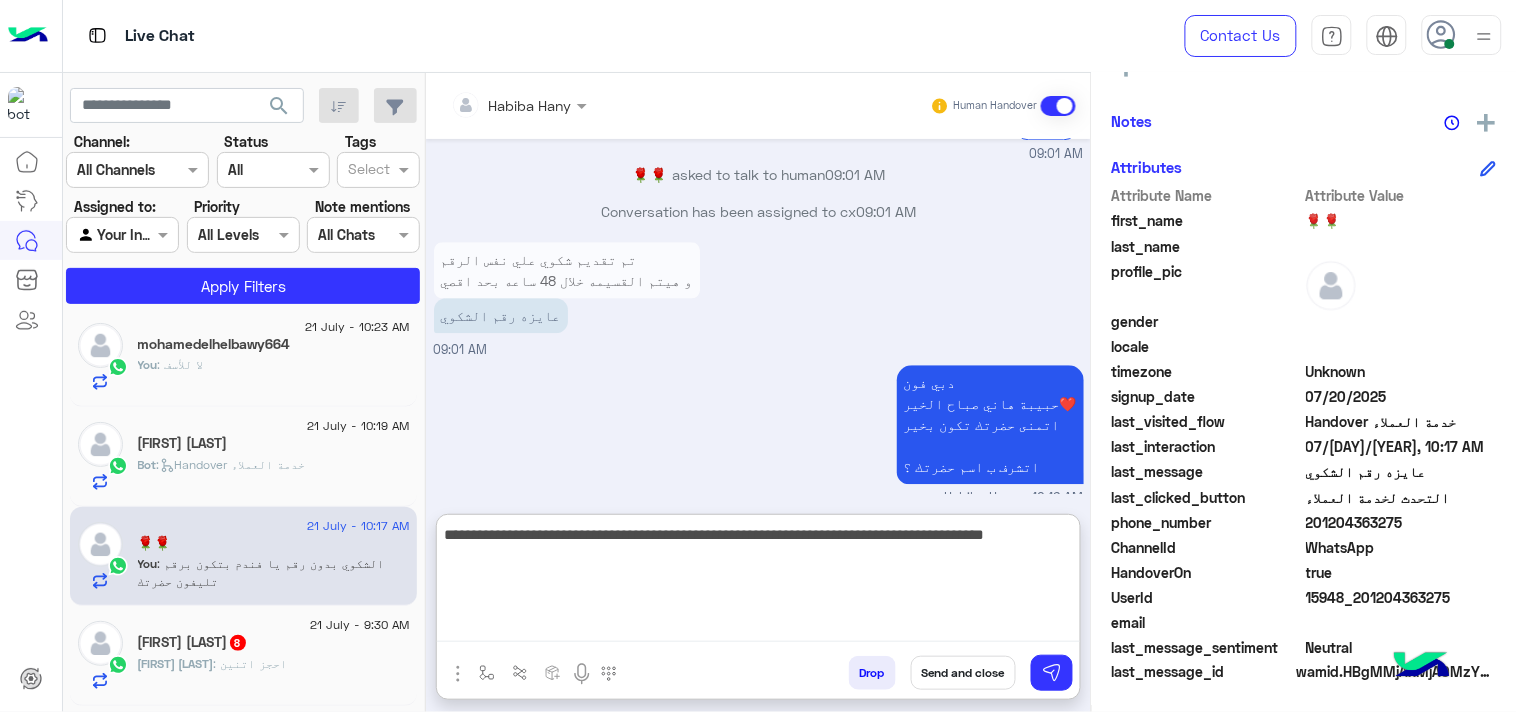 type on "**********" 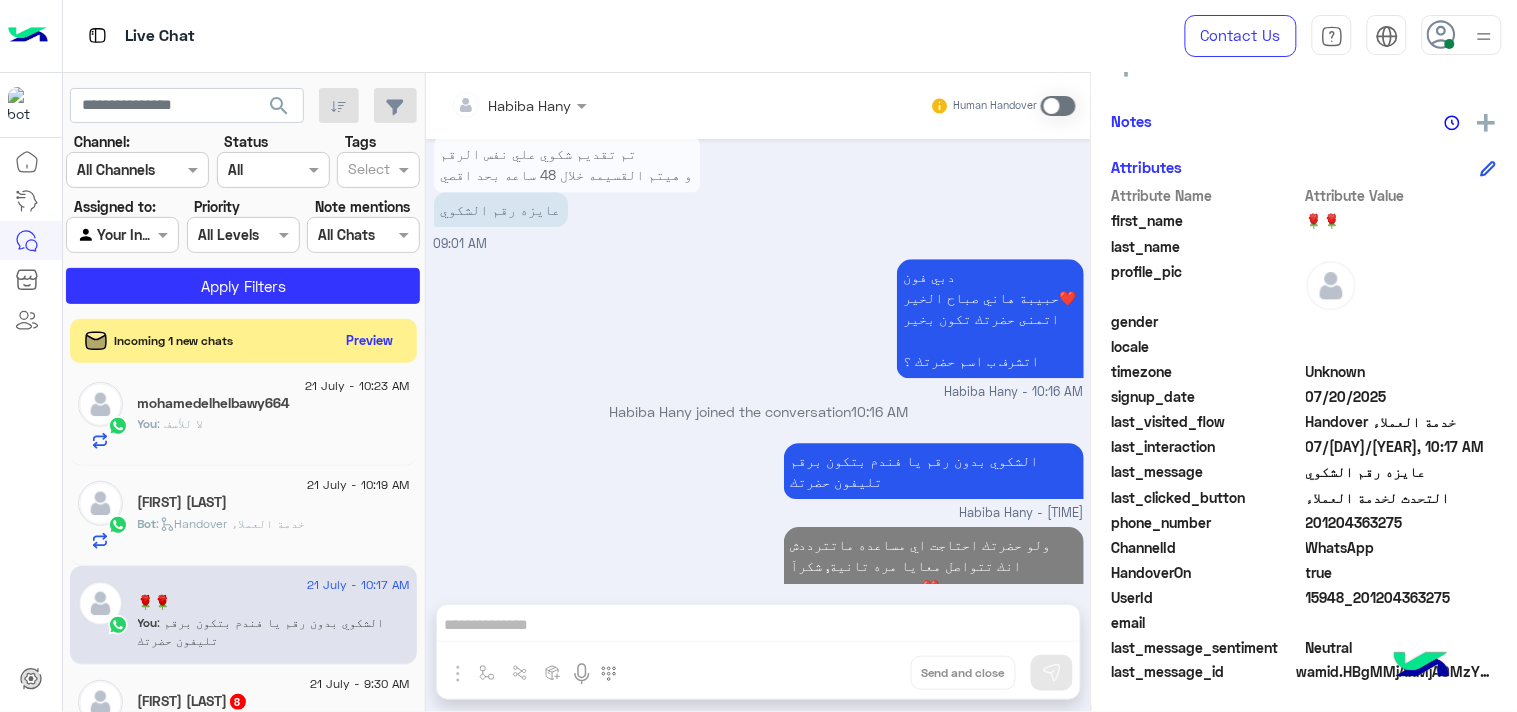 scroll, scrollTop: 1410, scrollLeft: 0, axis: vertical 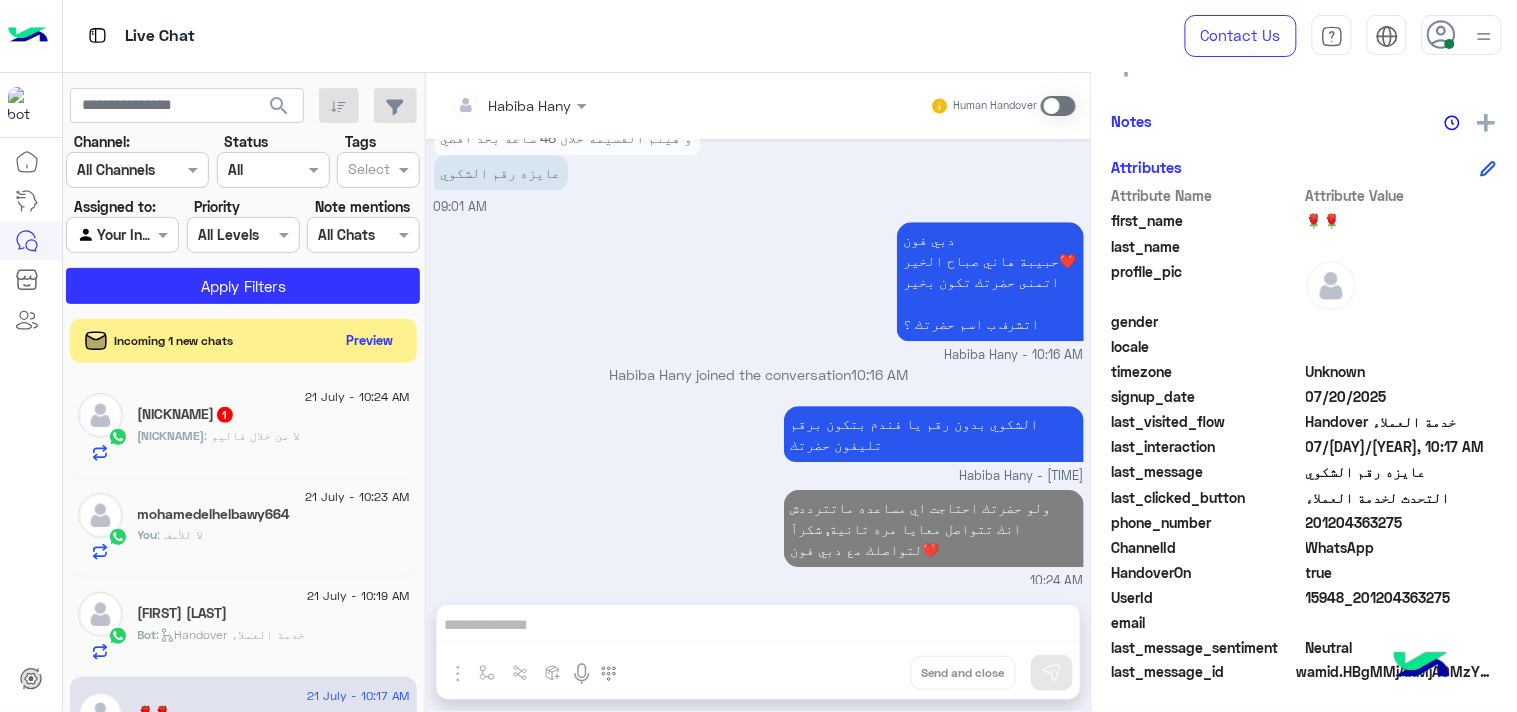 click on "[FIRST]   1" 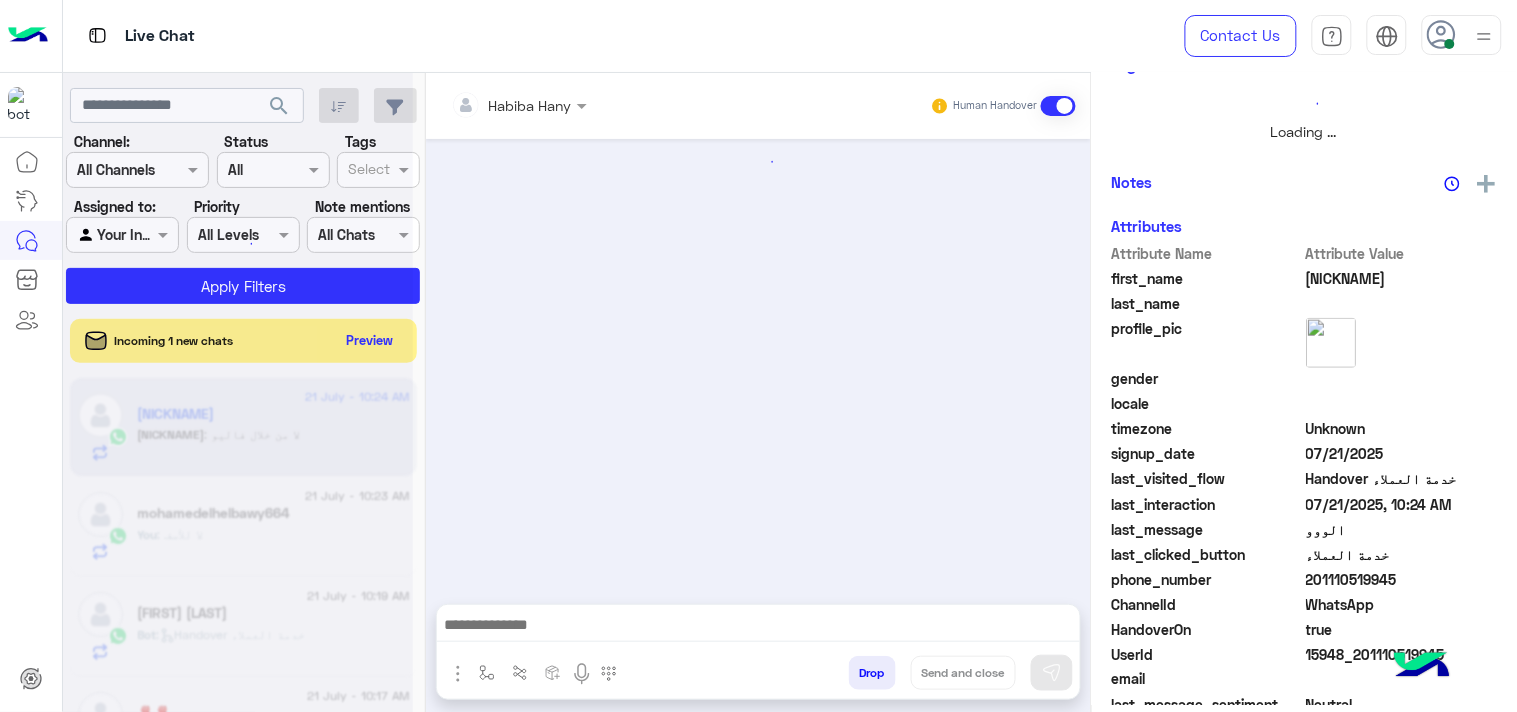 scroll, scrollTop: 446, scrollLeft: 0, axis: vertical 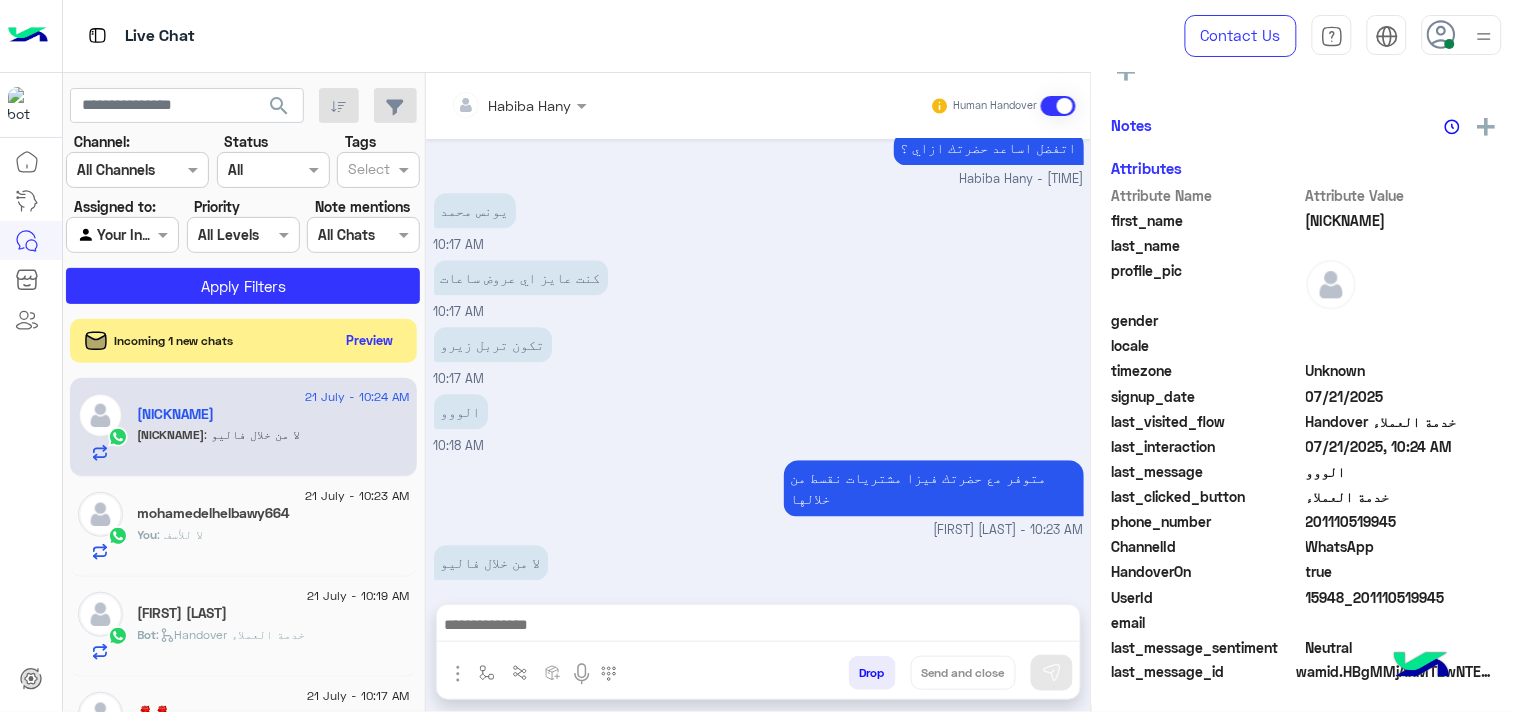 click at bounding box center [758, 627] 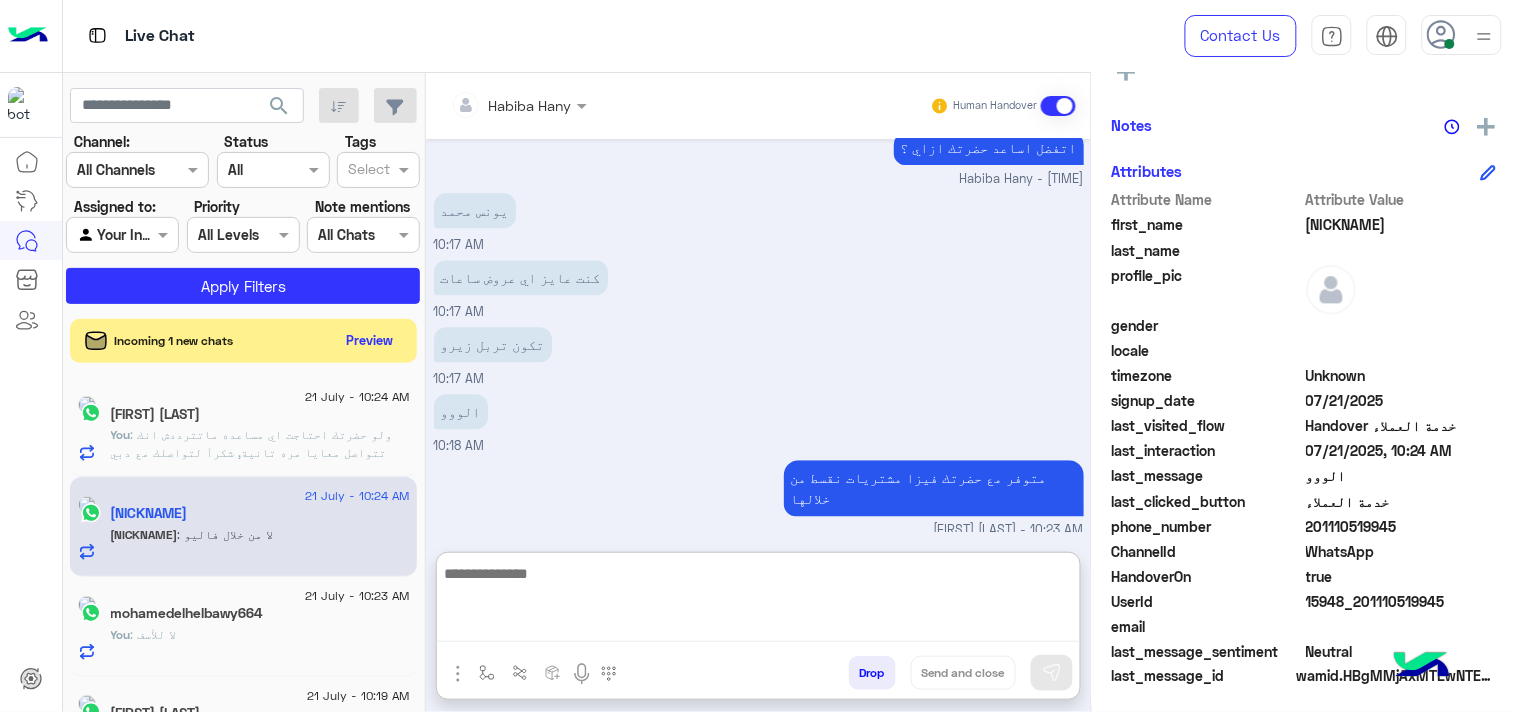 scroll, scrollTop: 387, scrollLeft: 0, axis: vertical 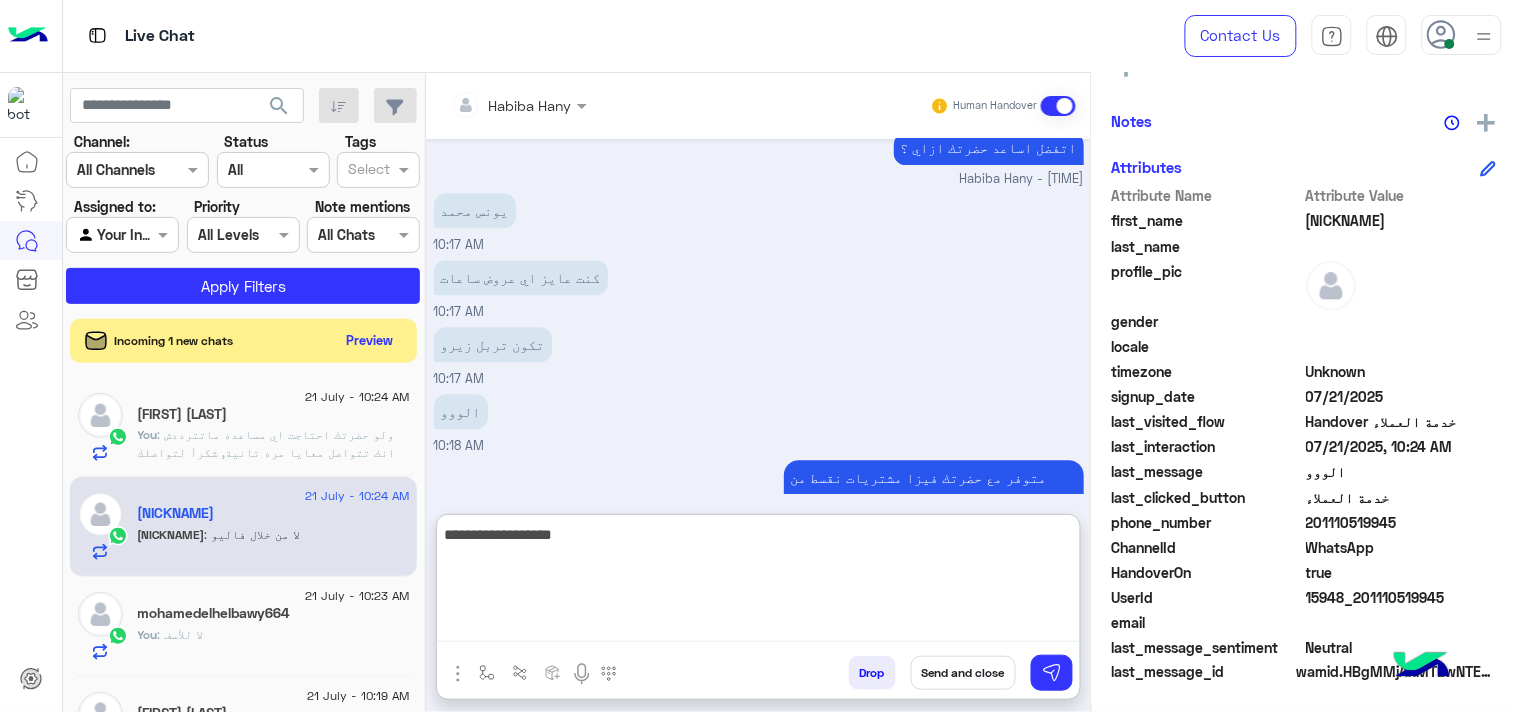 type on "**********" 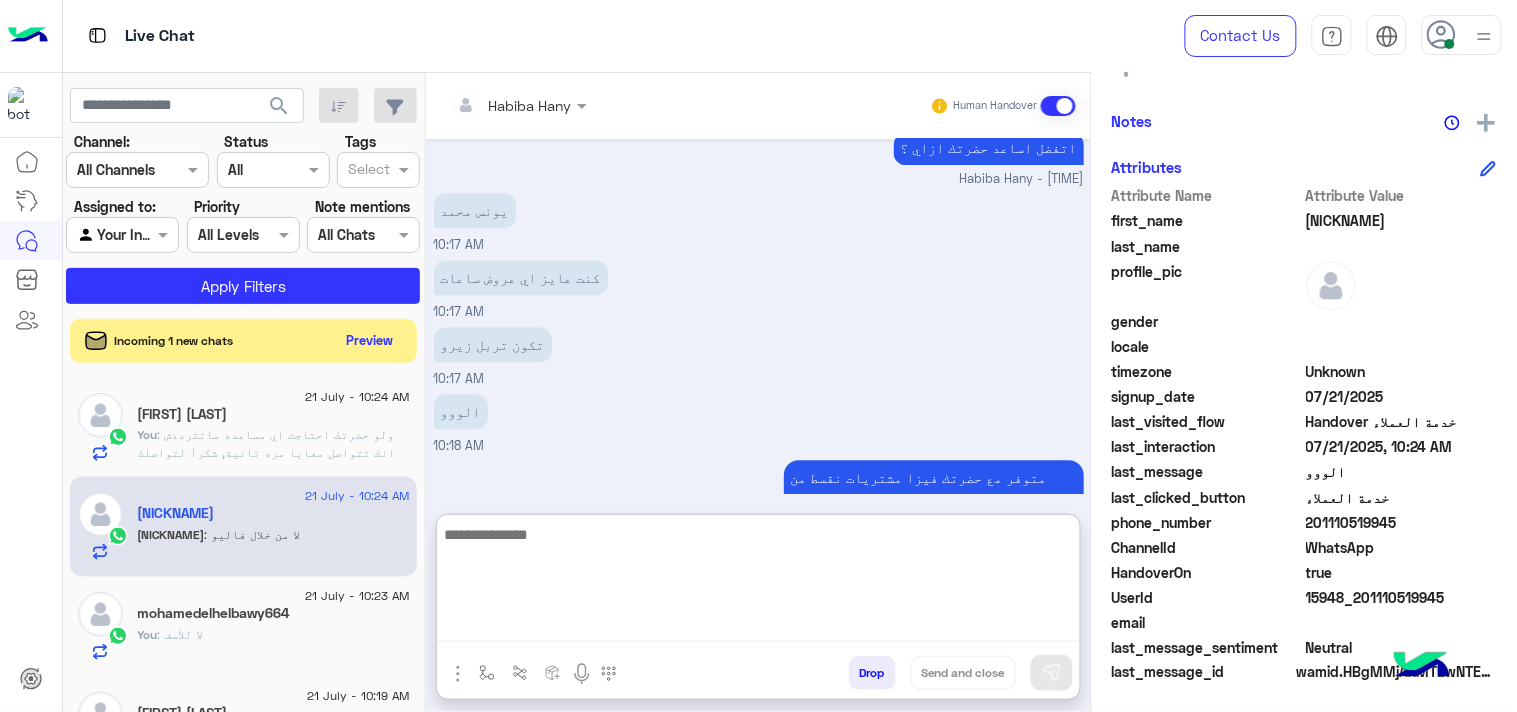 scroll, scrollTop: 1336, scrollLeft: 0, axis: vertical 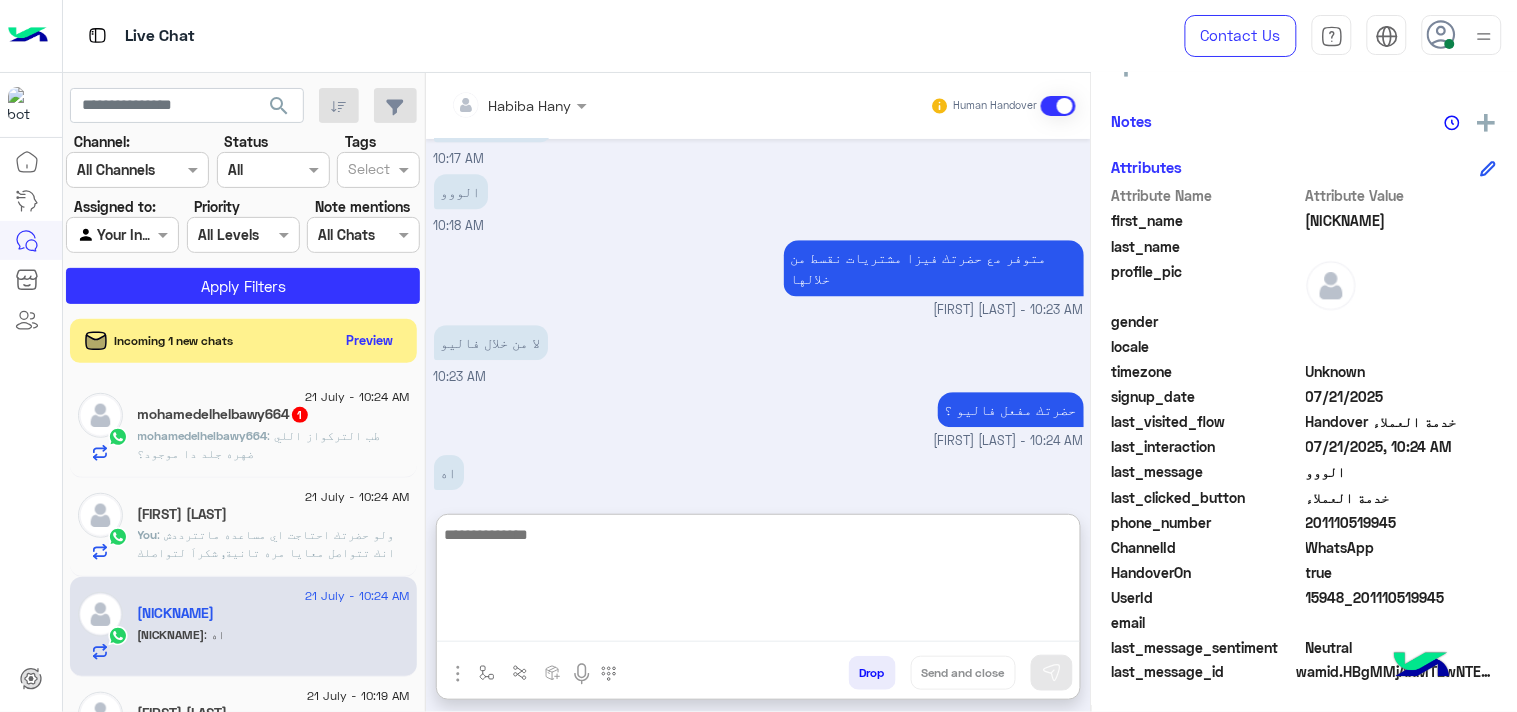 paste on "**********" 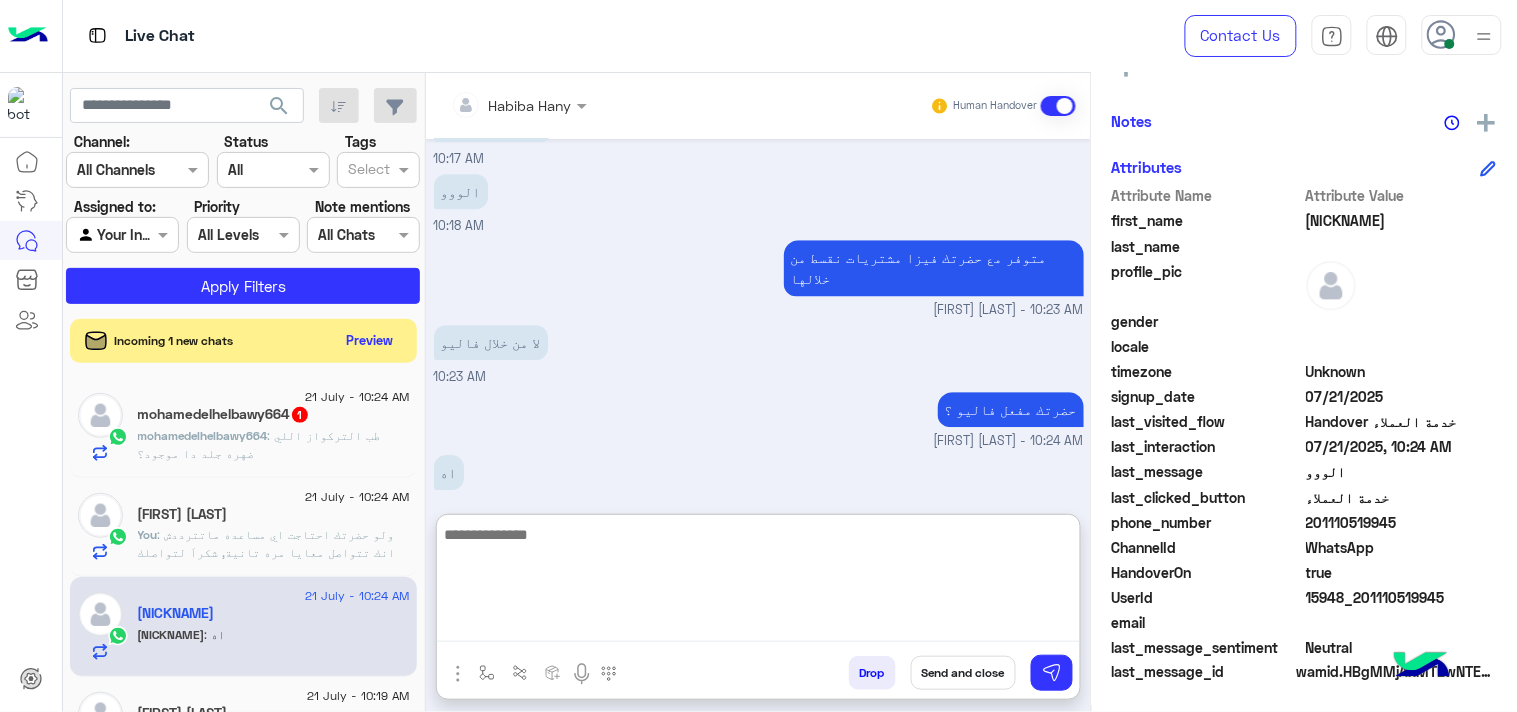scroll, scrollTop: 1508, scrollLeft: 0, axis: vertical 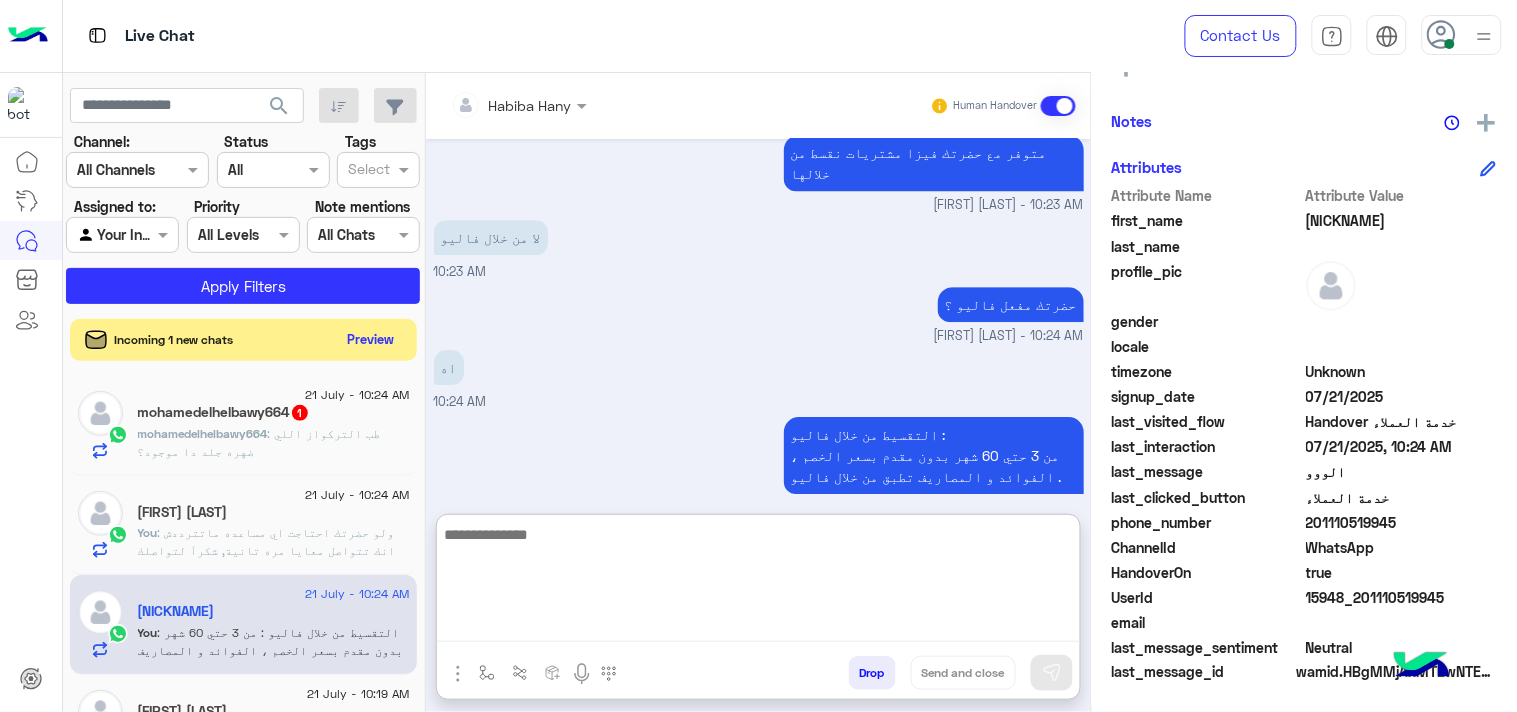 click on "Preview" 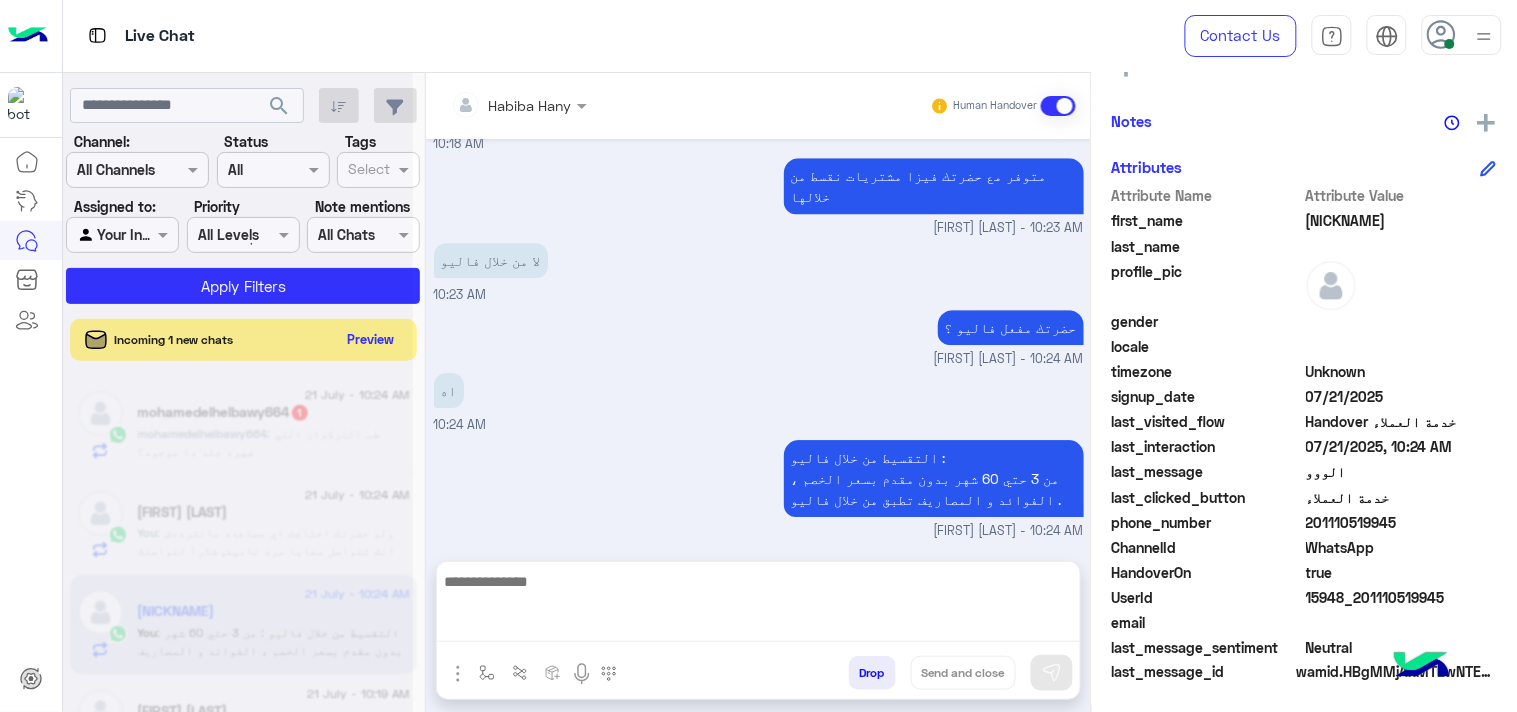scroll, scrollTop: 1418, scrollLeft: 0, axis: vertical 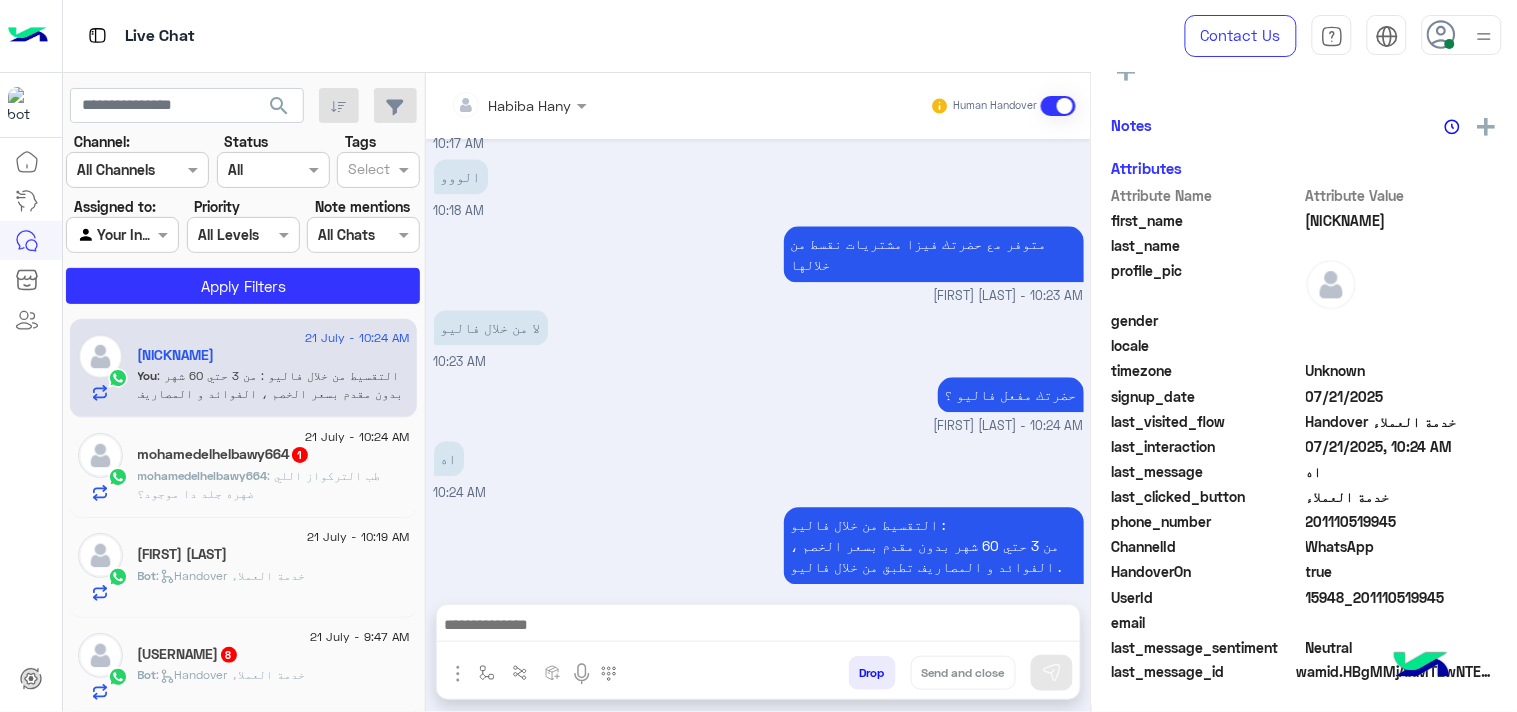 click on "[USERNAME]   1" 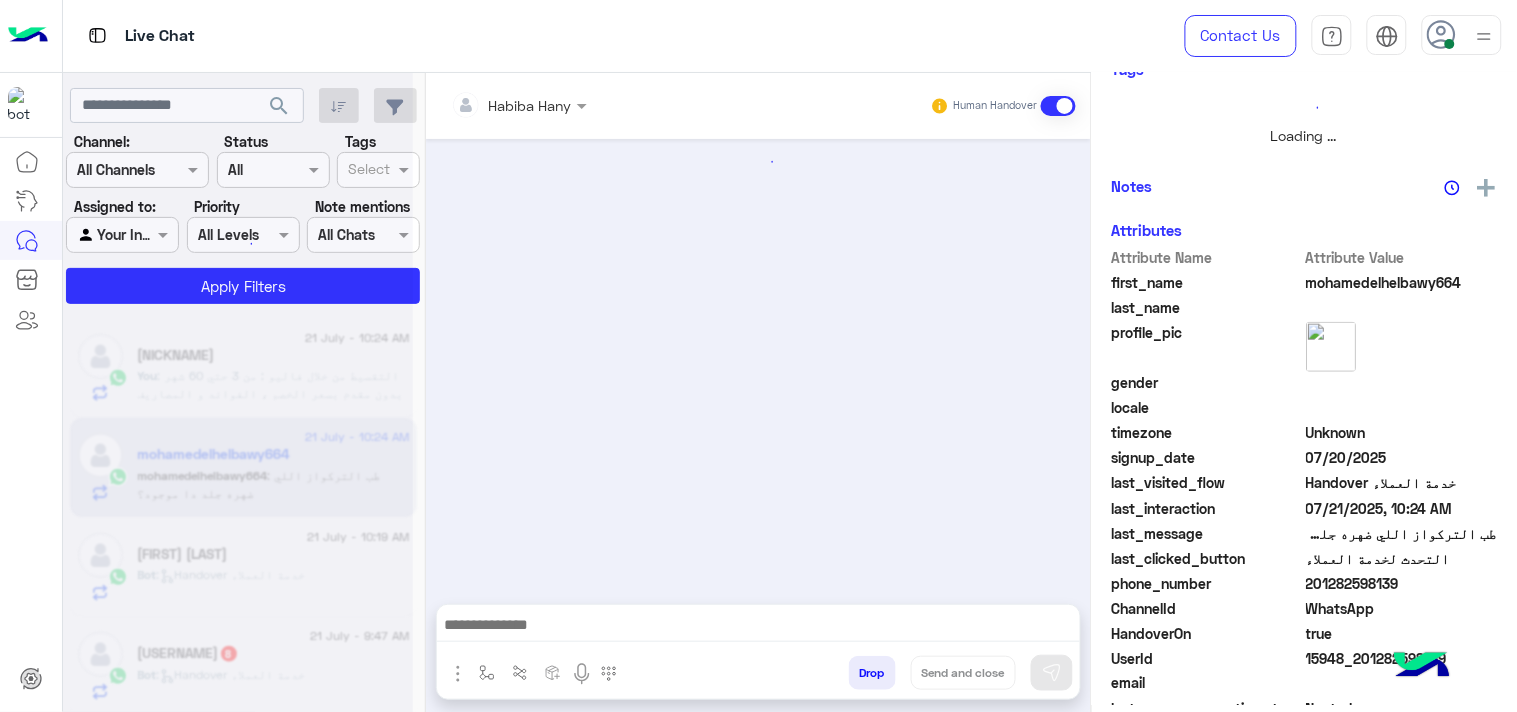 scroll, scrollTop: 446, scrollLeft: 0, axis: vertical 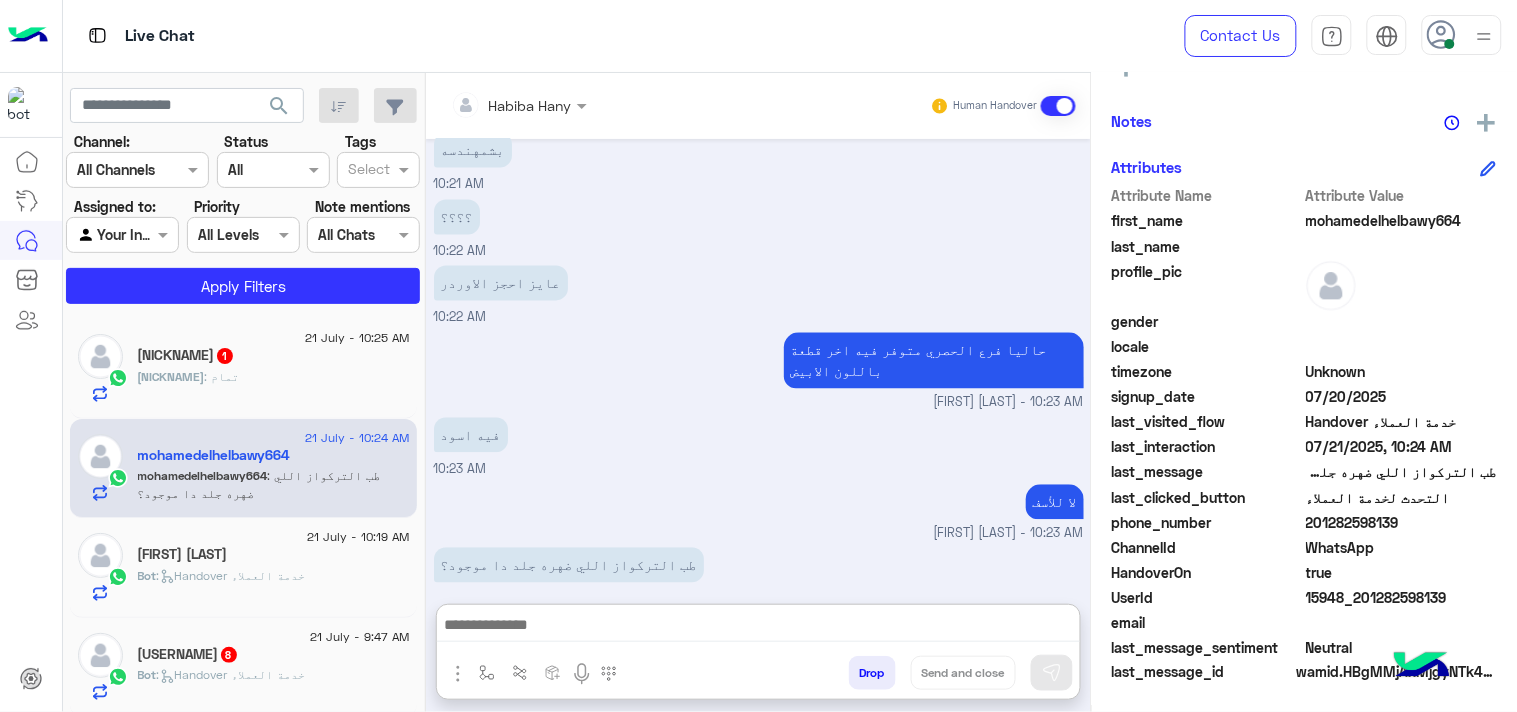 click at bounding box center [758, 627] 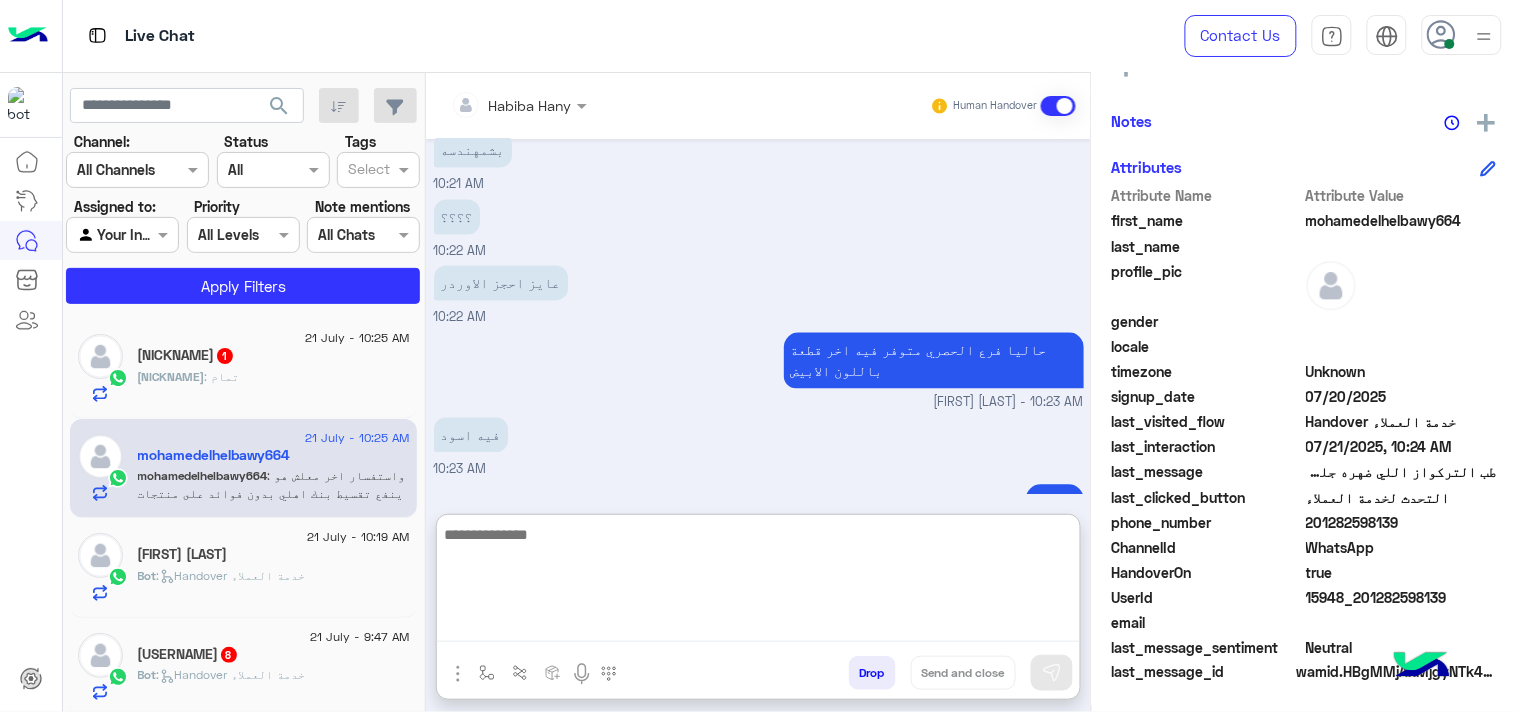 scroll, scrollTop: 1233, scrollLeft: 0, axis: vertical 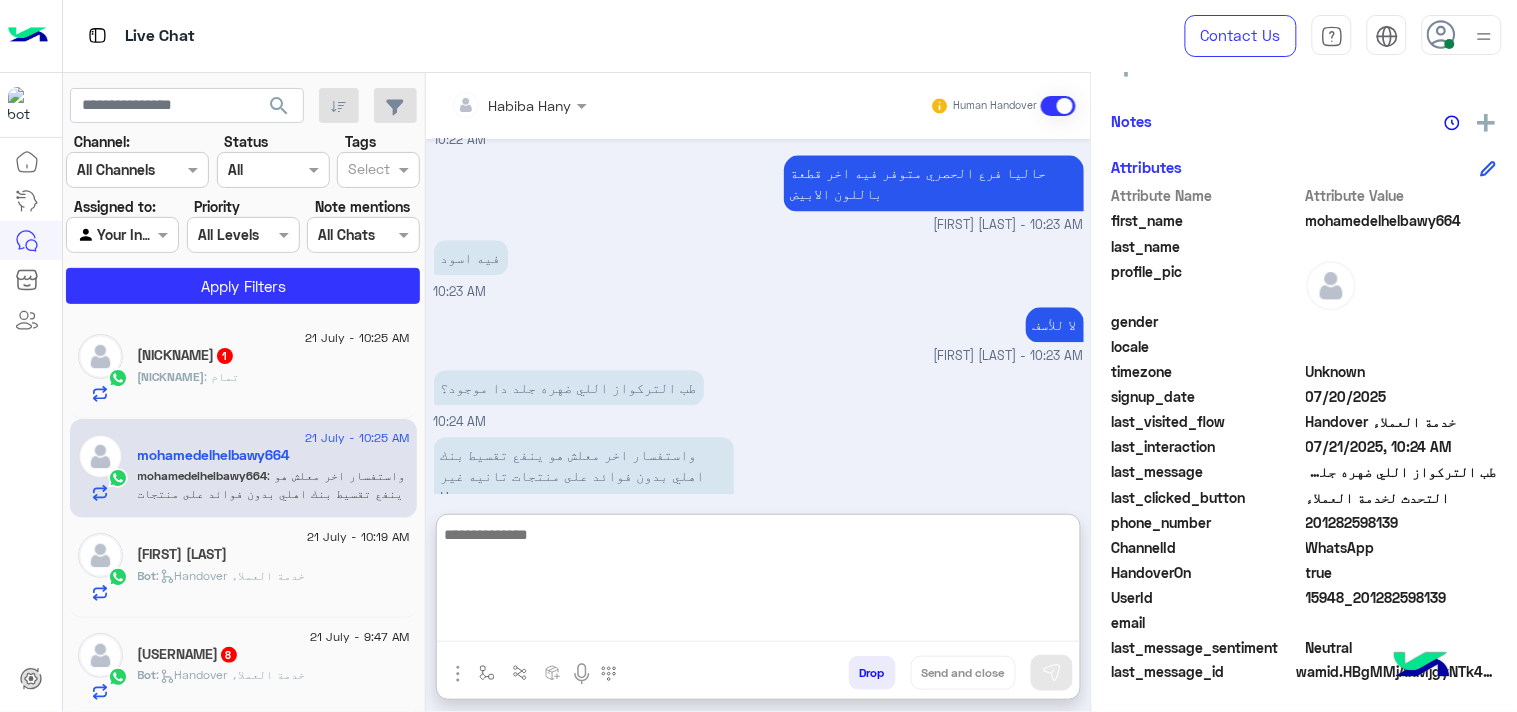 type on "*" 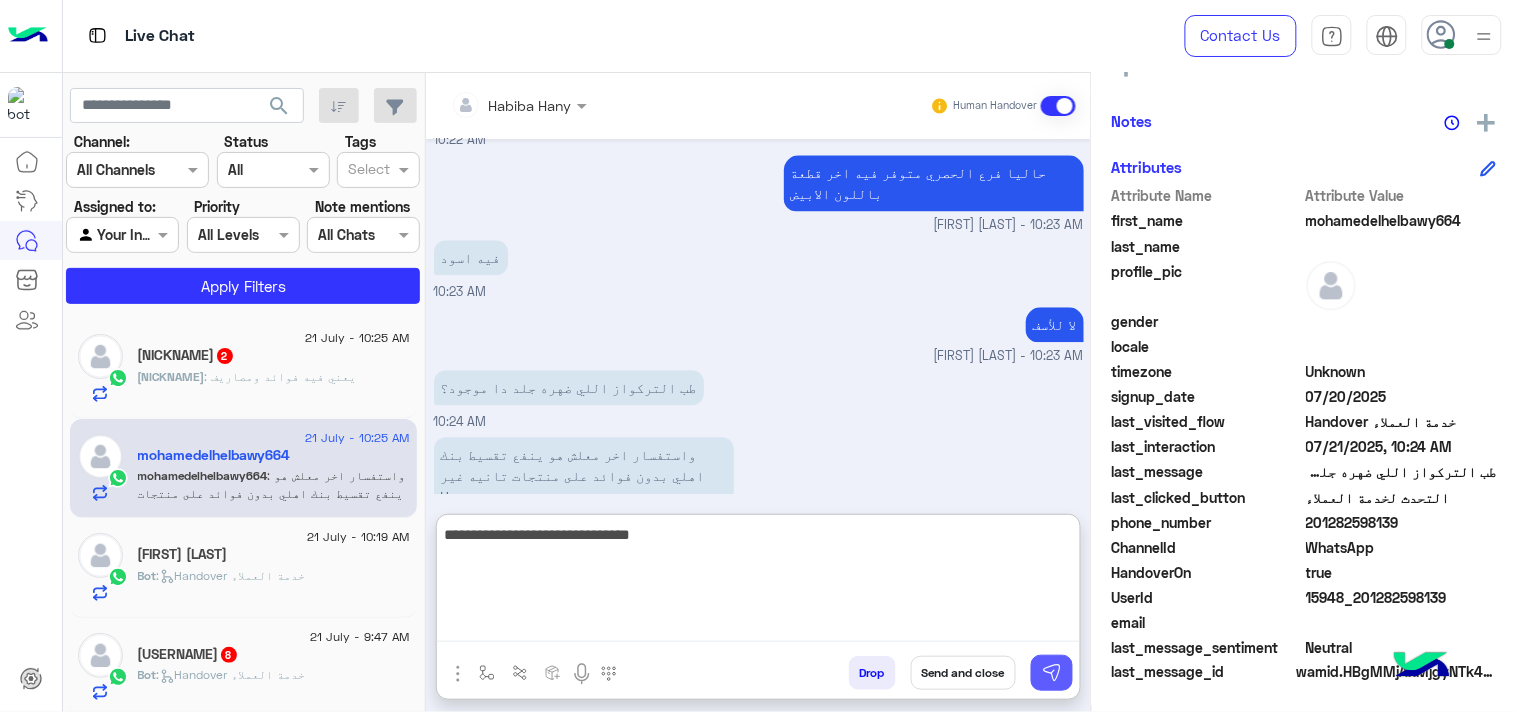 type on "**********" 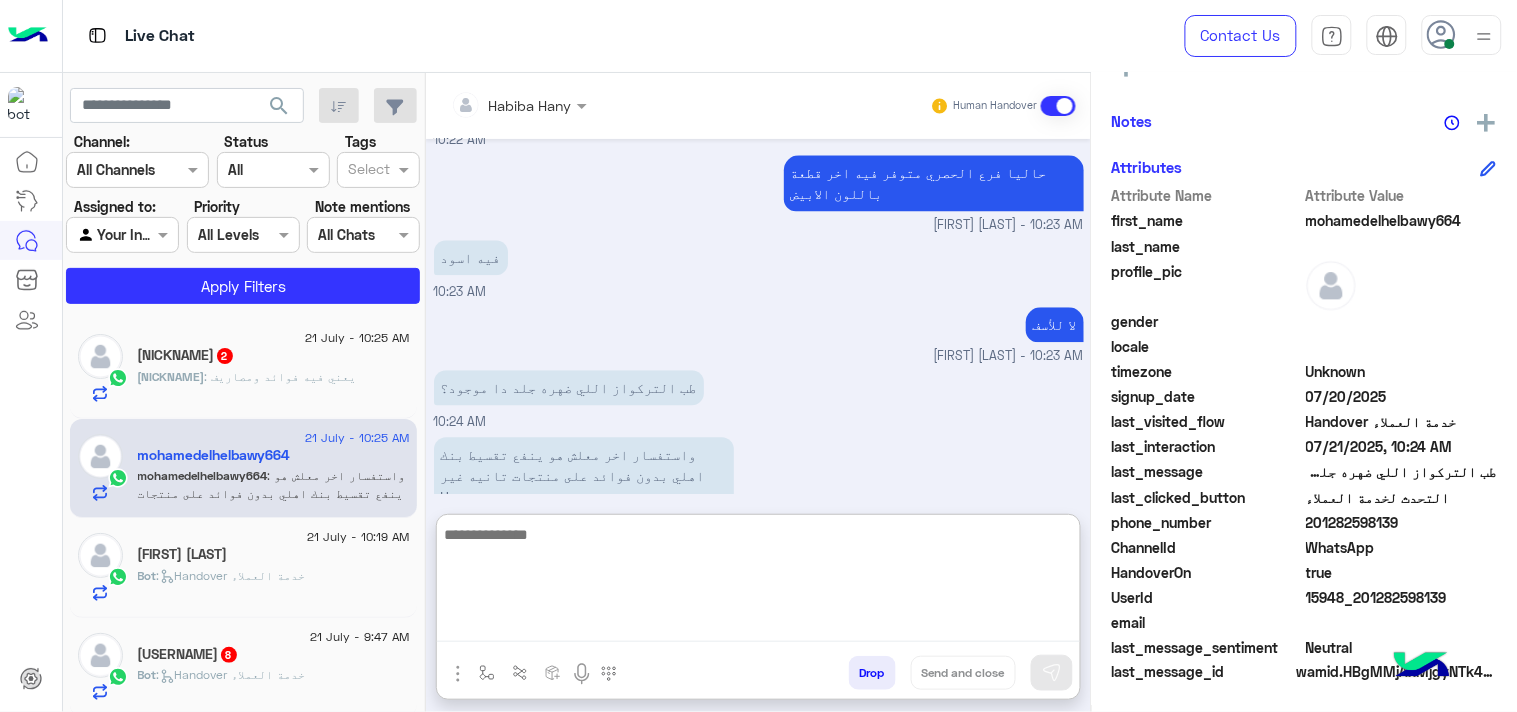 scroll, scrollTop: 1296, scrollLeft: 0, axis: vertical 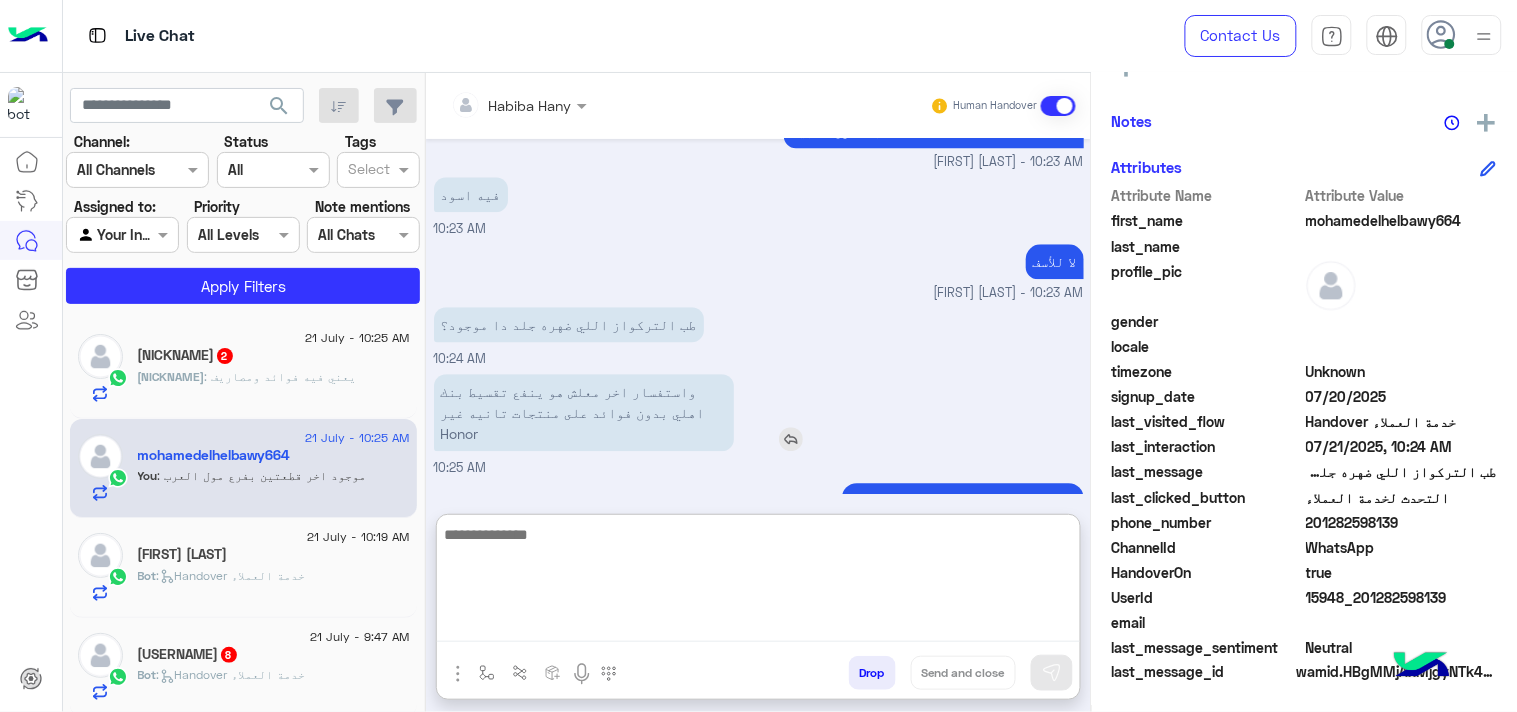 click on "واستفسار اخر معلش هو ينفع تقسيط بنك اهلي بدون فوائد على منتجات تانيه غير Honor" at bounding box center [641, 412] 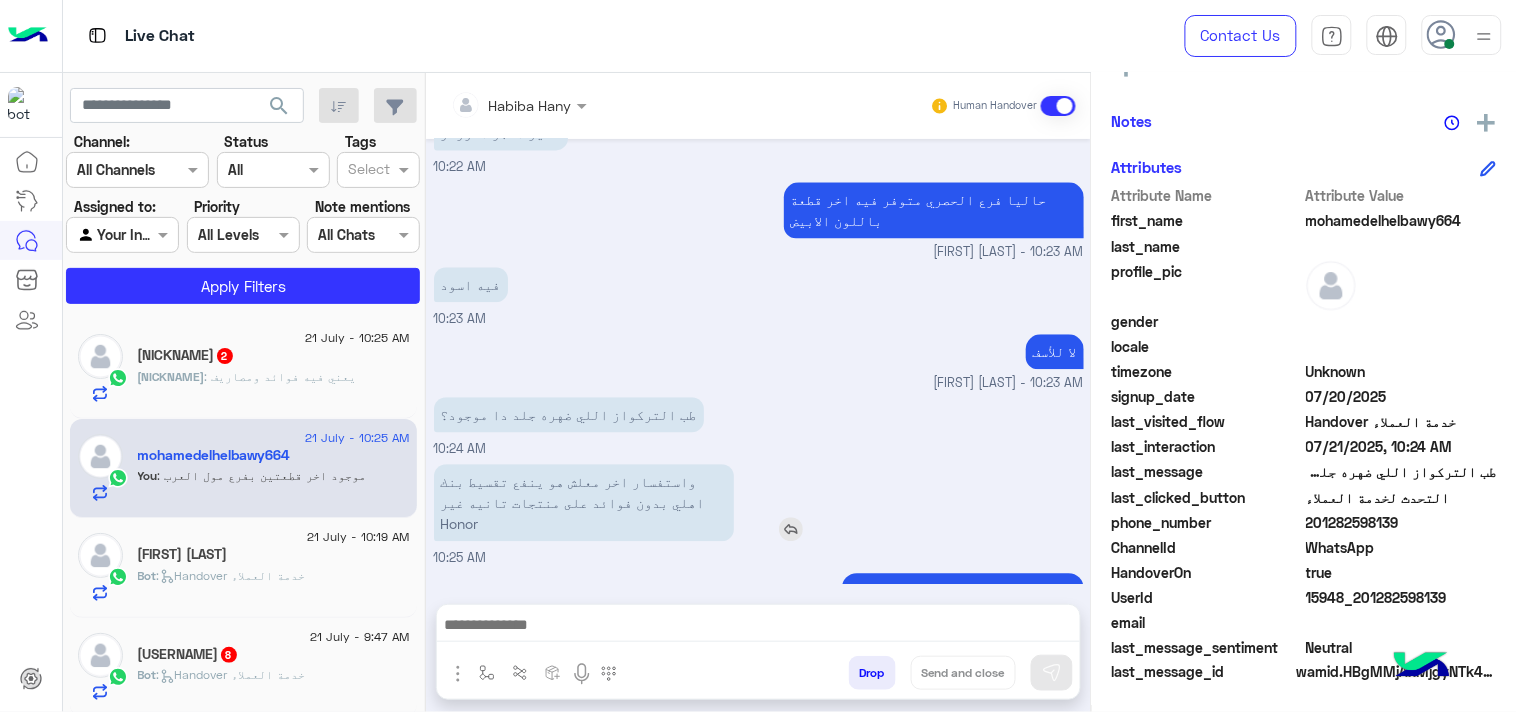 click at bounding box center [791, 529] 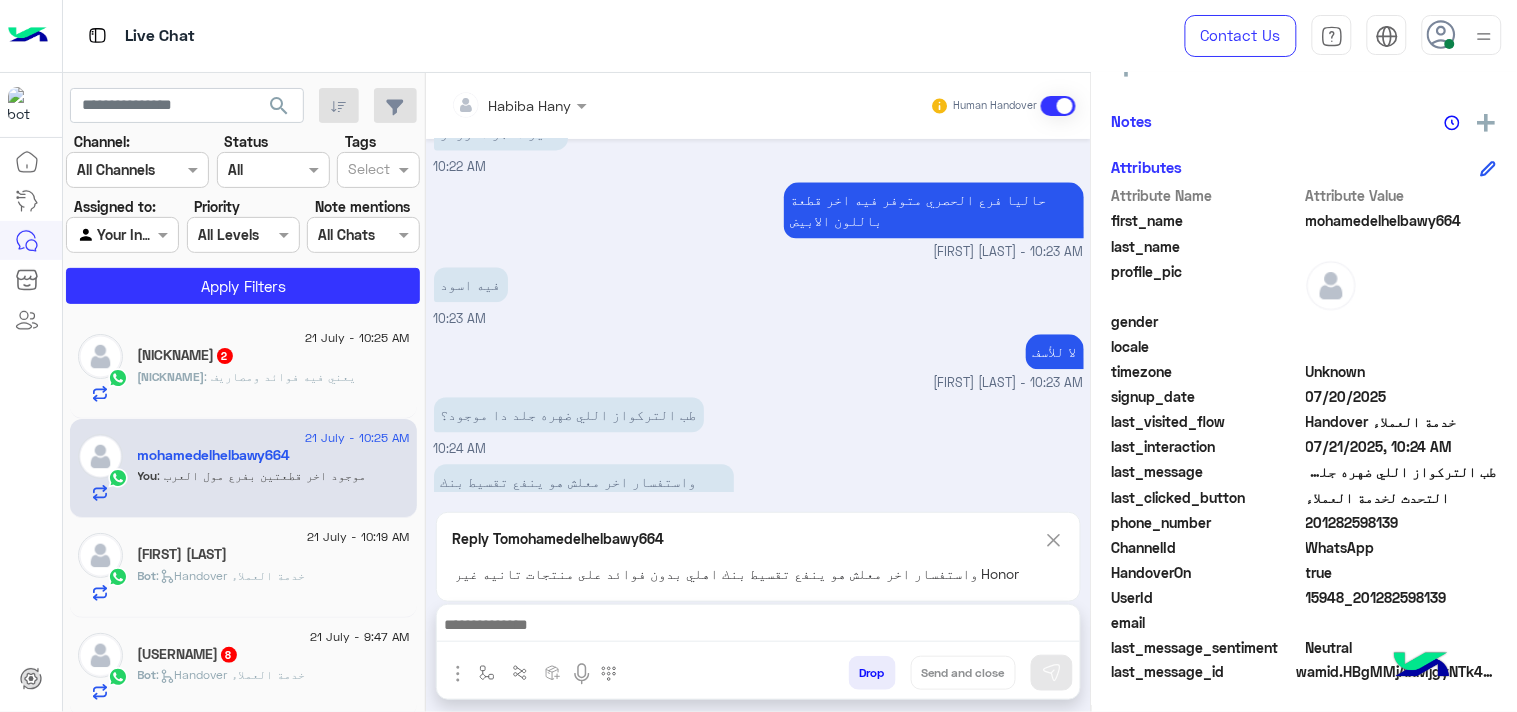 scroll, scrollTop: 1296, scrollLeft: 0, axis: vertical 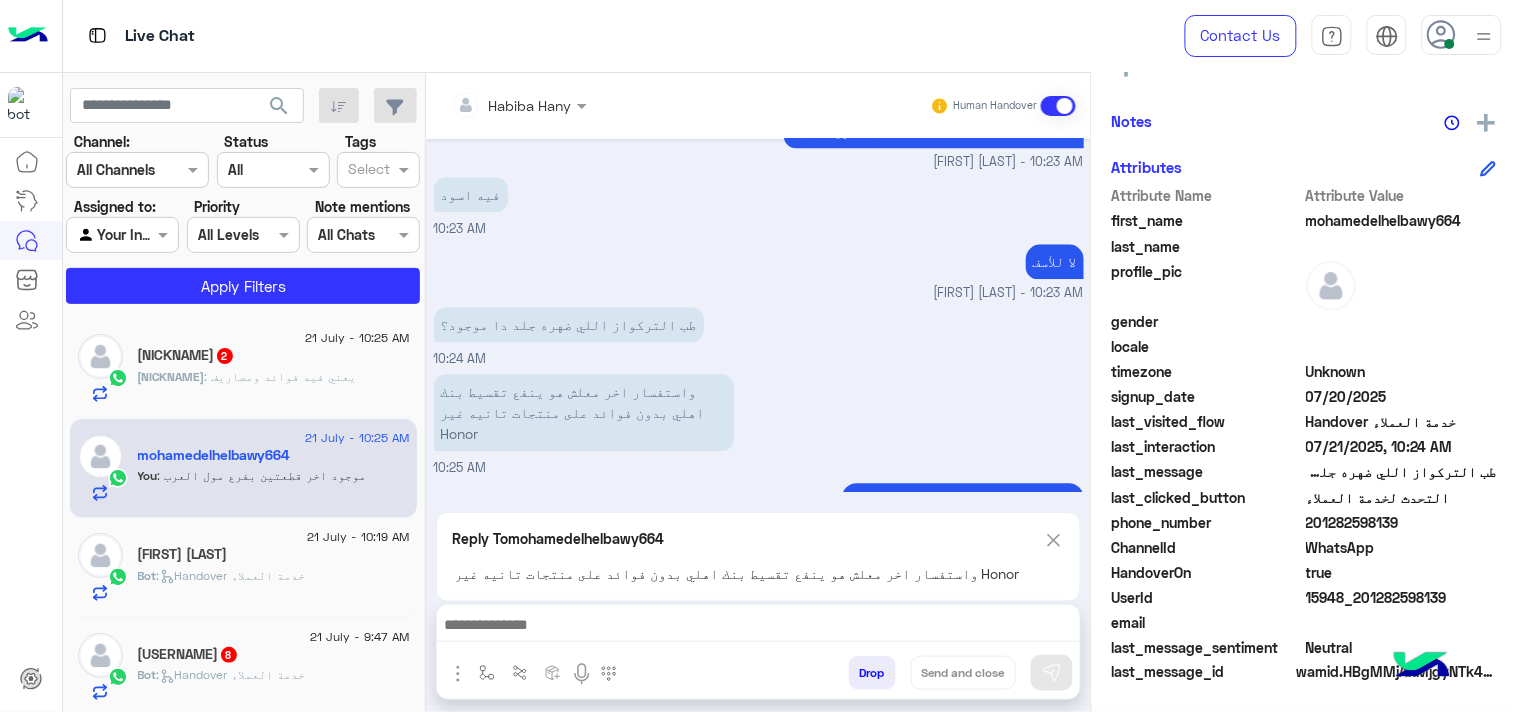 click at bounding box center [758, 627] 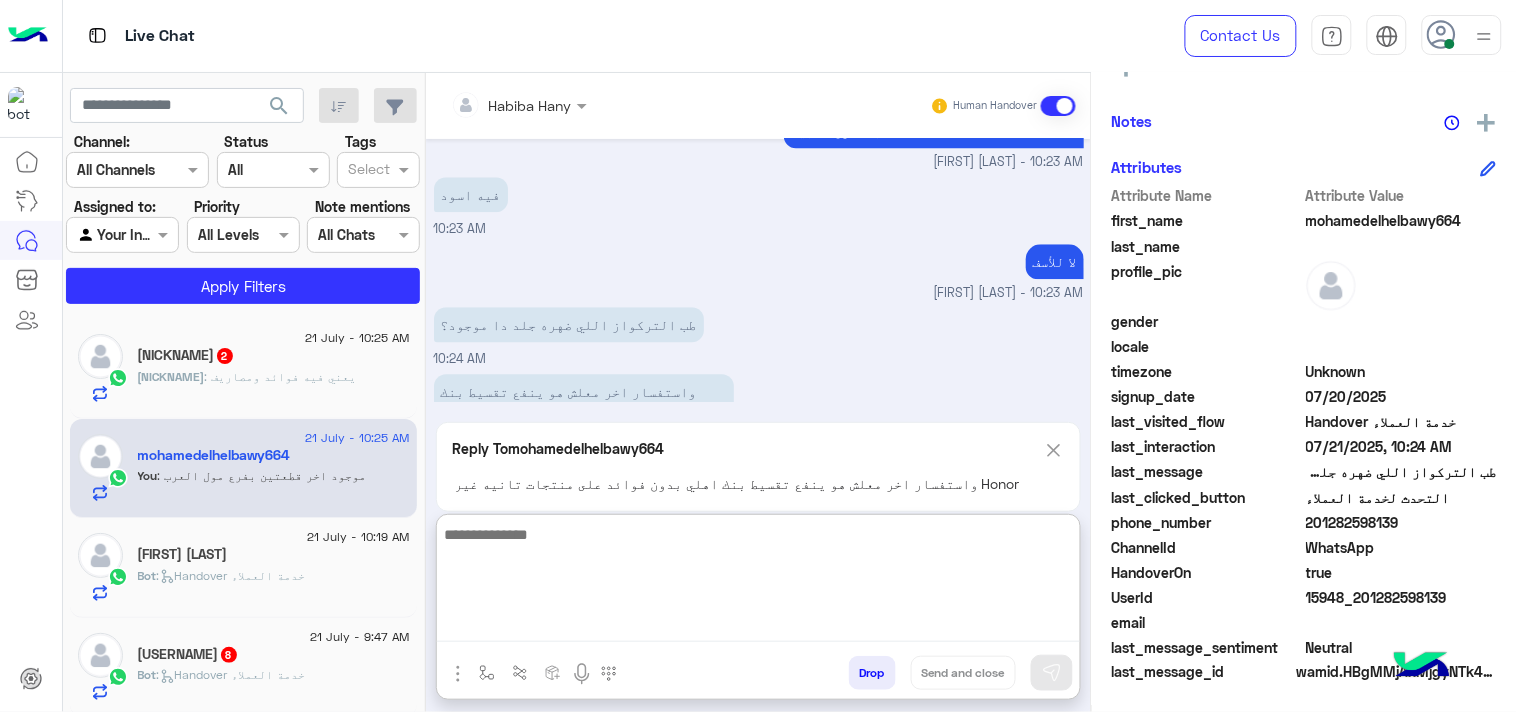 paste on "**********" 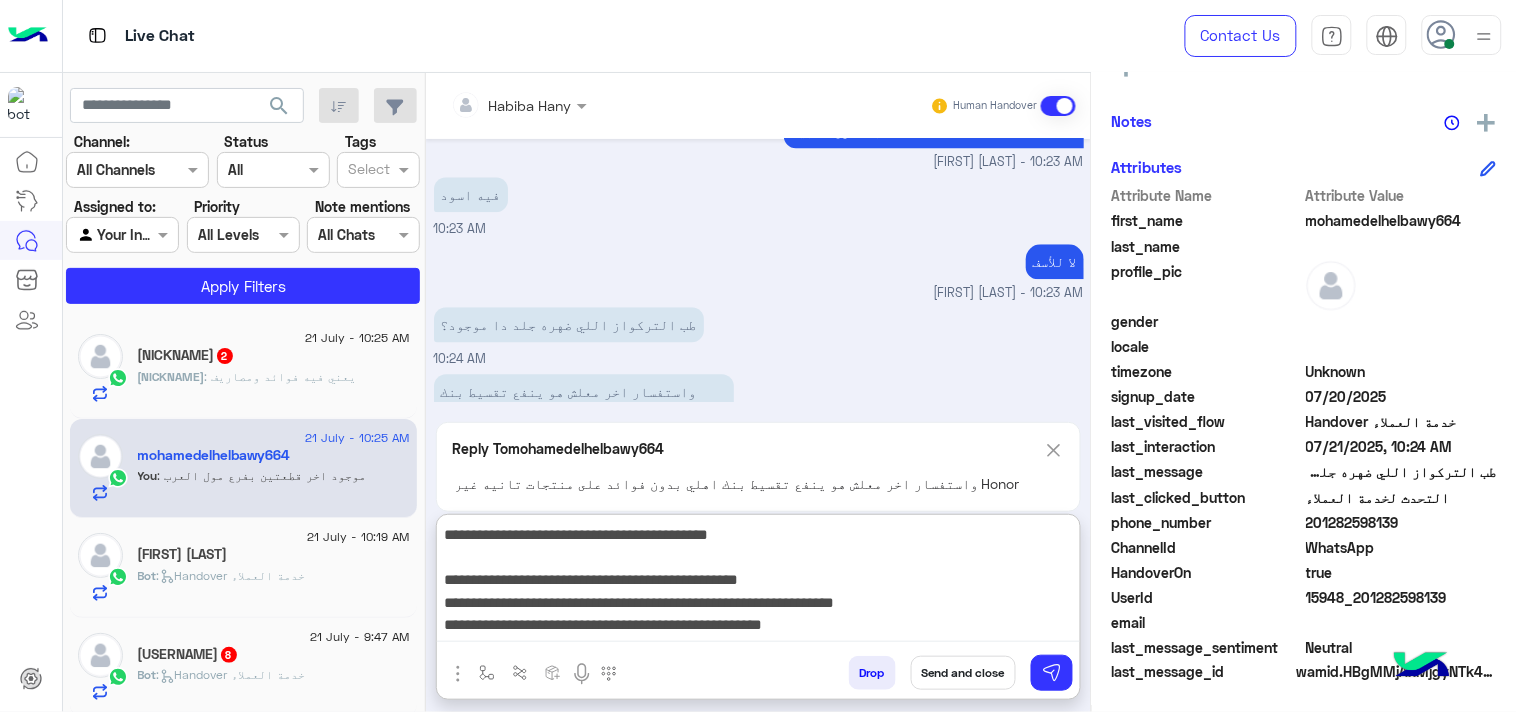 click on "**********" at bounding box center (758, 582) 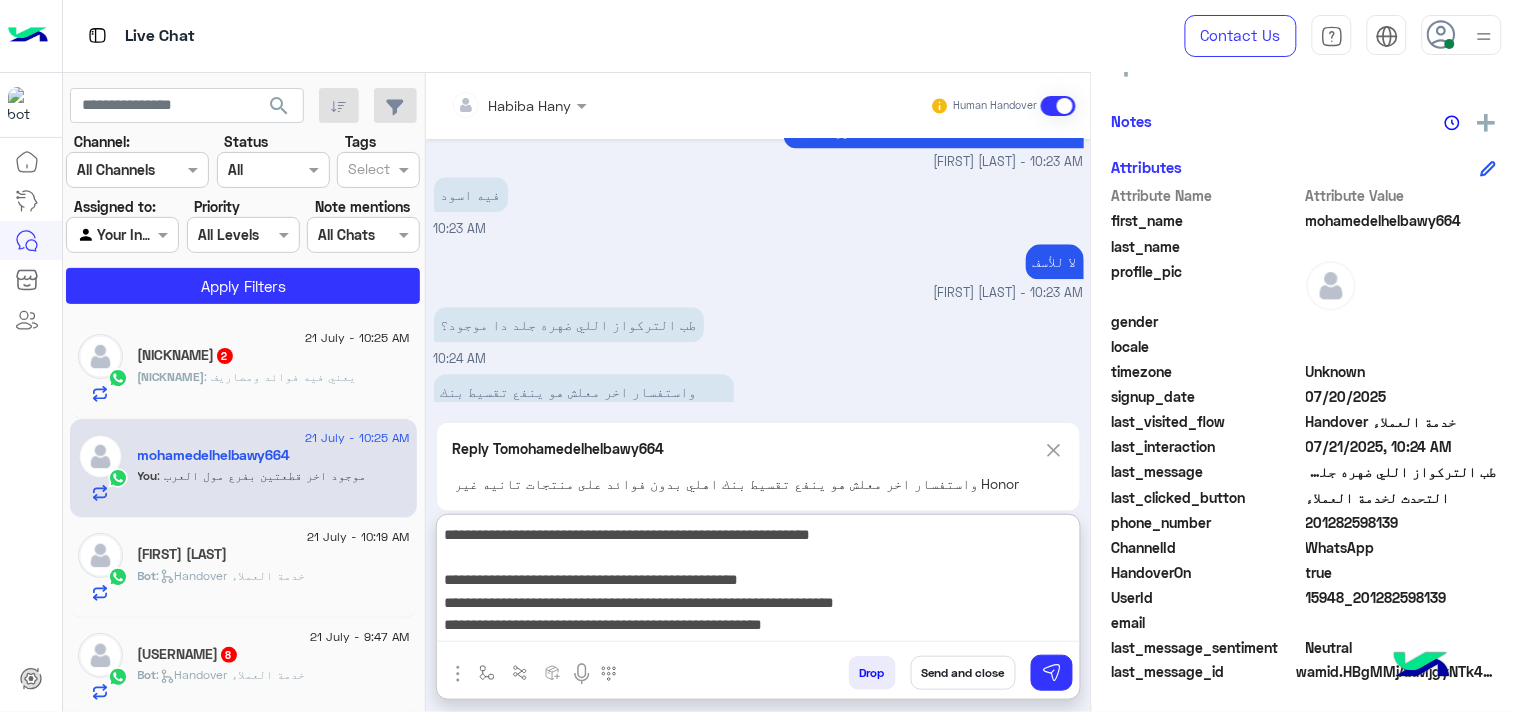 type on "**********" 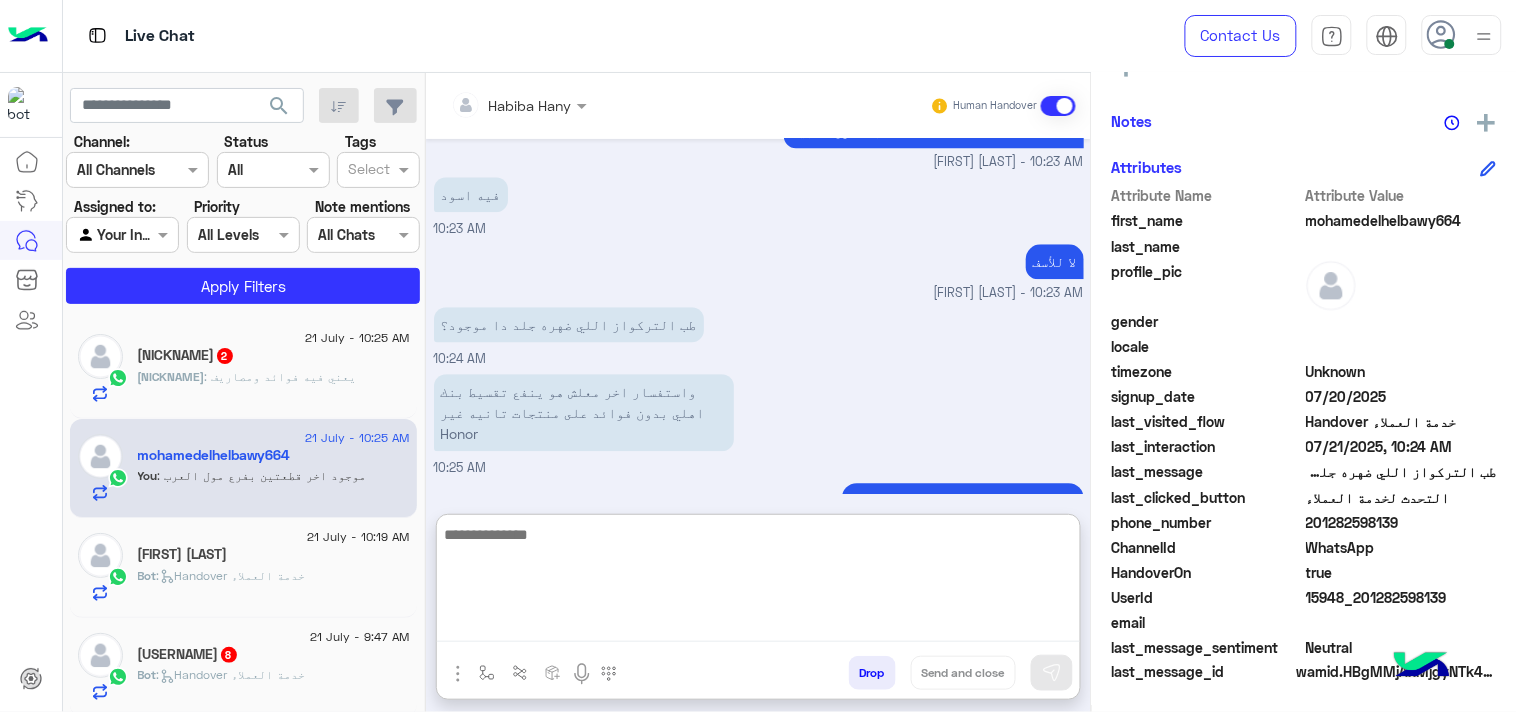 scroll, scrollTop: 1584, scrollLeft: 0, axis: vertical 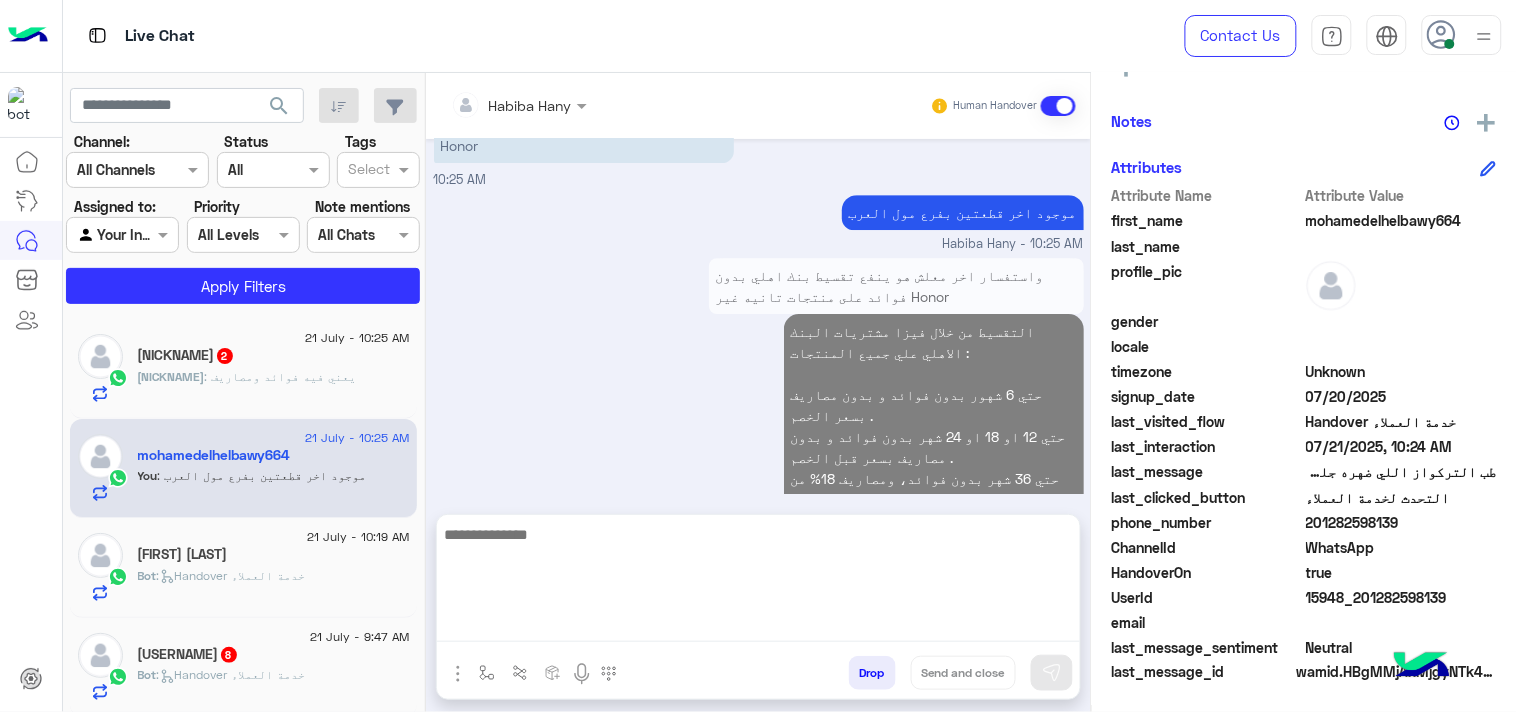 click on ": يعني فيه فوائد ومصاريف" 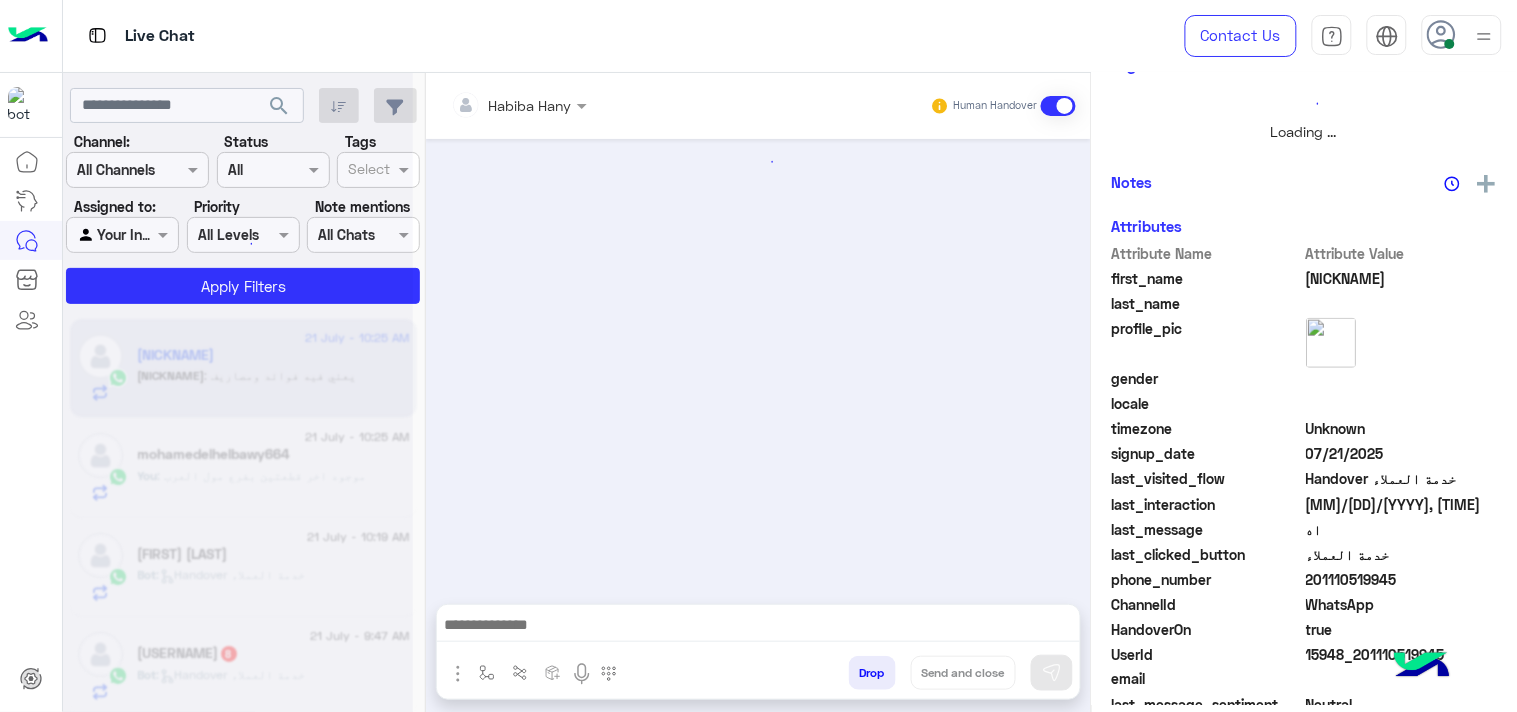 scroll, scrollTop: 0, scrollLeft: 0, axis: both 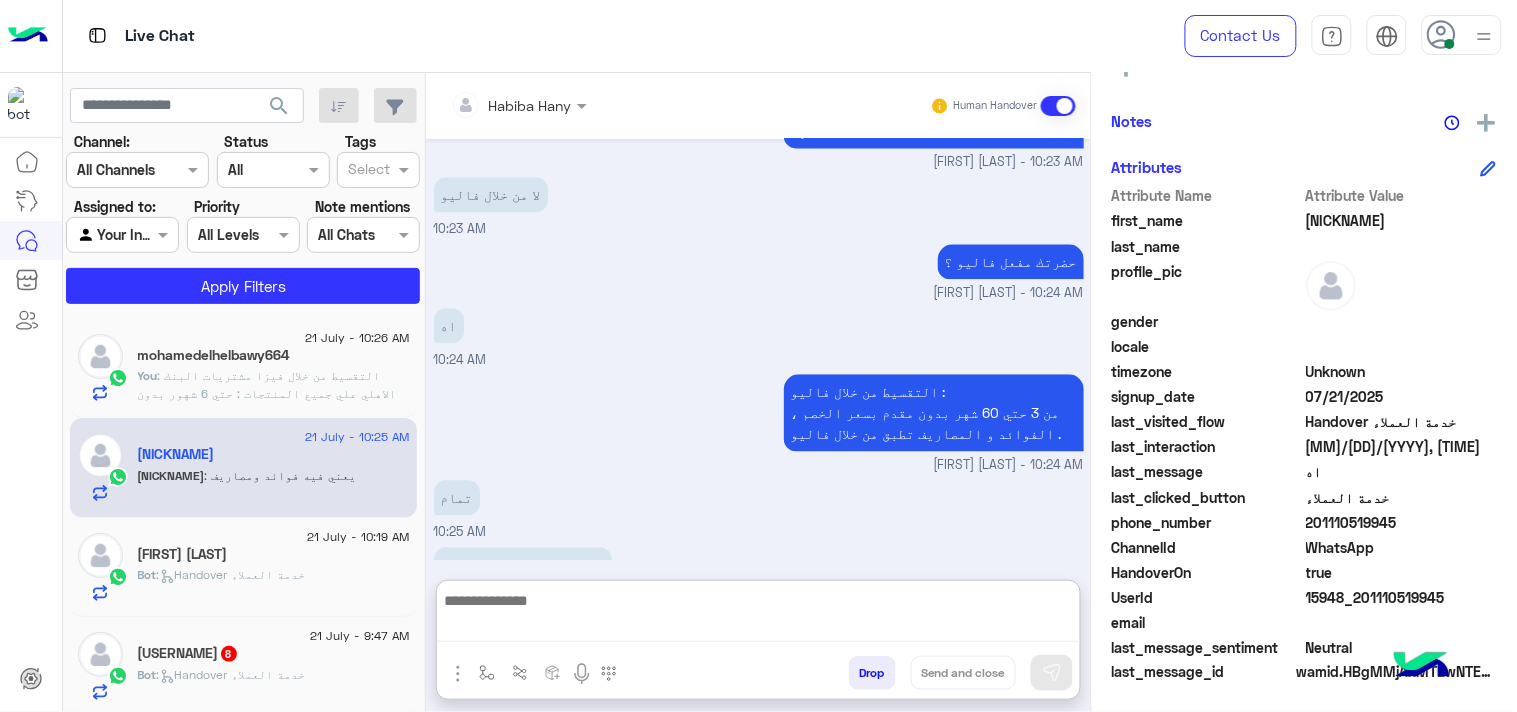 click at bounding box center [758, 615] 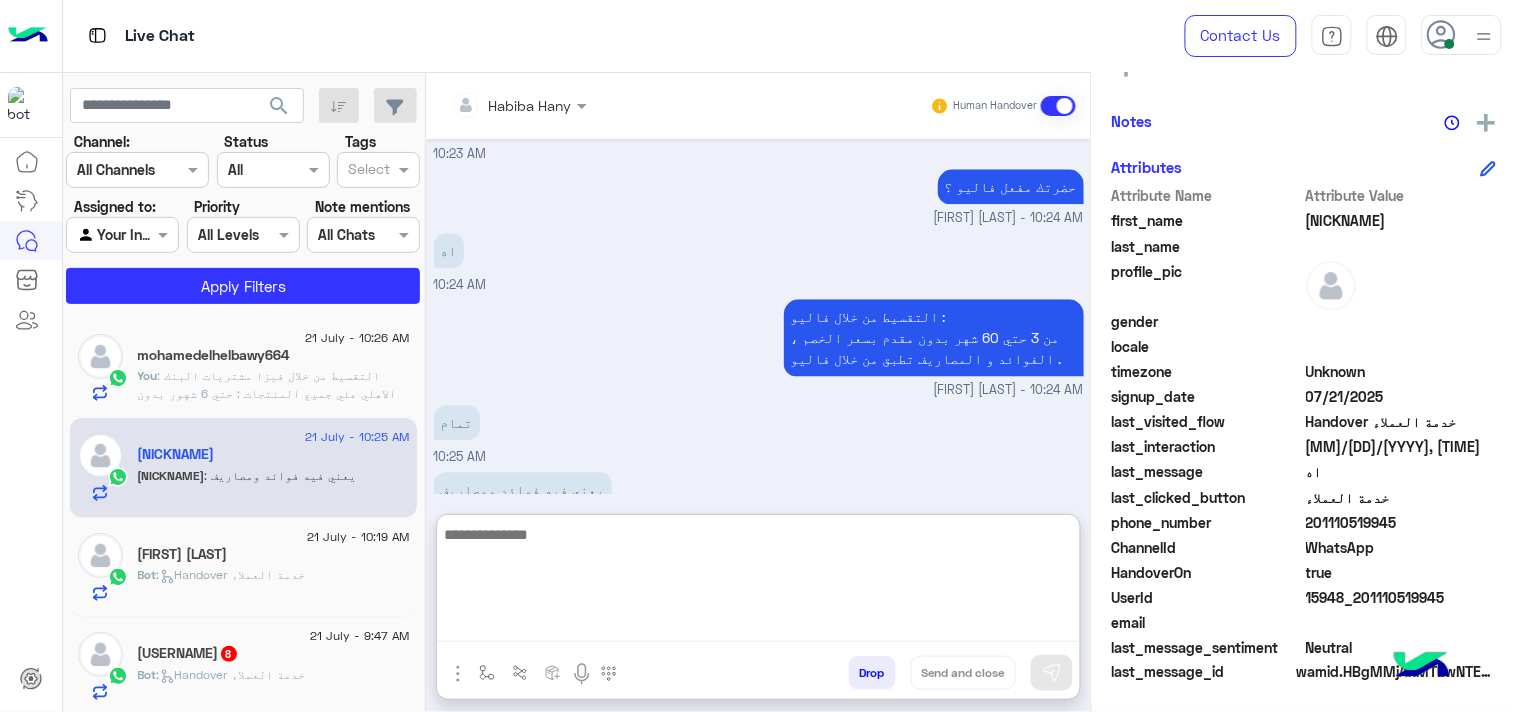 scroll, scrollTop: 1287, scrollLeft: 0, axis: vertical 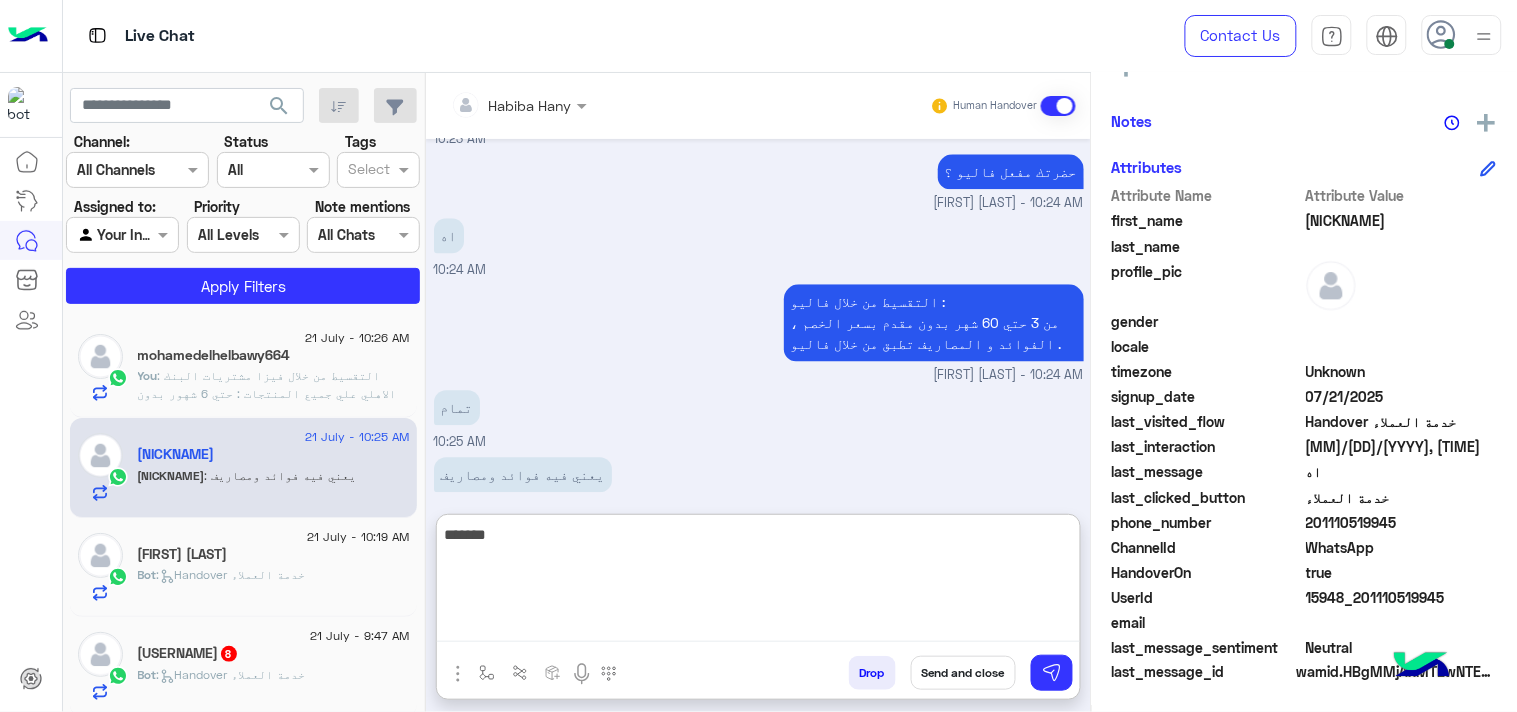 type on "*****" 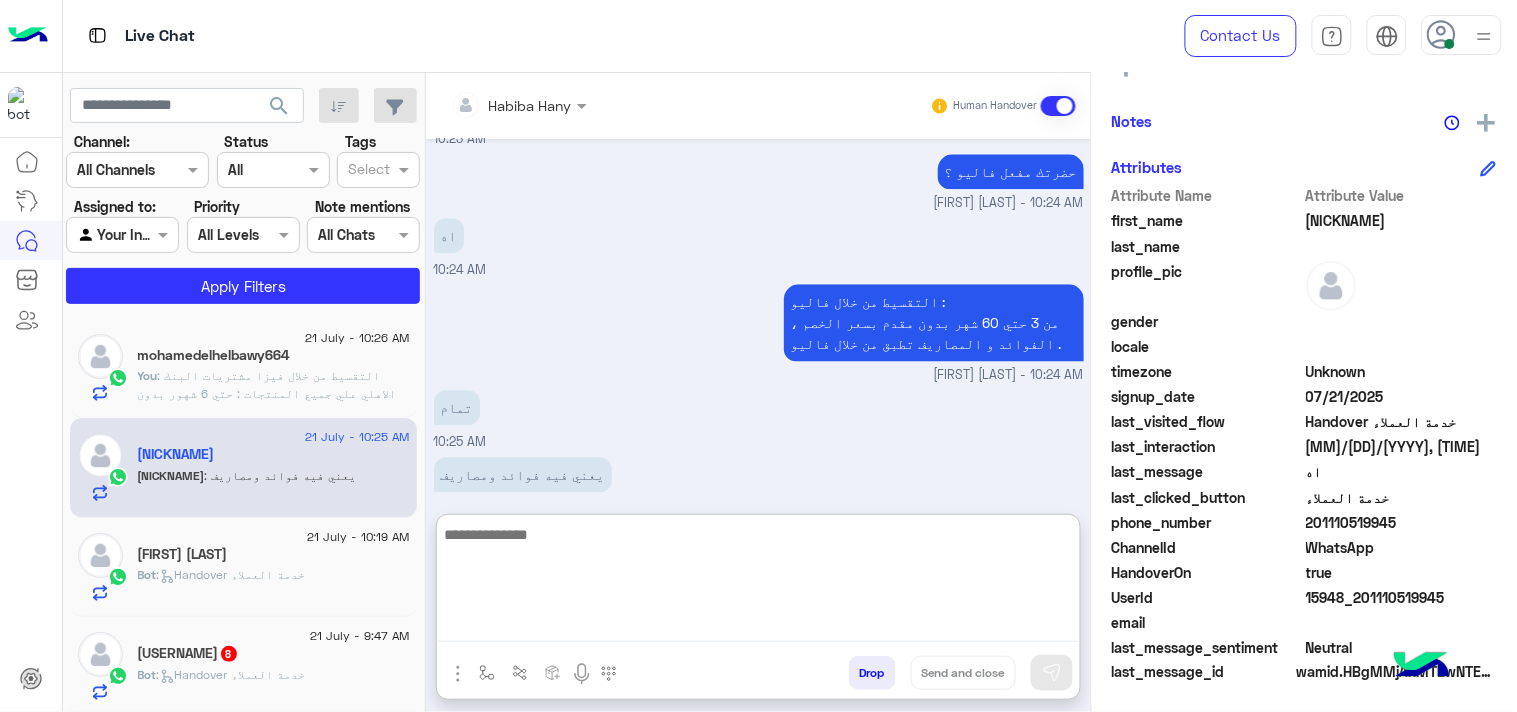 scroll, scrollTop: 1351, scrollLeft: 0, axis: vertical 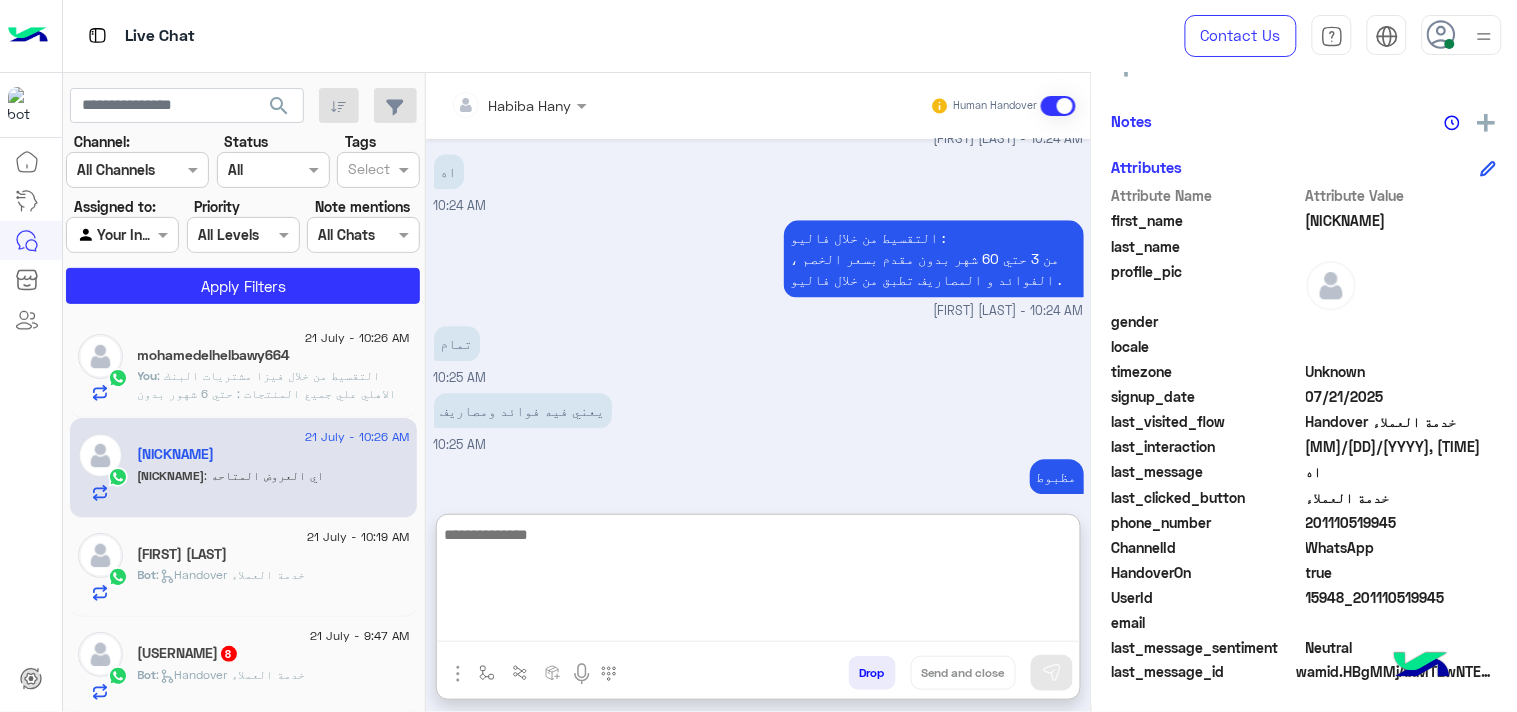 paste on "**********" 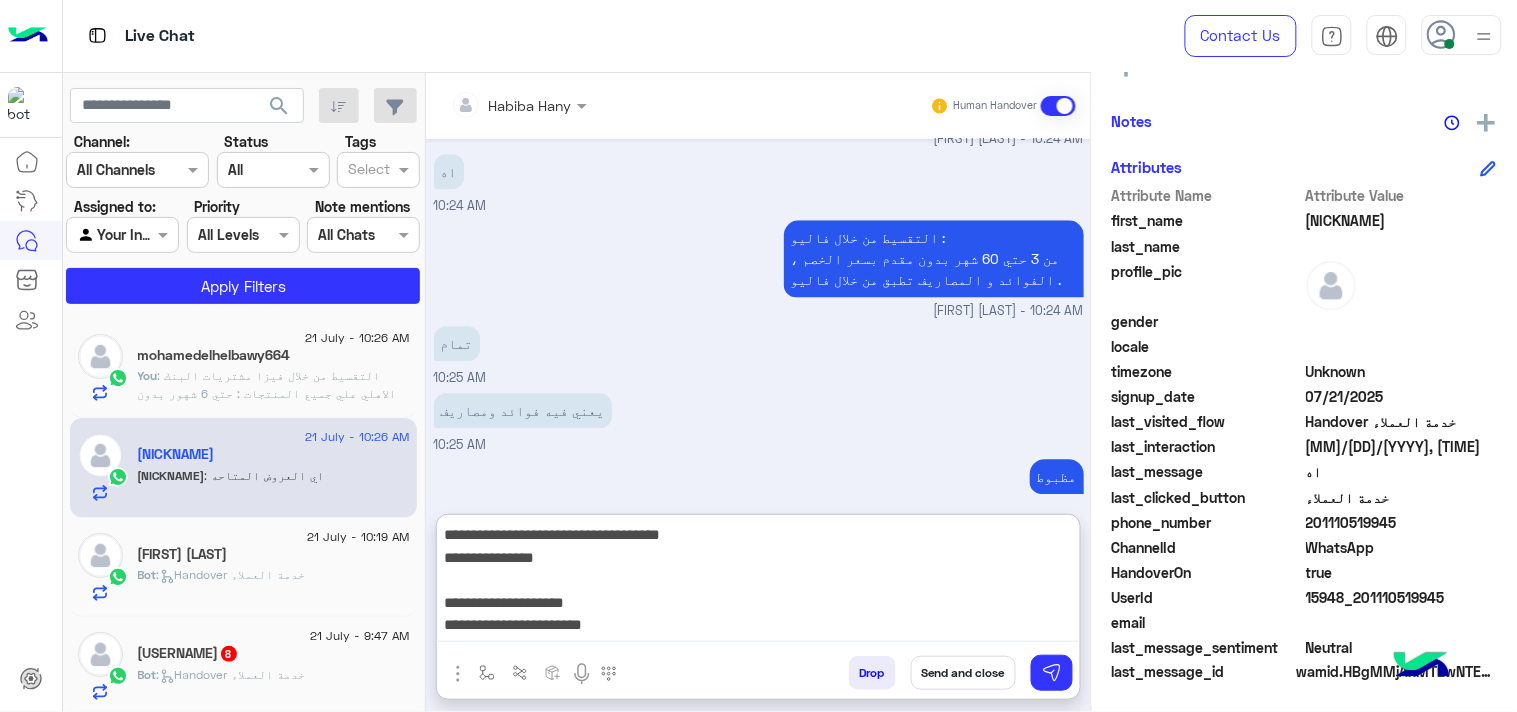 scroll, scrollTop: 16, scrollLeft: 0, axis: vertical 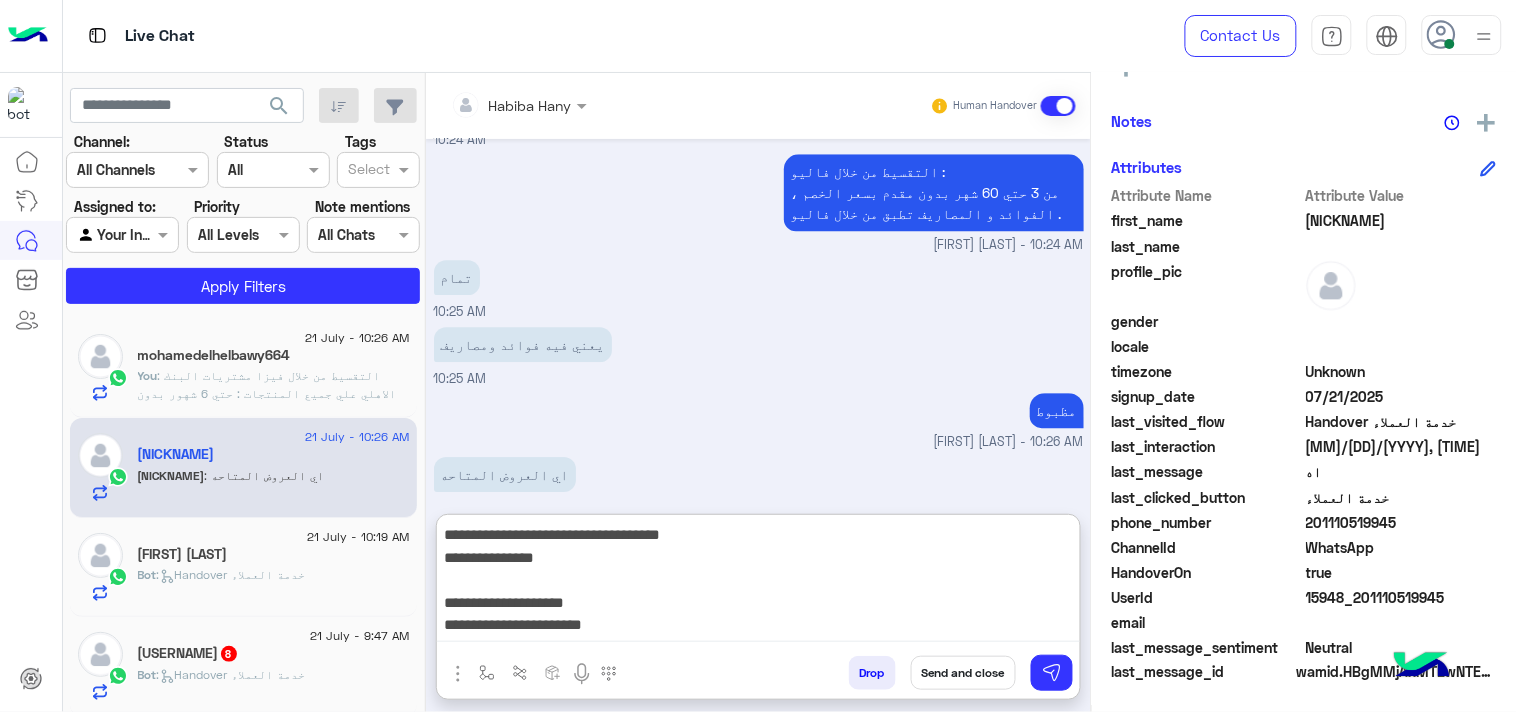 click on "**********" at bounding box center [758, 582] 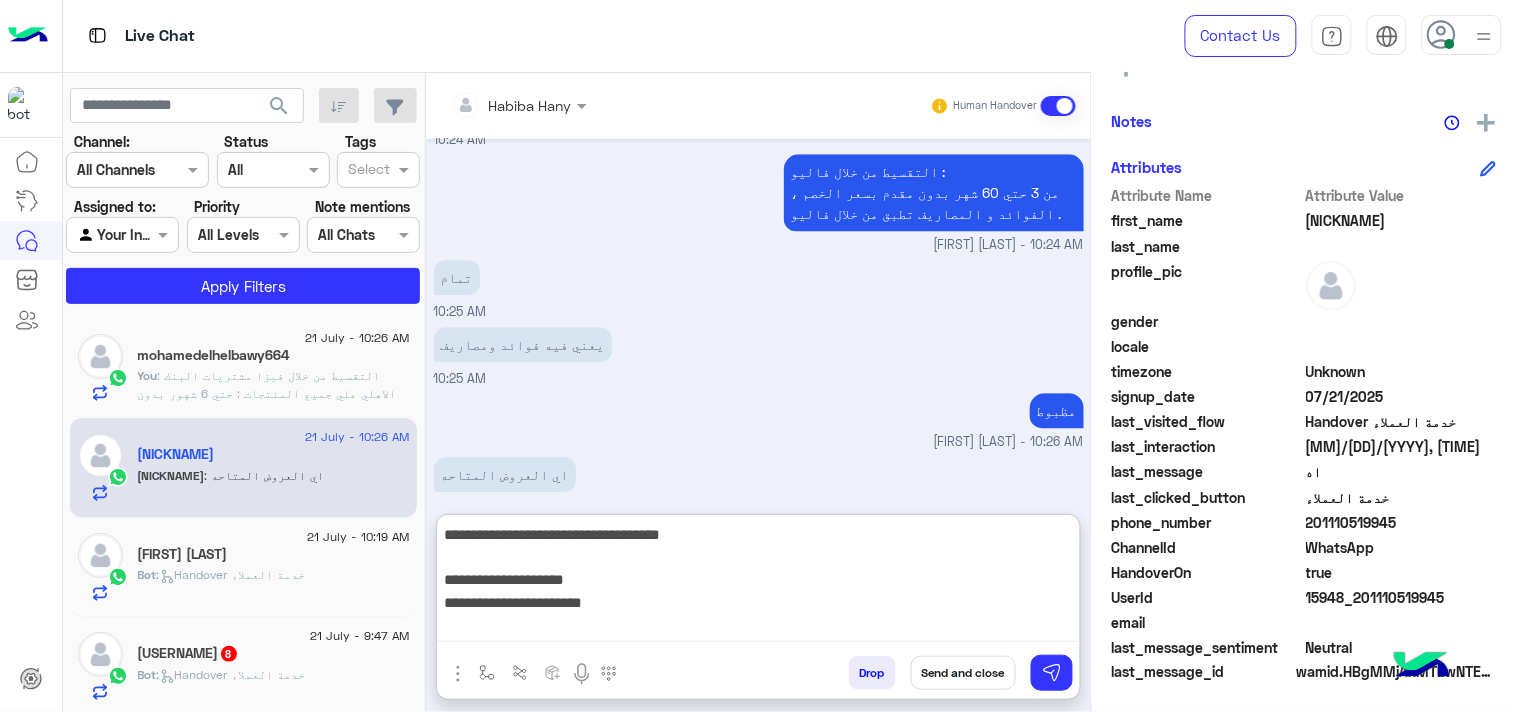 scroll, scrollTop: 0, scrollLeft: 0, axis: both 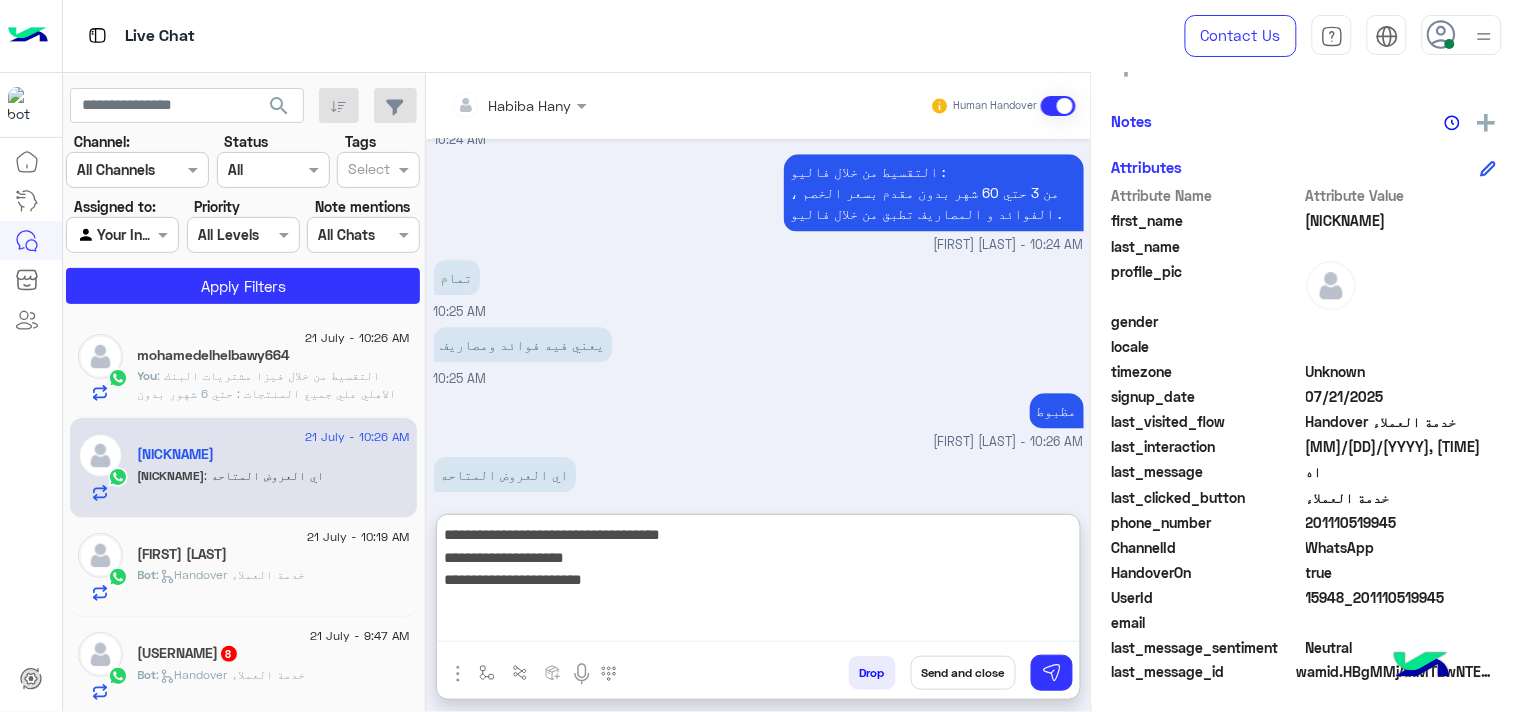 drag, startPoint x: 486, startPoint y: 553, endPoint x: 667, endPoint y: 545, distance: 181.17671 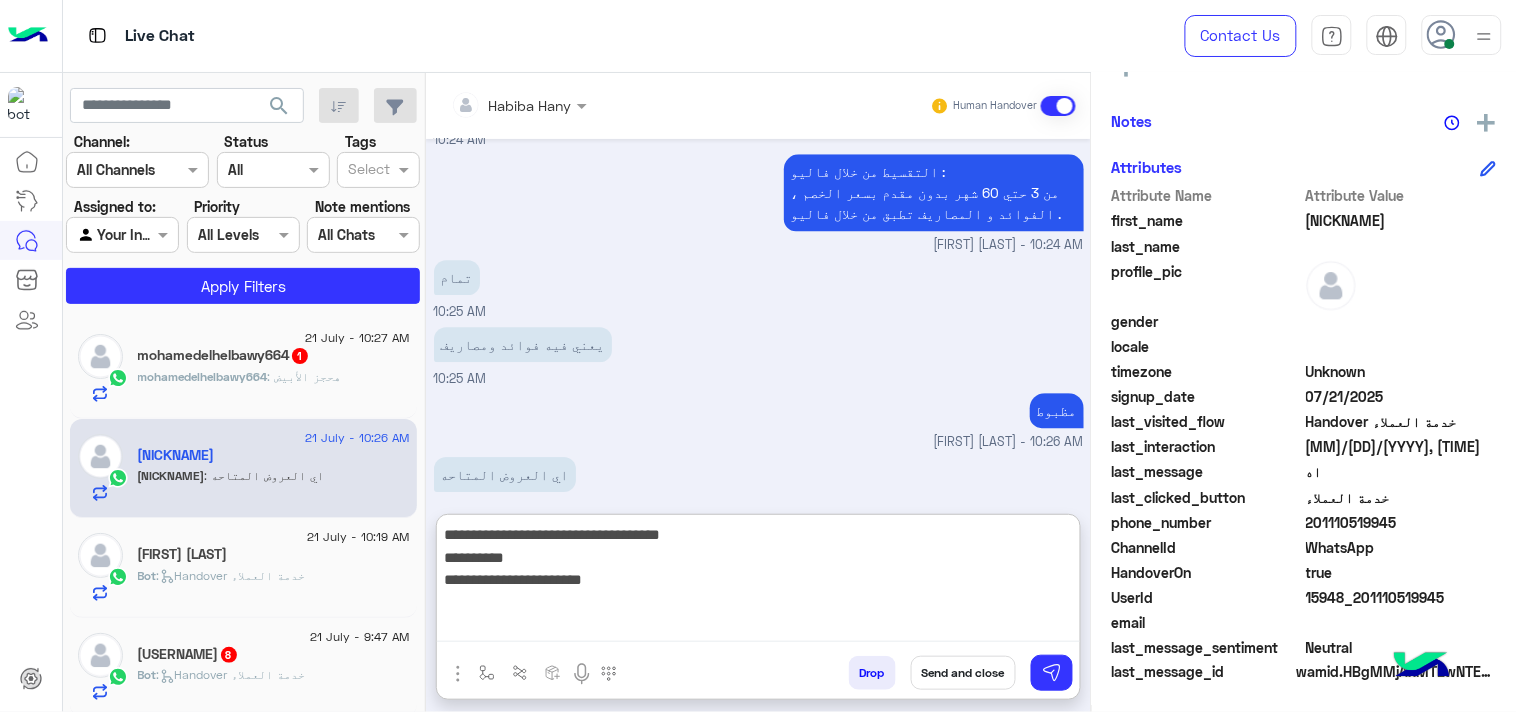 drag, startPoint x: 485, startPoint y: 584, endPoint x: 631, endPoint y: 581, distance: 146.03082 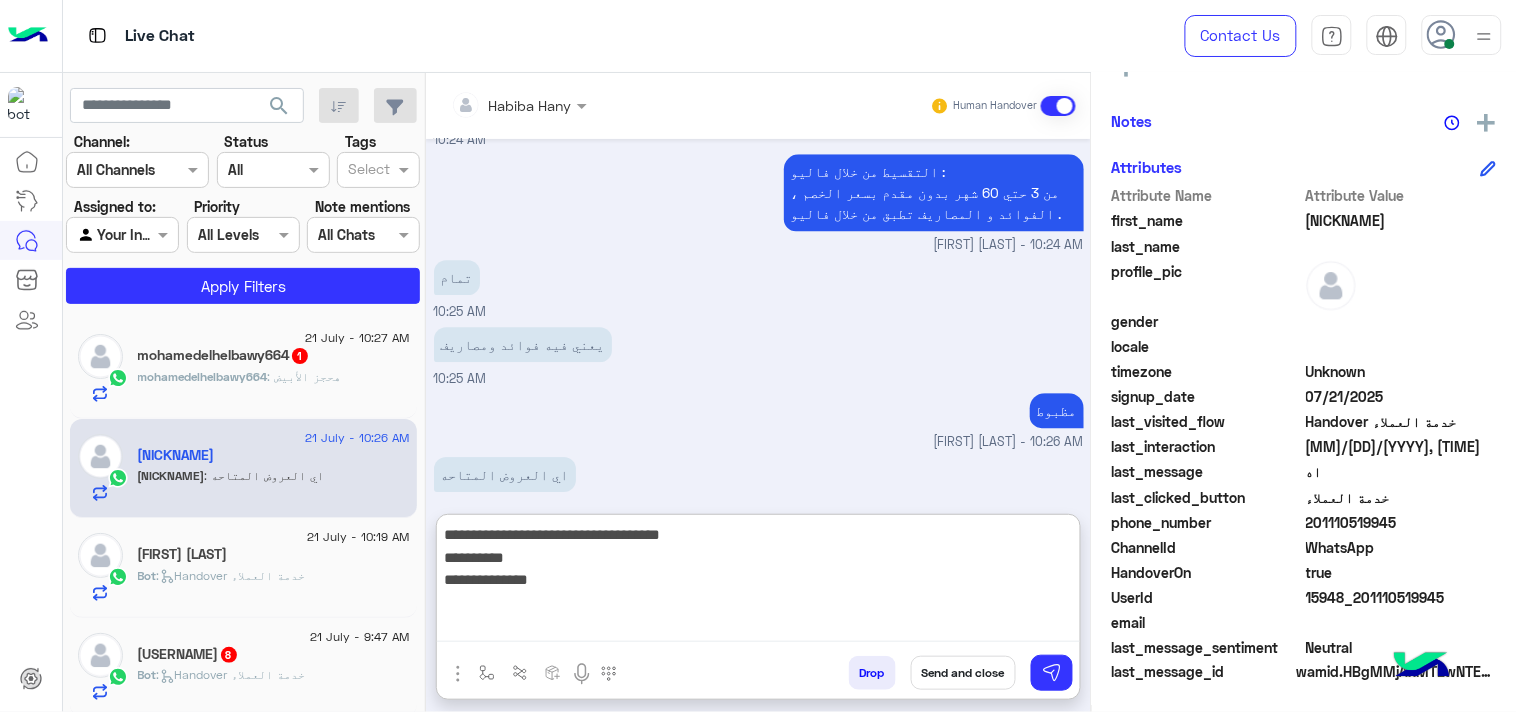 type on "**********" 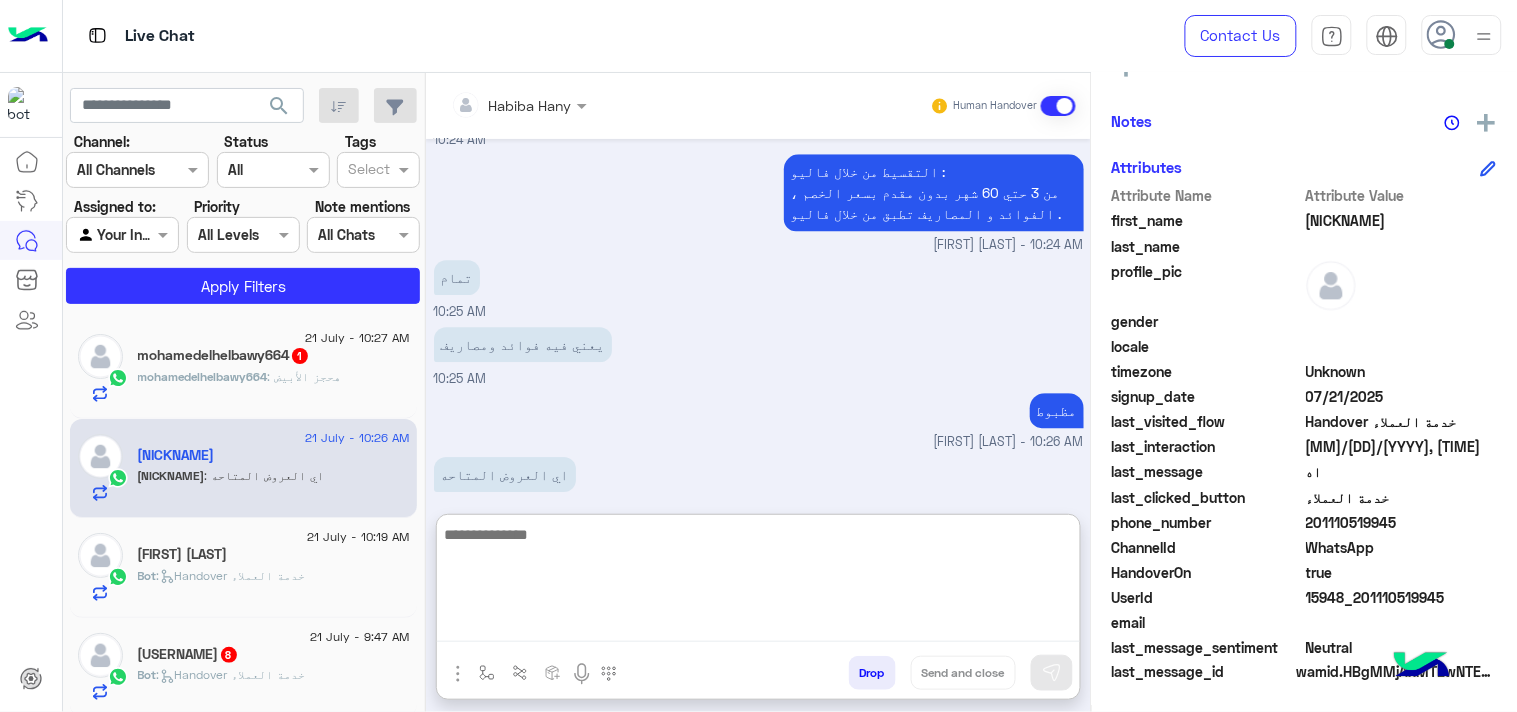 scroll, scrollTop: 1523, scrollLeft: 0, axis: vertical 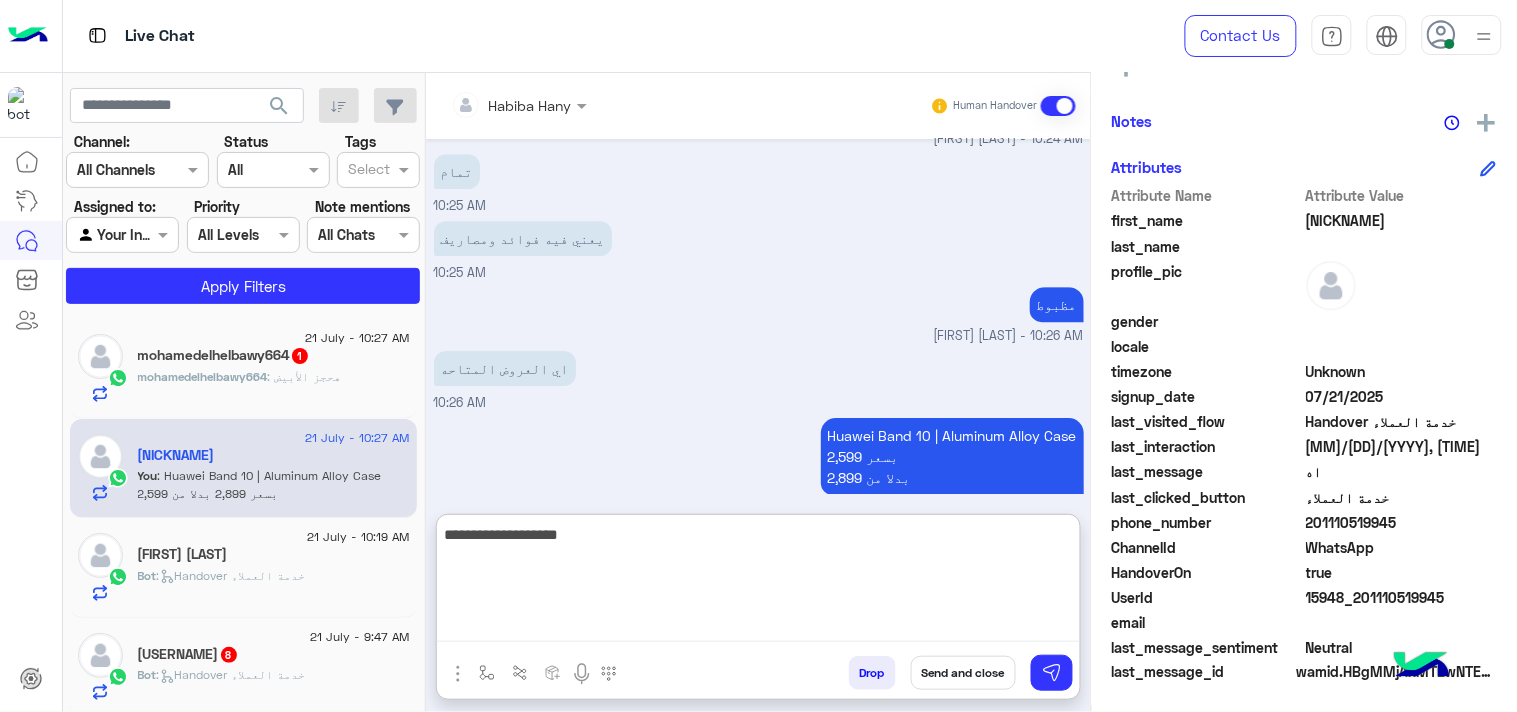 type on "**********" 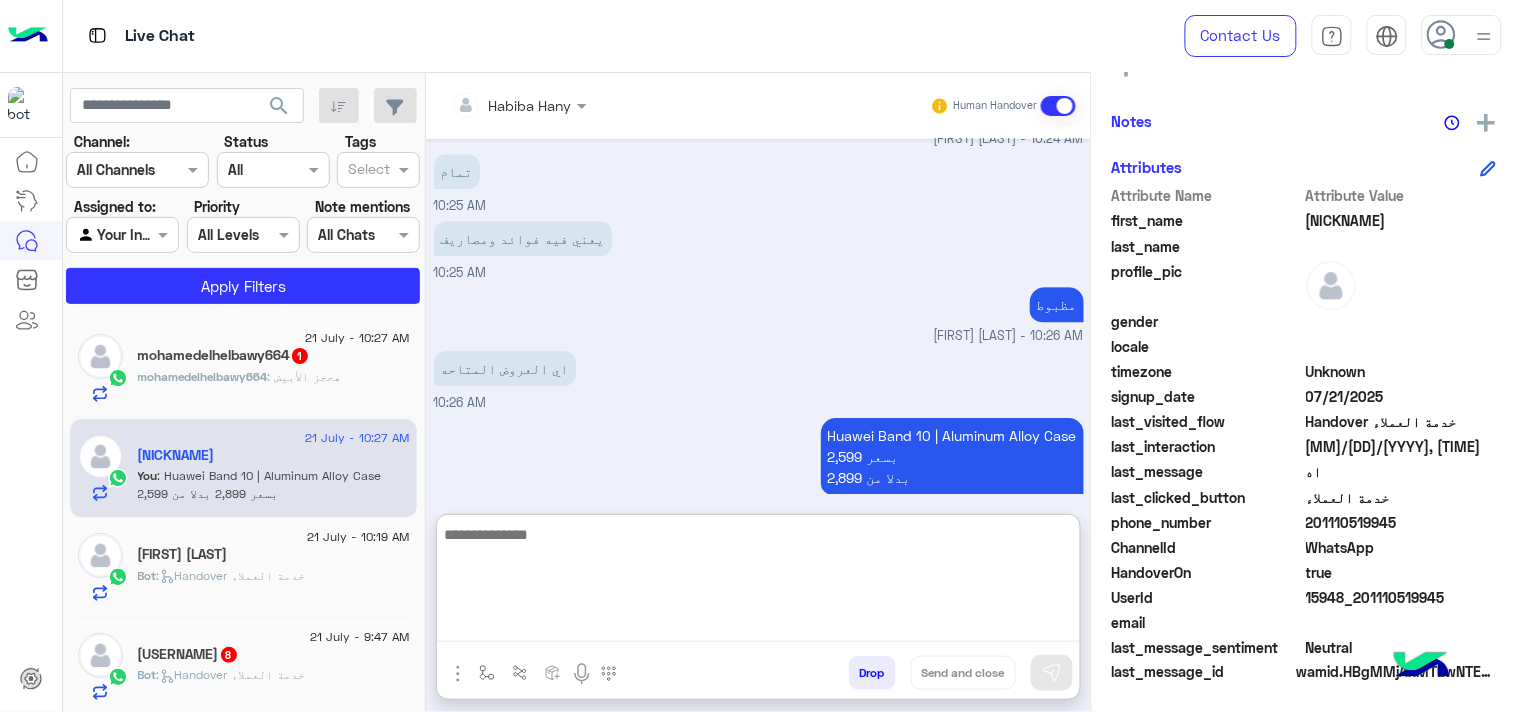 scroll, scrollTop: 1587, scrollLeft: 0, axis: vertical 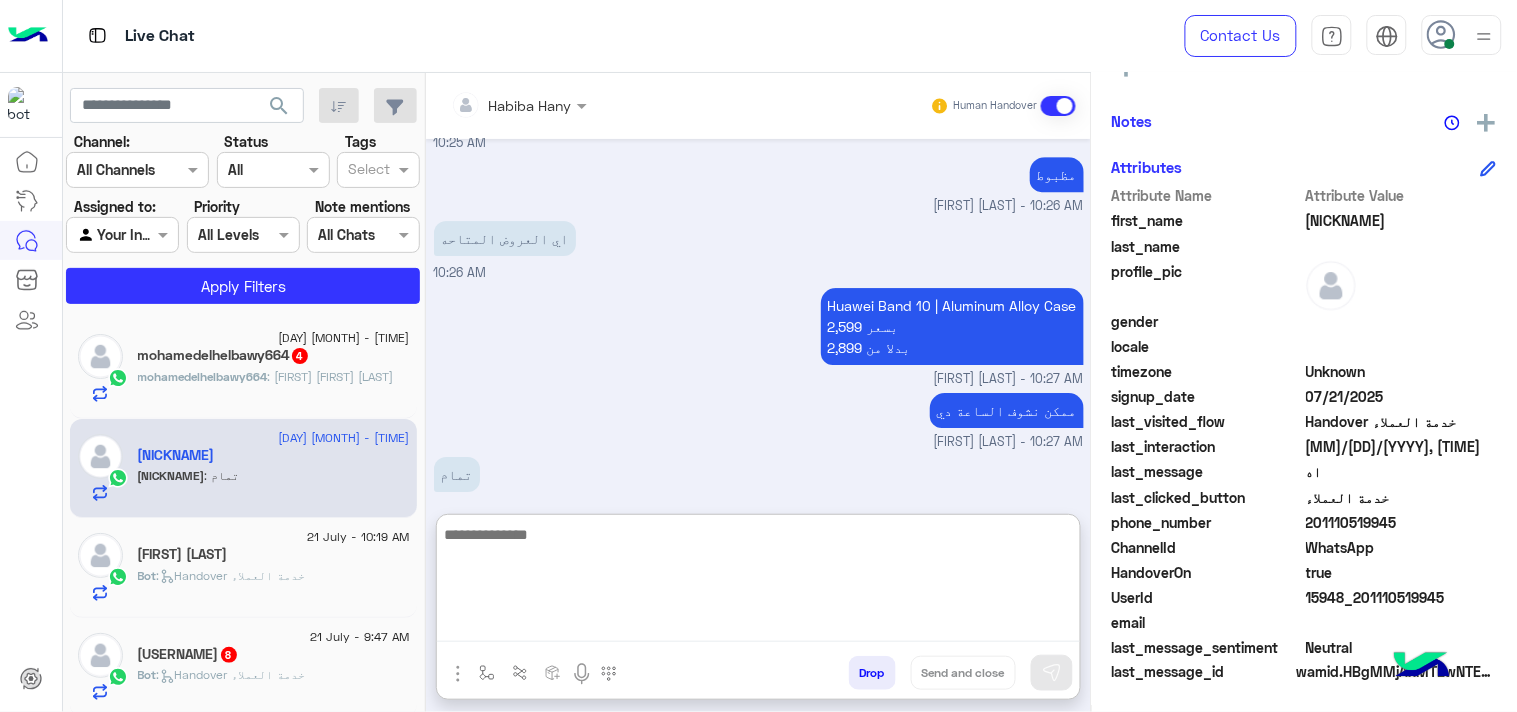 paste on "**********" 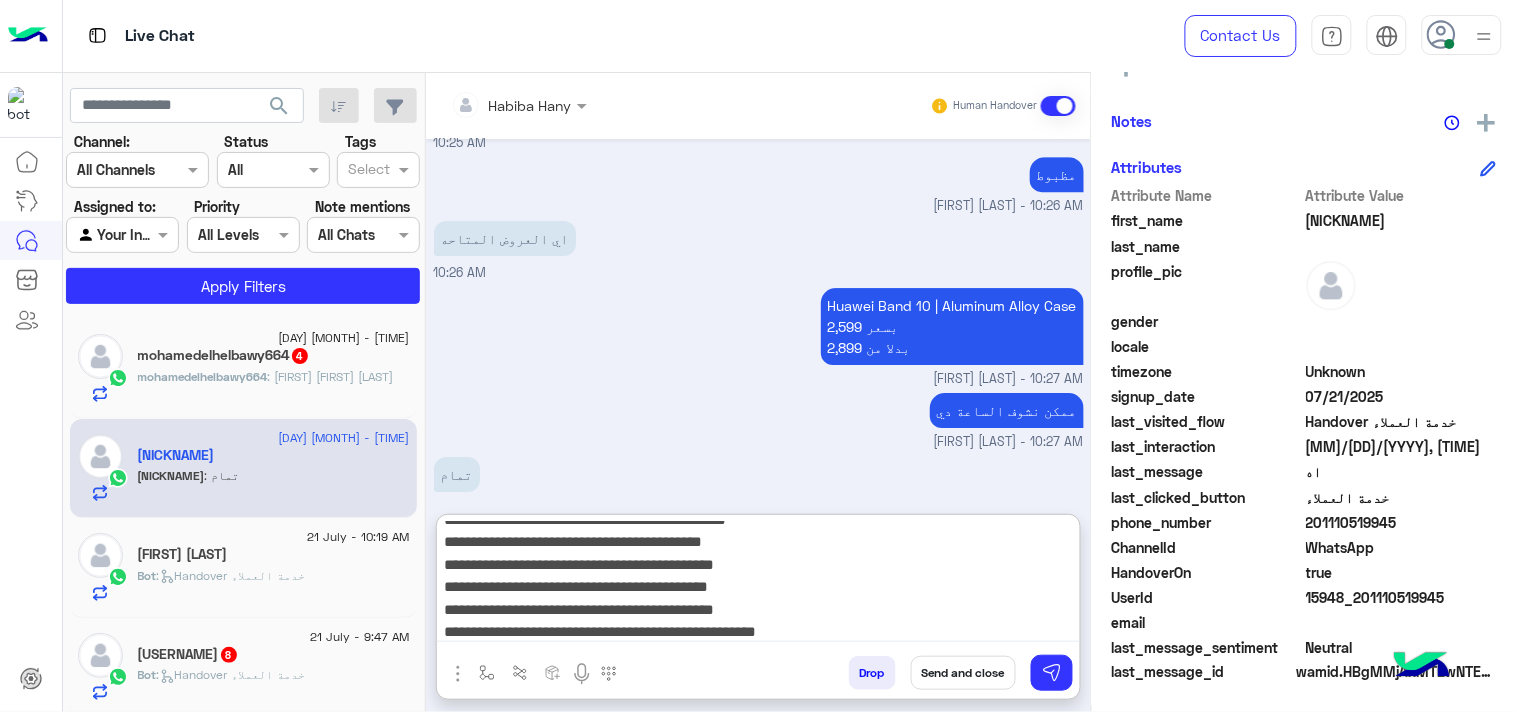 scroll, scrollTop: 0, scrollLeft: 0, axis: both 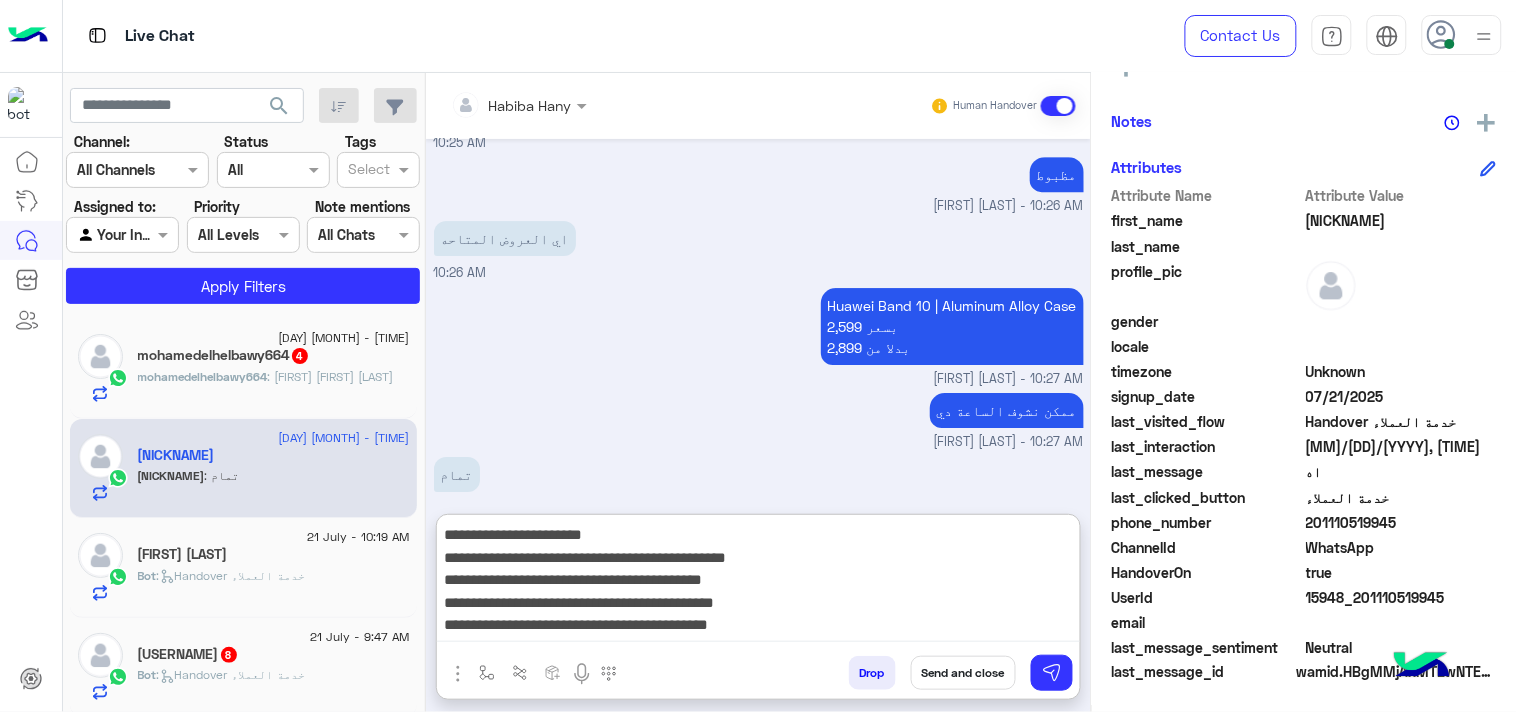 type on "**********" 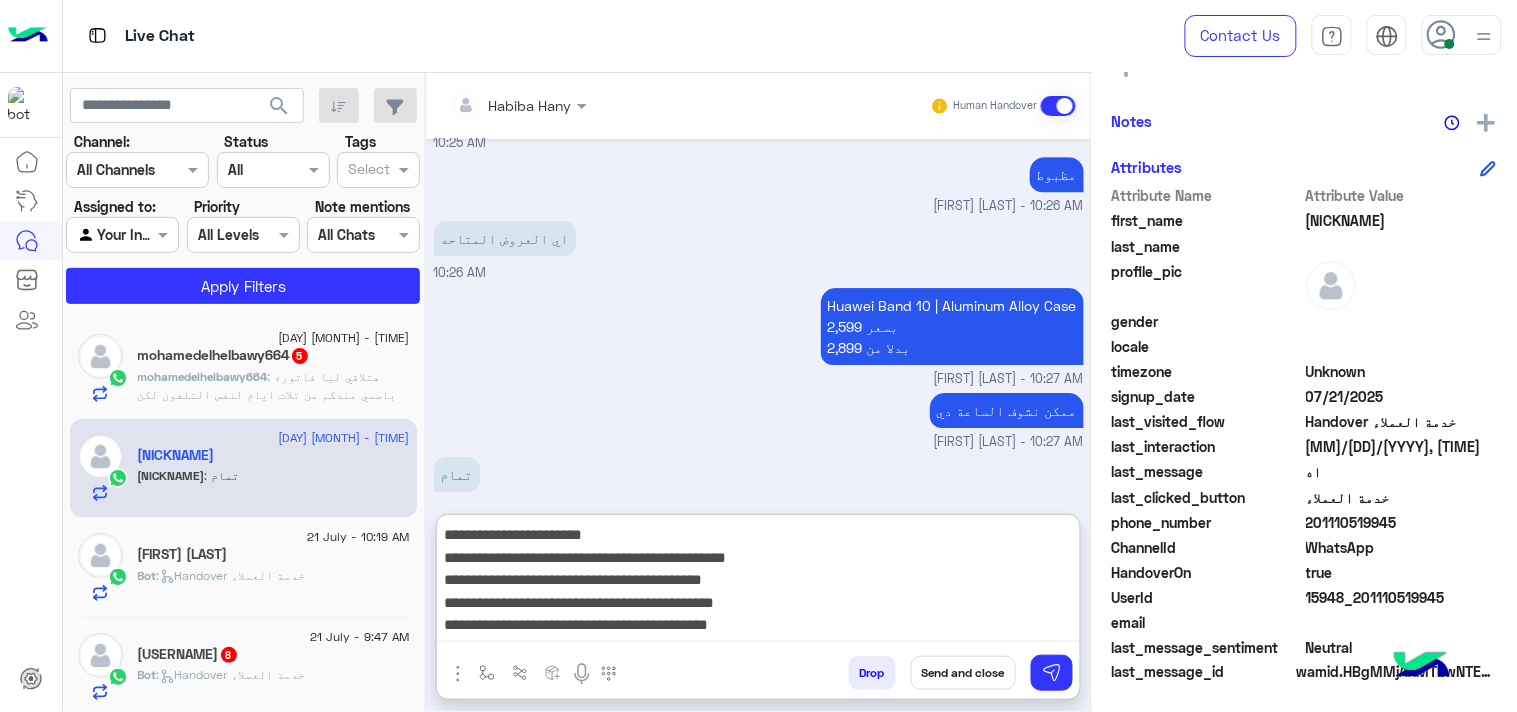 scroll, scrollTop: 1653, scrollLeft: 0, axis: vertical 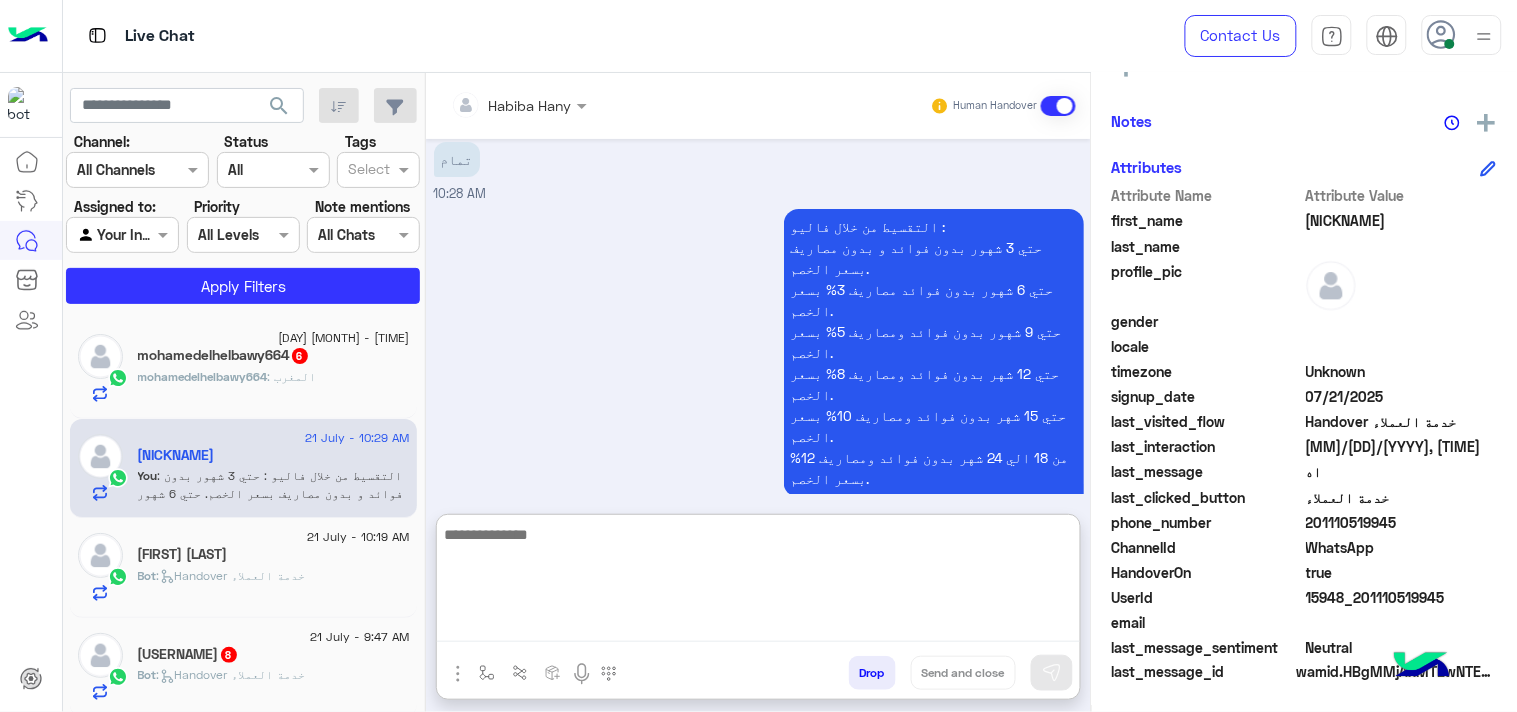 click on "[DAY] [MONTH] - [TIME]  [USERNAME]   6 [USERNAME] : [LOCATION]" 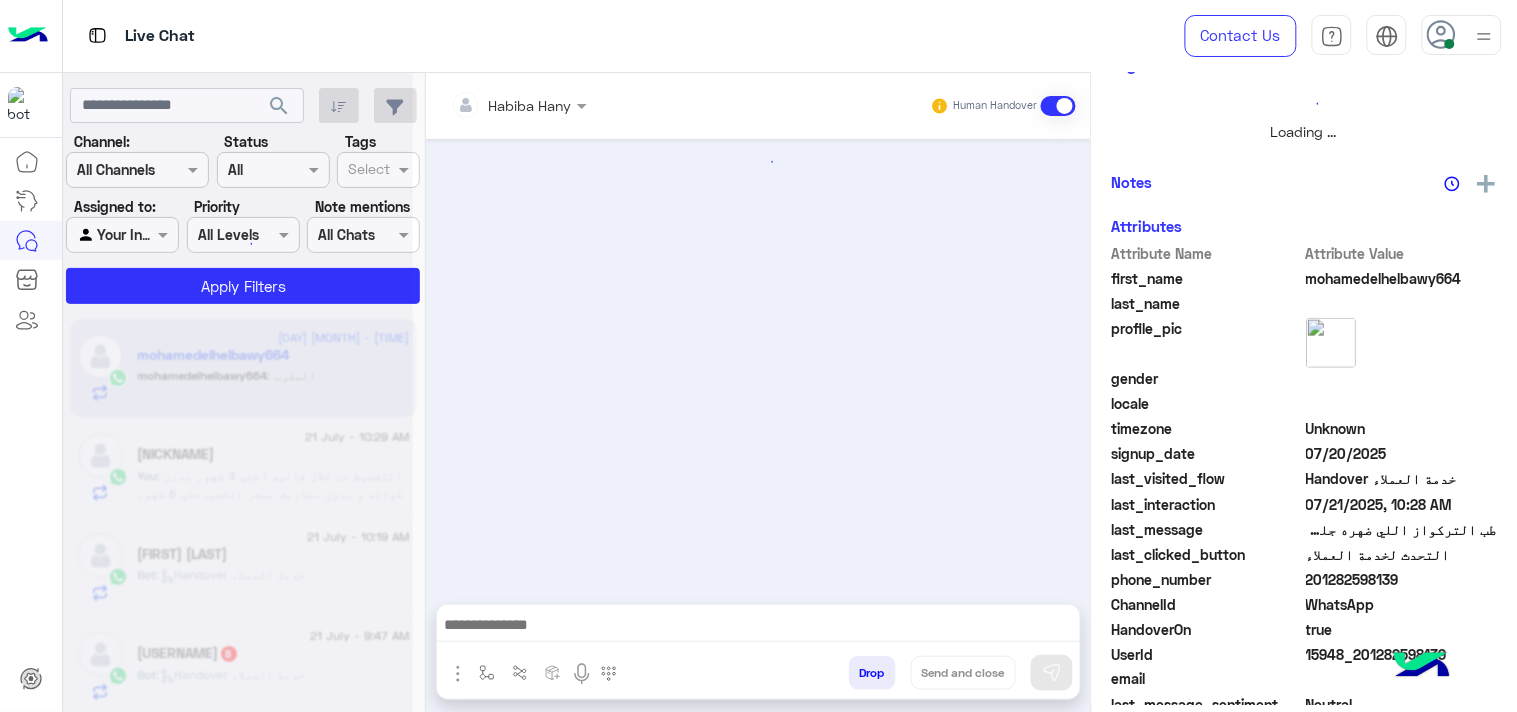 scroll, scrollTop: 0, scrollLeft: 0, axis: both 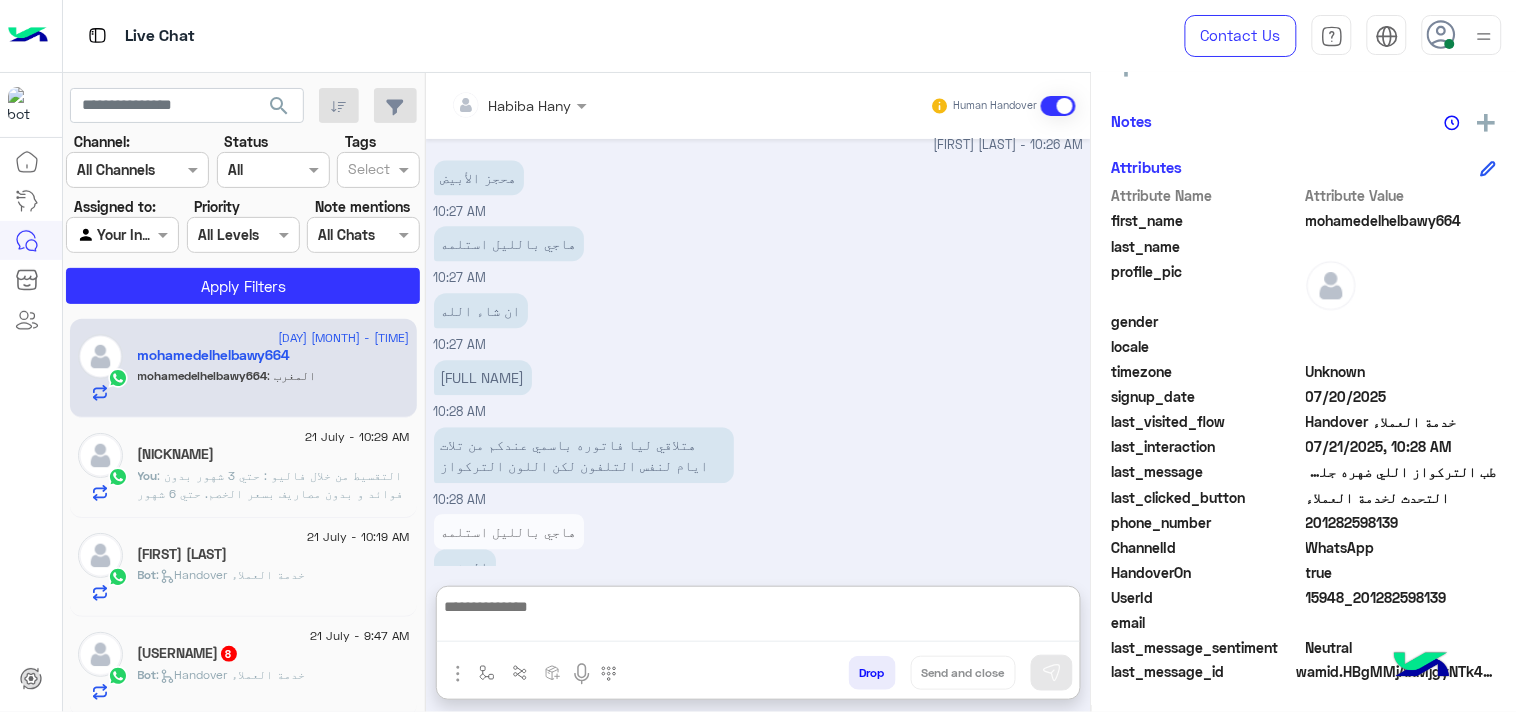 click at bounding box center (758, 618) 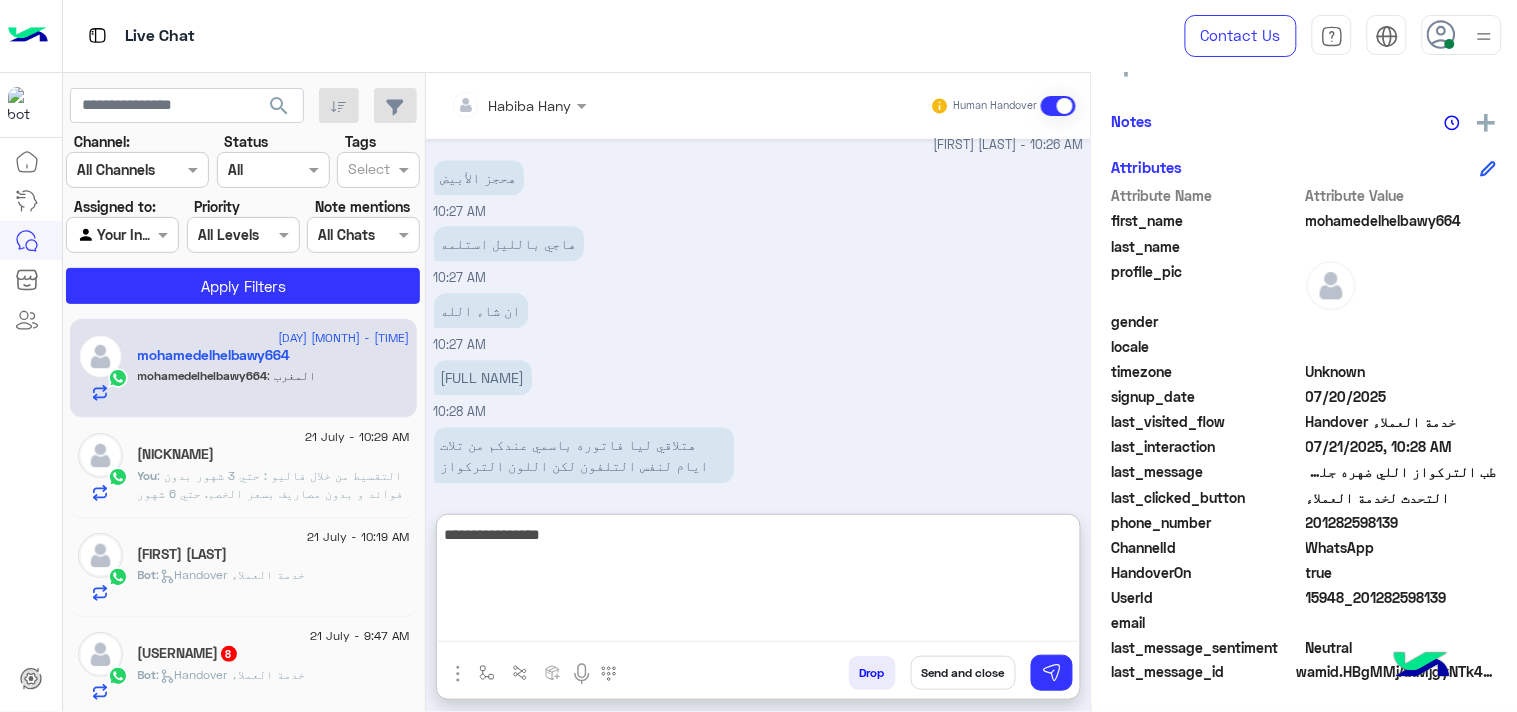 type on "**********" 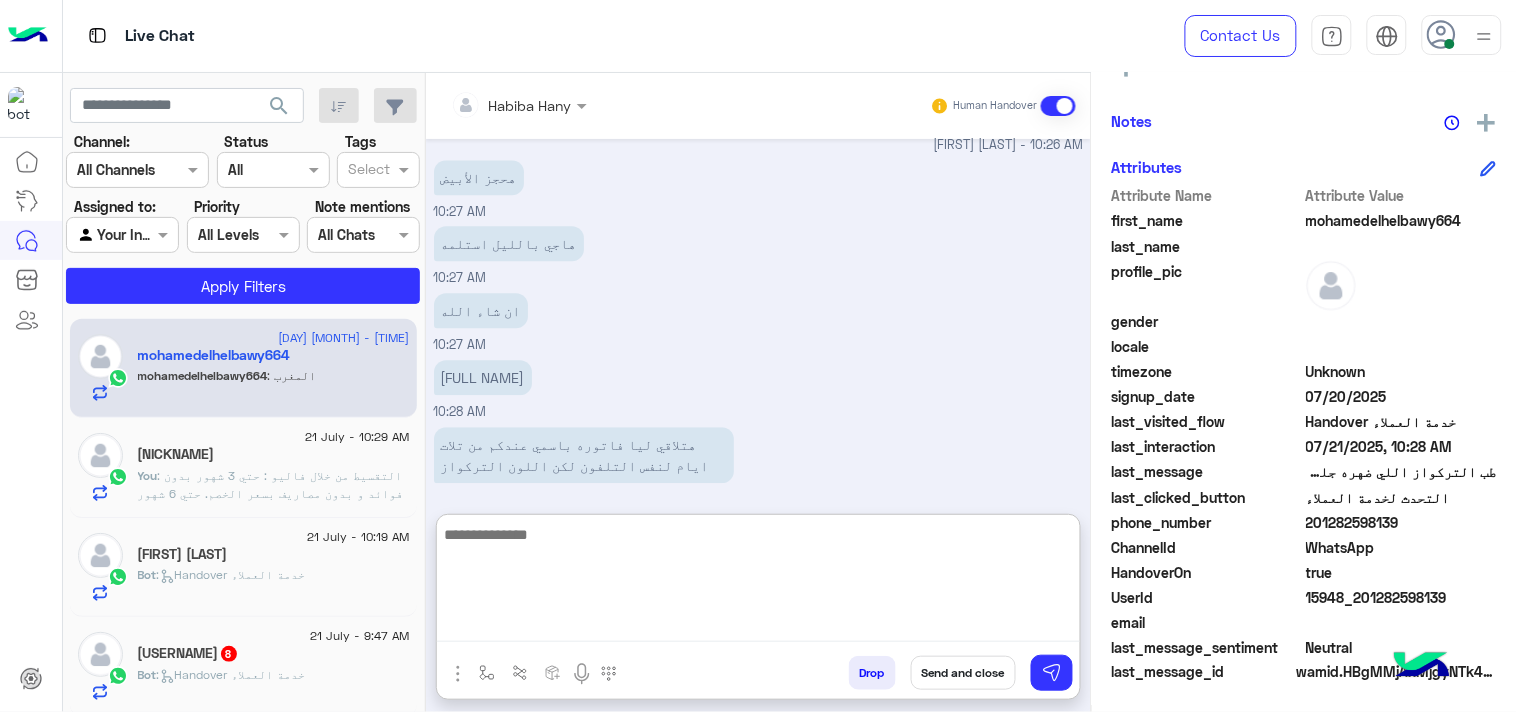 type on "*" 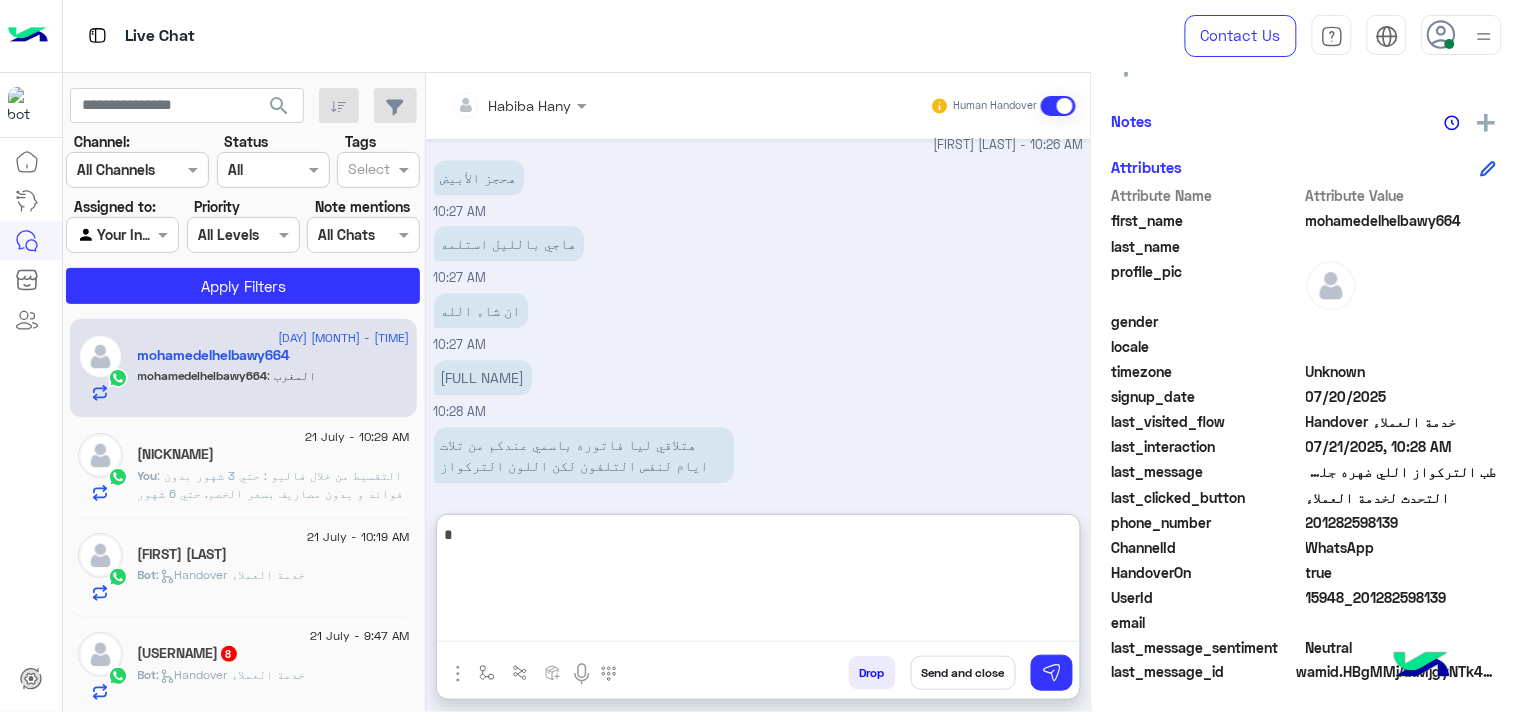 scroll, scrollTop: 1383, scrollLeft: 0, axis: vertical 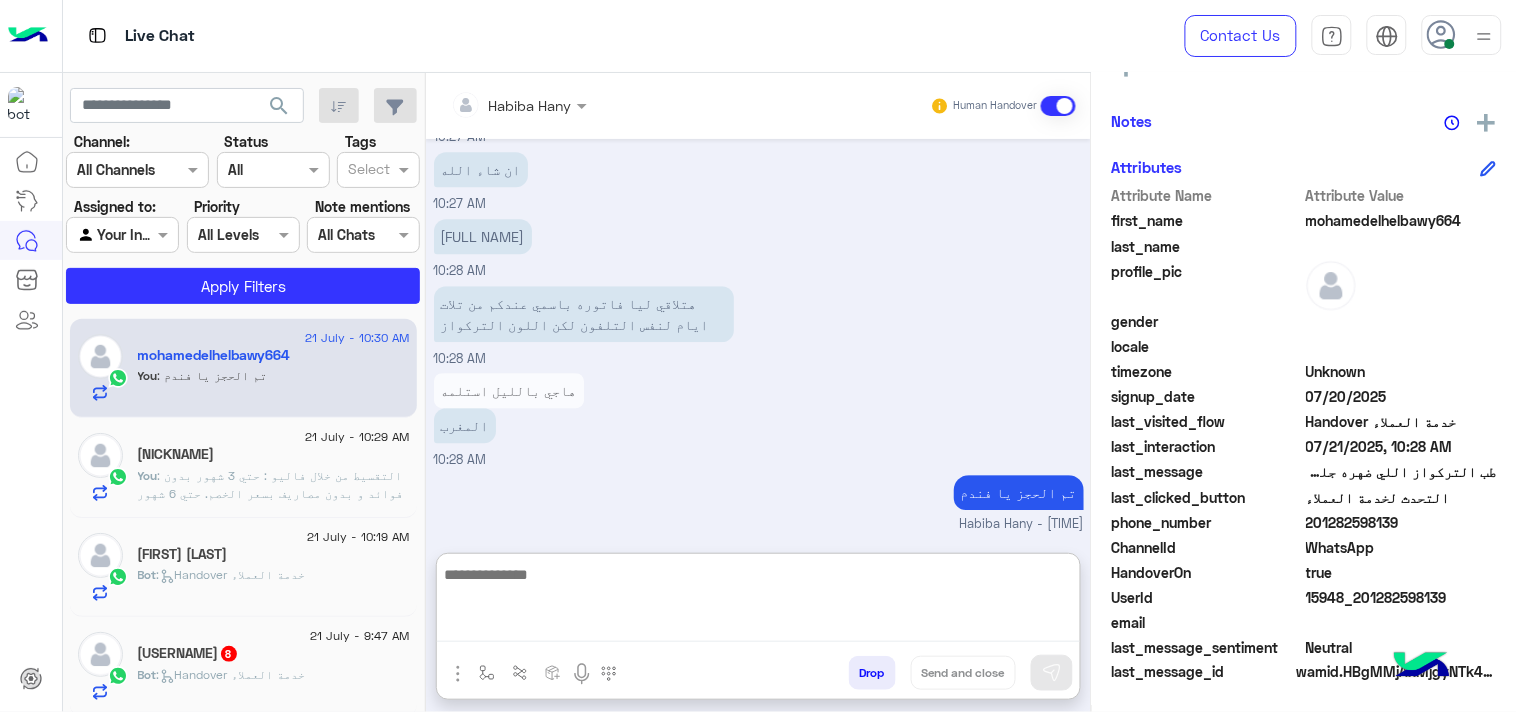 paste on "**********" 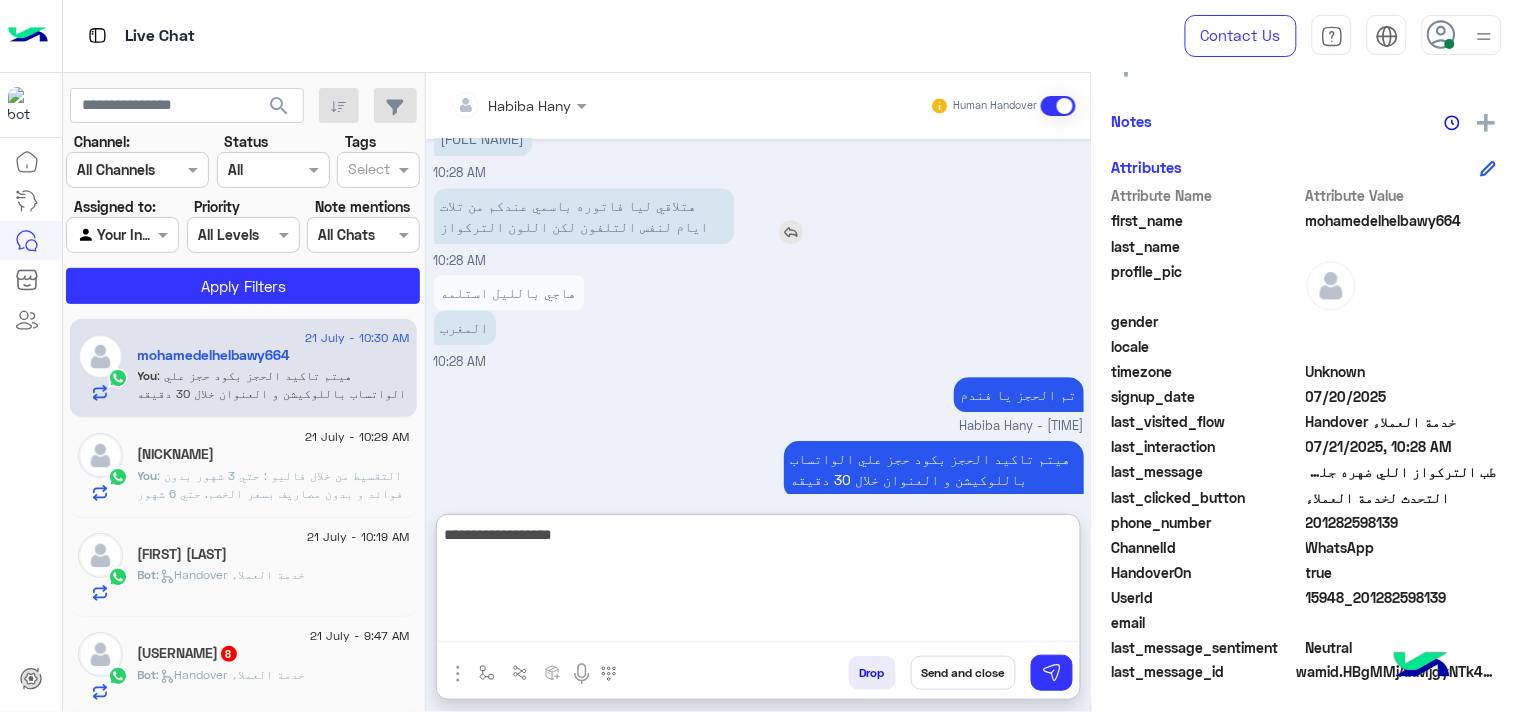 scroll, scrollTop: 1555, scrollLeft: 0, axis: vertical 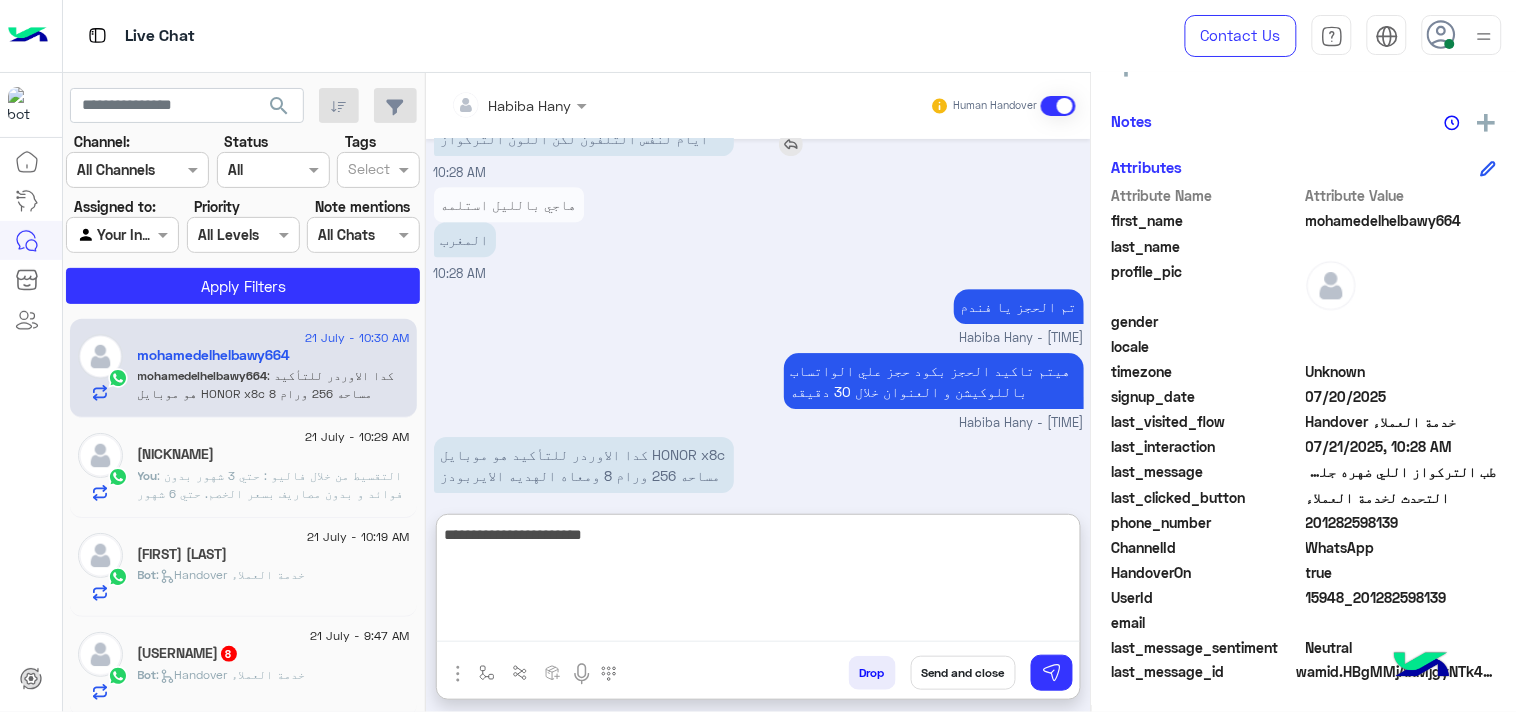 type on "**********" 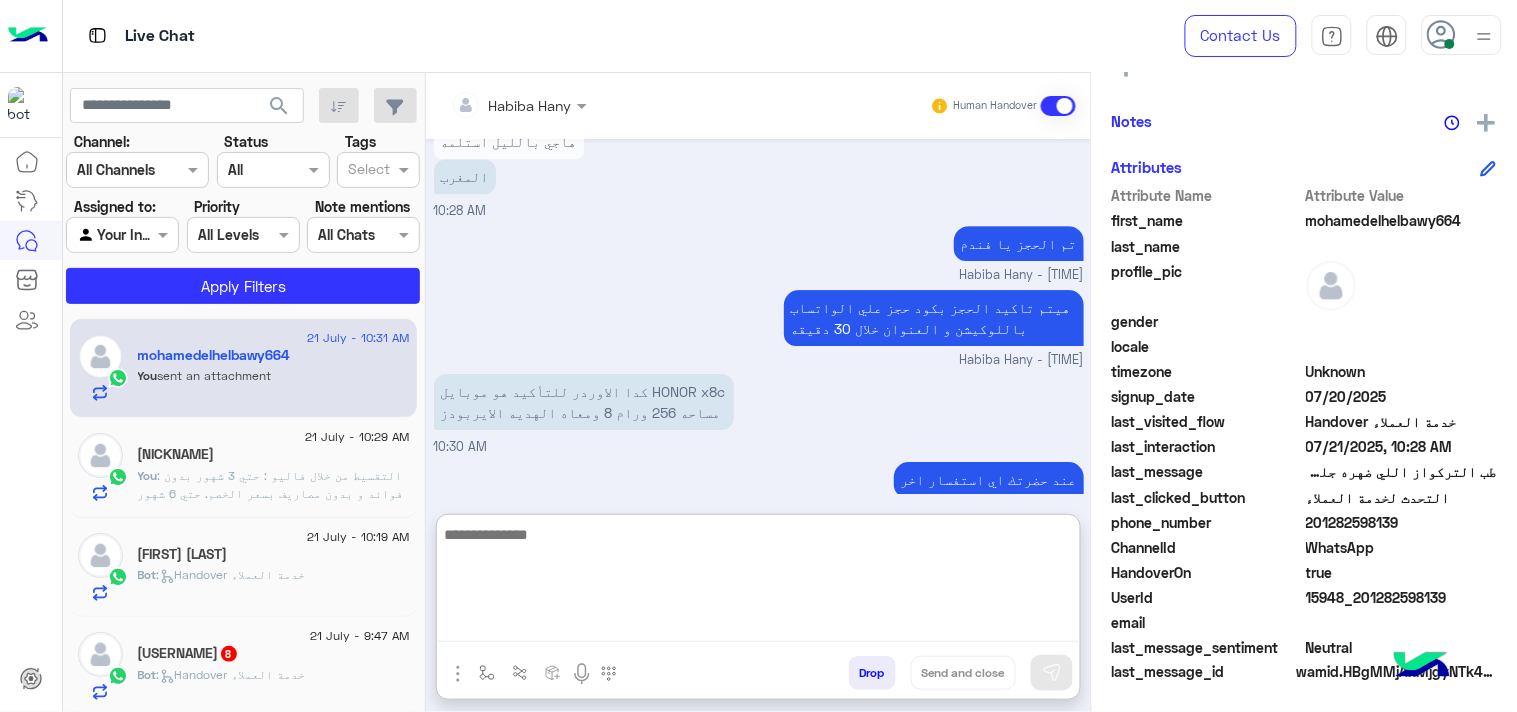scroll, scrollTop: 1890, scrollLeft: 0, axis: vertical 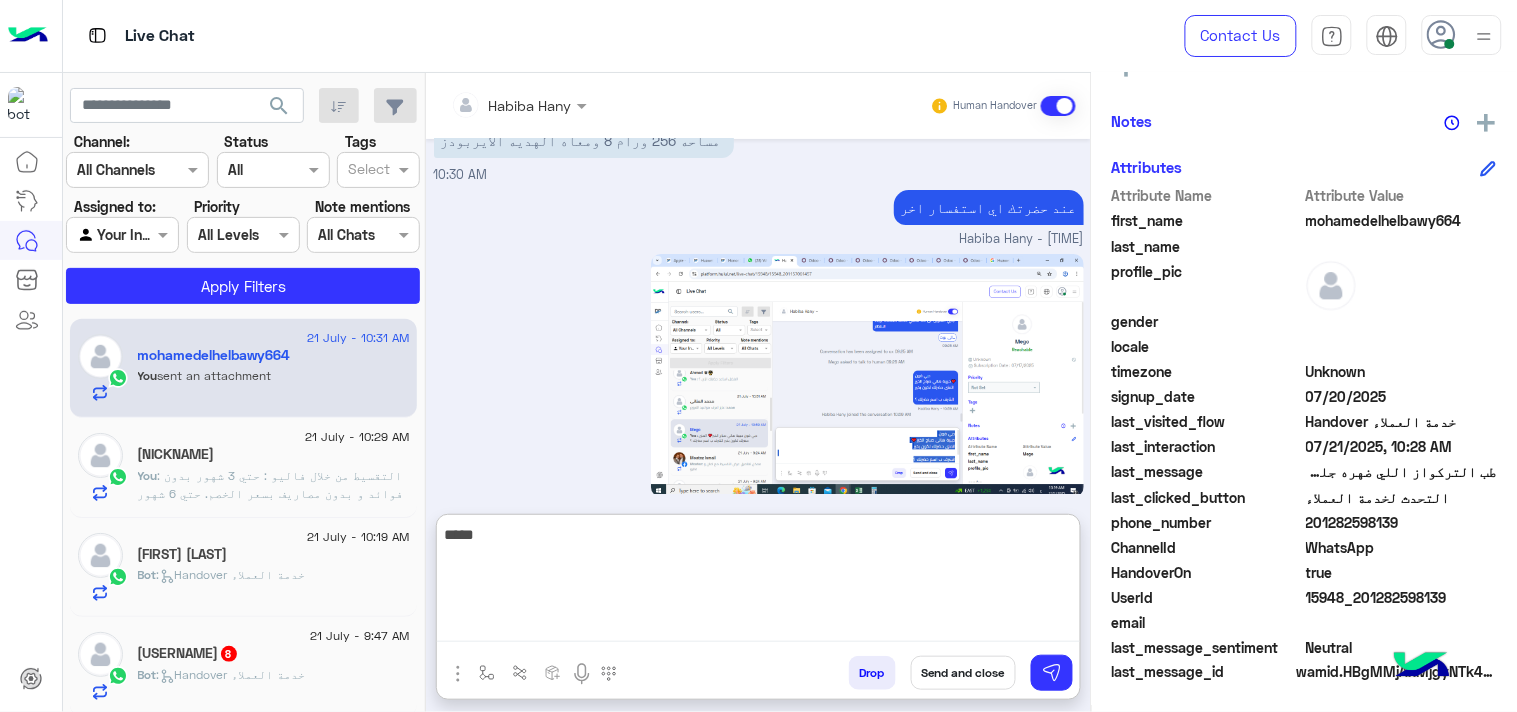 type on "*****" 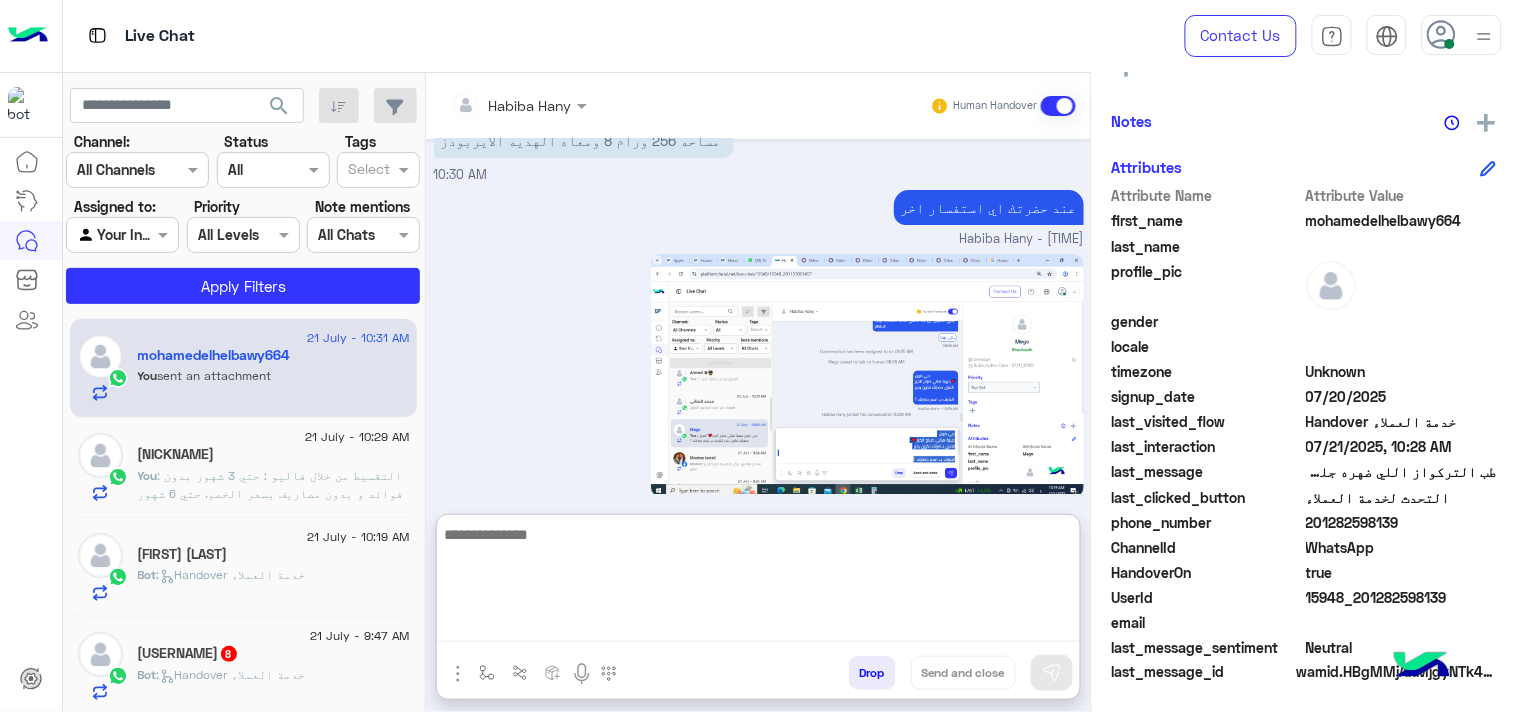 scroll, scrollTop: 1954, scrollLeft: 0, axis: vertical 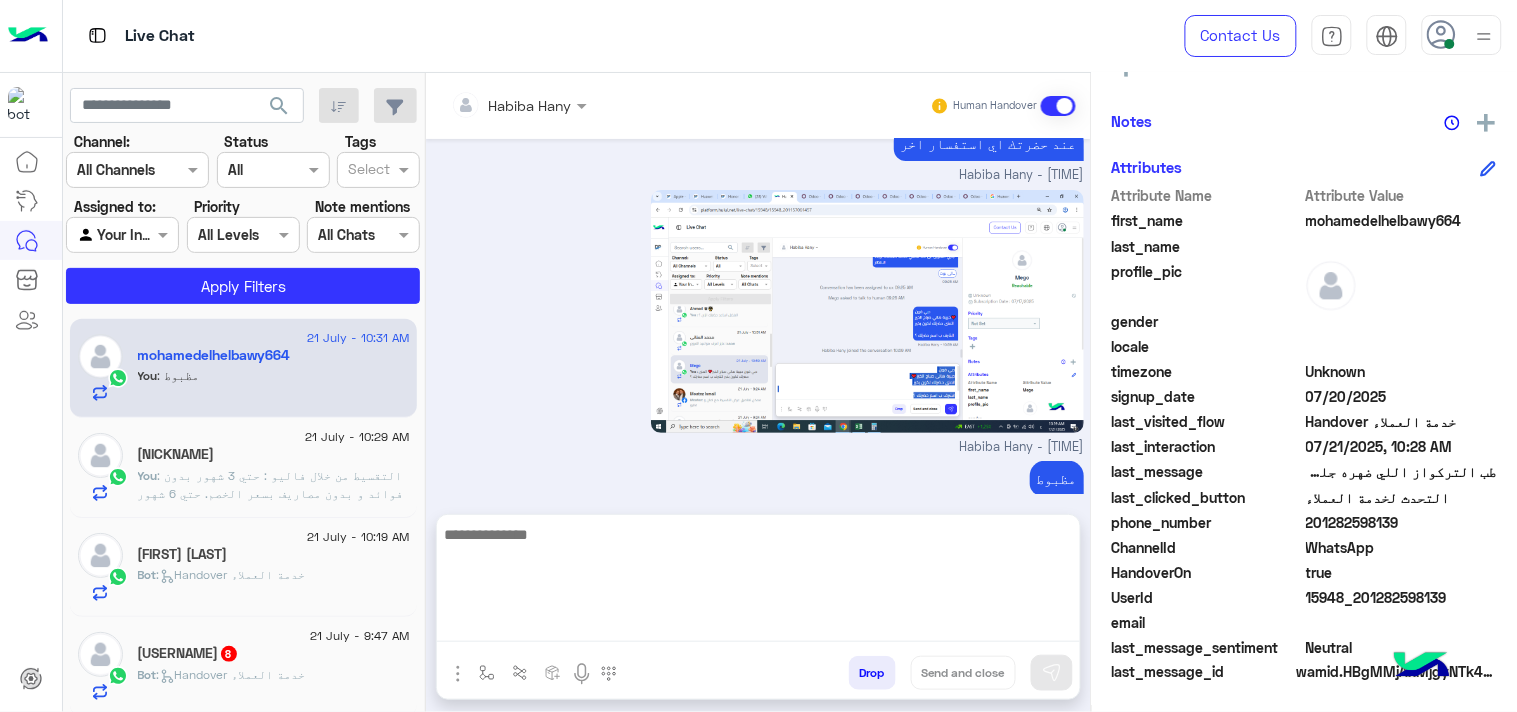 click on ": التقسيط من خلال فاليو :
حتي 3 شهور بدون فوائد و بدون مصاريف بسعر الخصم.
حتي 6 شهور بدون فوائد مصاريف 3% بسعر الخصم.
حتي  9 شهور بدون فوائد ومصاريف 5% بسعر الخصم.
حتي 12 شهر بدون فوائد ومصاريف 8% بسعر الخصم.
حتي 15 شهر بدون فوائد ومصاريف 10% بسعر الخصم.
من 18 الي 24 شهر بدون فوائد ومصاريف 12% بسعر الخصم." 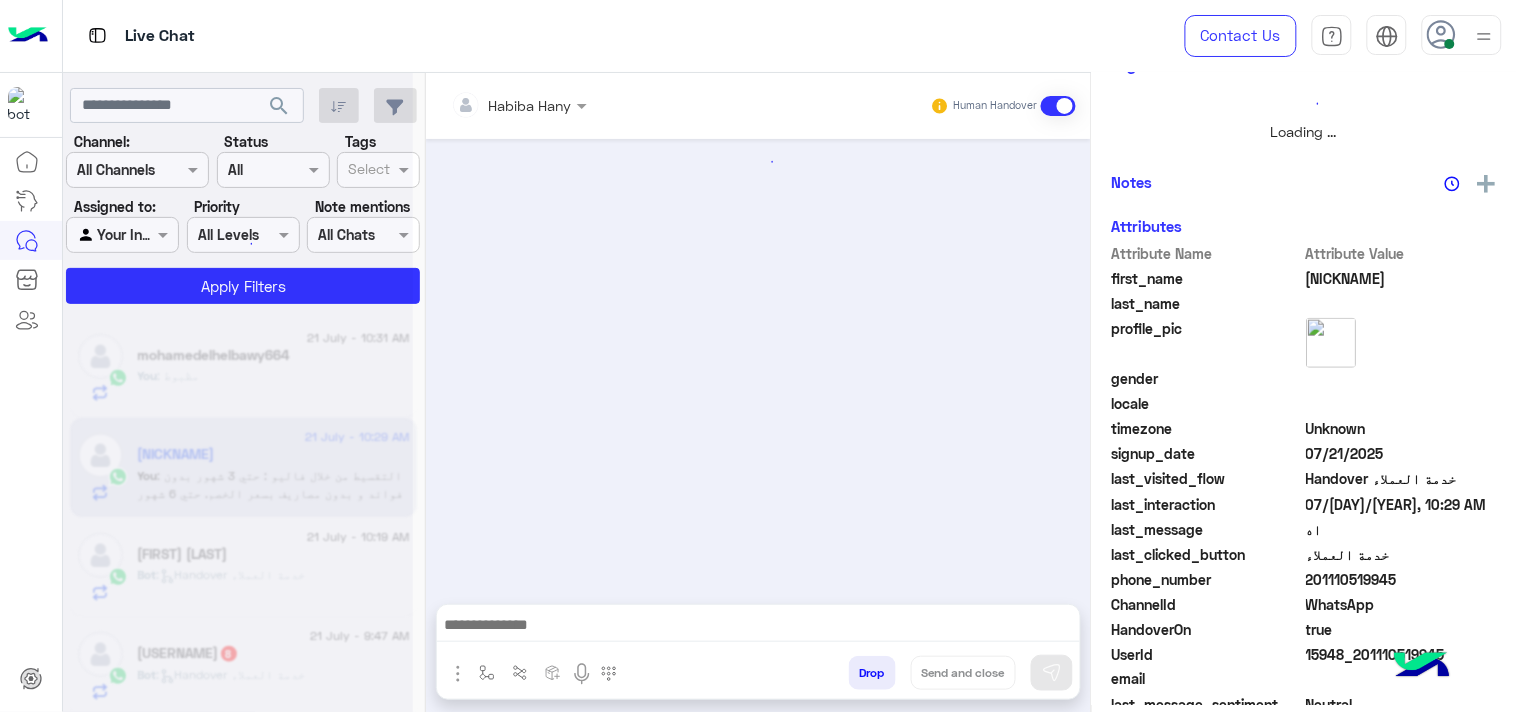 scroll, scrollTop: 0, scrollLeft: 0, axis: both 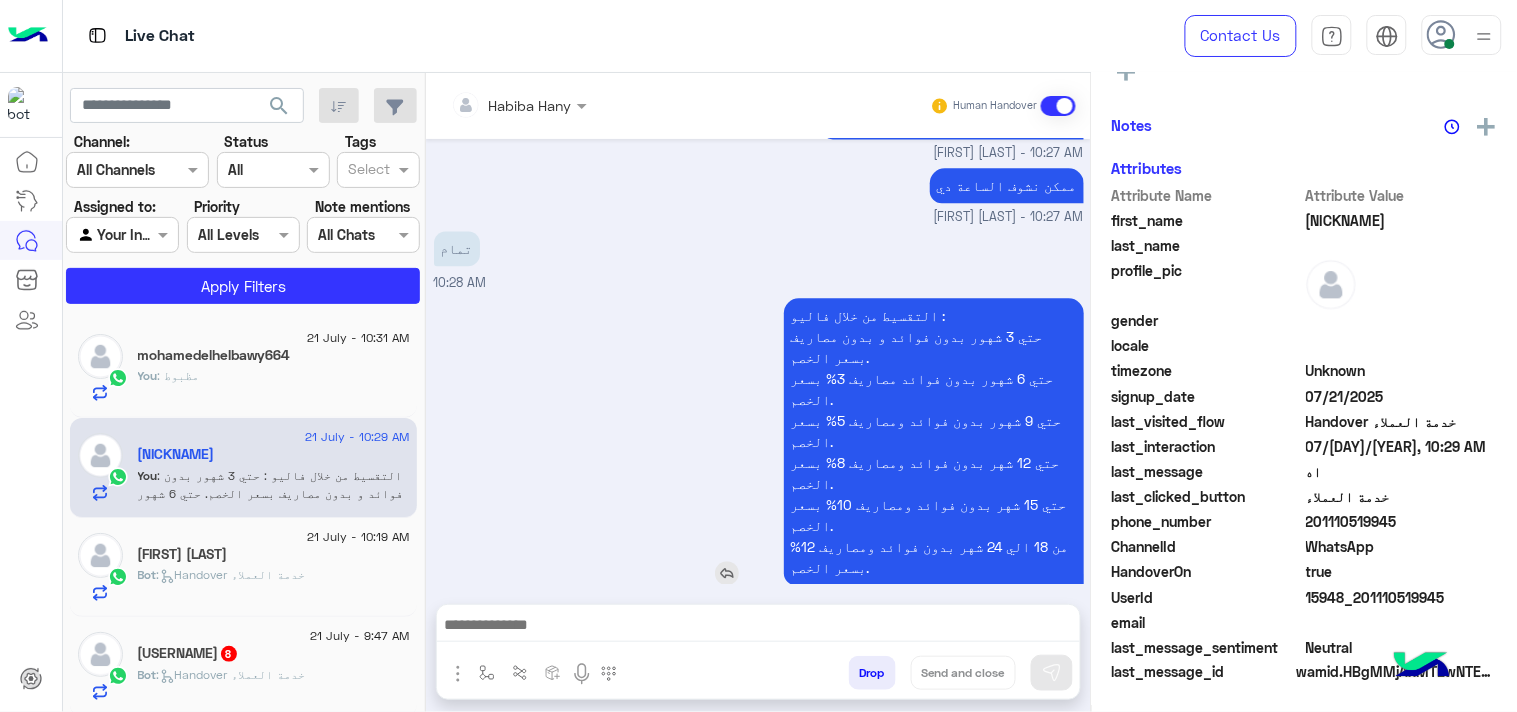 click at bounding box center [727, 573] 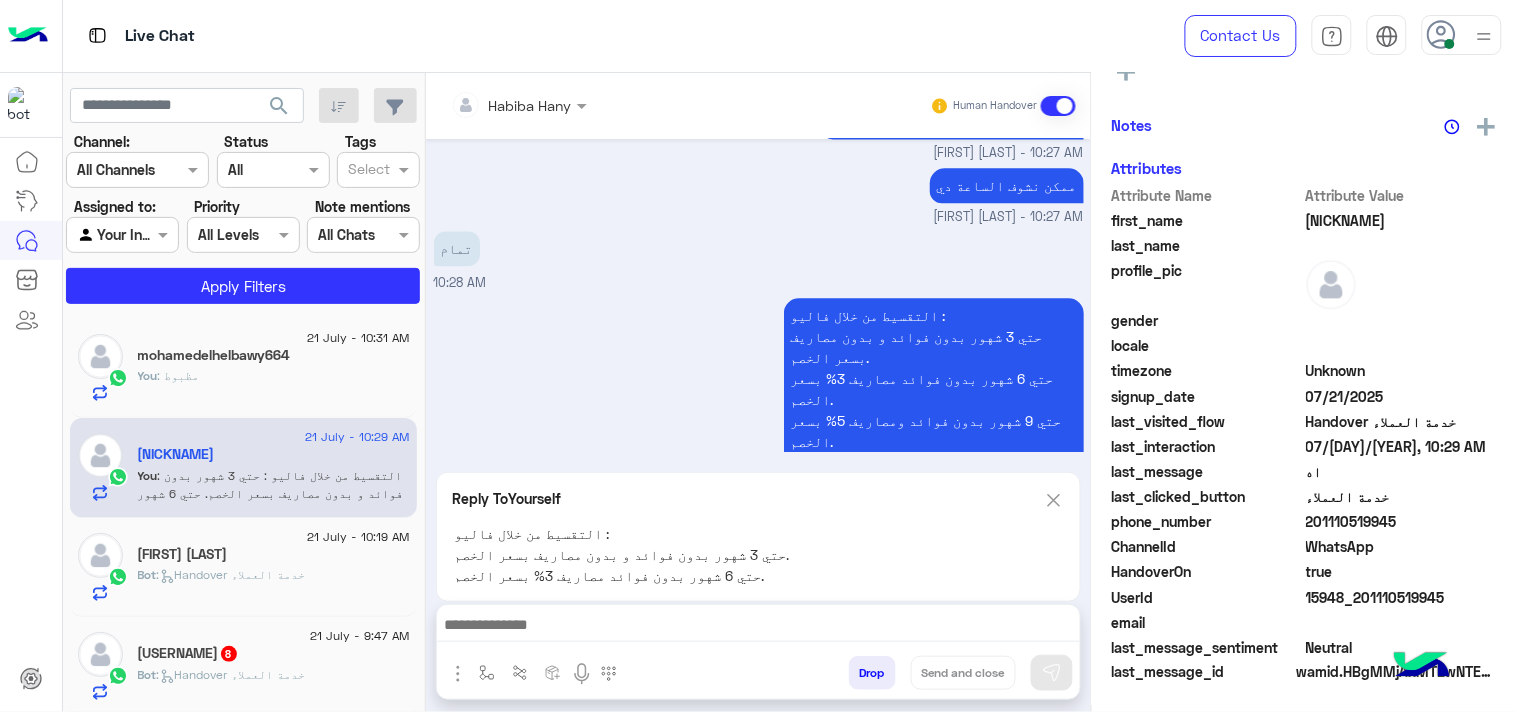 click at bounding box center [758, 627] 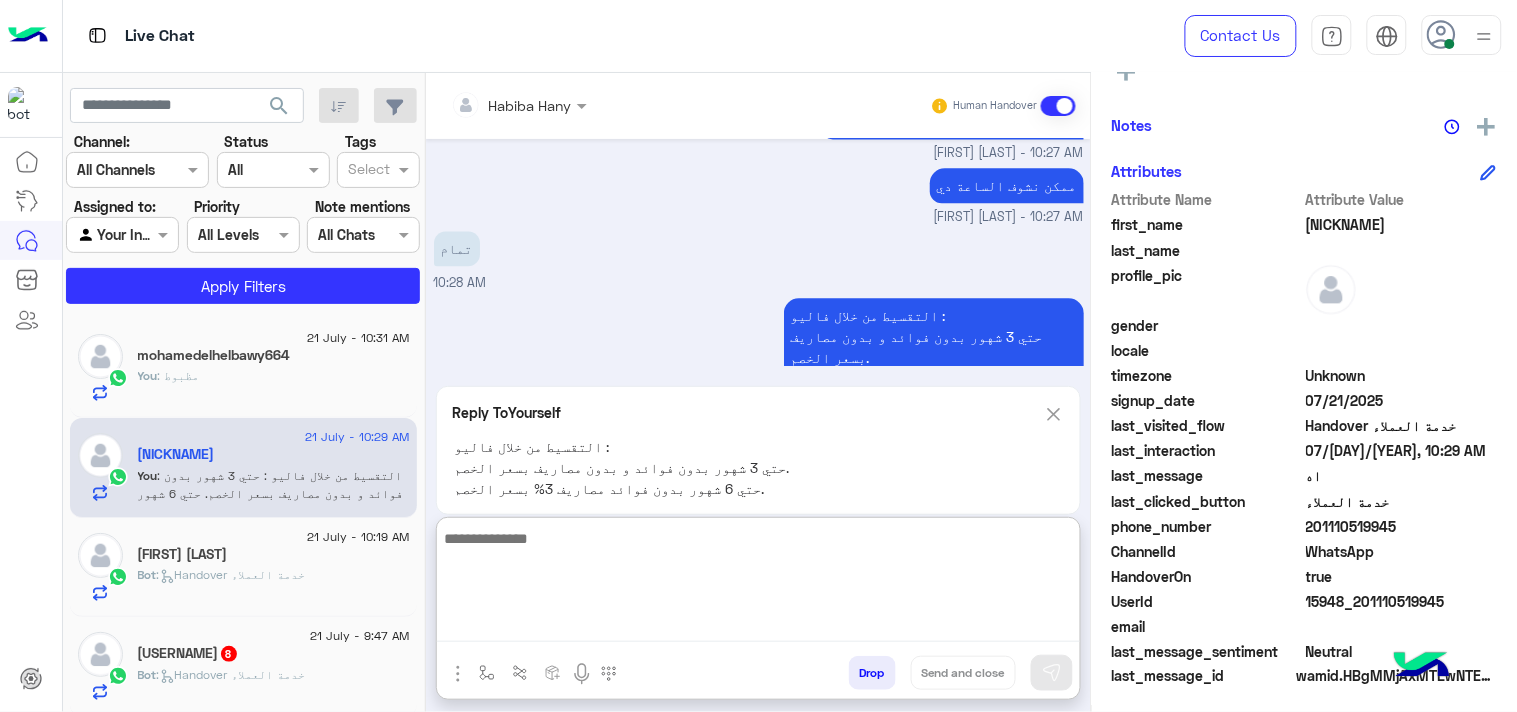 scroll, scrollTop: 387, scrollLeft: 0, axis: vertical 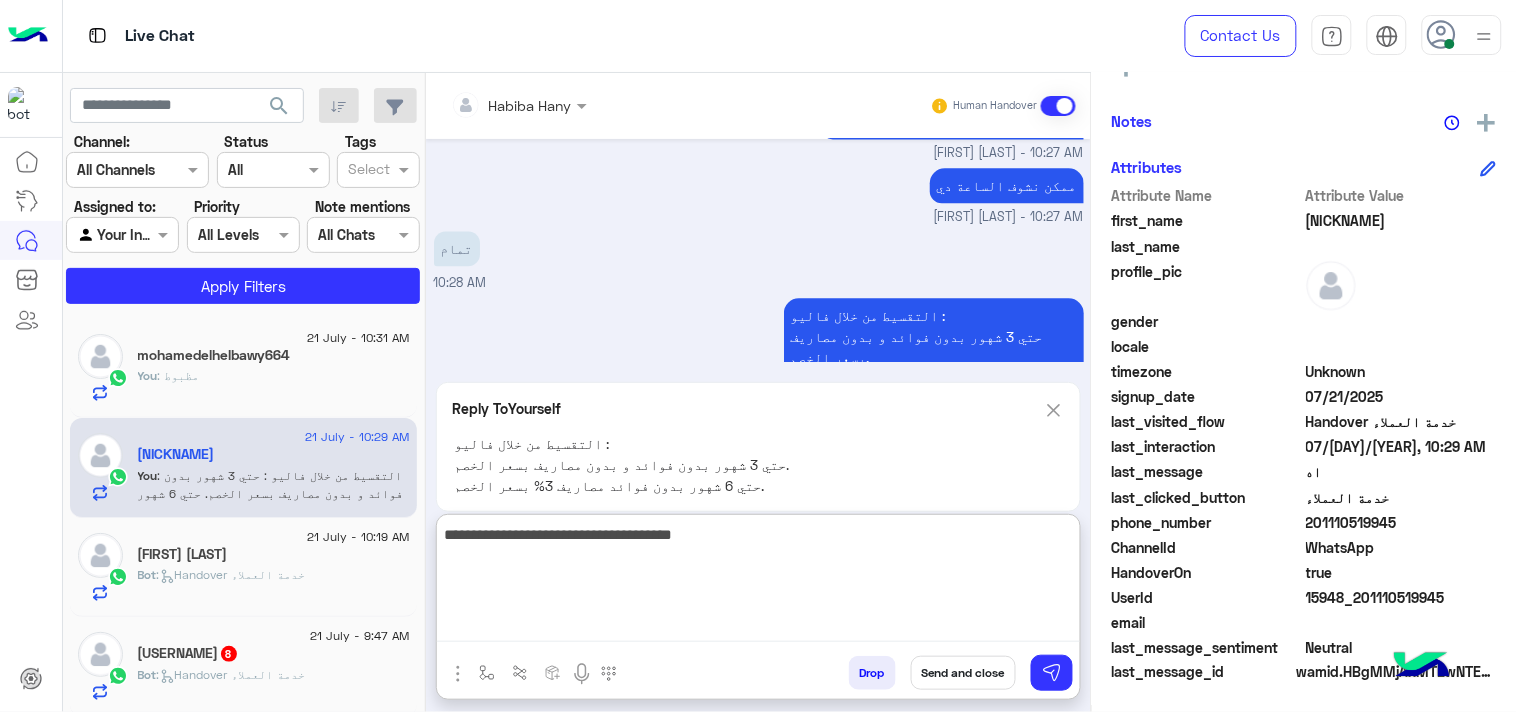 type on "**********" 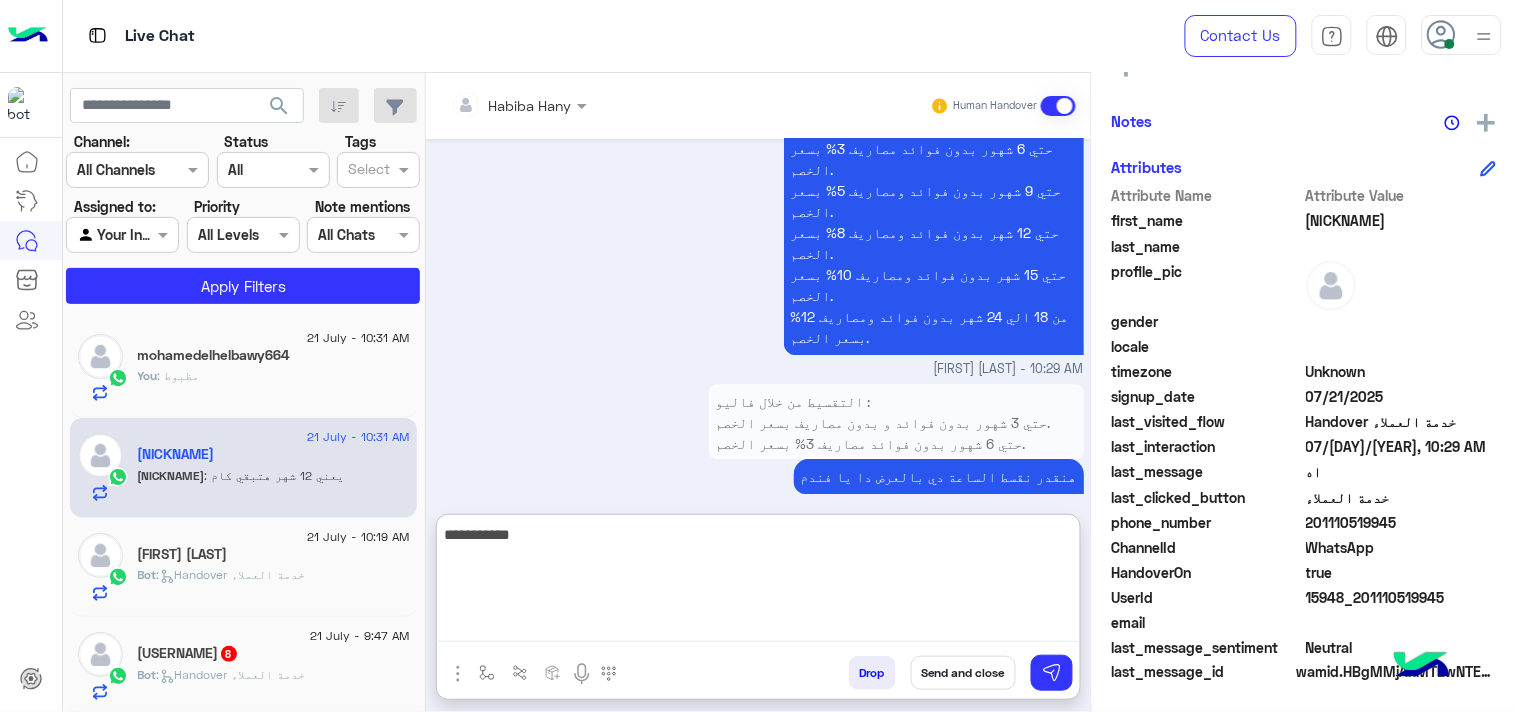 scroll, scrollTop: 1518, scrollLeft: 0, axis: vertical 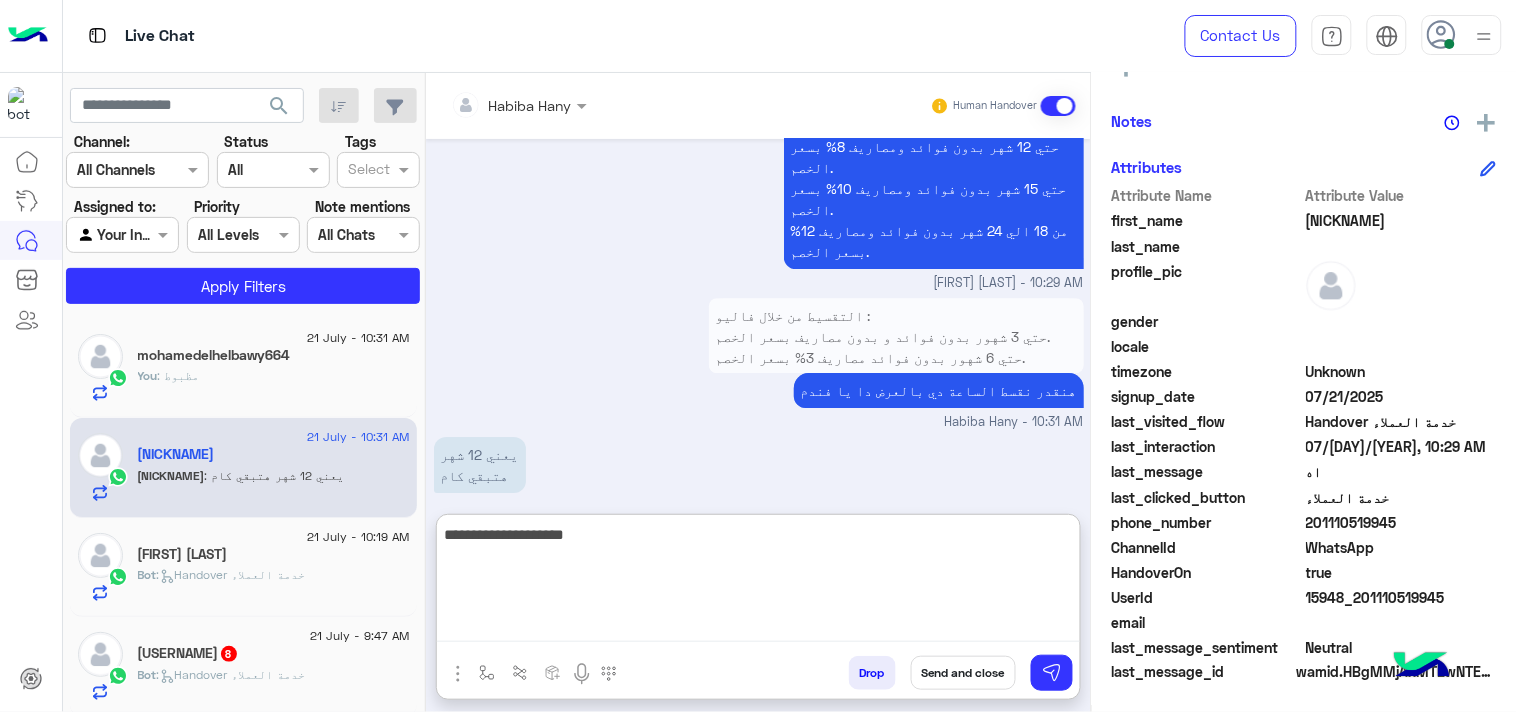 type on "**********" 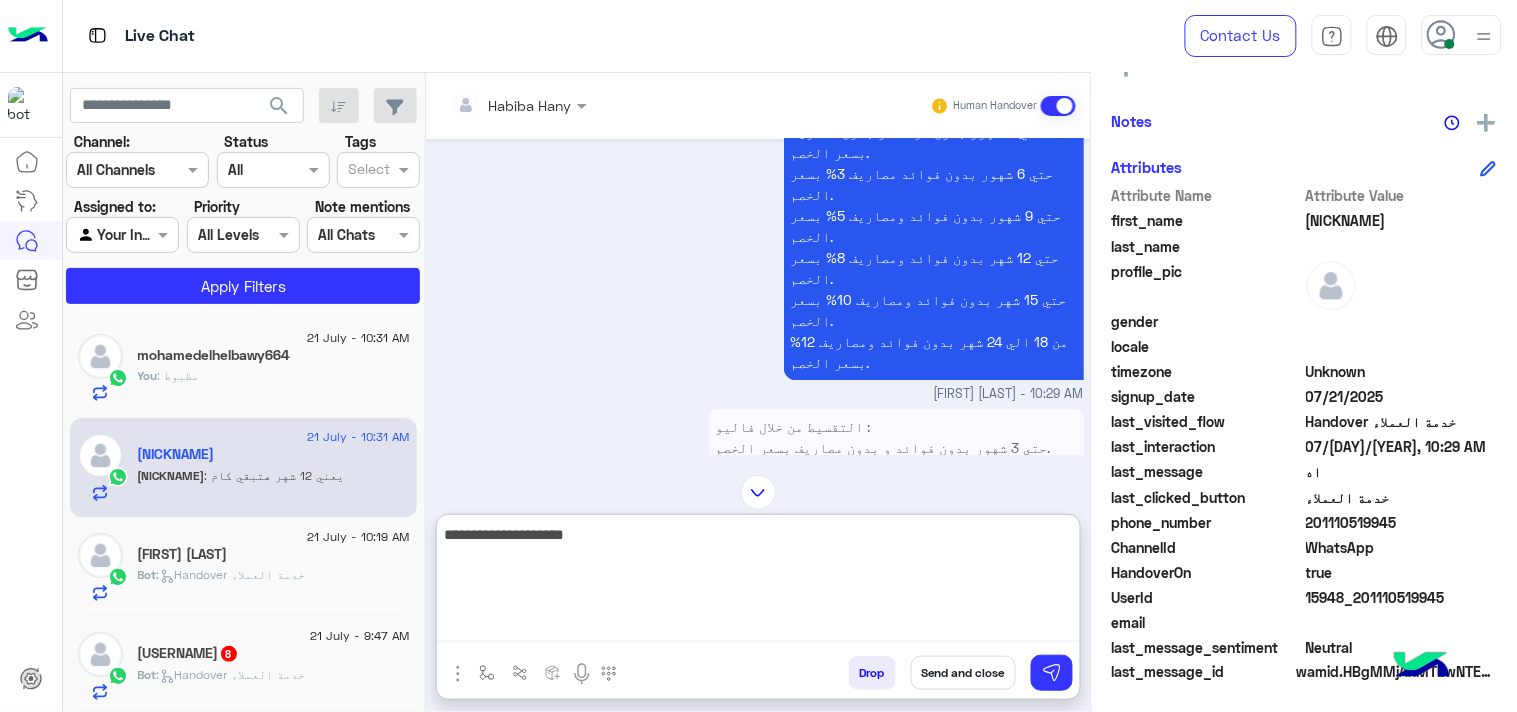 scroll, scrollTop: 1296, scrollLeft: 0, axis: vertical 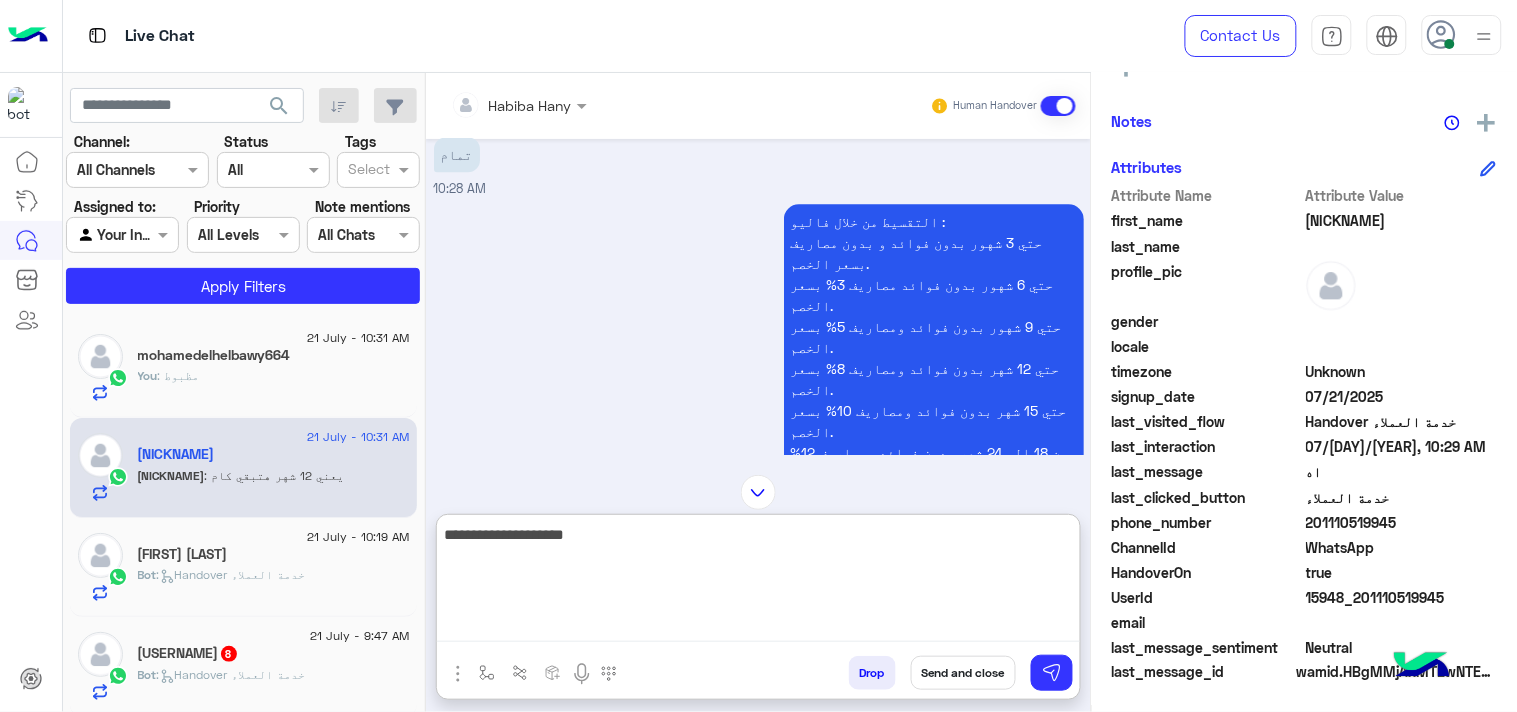 click at bounding box center (758, 492) 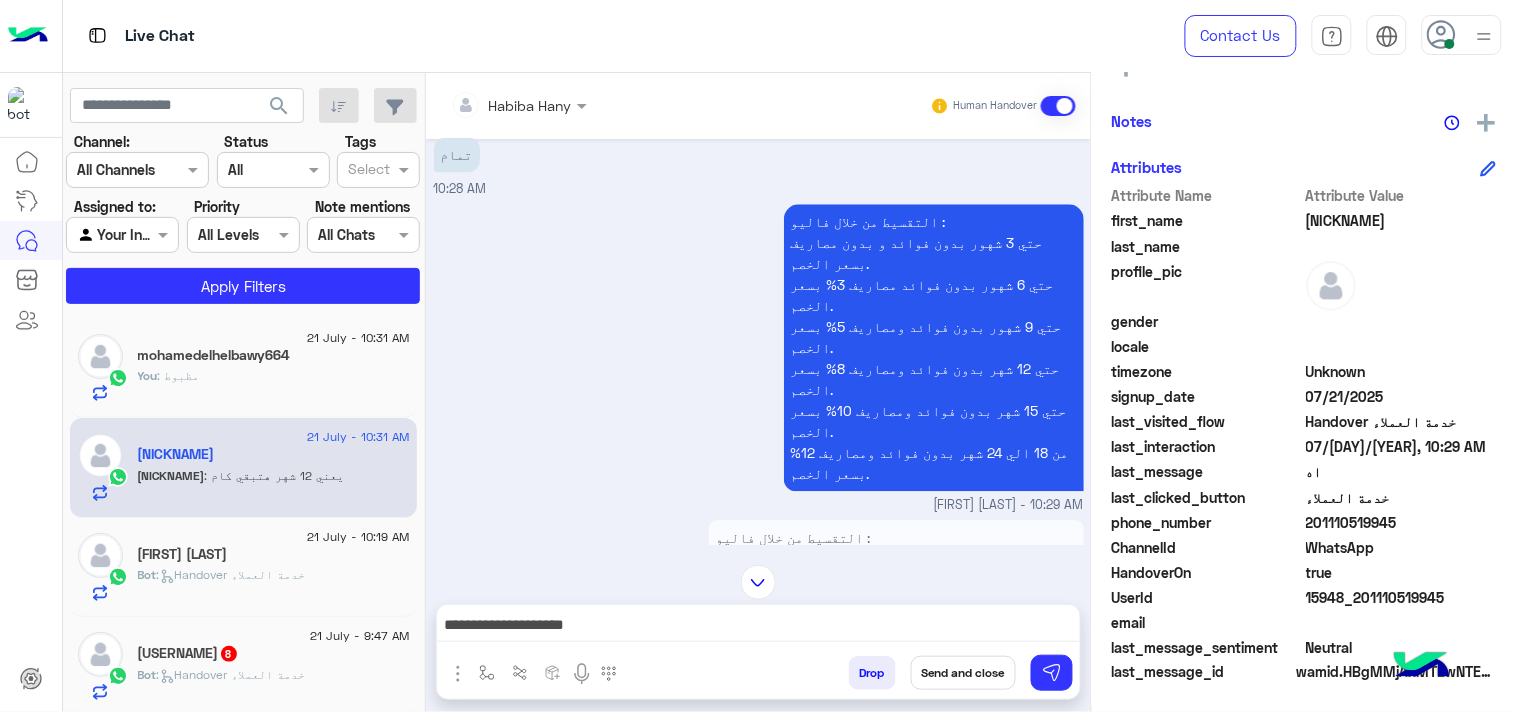 click on "**********" at bounding box center (758, 630) 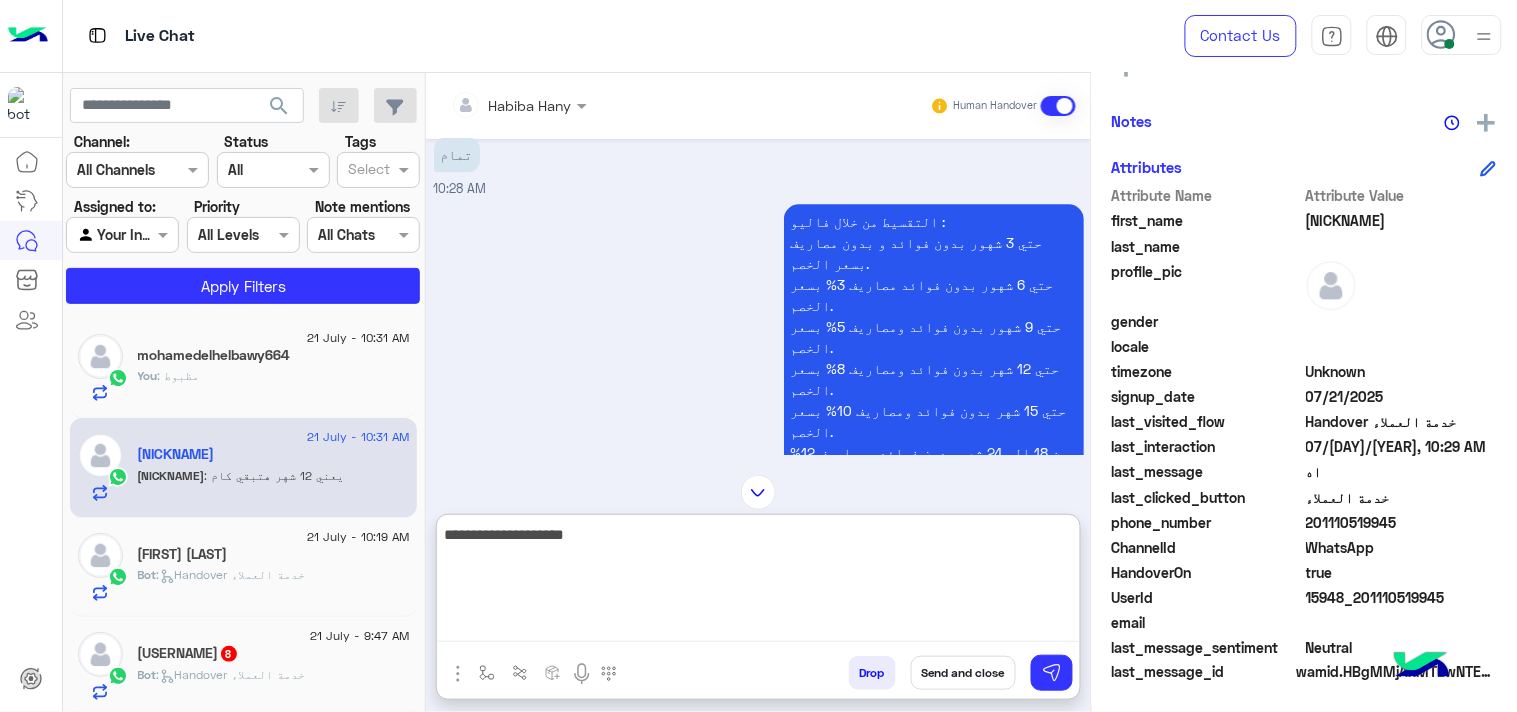 click on "**********" at bounding box center [758, 582] 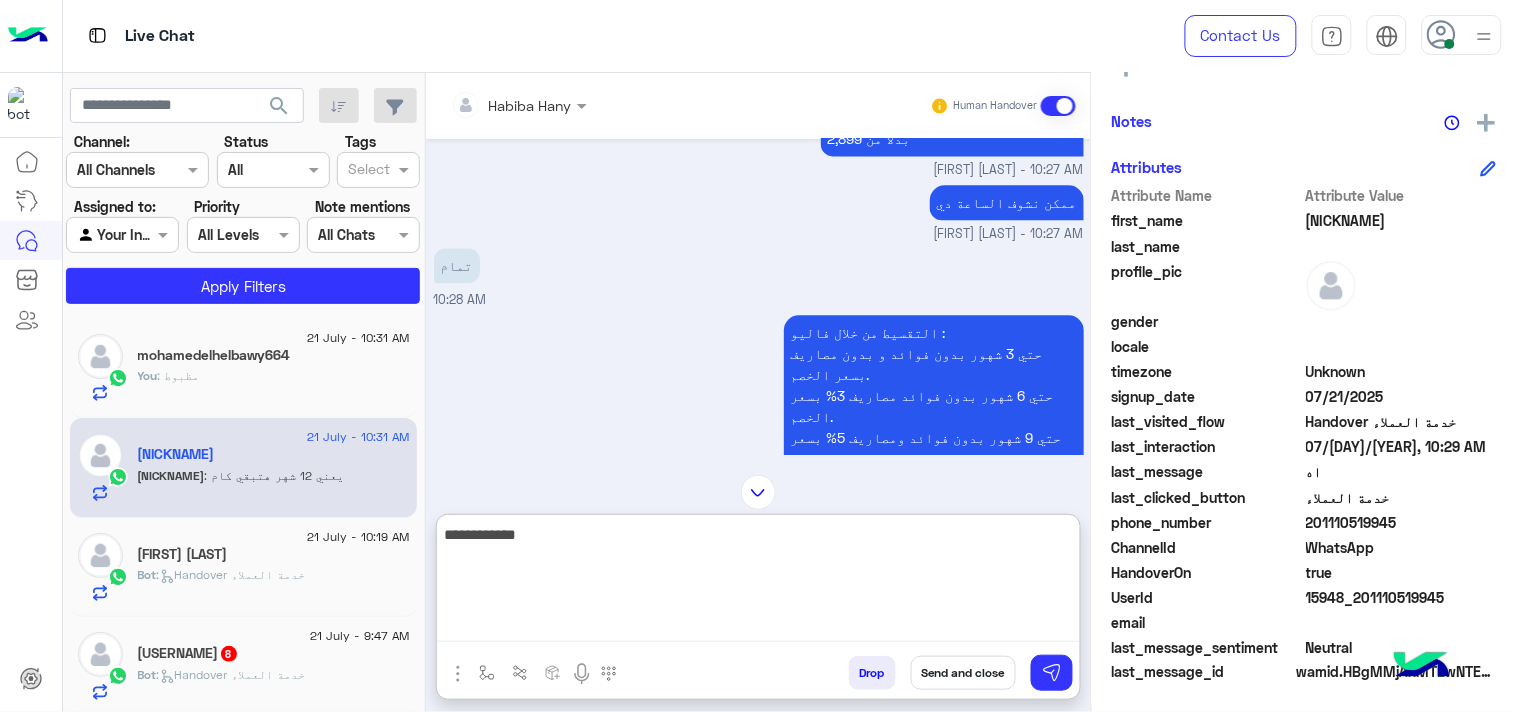 scroll, scrollTop: 1074, scrollLeft: 0, axis: vertical 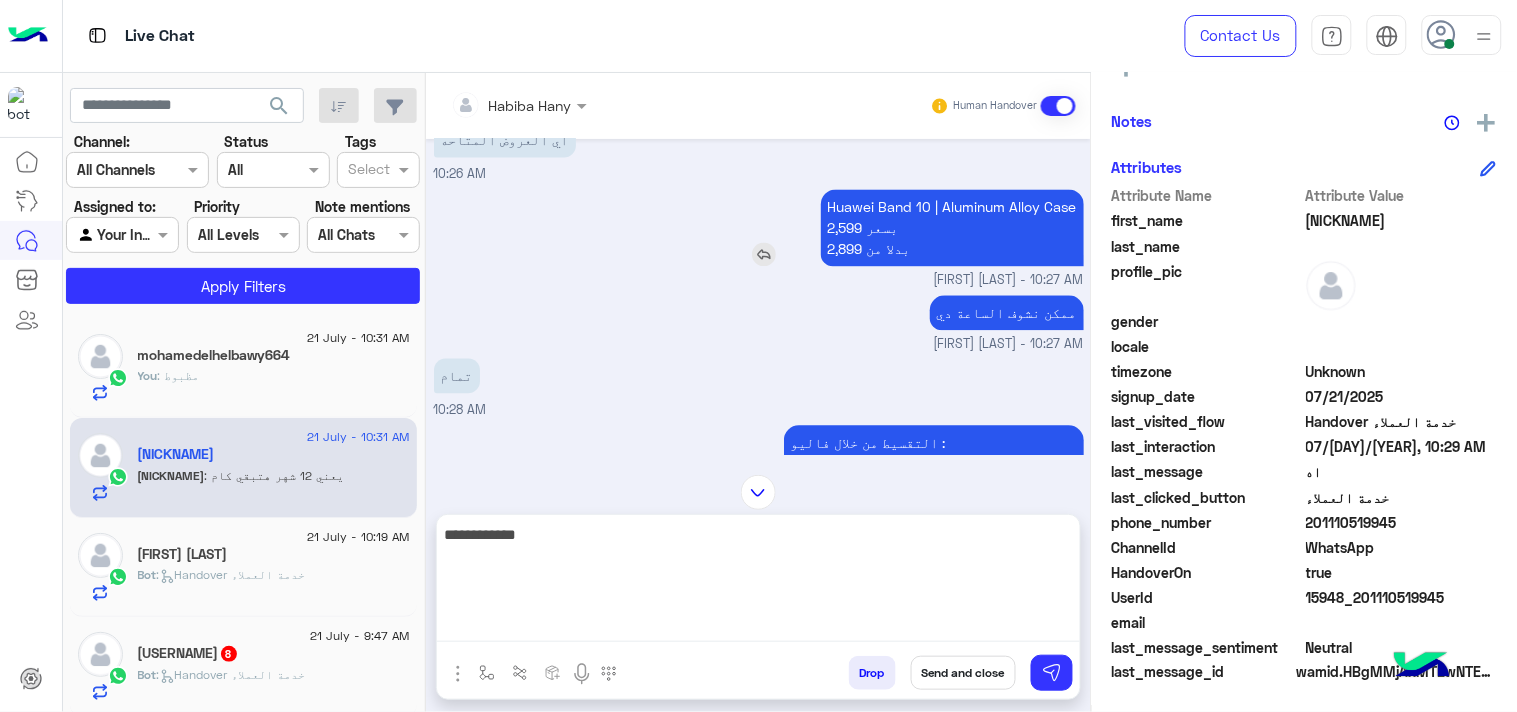 click on "Huawei Band 10 | Aluminum Alloy Case 2,599 بسعر 2,899 بدلا من" at bounding box center [952, 228] 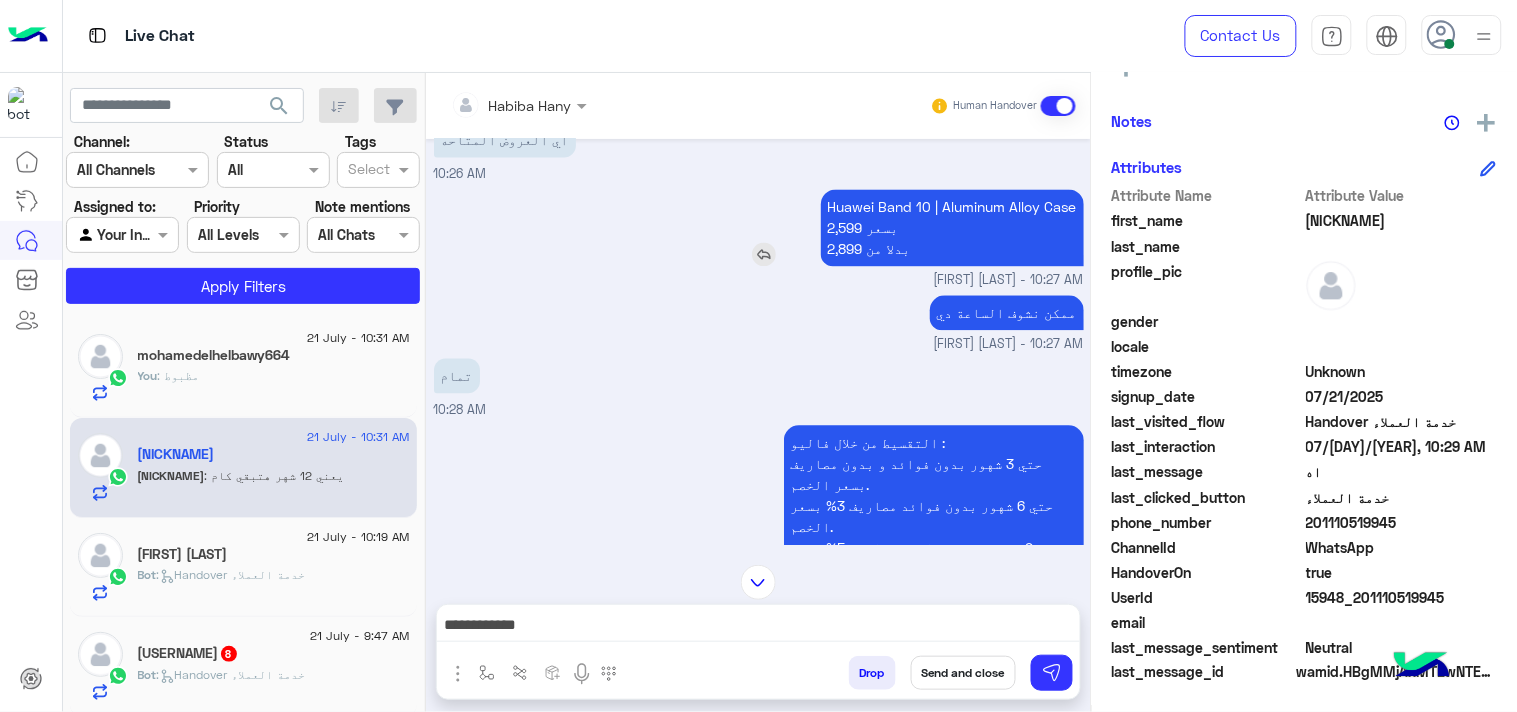 copy on "2,599" 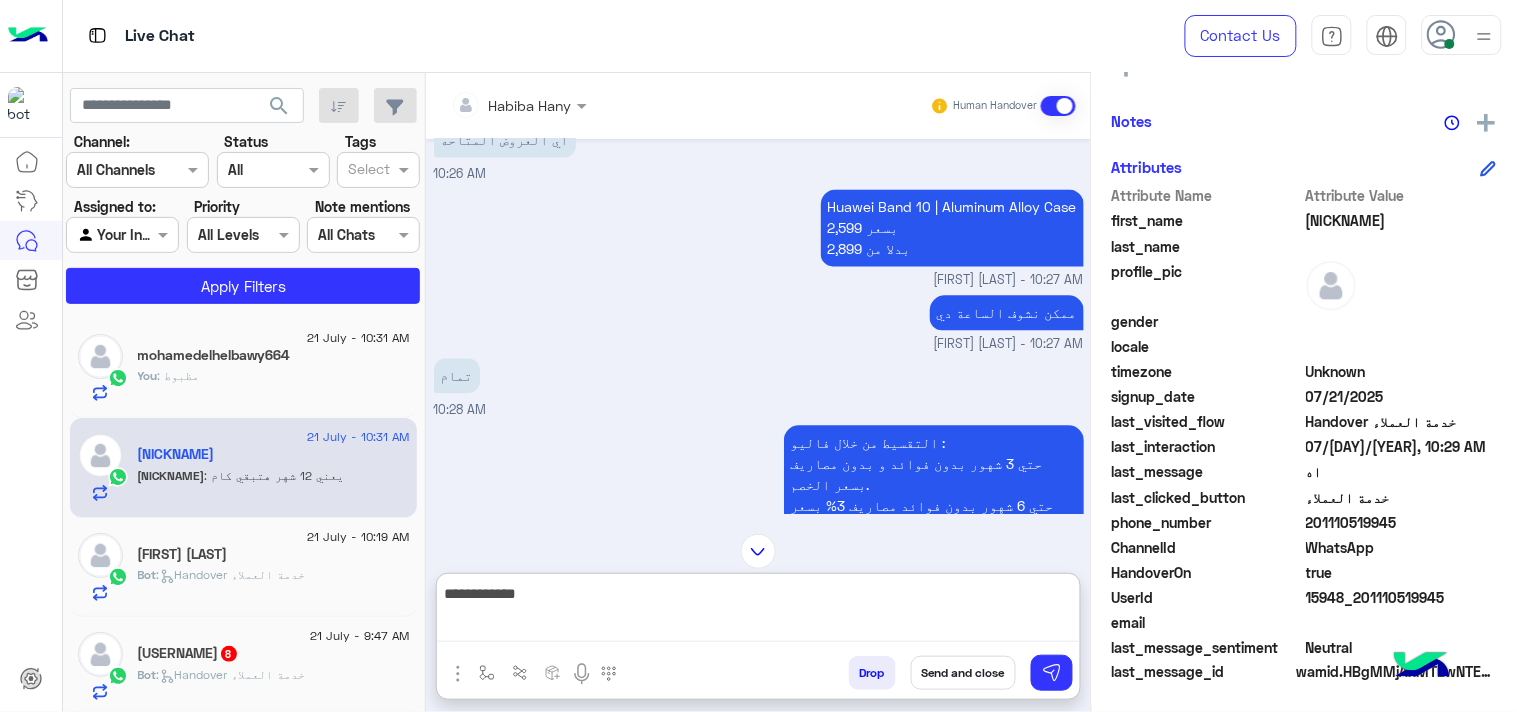 click on "**********" at bounding box center [758, 611] 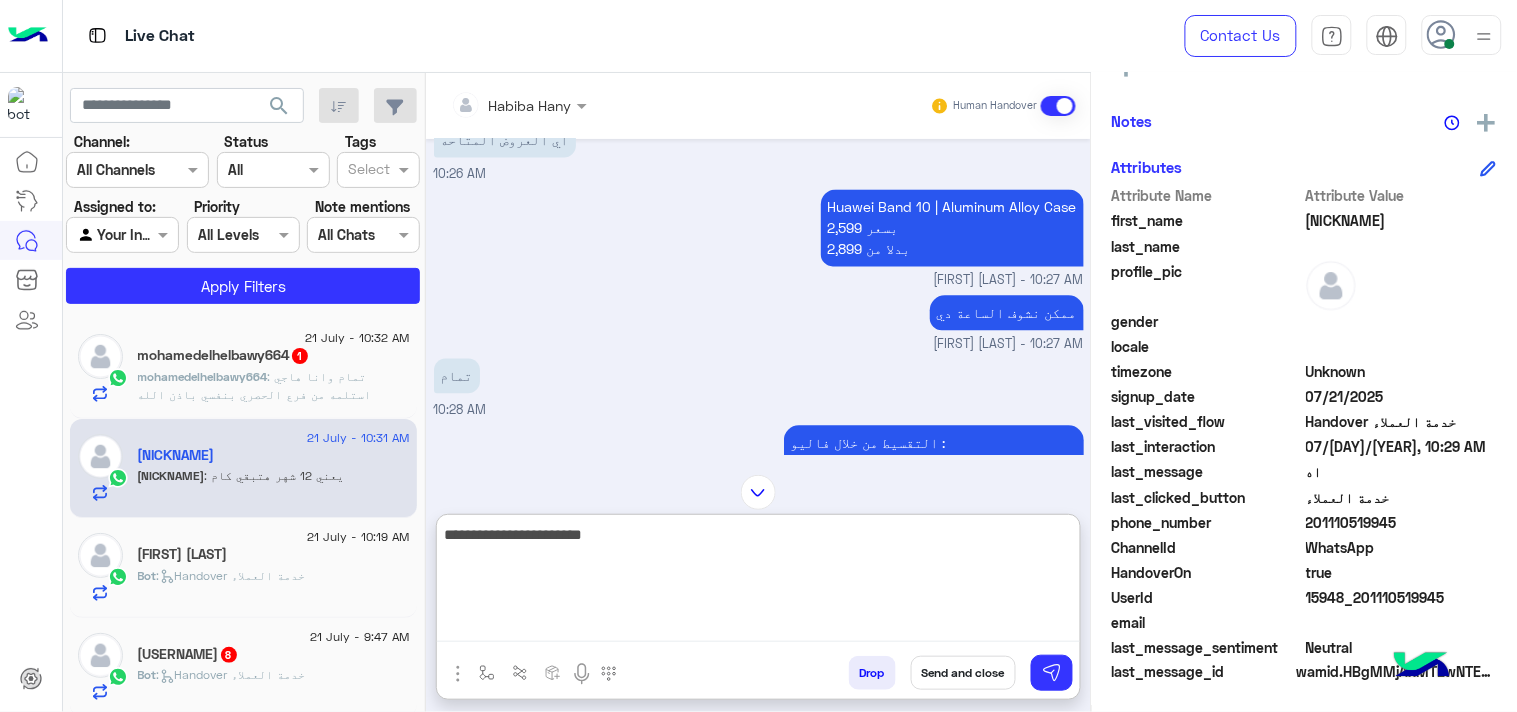 paste on "******" 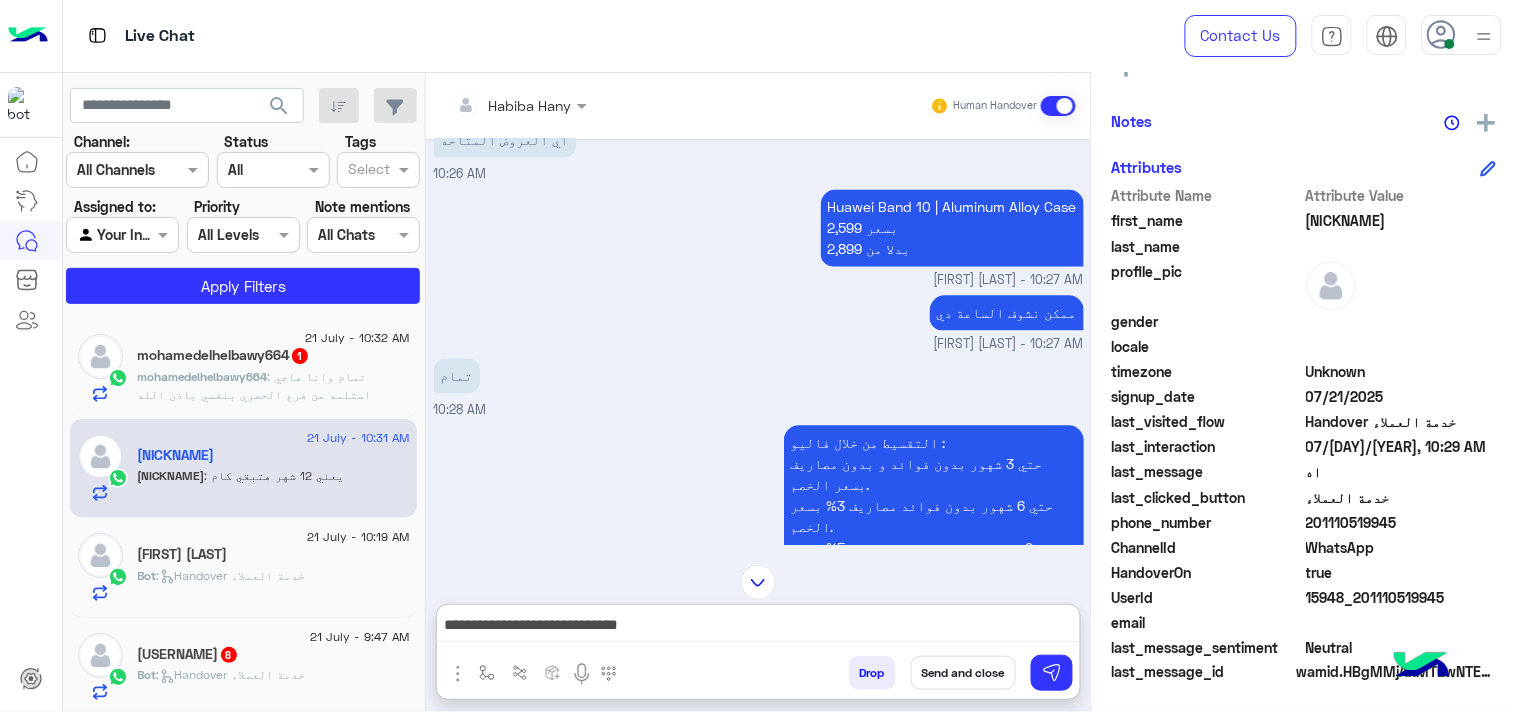 click on "**********" at bounding box center (758, 627) 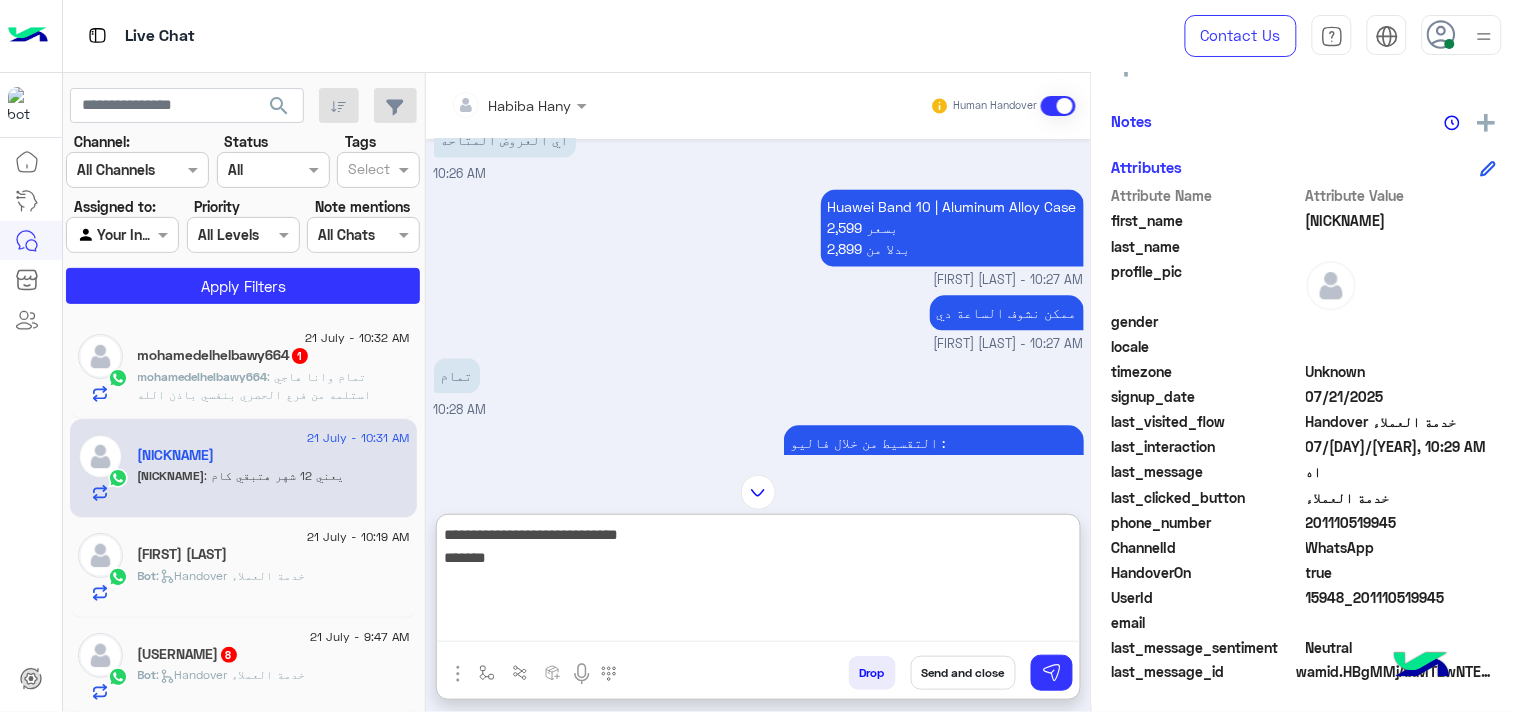 click on "**********" at bounding box center (758, 582) 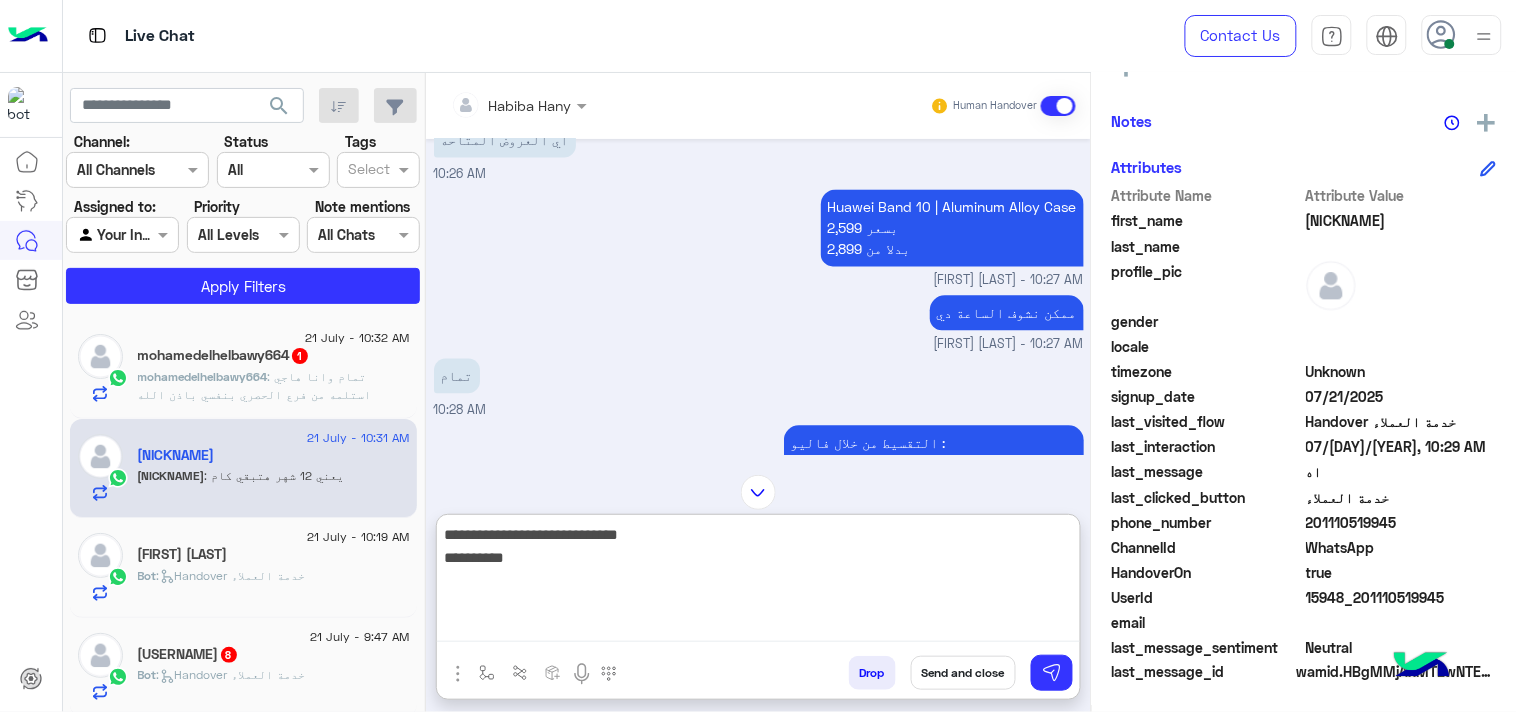 type on "**********" 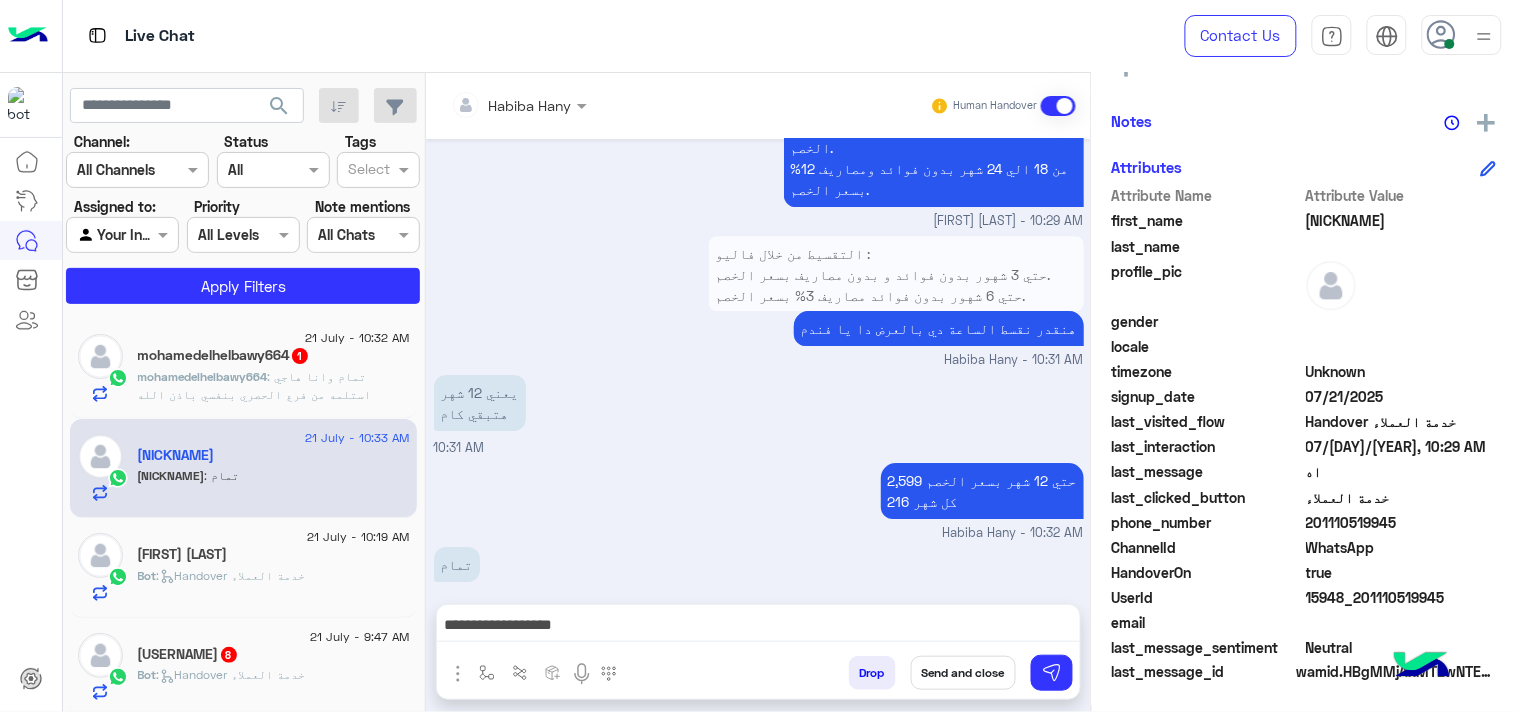 scroll, scrollTop: 1646, scrollLeft: 0, axis: vertical 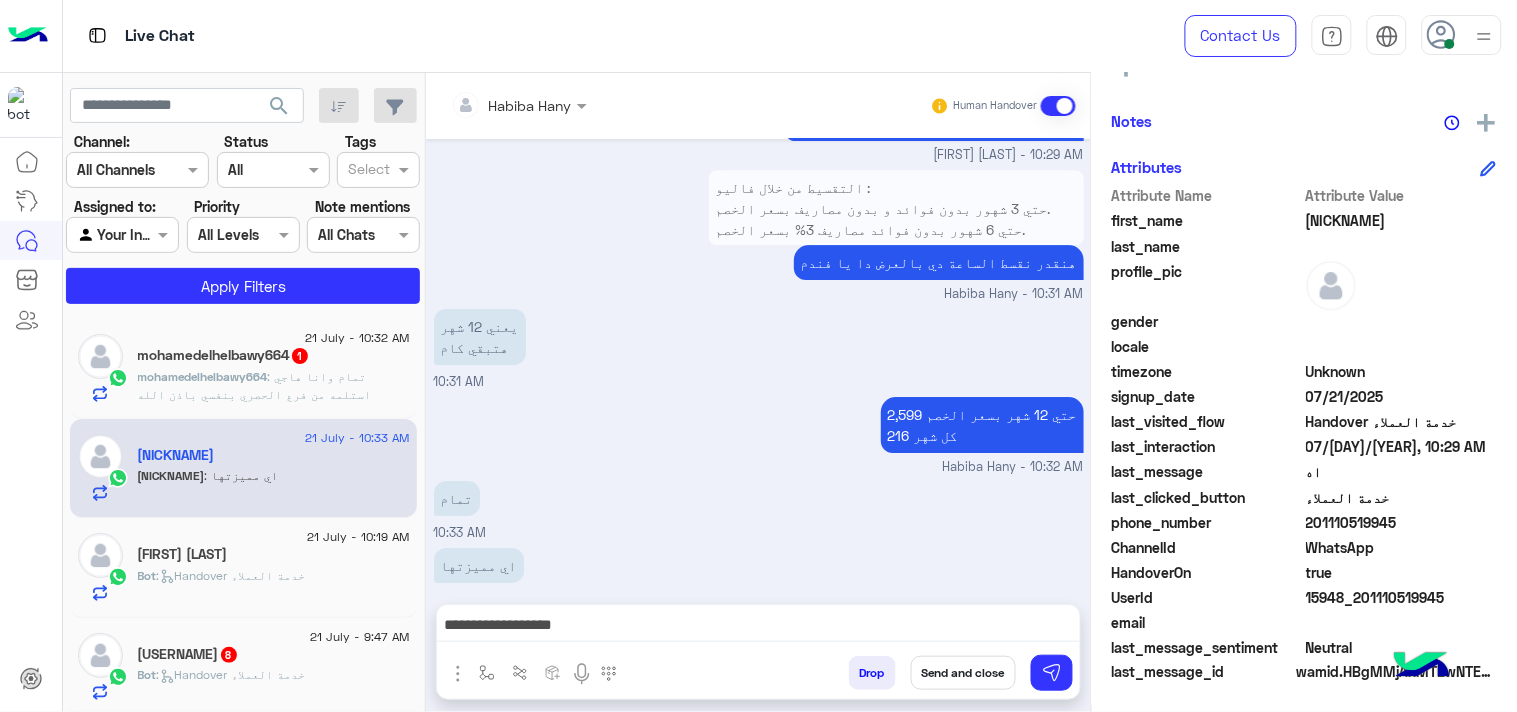 click on "**********" at bounding box center (758, 627) 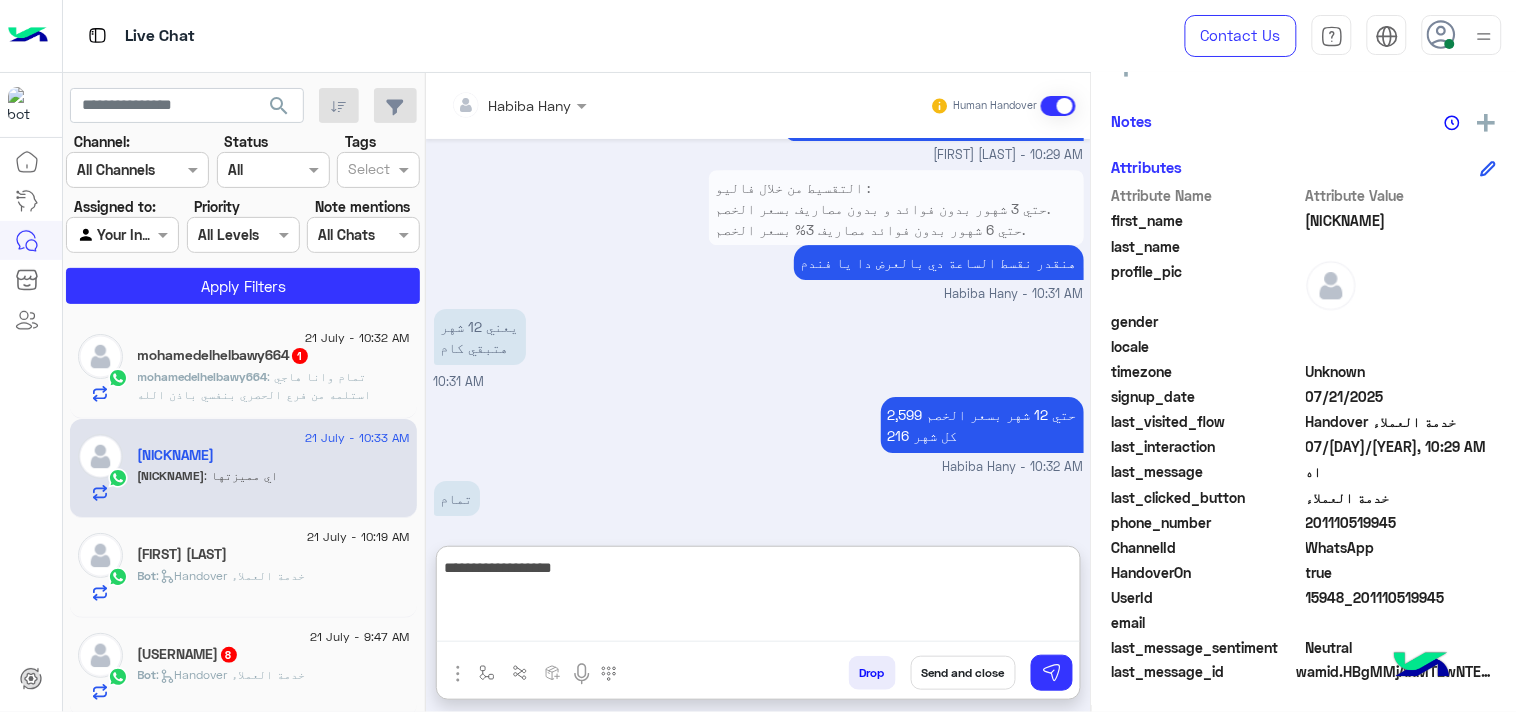 paste on "****" 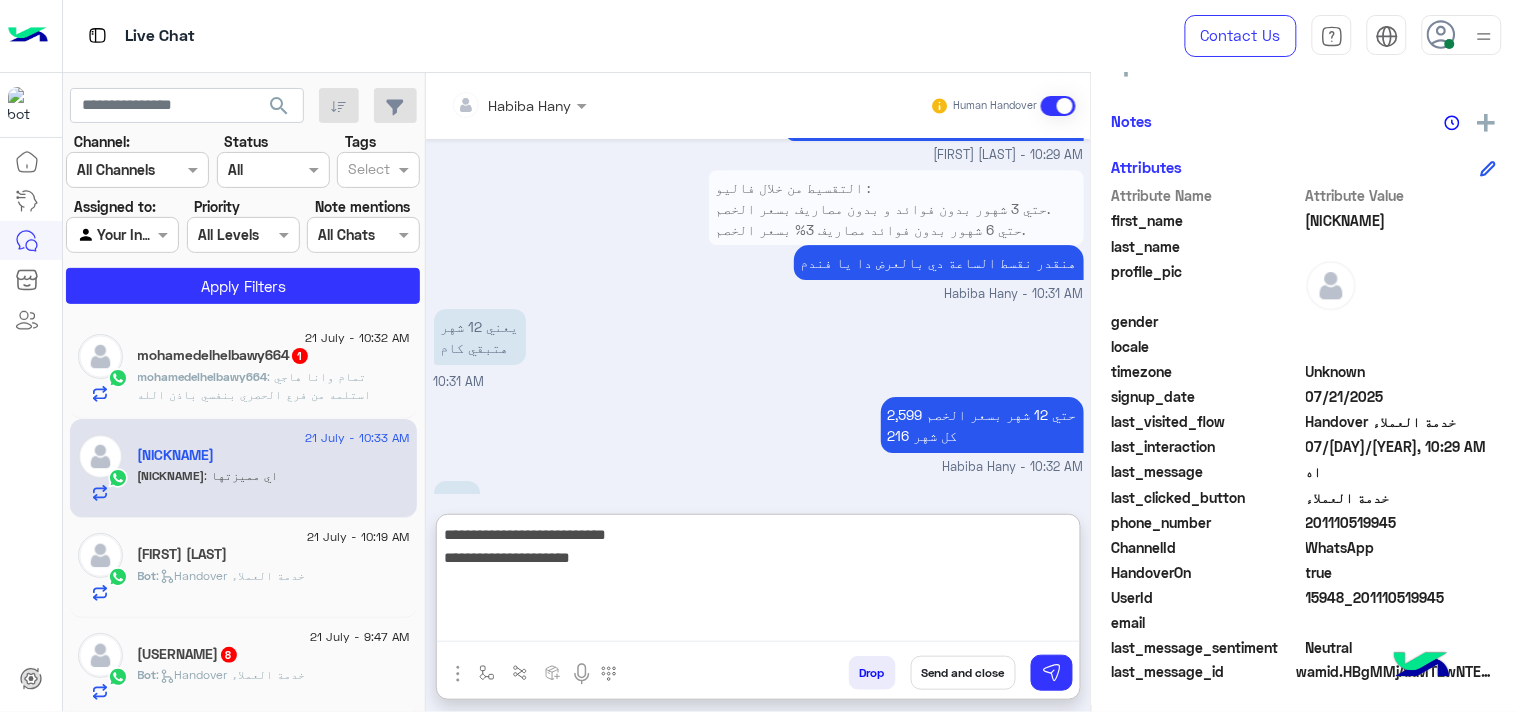 type on "**********" 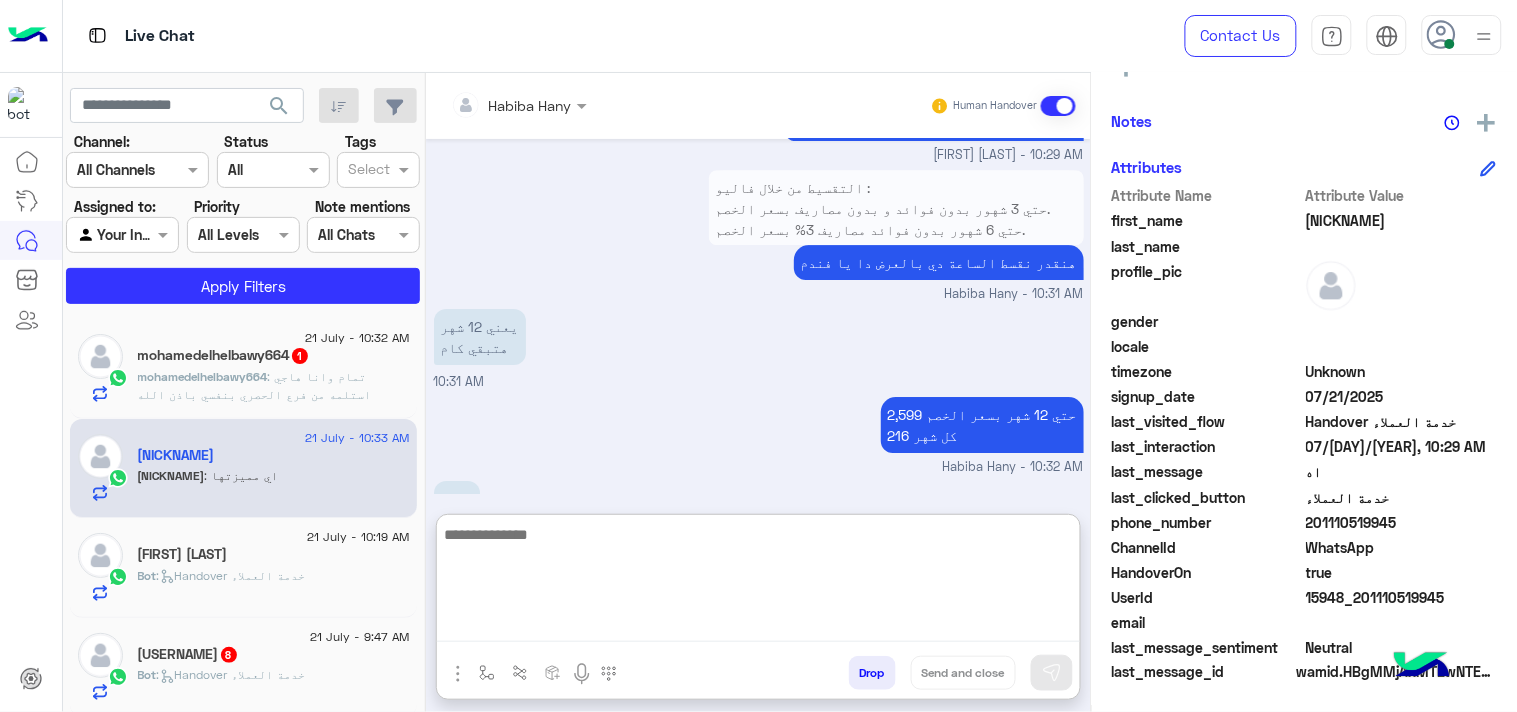 scroll, scrollTop: 1821, scrollLeft: 0, axis: vertical 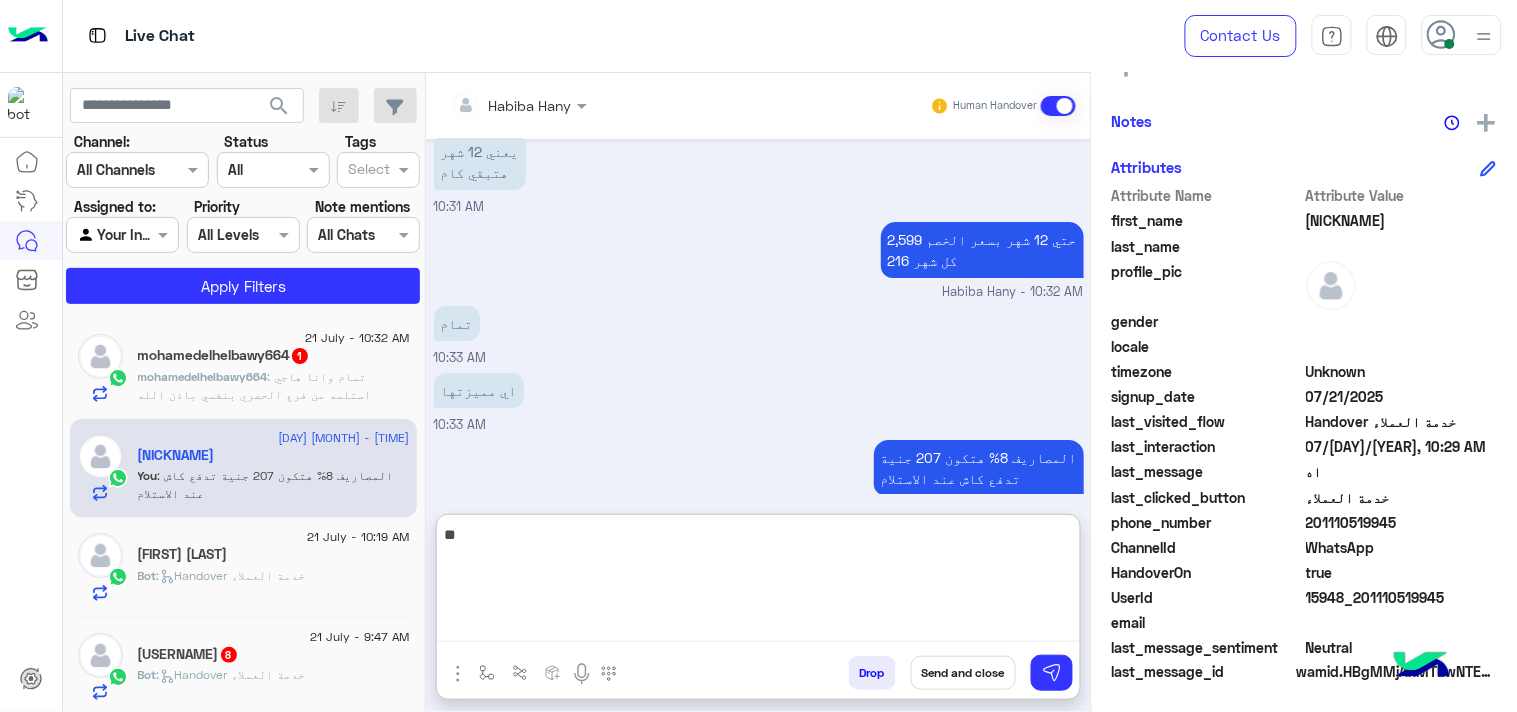 type on "*" 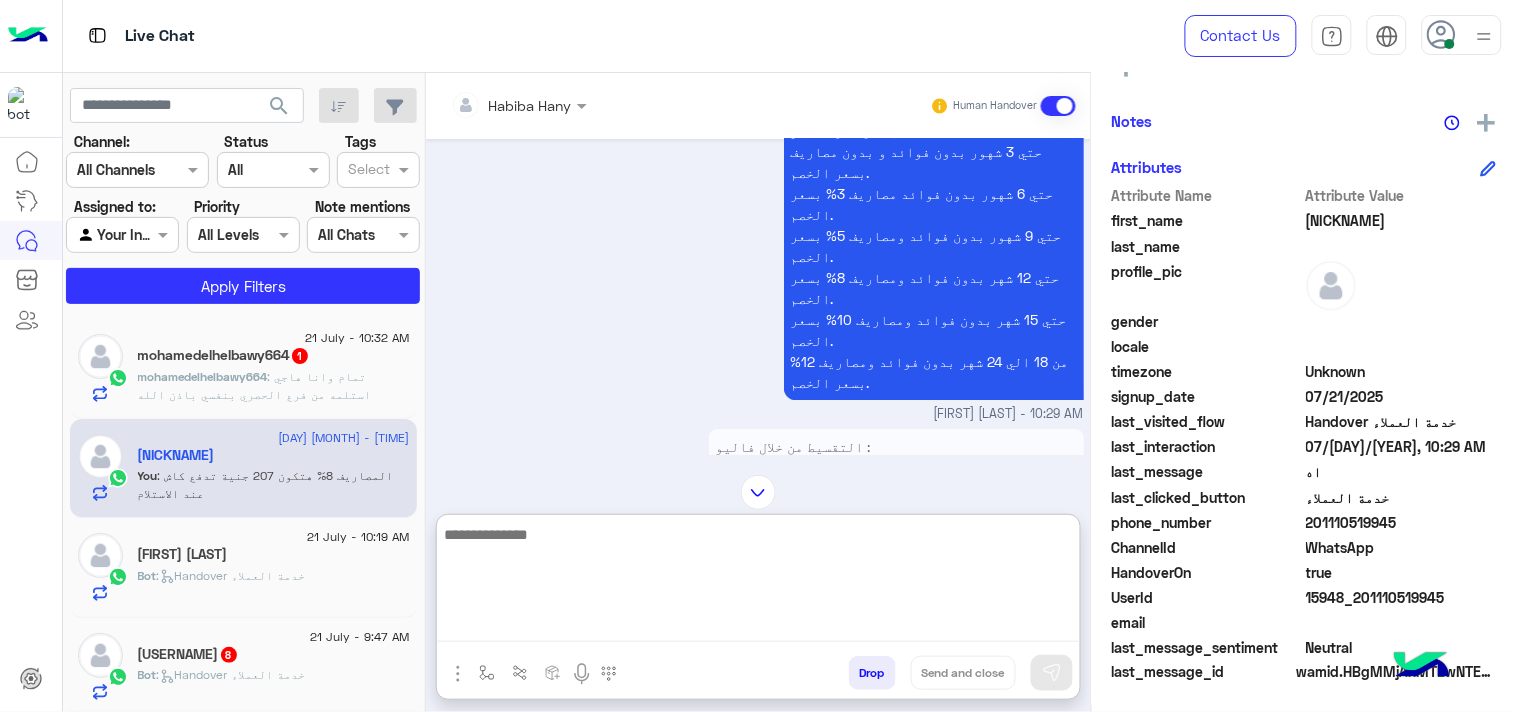 scroll, scrollTop: 1376, scrollLeft: 0, axis: vertical 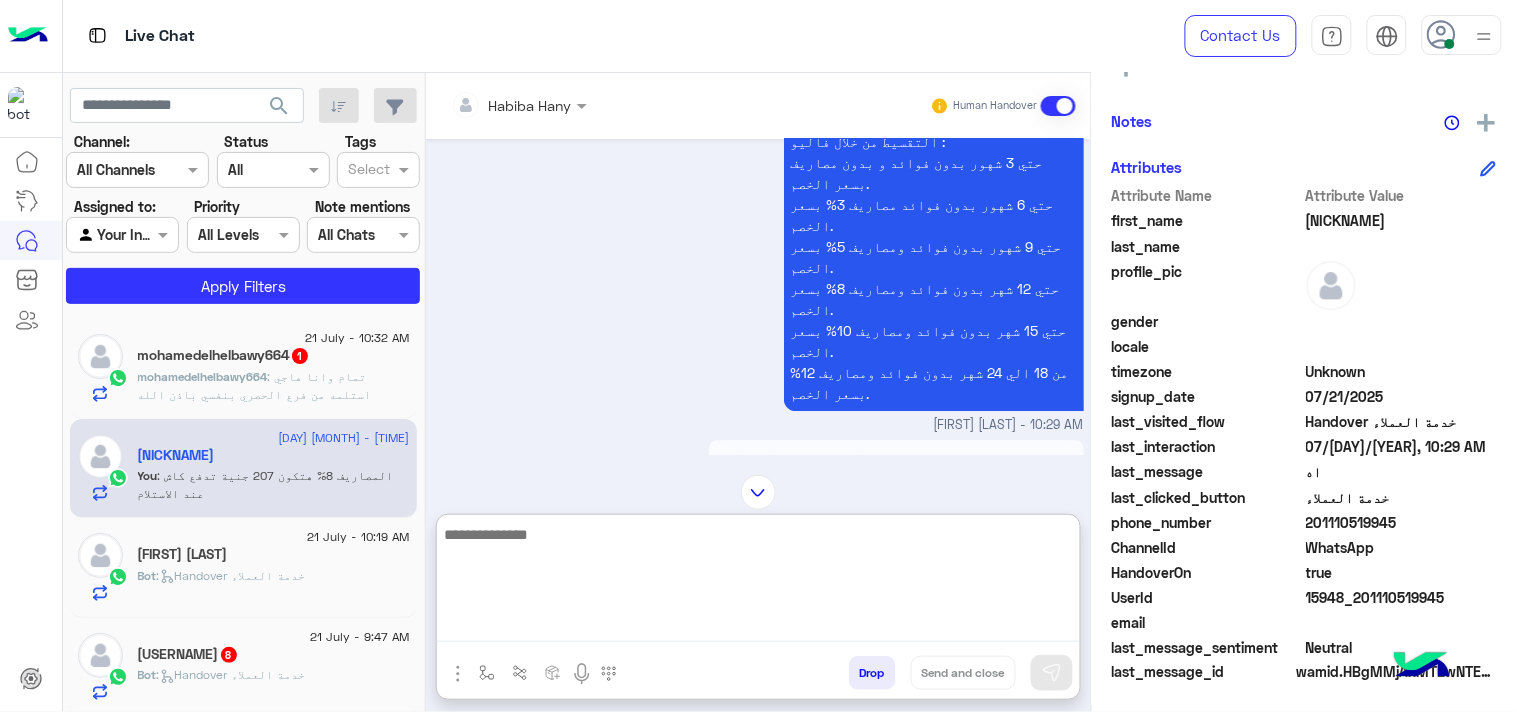 click 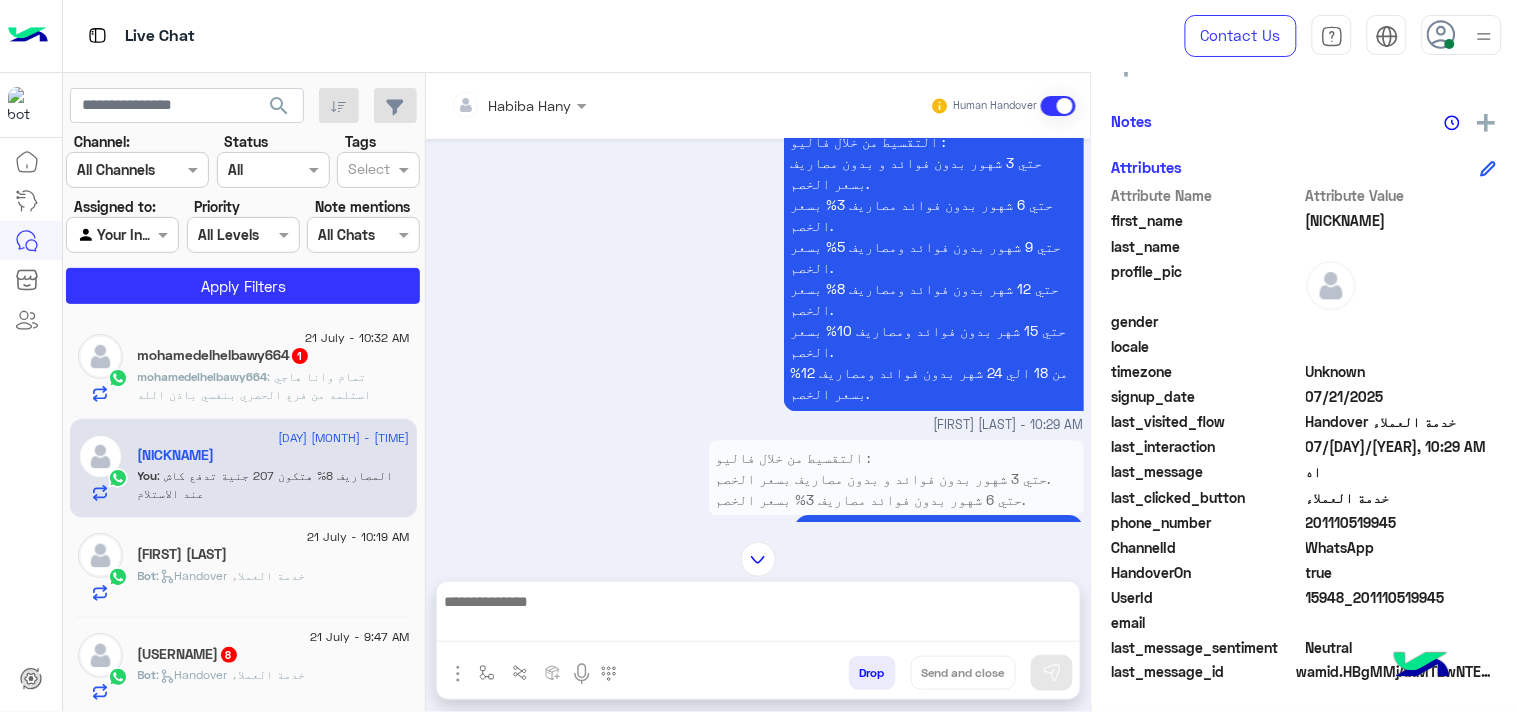click on "mohamedelhelbawy664" 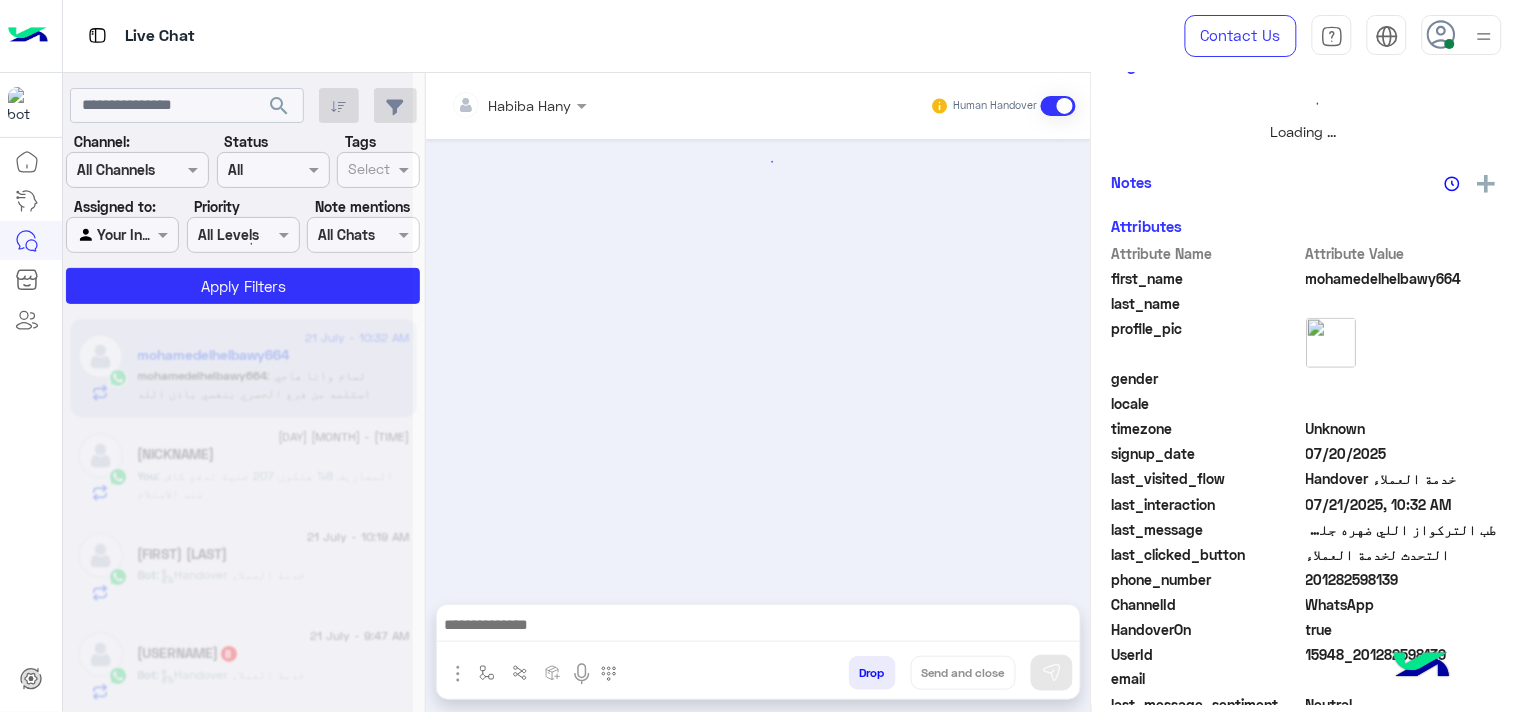 scroll, scrollTop: 446, scrollLeft: 0, axis: vertical 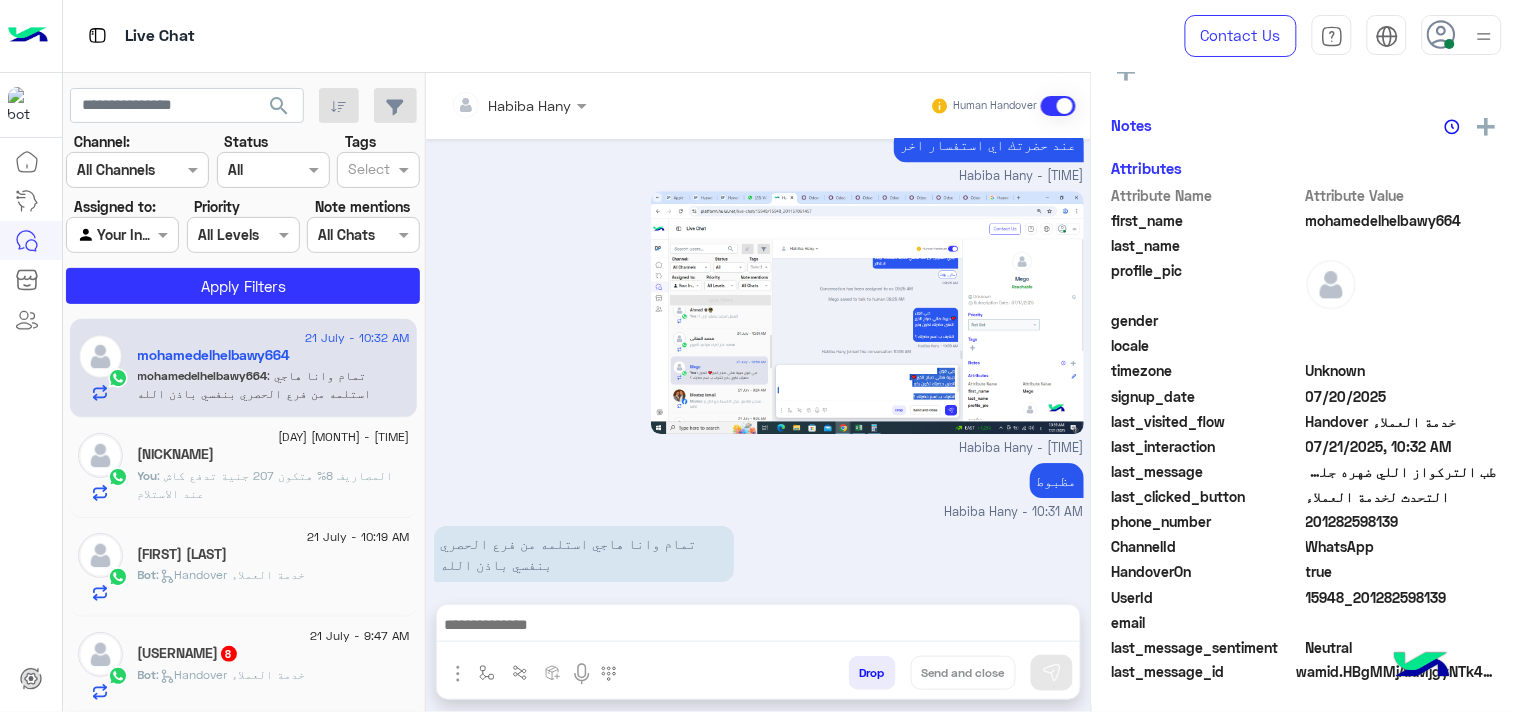 click at bounding box center (758, 627) 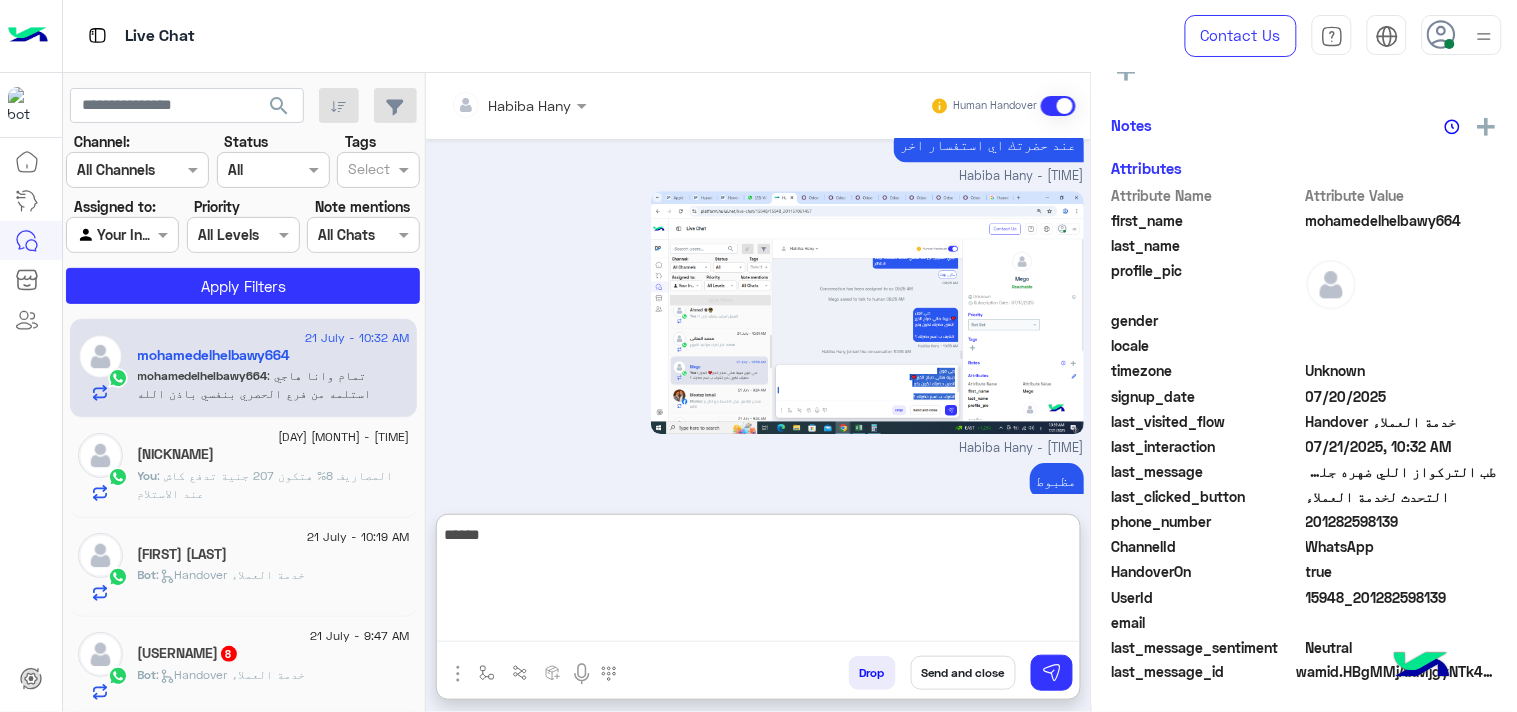 scroll, scrollTop: 387, scrollLeft: 0, axis: vertical 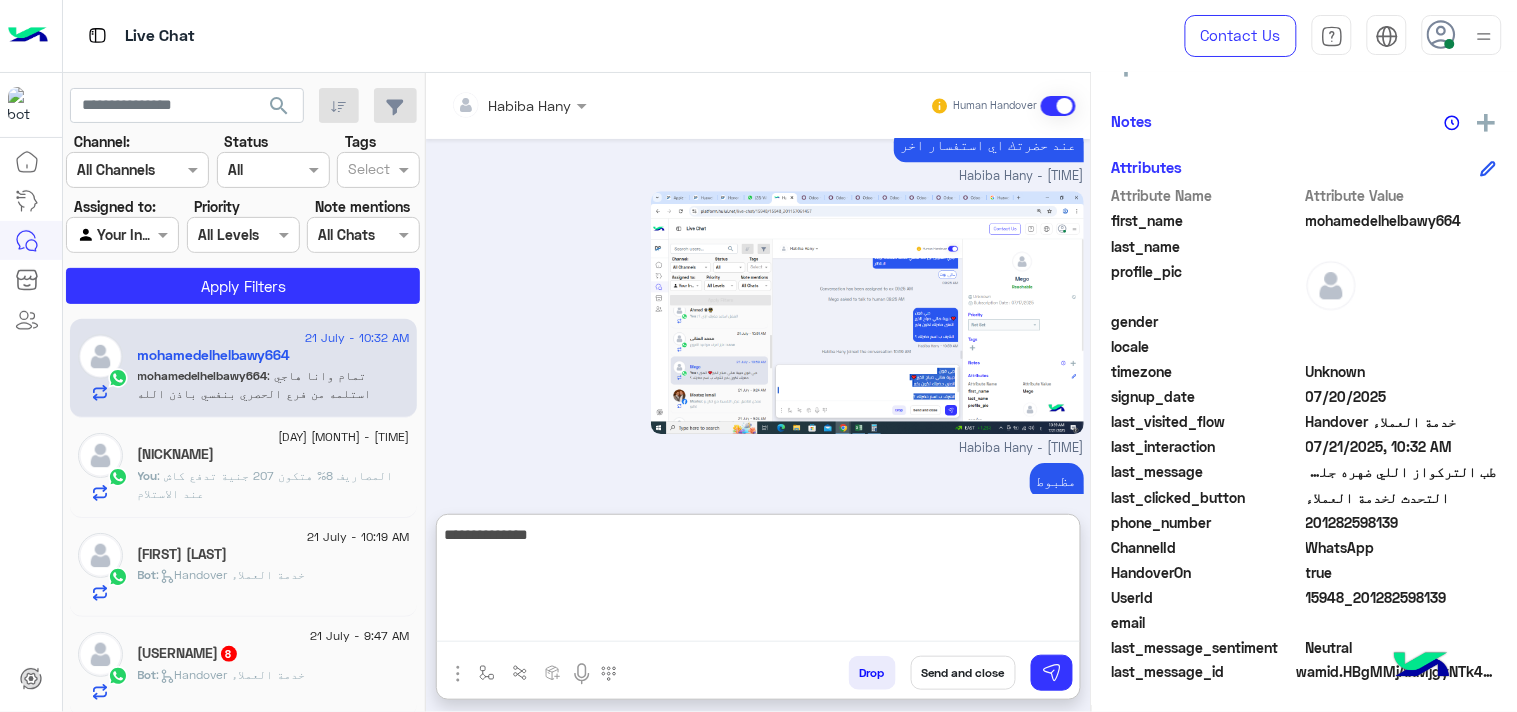 type on "**********" 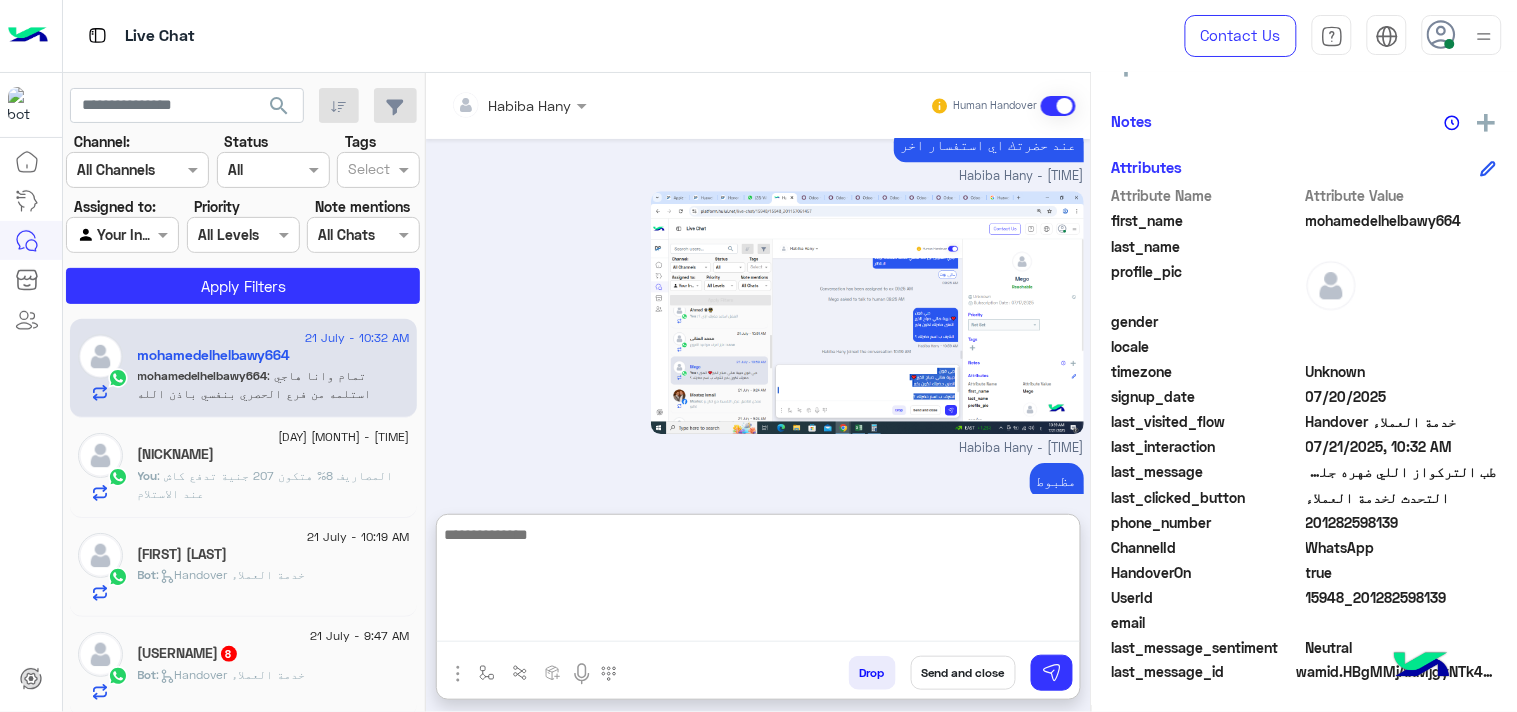 scroll, scrollTop: 1641, scrollLeft: 0, axis: vertical 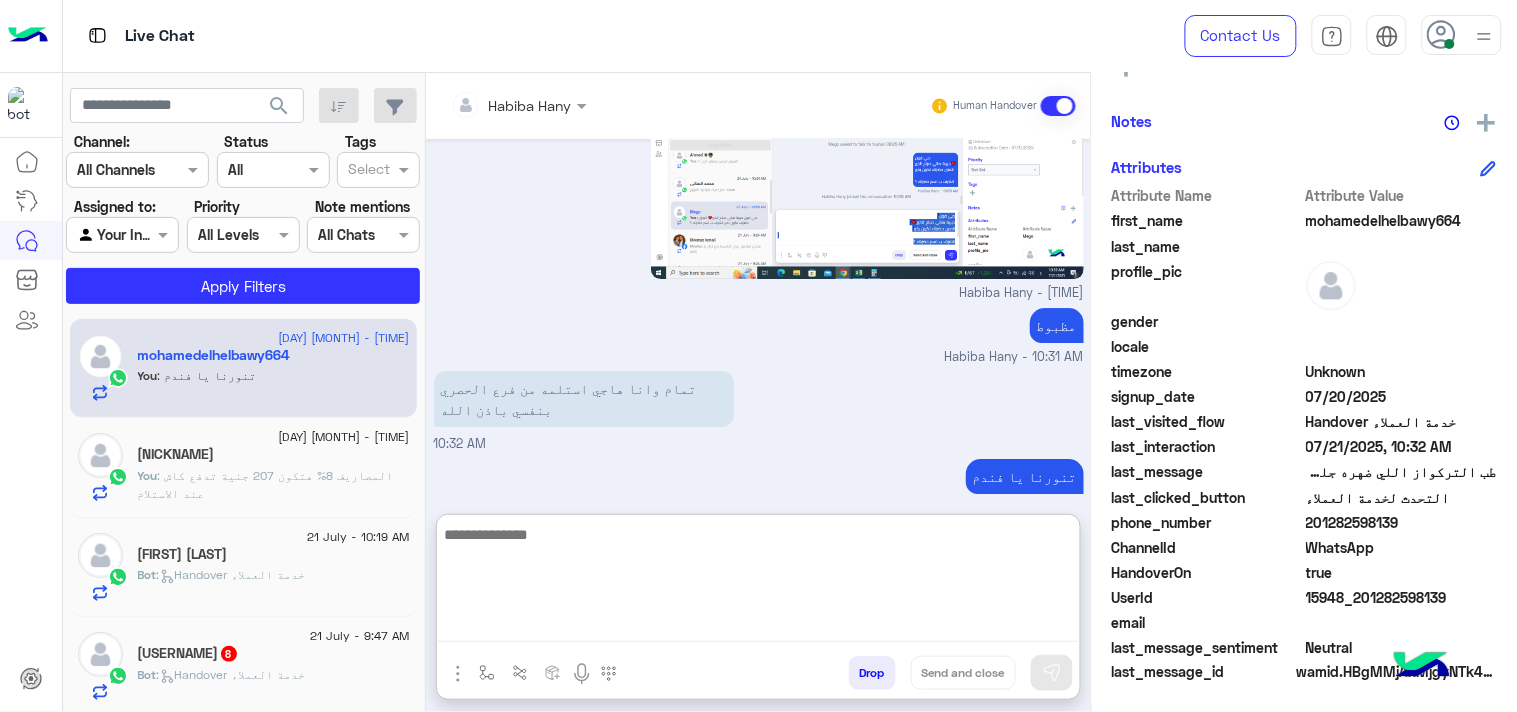 paste on "**********" 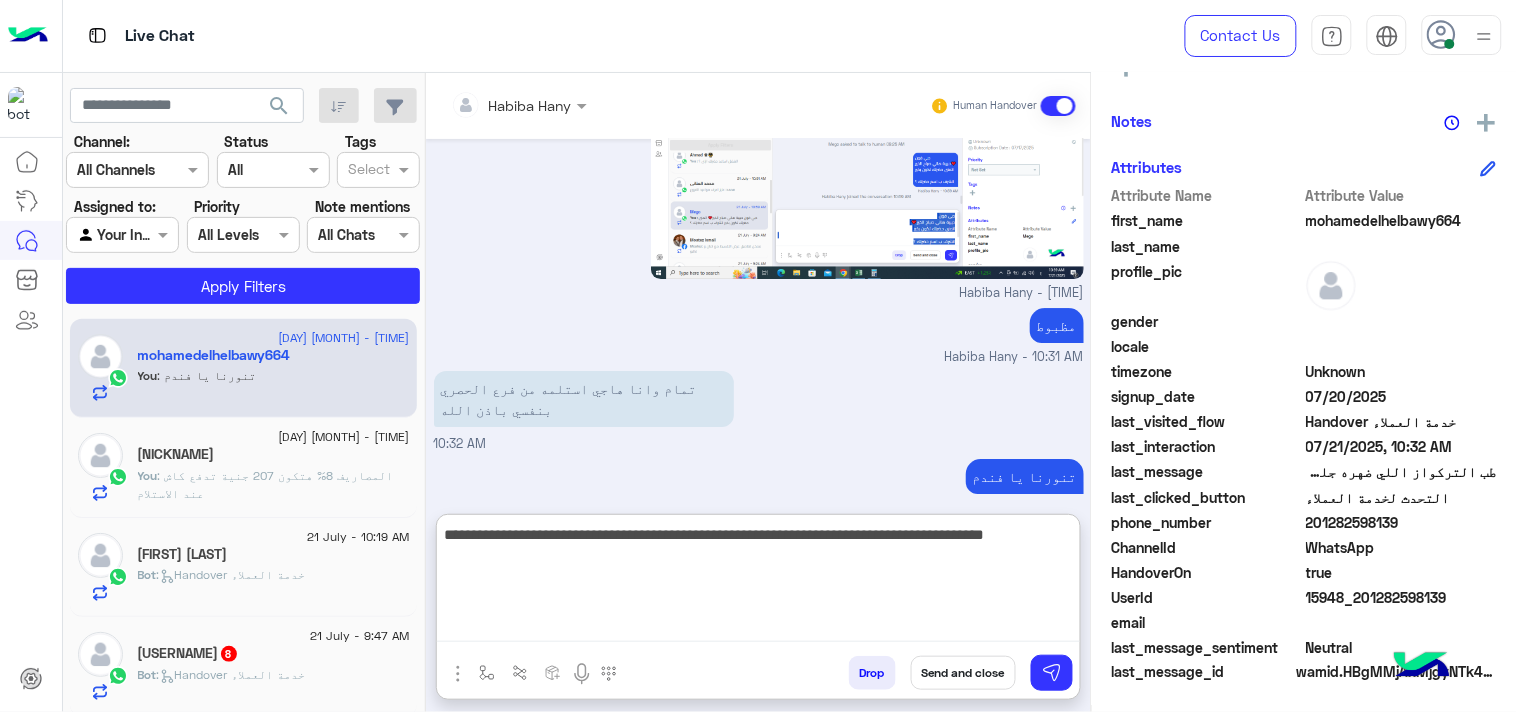 type on "**********" 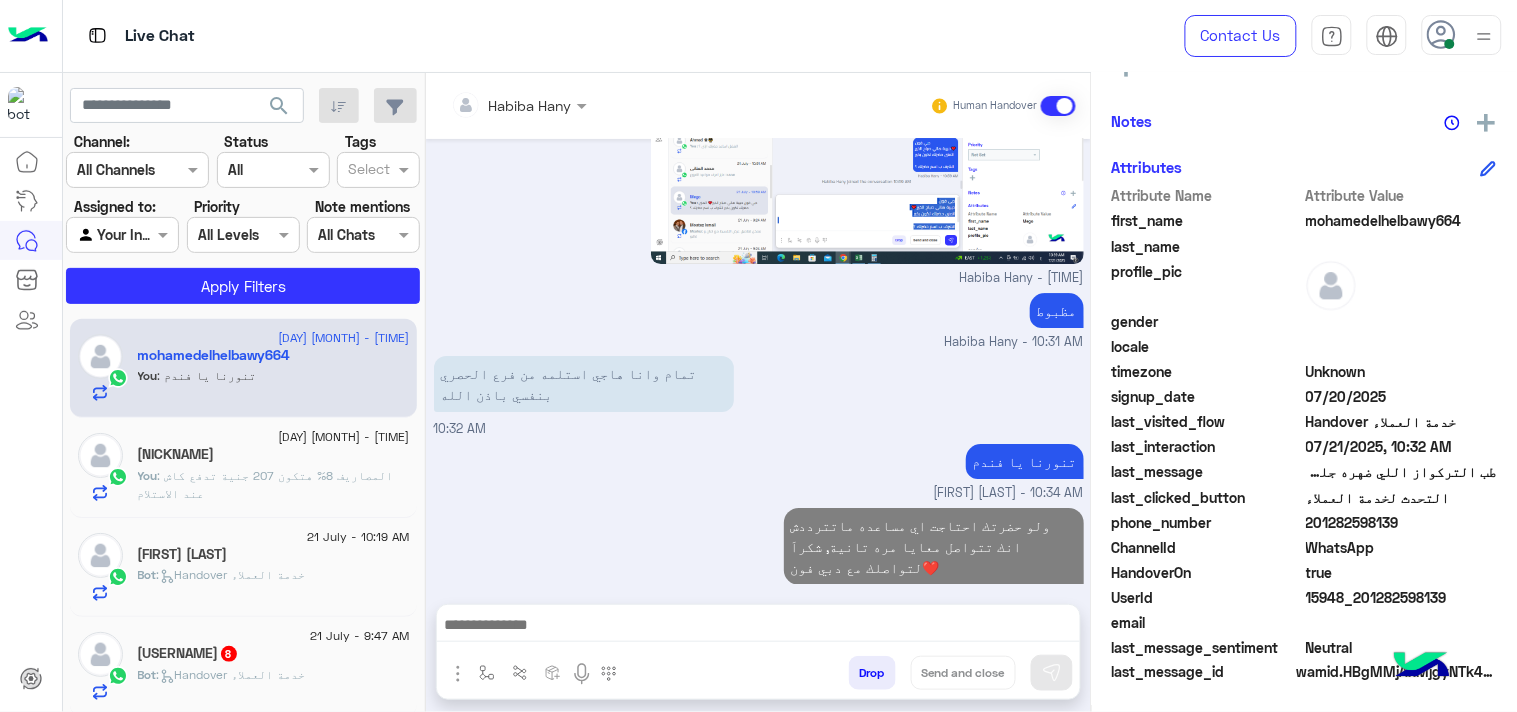 scroll, scrollTop: 1692, scrollLeft: 0, axis: vertical 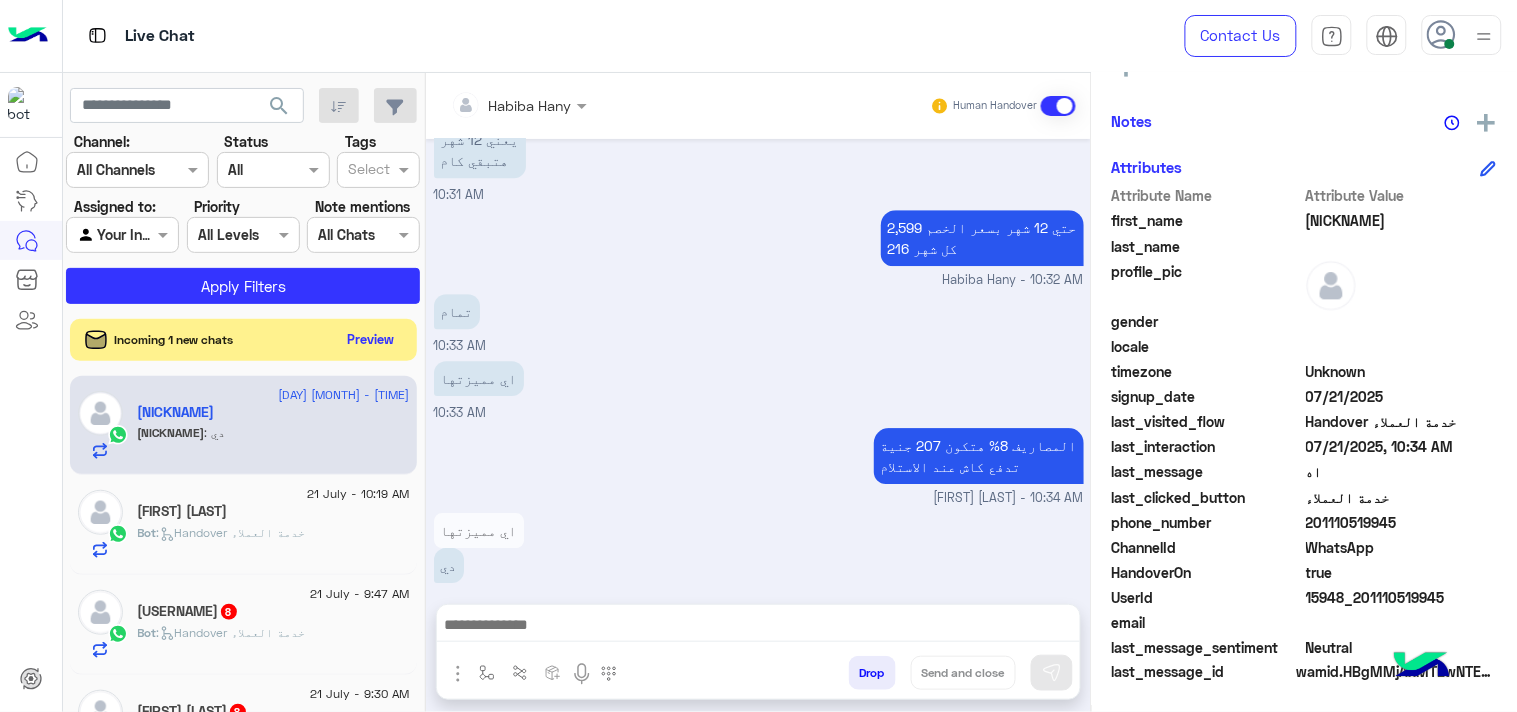 click on "Preview" 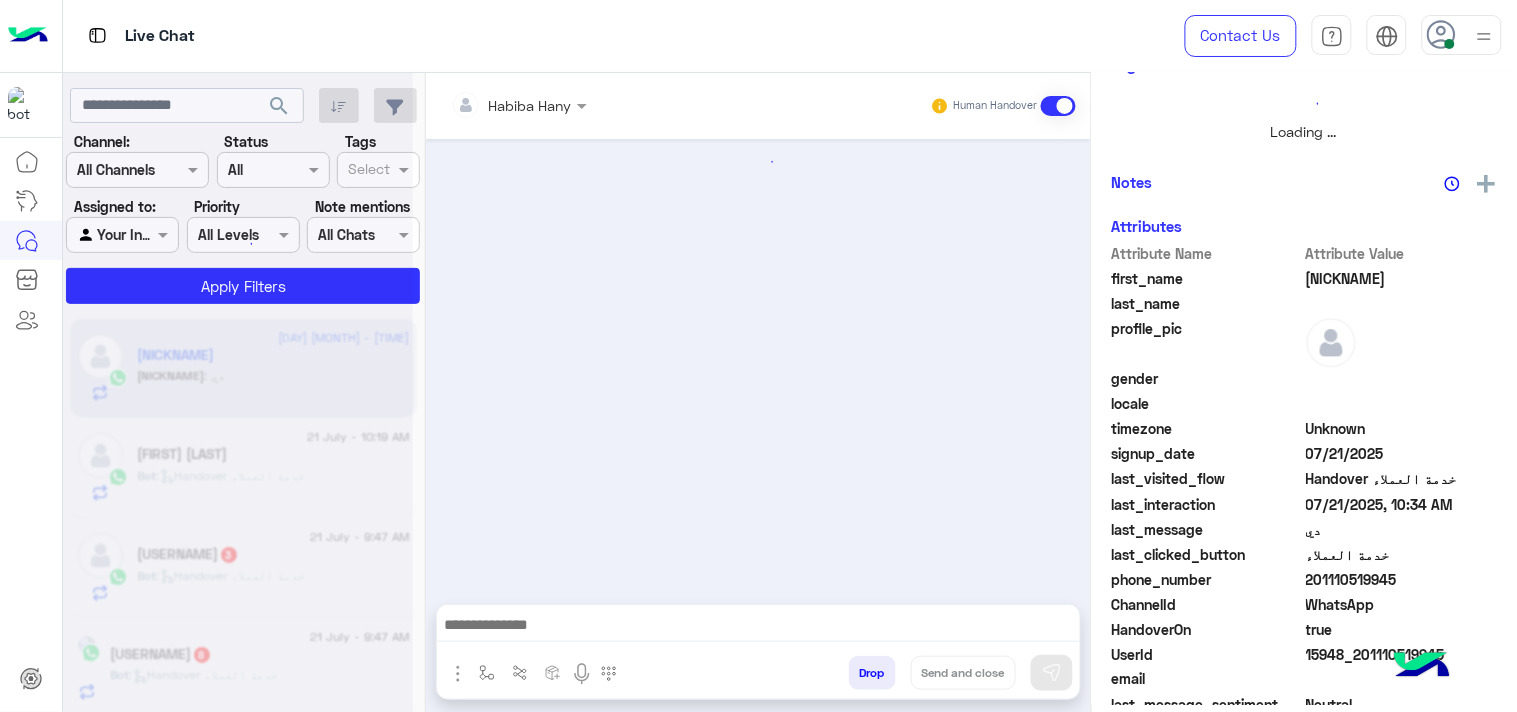 scroll, scrollTop: 383, scrollLeft: 0, axis: vertical 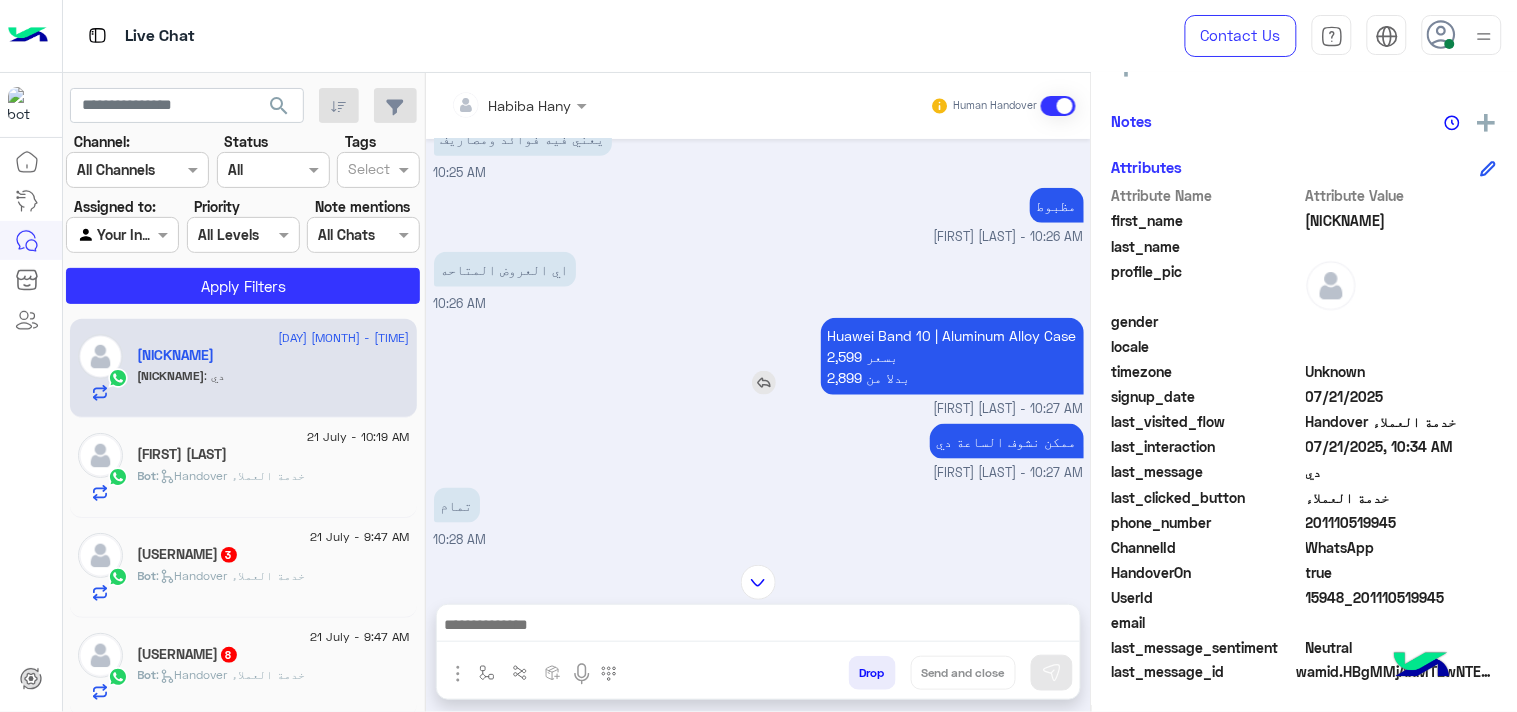 click on "Huawei Band 10 | Aluminum Alloy Case 2,599 بسعر 2,899 بدلا من" at bounding box center [952, 356] 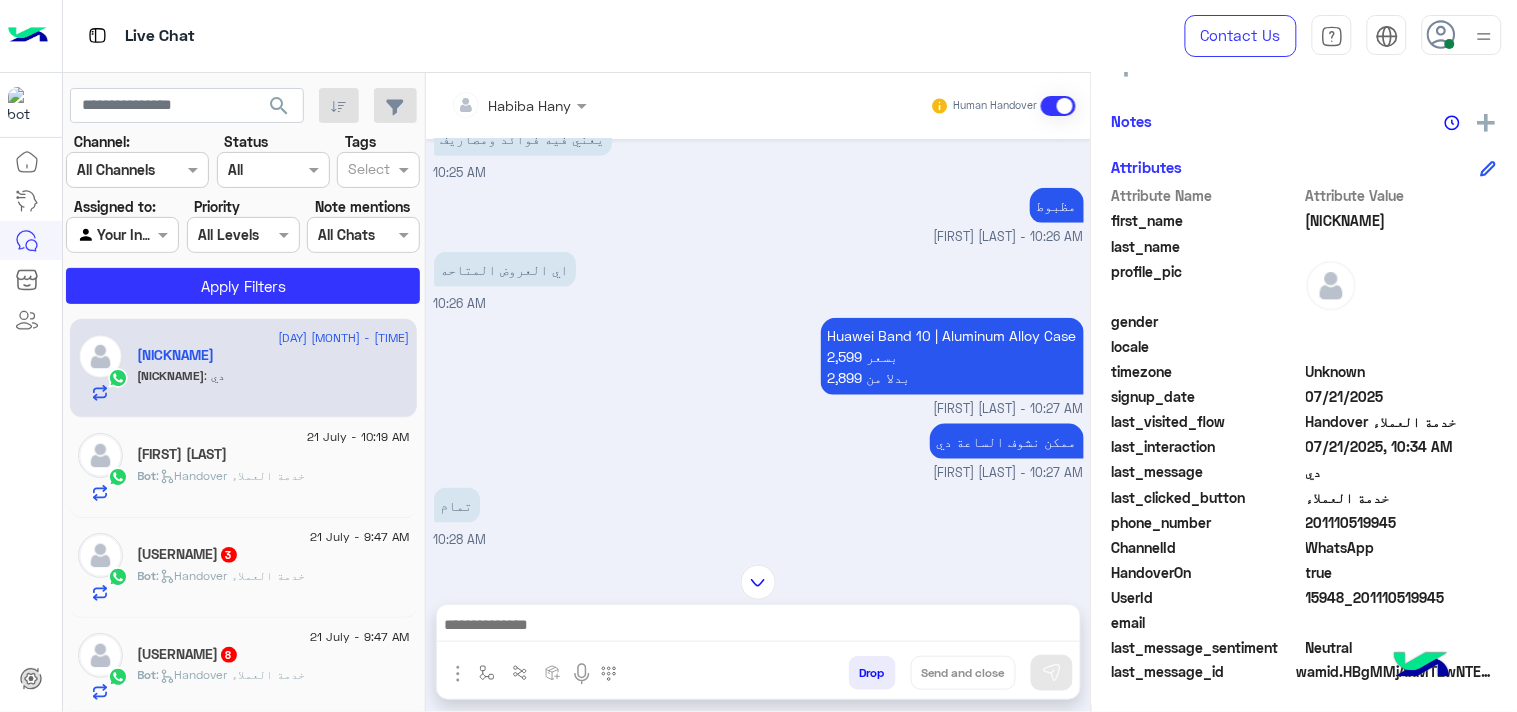 click on "اي العروض المتاحه   10:26 AM" at bounding box center [759, 280] 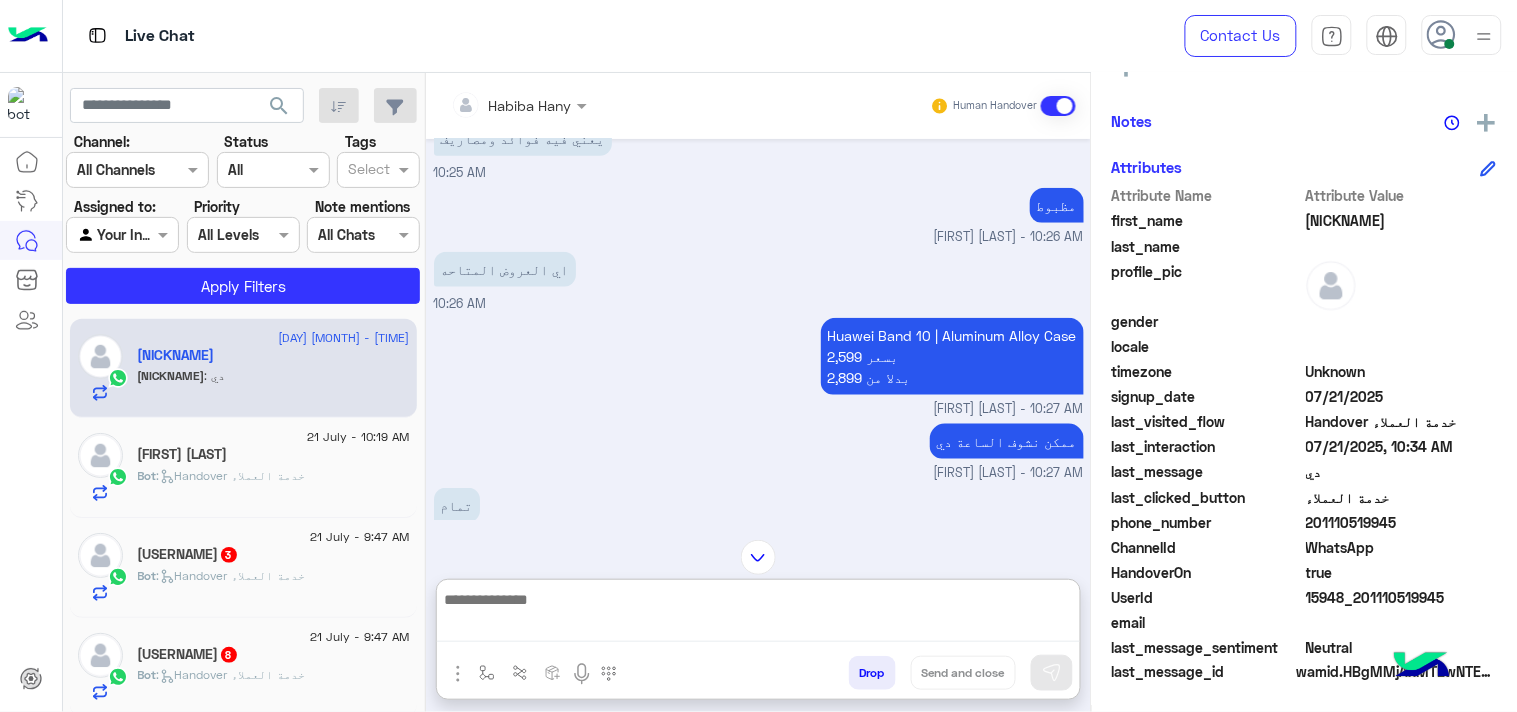 click at bounding box center (758, 614) 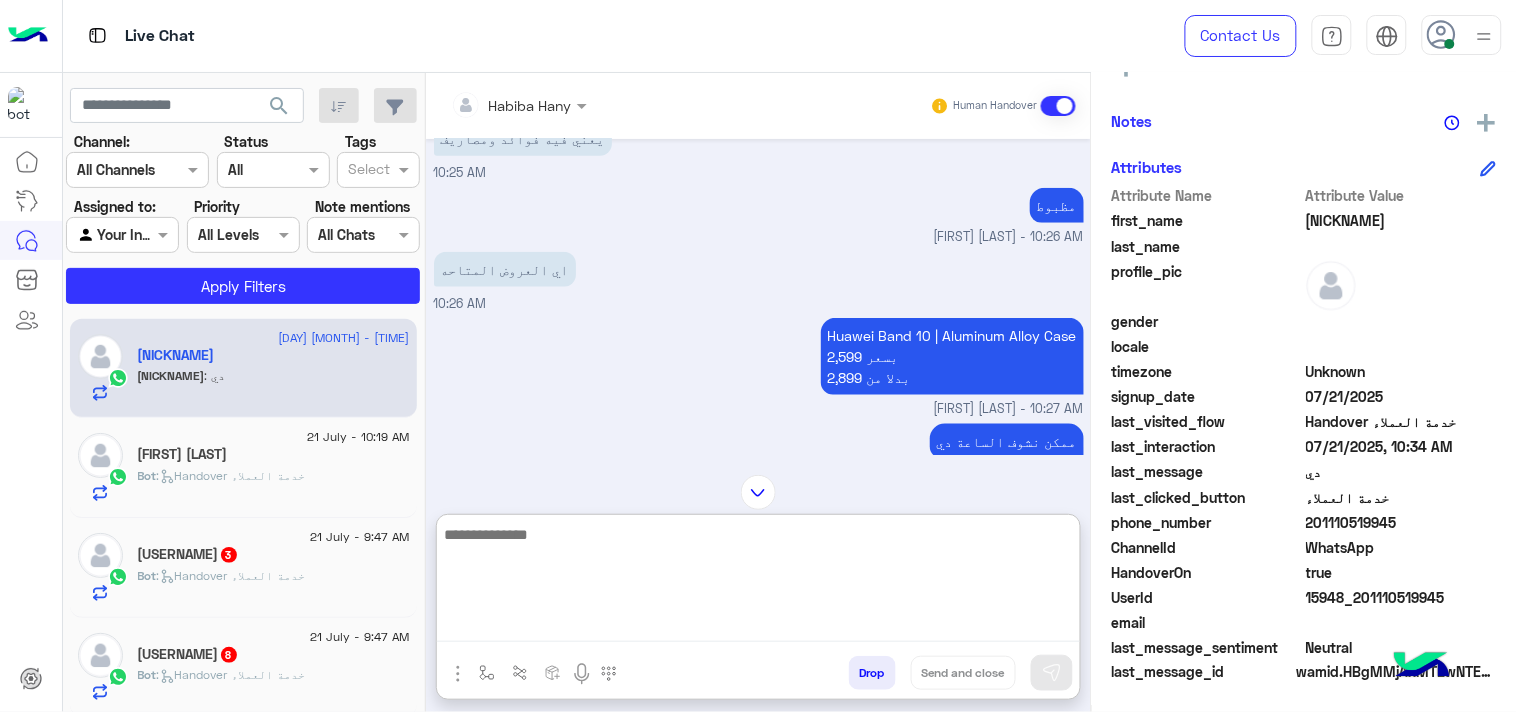 paste on "**********" 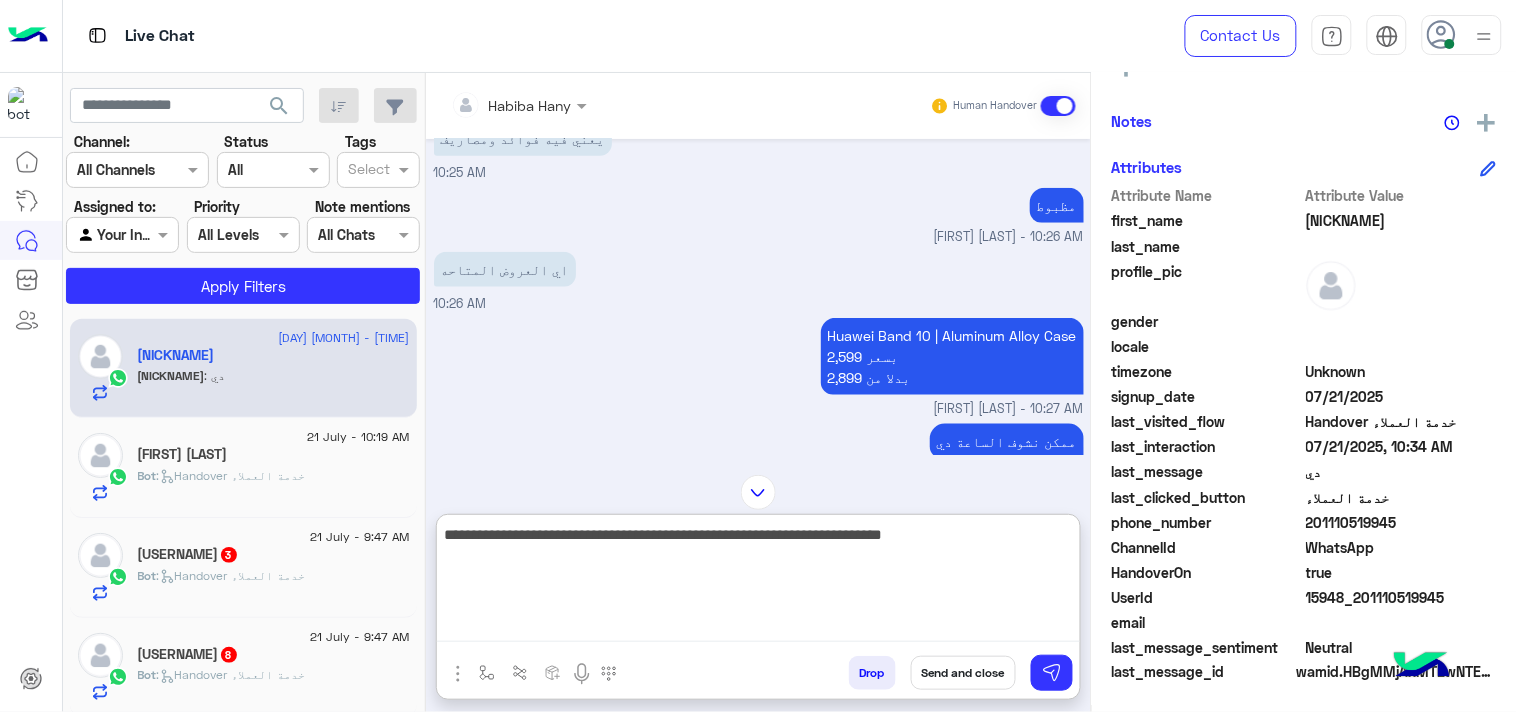 paste on "**********" 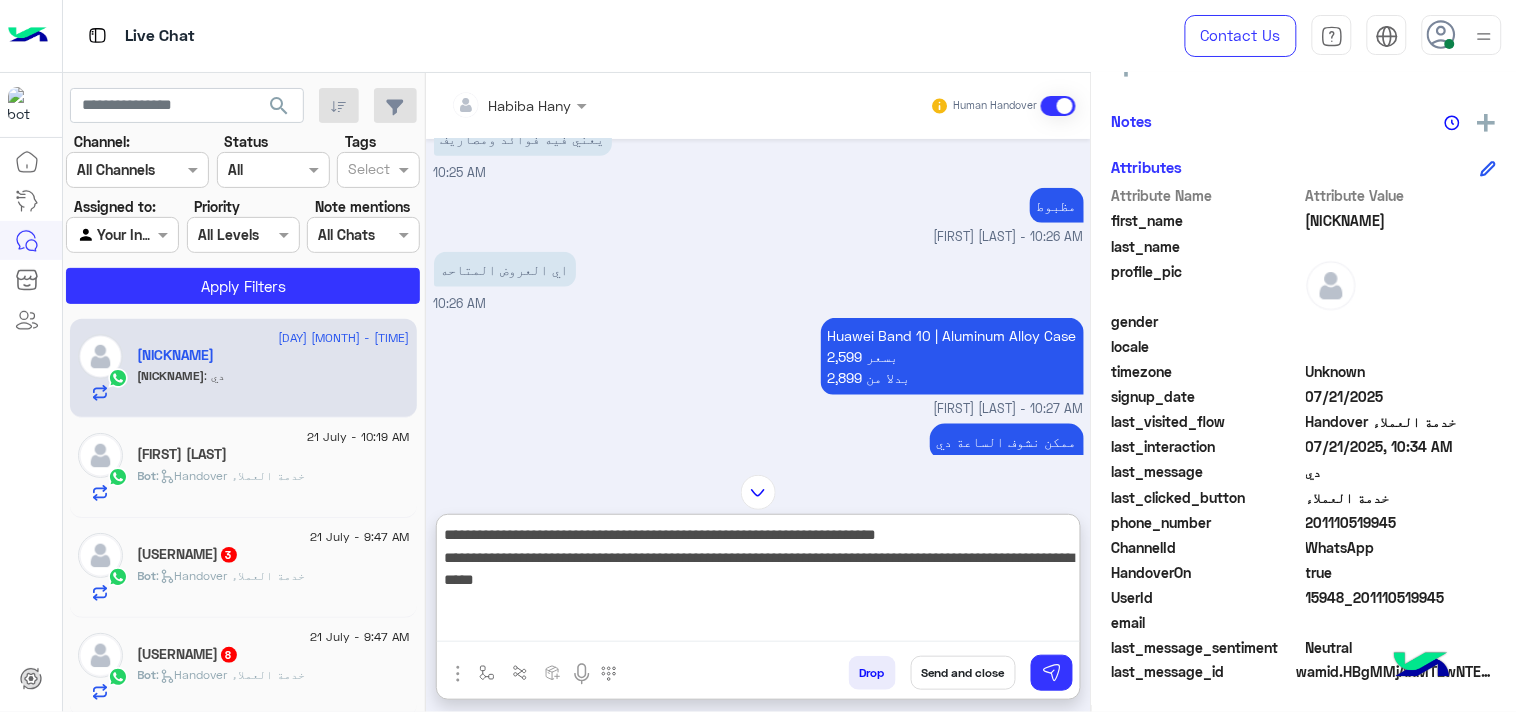 paste on "**********" 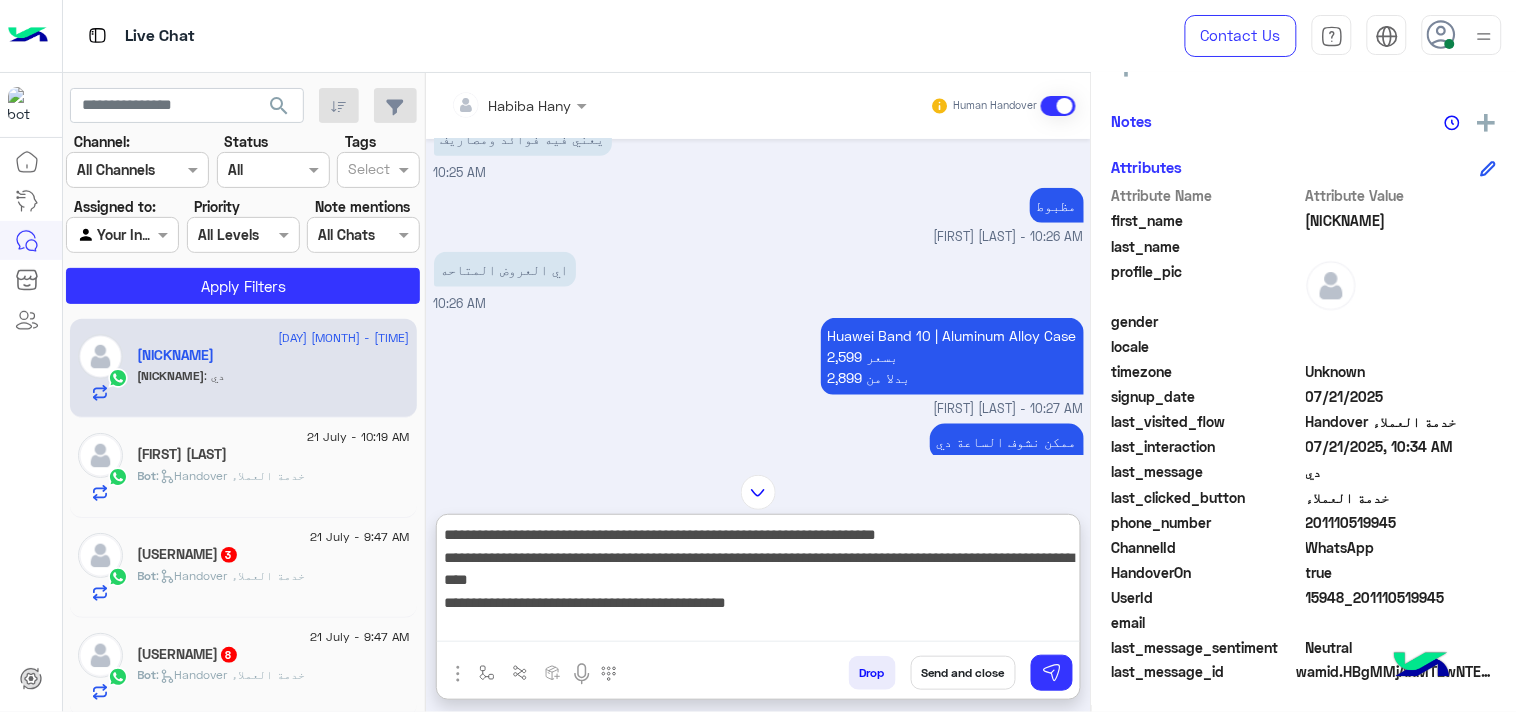 paste on "**********" 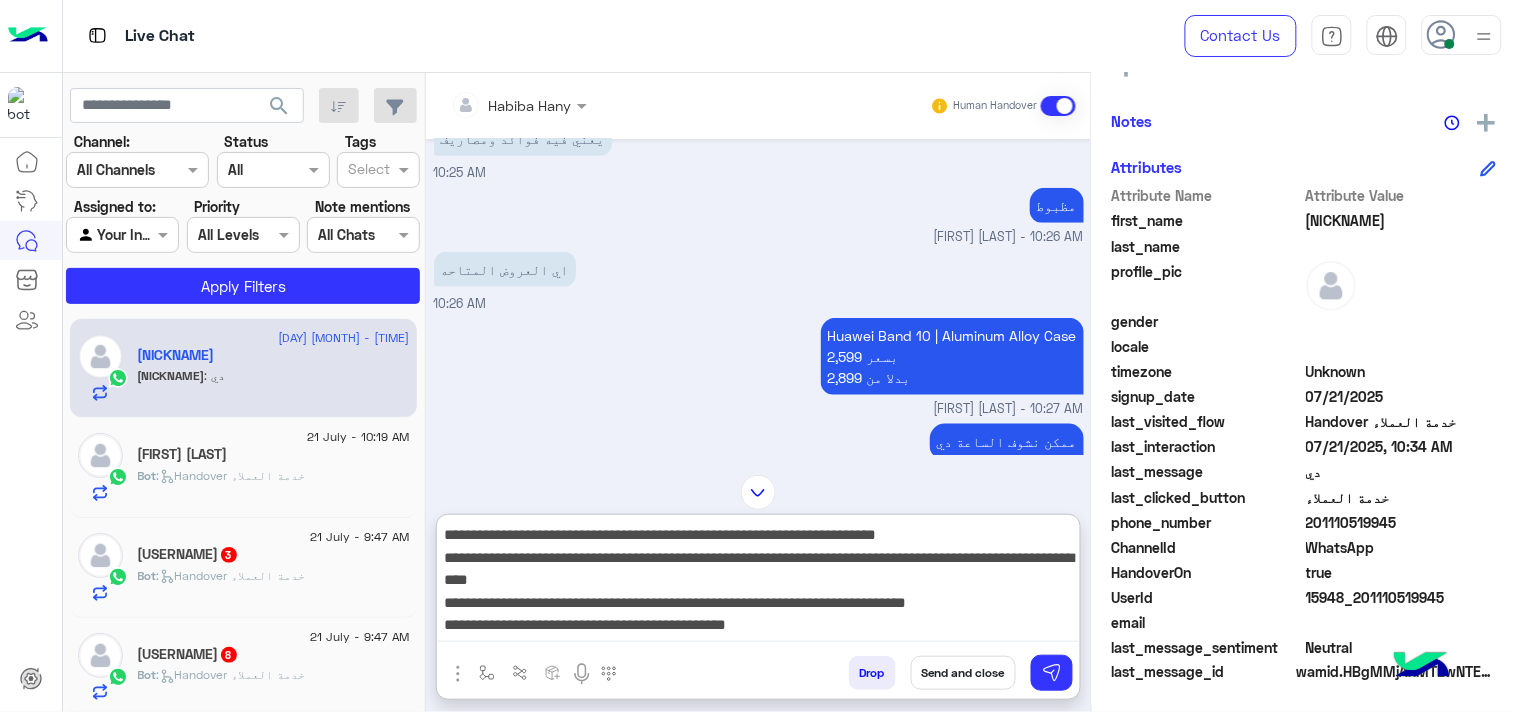 scroll, scrollTop: 20, scrollLeft: 0, axis: vertical 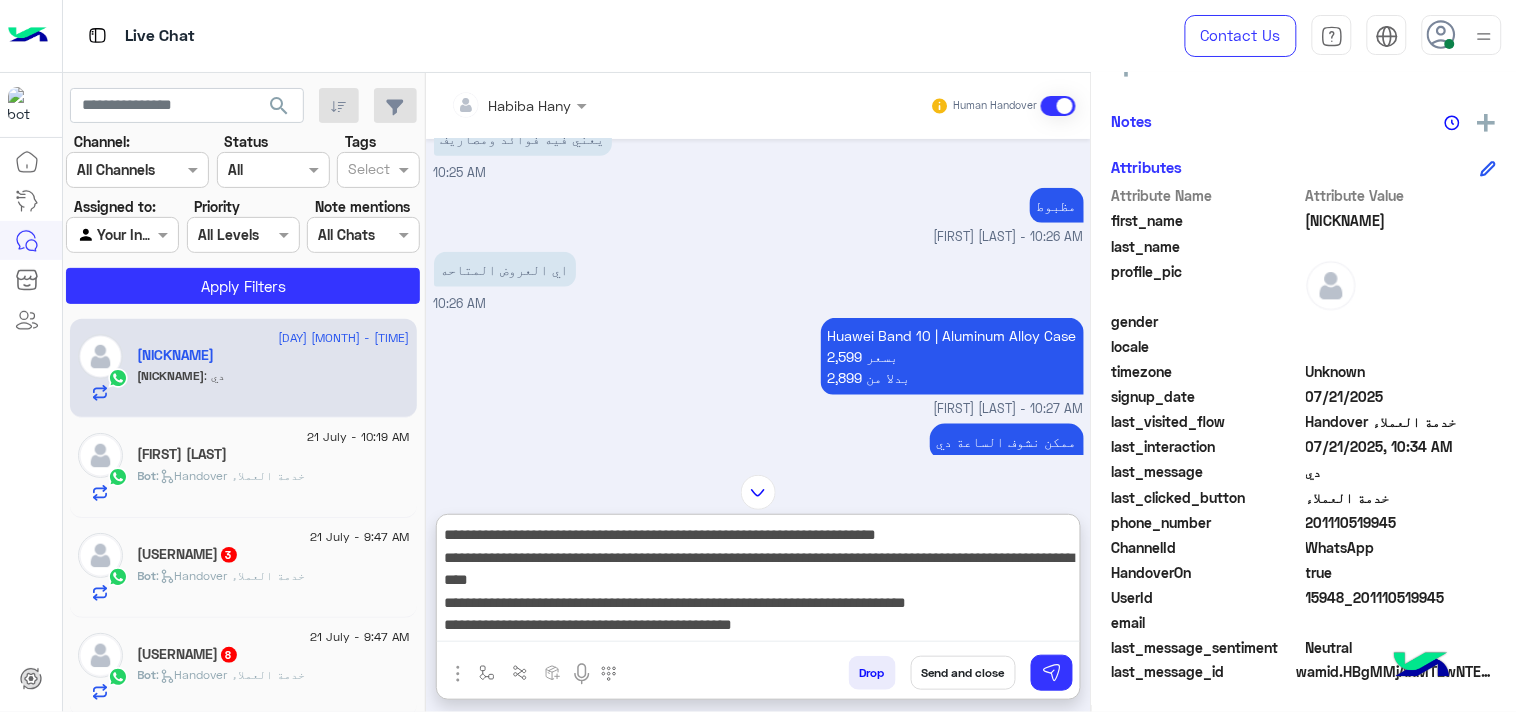 paste on "**********" 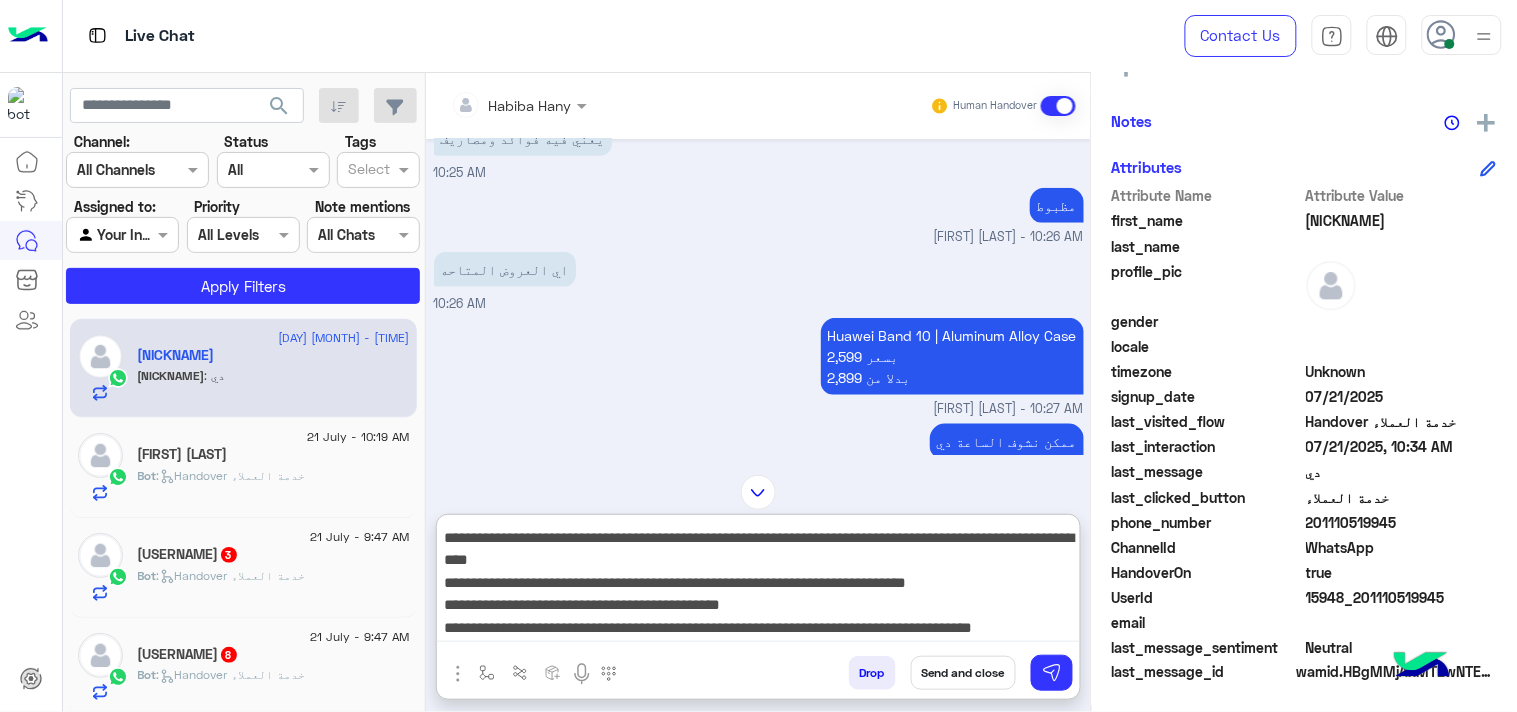 scroll, scrollTop: 38, scrollLeft: 0, axis: vertical 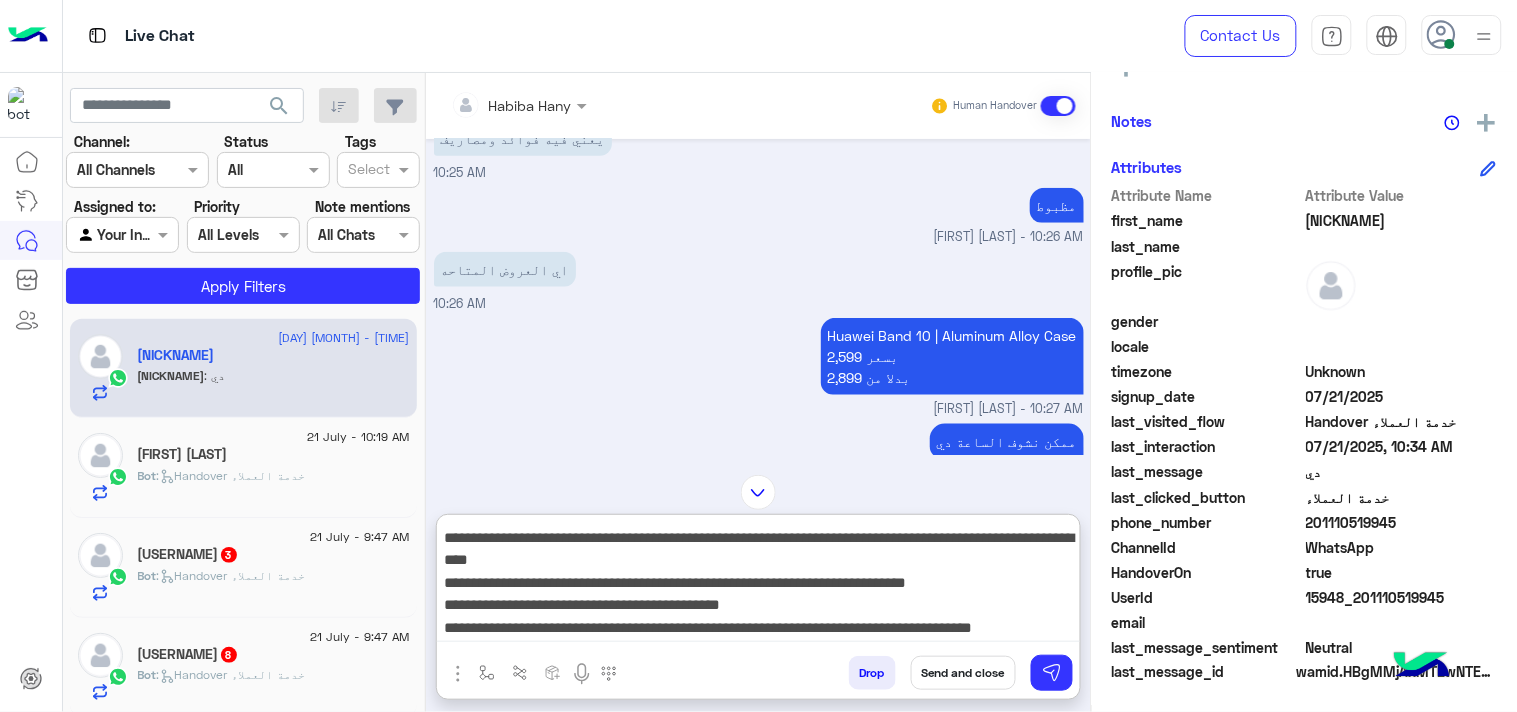 paste on "**********" 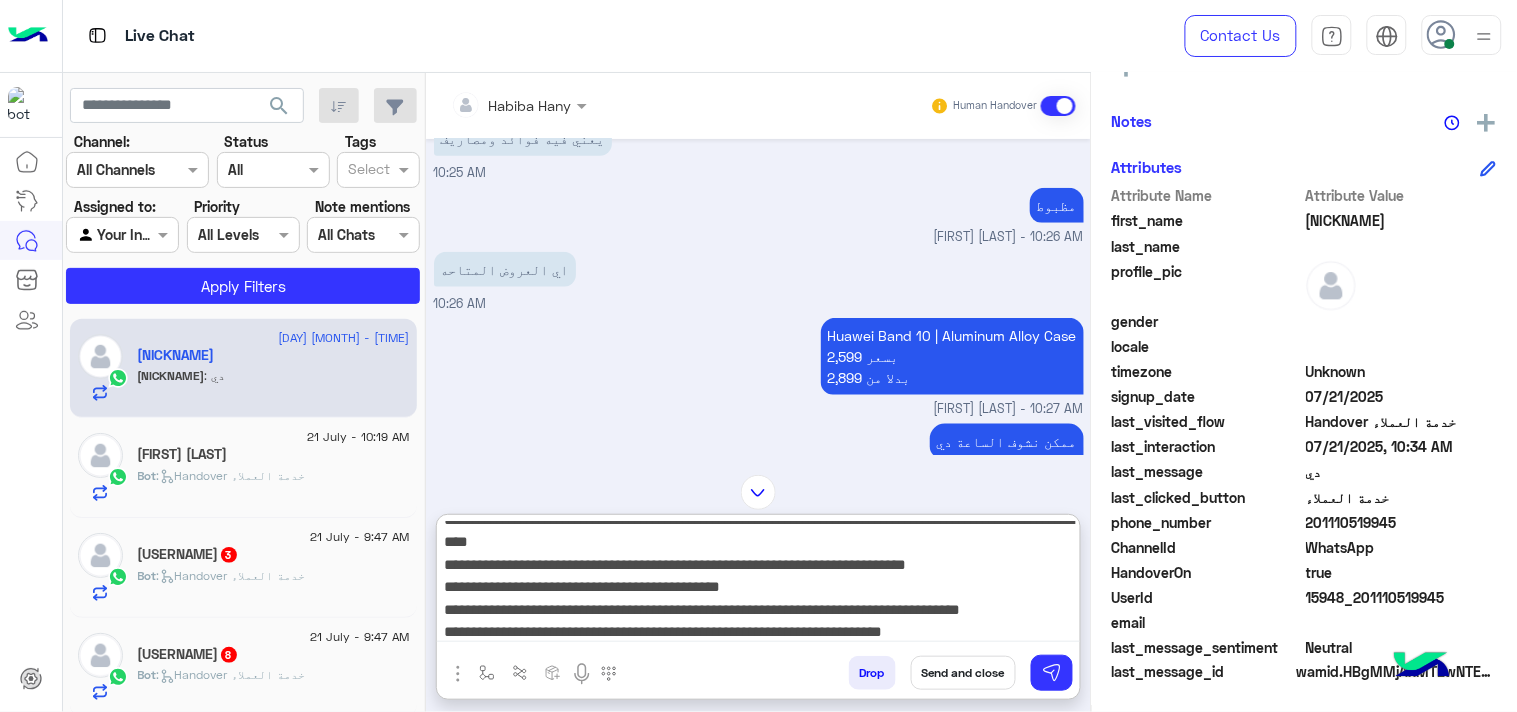 scroll, scrollTop: 61, scrollLeft: 0, axis: vertical 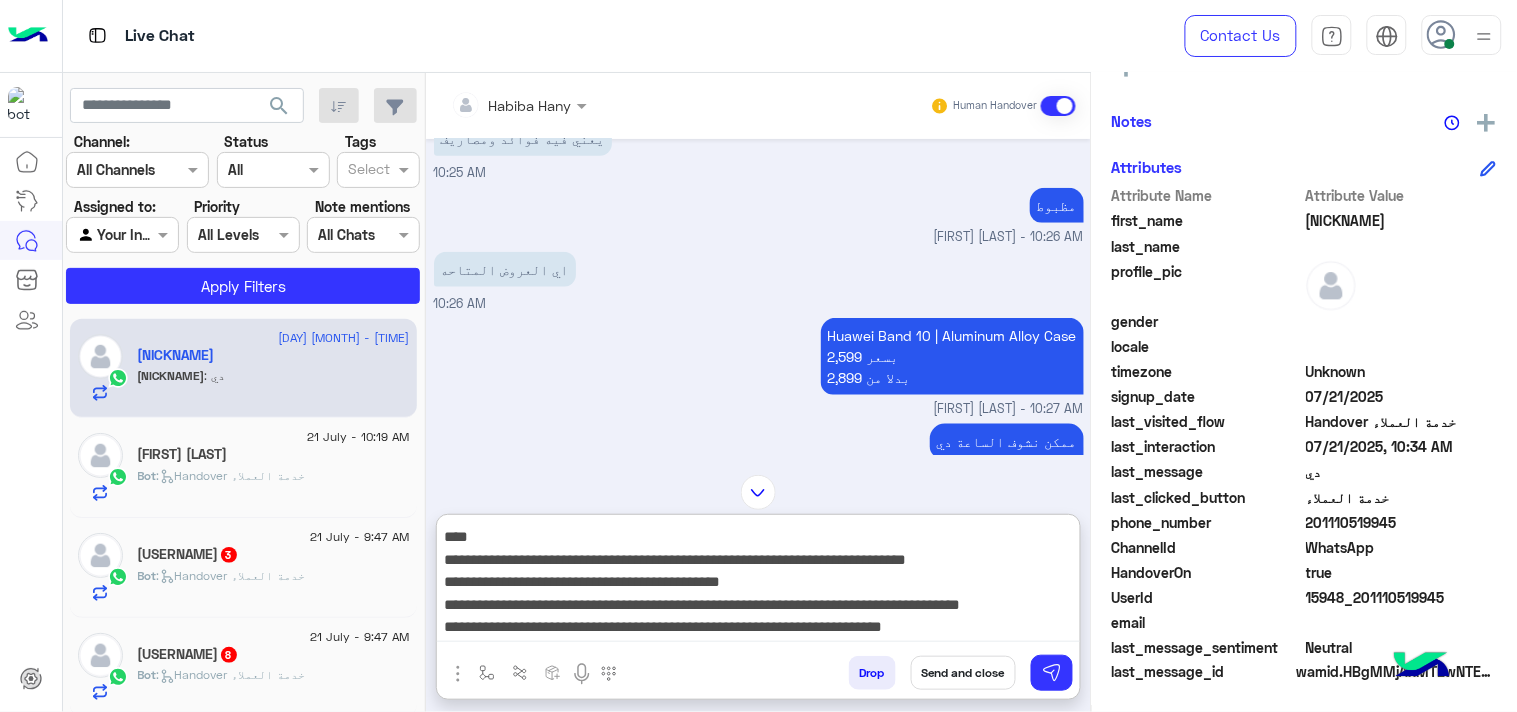 paste on "**********" 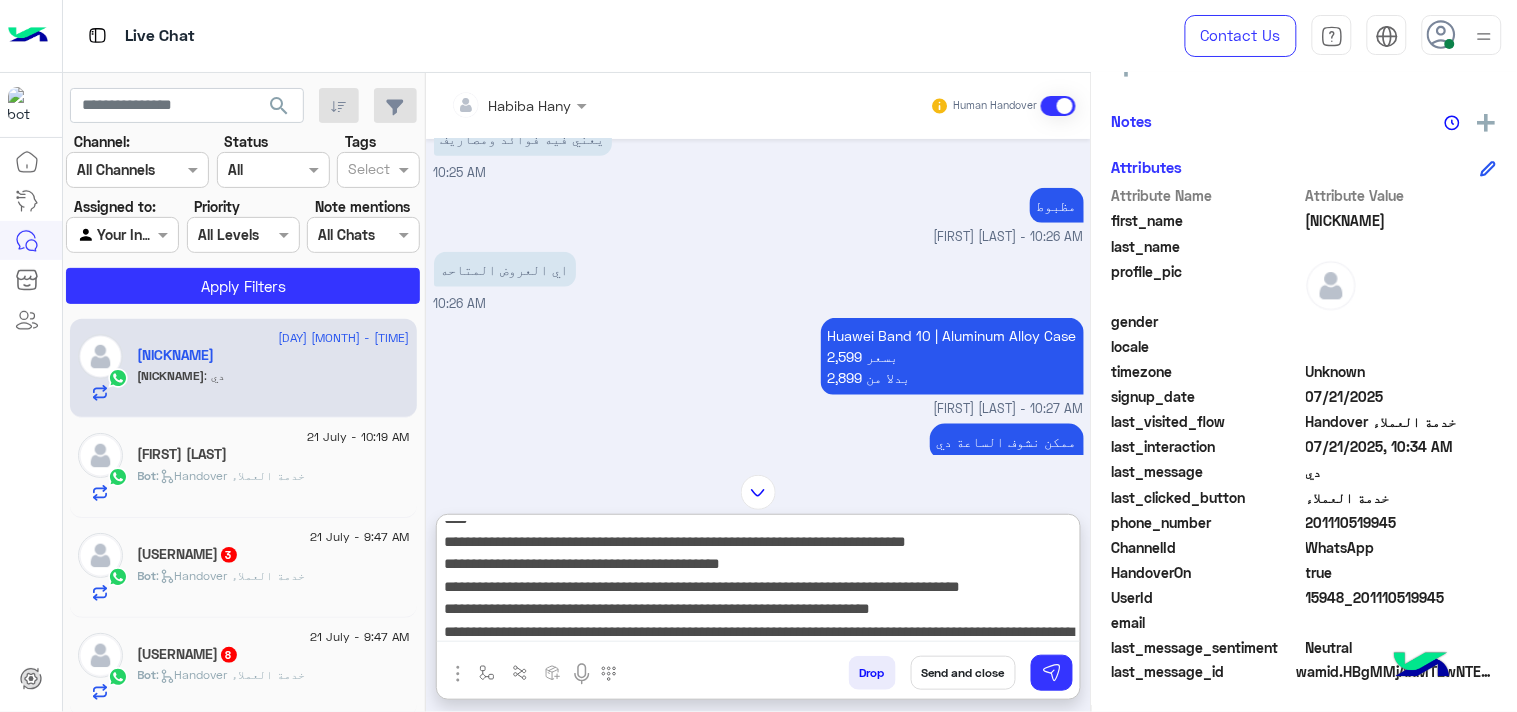 scroll, scrollTop: 106, scrollLeft: 0, axis: vertical 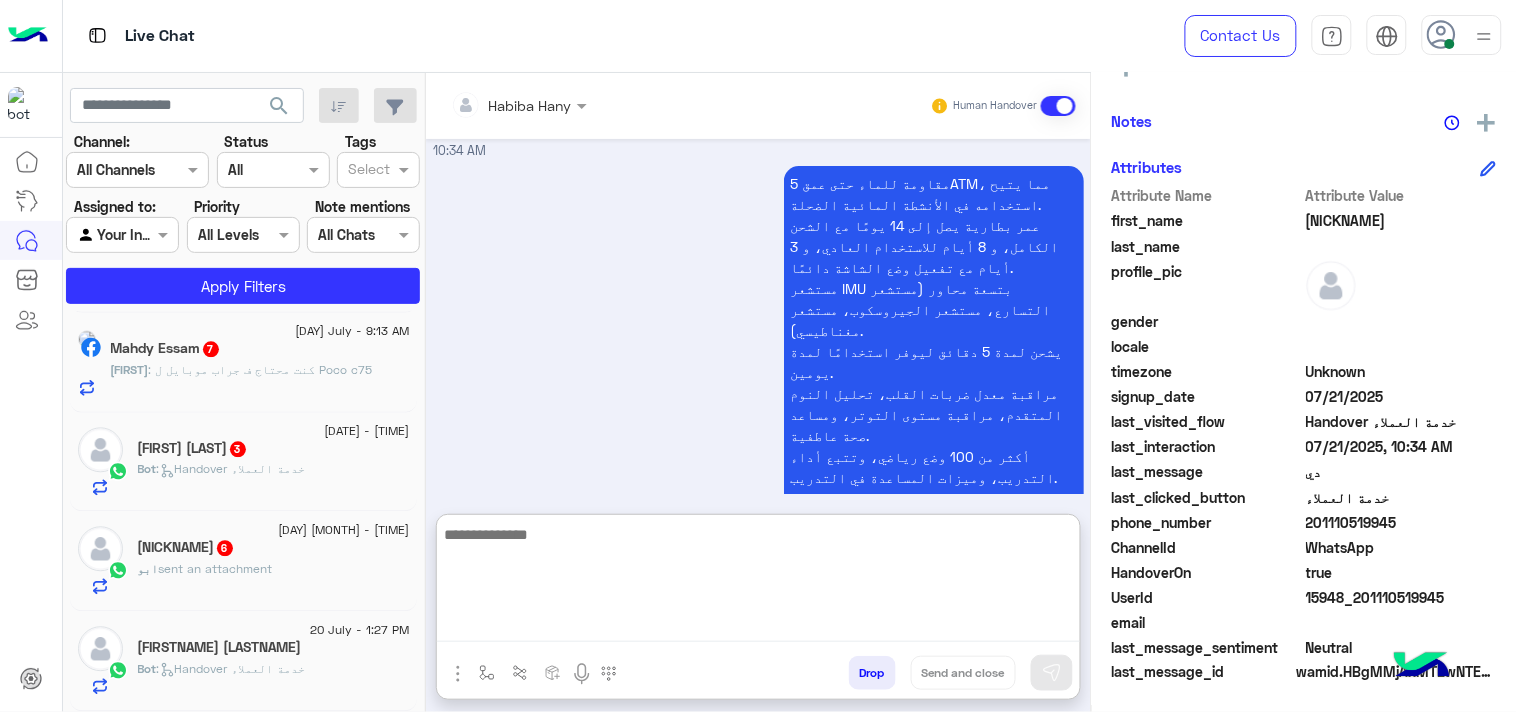 drag, startPoint x: 284, startPoint y: 651, endPoint x: 365, endPoint y: 12, distance: 644.11334 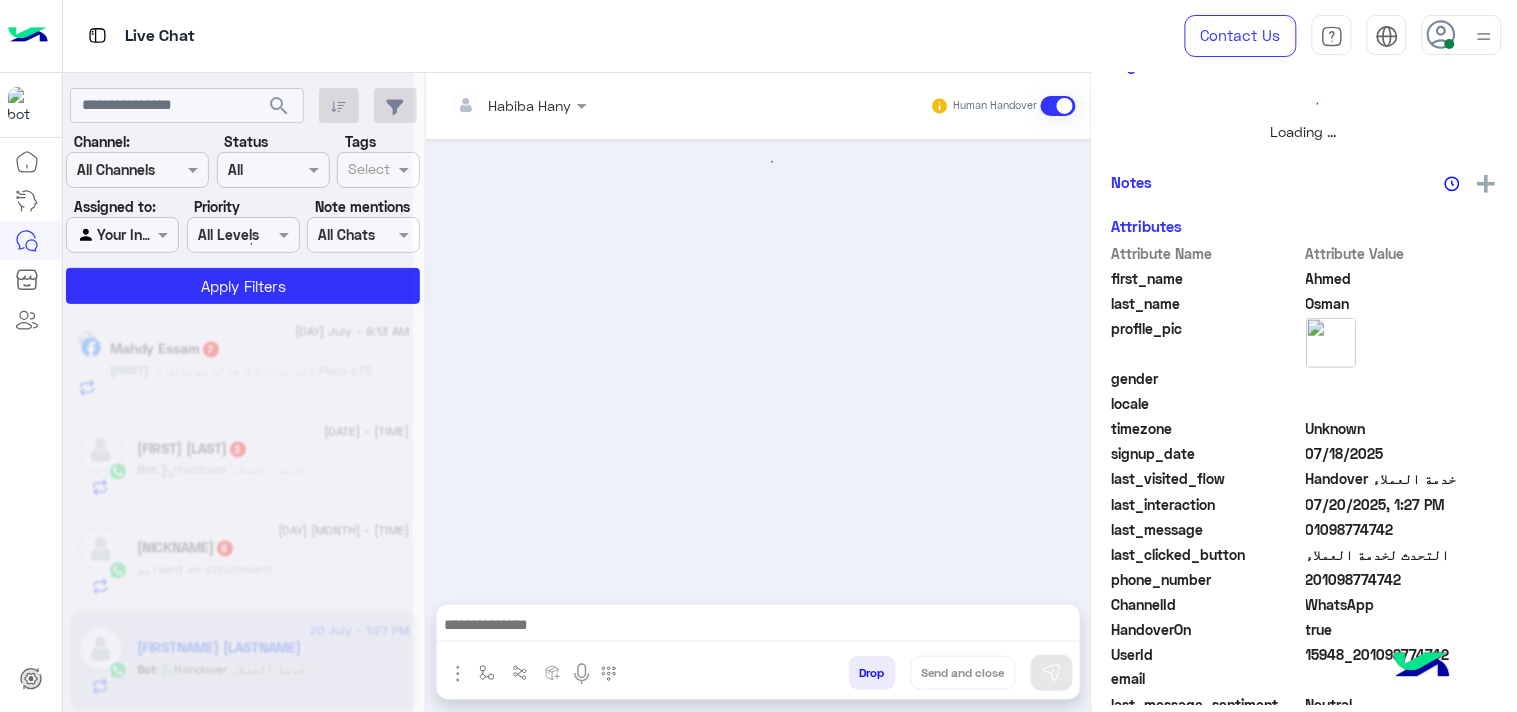 scroll, scrollTop: 0, scrollLeft: 0, axis: both 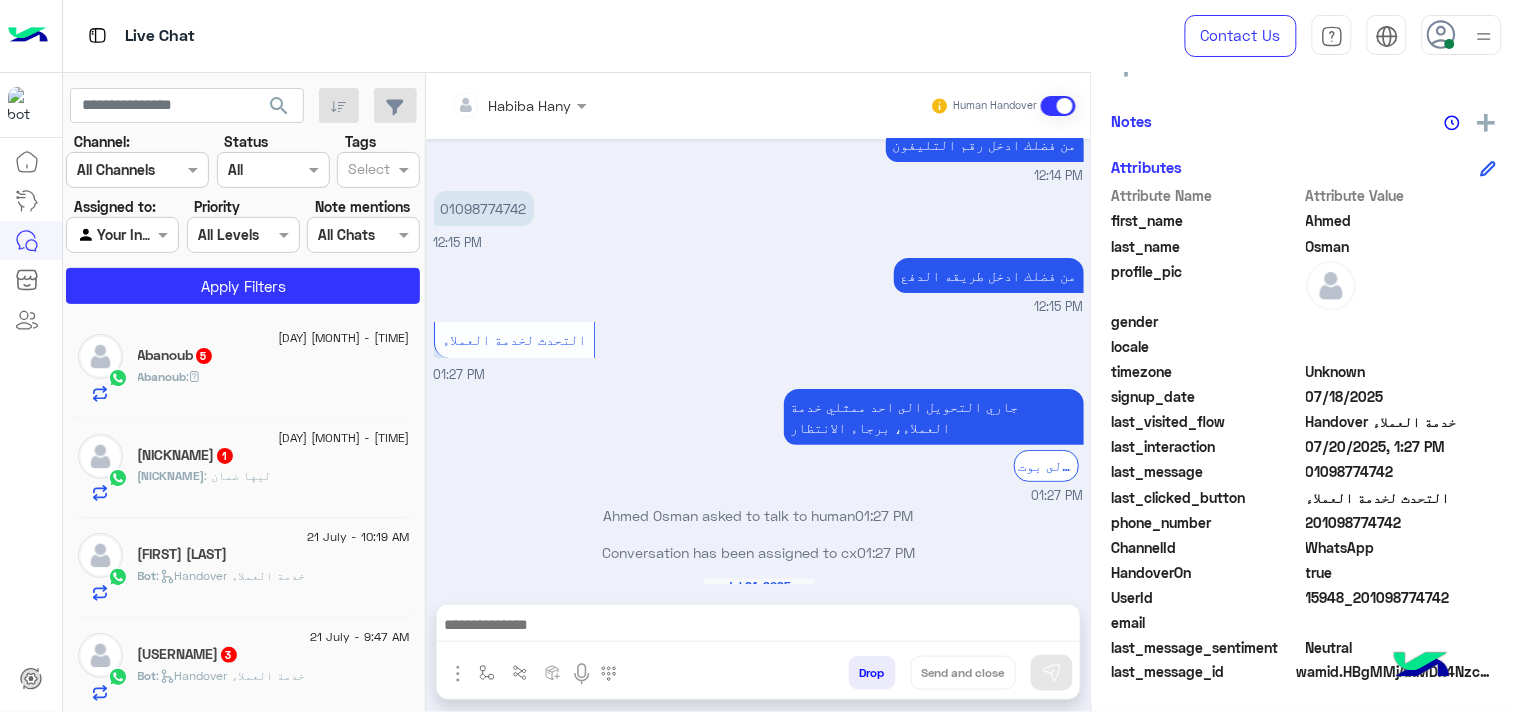 click on "Tito : ليها ضمان" 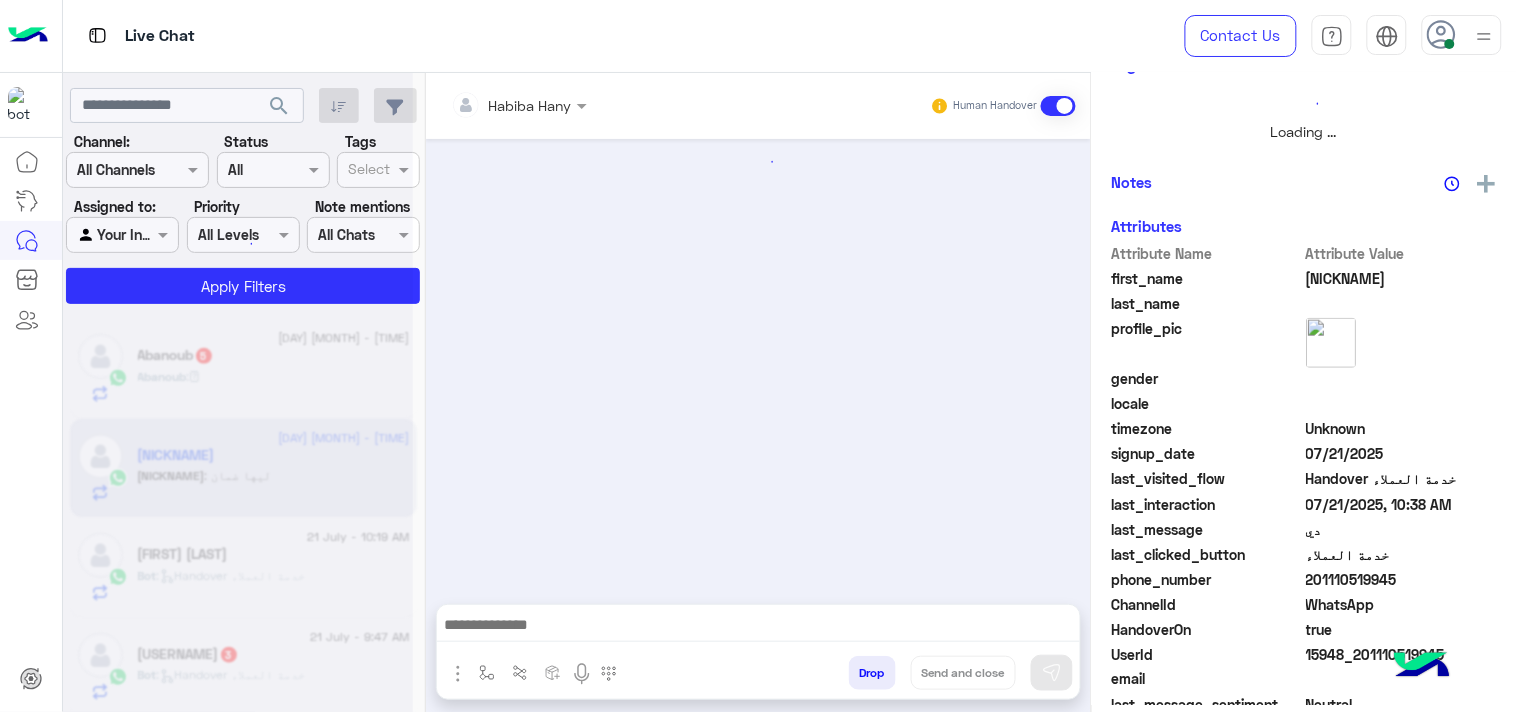 scroll, scrollTop: 446, scrollLeft: 0, axis: vertical 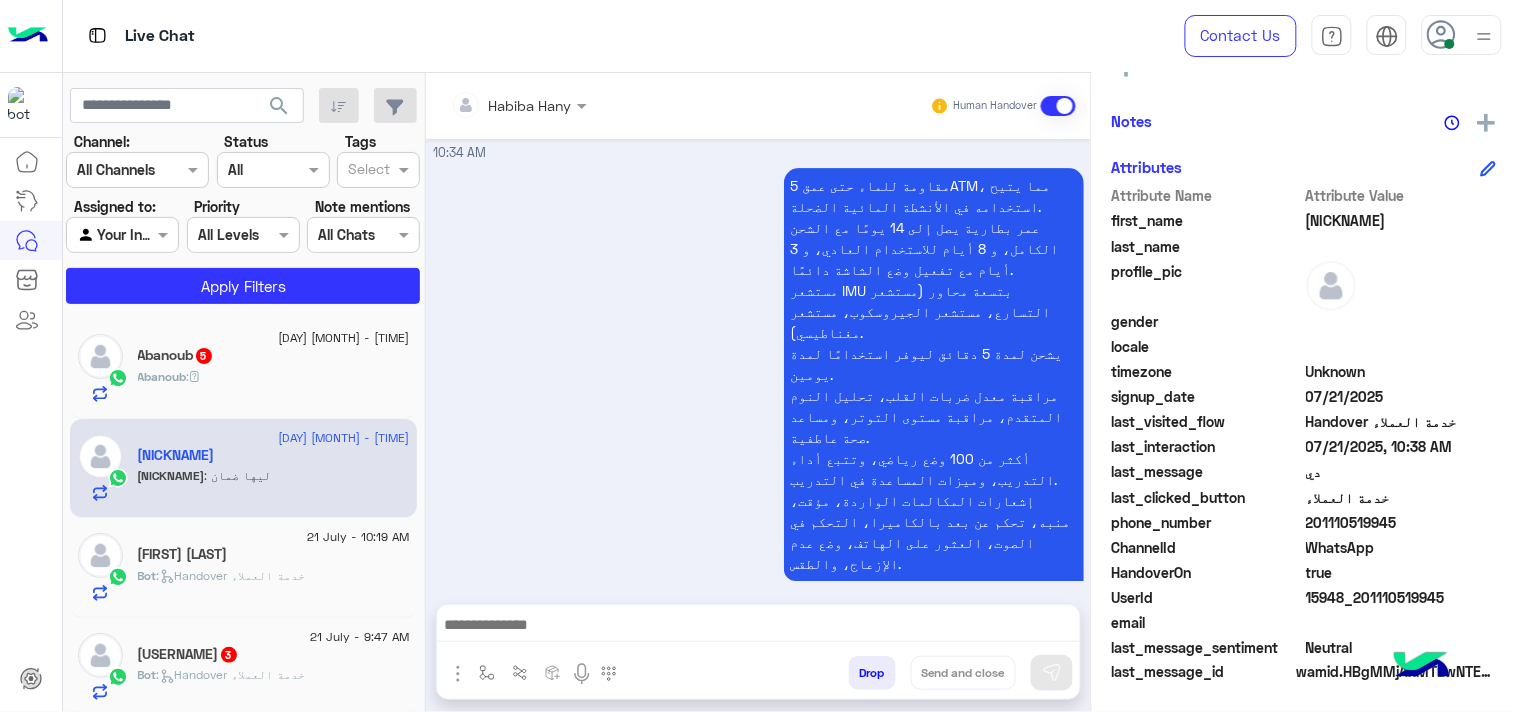 click at bounding box center [758, 630] 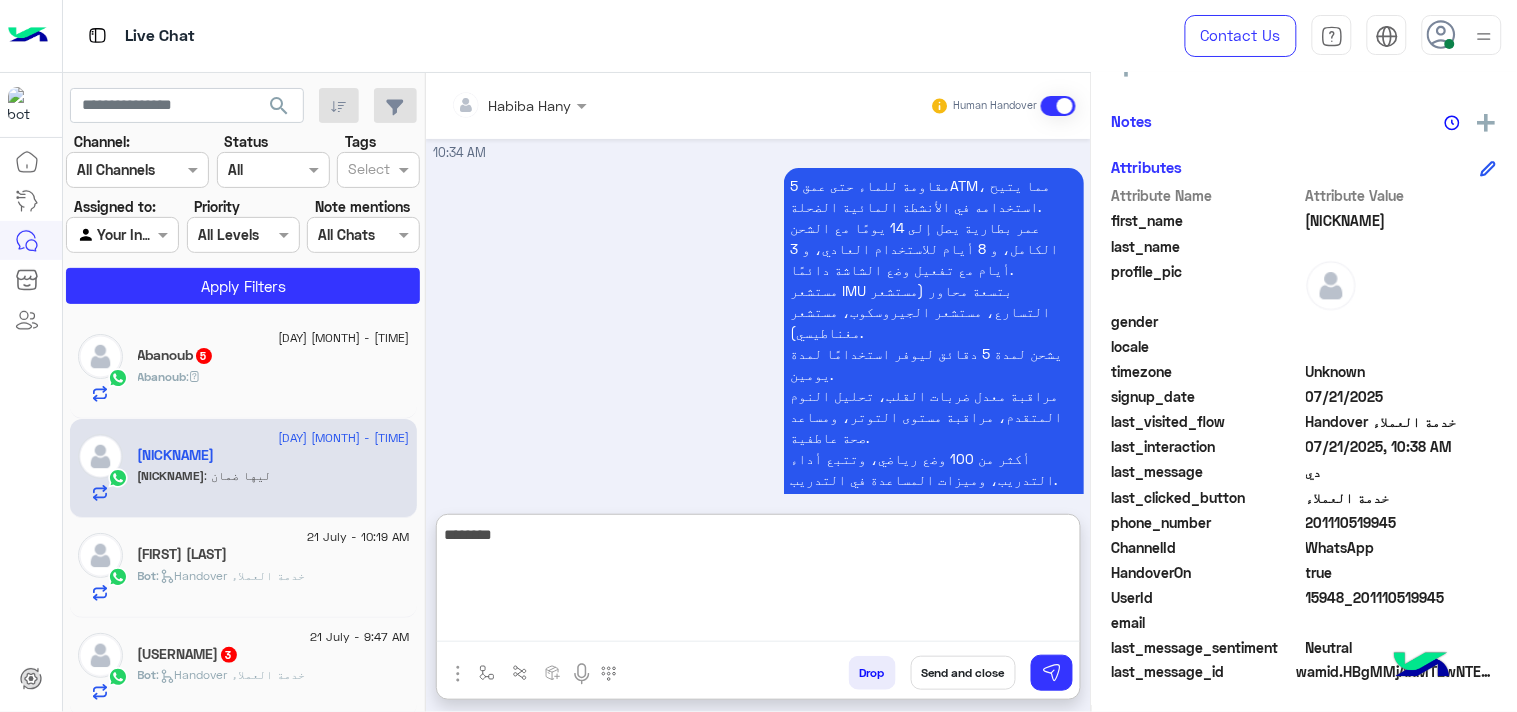 type on "********" 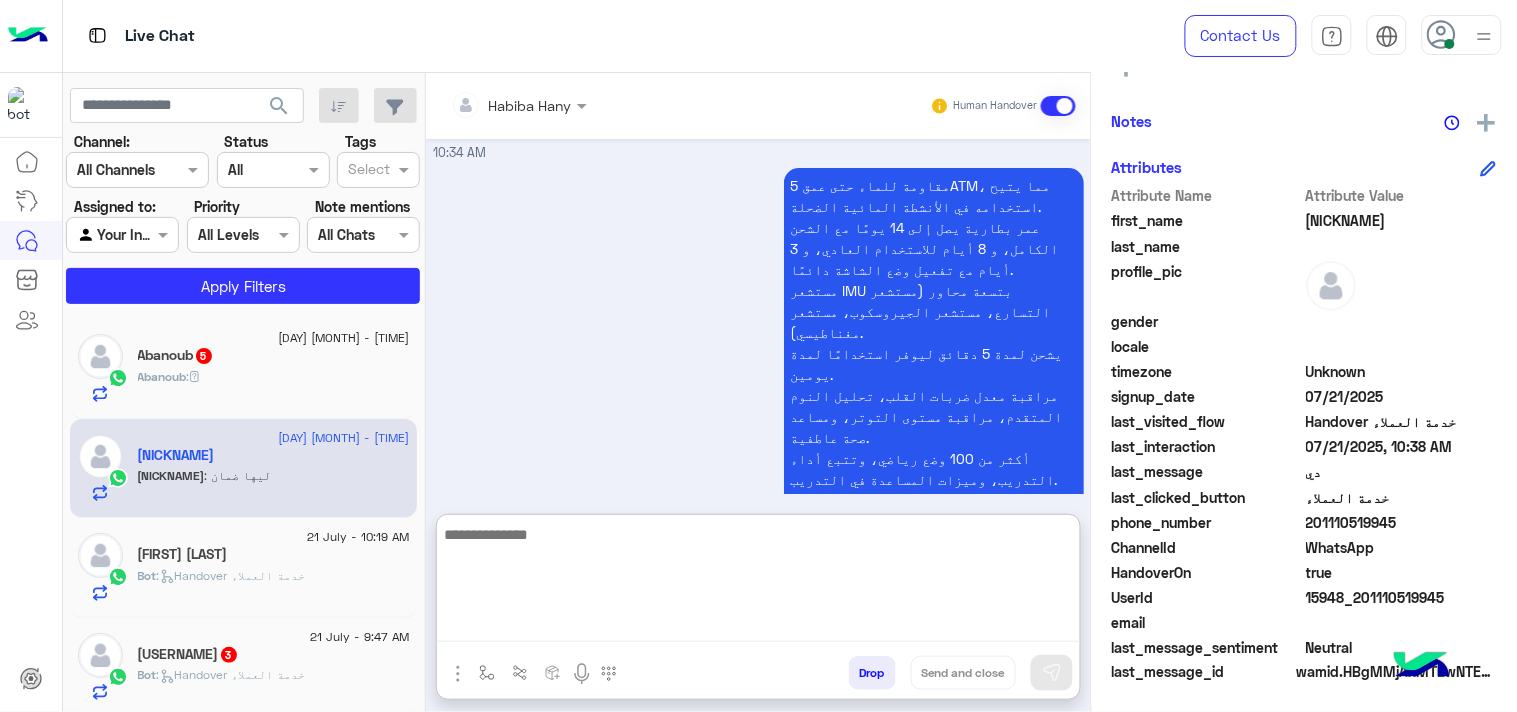 scroll, scrollTop: 1848, scrollLeft: 0, axis: vertical 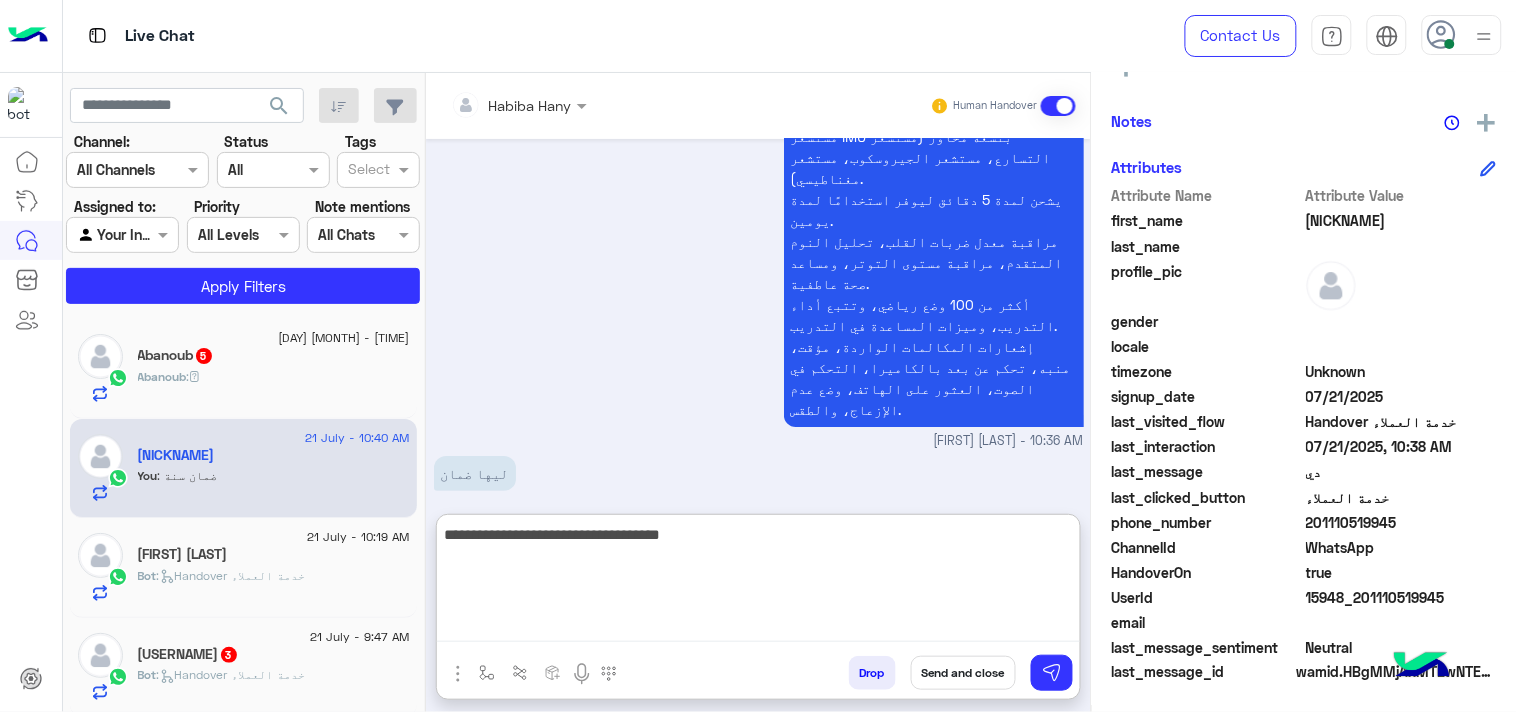 type on "**********" 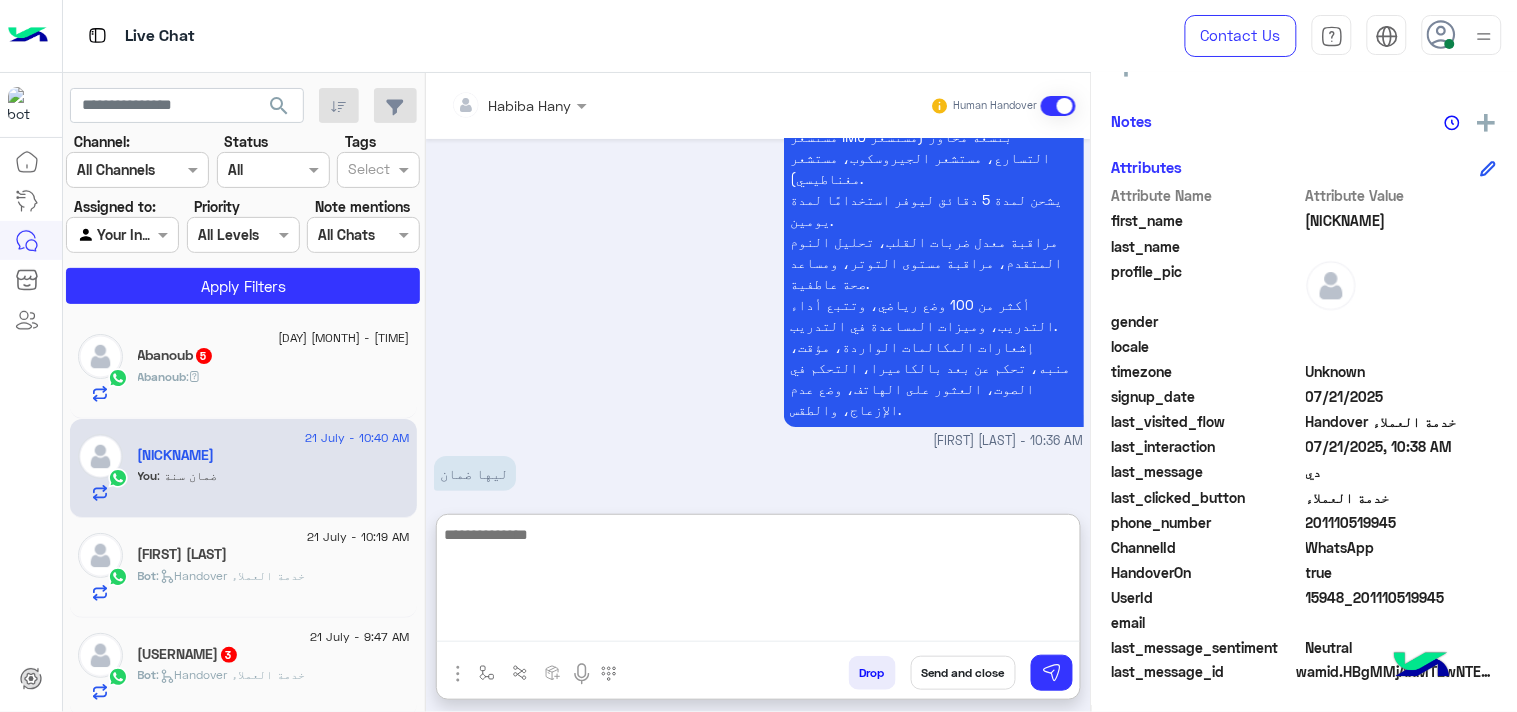 scroll, scrollTop: 1912, scrollLeft: 0, axis: vertical 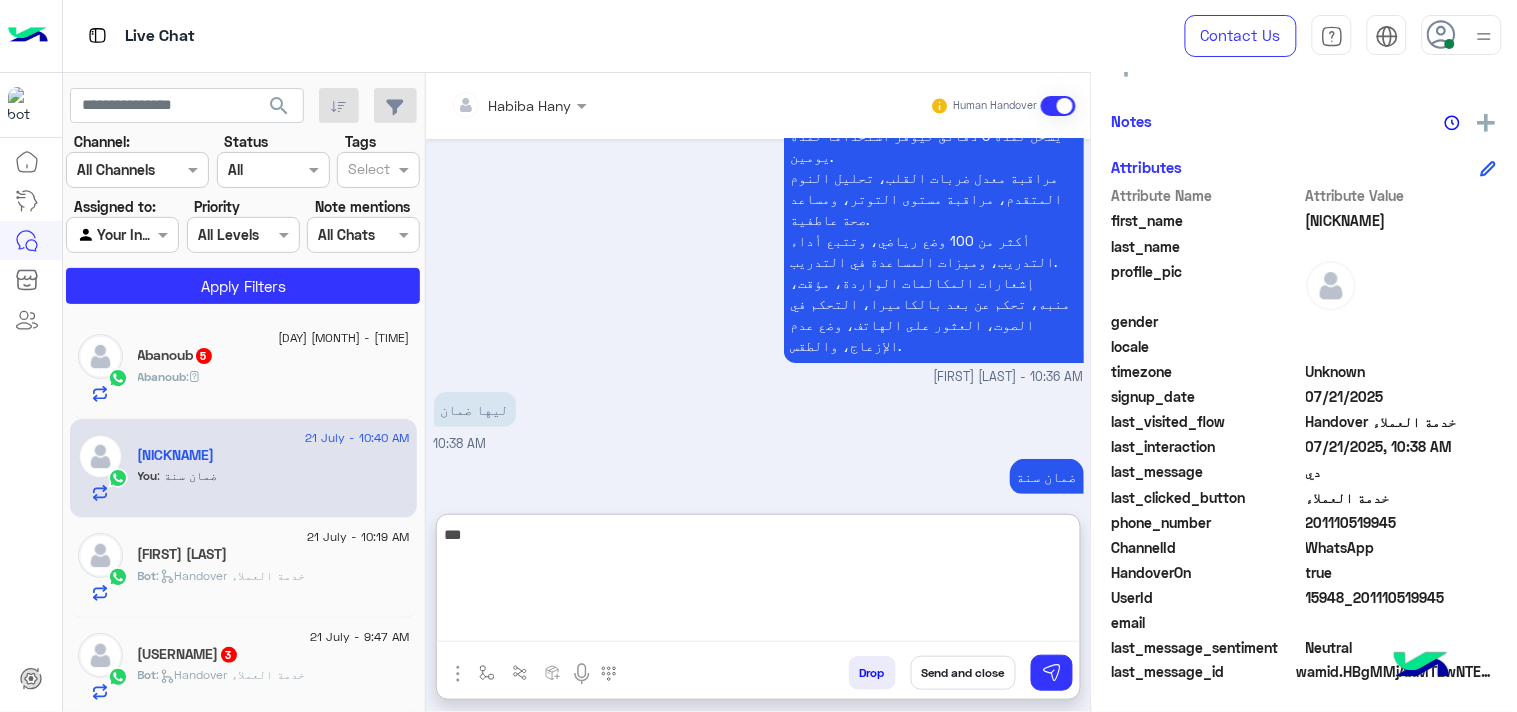 type on "***" 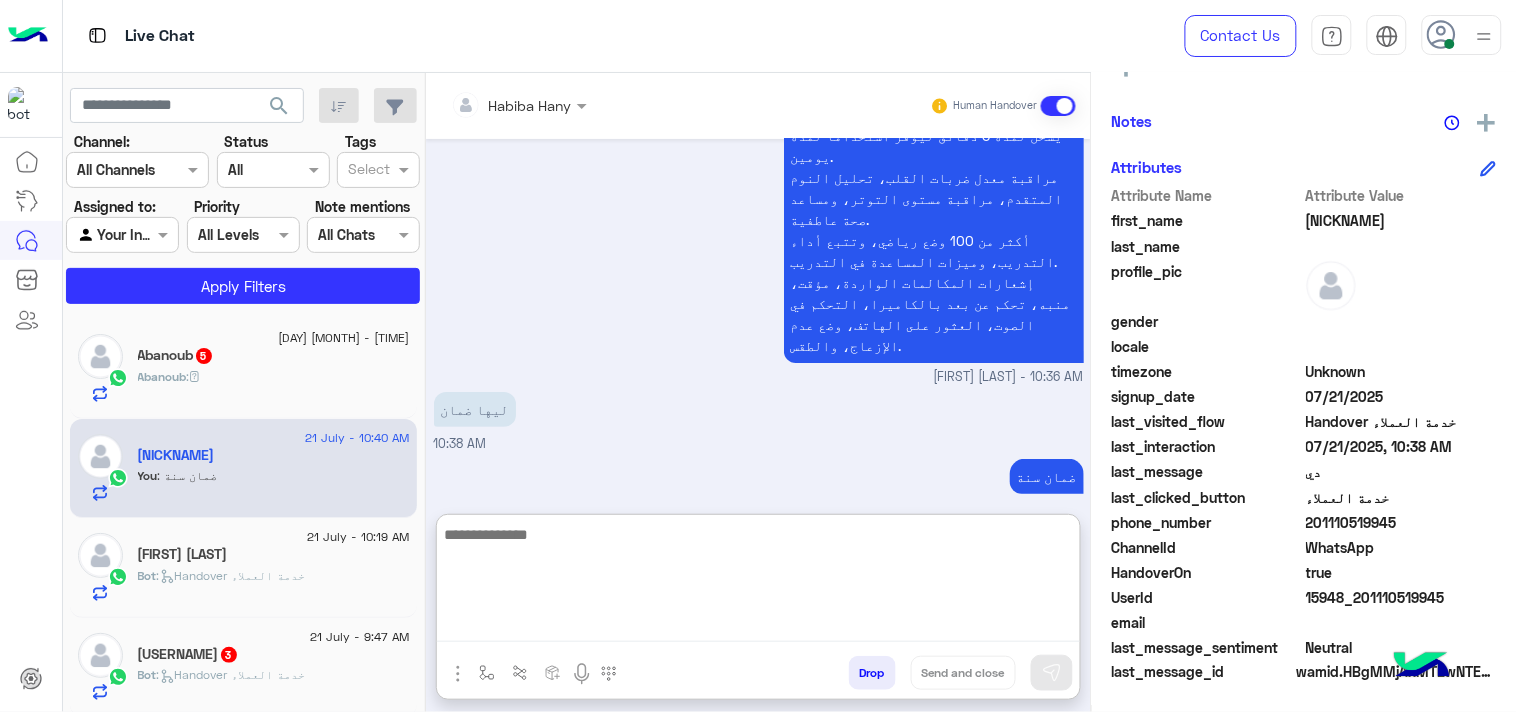 scroll, scrollTop: 1975, scrollLeft: 0, axis: vertical 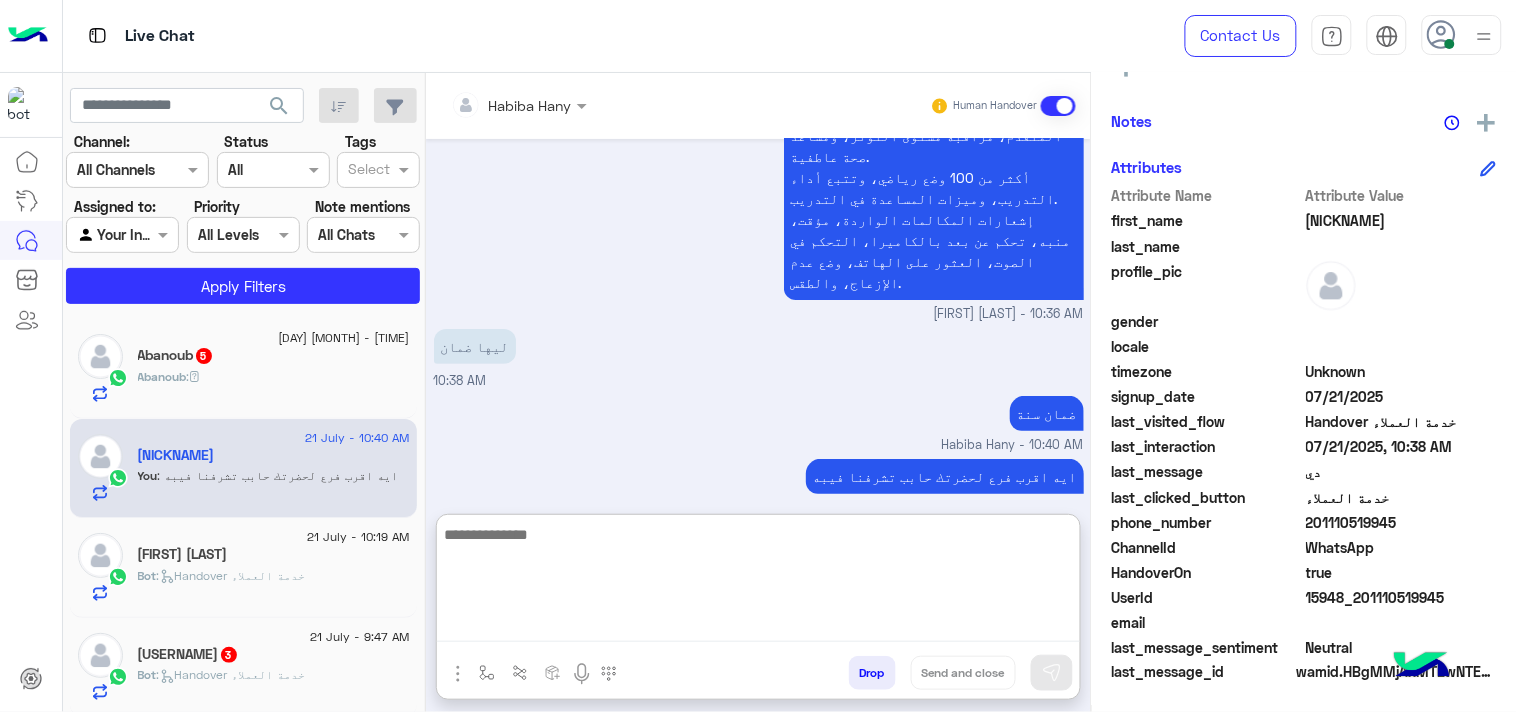 click on "[FIRST] : ِ" 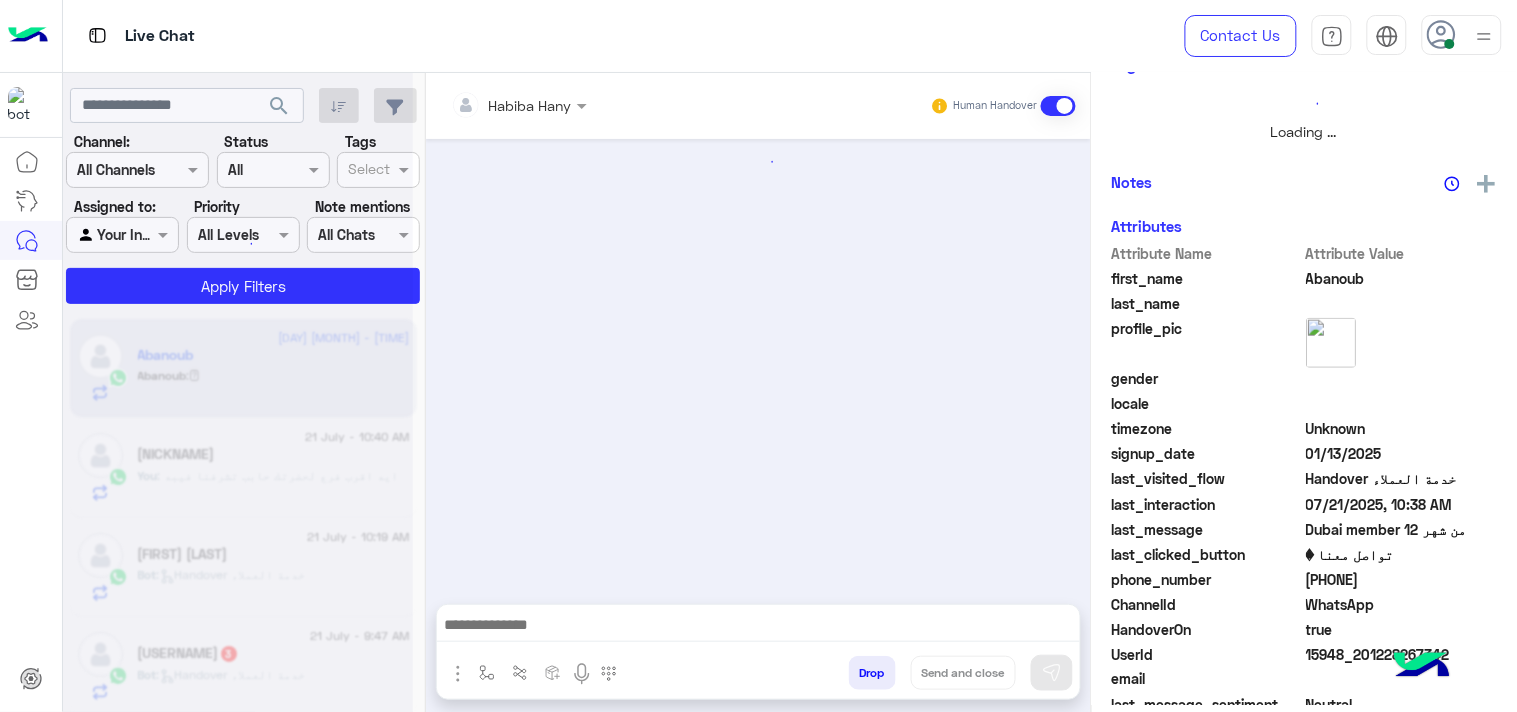 scroll, scrollTop: 0, scrollLeft: 0, axis: both 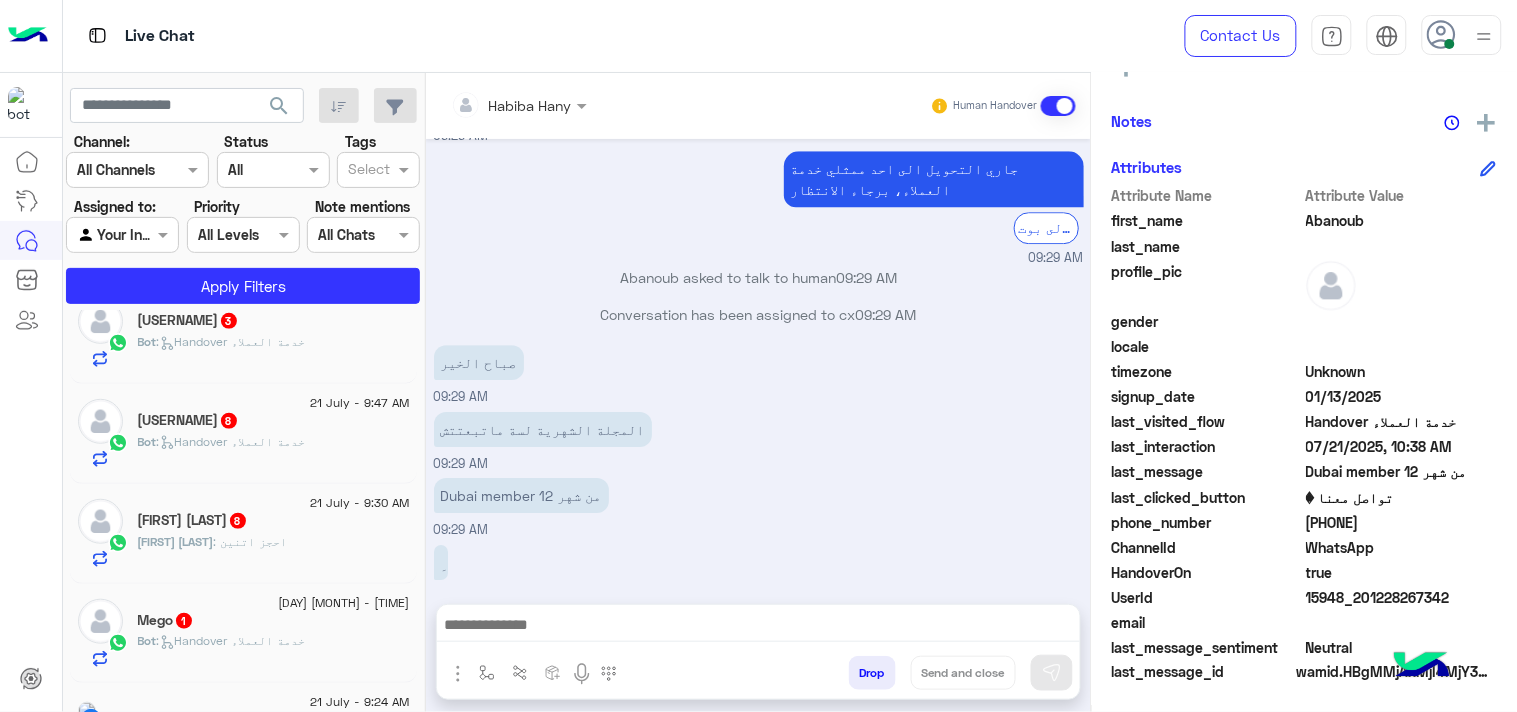 click on "hamdabwzayd : احجز اتنين" 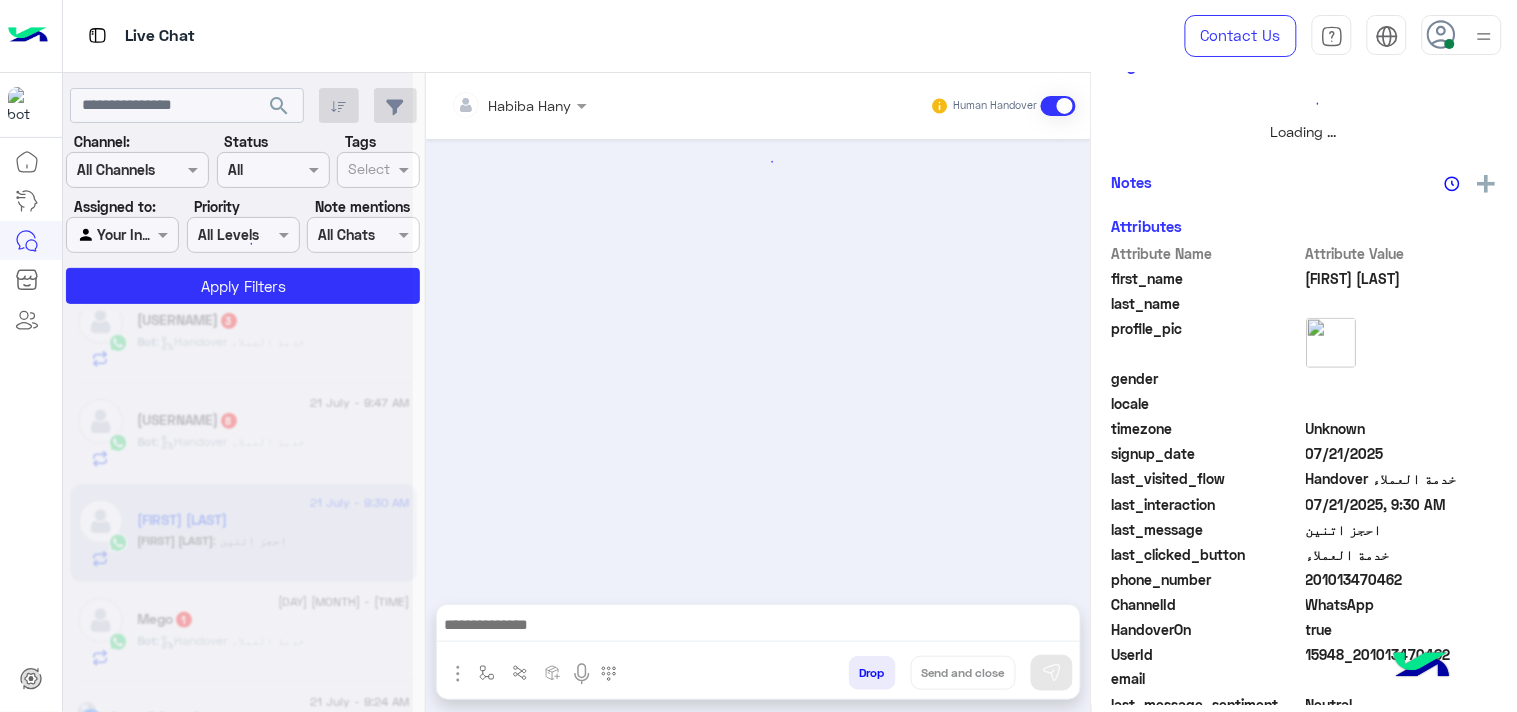 scroll, scrollTop: 446, scrollLeft: 0, axis: vertical 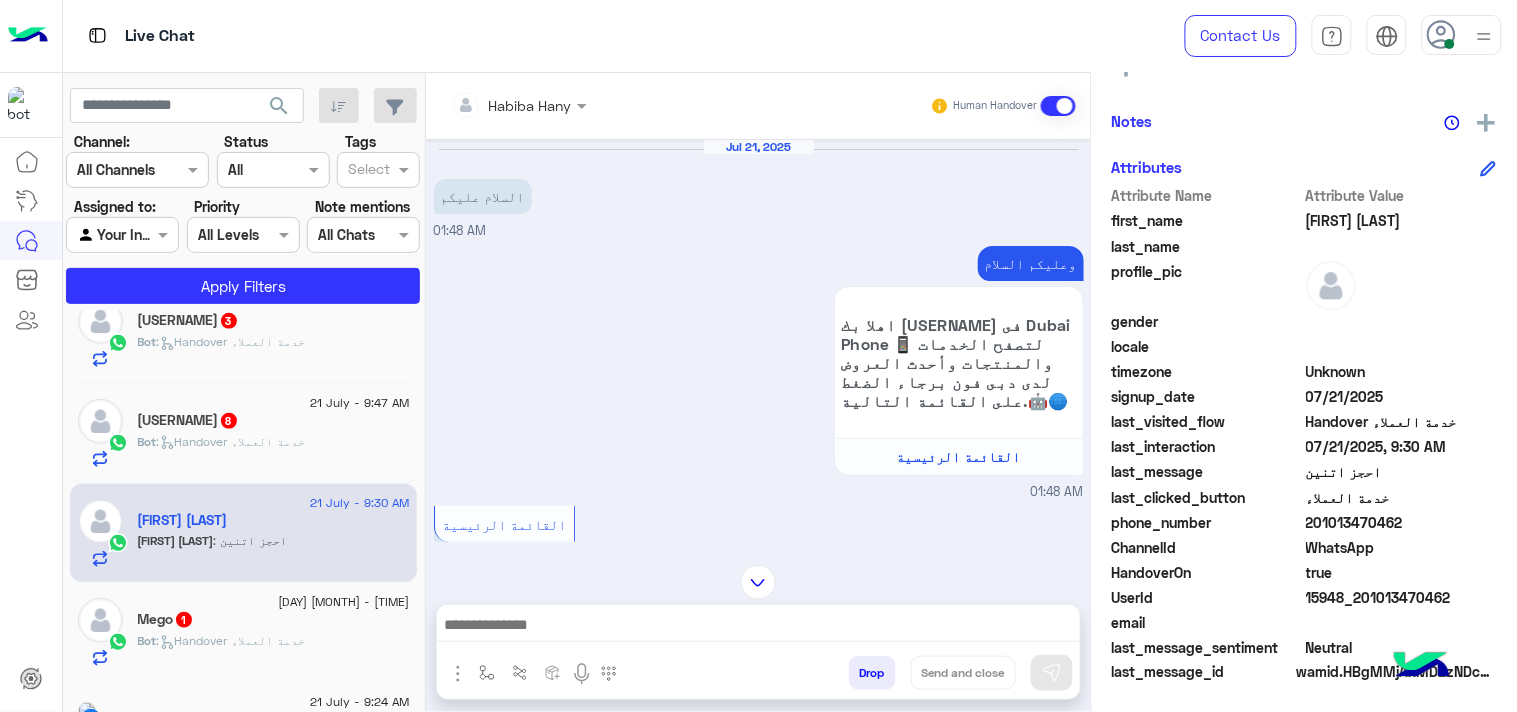 click at bounding box center [758, 627] 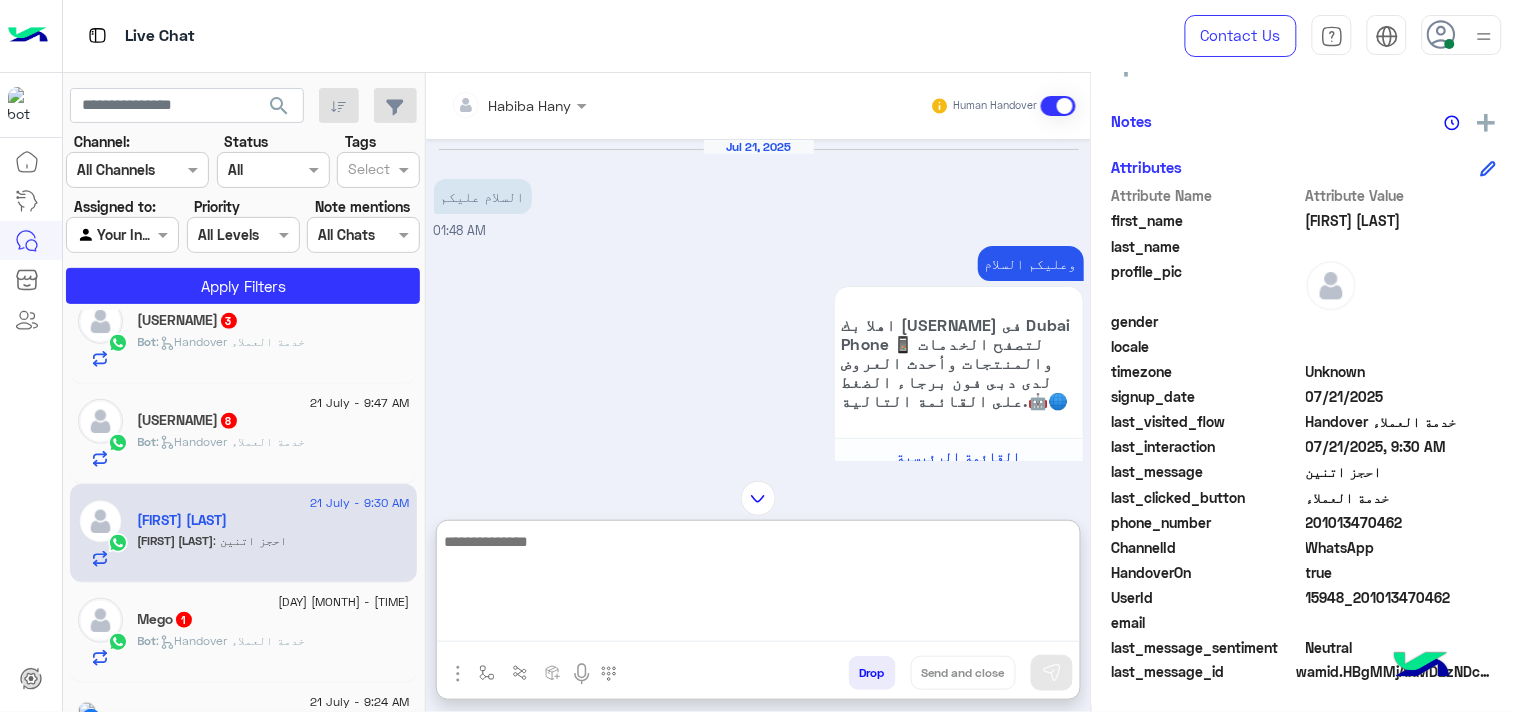 paste on "**********" 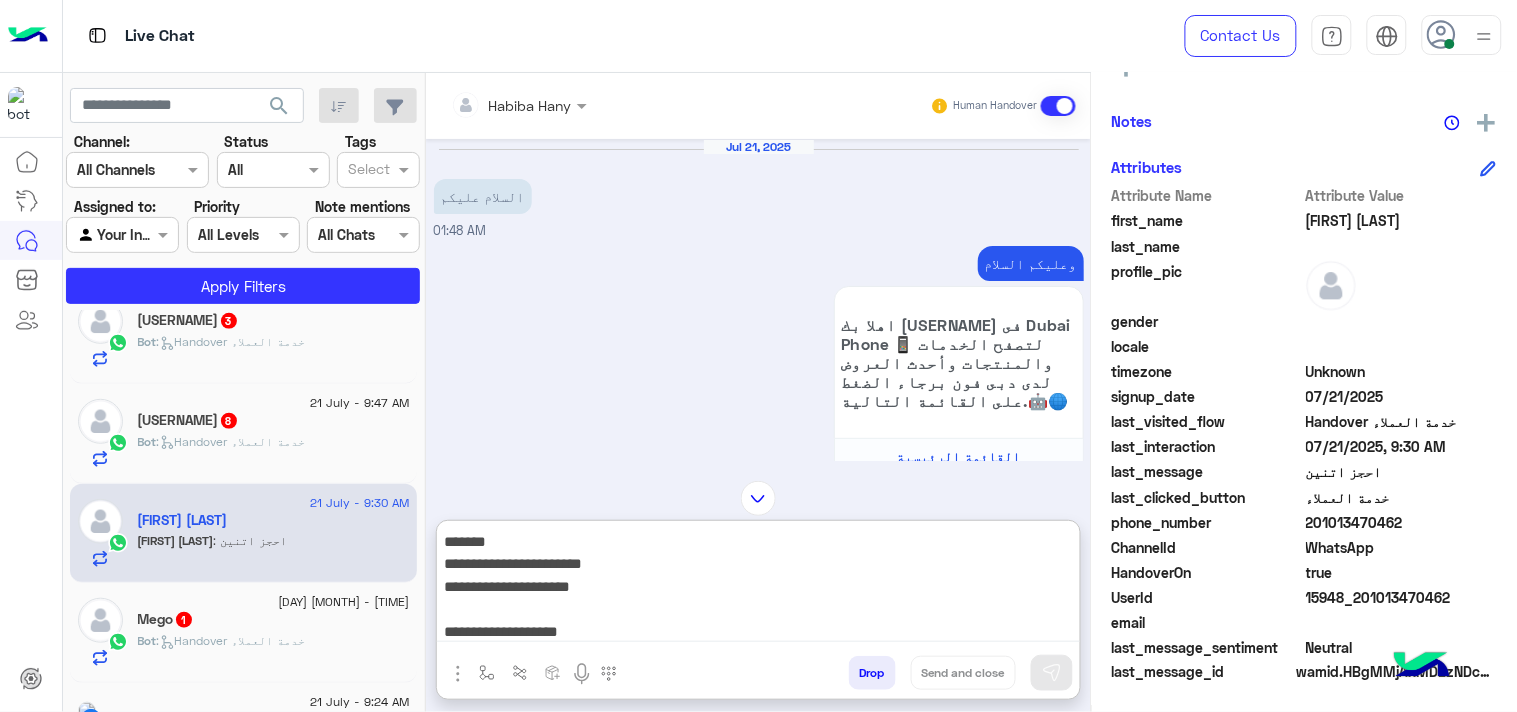click on "**********" at bounding box center [758, 586] 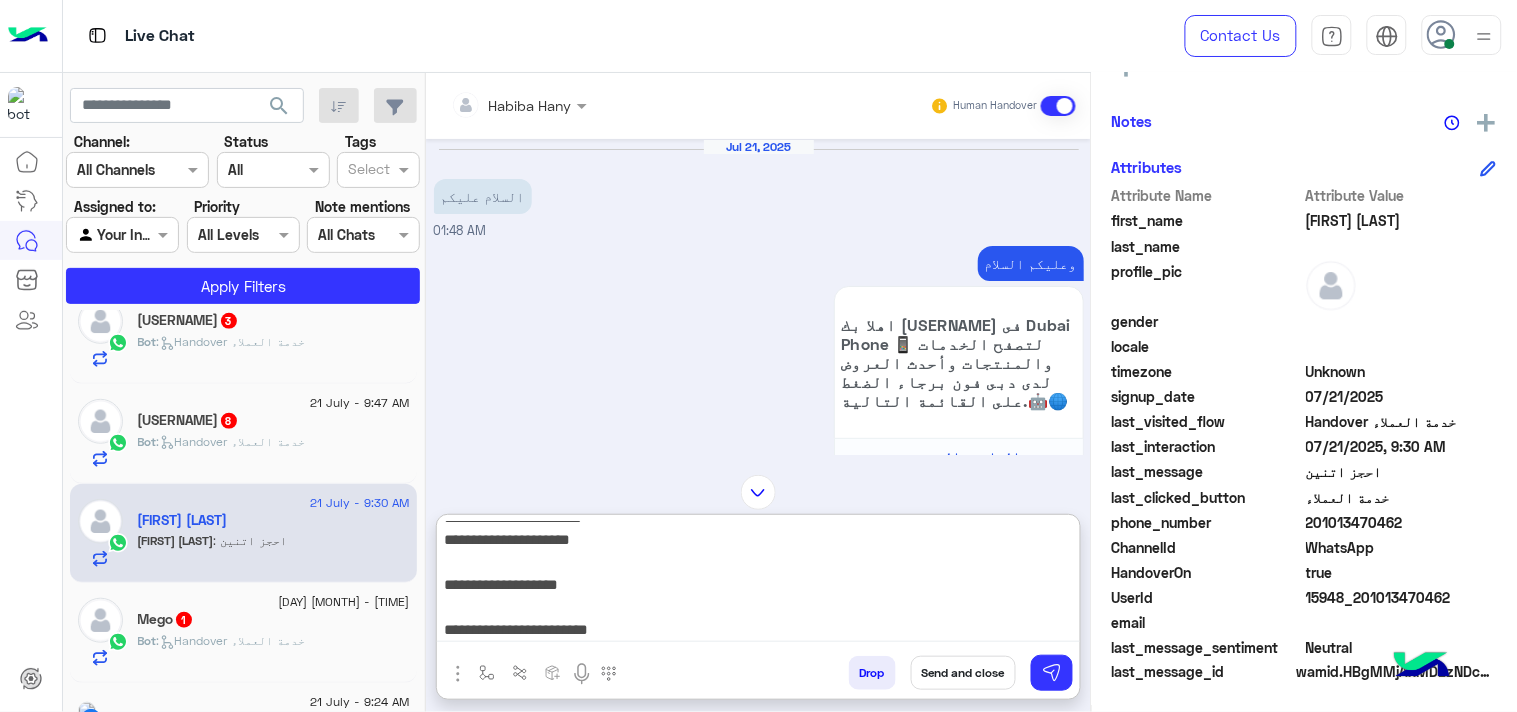click on "**********" at bounding box center [758, 582] 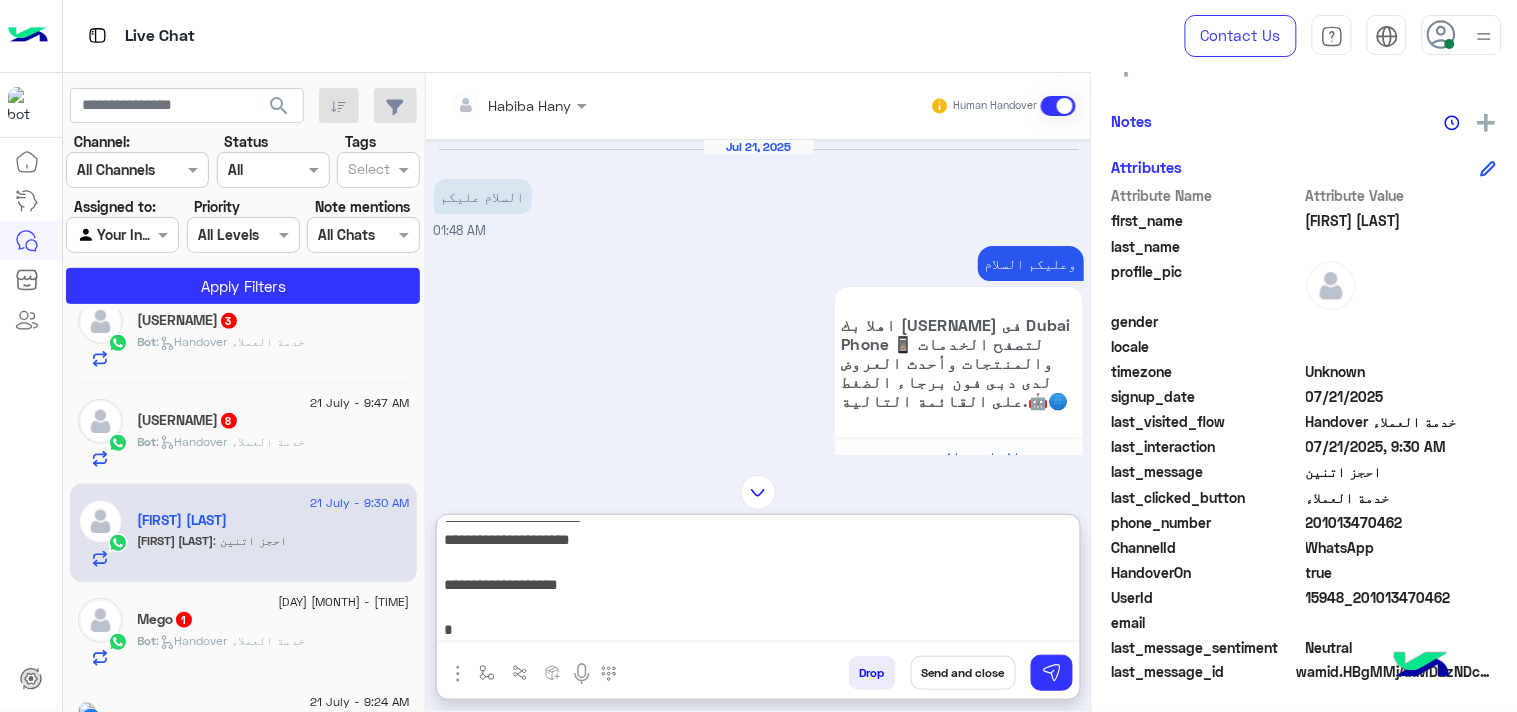 click on "**********" at bounding box center (758, 582) 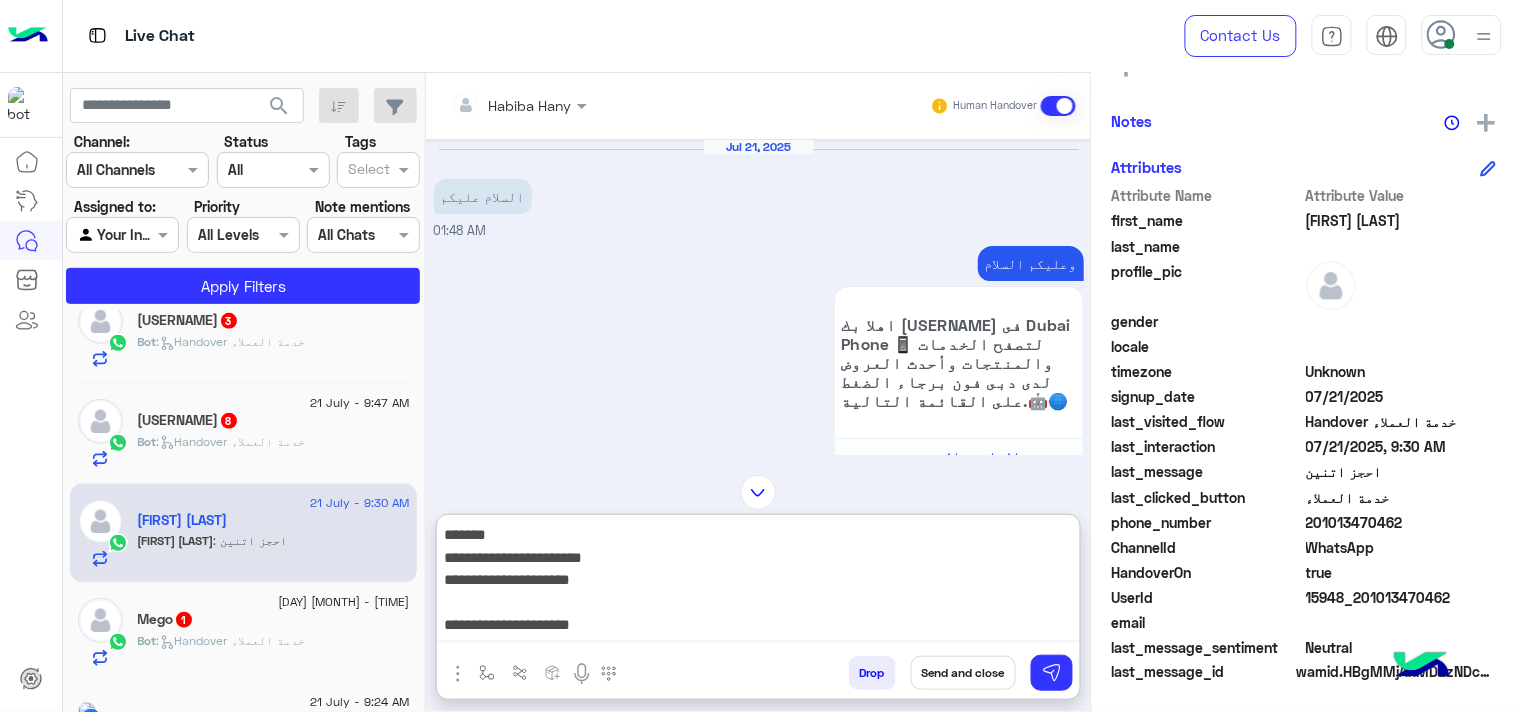 type on "**********" 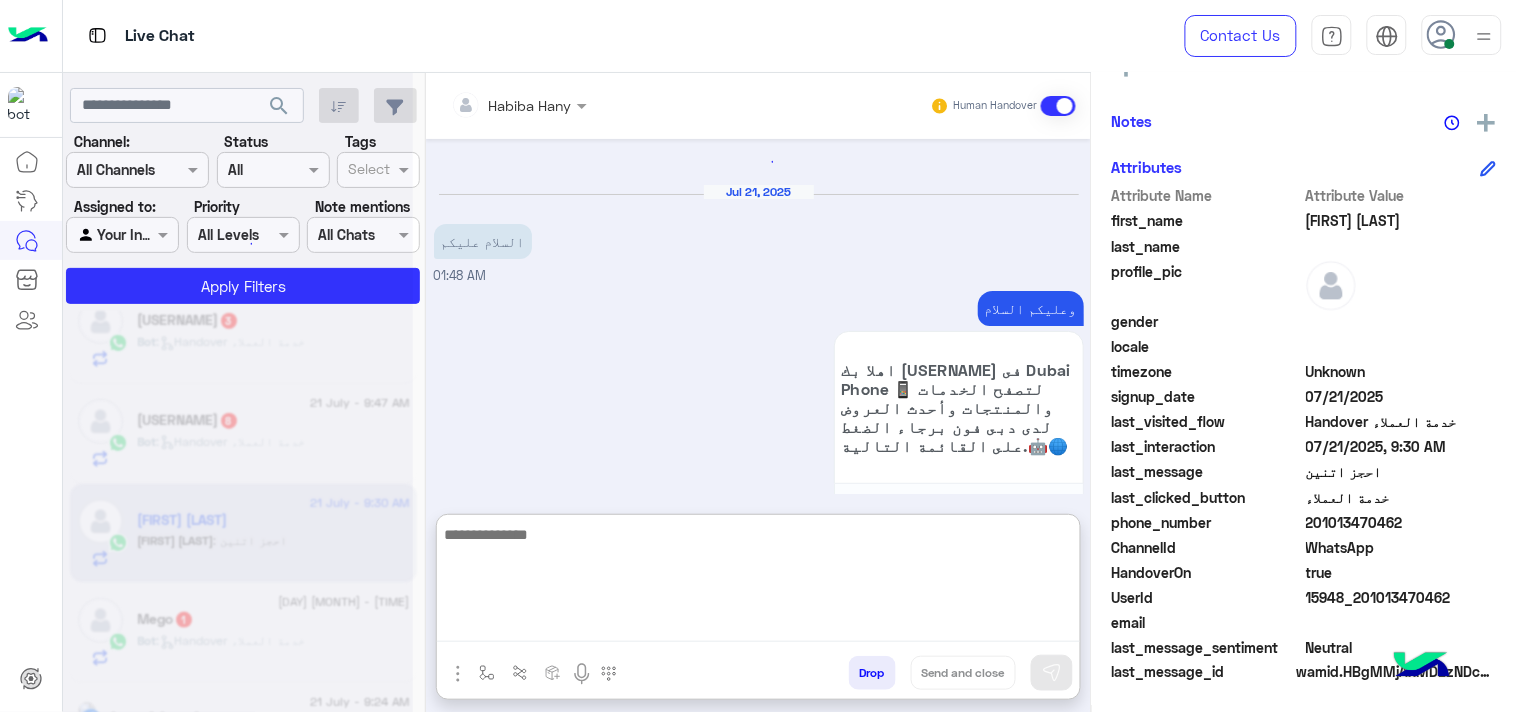 scroll, scrollTop: 0, scrollLeft: 0, axis: both 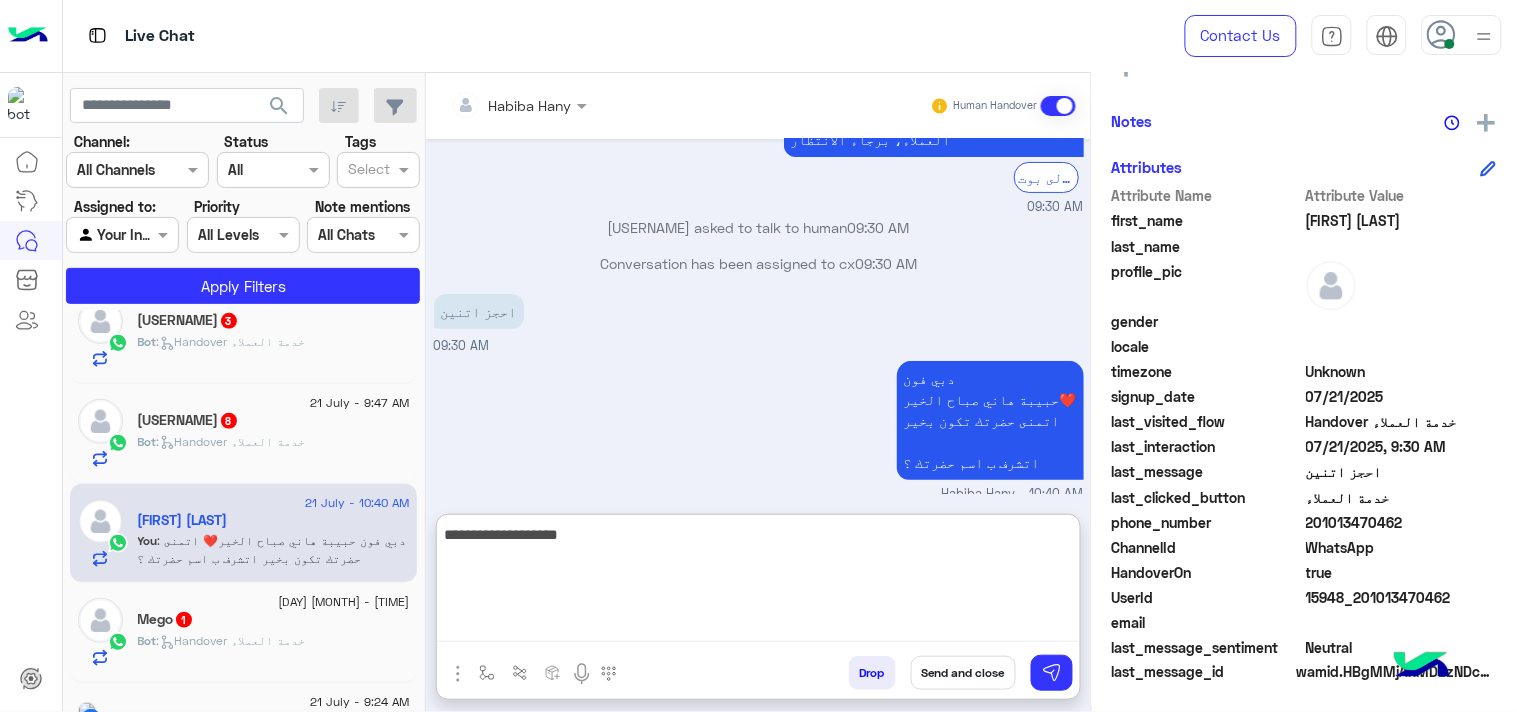 type on "**********" 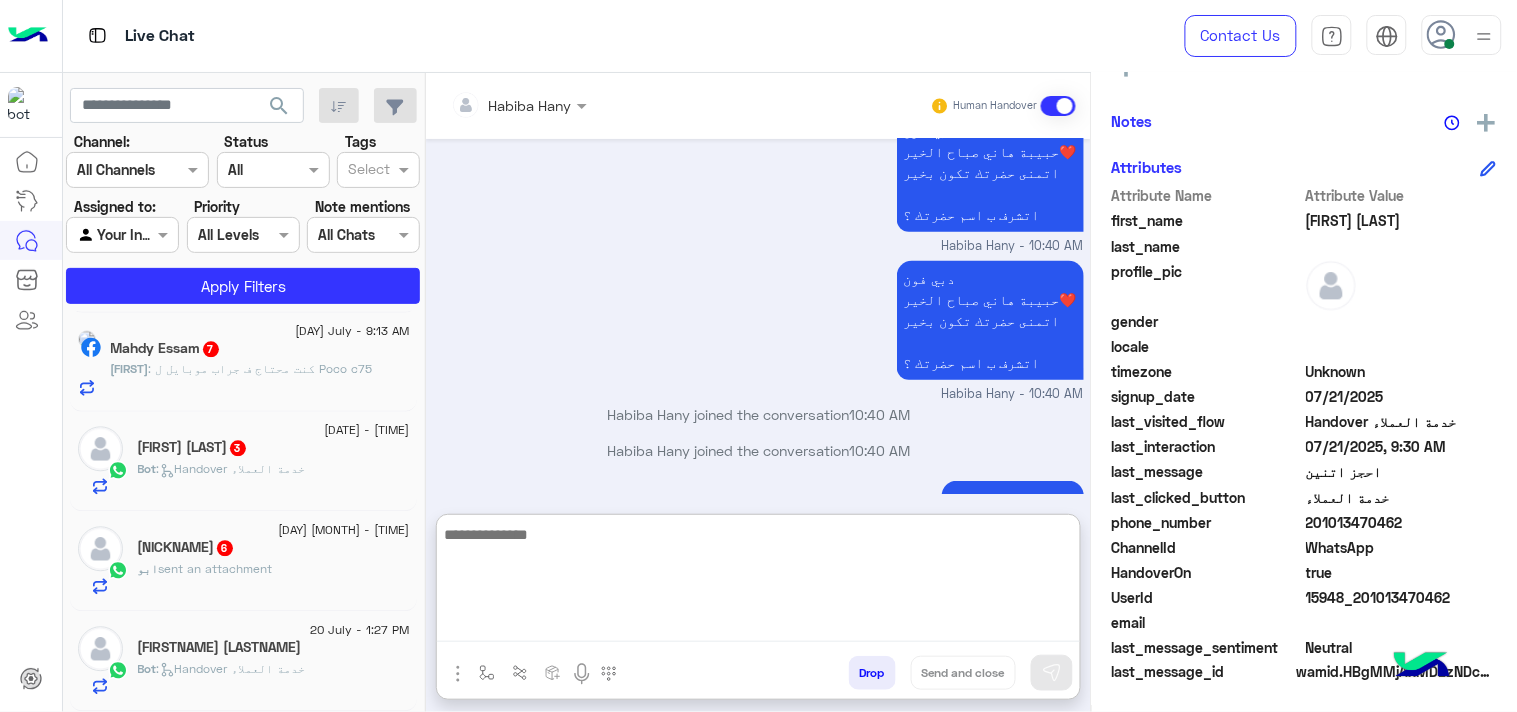click on ":   Handover خدمة العملاء" 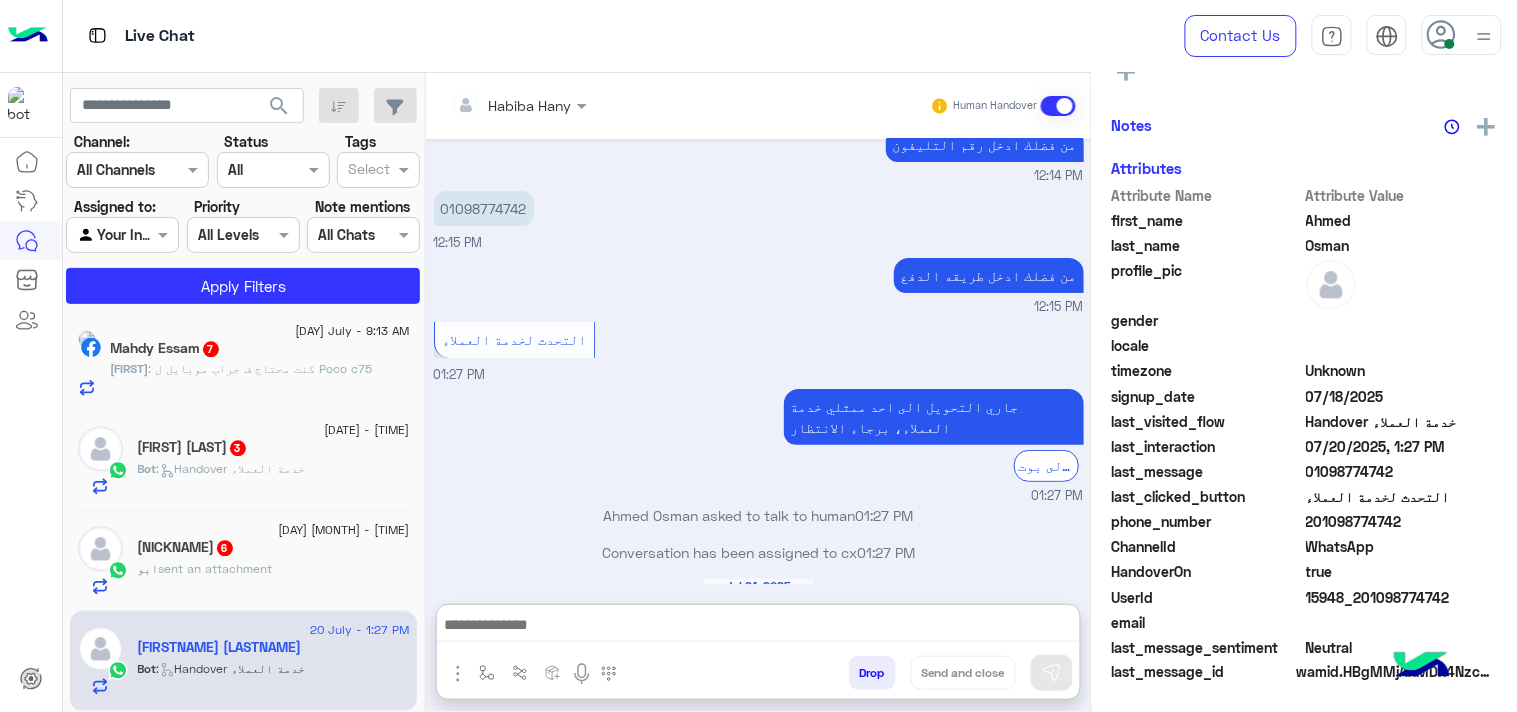 click at bounding box center (758, 627) 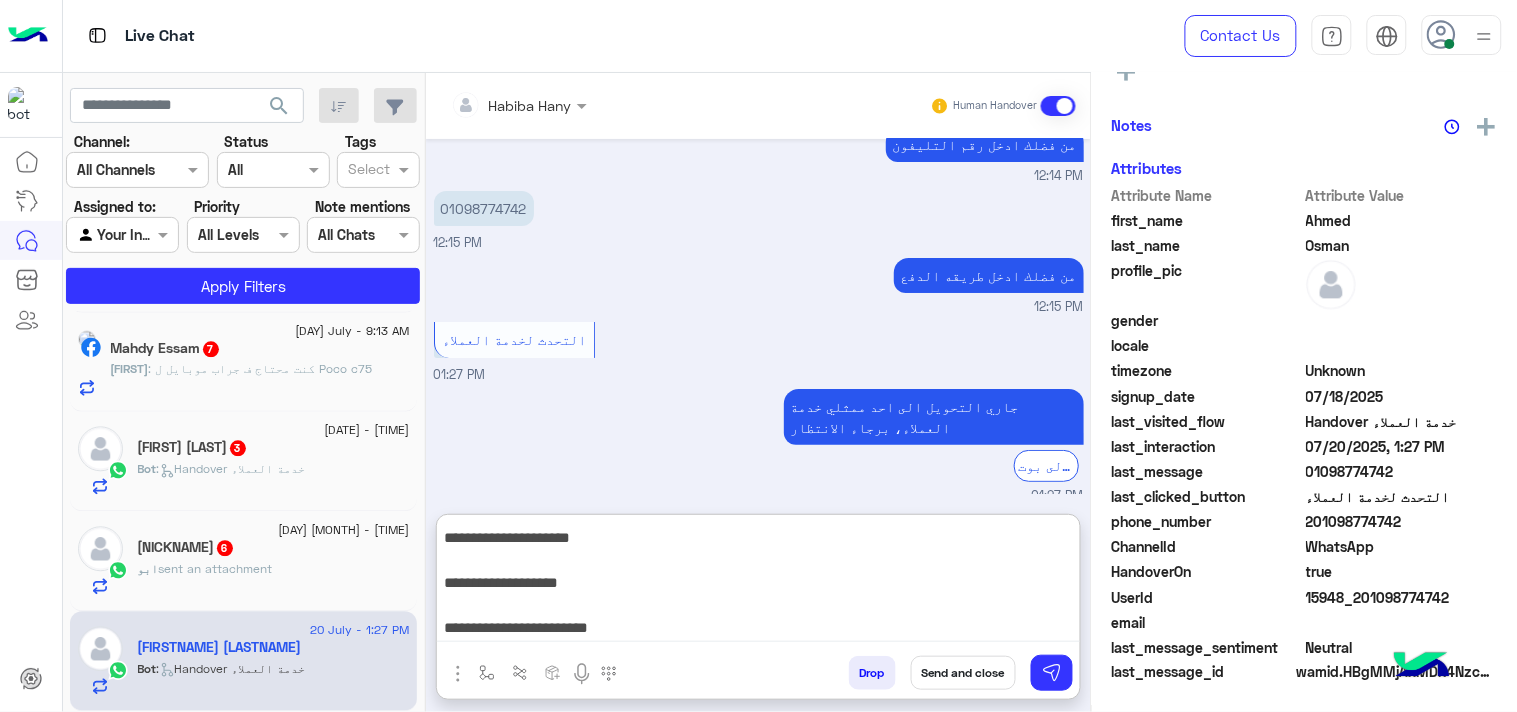 click on "**********" at bounding box center [758, 582] 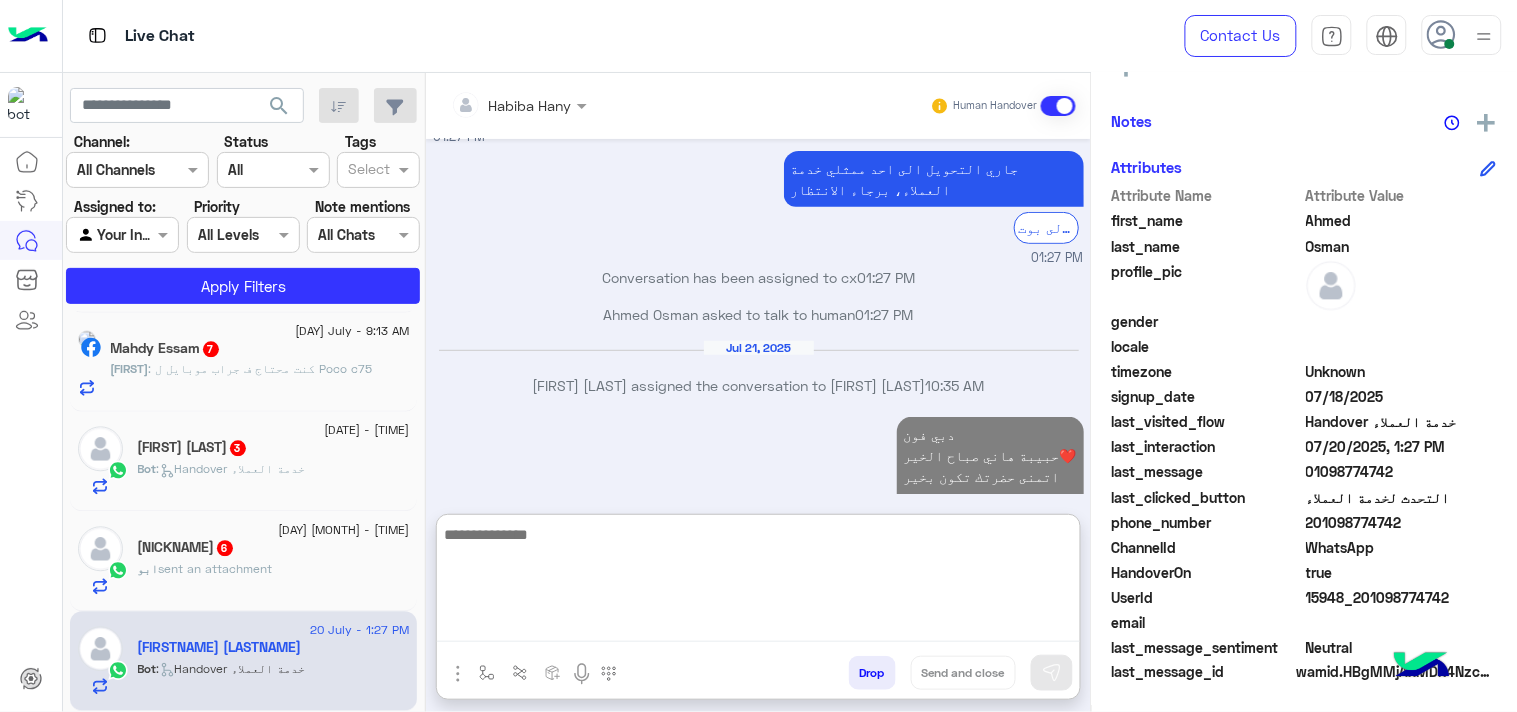 paste on "**********" 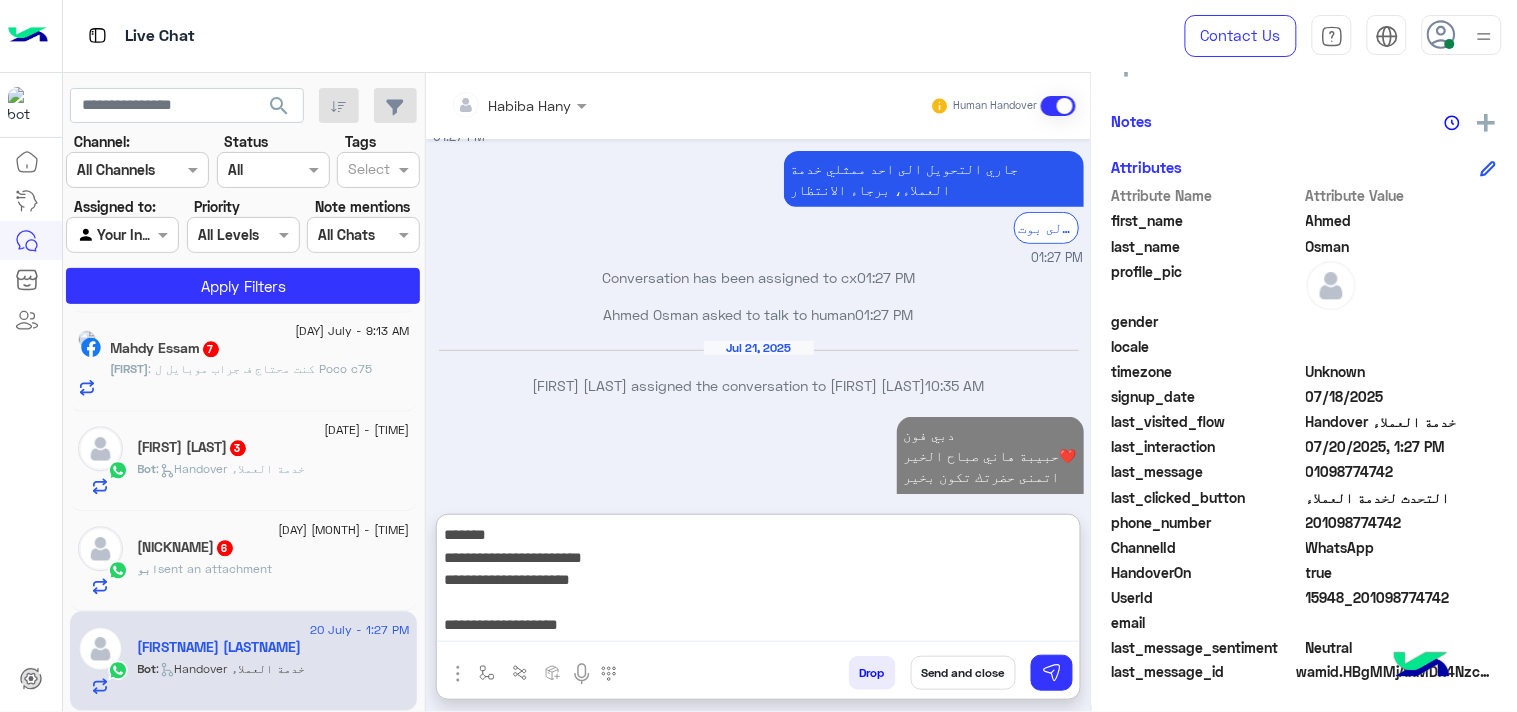 drag, startPoint x: 1096, startPoint y: 561, endPoint x: 1096, endPoint y: 334, distance: 227 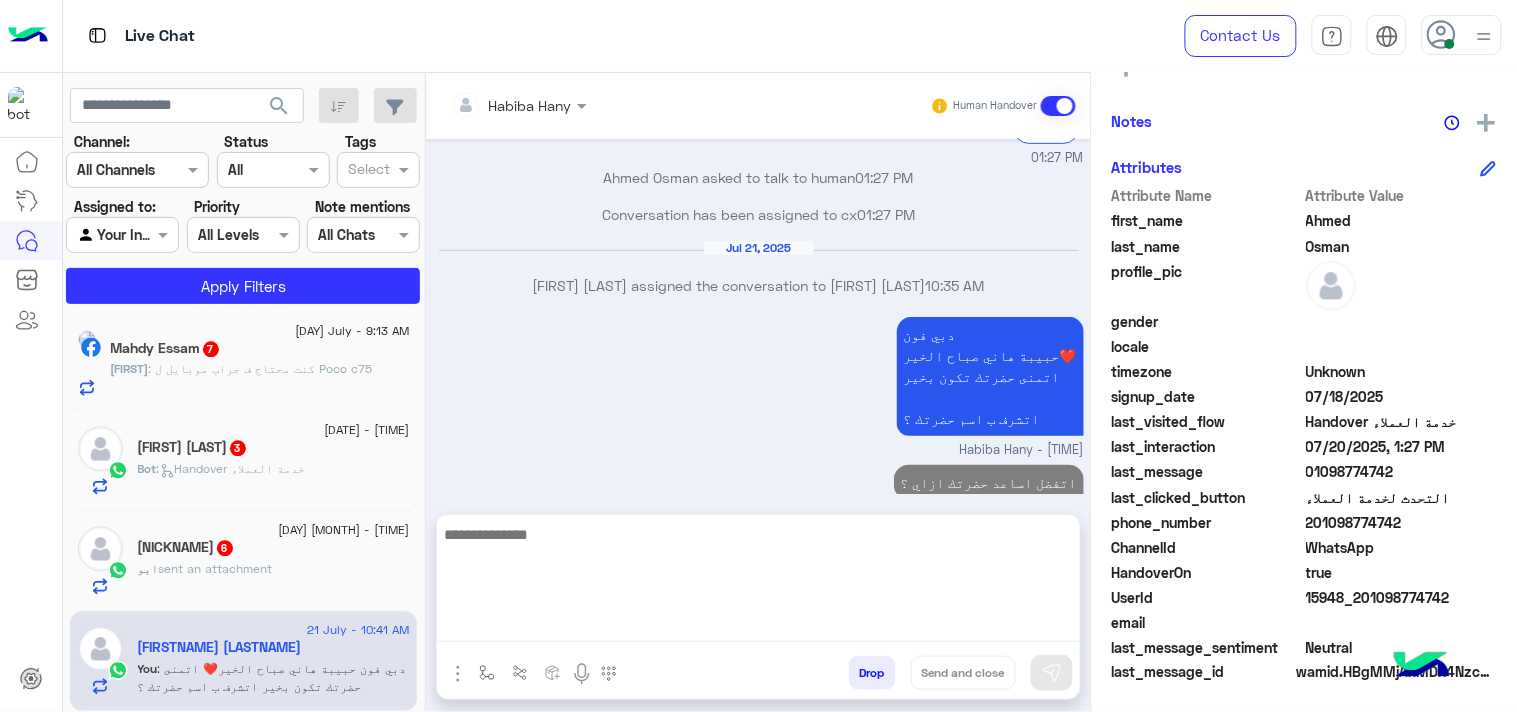 click on "ابو  sent an attachment" 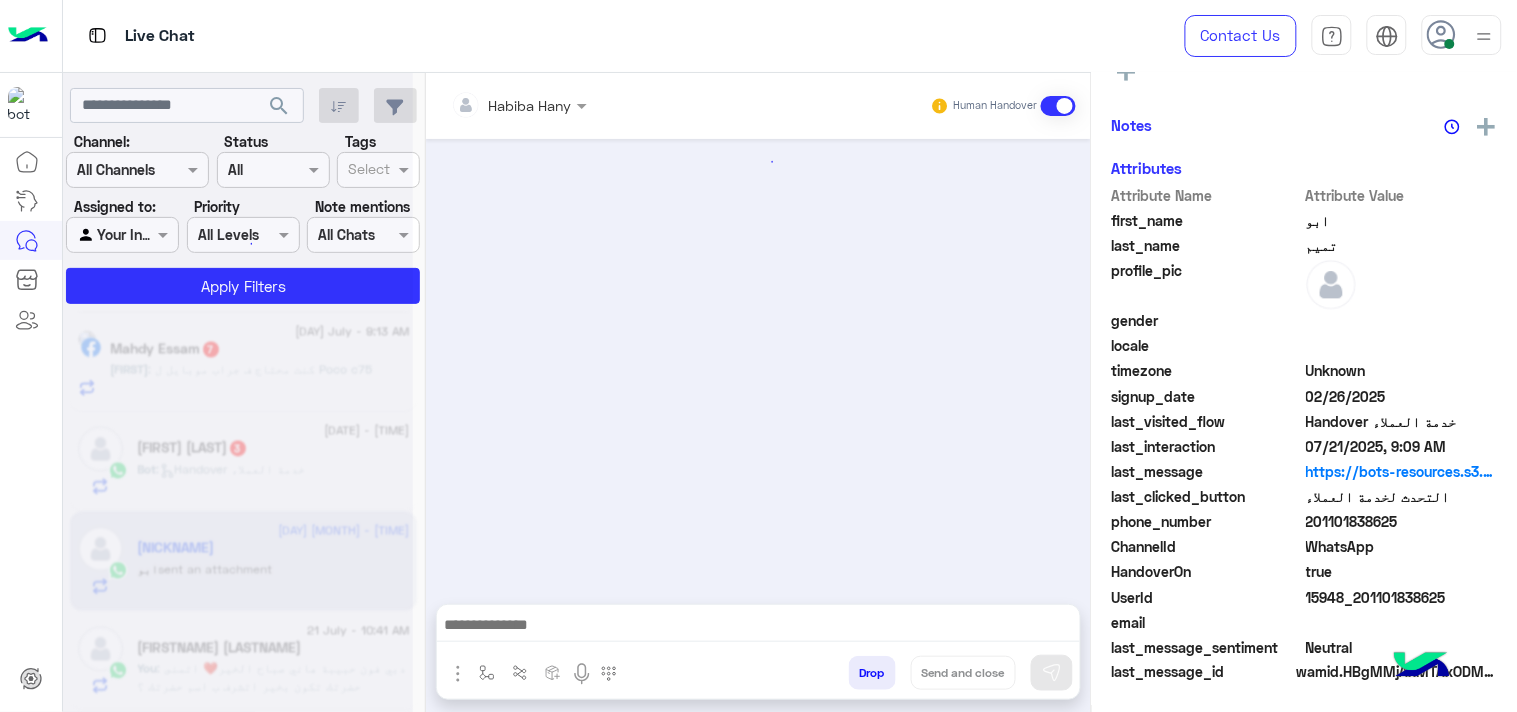 click at bounding box center [758, 627] 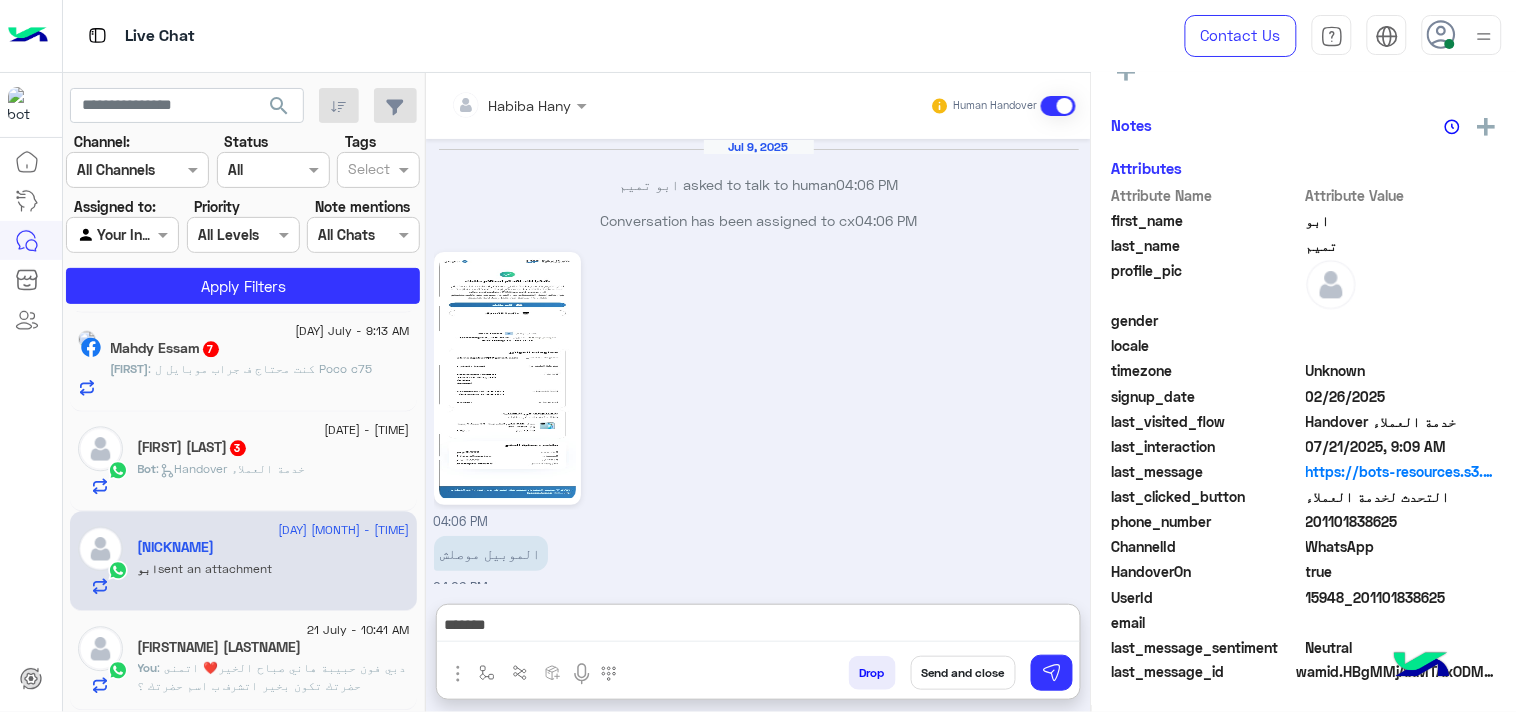 click on "**********" at bounding box center (758, 627) 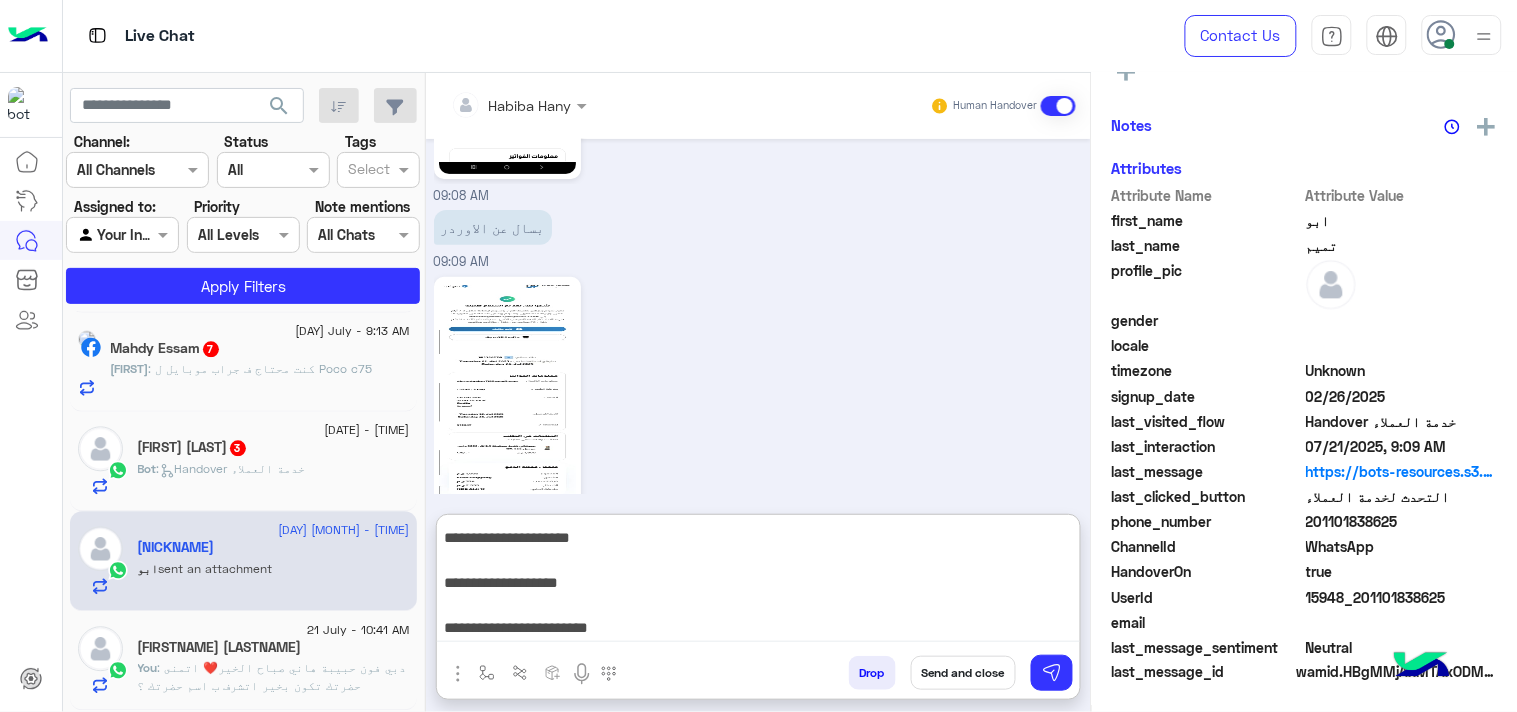 click on "**********" at bounding box center [758, 582] 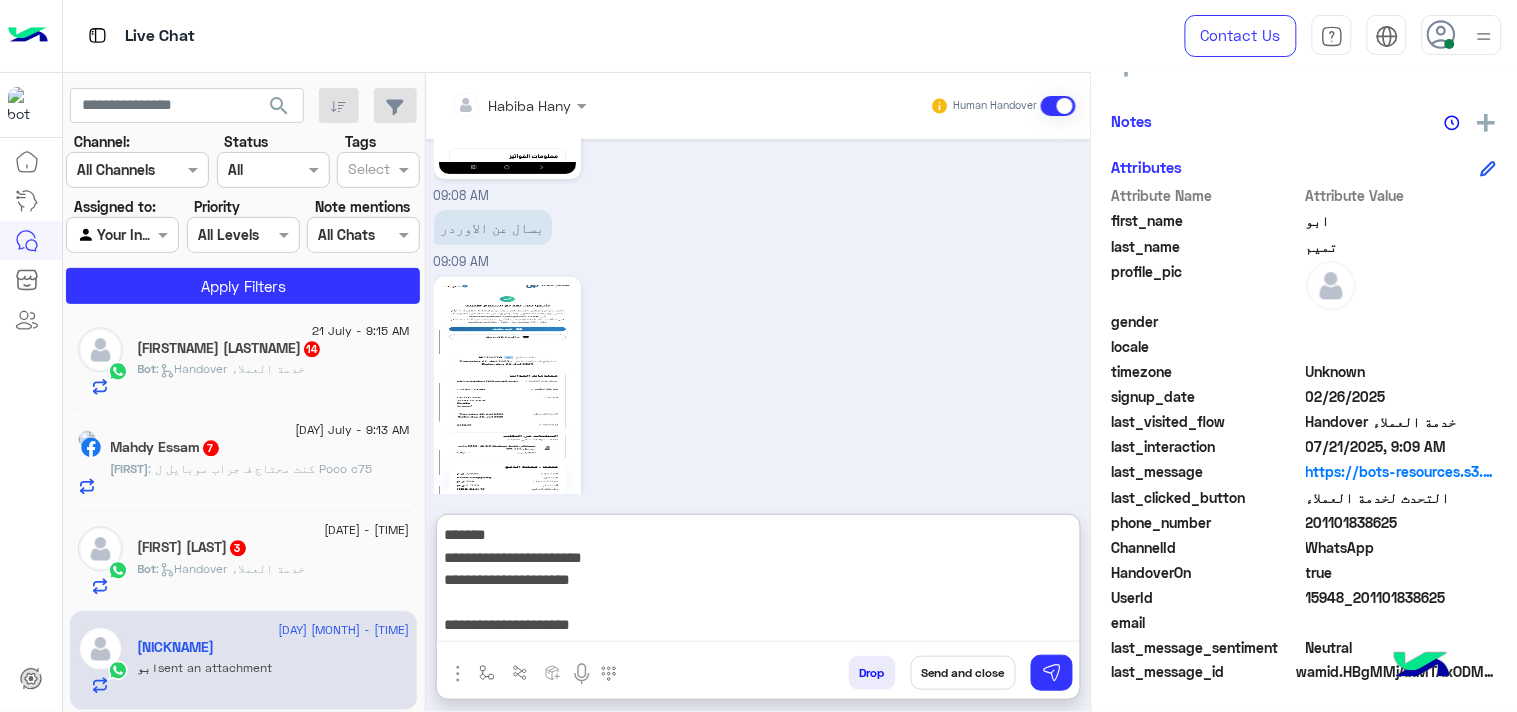 type on "**********" 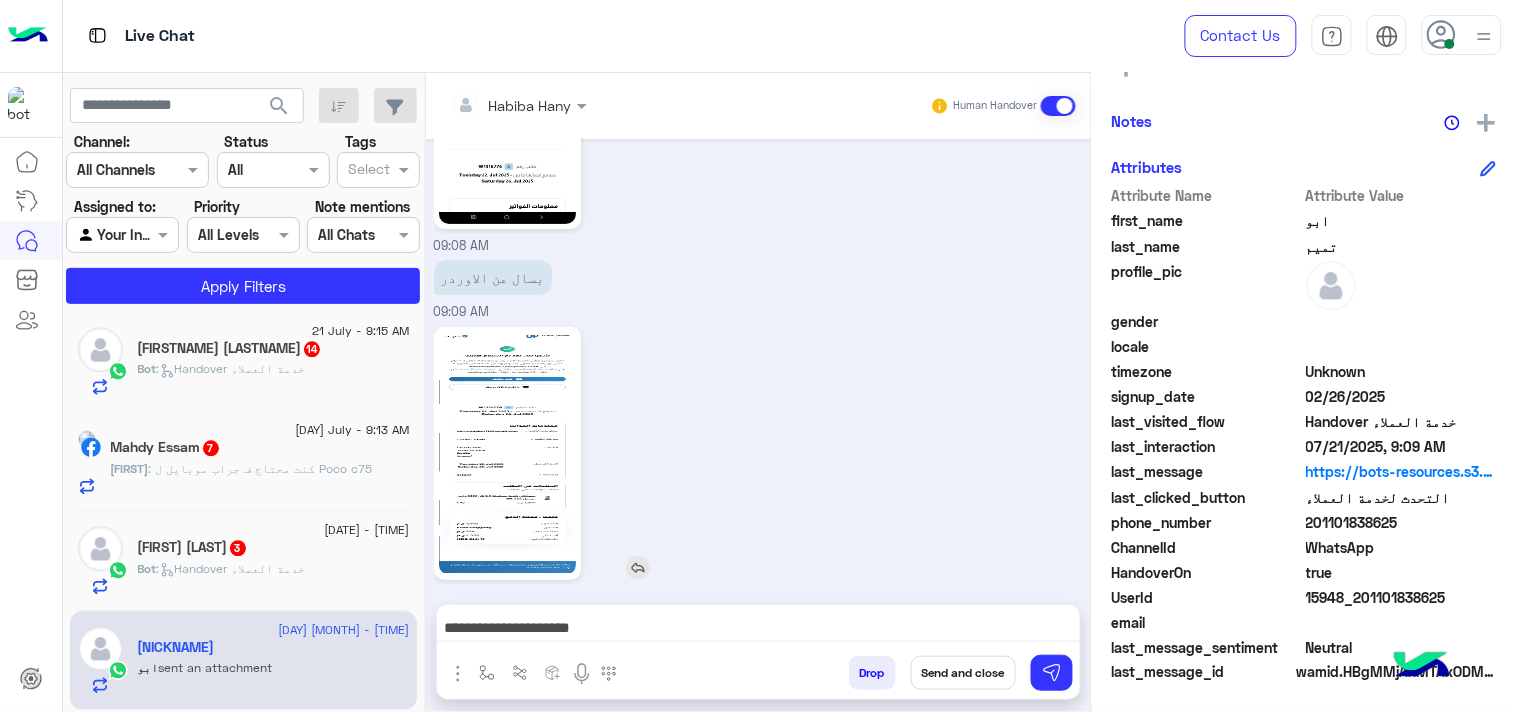 click 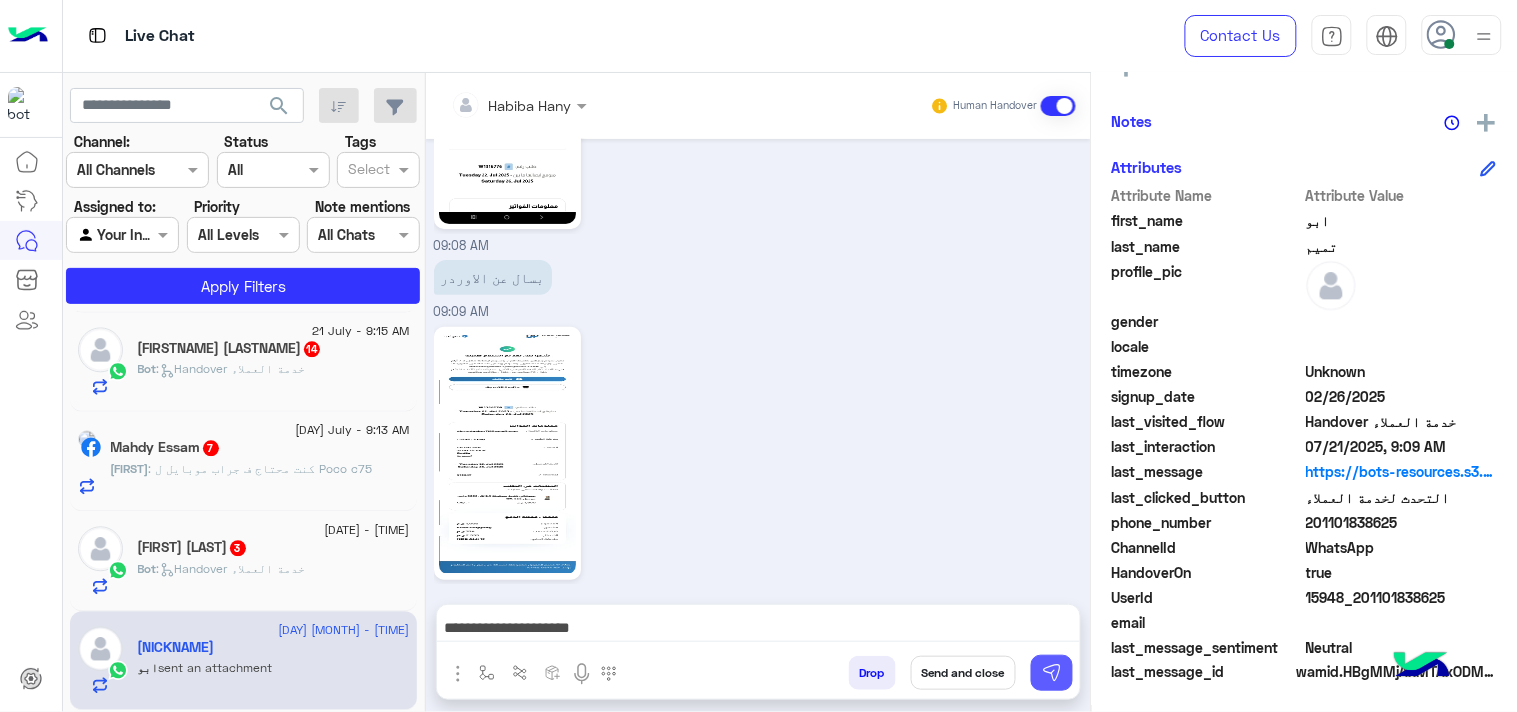 click at bounding box center (1052, 673) 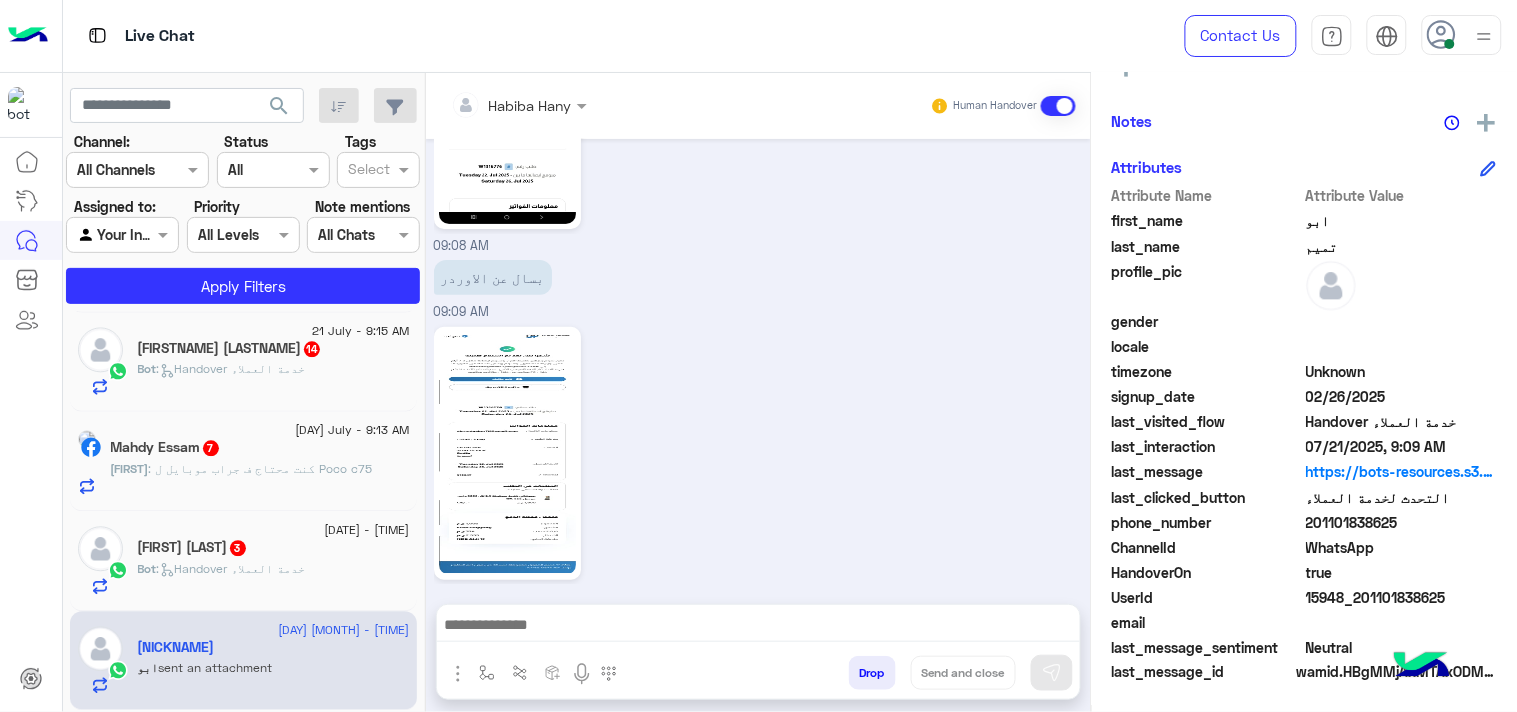 scroll, scrollTop: 0, scrollLeft: 0, axis: both 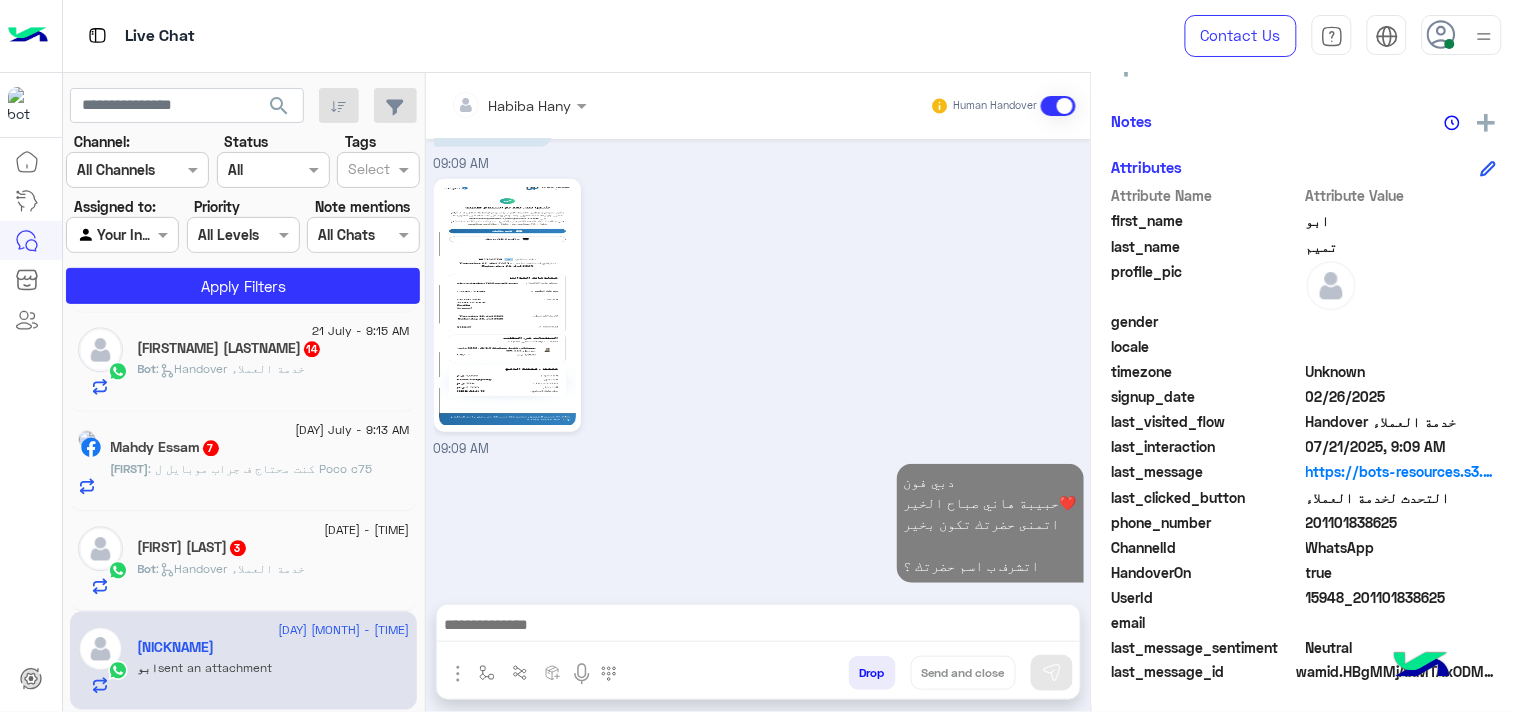 click at bounding box center [758, 627] 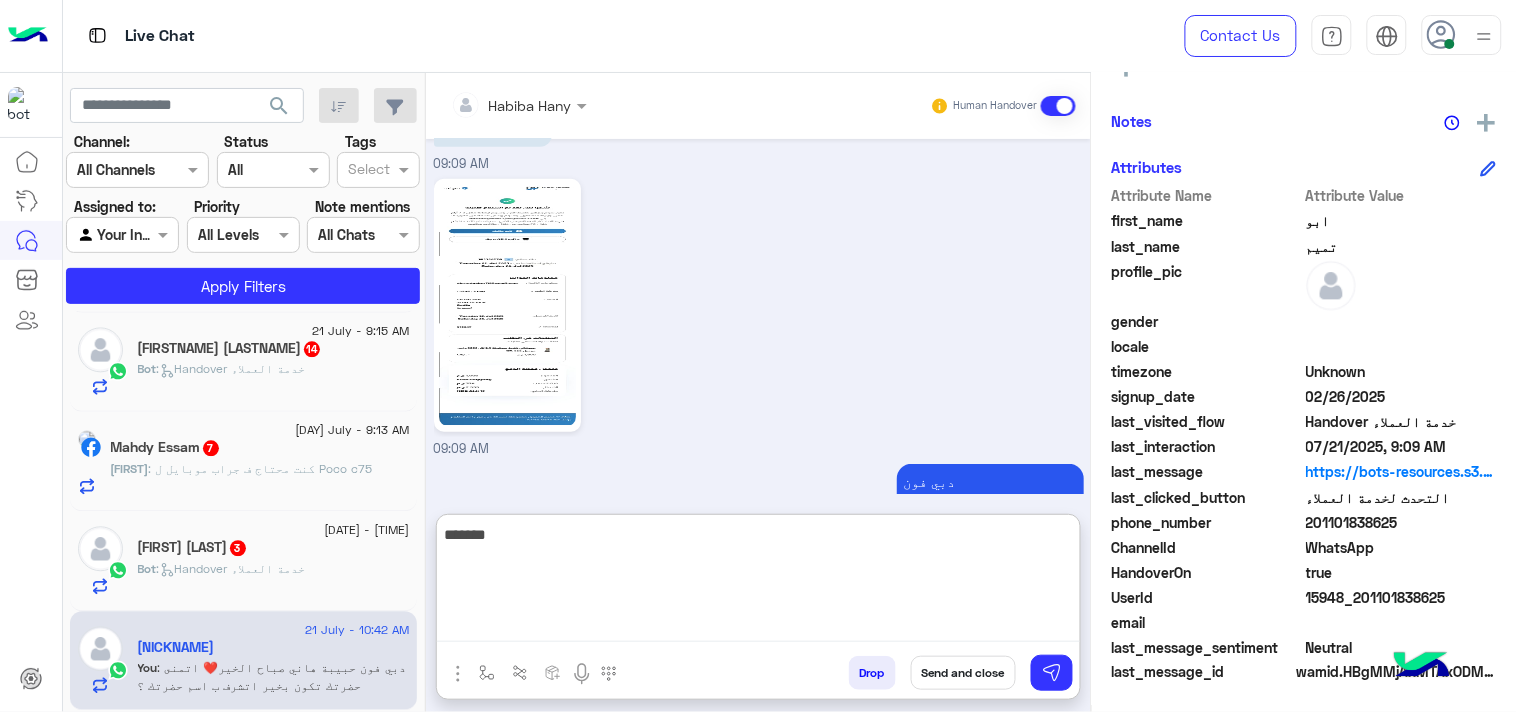 scroll, scrollTop: 2340, scrollLeft: 0, axis: vertical 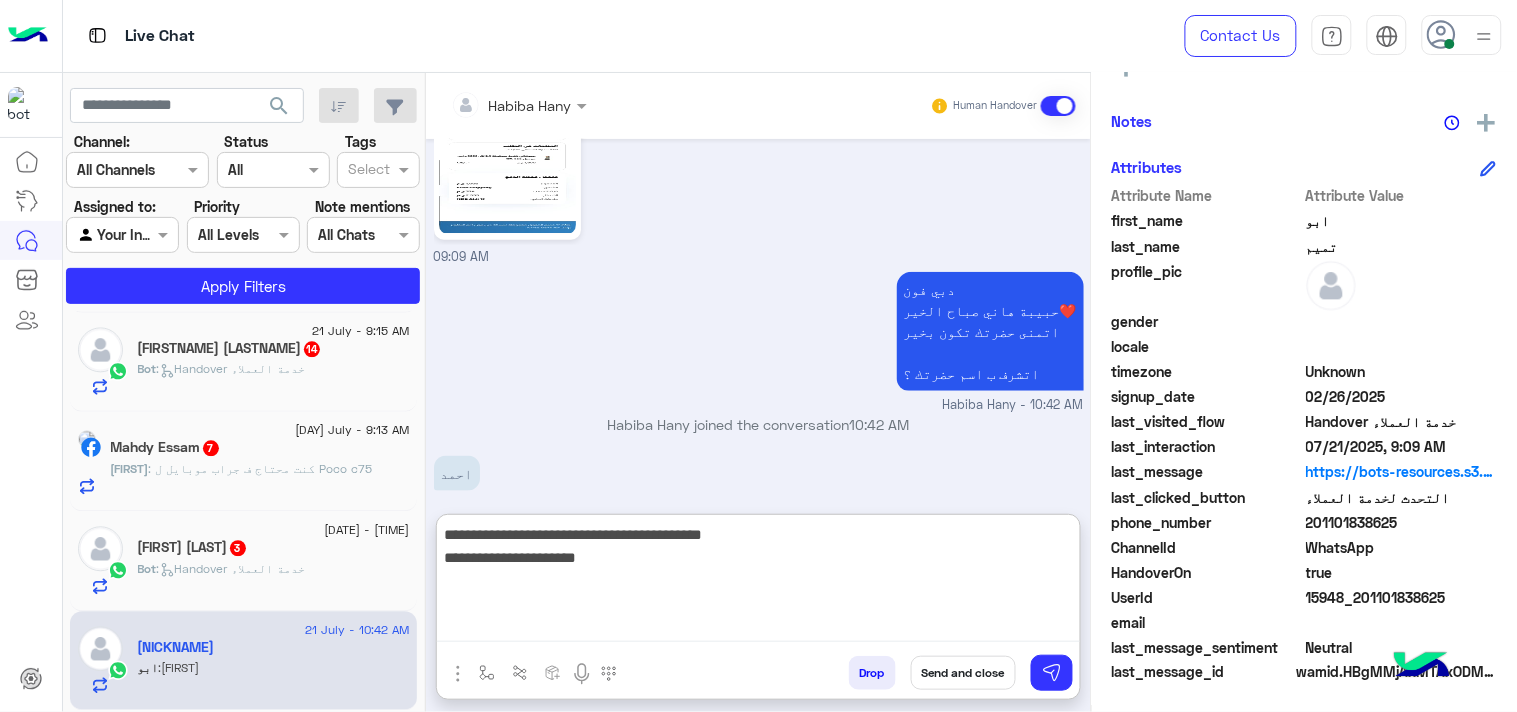 type on "**********" 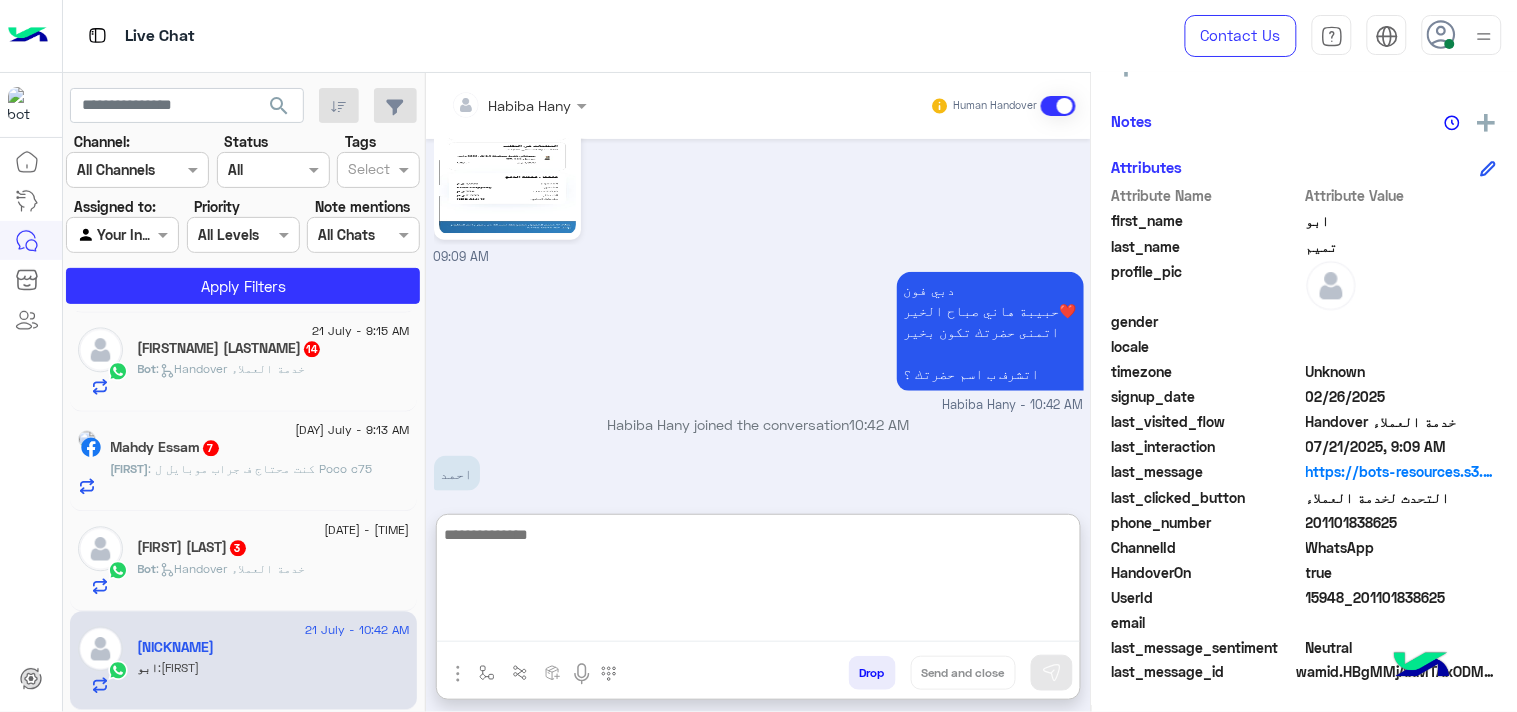 scroll, scrollTop: 2491, scrollLeft: 0, axis: vertical 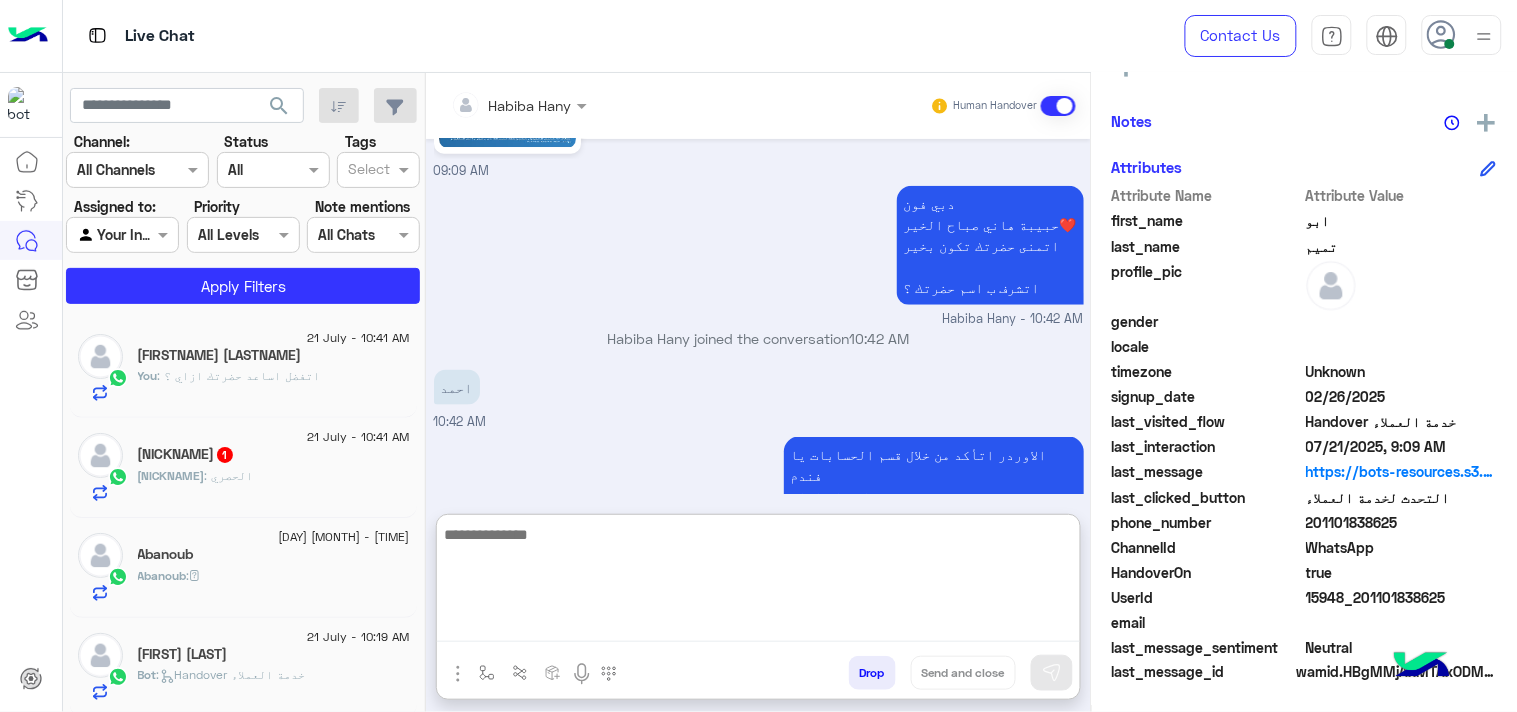click on "[FIRST]   1" 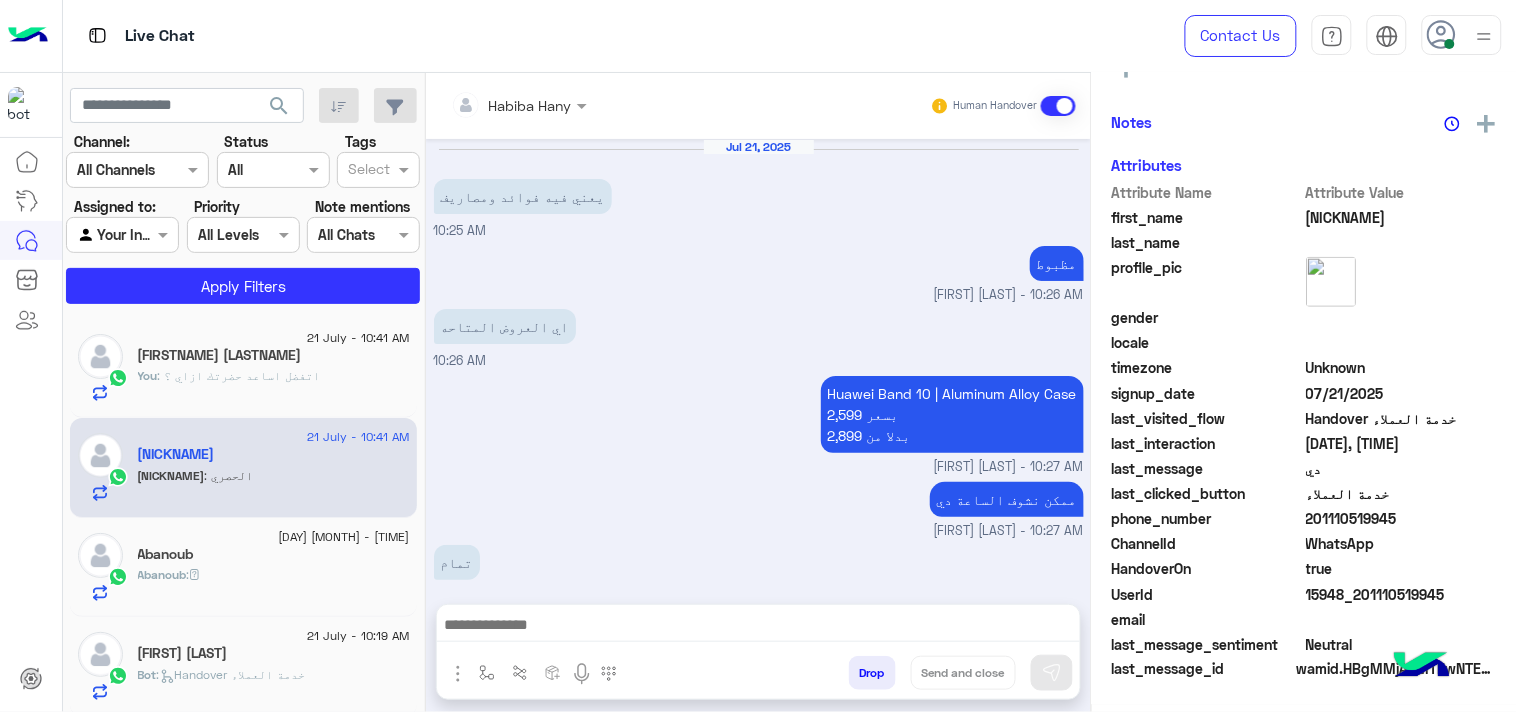 scroll, scrollTop: 383, scrollLeft: 0, axis: vertical 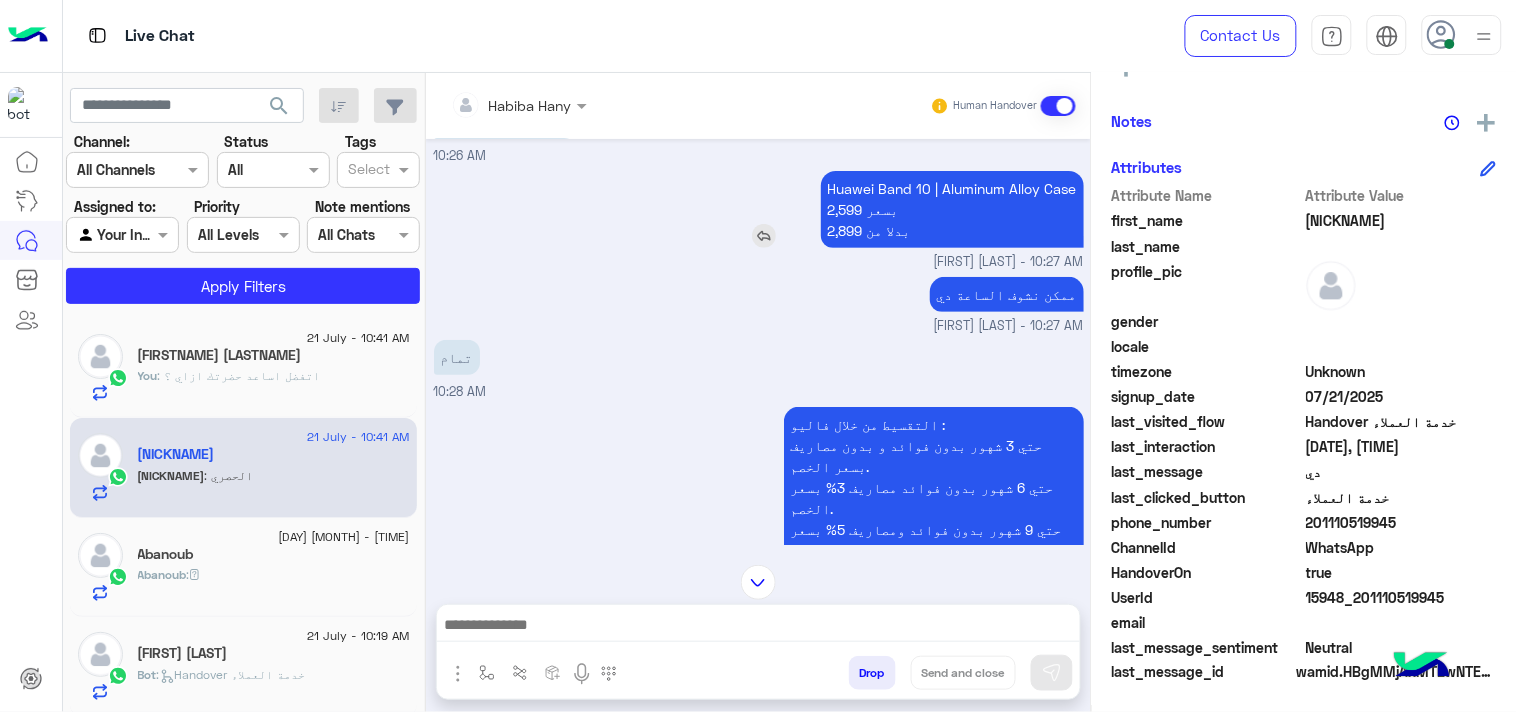 click on "Huawei Band 10 | Aluminum Alloy Case 2,599 بسعر 2,899 بدلا من" at bounding box center [952, 209] 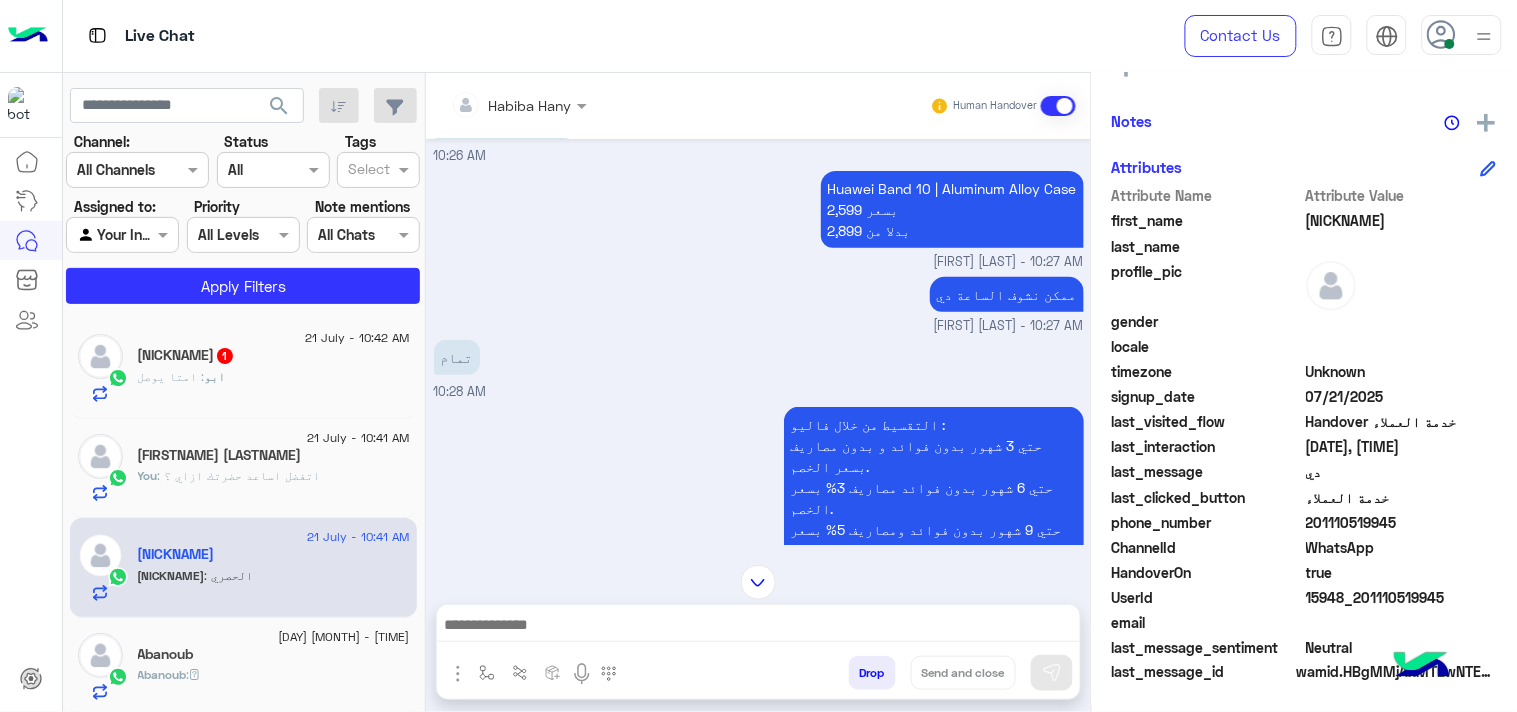 click at bounding box center (758, 627) 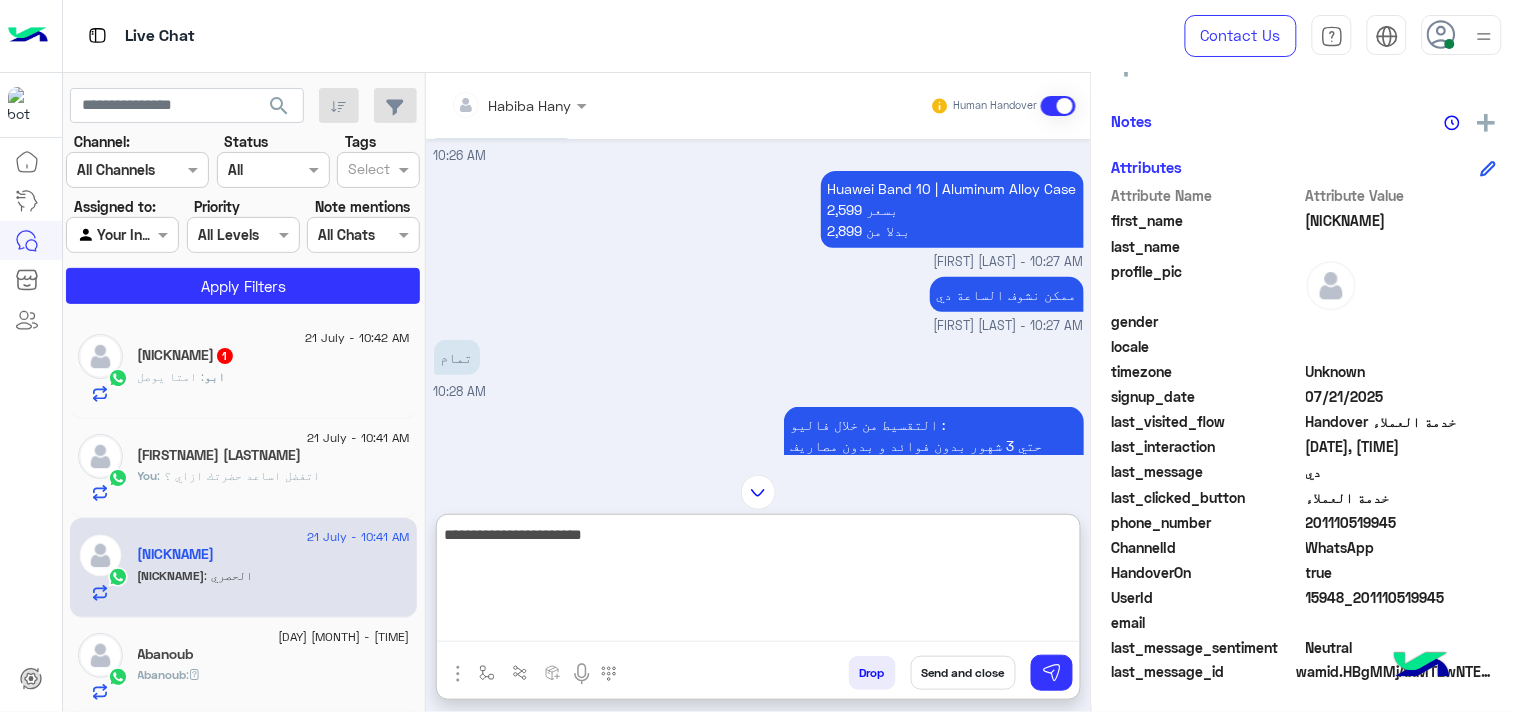 type on "**********" 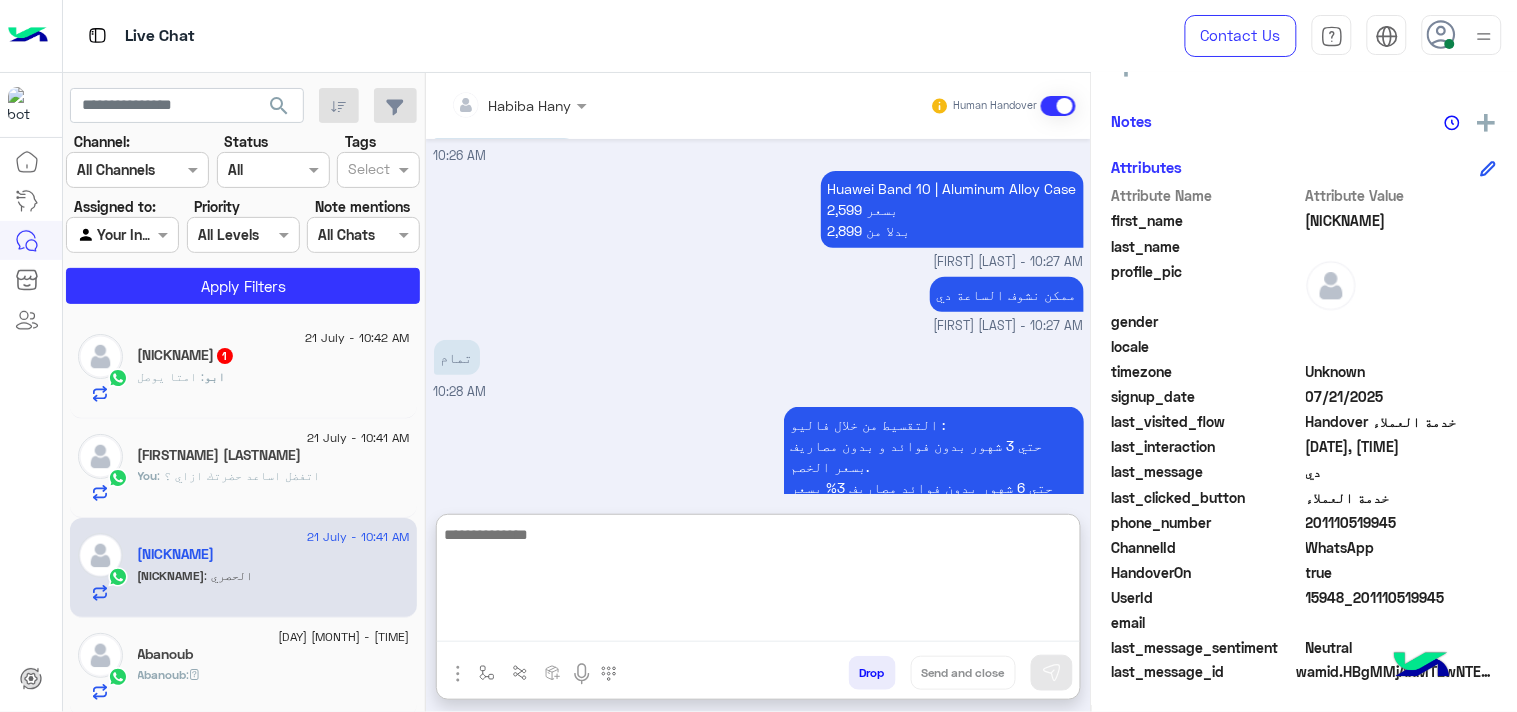 scroll, scrollTop: 1803, scrollLeft: 0, axis: vertical 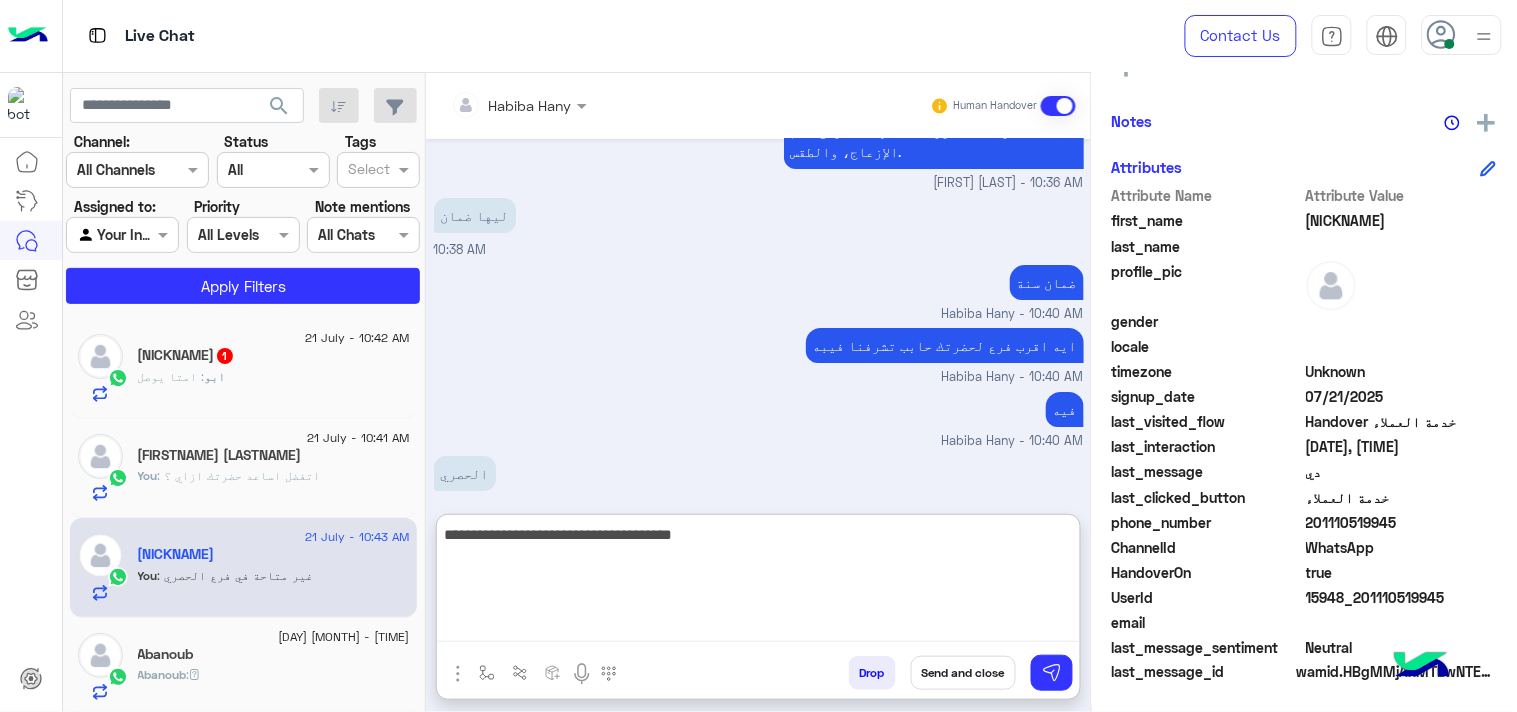 type on "**********" 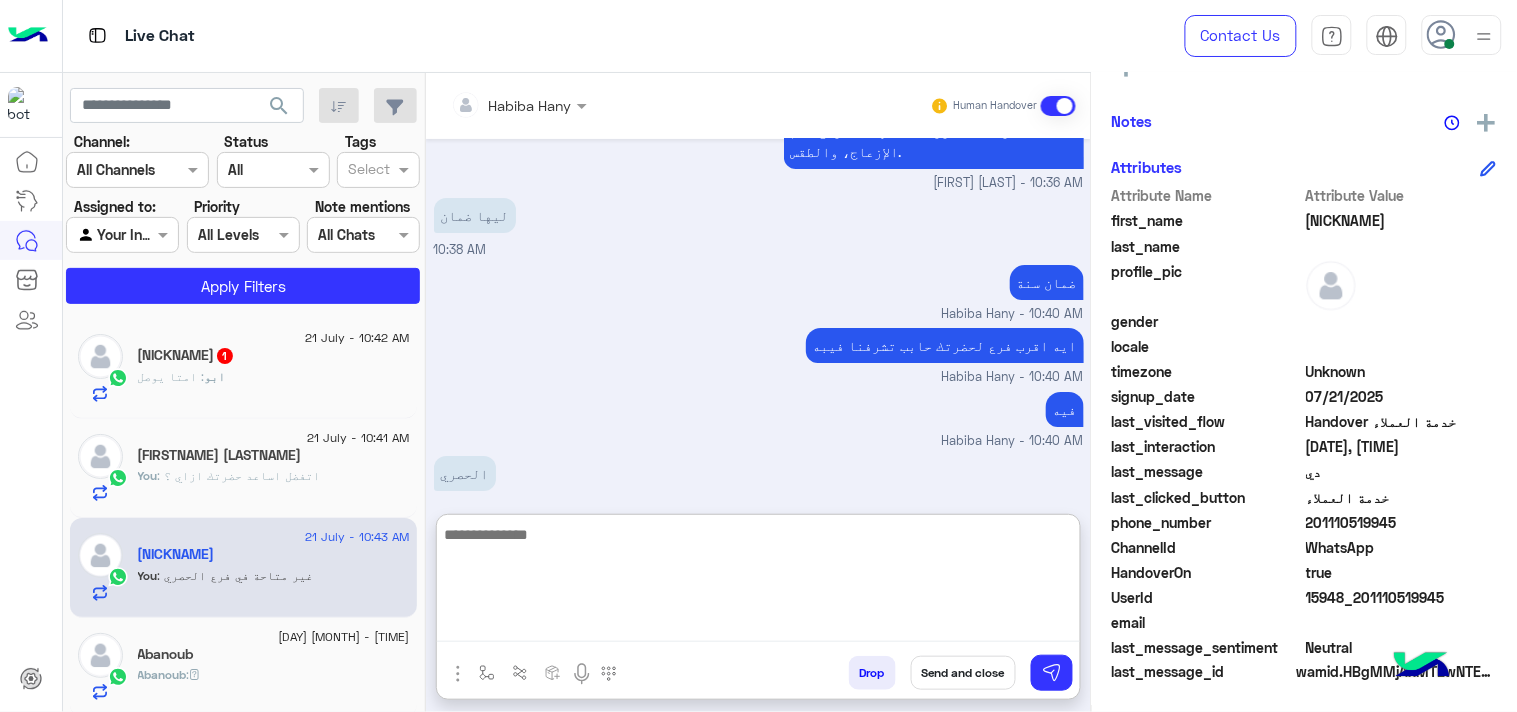 scroll, scrollTop: 1867, scrollLeft: 0, axis: vertical 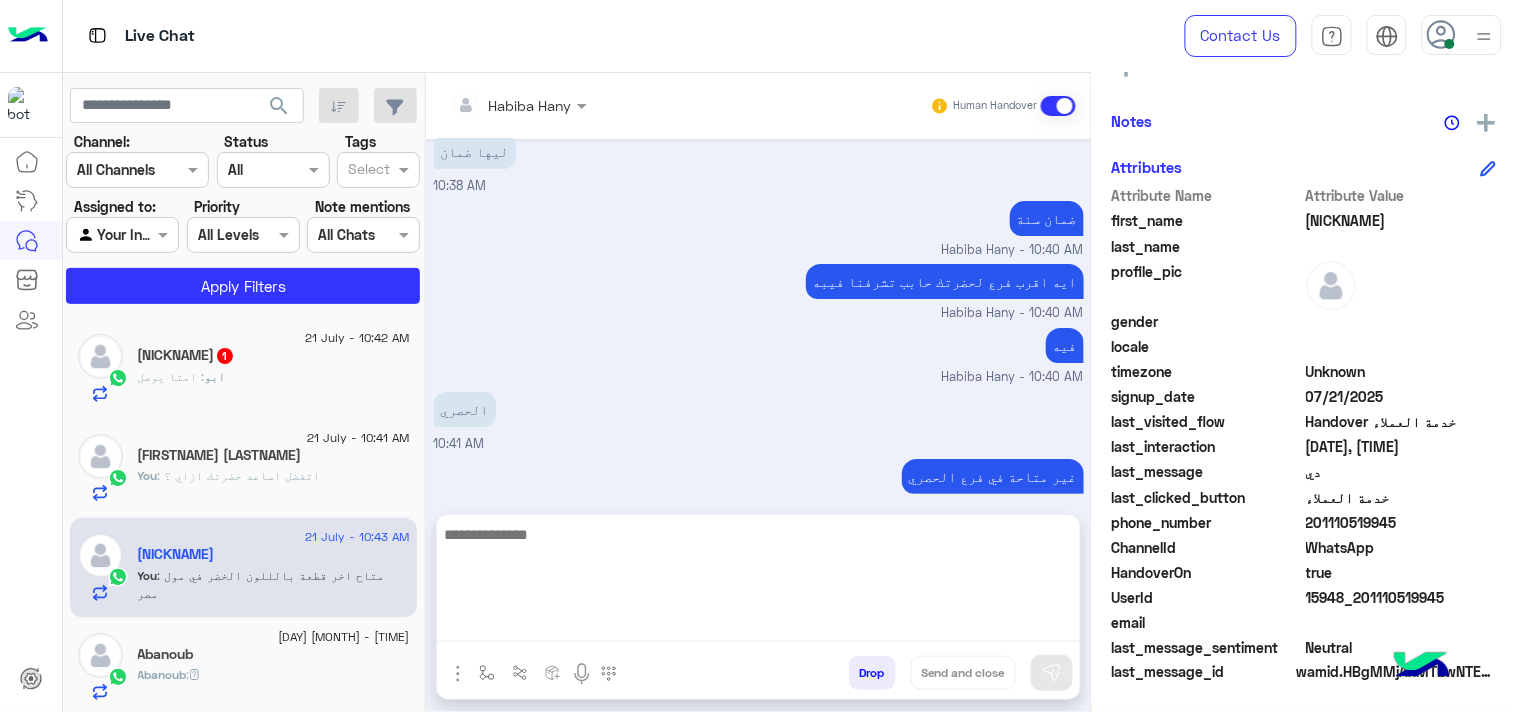 click on "search" 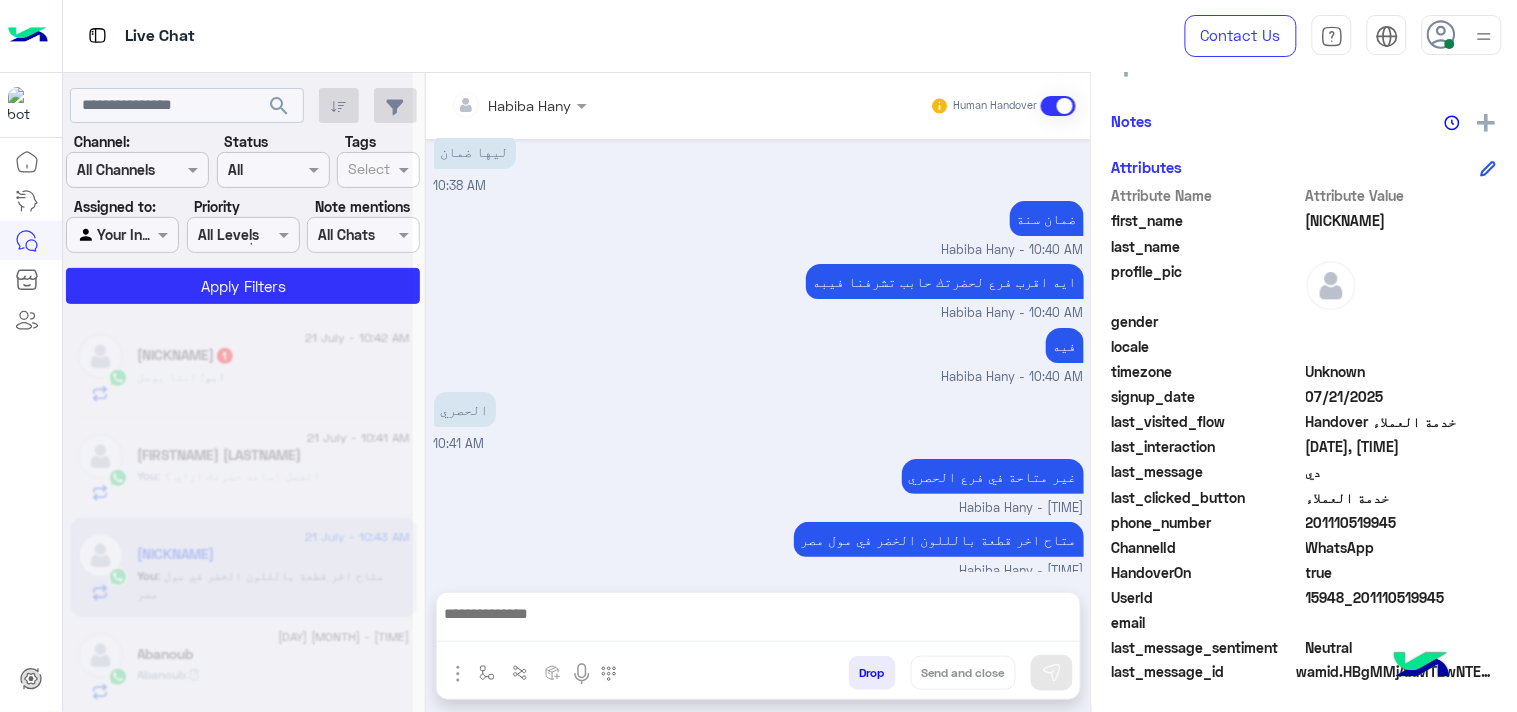 scroll, scrollTop: 1777, scrollLeft: 0, axis: vertical 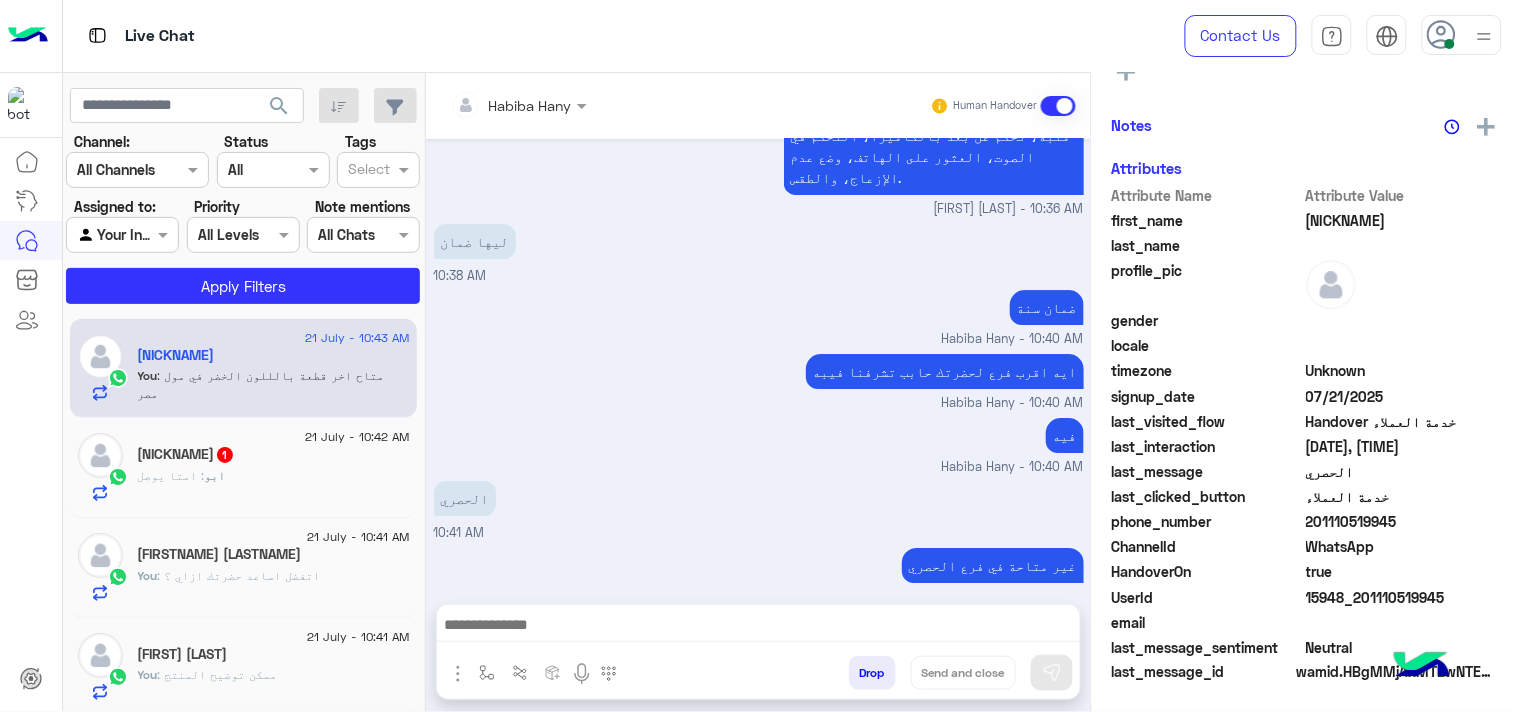 click on "ابو : امتا يوصل" 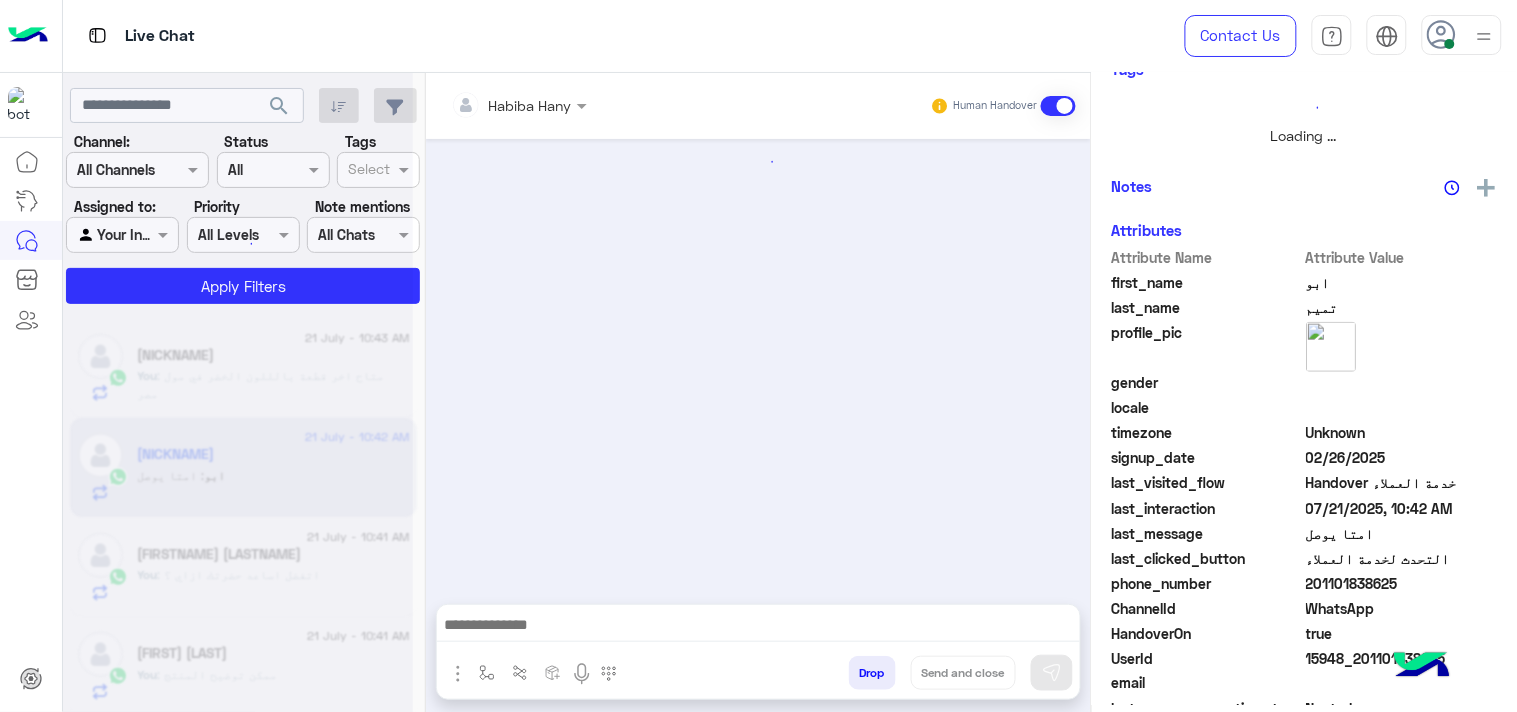 scroll, scrollTop: 446, scrollLeft: 0, axis: vertical 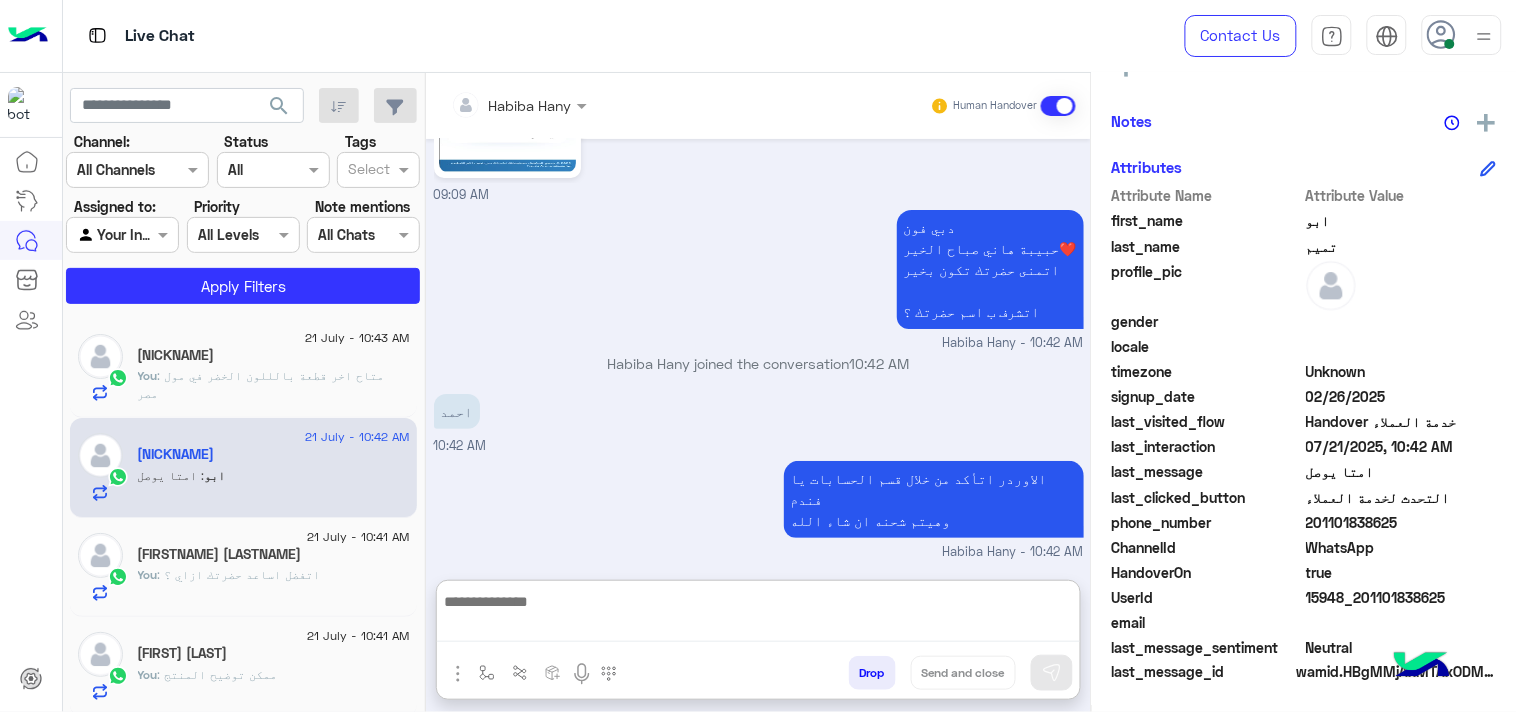 click at bounding box center [758, 615] 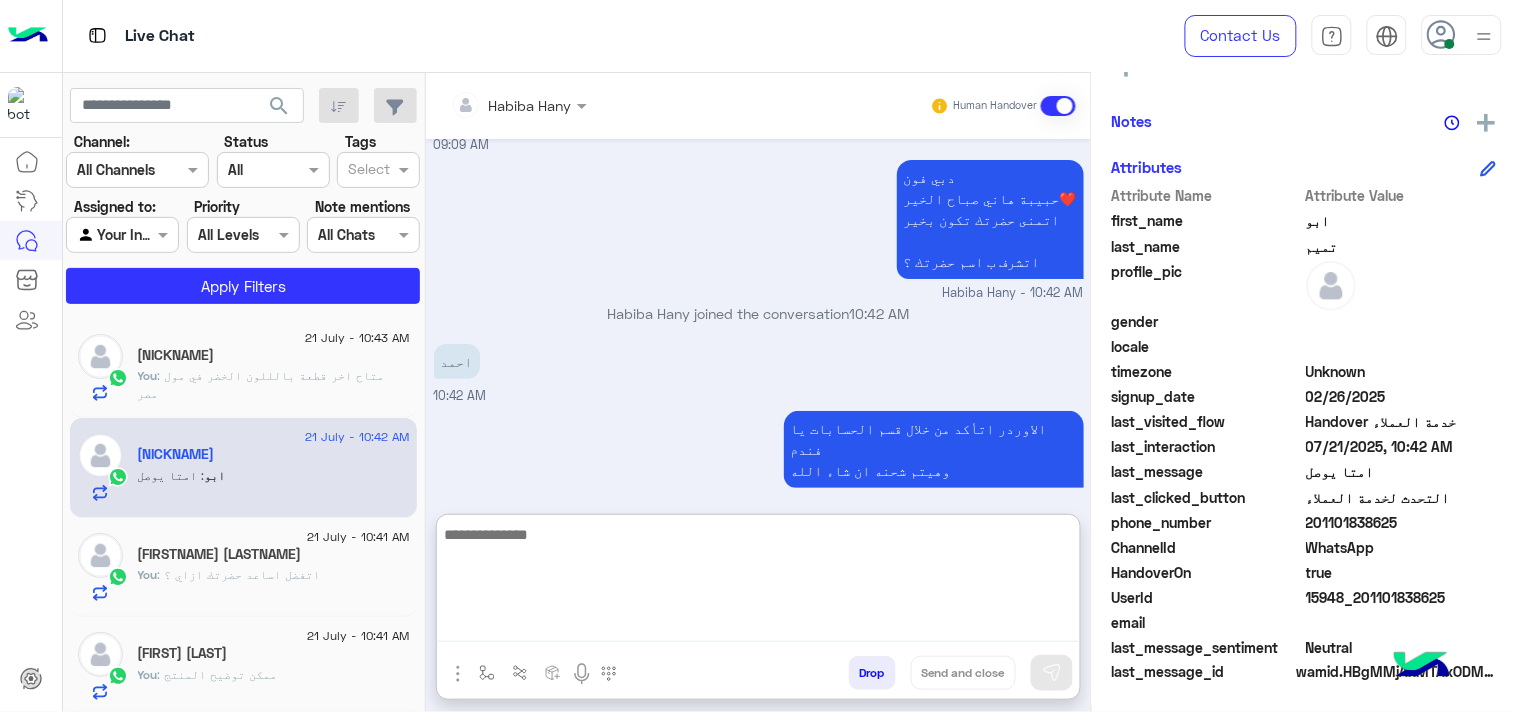 scroll, scrollTop: 2027, scrollLeft: 0, axis: vertical 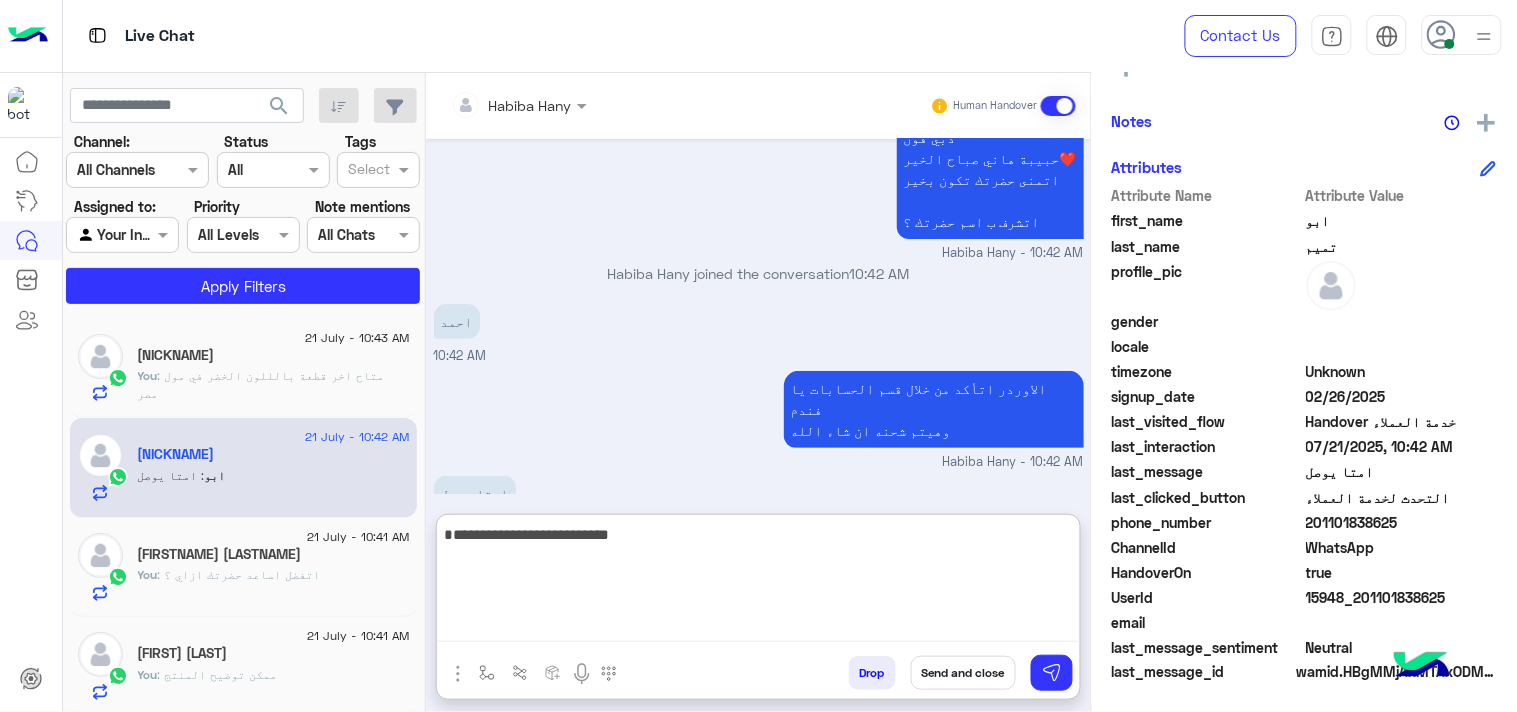 click on "Drop   Send and close" at bounding box center [856, 677] 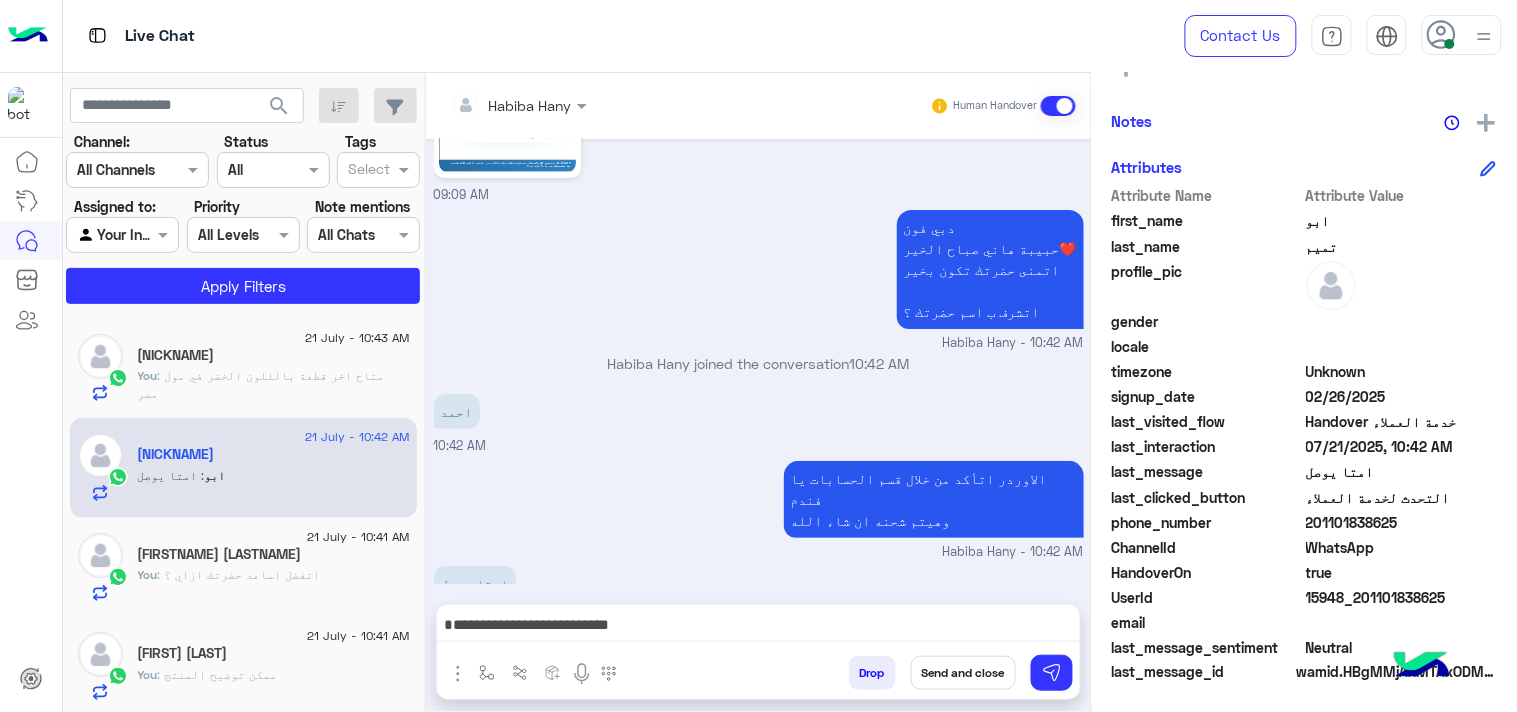 click on "**********" at bounding box center (758, 630) 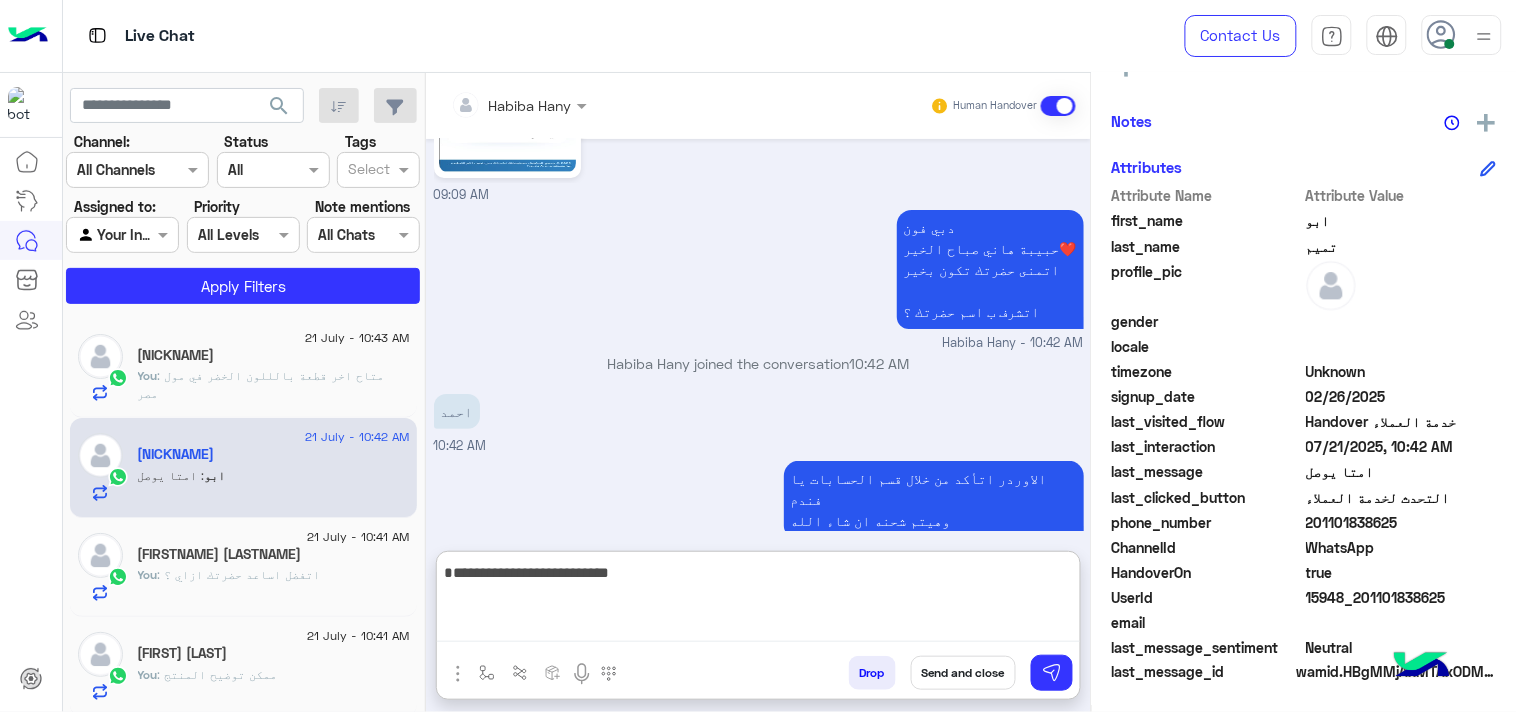scroll, scrollTop: 2027, scrollLeft: 0, axis: vertical 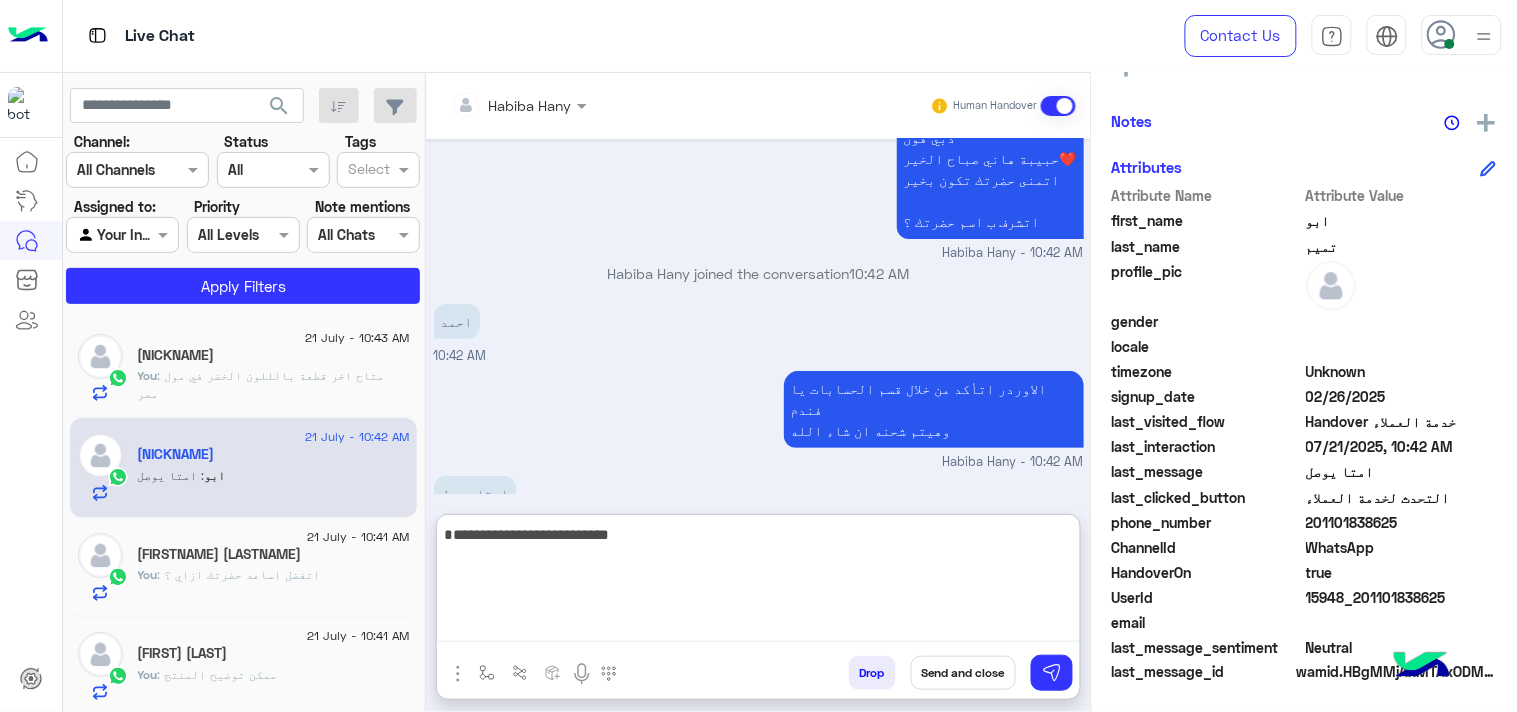 click on "**********" at bounding box center [758, 582] 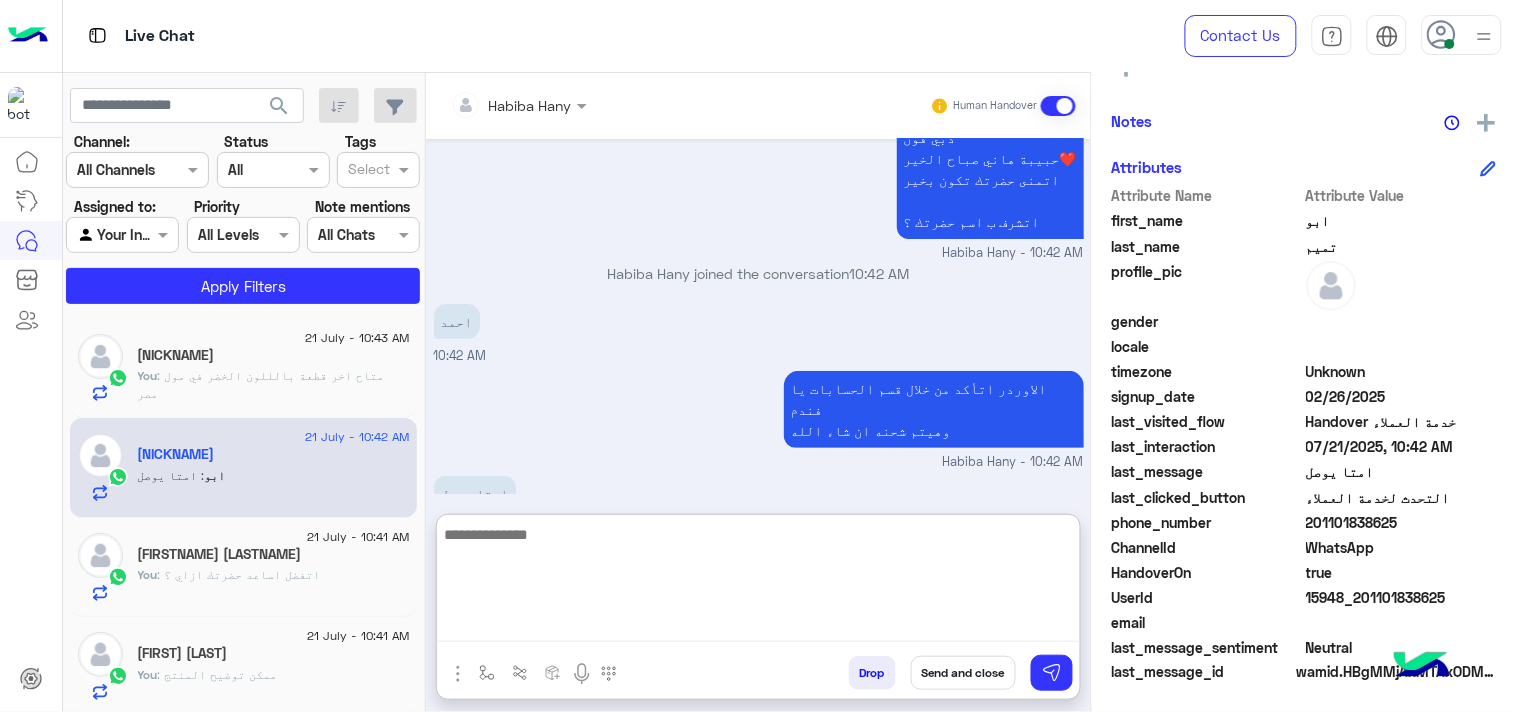 scroll, scrollTop: 2091, scrollLeft: 0, axis: vertical 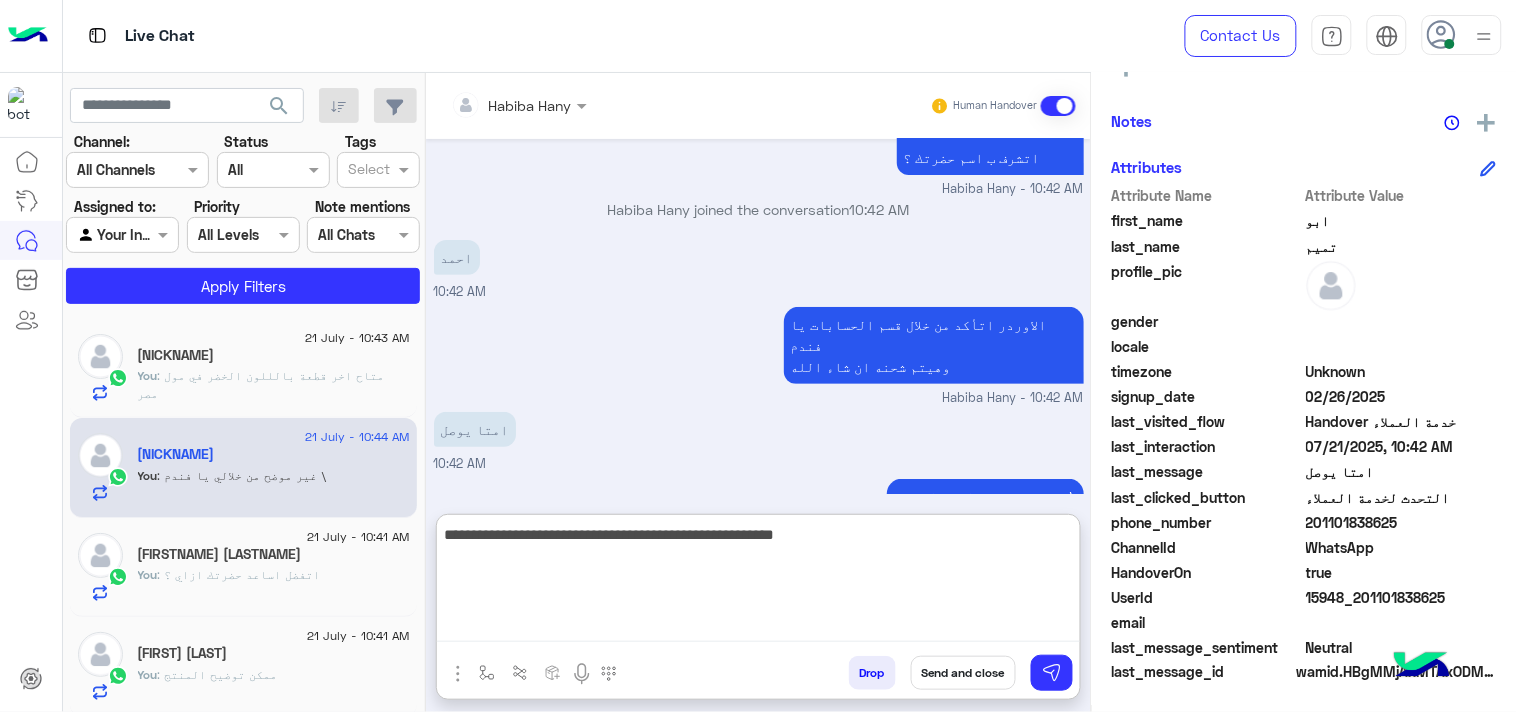 type on "**********" 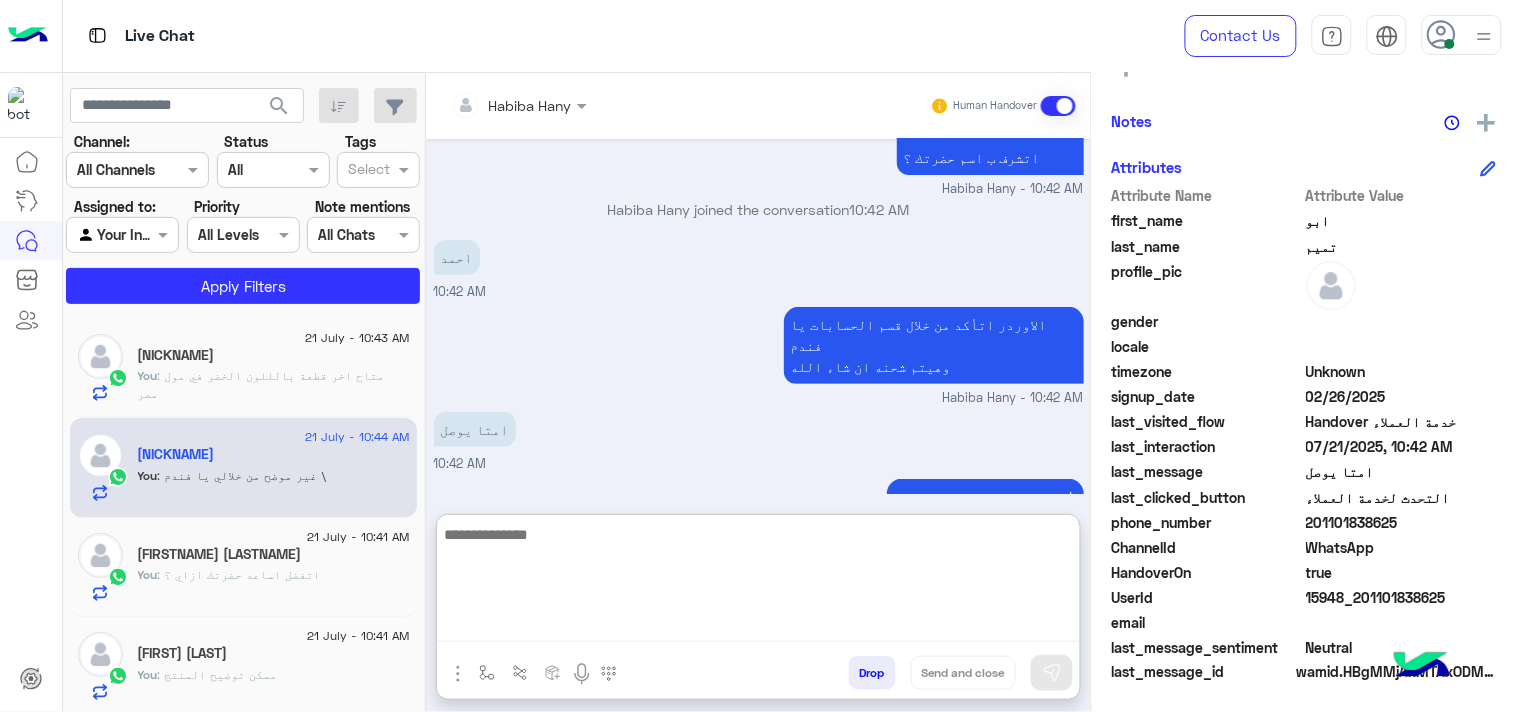scroll, scrollTop: 2176, scrollLeft: 0, axis: vertical 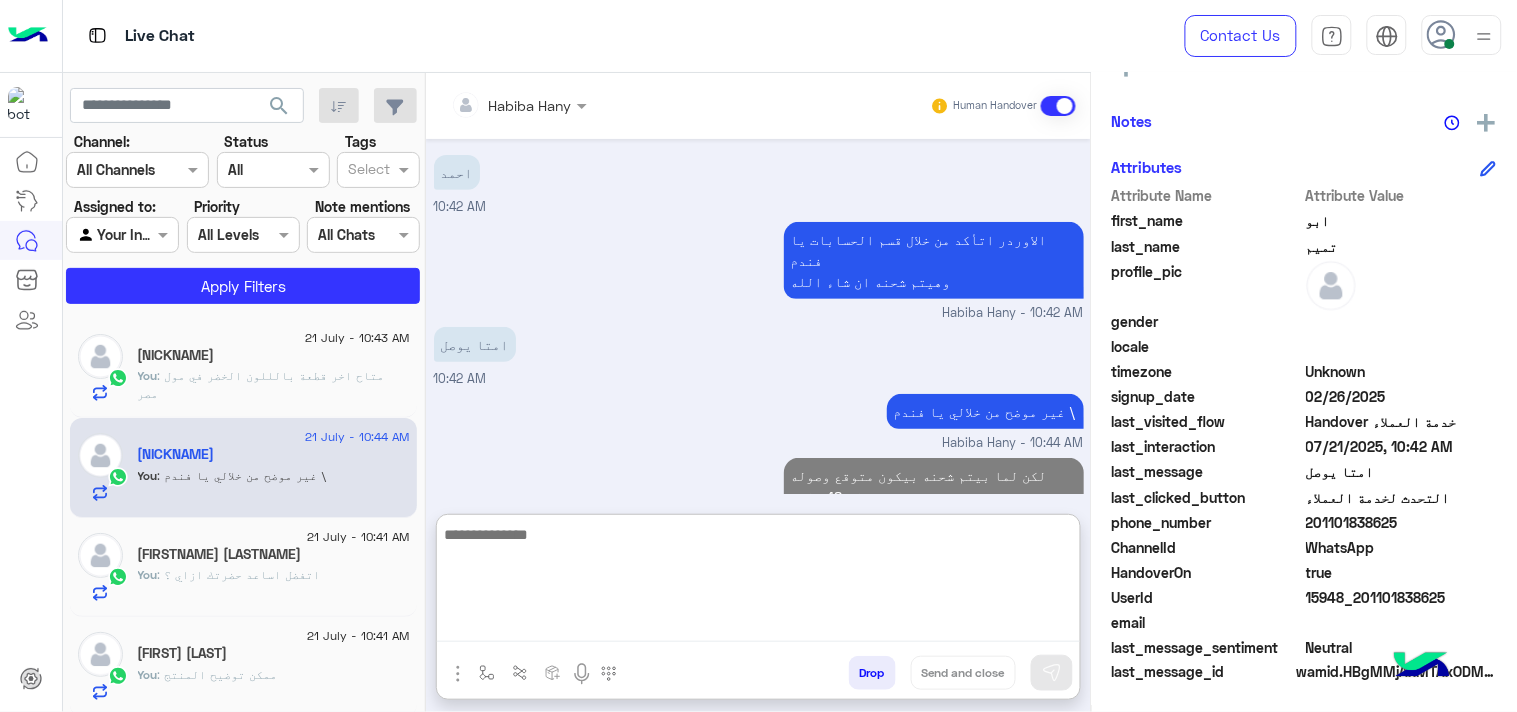 click on "[DATE] - [TIME] [FIRST] [LAST]   You  :
اتفضل اساعد حضرتك ازاي ؟" 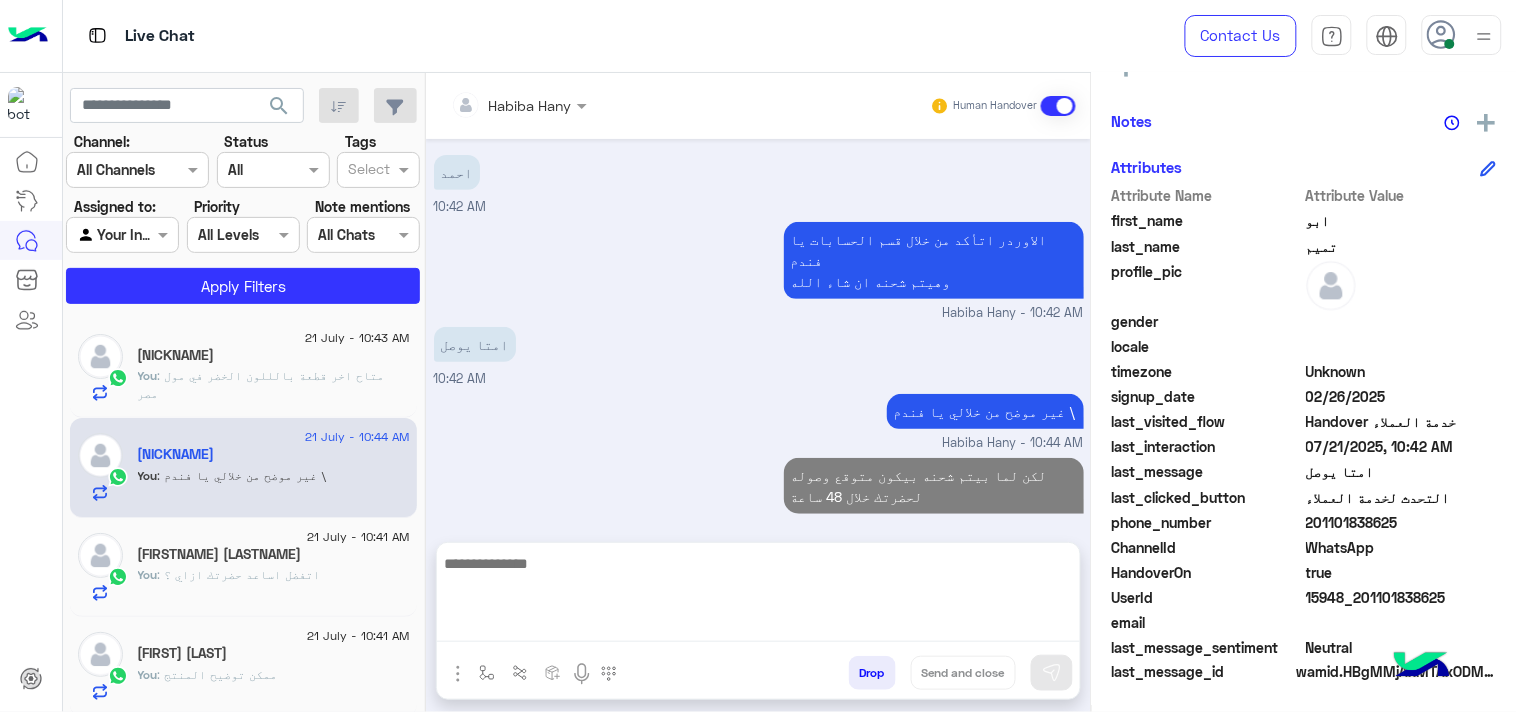 scroll, scrollTop: 2086, scrollLeft: 0, axis: vertical 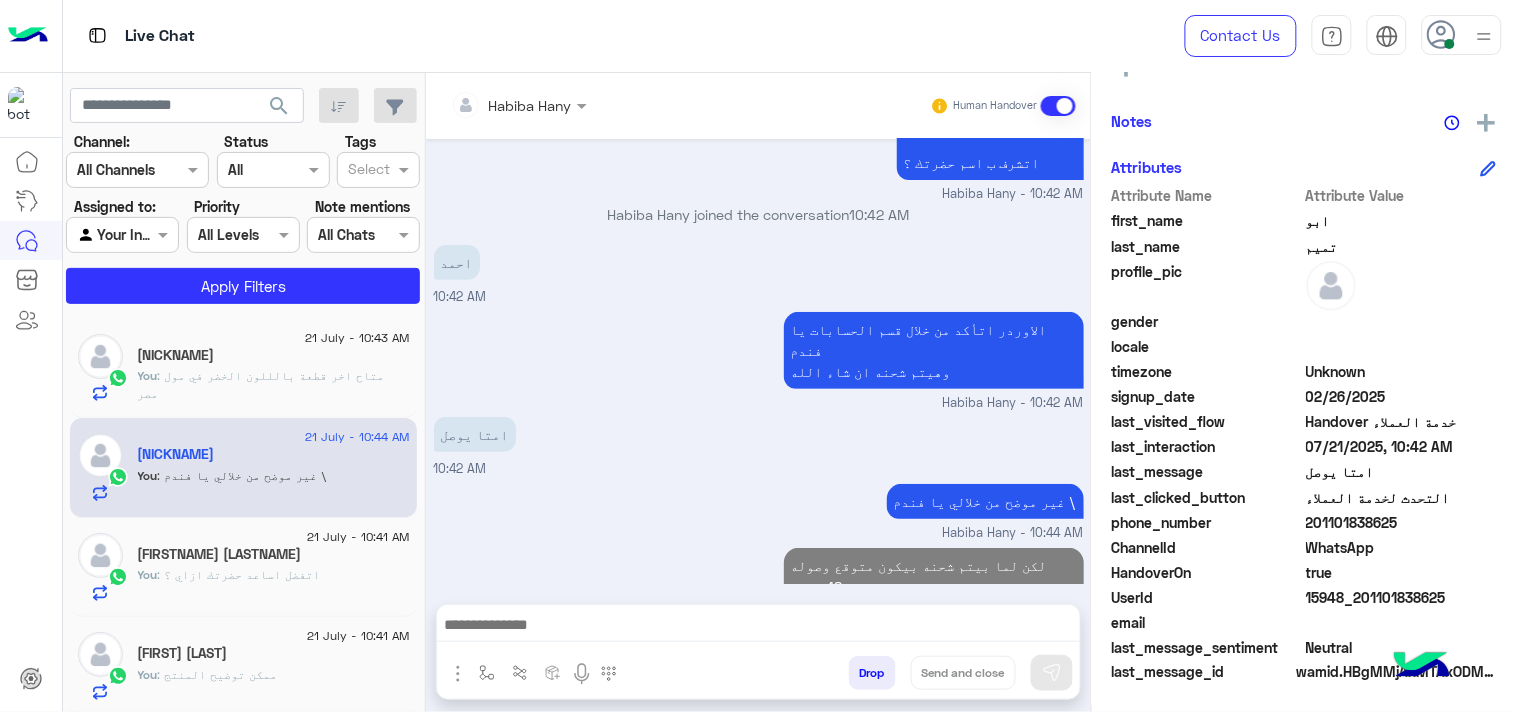 click on "You  :
اتفضل اساعد حضرتك ازاي ؟" 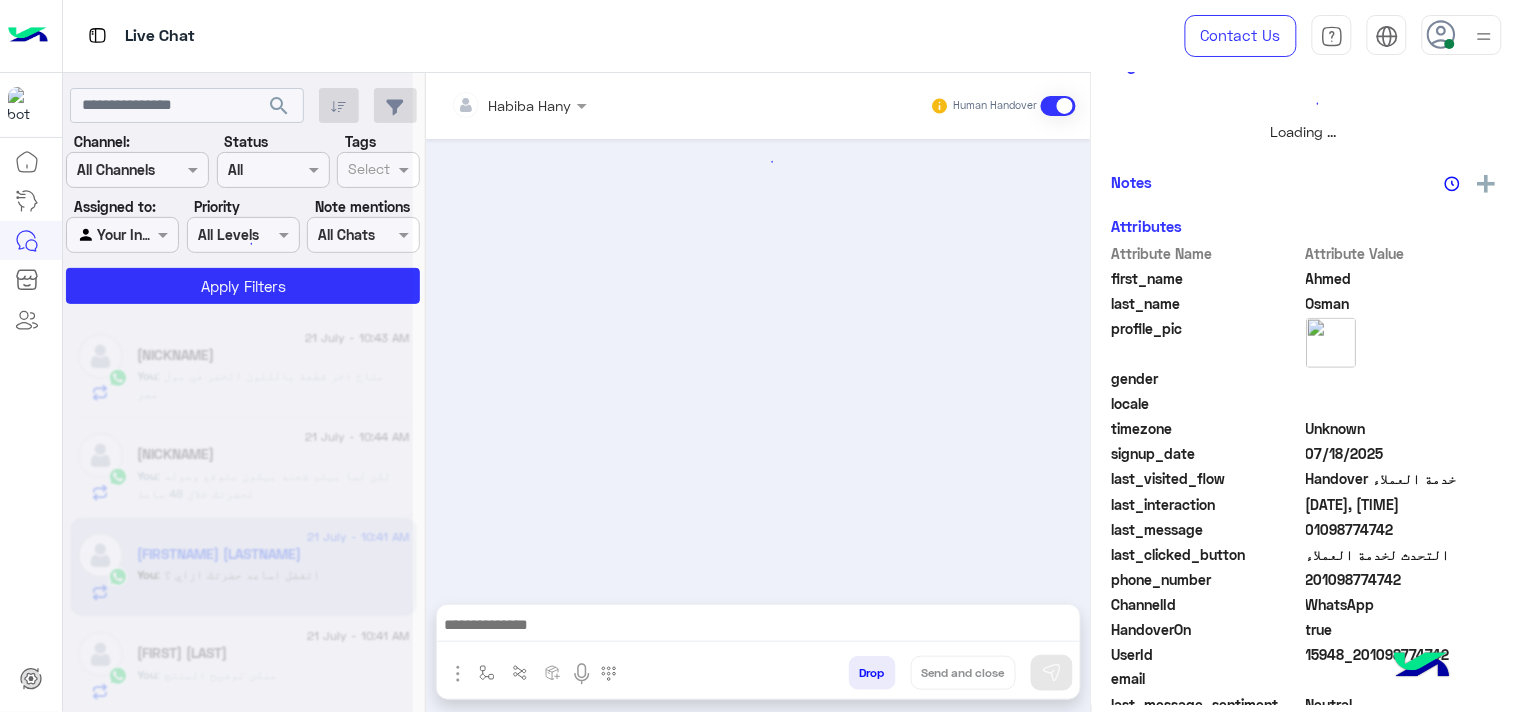 scroll, scrollTop: 446, scrollLeft: 0, axis: vertical 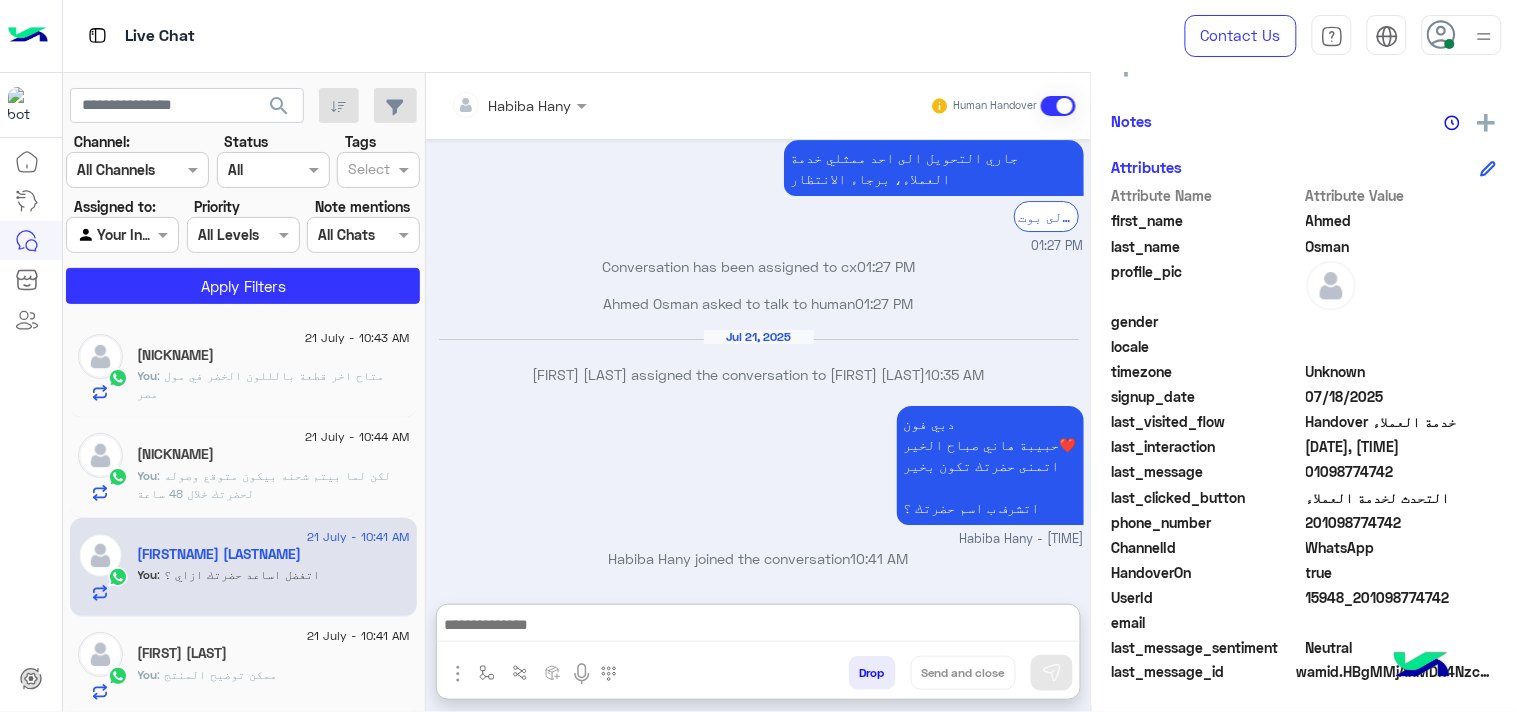 click at bounding box center (758, 627) 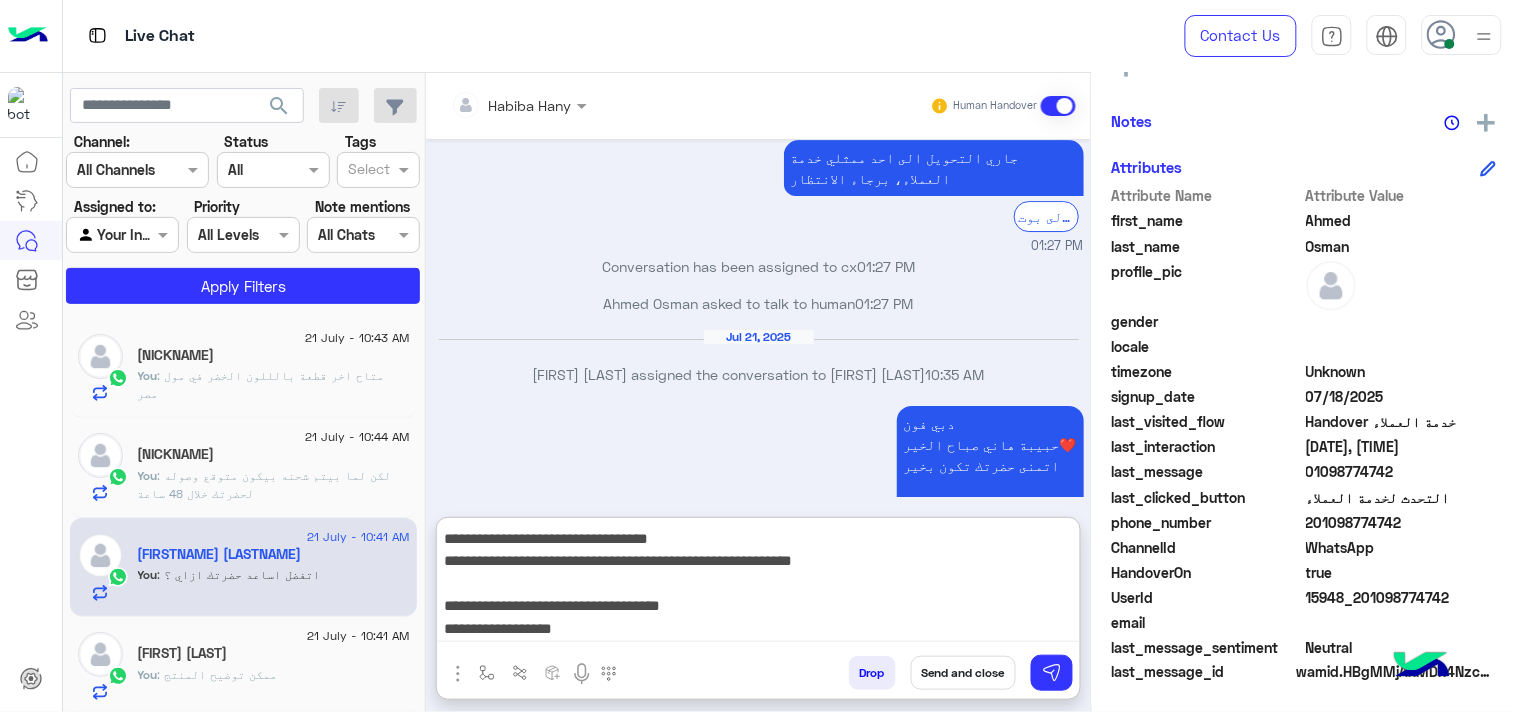 scroll, scrollTop: 132, scrollLeft: 0, axis: vertical 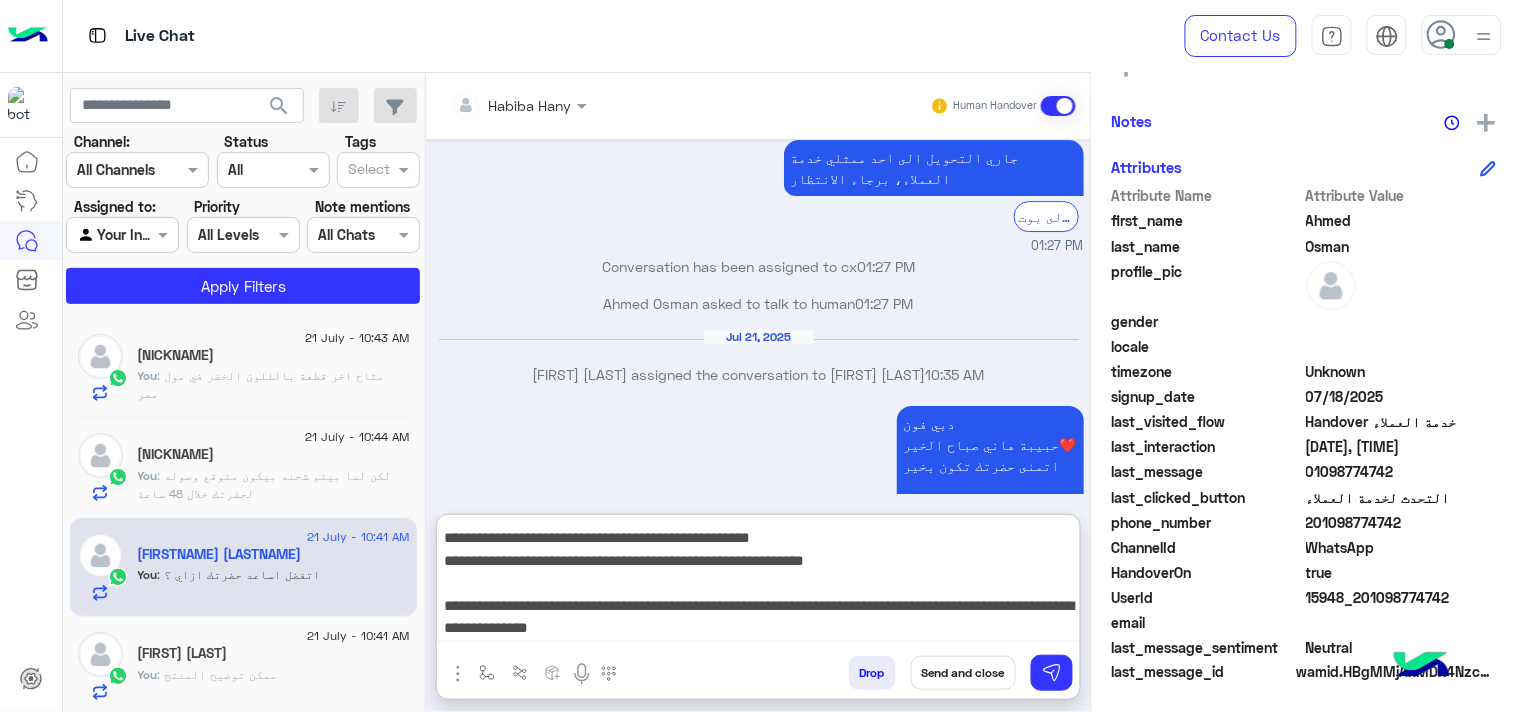 type on "**********" 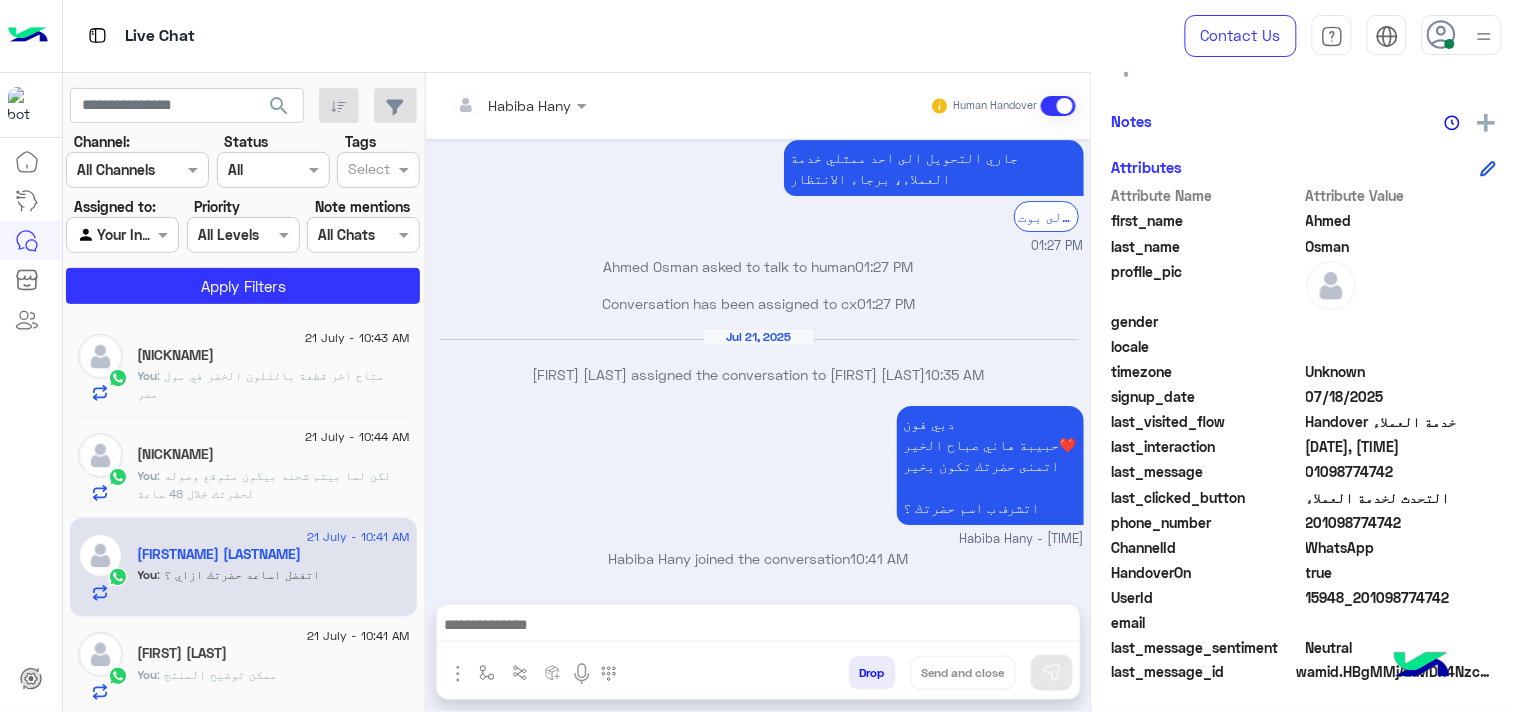 scroll, scrollTop: 0, scrollLeft: 0, axis: both 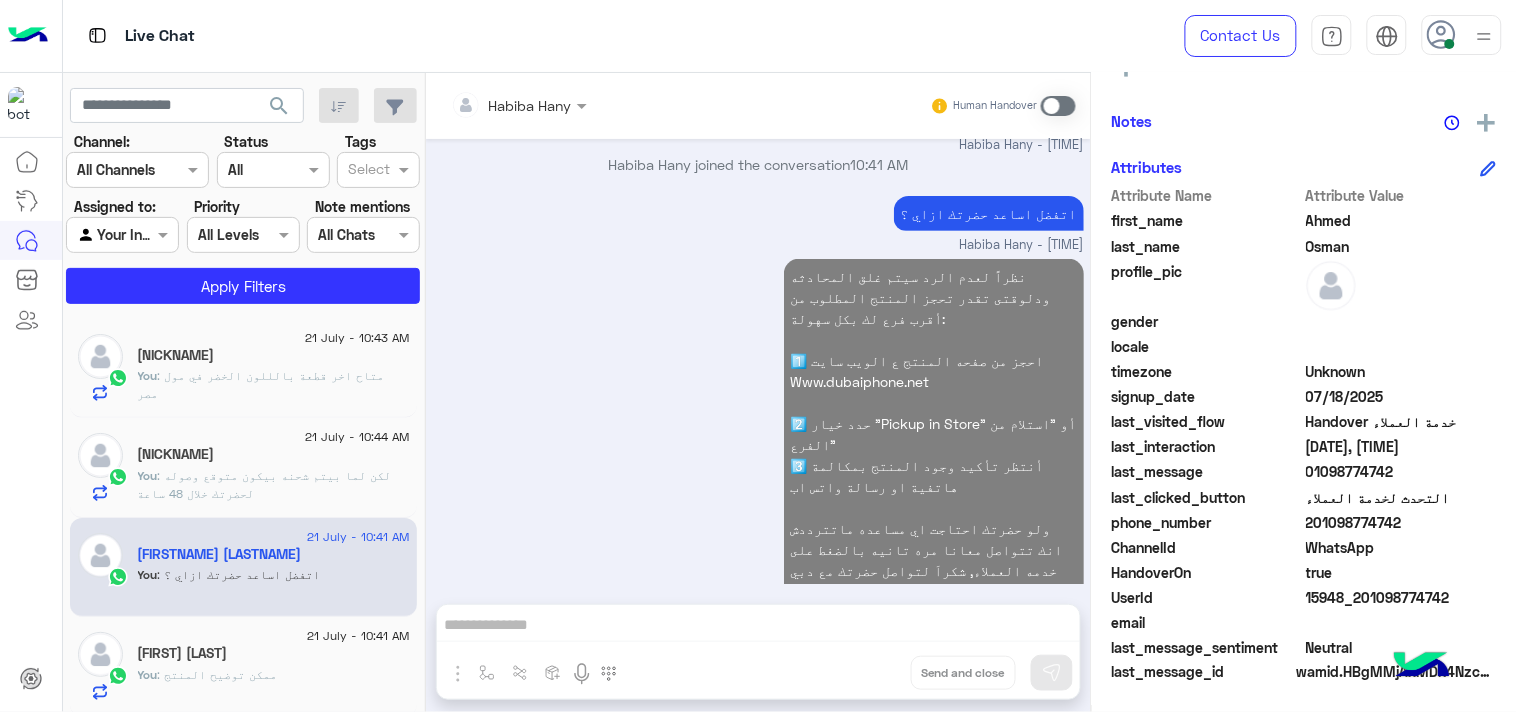 click on "You  : ممكن توضيح المنتج" 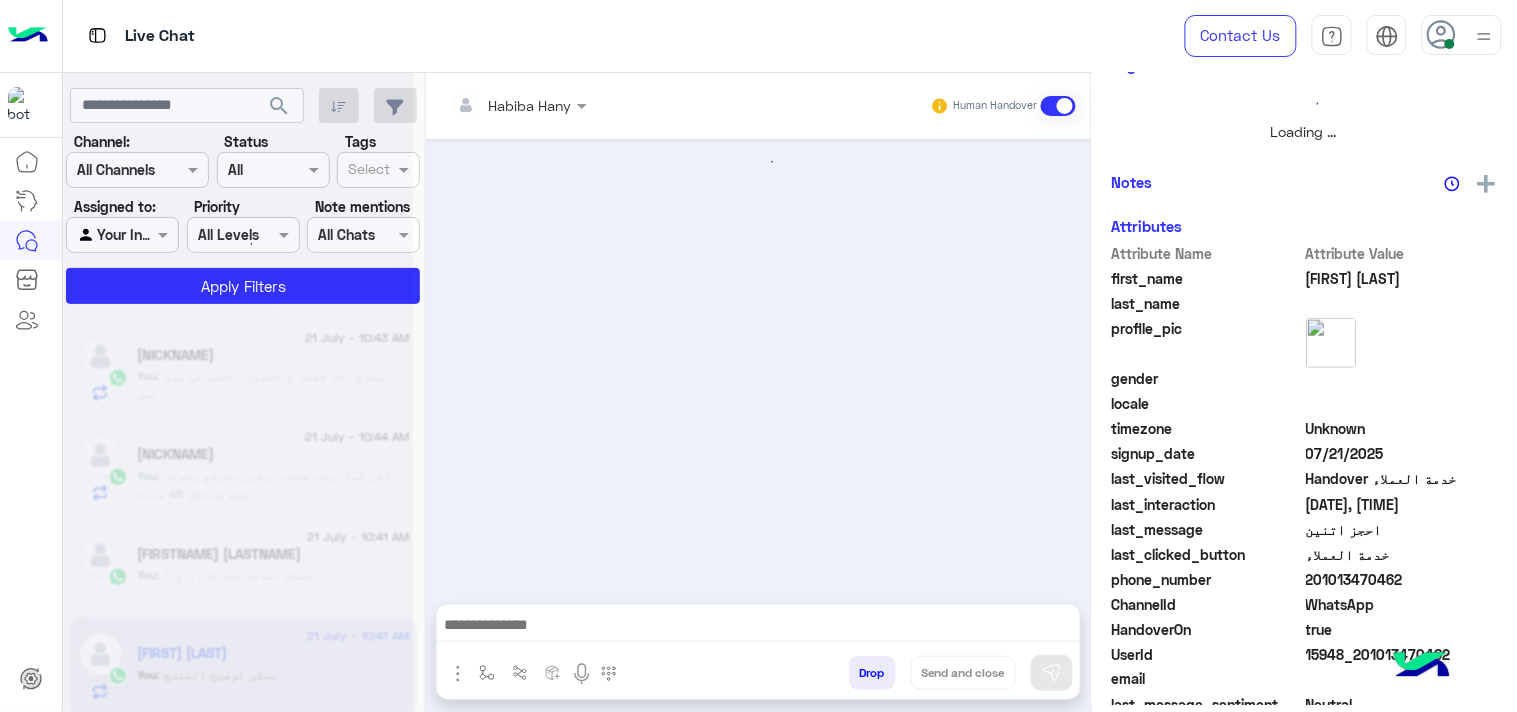 scroll, scrollTop: 446, scrollLeft: 0, axis: vertical 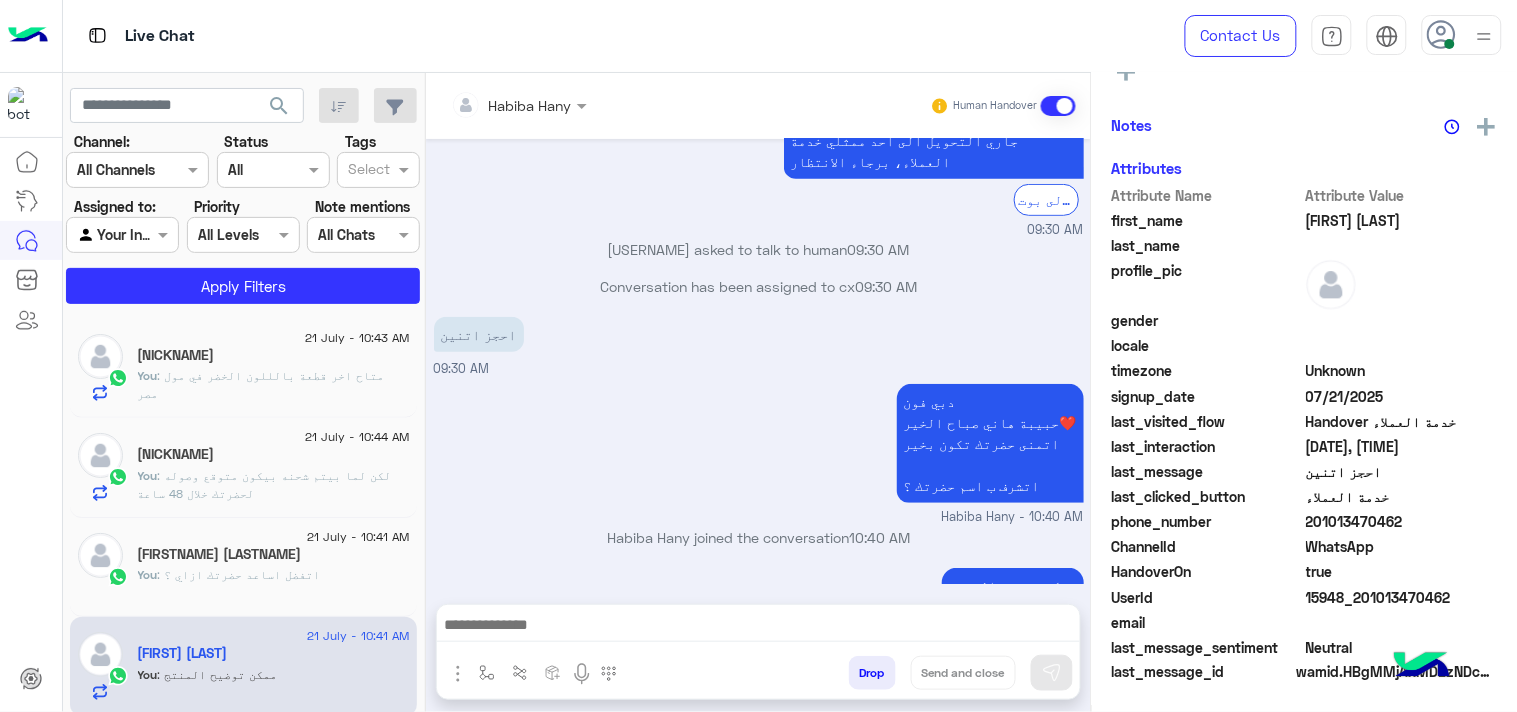click at bounding box center (758, 627) 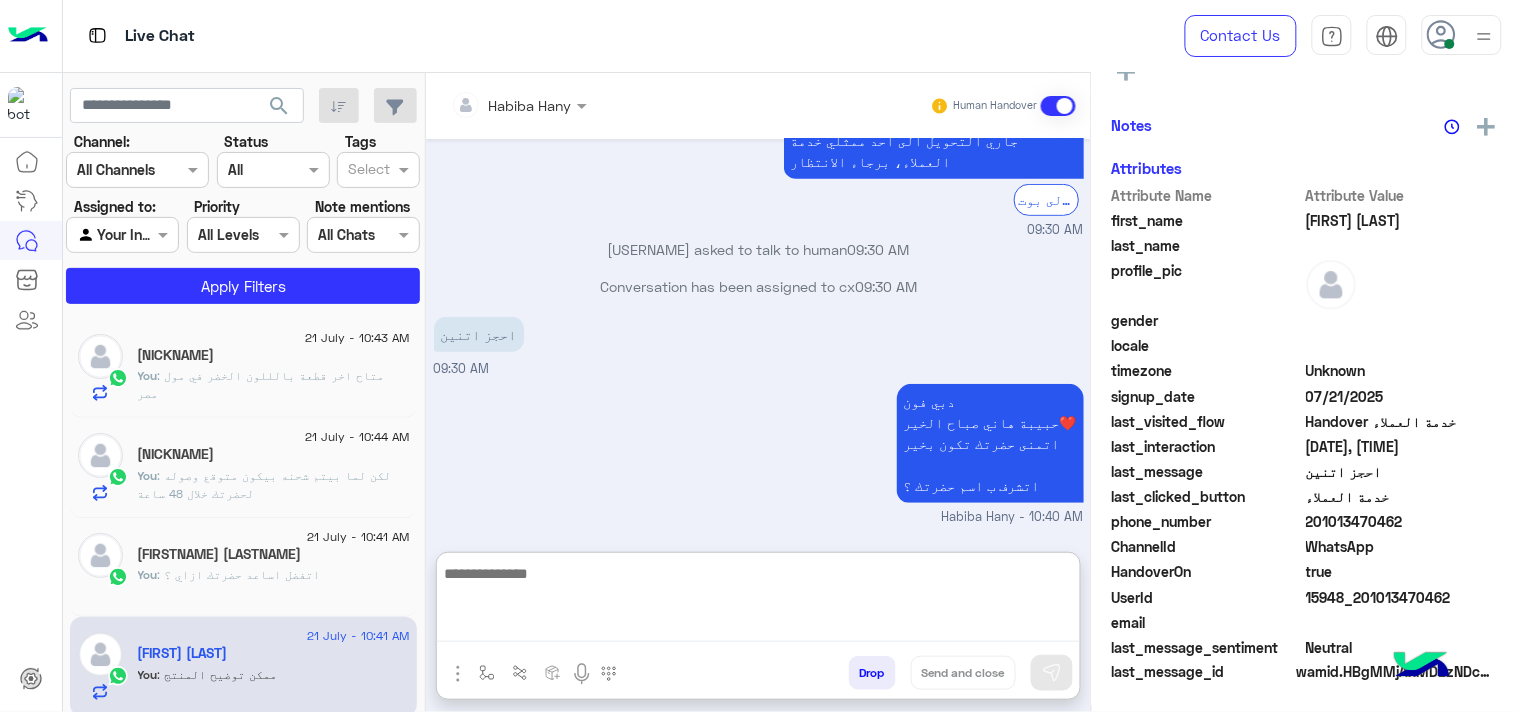 paste on "**********" 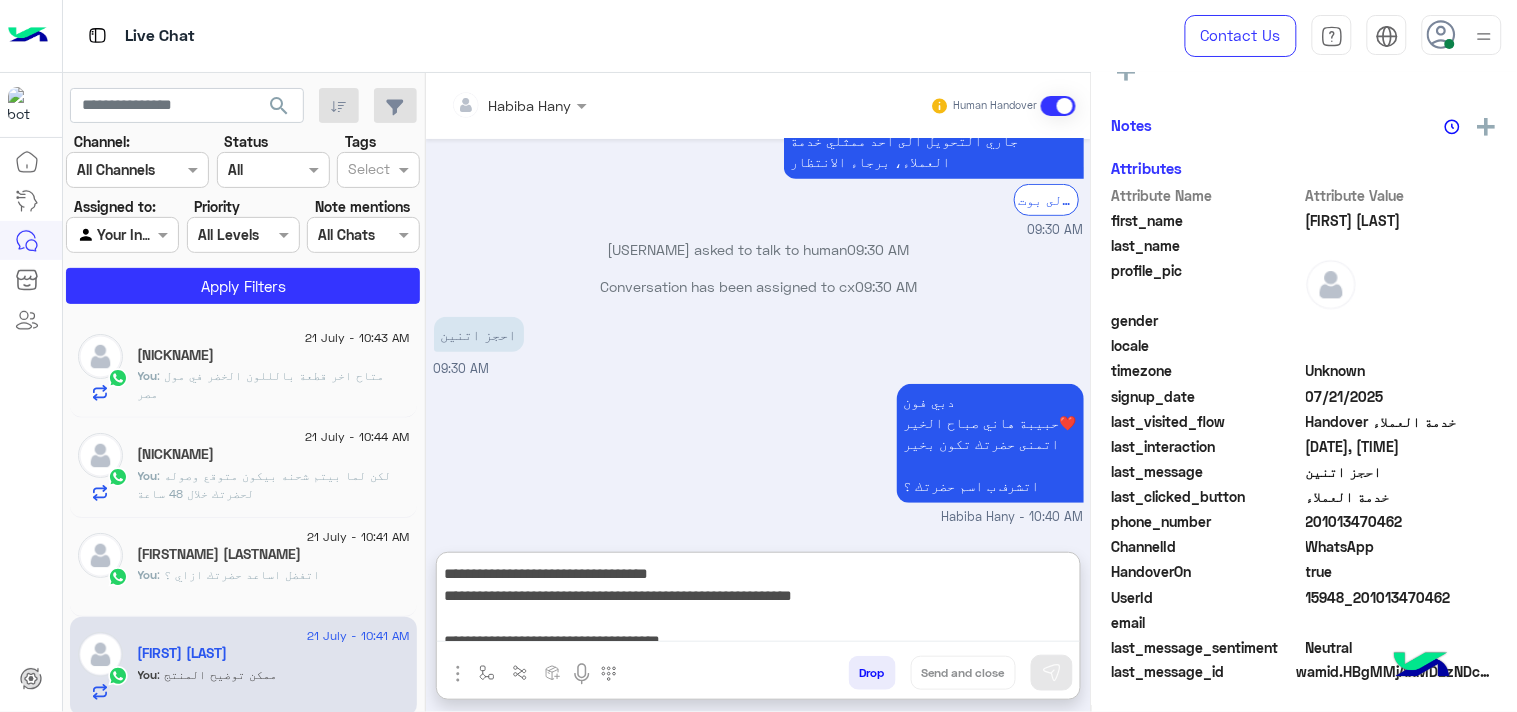 scroll, scrollTop: 132, scrollLeft: 0, axis: vertical 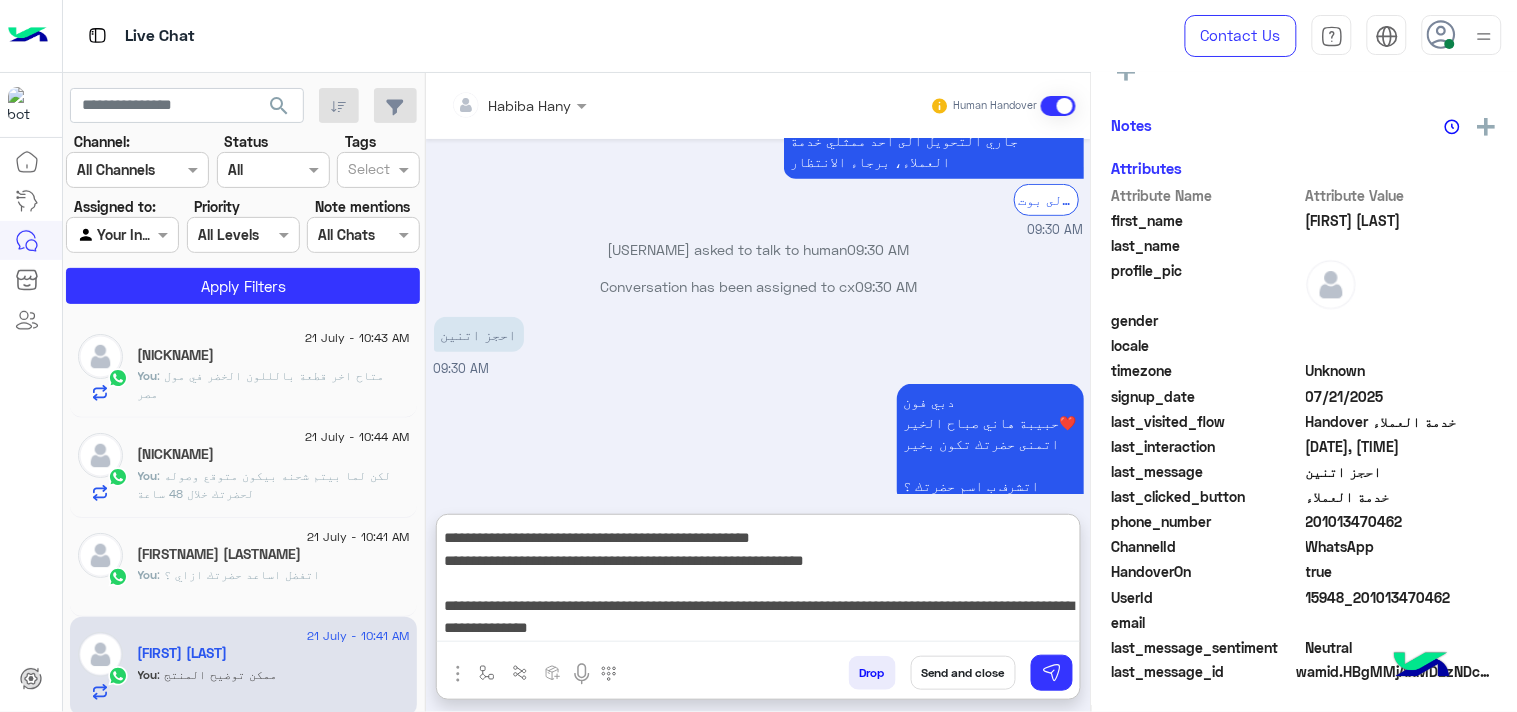 type on "**********" 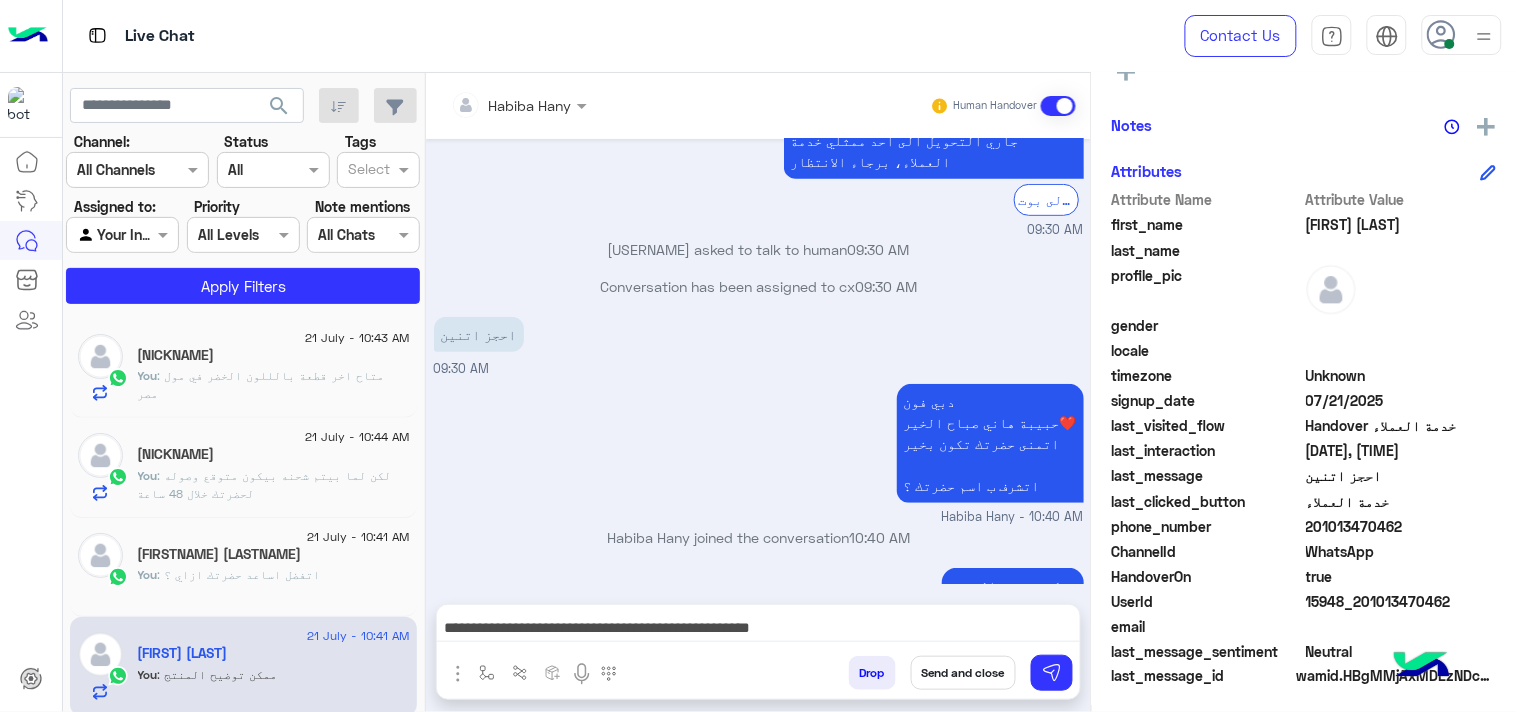 click on "Send and close" at bounding box center (963, 673) 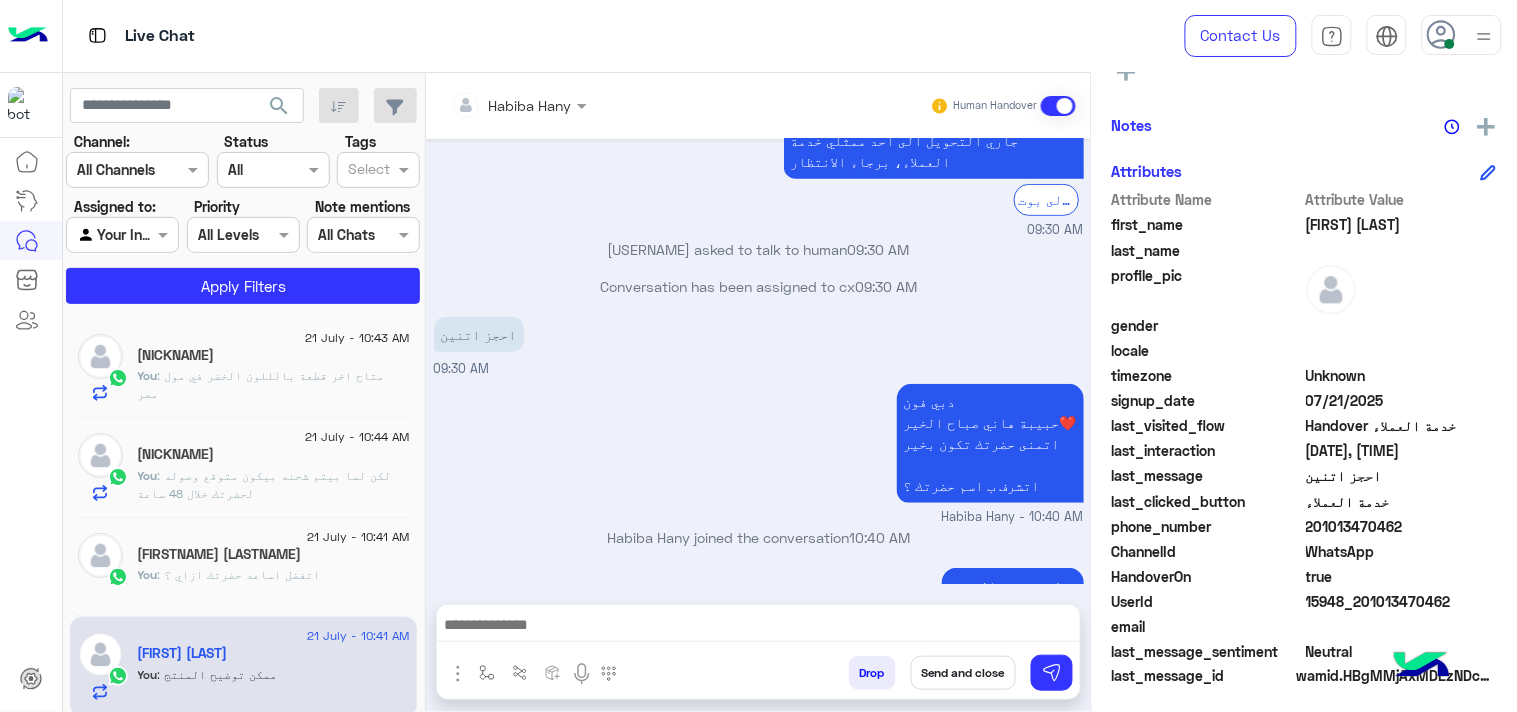 scroll, scrollTop: 387, scrollLeft: 0, axis: vertical 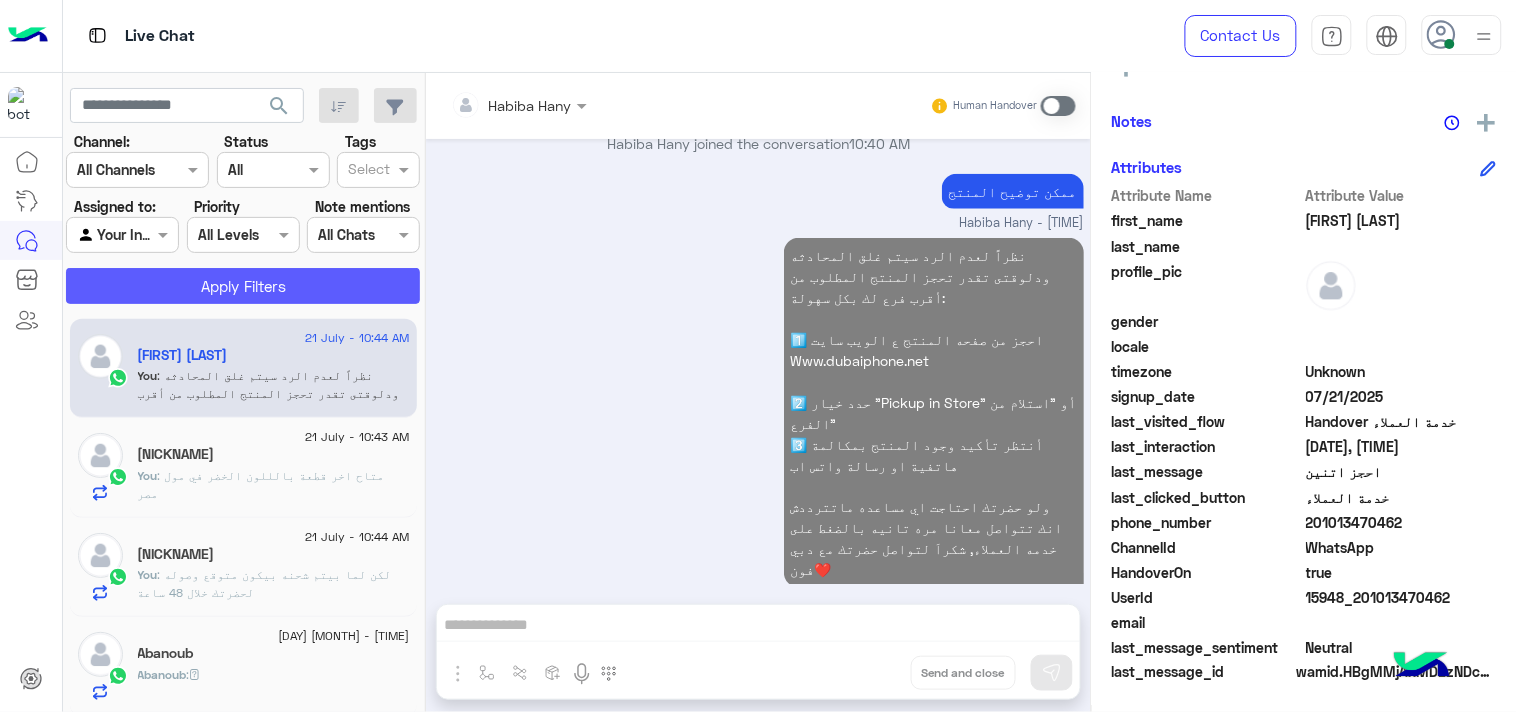 click on "Apply Filters" 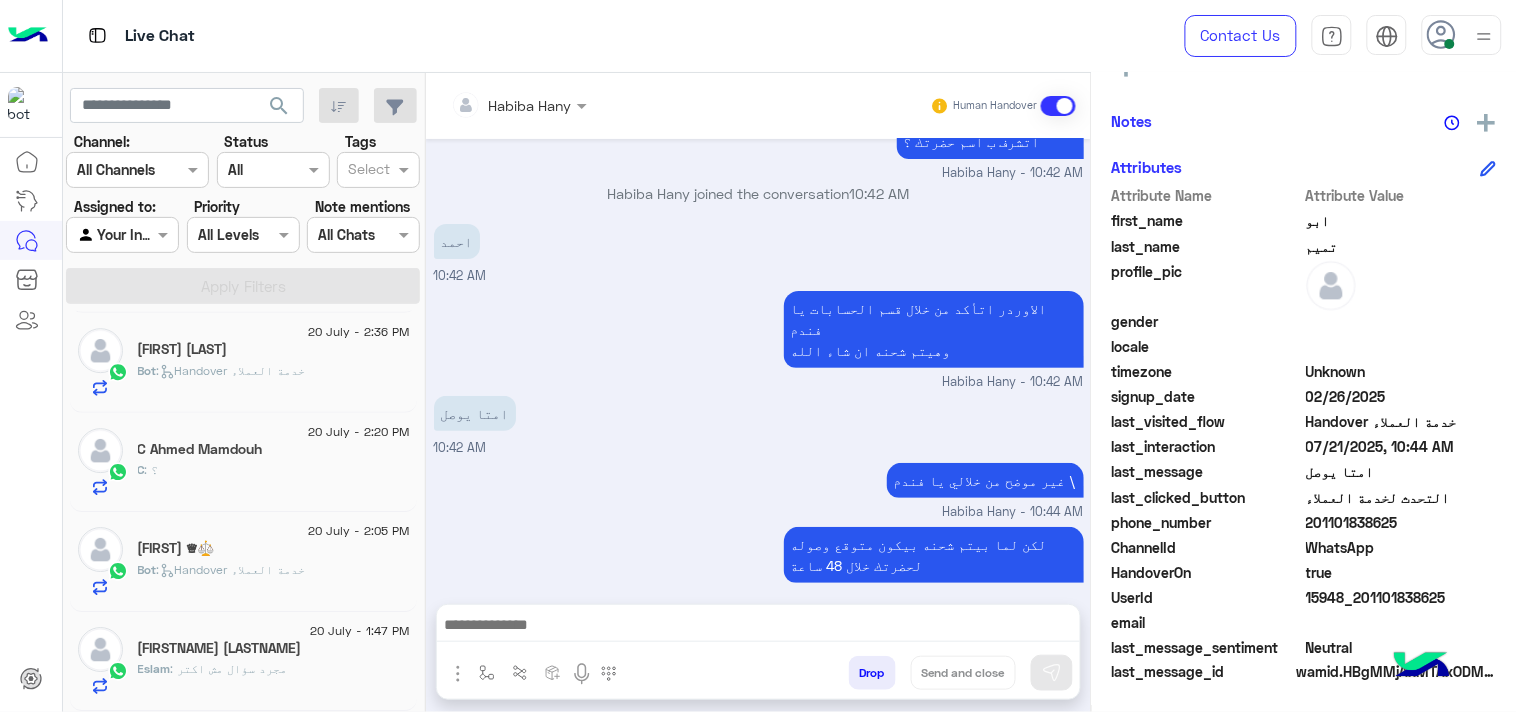 click on "[FIRSTNAME] [LASTNAME]" 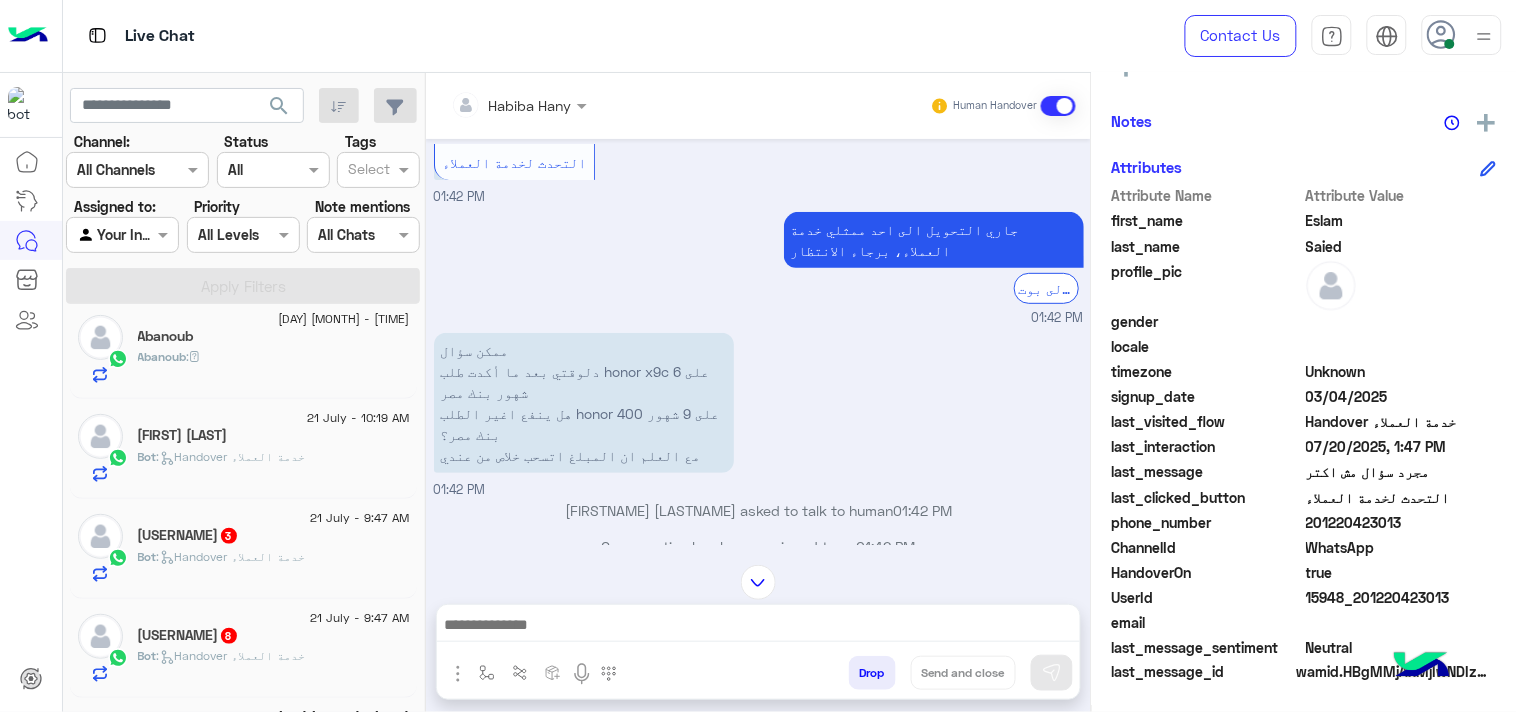 scroll, scrollTop: 0, scrollLeft: 0, axis: both 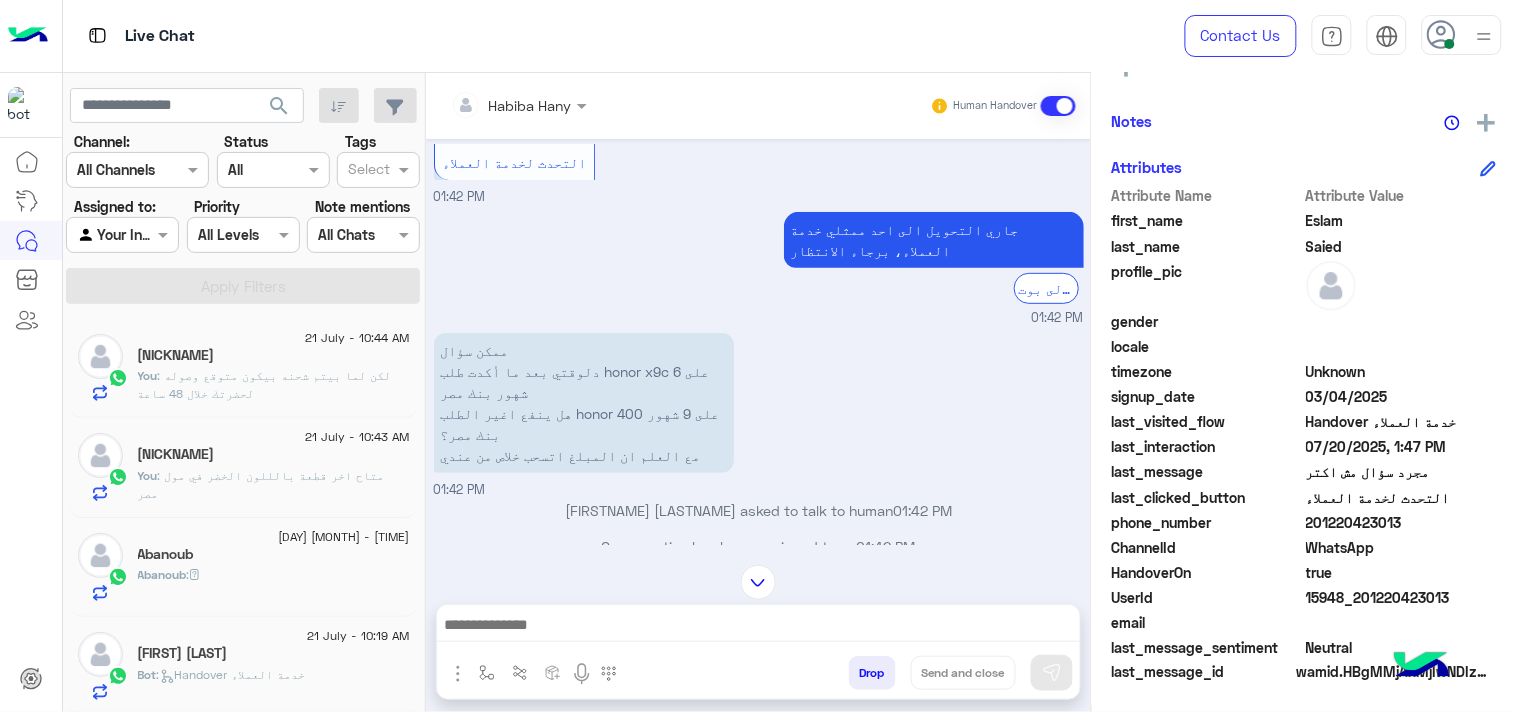 click on ": لكن لما بيتم شحنه بيكون متوقع وصوله لحضرتك خلال 48 ساعة" 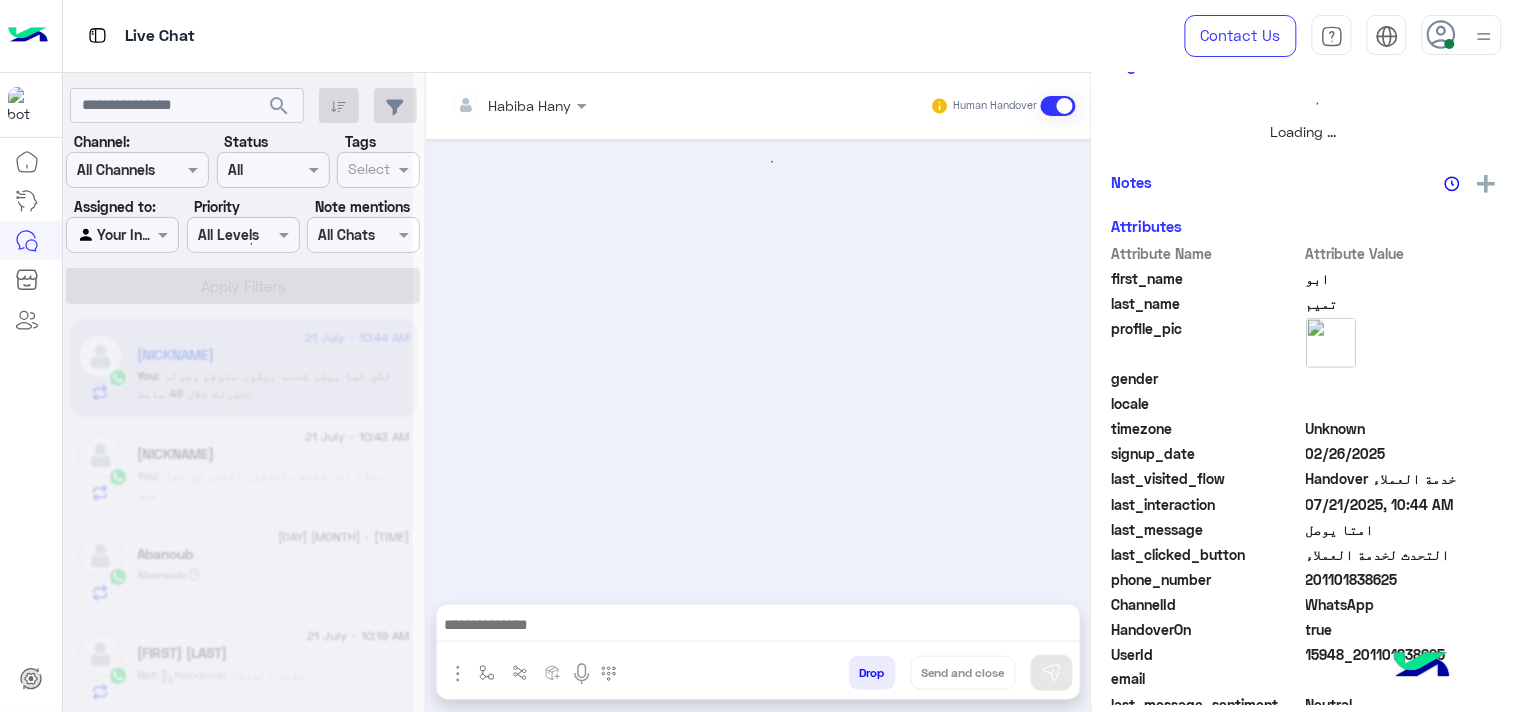scroll, scrollTop: 446, scrollLeft: 0, axis: vertical 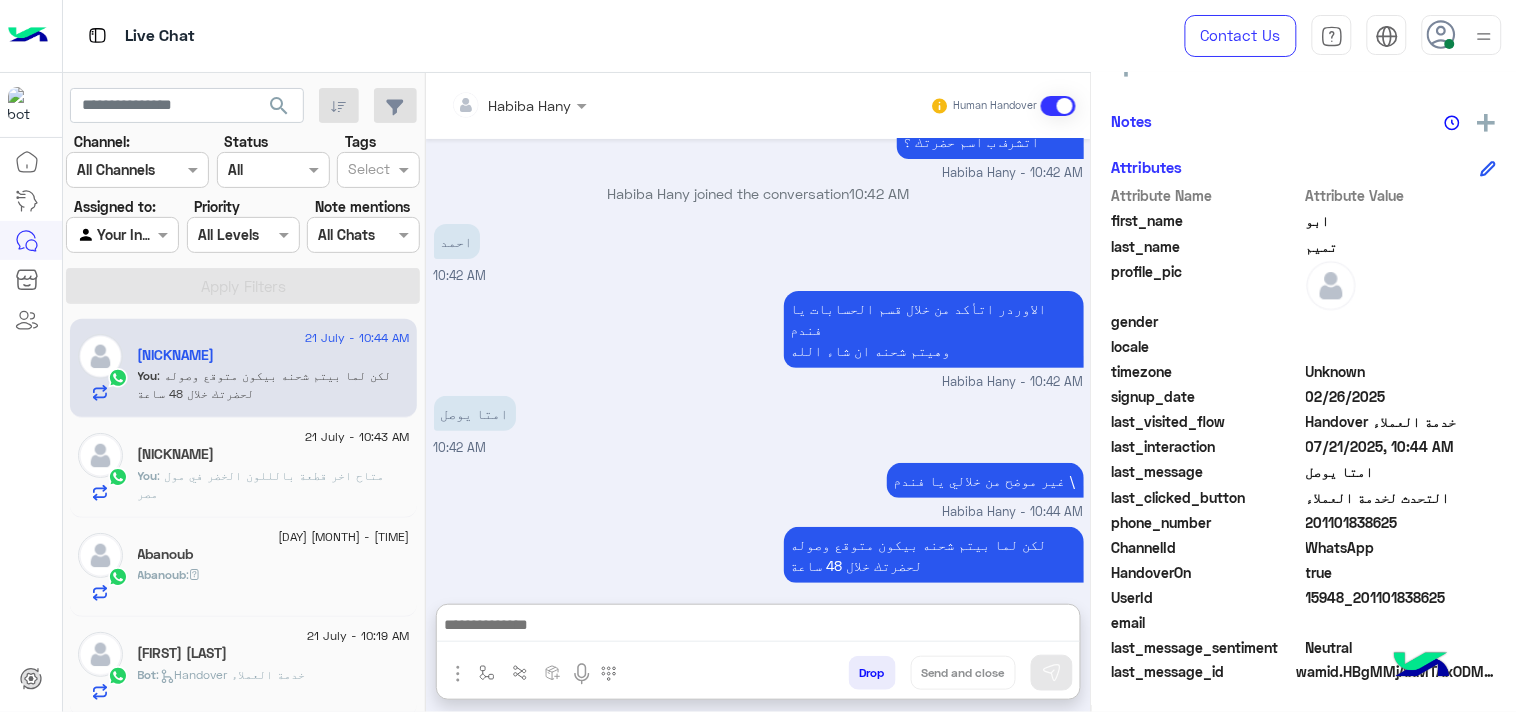 click at bounding box center (758, 627) 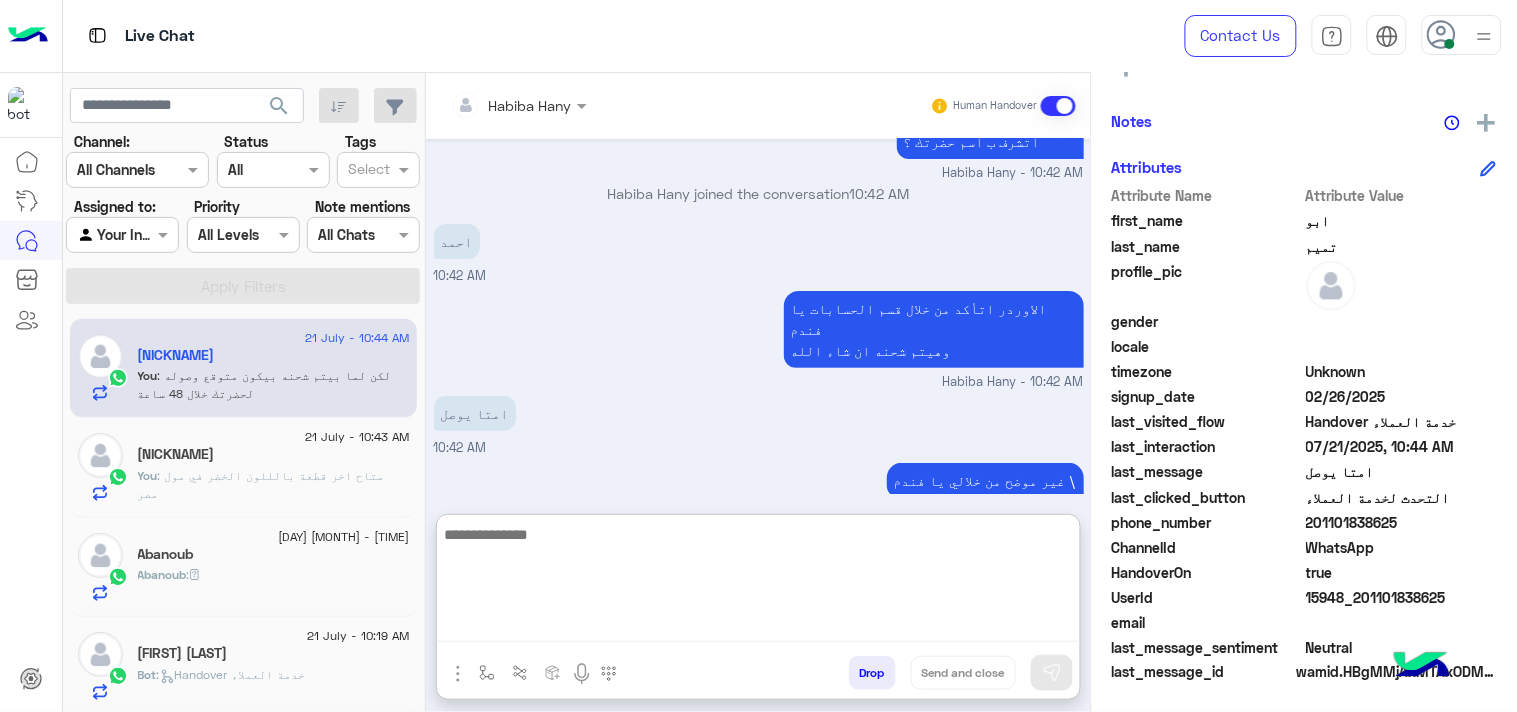 paste on "**********" 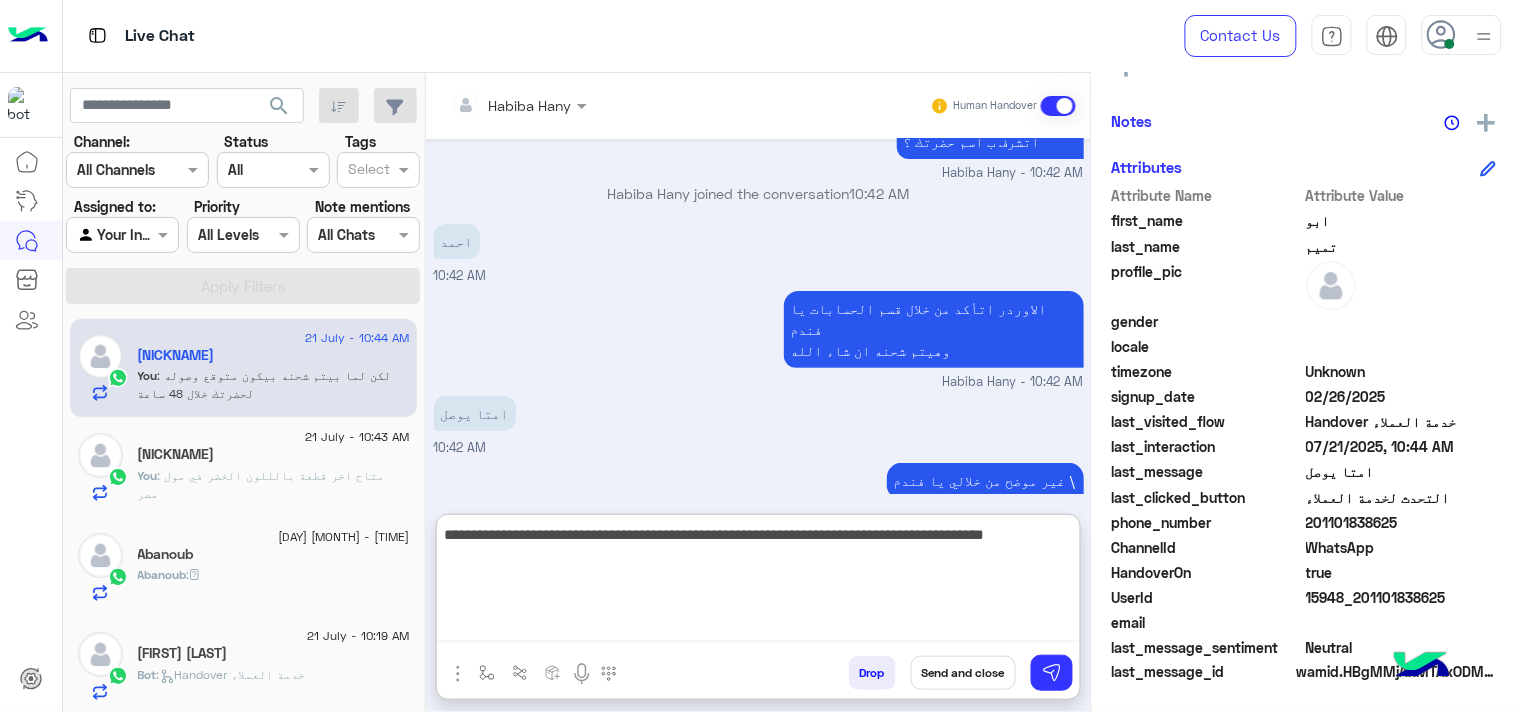 type on "**********" 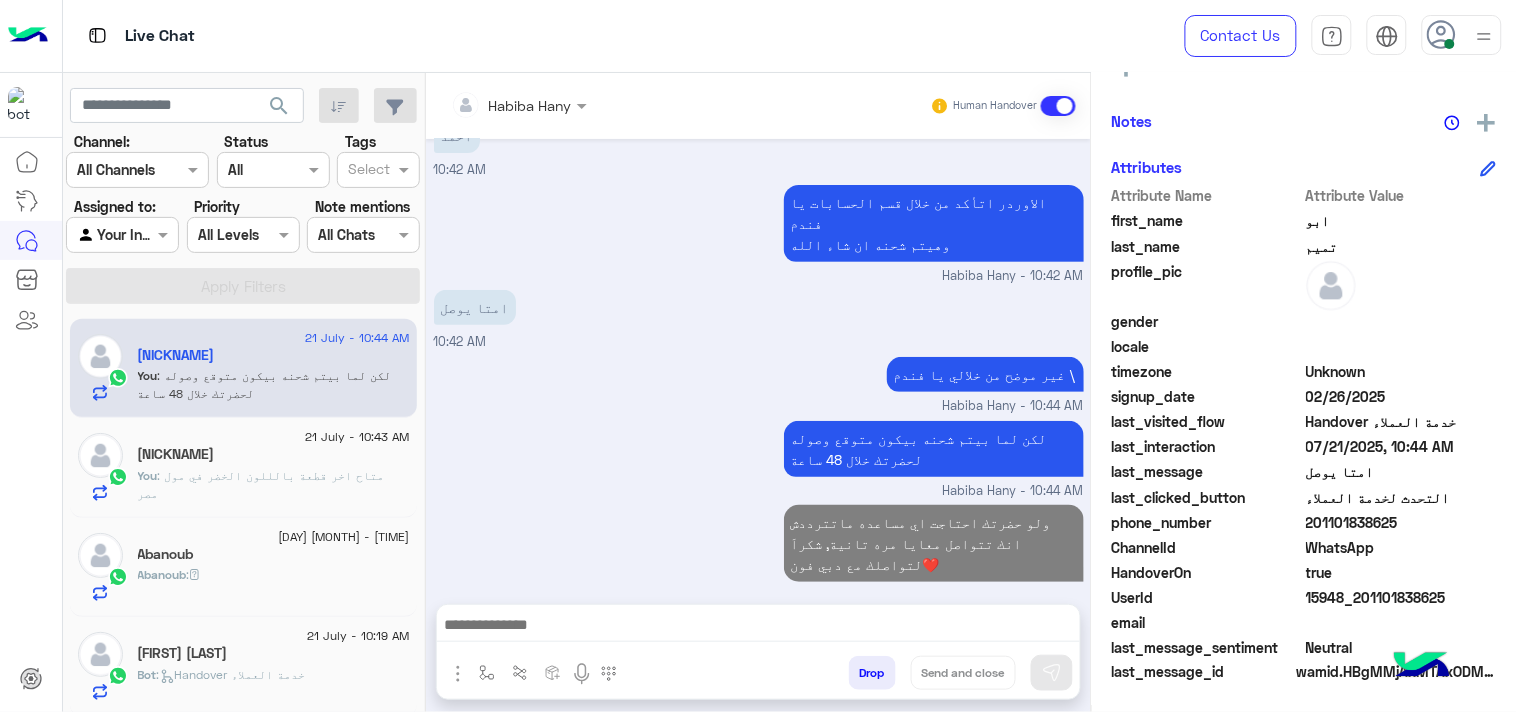 scroll, scrollTop: 2127, scrollLeft: 0, axis: vertical 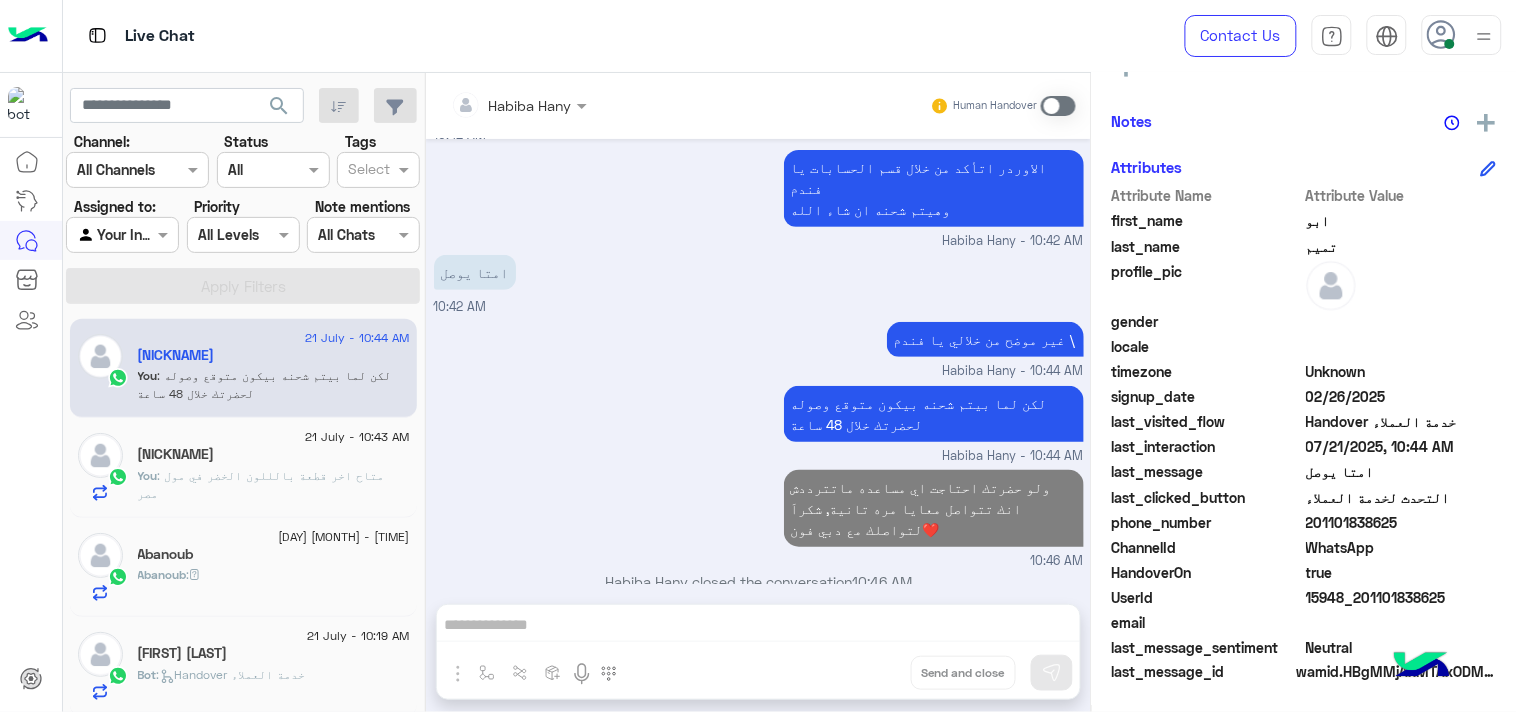 click on "search" 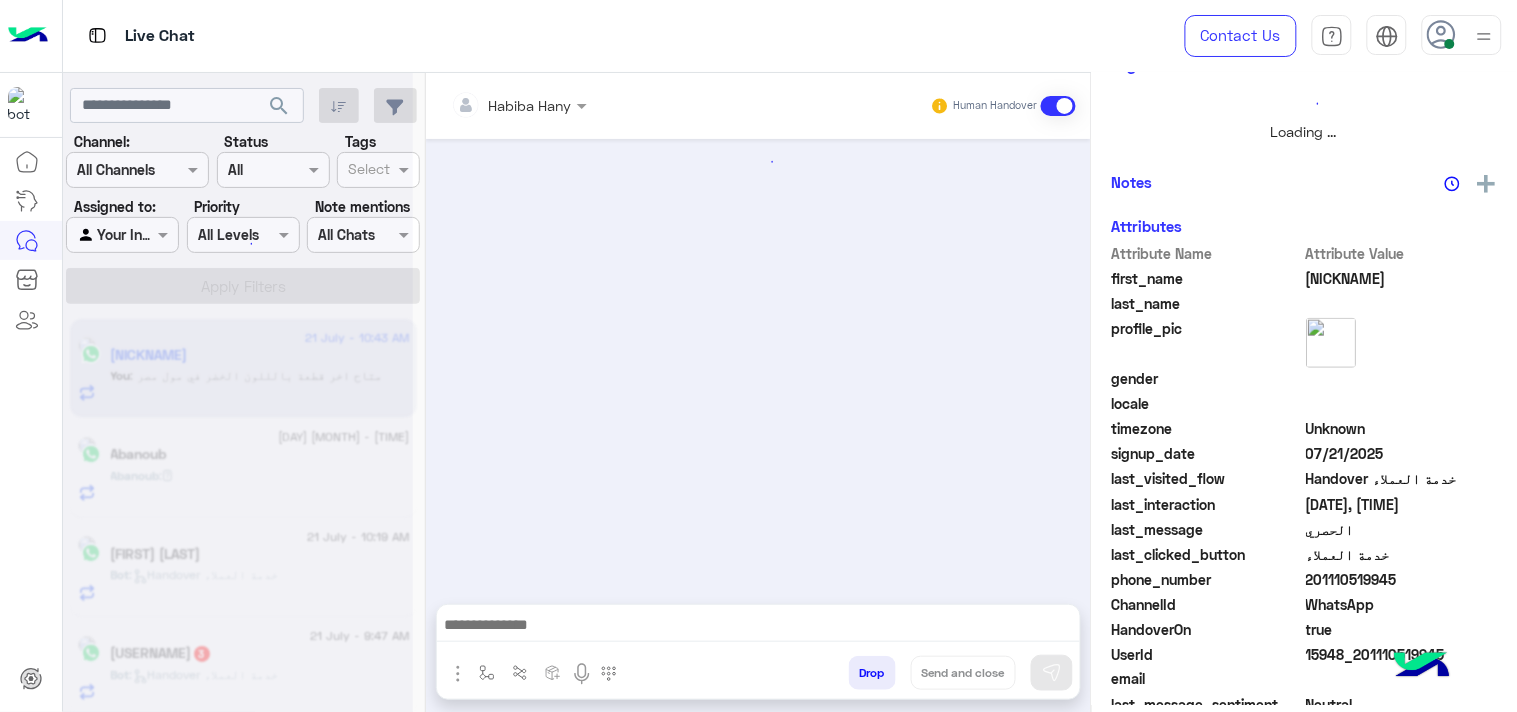 scroll, scrollTop: 446, scrollLeft: 0, axis: vertical 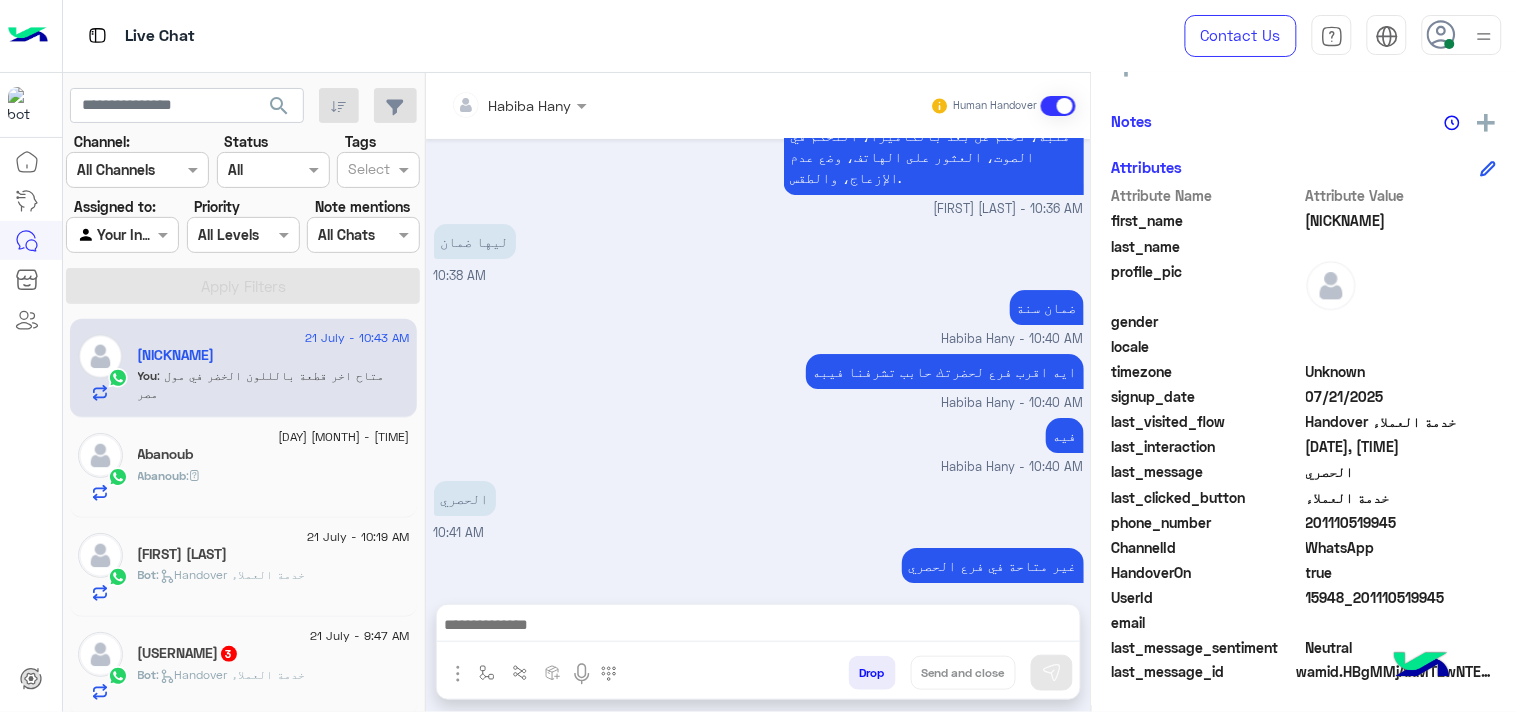 click on "last_clicked_button  خدمة العملاء" 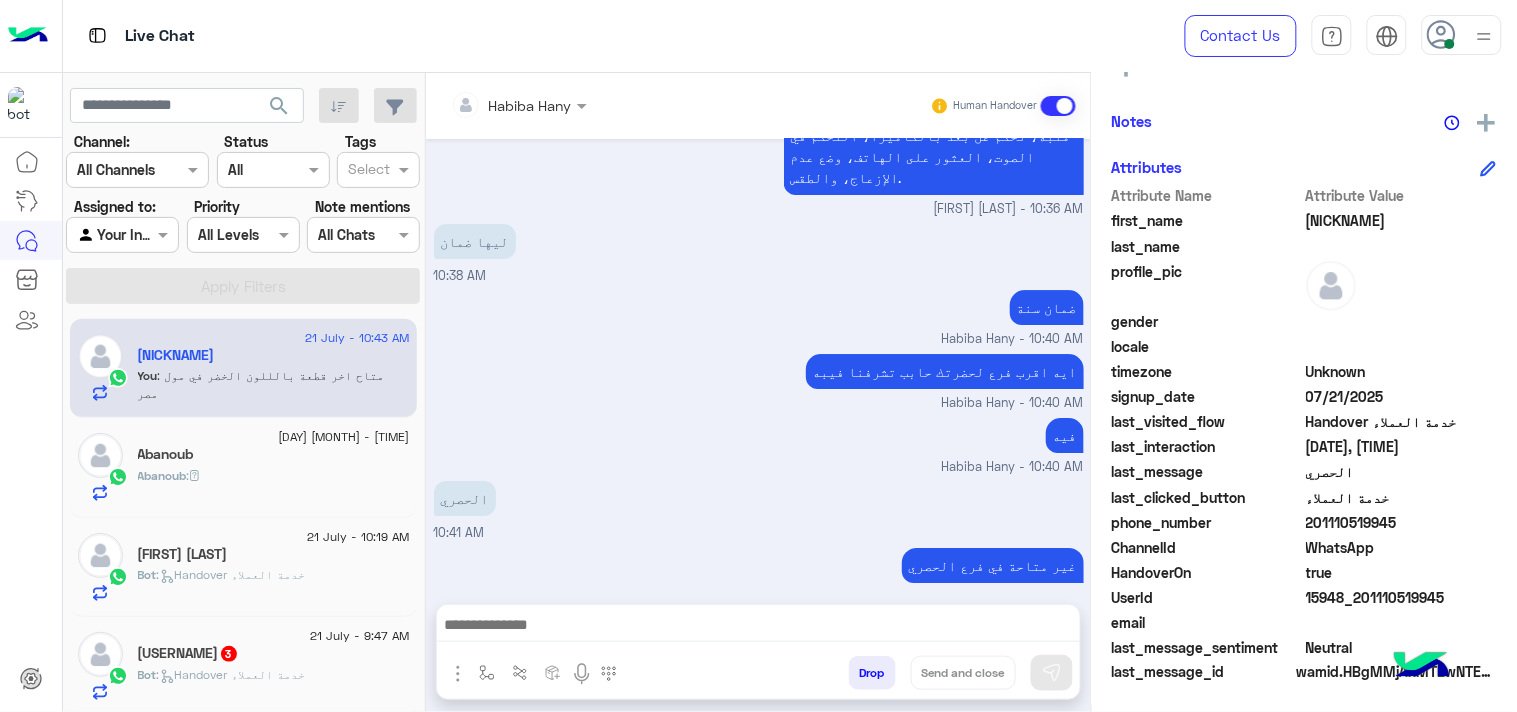 copy on "201110519945" 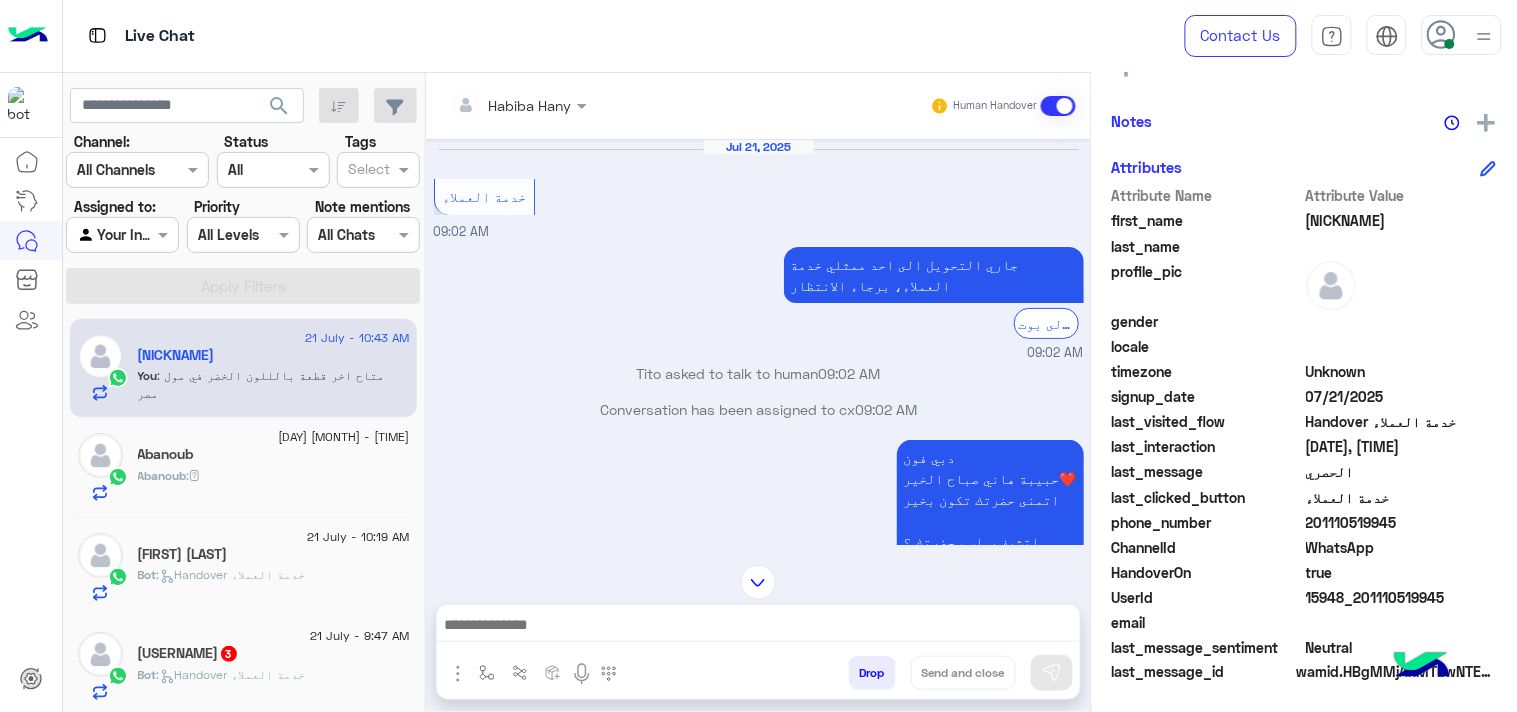 scroll, scrollTop: 1357, scrollLeft: 0, axis: vertical 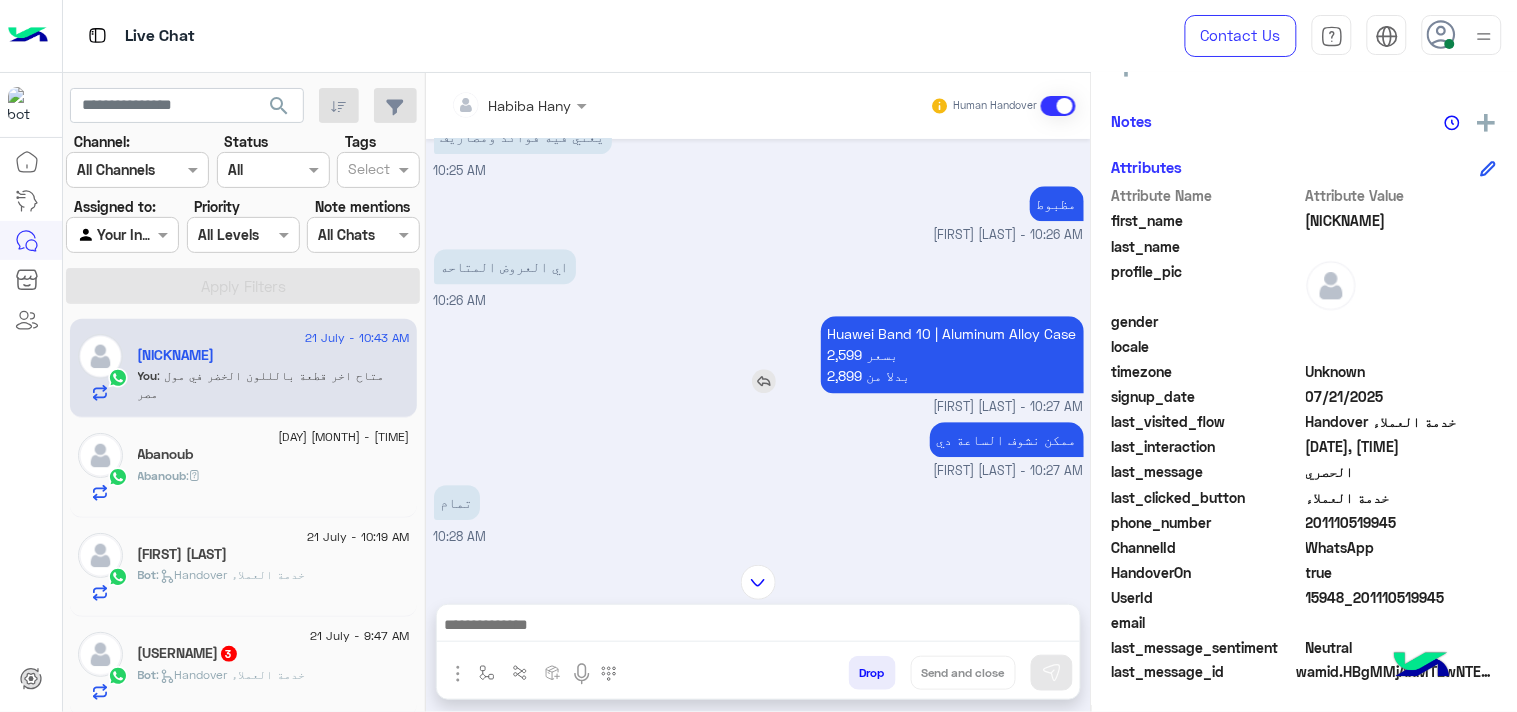click on "Huawei Band 10 | Aluminum Alloy Case 2,599 بسعر 2,899 بدلا من" at bounding box center [952, 354] 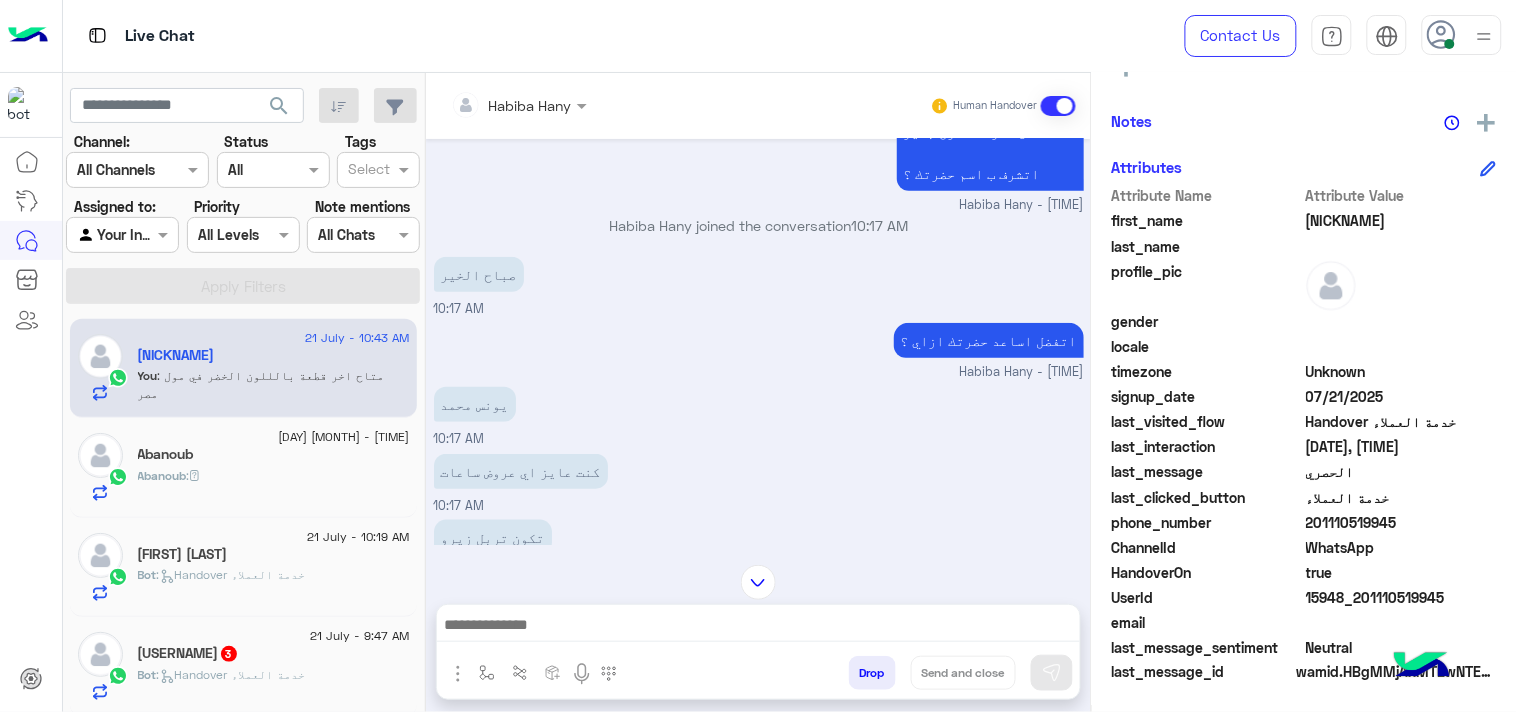 scroll, scrollTop: 357, scrollLeft: 0, axis: vertical 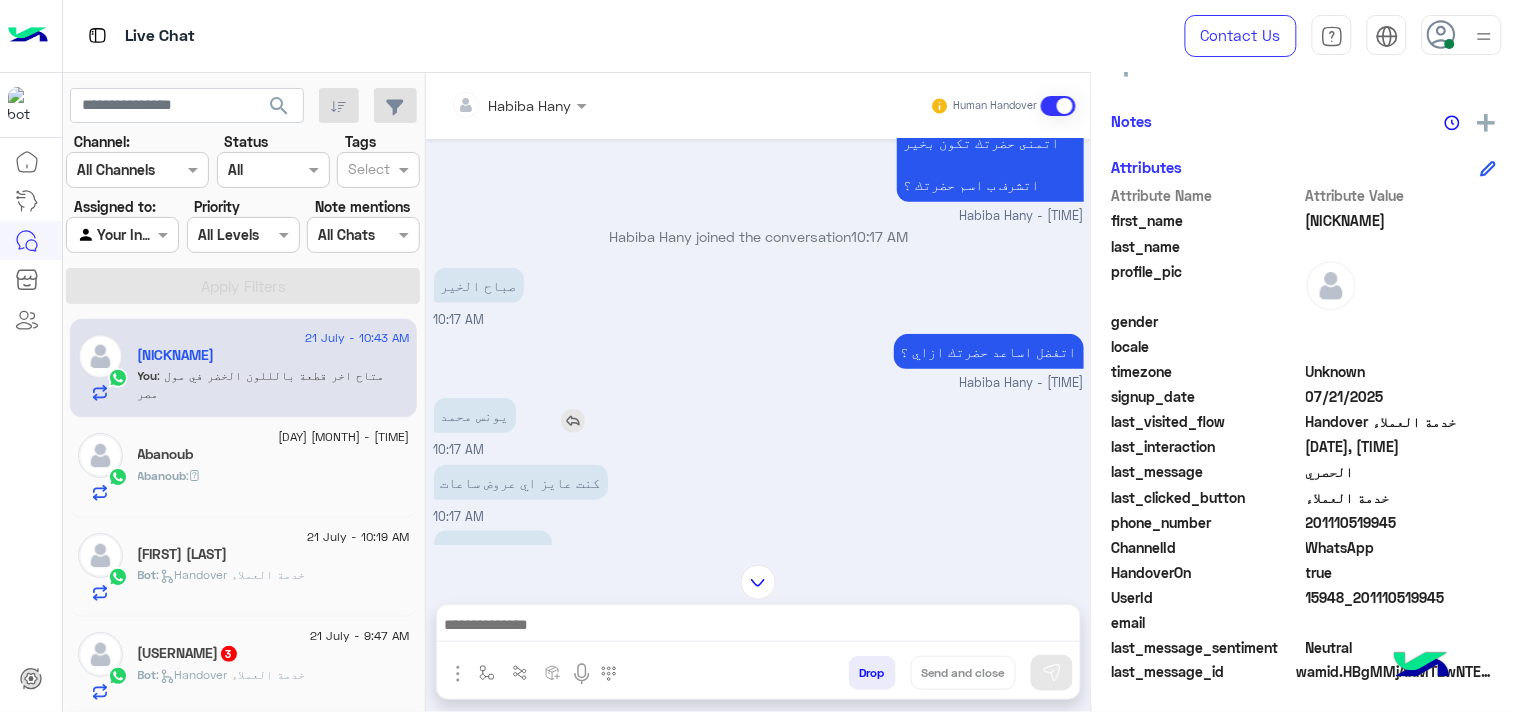 click on "يونس محمد" at bounding box center (475, 415) 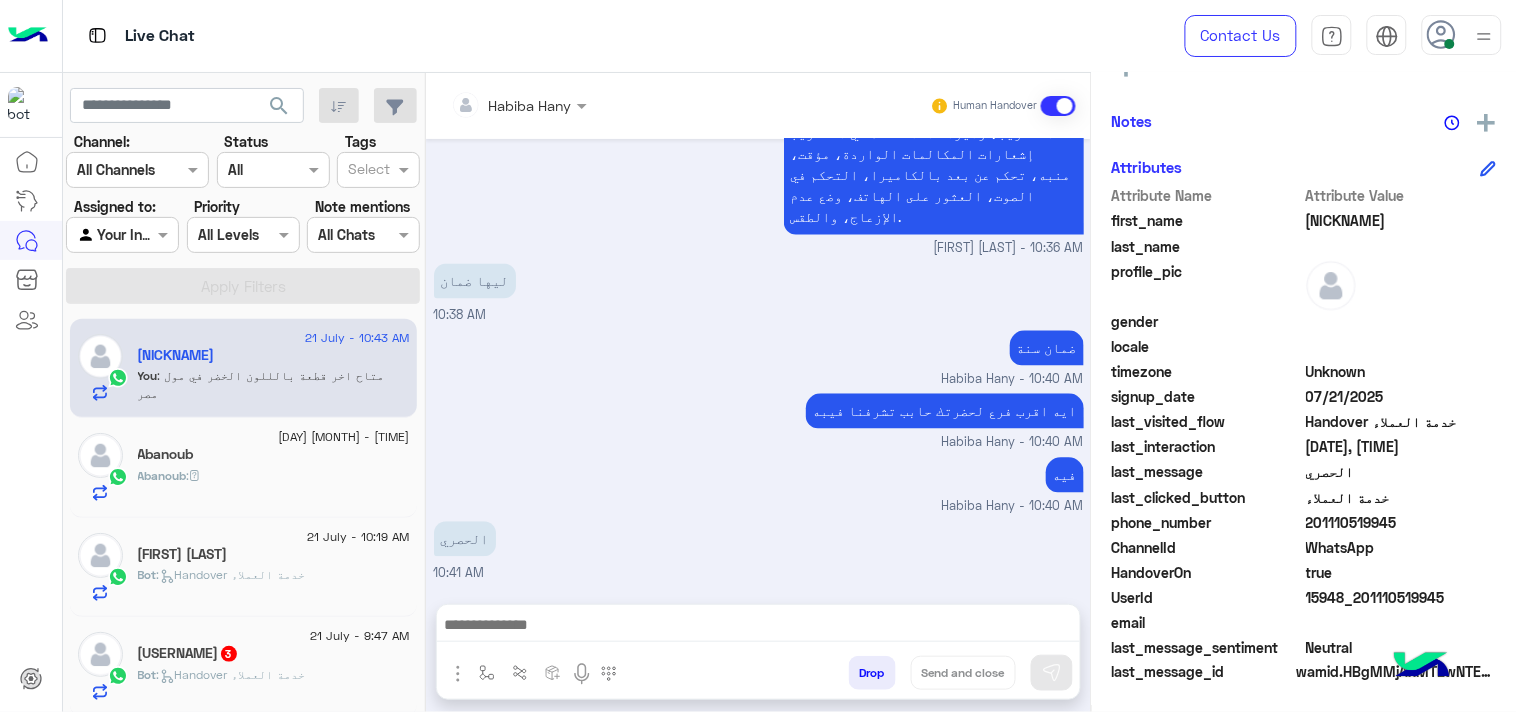 scroll, scrollTop: 3050, scrollLeft: 0, axis: vertical 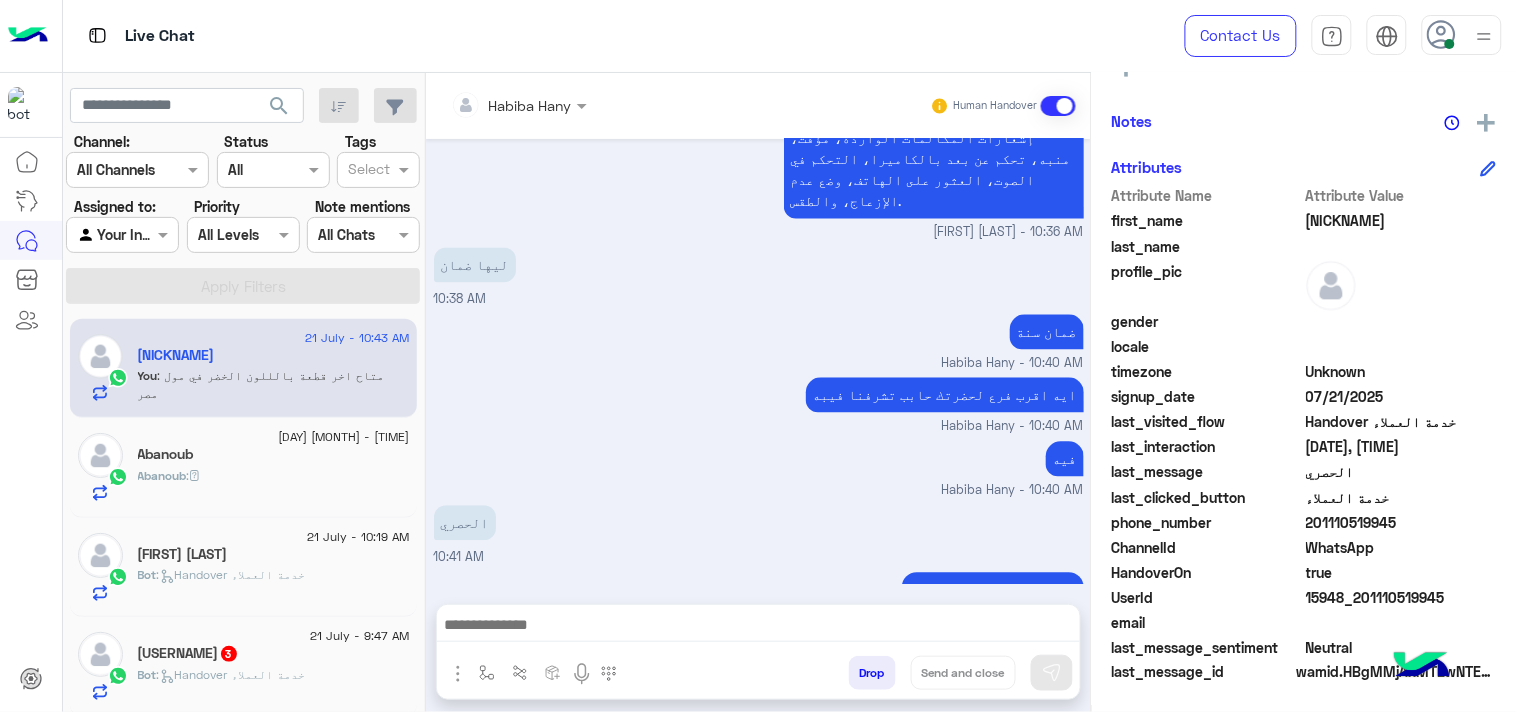 click at bounding box center (758, 627) 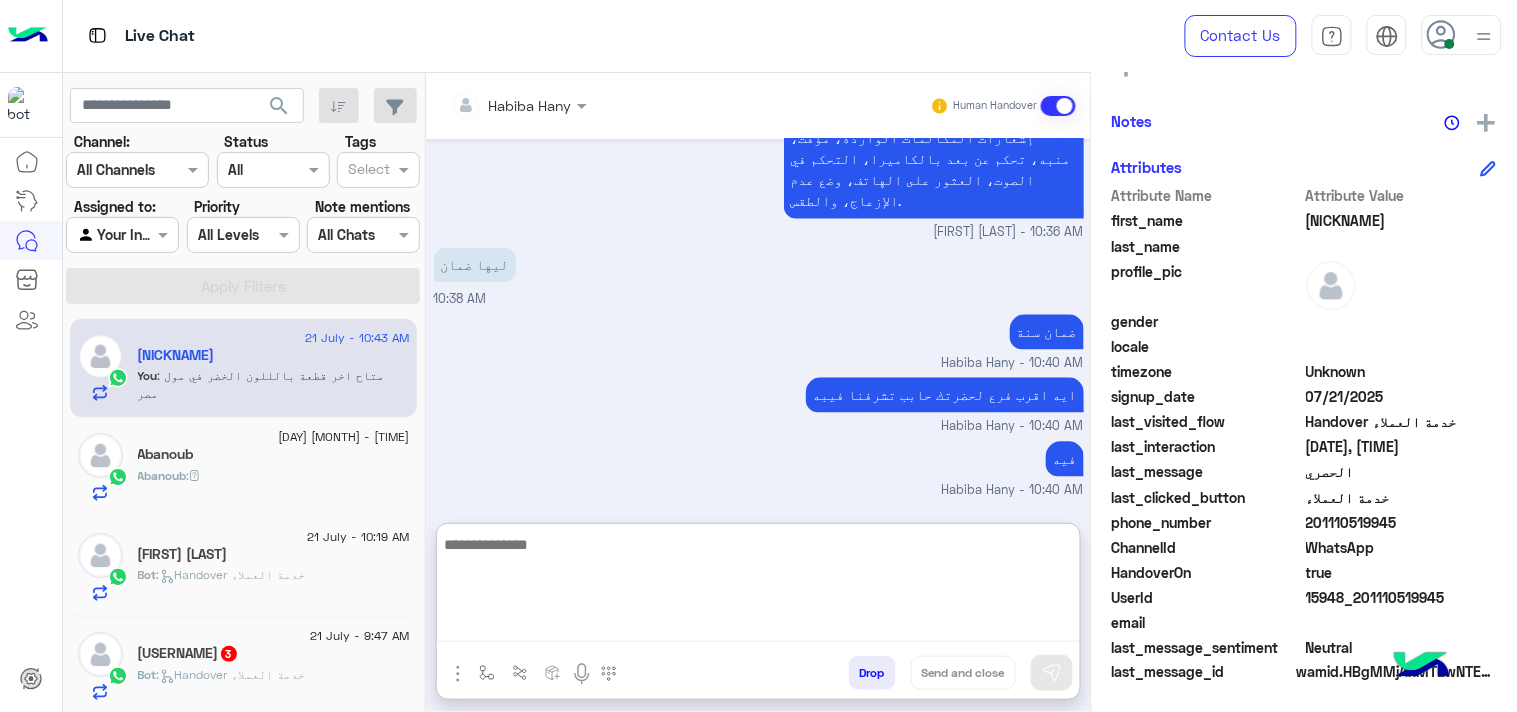 drag, startPoint x: 817, startPoint y: 624, endPoint x: 791, endPoint y: 597, distance: 37.48333 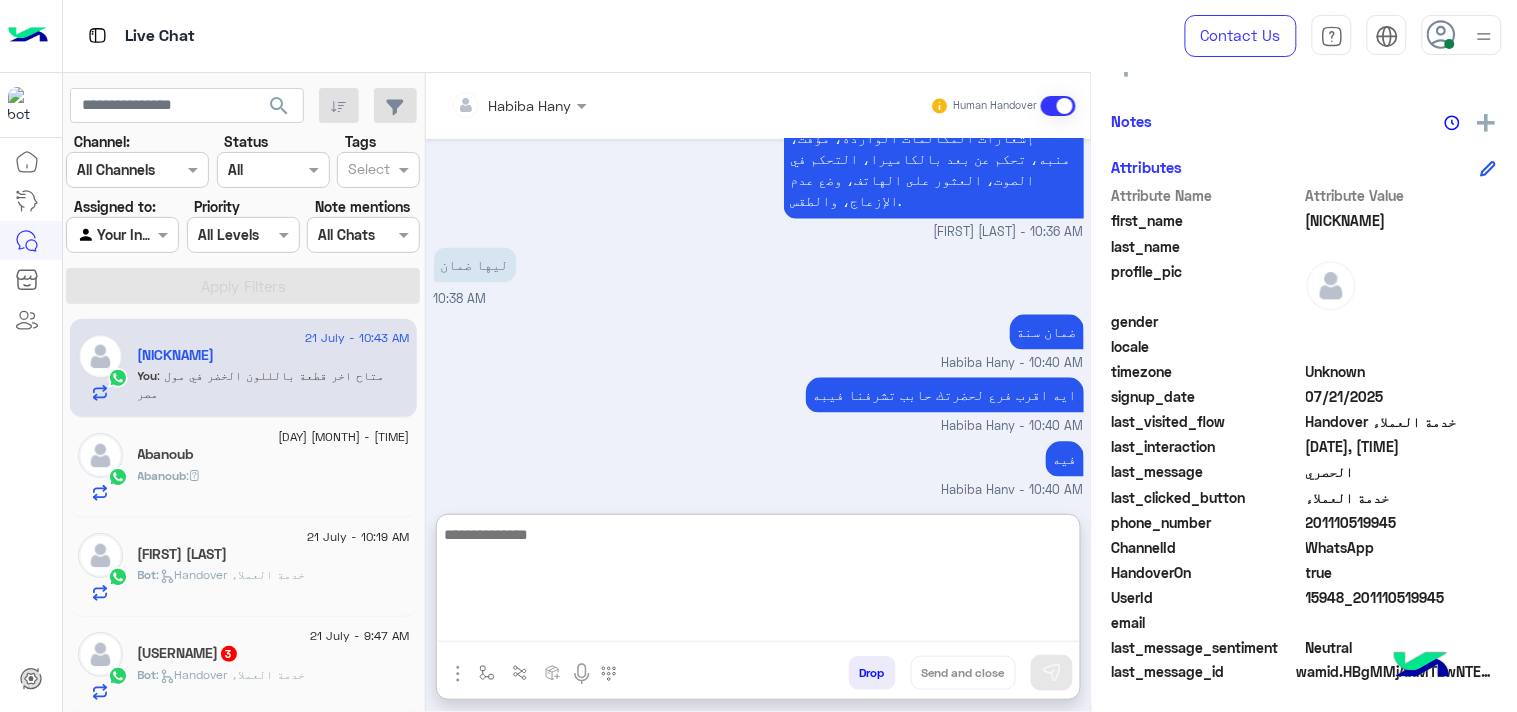 paste on "**********" 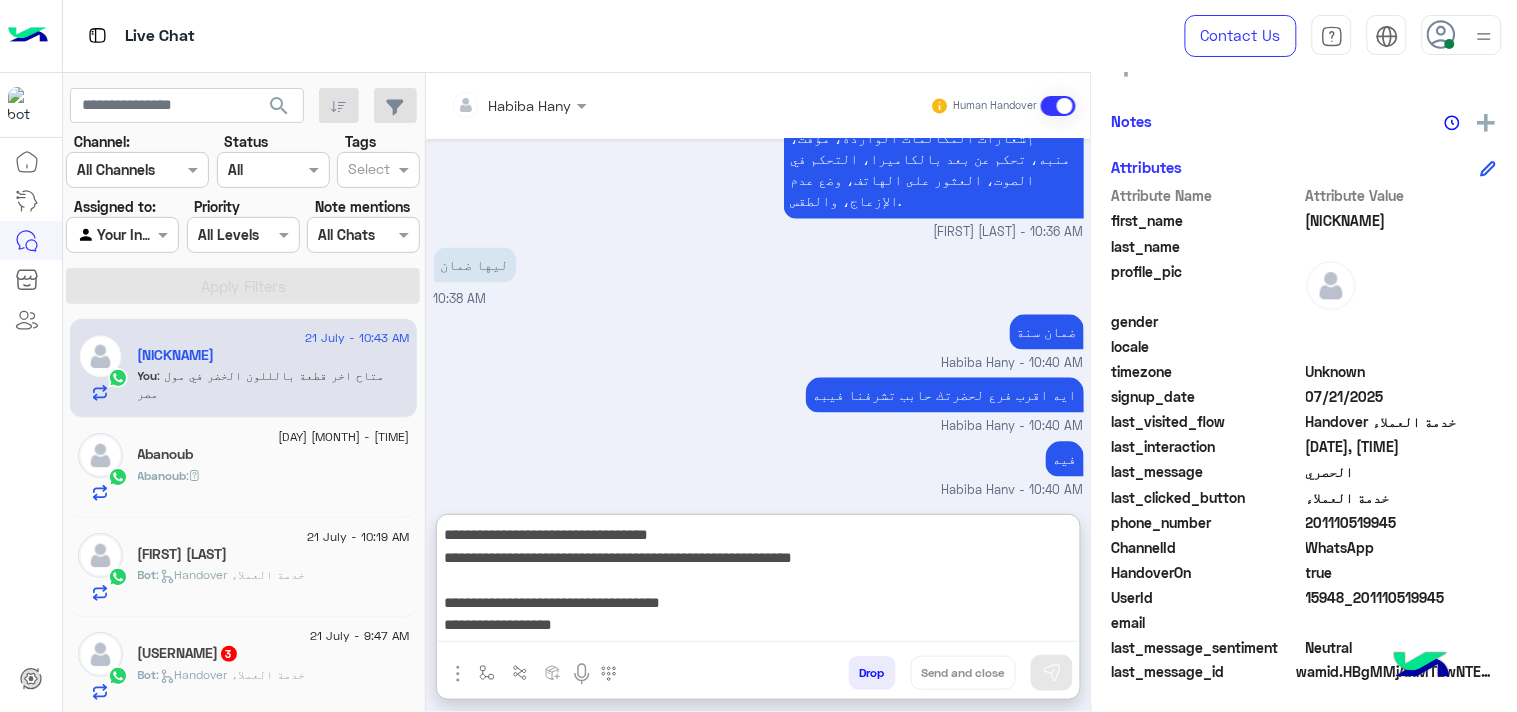 scroll, scrollTop: 128, scrollLeft: 0, axis: vertical 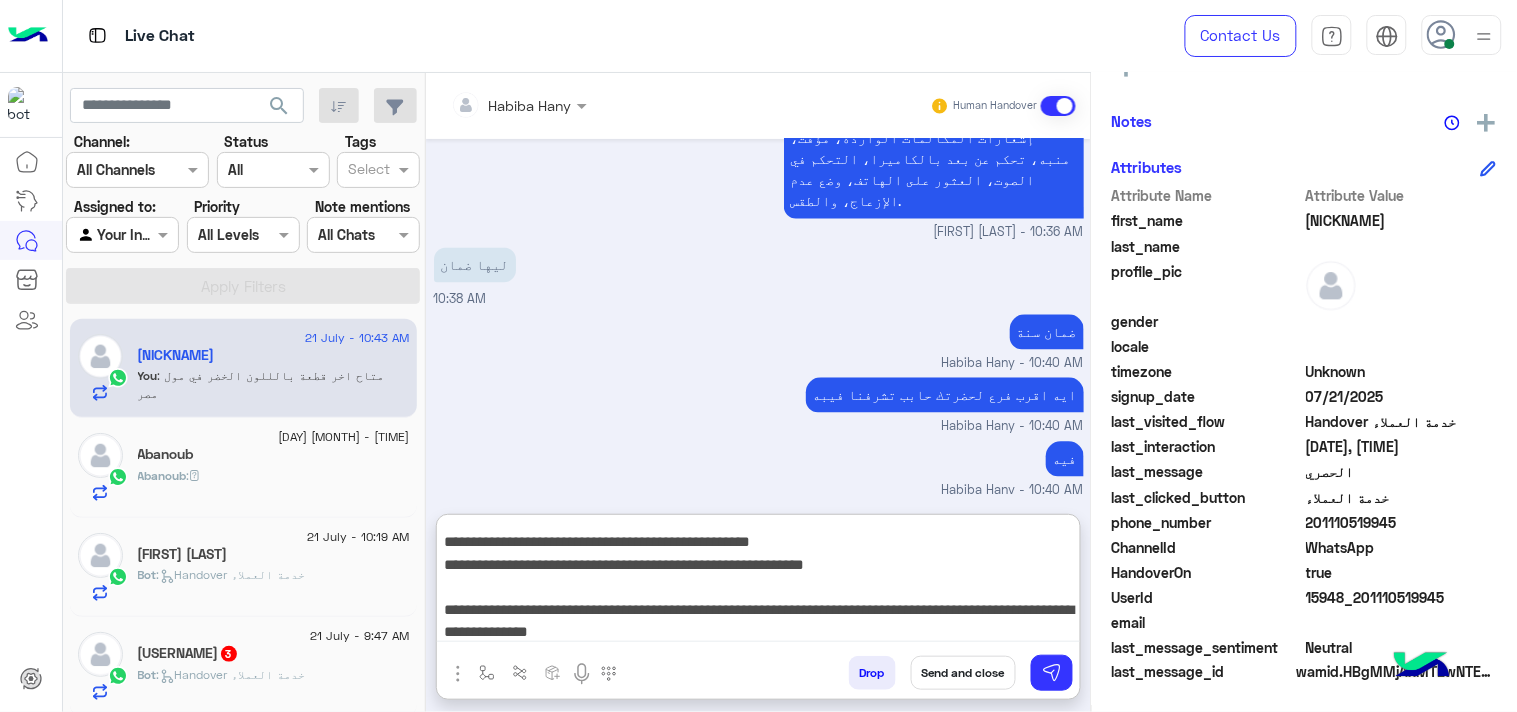 type on "**********" 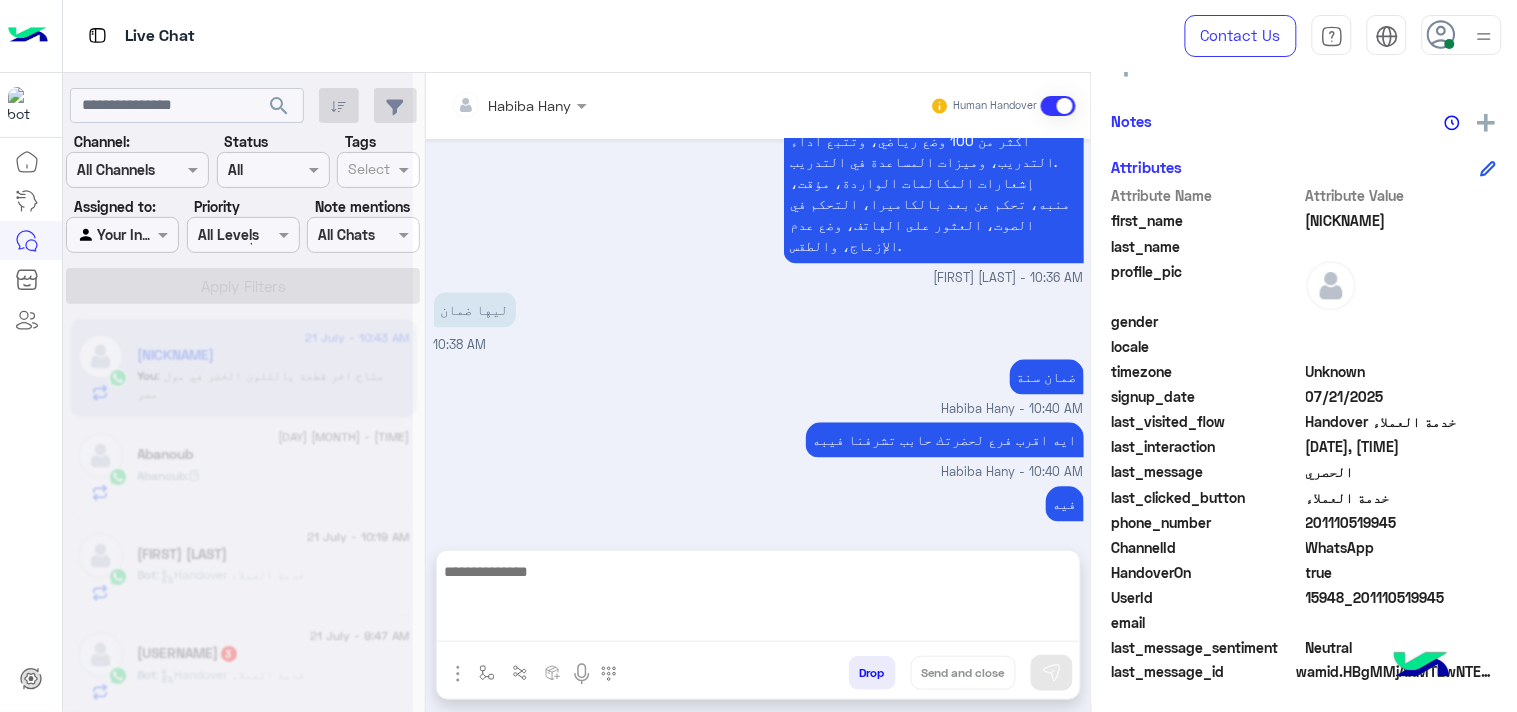 scroll, scrollTop: 0, scrollLeft: 0, axis: both 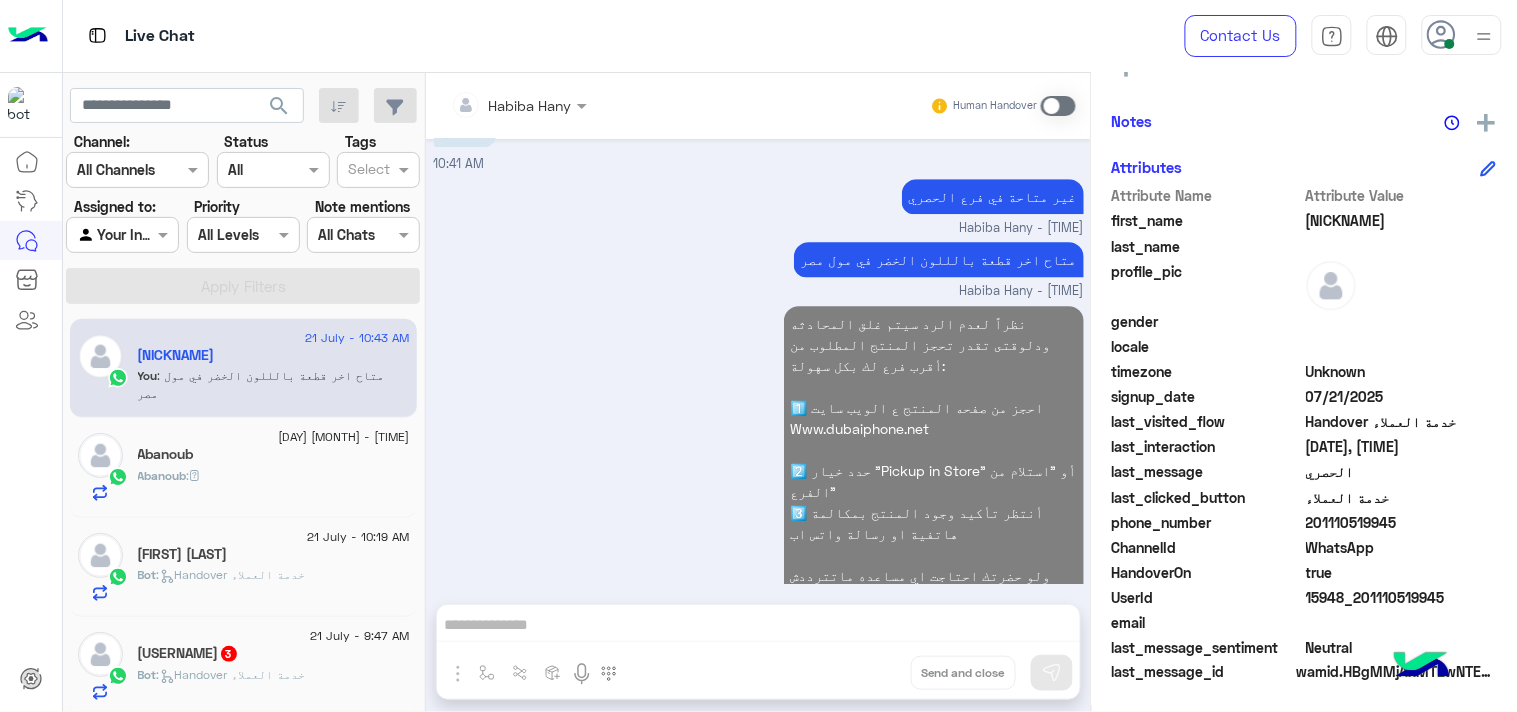 click 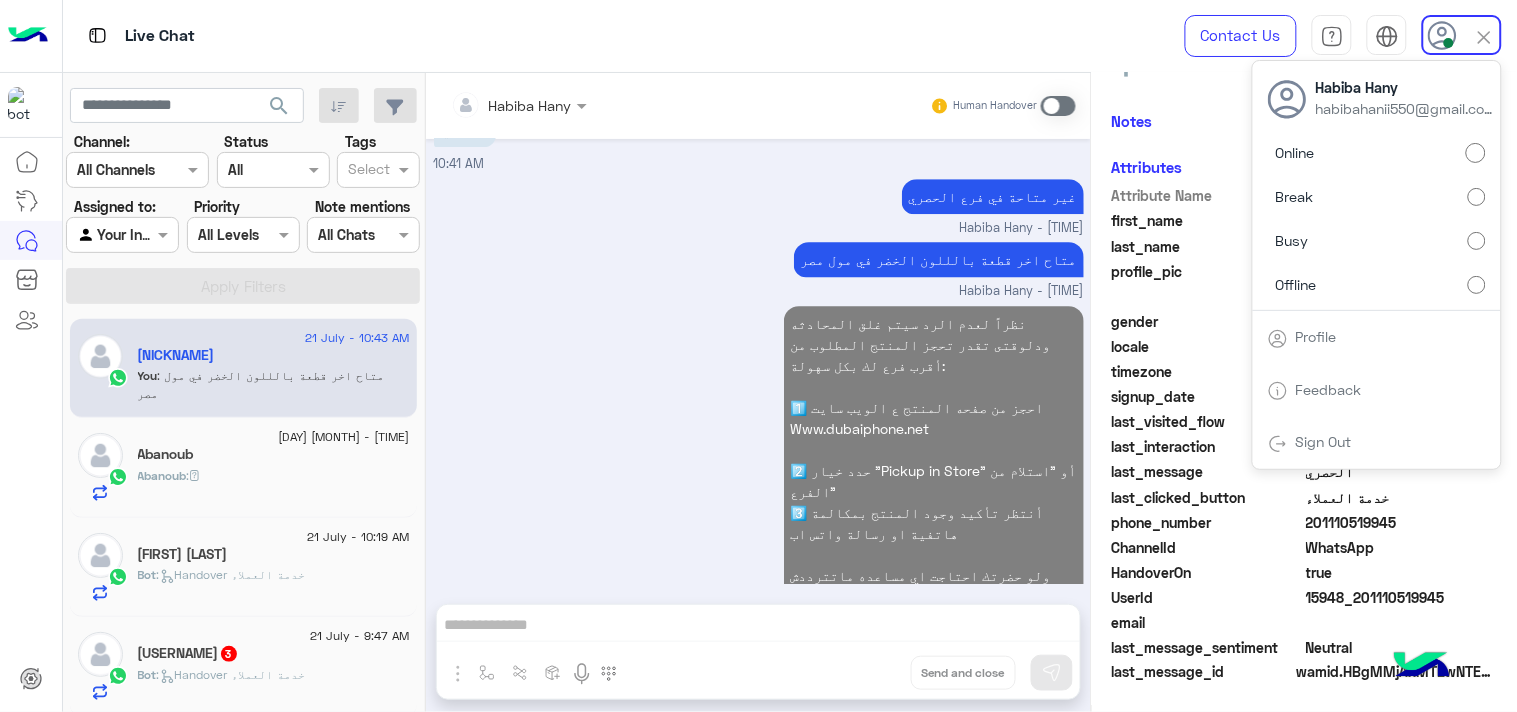 click on "Busy" at bounding box center [1377, 241] 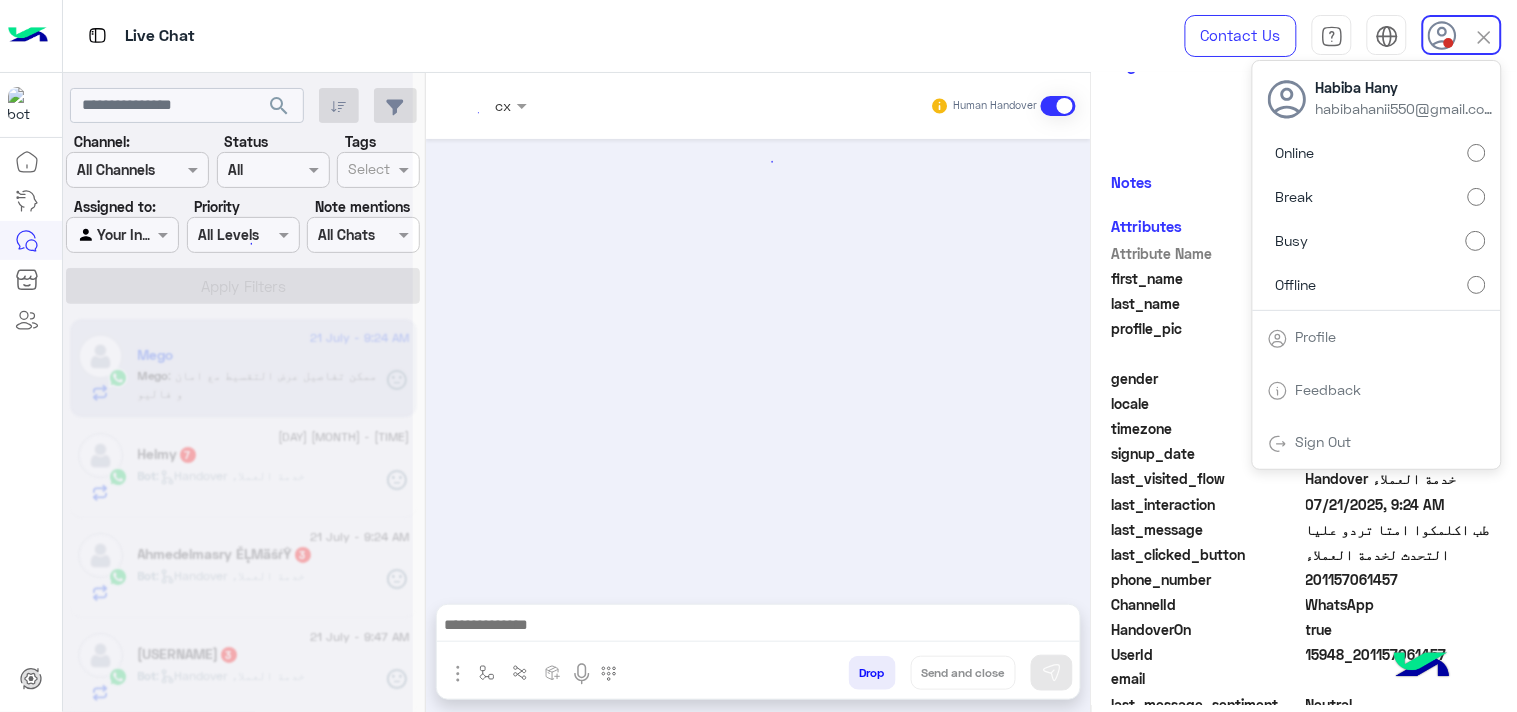 scroll, scrollTop: 446, scrollLeft: 0, axis: vertical 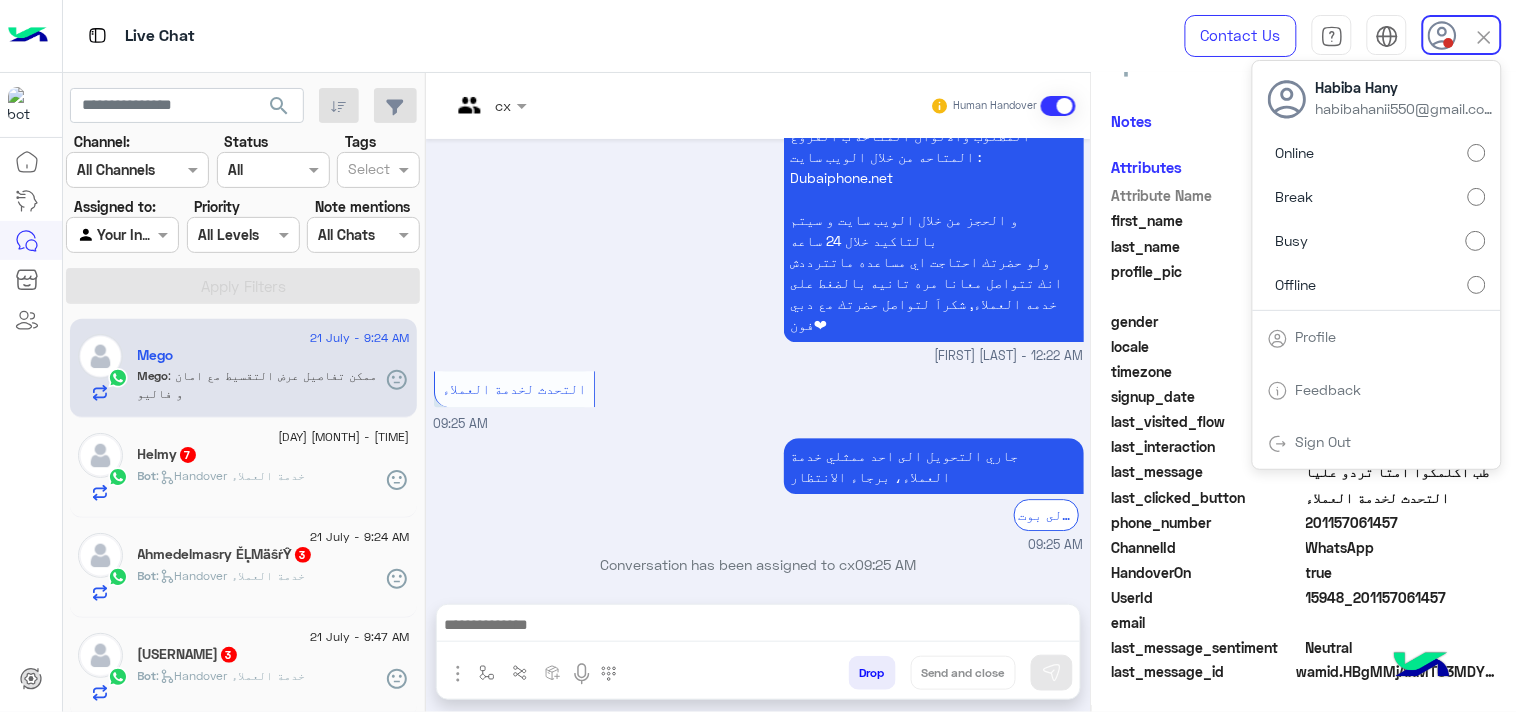 click on "search" 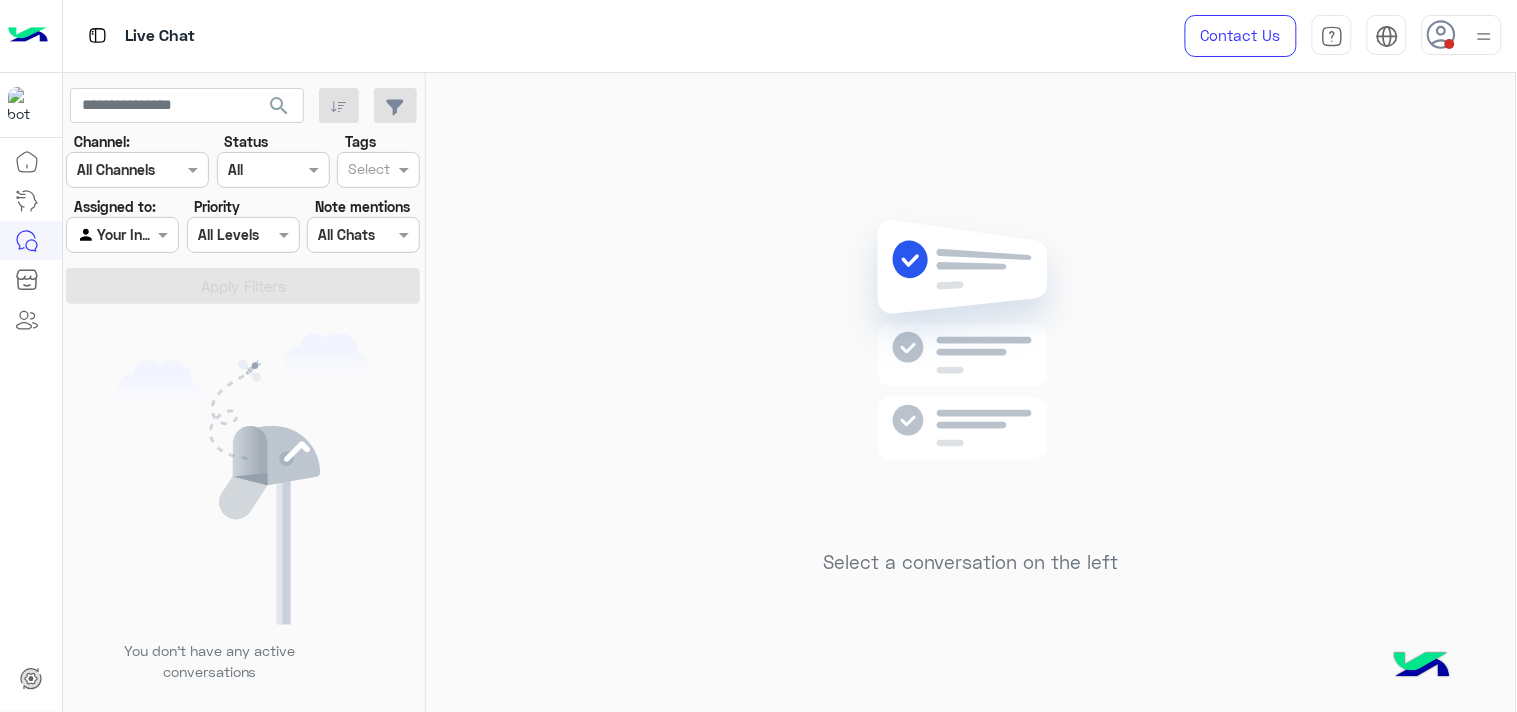 type 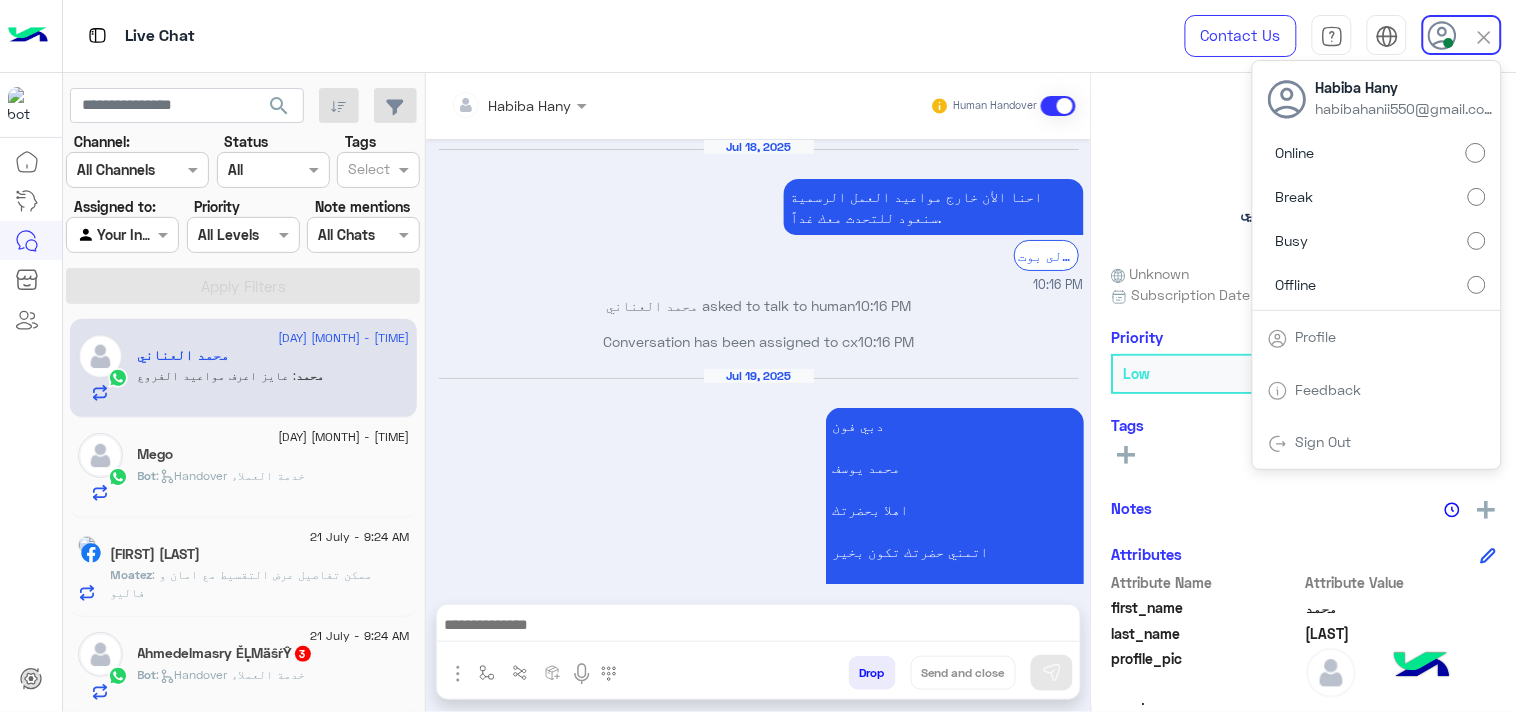 scroll, scrollTop: 1510, scrollLeft: 0, axis: vertical 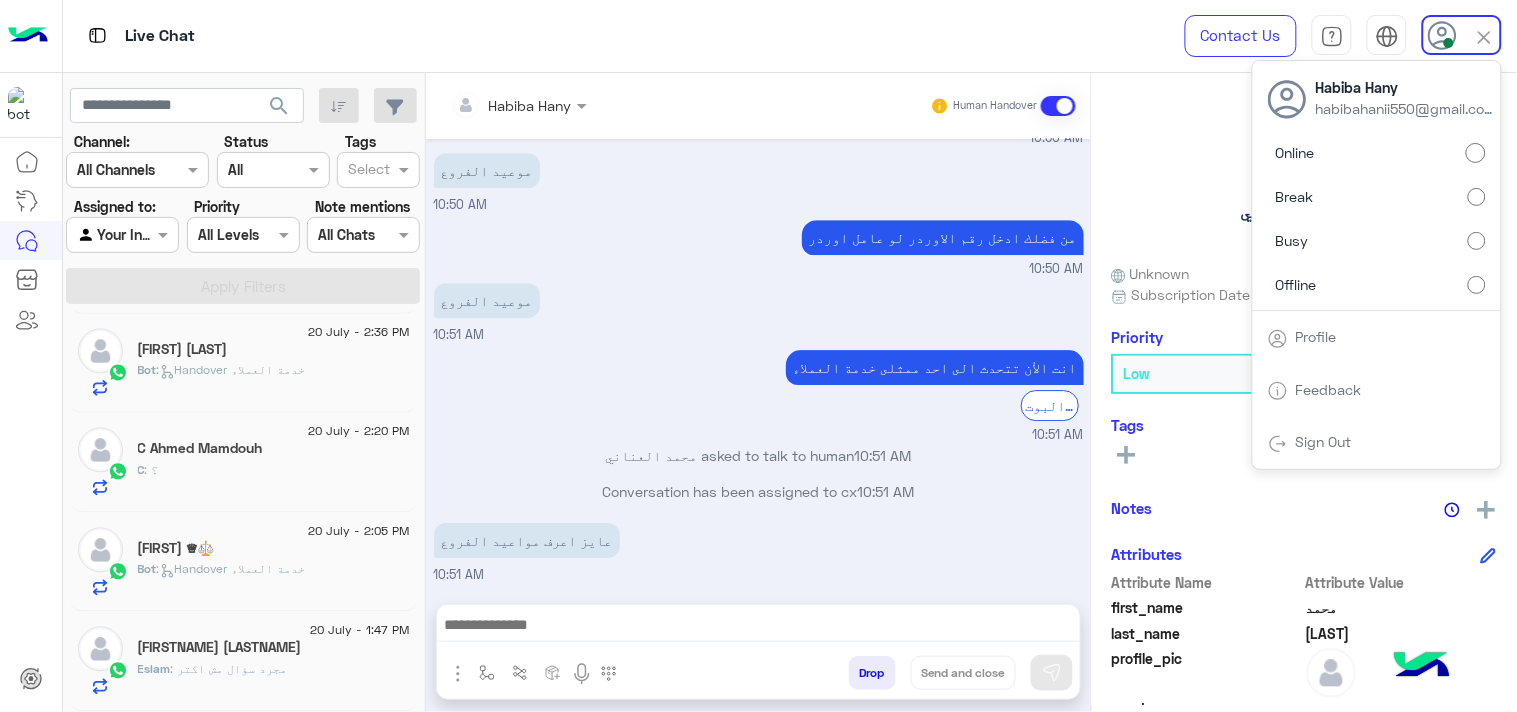 click on "Bot :   Handover خدمة العملاء" 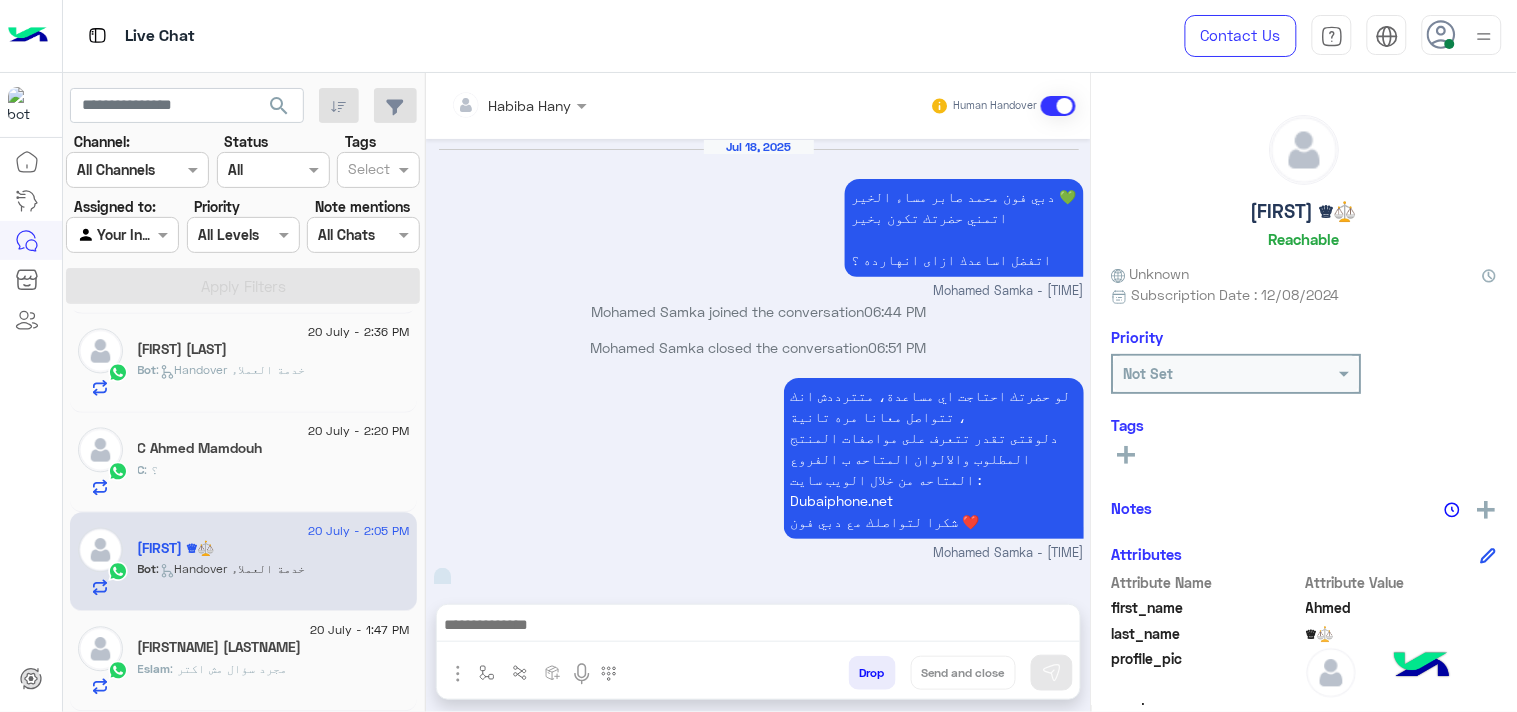 scroll, scrollTop: 1471, scrollLeft: 0, axis: vertical 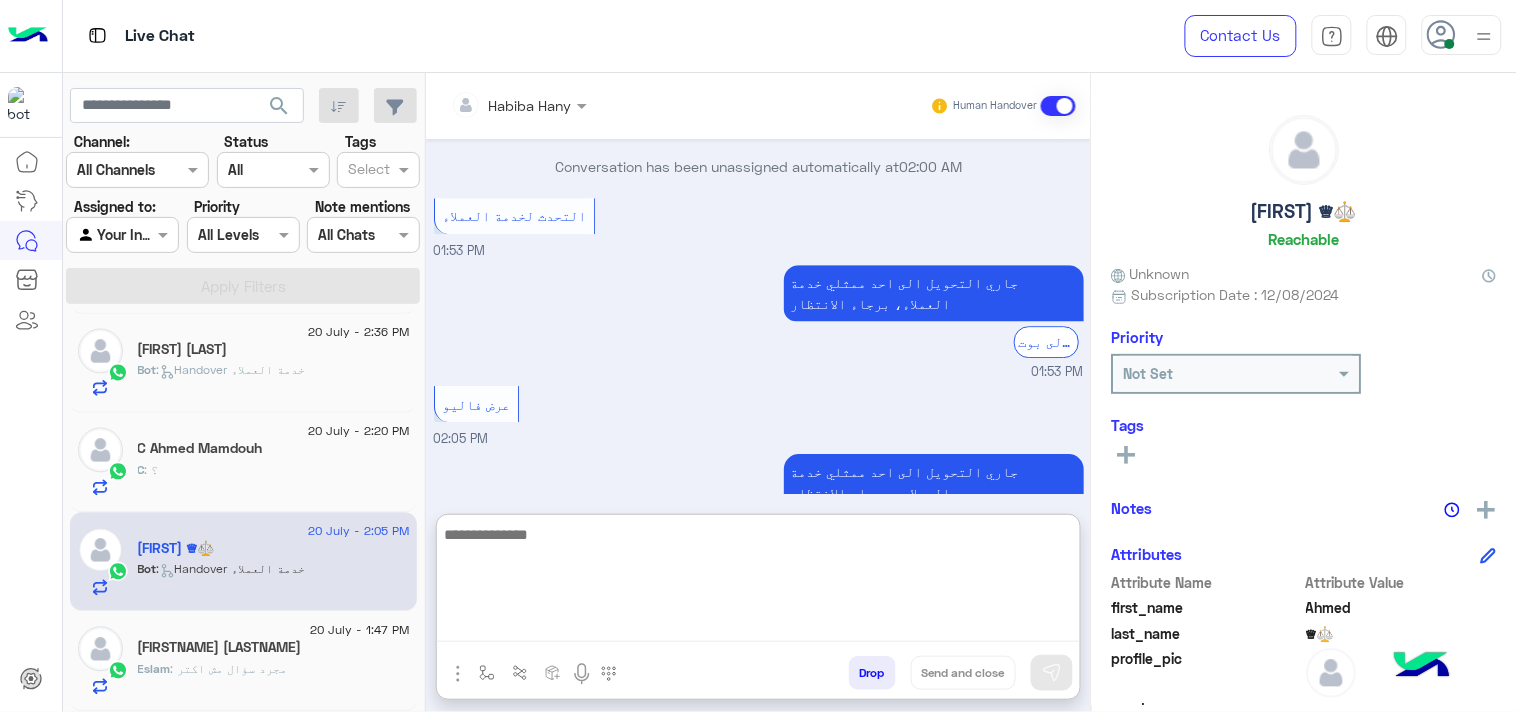 click at bounding box center (758, 582) 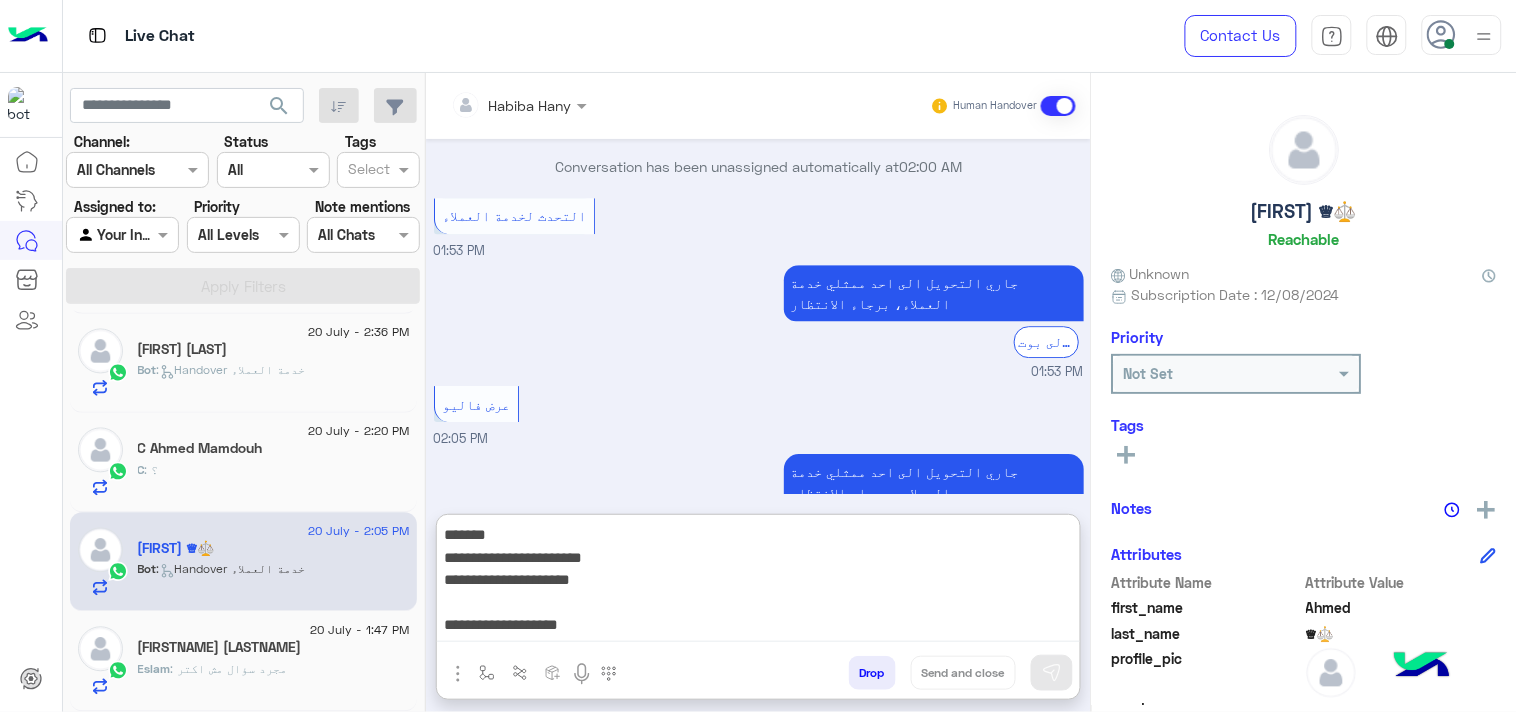 scroll, scrollTop: 38, scrollLeft: 0, axis: vertical 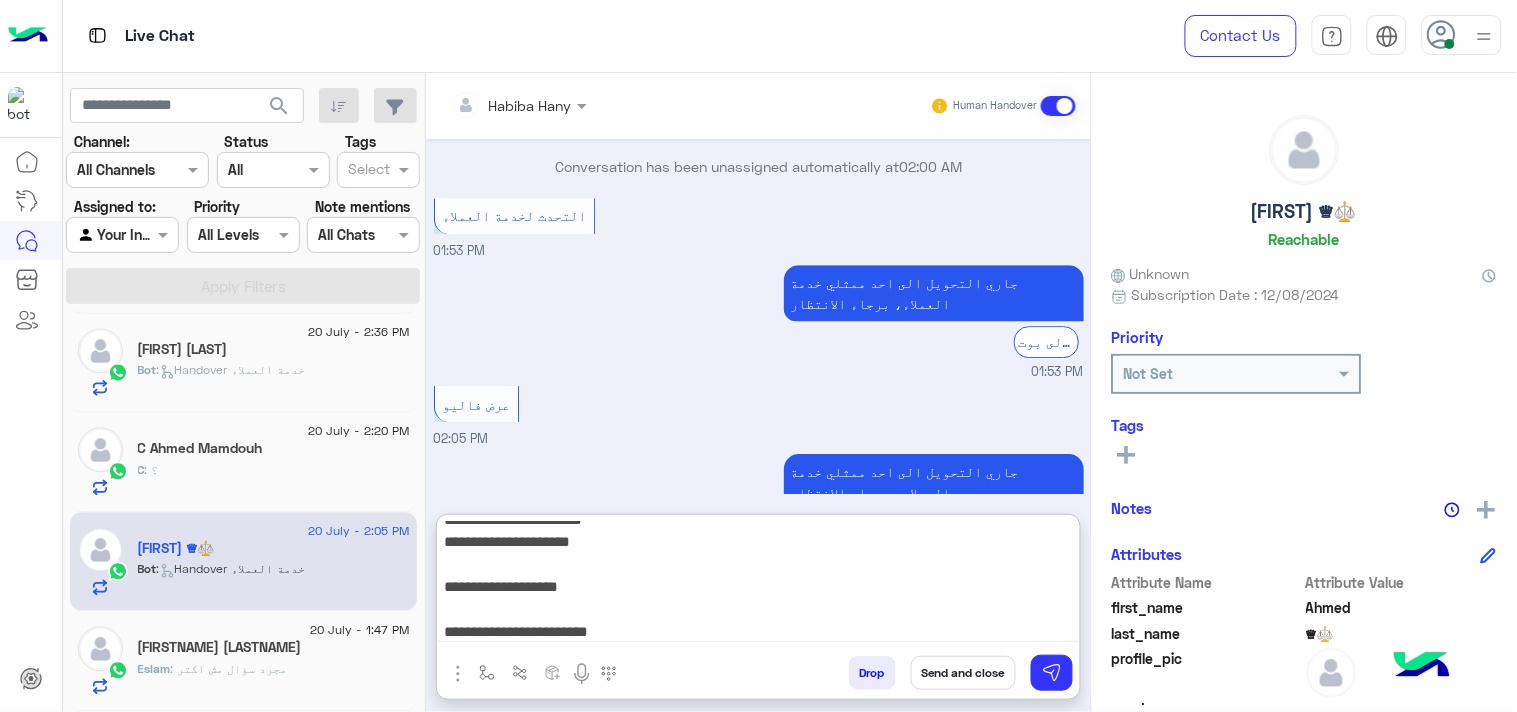click on "**********" at bounding box center (758, 582) 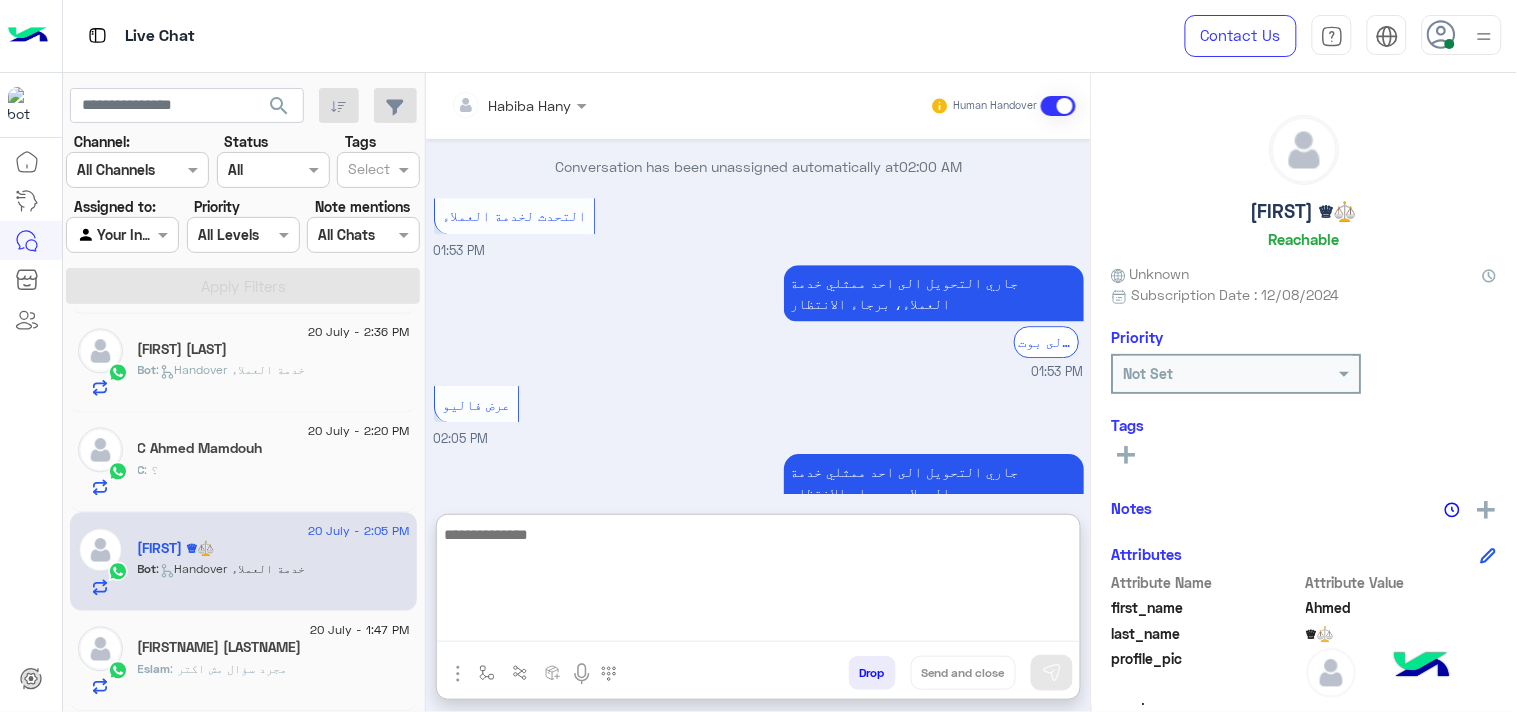 scroll, scrollTop: 0, scrollLeft: 0, axis: both 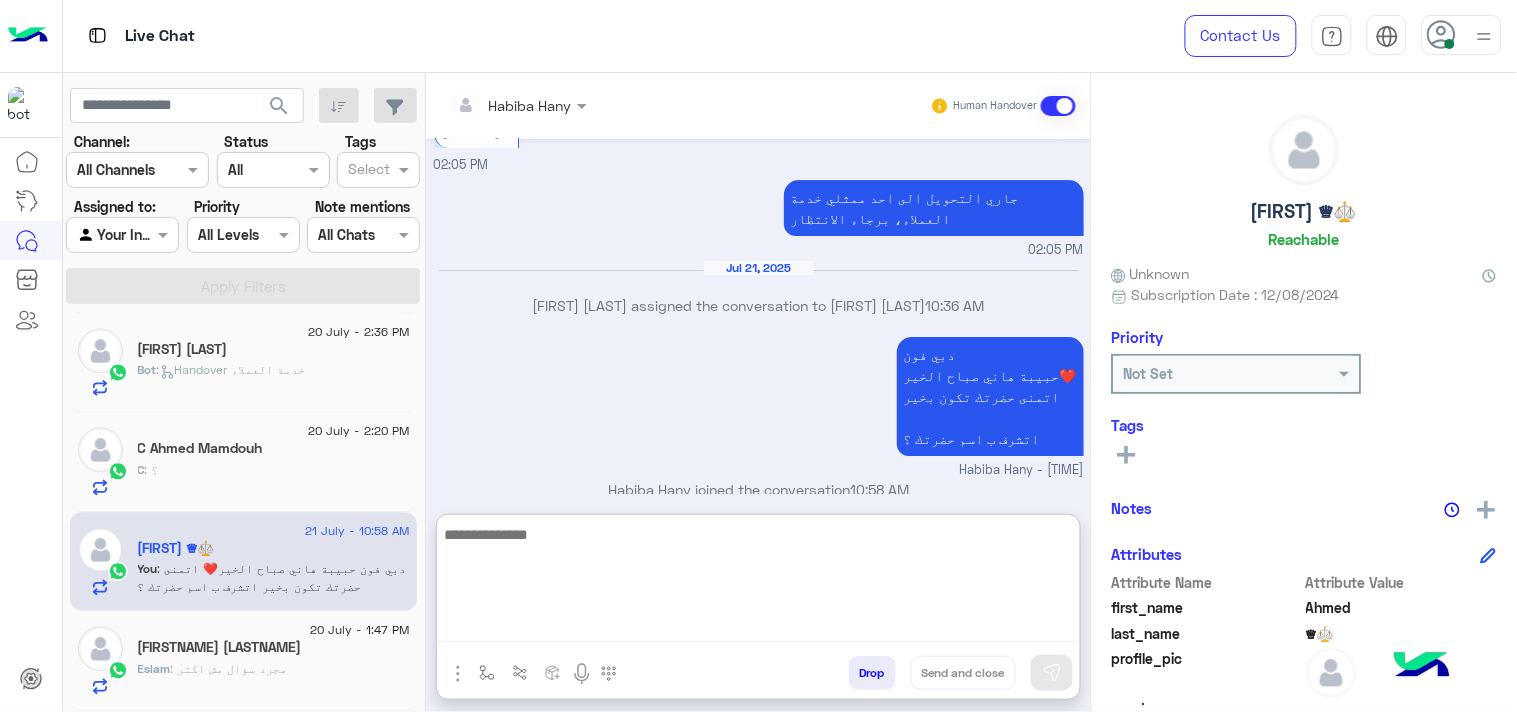 paste on "**********" 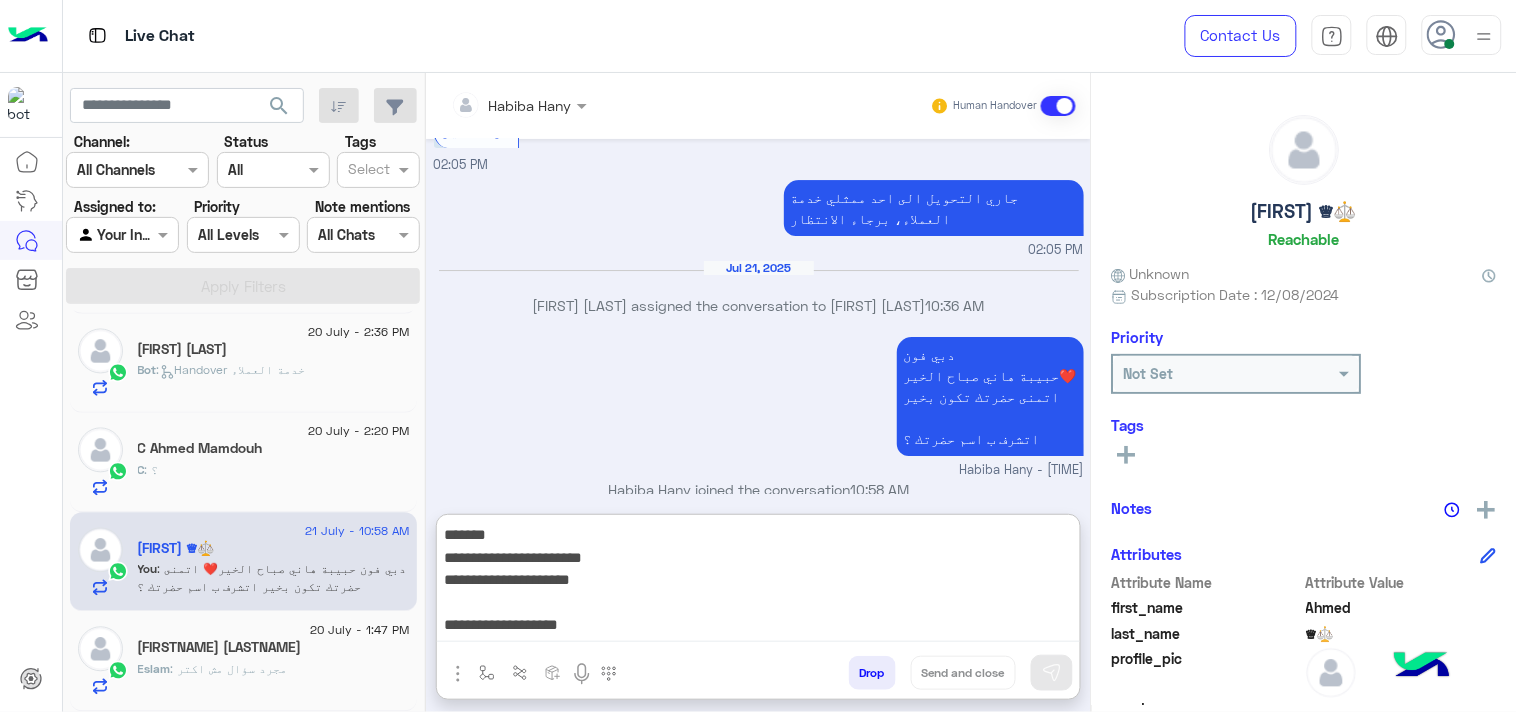 scroll, scrollTop: 38, scrollLeft: 0, axis: vertical 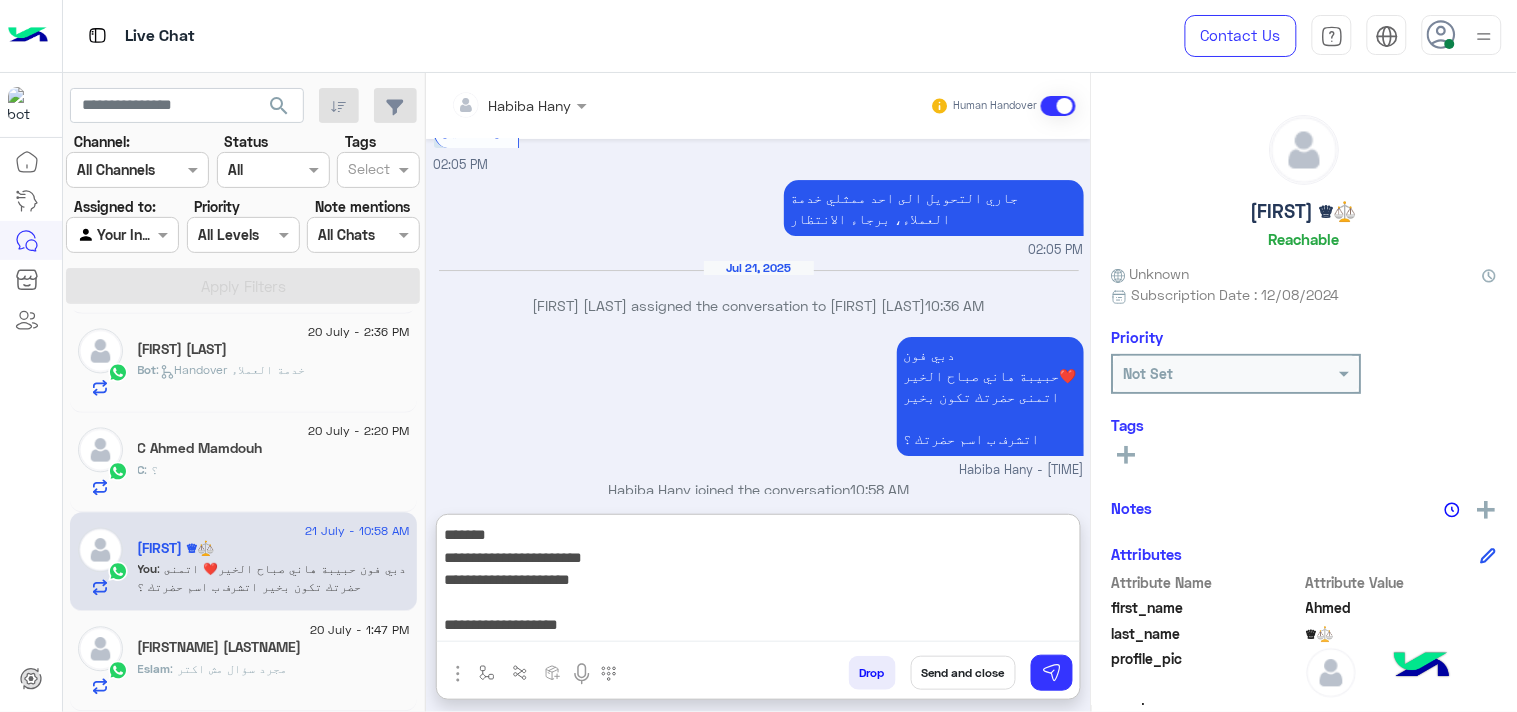 drag, startPoint x: 893, startPoint y: 593, endPoint x: 1133, endPoint y: 368, distance: 328.97568 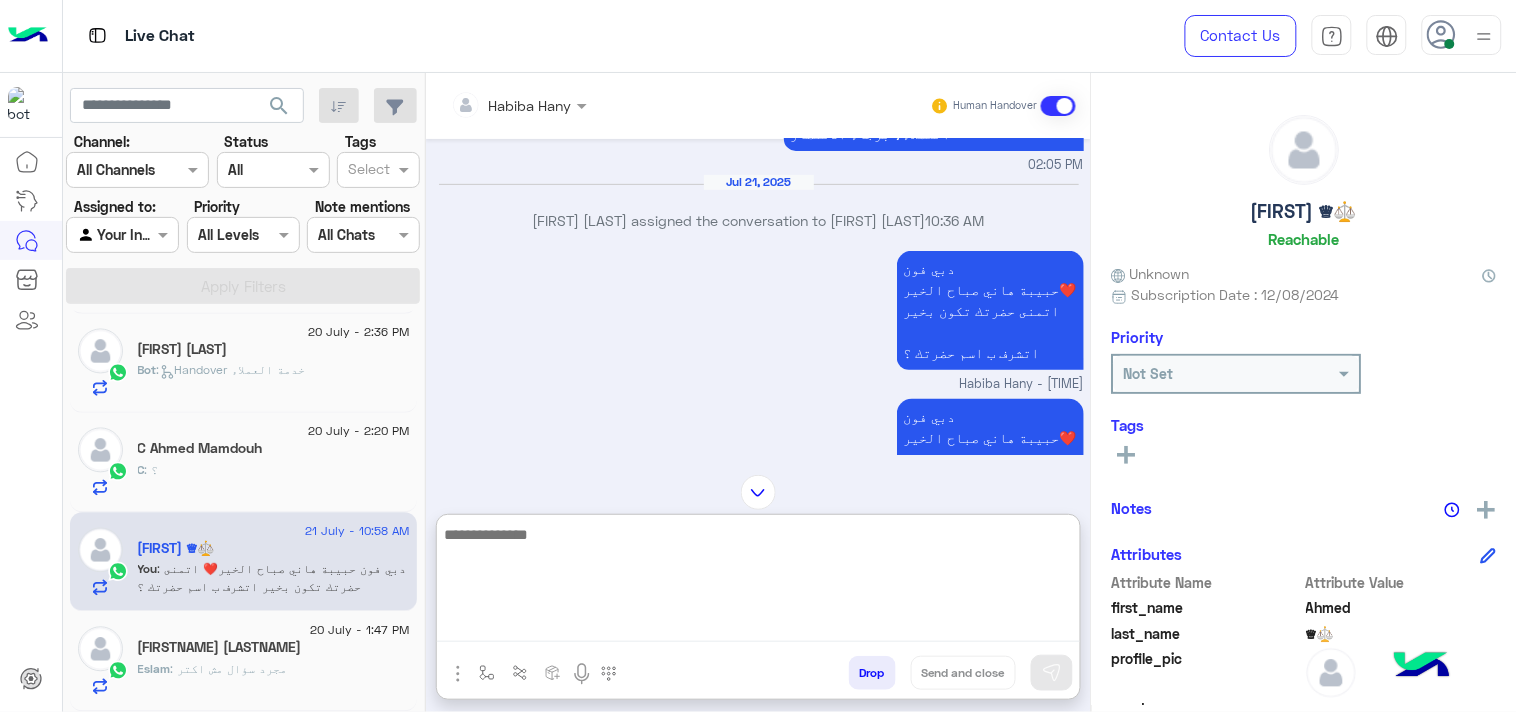scroll, scrollTop: 4264, scrollLeft: 0, axis: vertical 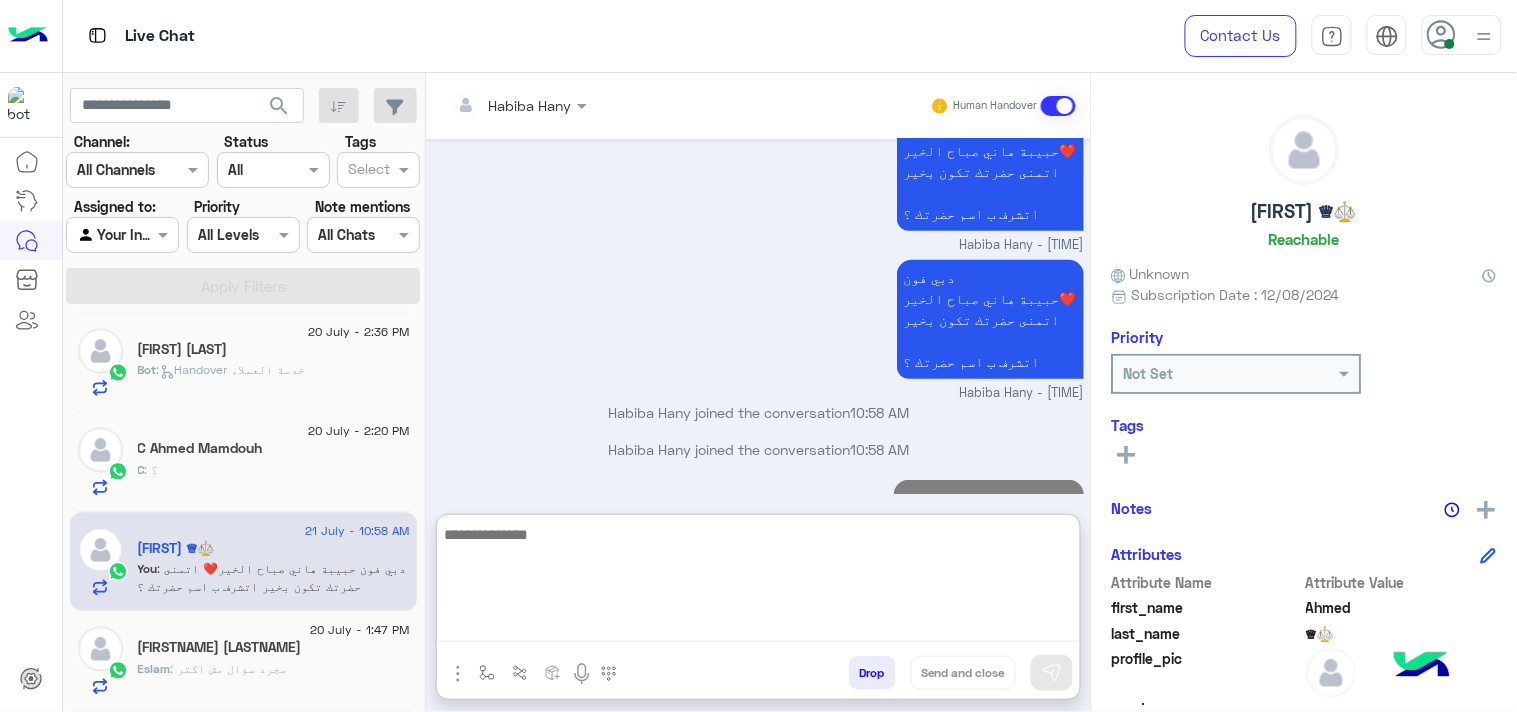 click on "C : ؟" 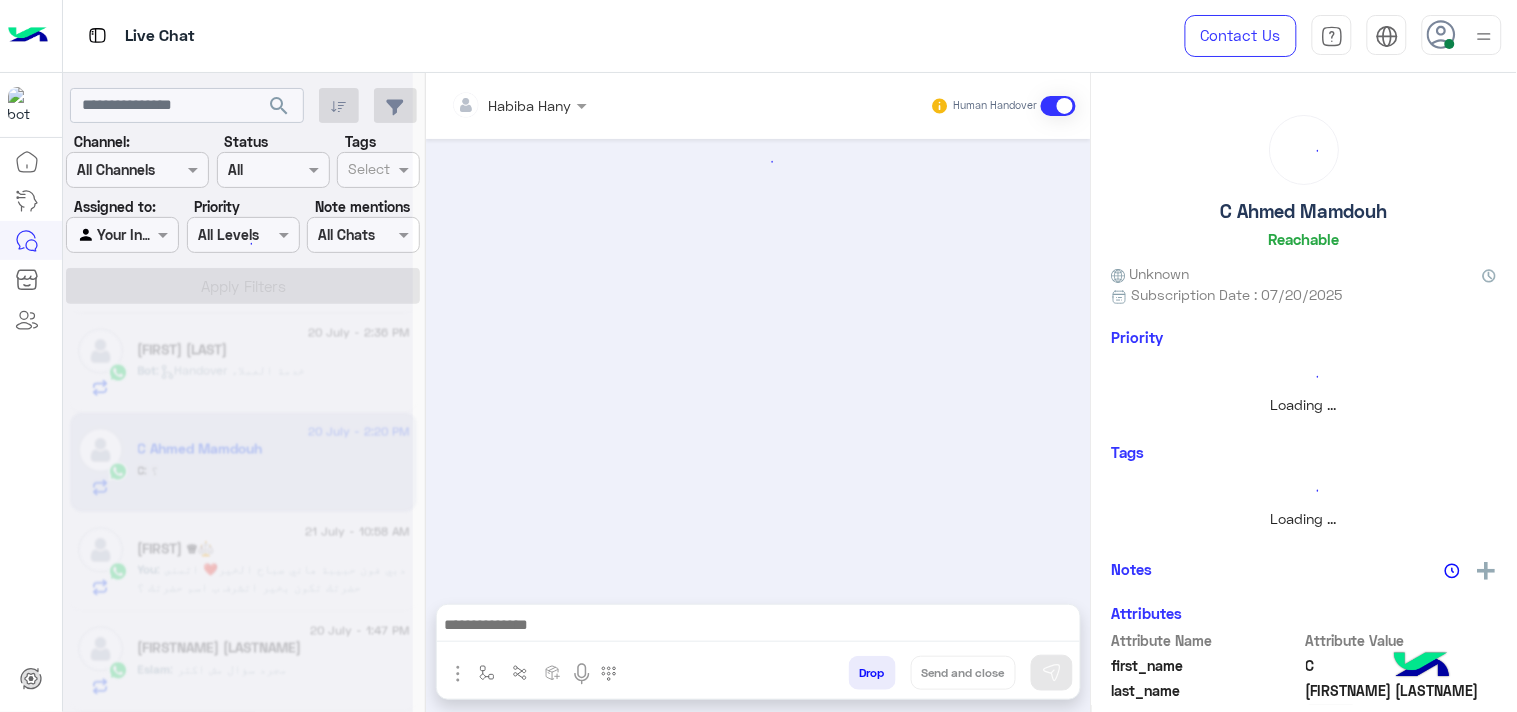 scroll, scrollTop: 0, scrollLeft: 0, axis: both 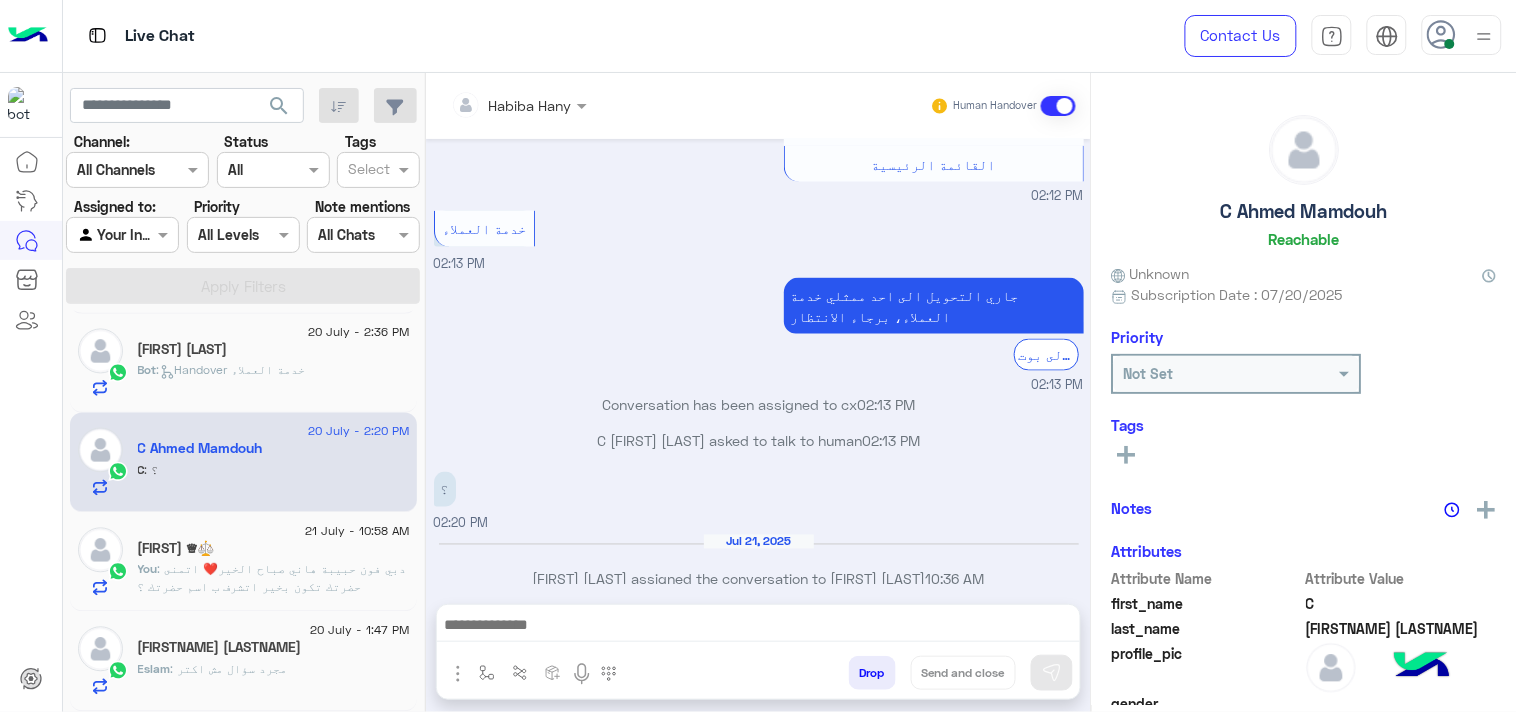 click at bounding box center (758, 627) 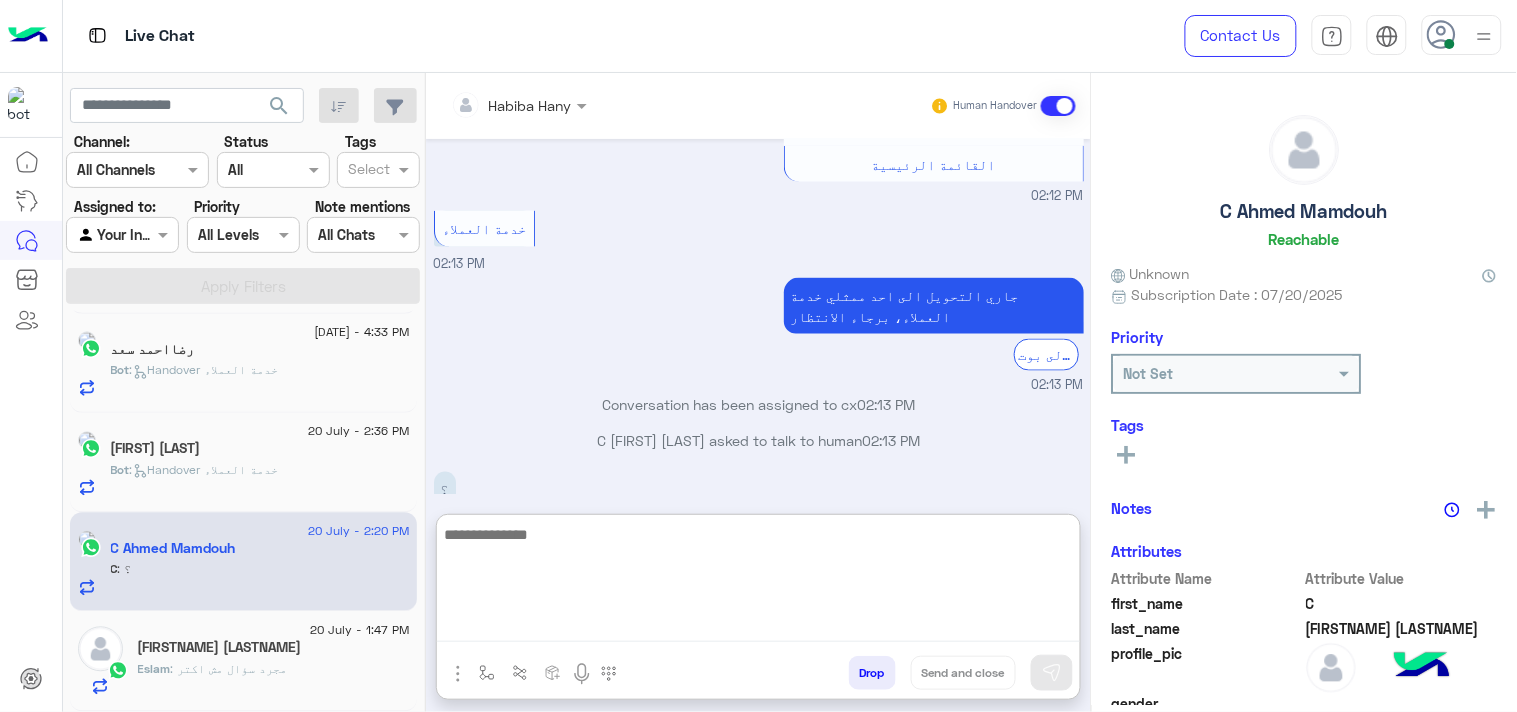 paste on "**********" 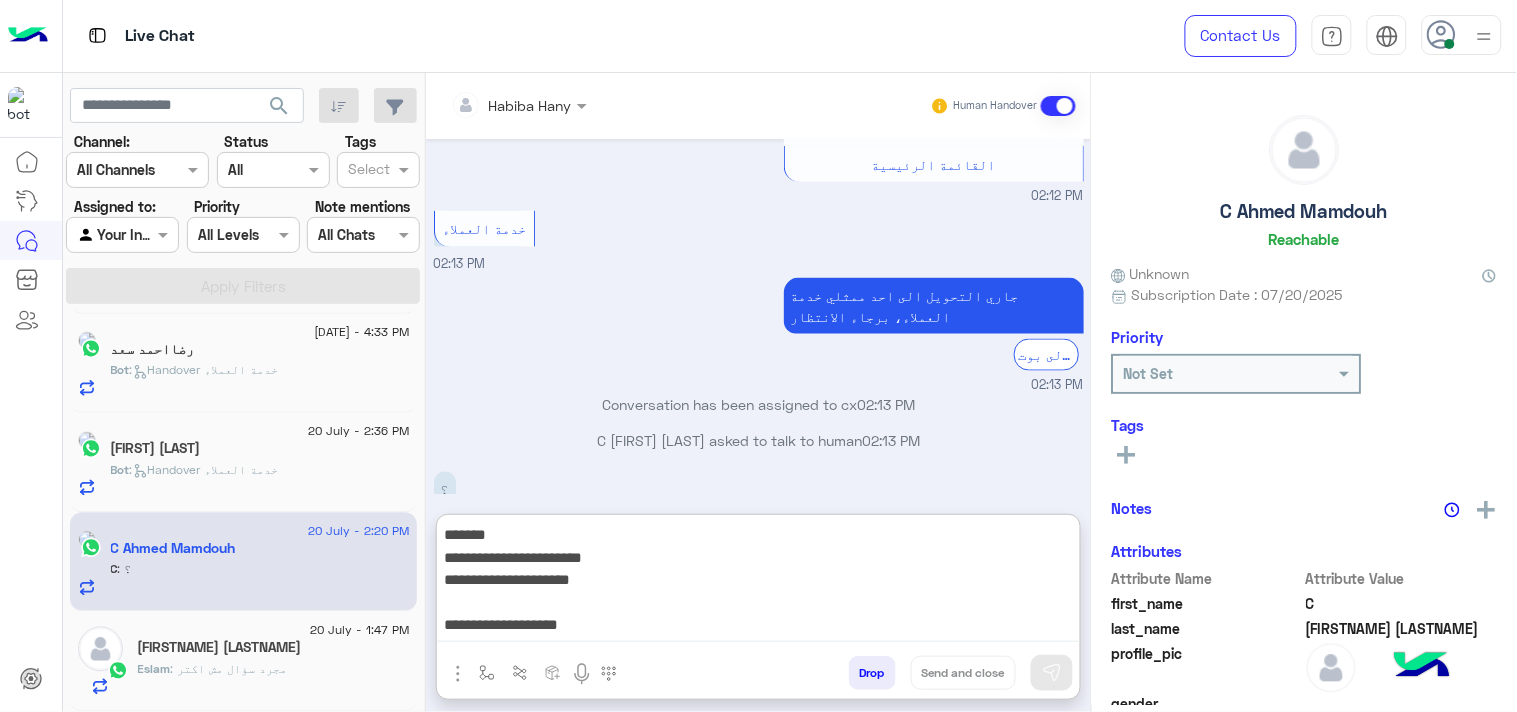 click on "**********" at bounding box center [758, 582] 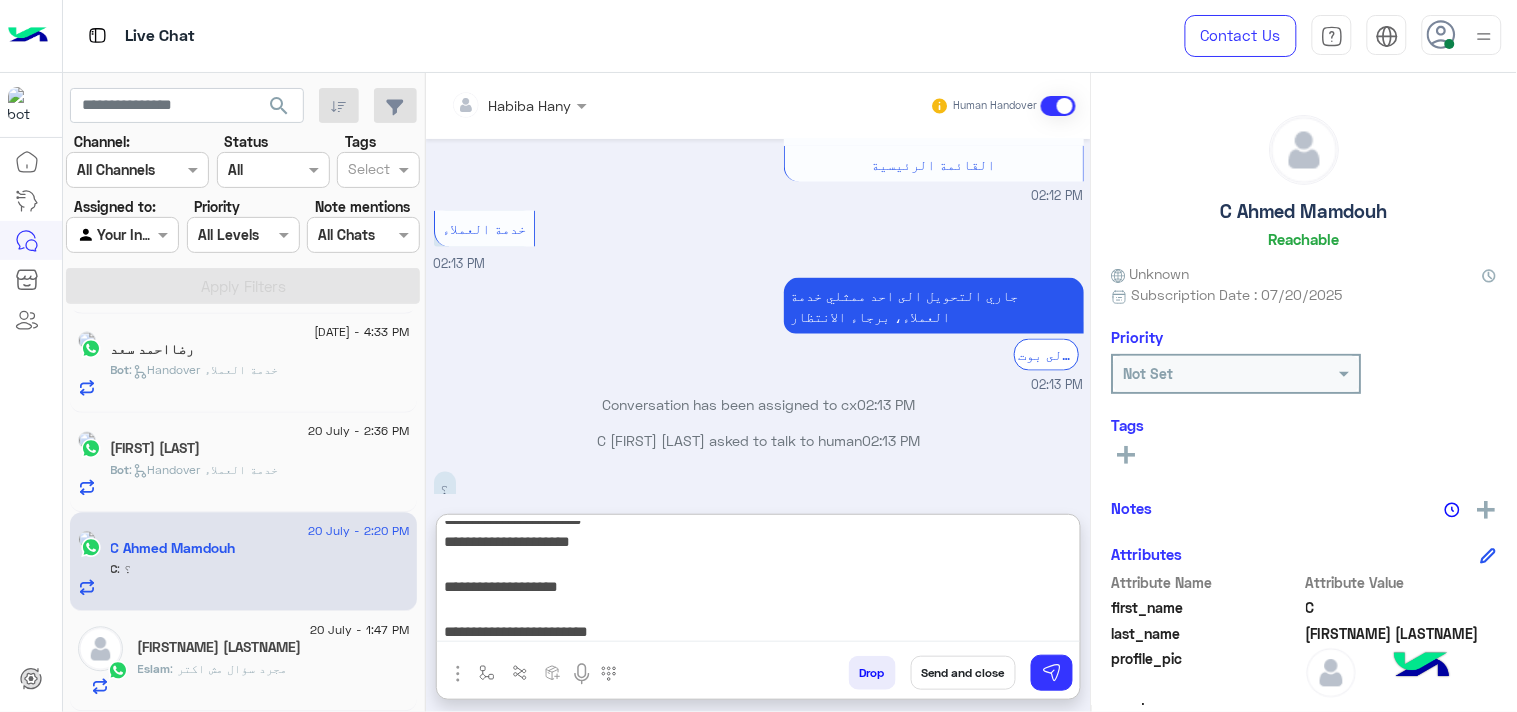 drag, startPoint x: 665, startPoint y: 638, endPoint x: 665, endPoint y: 650, distance: 12 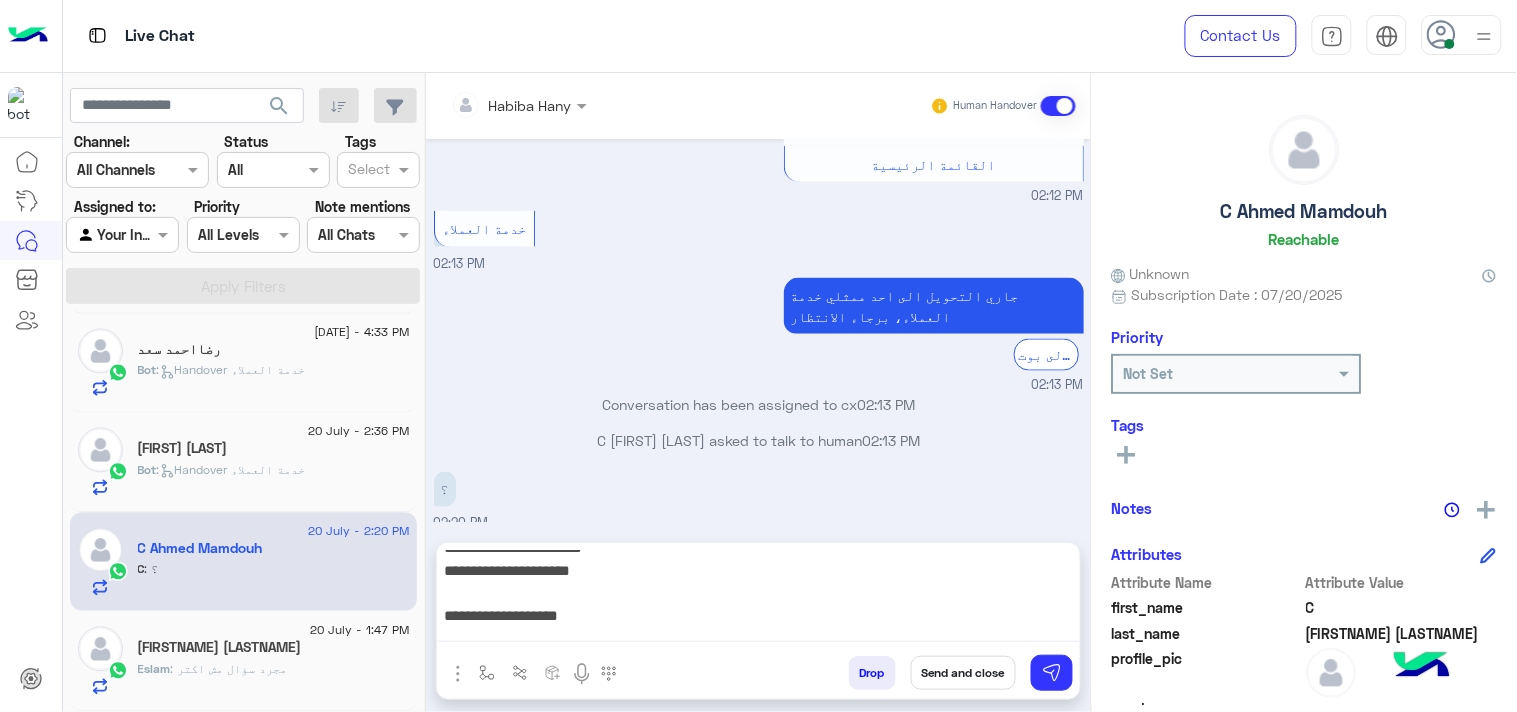 click on "**********" at bounding box center [758, 599] 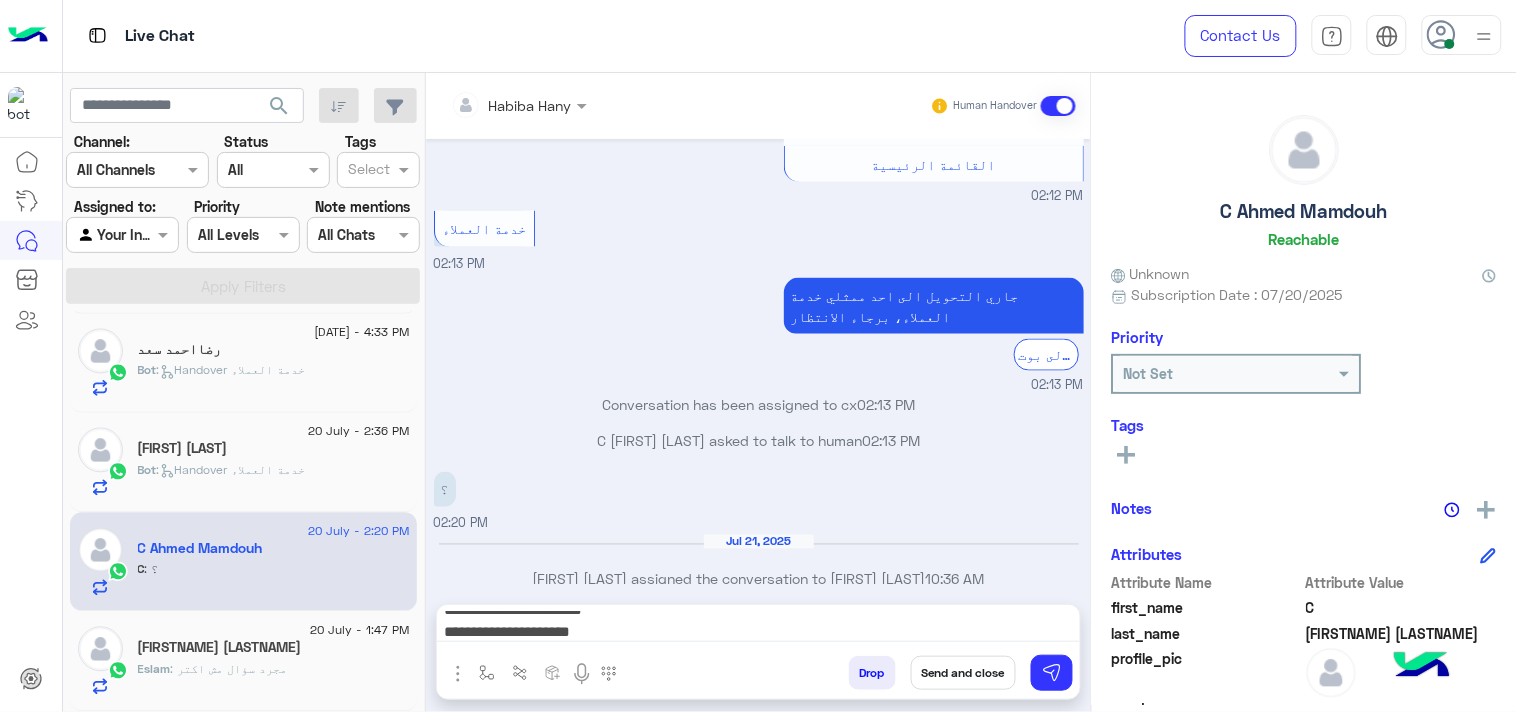 click on "**********" at bounding box center (758, 630) 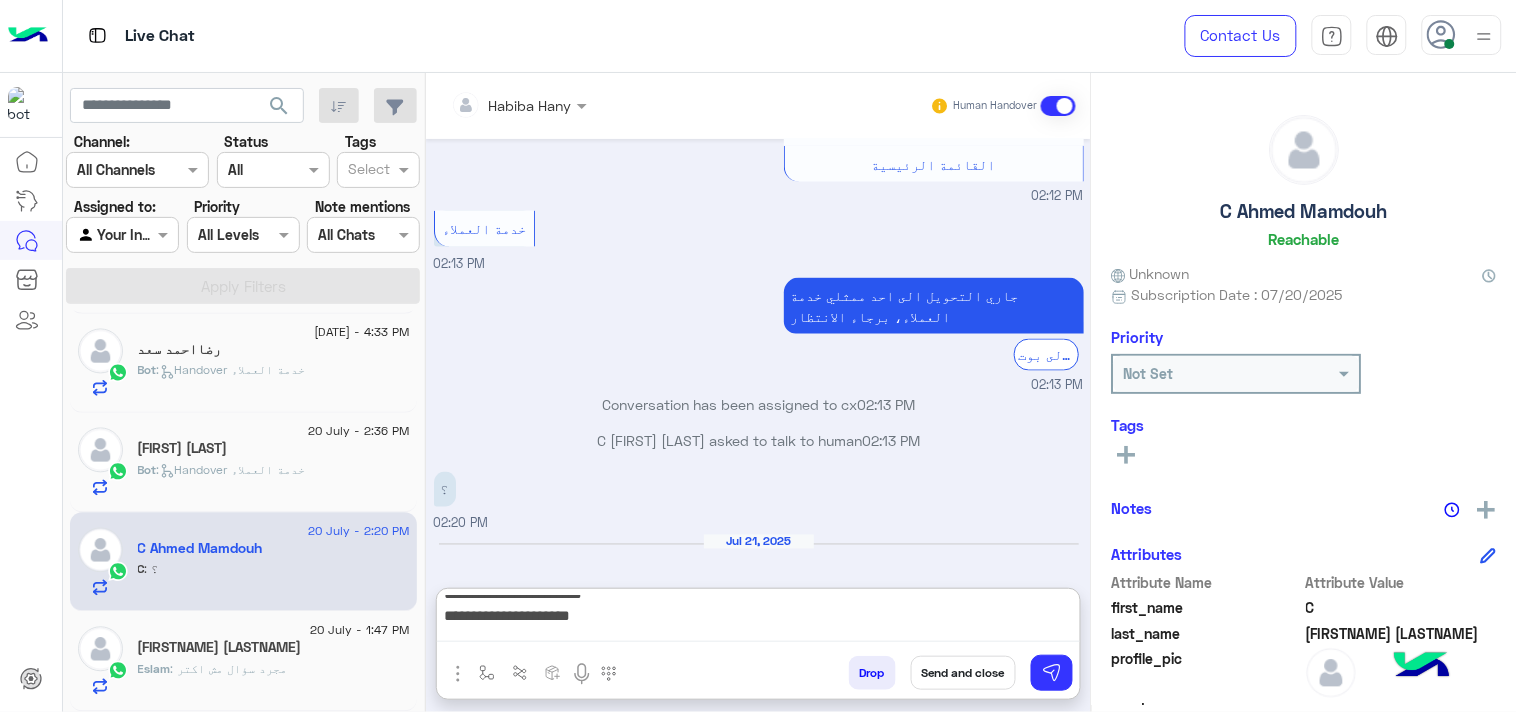click on "**********" at bounding box center (758, 619) 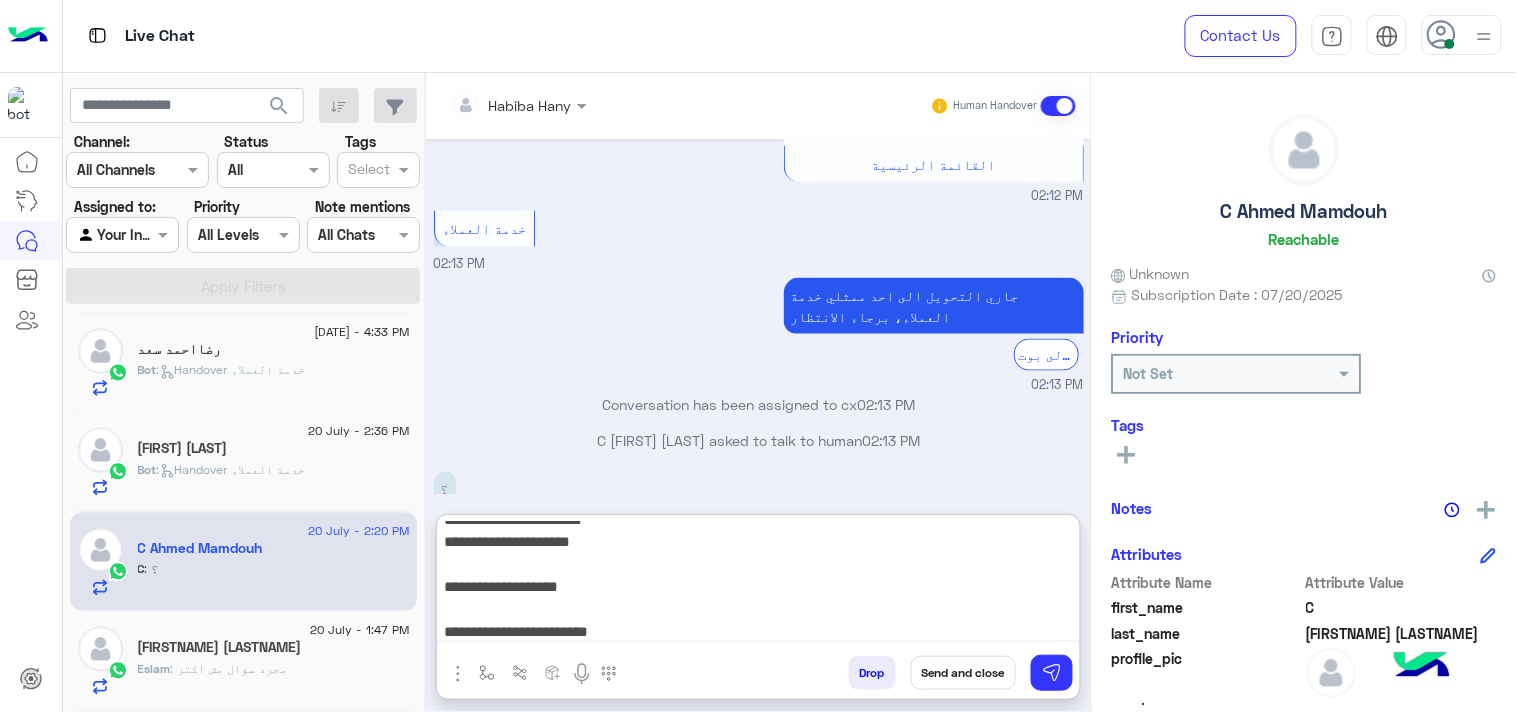 click on "**********" at bounding box center [758, 582] 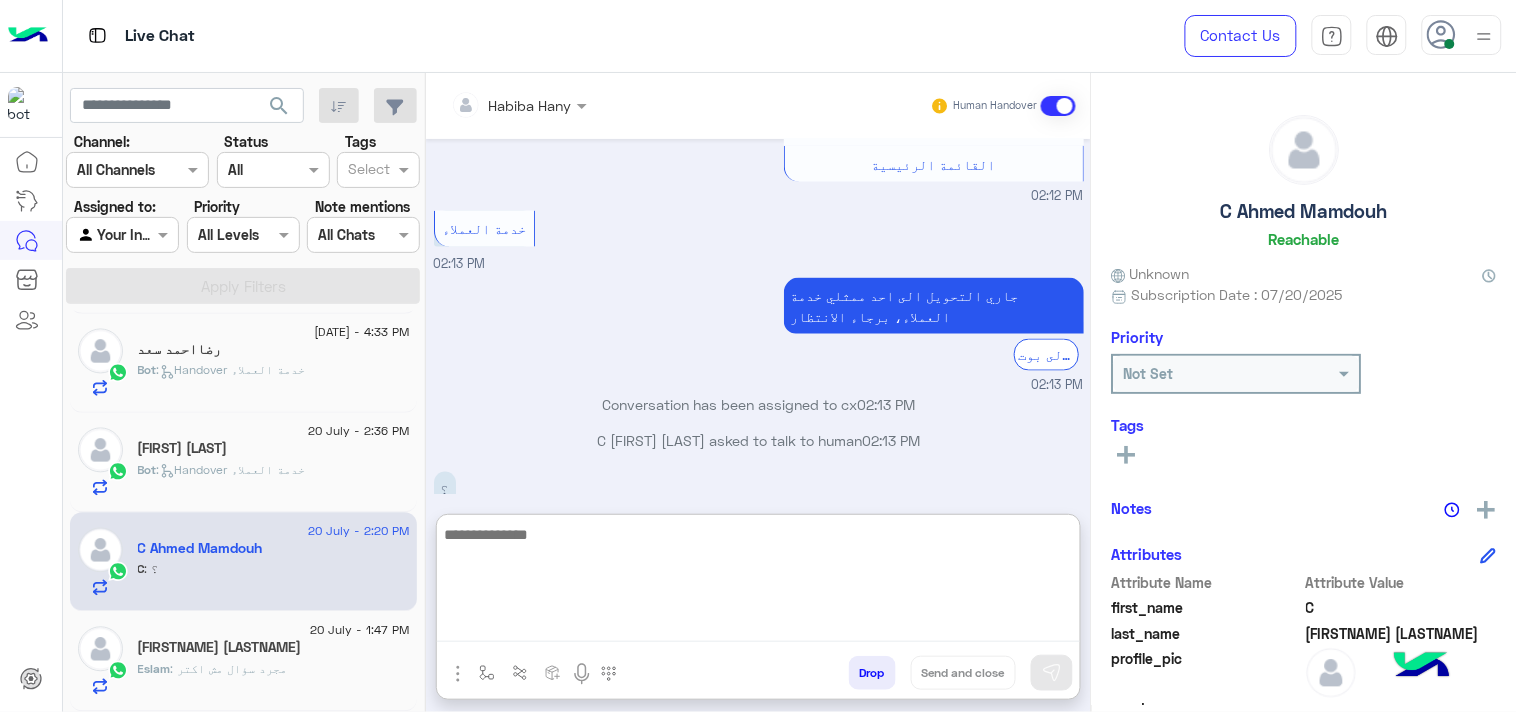 scroll, scrollTop: 0, scrollLeft: 0, axis: both 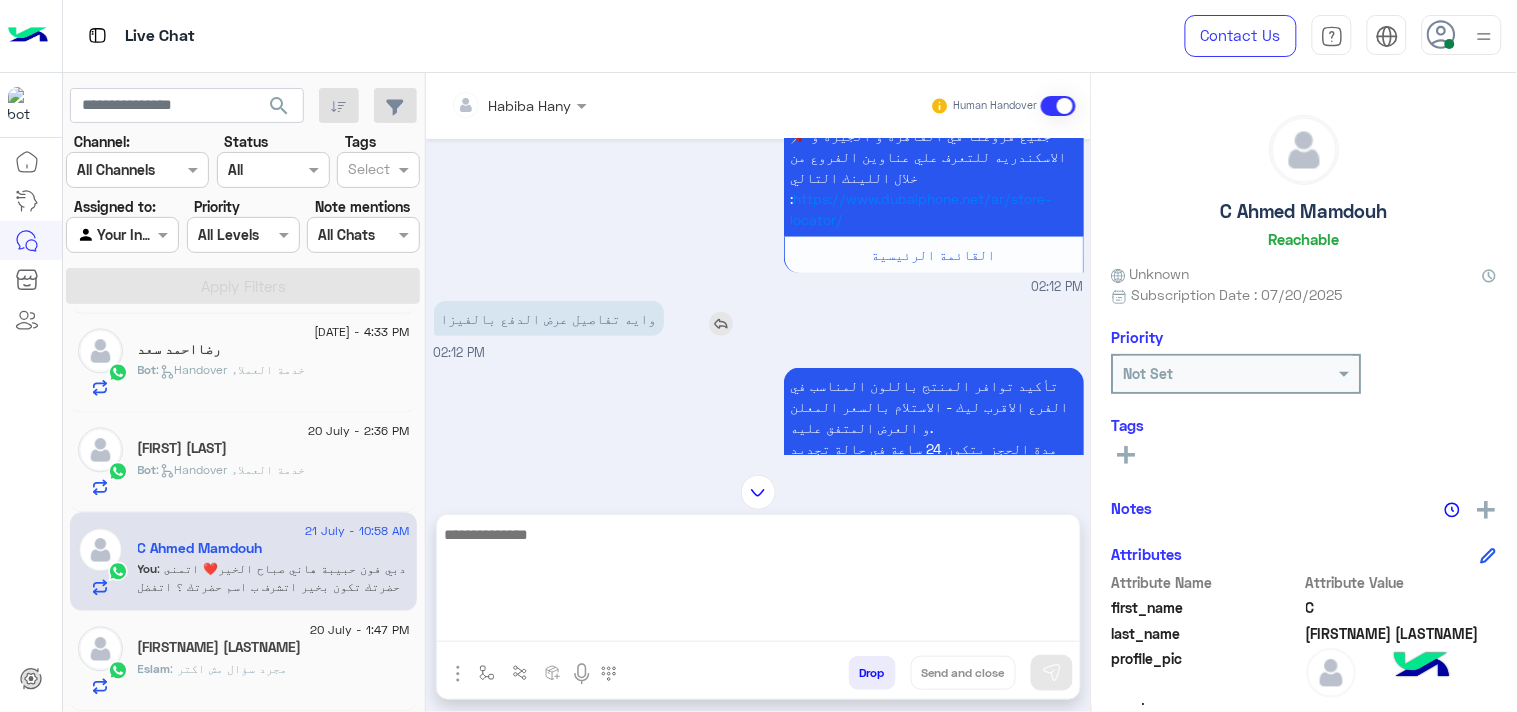 click at bounding box center [721, 324] 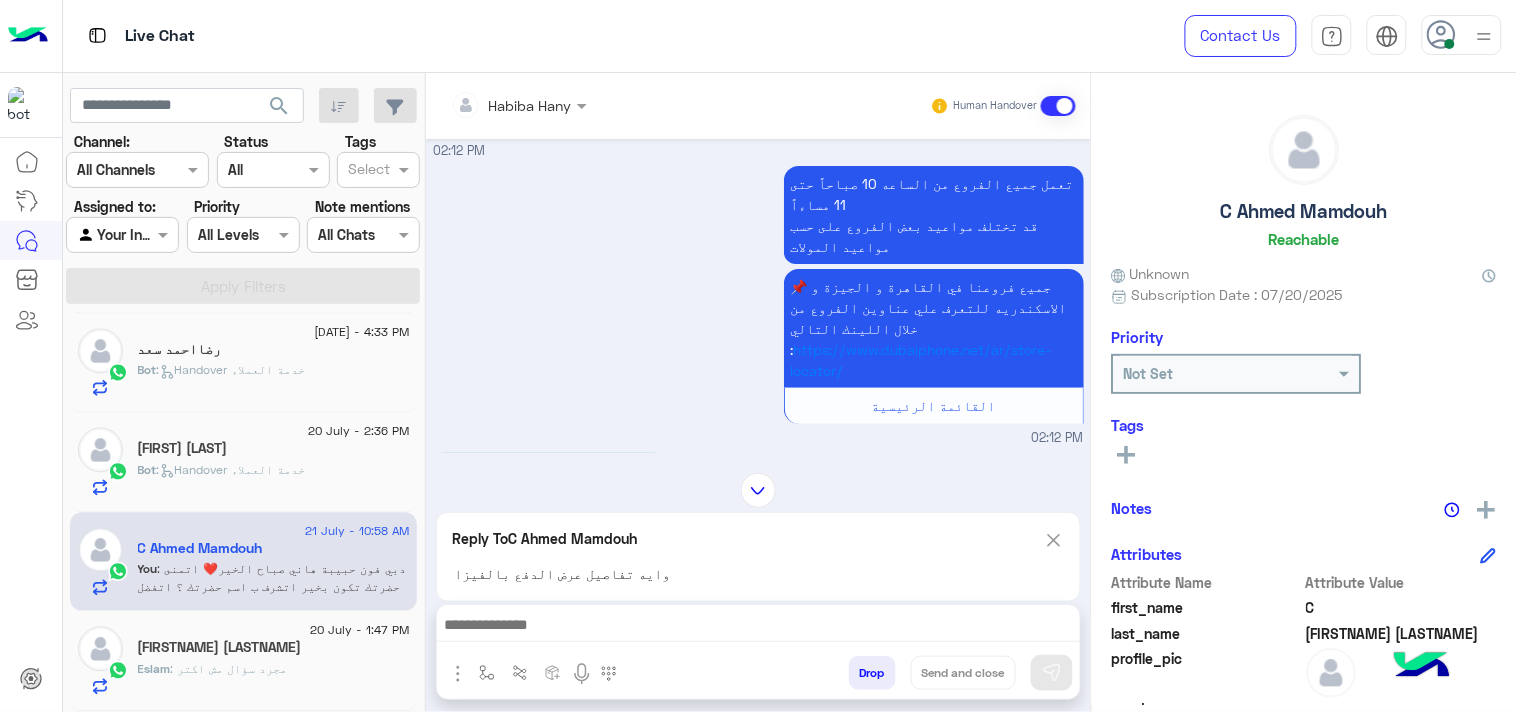 scroll, scrollTop: 0, scrollLeft: 0, axis: both 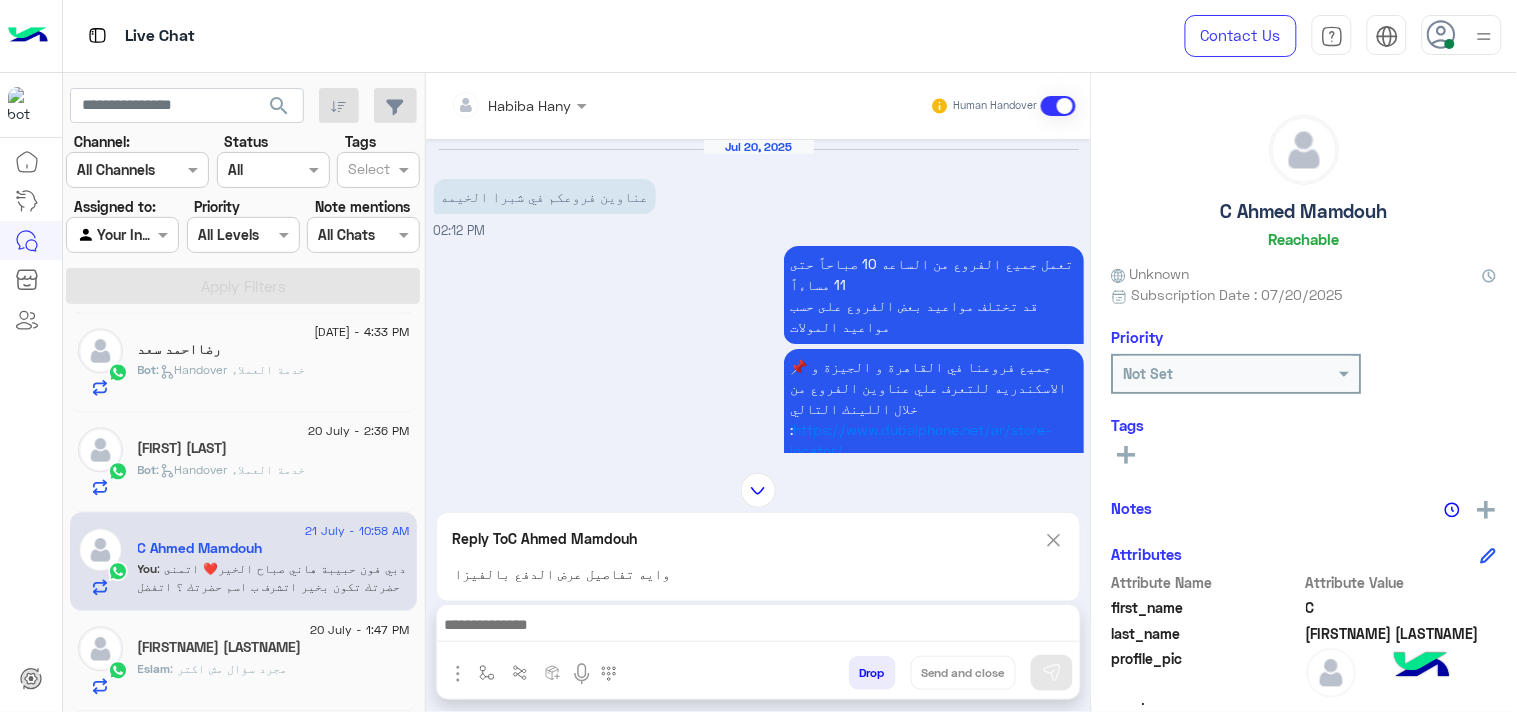 click at bounding box center [758, 627] 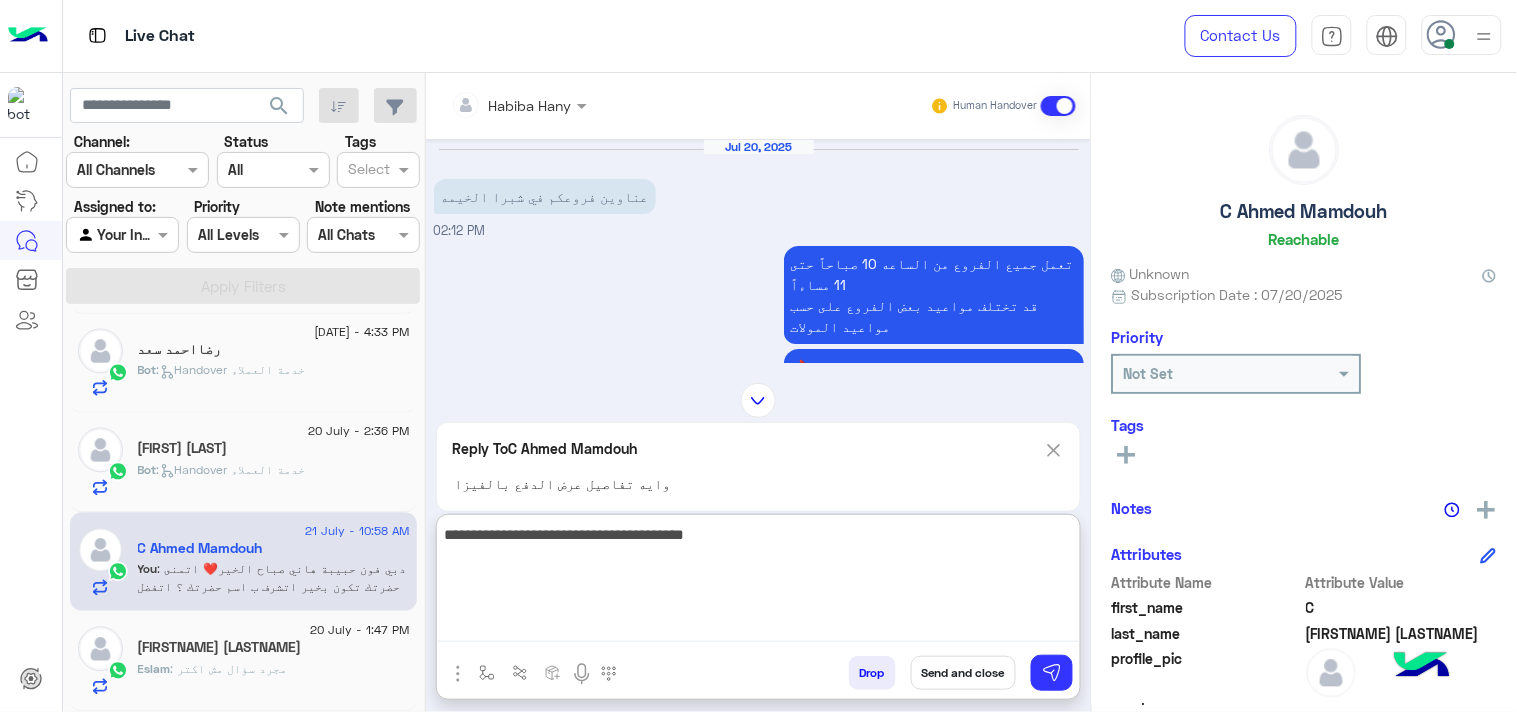 type on "**********" 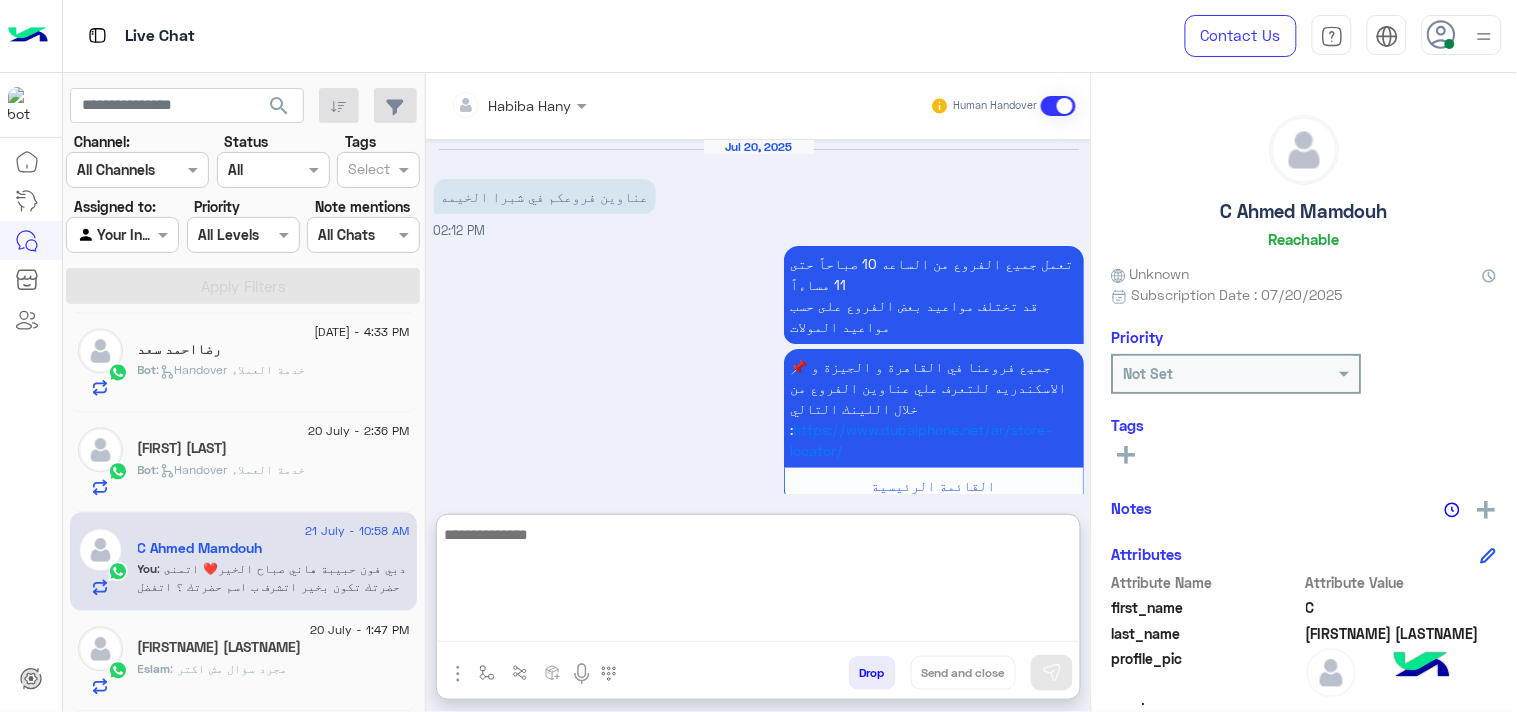 scroll, scrollTop: 1106, scrollLeft: 0, axis: vertical 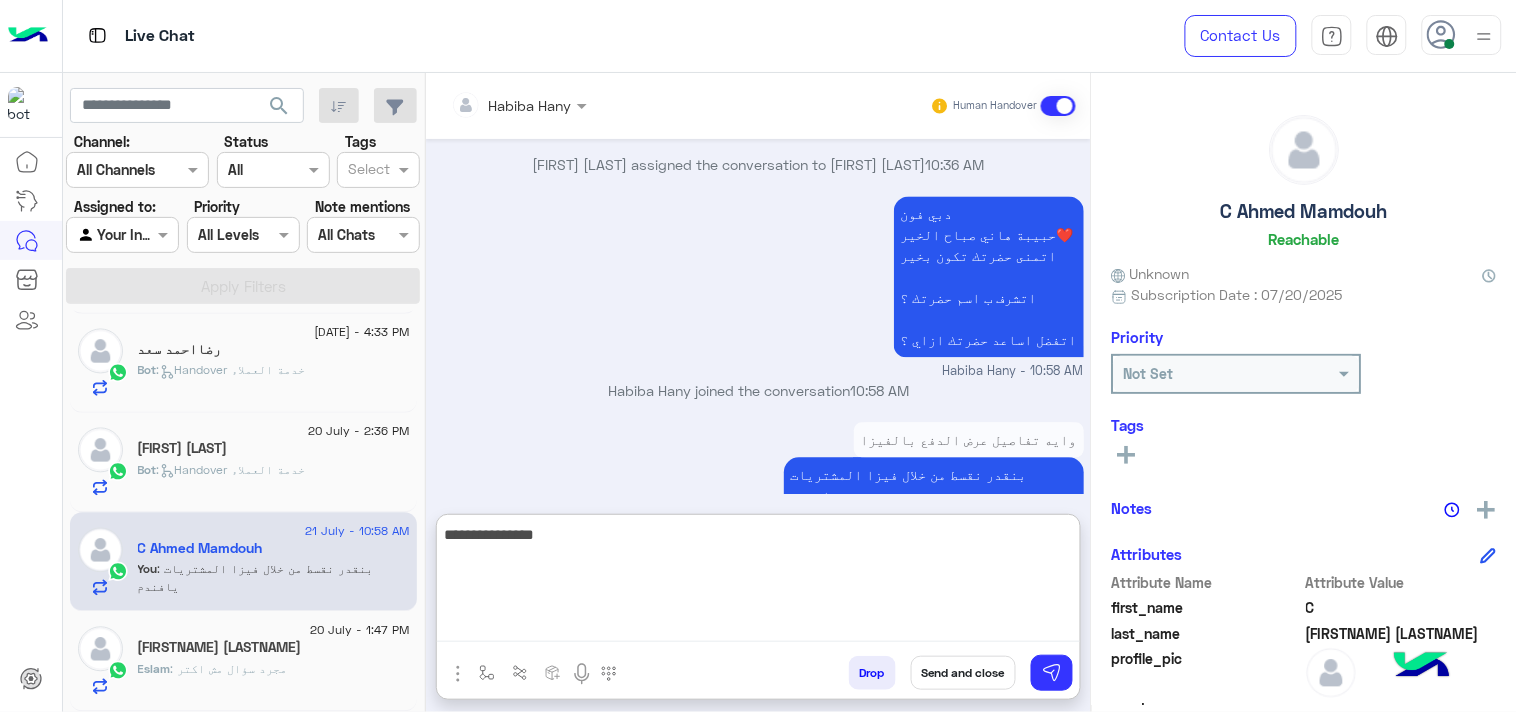 type on "**********" 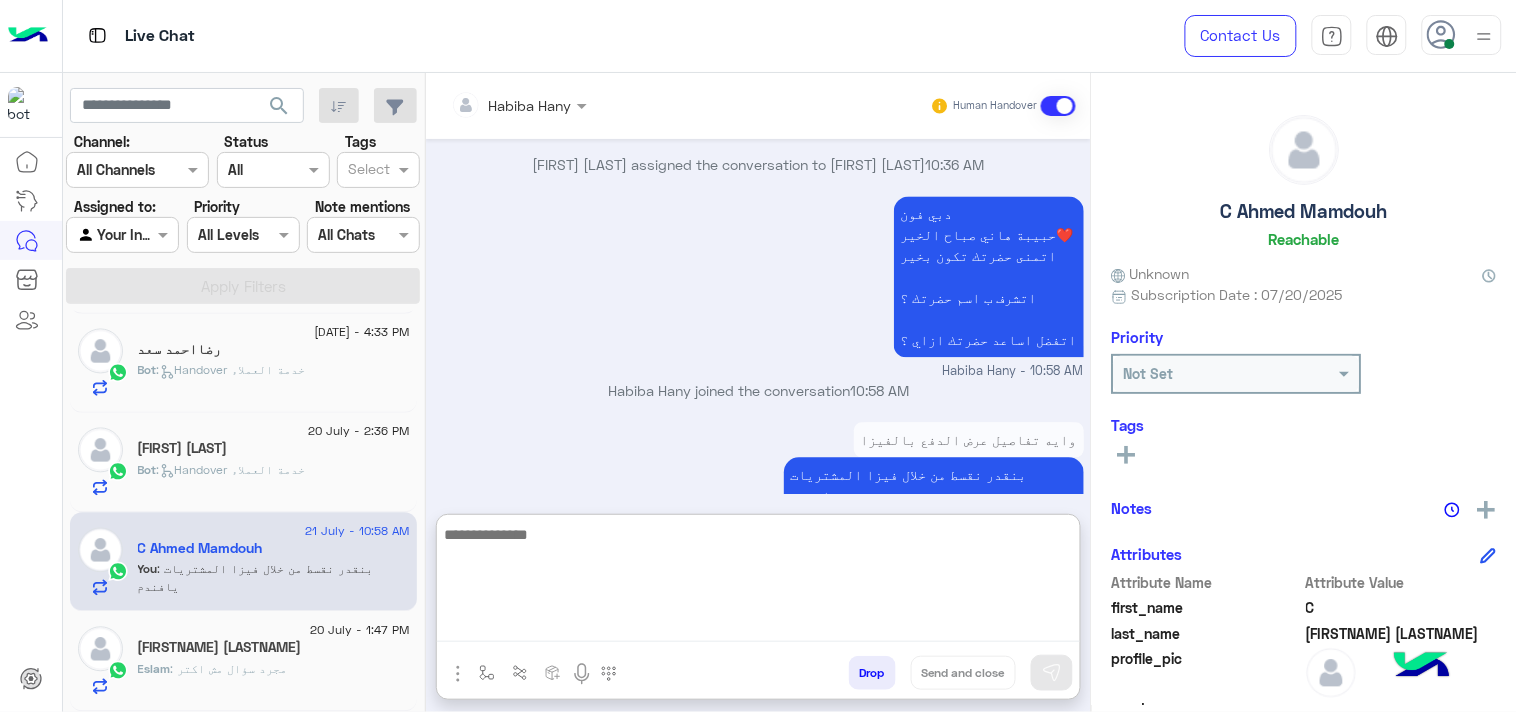 scroll, scrollTop: 1171, scrollLeft: 0, axis: vertical 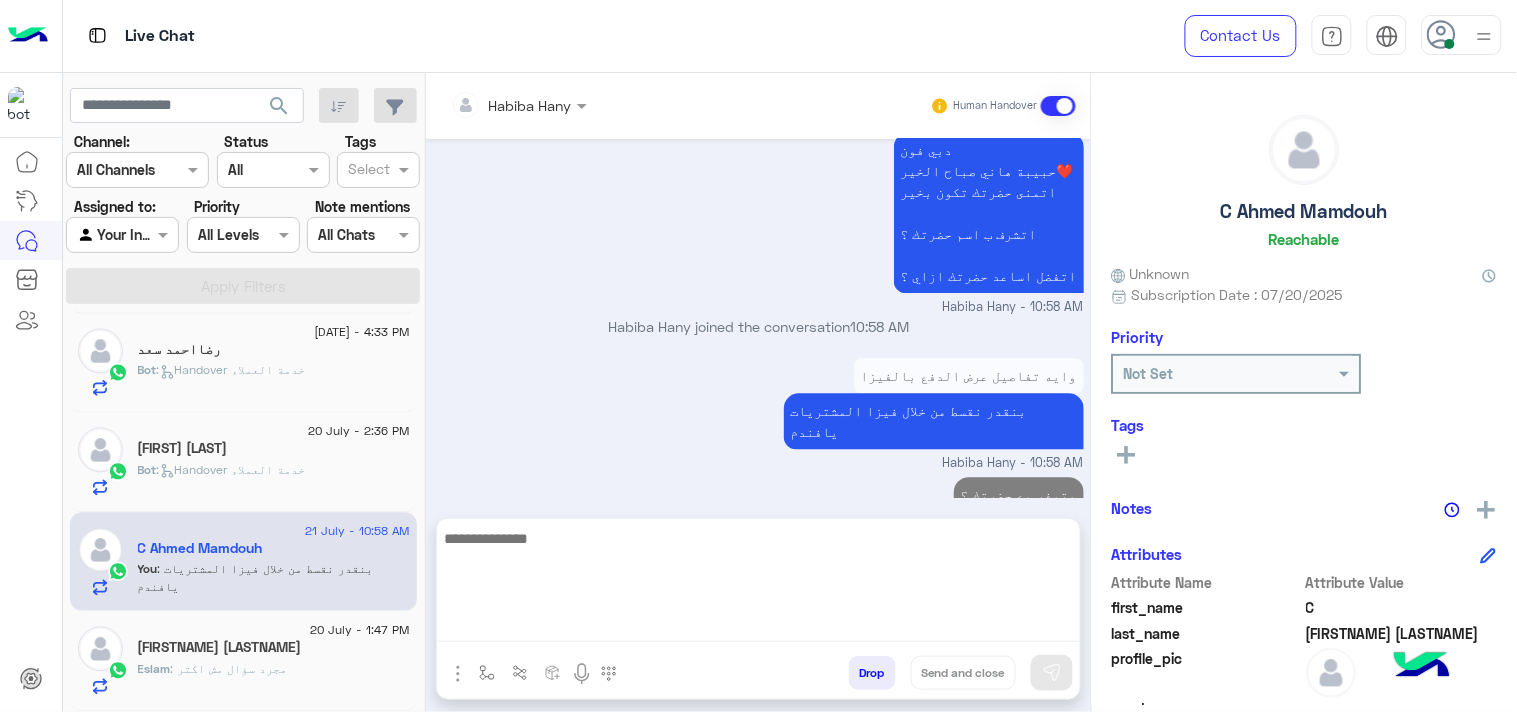 click on "[FIRST] [LAST]" 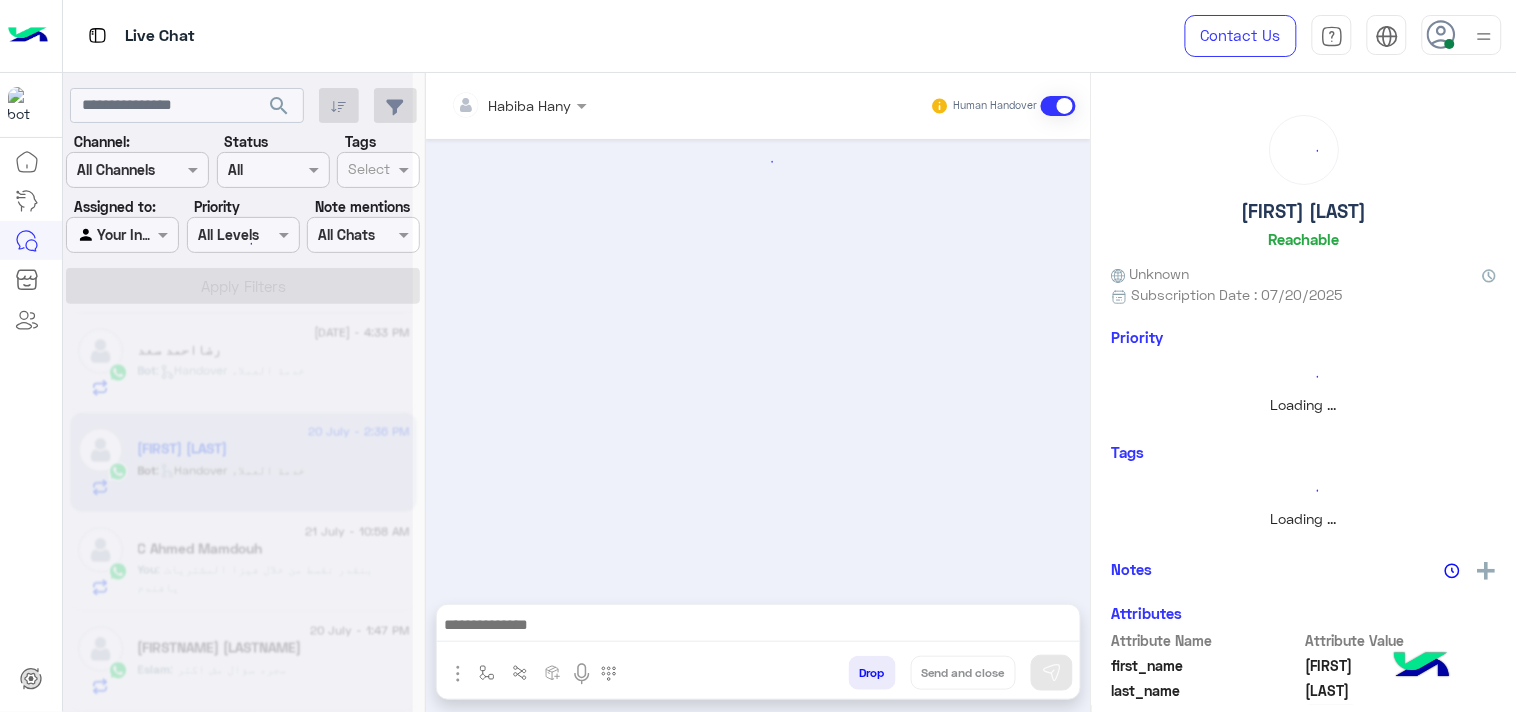 scroll, scrollTop: 0, scrollLeft: 0, axis: both 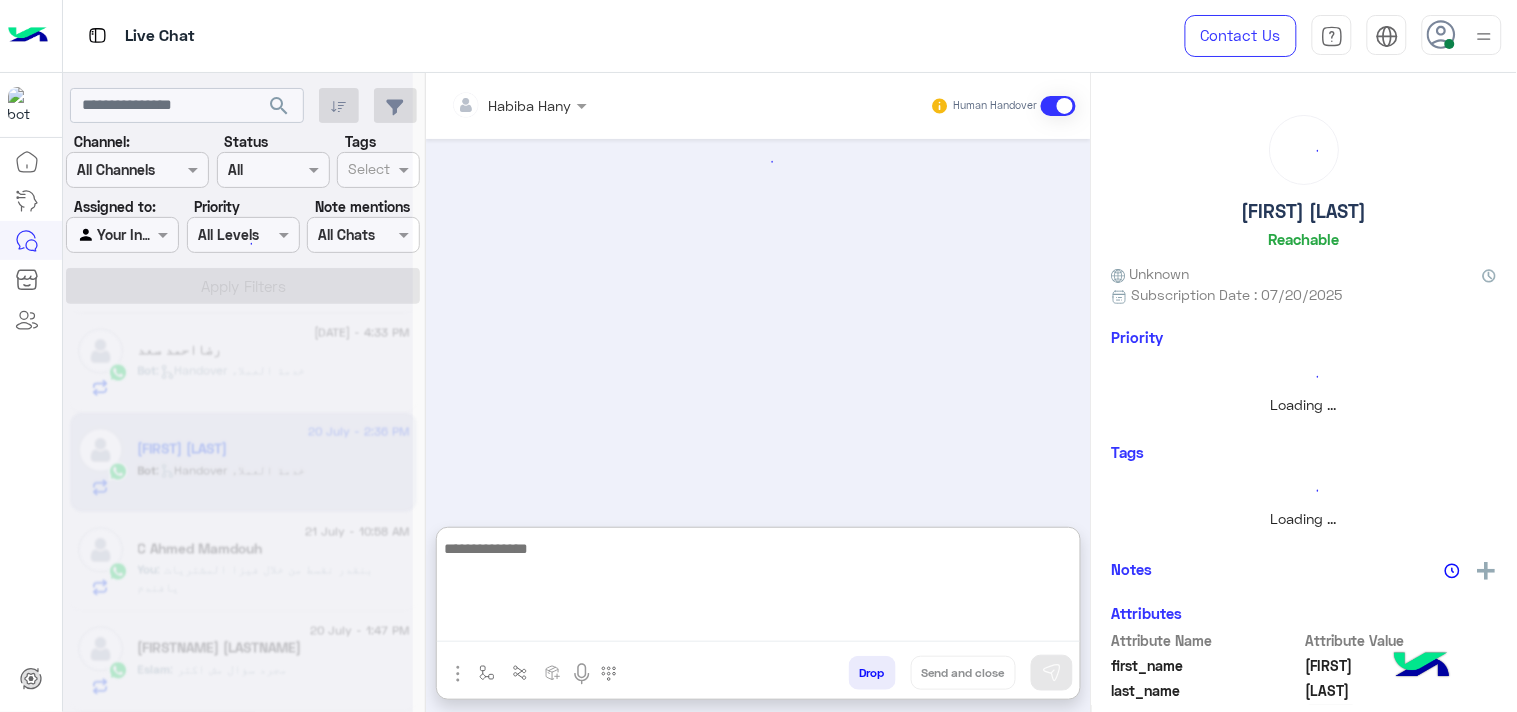 paste on "**********" 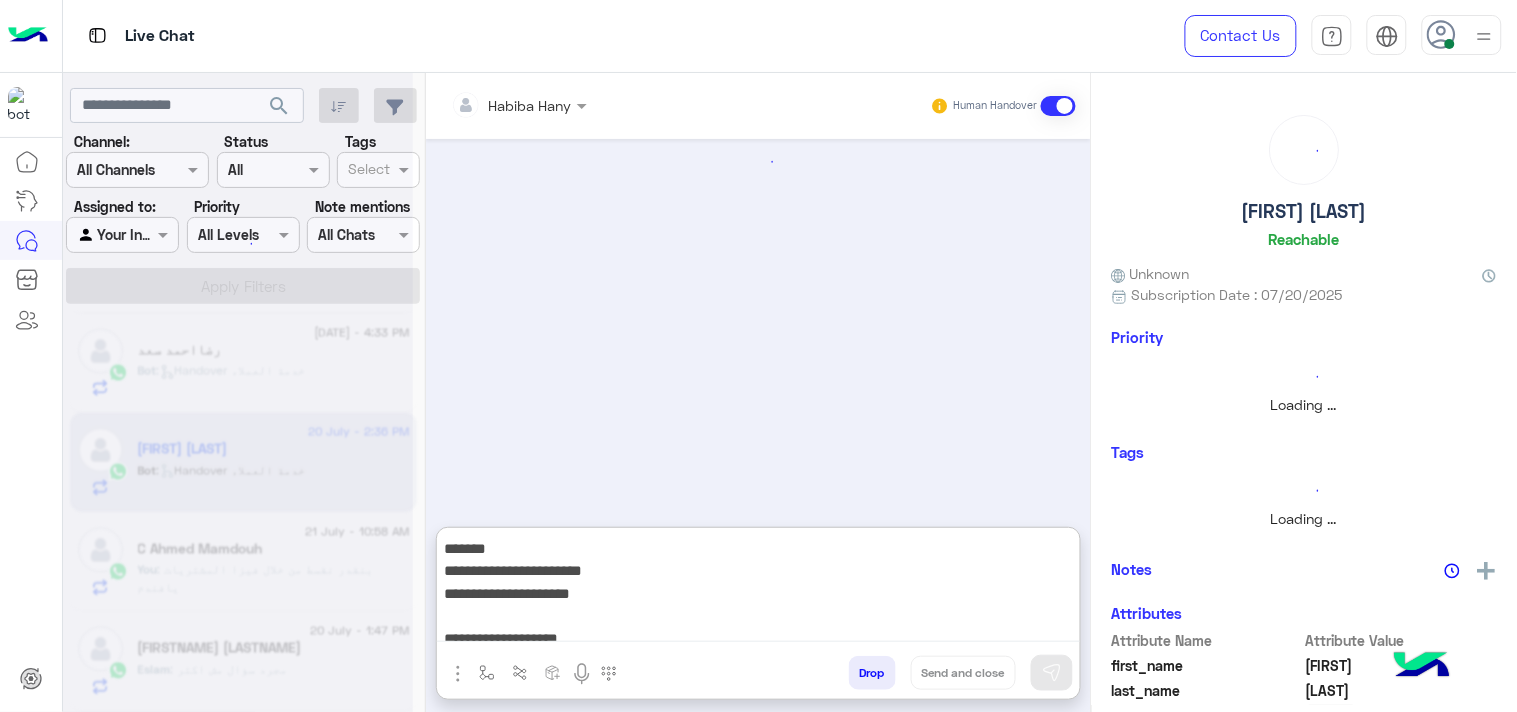 click on "**********" at bounding box center (758, 589) 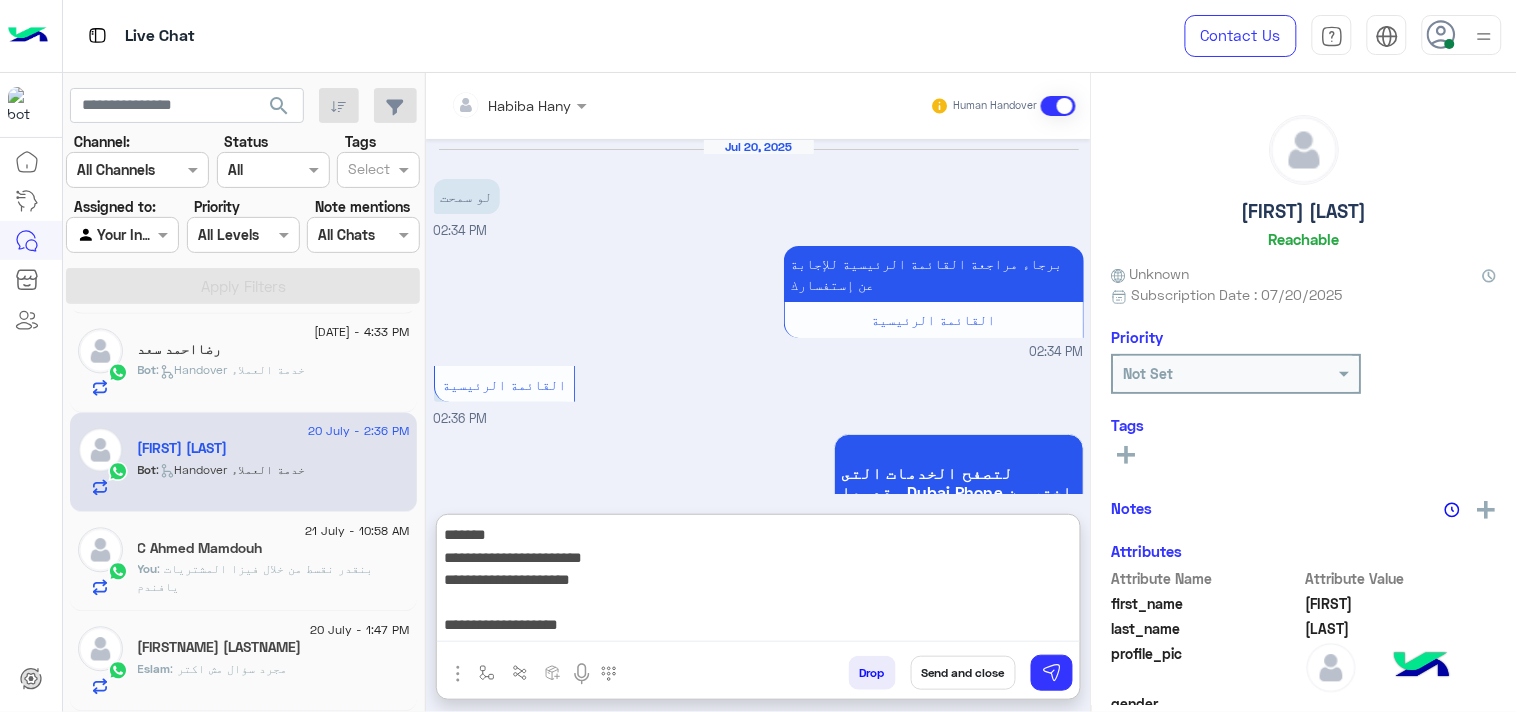 click on "**********" at bounding box center [758, 582] 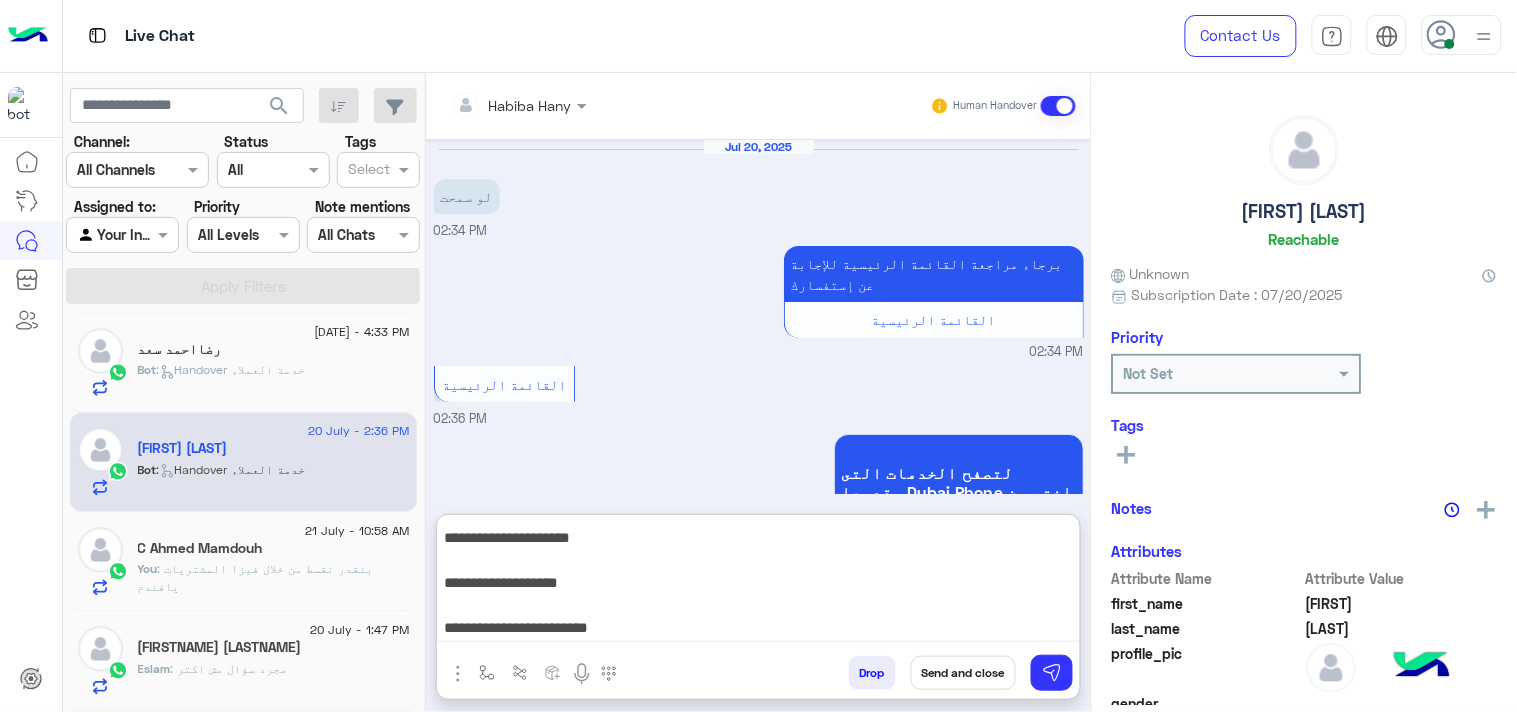 scroll, scrollTop: 1146, scrollLeft: 0, axis: vertical 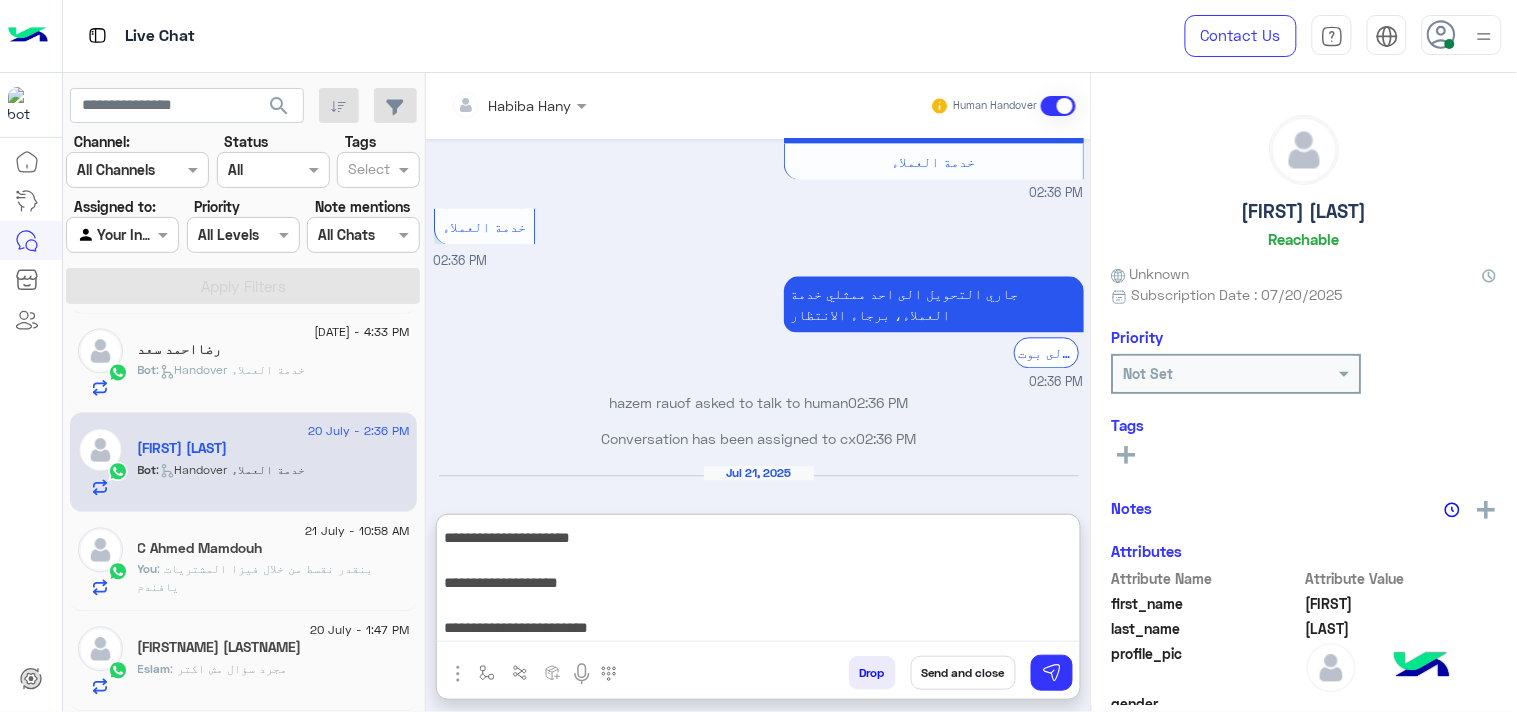 type on "**********" 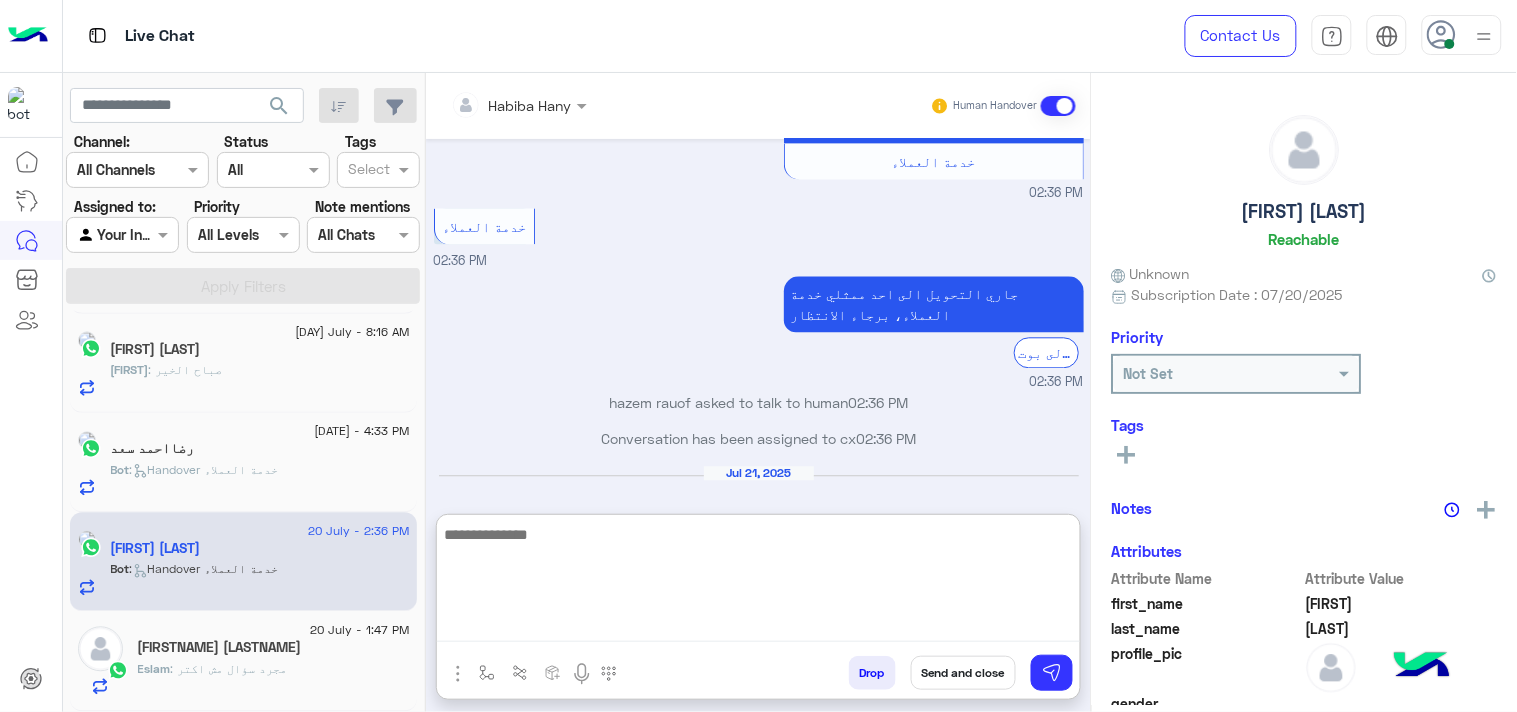 scroll, scrollTop: 0, scrollLeft: 0, axis: both 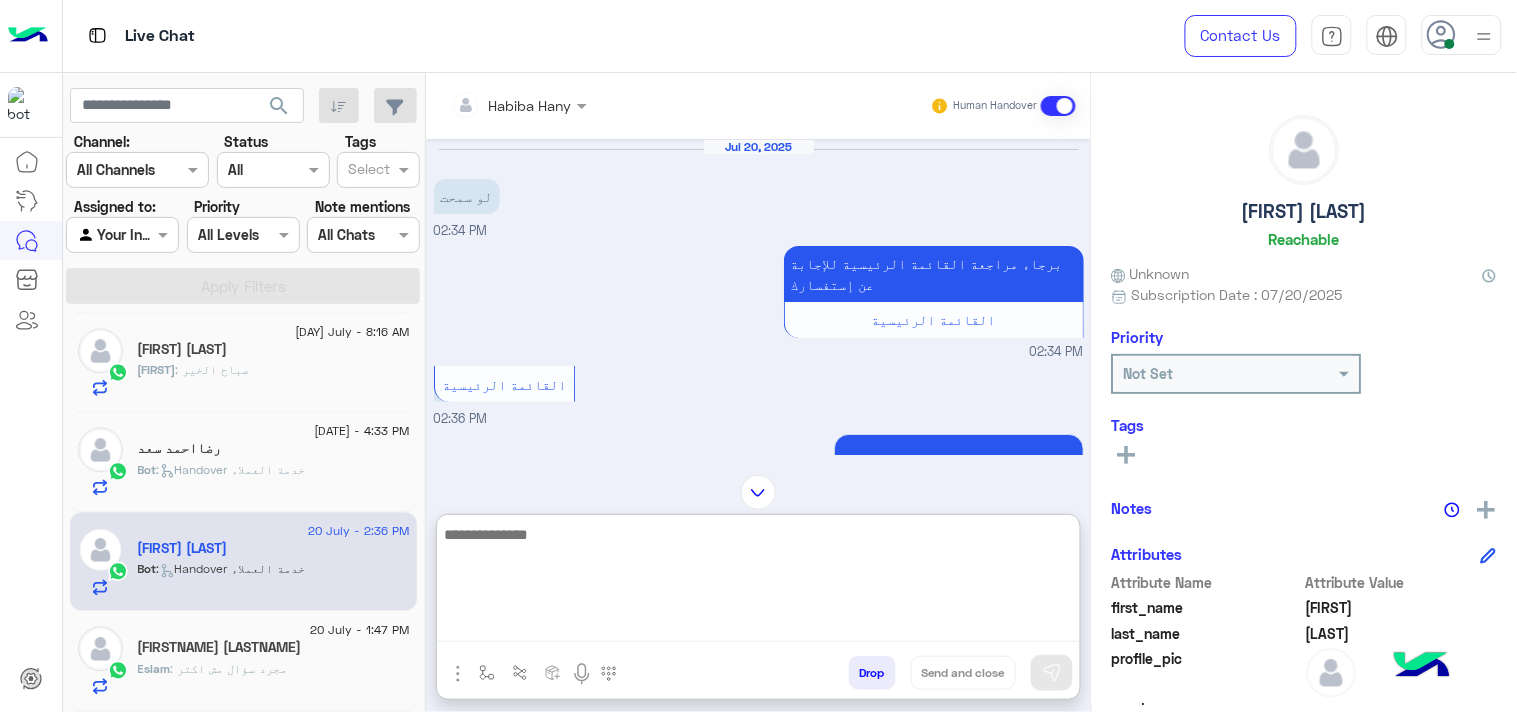 paste on "**********" 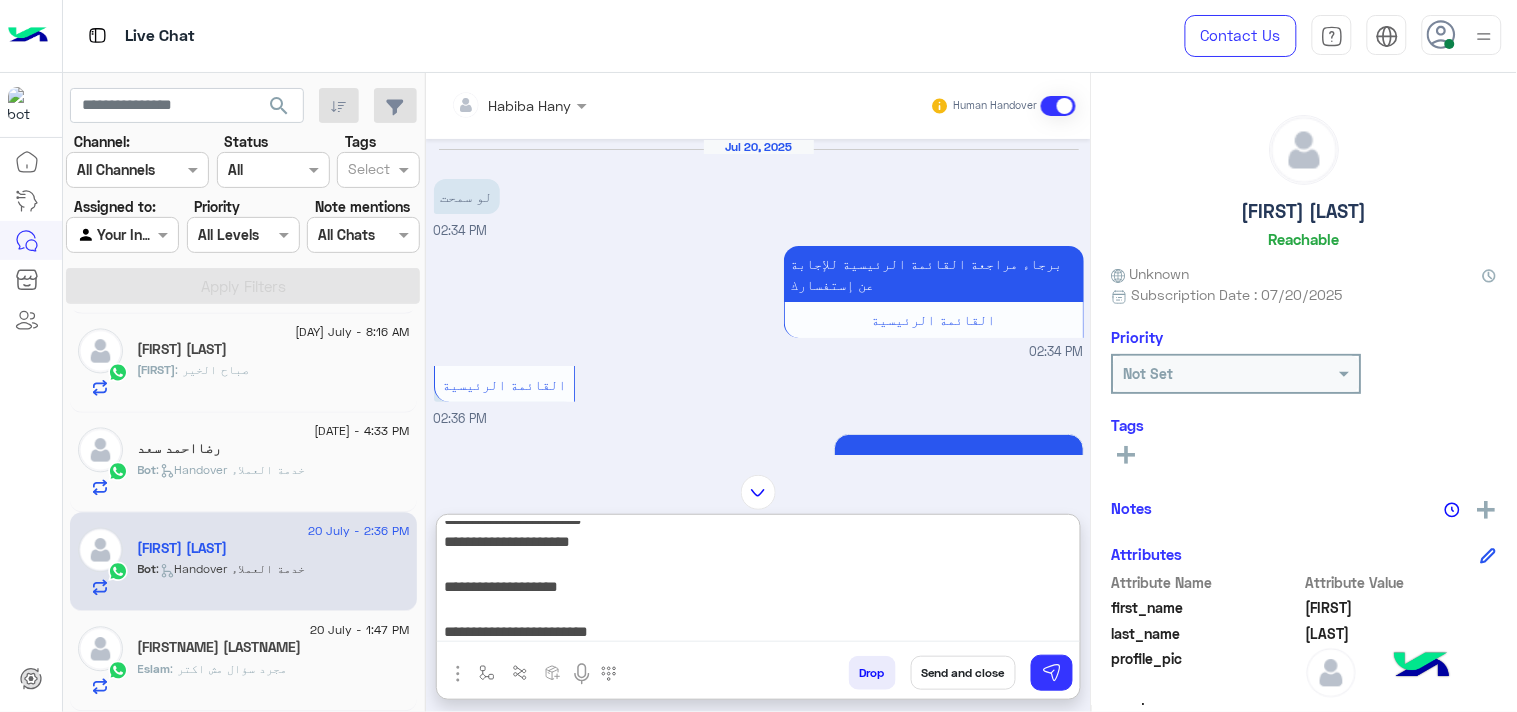 scroll, scrollTop: 0, scrollLeft: 0, axis: both 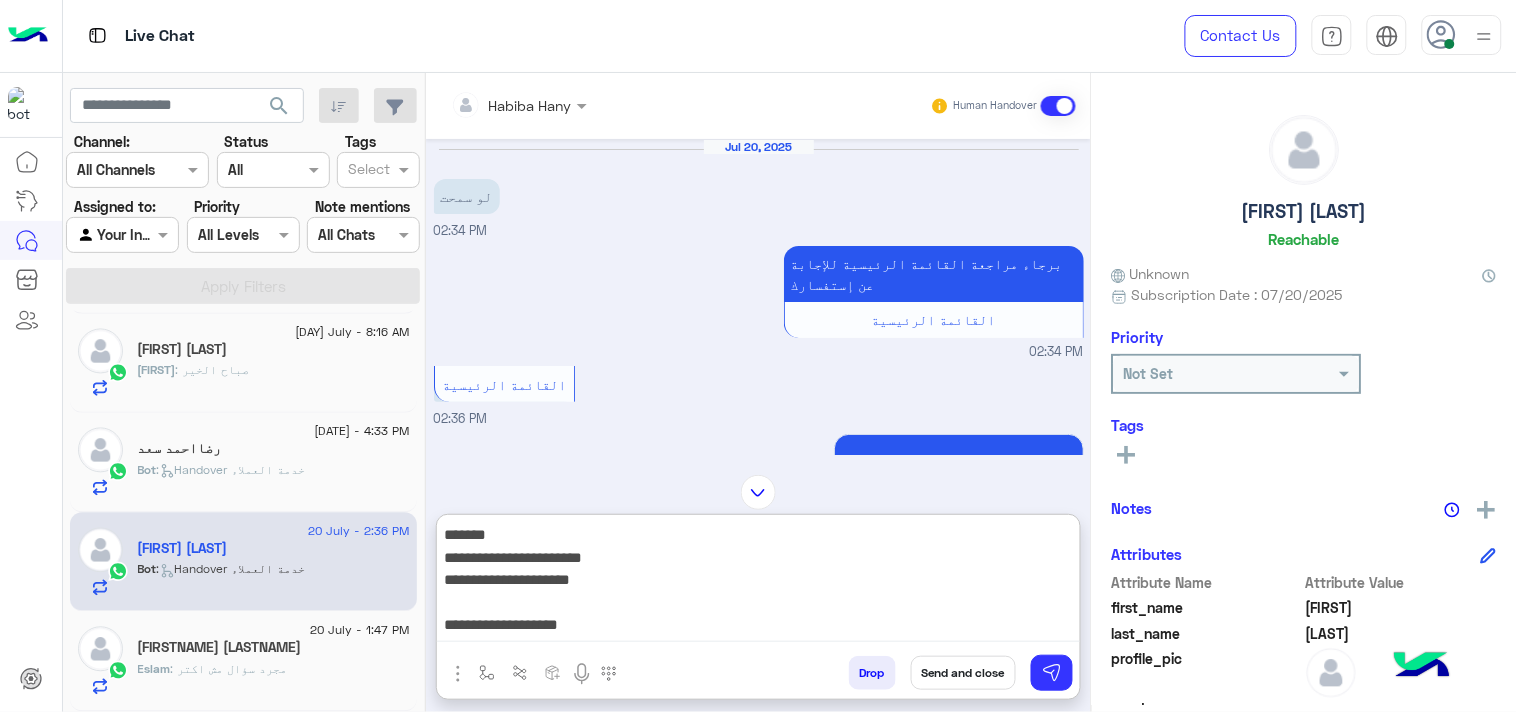 drag, startPoint x: 1166, startPoint y: 457, endPoint x: 1195, endPoint y: 377, distance: 85.09406 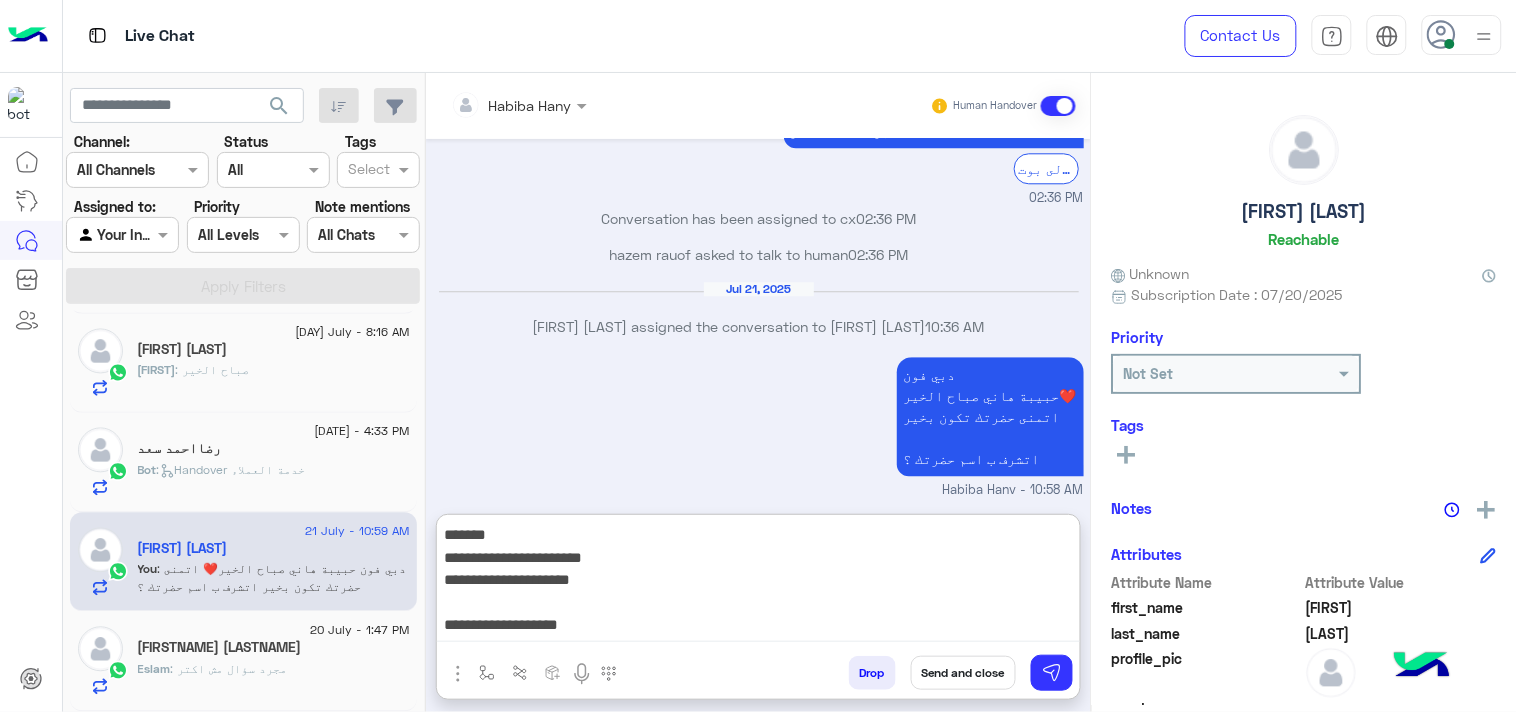 type on "**********" 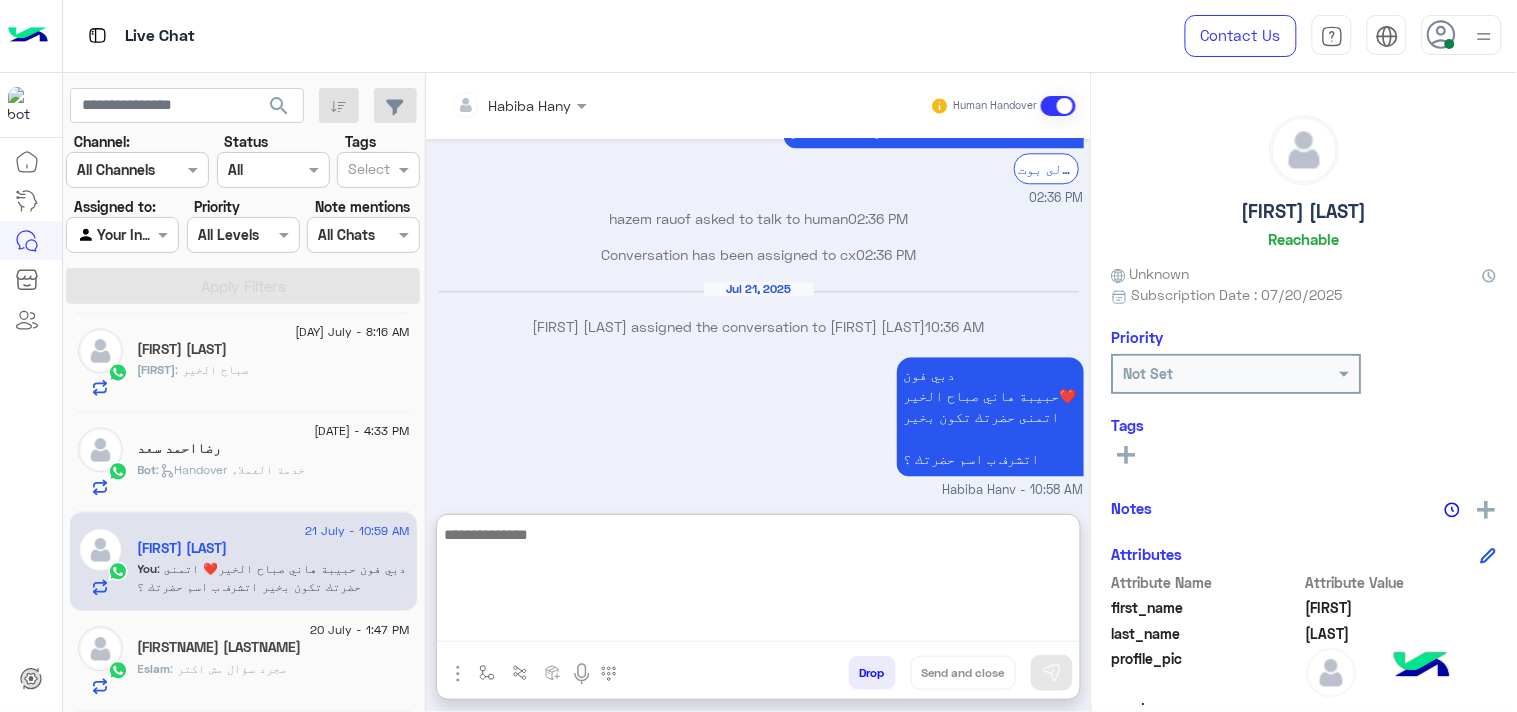 scroll, scrollTop: 1394, scrollLeft: 0, axis: vertical 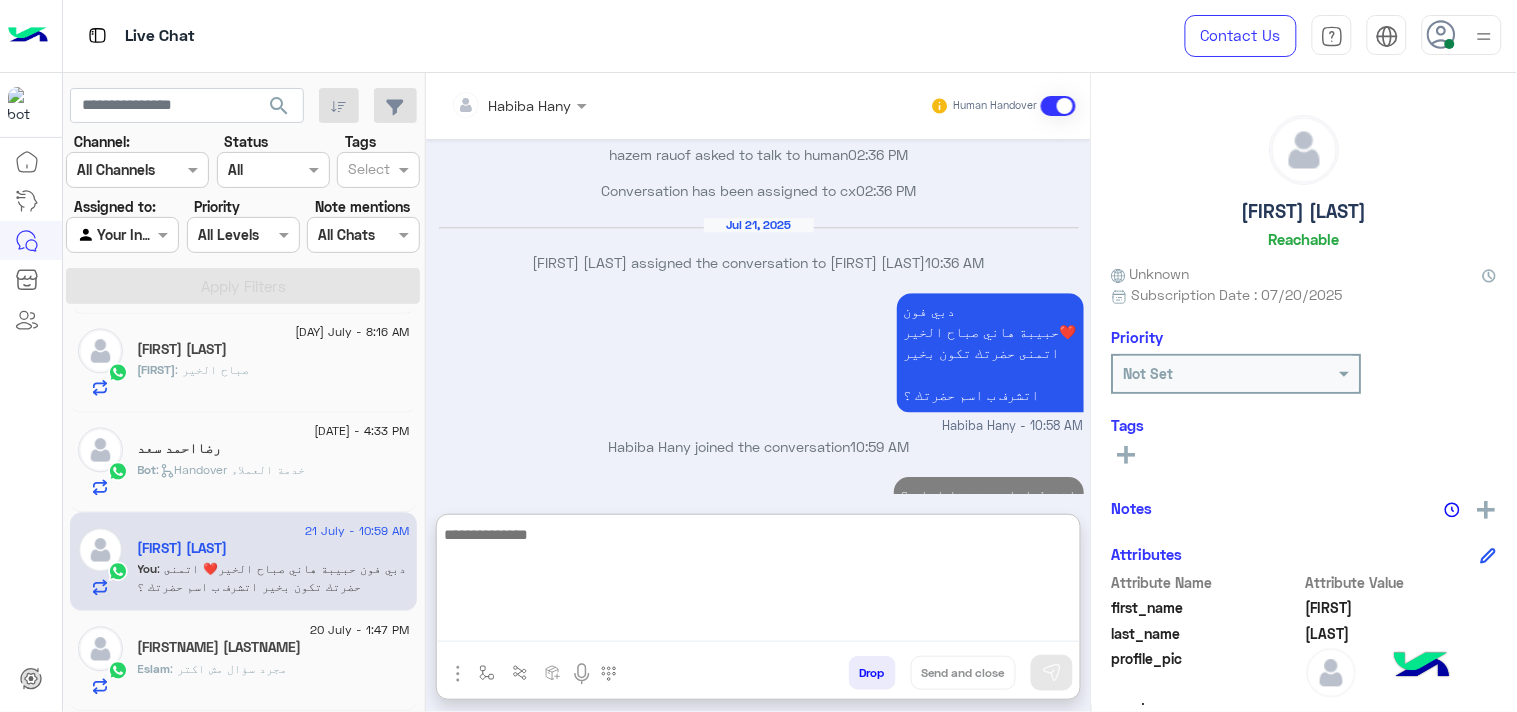 click on "رضااحمد سعد" 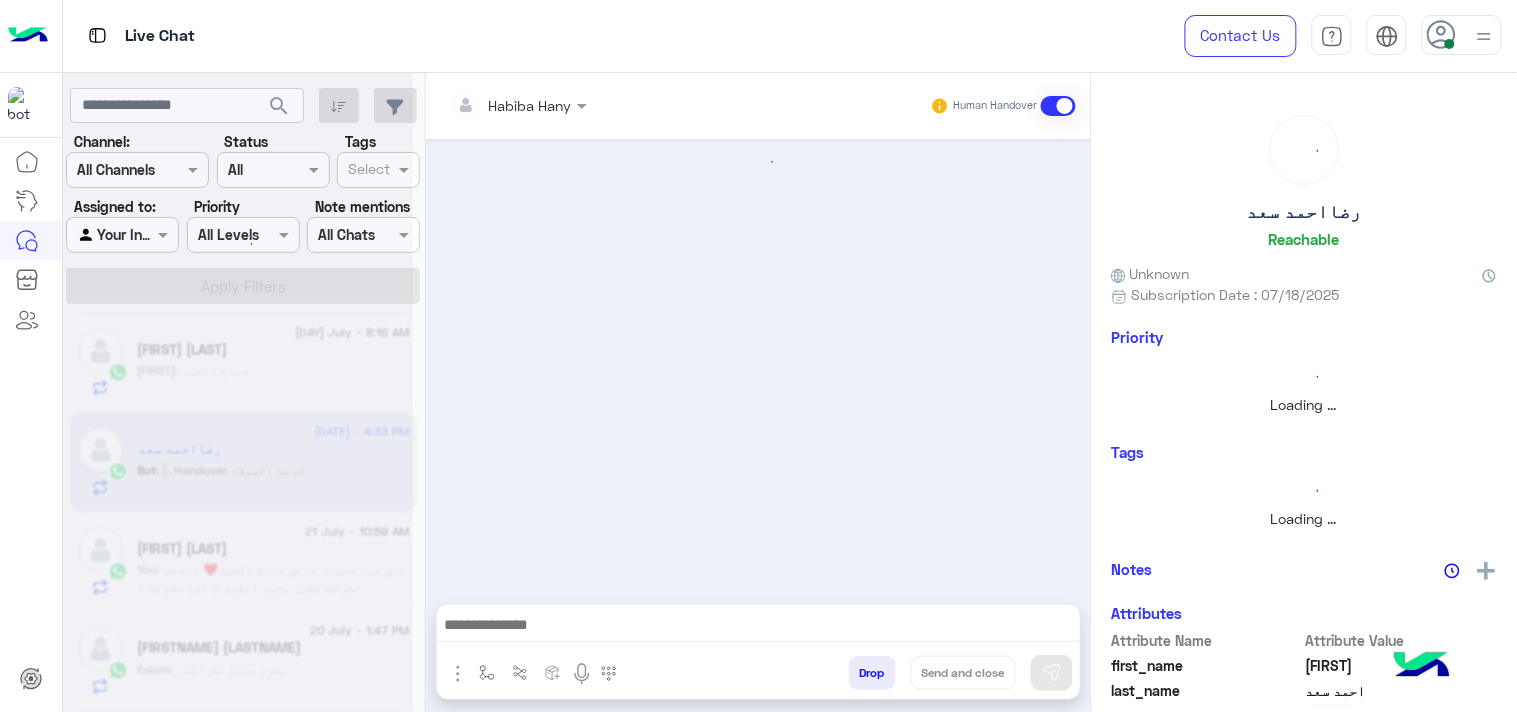 scroll, scrollTop: 0, scrollLeft: 0, axis: both 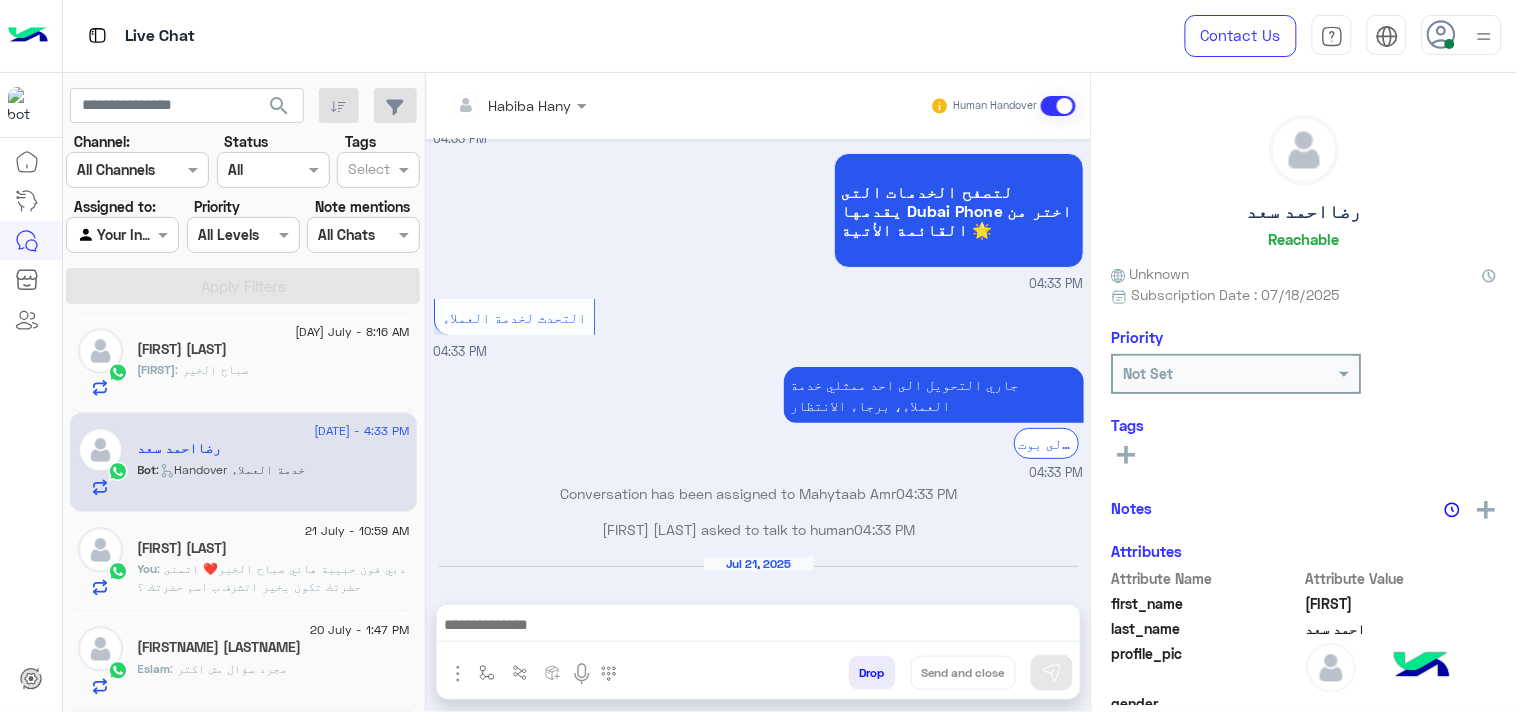 drag, startPoint x: 686, startPoint y: 607, endPoint x: 704, endPoint y: 618, distance: 21.095022 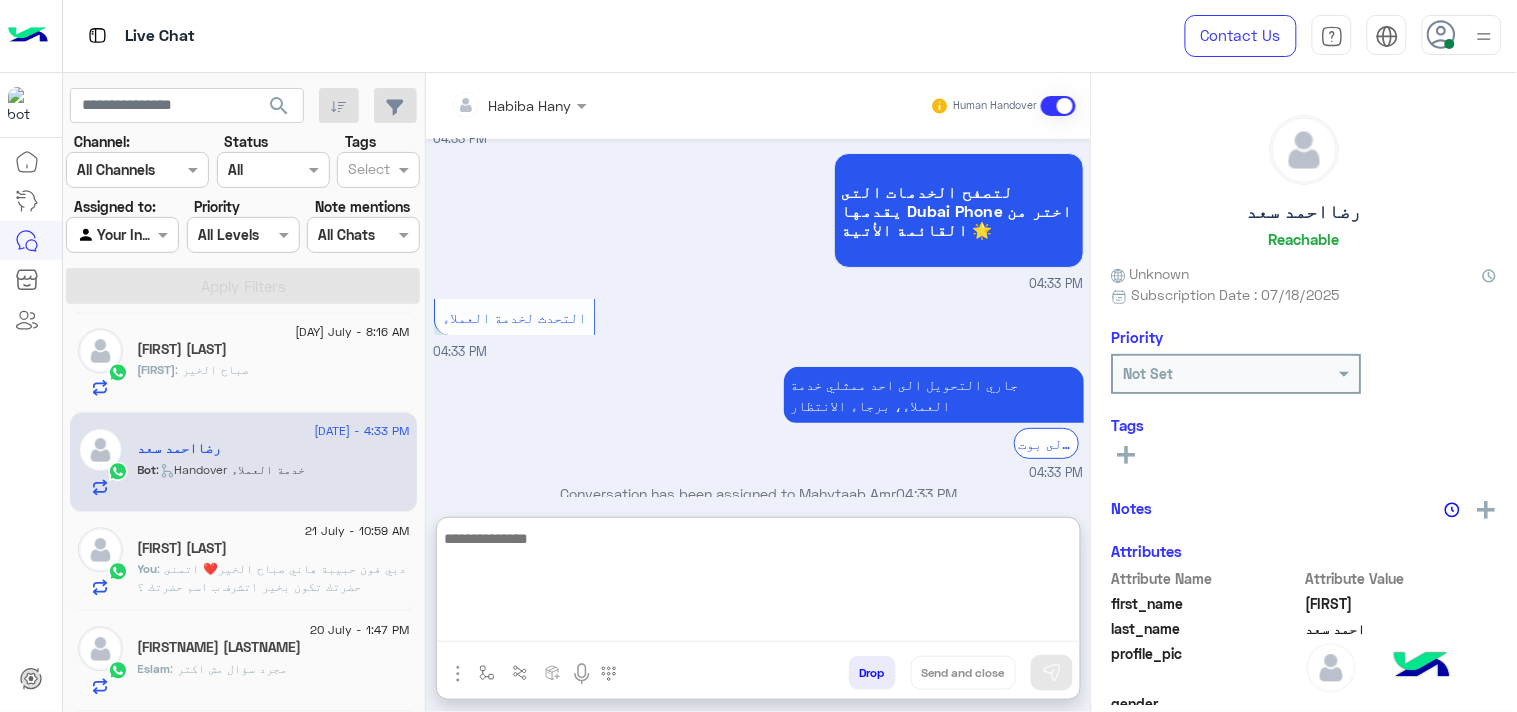 paste on "**********" 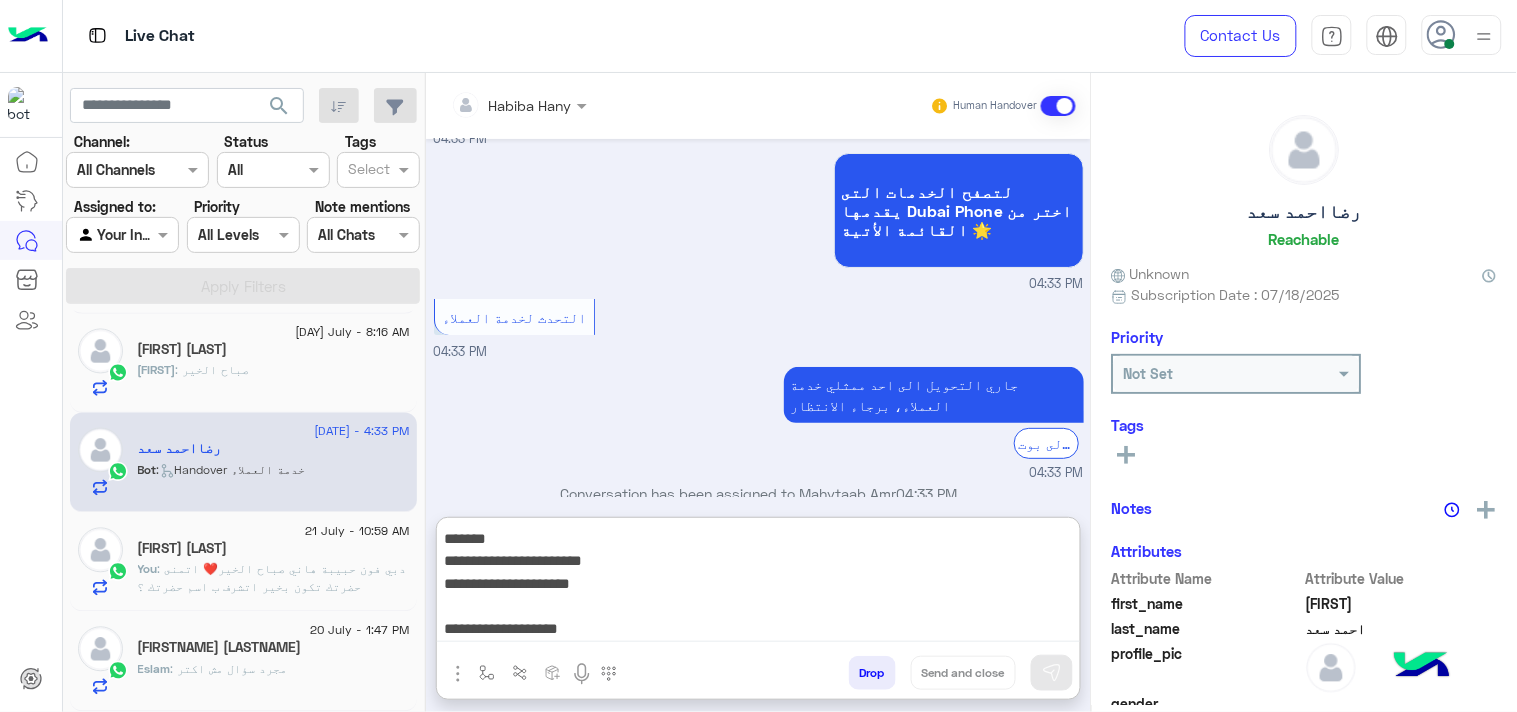 click on "**********" at bounding box center (758, 584) 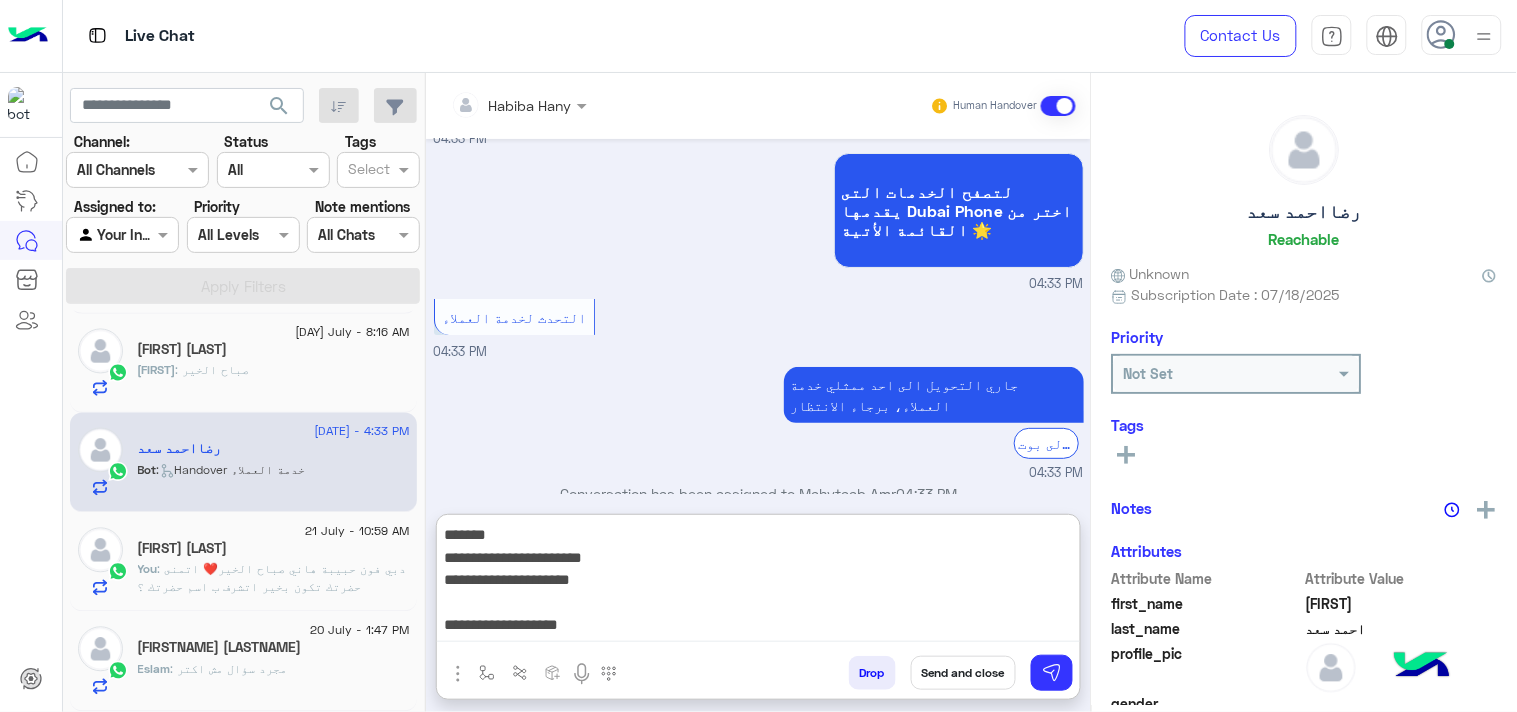 scroll, scrollTop: 38, scrollLeft: 0, axis: vertical 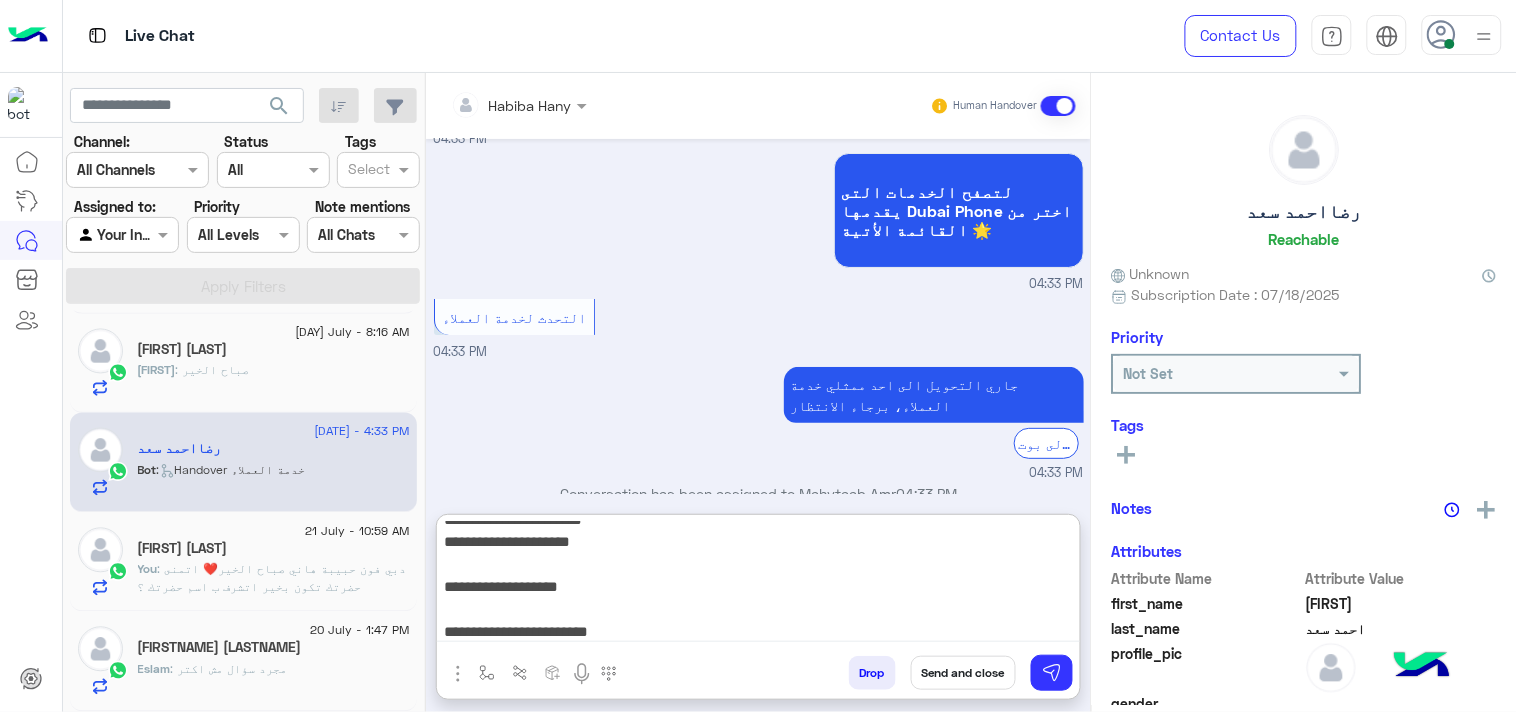 click on "**********" at bounding box center (758, 582) 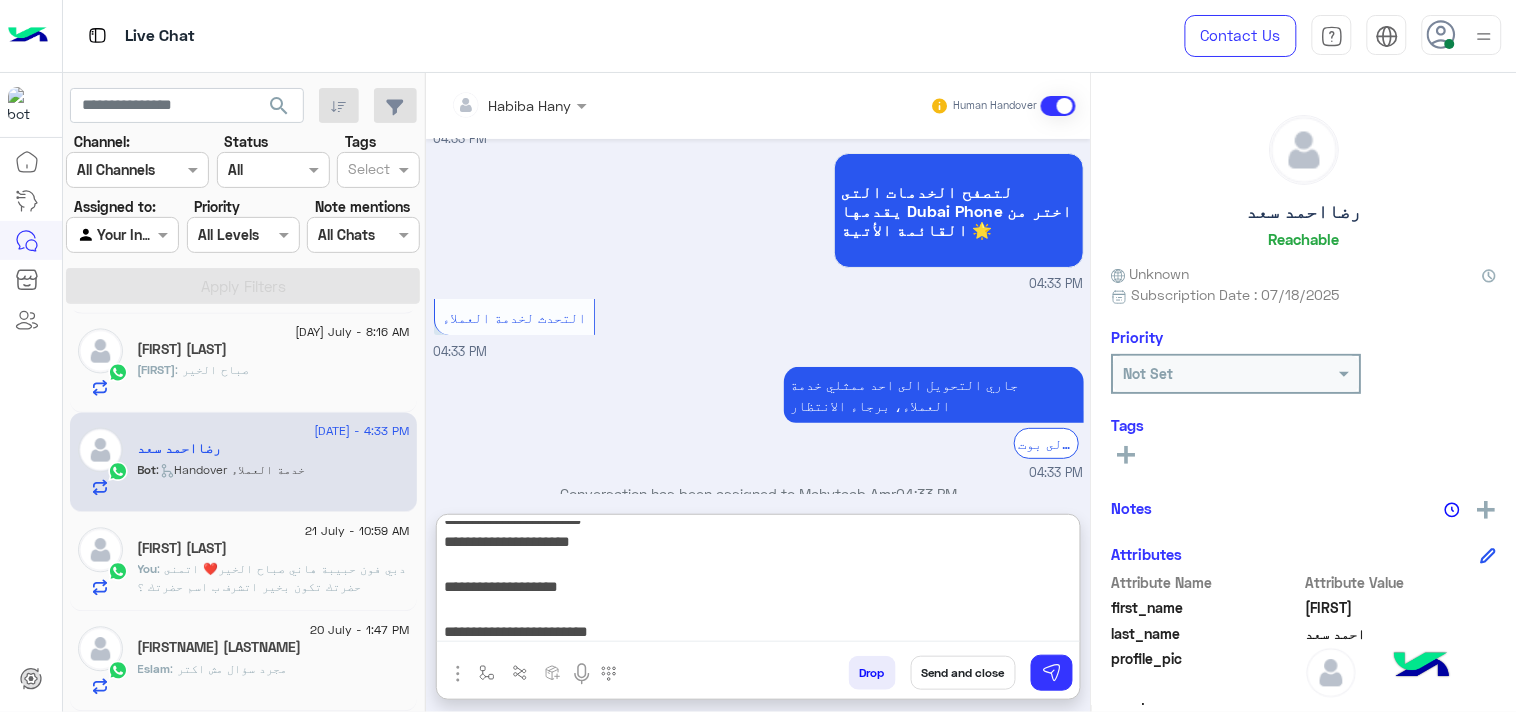 type on "**********" 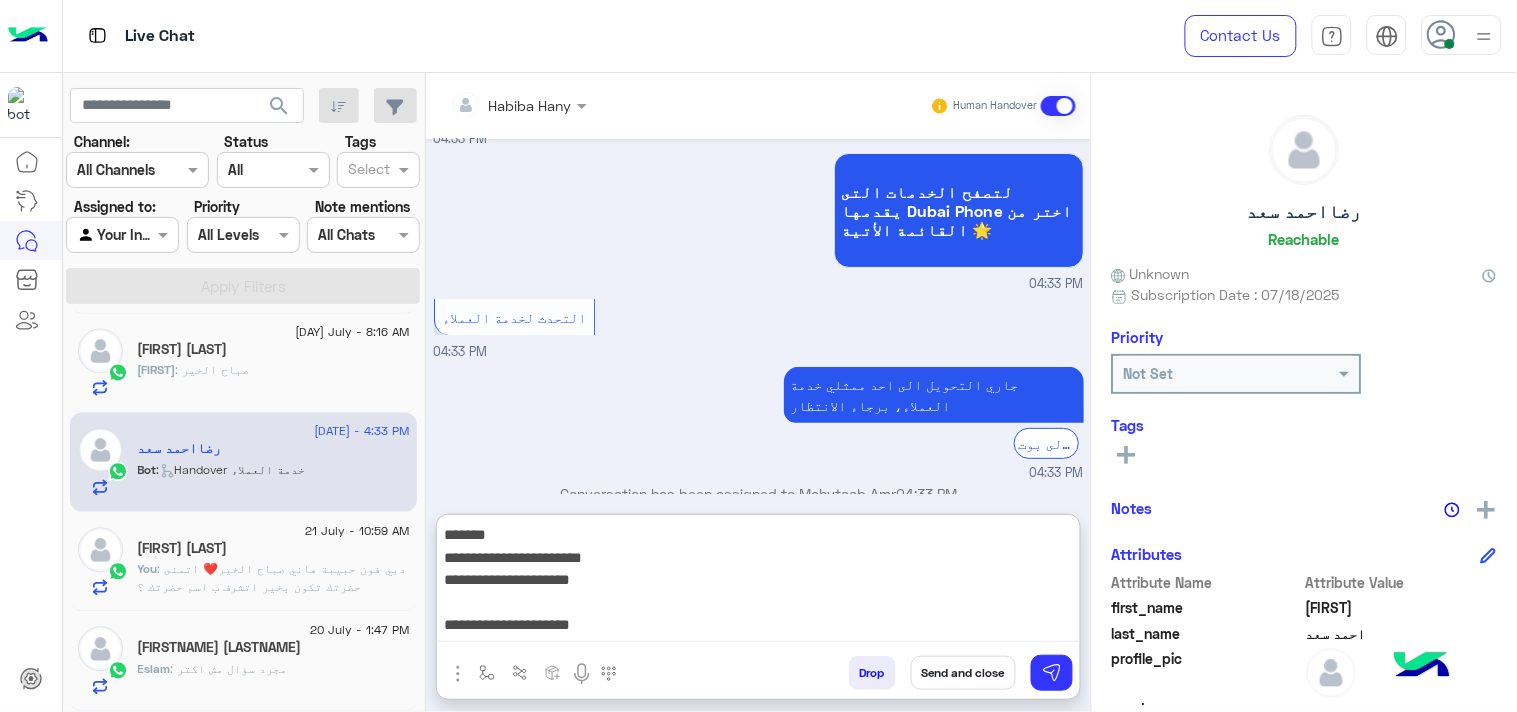 scroll, scrollTop: 1101, scrollLeft: 0, axis: vertical 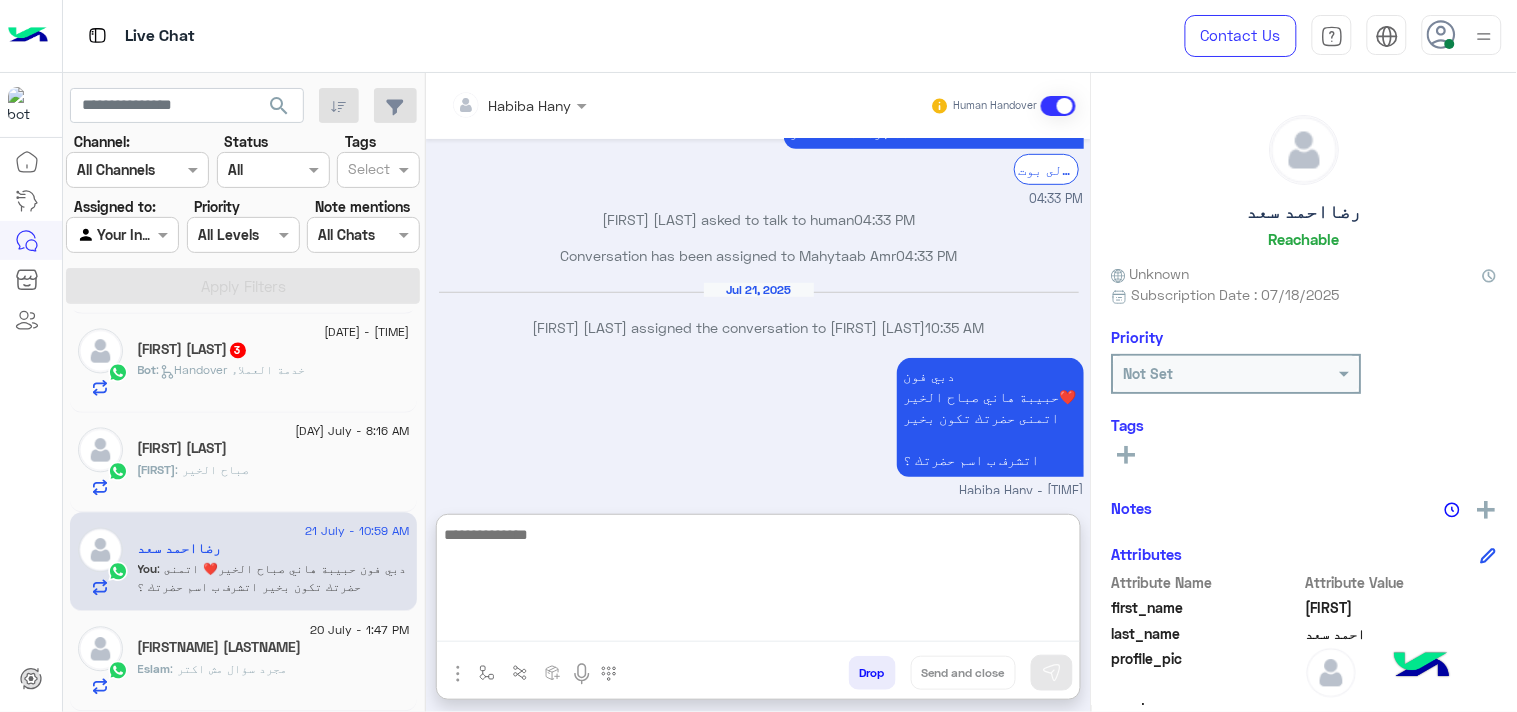 paste on "**********" 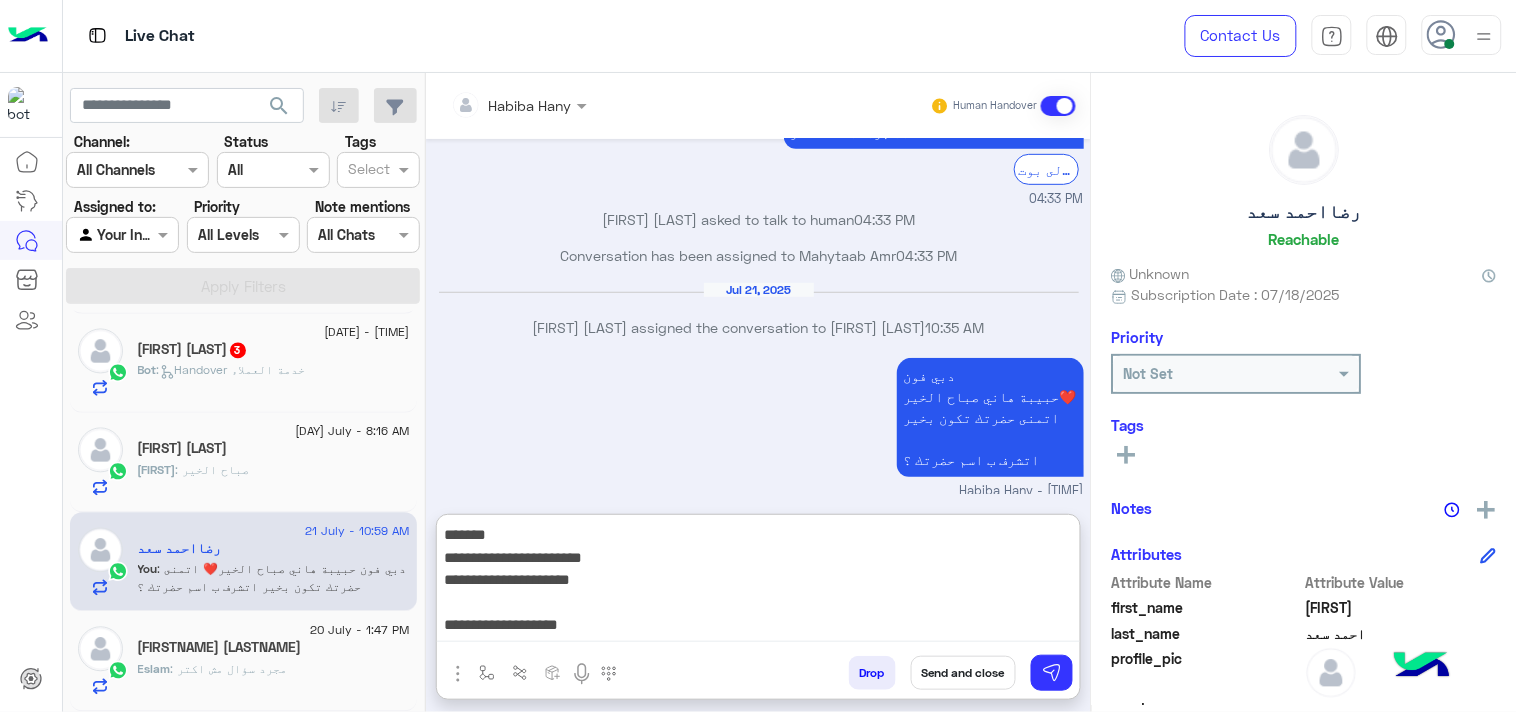 drag, startPoint x: 956, startPoint y: 590, endPoint x: 1145, endPoint y: 383, distance: 280.3034 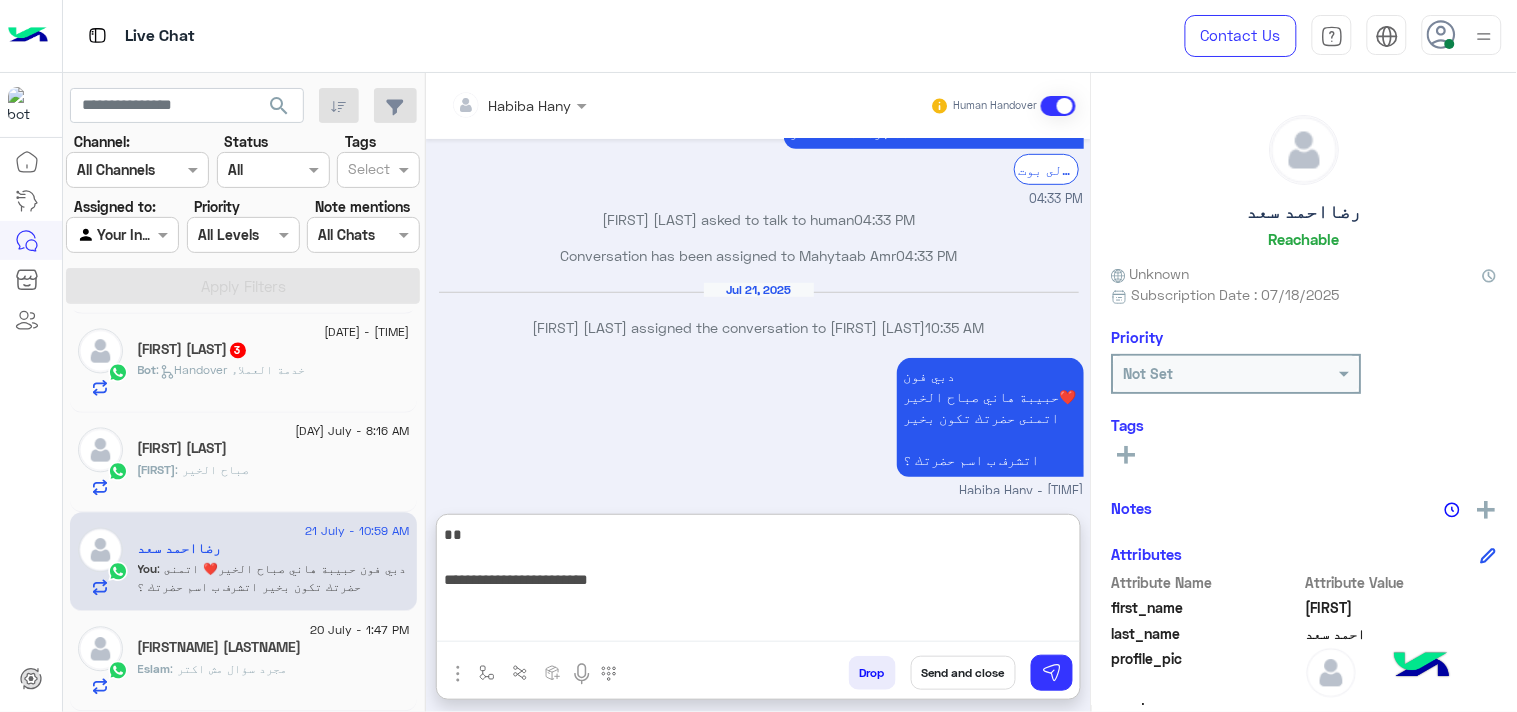 type on "**********" 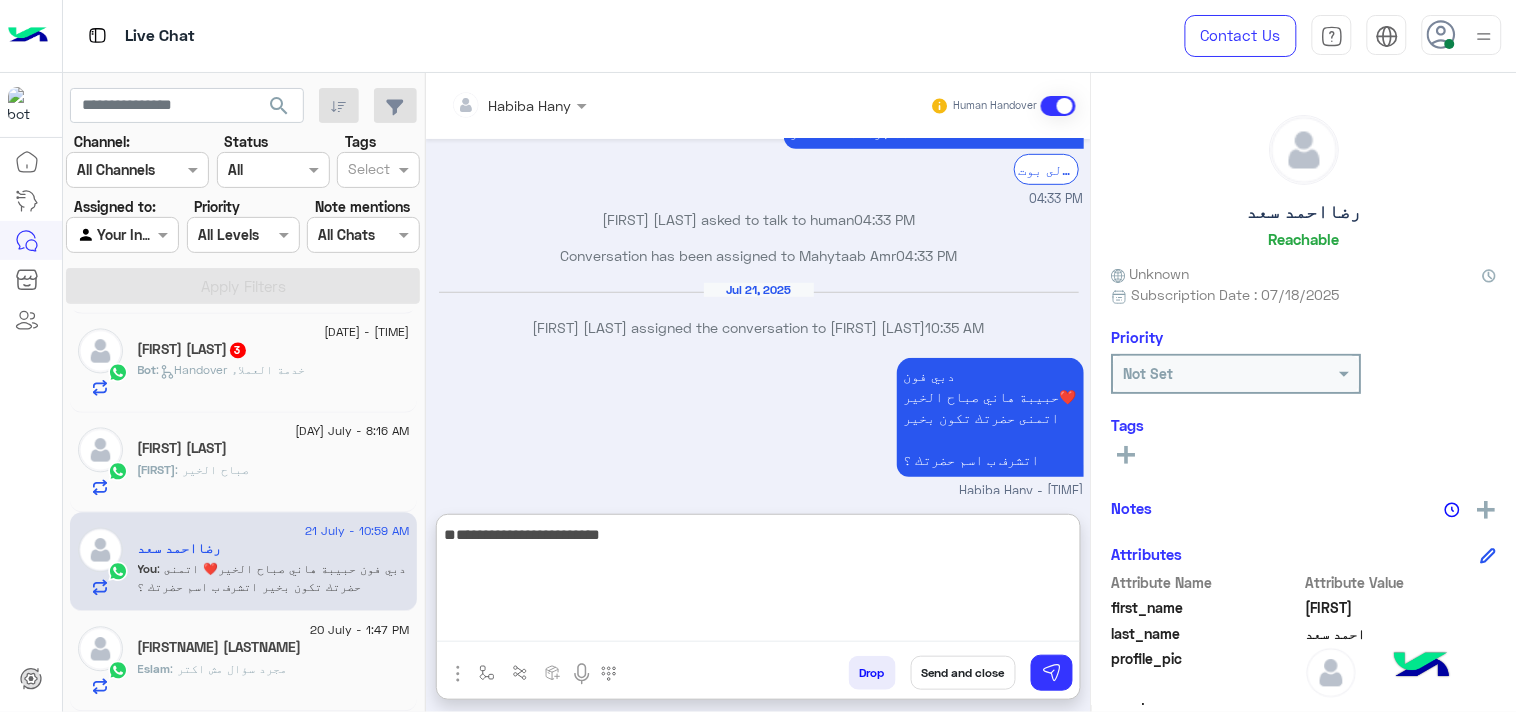 drag, startPoint x: 853, startPoint y: 528, endPoint x: 1105, endPoint y: 522, distance: 252.07141 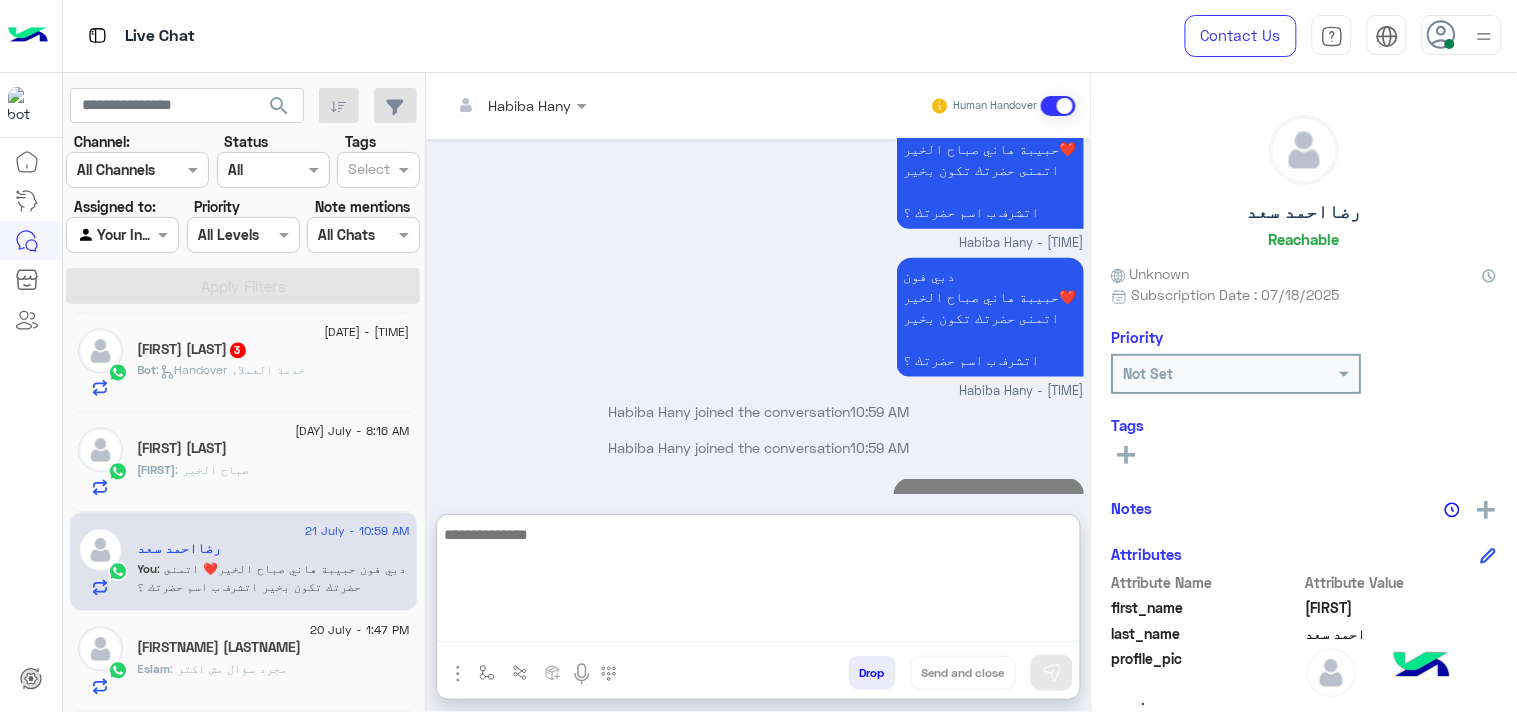 click on "20 July - 1:47 PM" 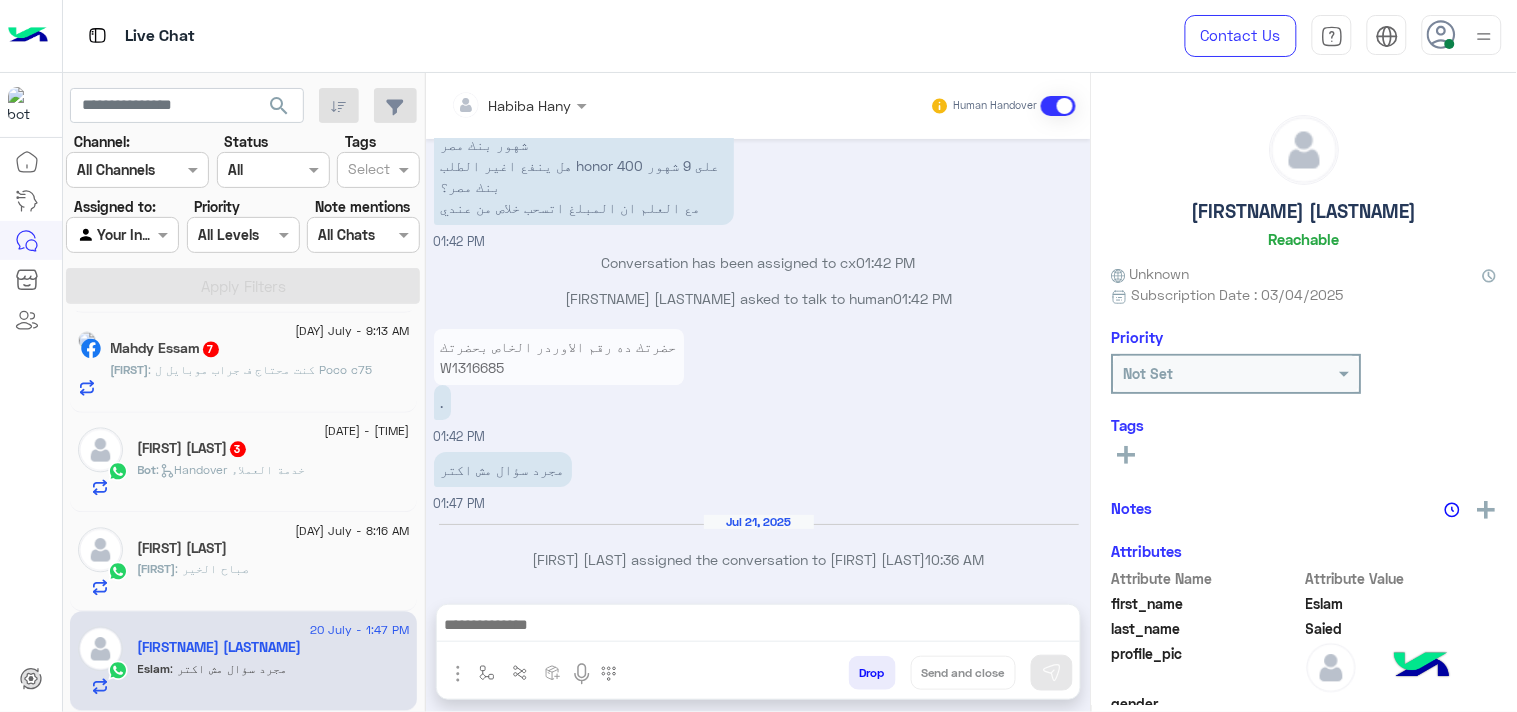 click at bounding box center [519, 104] 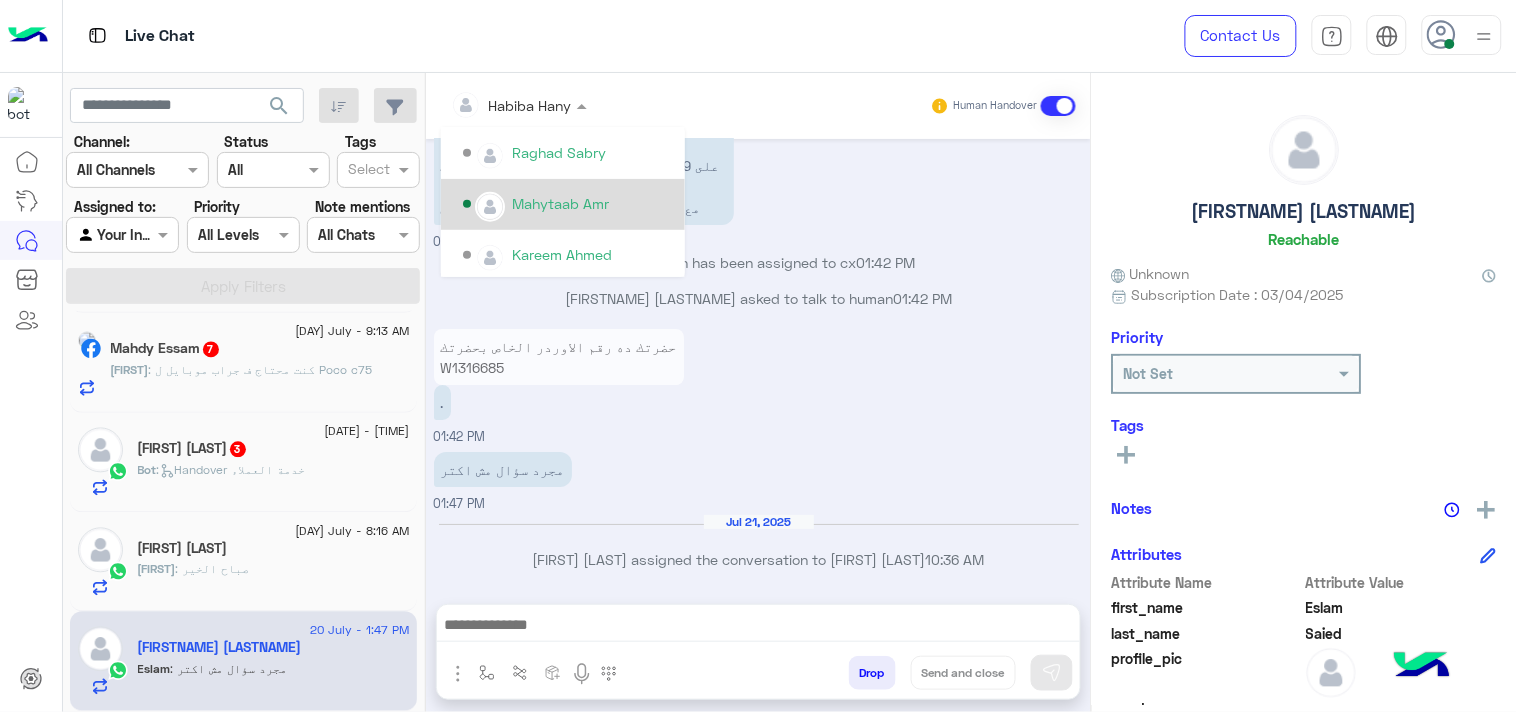 click on "Mahytaab Amr" at bounding box center [560, 203] 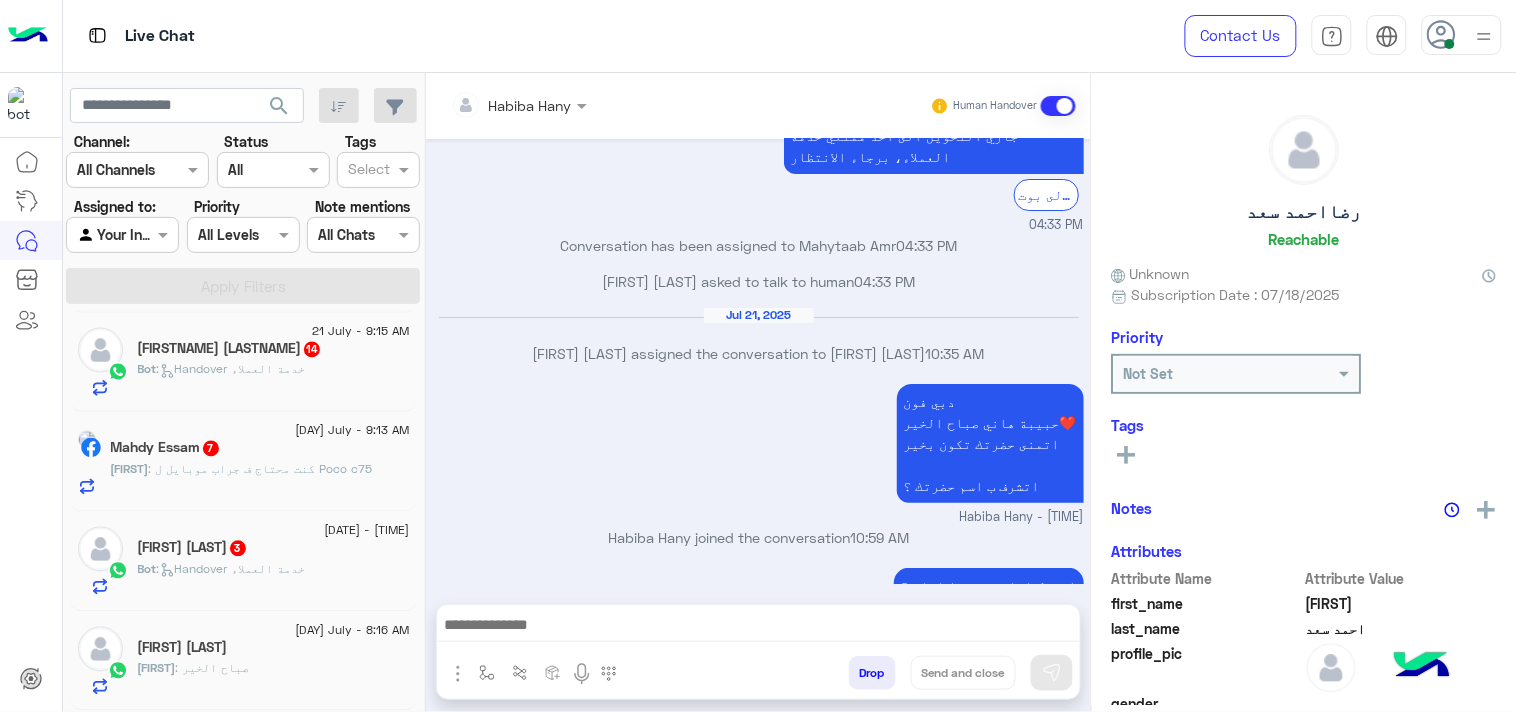 click on "search" 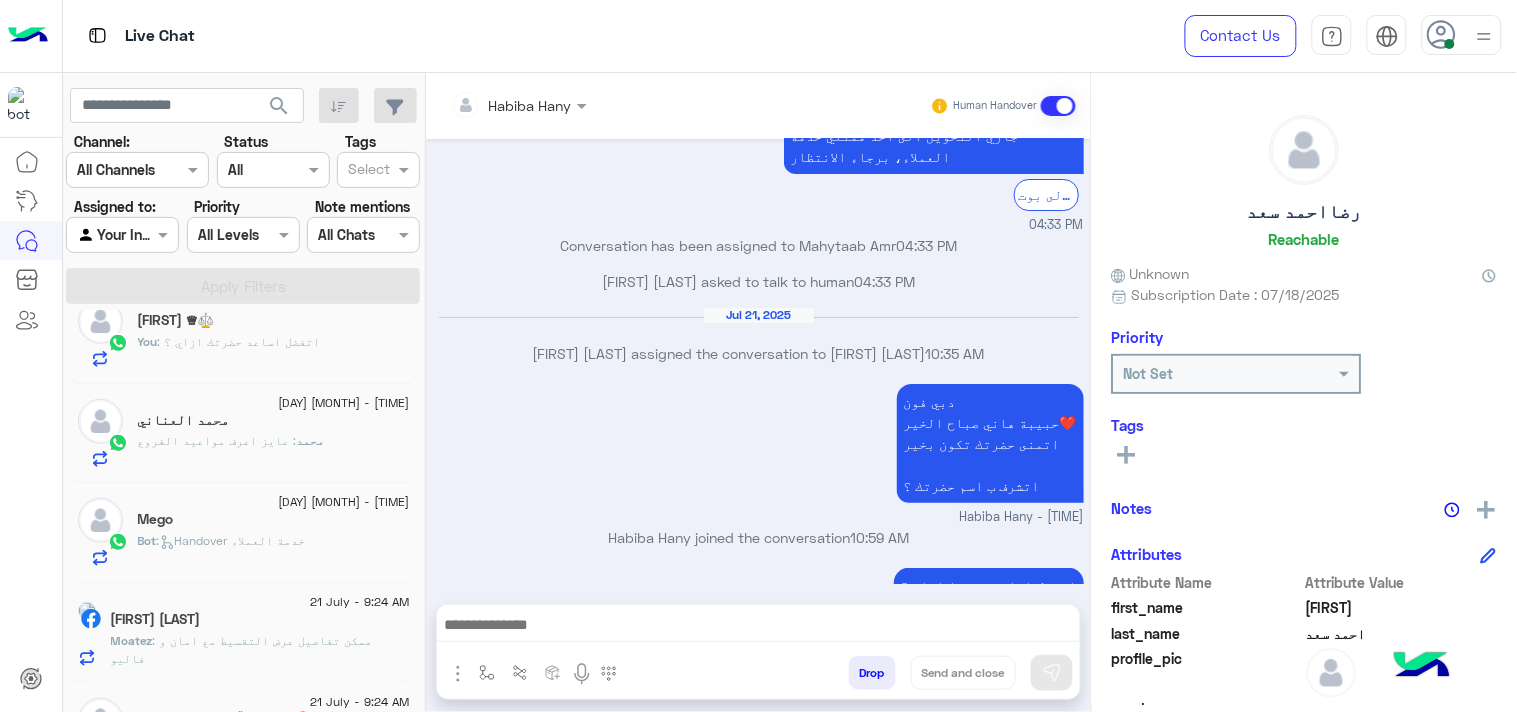 click on "محمد العناني" 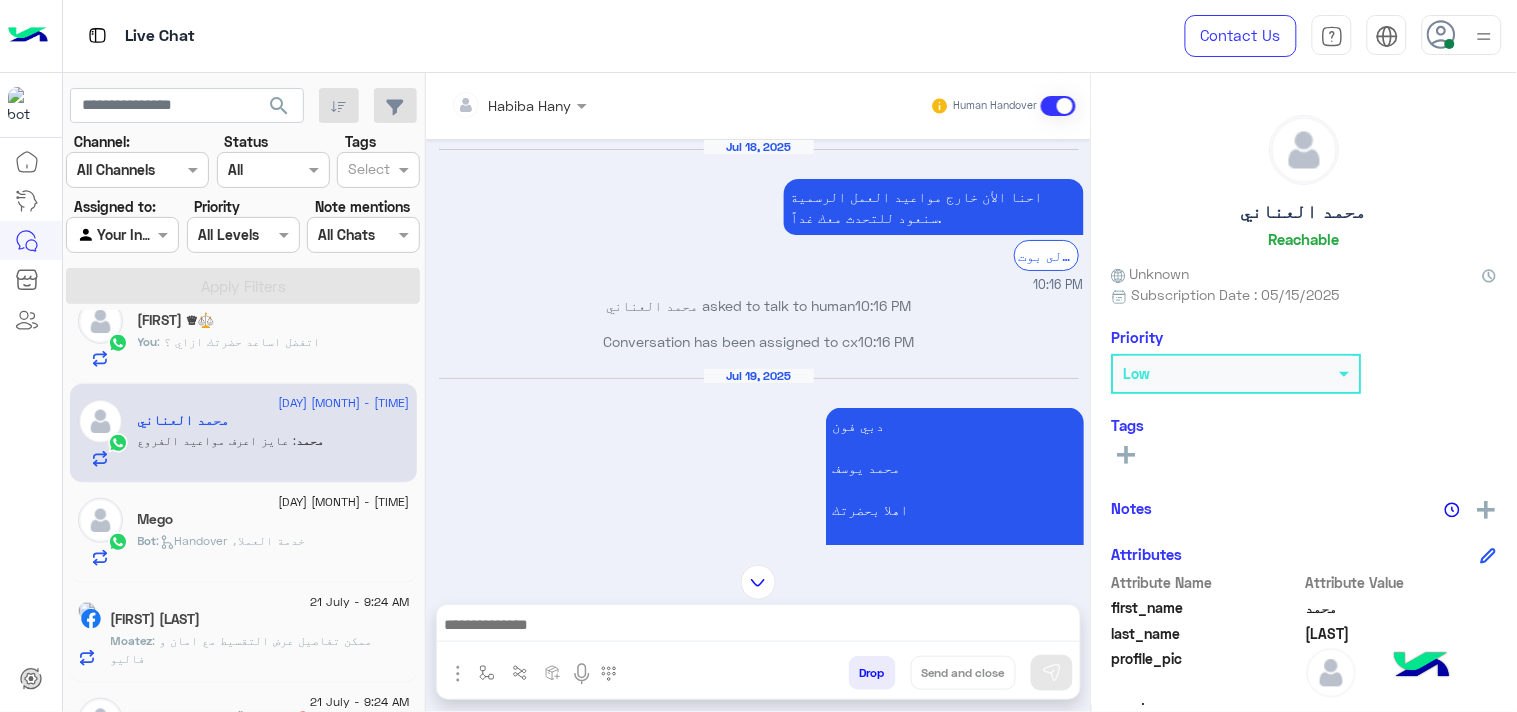 click on ":   Handover خدمة العملاء" 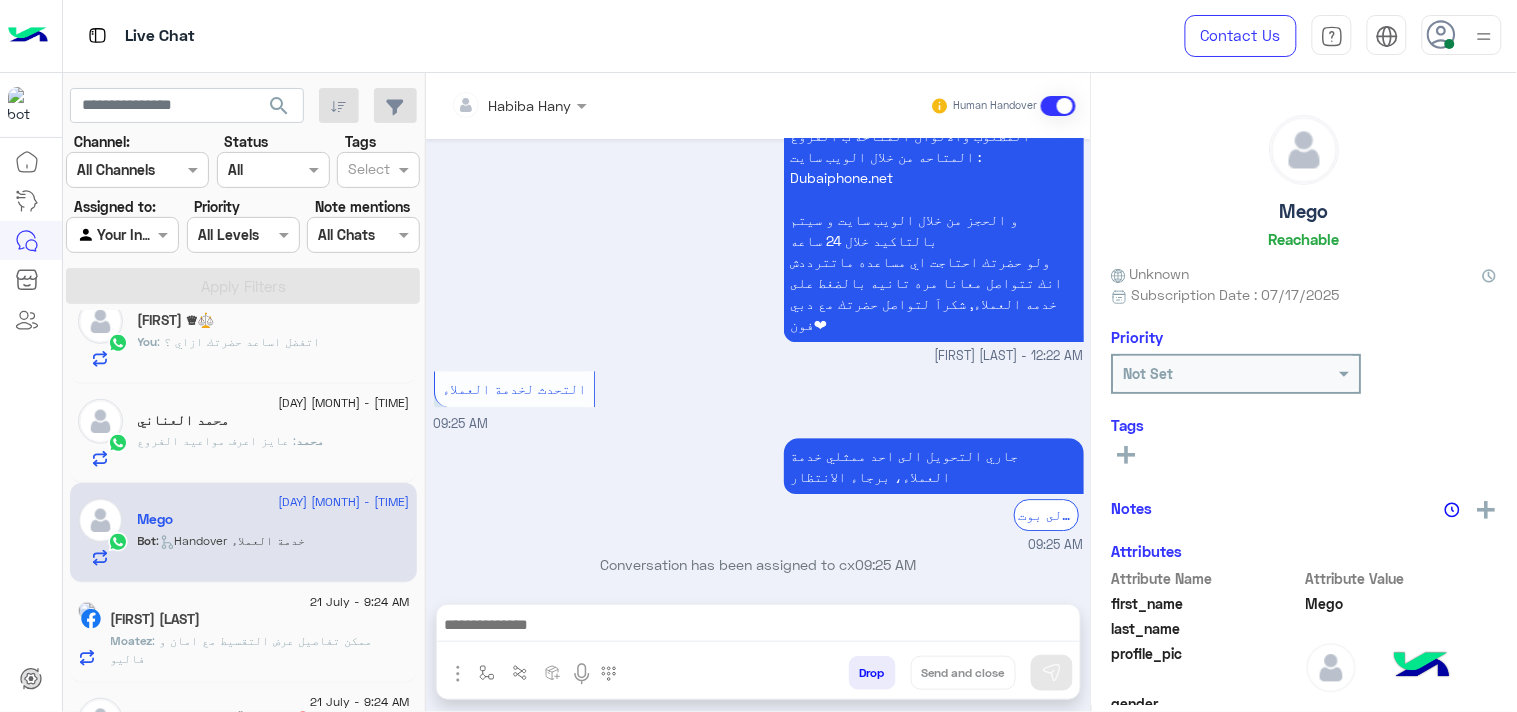 click at bounding box center (758, 627) 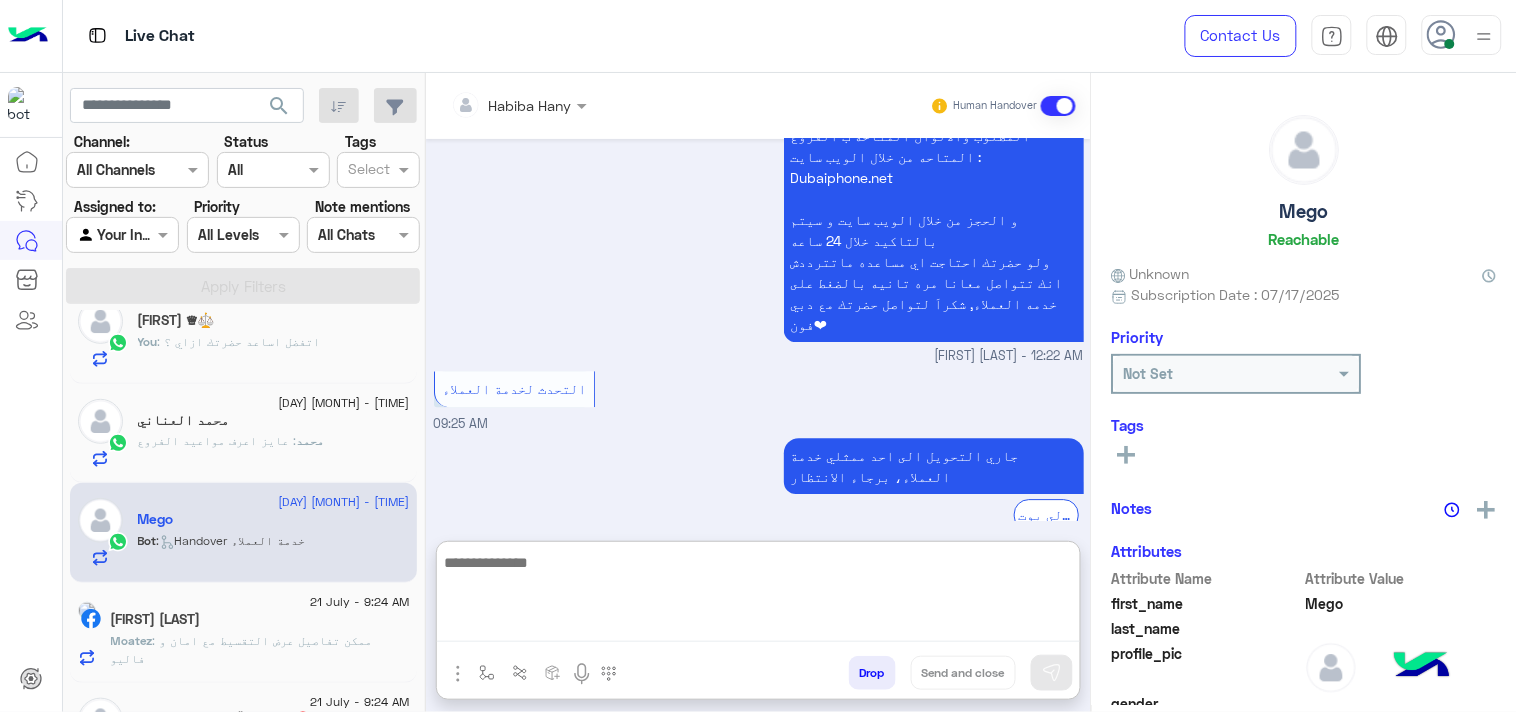 paste on "**********" 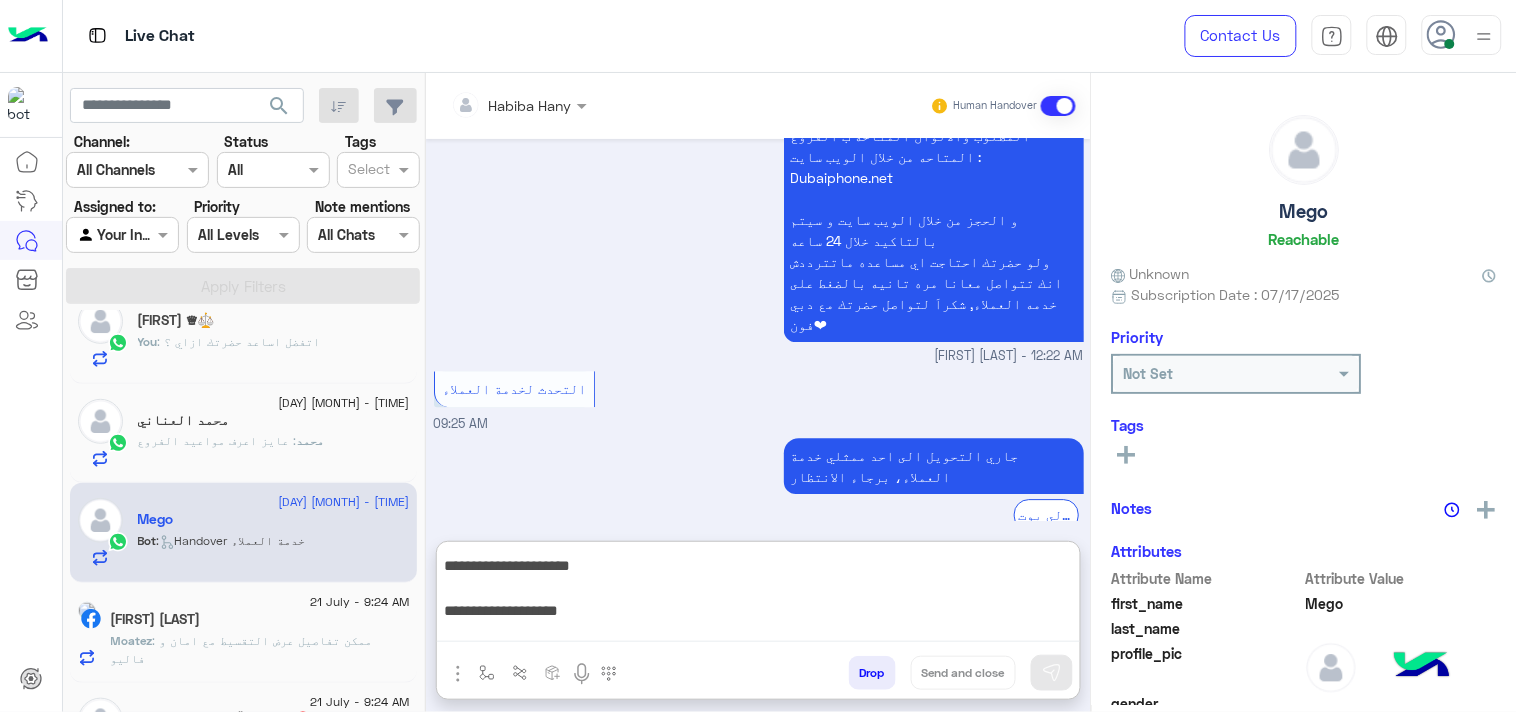 click on "**********" at bounding box center (758, 596) 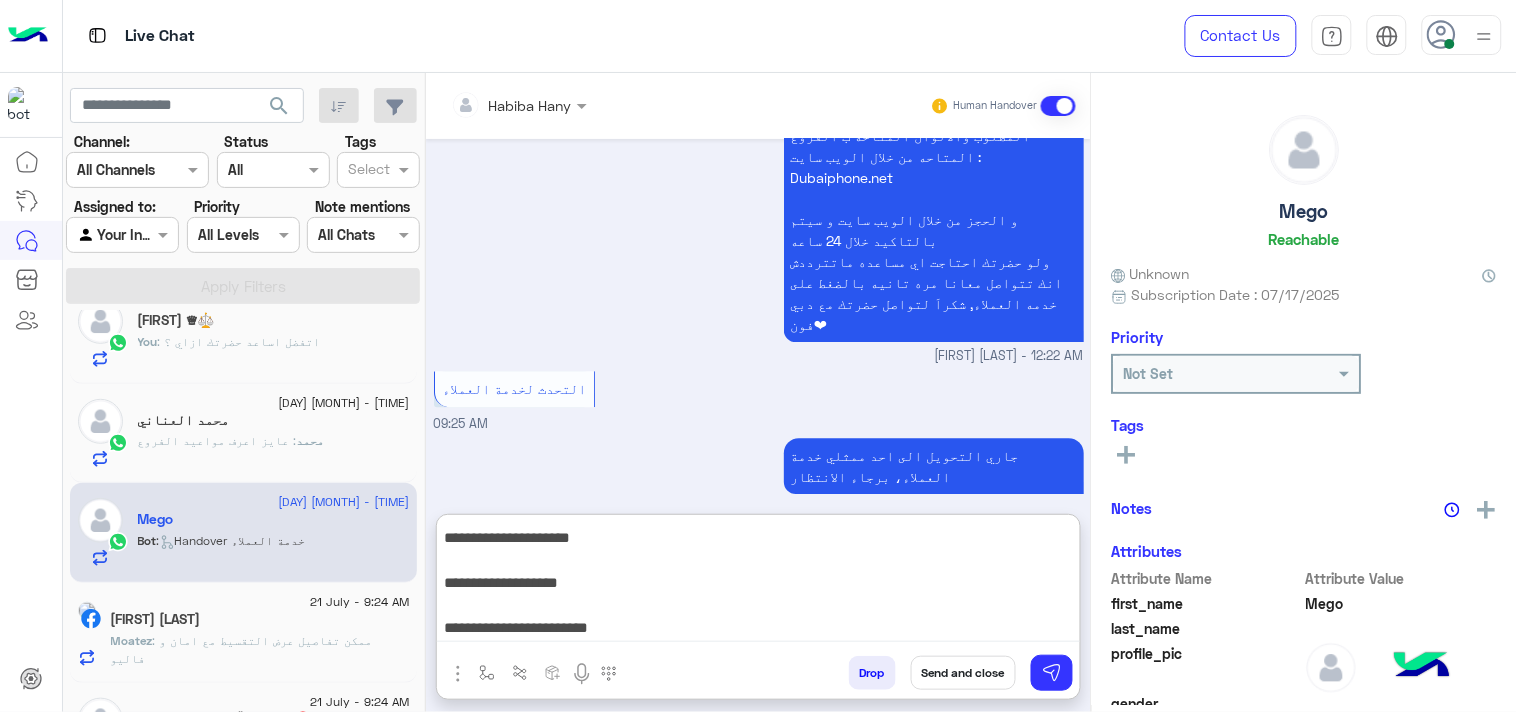 click on "**********" at bounding box center [758, 582] 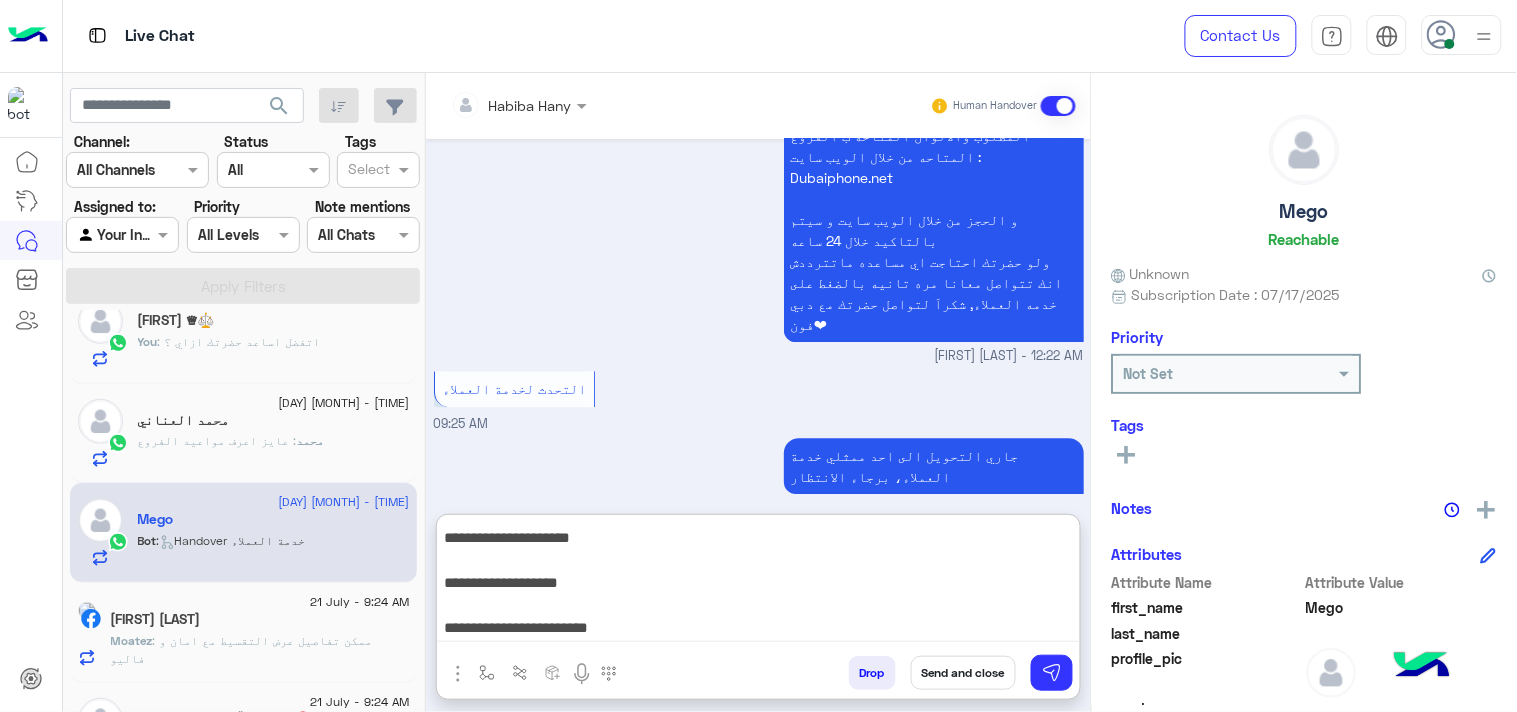 click on "**********" at bounding box center (758, 582) 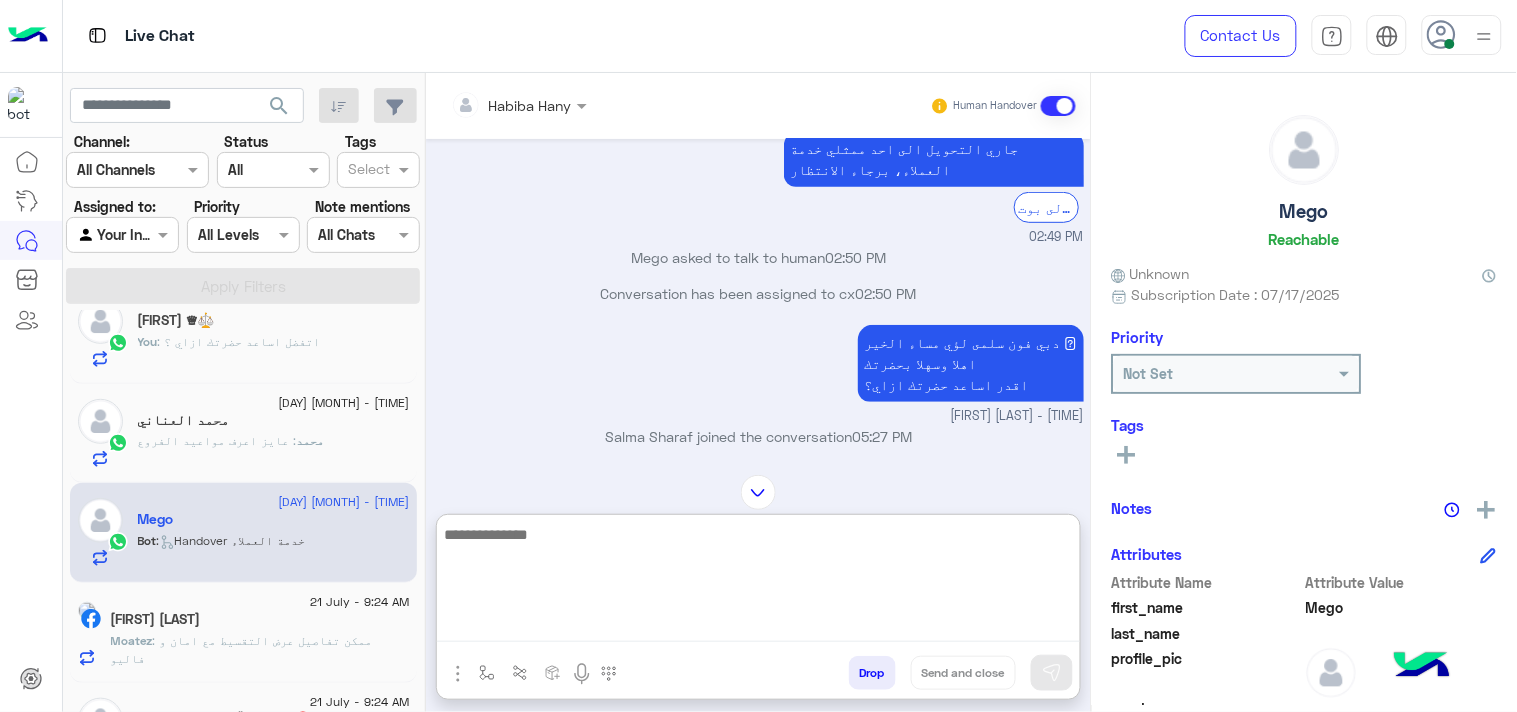 paste on "**********" 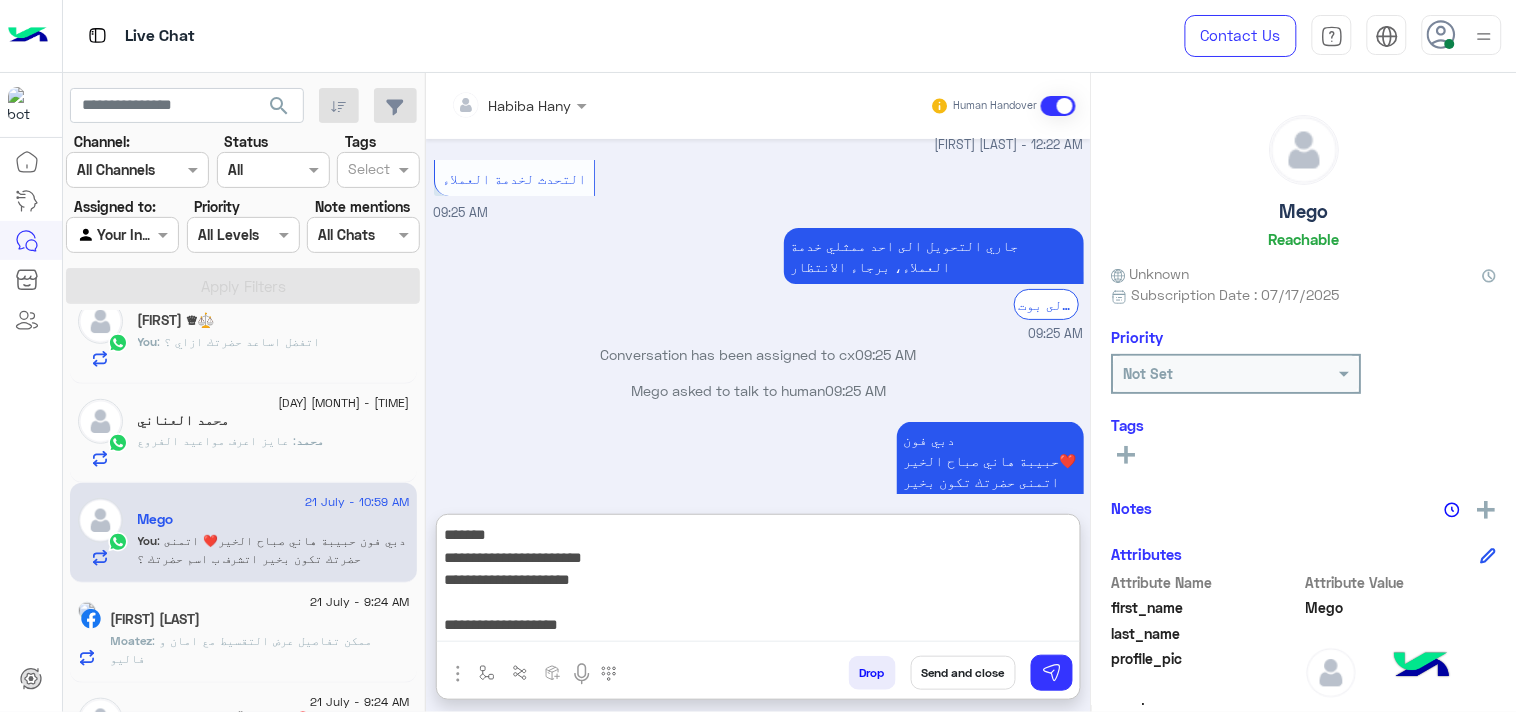 drag, startPoint x: 803, startPoint y: 575, endPoint x: 1262, endPoint y: 323, distance: 523.6268 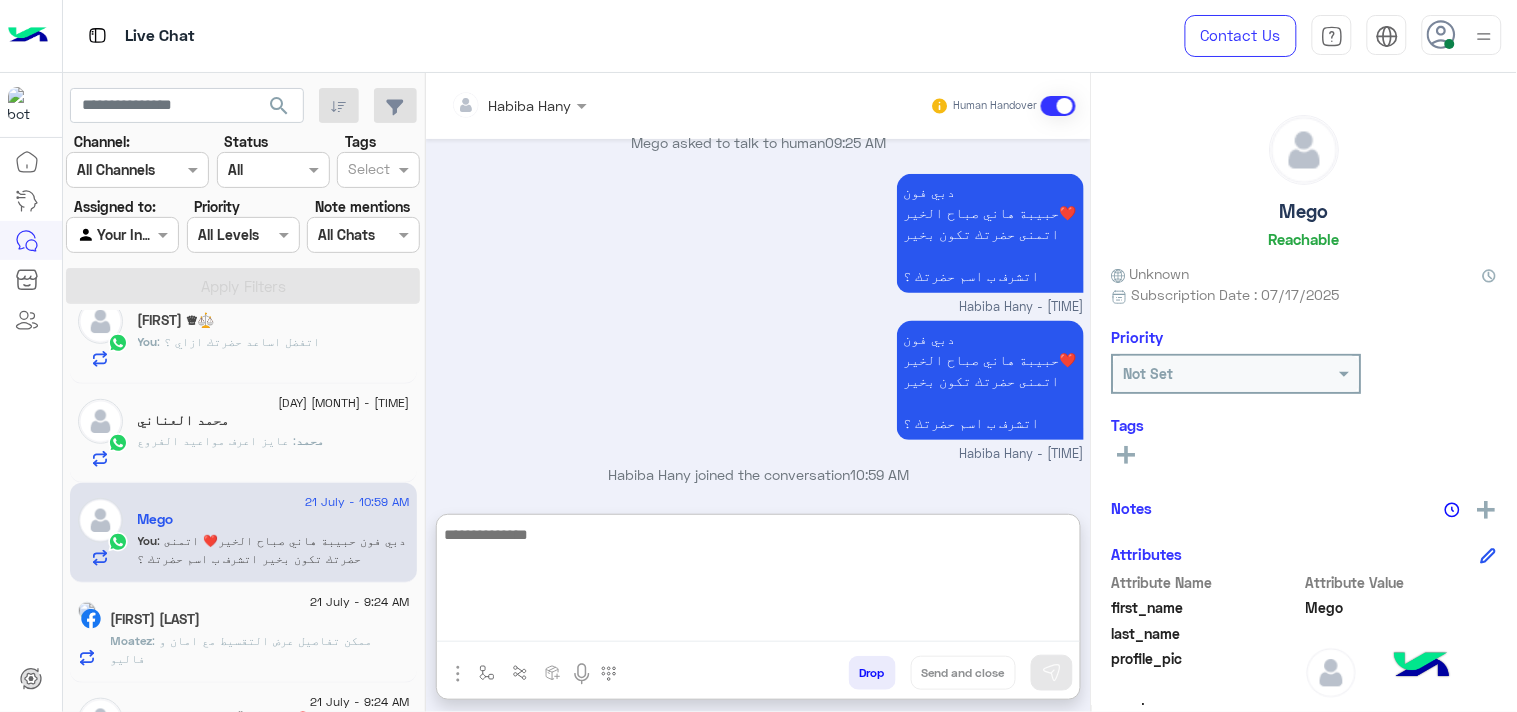 click on "Moatez : ممكن تفاصيل عرض التقسيط مع امان و فاليو" 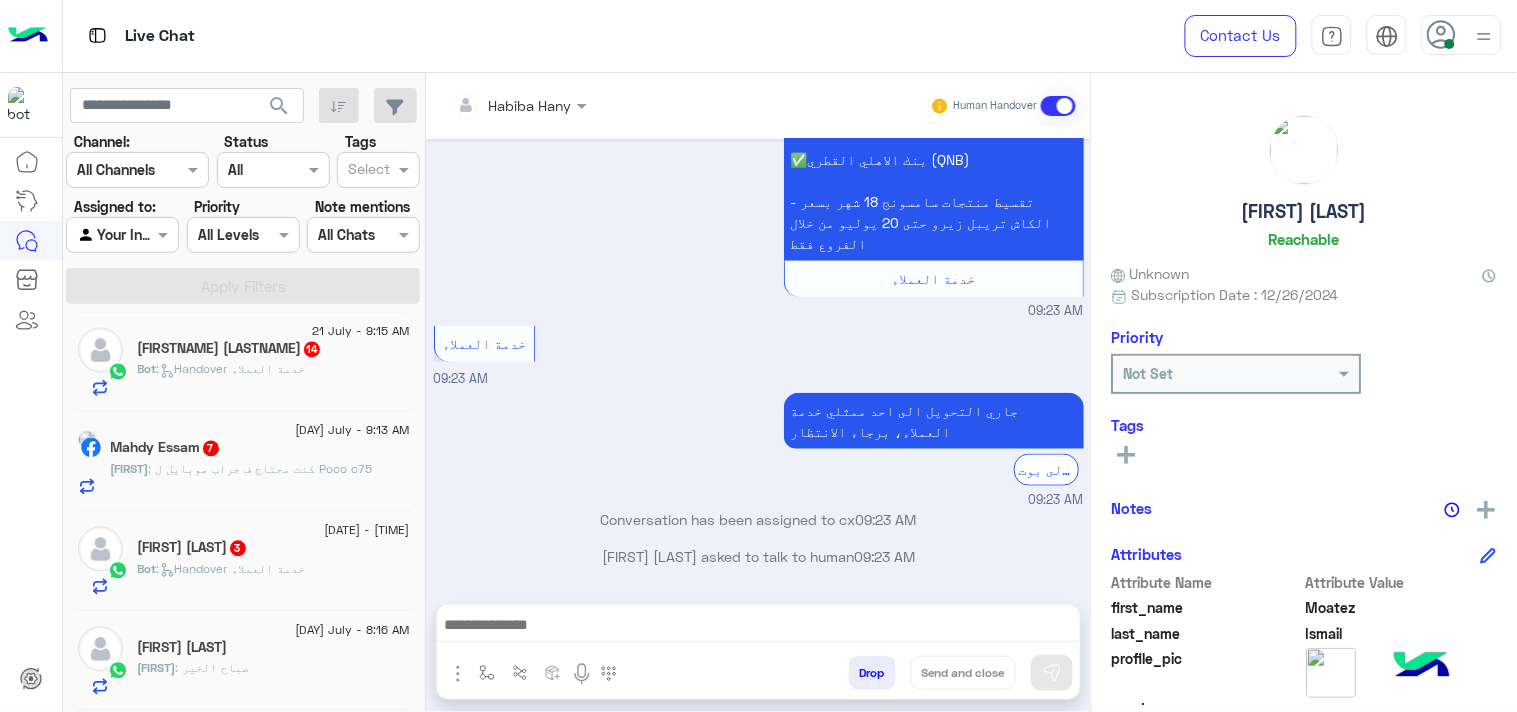 click on "Bot :   Handover خدمة العملاء" 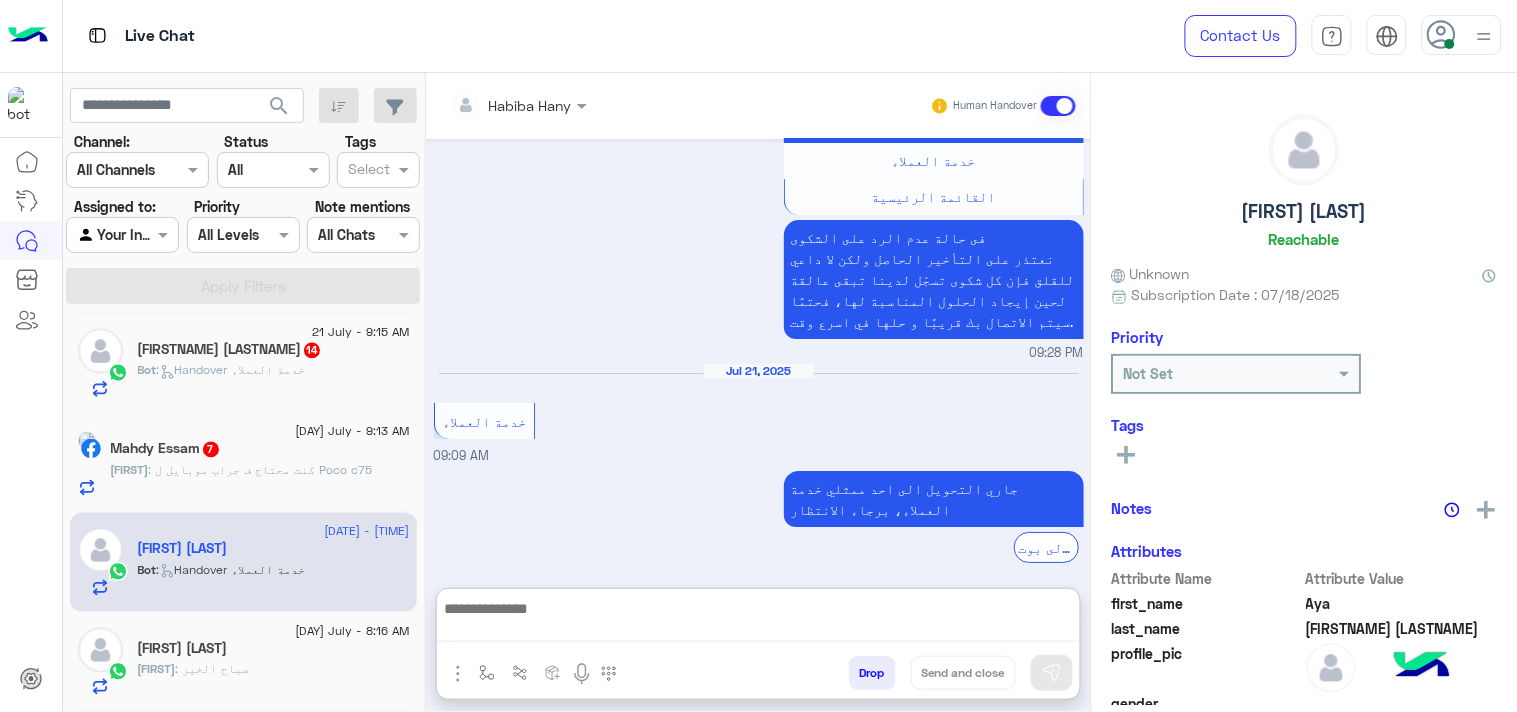 click at bounding box center (758, 619) 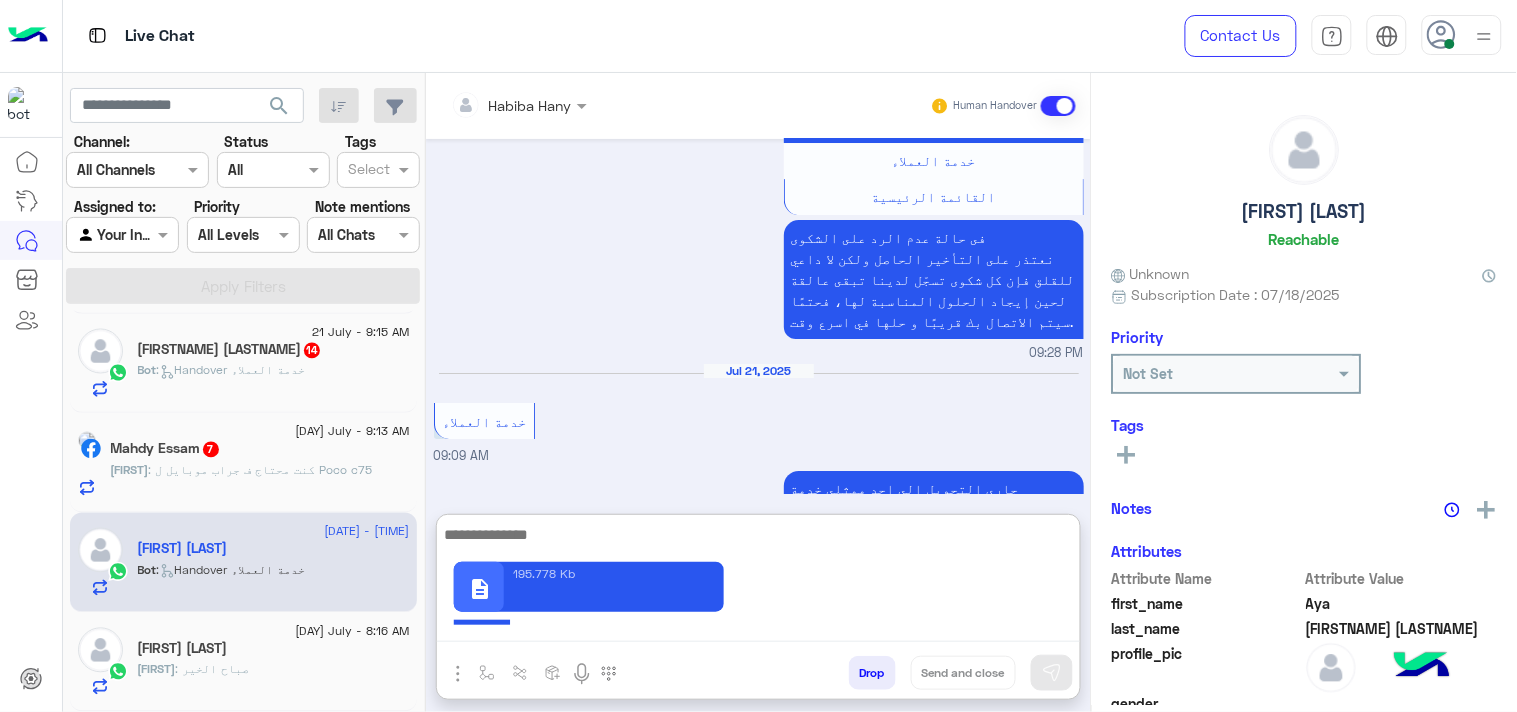 click at bounding box center (758, 582) 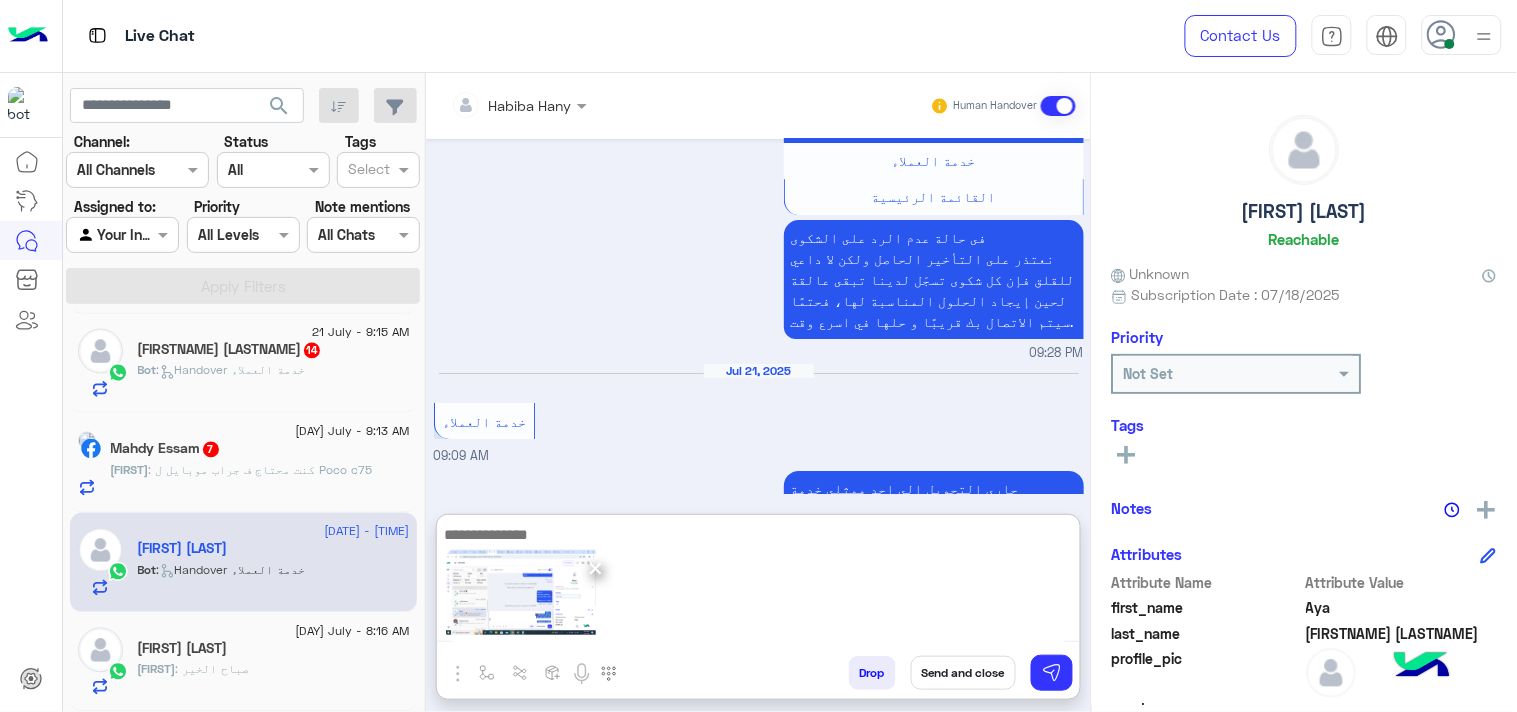 click on "×" at bounding box center [595, 567] 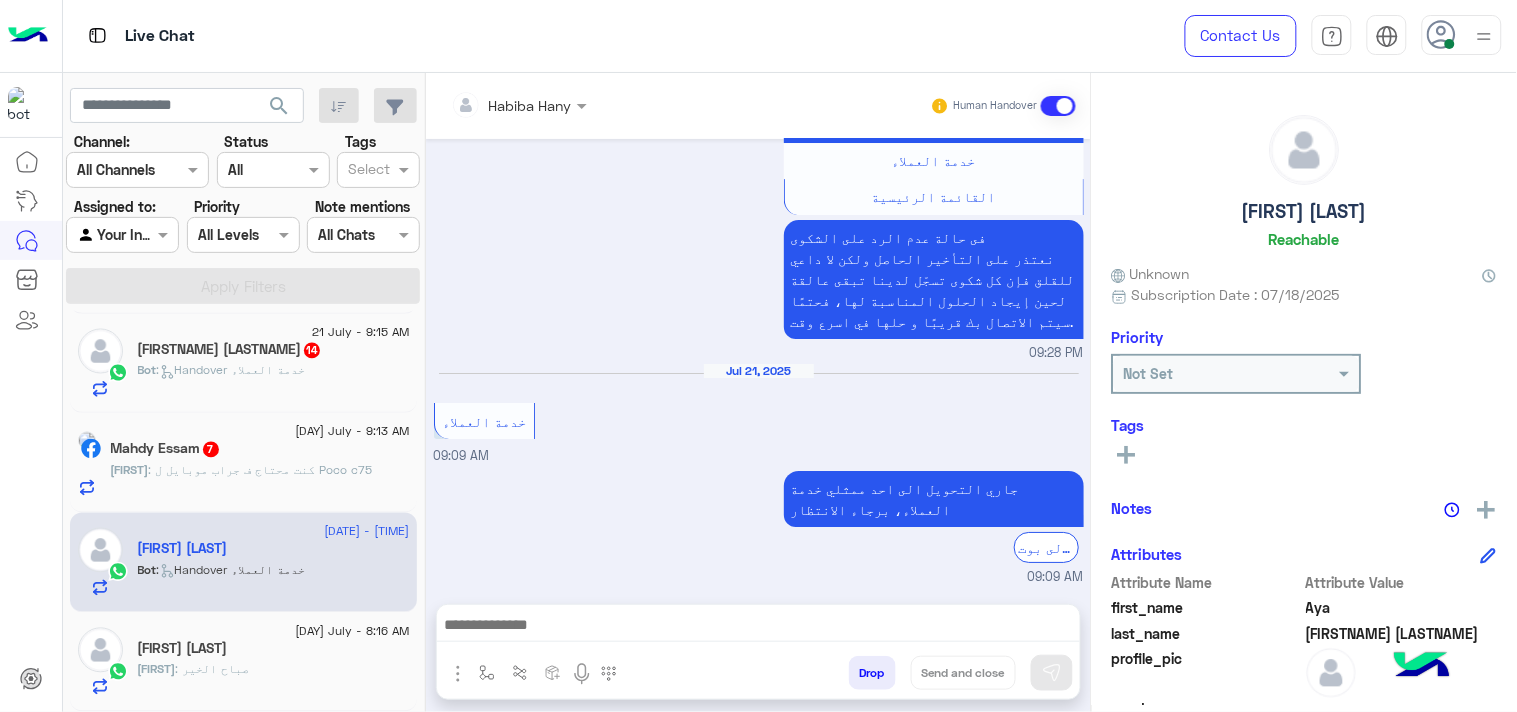 click at bounding box center [758, 627] 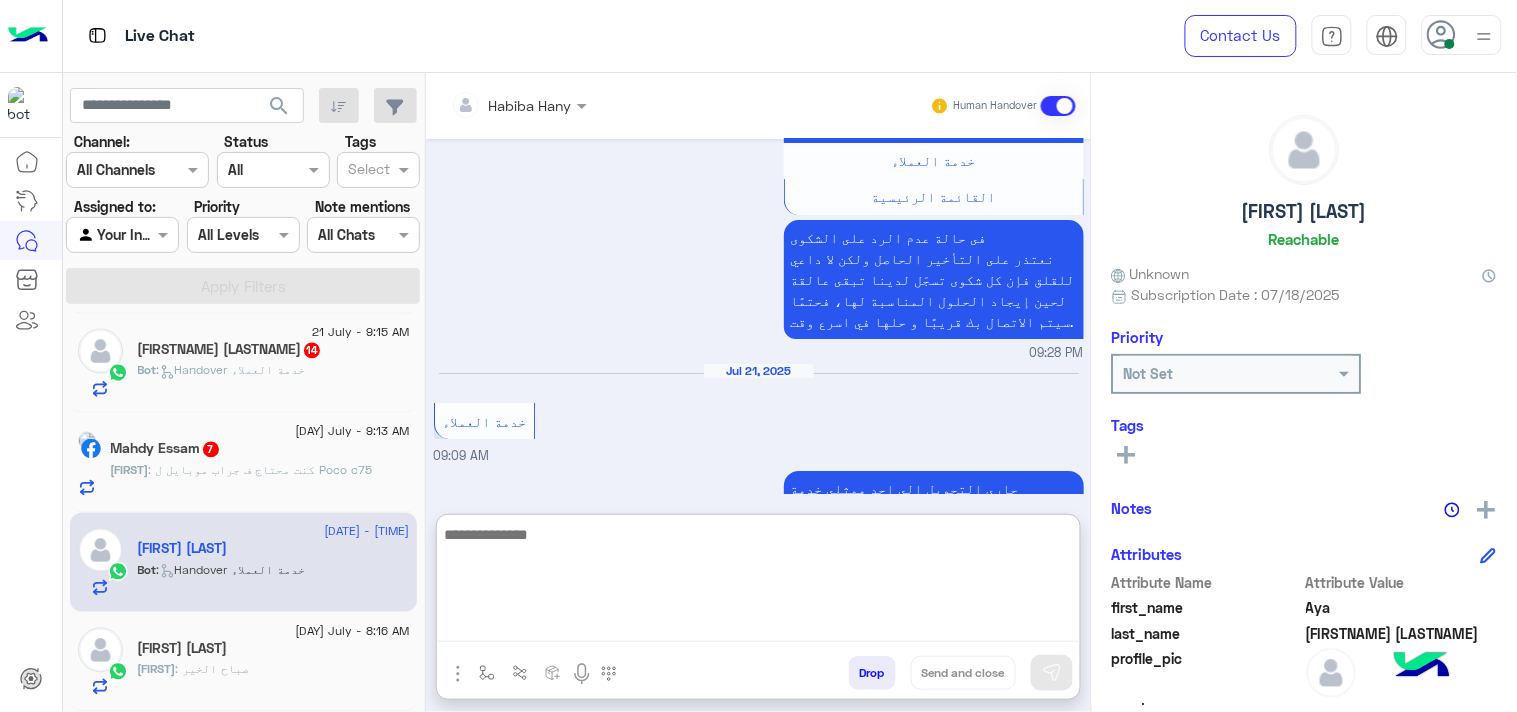 paste on "**********" 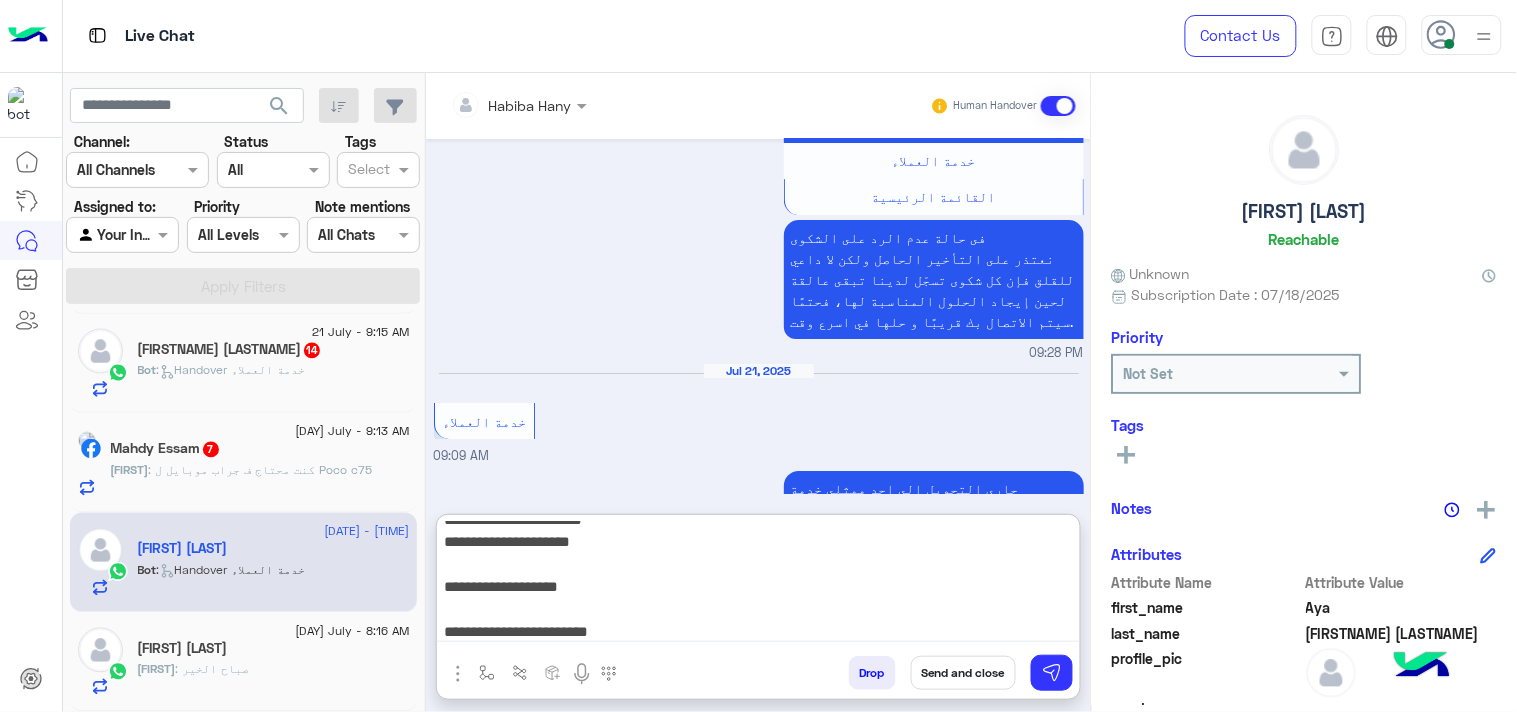 click on "**********" at bounding box center [758, 582] 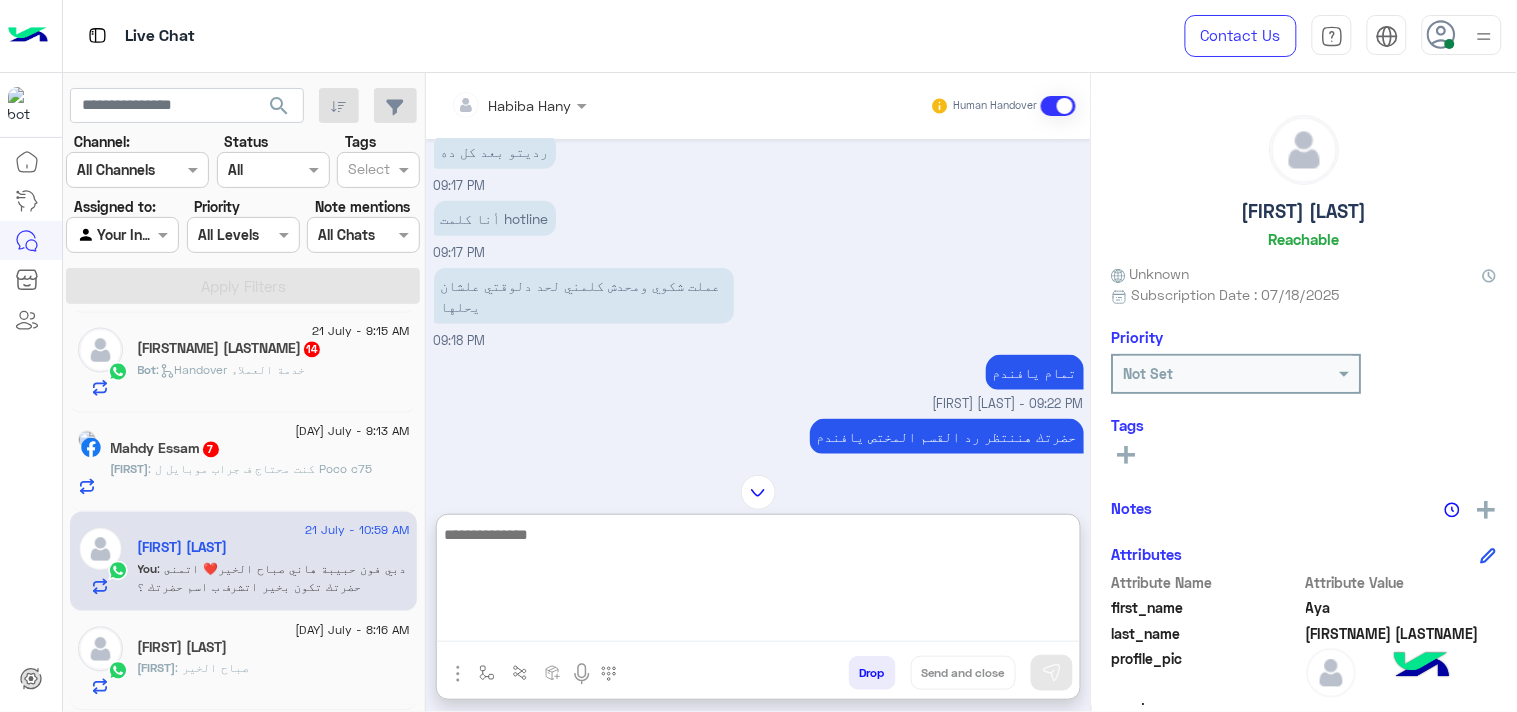 paste on "**********" 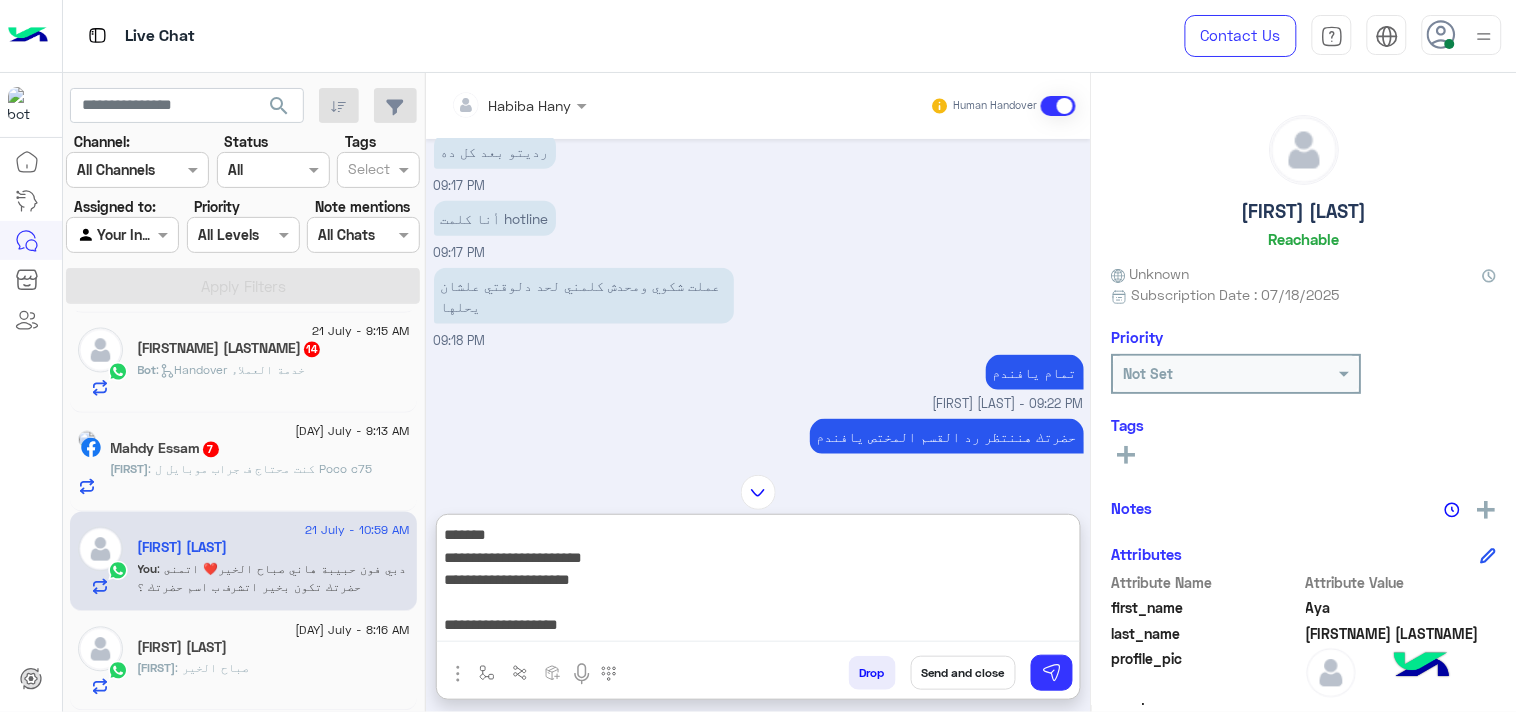 drag, startPoint x: 1081, startPoint y: 532, endPoint x: 1134, endPoint y: 421, distance: 123.00407 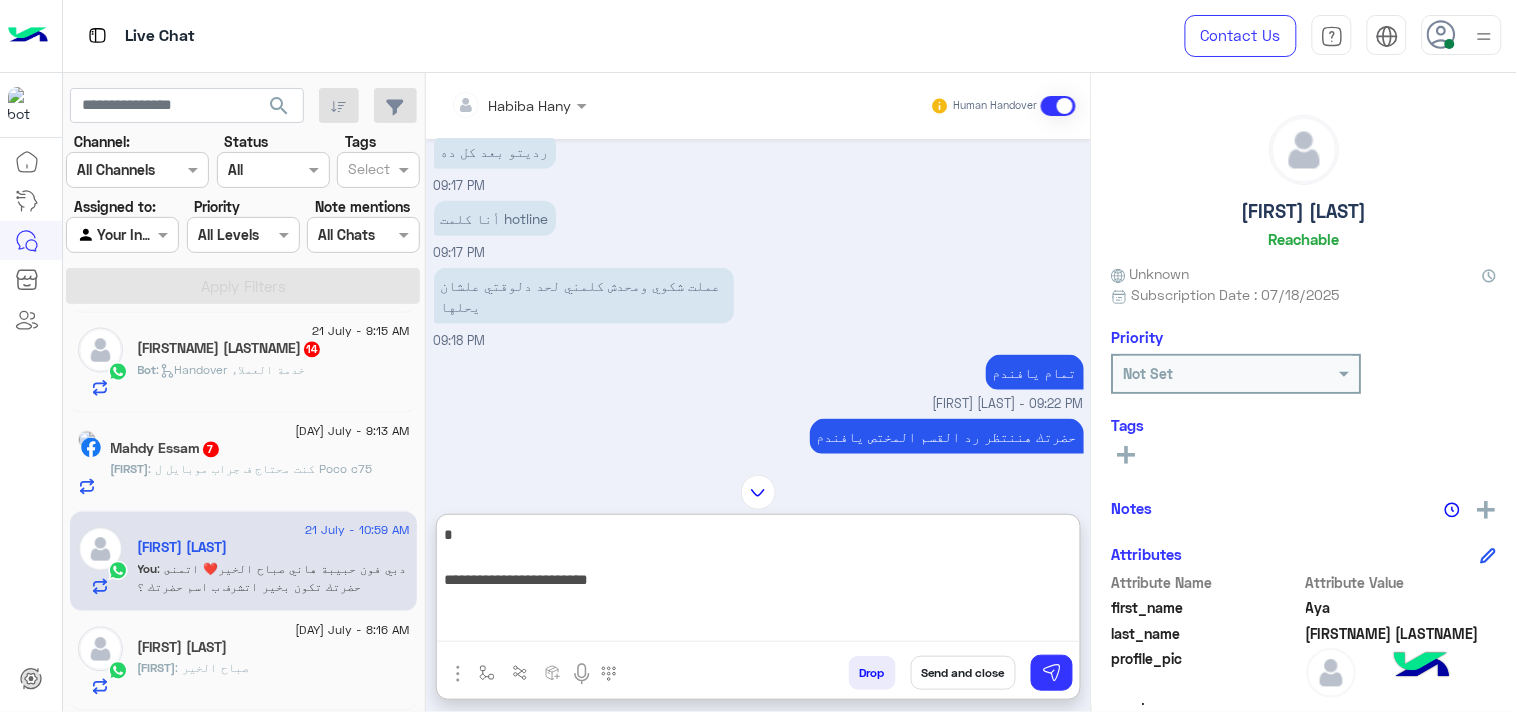 type on "**********" 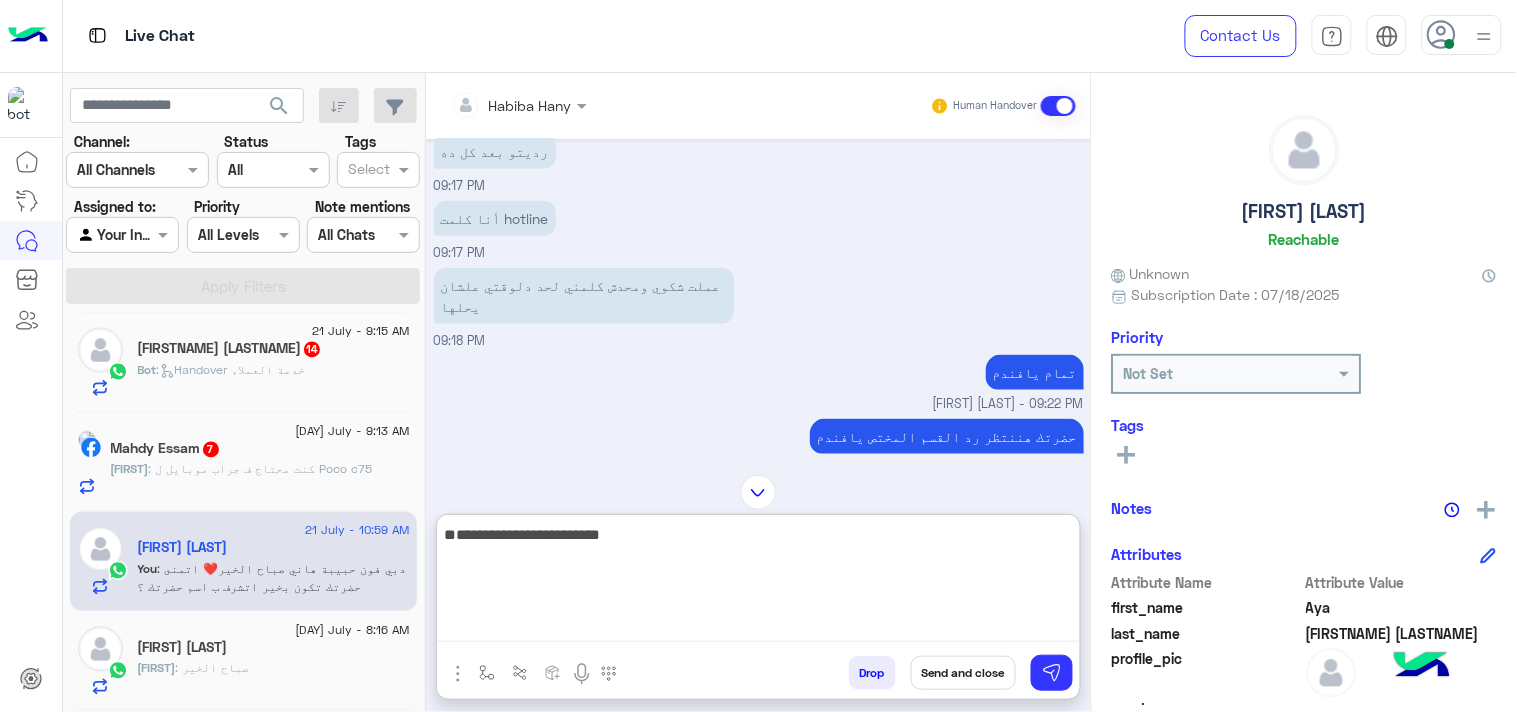 drag, startPoint x: 931, startPoint y: 534, endPoint x: 1043, endPoint y: 536, distance: 112.01785 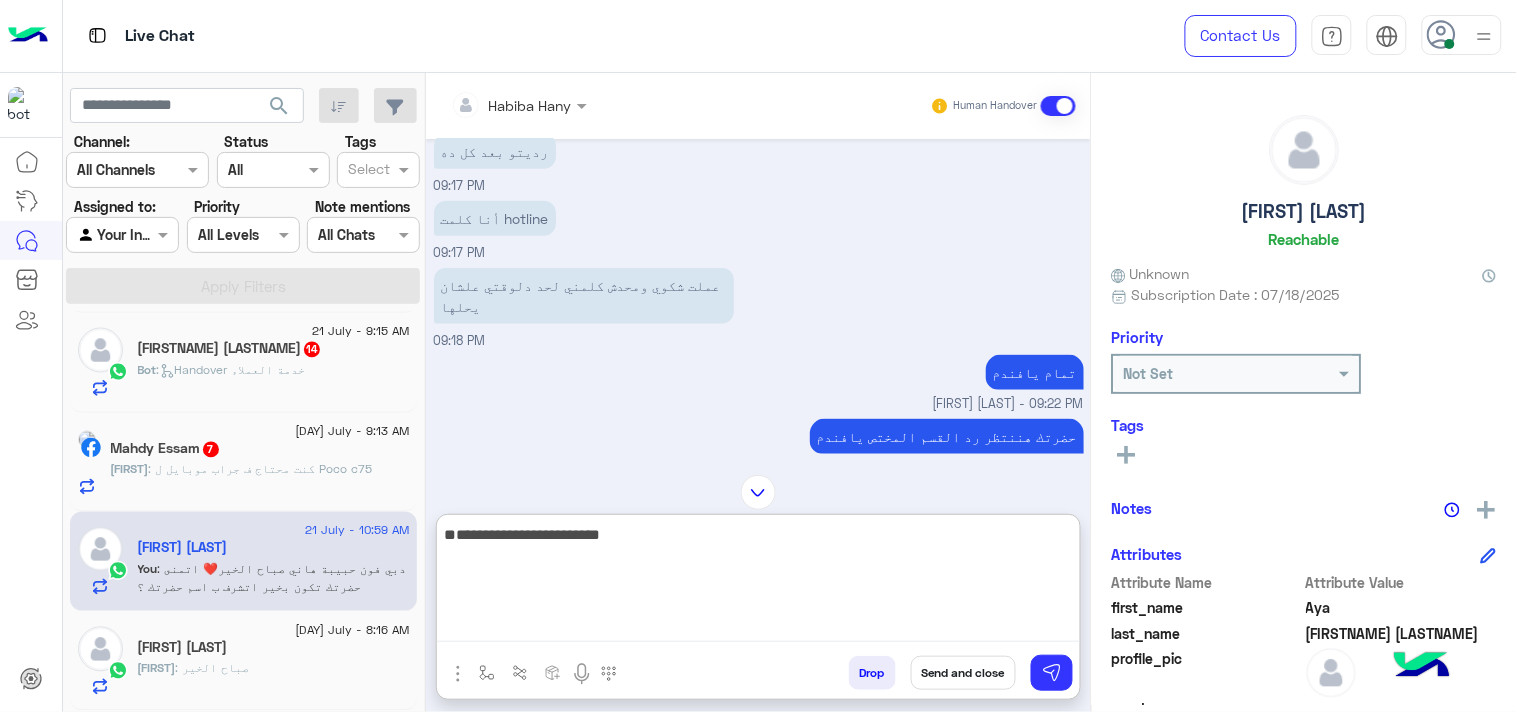 drag, startPoint x: 814, startPoint y: 573, endPoint x: 1241, endPoint y: 560, distance: 427.19785 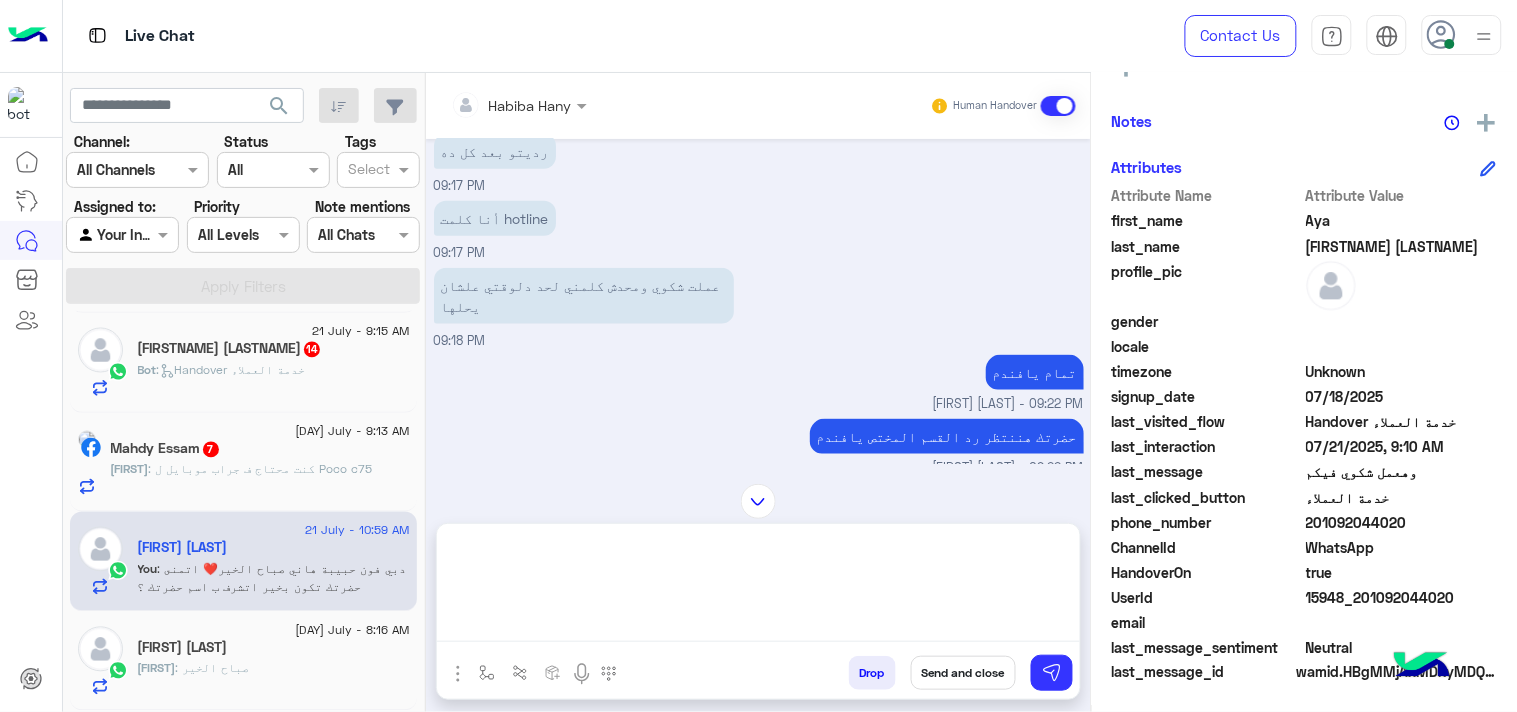 click on "201092044020" 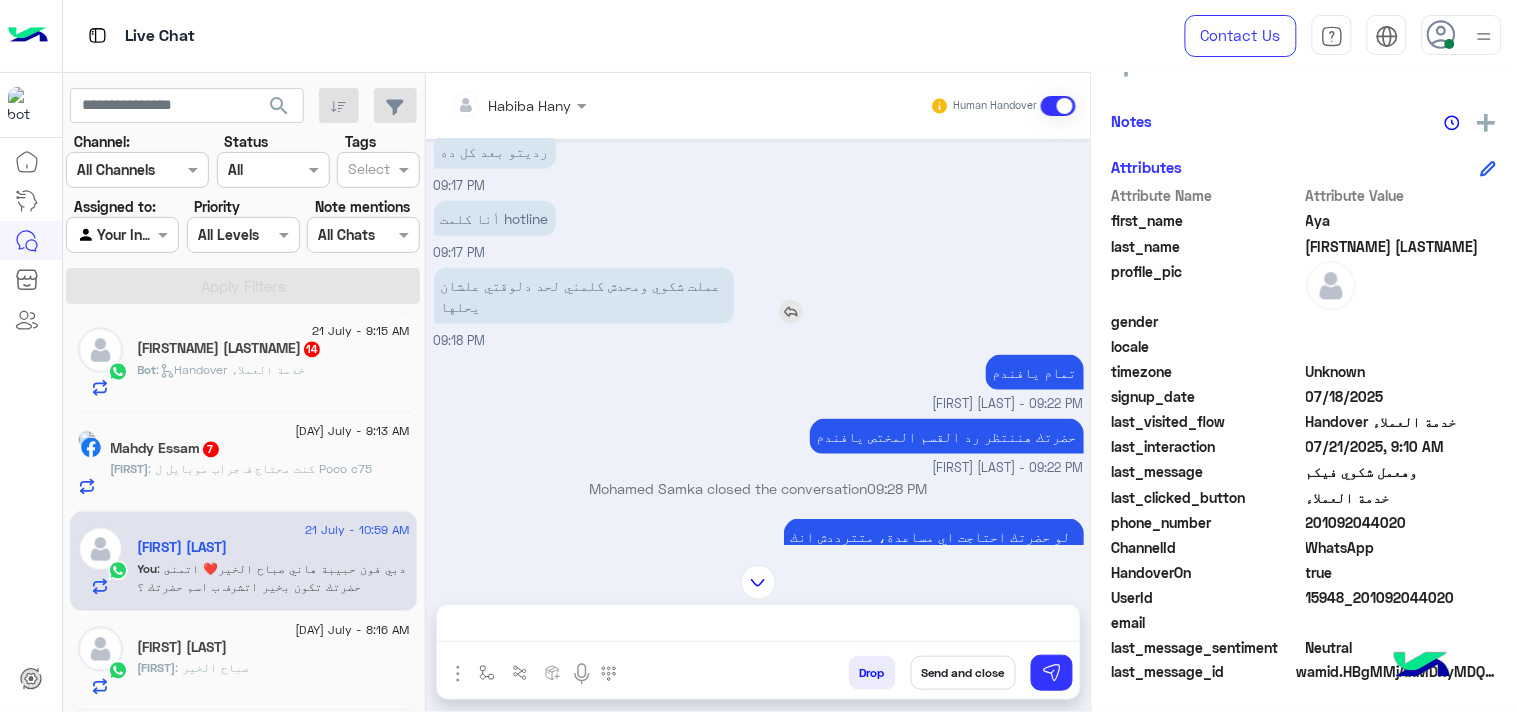 click at bounding box center (791, 312) 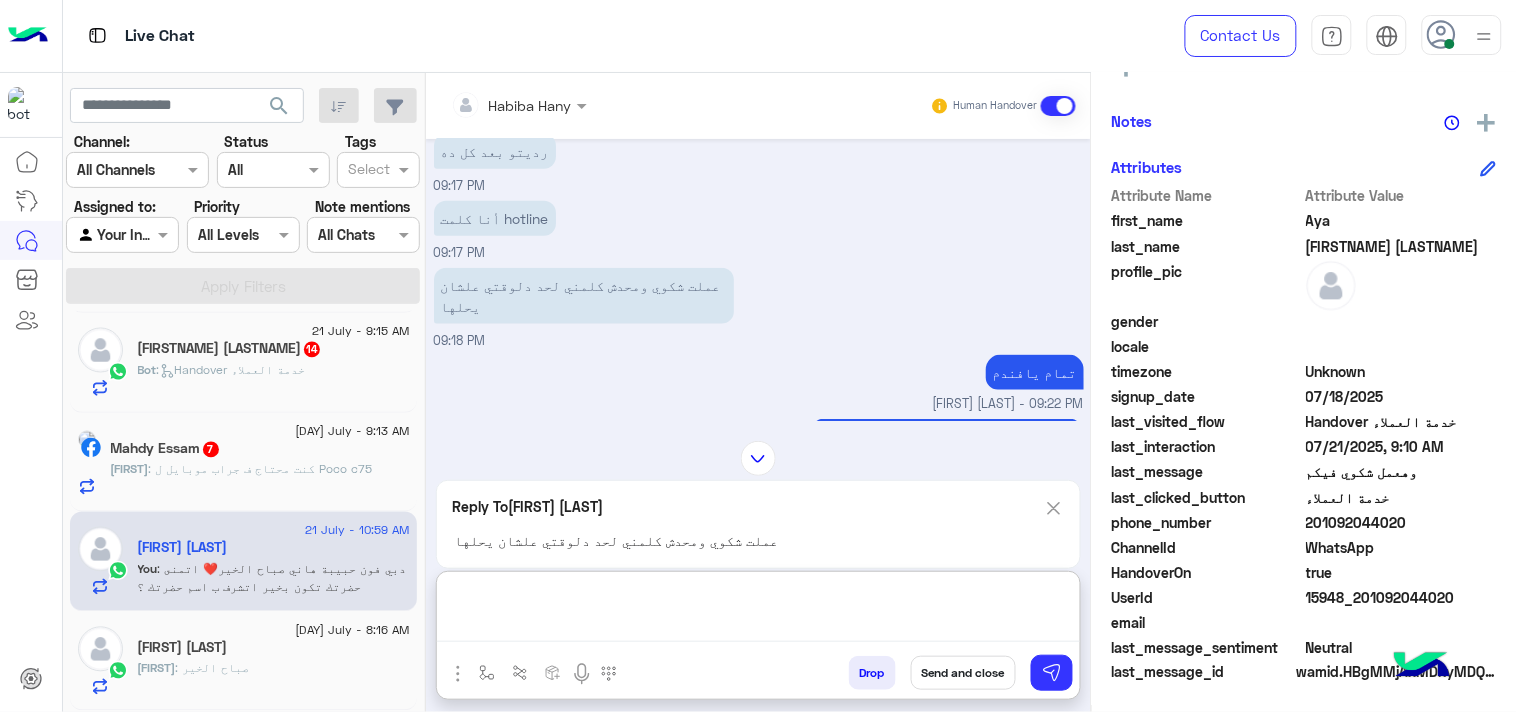 click at bounding box center (758, 611) 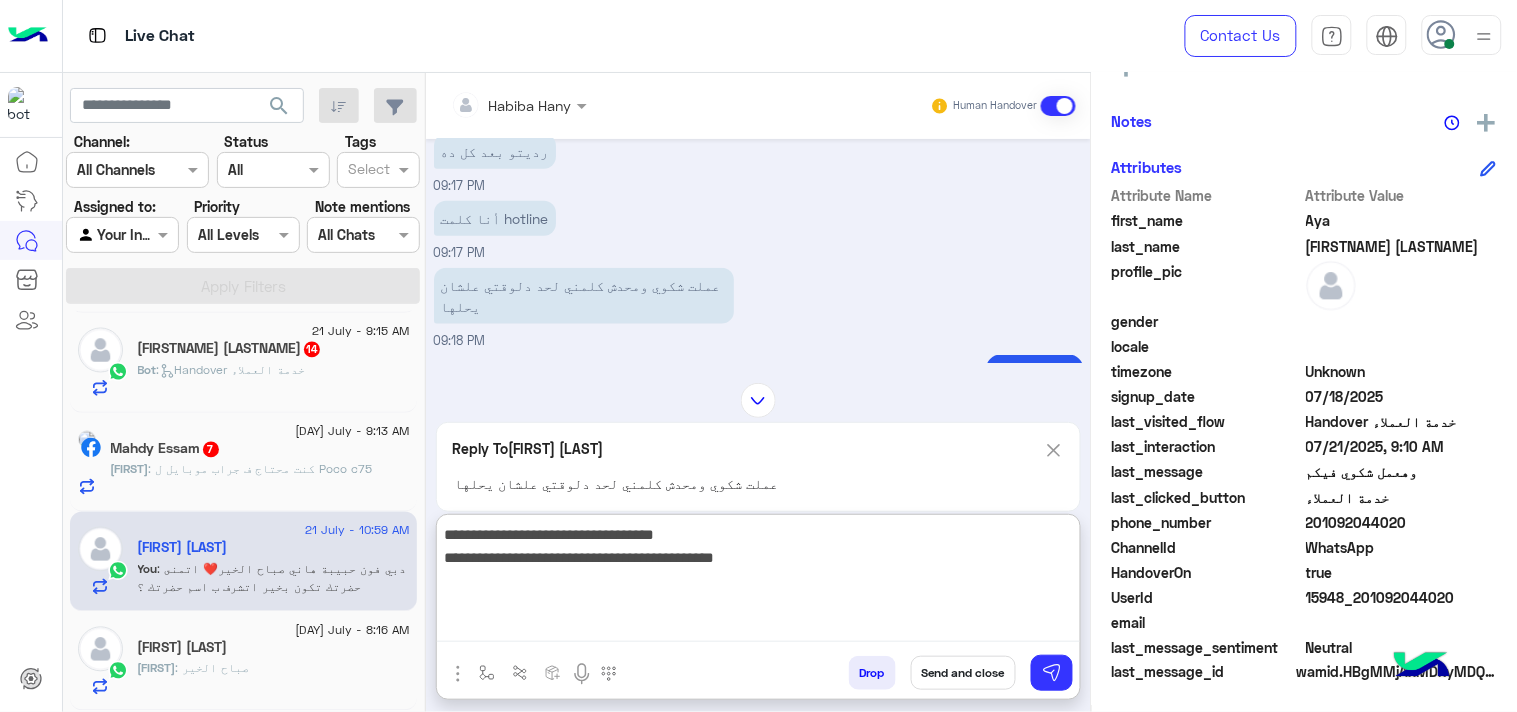 type on "**********" 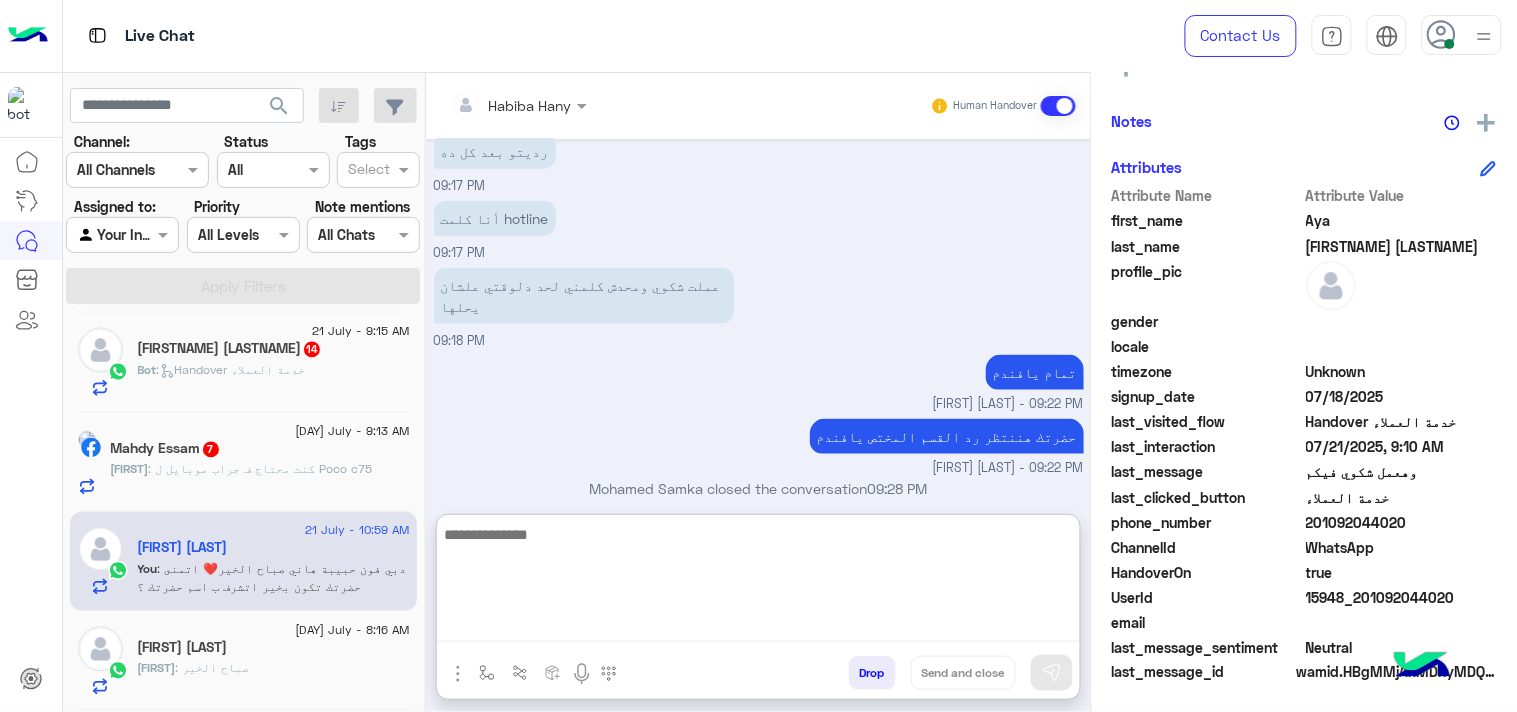 scroll, scrollTop: 2122, scrollLeft: 0, axis: vertical 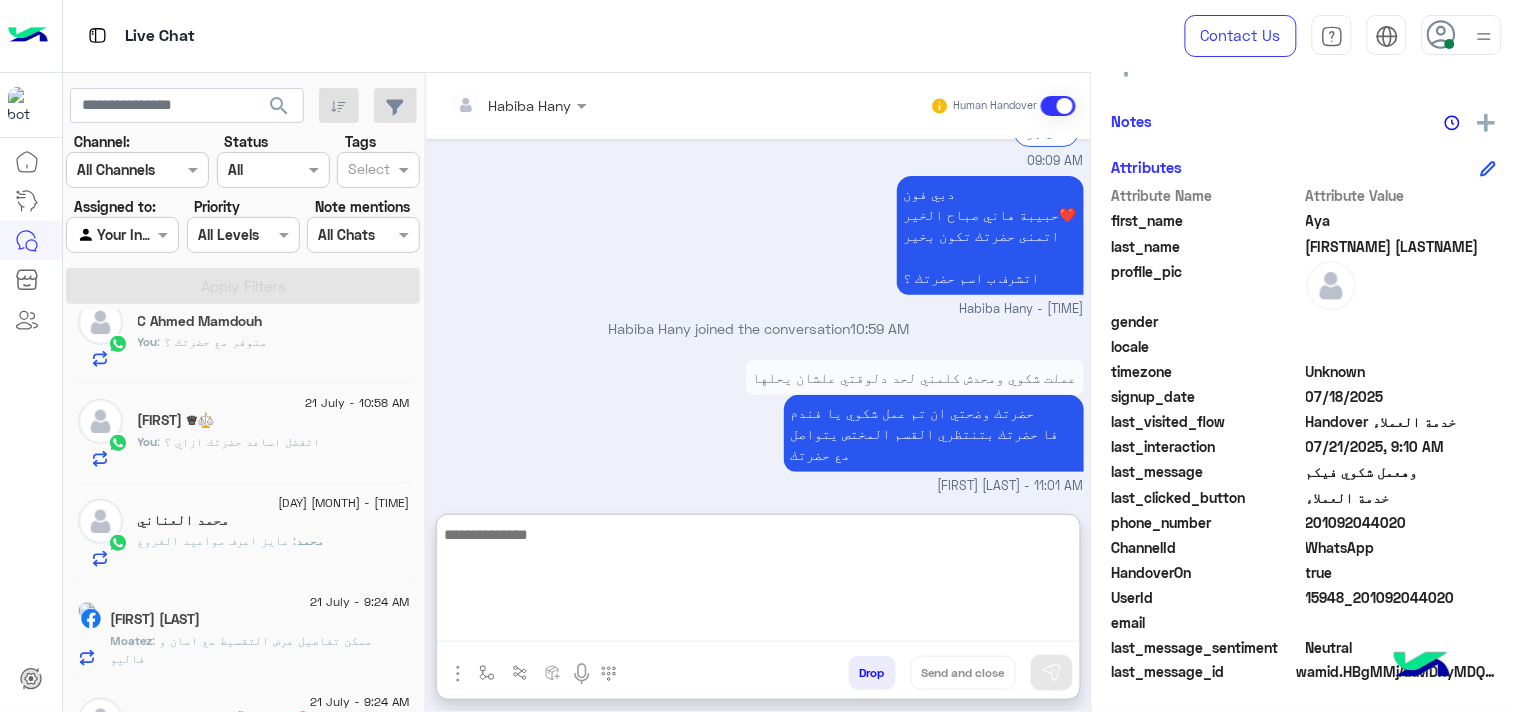 click on "You  :
اتفضل اساعد حضرتك ازاي ؟" 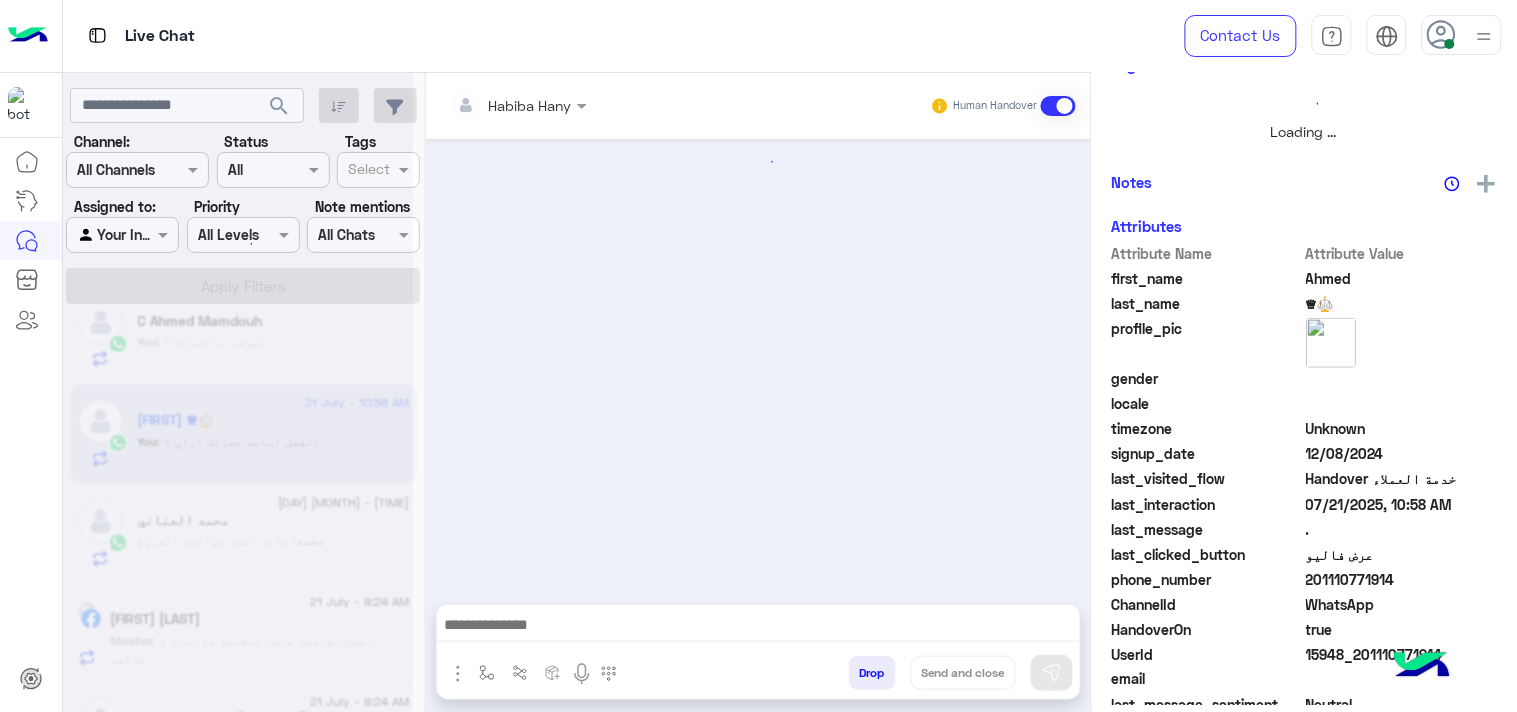scroll, scrollTop: 0, scrollLeft: 0, axis: both 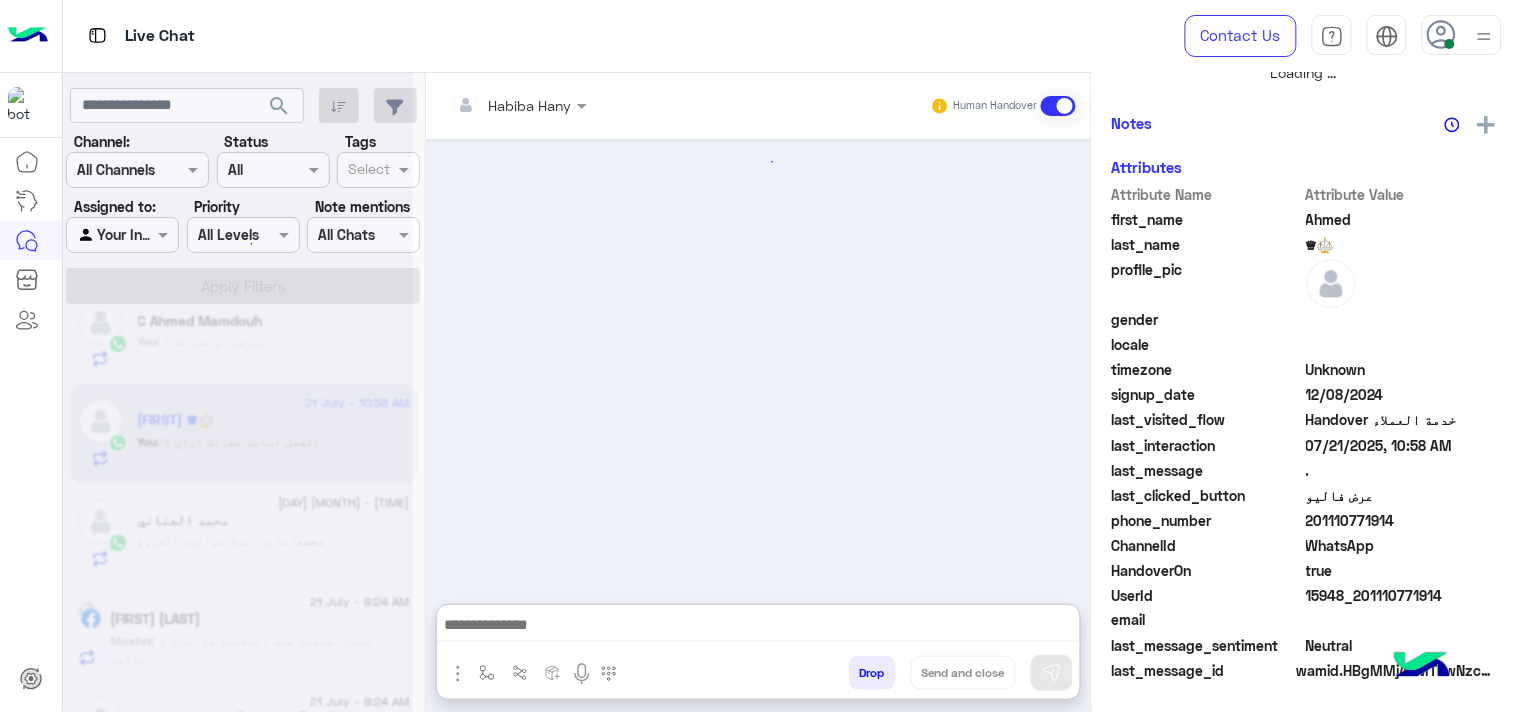 click at bounding box center [758, 627] 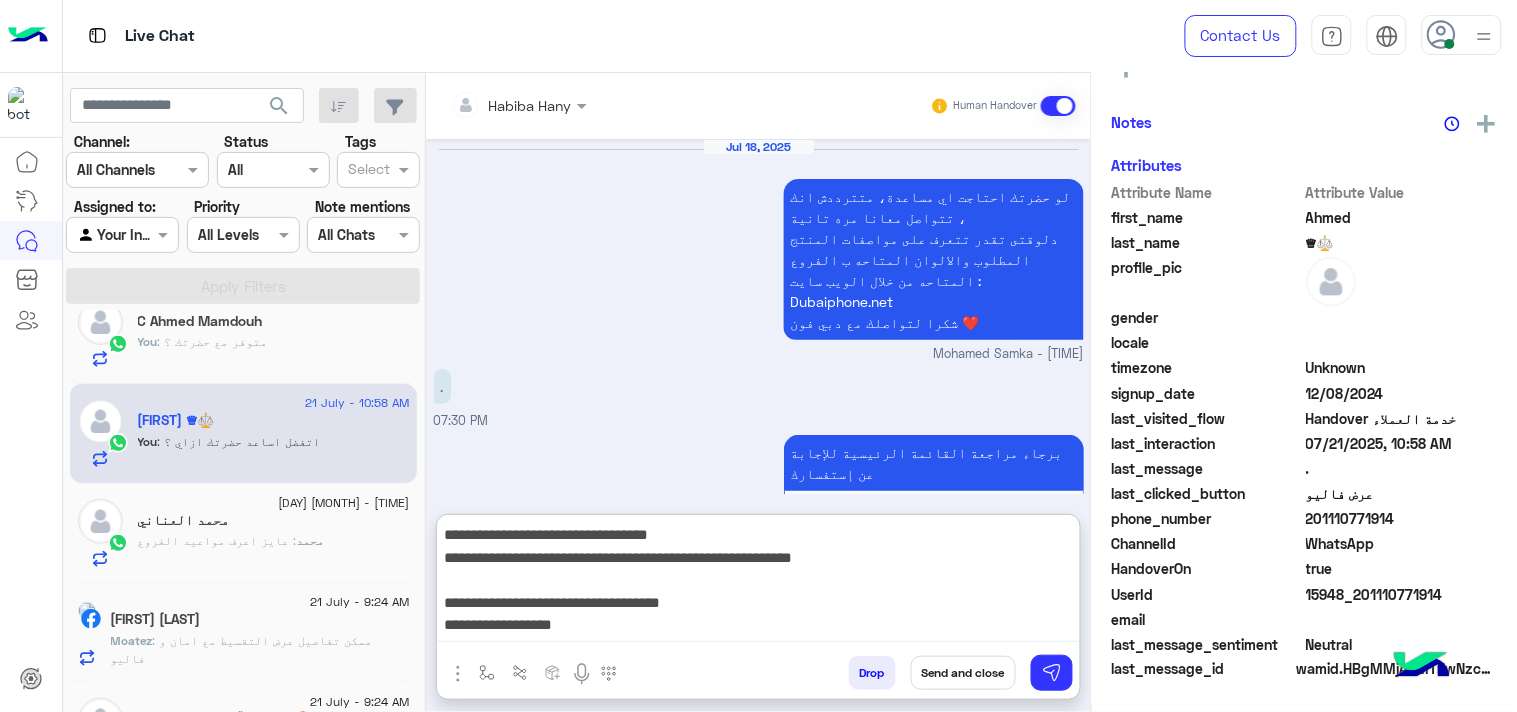 scroll, scrollTop: 132, scrollLeft: 0, axis: vertical 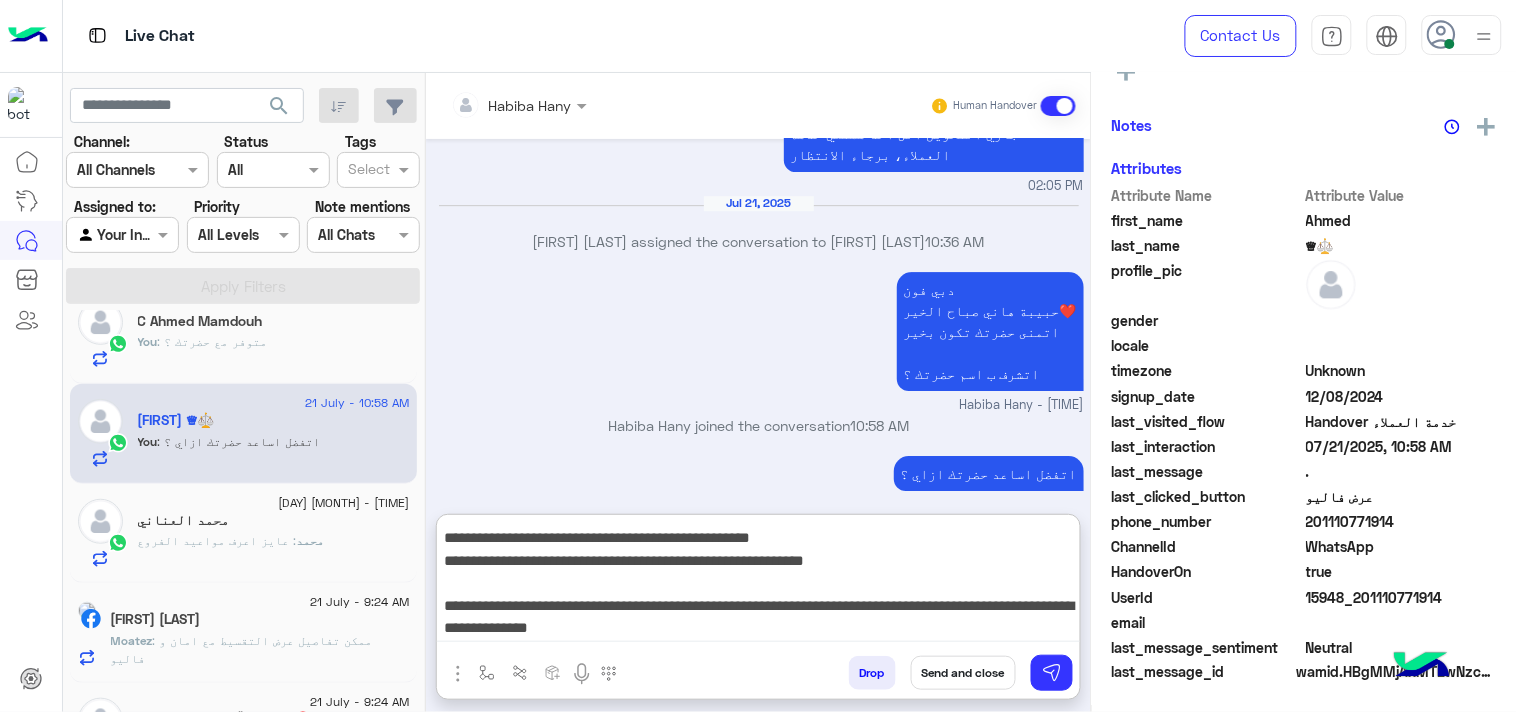 type on "**********" 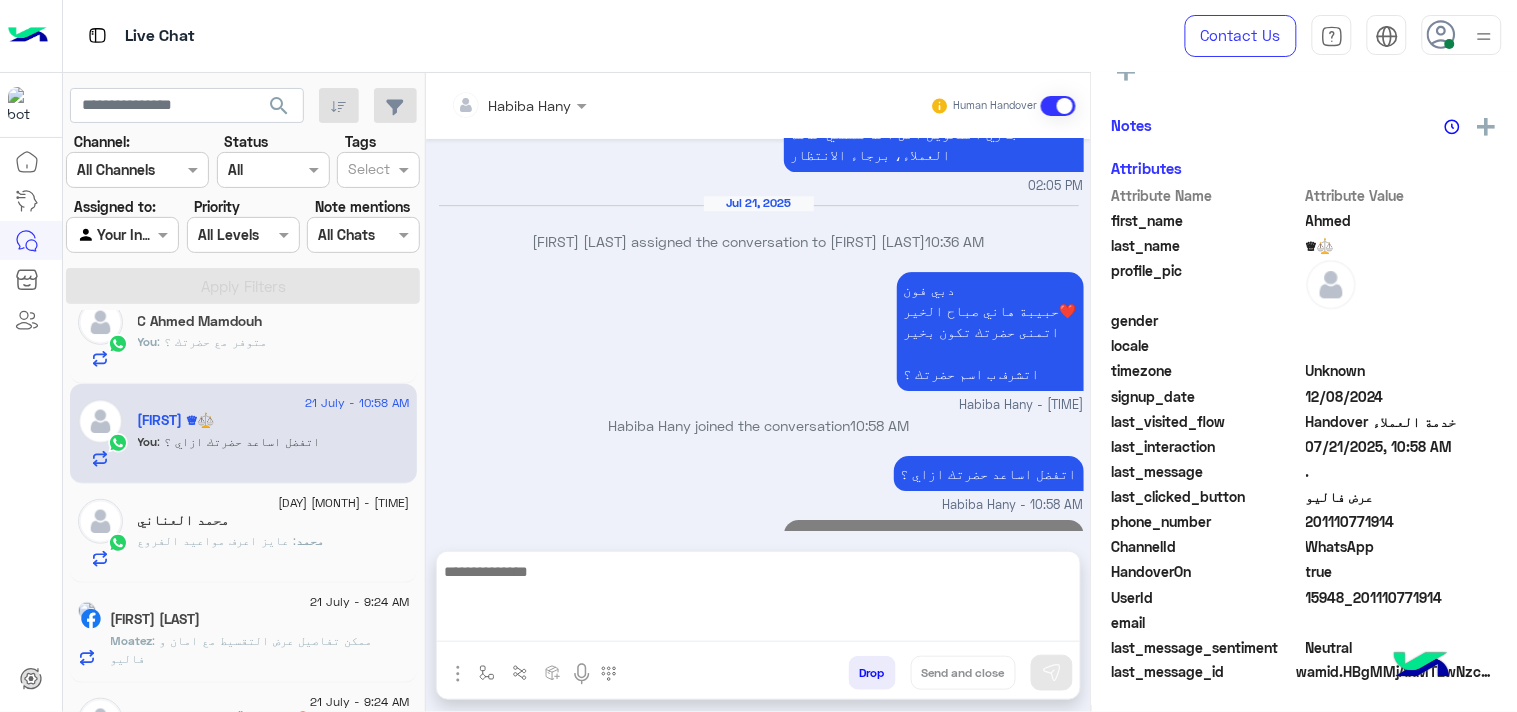 scroll, scrollTop: 1877, scrollLeft: 0, axis: vertical 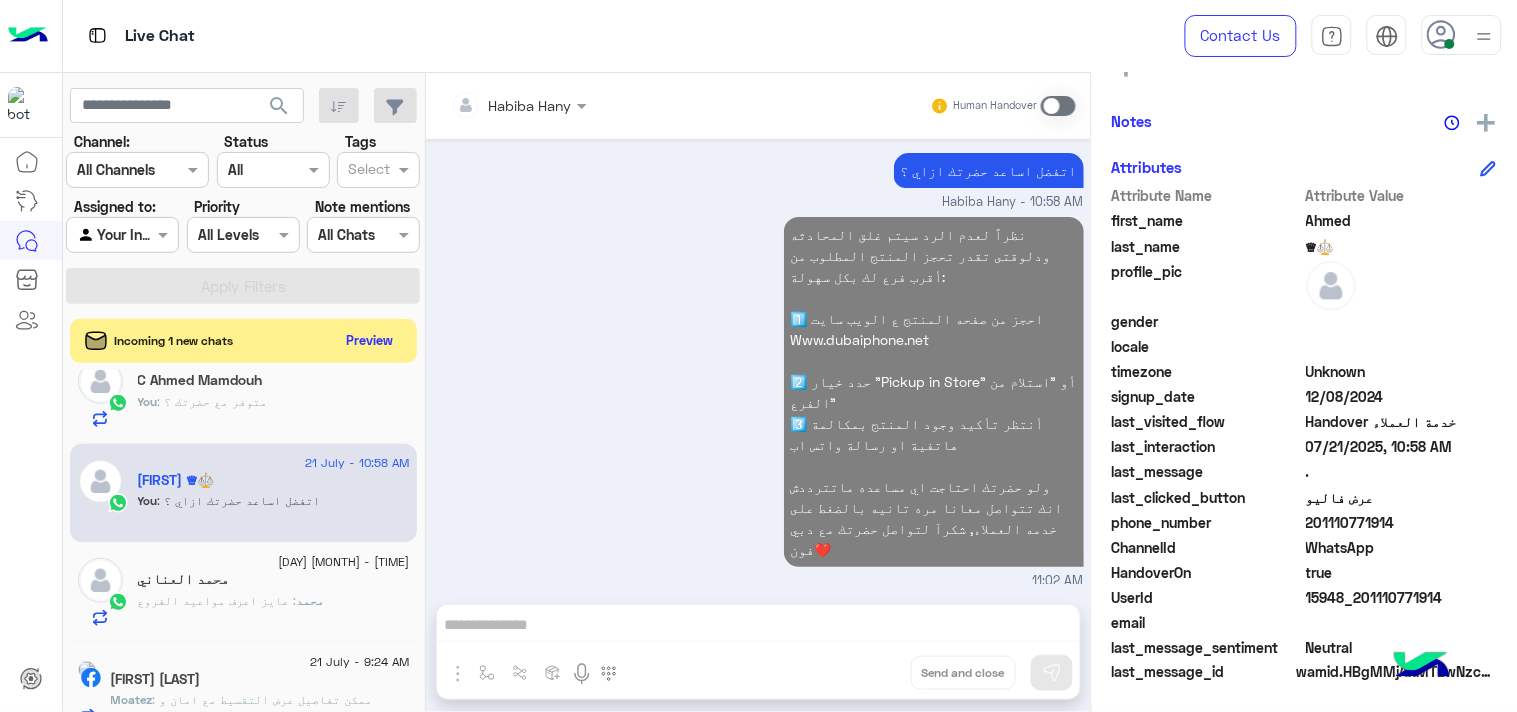 click on "You  : متوفر مع حضرتك ؟" 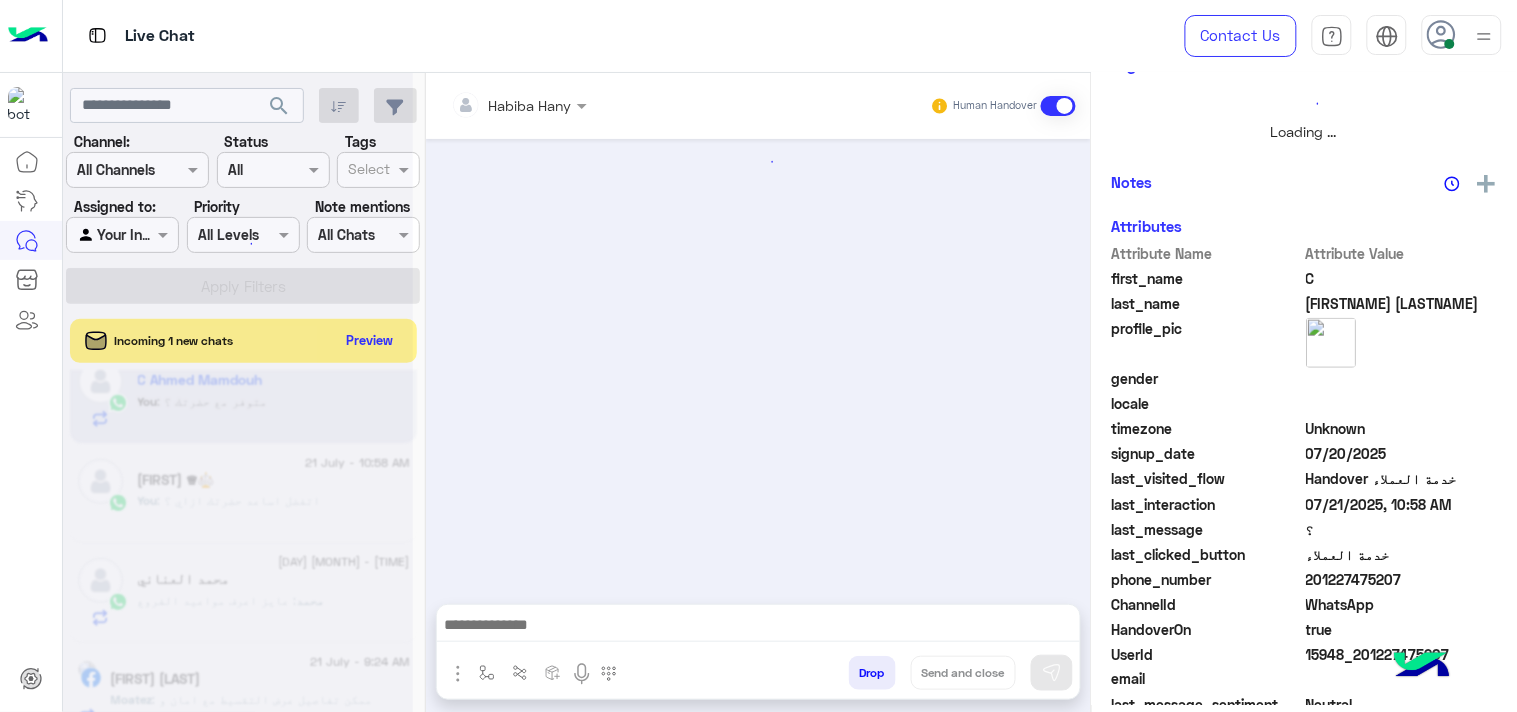 scroll, scrollTop: 446, scrollLeft: 0, axis: vertical 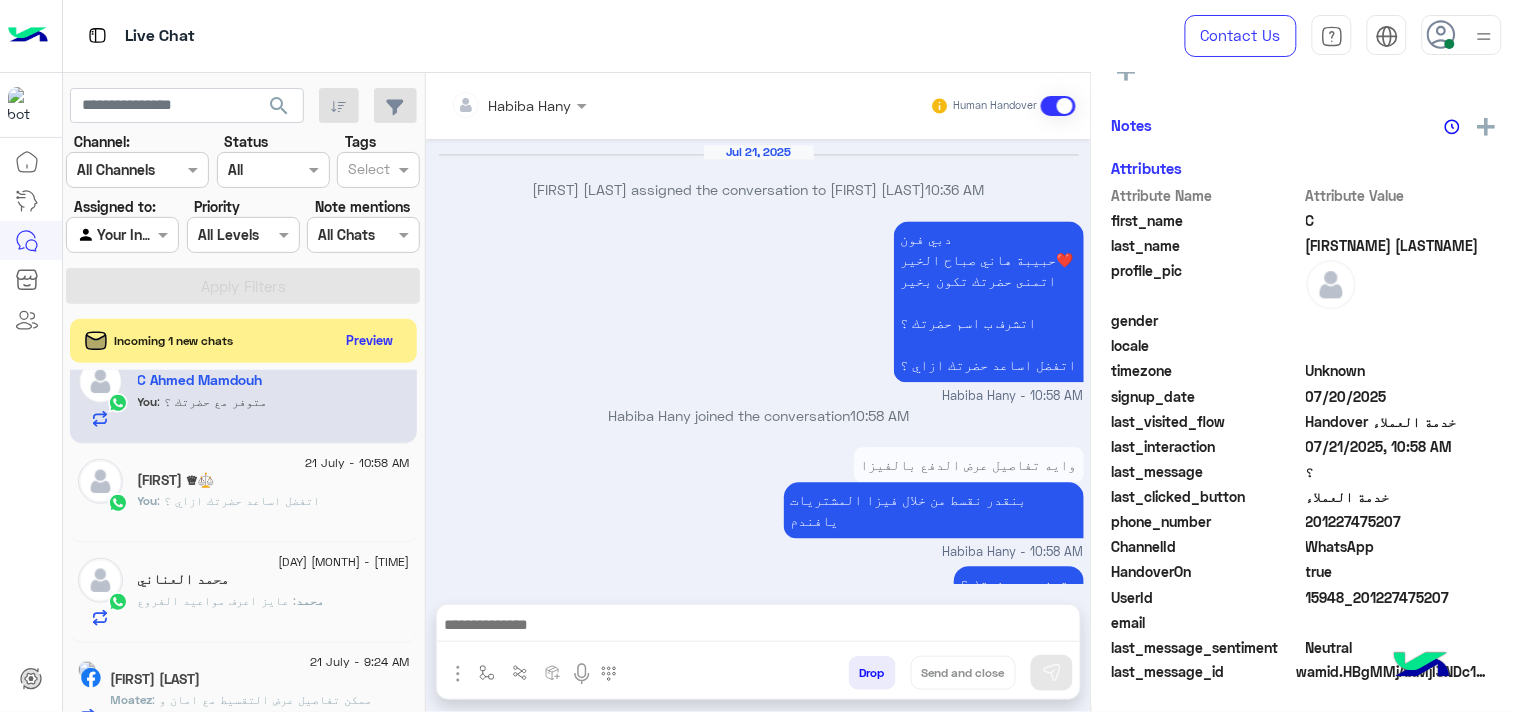 click at bounding box center (758, 627) 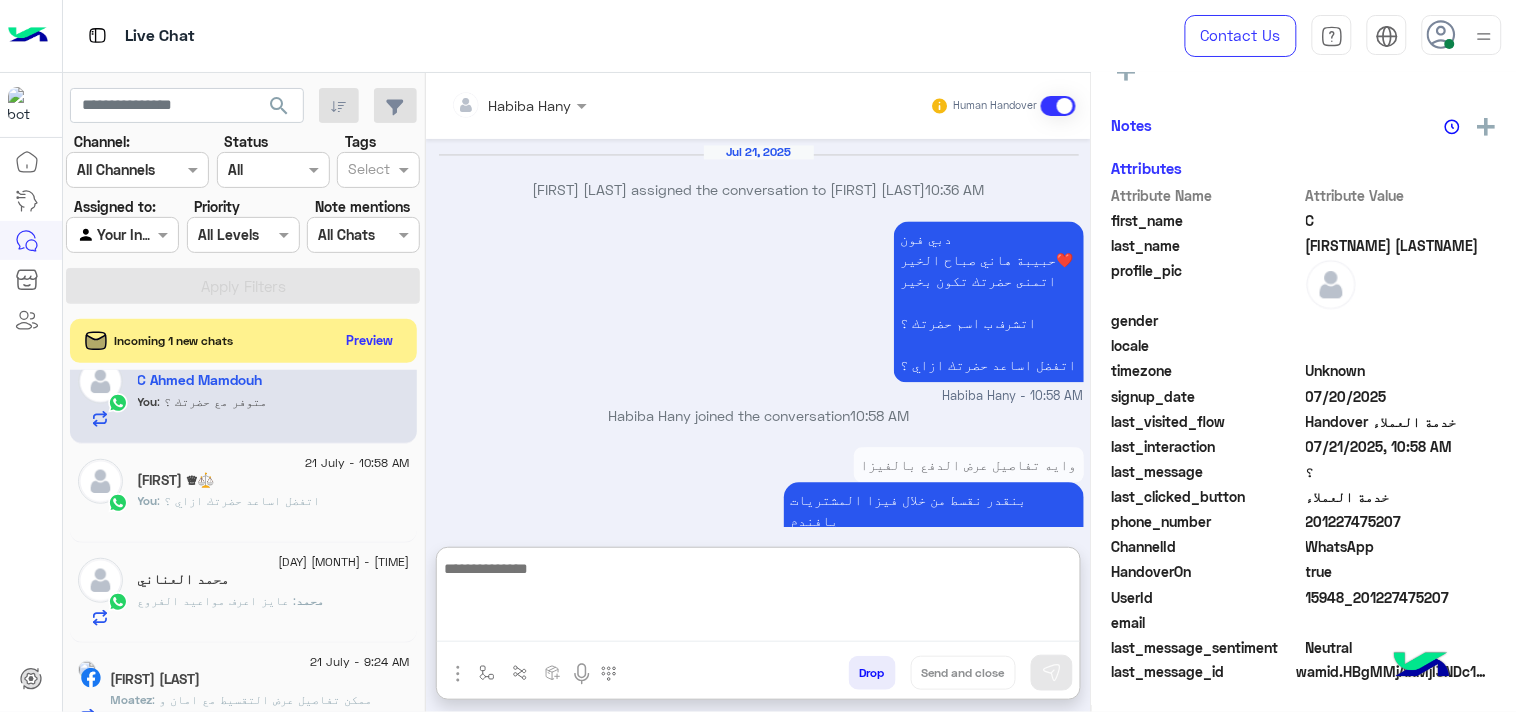 paste on "**********" 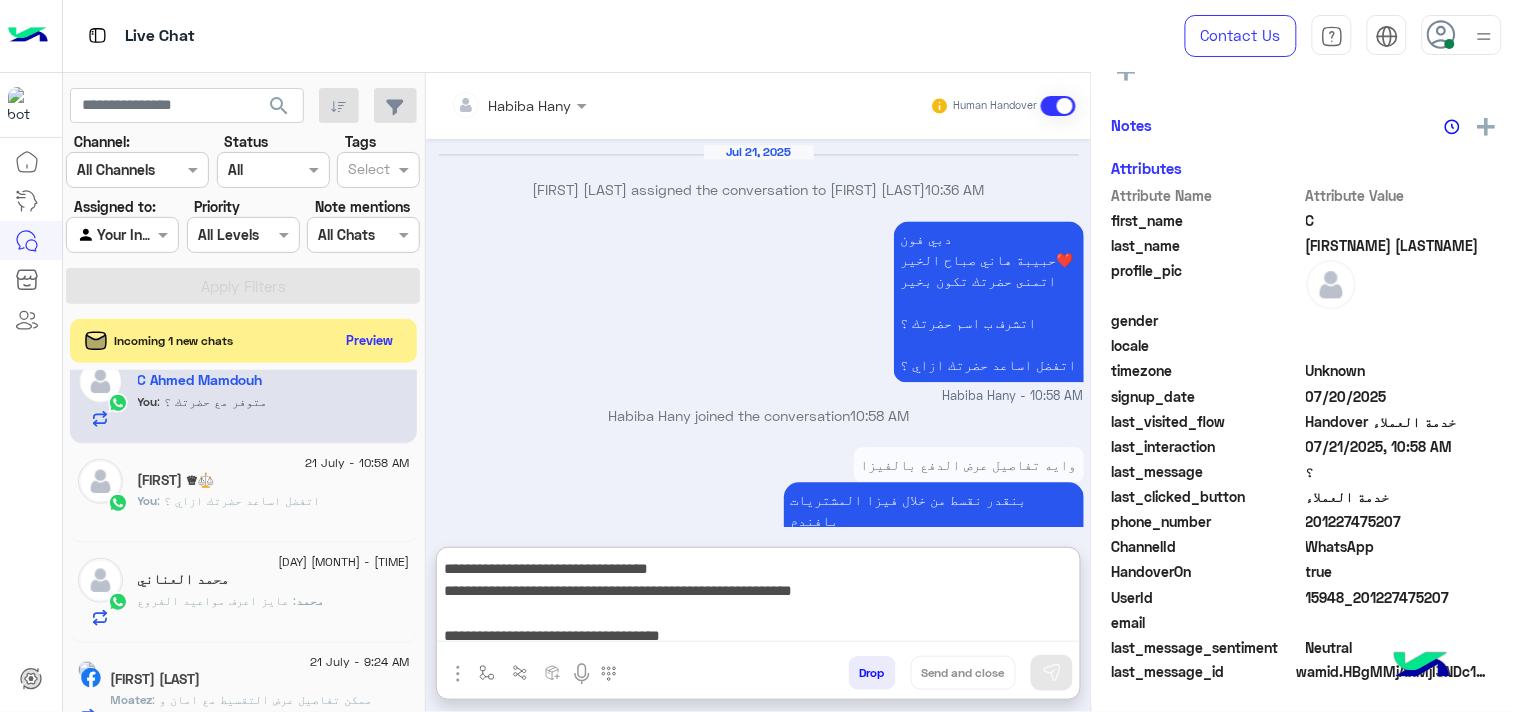 scroll, scrollTop: 132, scrollLeft: 0, axis: vertical 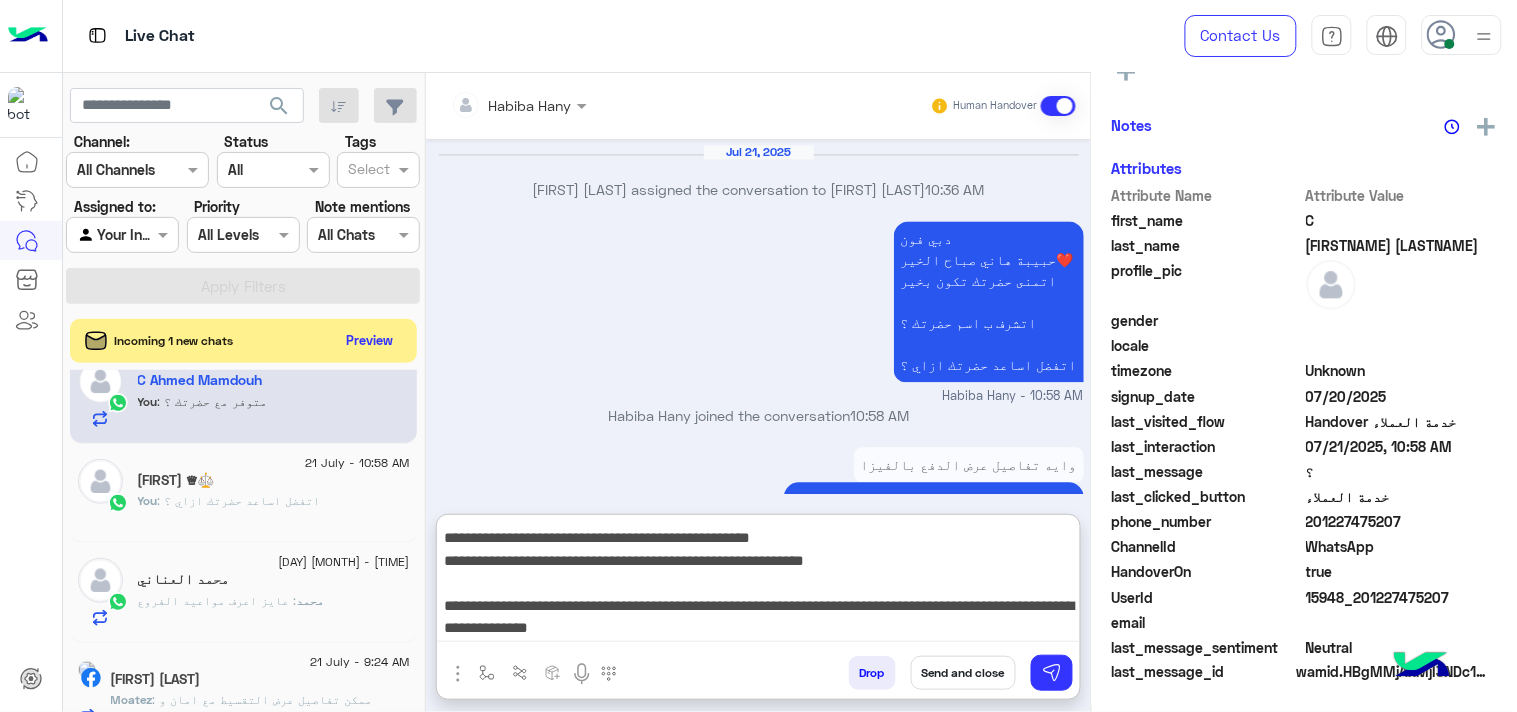 type on "**********" 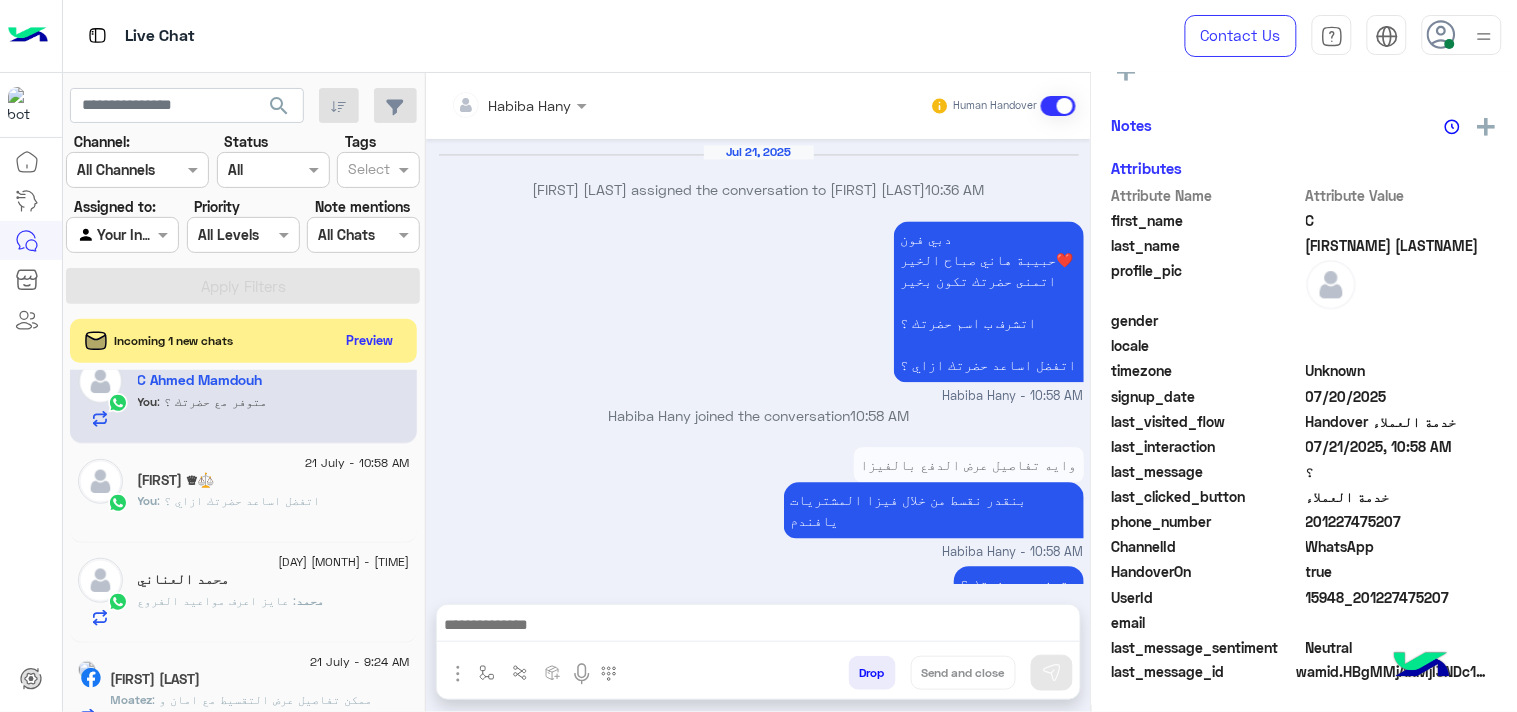 scroll, scrollTop: 0, scrollLeft: 0, axis: both 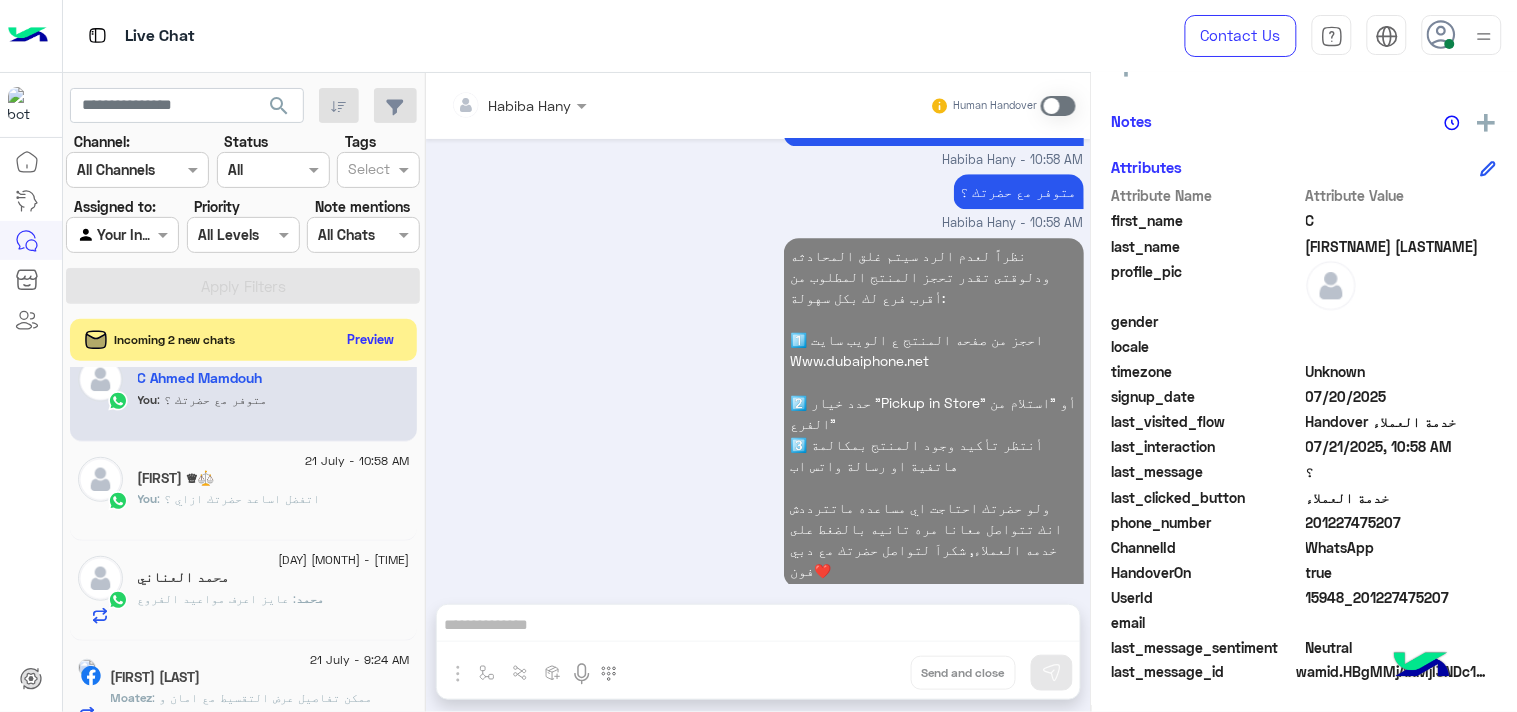 click on "Preview" 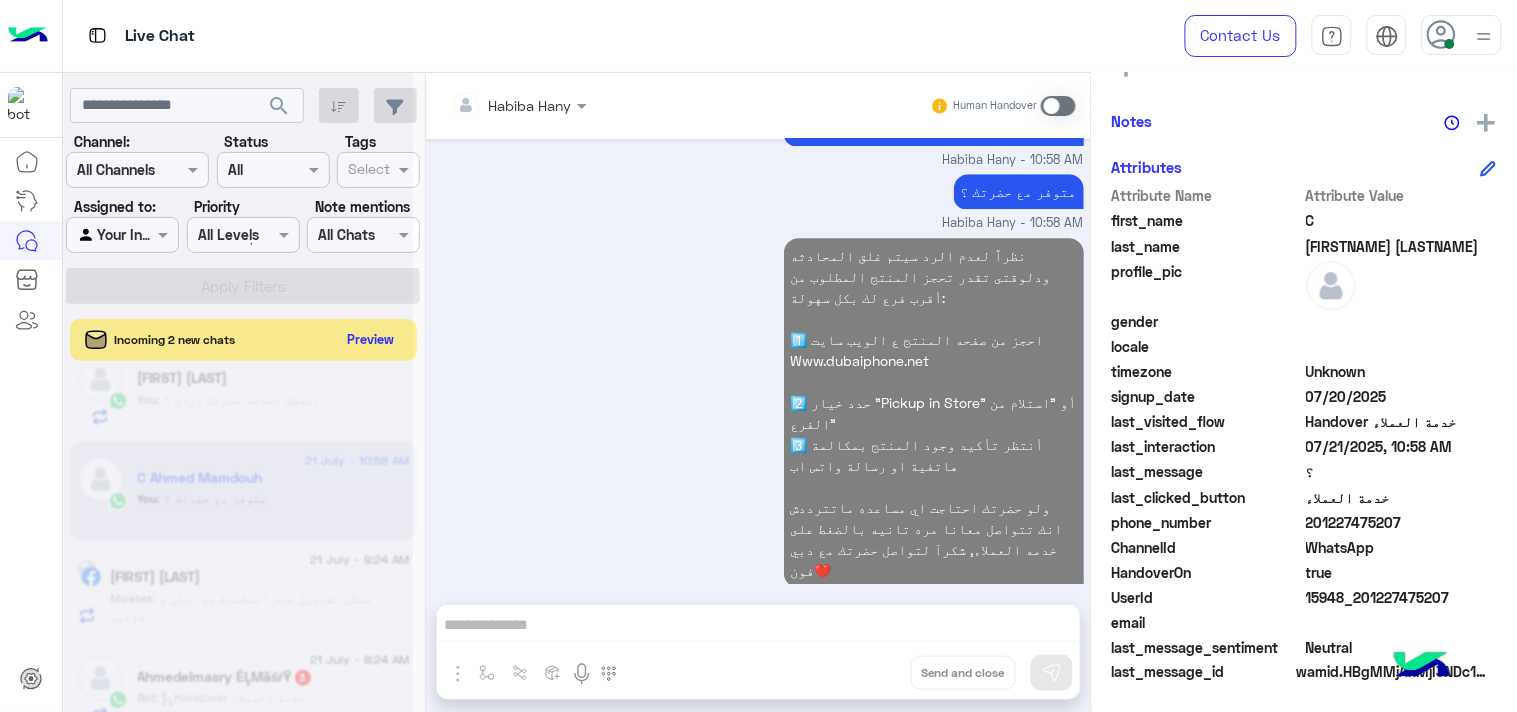 scroll, scrollTop: 333, scrollLeft: 0, axis: vertical 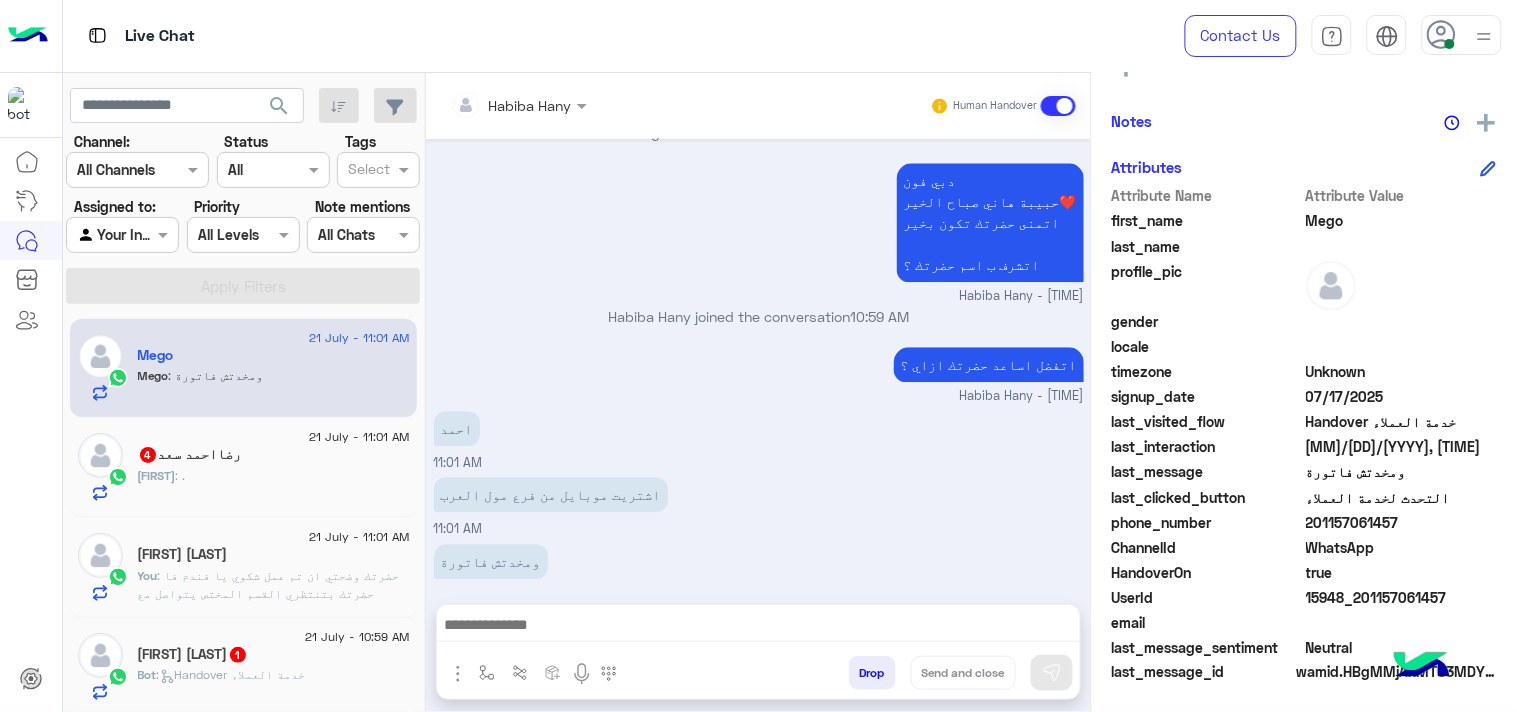 click on ": حضرتك وضحتي ان تم عمل شكوي يا فندم
فا حضرتك بتنتظري القسم المختص يتواصل مع حضرتك" 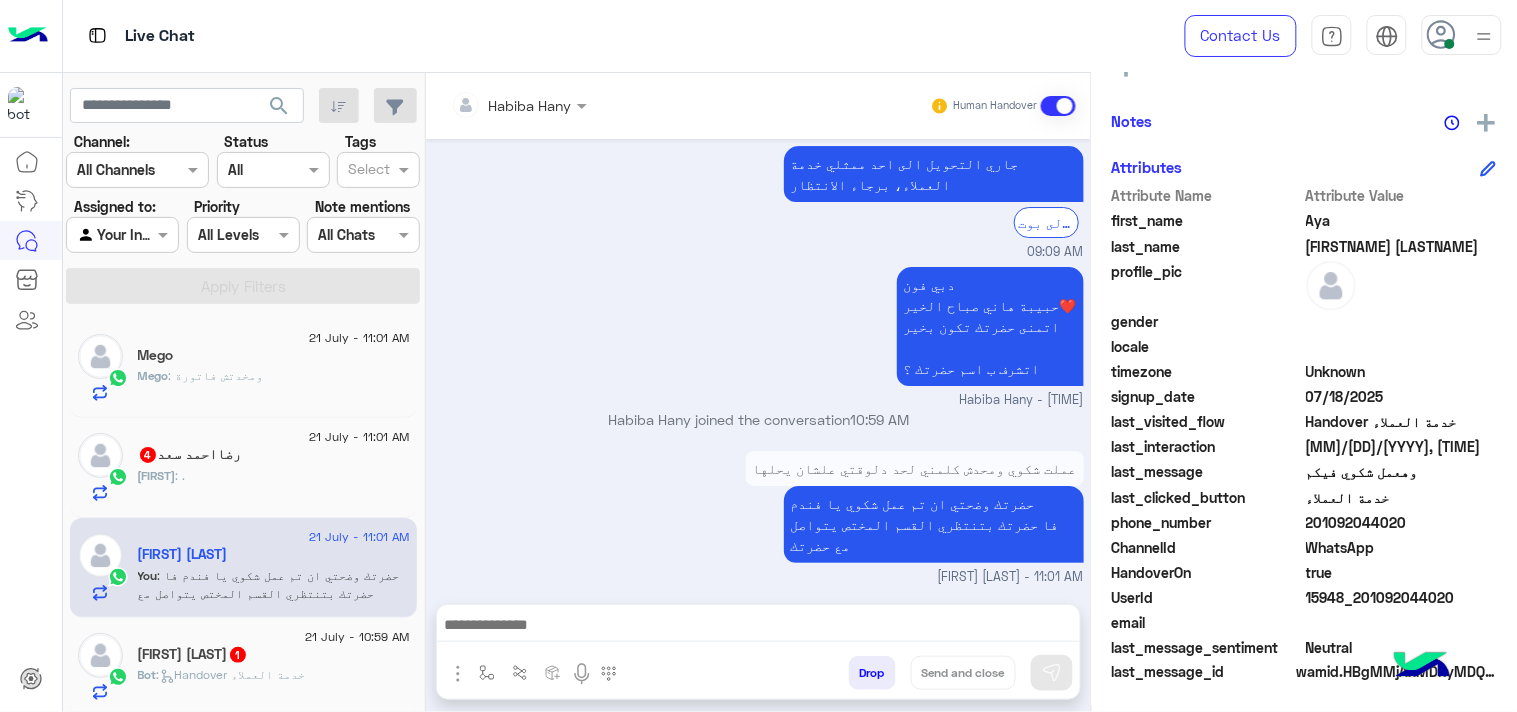 click at bounding box center [758, 627] 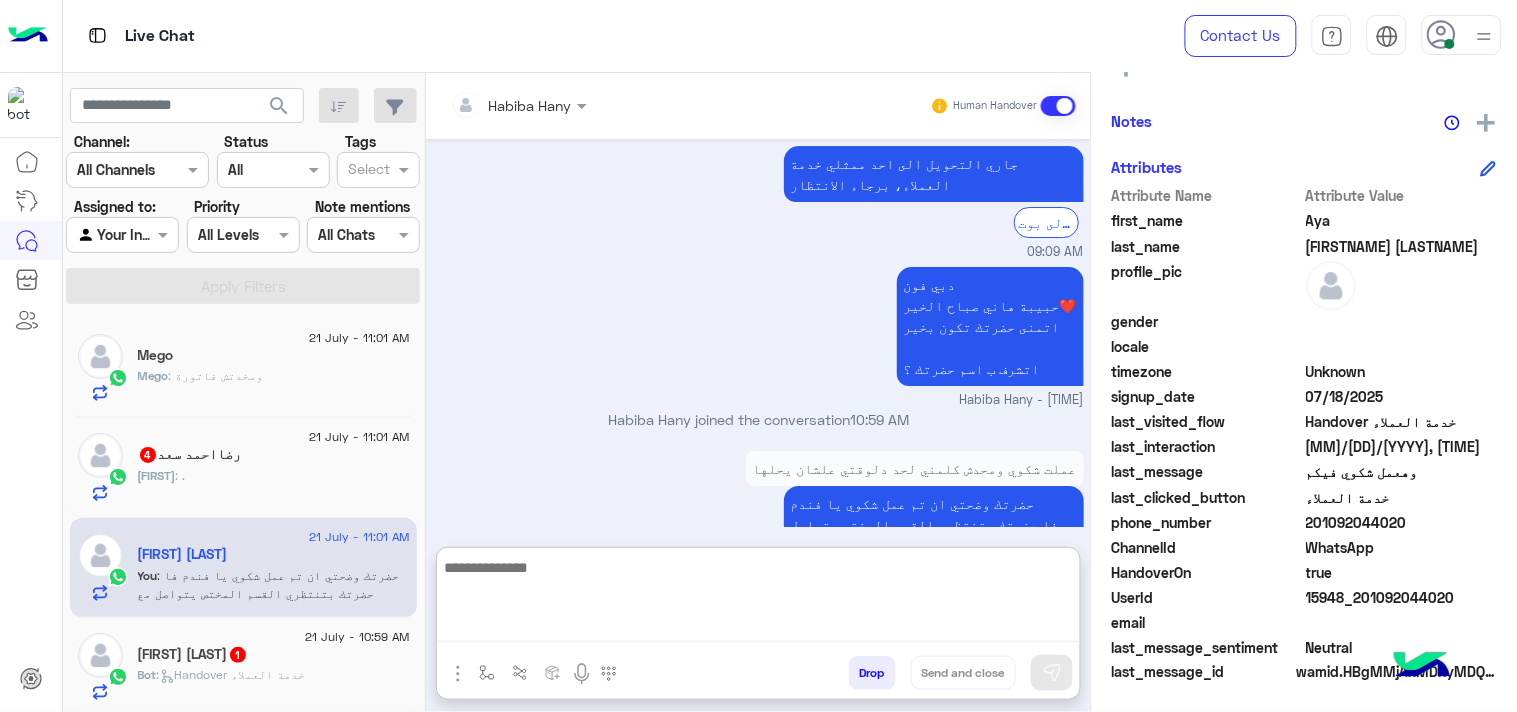 paste on "**********" 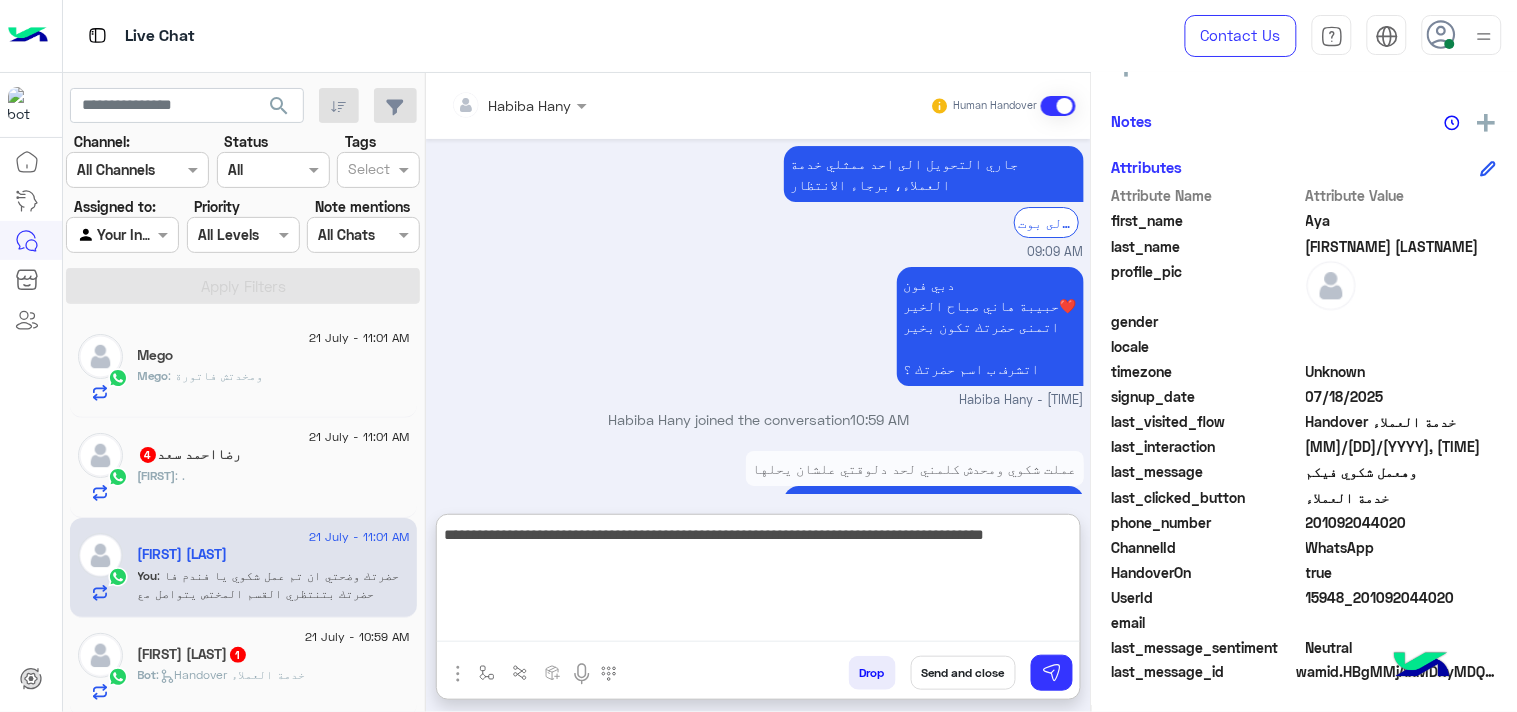 click on "**********" at bounding box center (758, 582) 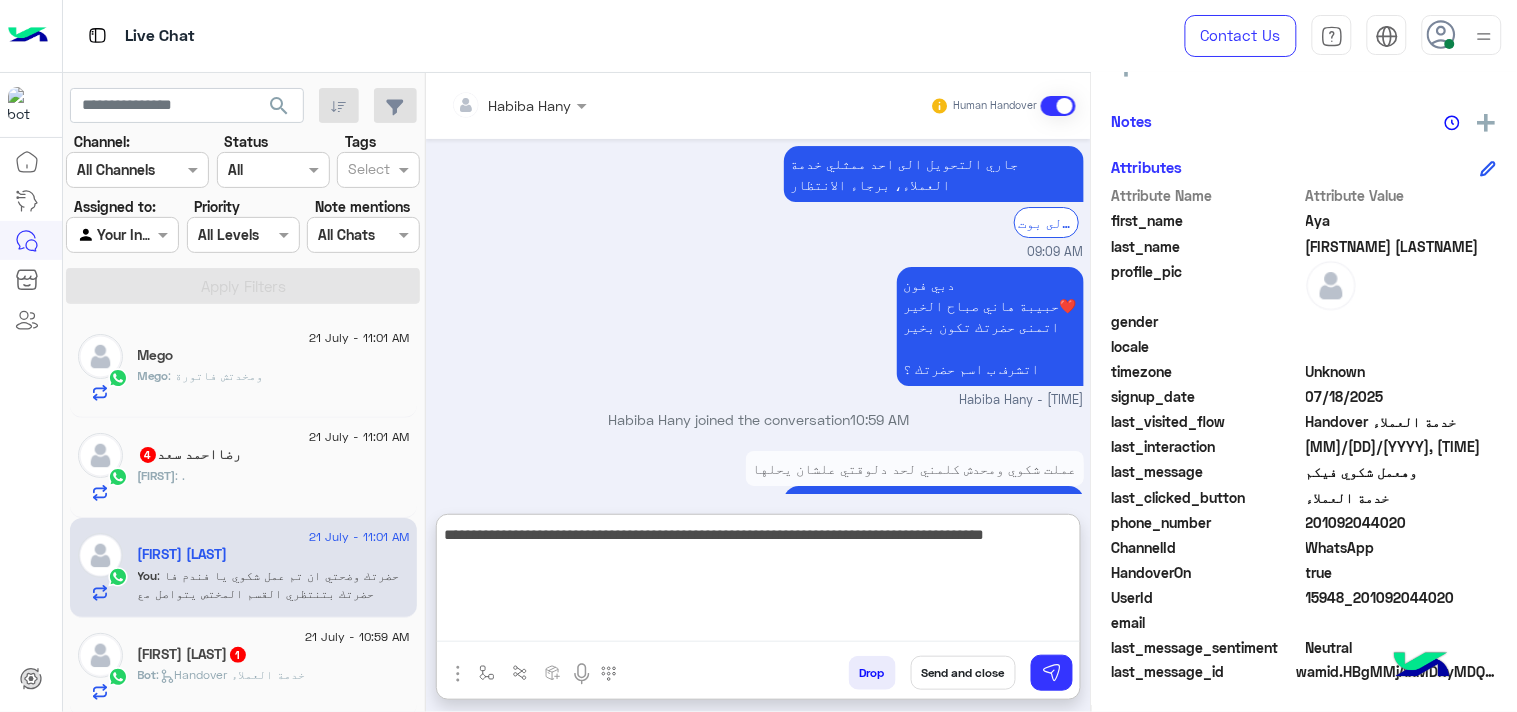 click on "**********" at bounding box center [758, 582] 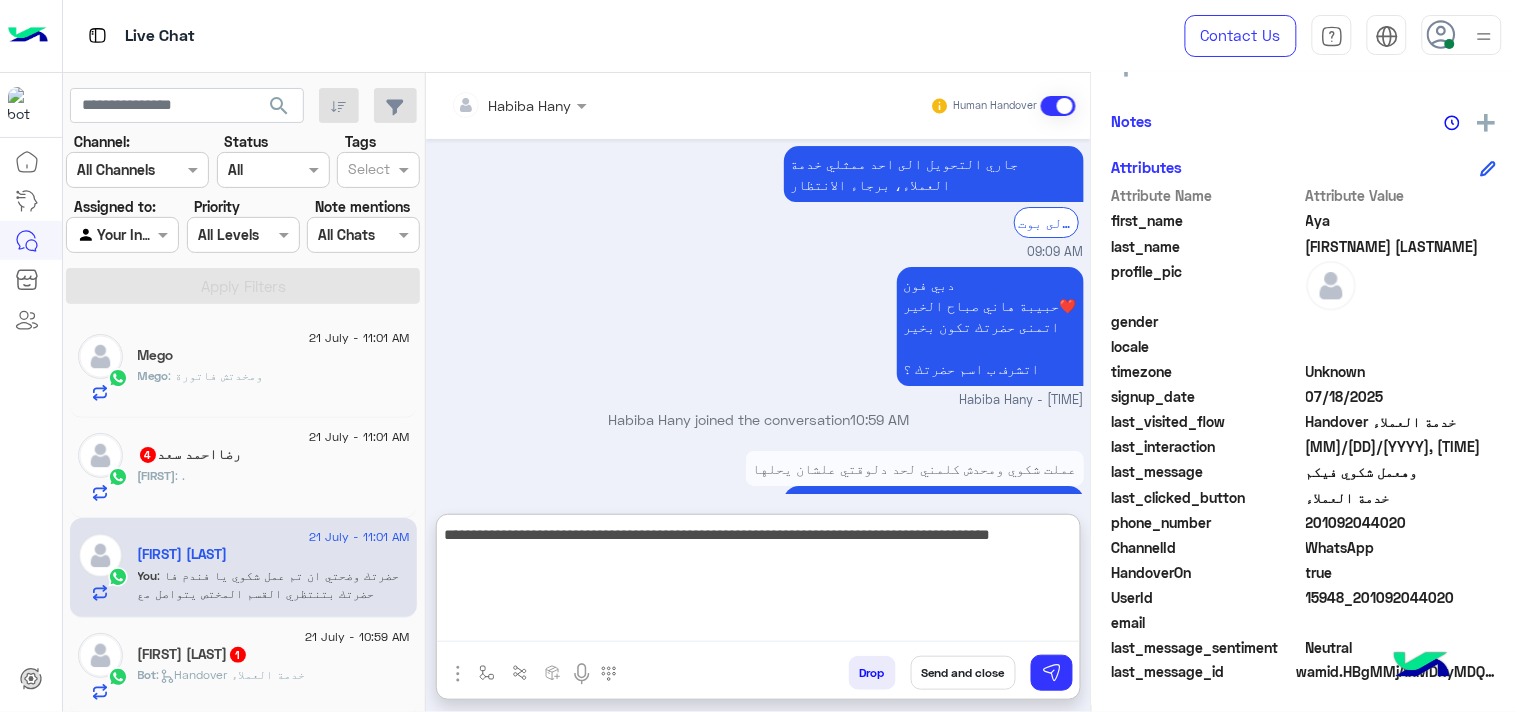 click on "**********" at bounding box center (758, 582) 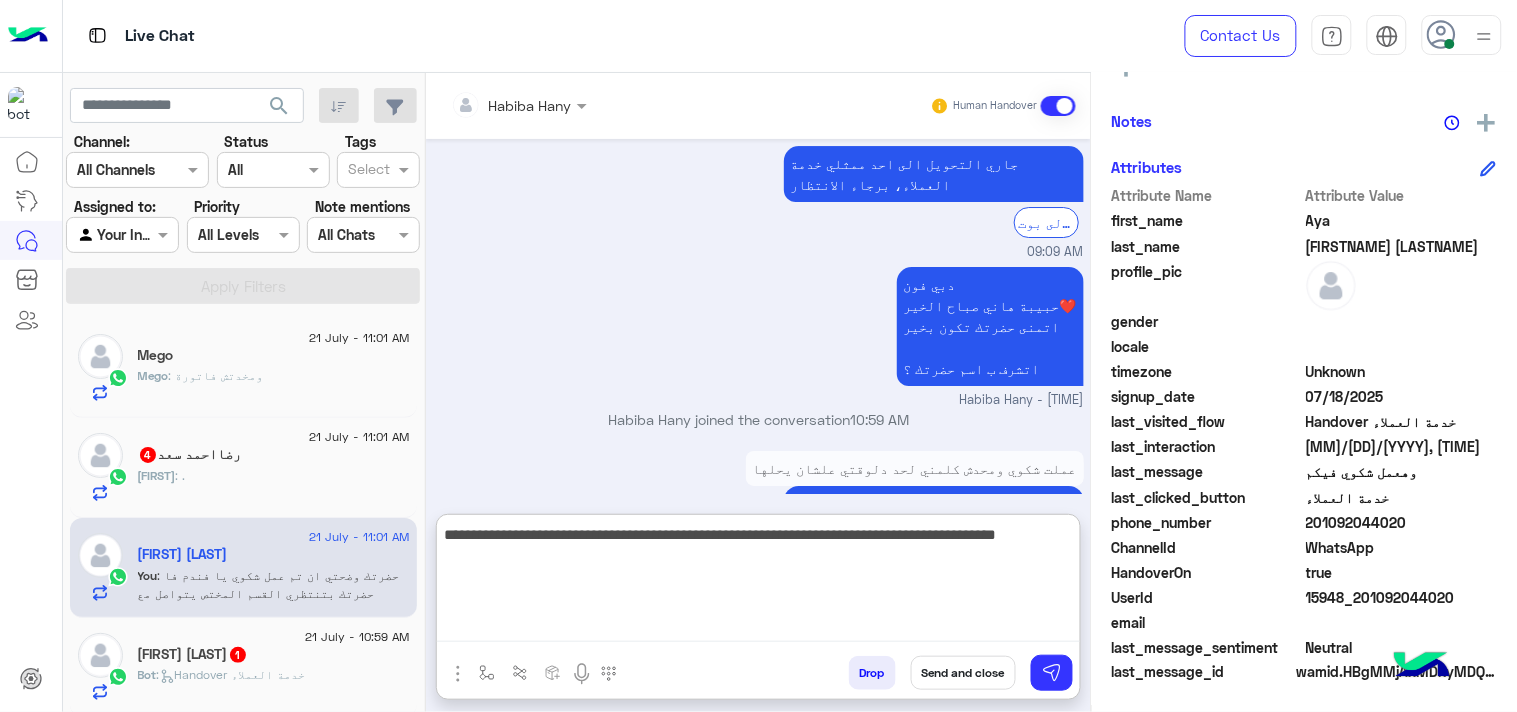click on "**********" at bounding box center [758, 582] 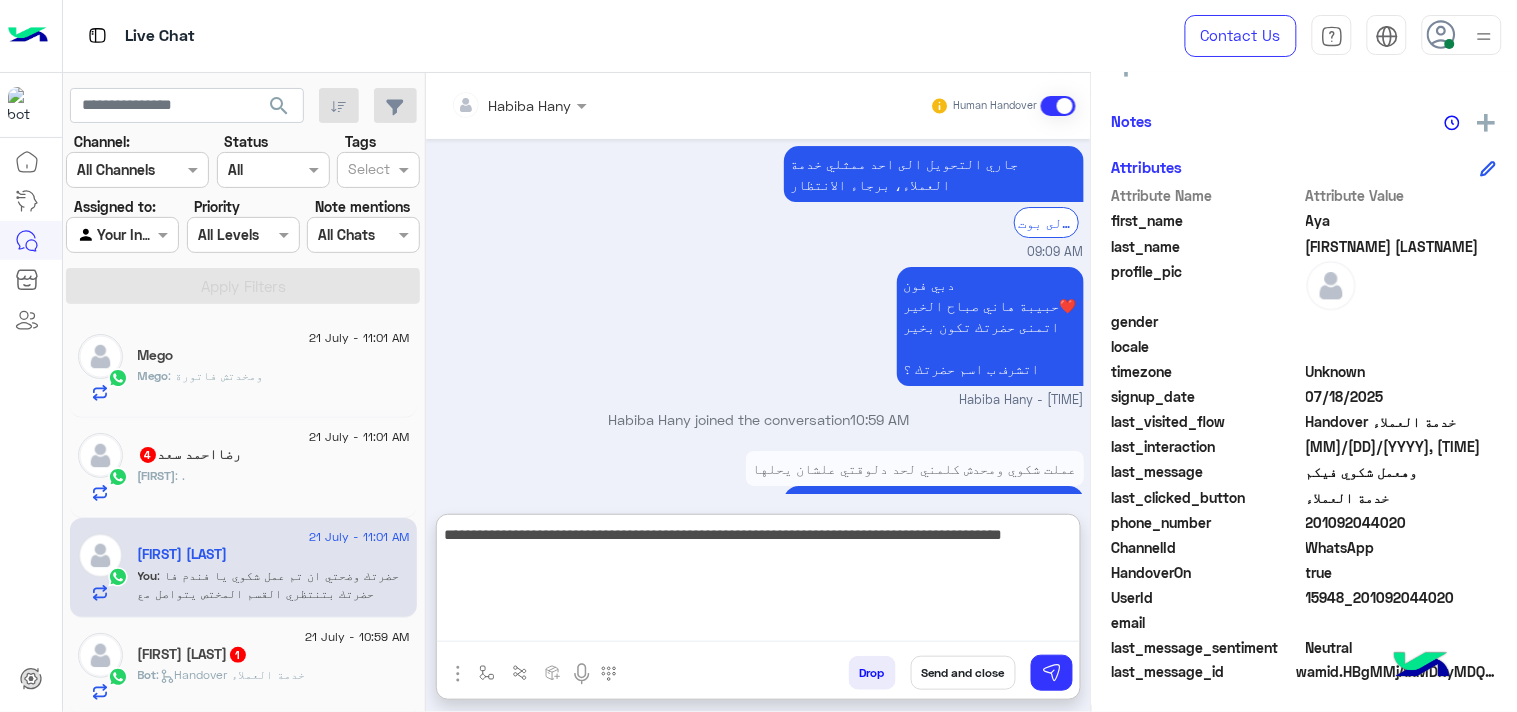 type on "**********" 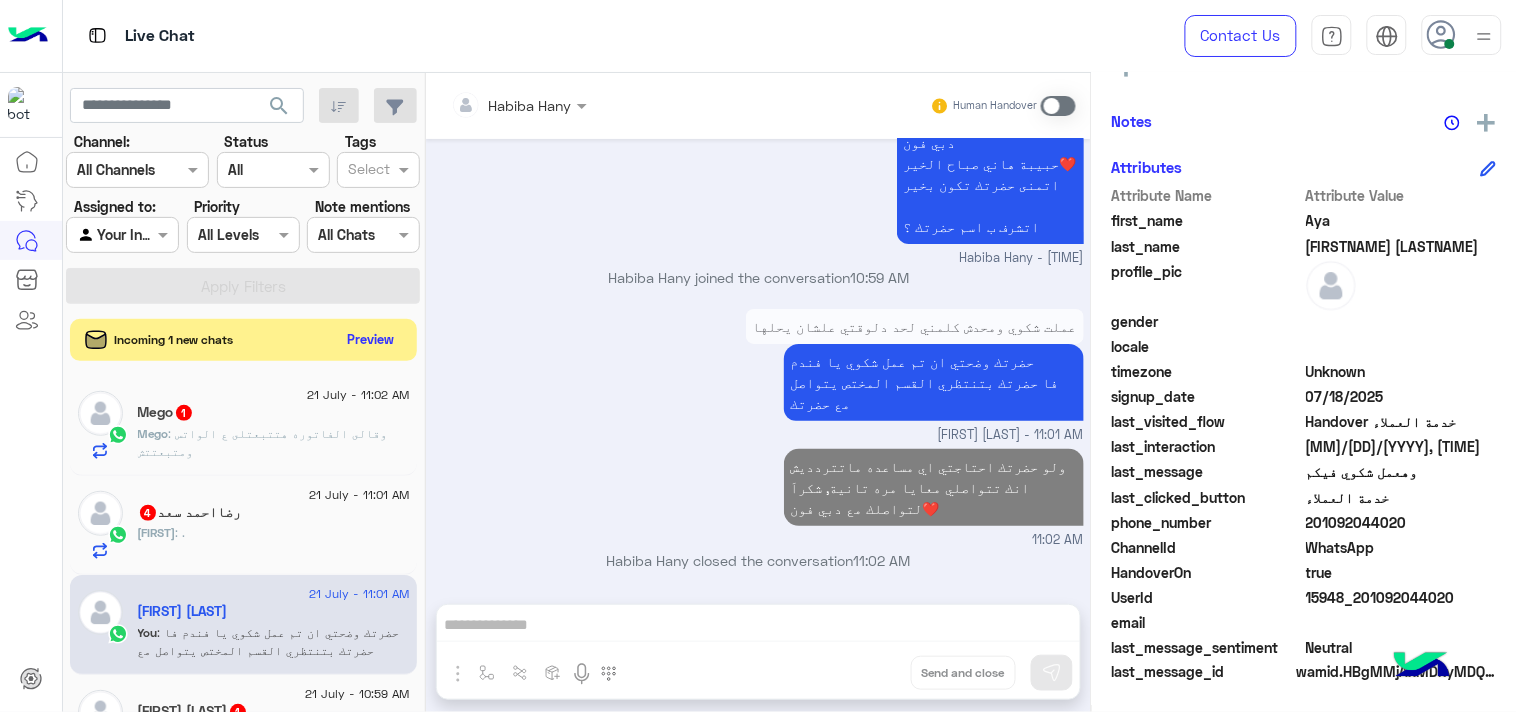 click on "Preview" 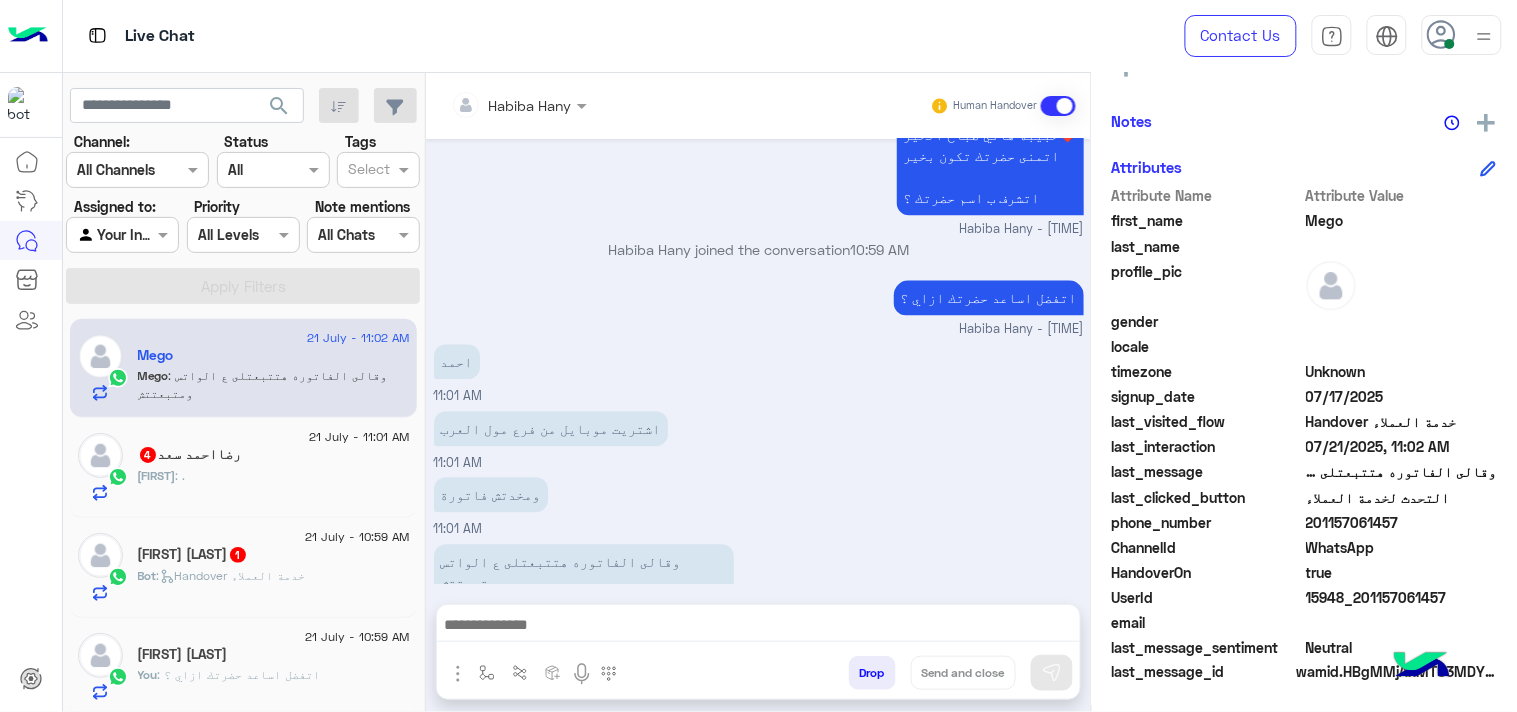 click on "201157061457" 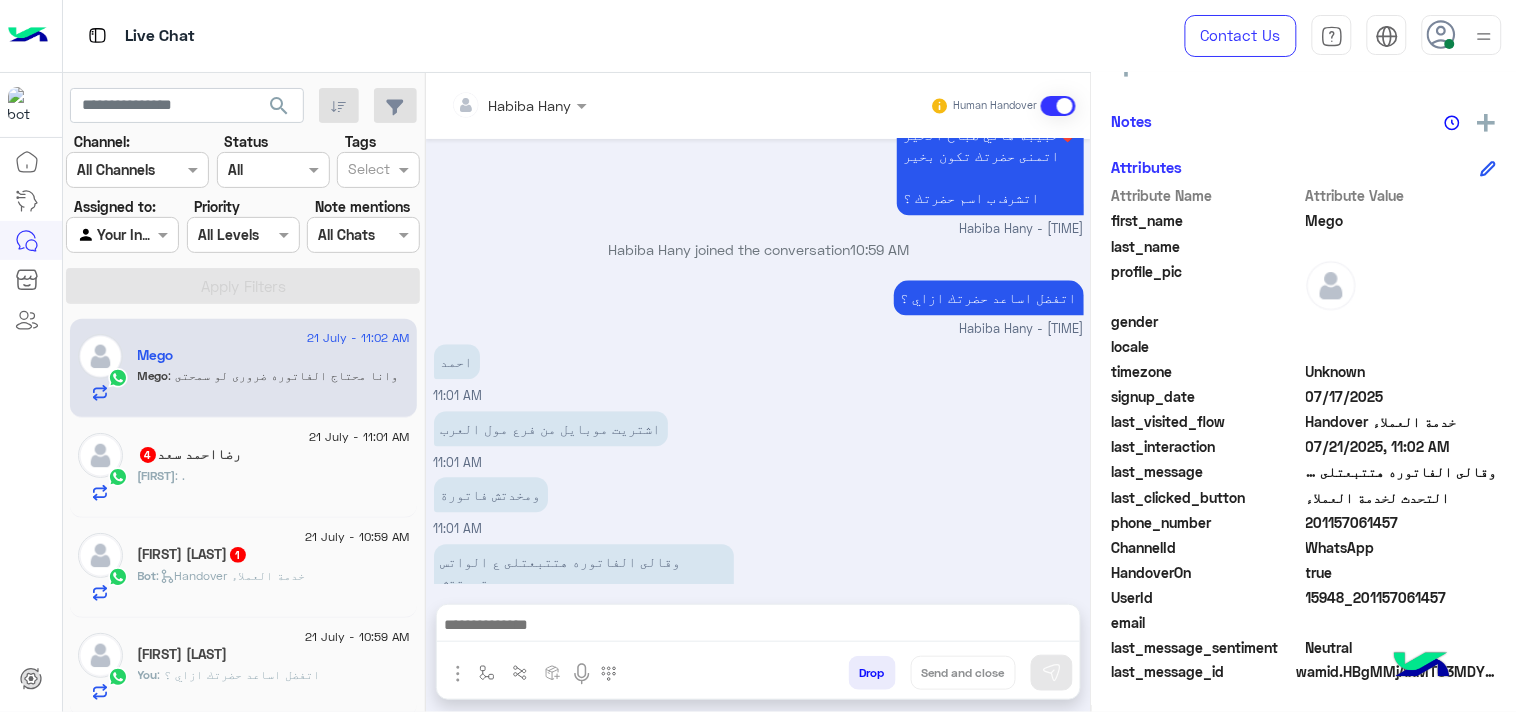 scroll, scrollTop: 1267, scrollLeft: 0, axis: vertical 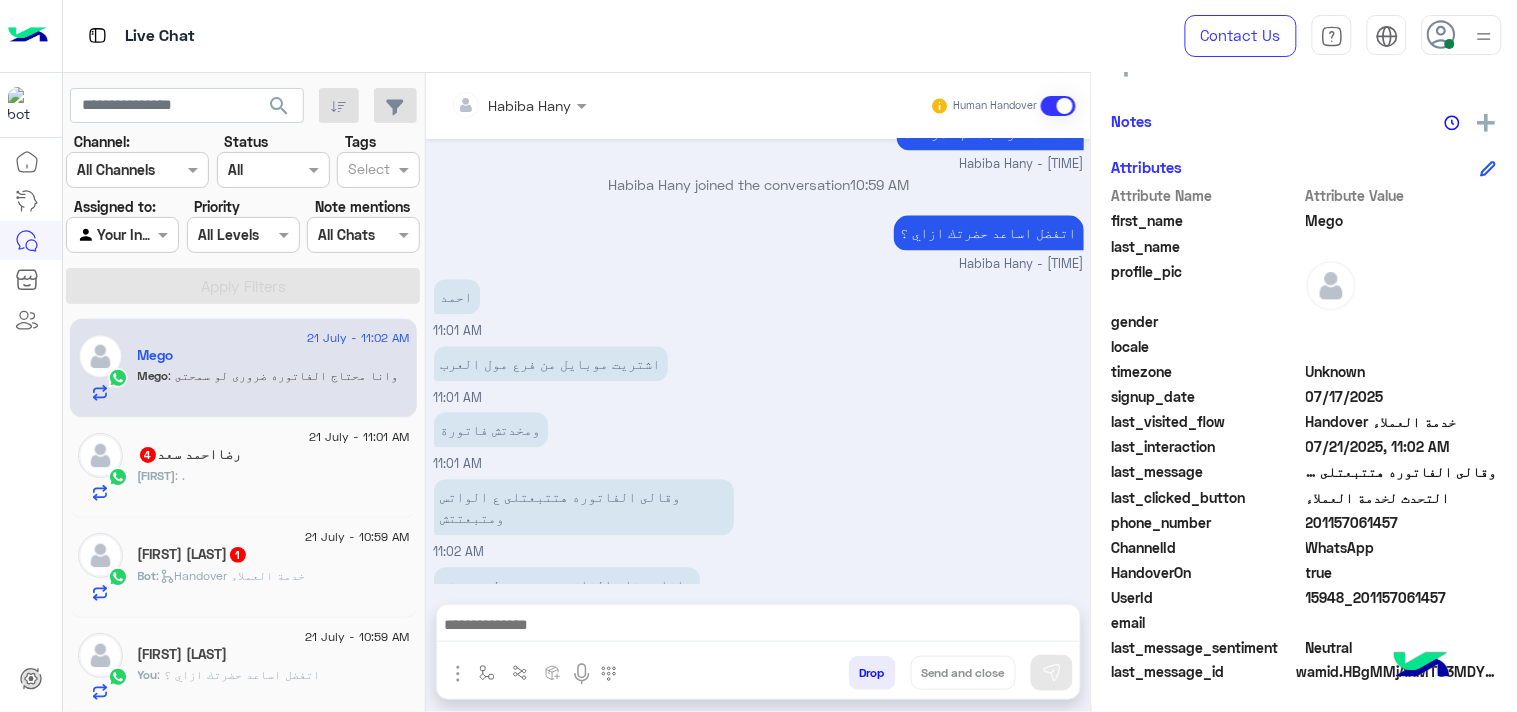 click at bounding box center [458, 674] 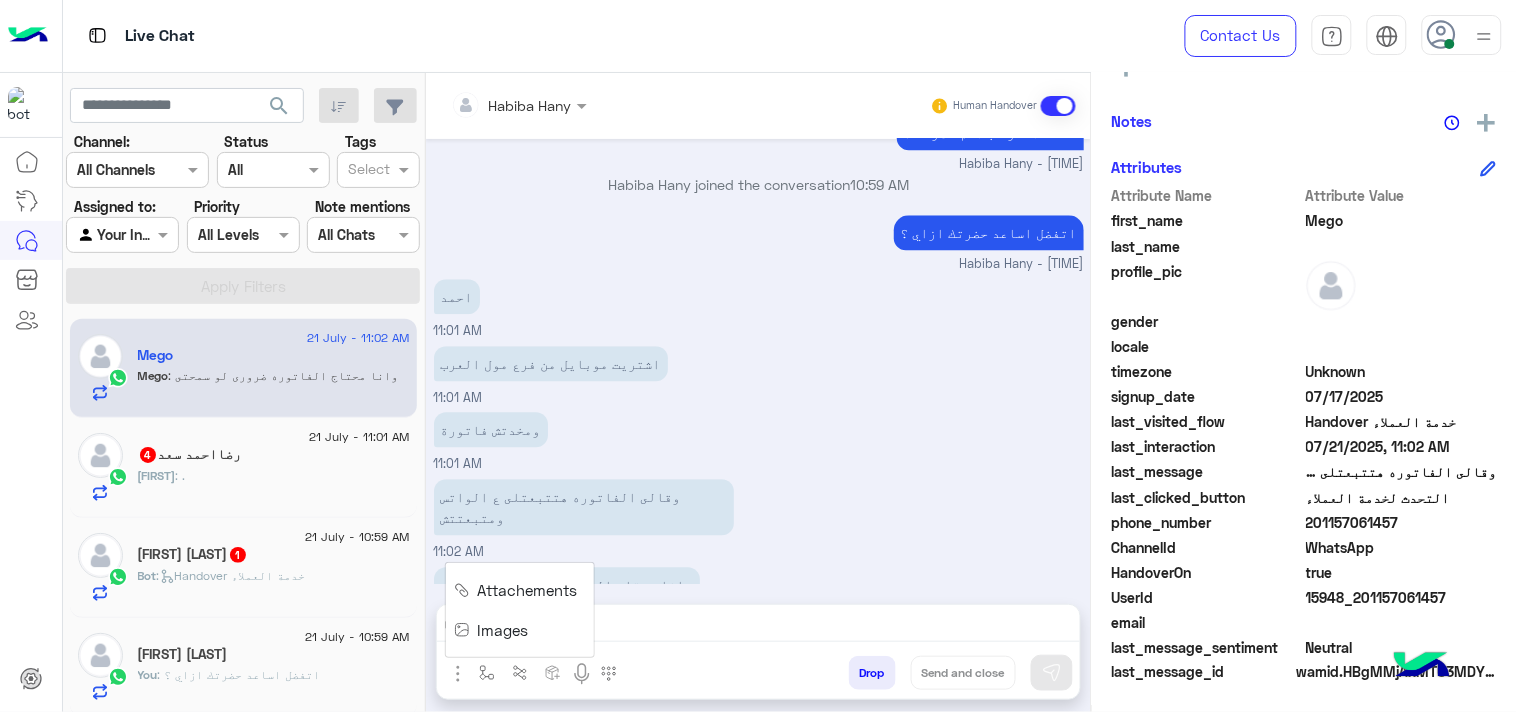 click on "Attachements" at bounding box center (528, 590) 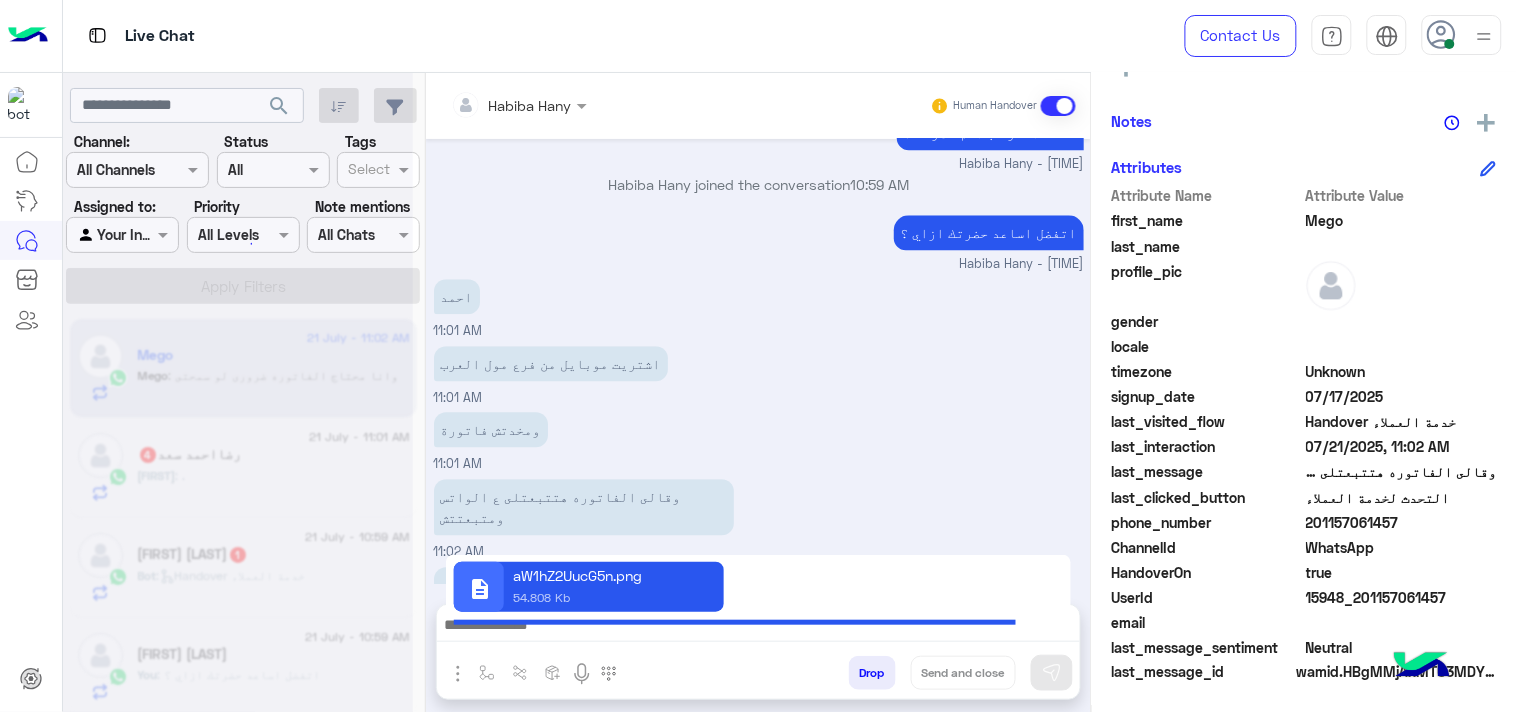 type on "**********" 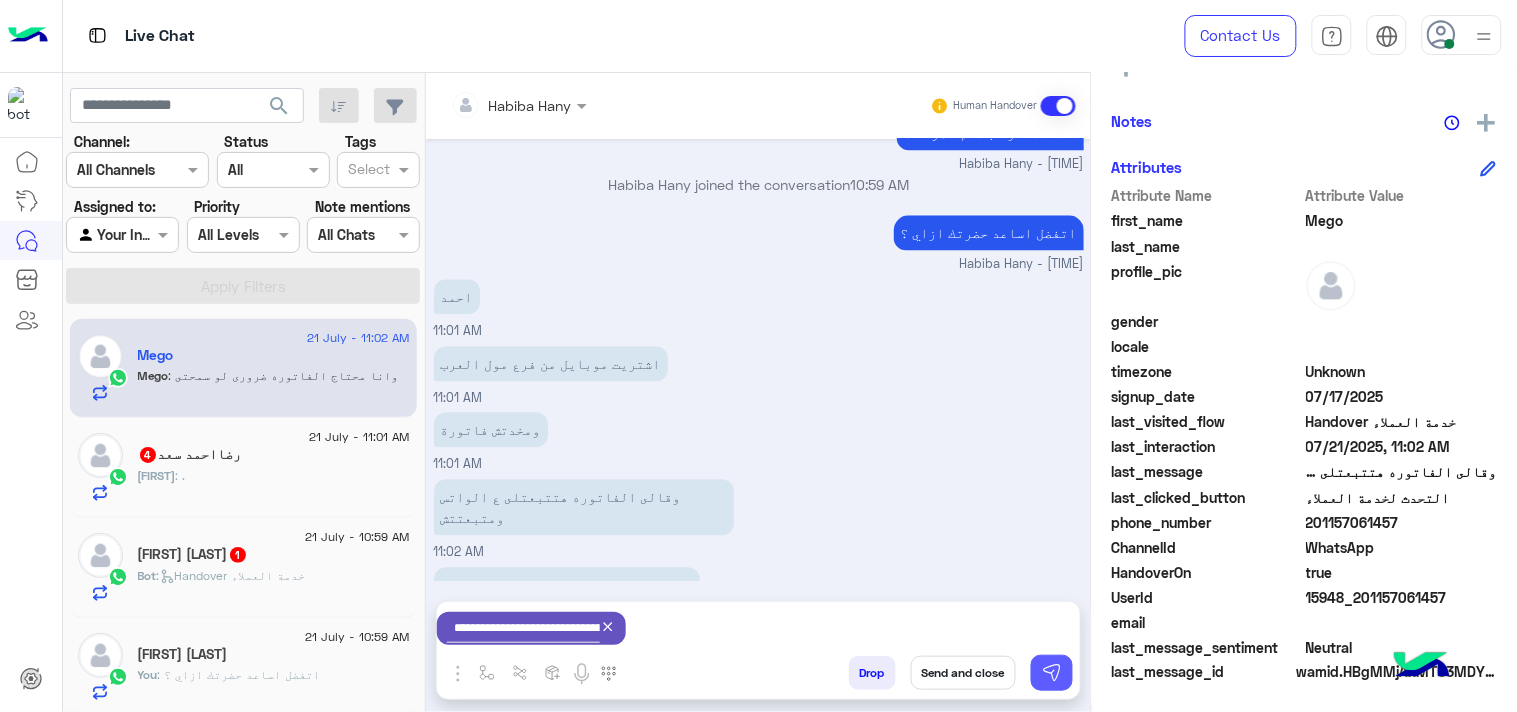 click at bounding box center [1052, 673] 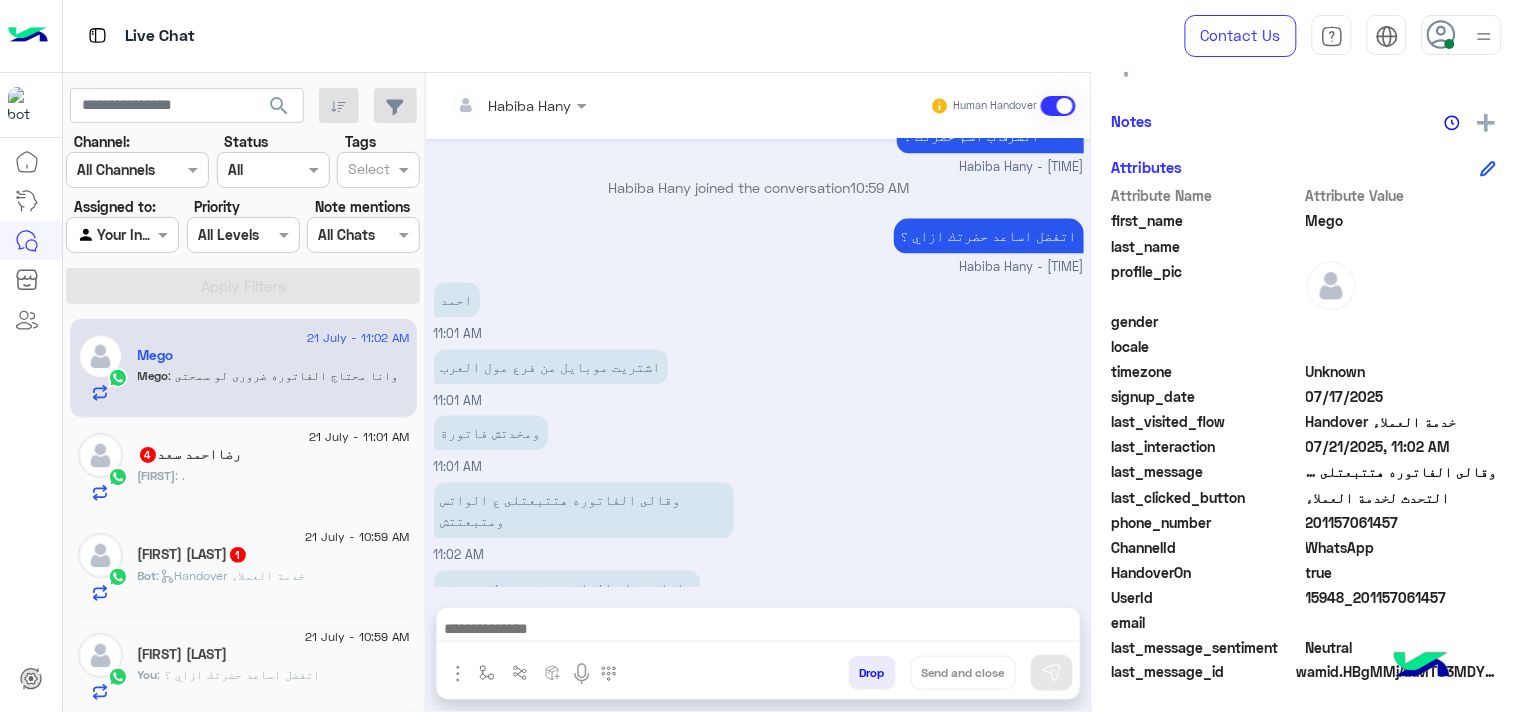 scroll, scrollTop: 1267, scrollLeft: 0, axis: vertical 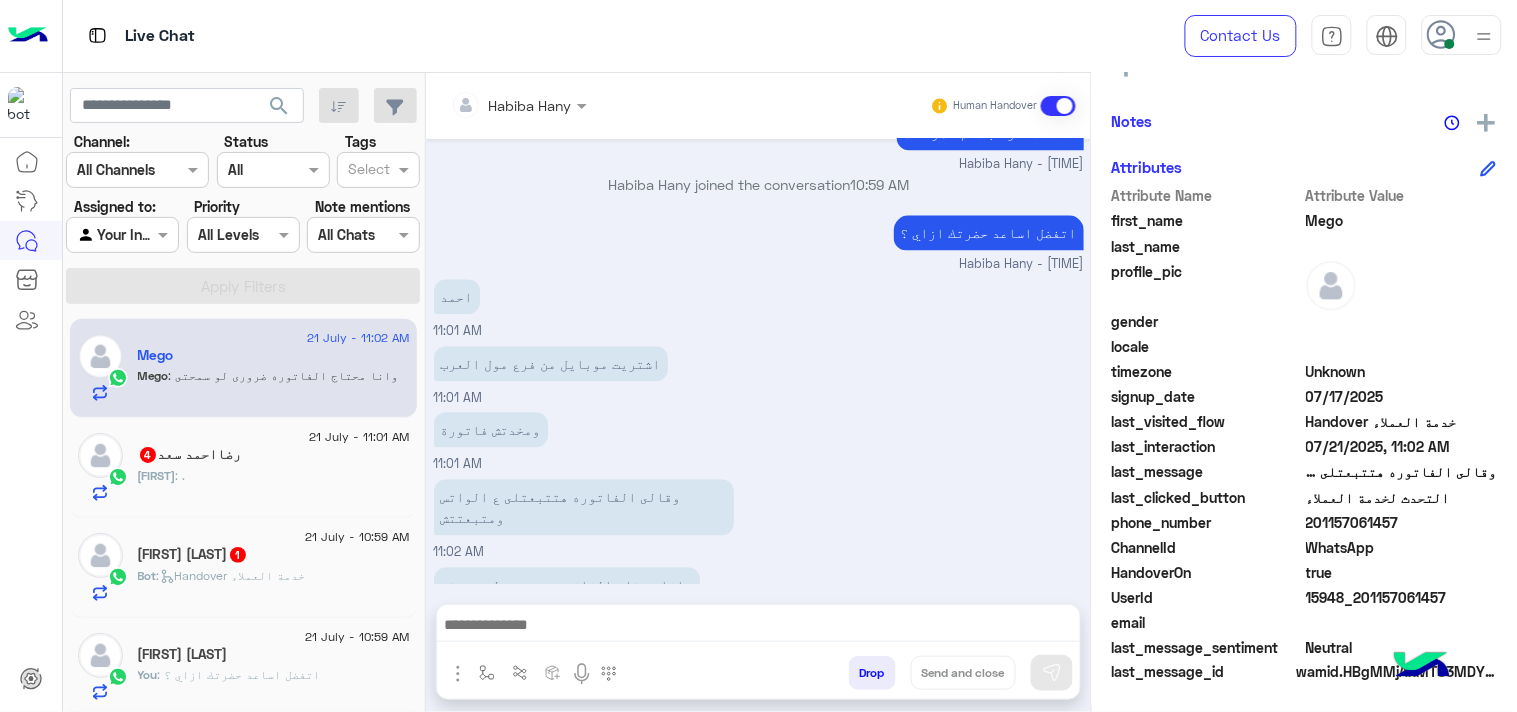 click at bounding box center (758, 630) 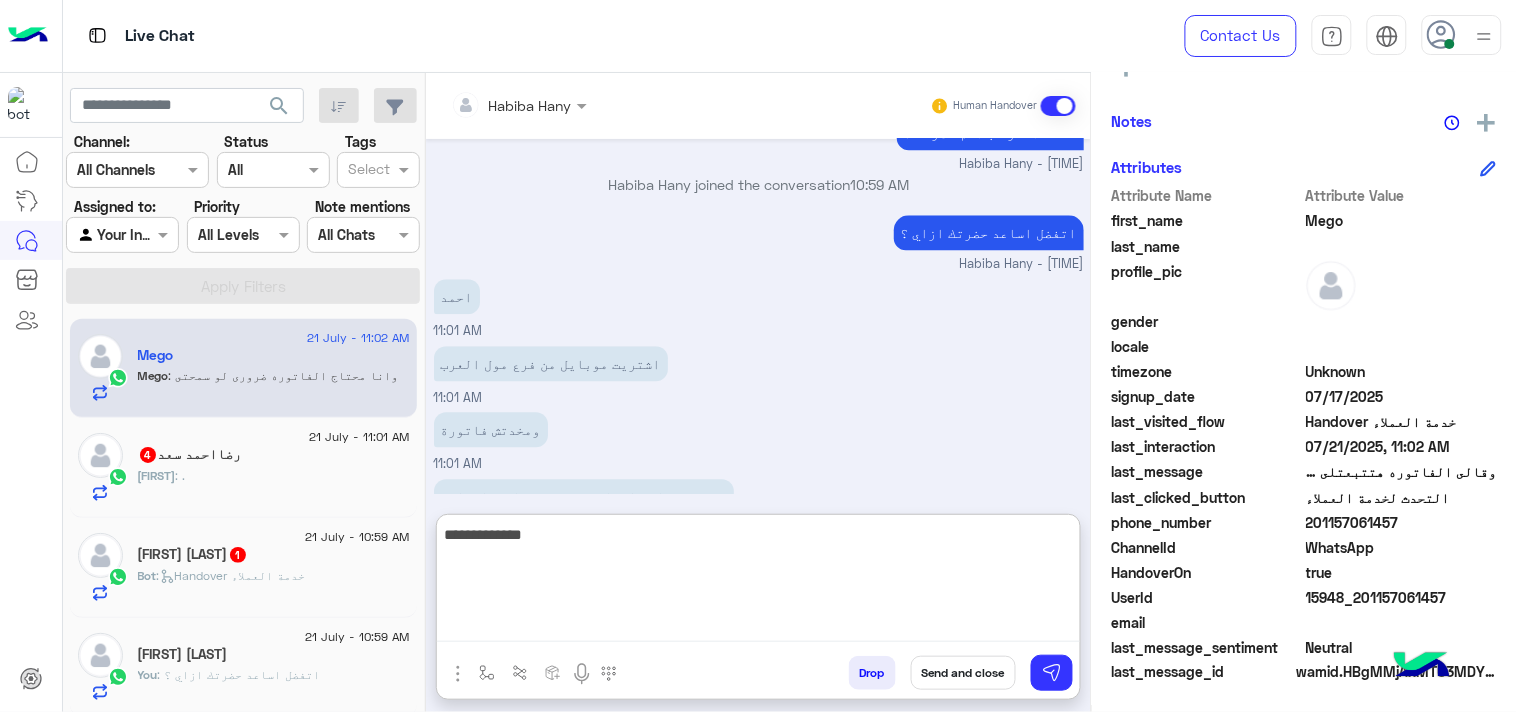 type on "**********" 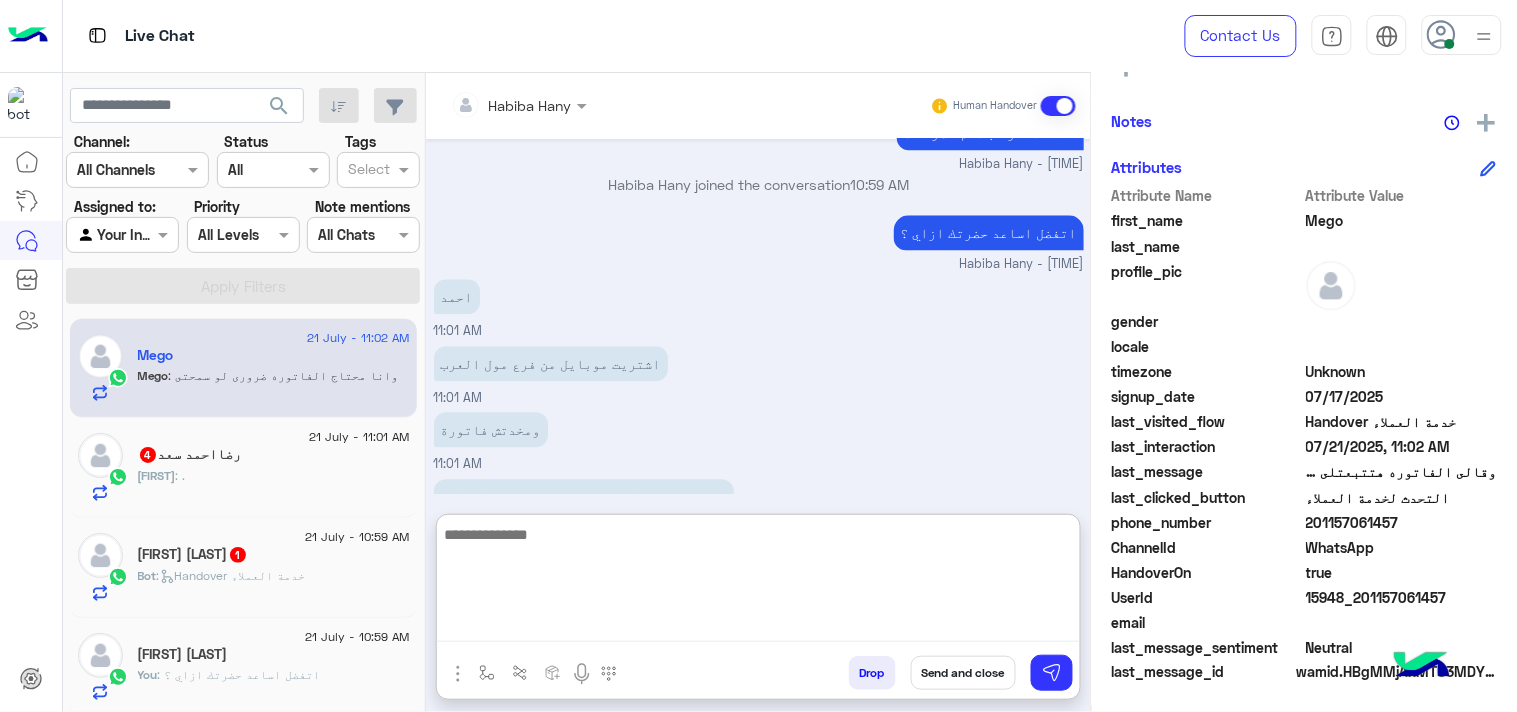 type on "*" 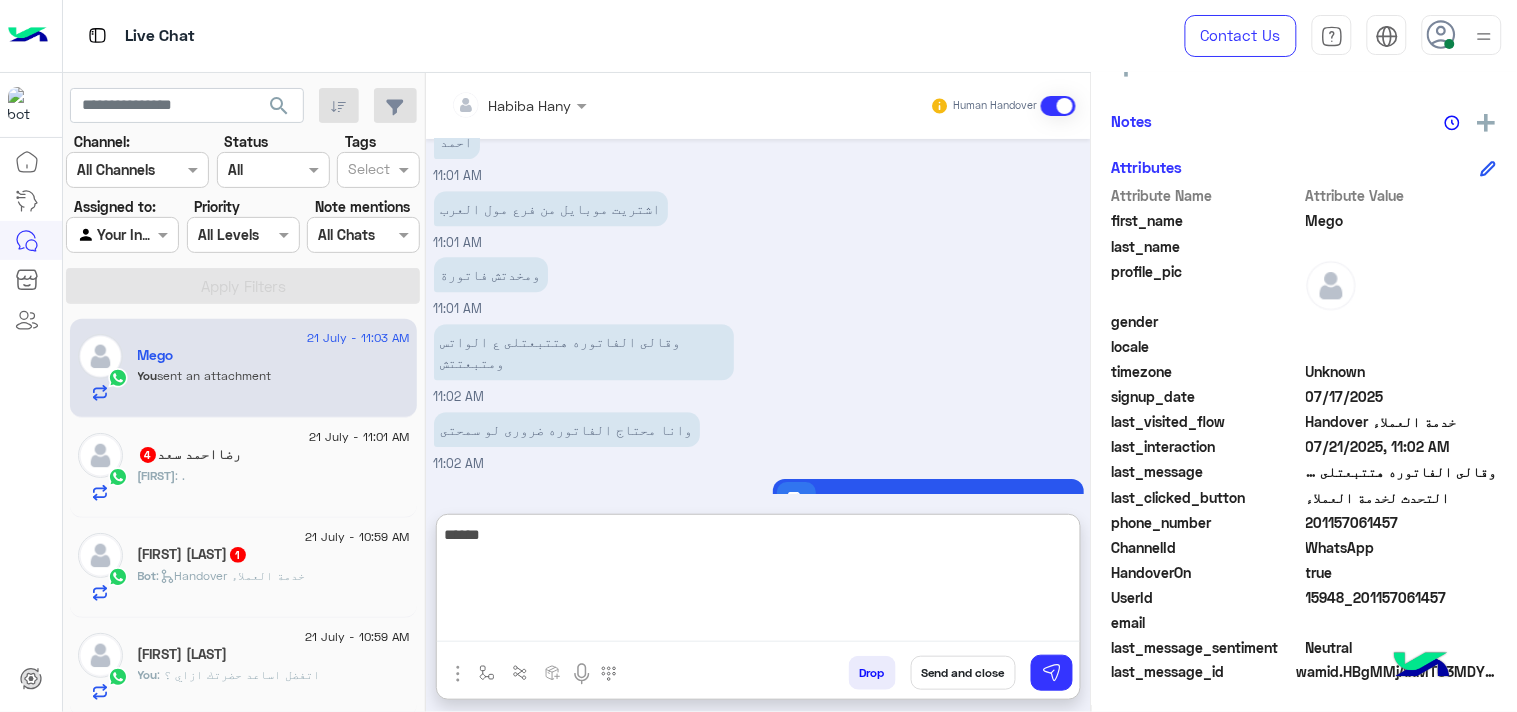 scroll, scrollTop: 1504, scrollLeft: 0, axis: vertical 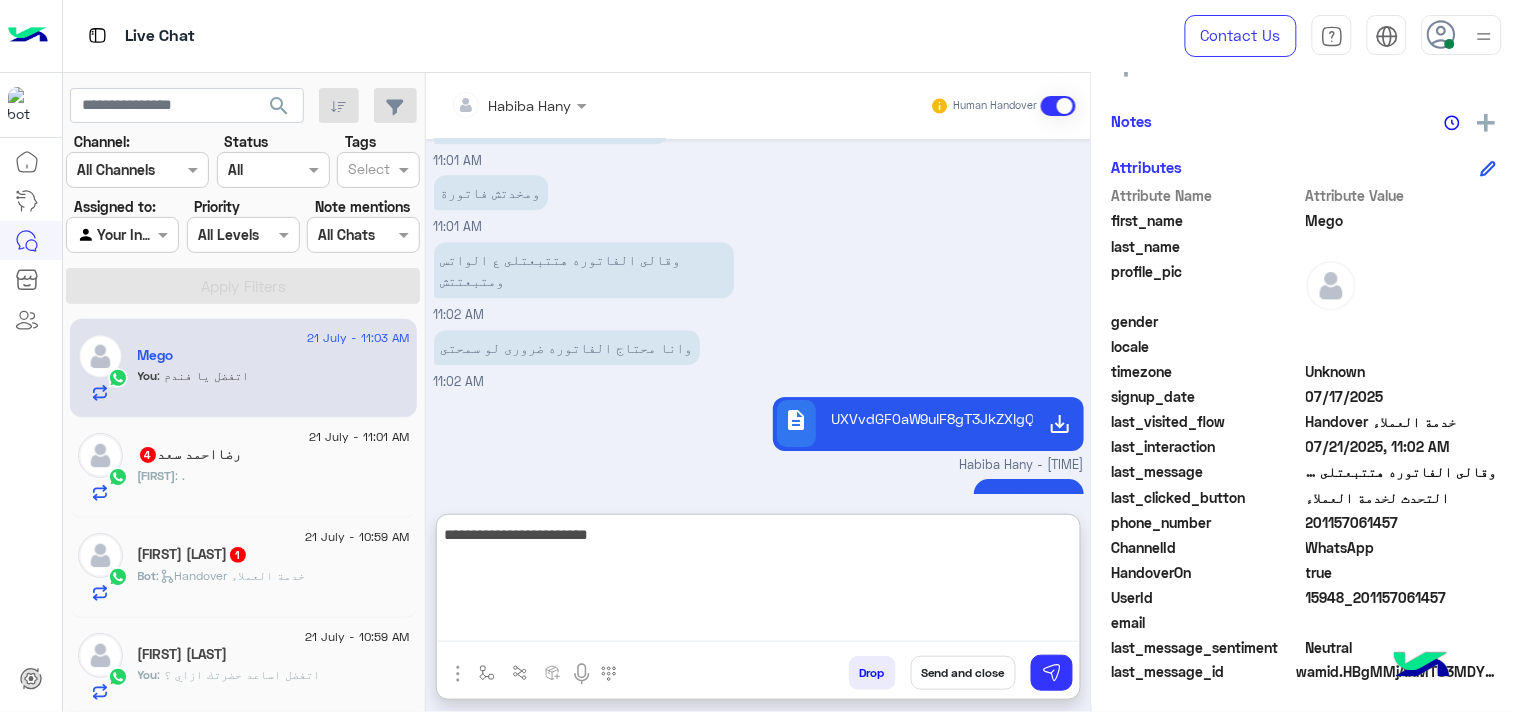 type on "**********" 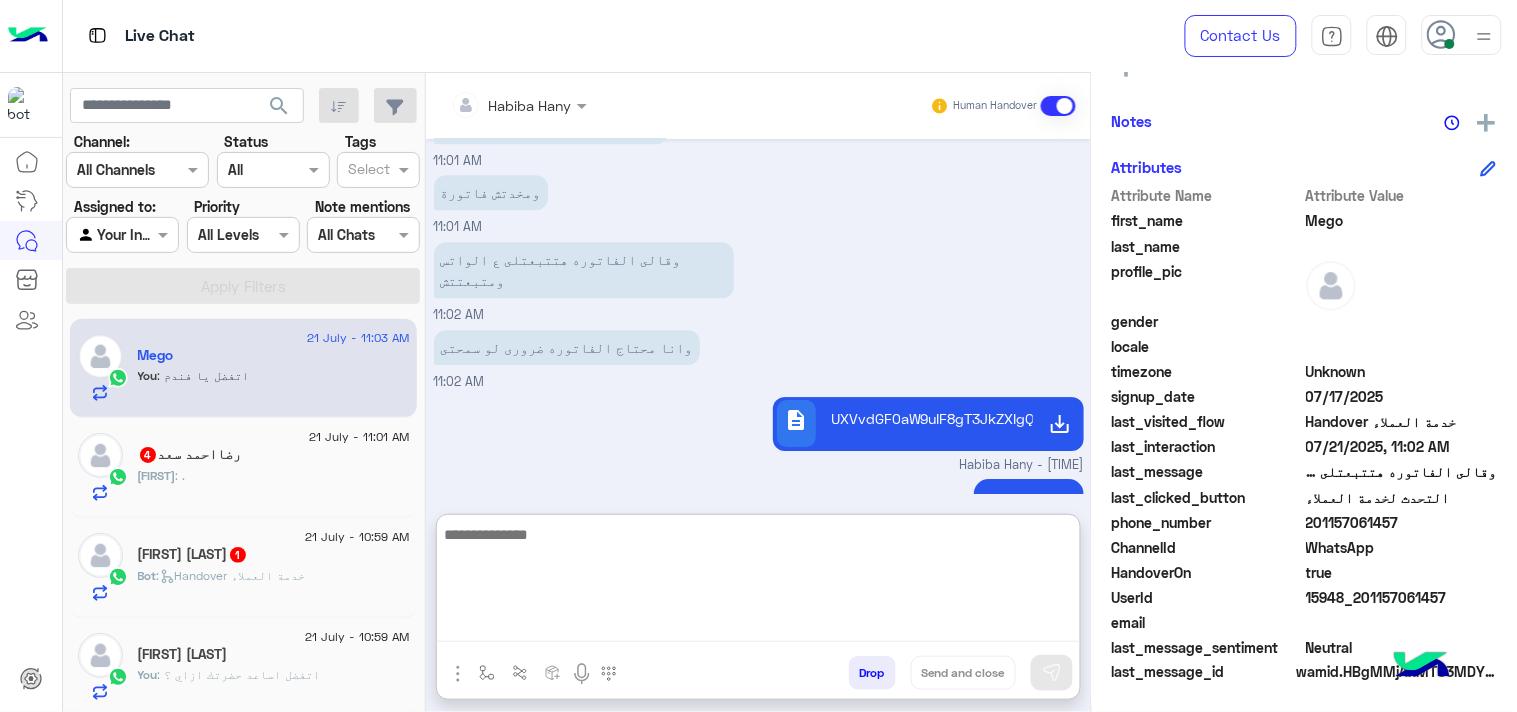 scroll, scrollTop: 1567, scrollLeft: 0, axis: vertical 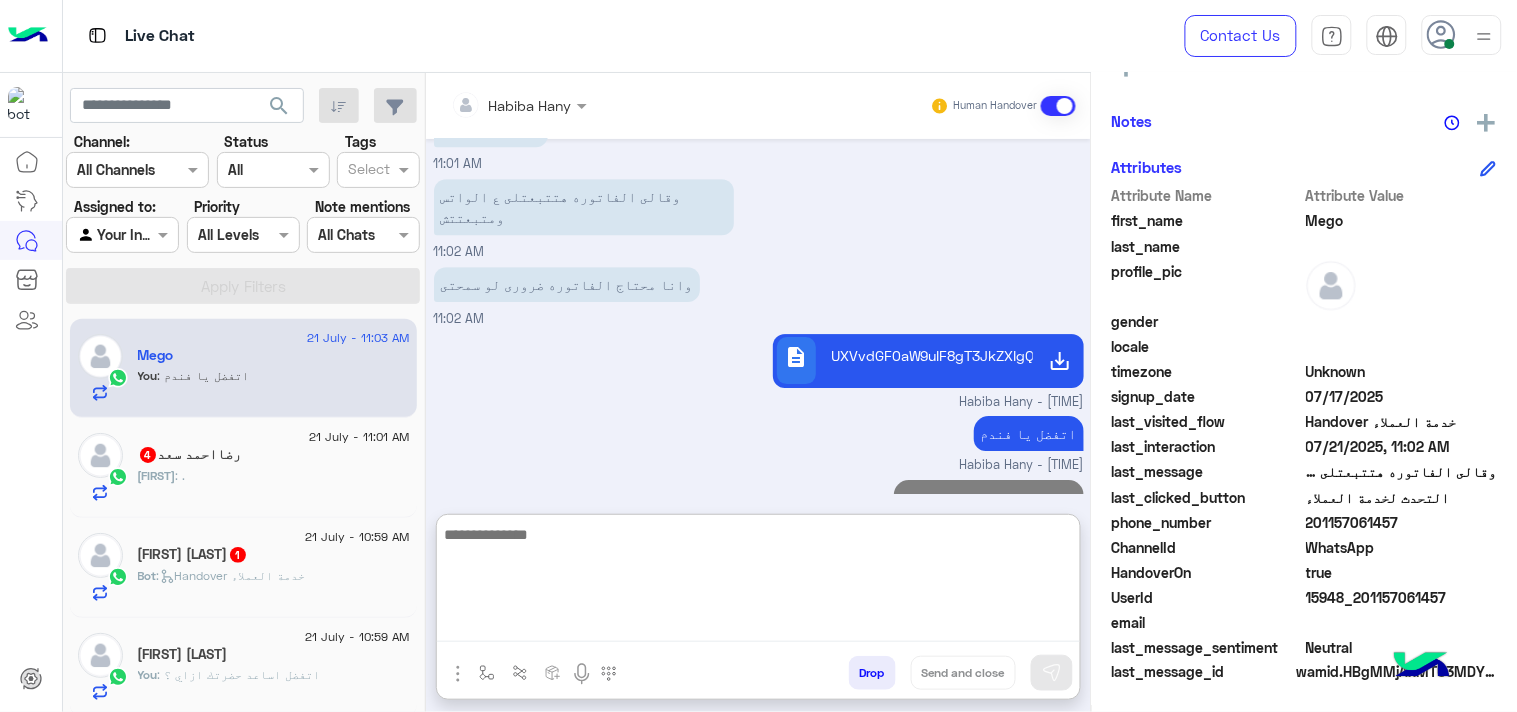 click on "رضا احمد سعد  4" 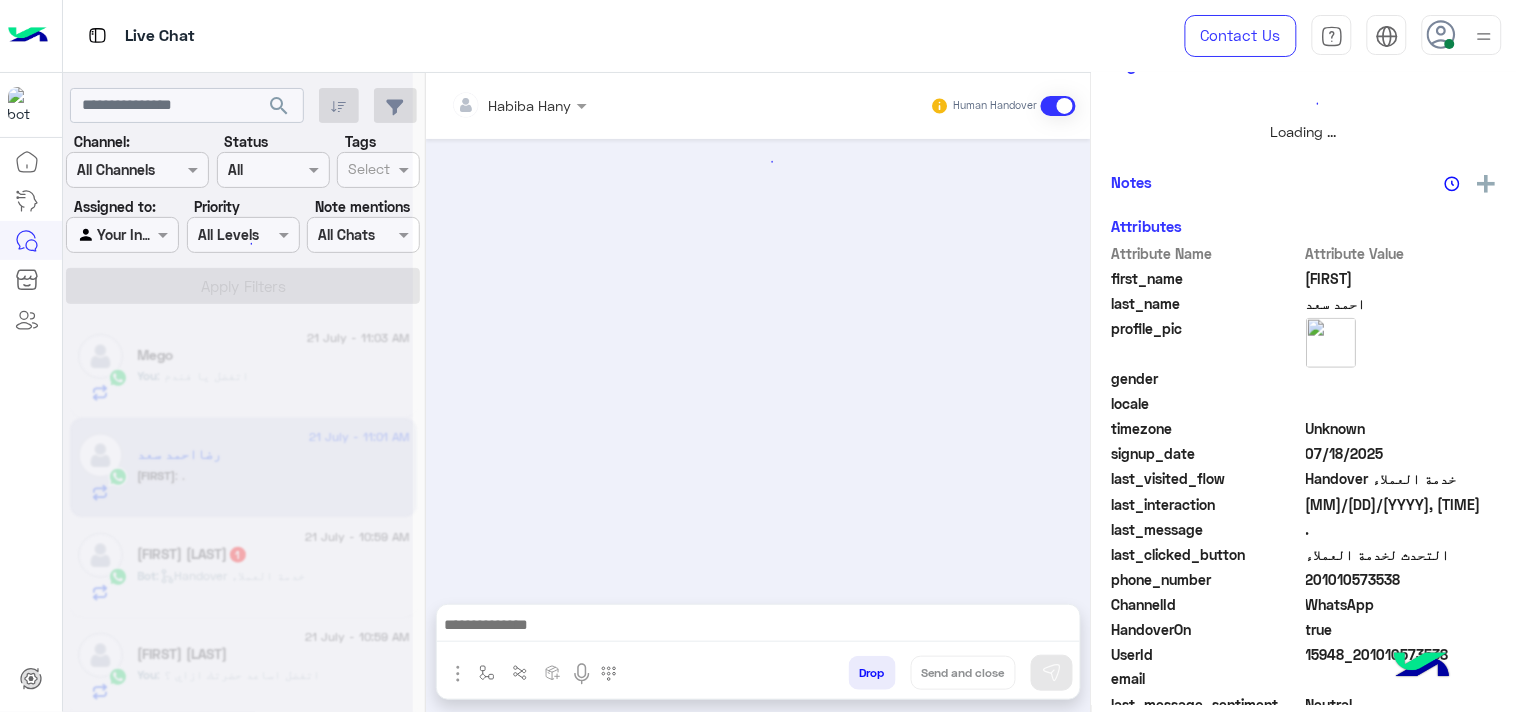 scroll, scrollTop: 0, scrollLeft: 0, axis: both 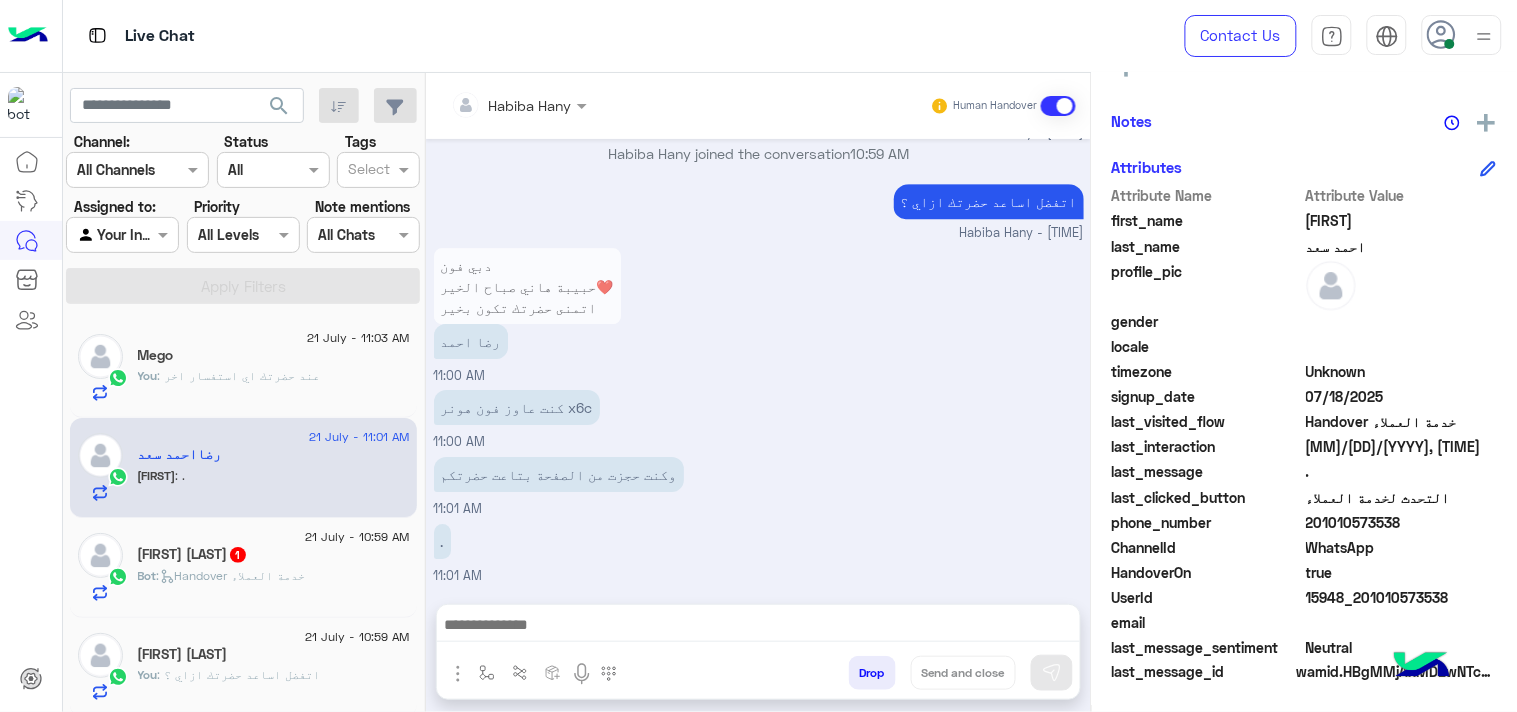 drag, startPoint x: 688, startPoint y: 597, endPoint x: 712, endPoint y: 635, distance: 44.94441 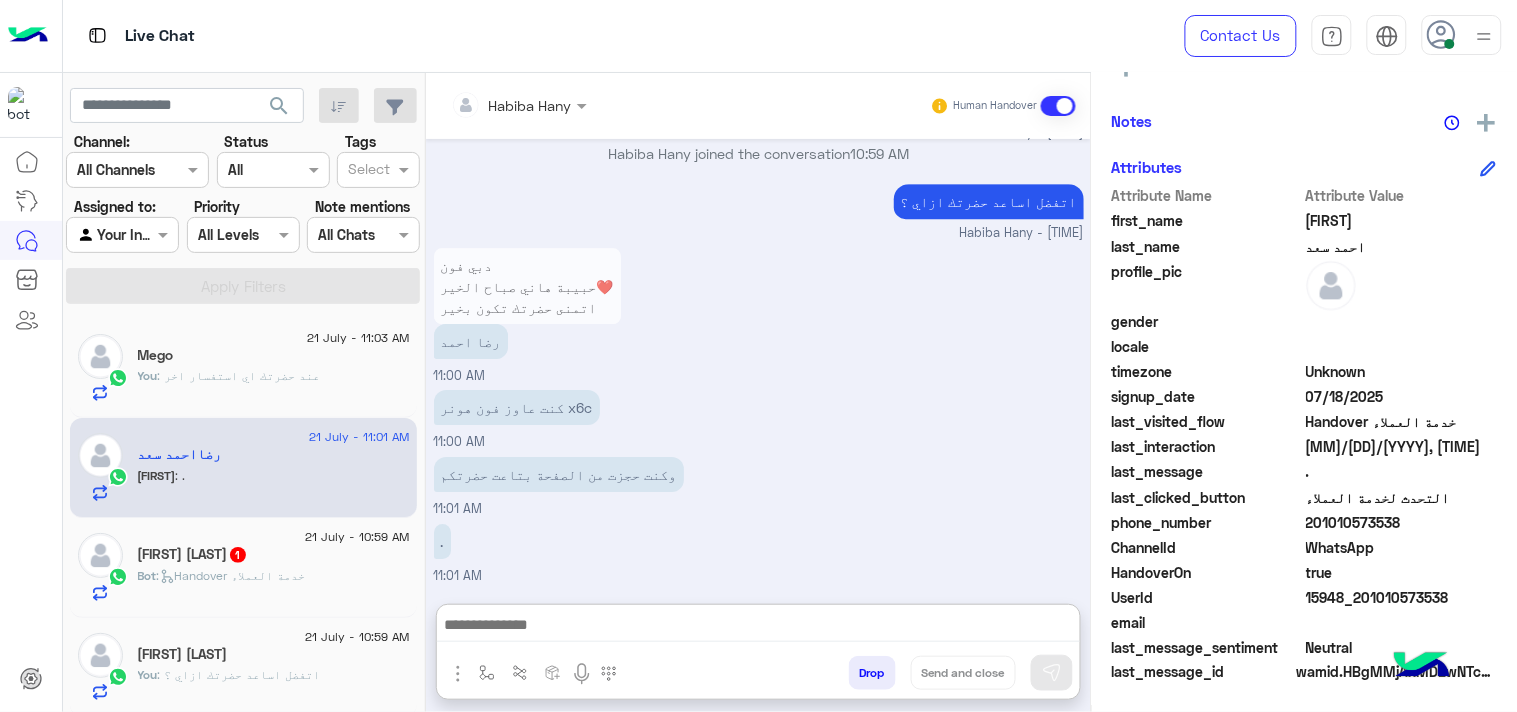 click at bounding box center (758, 627) 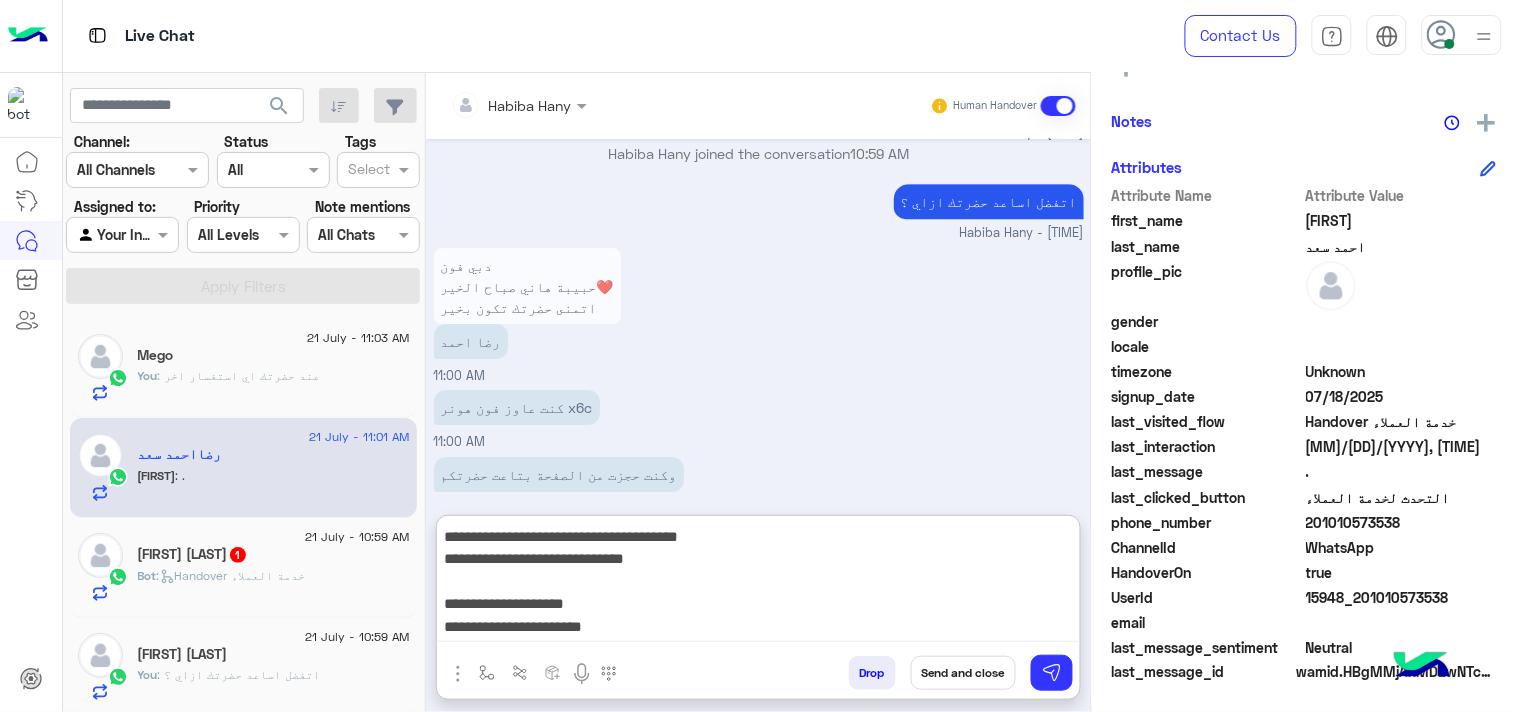 scroll, scrollTop: 20, scrollLeft: 0, axis: vertical 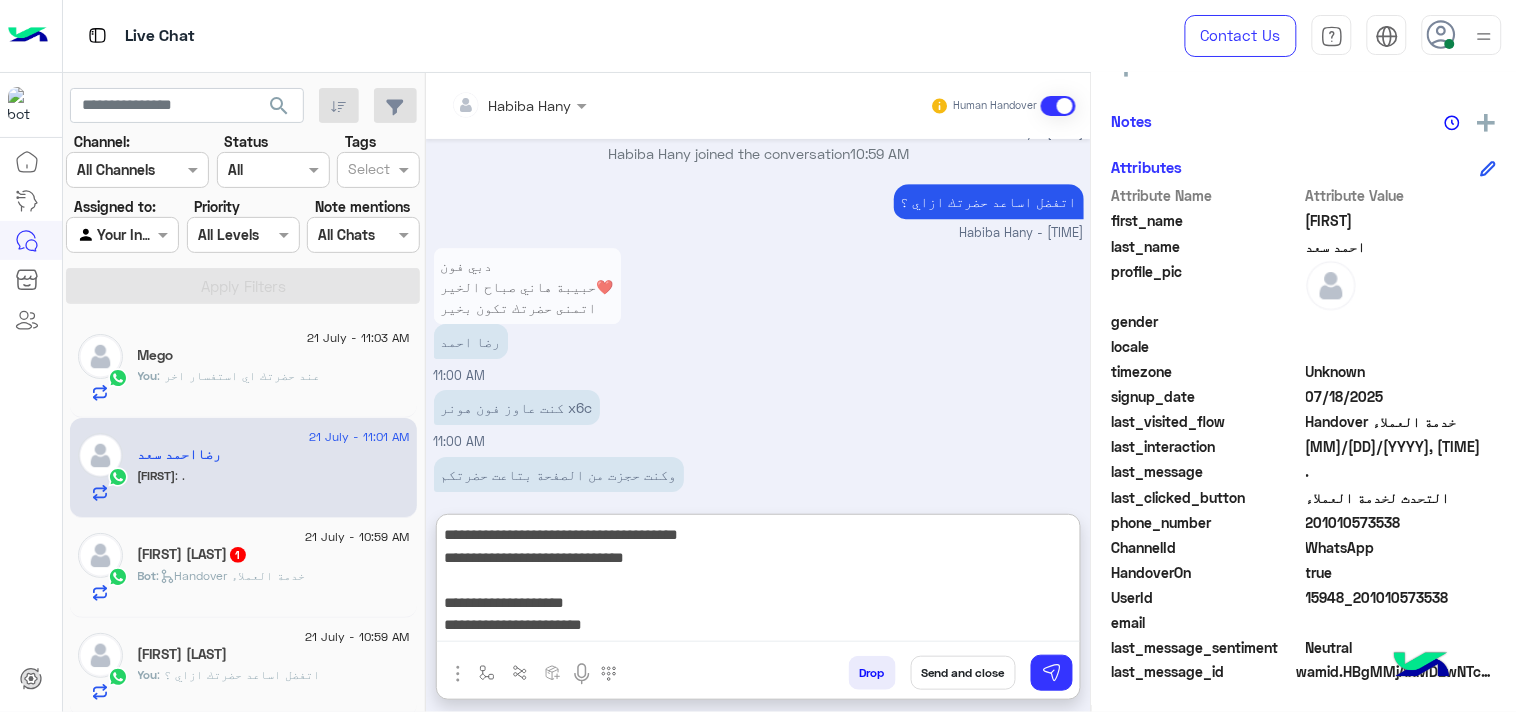 click on "**********" at bounding box center (758, 582) 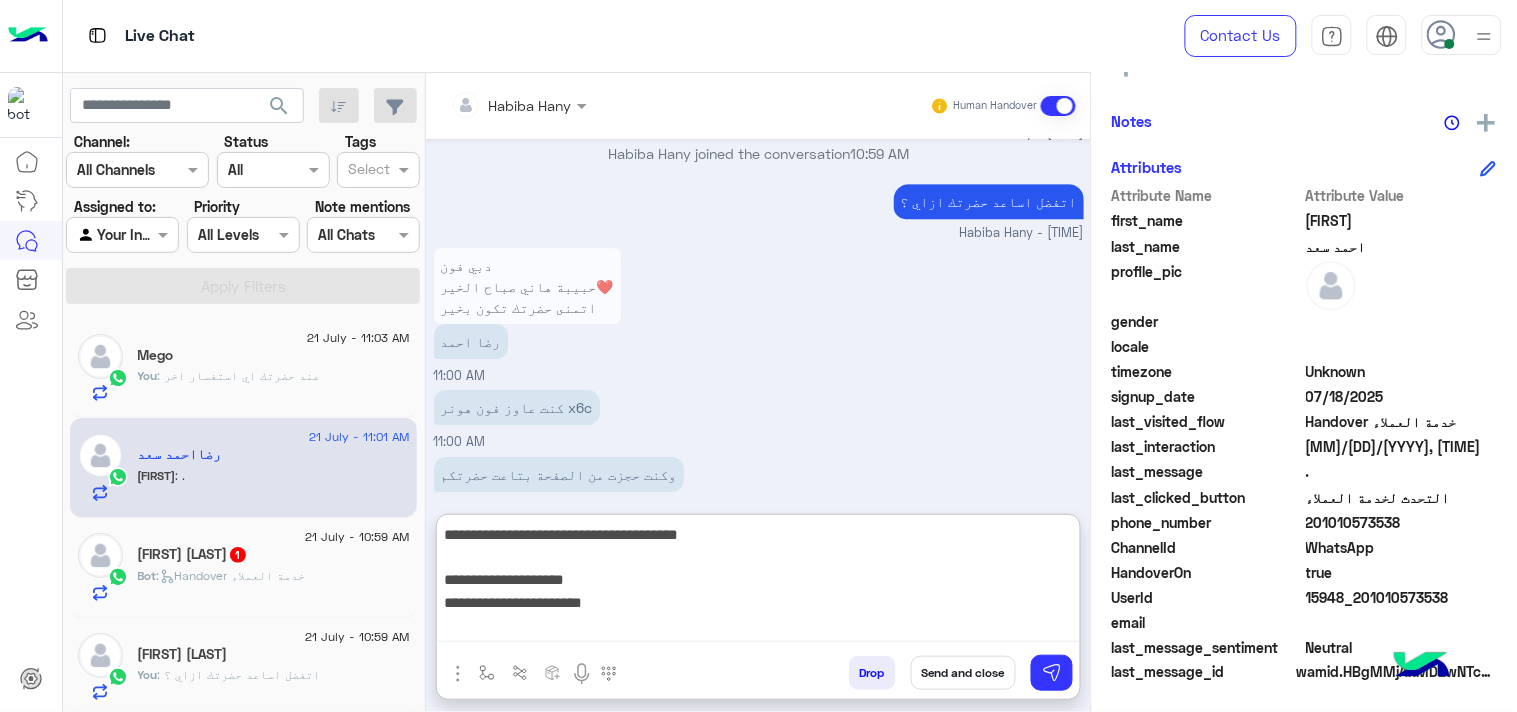 scroll, scrollTop: 0, scrollLeft: 0, axis: both 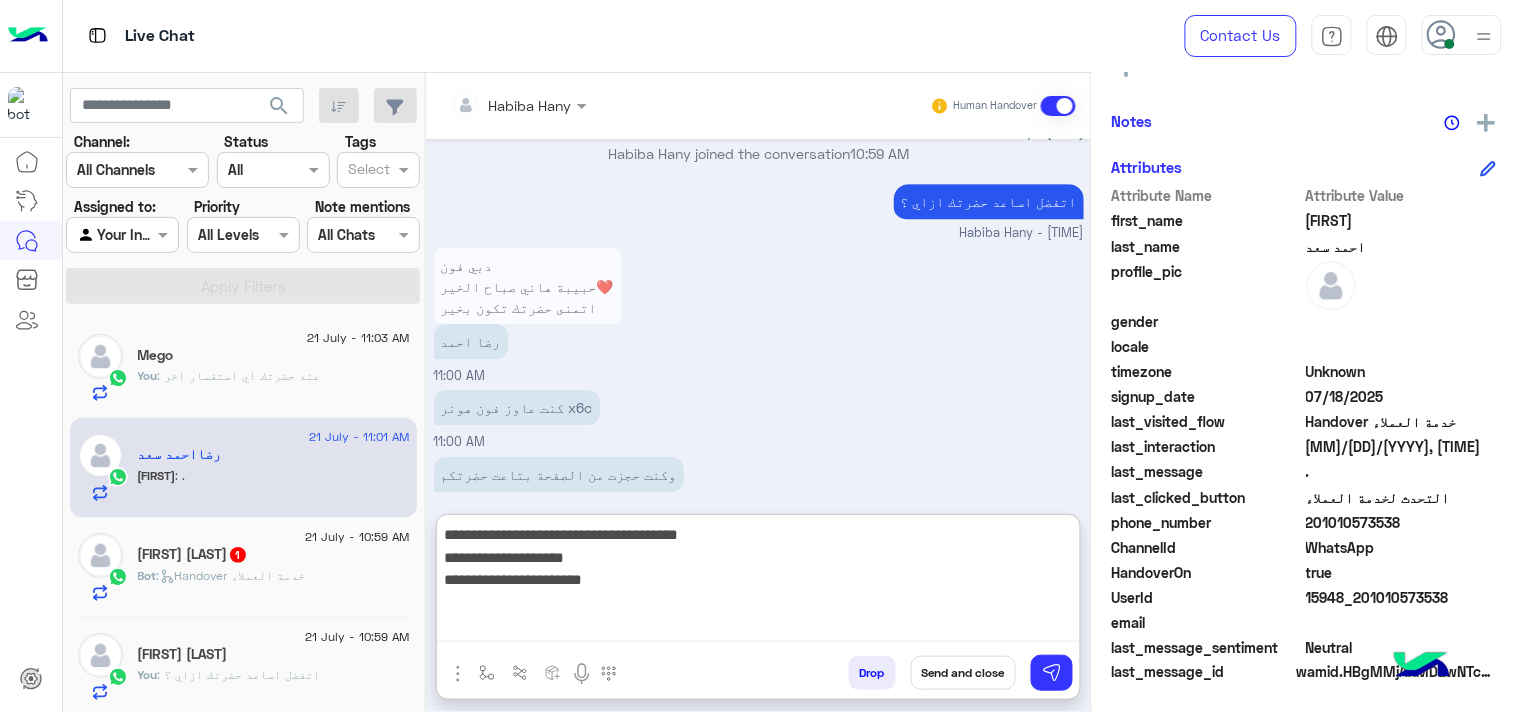 drag, startPoint x: 494, startPoint y: 558, endPoint x: 696, endPoint y: 558, distance: 202 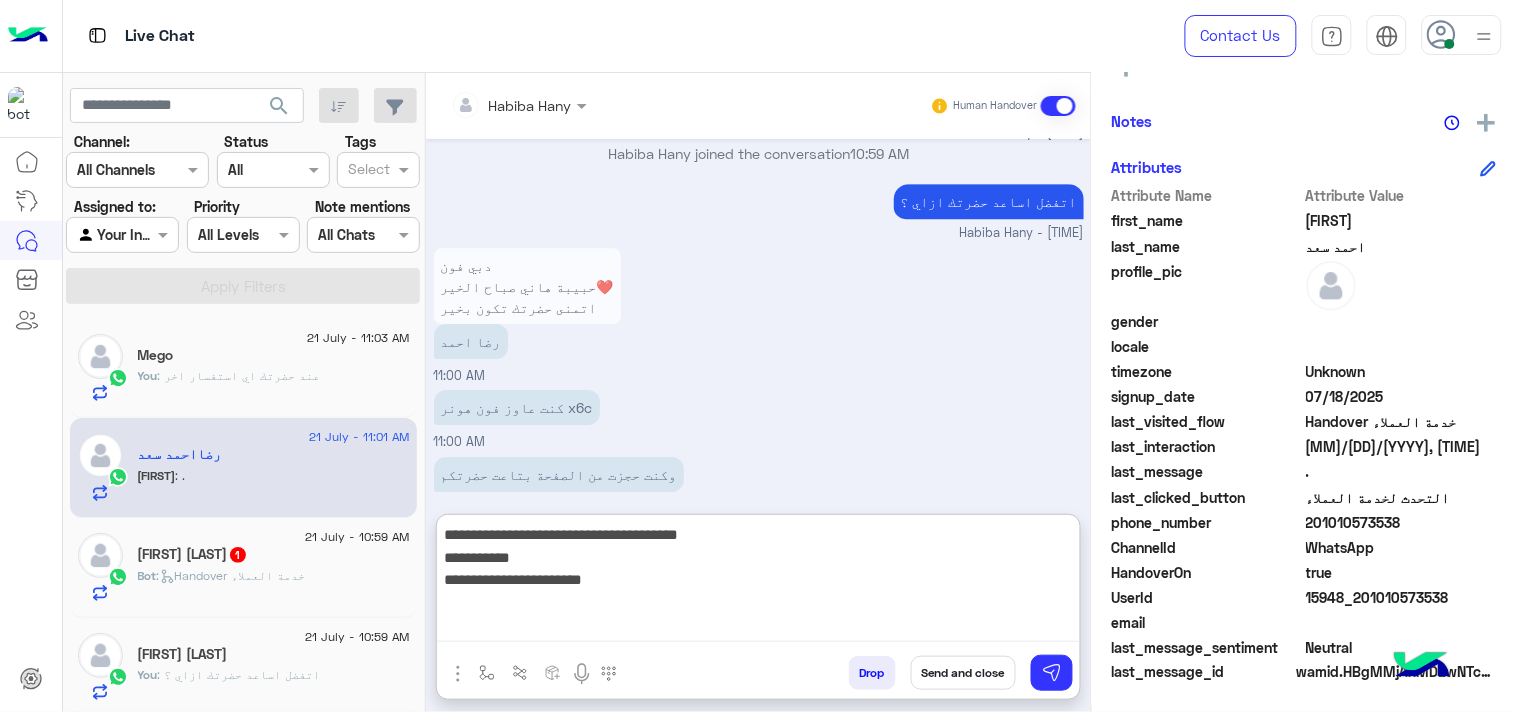 drag, startPoint x: 480, startPoint y: 577, endPoint x: 723, endPoint y: 577, distance: 243 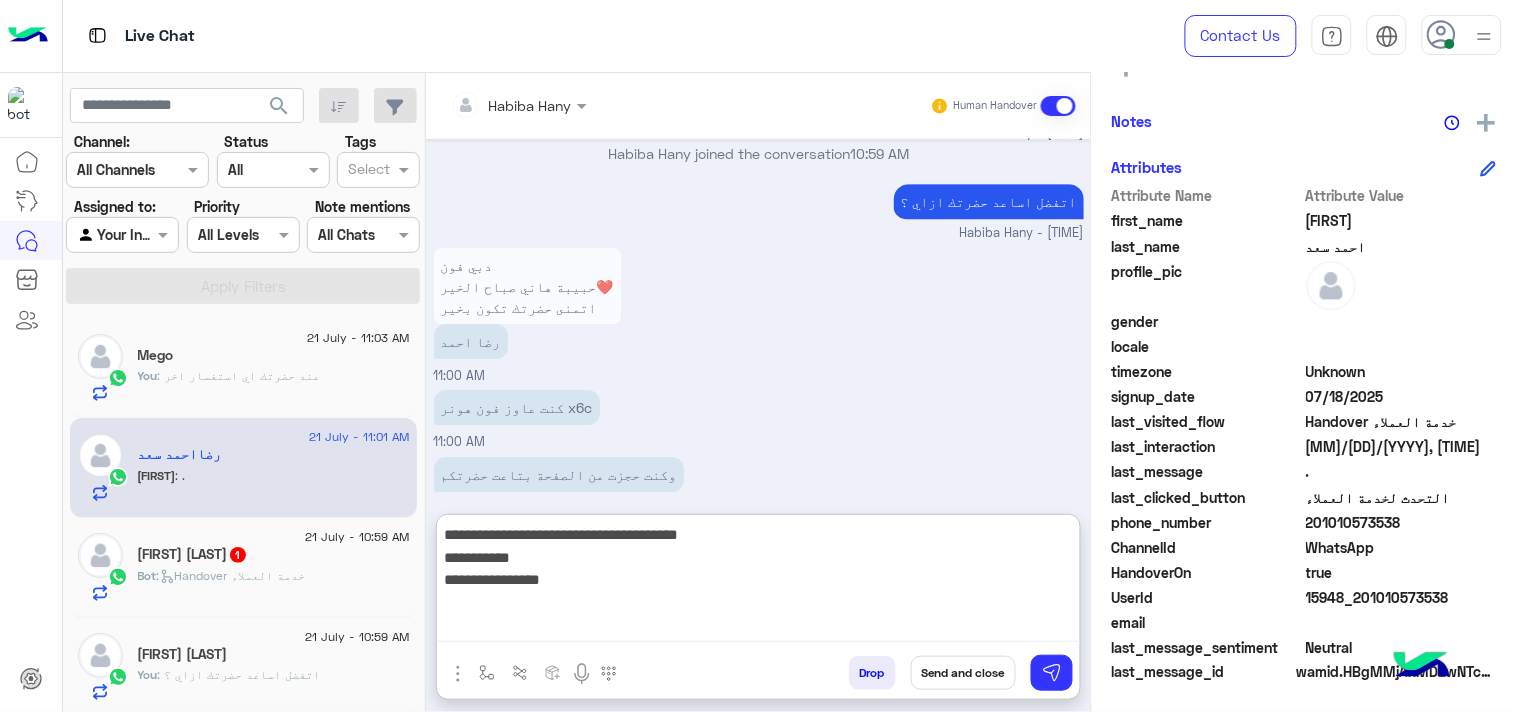 paste on "**********" 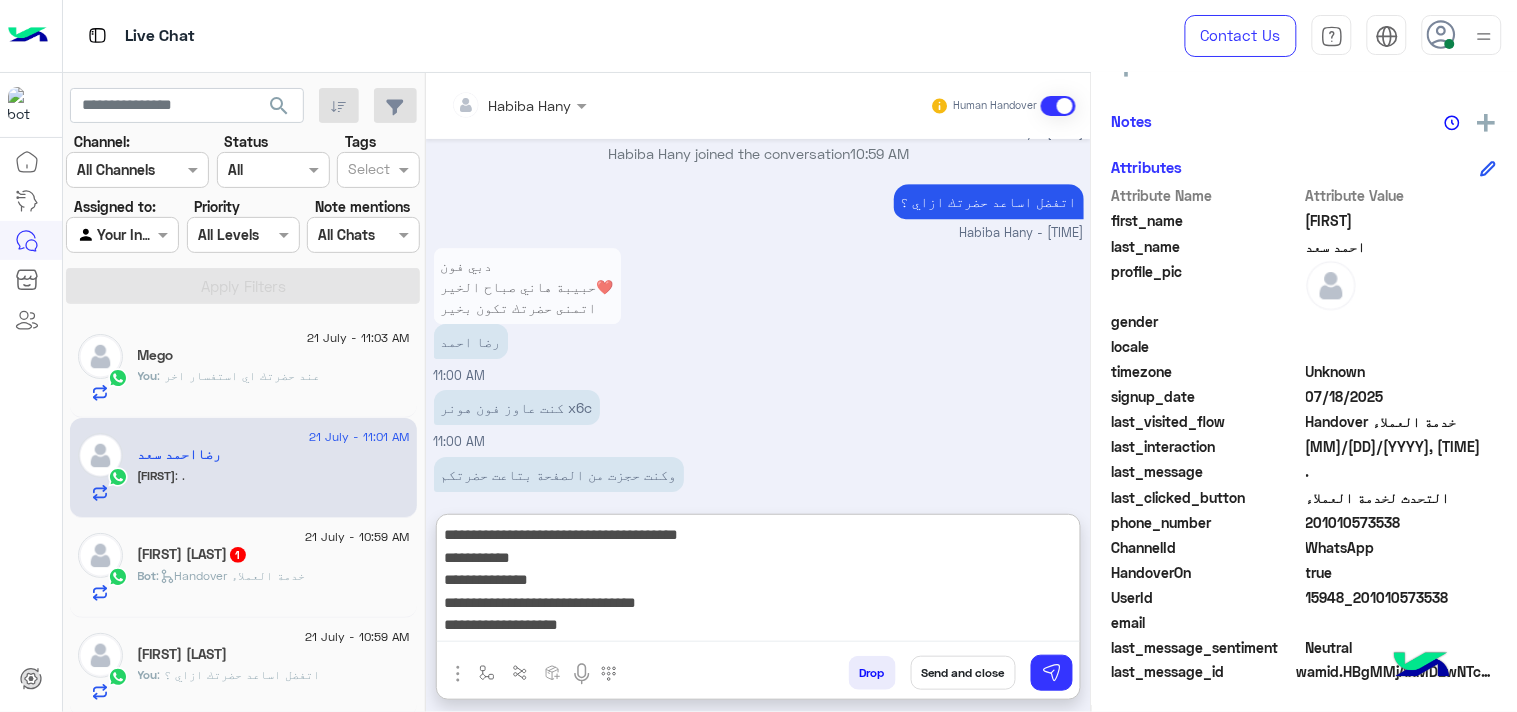 scroll, scrollTop: 38, scrollLeft: 0, axis: vertical 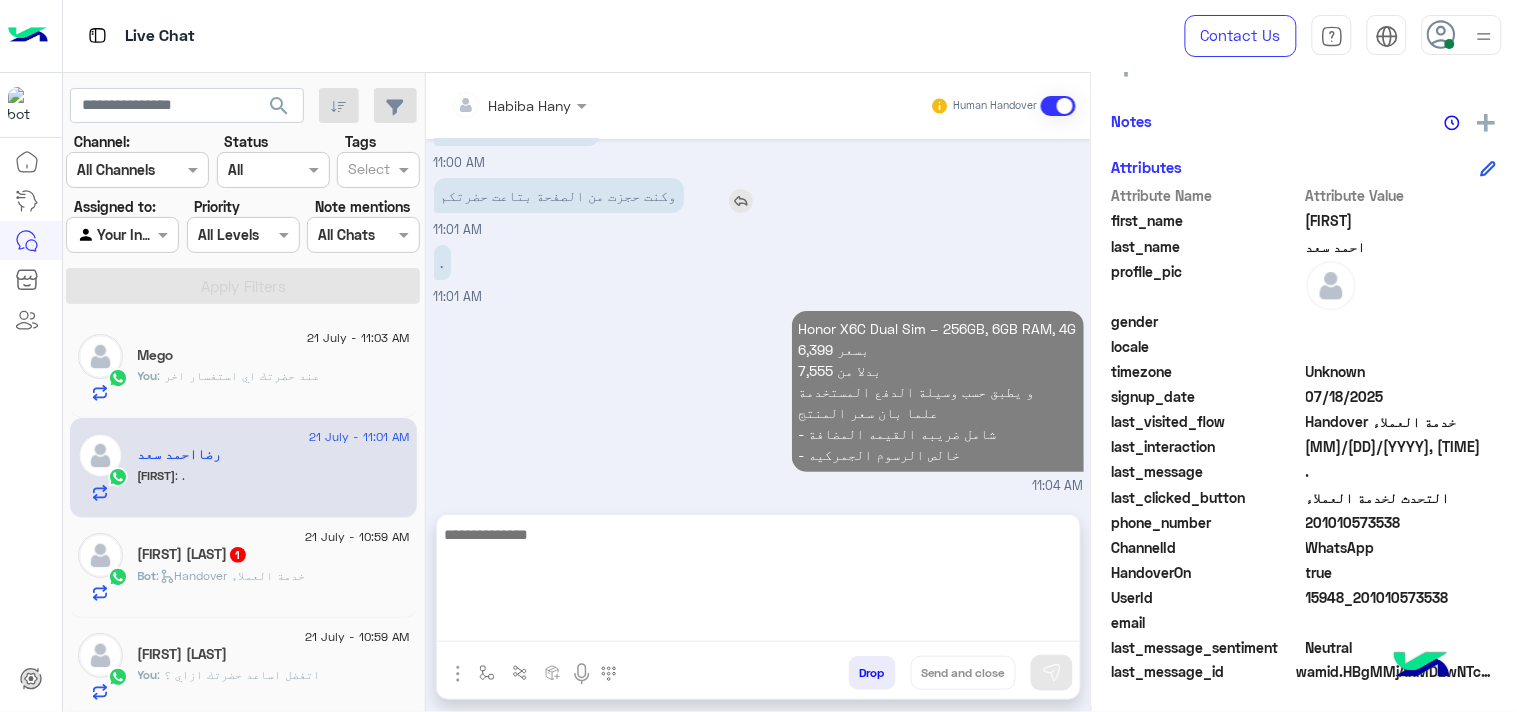 click at bounding box center (741, 201) 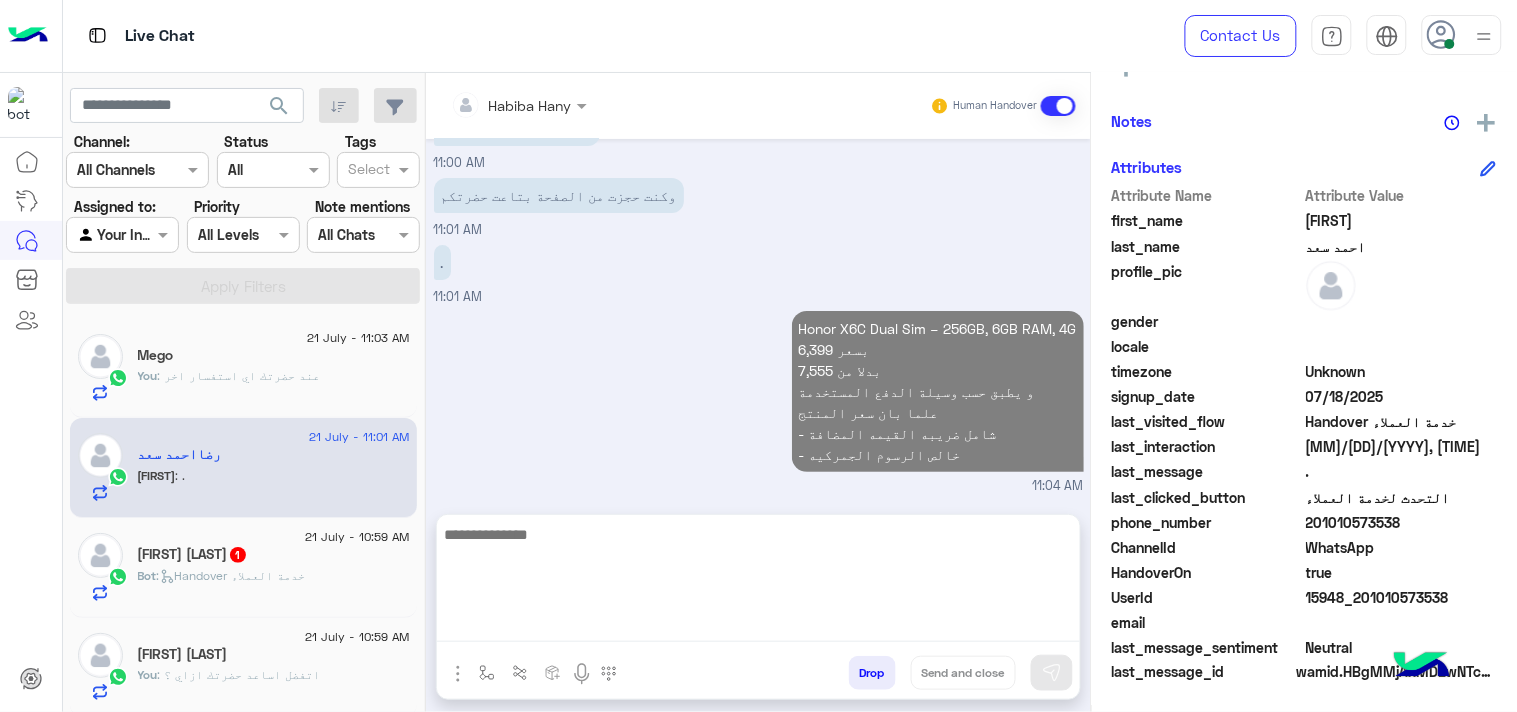 scroll, scrollTop: 1902, scrollLeft: 0, axis: vertical 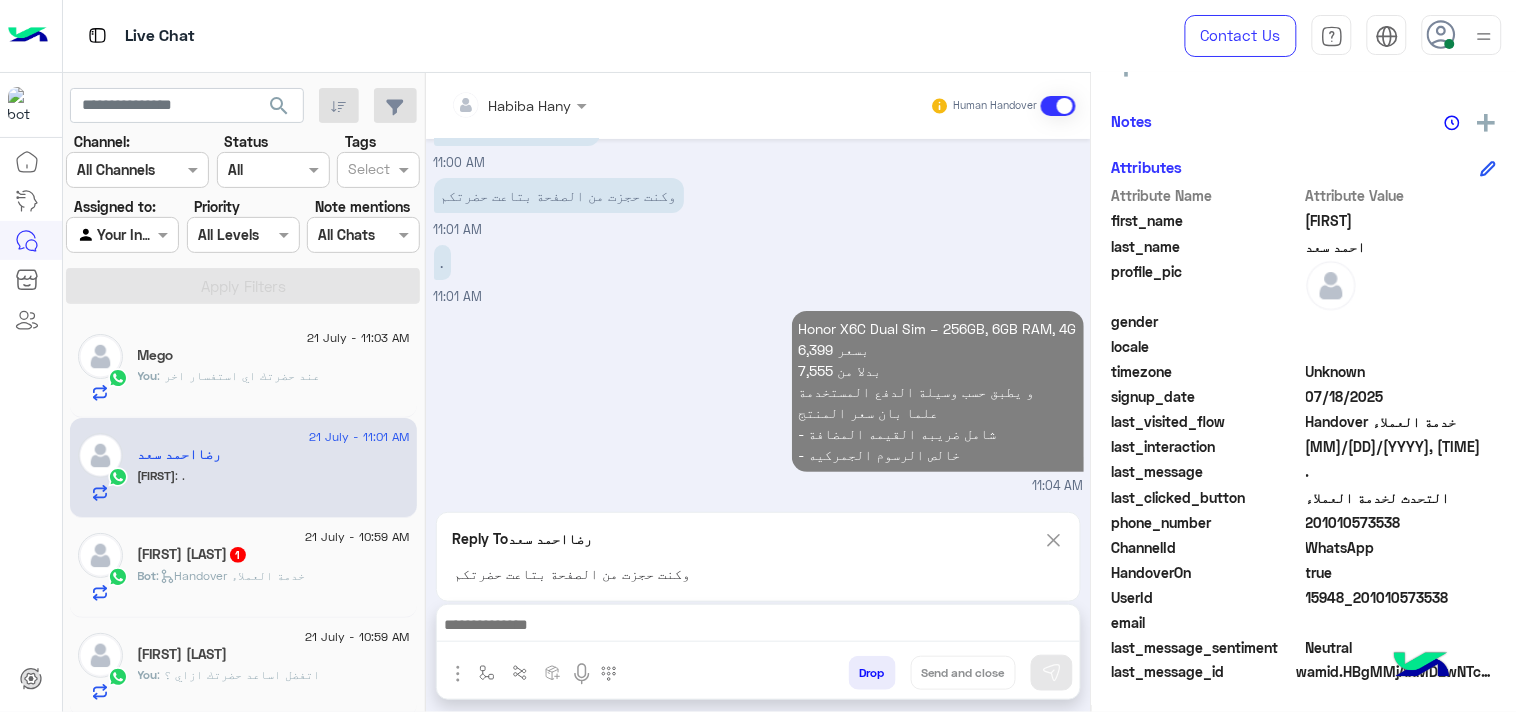 click at bounding box center (758, 627) 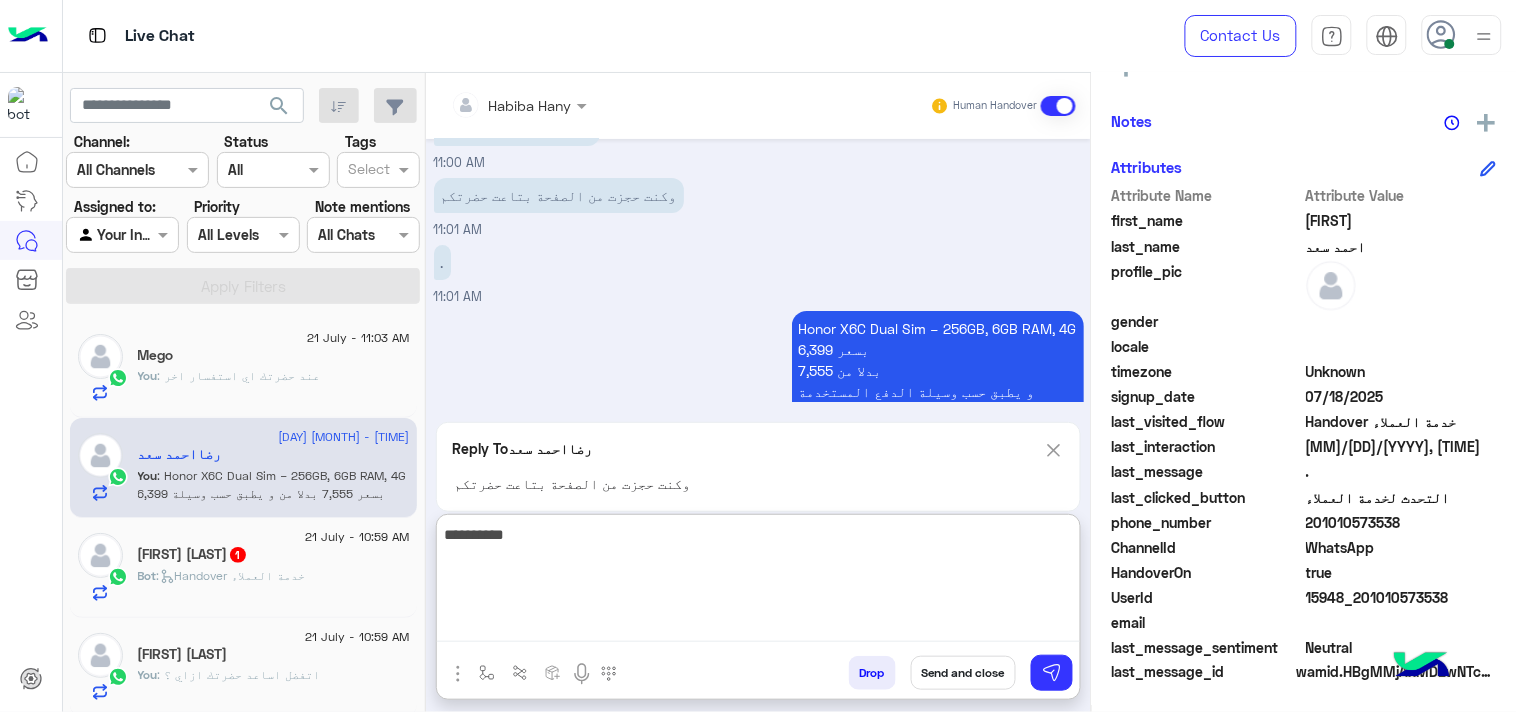 scroll, scrollTop: 1994, scrollLeft: 0, axis: vertical 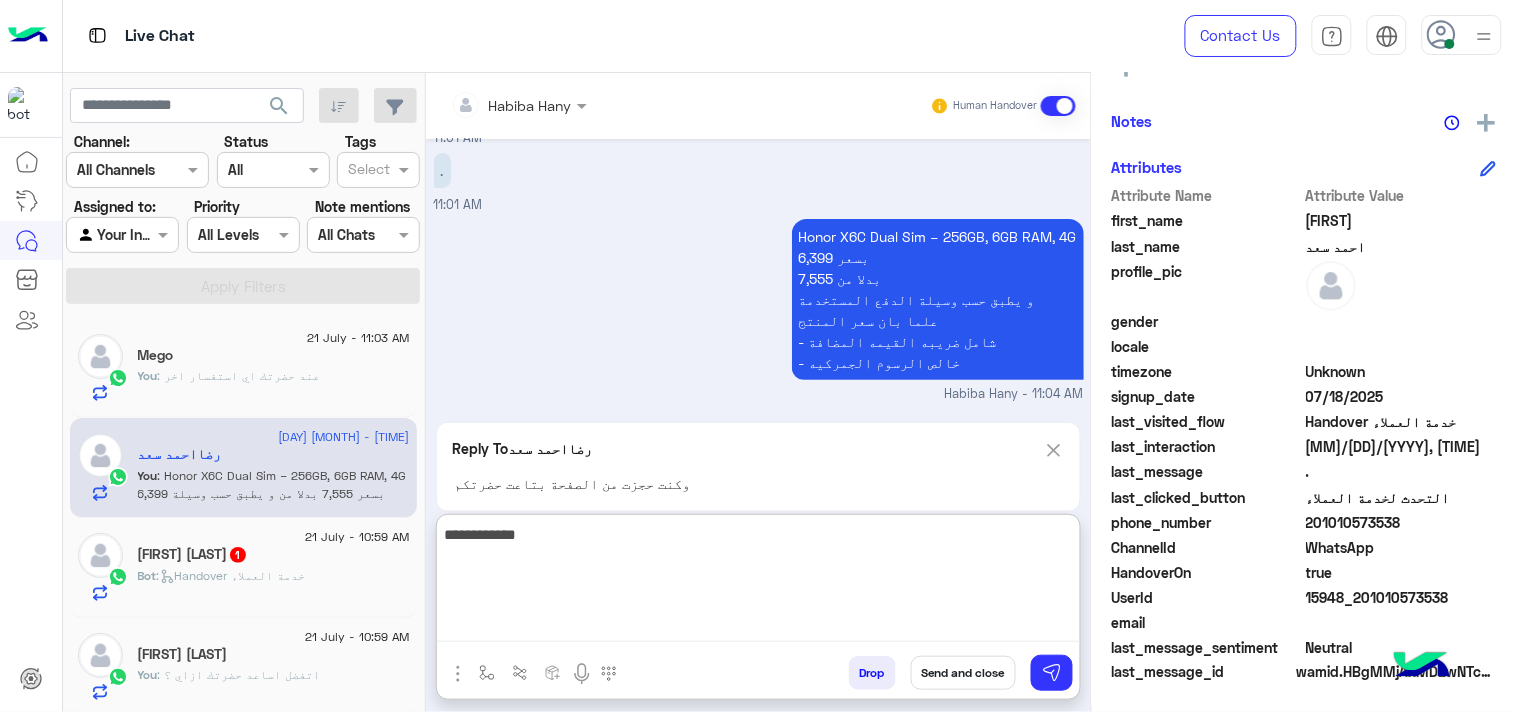 type on "**********" 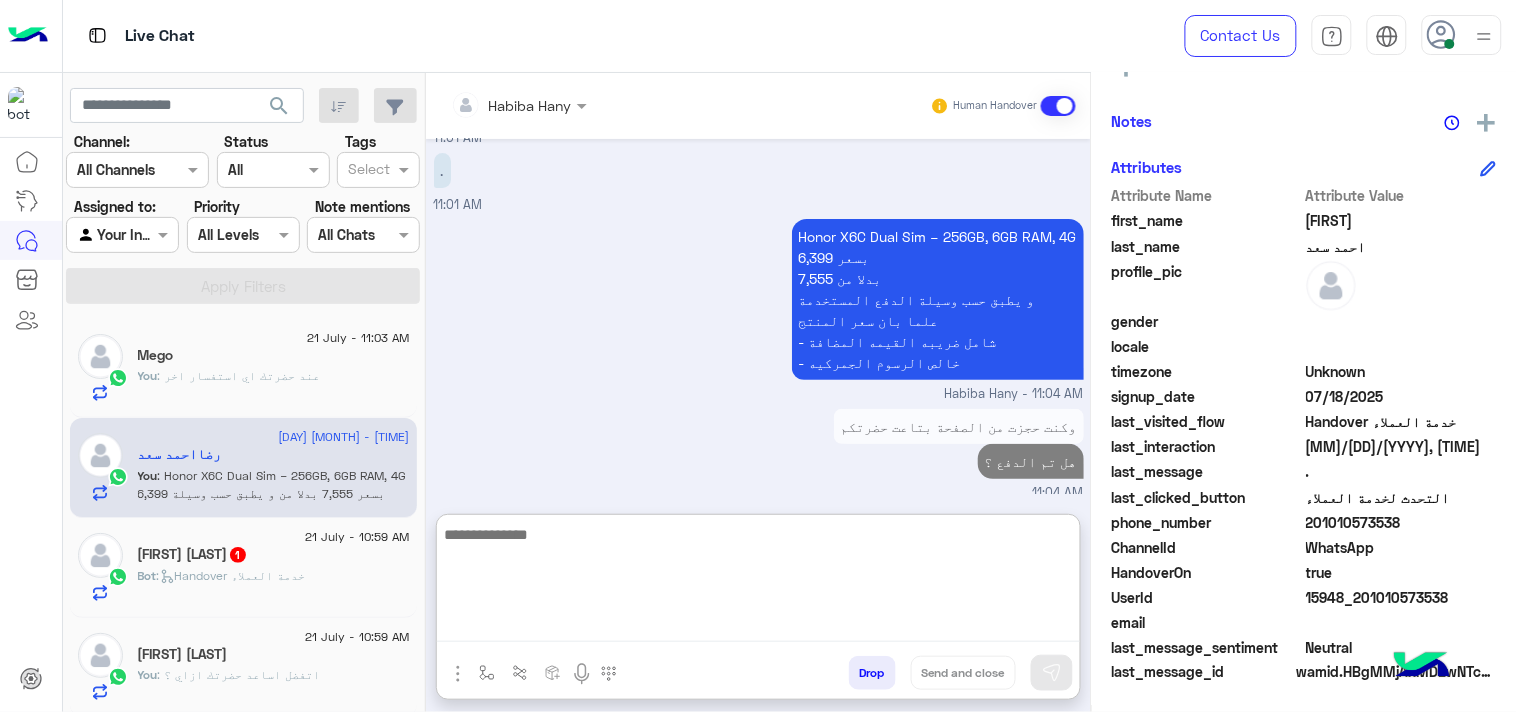 scroll, scrollTop: 2001, scrollLeft: 0, axis: vertical 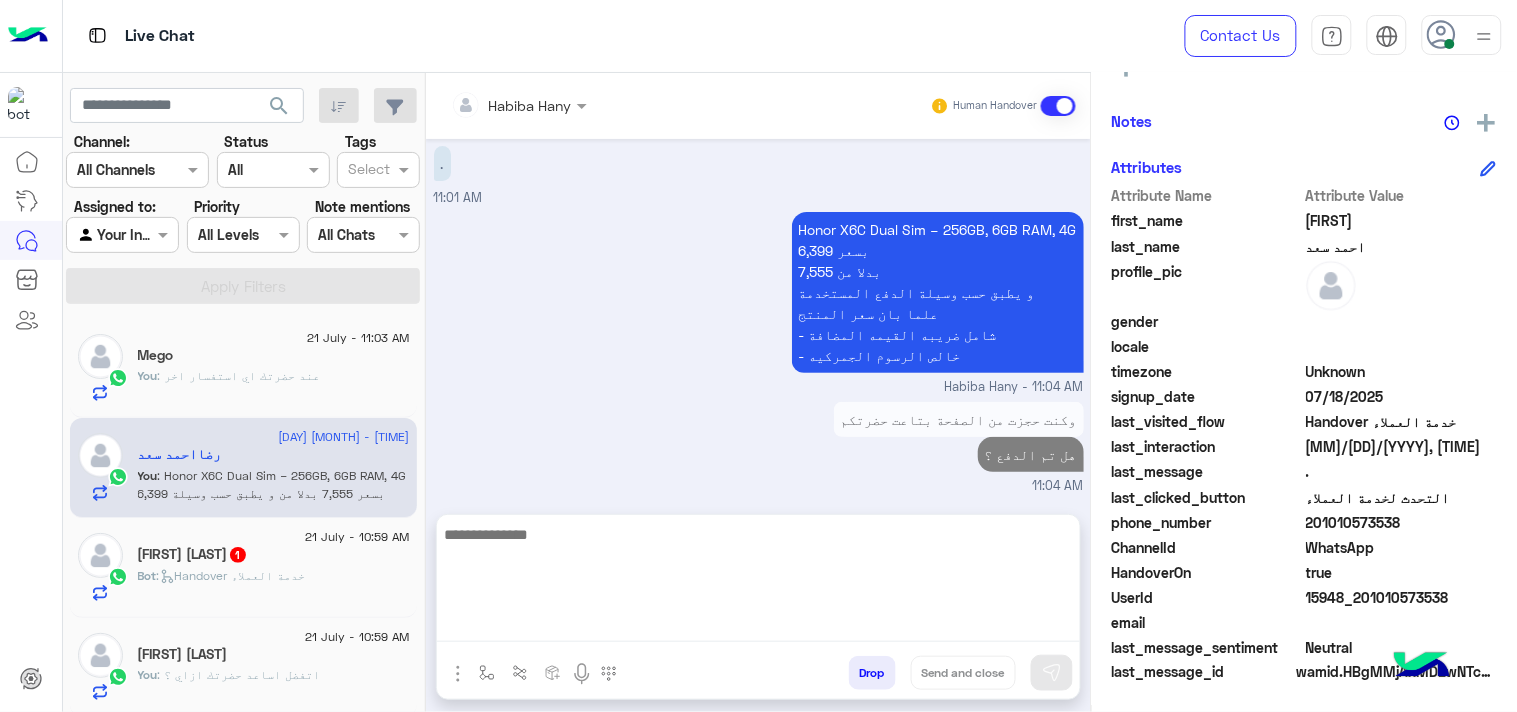 click on "Mego" 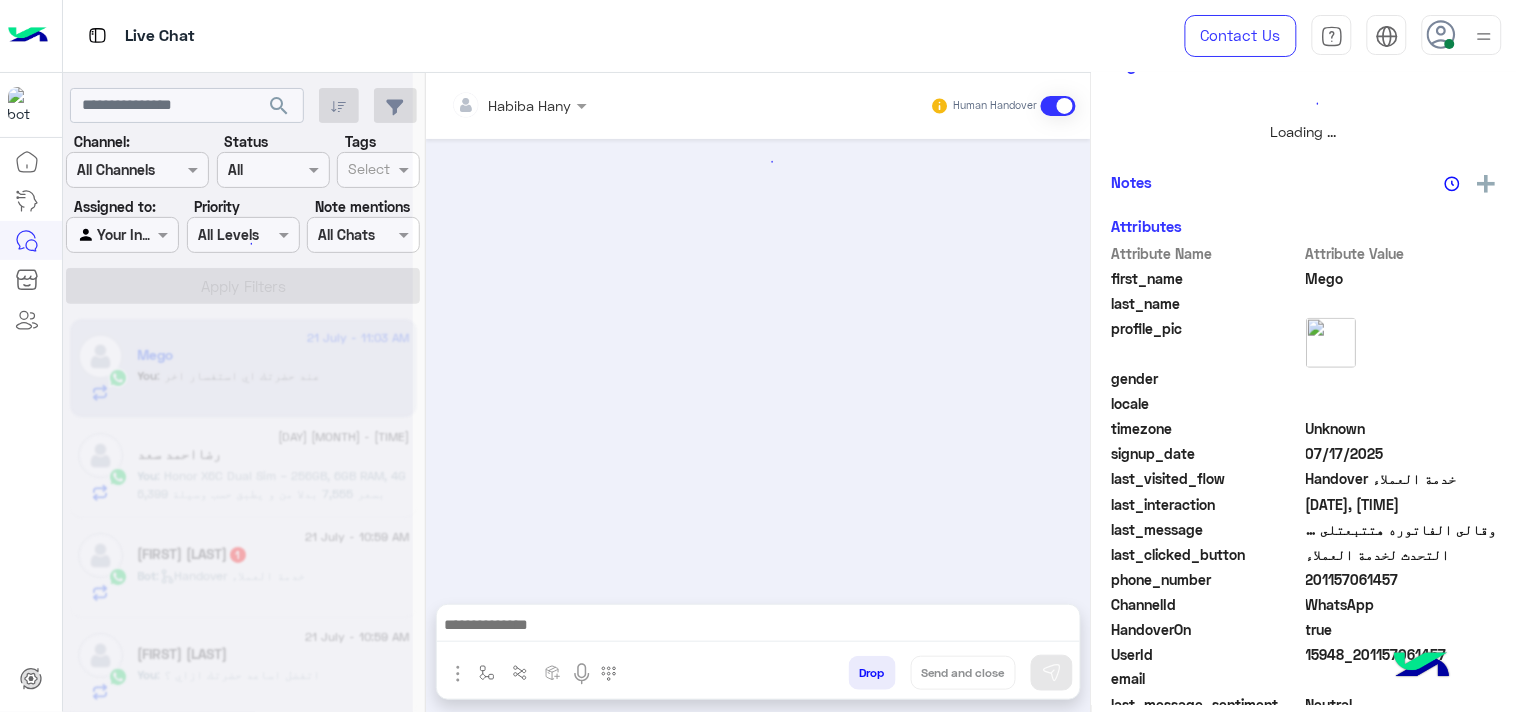 scroll, scrollTop: 0, scrollLeft: 0, axis: both 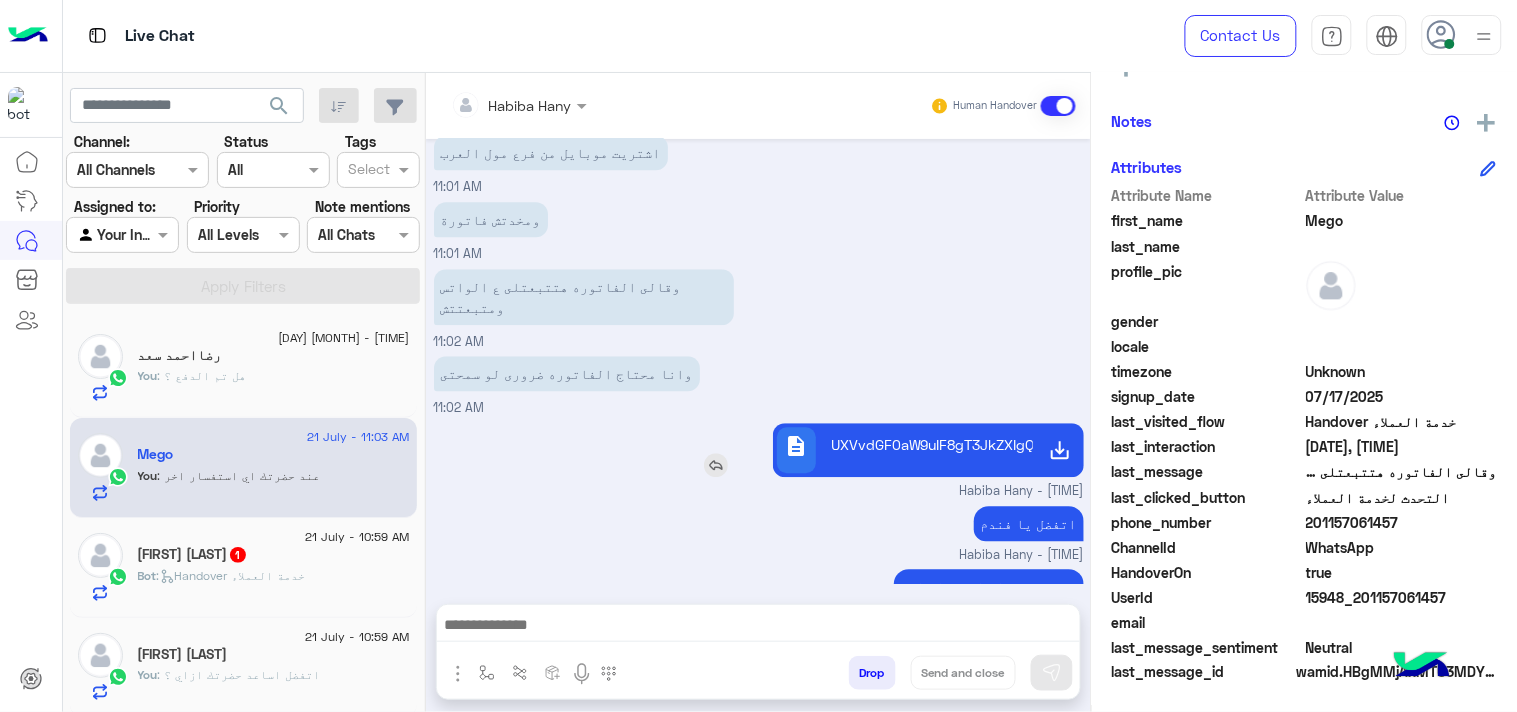 click on "UXVvdGF0aW9uIF8gT3JkZXIgQXIgKDgpLnBkZg==.pdf" 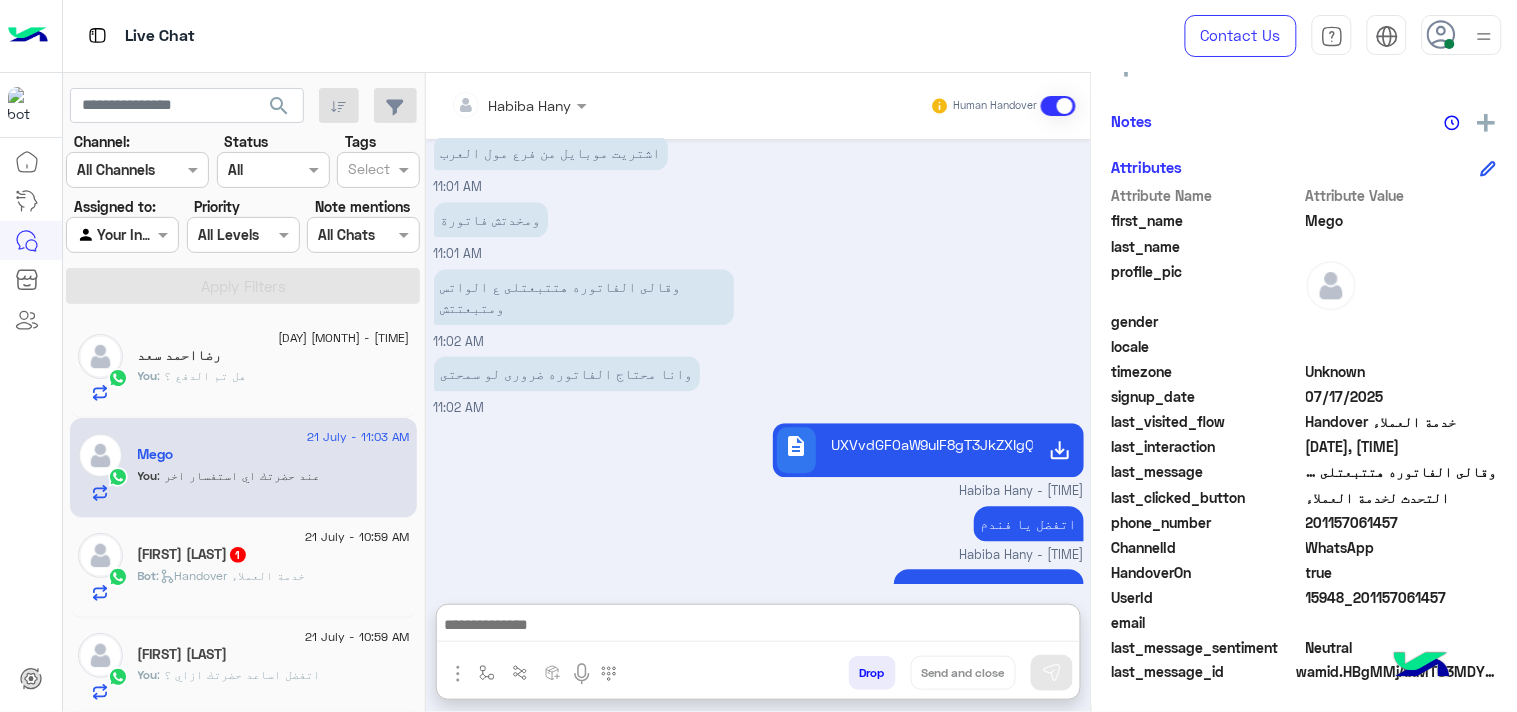 click at bounding box center [758, 627] 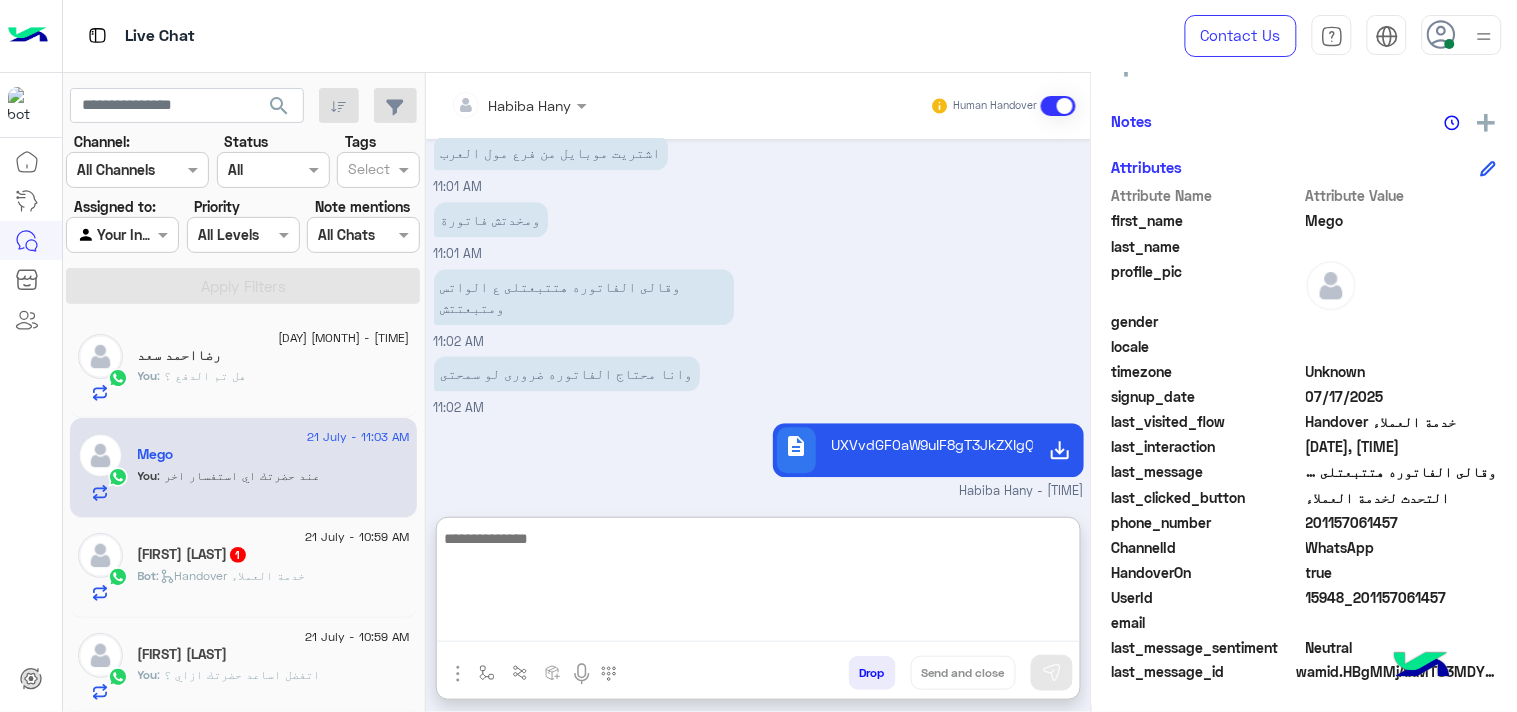paste on "**********" 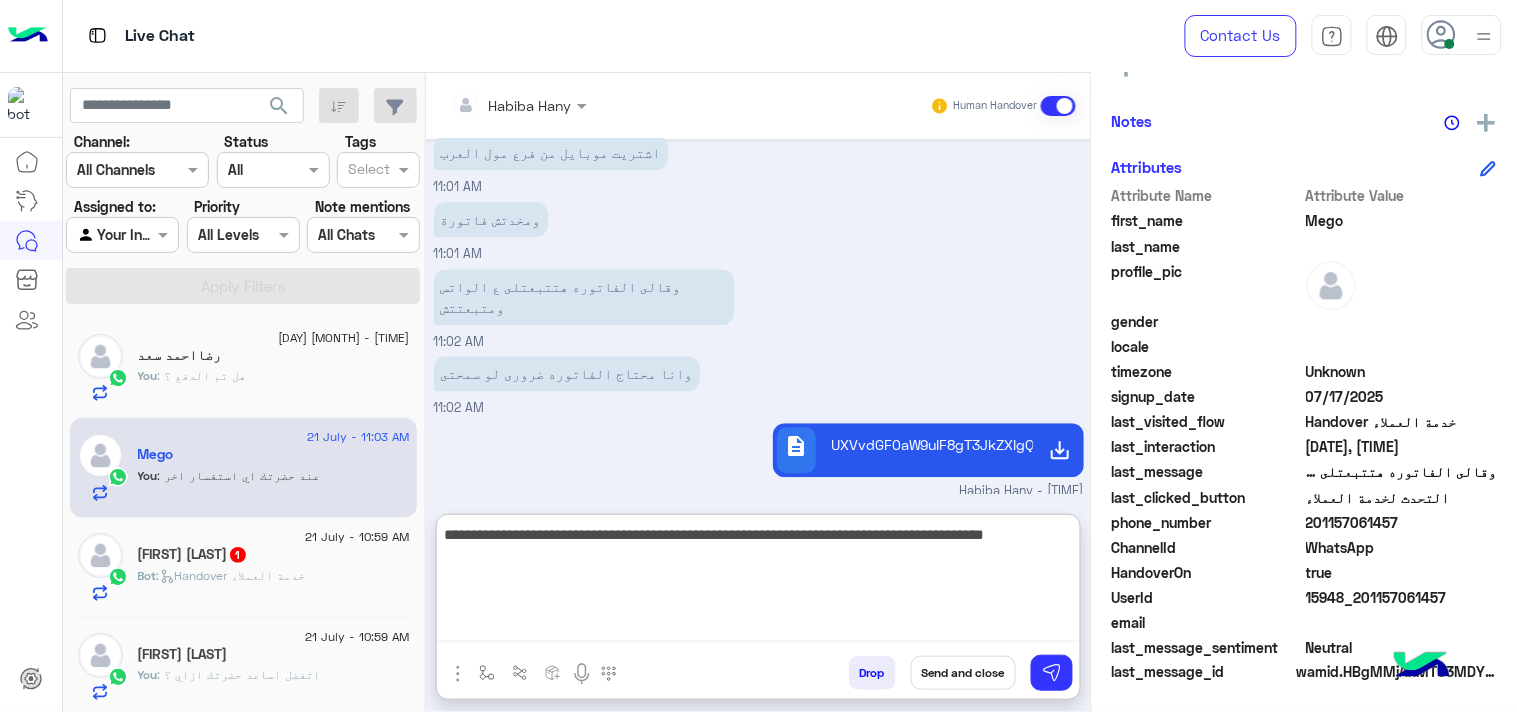 type on "**********" 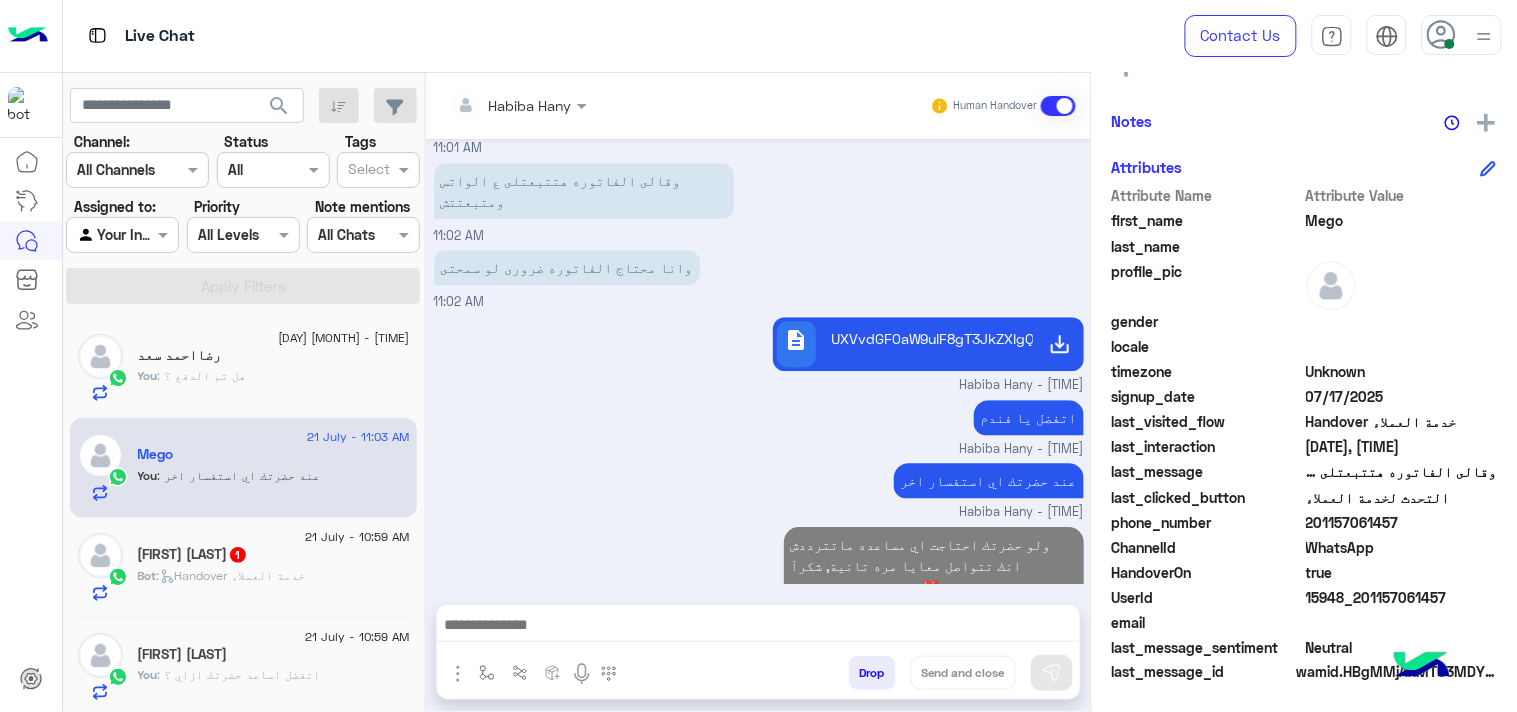 scroll, scrollTop: 1358, scrollLeft: 0, axis: vertical 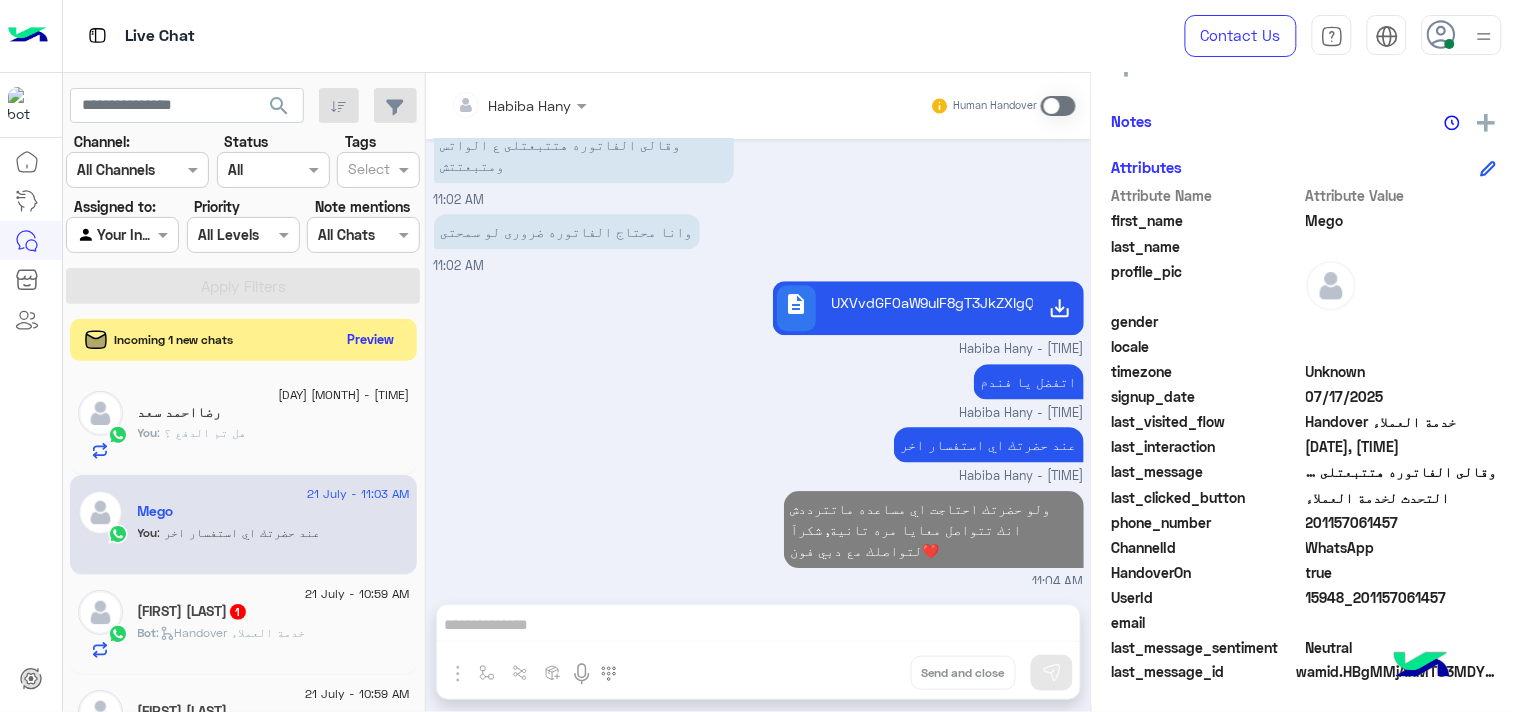 click on "Preview" 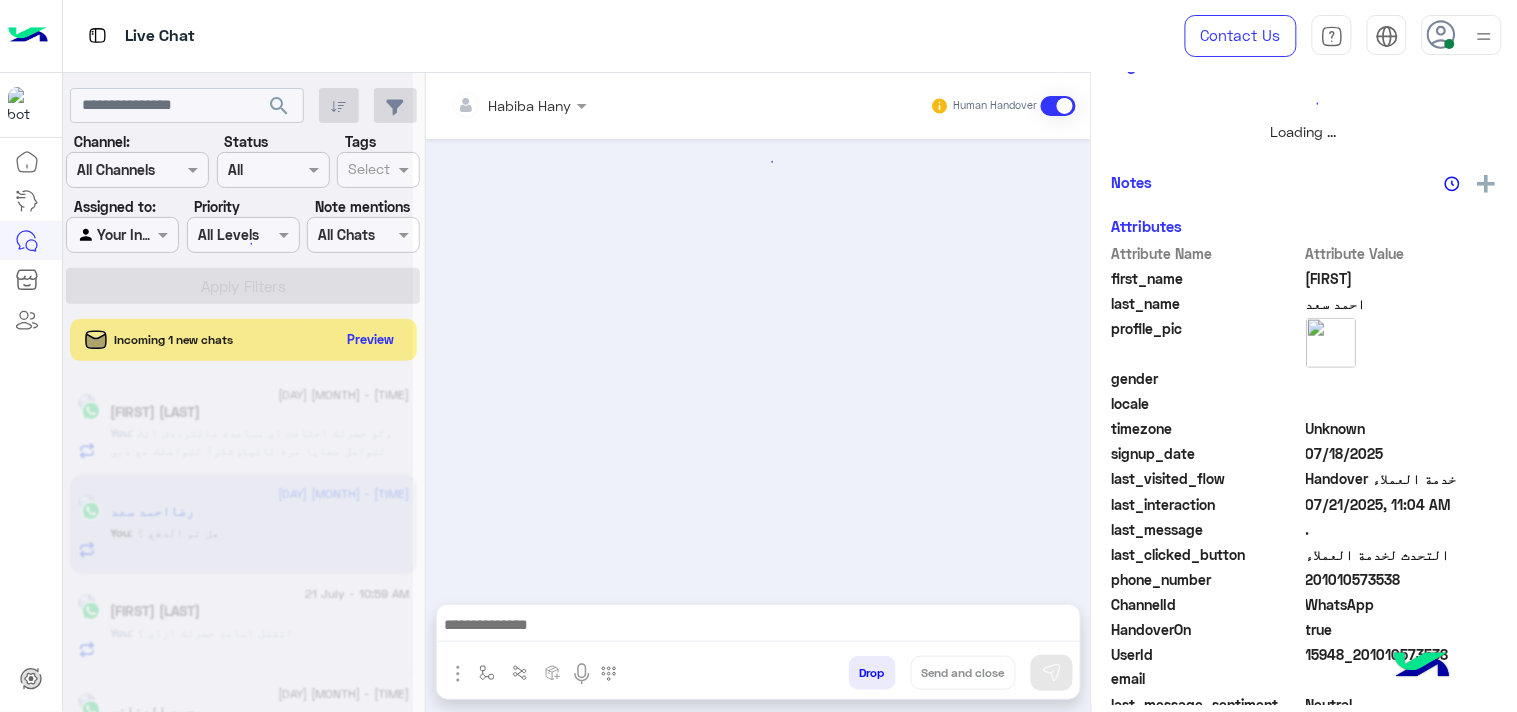 scroll, scrollTop: 446, scrollLeft: 0, axis: vertical 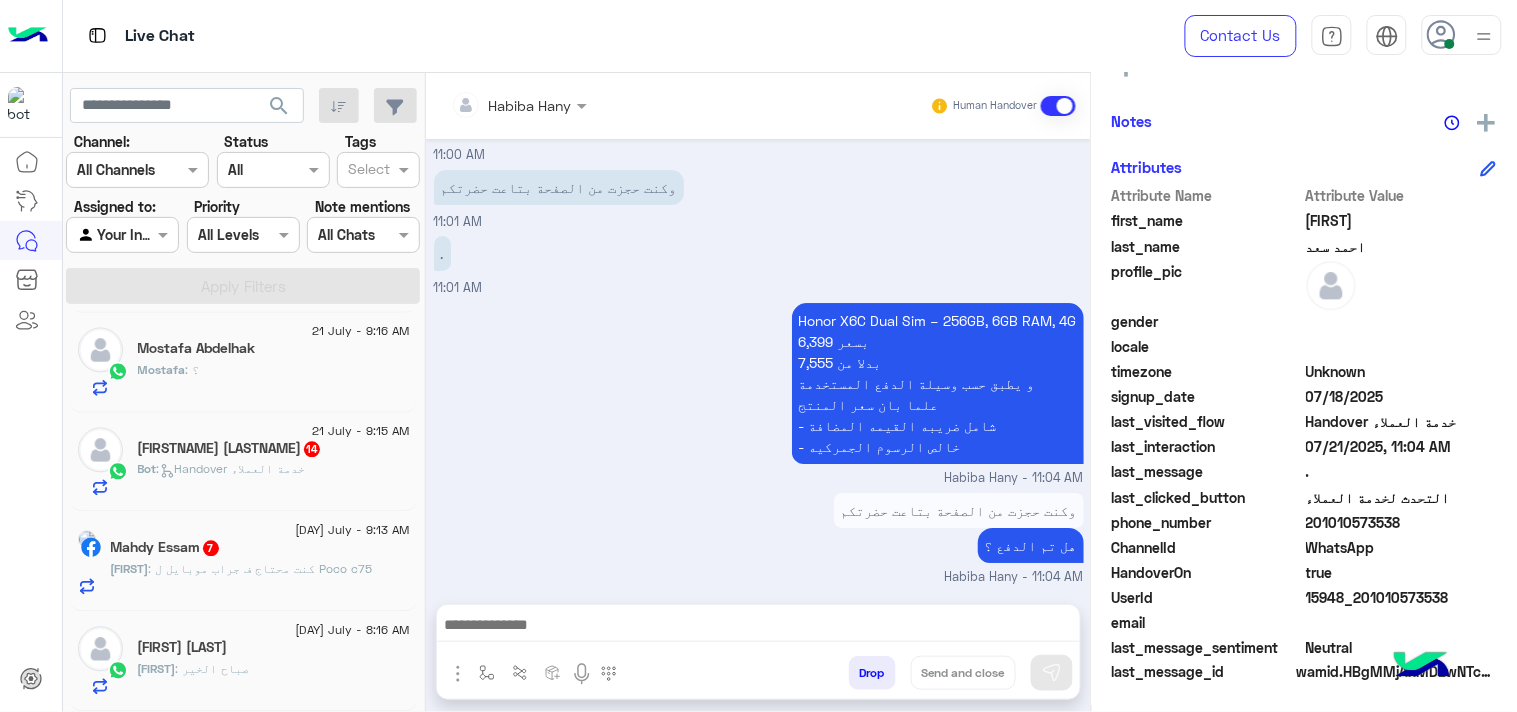 click on ": كنت محتاج ف جراب موبايل ل Poco c75" 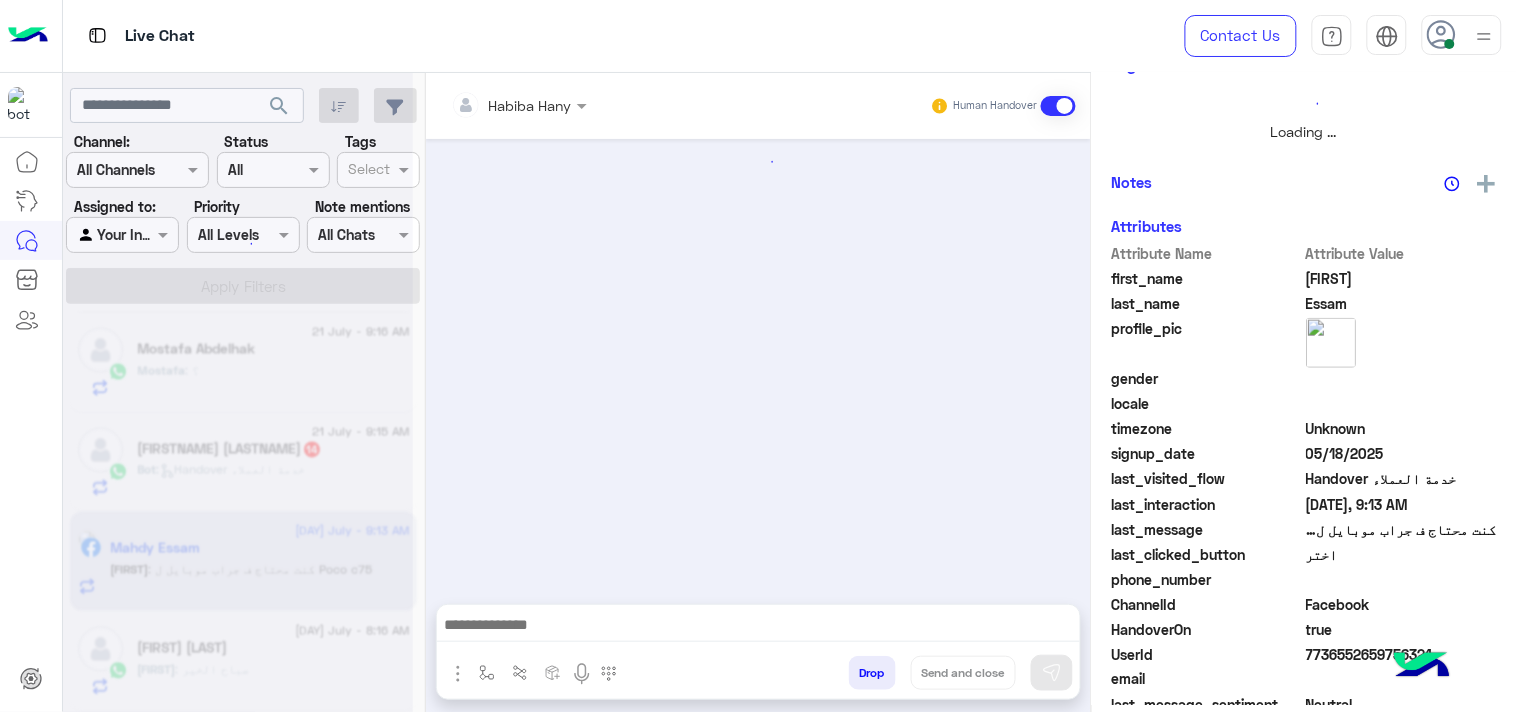 scroll, scrollTop: 446, scrollLeft: 0, axis: vertical 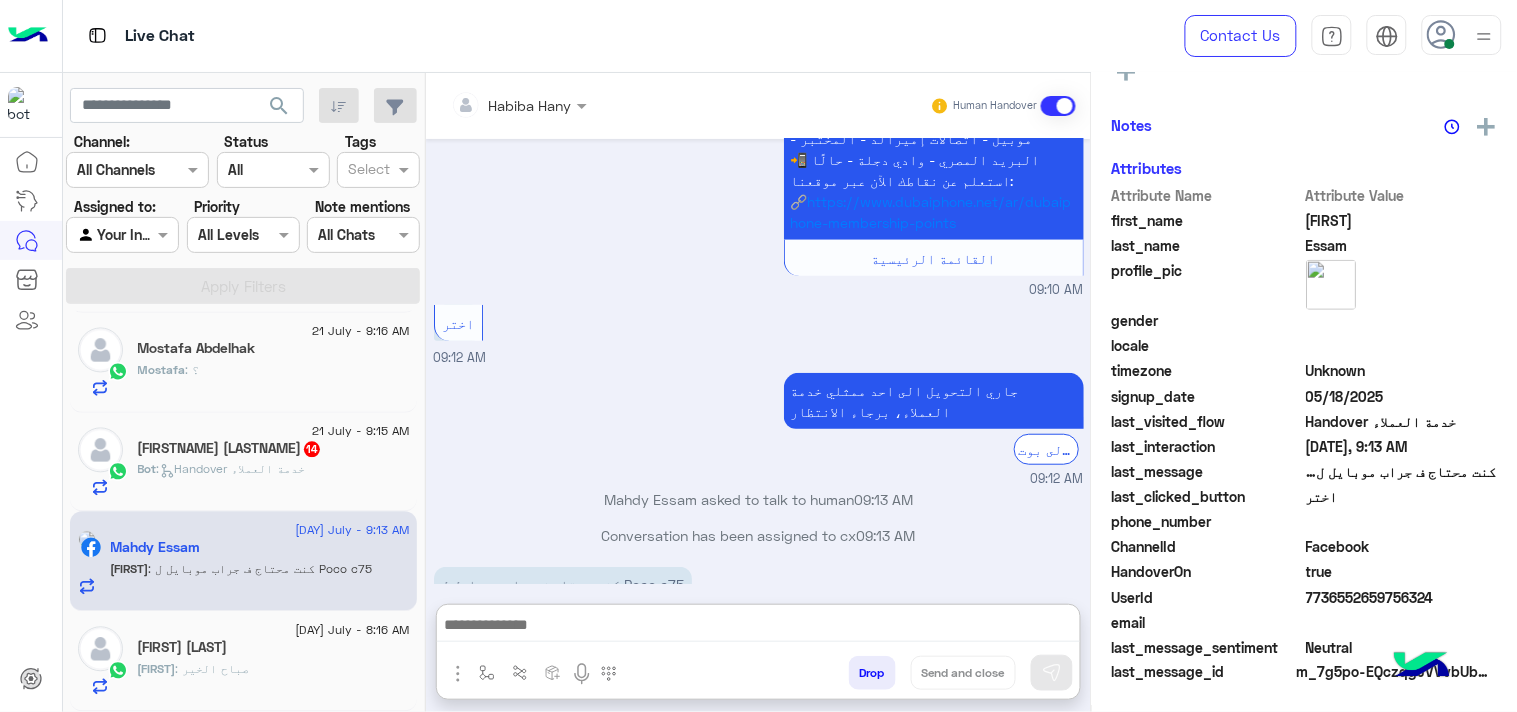 click at bounding box center (758, 627) 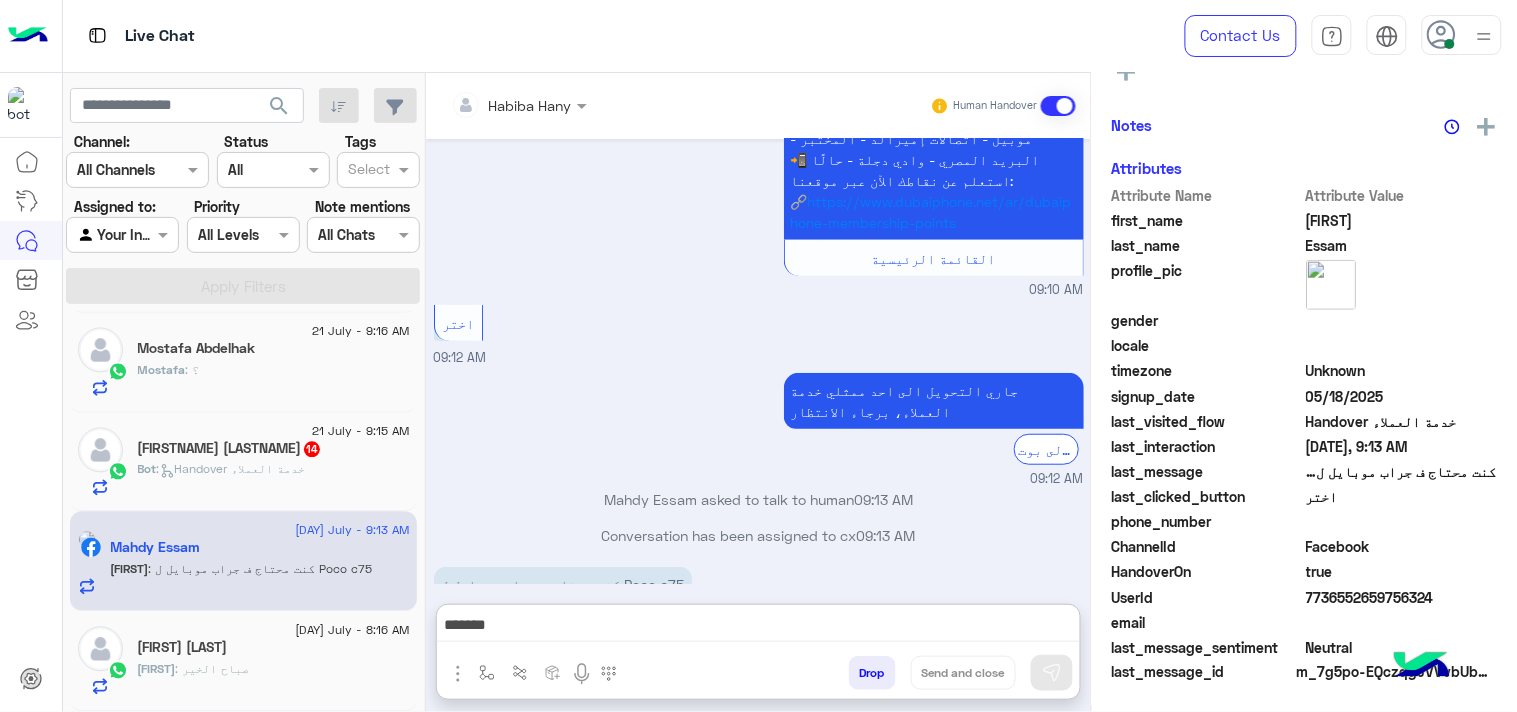 click on "**********" at bounding box center [758, 627] 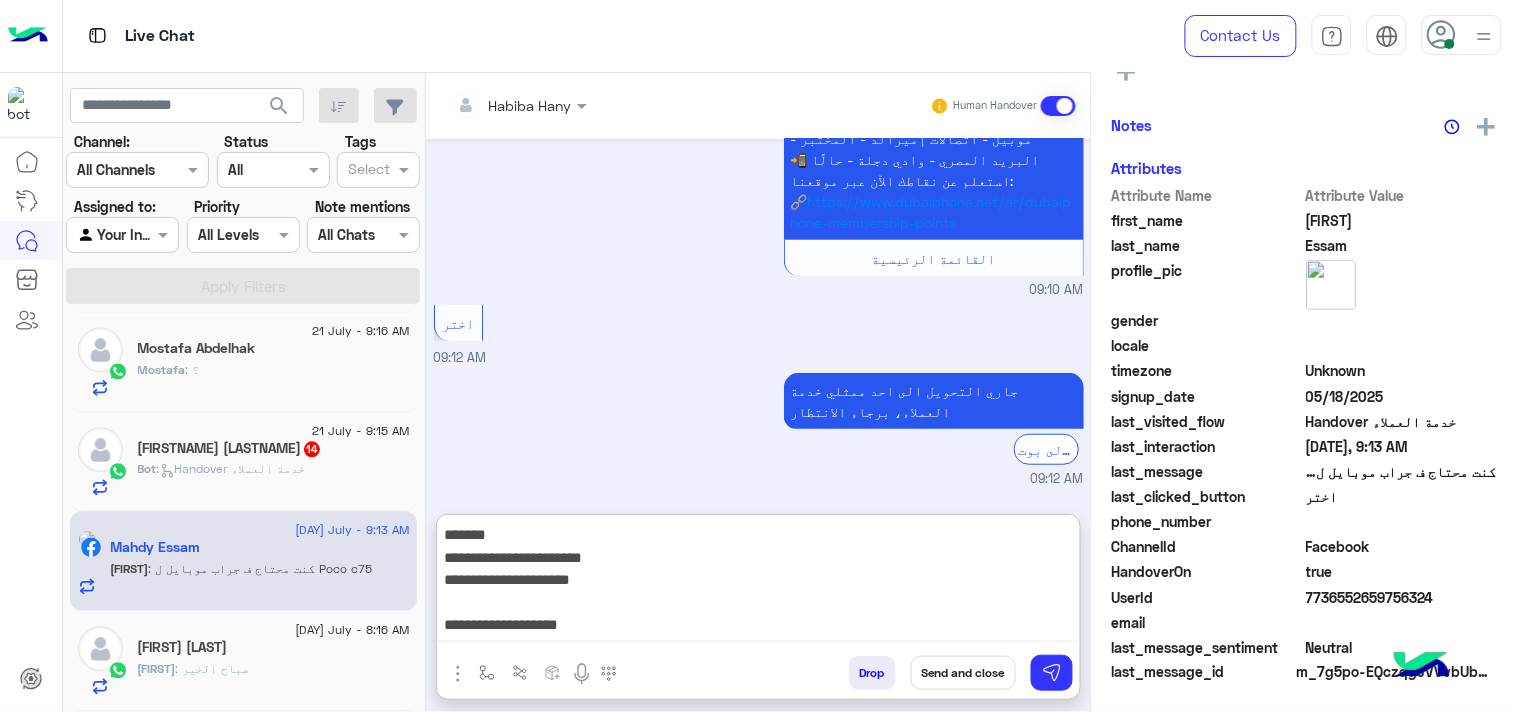 scroll, scrollTop: 42, scrollLeft: 0, axis: vertical 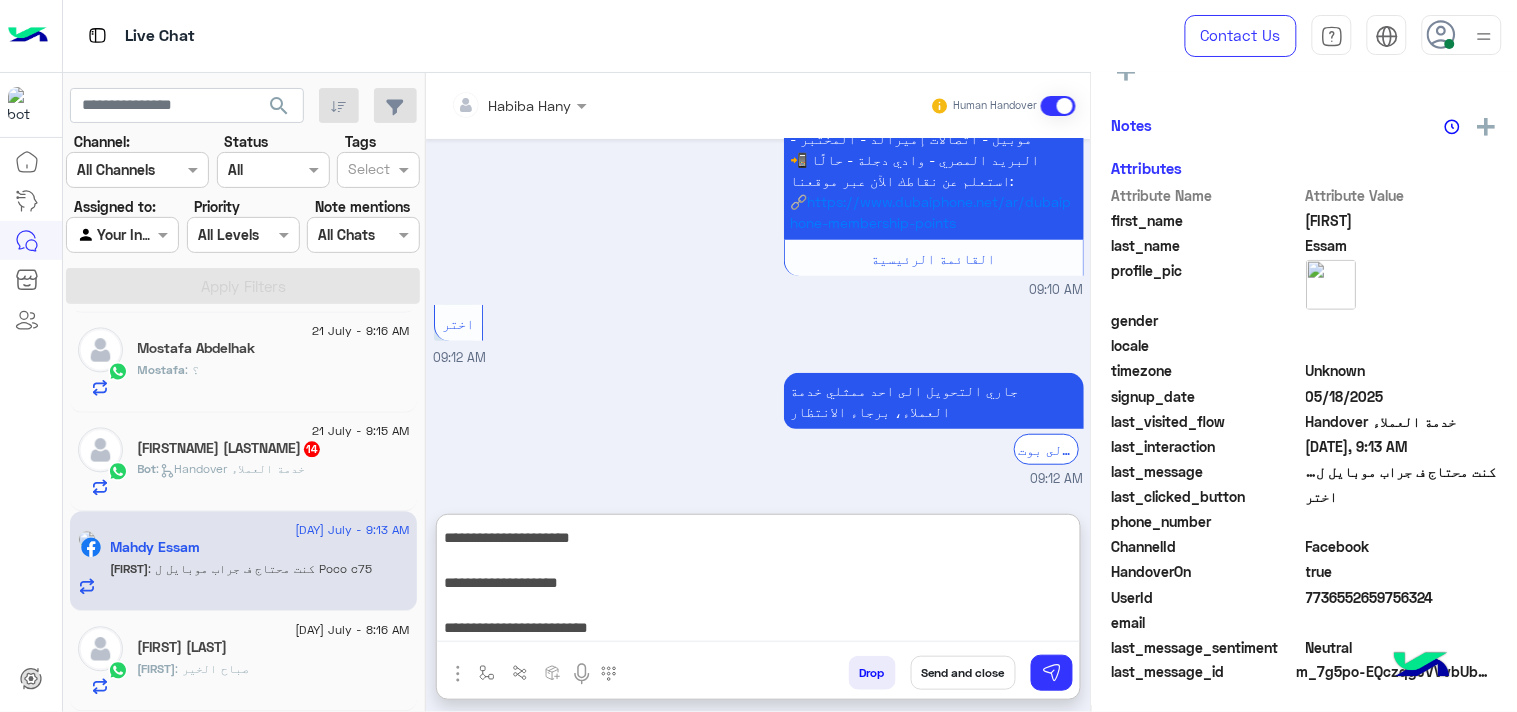click on "**********" at bounding box center [758, 582] 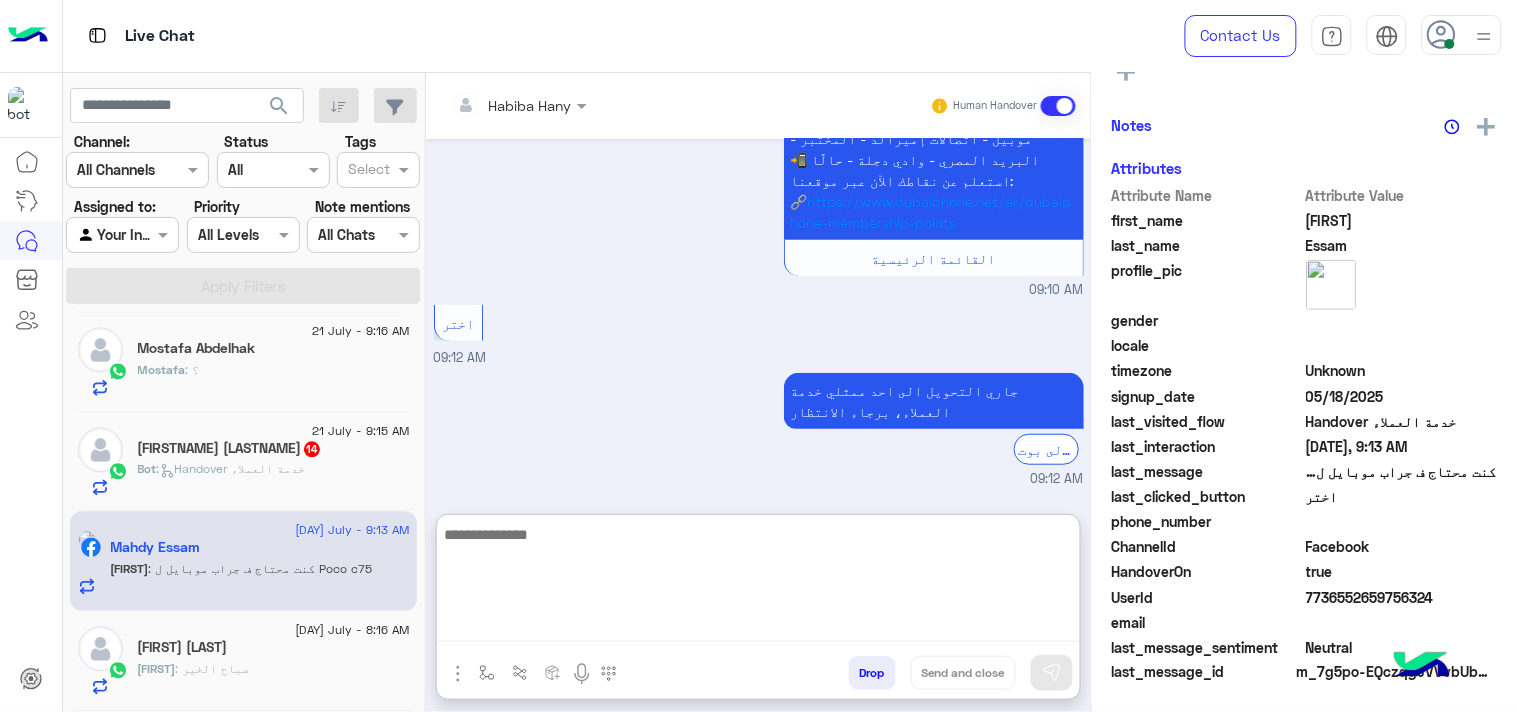 scroll, scrollTop: 0, scrollLeft: 0, axis: both 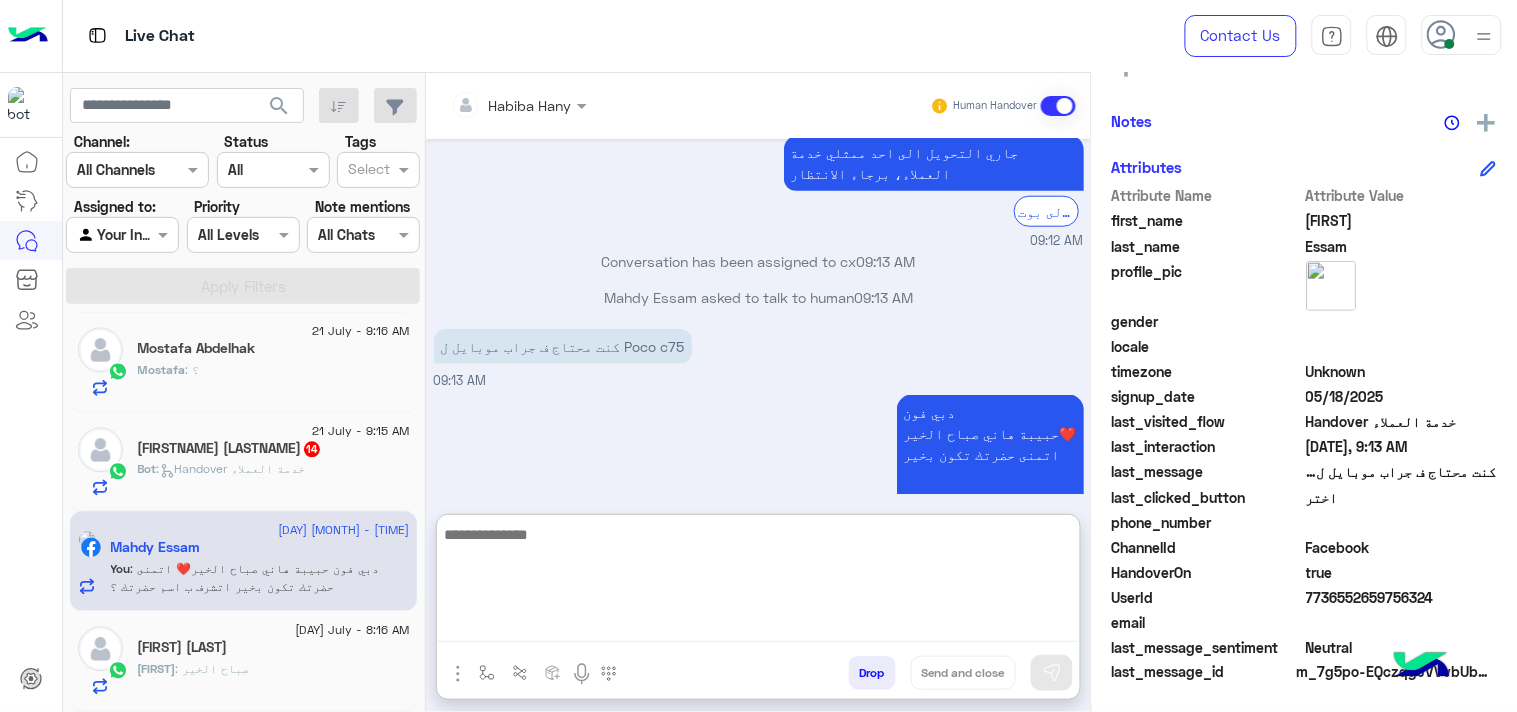 paste on "**********" 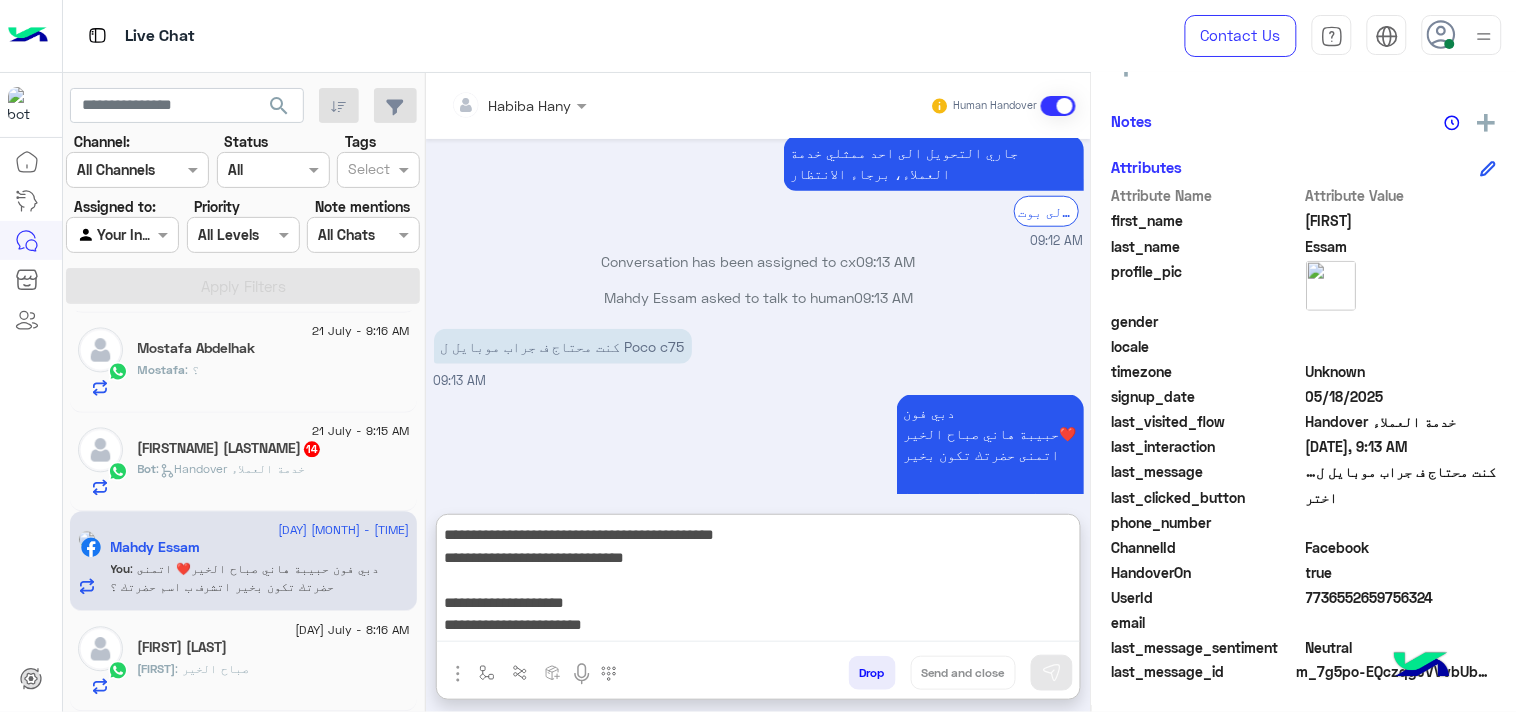 scroll, scrollTop: 16, scrollLeft: 0, axis: vertical 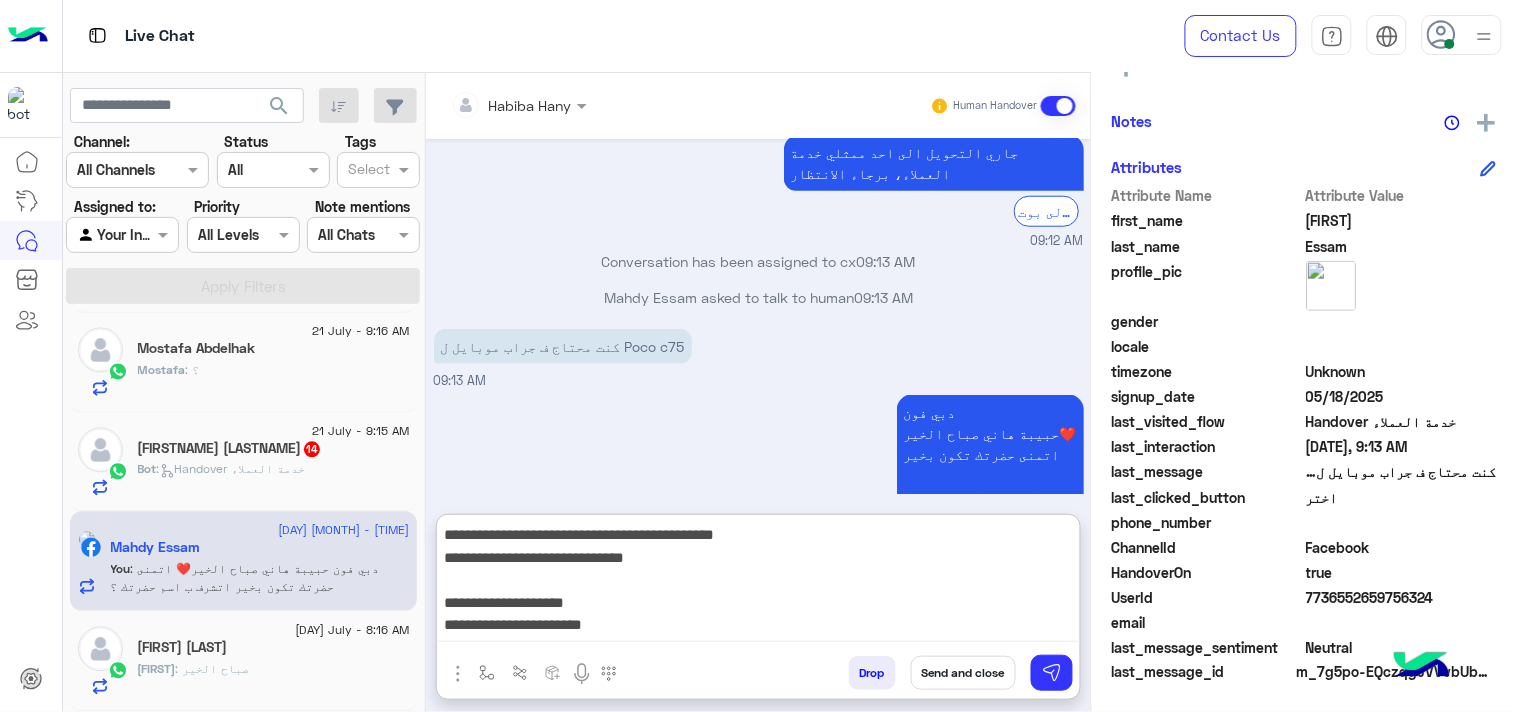 click on "**********" at bounding box center (758, 582) 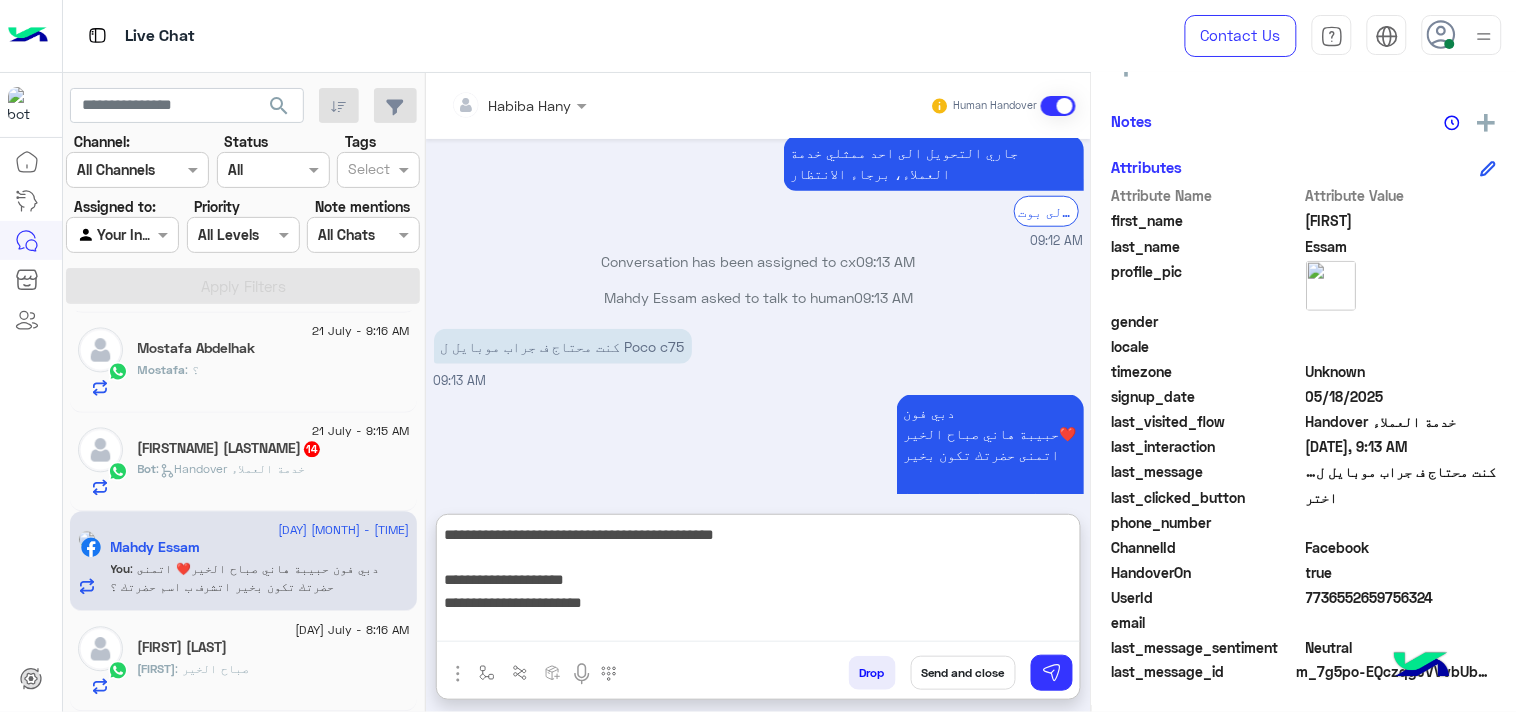scroll, scrollTop: 0, scrollLeft: 0, axis: both 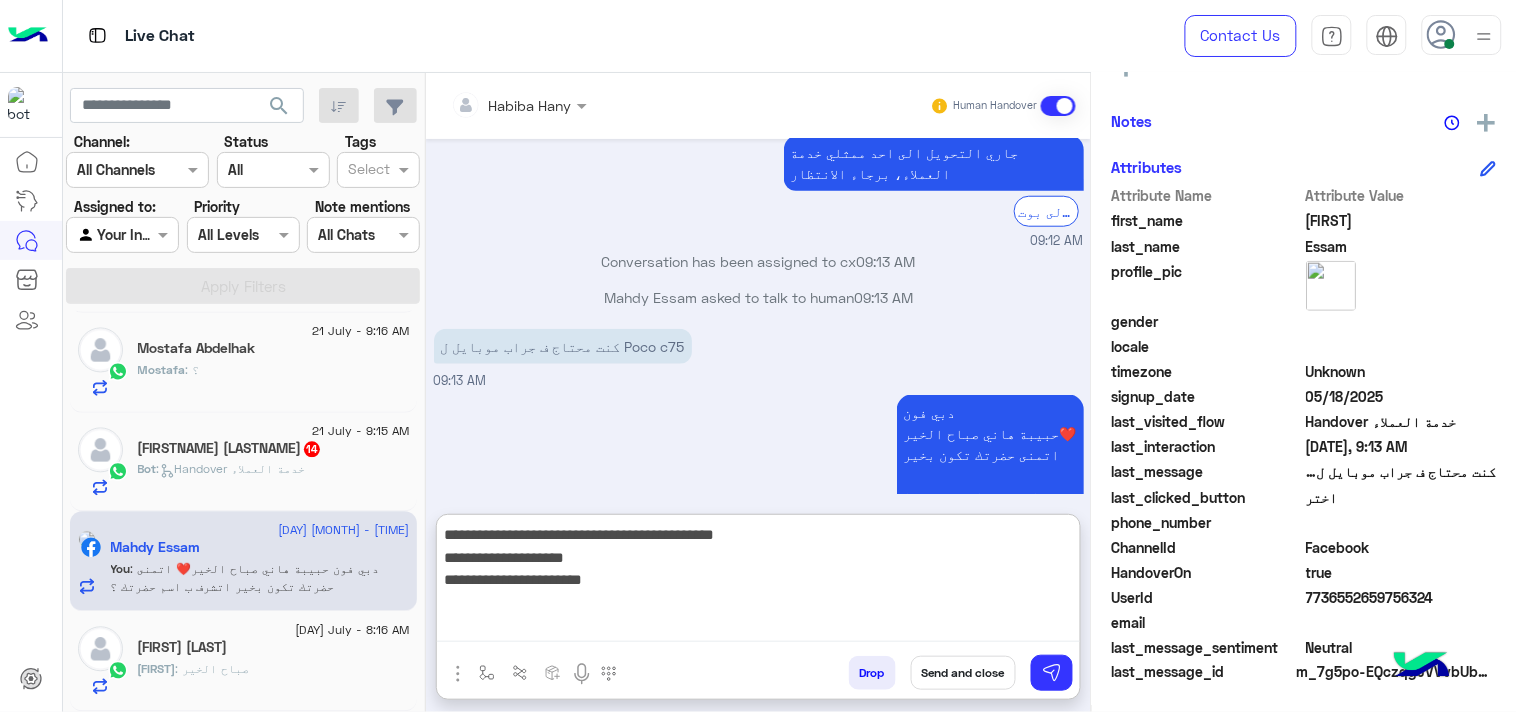 drag, startPoint x: 483, startPoint y: 563, endPoint x: 691, endPoint y: 563, distance: 208 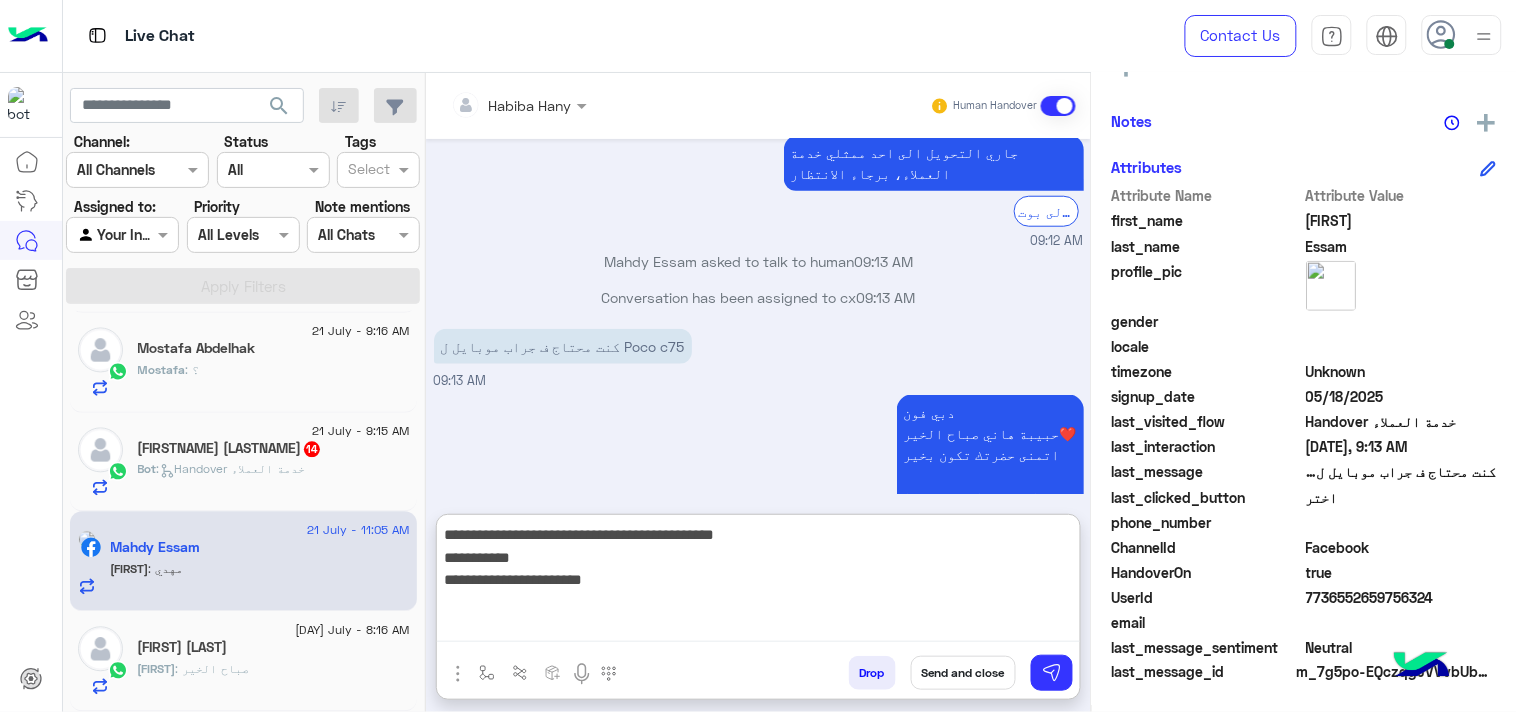scroll, scrollTop: 2535, scrollLeft: 0, axis: vertical 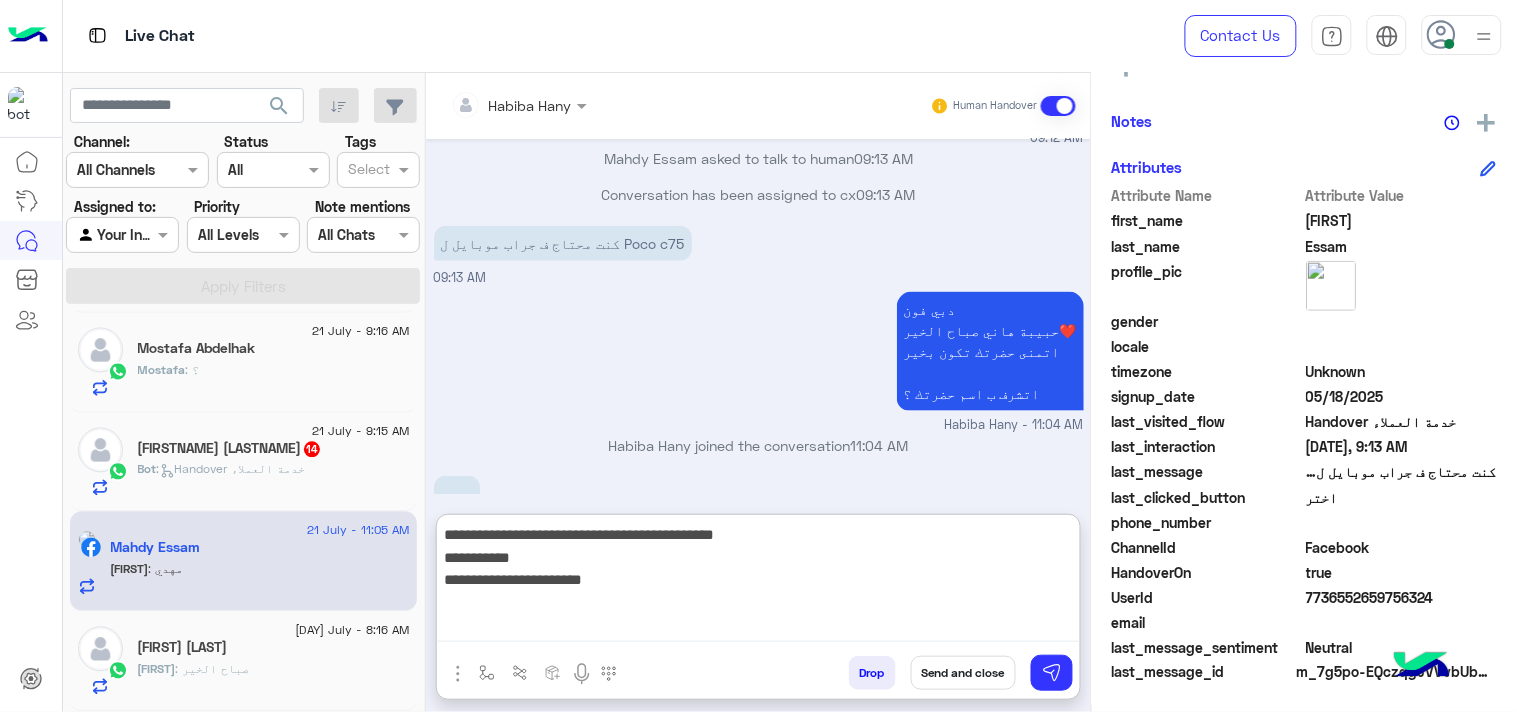 drag, startPoint x: 481, startPoint y: 575, endPoint x: 712, endPoint y: 574, distance: 231.00217 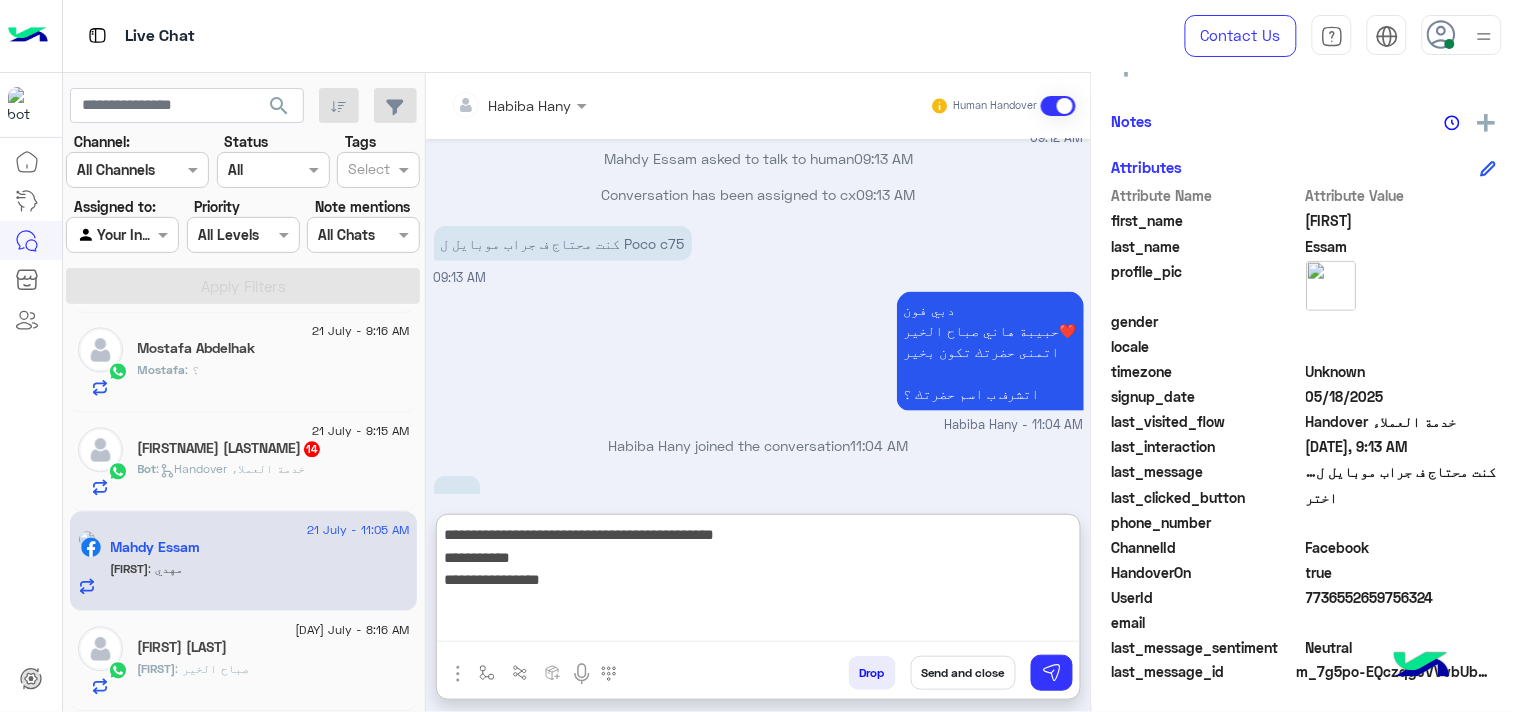 paste on "**********" 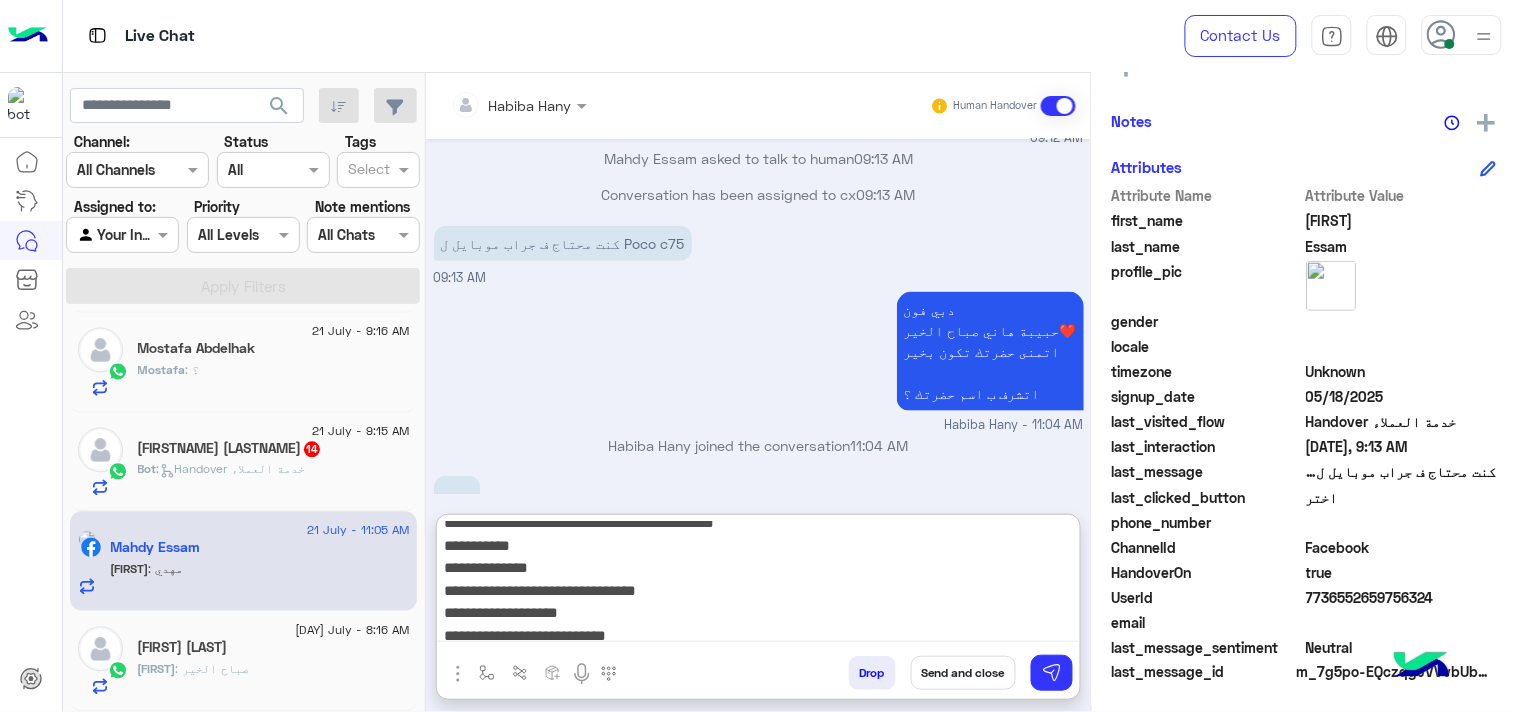 scroll, scrollTop: 0, scrollLeft: 0, axis: both 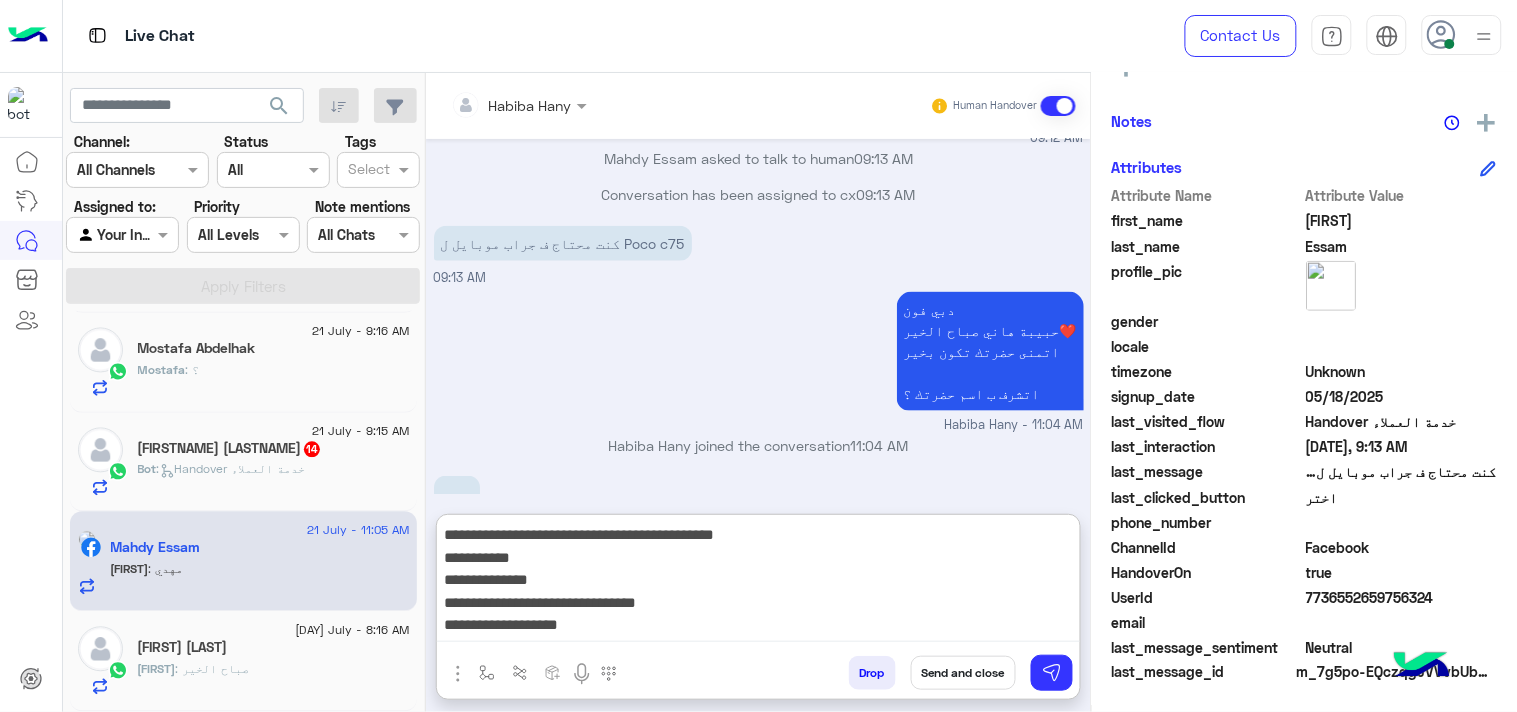 click on "**********" at bounding box center [758, 582] 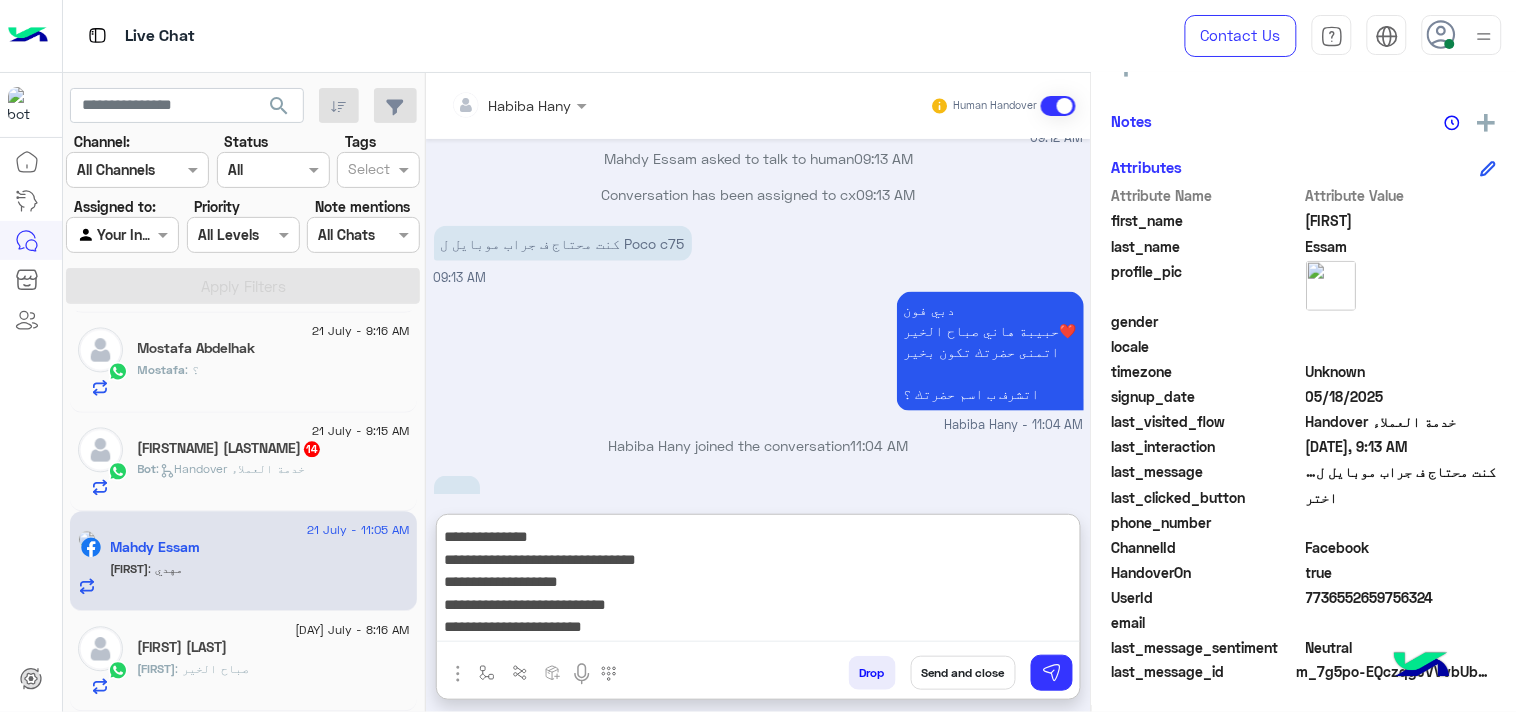 drag, startPoint x: 673, startPoint y: 534, endPoint x: 674, endPoint y: 704, distance: 170.00294 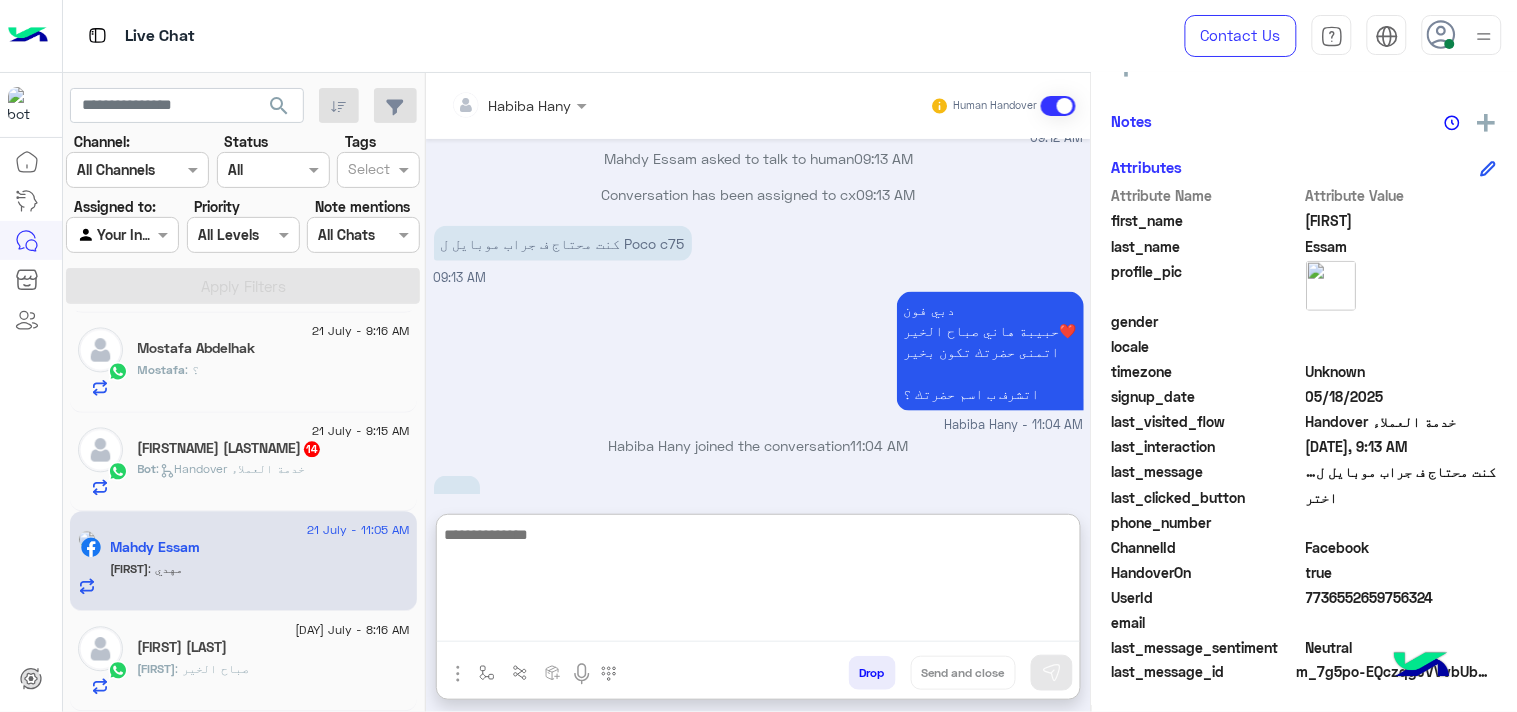 scroll, scrollTop: 0, scrollLeft: 0, axis: both 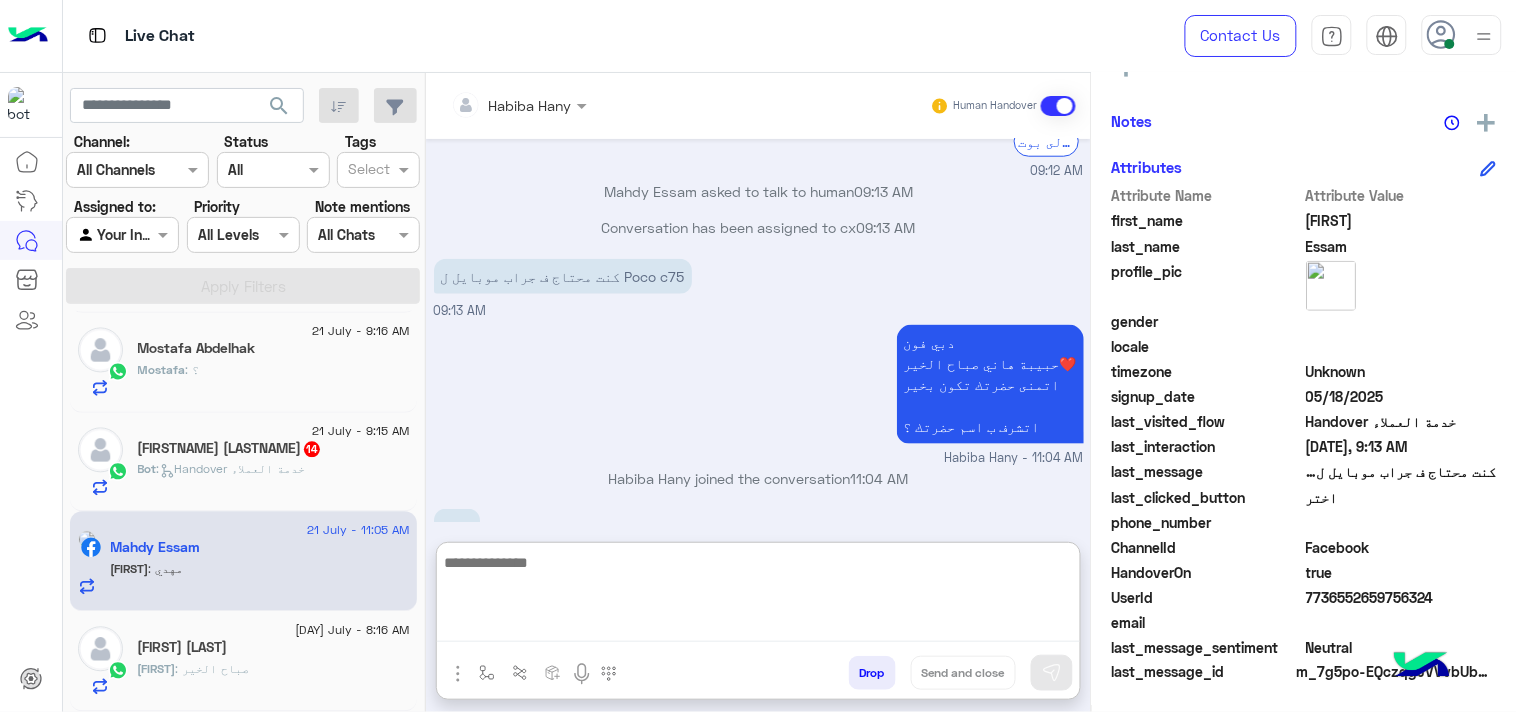 paste on "**********" 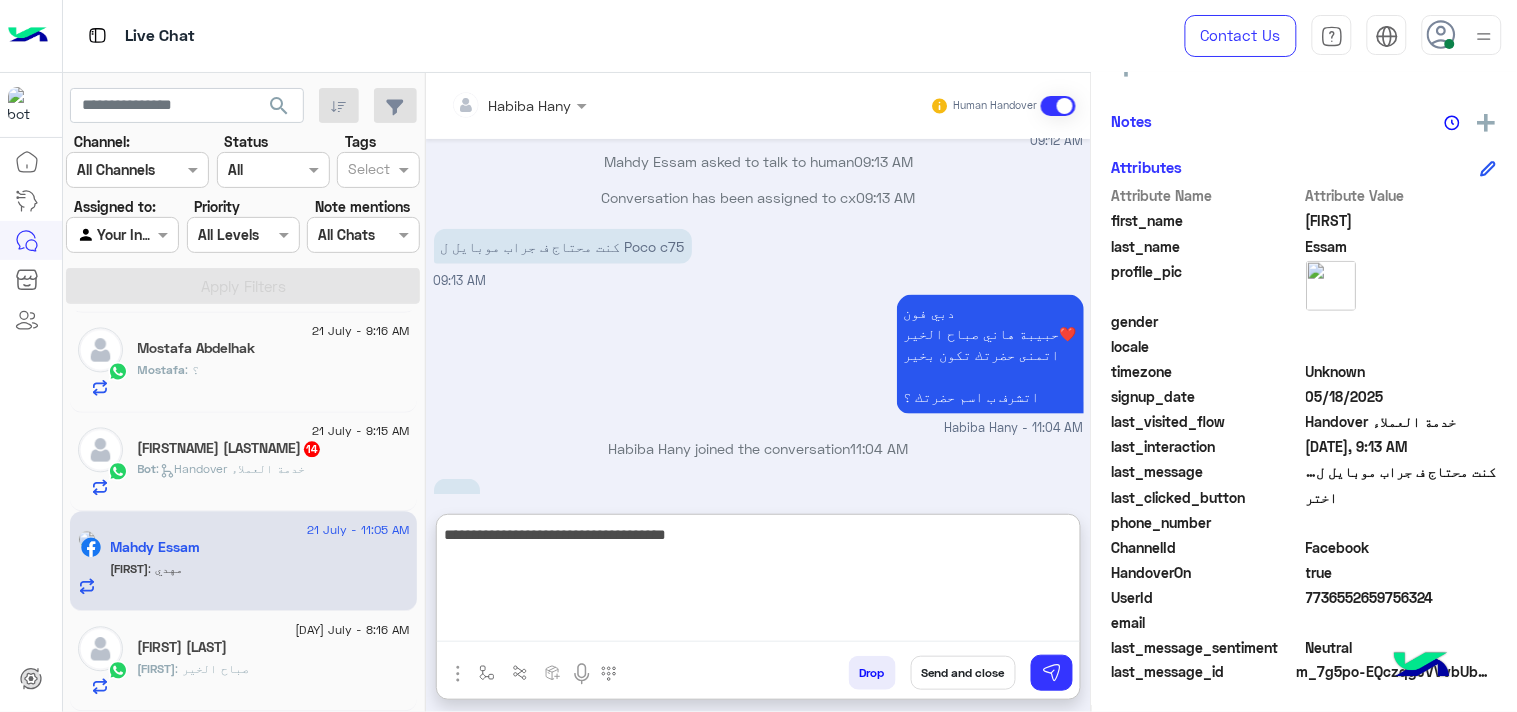 scroll, scrollTop: 2535, scrollLeft: 0, axis: vertical 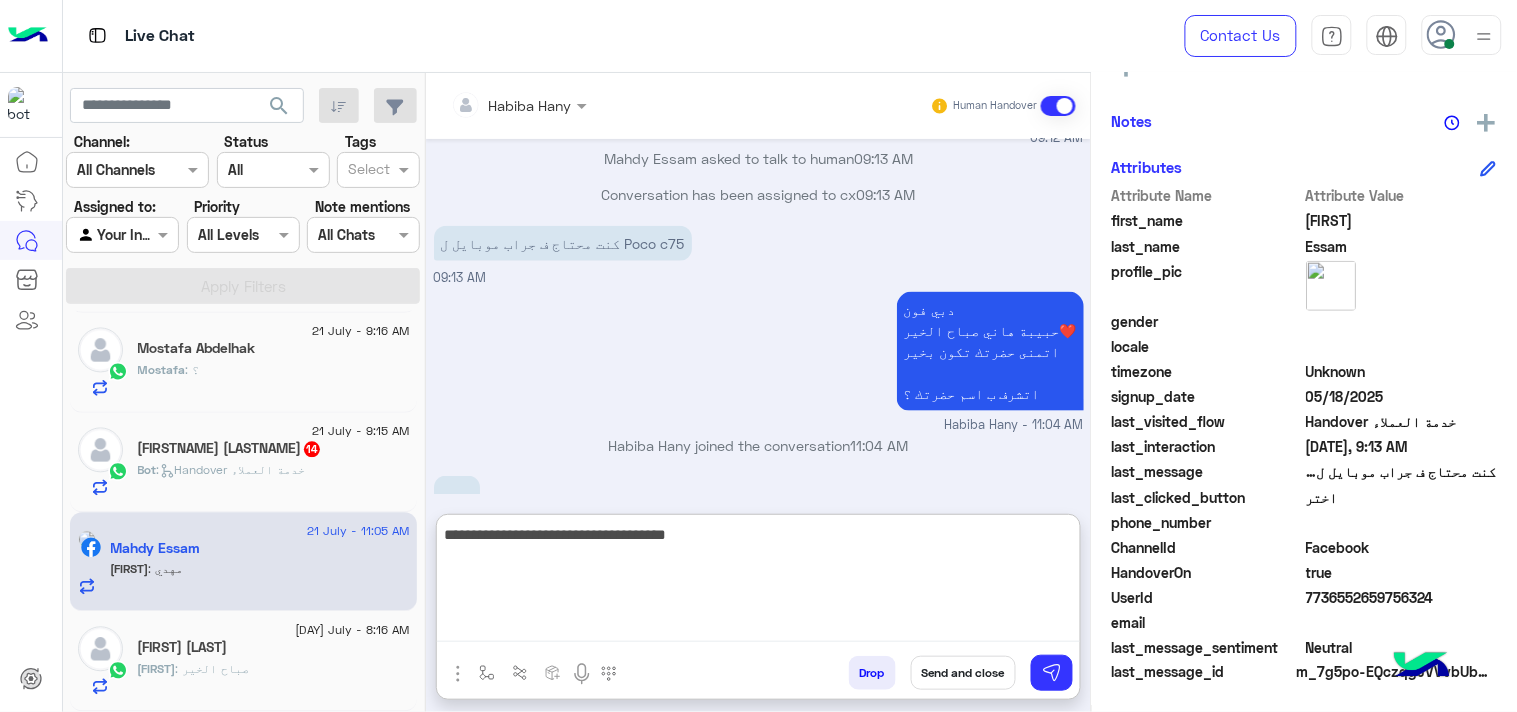 click on "**********" at bounding box center (758, 582) 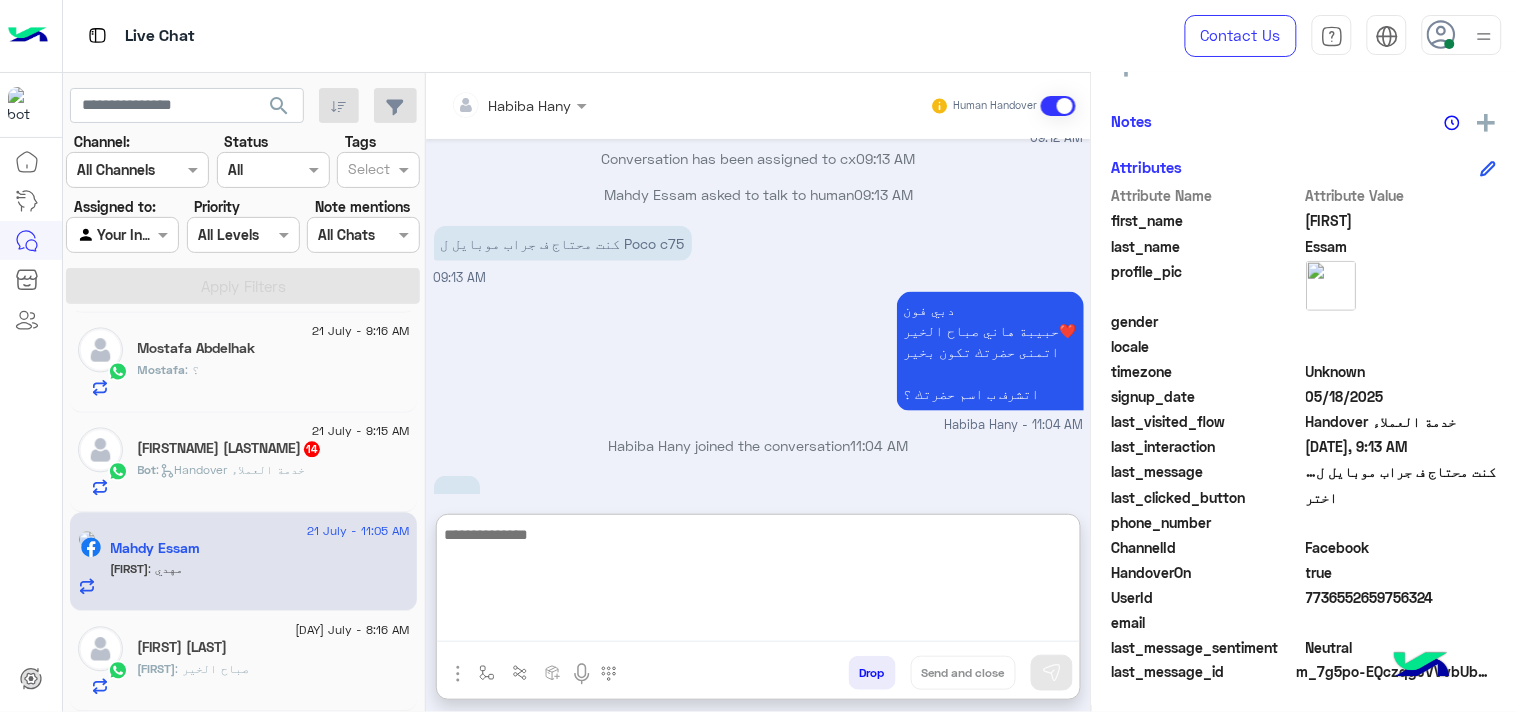 scroll, scrollTop: 2598, scrollLeft: 0, axis: vertical 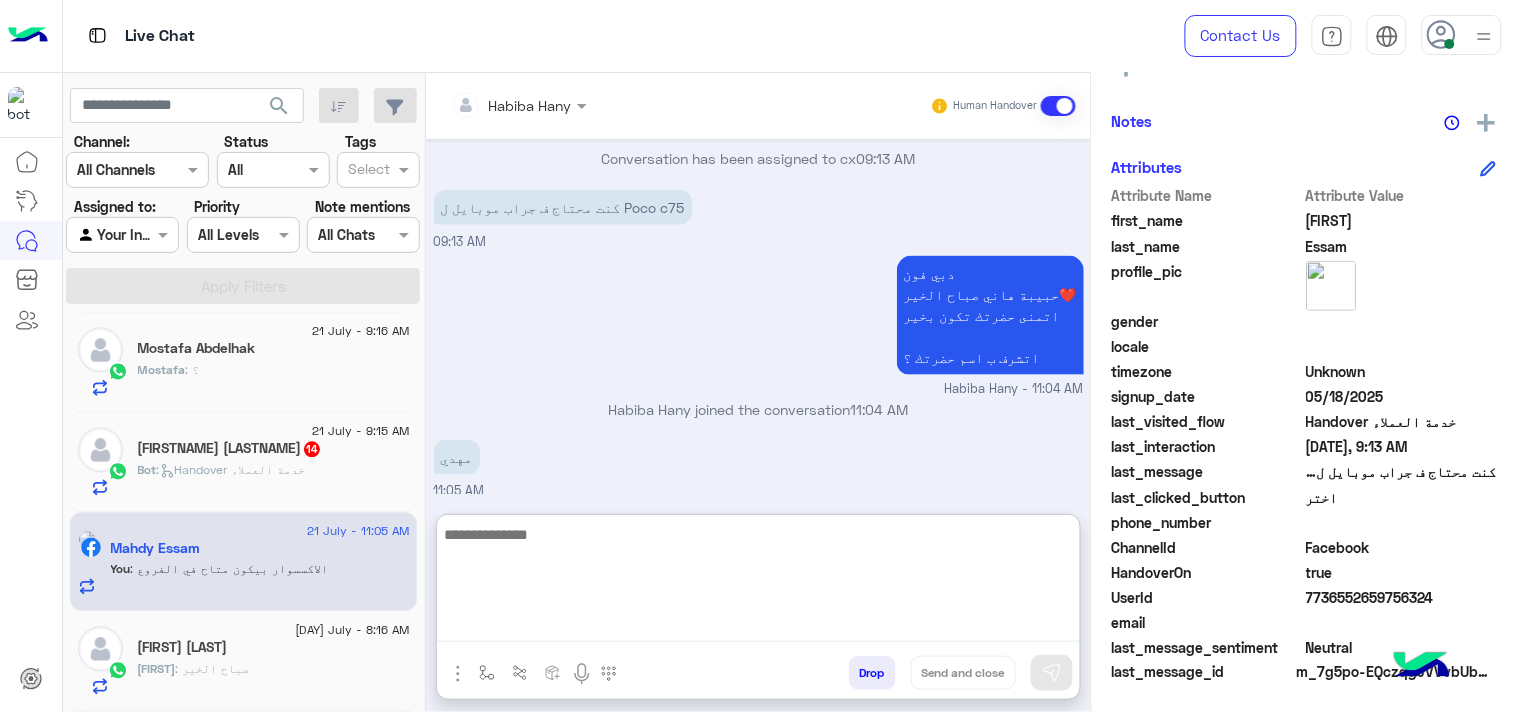 paste on "**********" 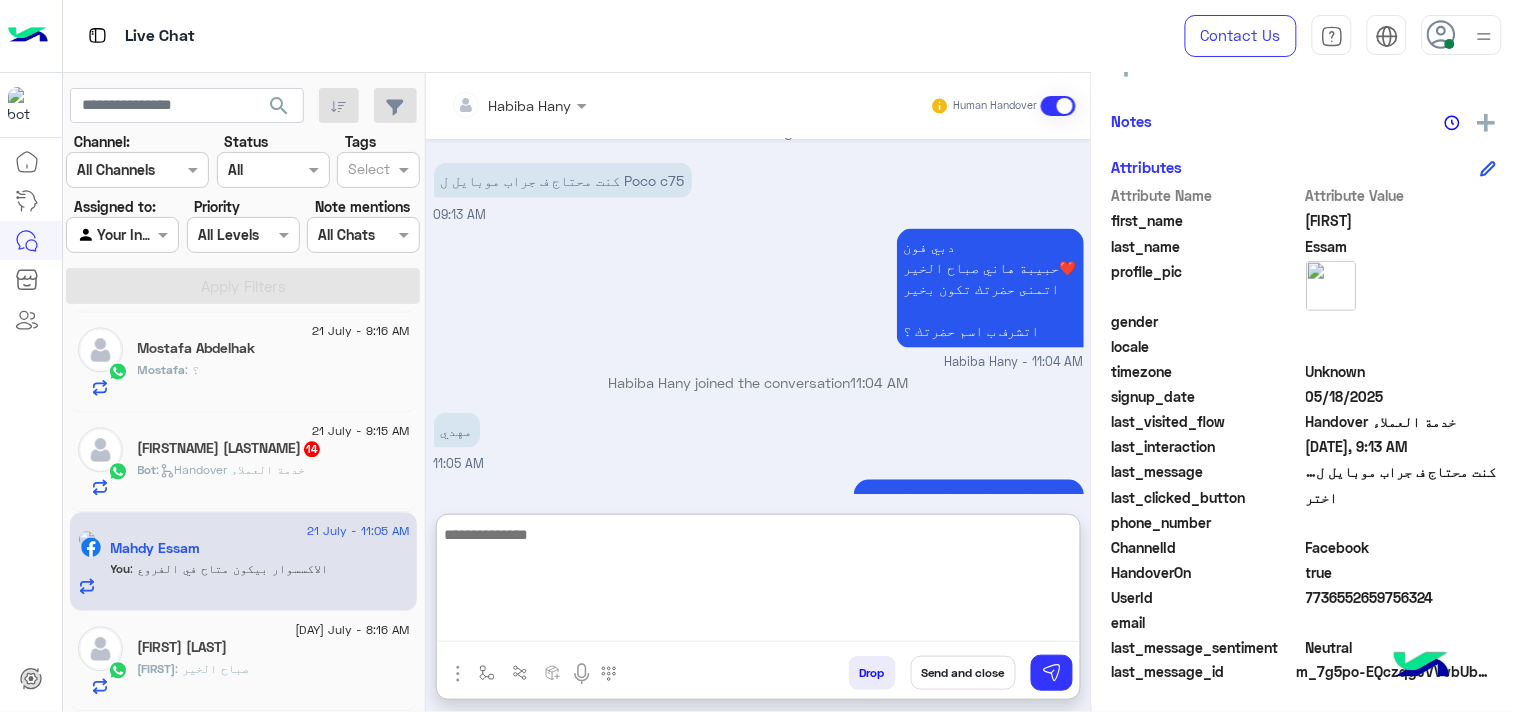 scroll, scrollTop: 2704, scrollLeft: 0, axis: vertical 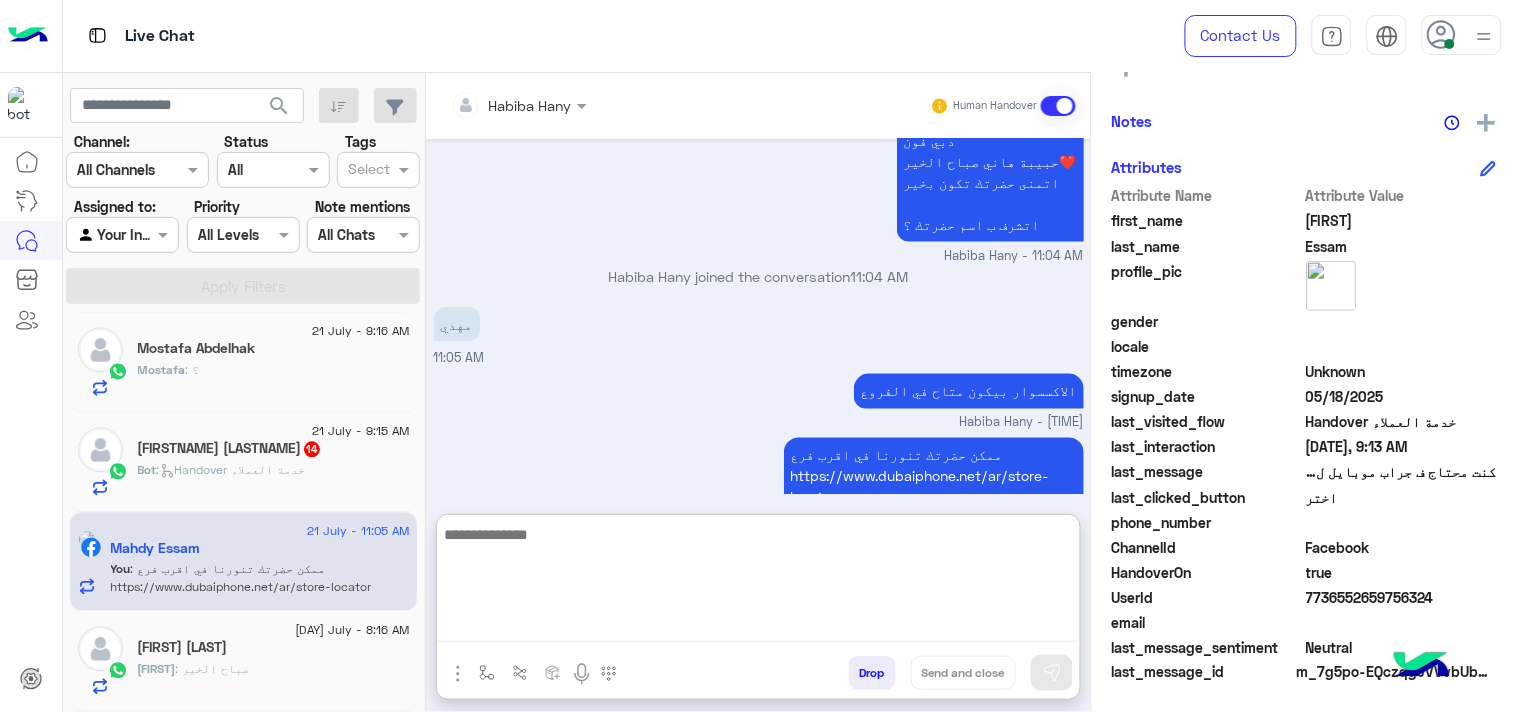 click on "Ahmed IsmaiL  14" 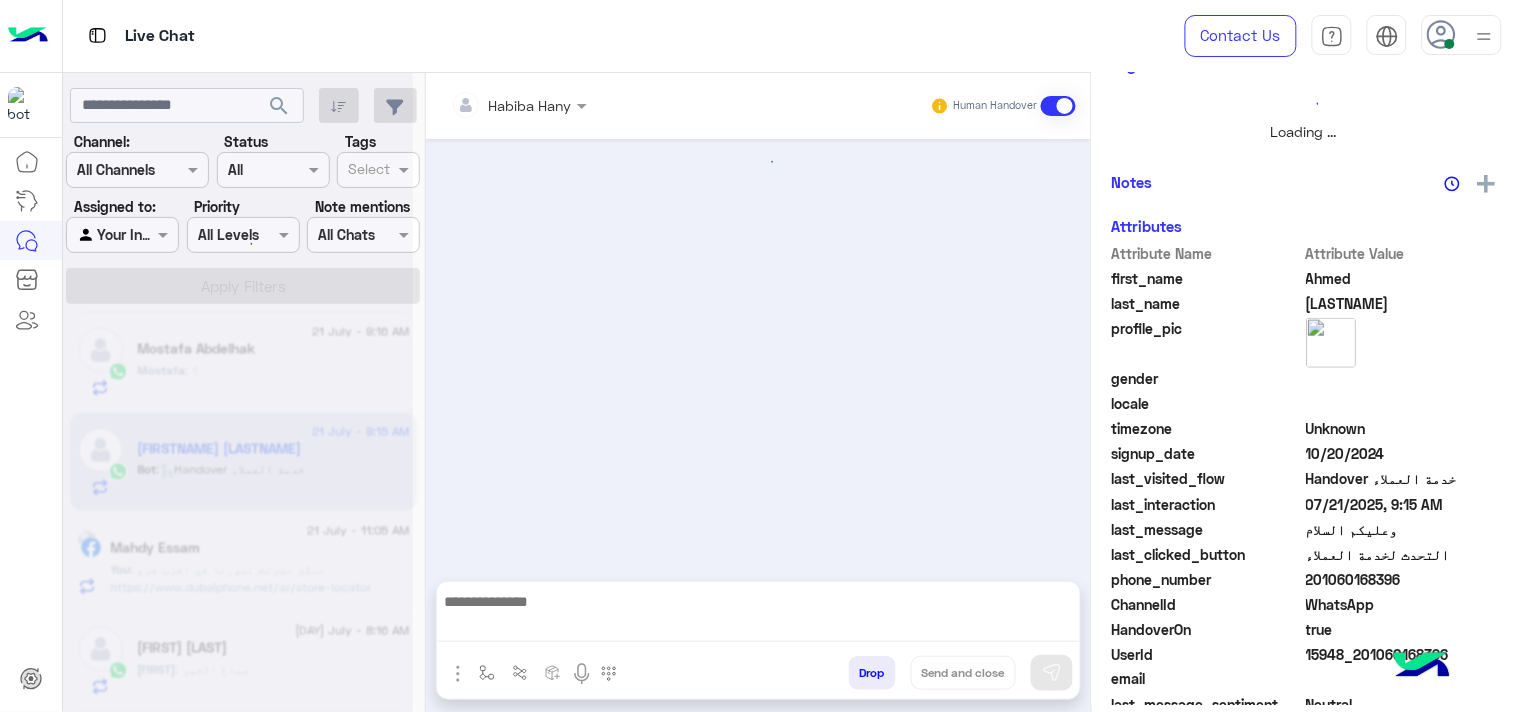 scroll, scrollTop: 0, scrollLeft: 0, axis: both 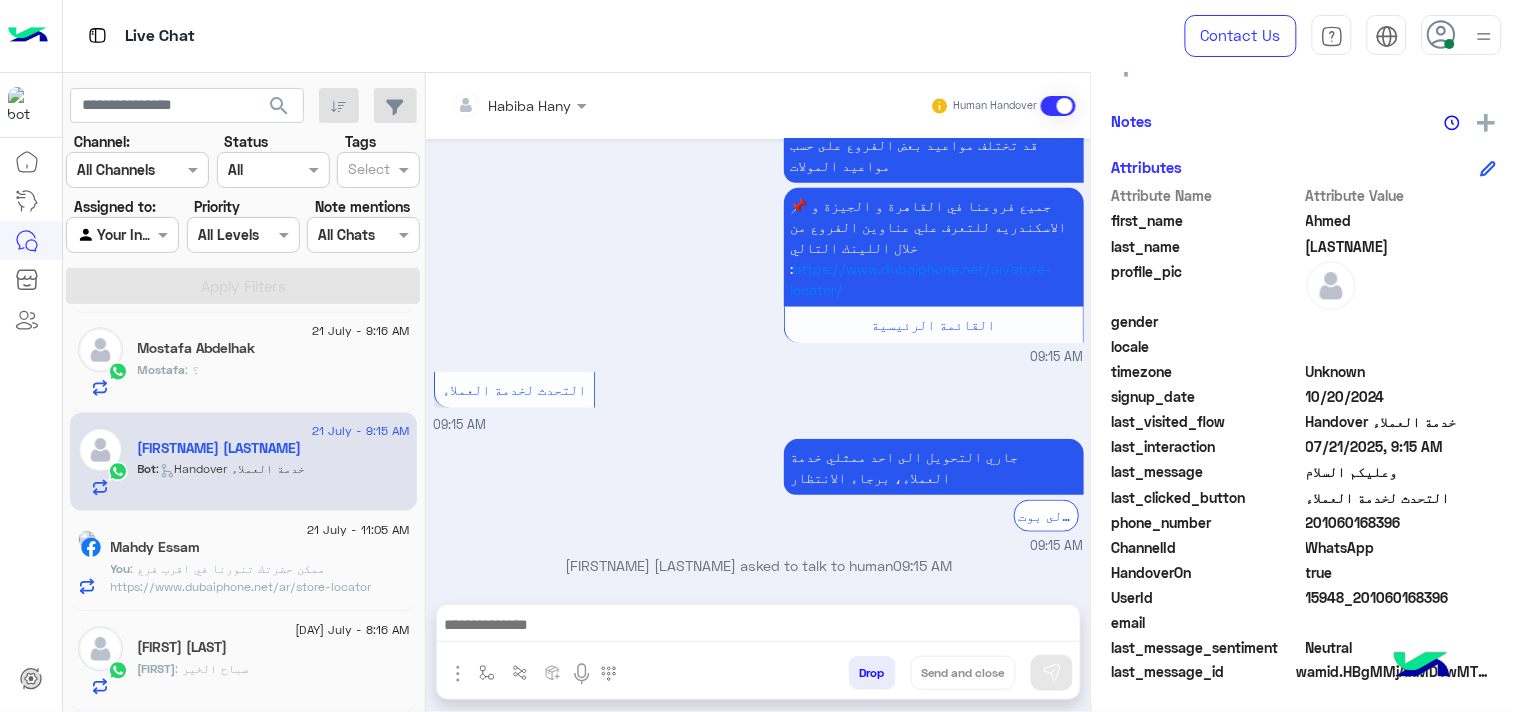 click at bounding box center (758, 627) 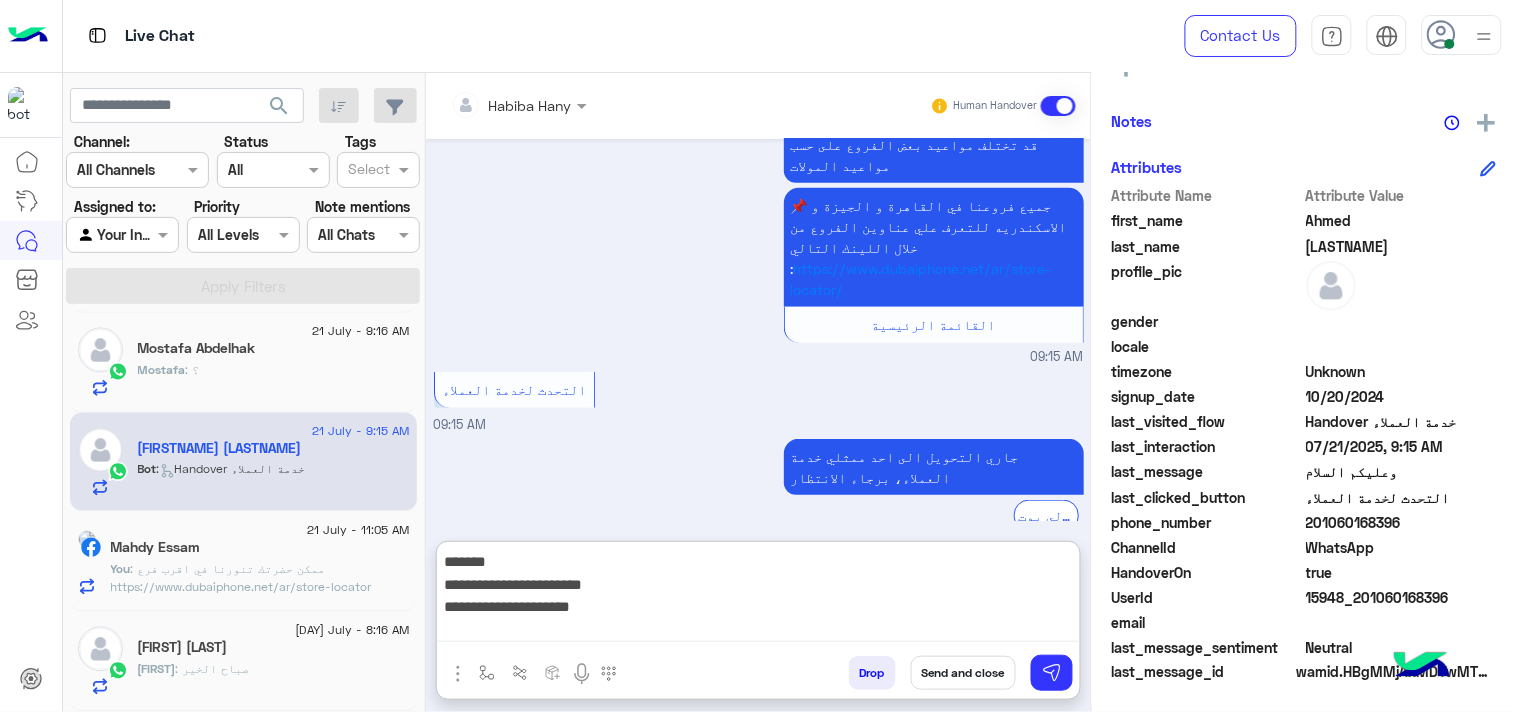 click on "**********" at bounding box center [758, 595] 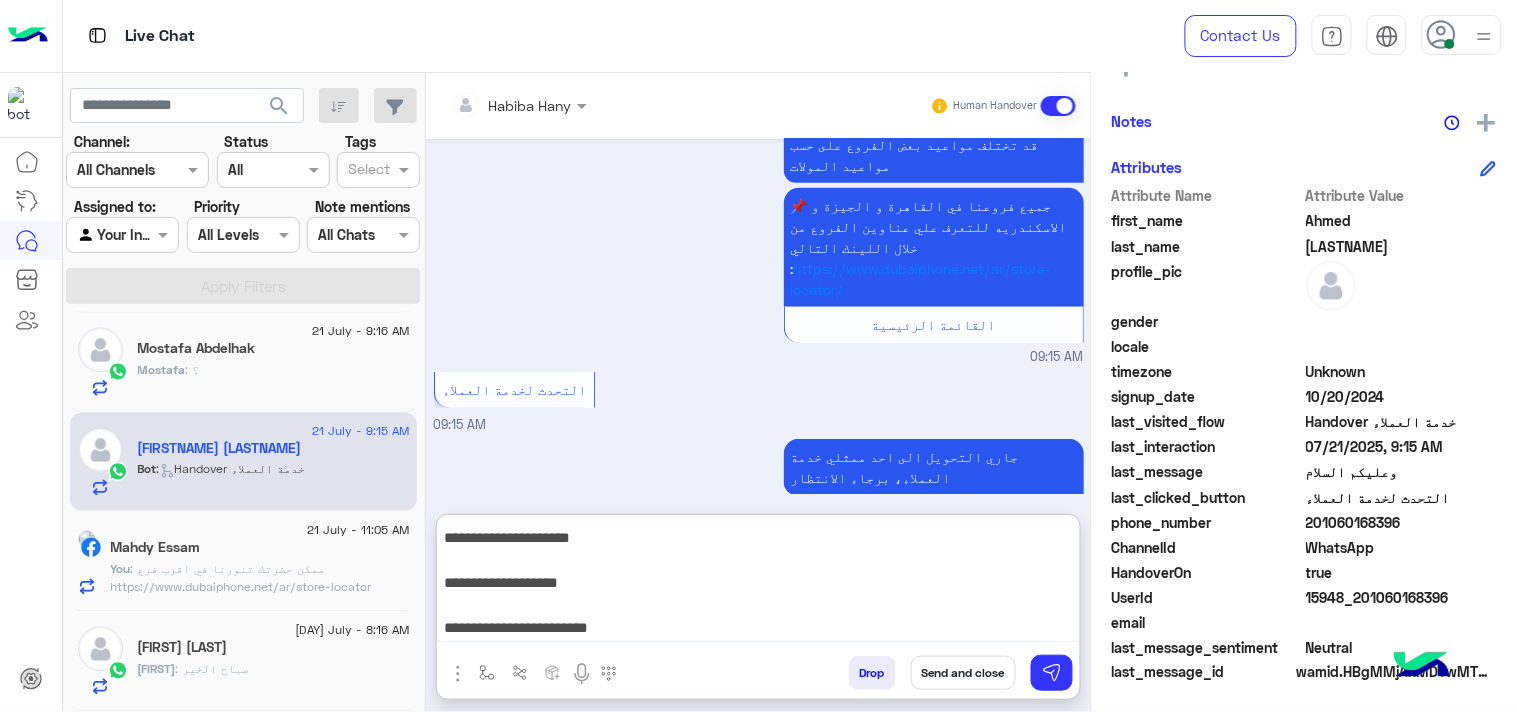 click on "**********" at bounding box center (758, 582) 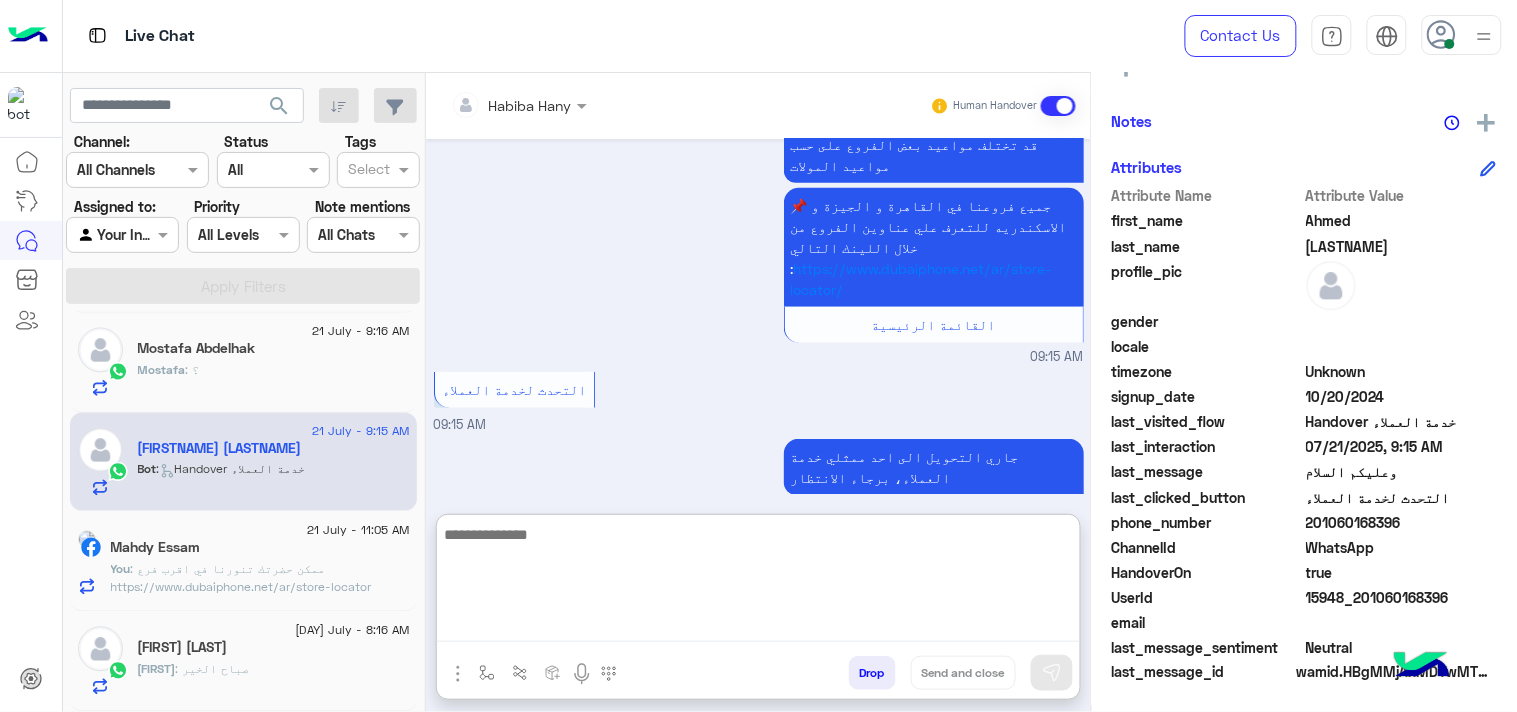 scroll, scrollTop: 0, scrollLeft: 0, axis: both 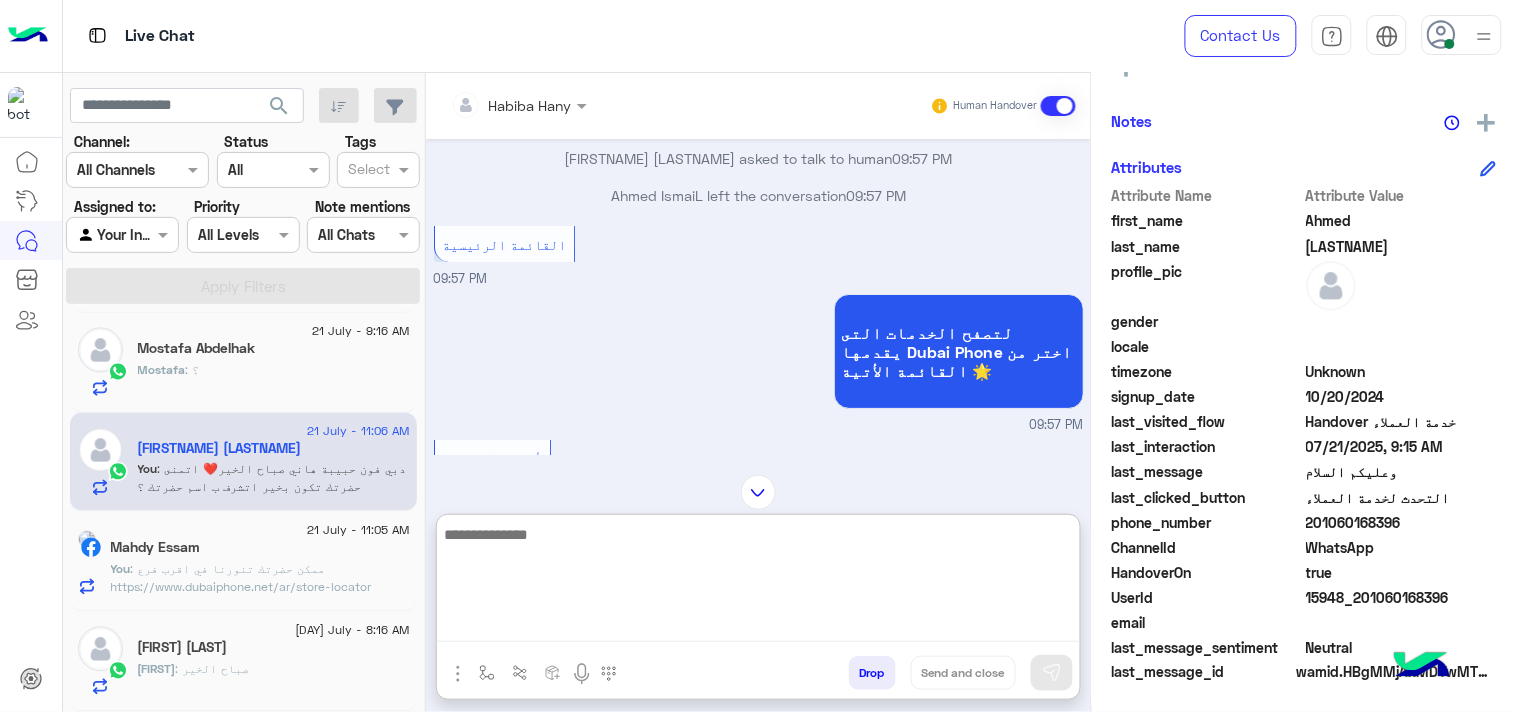 paste on "**********" 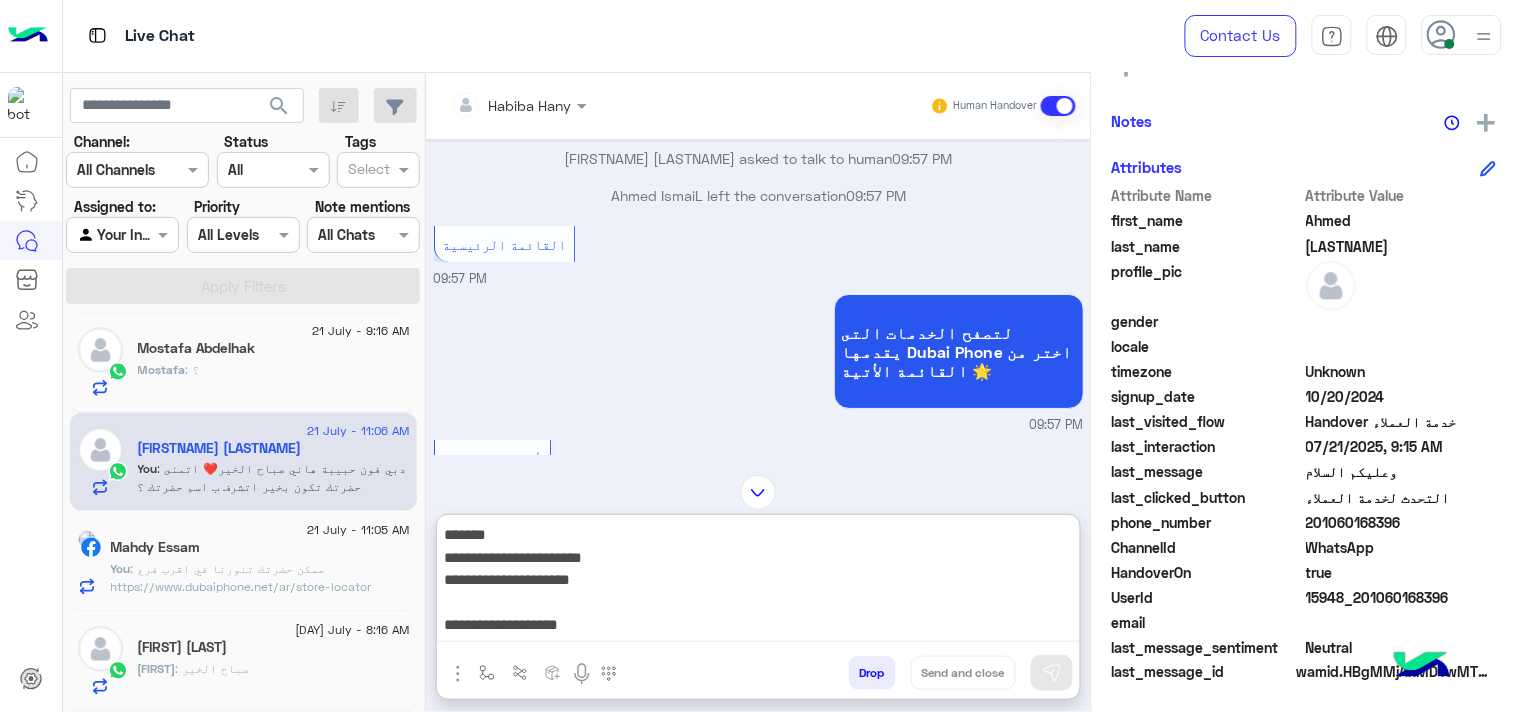 scroll, scrollTop: 38, scrollLeft: 0, axis: vertical 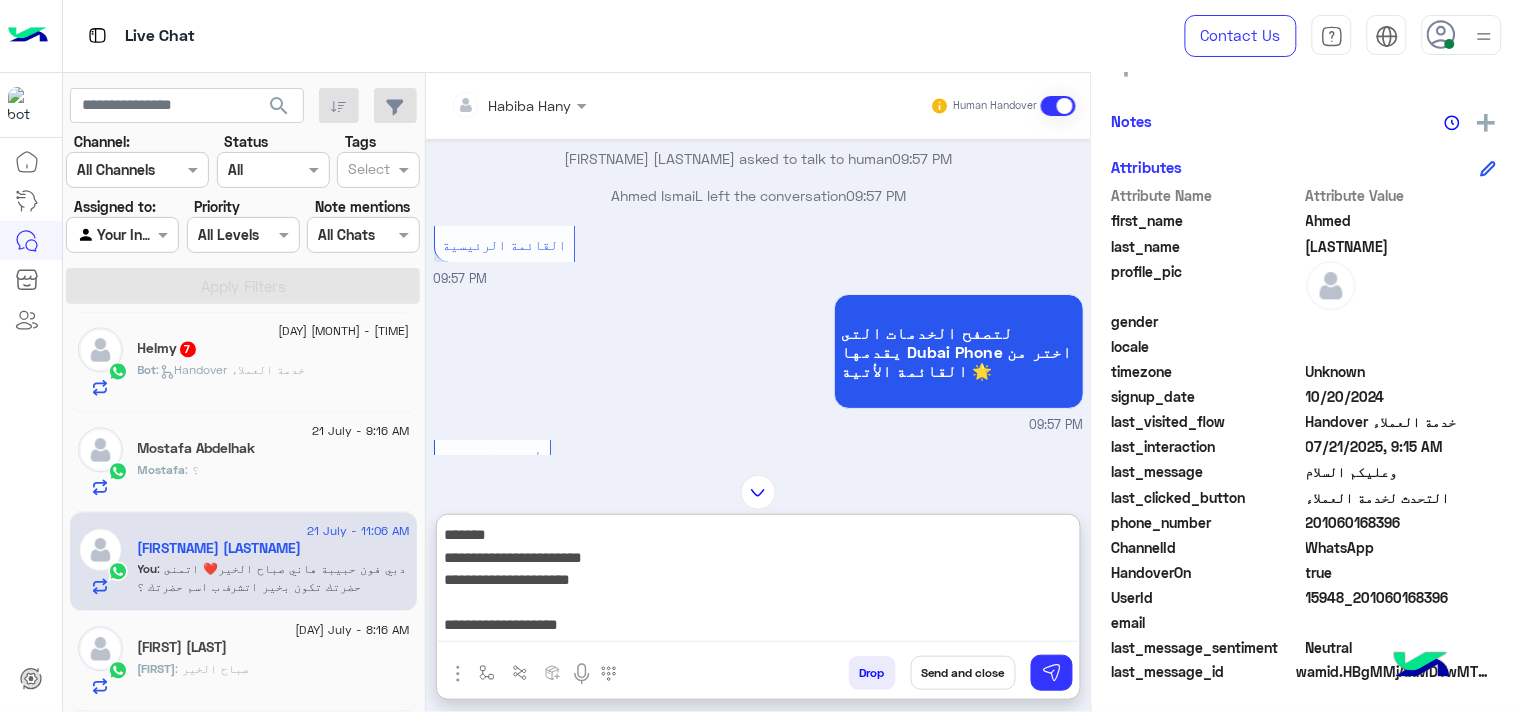 drag, startPoint x: 1268, startPoint y: 401, endPoint x: 1277, endPoint y: 307, distance: 94.42987 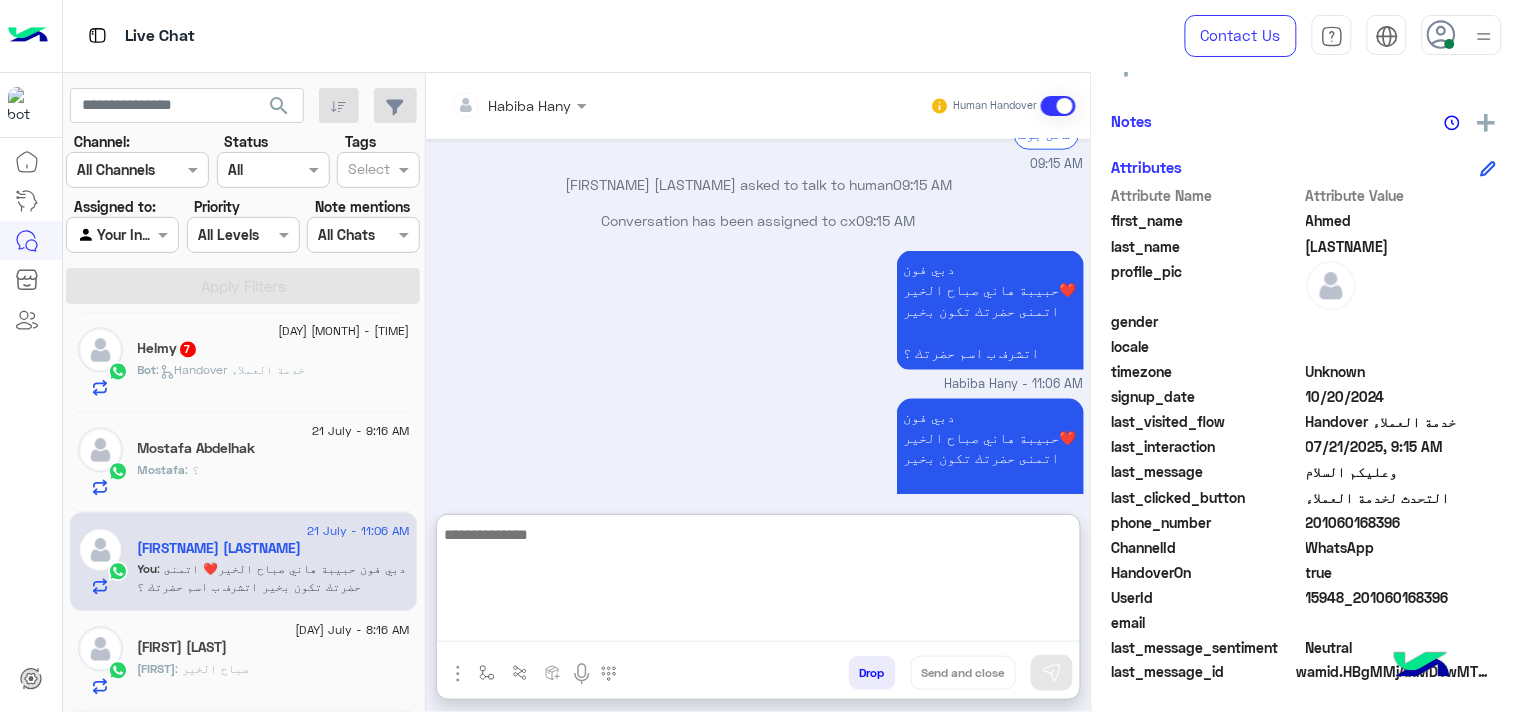 scroll, scrollTop: 4701, scrollLeft: 0, axis: vertical 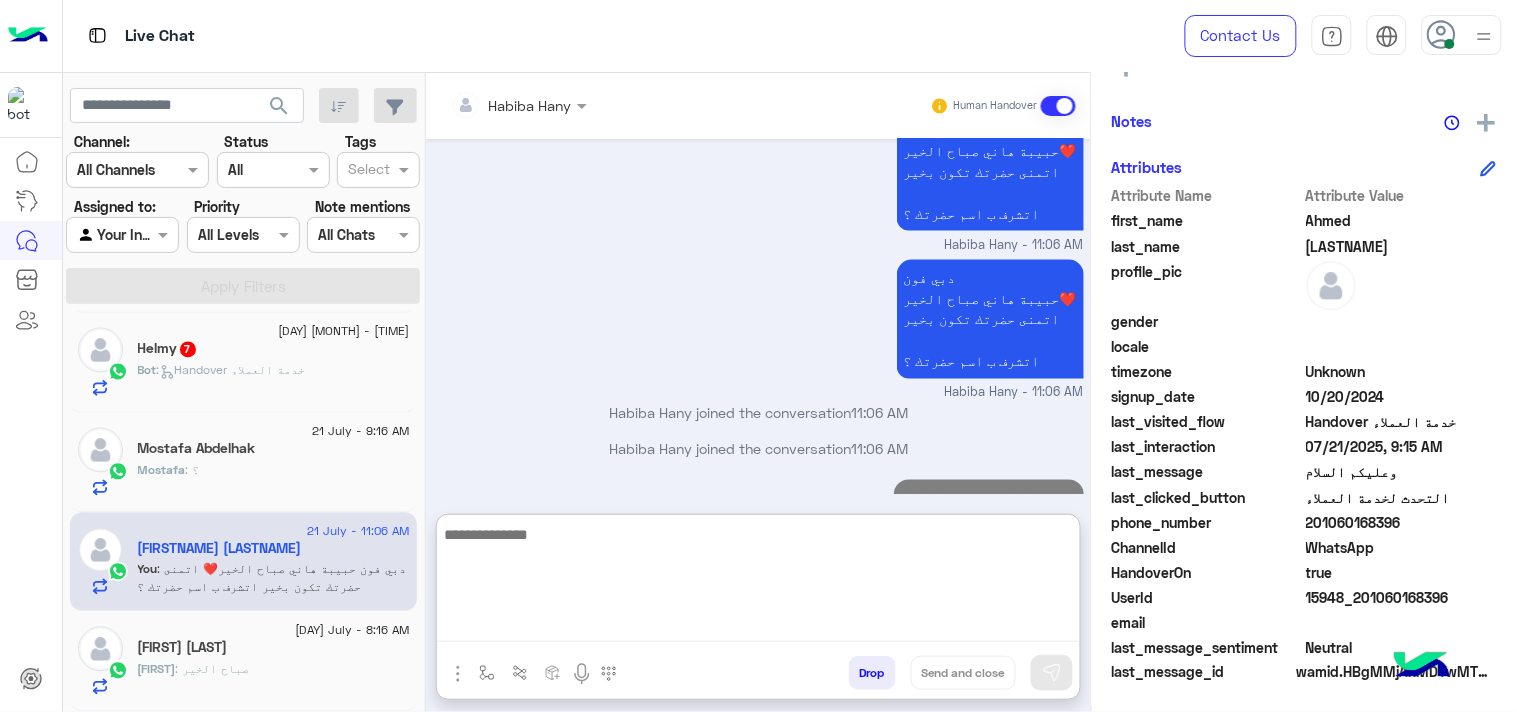 click on "[FIRST] : ؟" 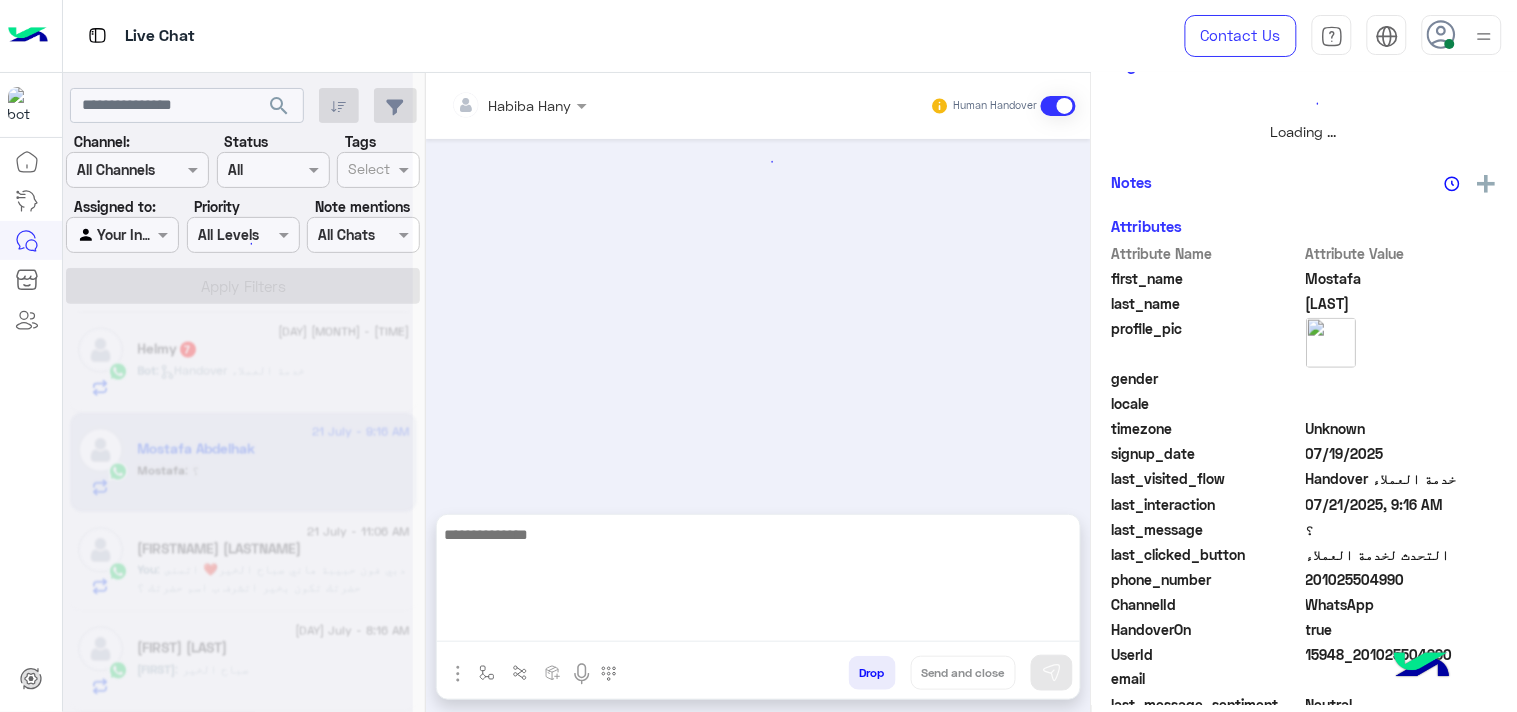 scroll, scrollTop: 0, scrollLeft: 0, axis: both 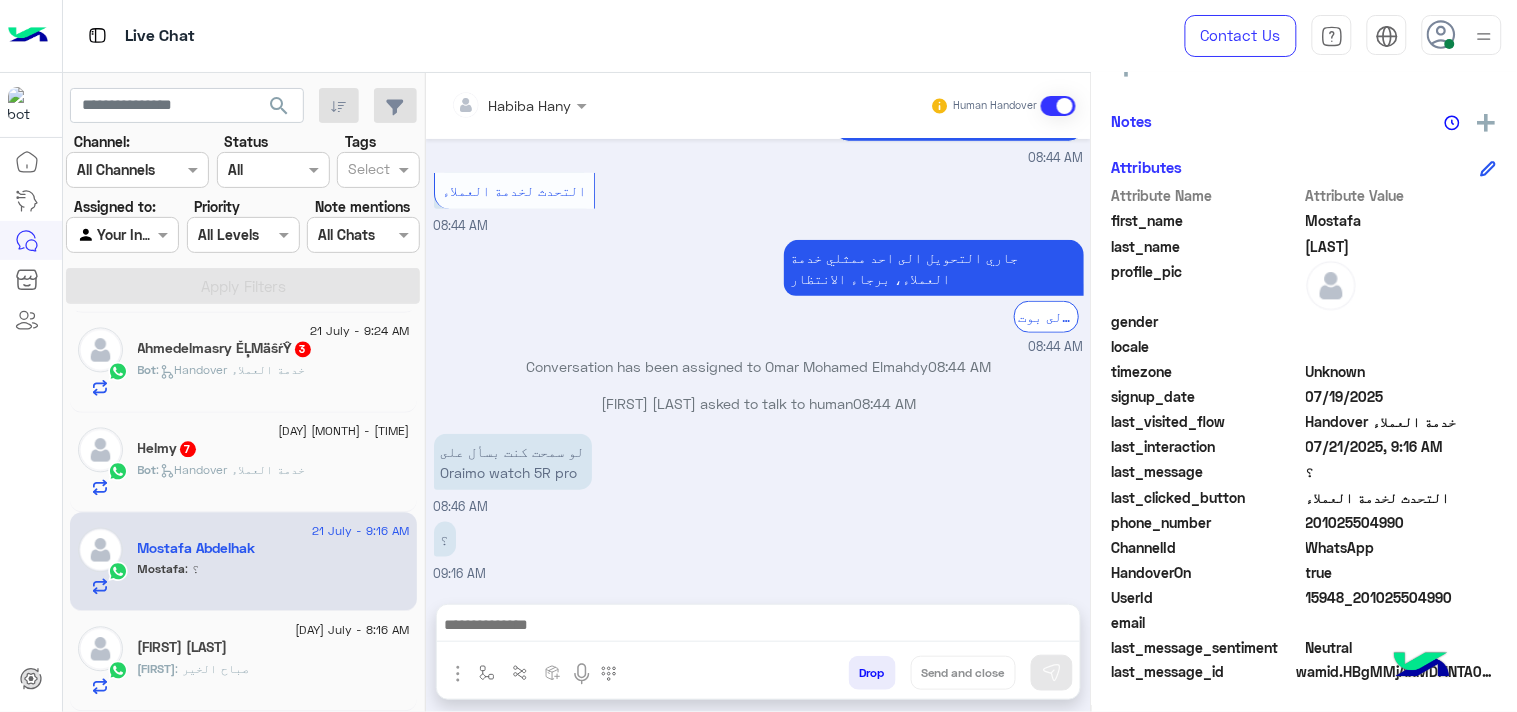 click at bounding box center (758, 630) 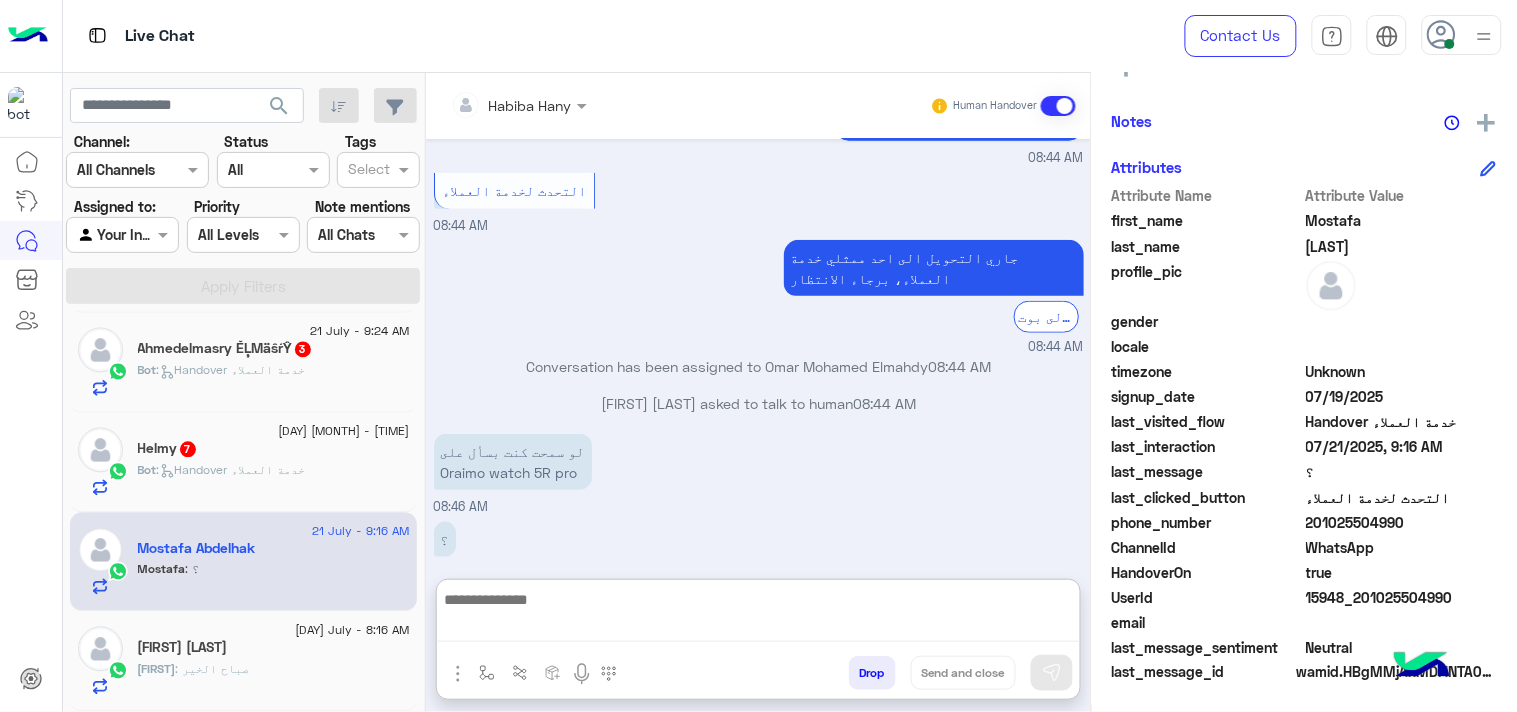 click at bounding box center [758, 614] 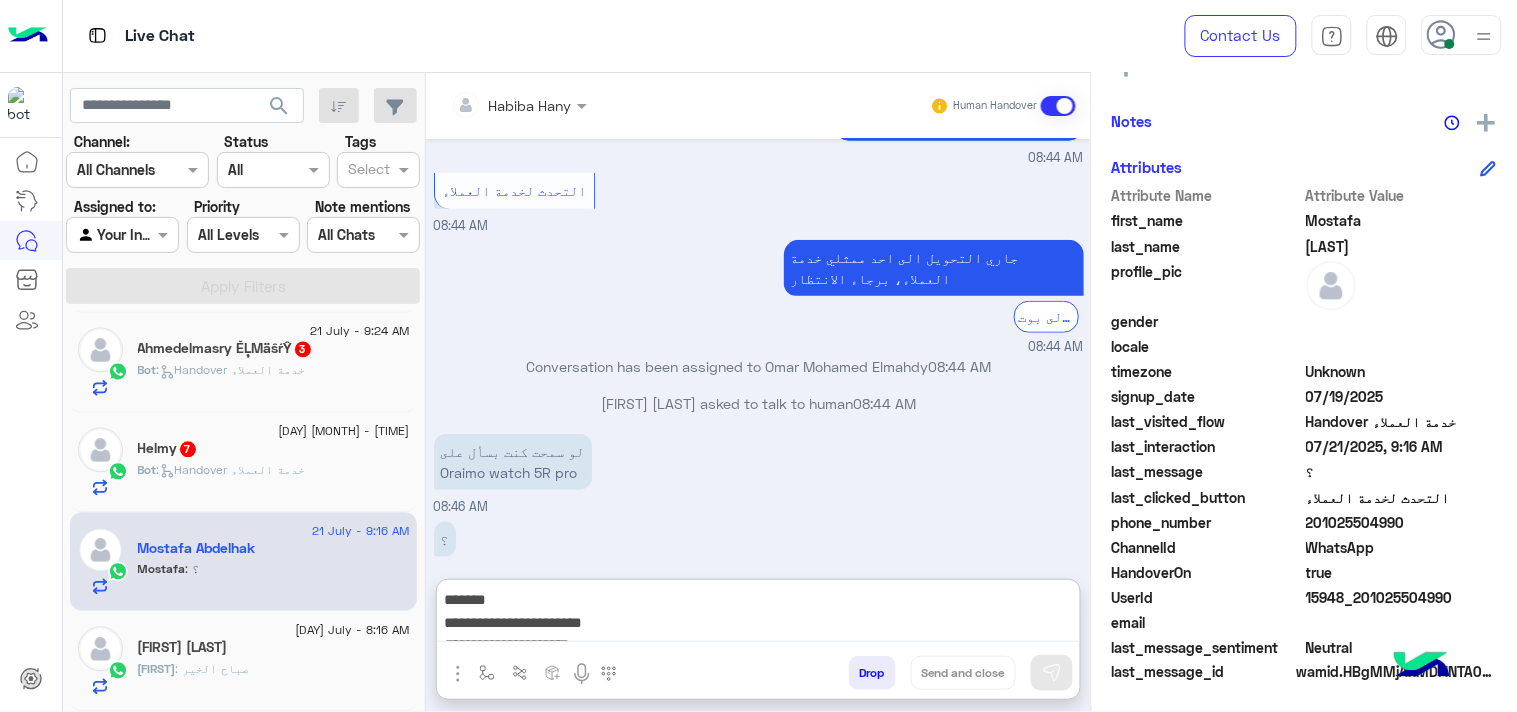 scroll, scrollTop: 42, scrollLeft: 0, axis: vertical 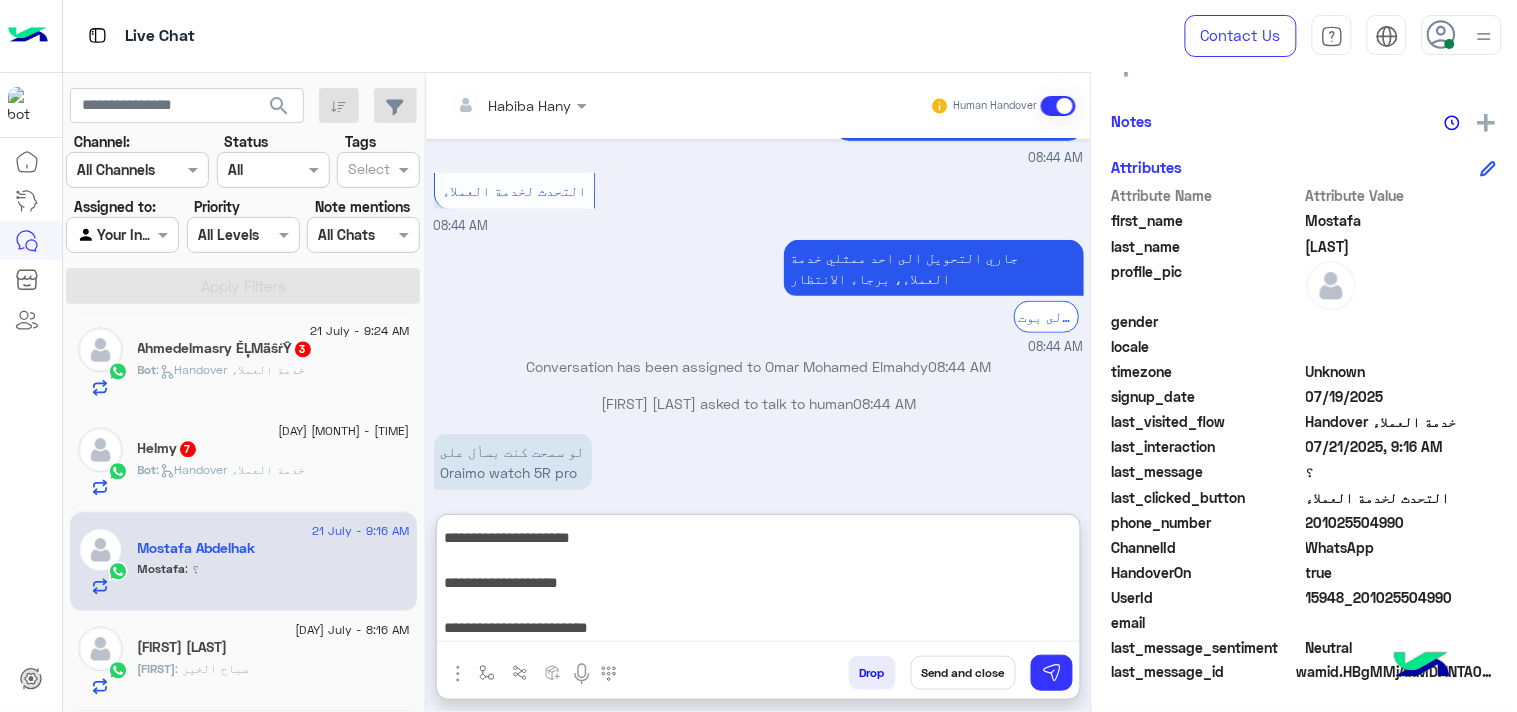 click on "**********" at bounding box center (758, 582) 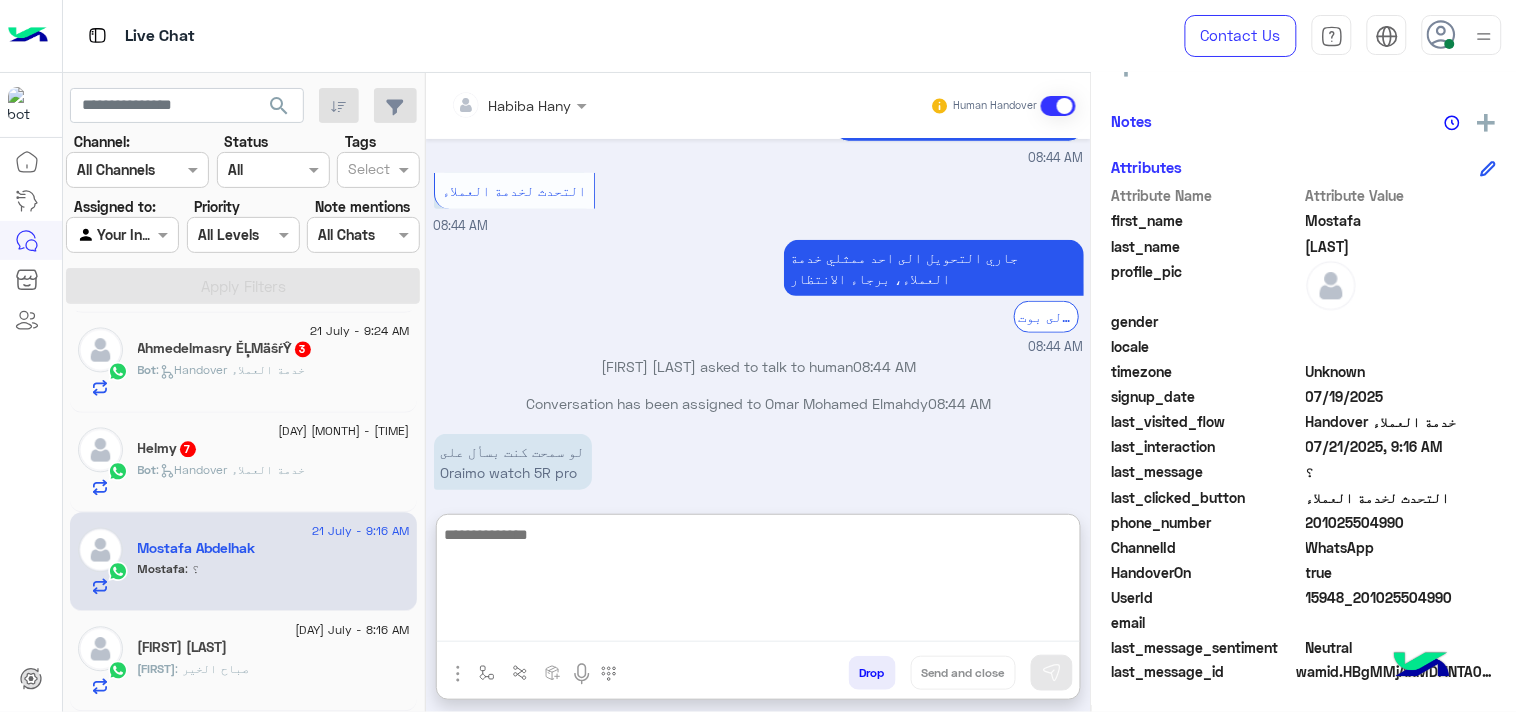 scroll, scrollTop: 0, scrollLeft: 0, axis: both 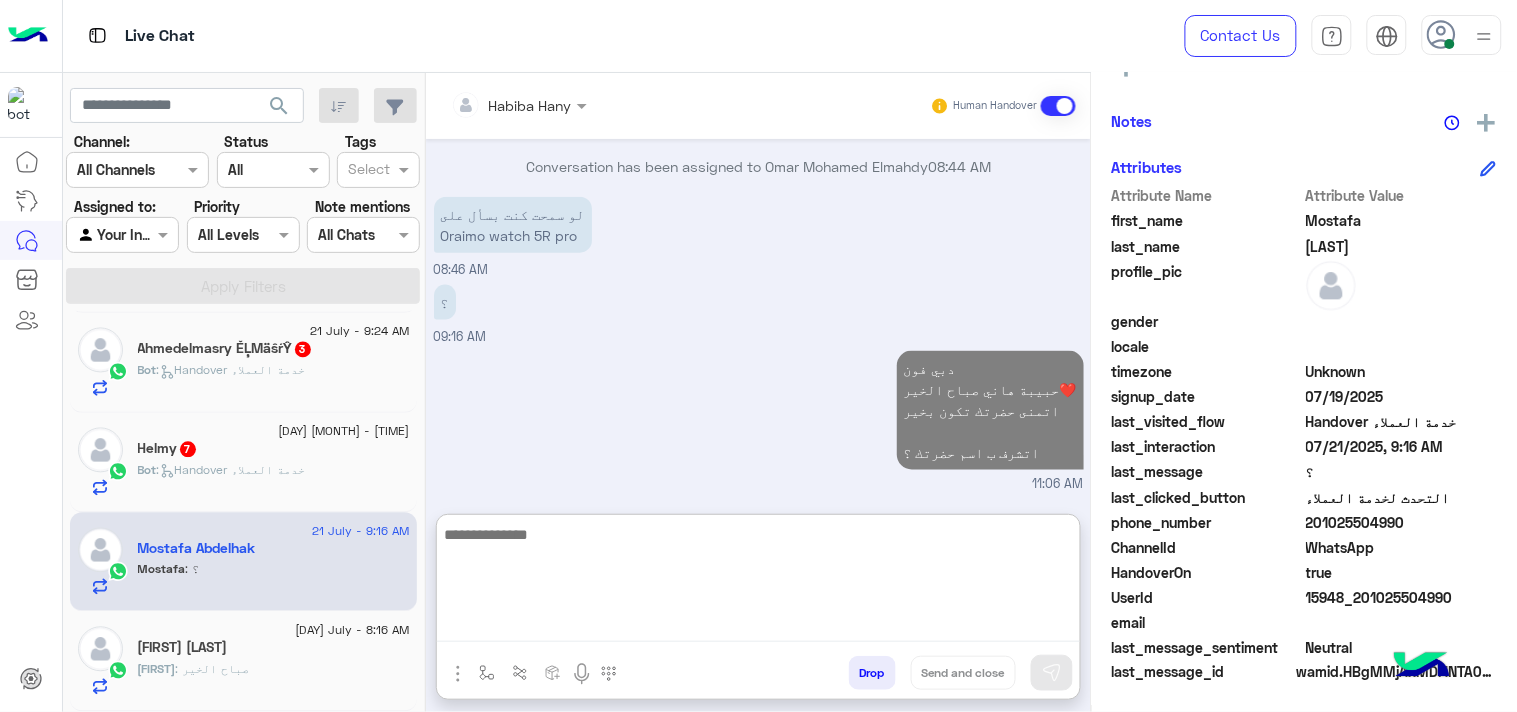 click on "دبي فون حبيبة هاني صباح الخير❤️ اتمنى حضرتك تكون بخير اتشرف ب اسم حضرتك ؟   11:06 AM" at bounding box center (759, 420) 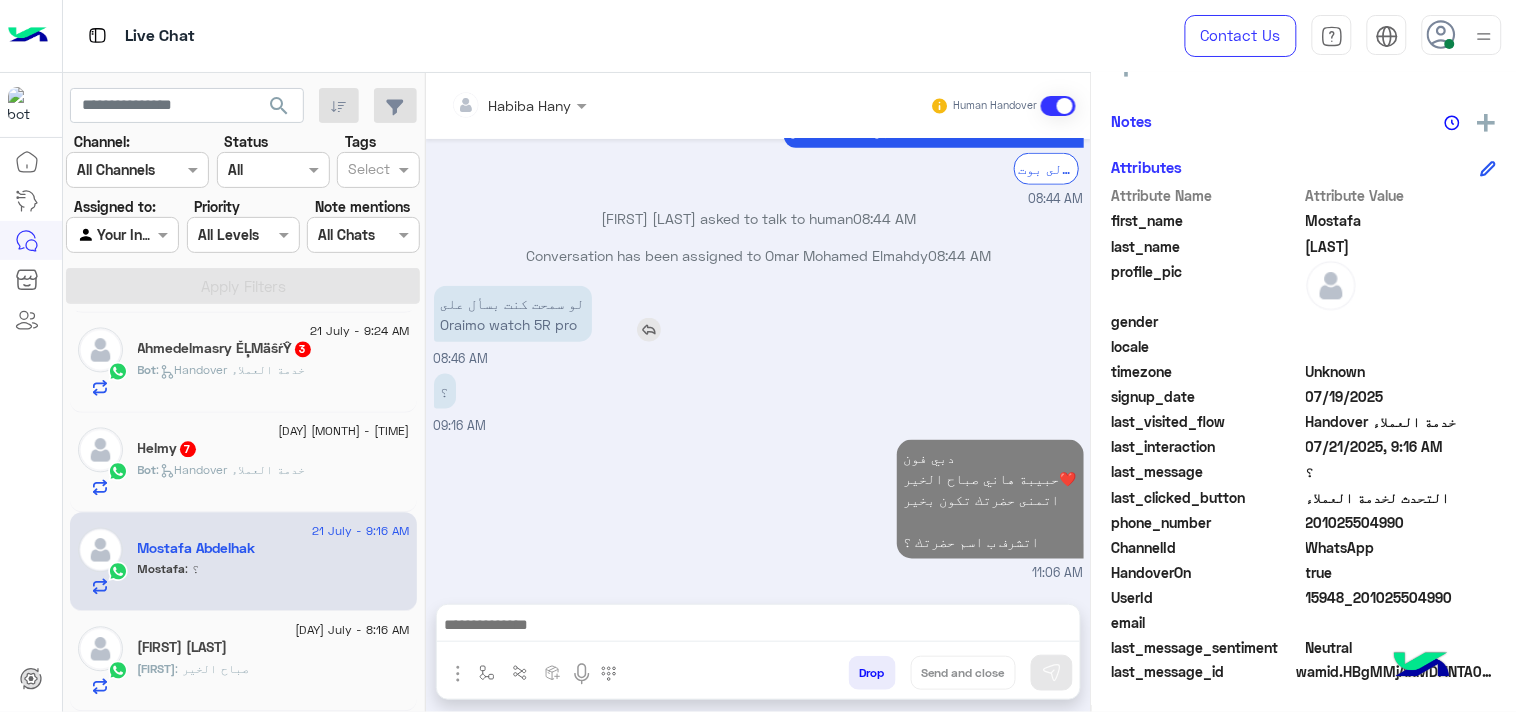 scroll, scrollTop: 2478, scrollLeft: 0, axis: vertical 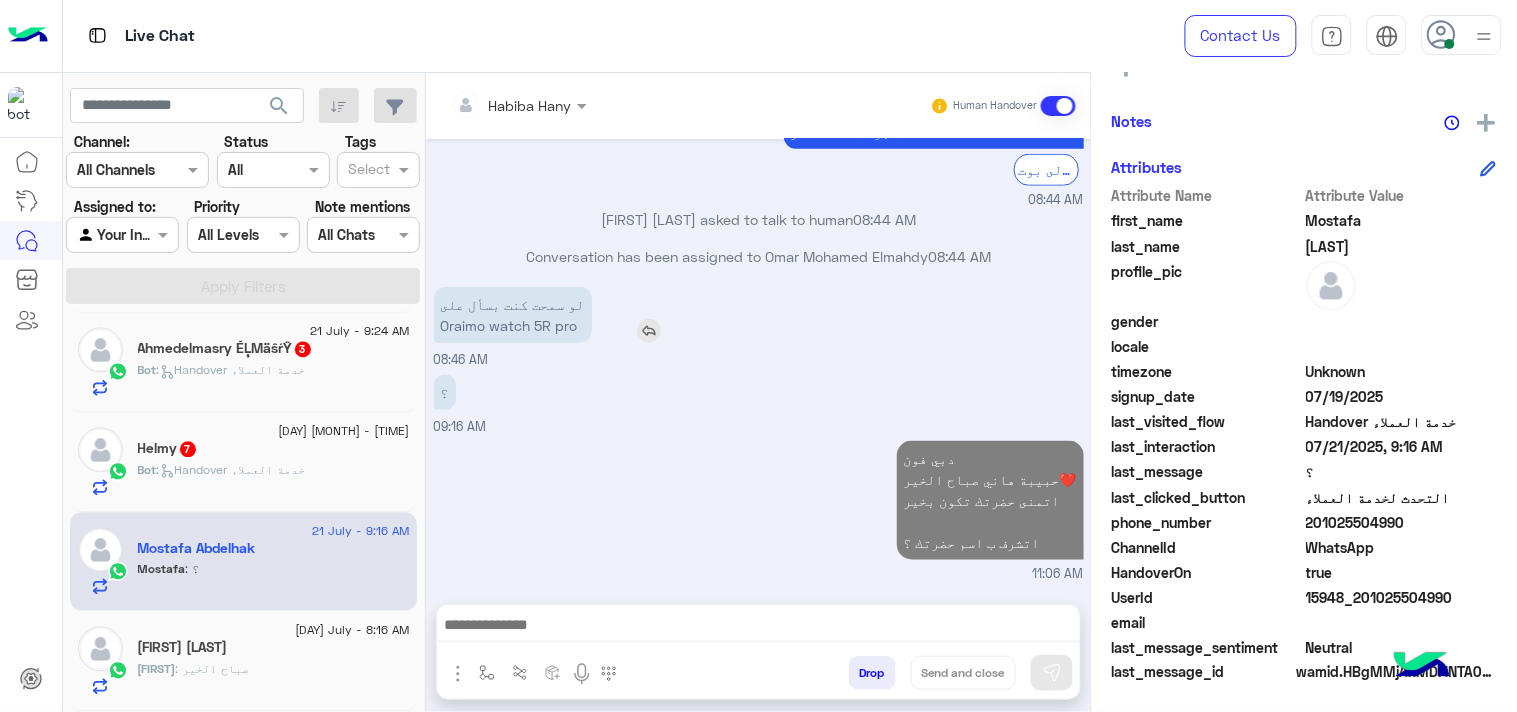click on "لو سمحت كنت بسأل على  Oraimo watch 5R pro" at bounding box center [513, 315] 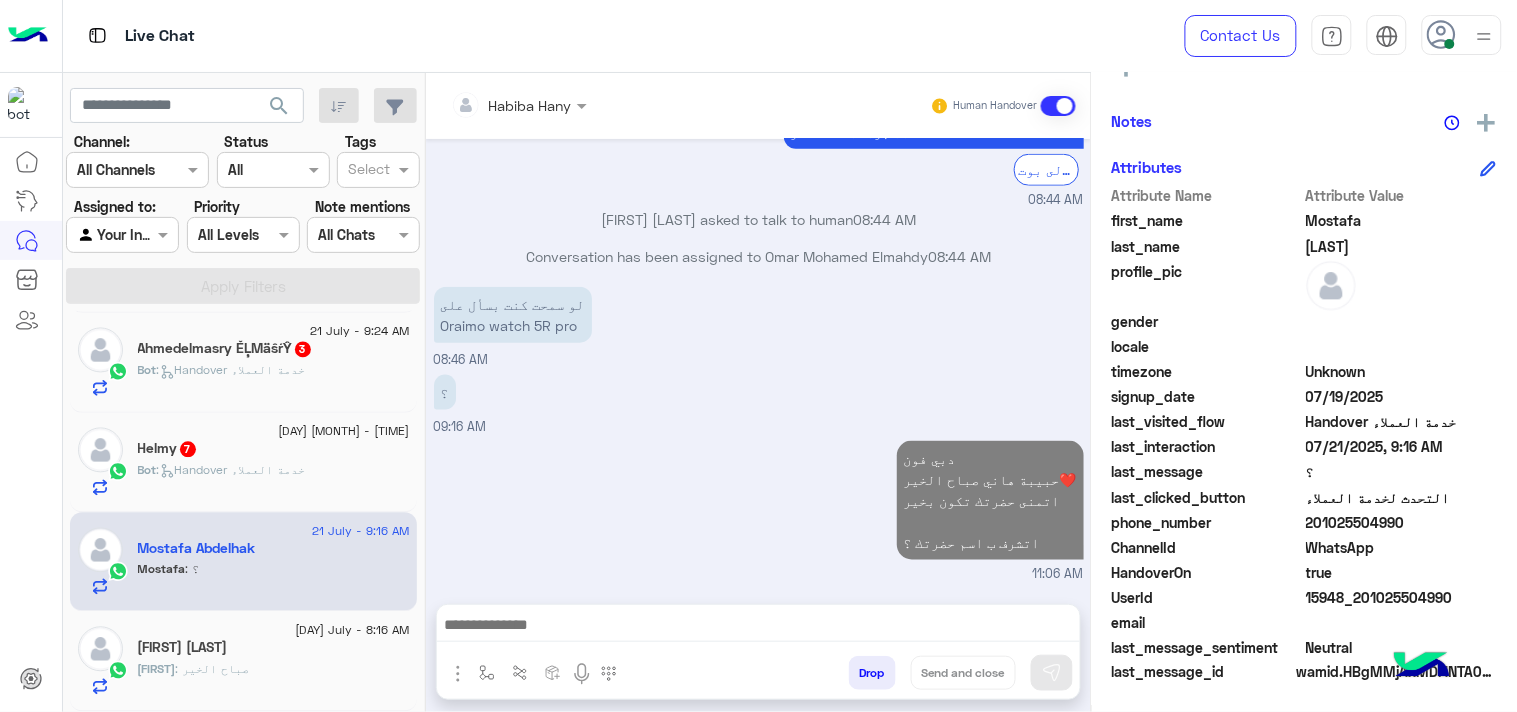 scroll, scrollTop: 2515, scrollLeft: 0, axis: vertical 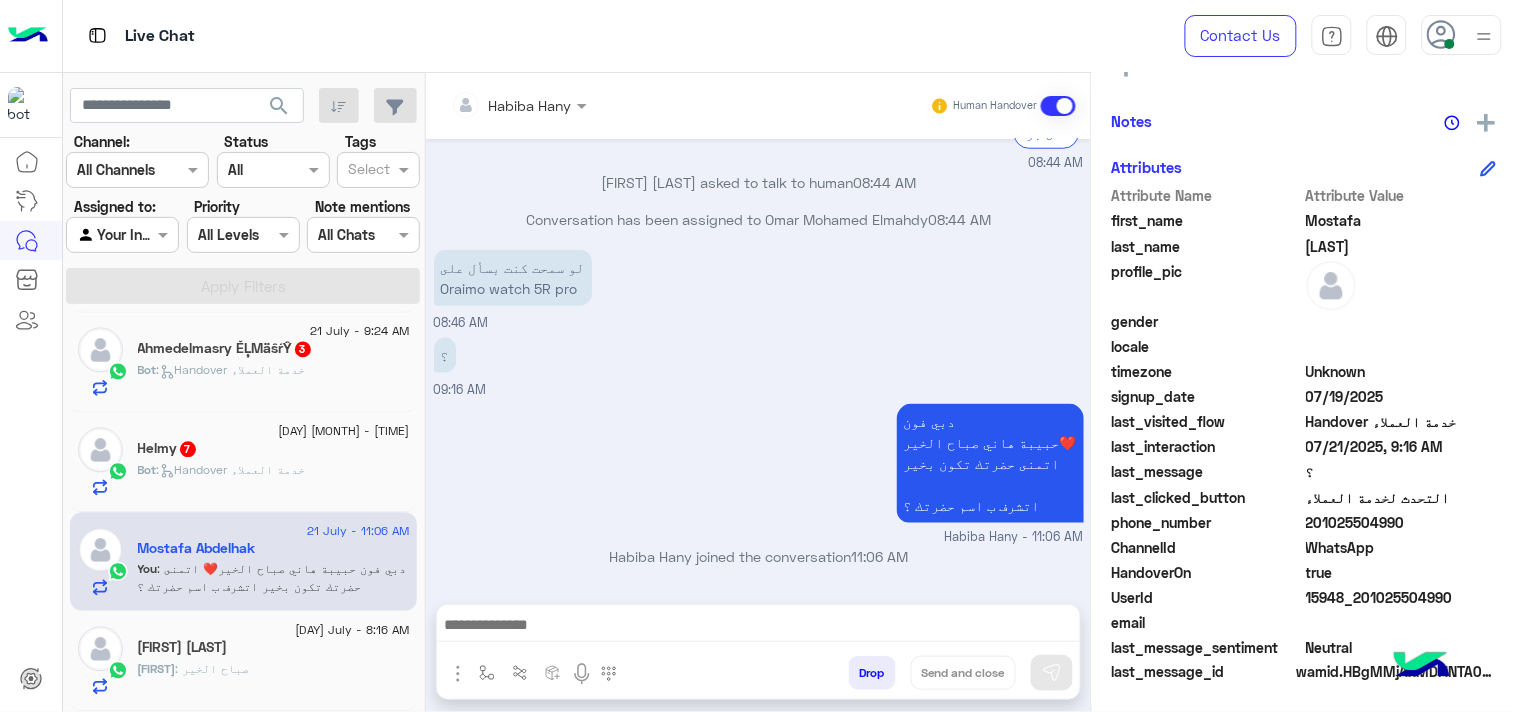 click on "لو سمحت كنت بسأل على  Oraimo watch 5R pro   08:46 AM" at bounding box center (759, 289) 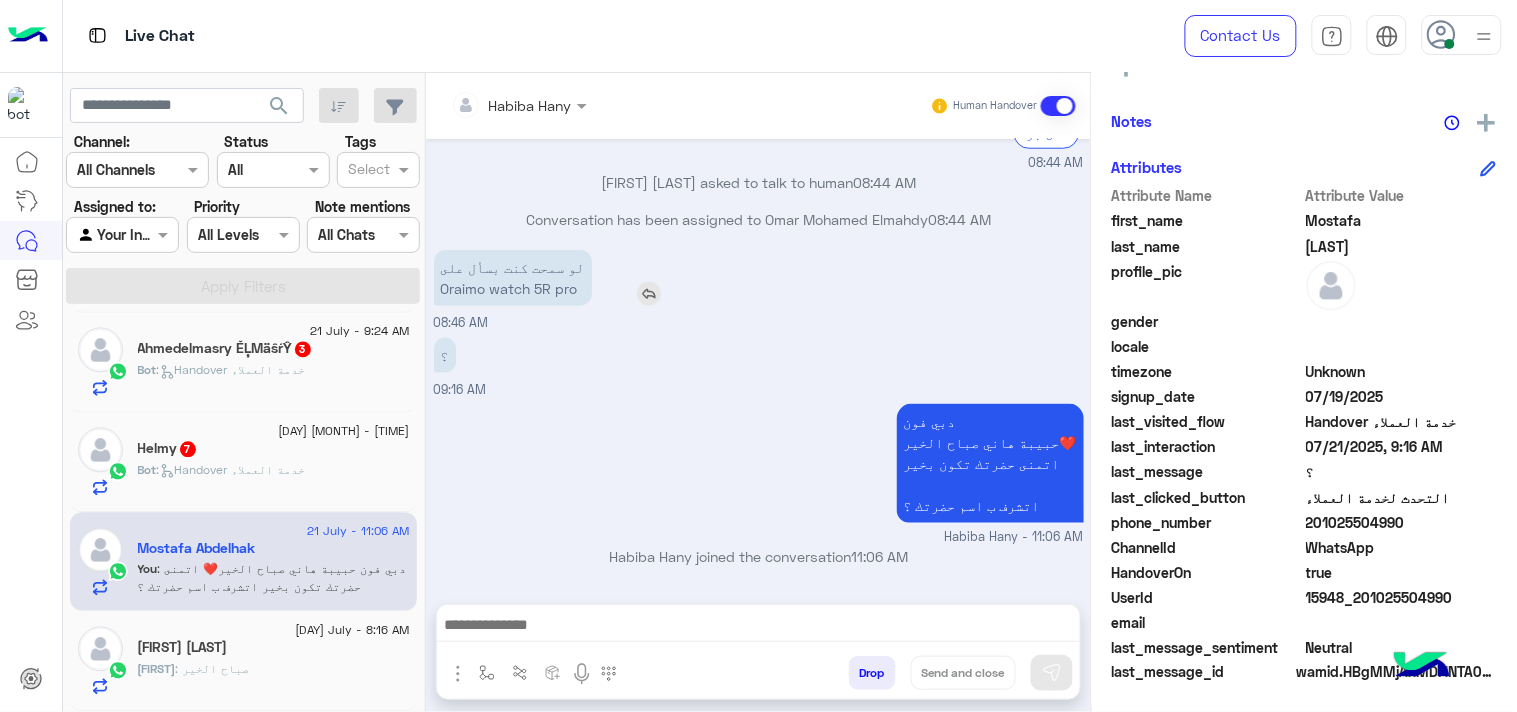 drag, startPoint x: 528, startPoint y: 287, endPoint x: 438, endPoint y: 288, distance: 90.005554 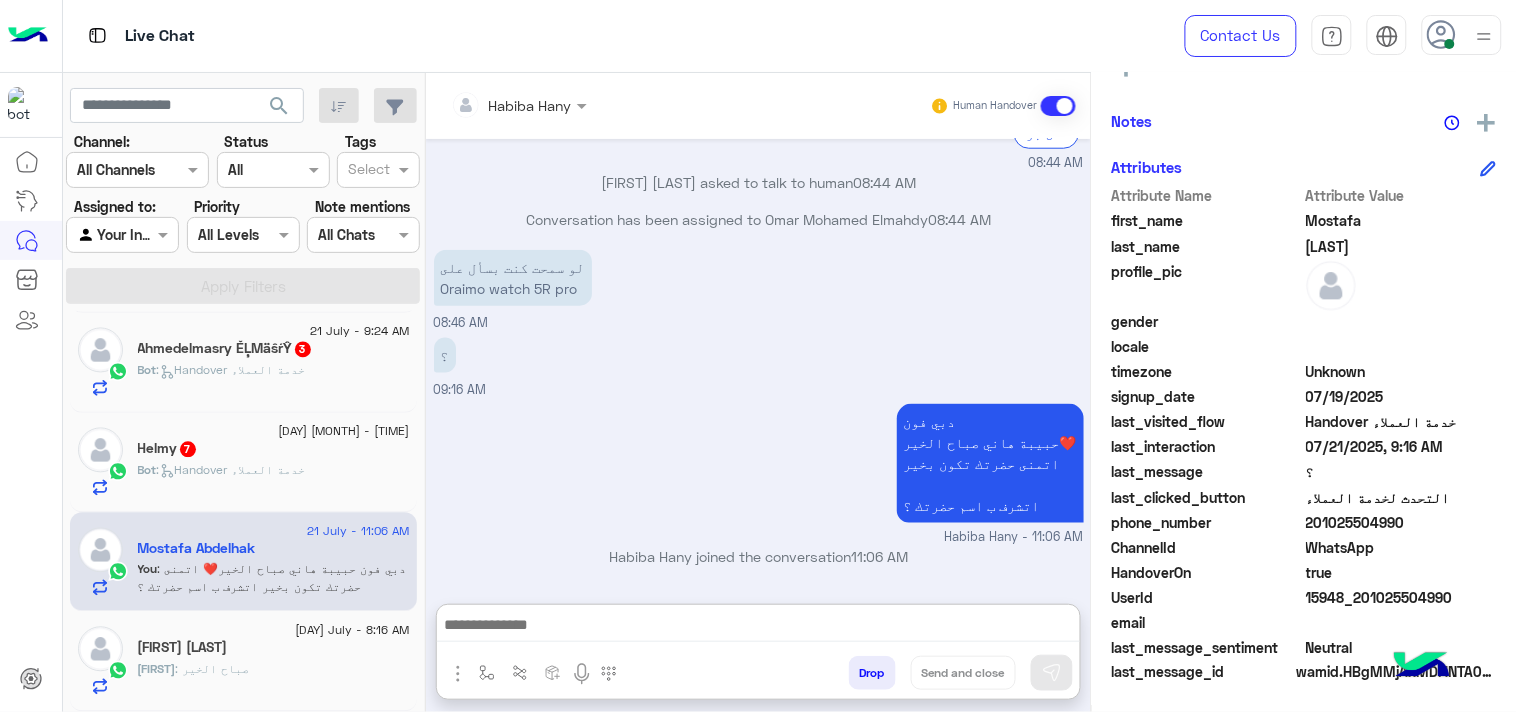 click at bounding box center [758, 627] 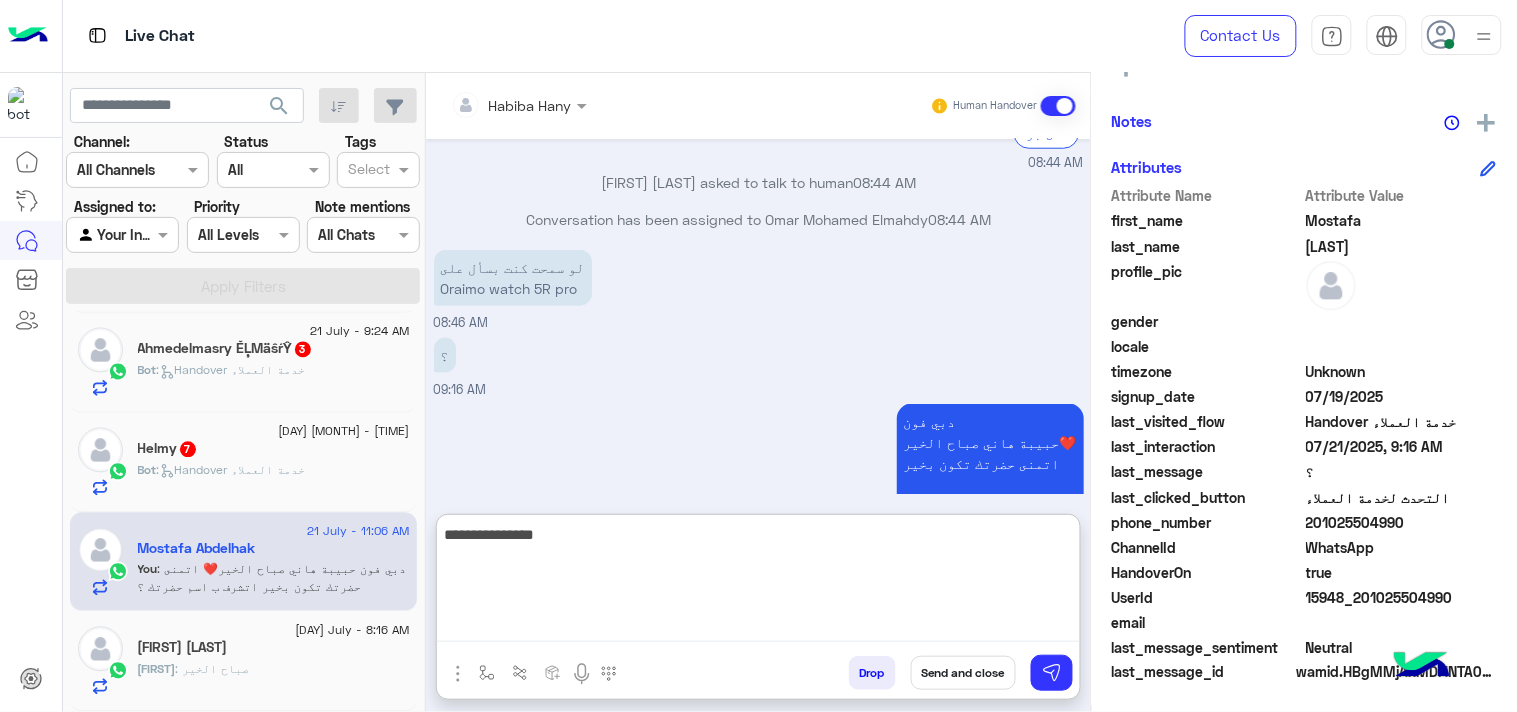 type on "**********" 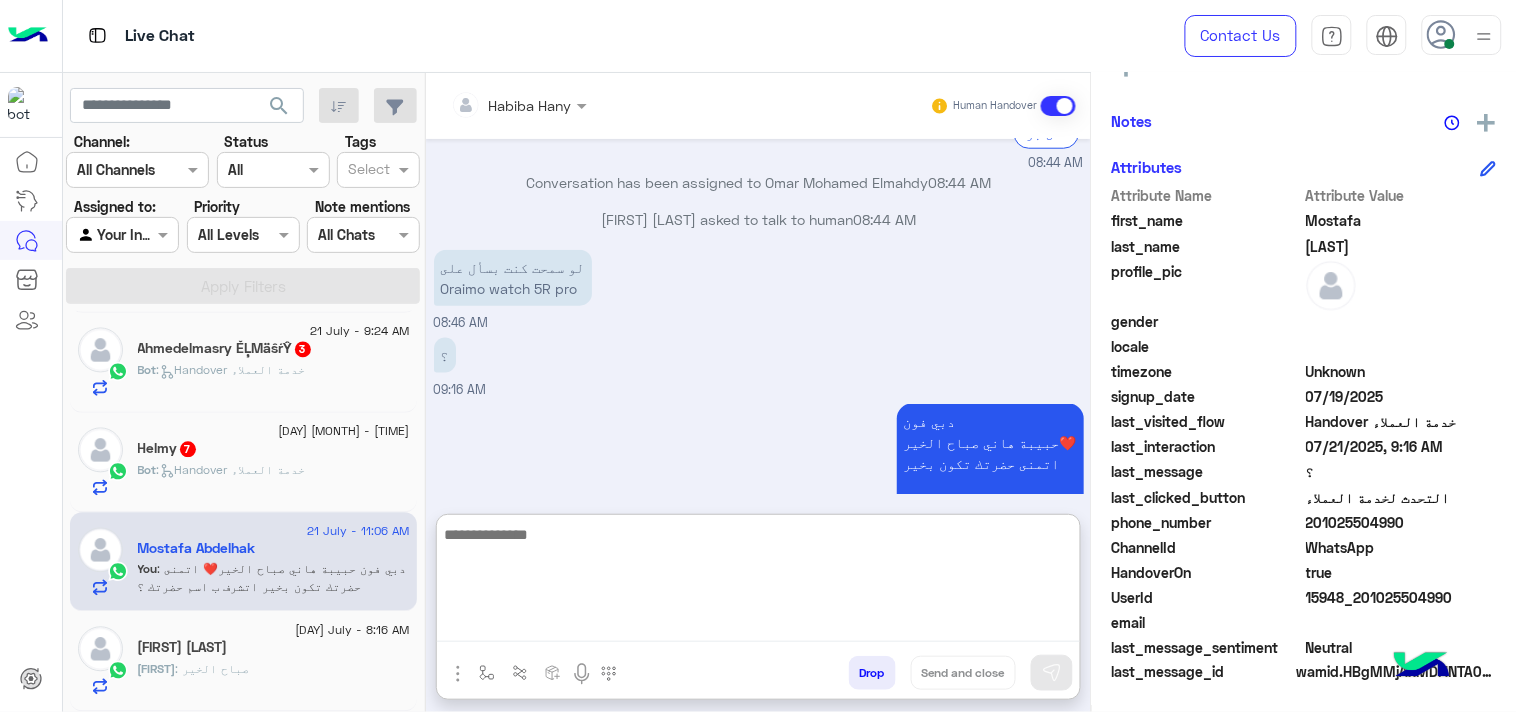 scroll, scrollTop: 2668, scrollLeft: 0, axis: vertical 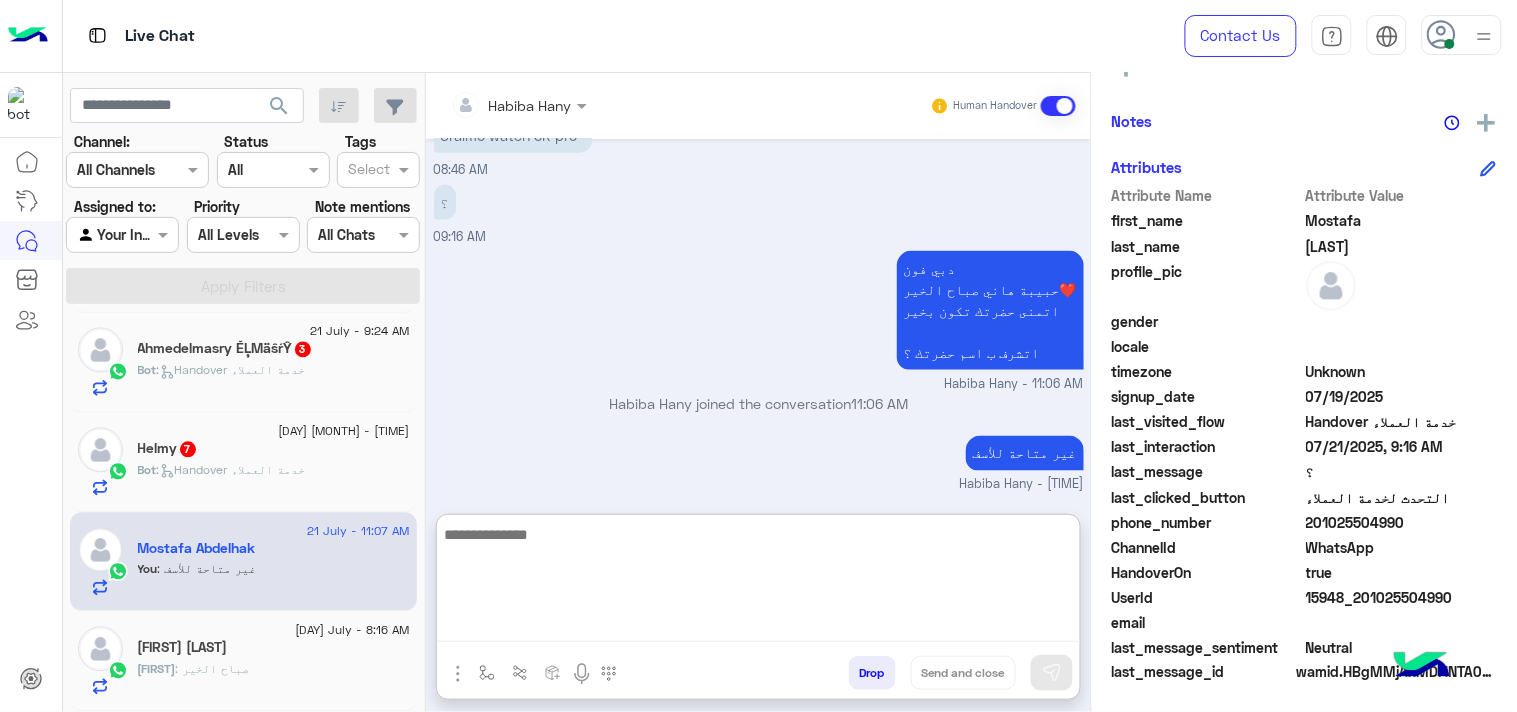 paste on "**********" 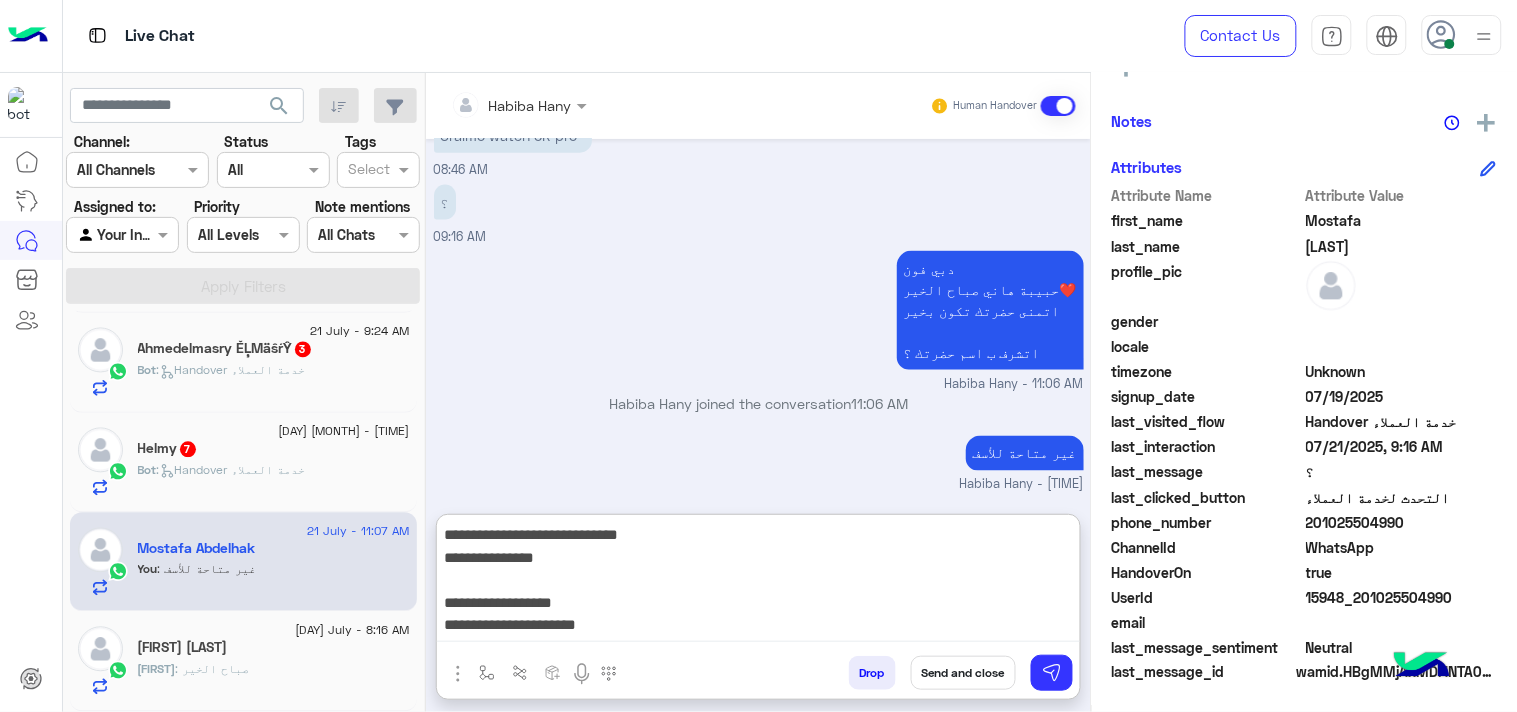 scroll, scrollTop: 61, scrollLeft: 0, axis: vertical 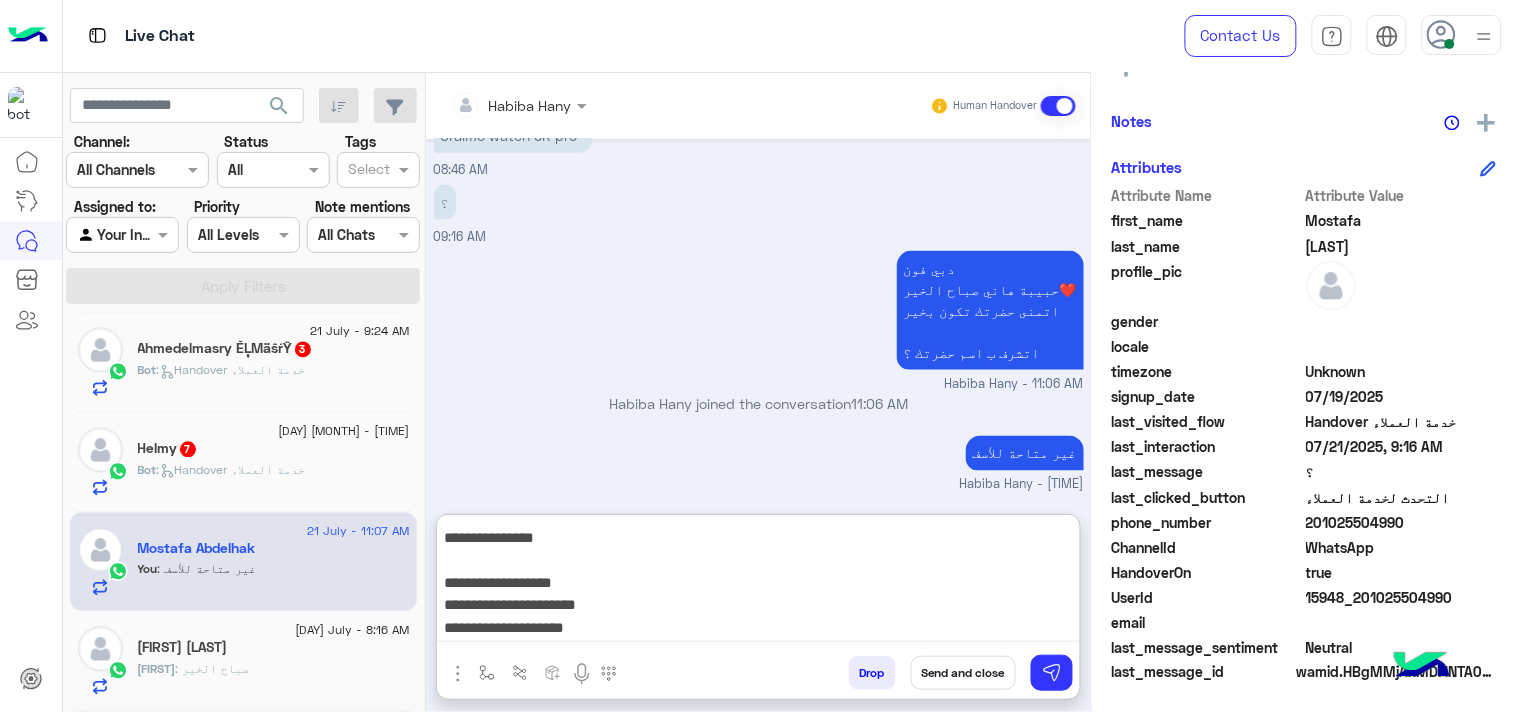 click on "**********" at bounding box center (758, 582) 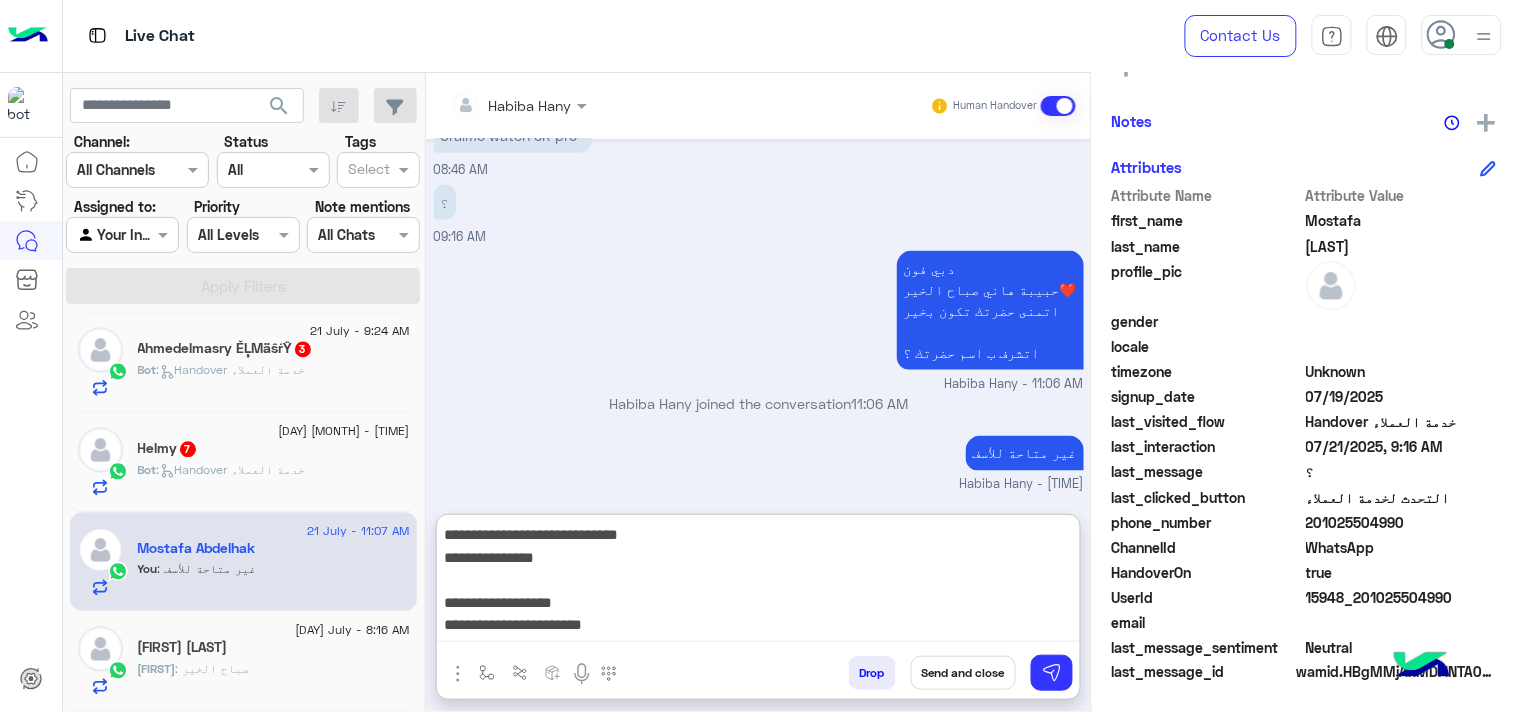scroll, scrollTop: 20, scrollLeft: 0, axis: vertical 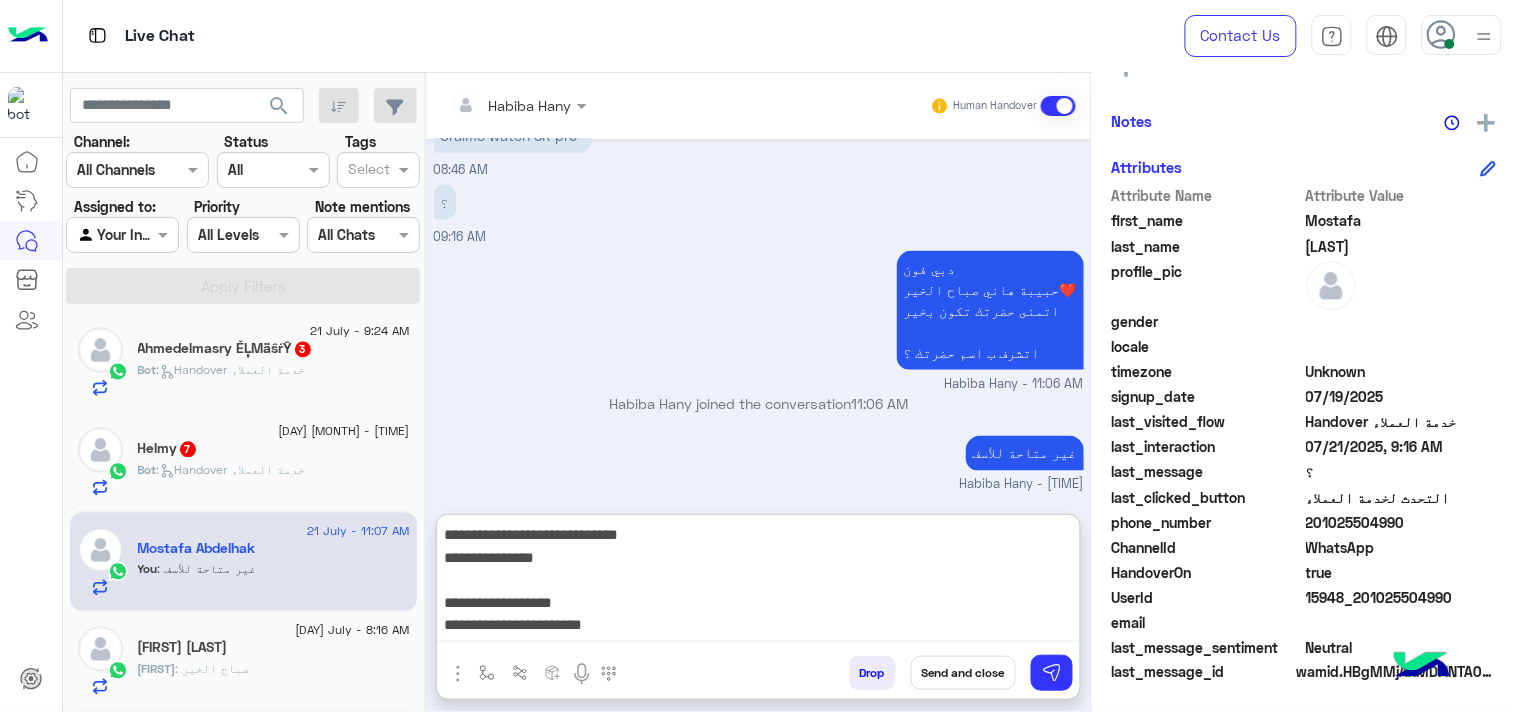 drag, startPoint x: 474, startPoint y: 578, endPoint x: 653, endPoint y: 571, distance: 179.13683 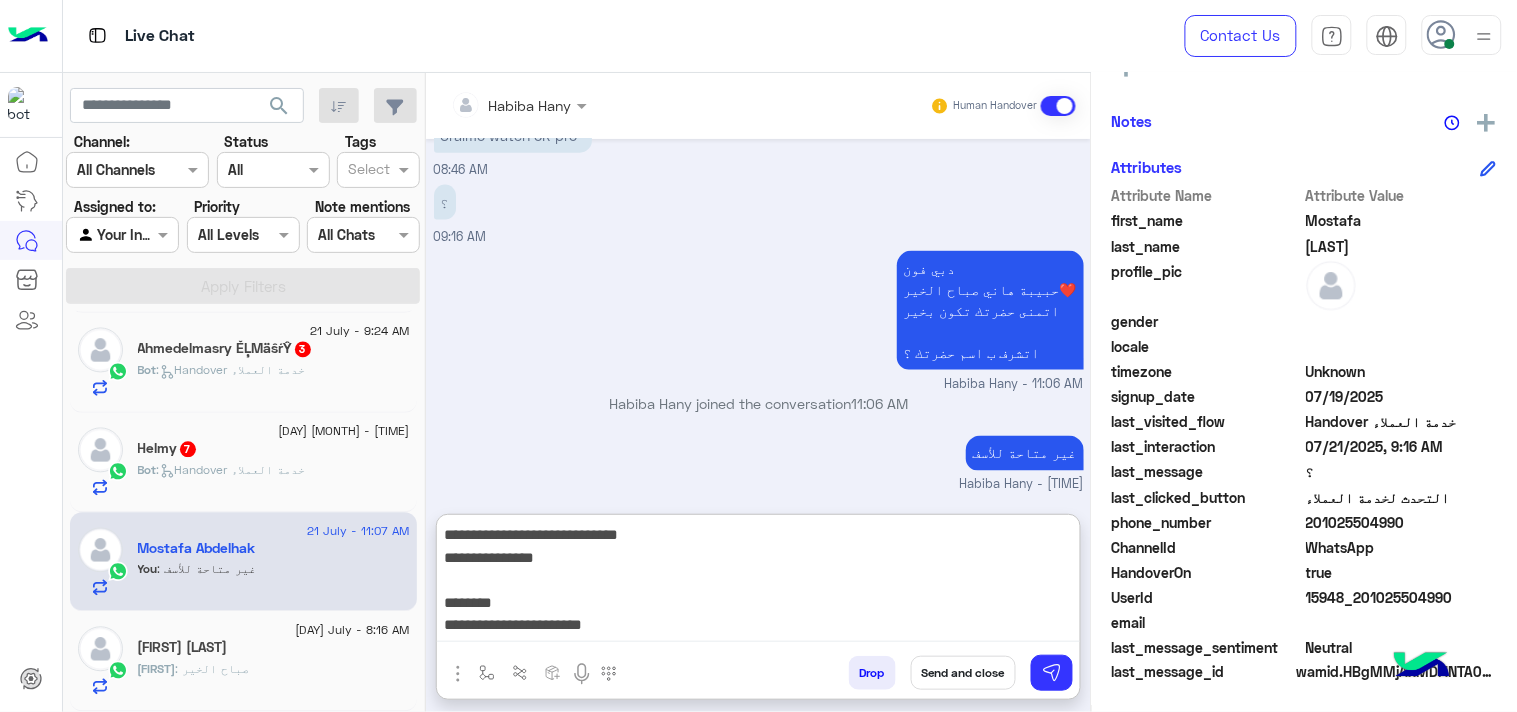 drag, startPoint x: 482, startPoint y: 601, endPoint x: 791, endPoint y: 596, distance: 309.04044 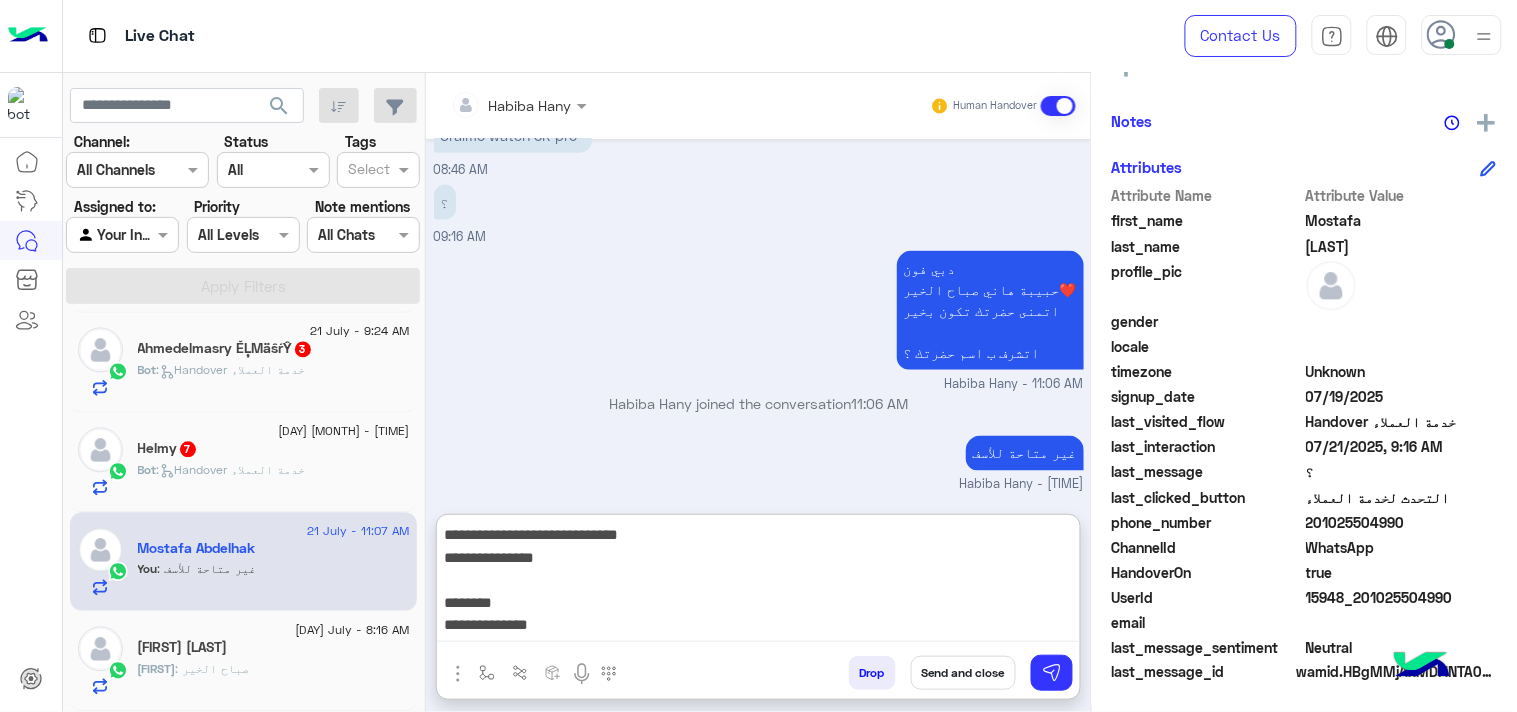 click on "**********" at bounding box center [758, 582] 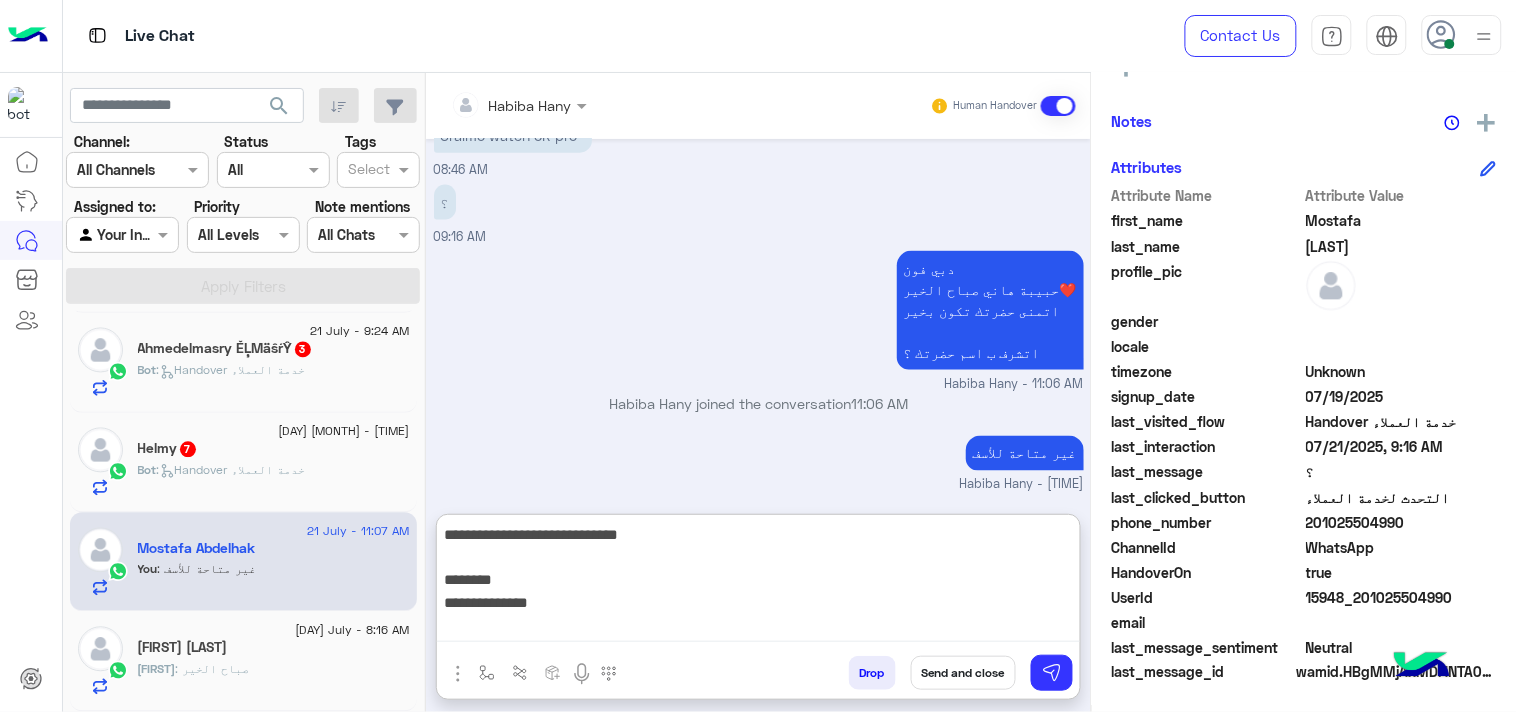 scroll, scrollTop: 0, scrollLeft: 0, axis: both 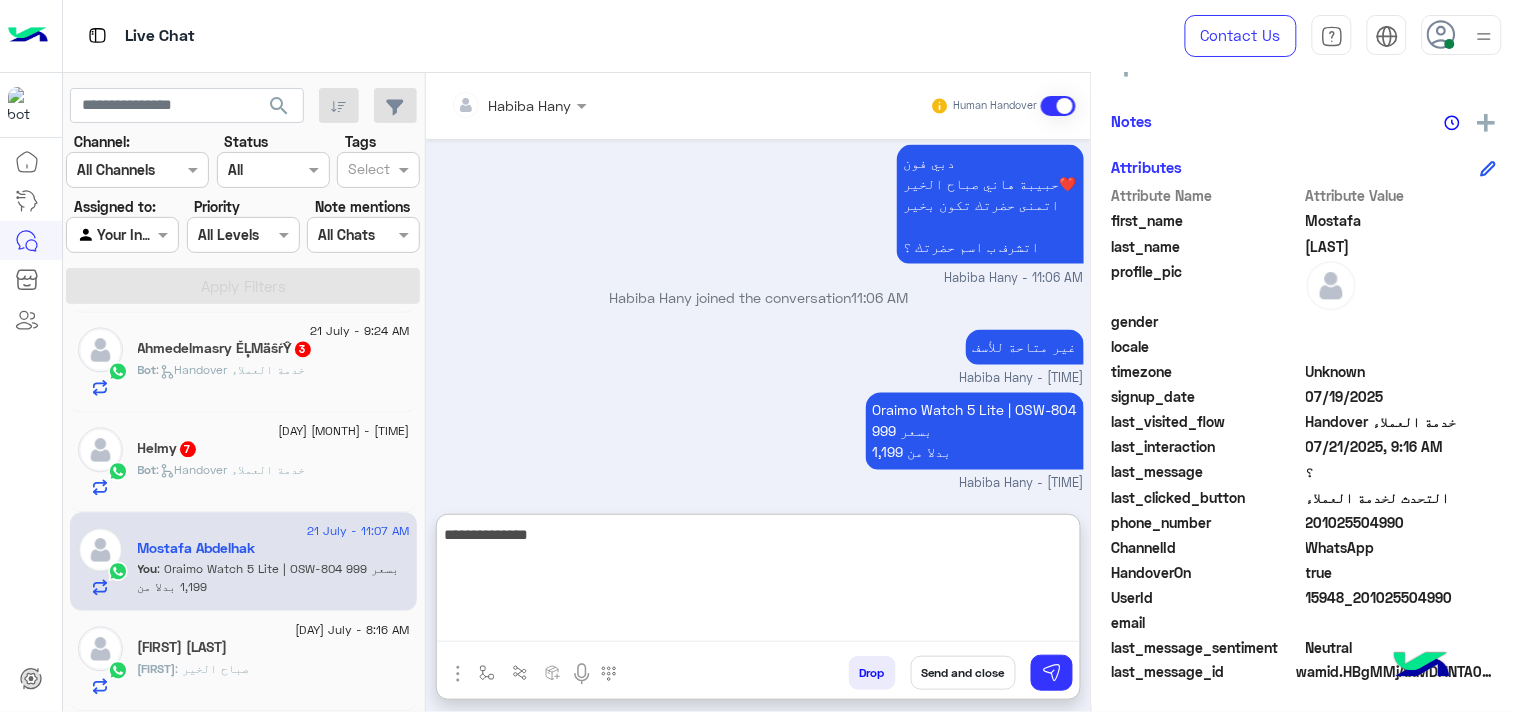 type on "**********" 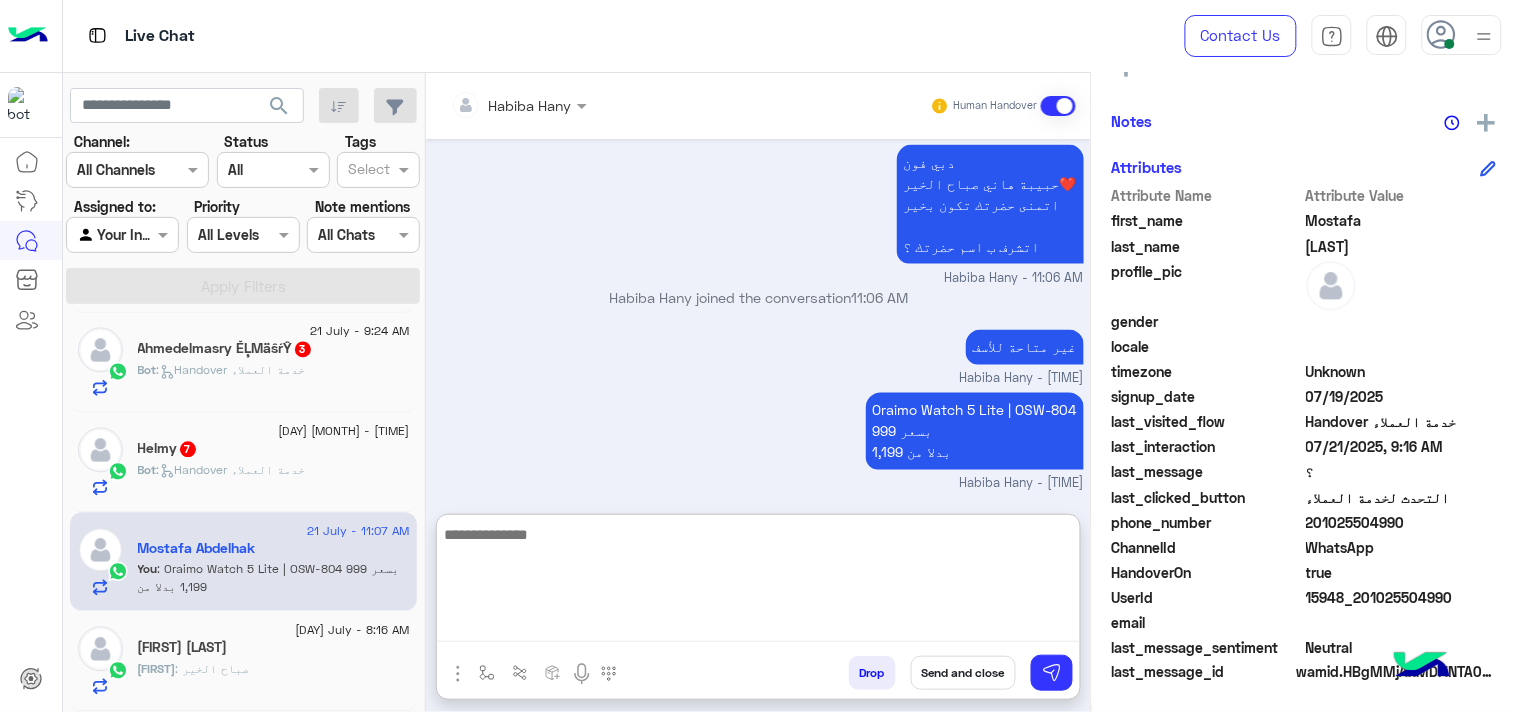 scroll, scrollTop: 2838, scrollLeft: 0, axis: vertical 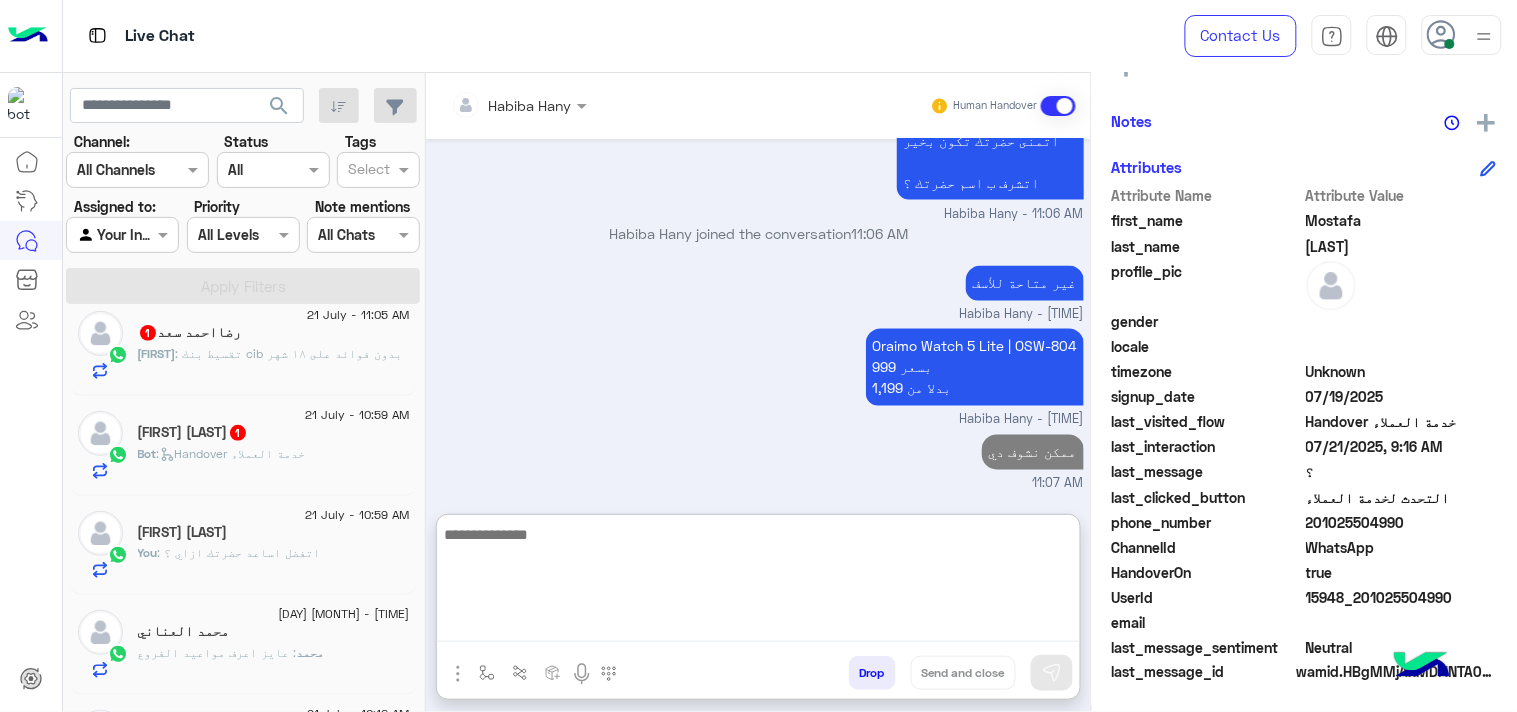 click on "You  :
اتفضل اساعد حضرتك ازاي ؟" 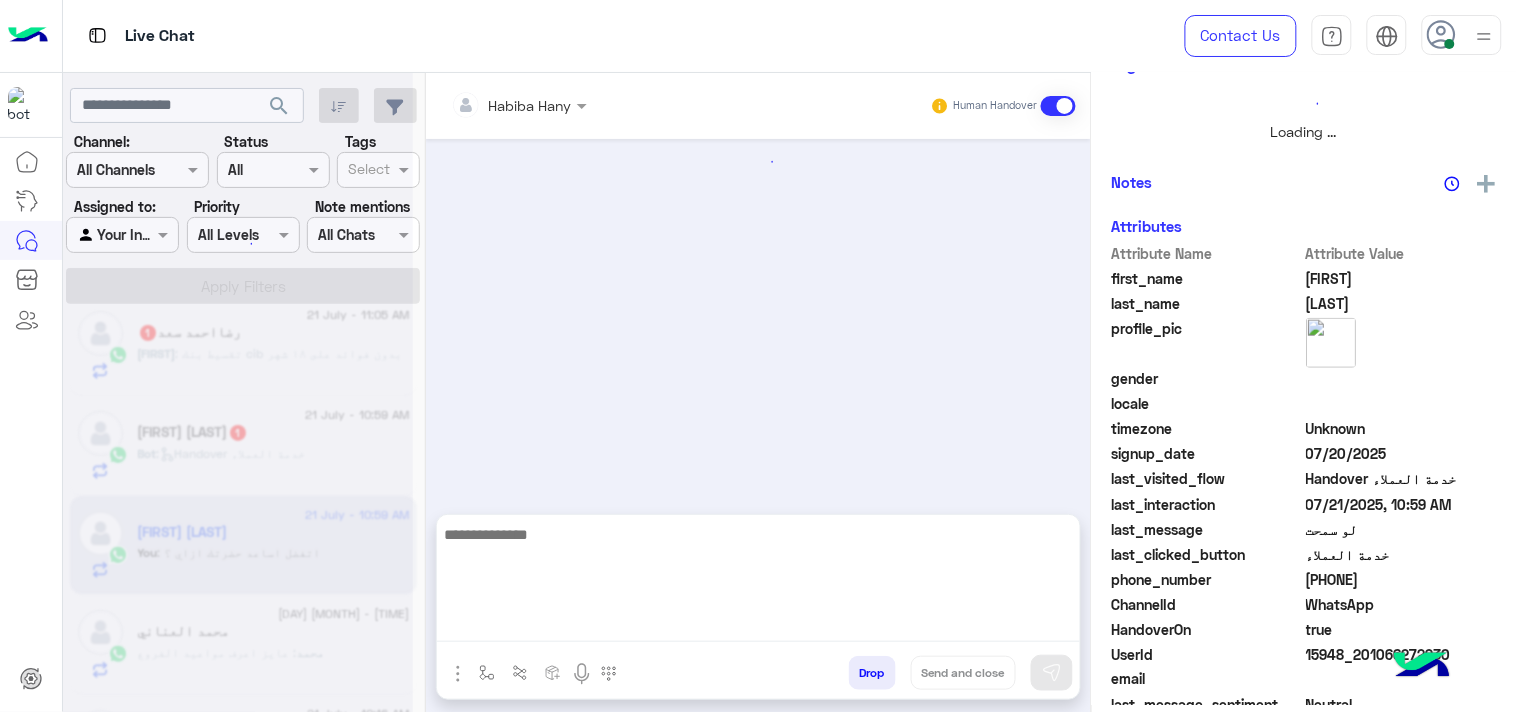 scroll, scrollTop: 446, scrollLeft: 0, axis: vertical 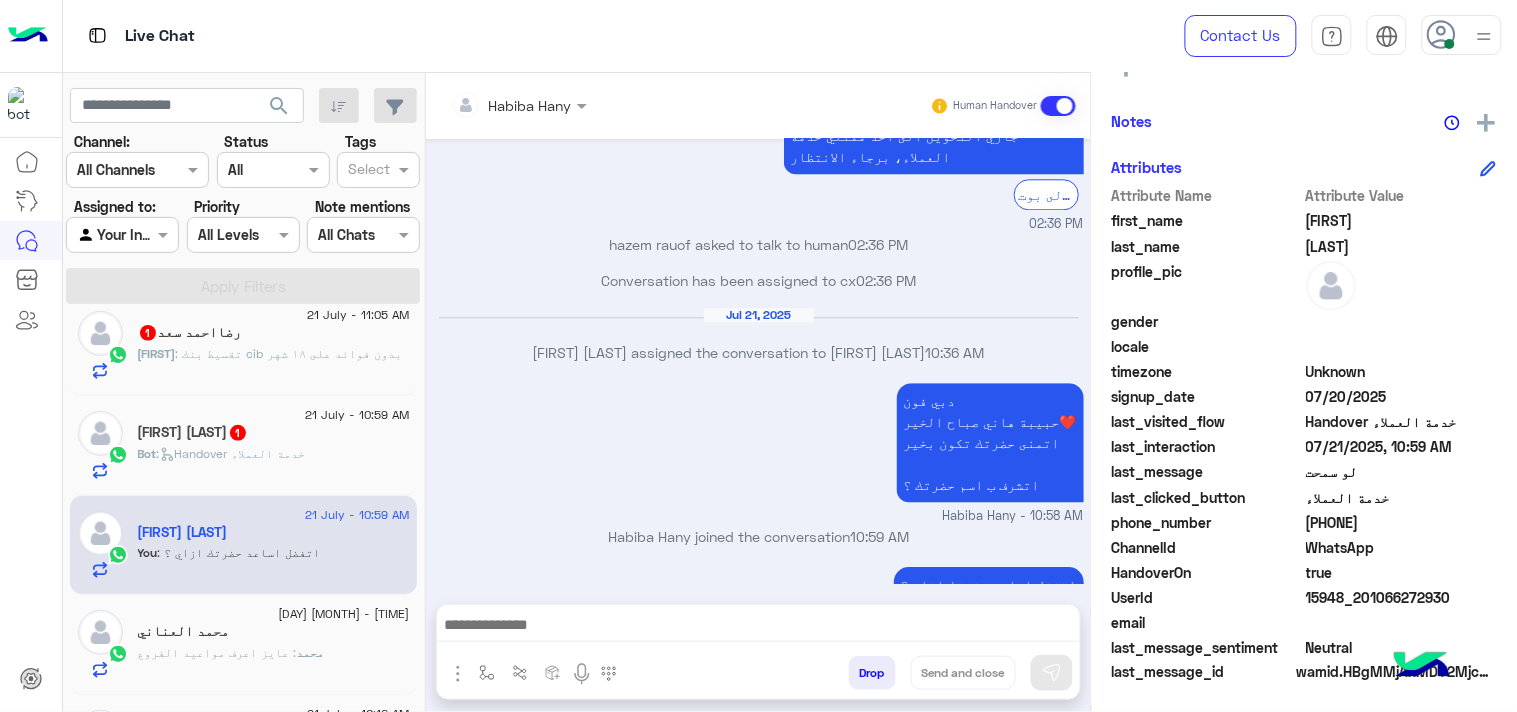click at bounding box center [758, 627] 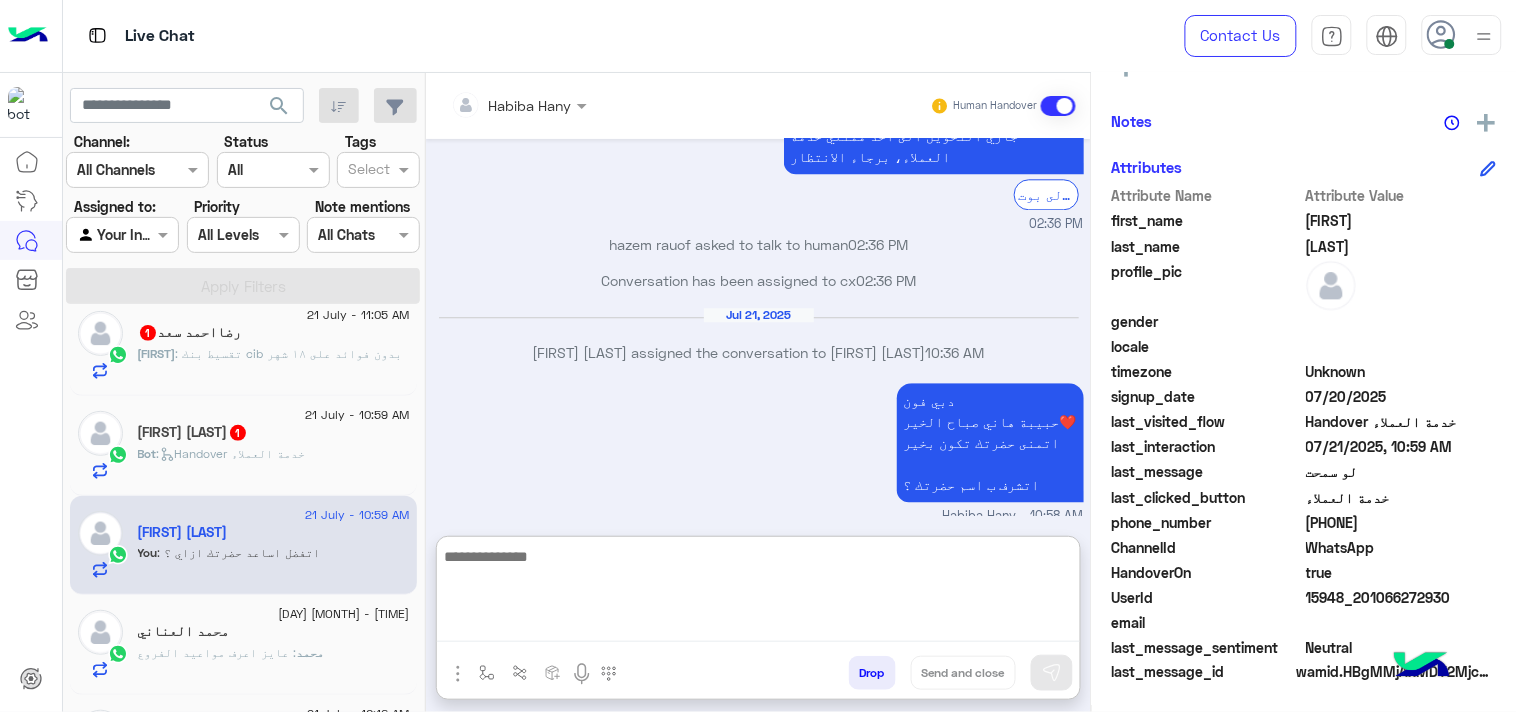 paste on "**********" 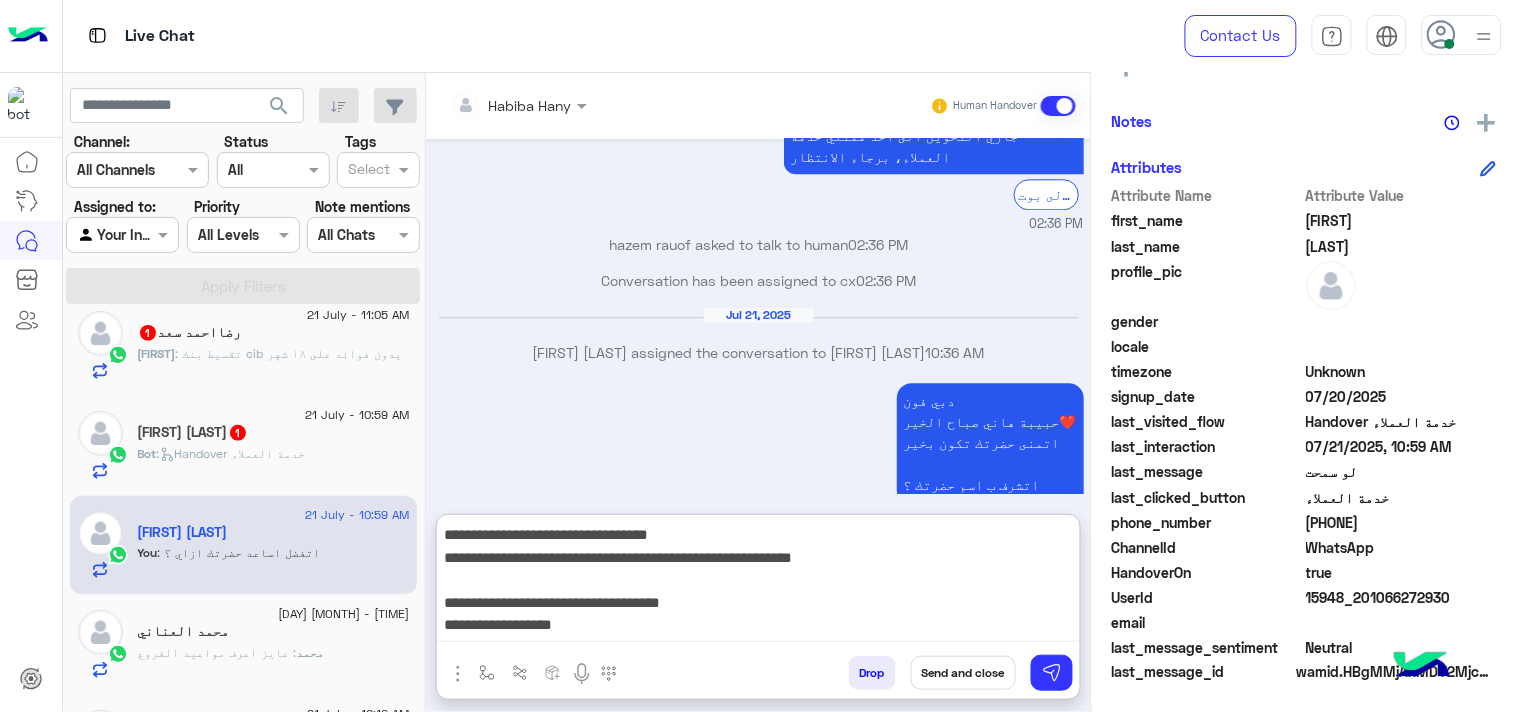 scroll, scrollTop: 128, scrollLeft: 0, axis: vertical 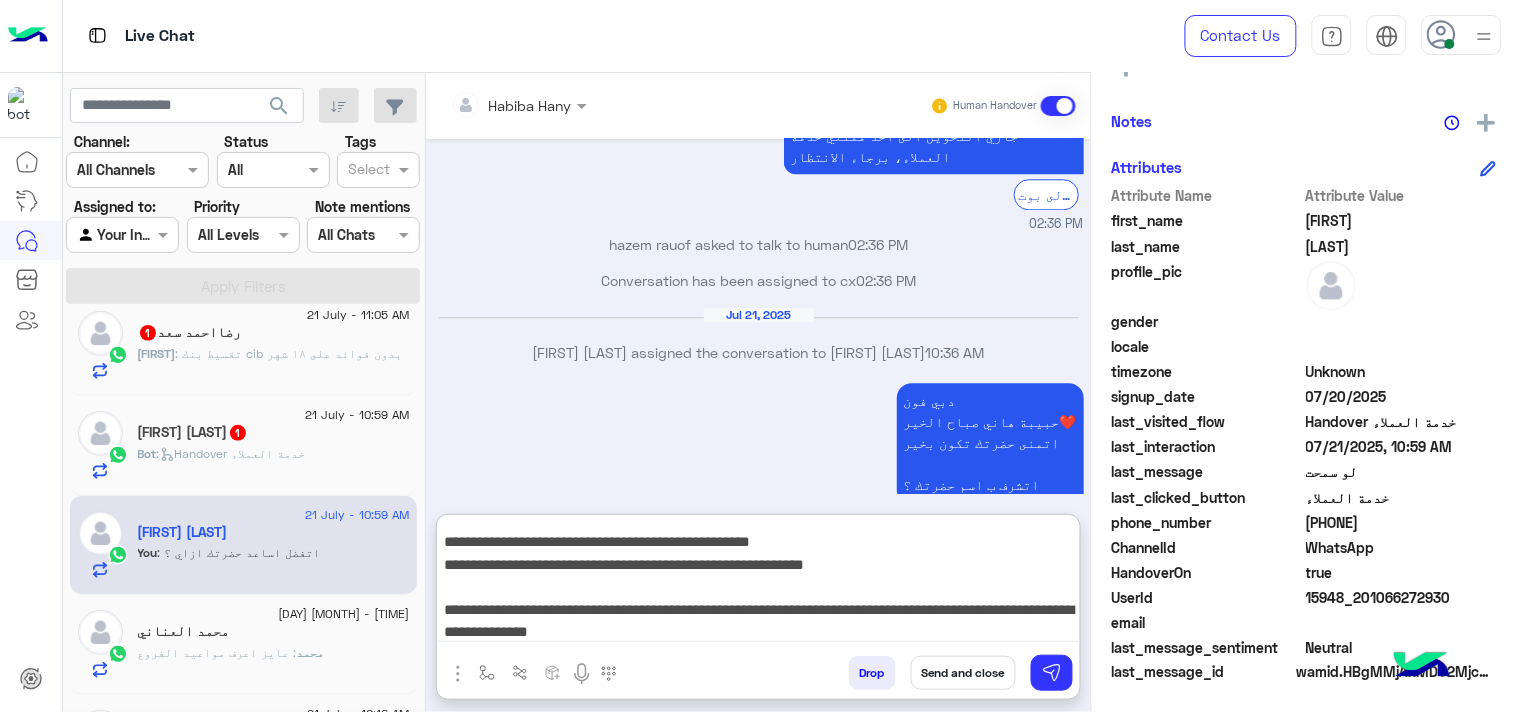 type on "**********" 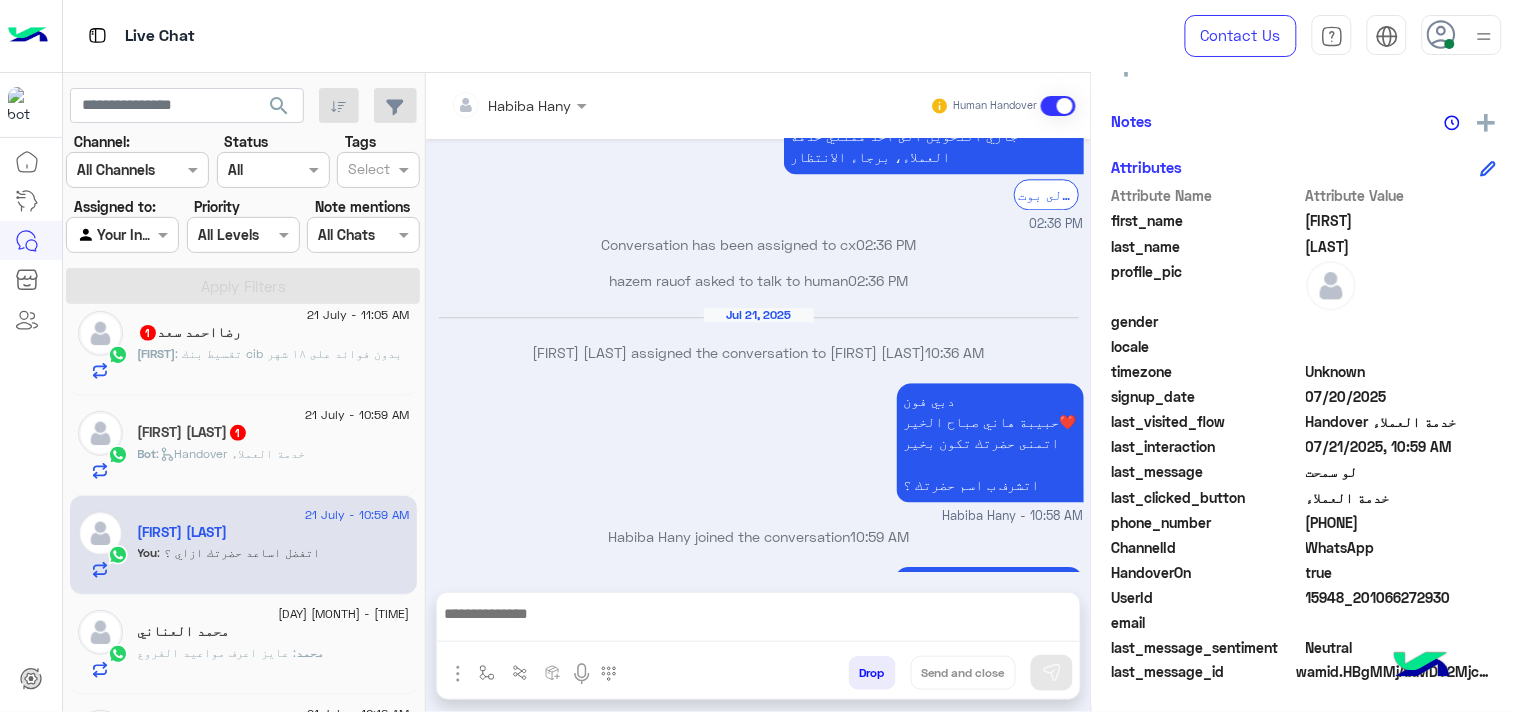 scroll, scrollTop: 0, scrollLeft: 0, axis: both 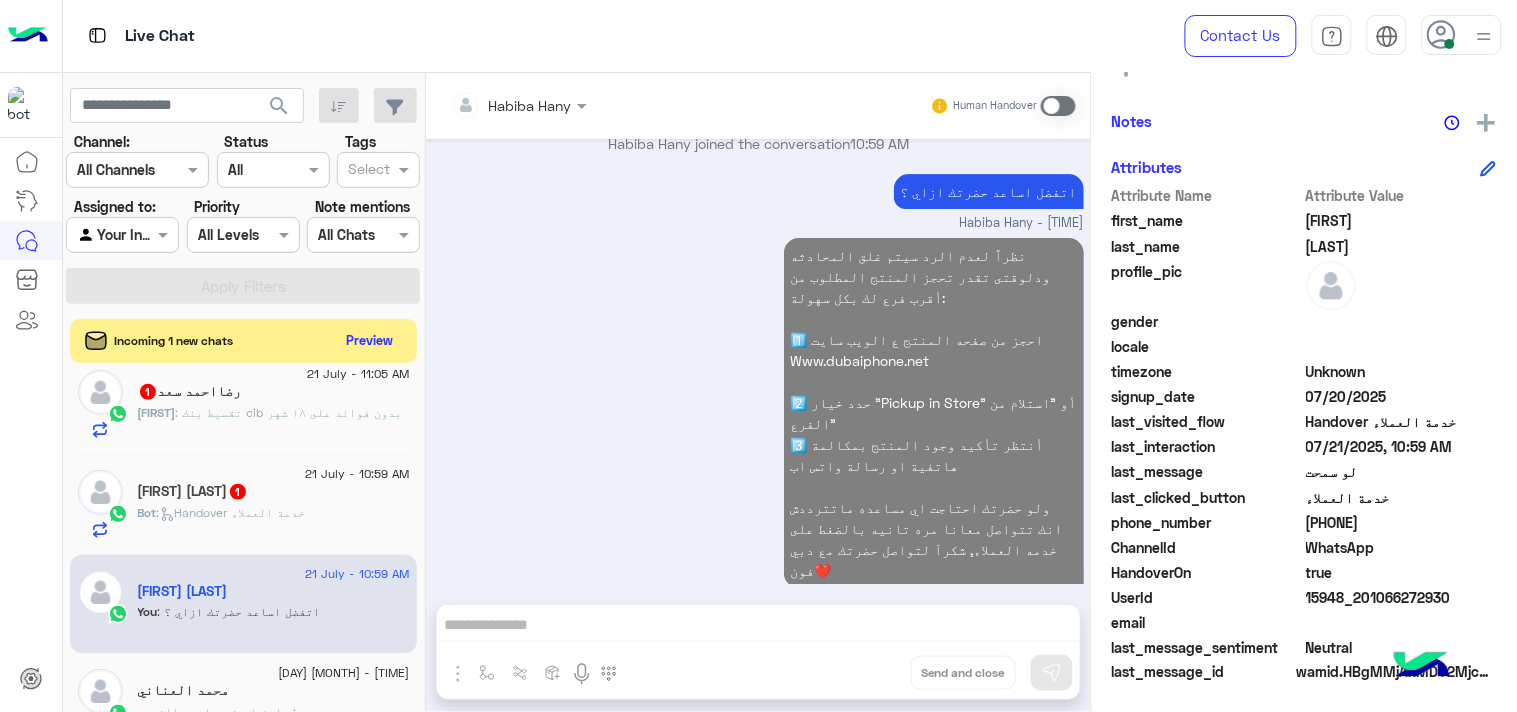 click on "search" 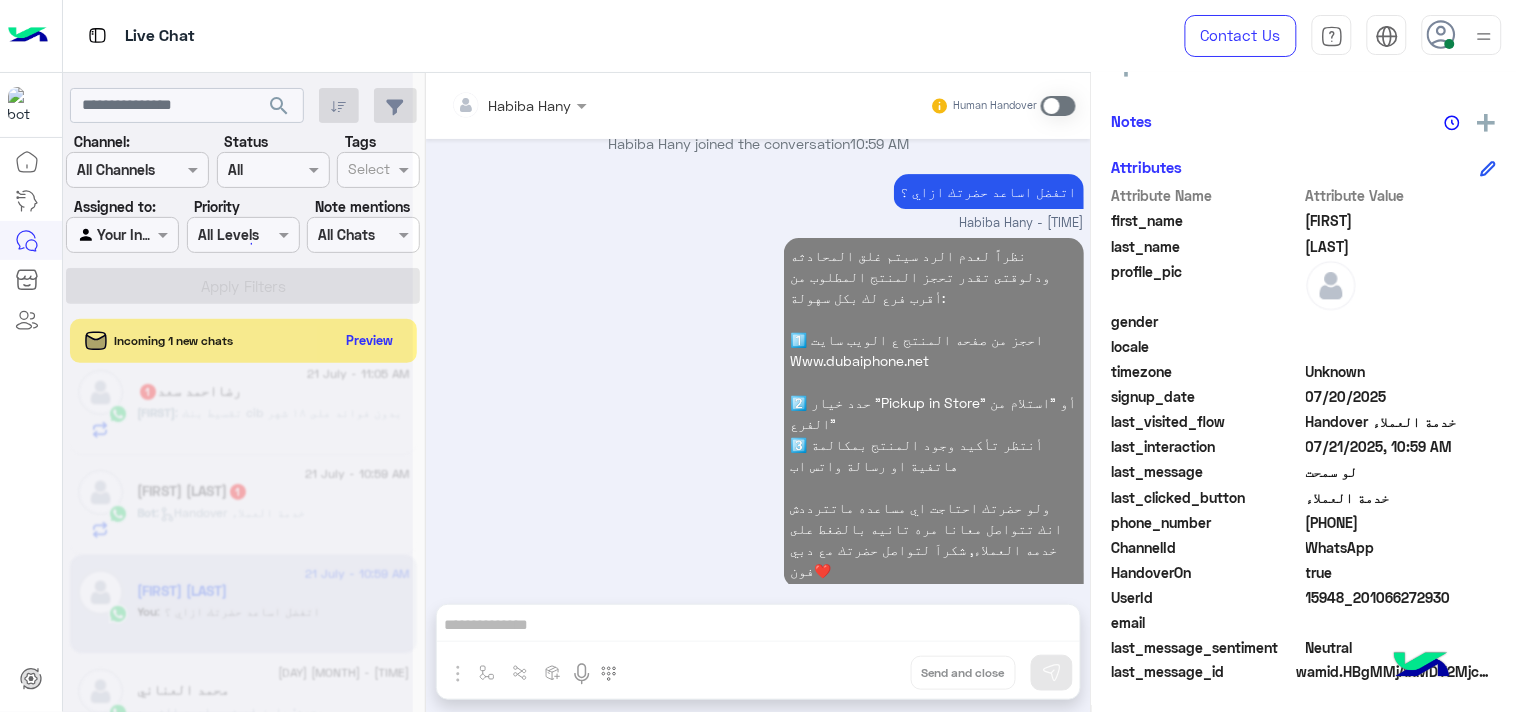 click 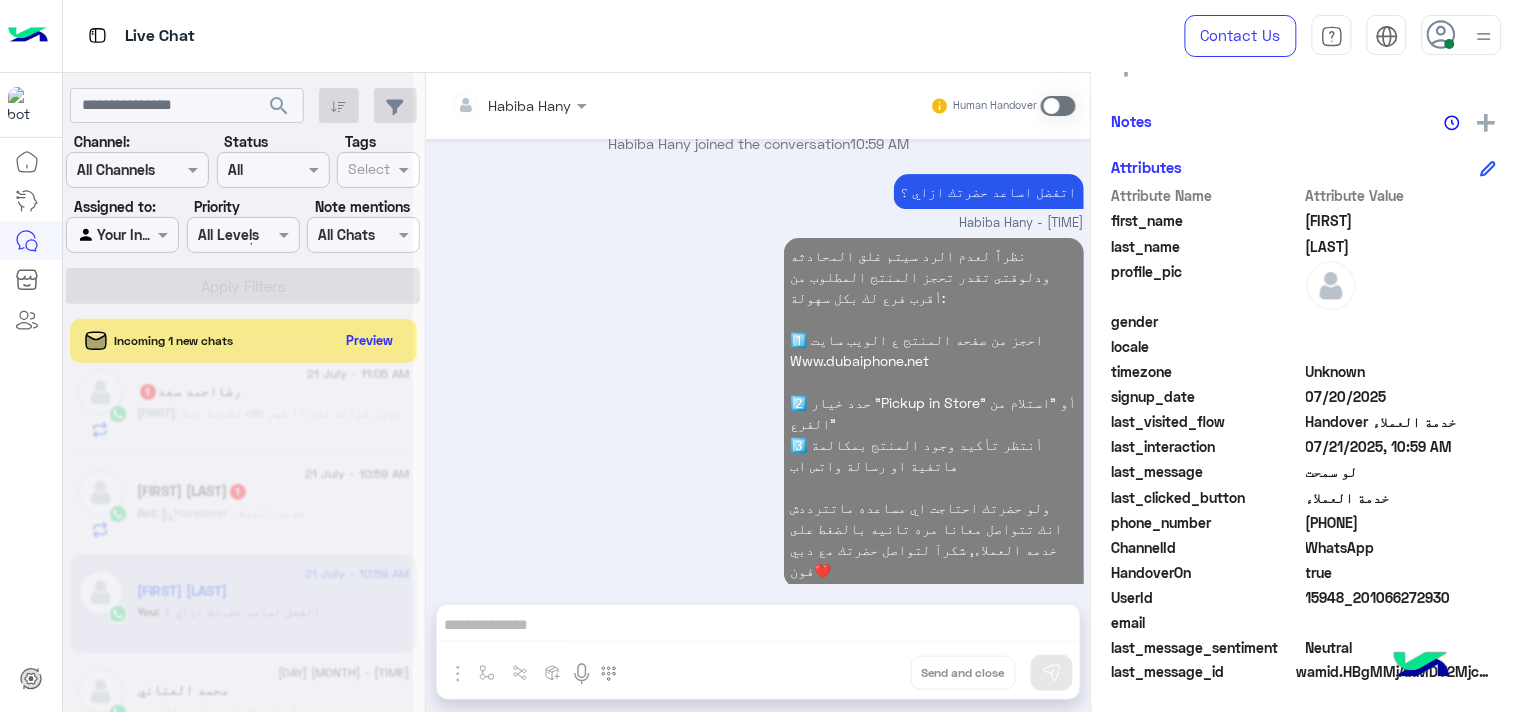 click 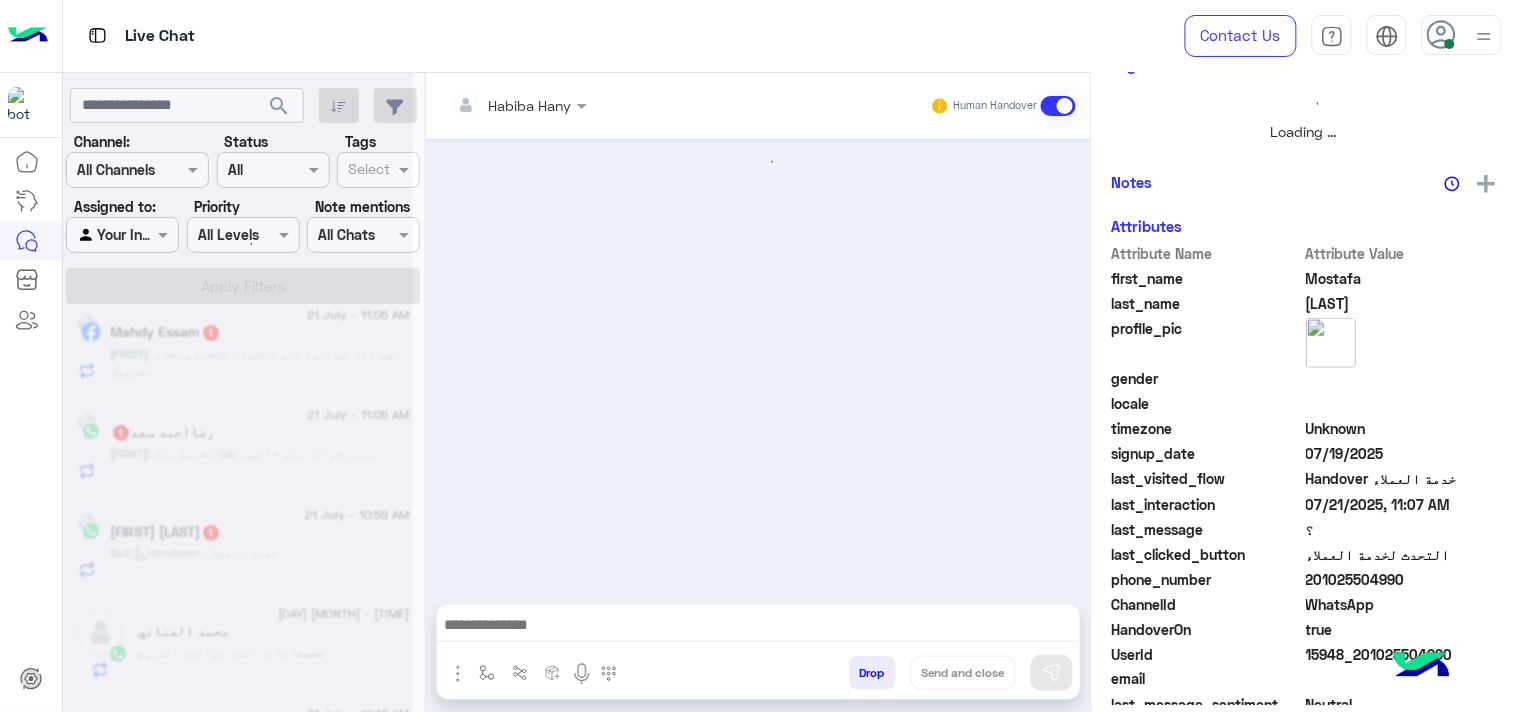 scroll, scrollTop: 446, scrollLeft: 0, axis: vertical 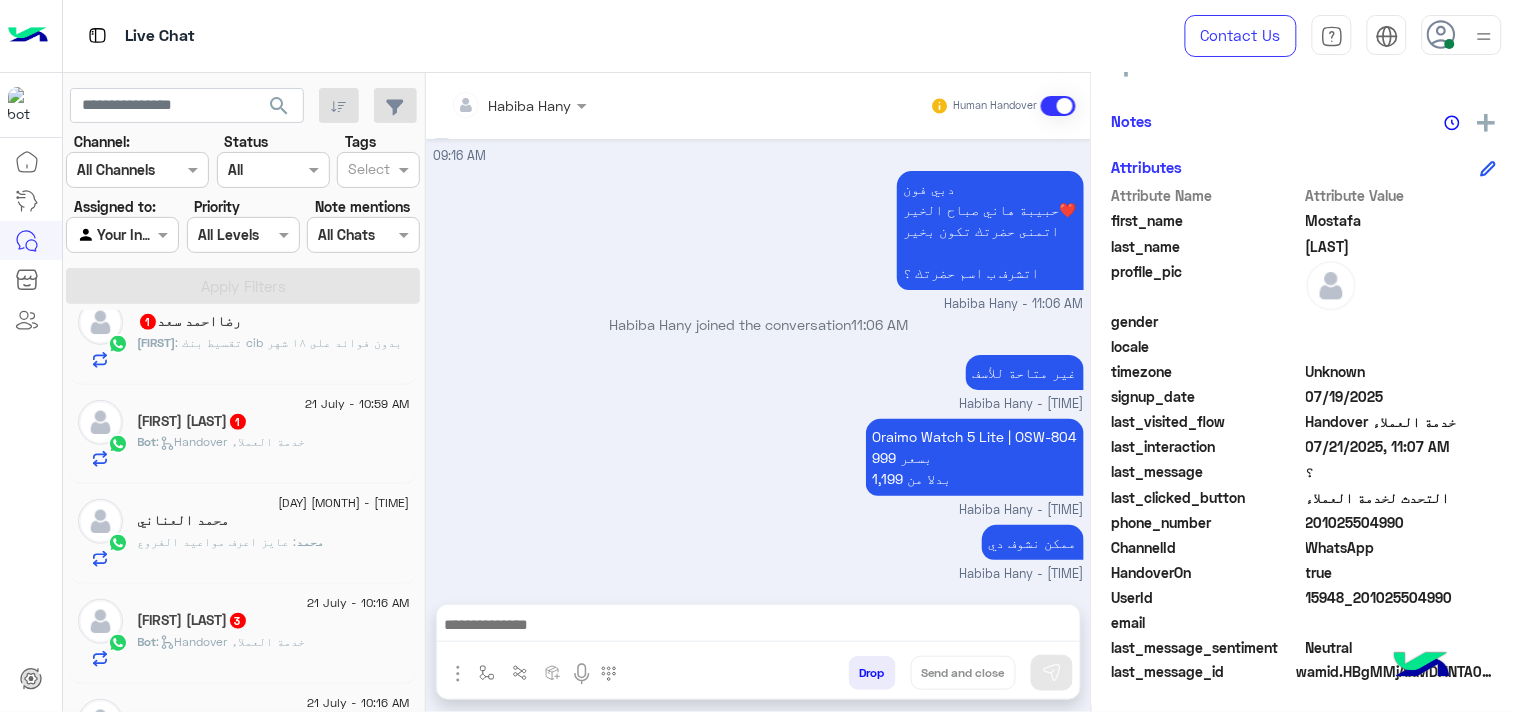 click on "محمد : عايز اعرف مواعيد الفروع" 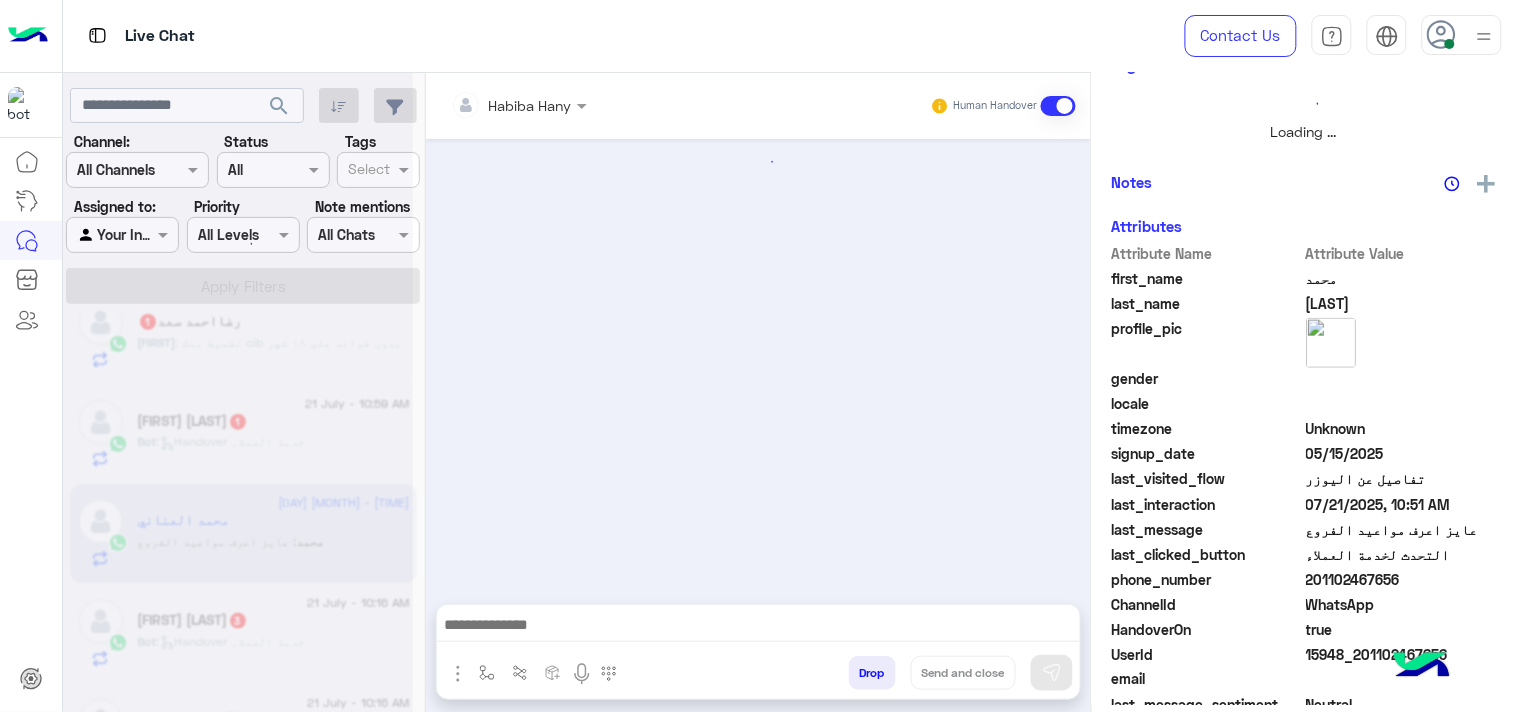 scroll, scrollTop: 446, scrollLeft: 0, axis: vertical 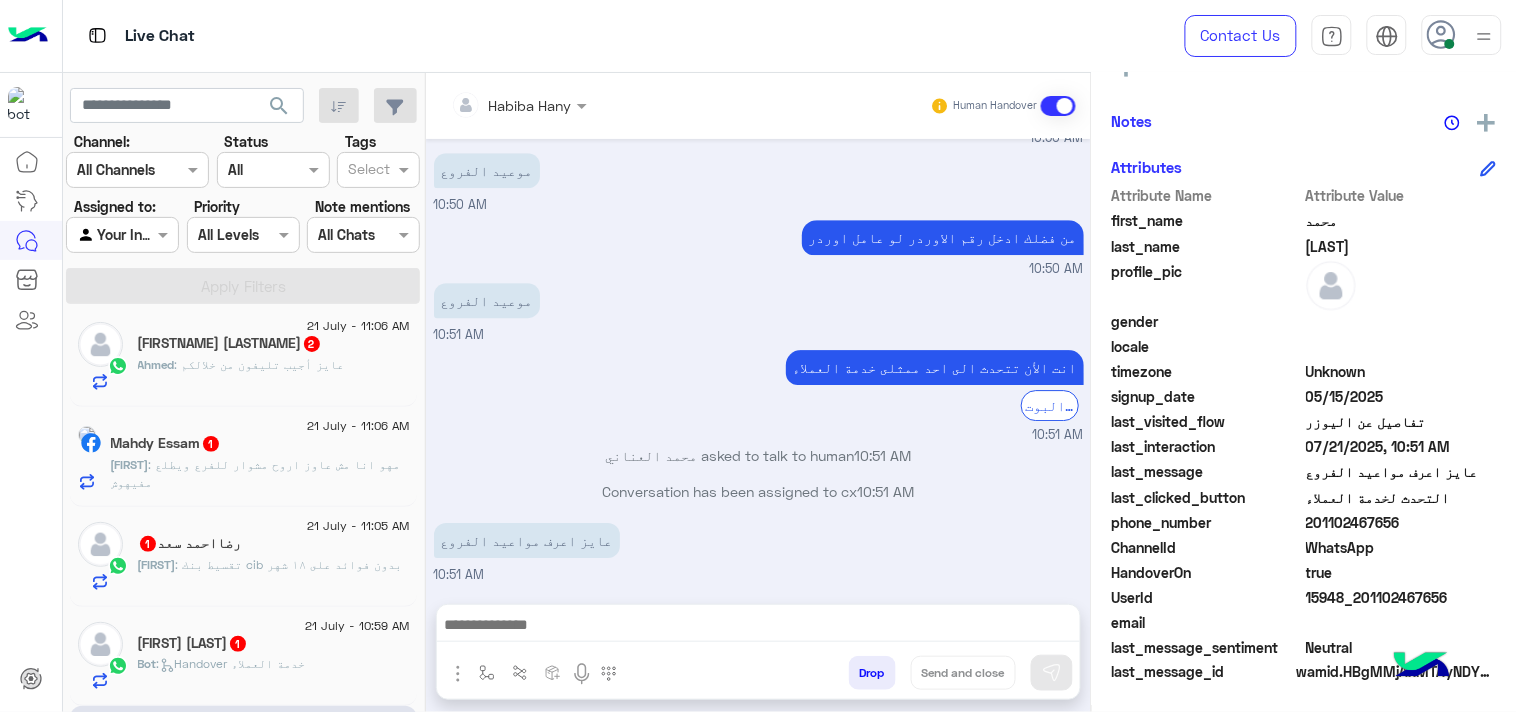 click on ": تقسيط بنك cib بدون فوائد على ١٨ شهر" 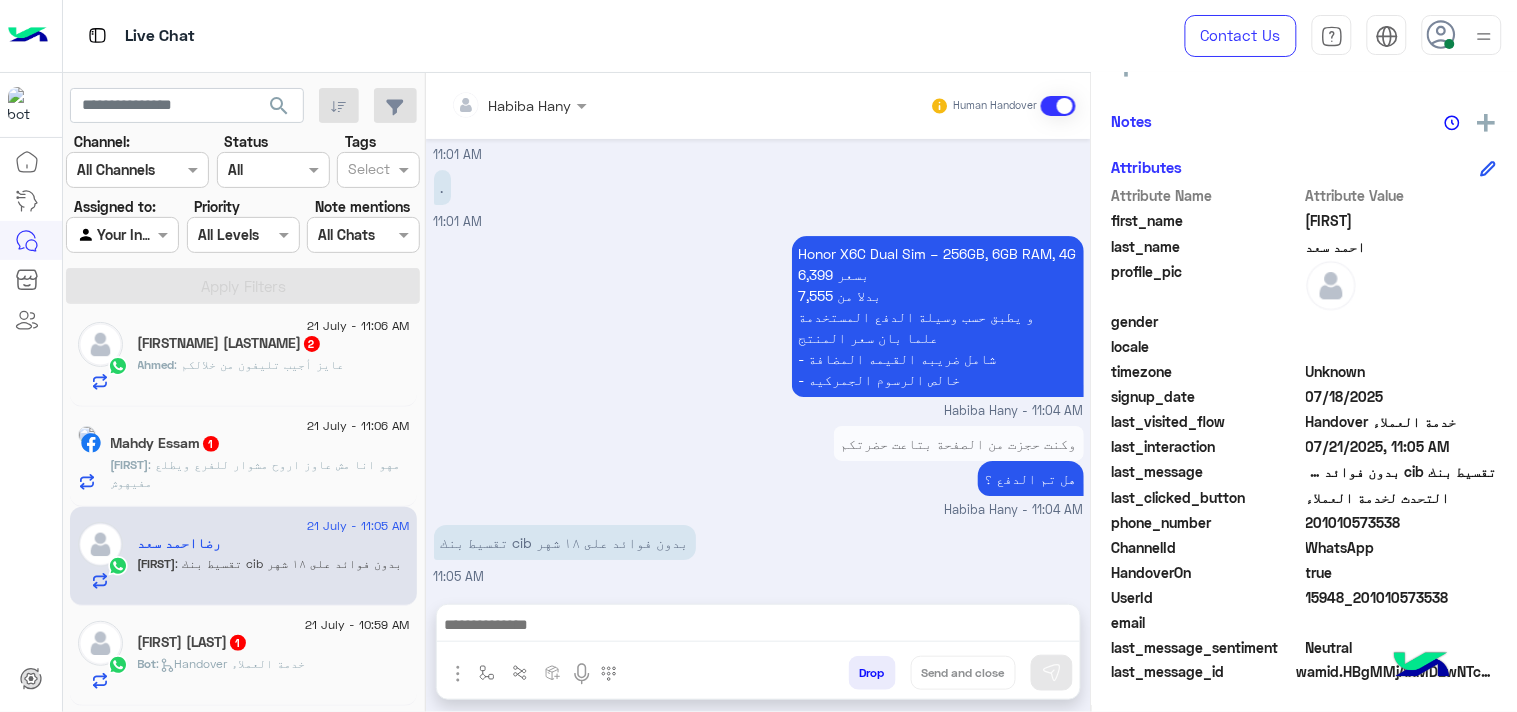 click at bounding box center [758, 627] 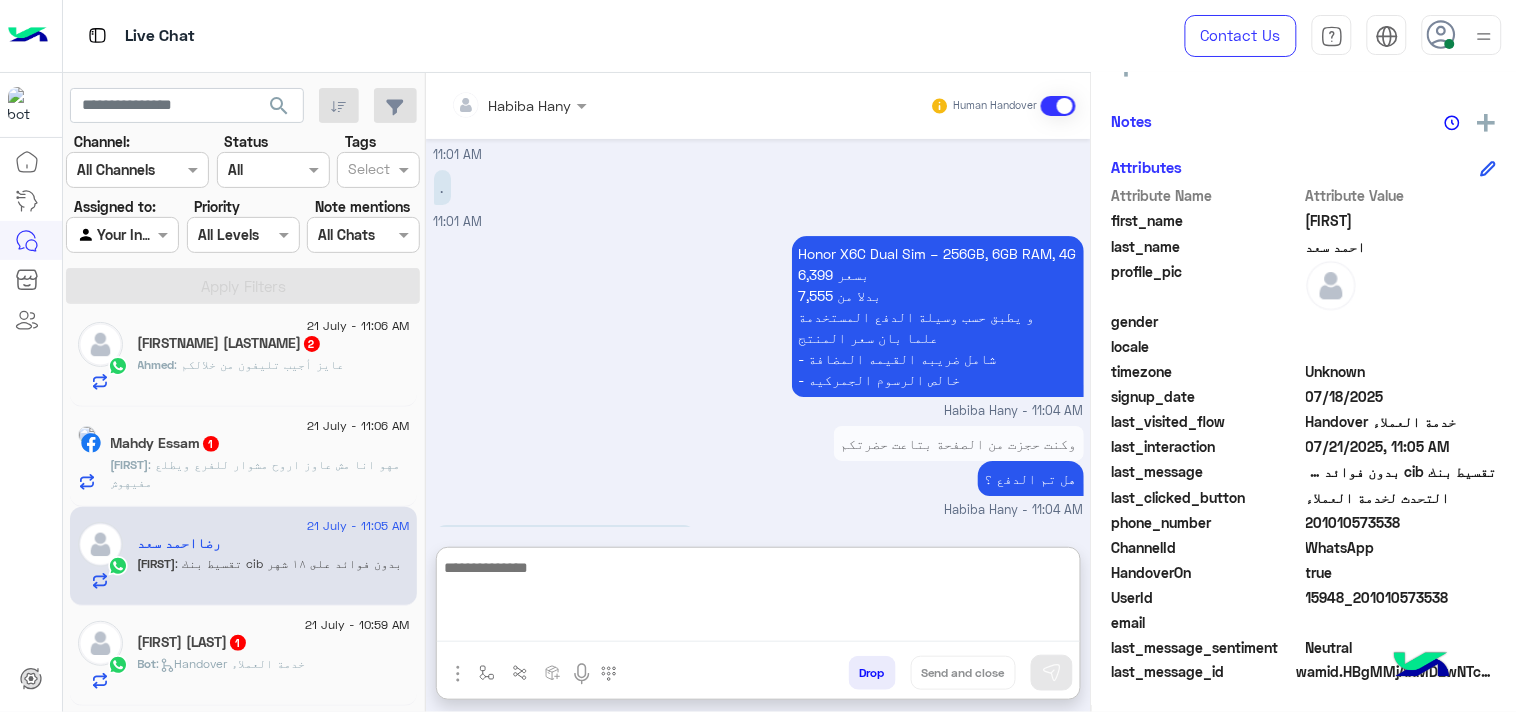 paste on "**********" 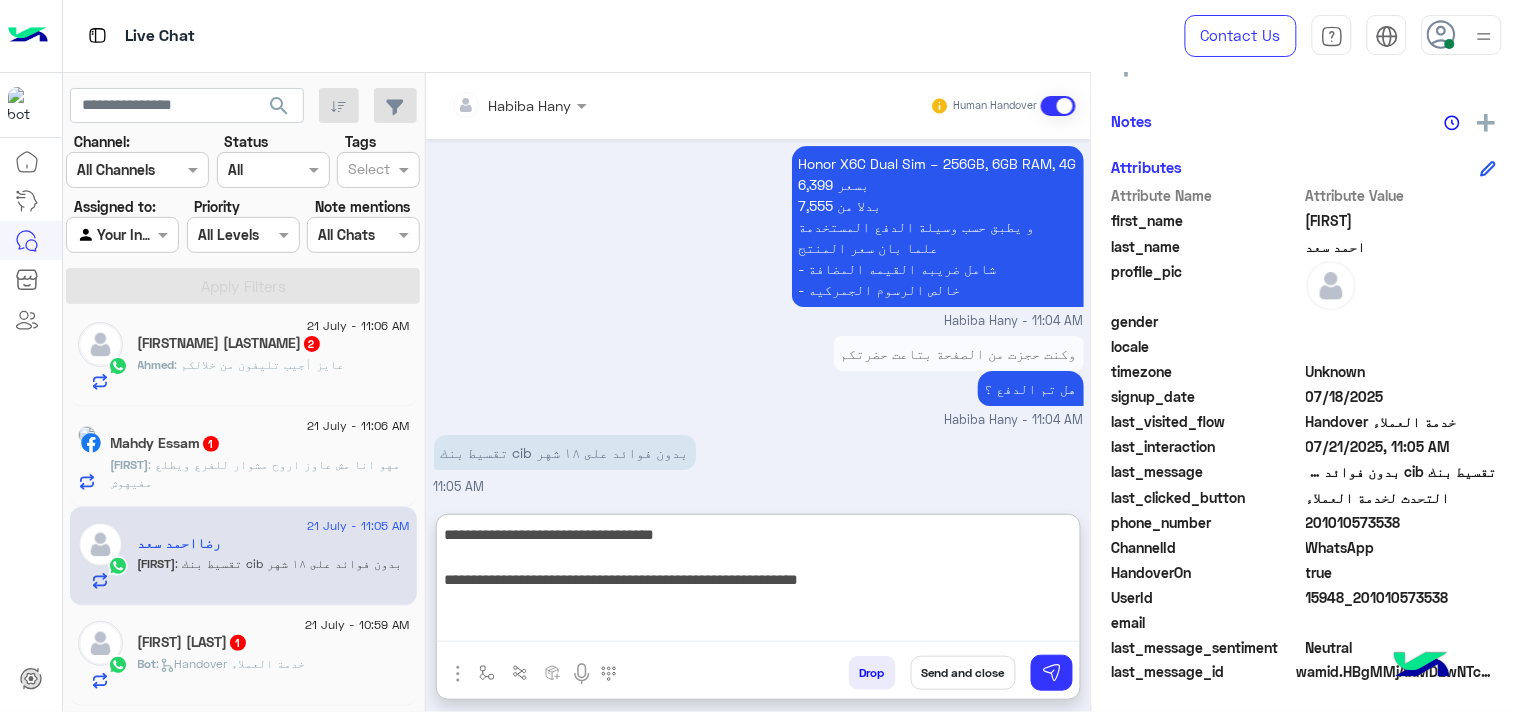 drag, startPoint x: 696, startPoint y: 592, endPoint x: 1158, endPoint y: 425, distance: 491.25656 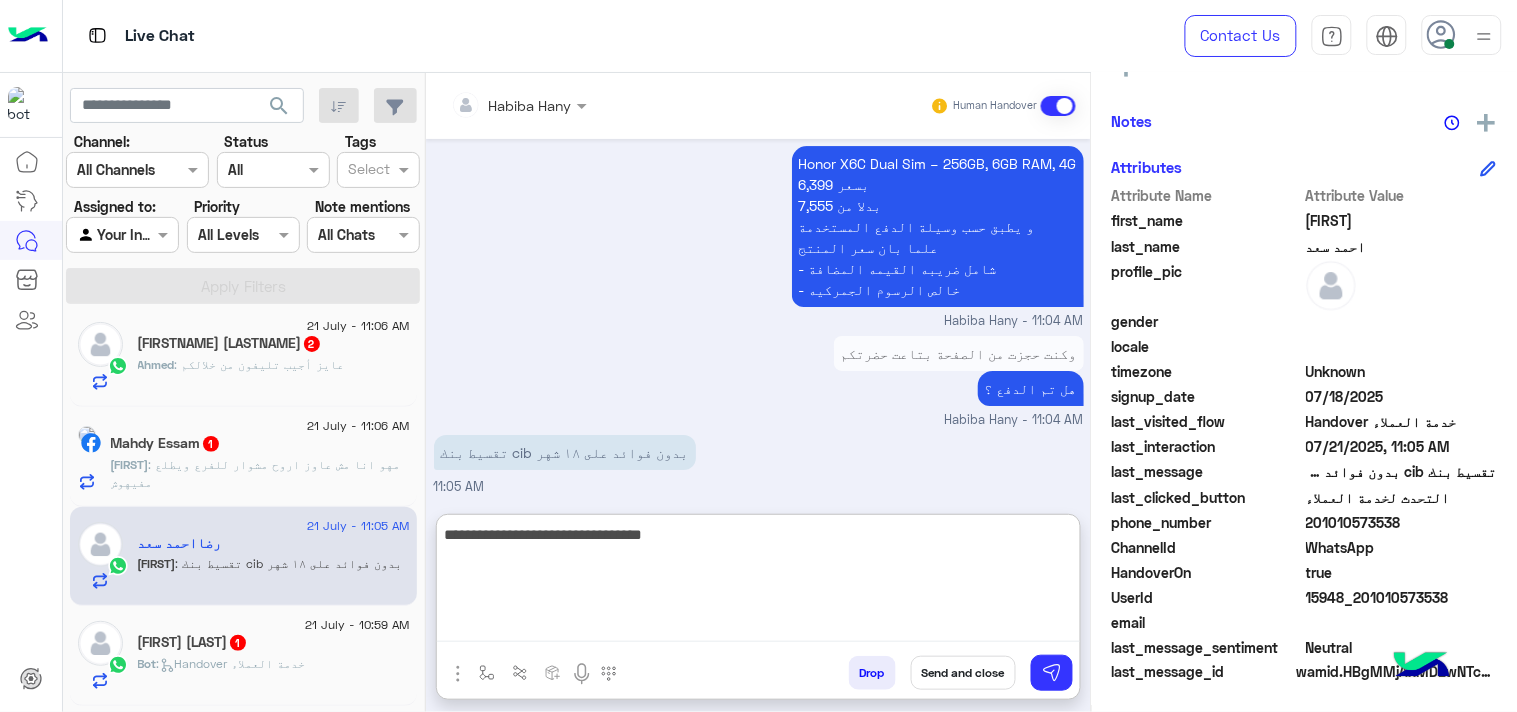 type on "**********" 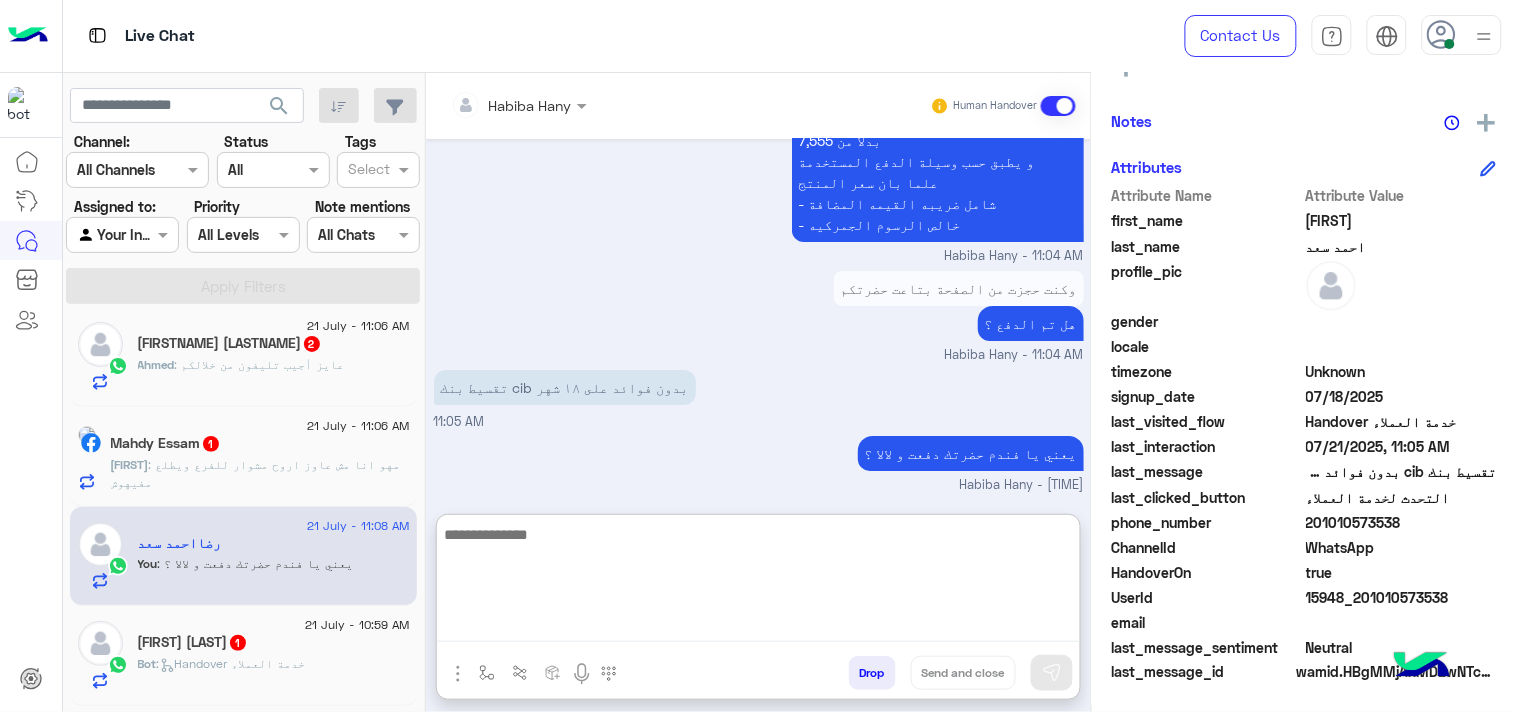 click on ": مهو انا مش عاوز اروح مشوار للفرع ويطلع مفيهوش" 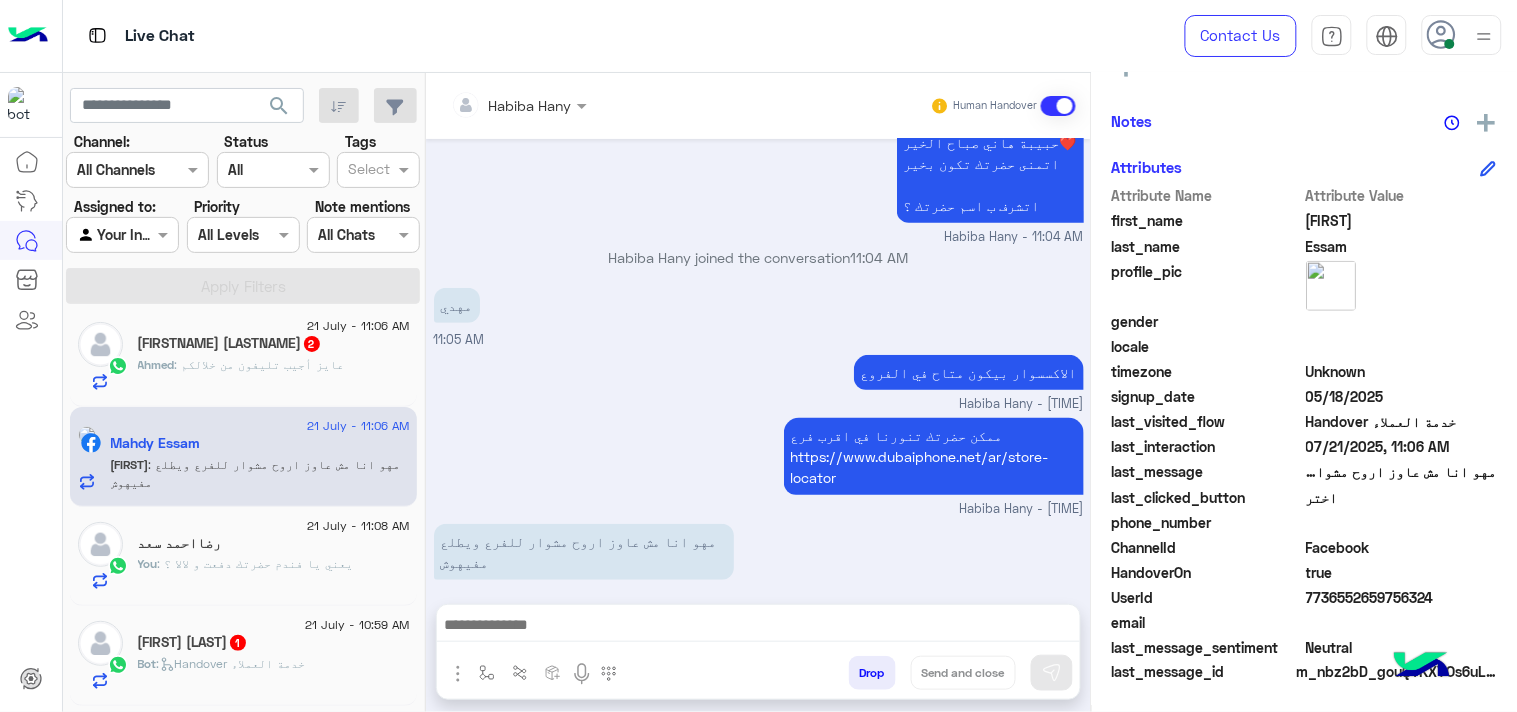 click at bounding box center (758, 627) 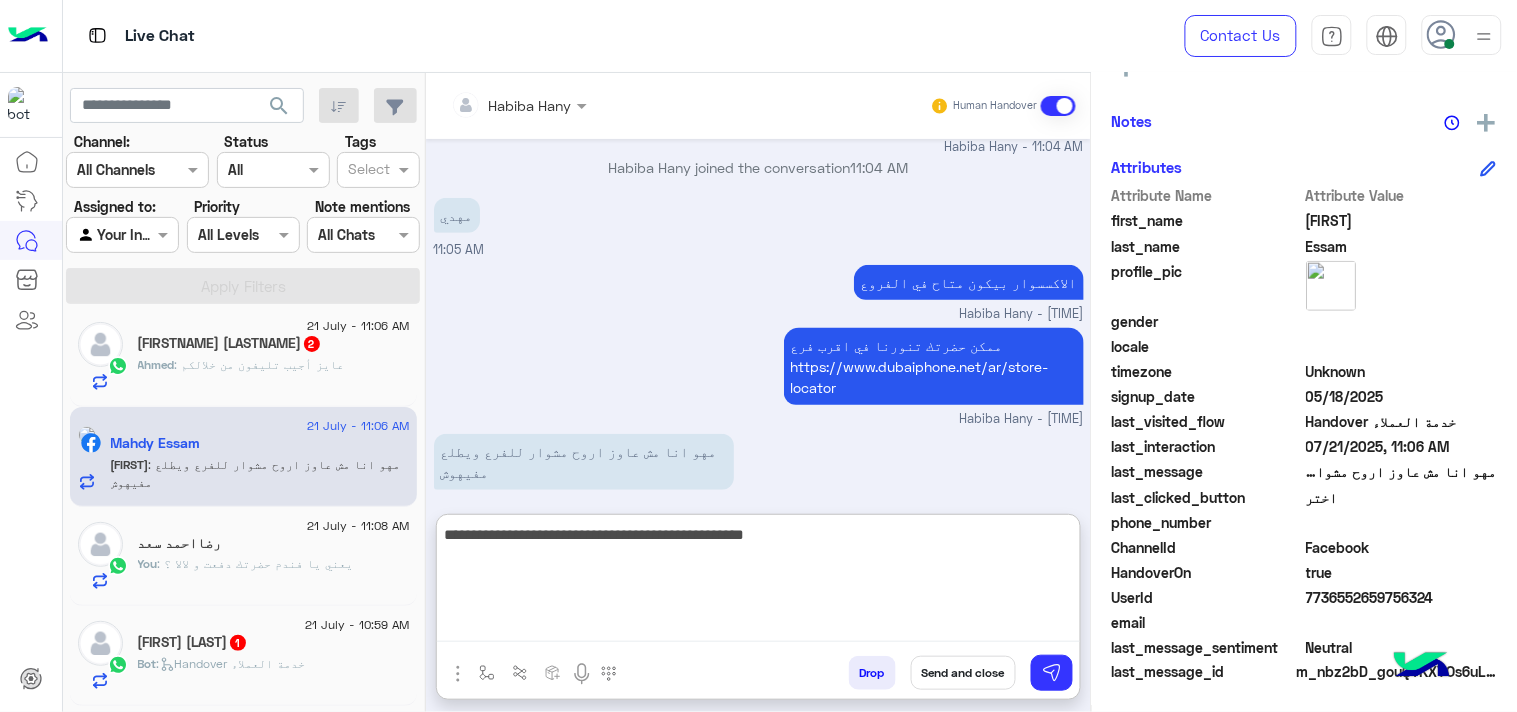 type on "**********" 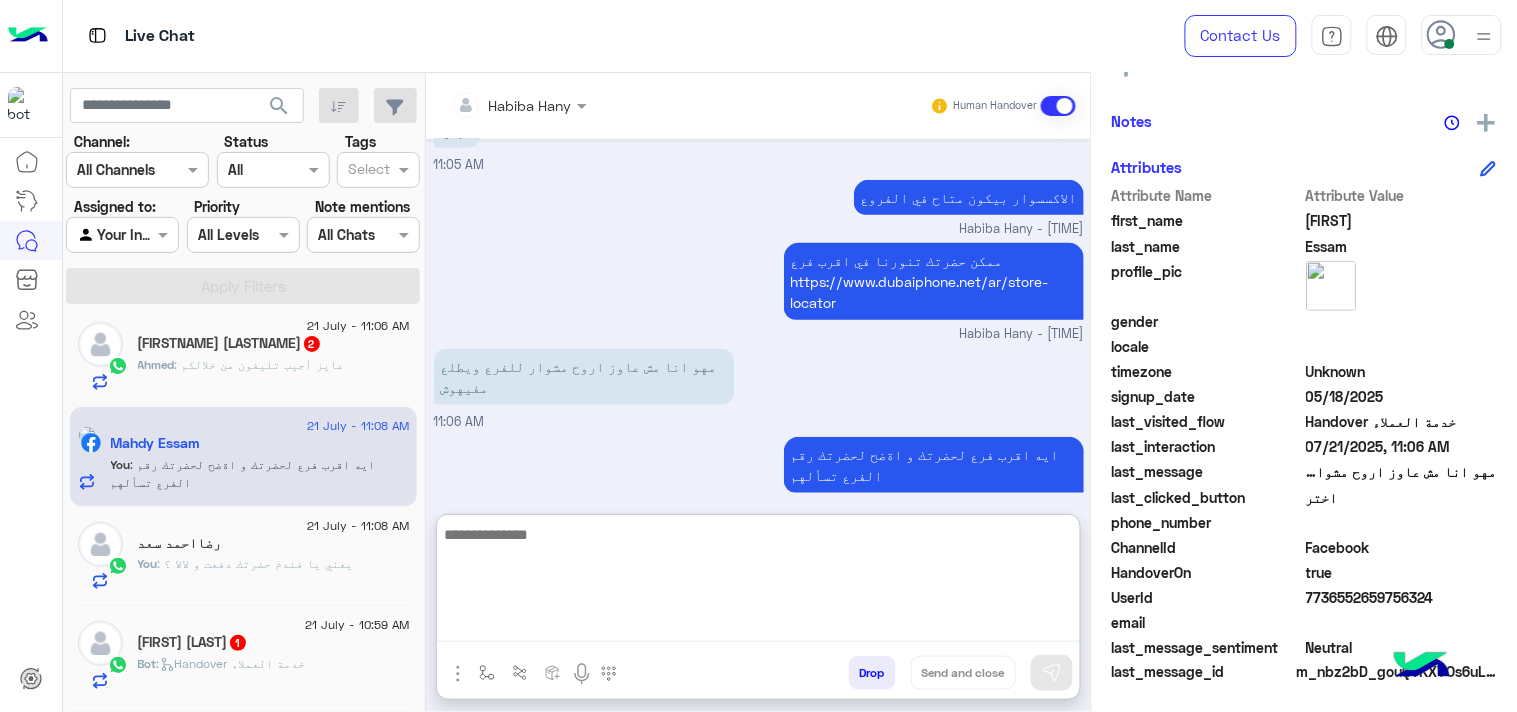 click on "[FIRST] [LAST]  2" 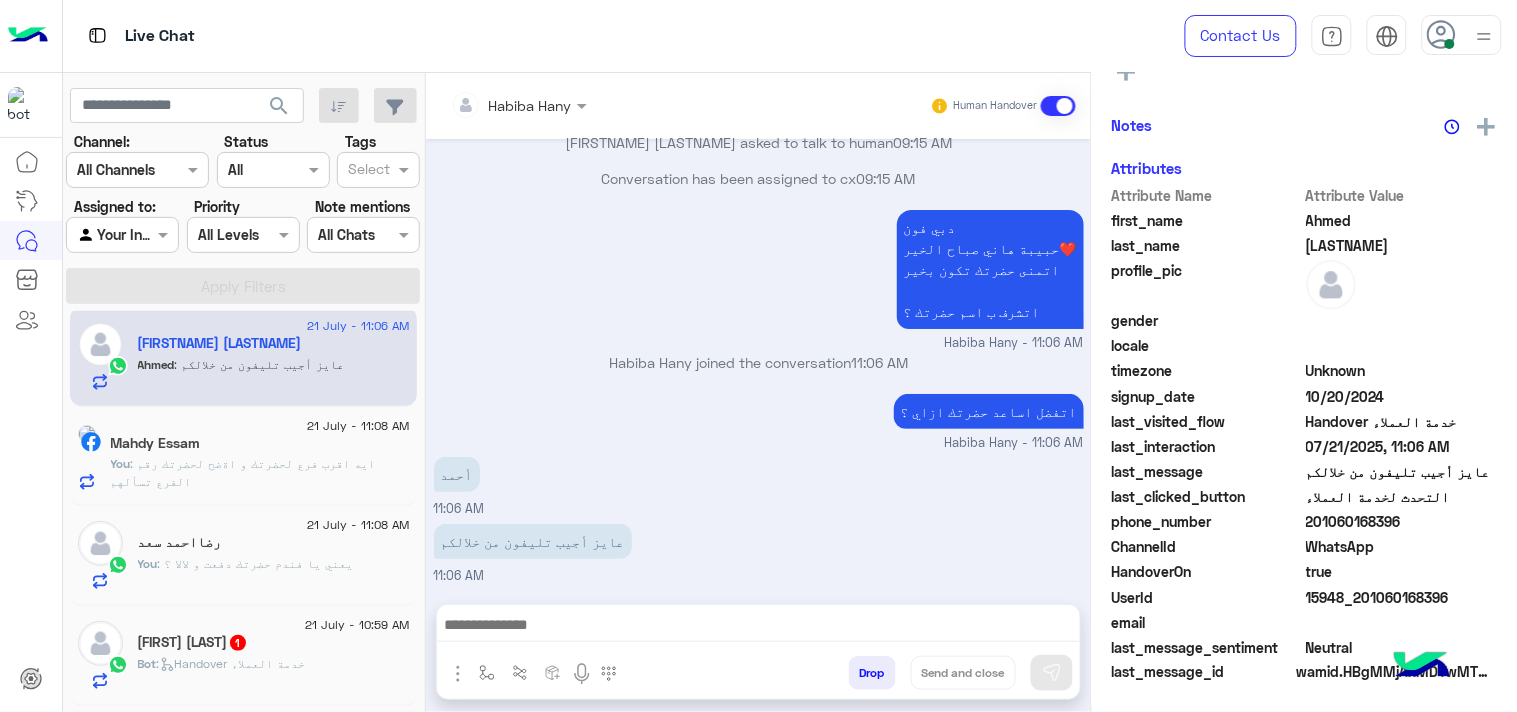 click on "Habiba Hany Human Handover     Jul 20, 2025  لتصفح الخدمات التى يقدمها Dubai Phone اختر من القائمة الأتية 🌟    09:58 PM   أكواد الخصم     09:58 PM  خصم كبير ب الكود بس من سعر الكاش
عند أستخدام بطاقات Visa/Mastercard او Mobile Wallet
وأحصل  على خصومات حتى 20% من خلال الفروع او اونلاين
تعرف على الخصومات من خلال اللينك التالى :
https://www.dubaiphone.net/ar/goals-offers     القائمة الرئيسية     09:58 PM   القائمة الرئيسية    09:58 PM  لتصفح الخدمات التى يقدمها Dubai Phone اختر من القائمة الأتية 🌟    09:58 PM   حجز وإستلام منتج    09:58 PM  حجز واستلام المنتج من الفرع بكل سهولة! الآن يمكنك حجز المنتج الذي تريده واستلامه من أقرب فرع لك بكل سهولة: Www.dubaiphone.net" at bounding box center [758, 396] 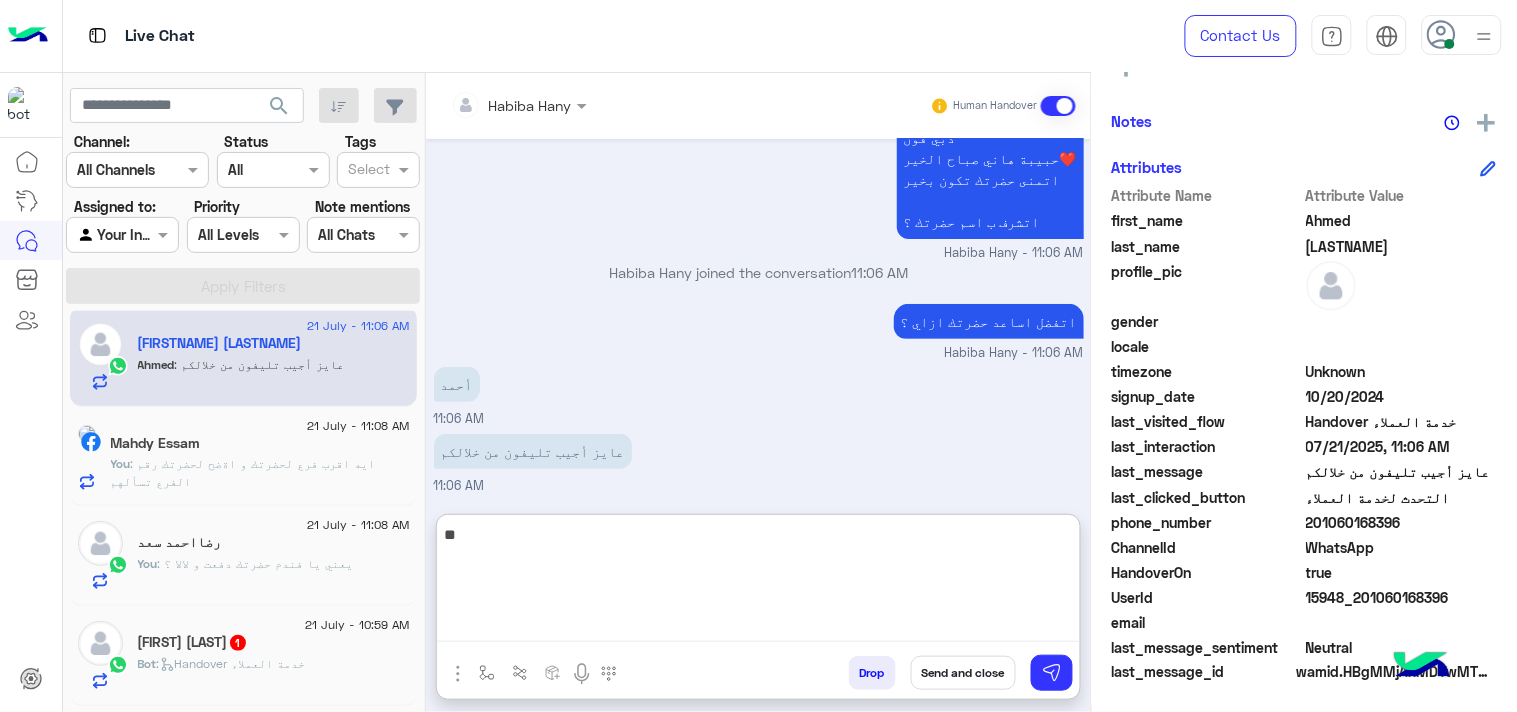type on "*" 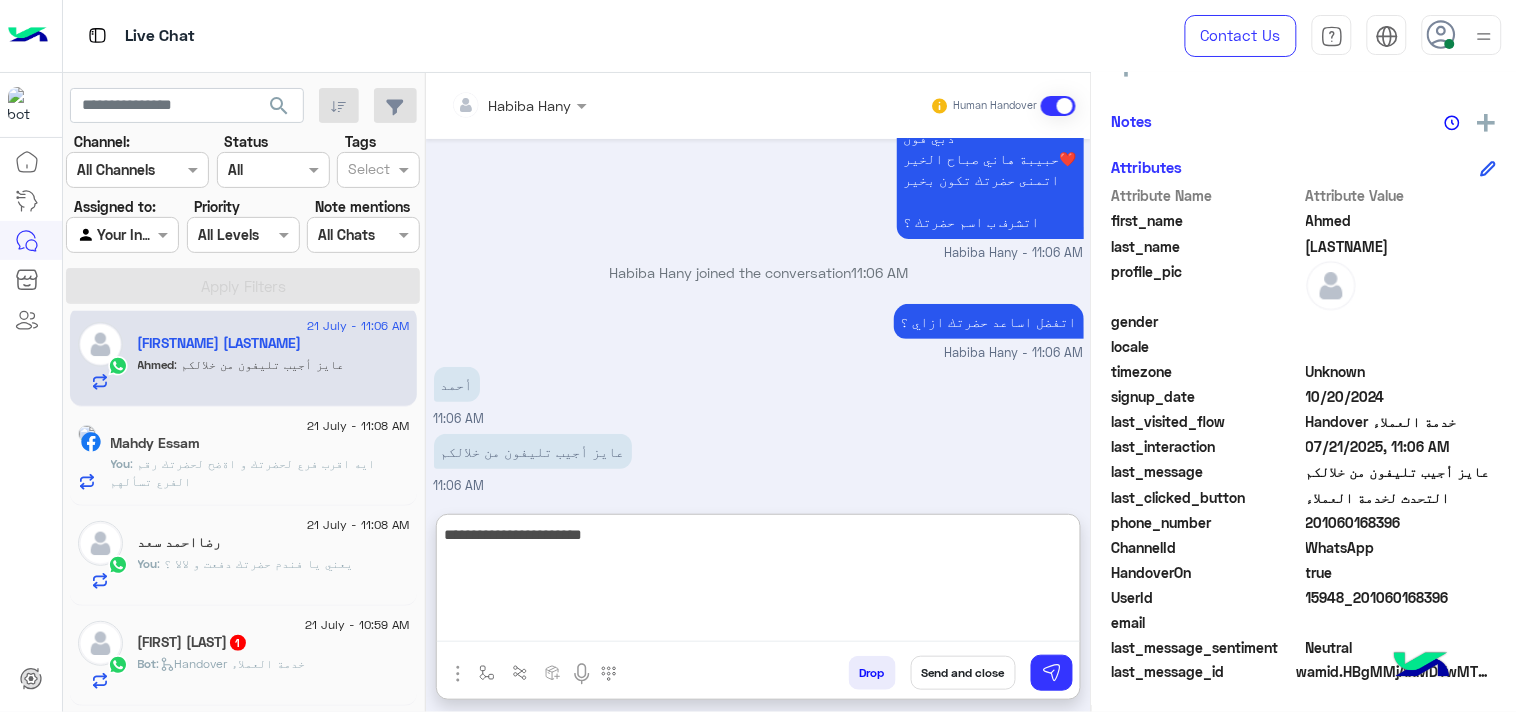 type on "**********" 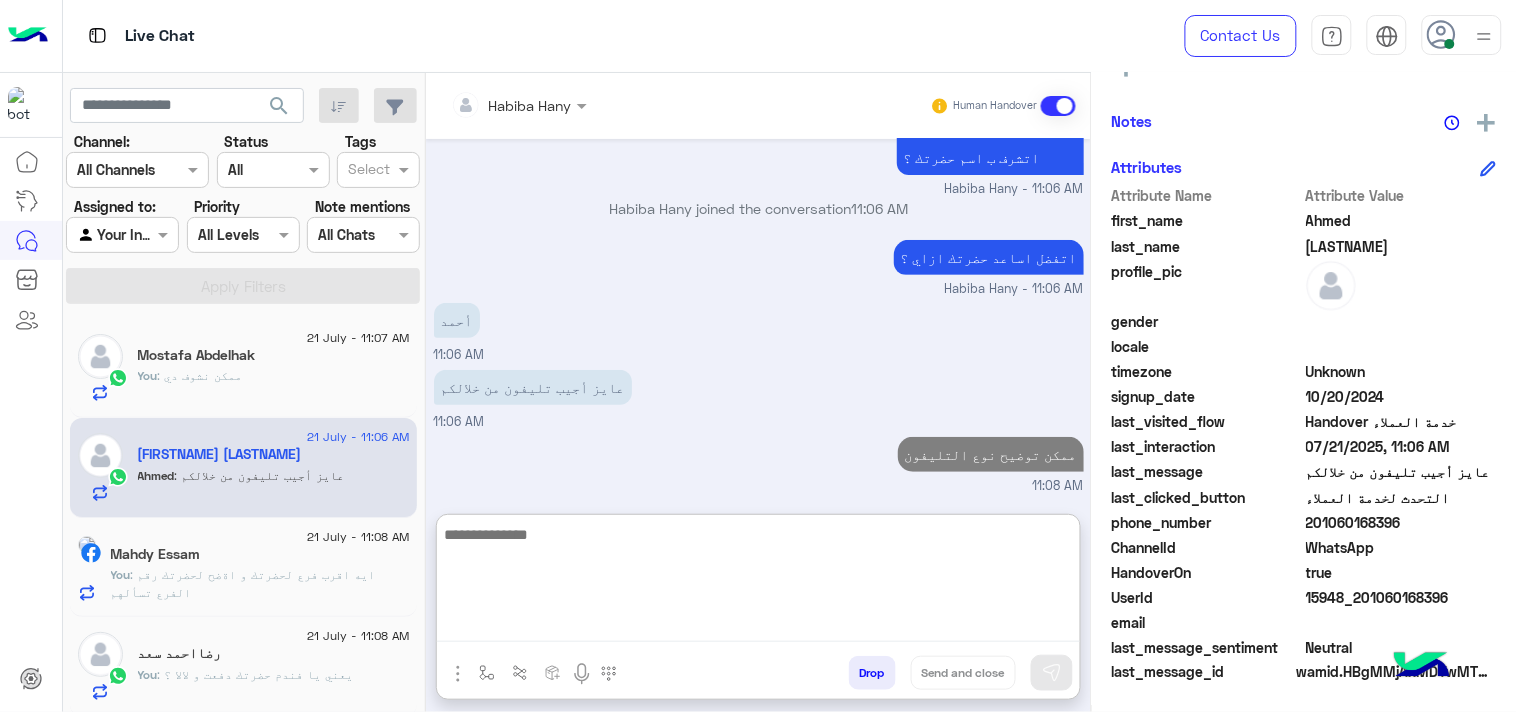 click on "search" 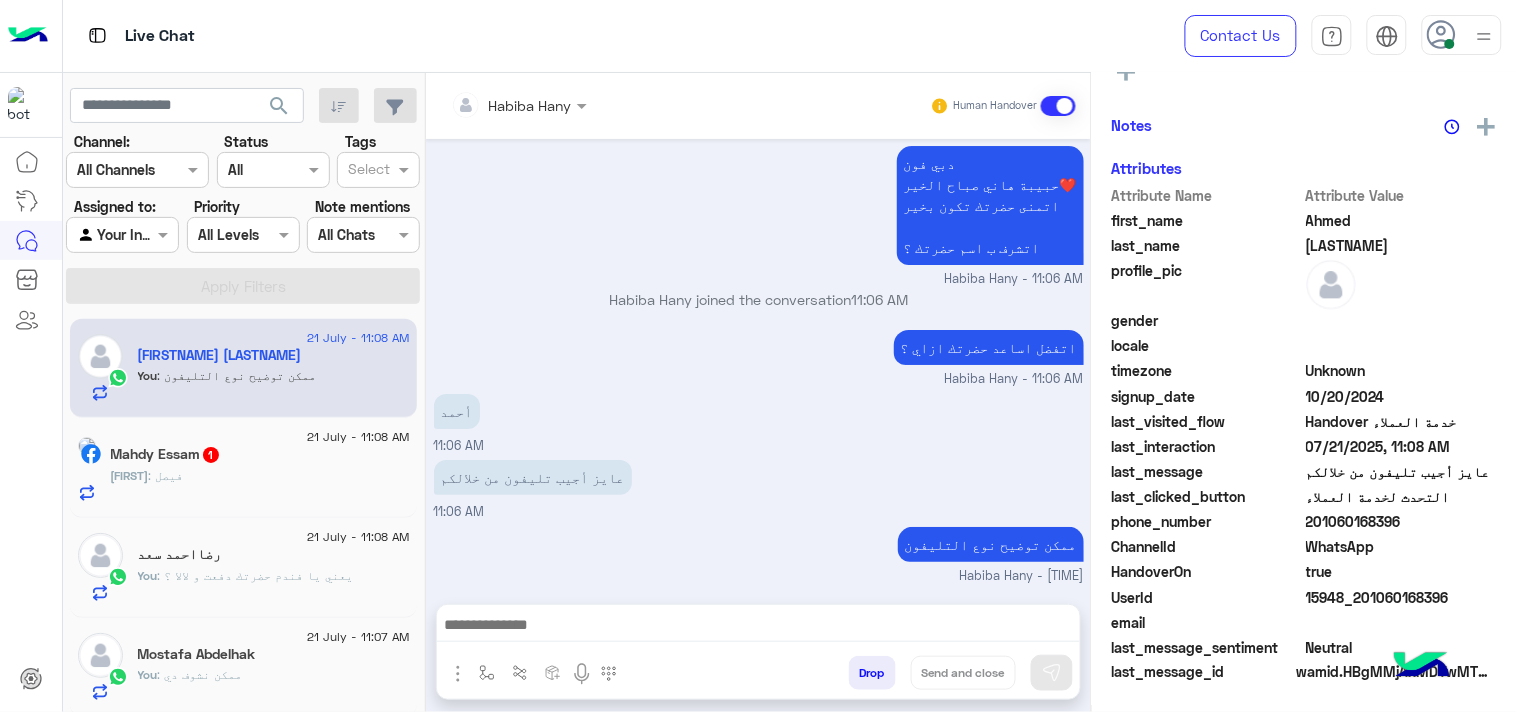click on "21 July - 11:08 AM" 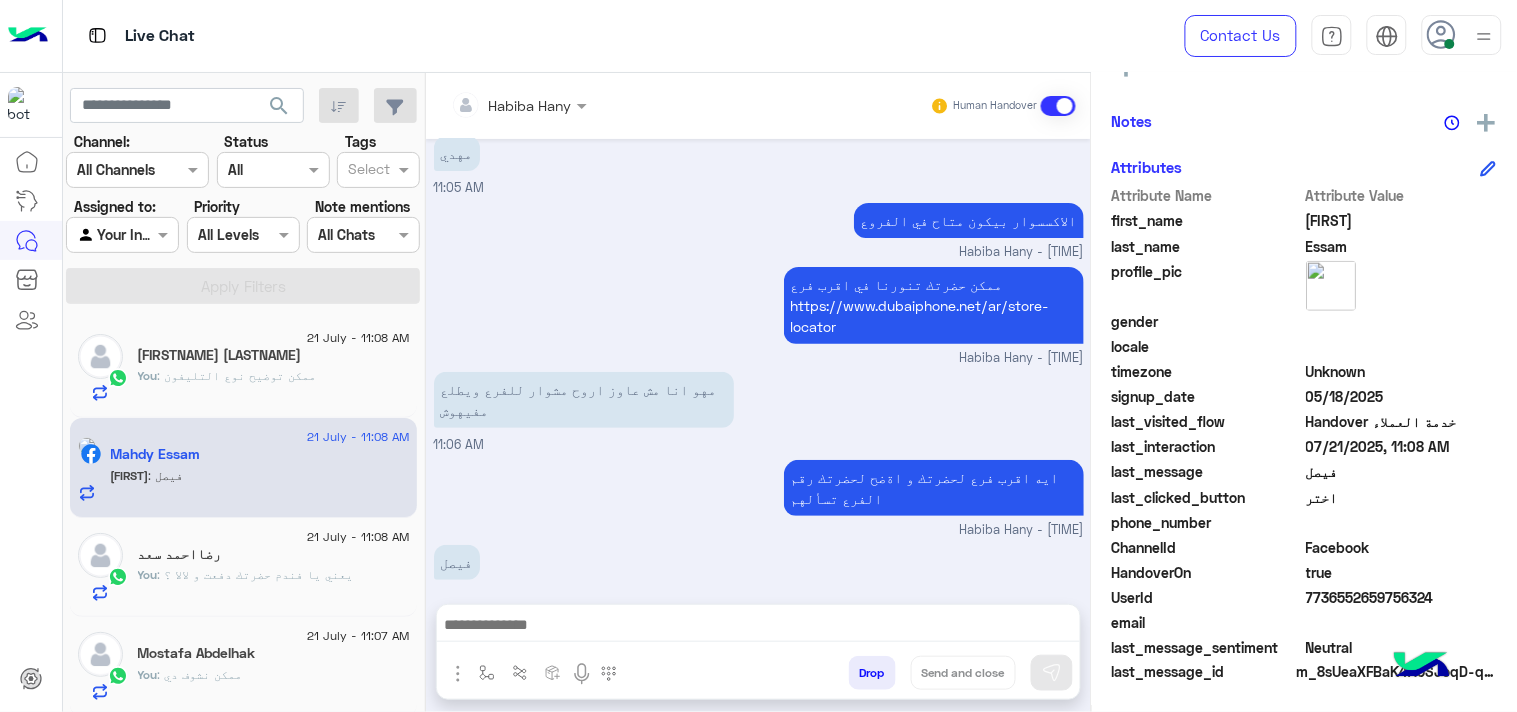 click at bounding box center [758, 627] 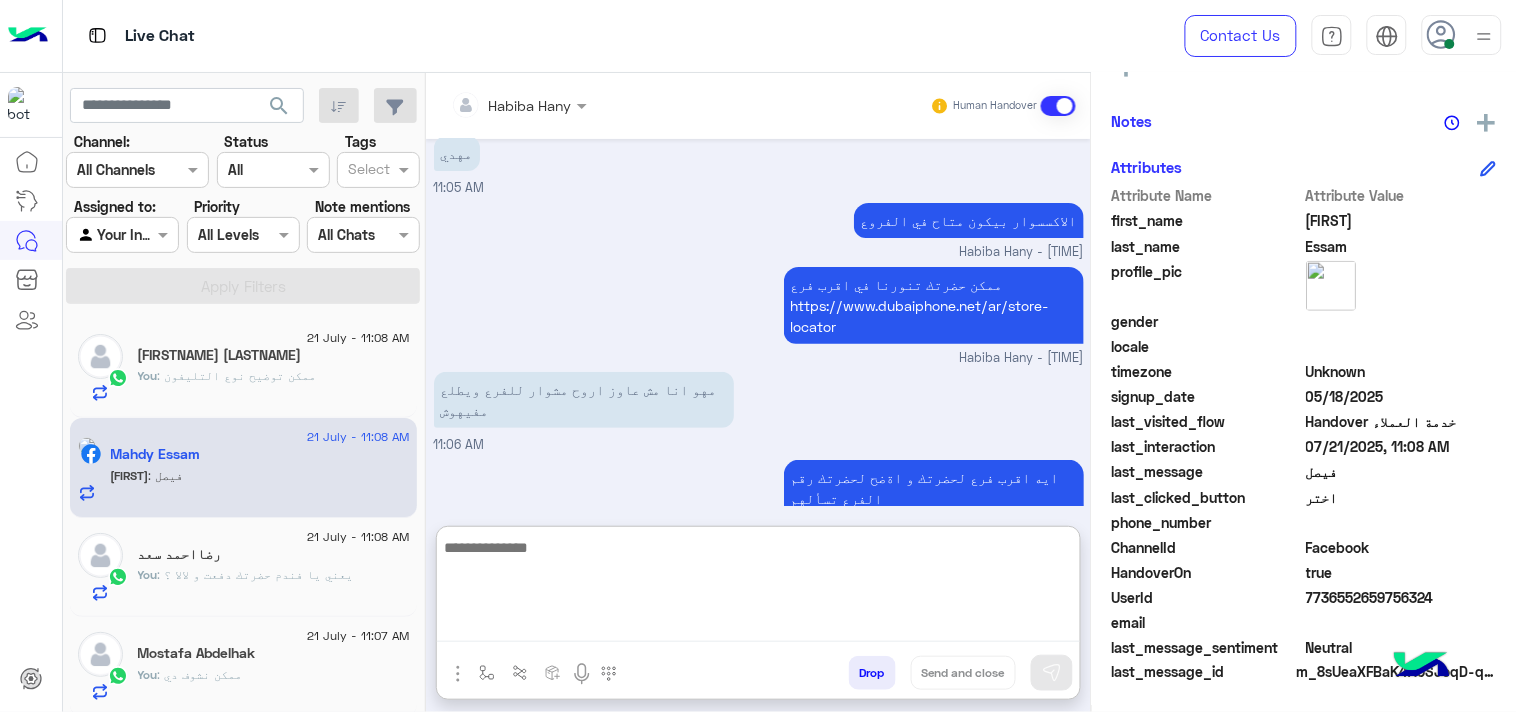 paste on "**********" 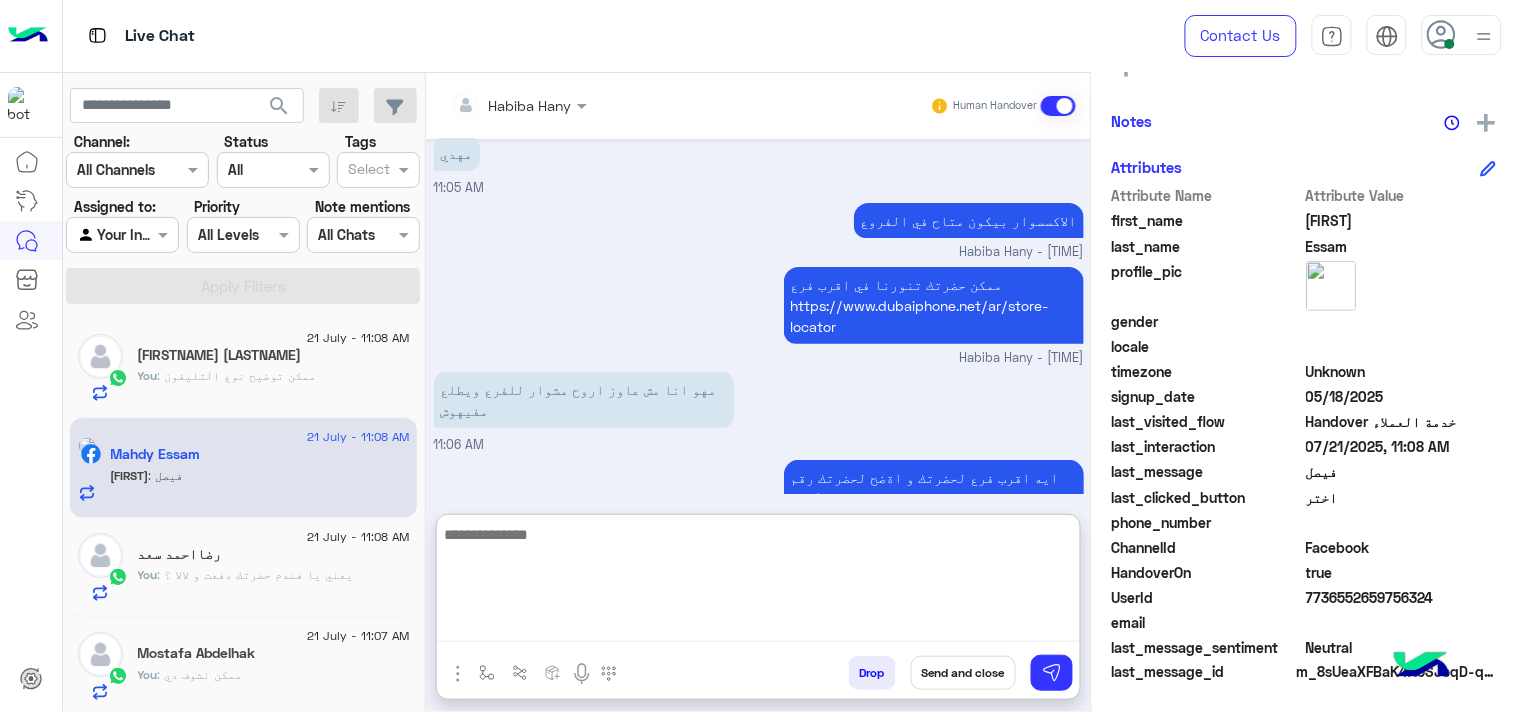 scroll, scrollTop: 2164, scrollLeft: 0, axis: vertical 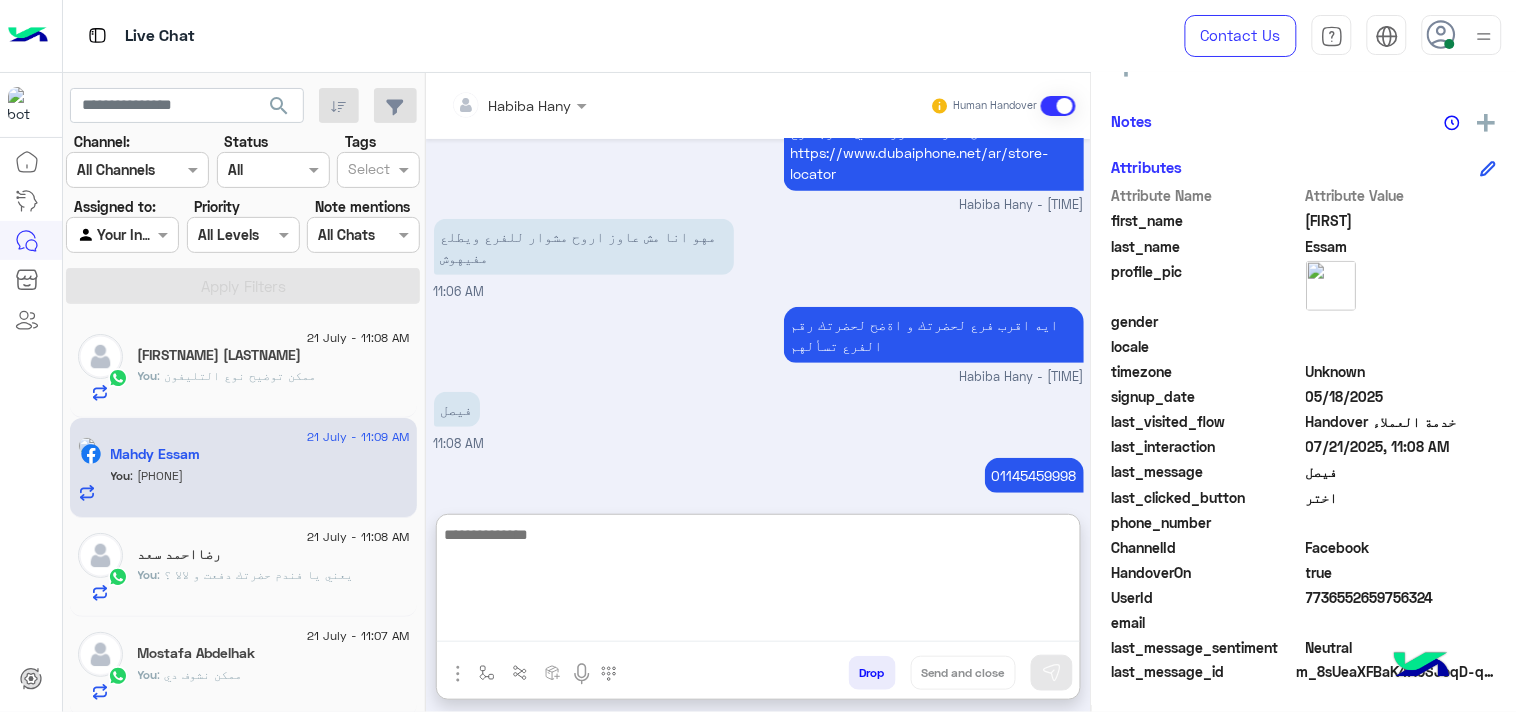 paste on "**********" 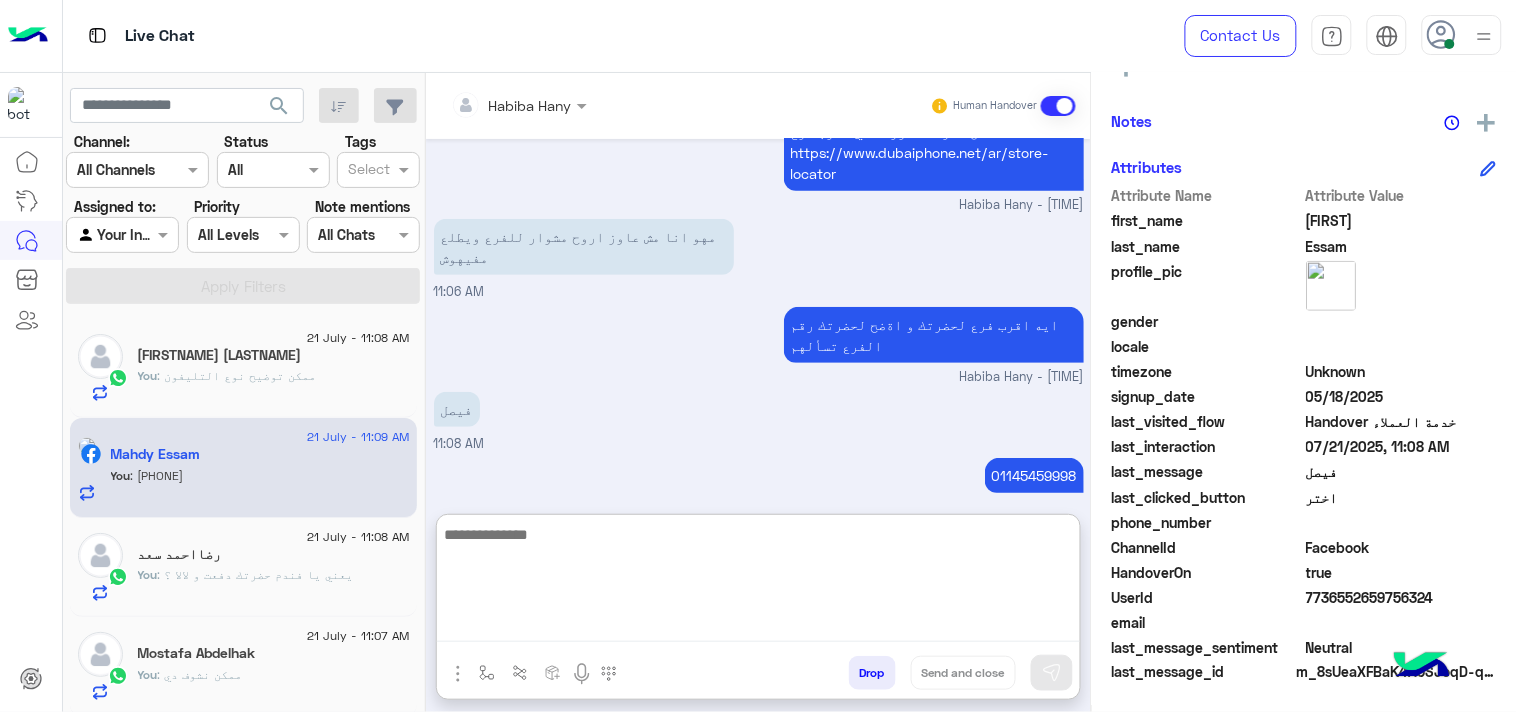 scroll, scrollTop: 2227, scrollLeft: 0, axis: vertical 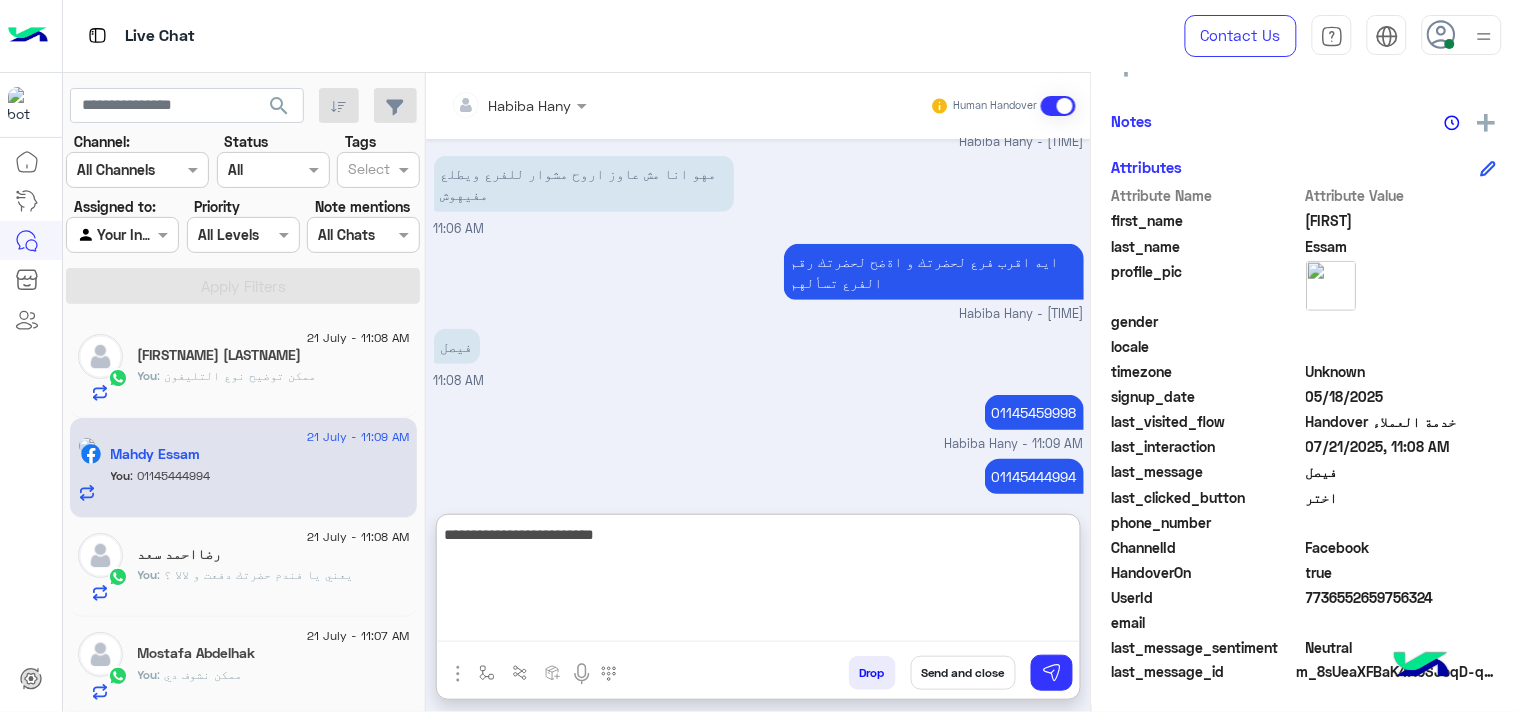 type on "**********" 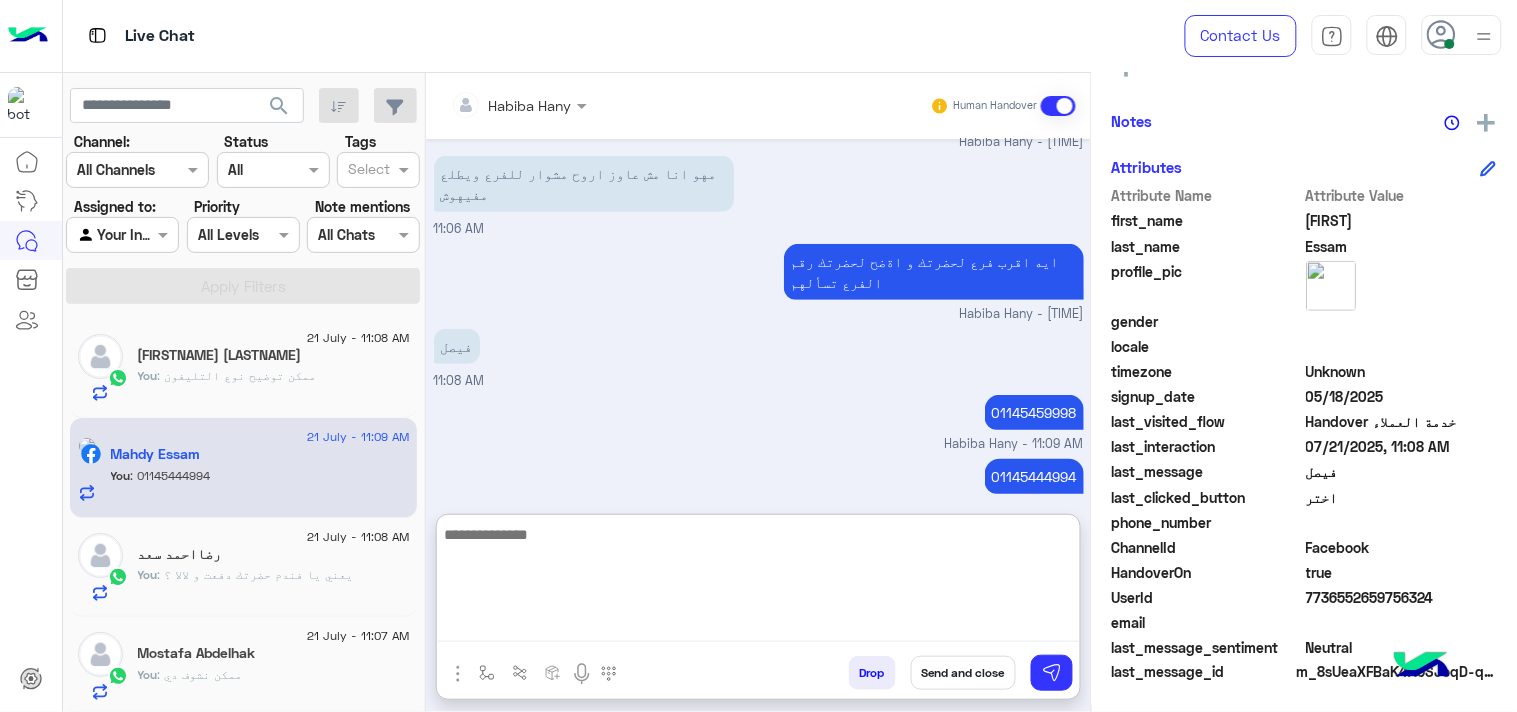 scroll, scrollTop: 2292, scrollLeft: 0, axis: vertical 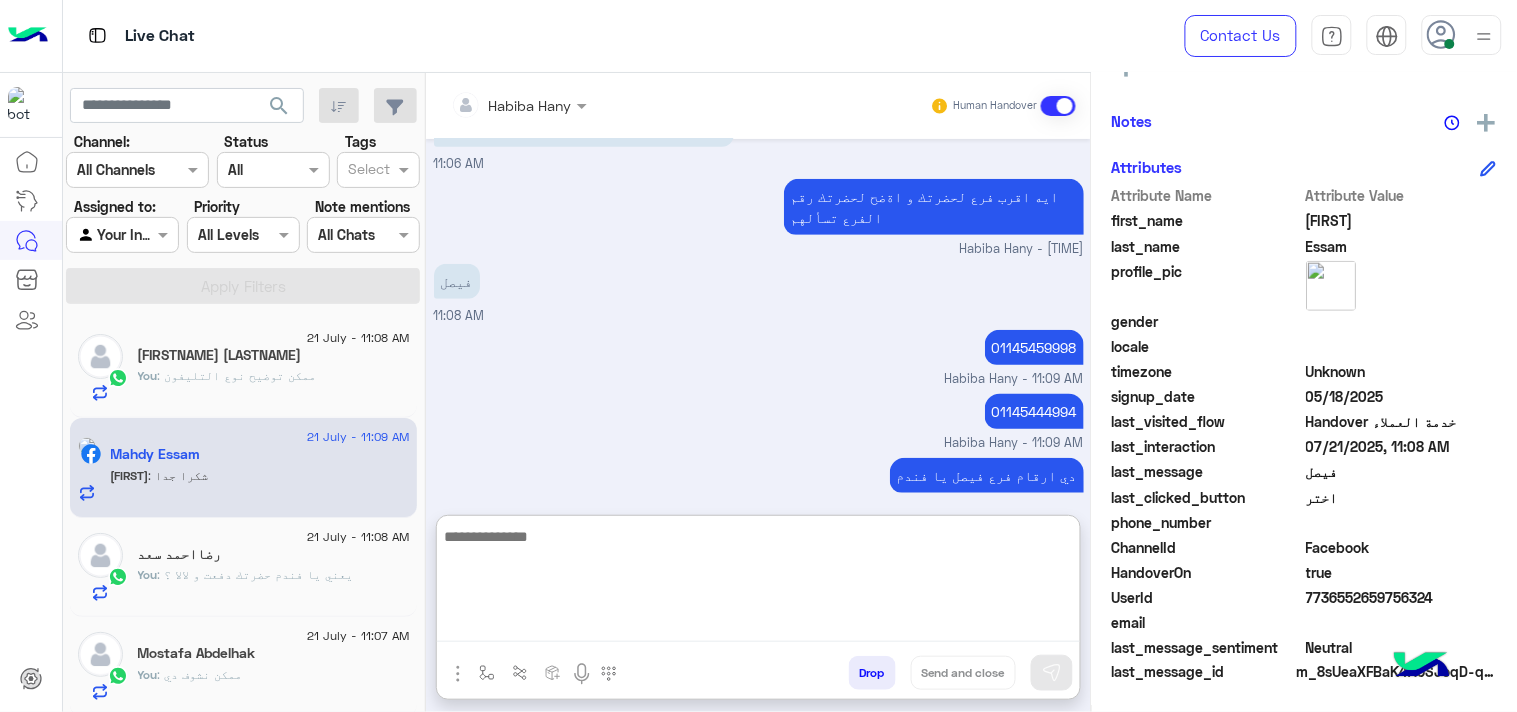 paste on "**********" 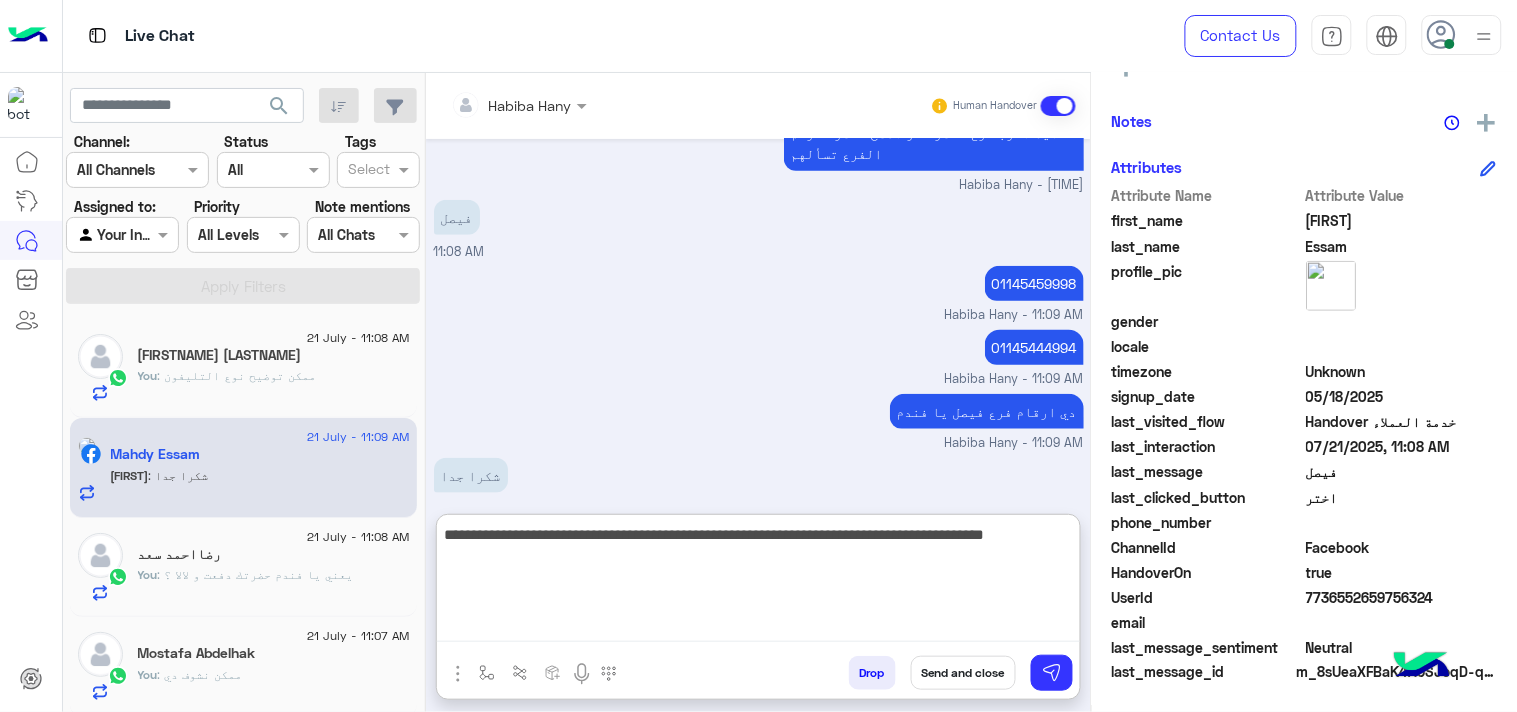 scroll, scrollTop: 2357, scrollLeft: 0, axis: vertical 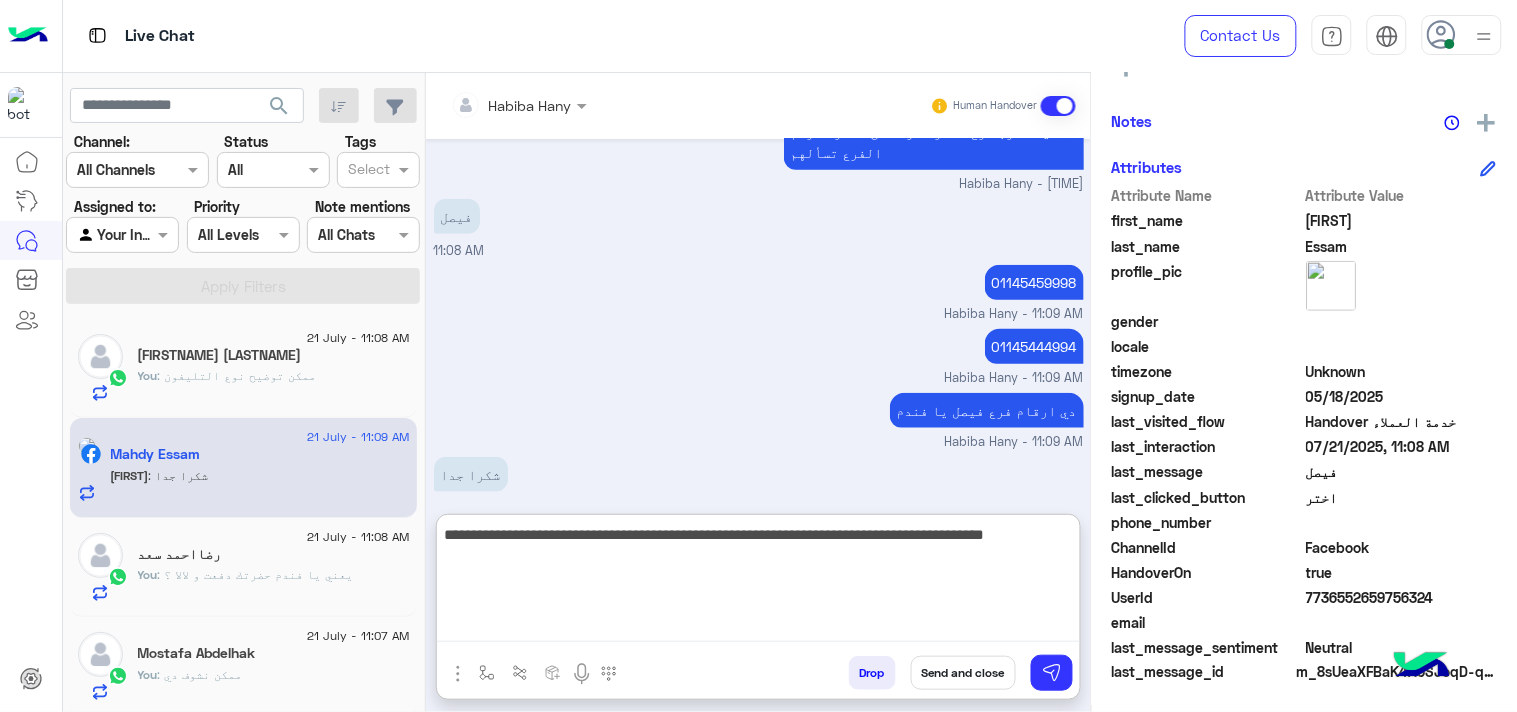 click on "**********" at bounding box center (758, 582) 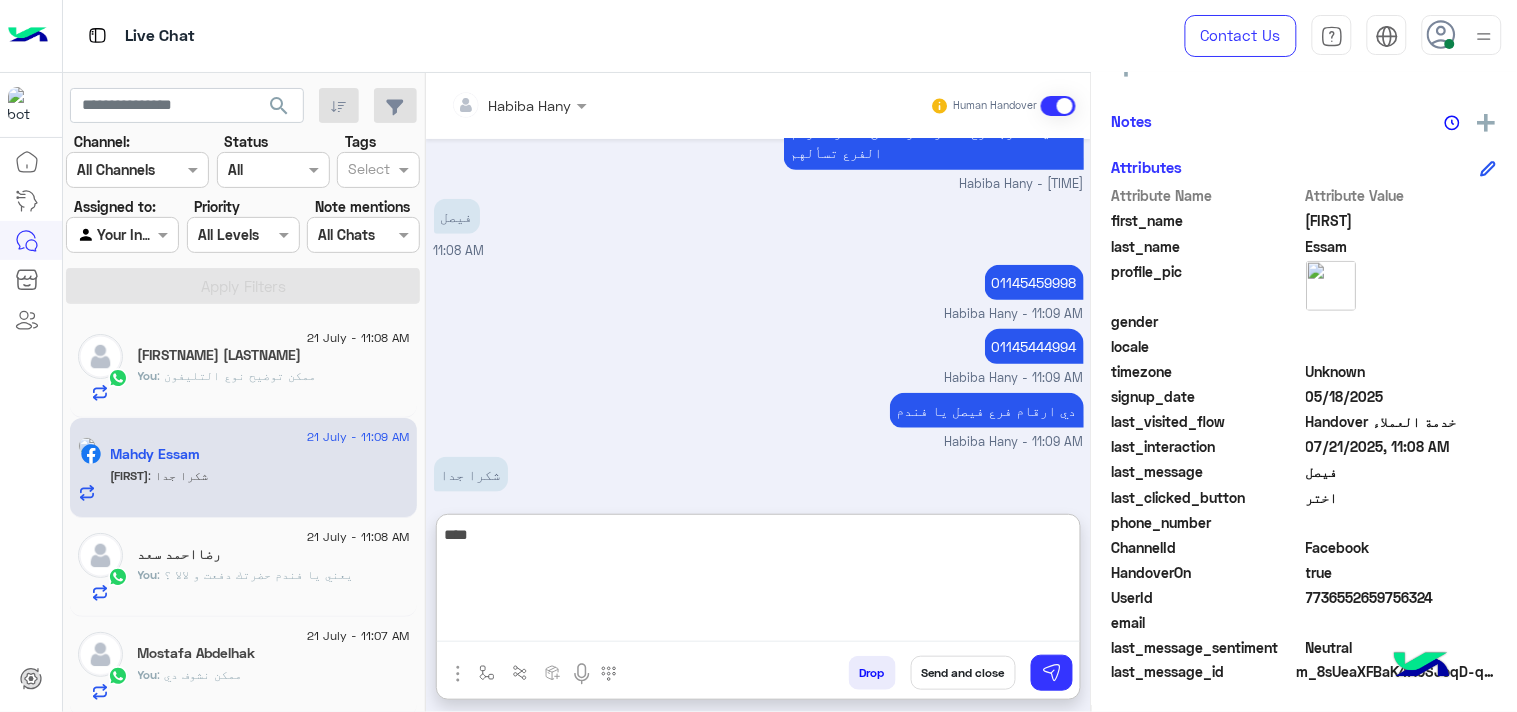 type on "****" 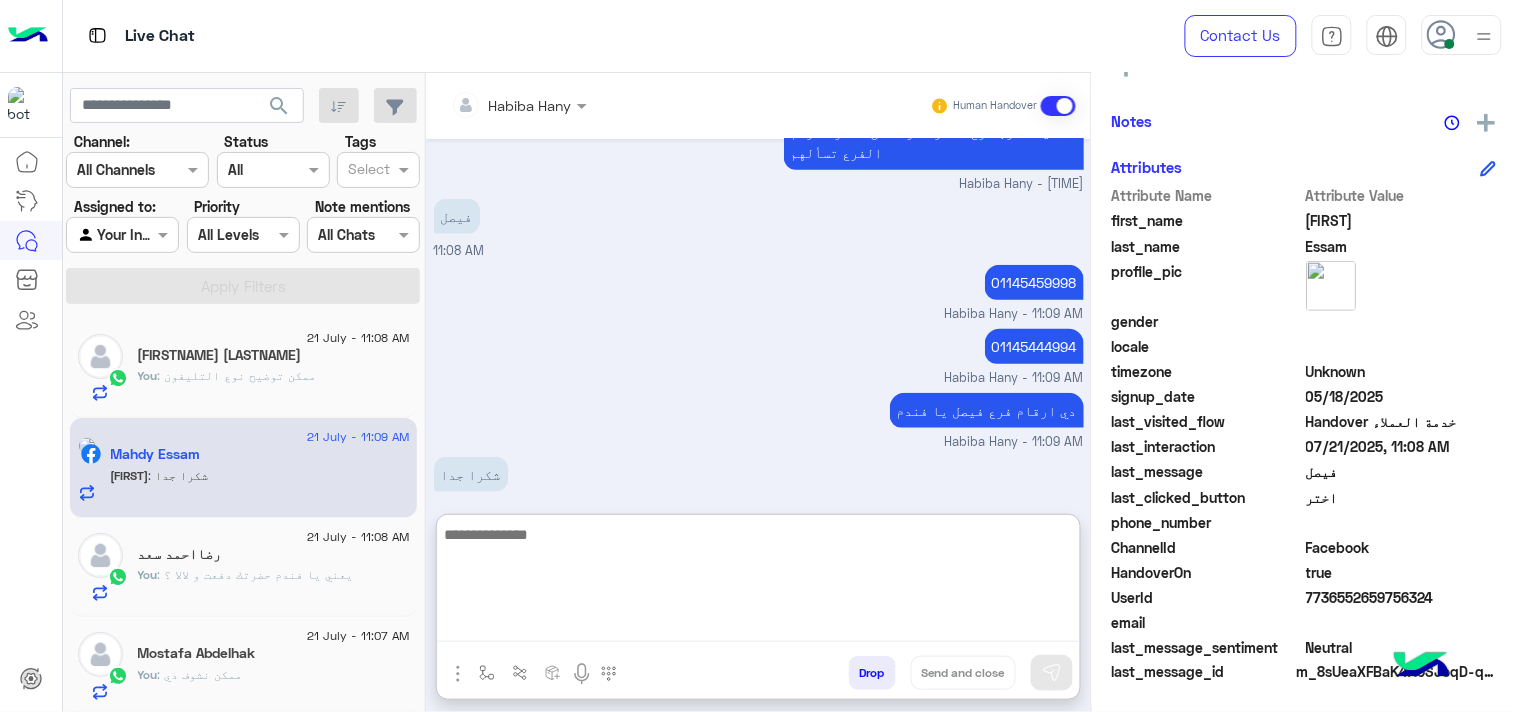 scroll, scrollTop: 2422, scrollLeft: 0, axis: vertical 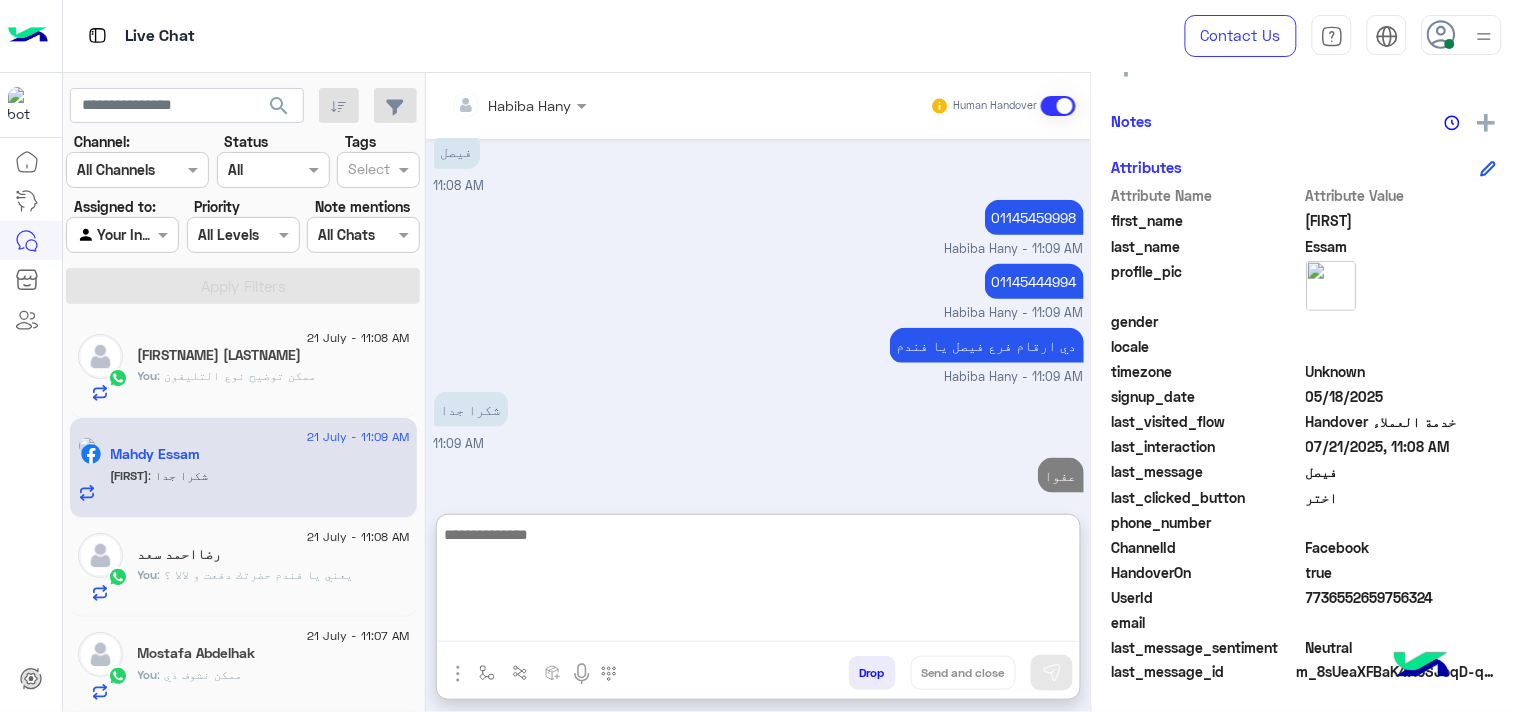 paste on "**********" 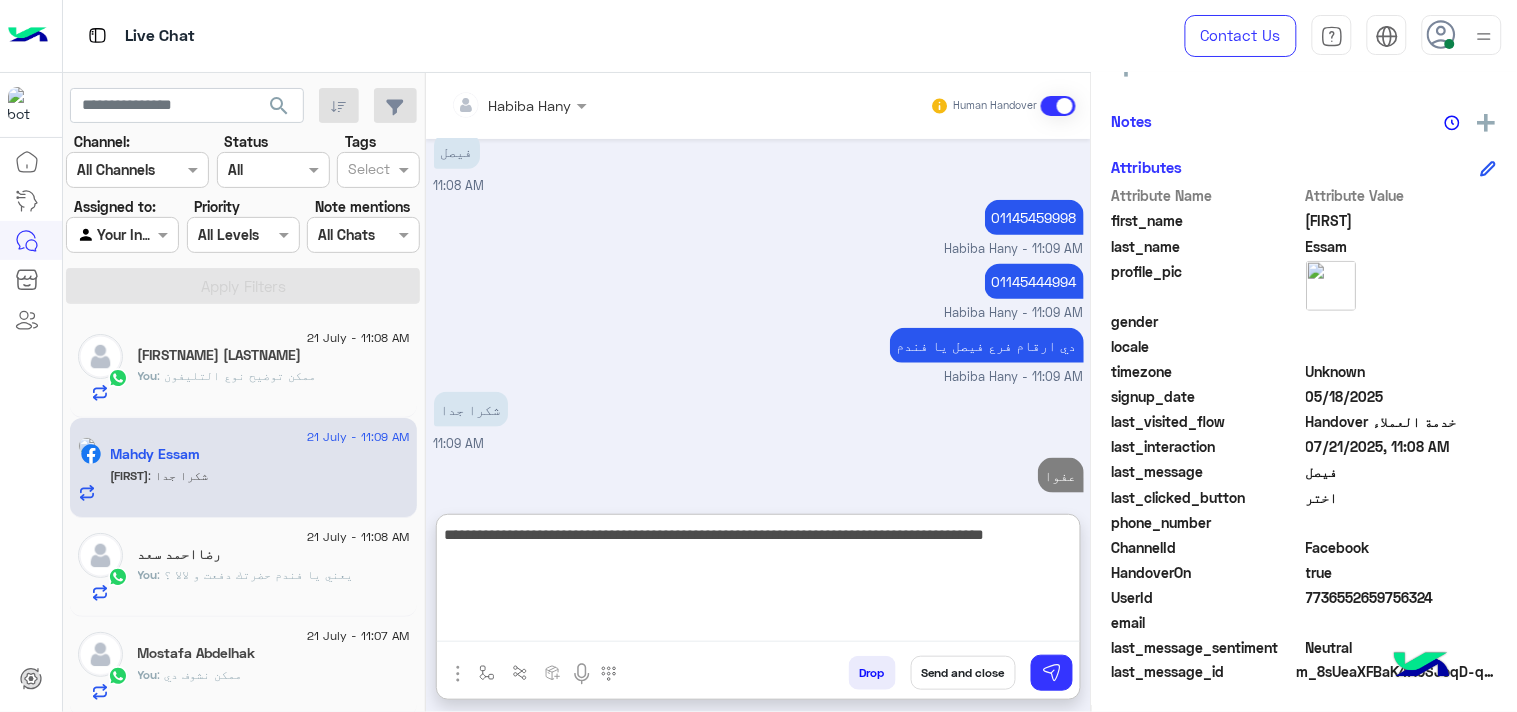 type on "**********" 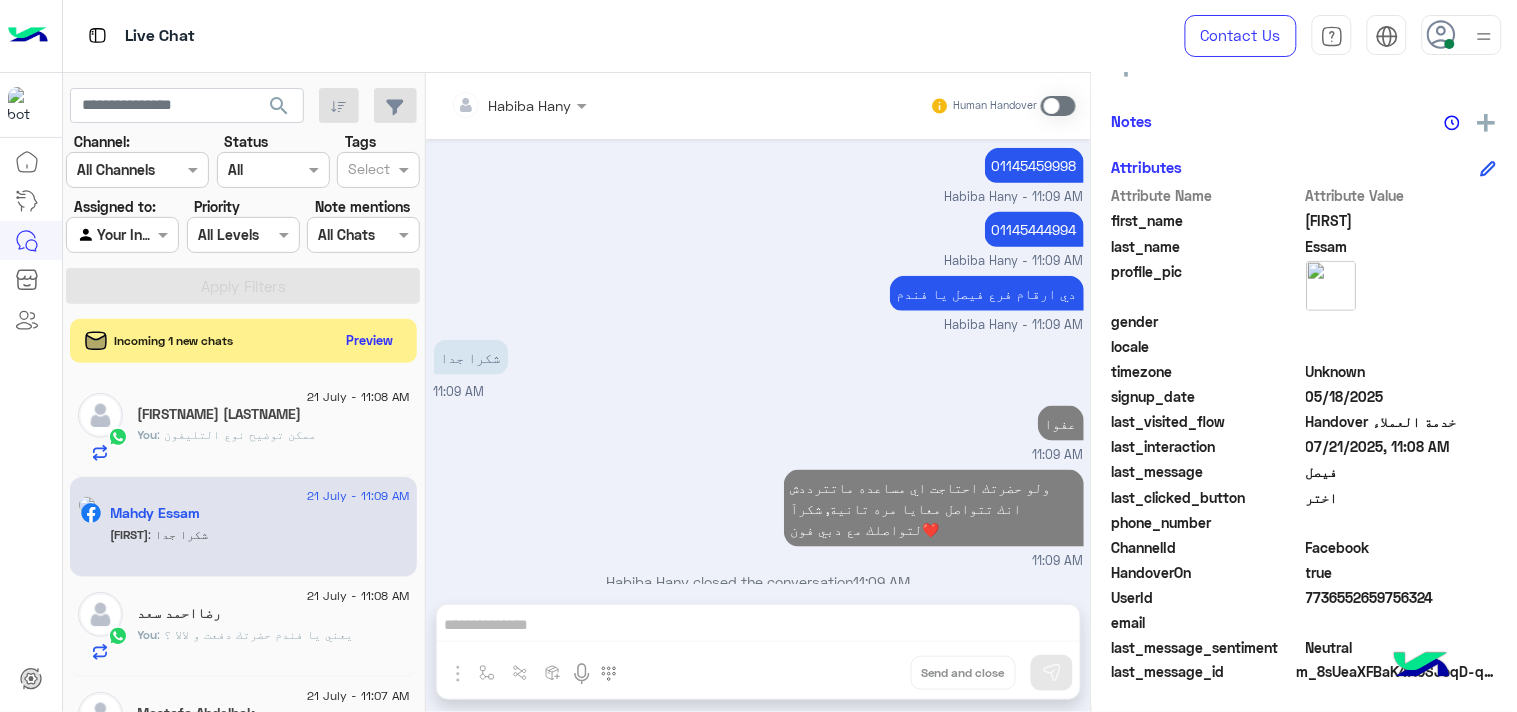 scroll, scrollTop: 2510, scrollLeft: 0, axis: vertical 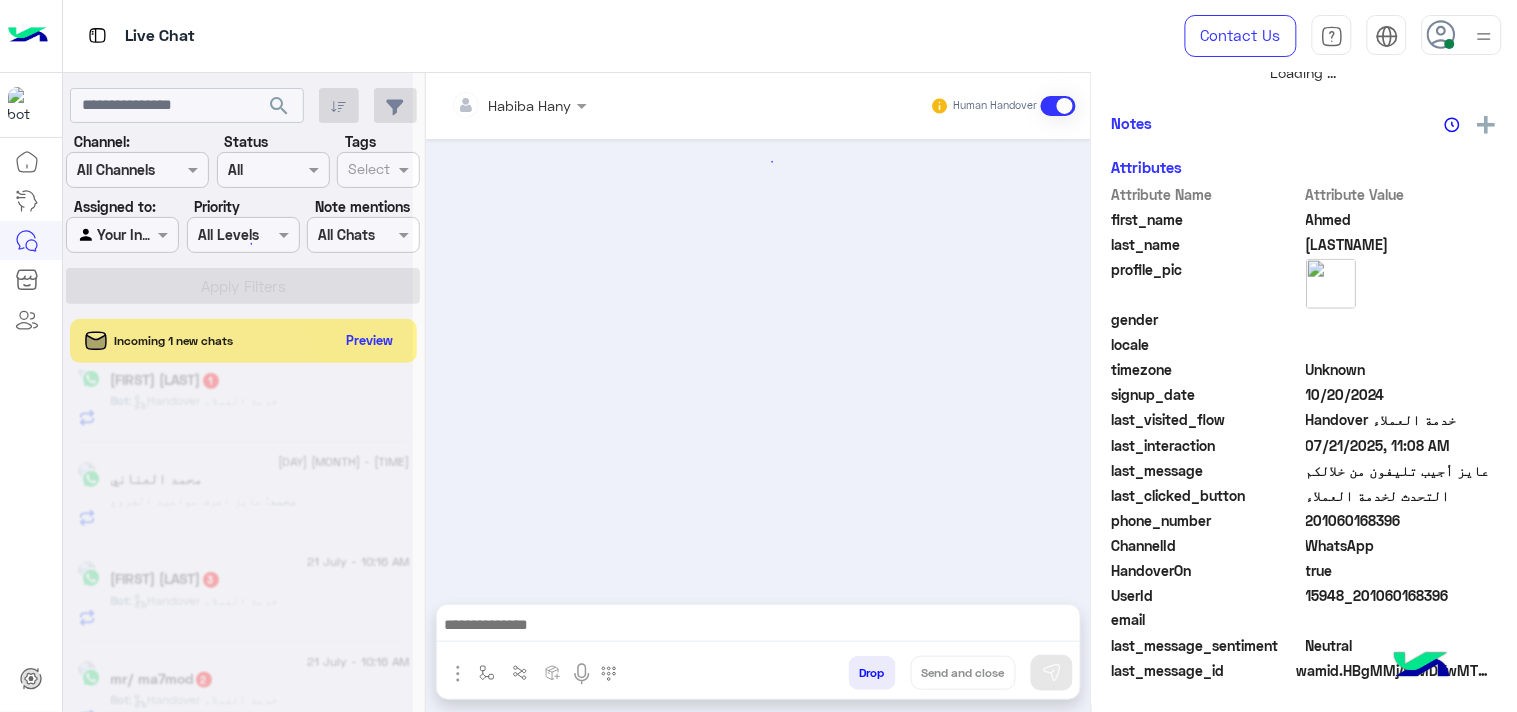 click 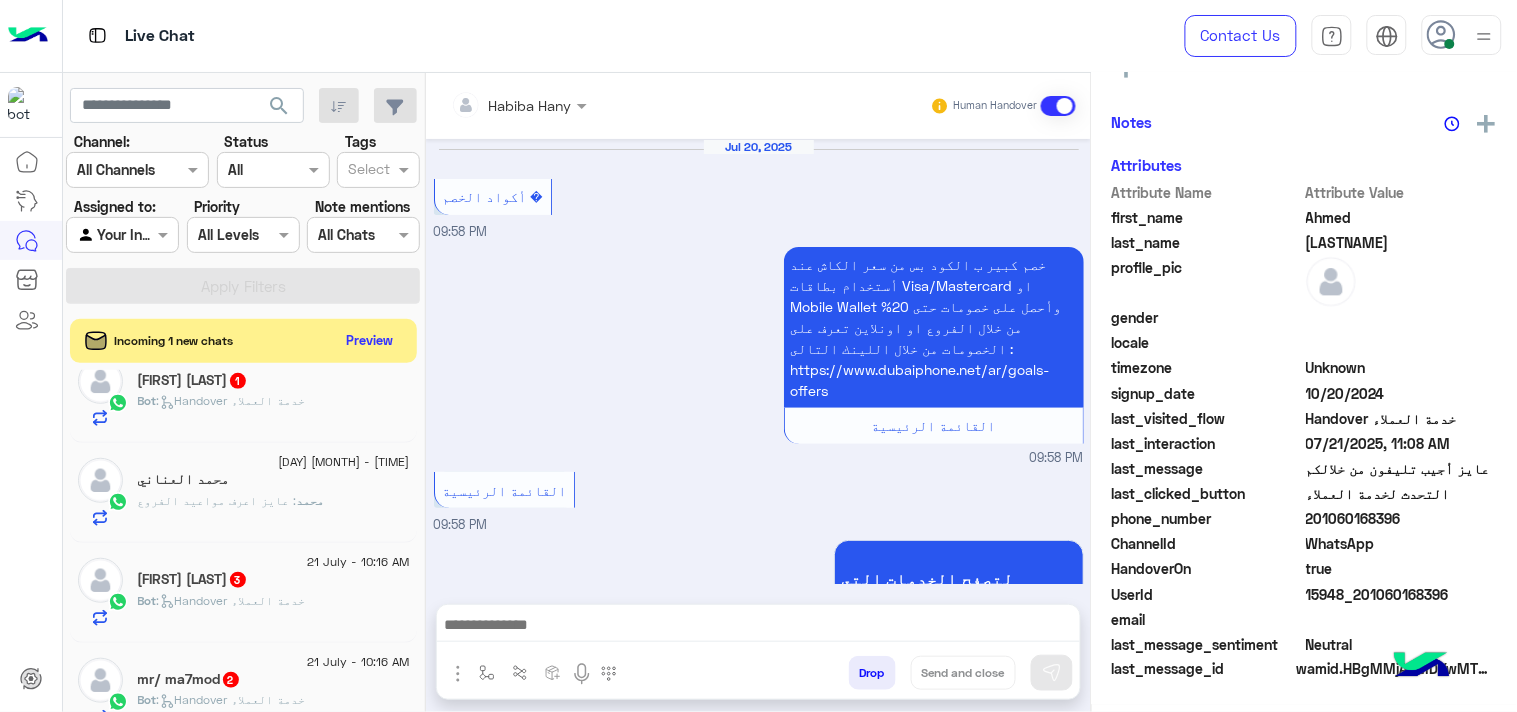 scroll, scrollTop: 333, scrollLeft: 0, axis: vertical 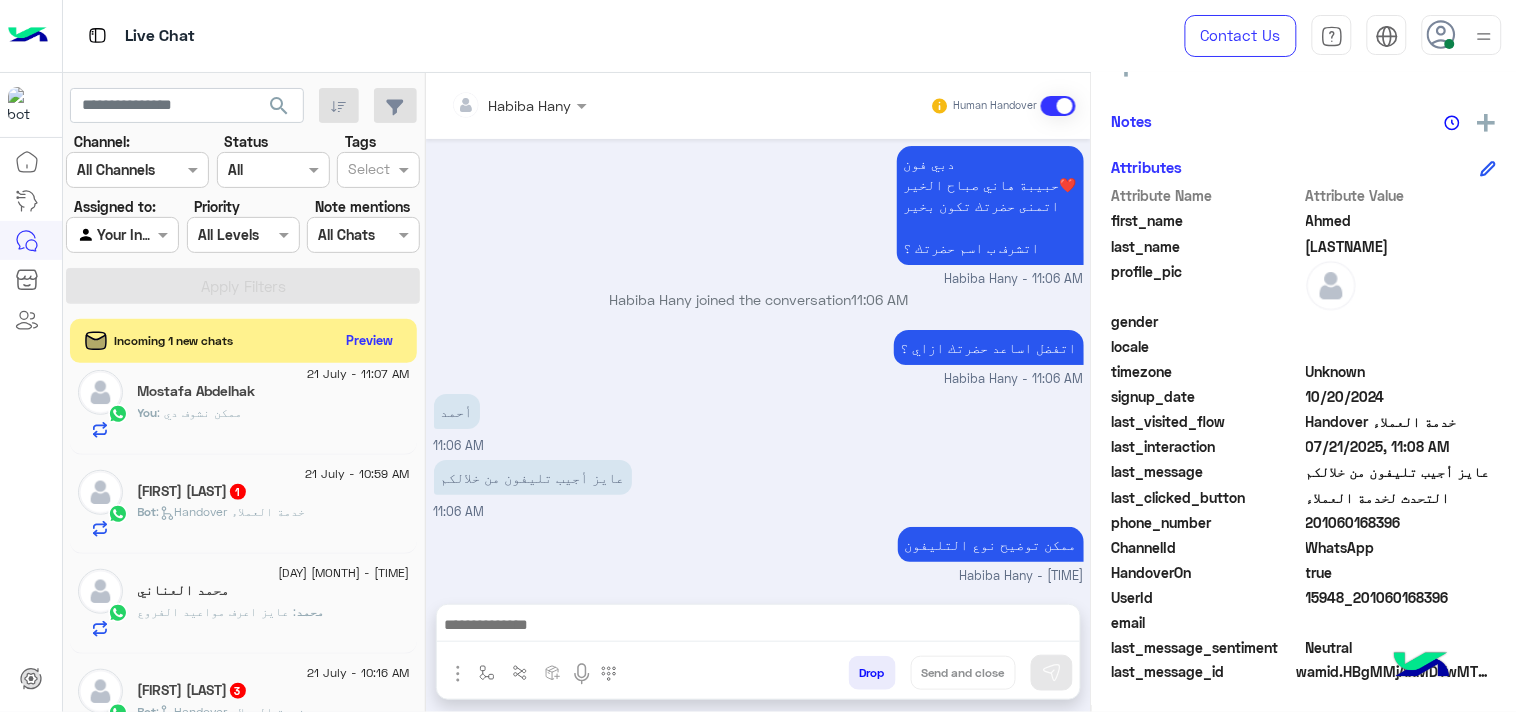 click on "You  : ممكن نشوف دي" 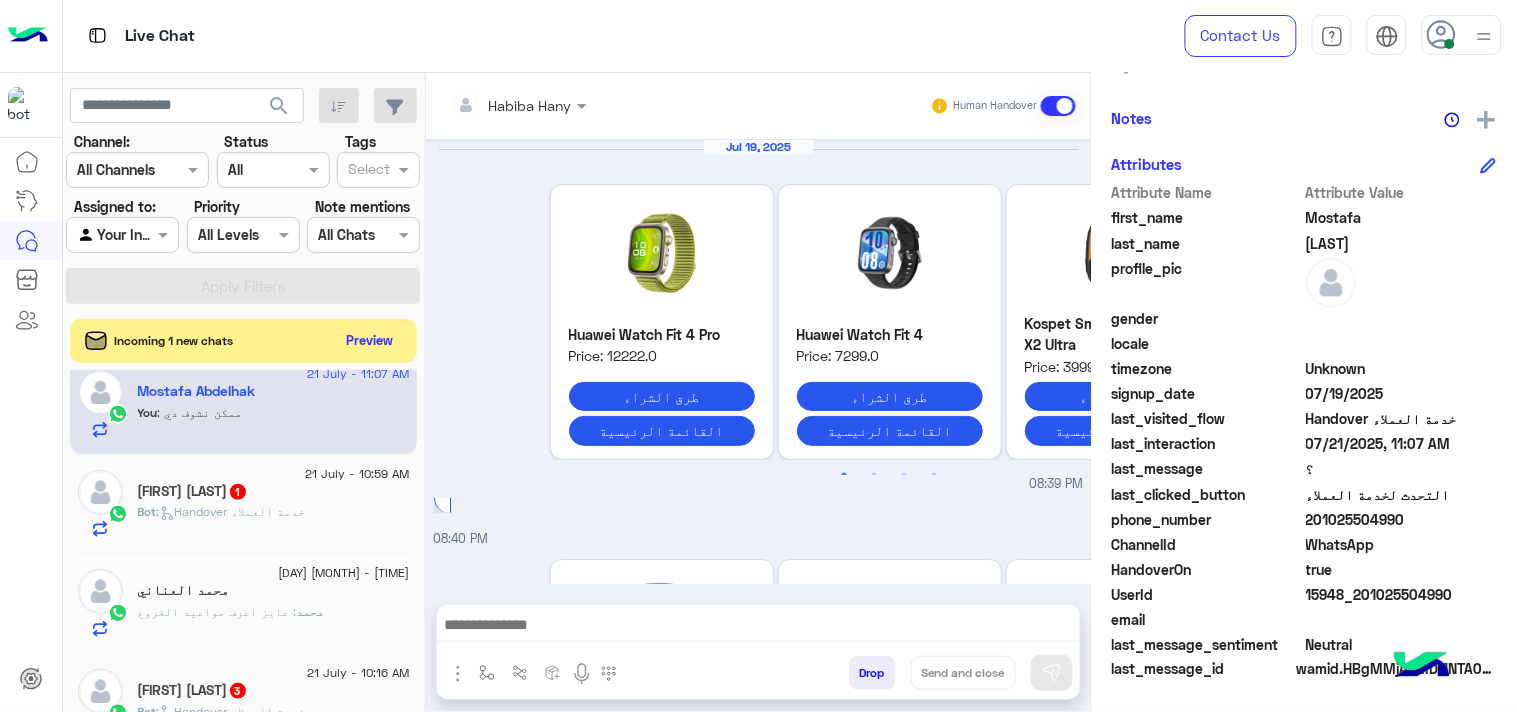 scroll, scrollTop: 387, scrollLeft: 0, axis: vertical 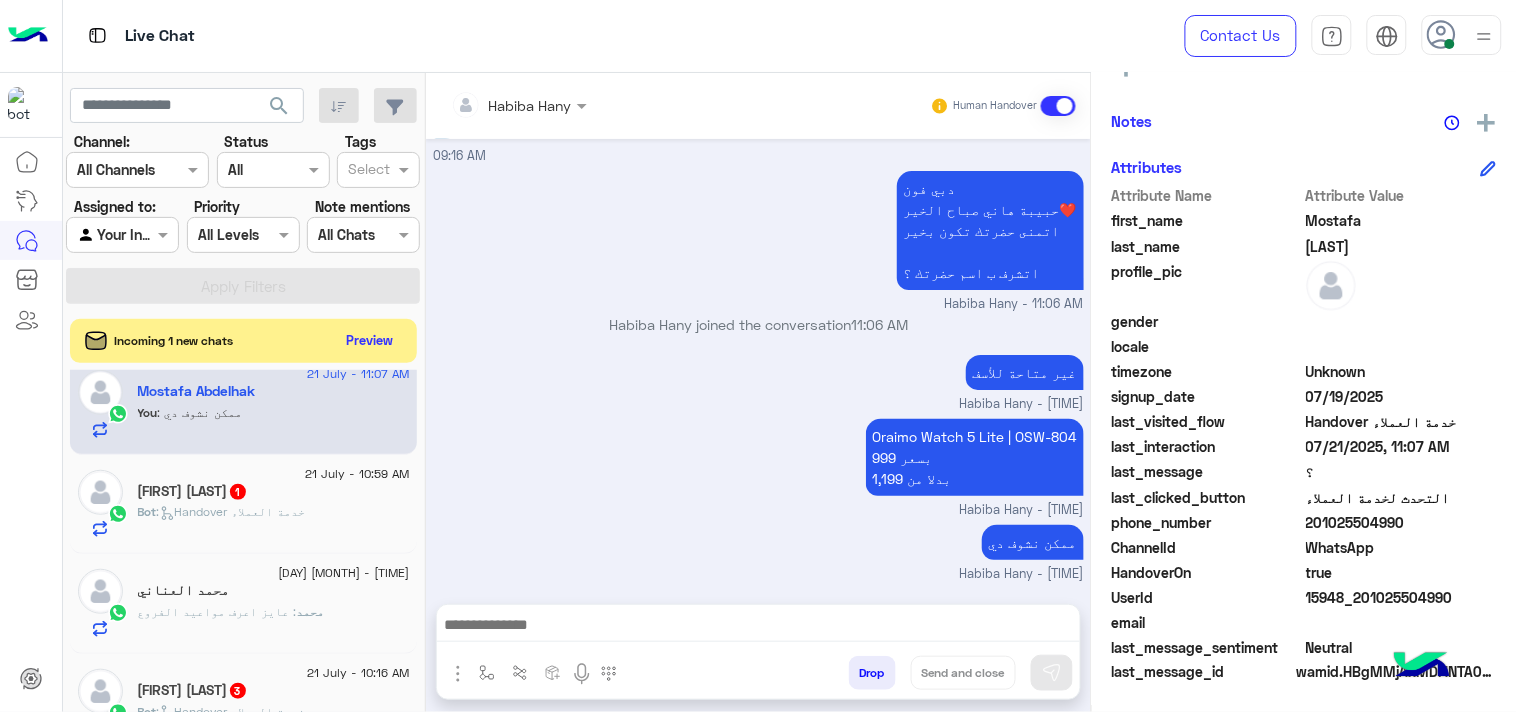 click at bounding box center (758, 627) 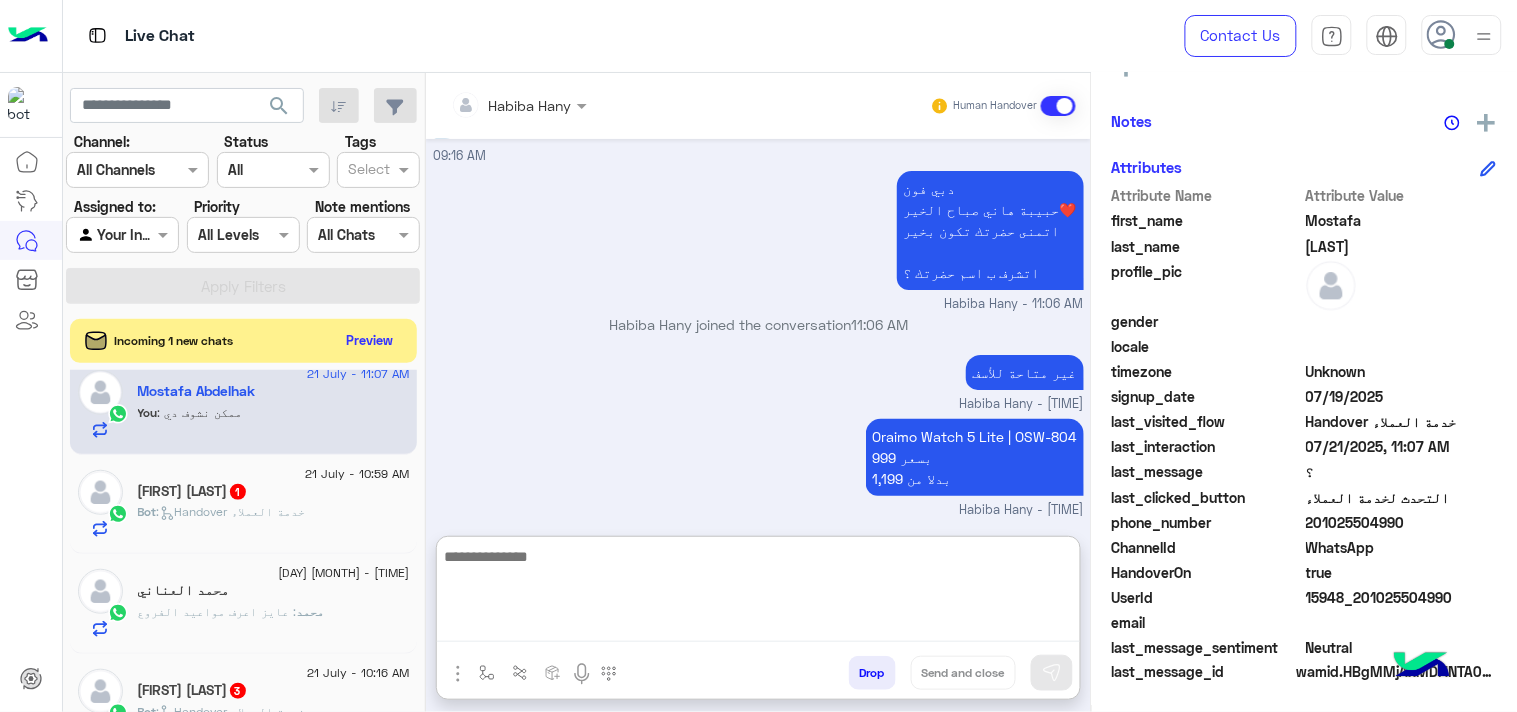 paste on "**********" 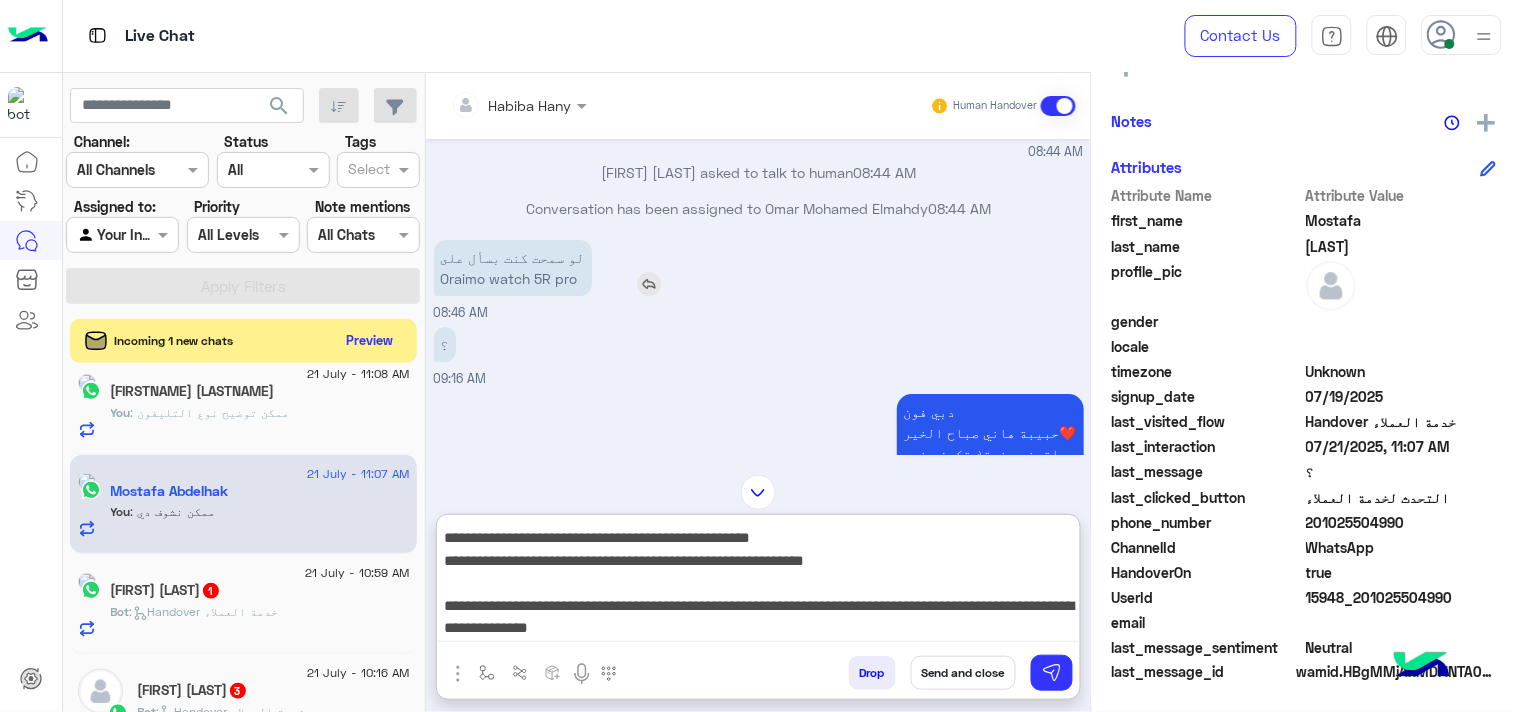 type on "**********" 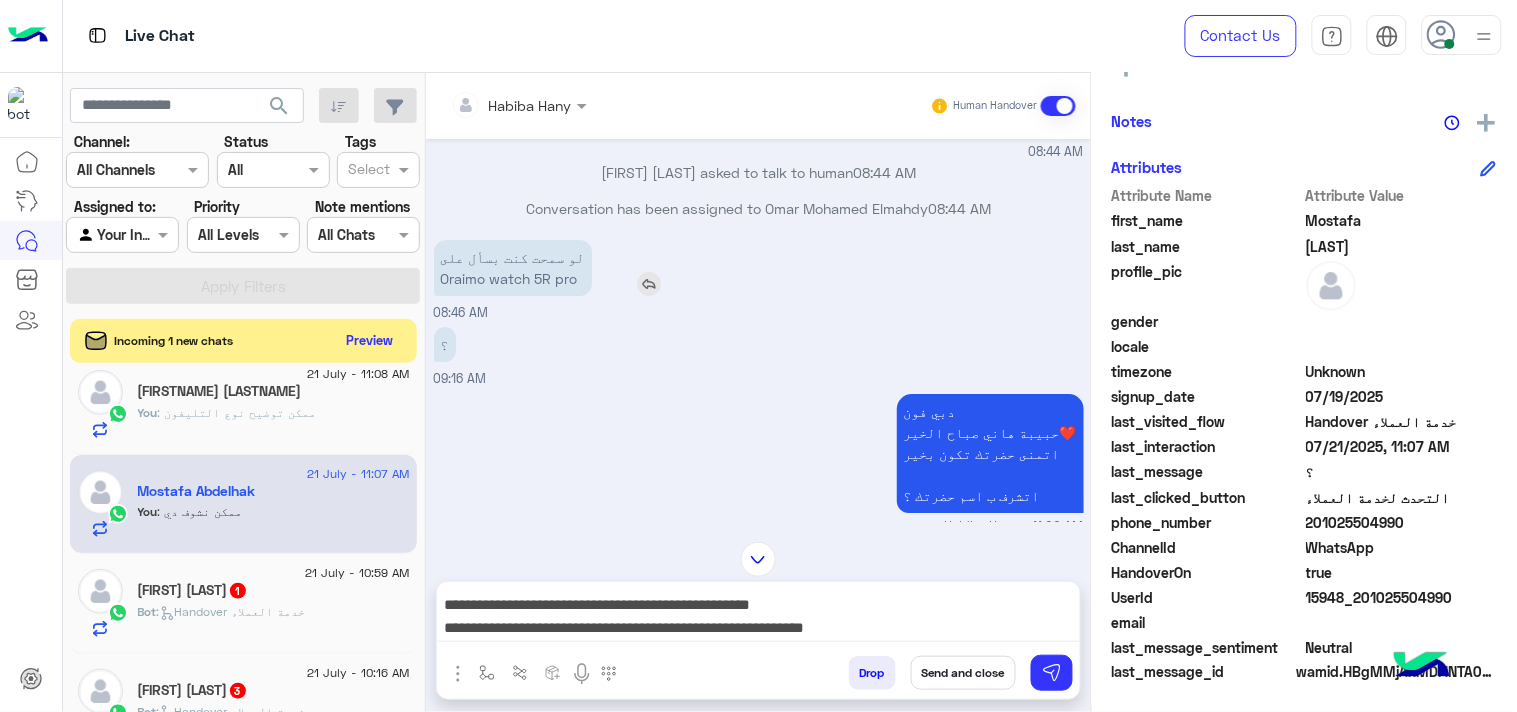 click on "لو سمحت كنت بسأل على  Oraimo watch 5R pro" at bounding box center [513, 268] 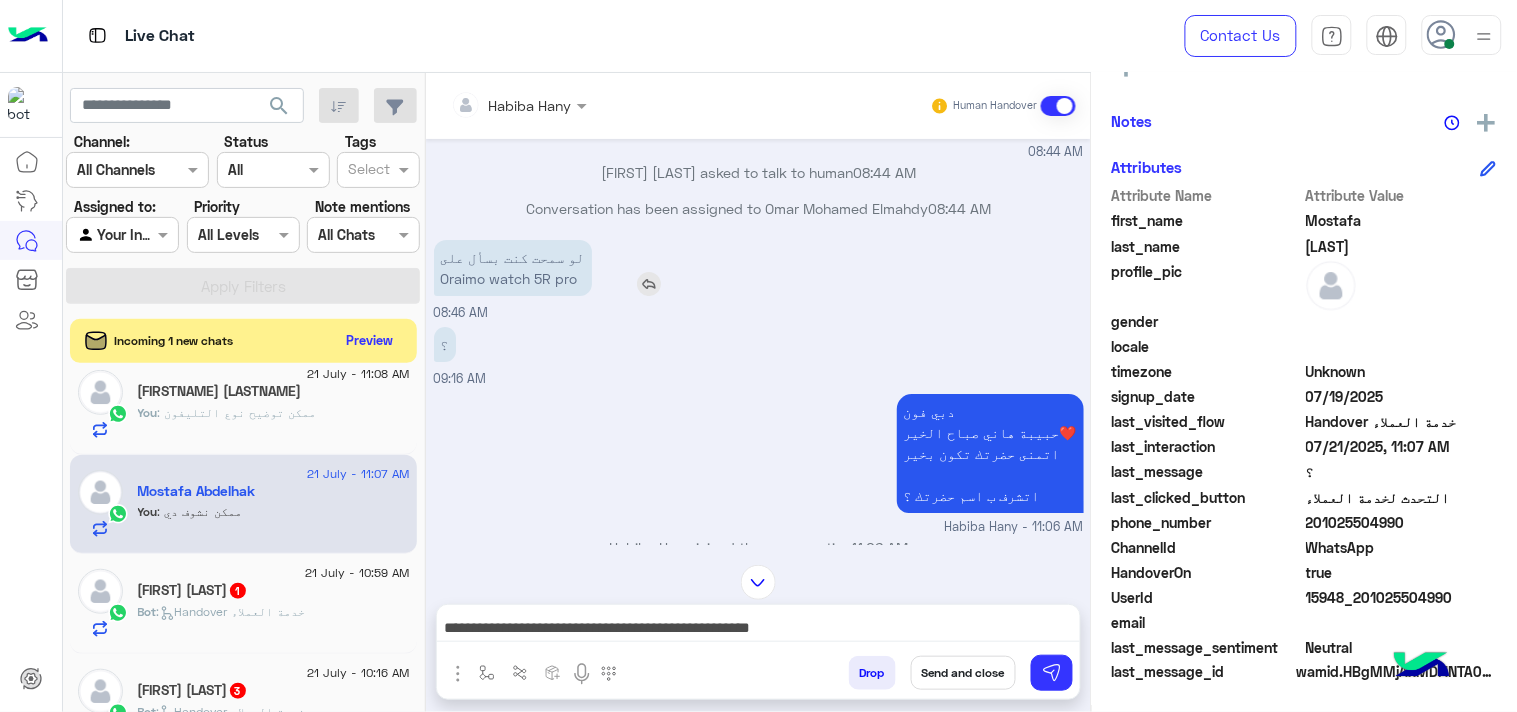 click on "لو سمحت كنت بسأل على  Oraimo watch 5R pro" at bounding box center [513, 268] 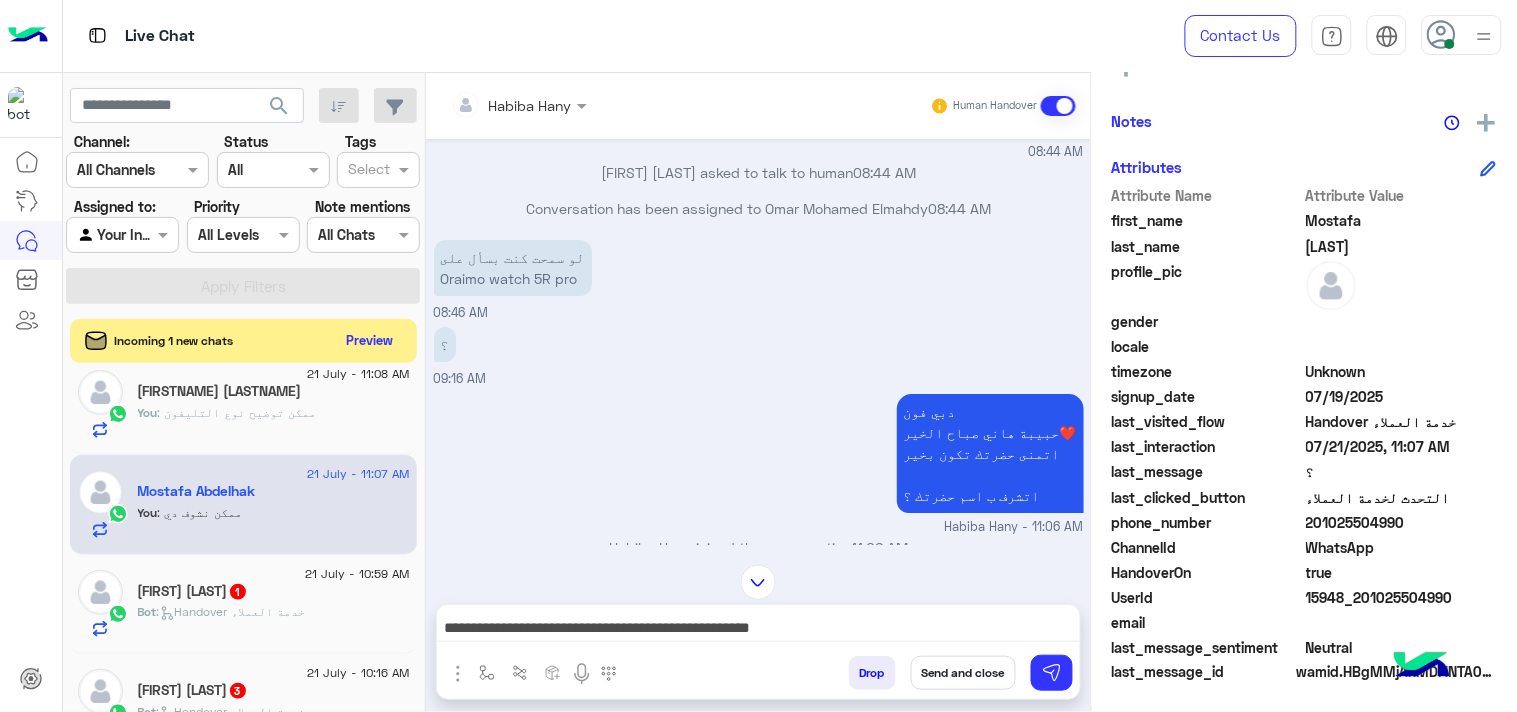 click on "201025504990" 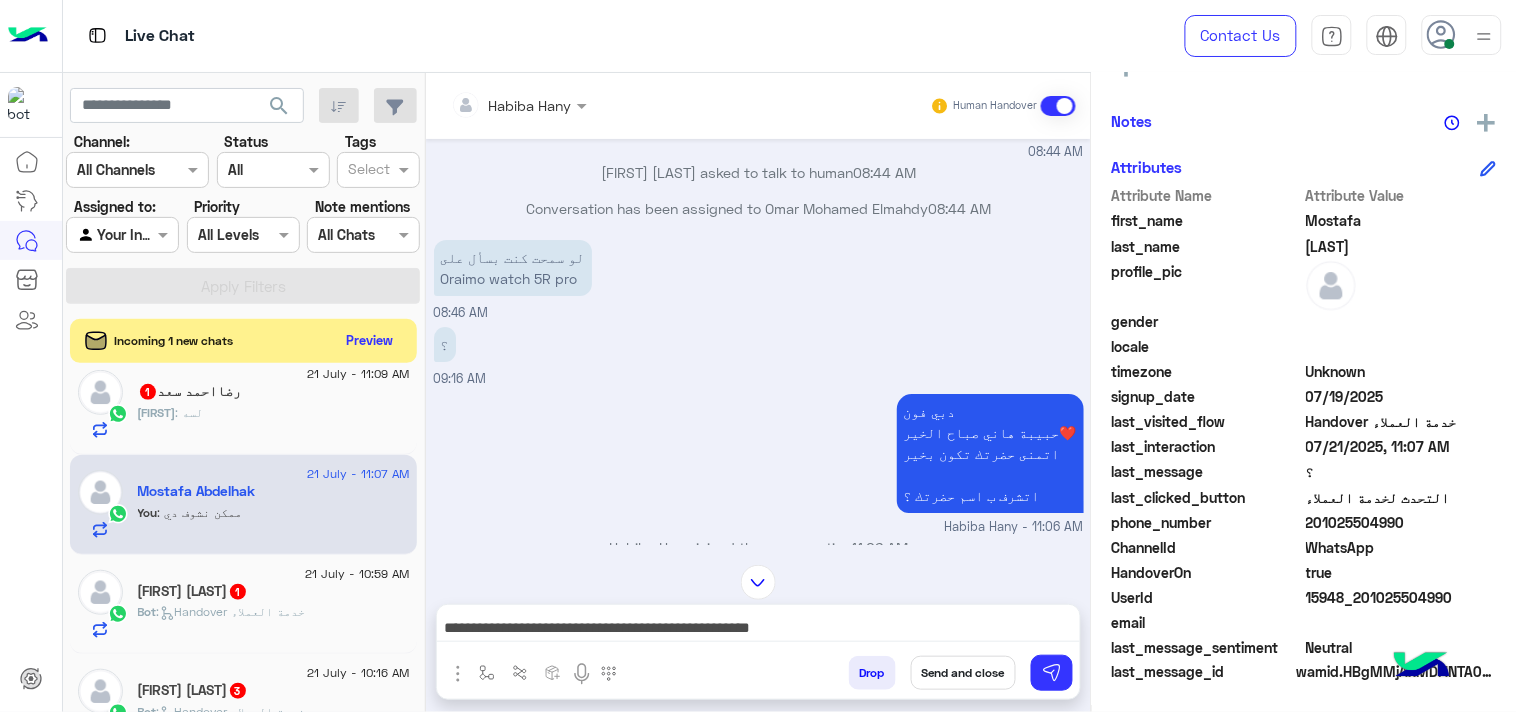 click on "Send and close" at bounding box center (963, 673) 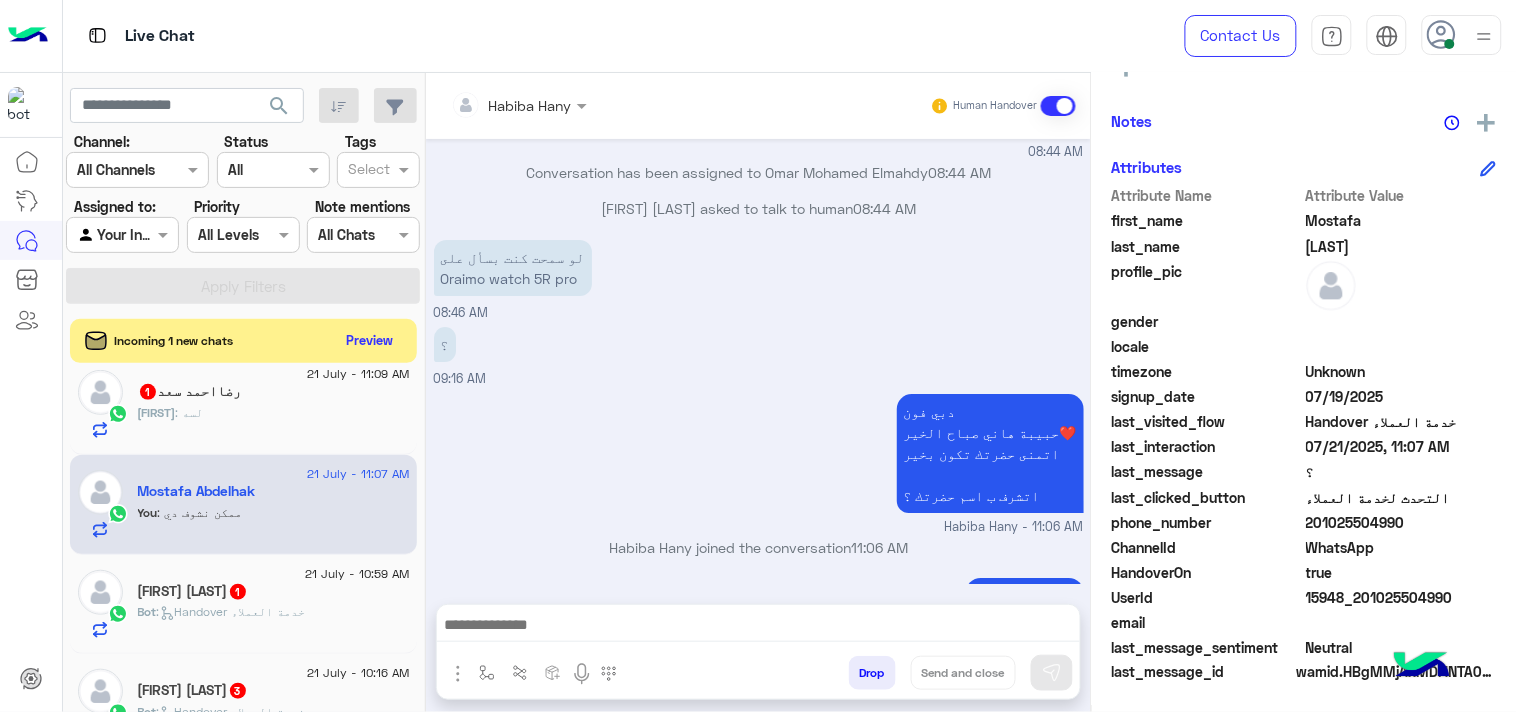 scroll, scrollTop: 0, scrollLeft: 0, axis: both 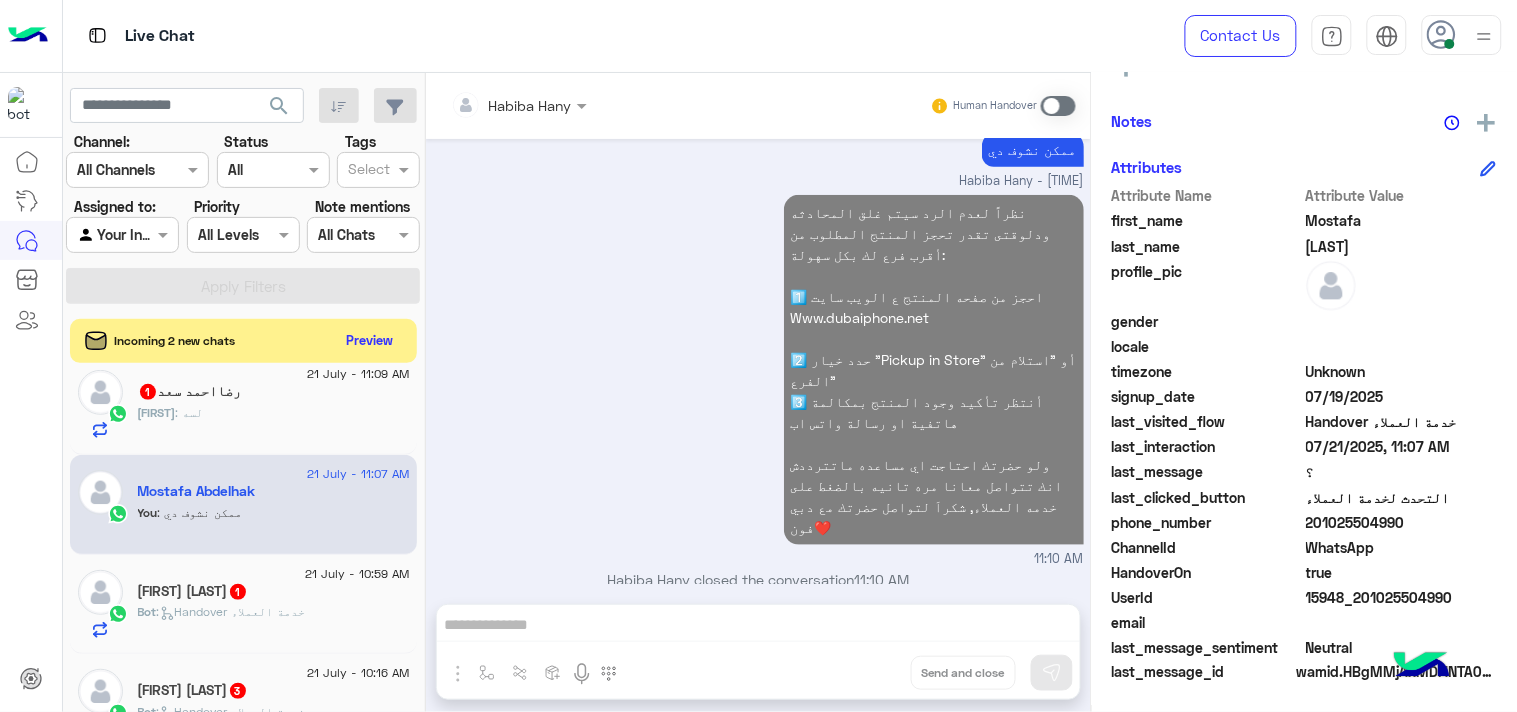 click on "[FIRST] : لسه" 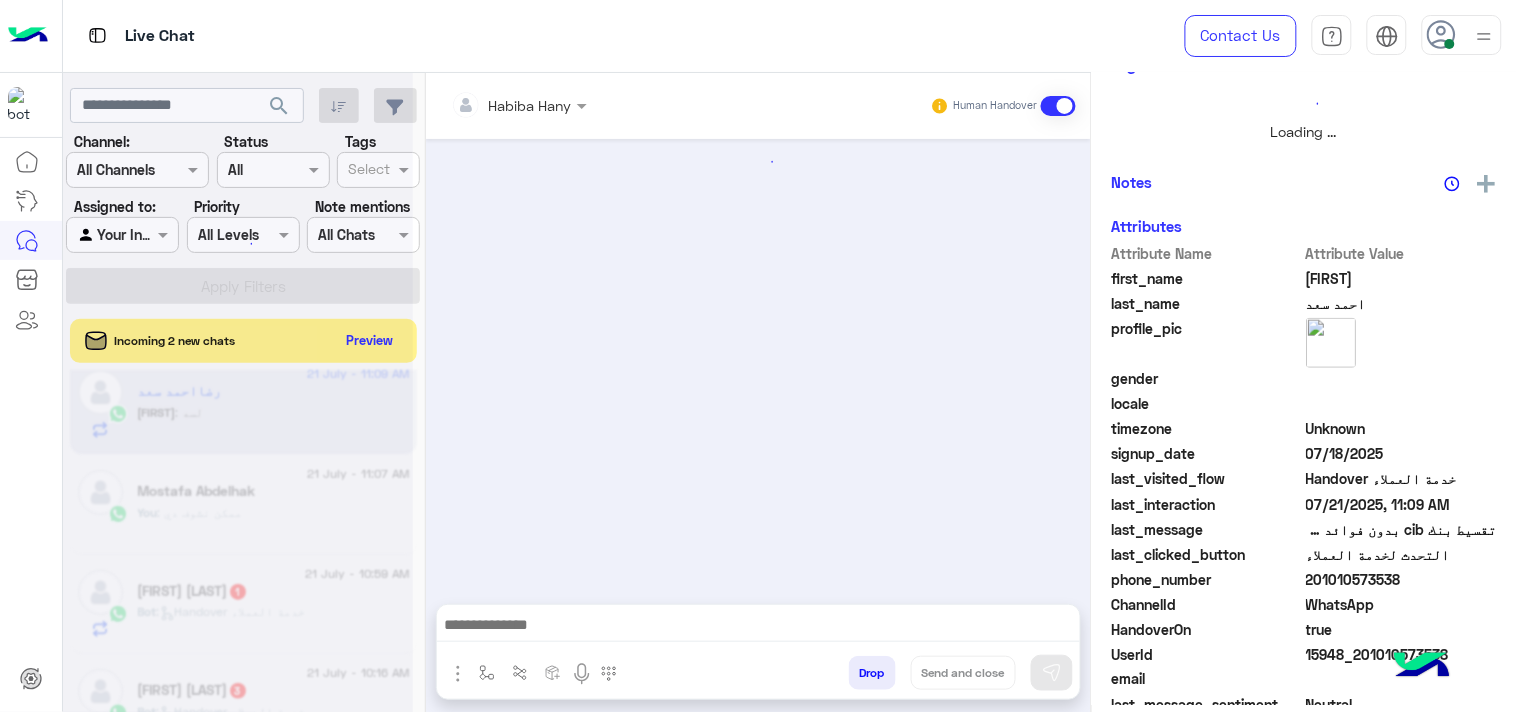 scroll, scrollTop: 446, scrollLeft: 0, axis: vertical 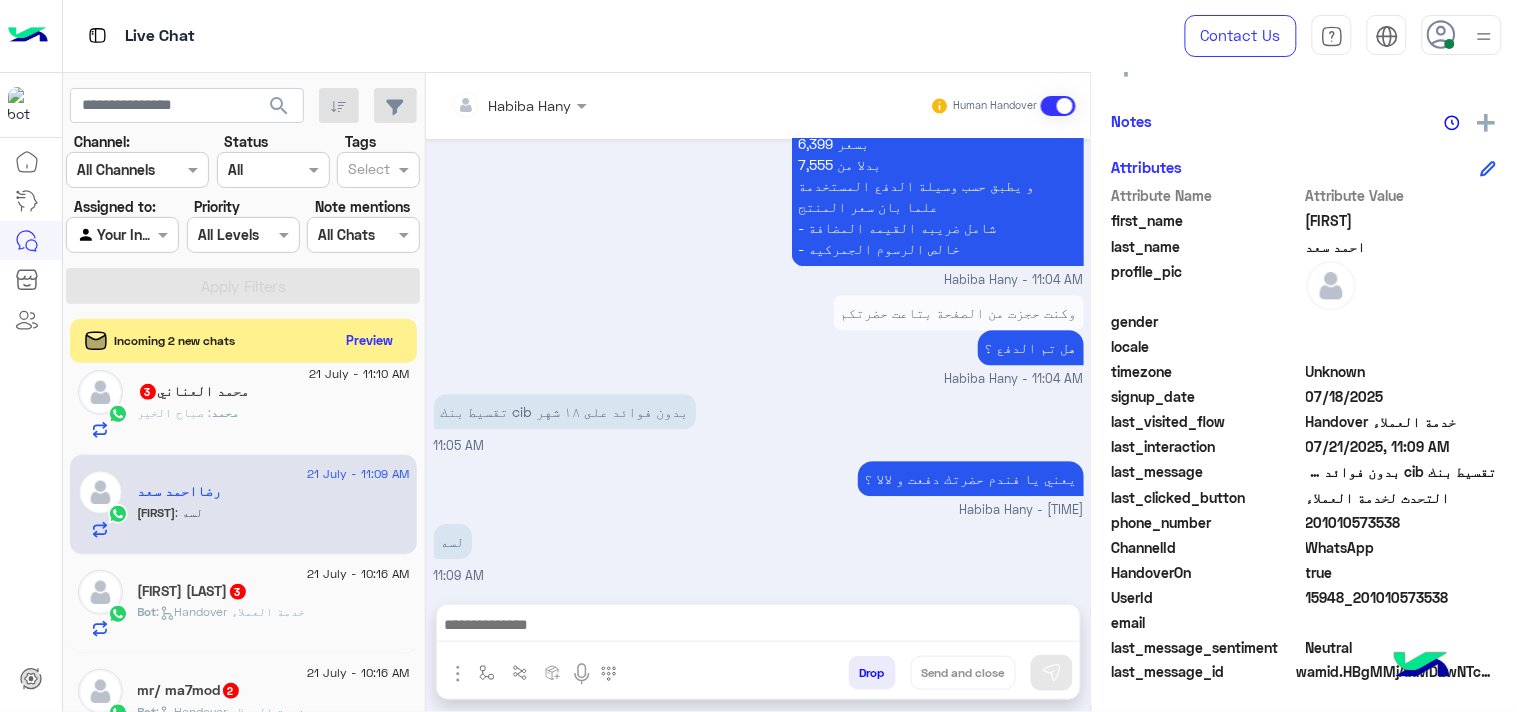 click at bounding box center (758, 630) 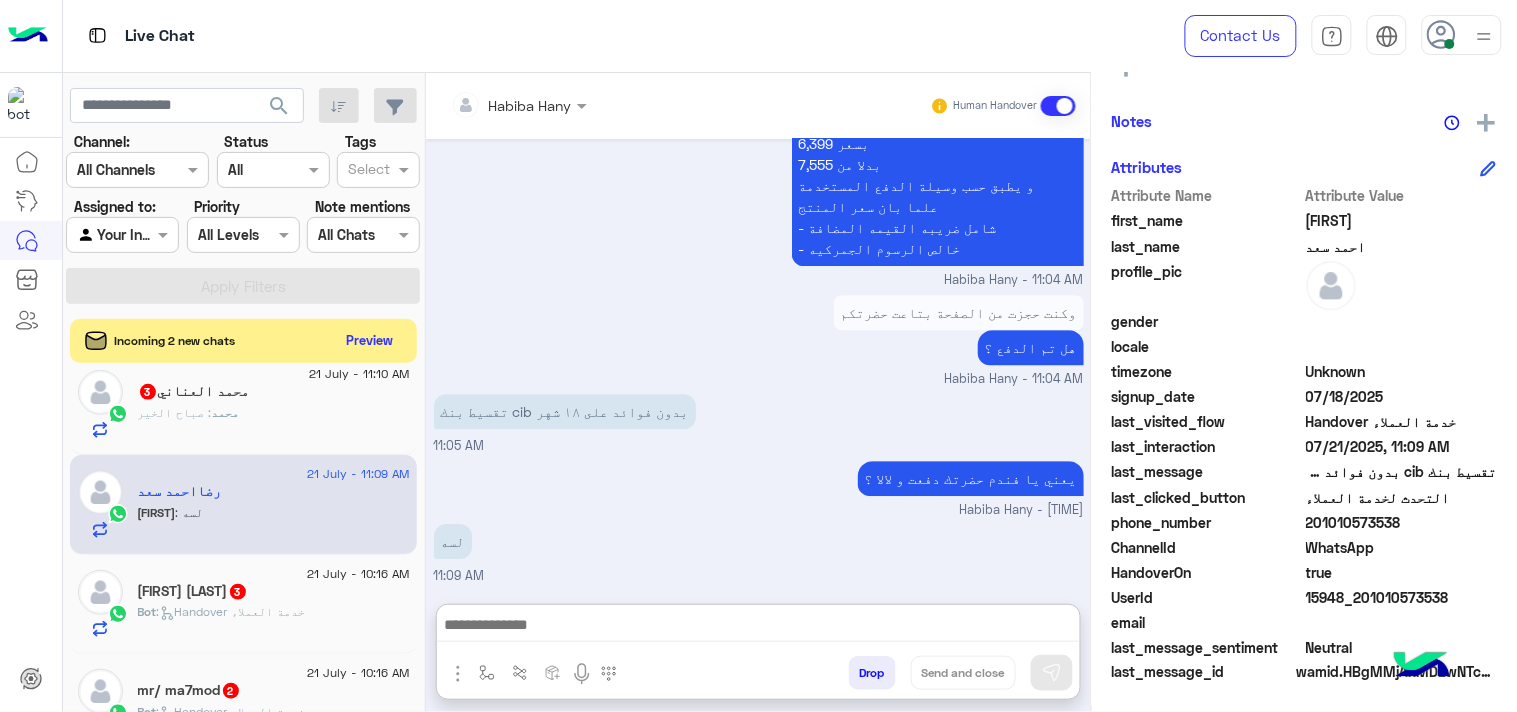 click at bounding box center [758, 627] 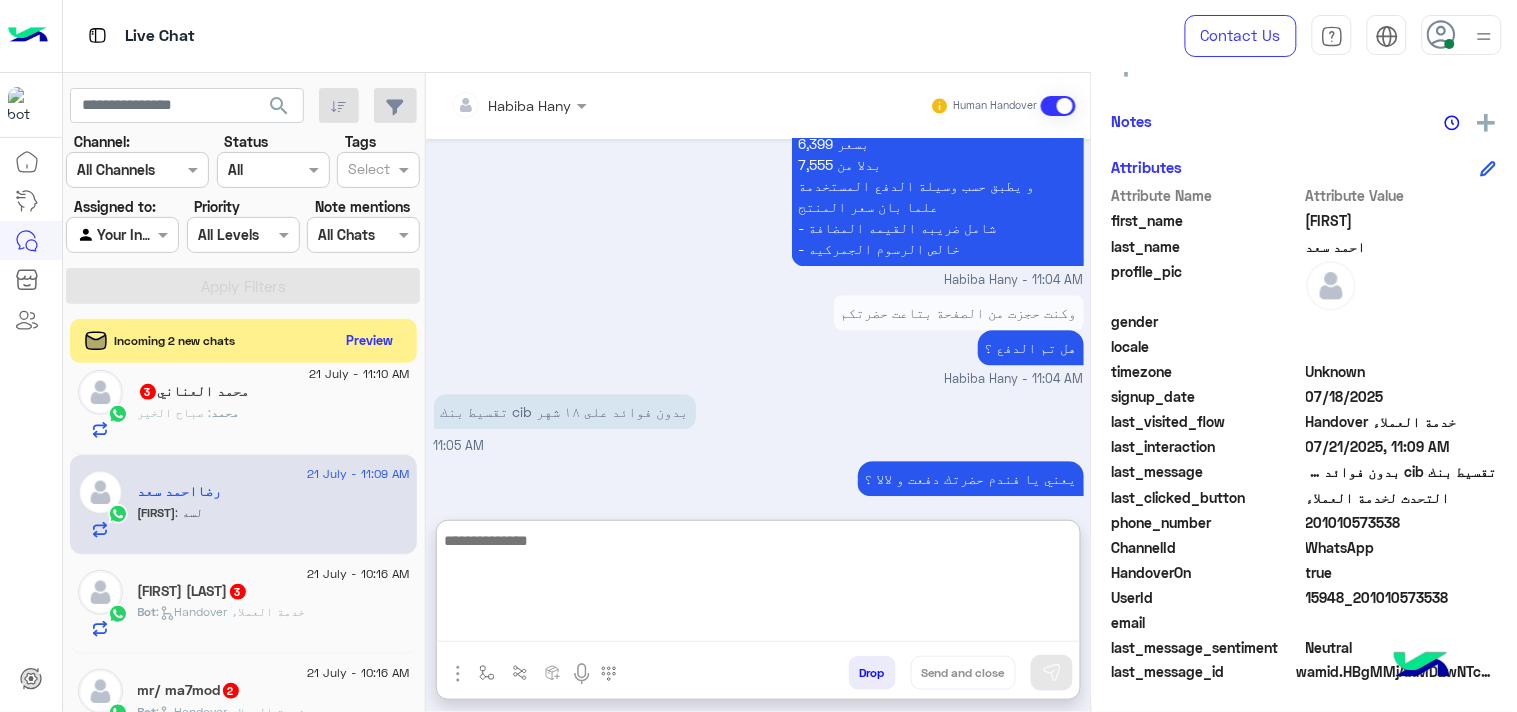 paste on "**********" 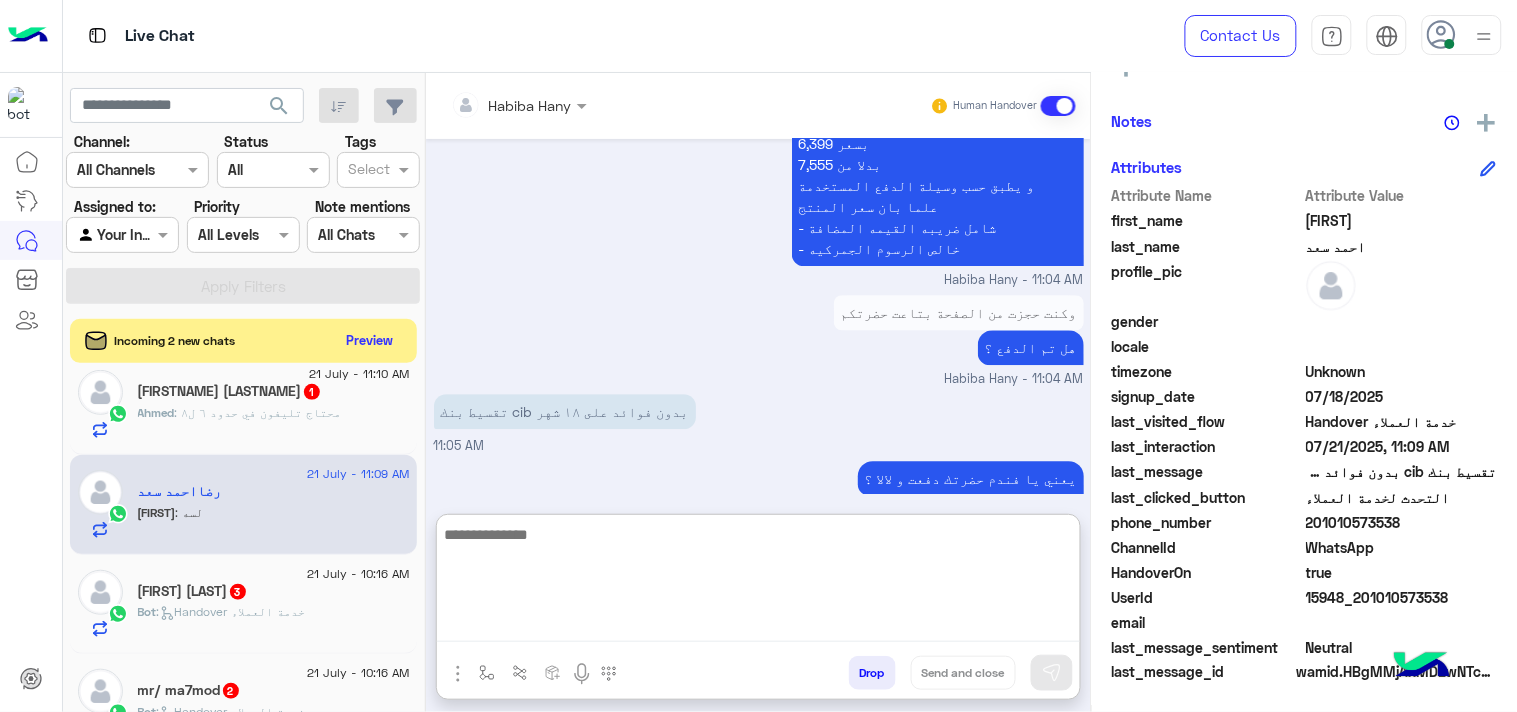 scroll, scrollTop: 1547, scrollLeft: 0, axis: vertical 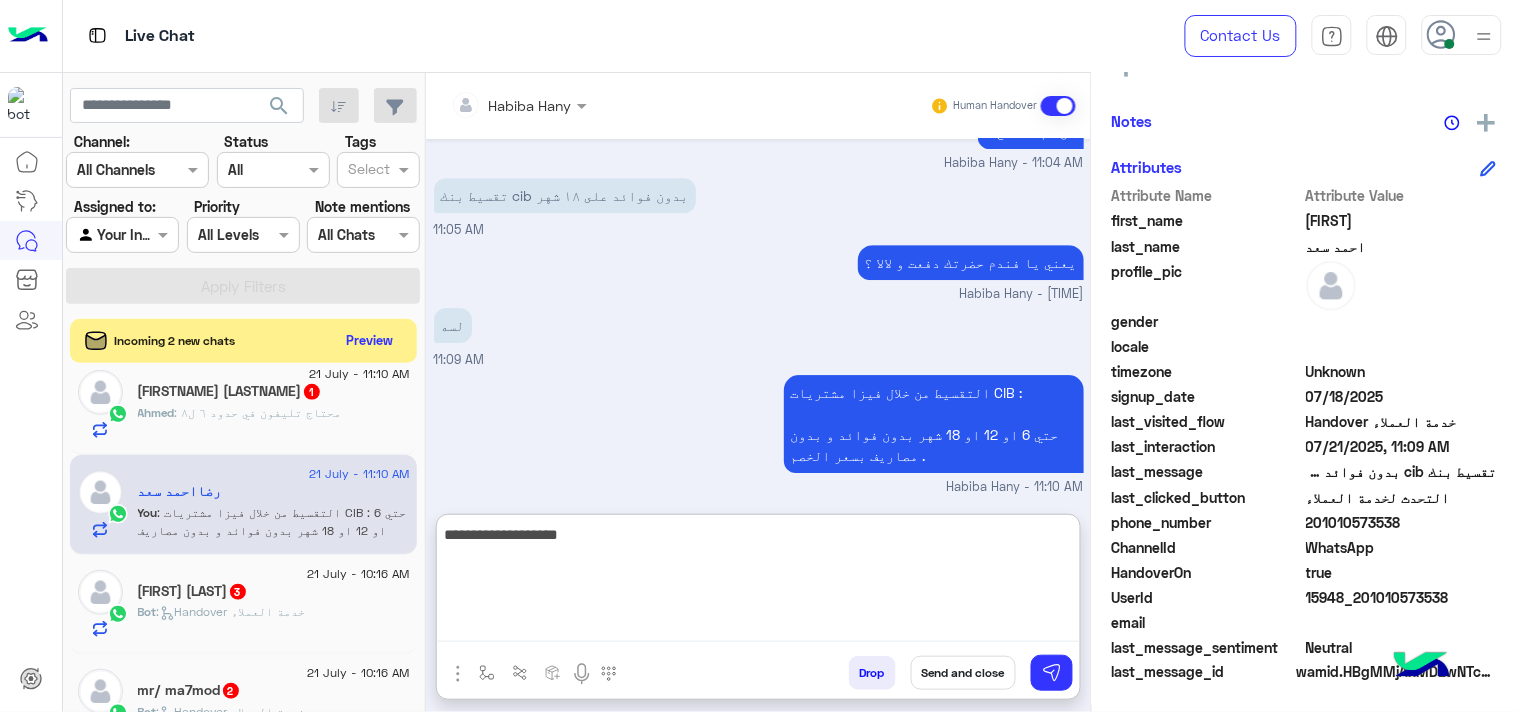 type on "**********" 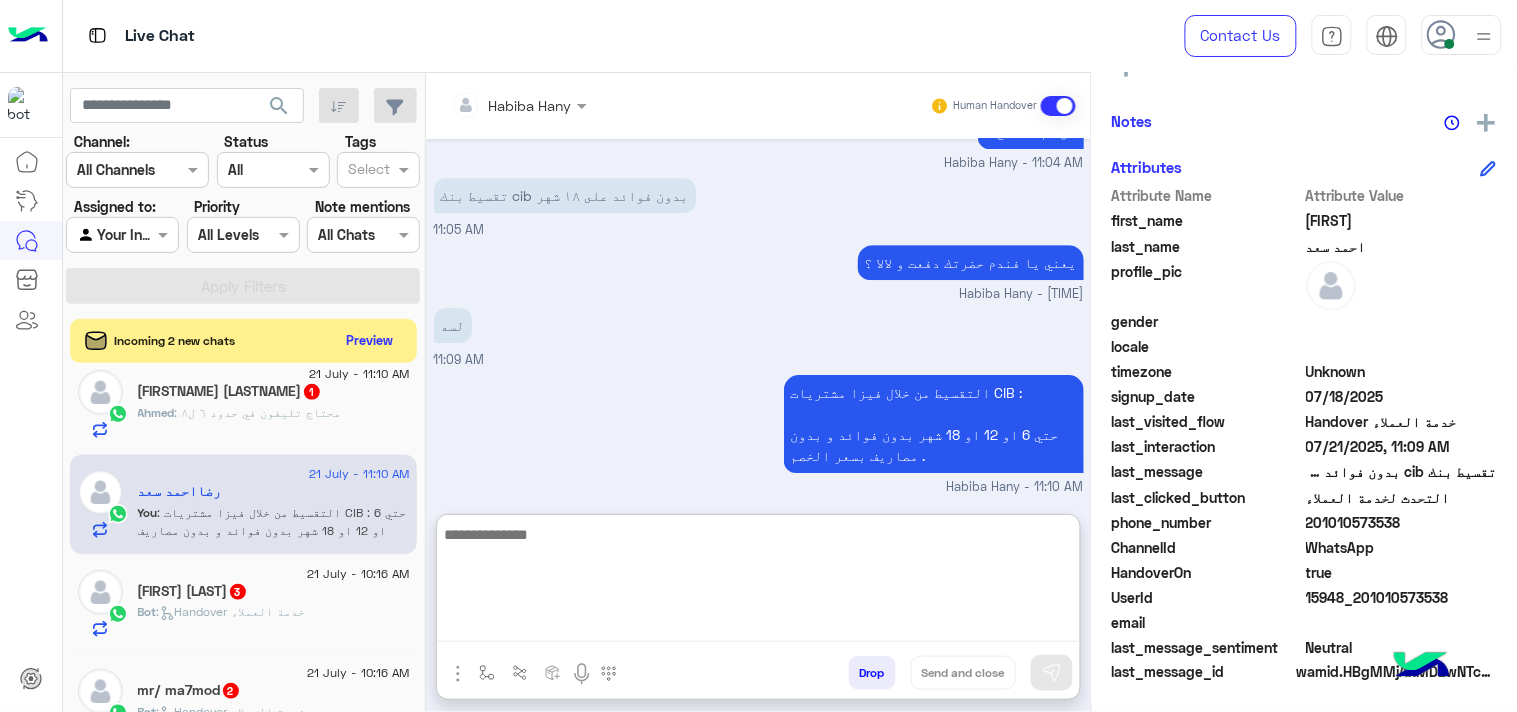 scroll, scrollTop: 1612, scrollLeft: 0, axis: vertical 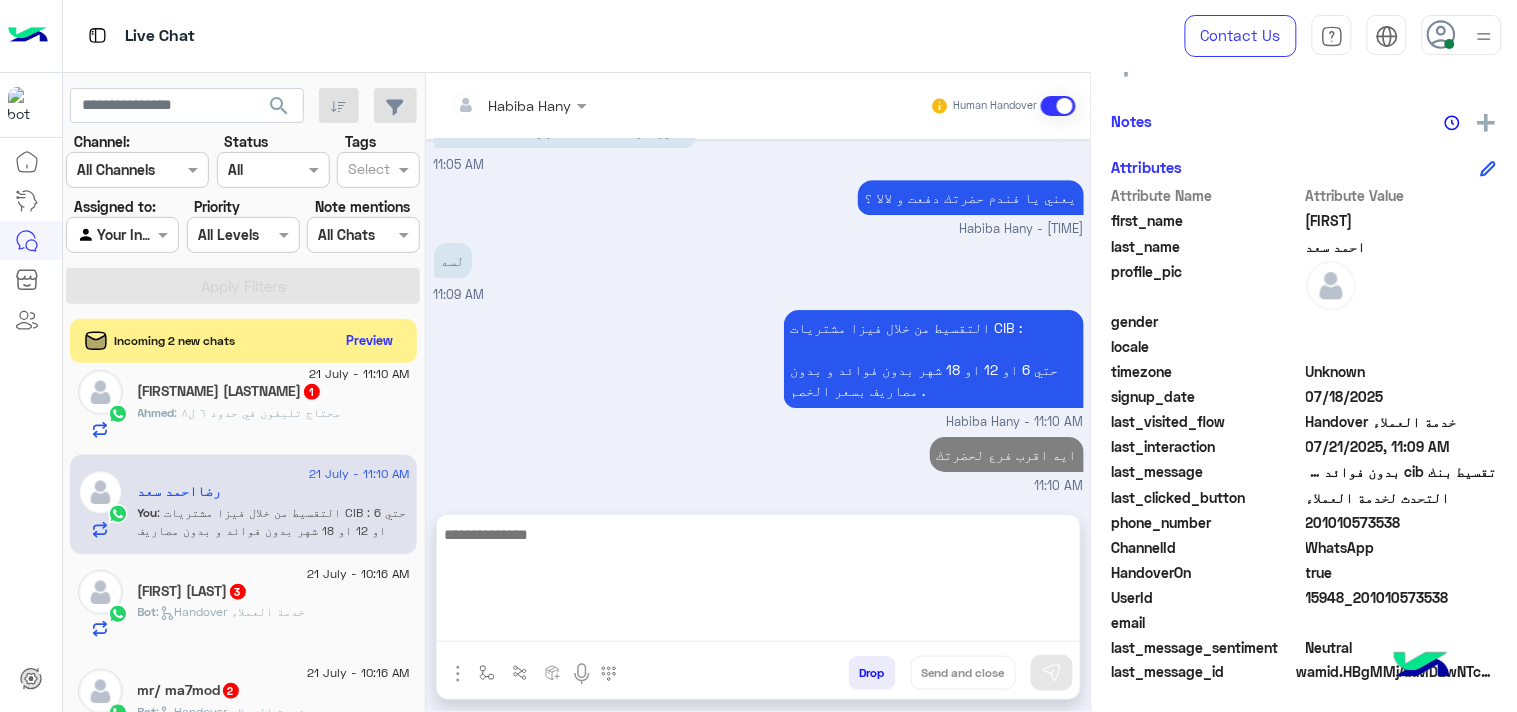 click on ": محتاج تليفون في حدود ٦ ل٨" 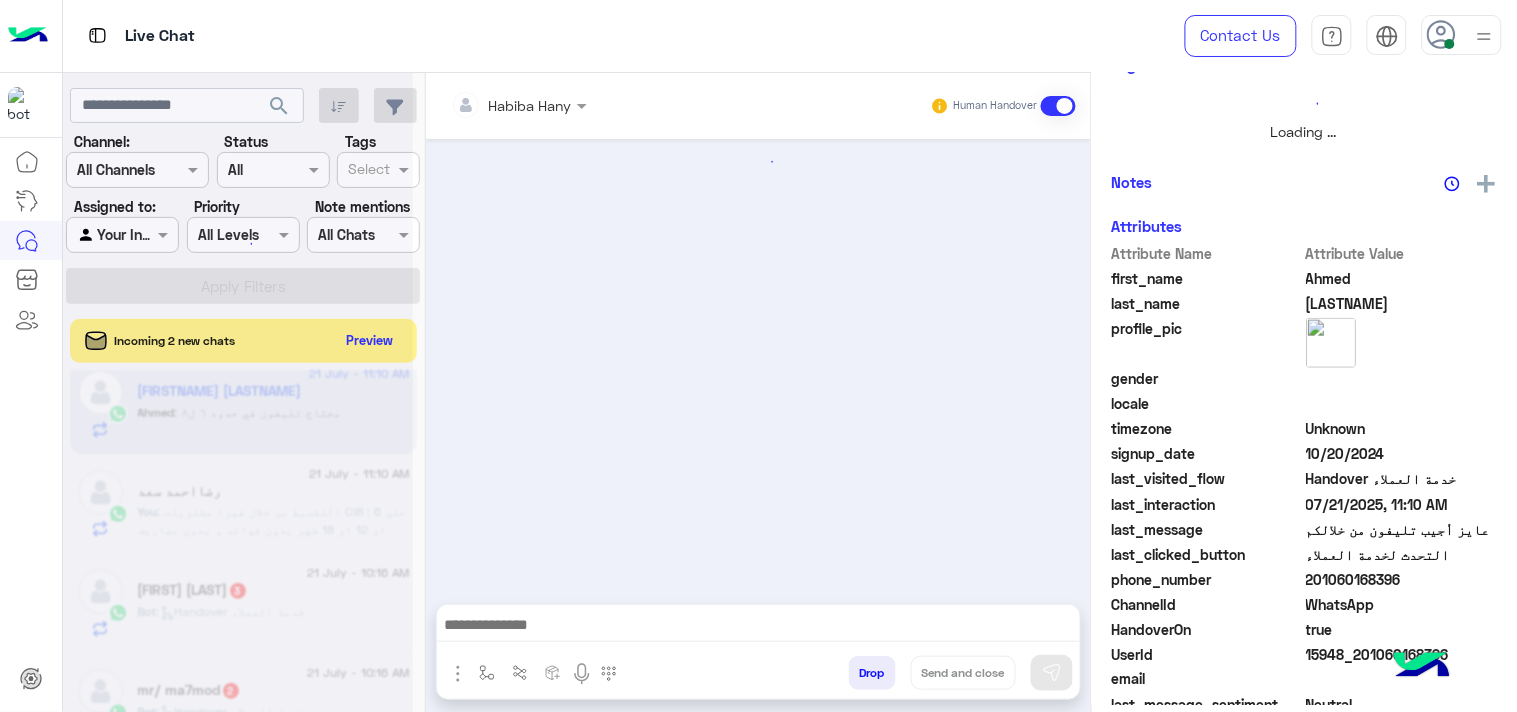 scroll, scrollTop: 0, scrollLeft: 0, axis: both 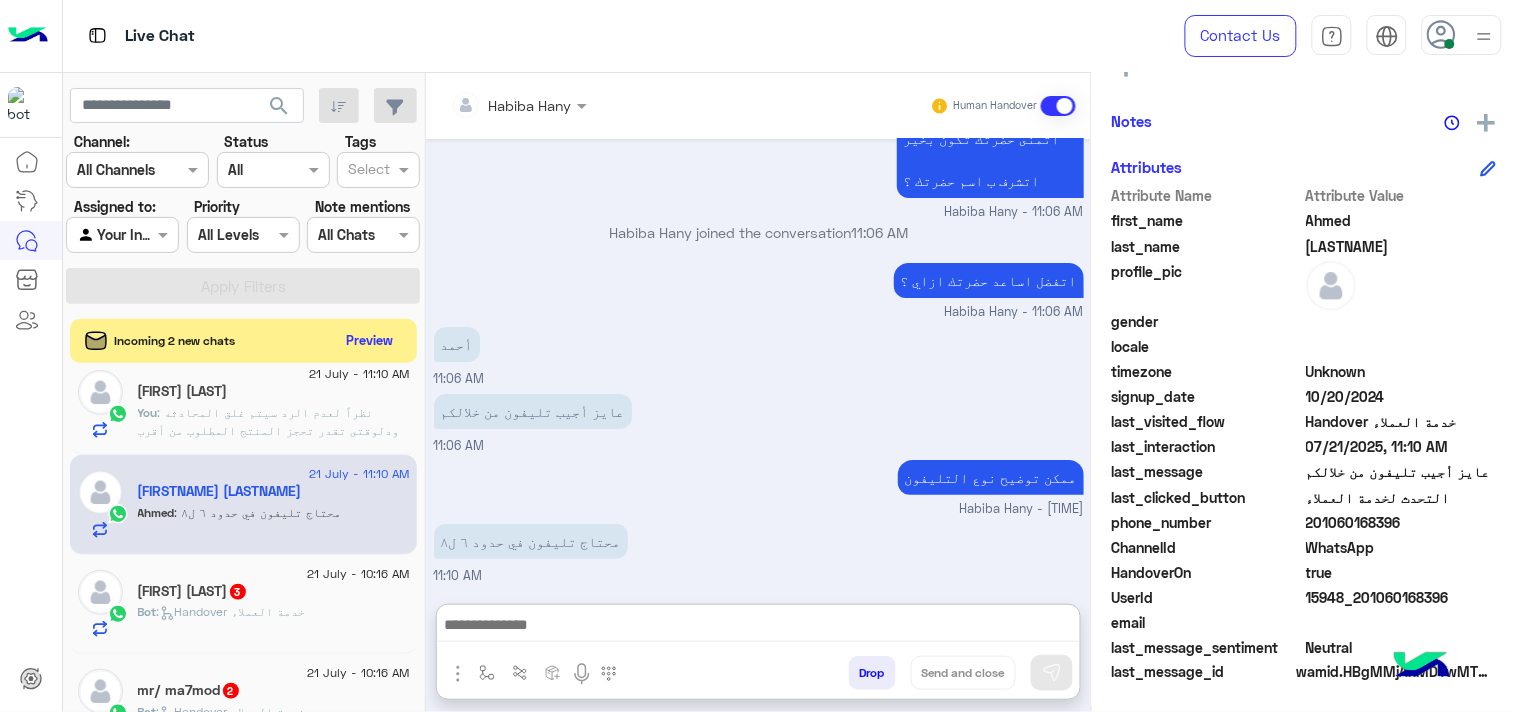 click at bounding box center (758, 627) 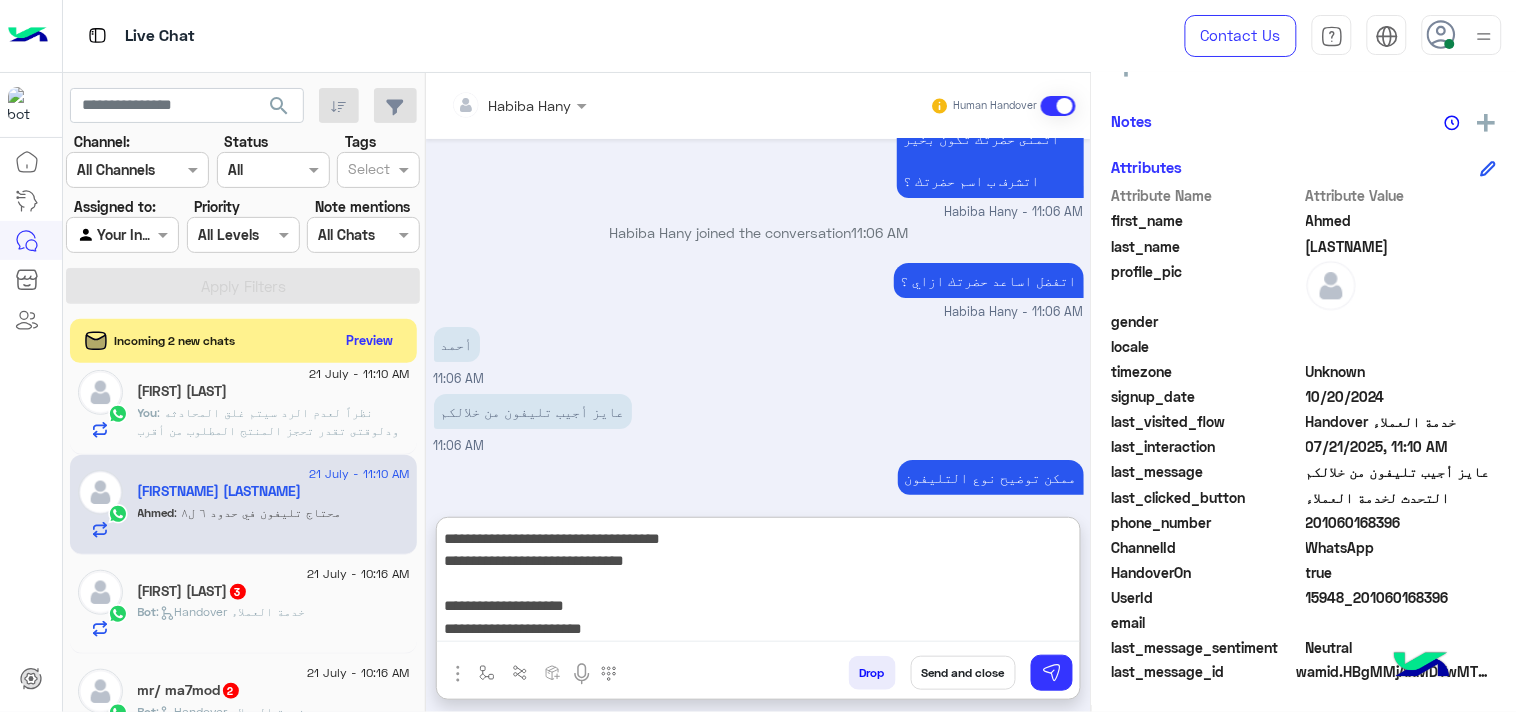 scroll, scrollTop: 20, scrollLeft: 0, axis: vertical 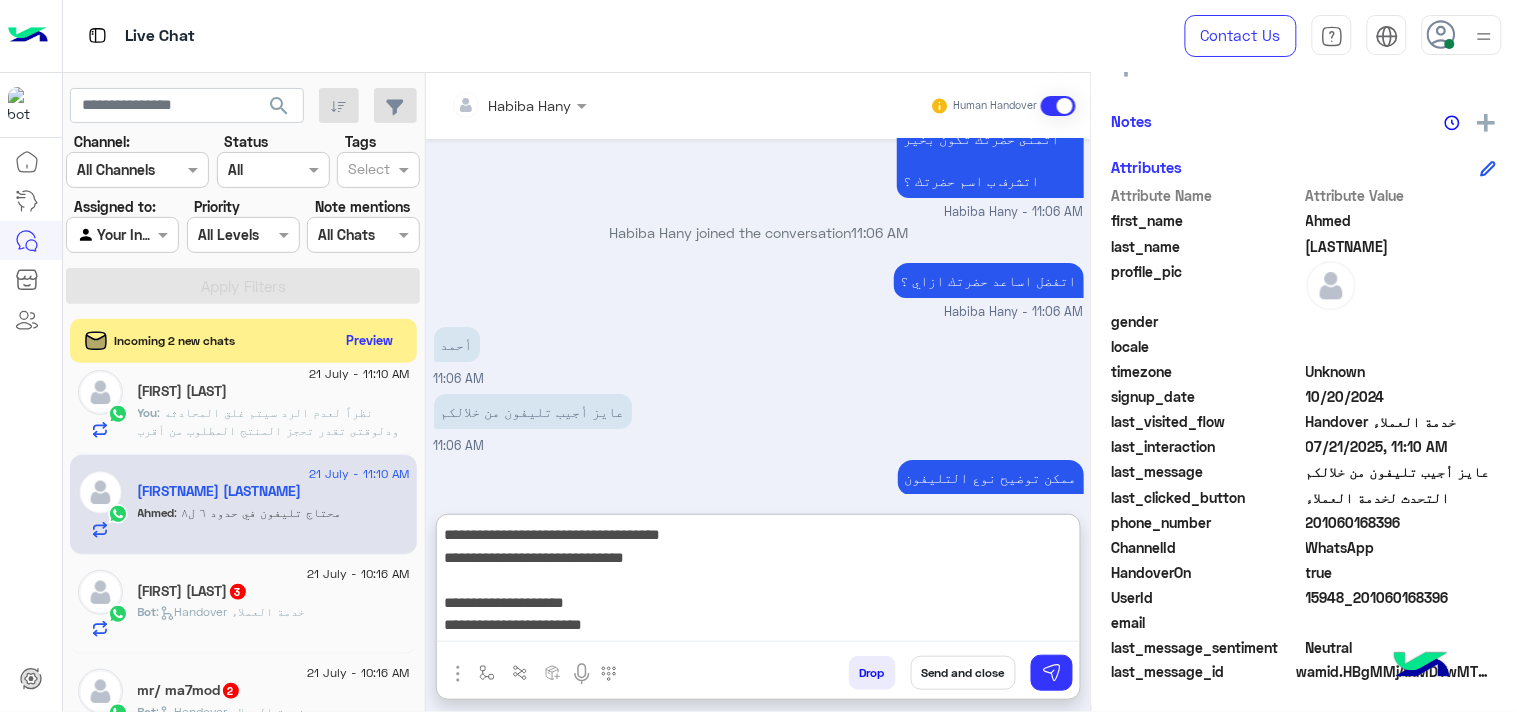 click on "**********" at bounding box center (758, 582) 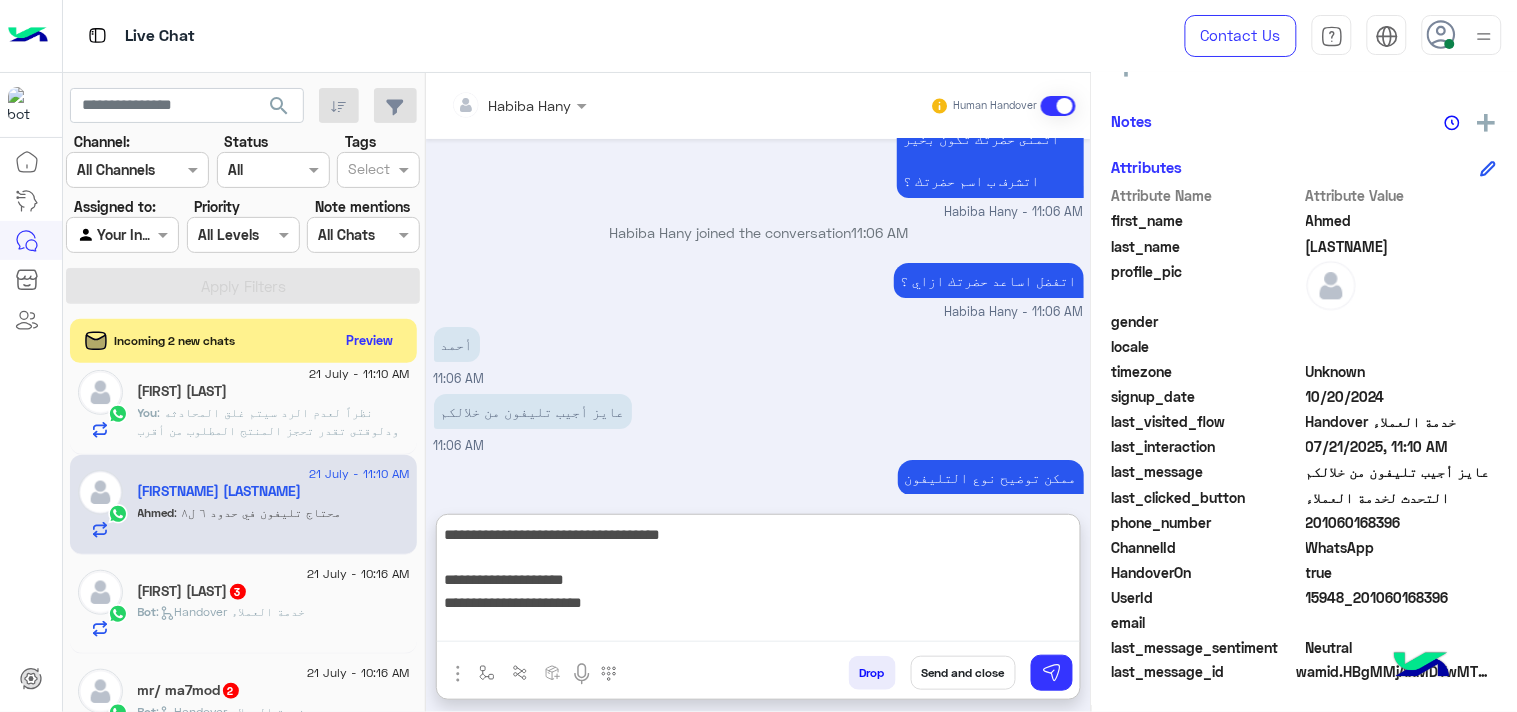 scroll, scrollTop: 0, scrollLeft: 0, axis: both 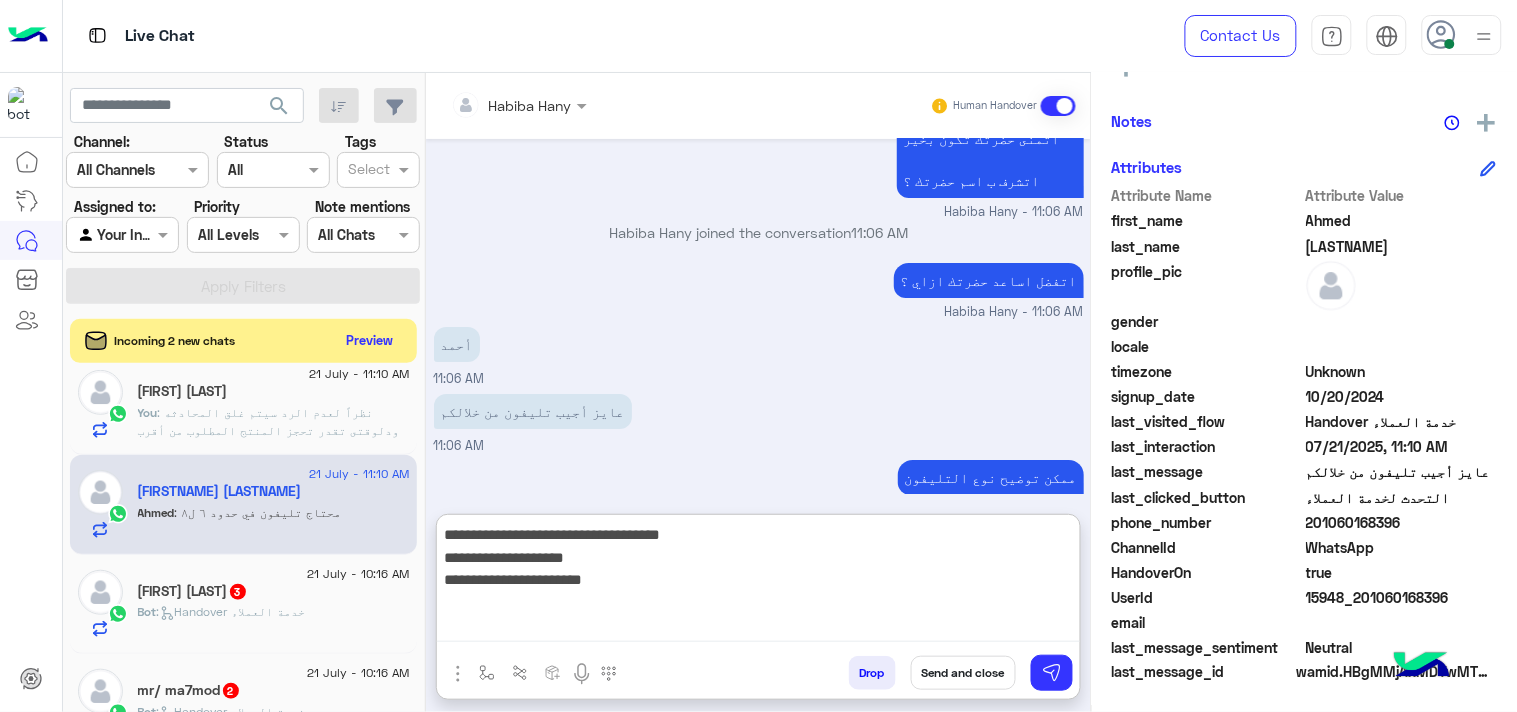drag, startPoint x: 491, startPoint y: 554, endPoint x: 698, endPoint y: 558, distance: 207.03865 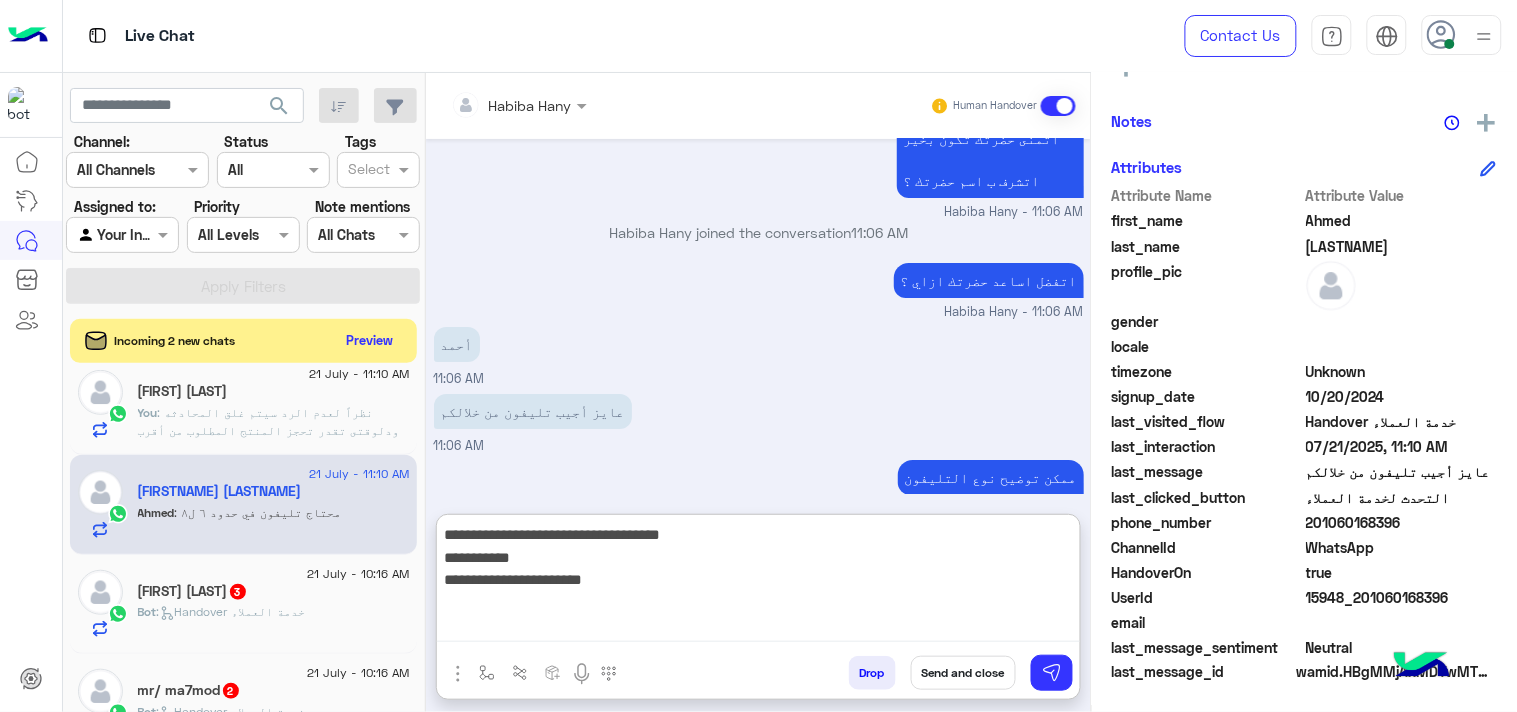 drag, startPoint x: 484, startPoint y: 578, endPoint x: 754, endPoint y: 576, distance: 270.00742 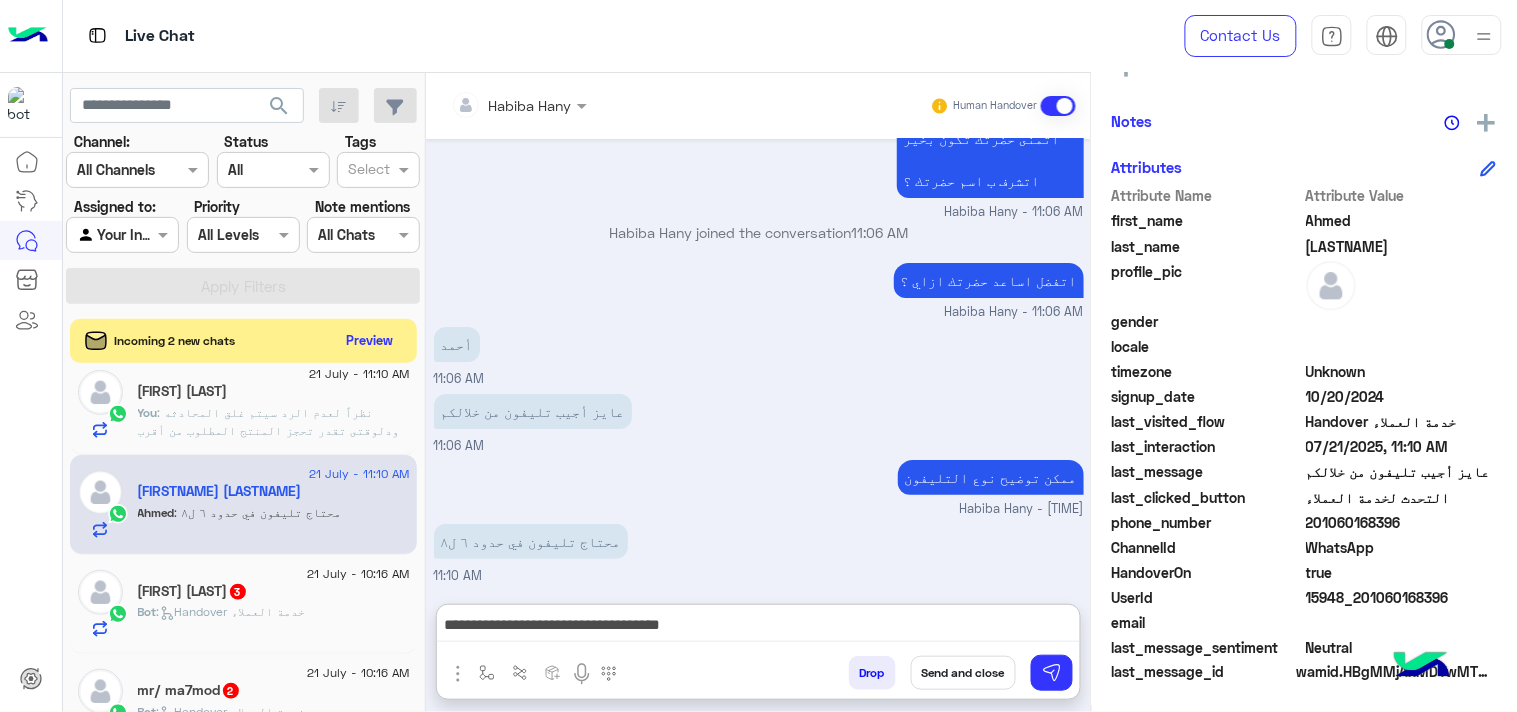paste on "**********" 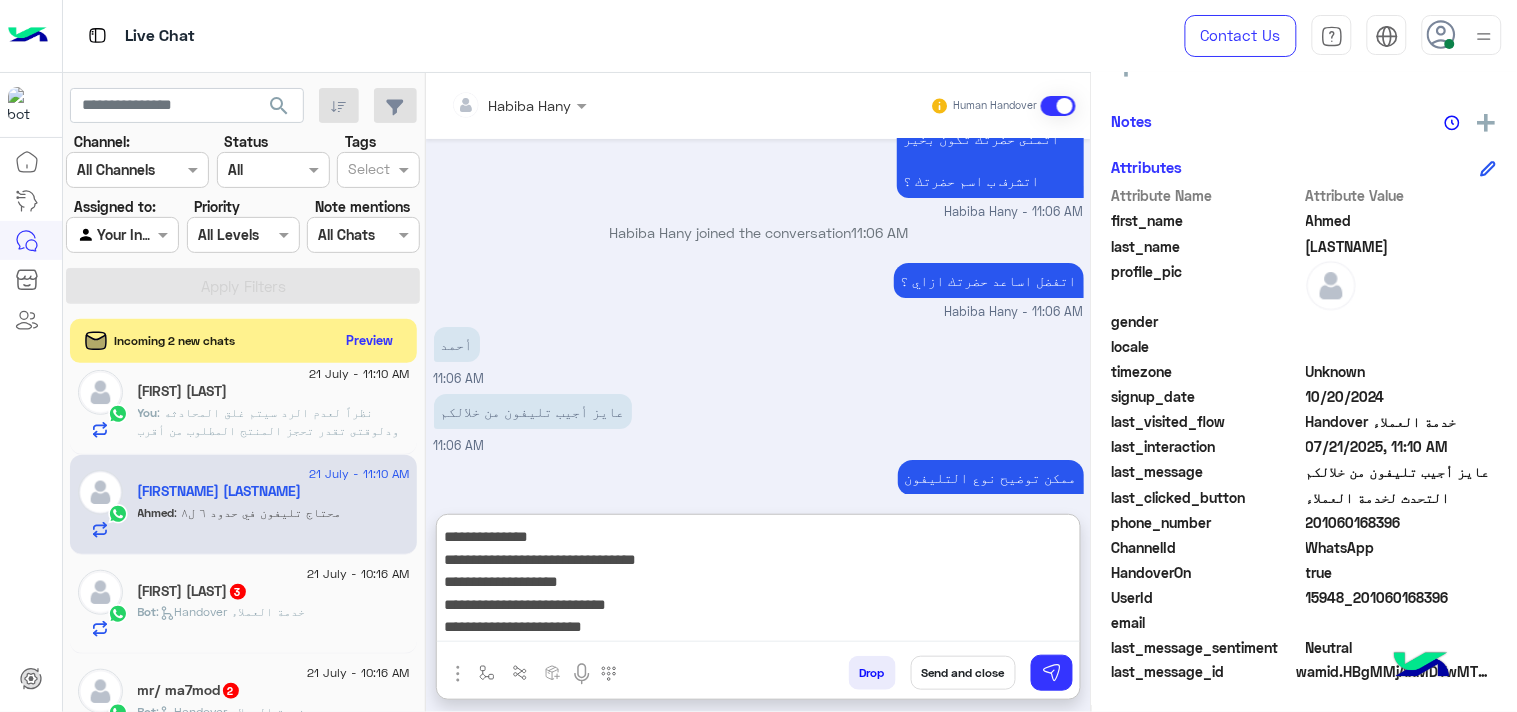scroll, scrollTop: 65, scrollLeft: 0, axis: vertical 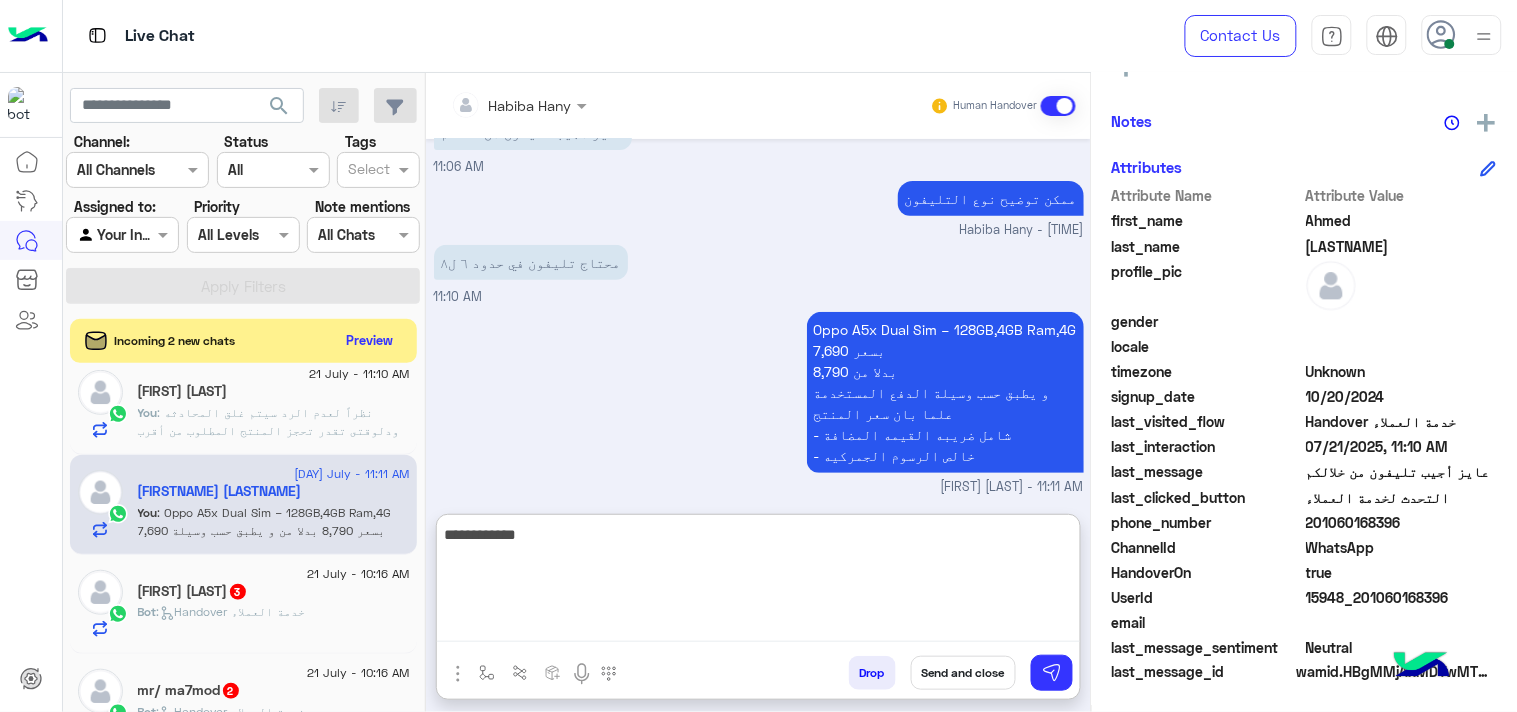 type on "**********" 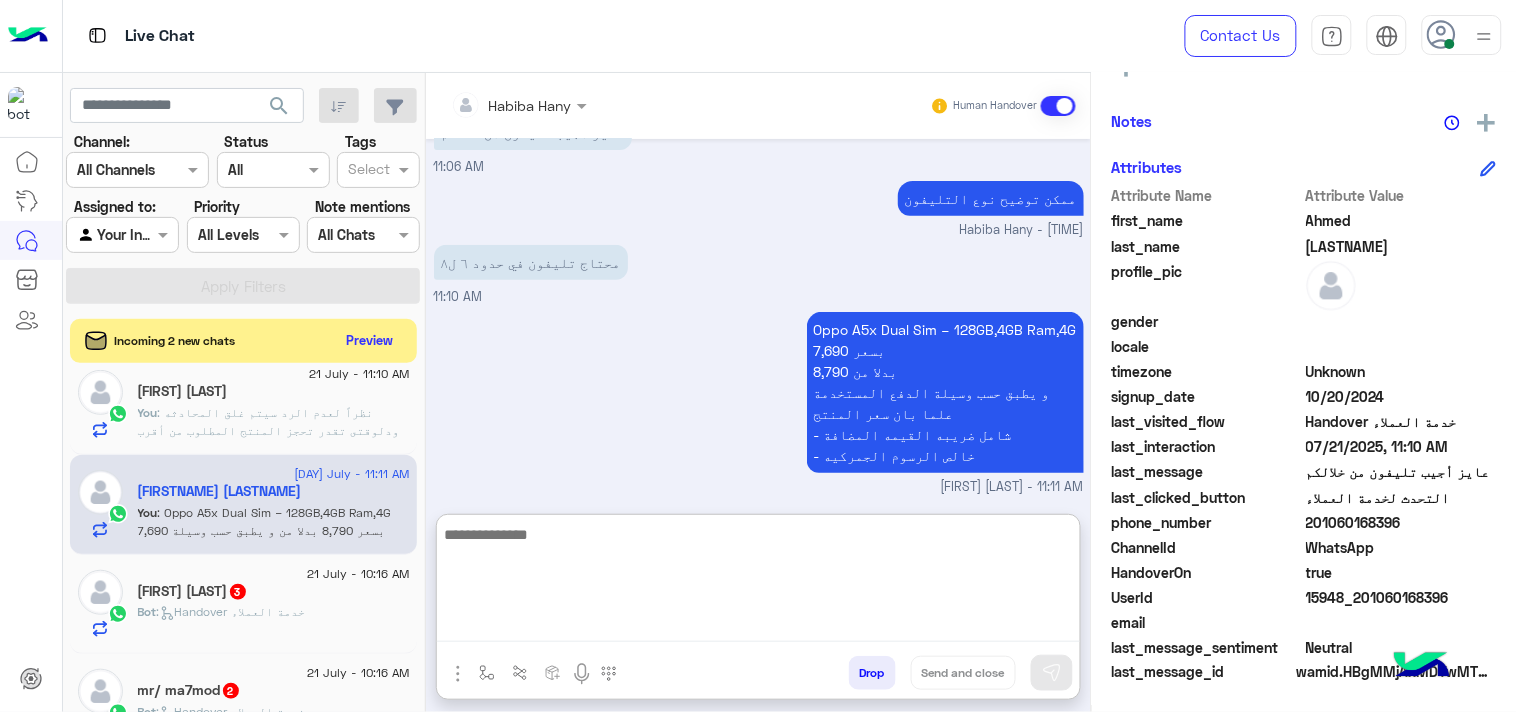 scroll, scrollTop: 2208, scrollLeft: 0, axis: vertical 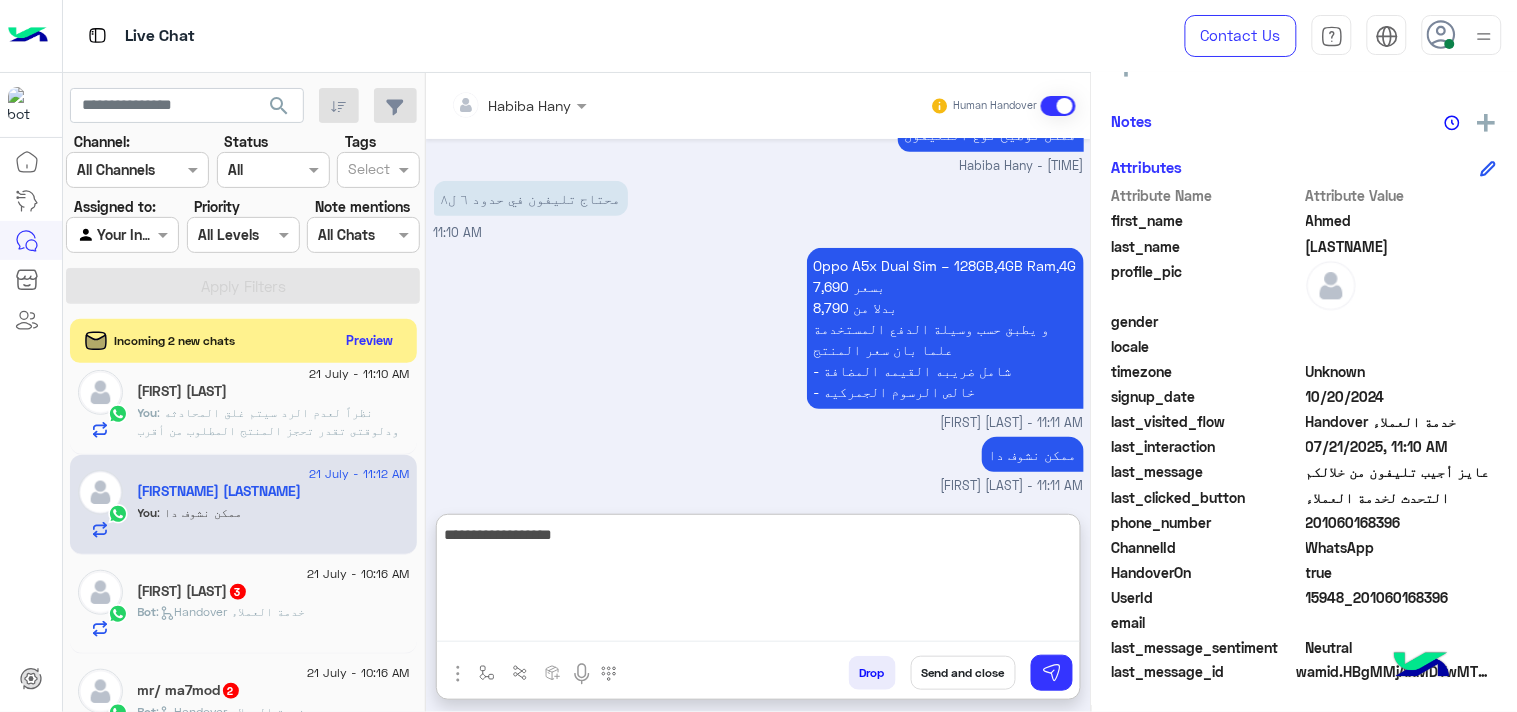 click on "**********" at bounding box center (758, 582) 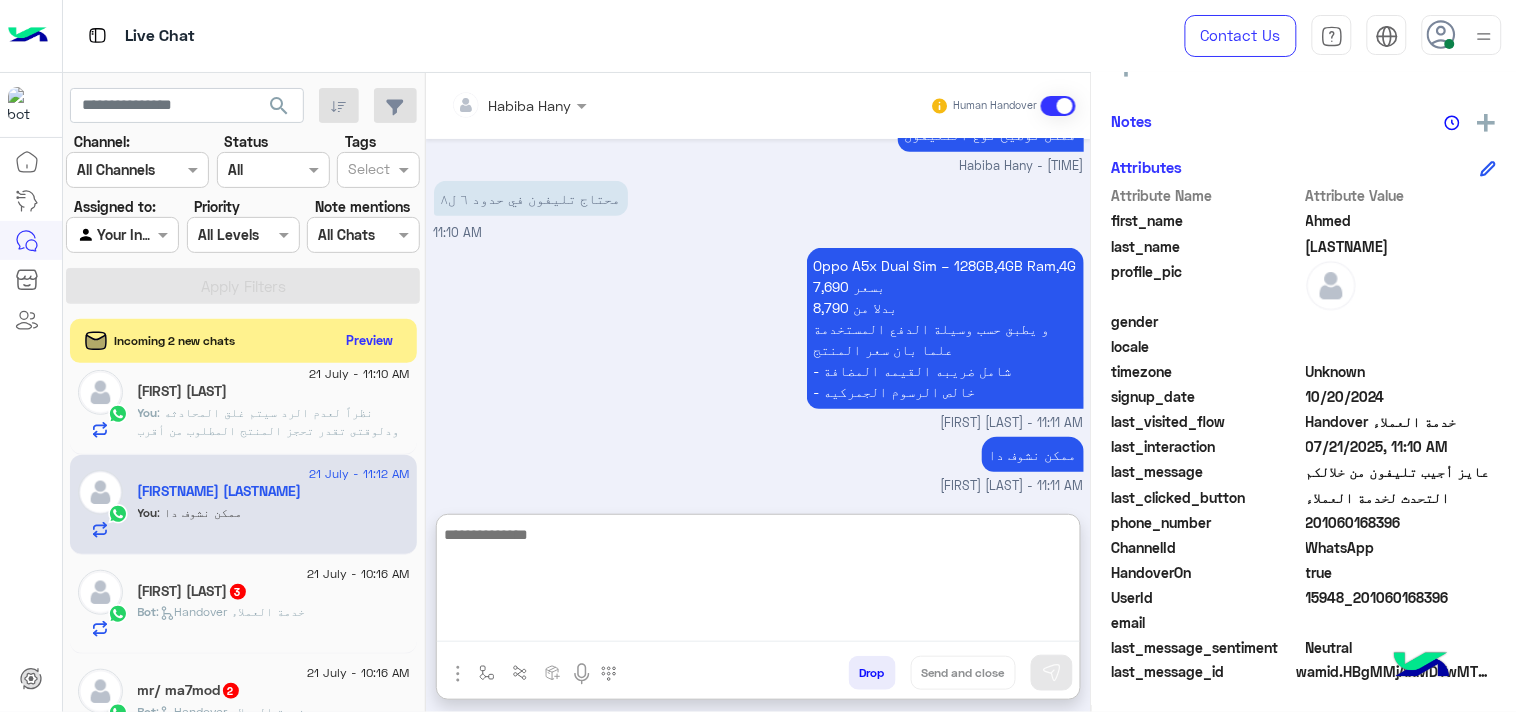 scroll, scrollTop: 2272, scrollLeft: 0, axis: vertical 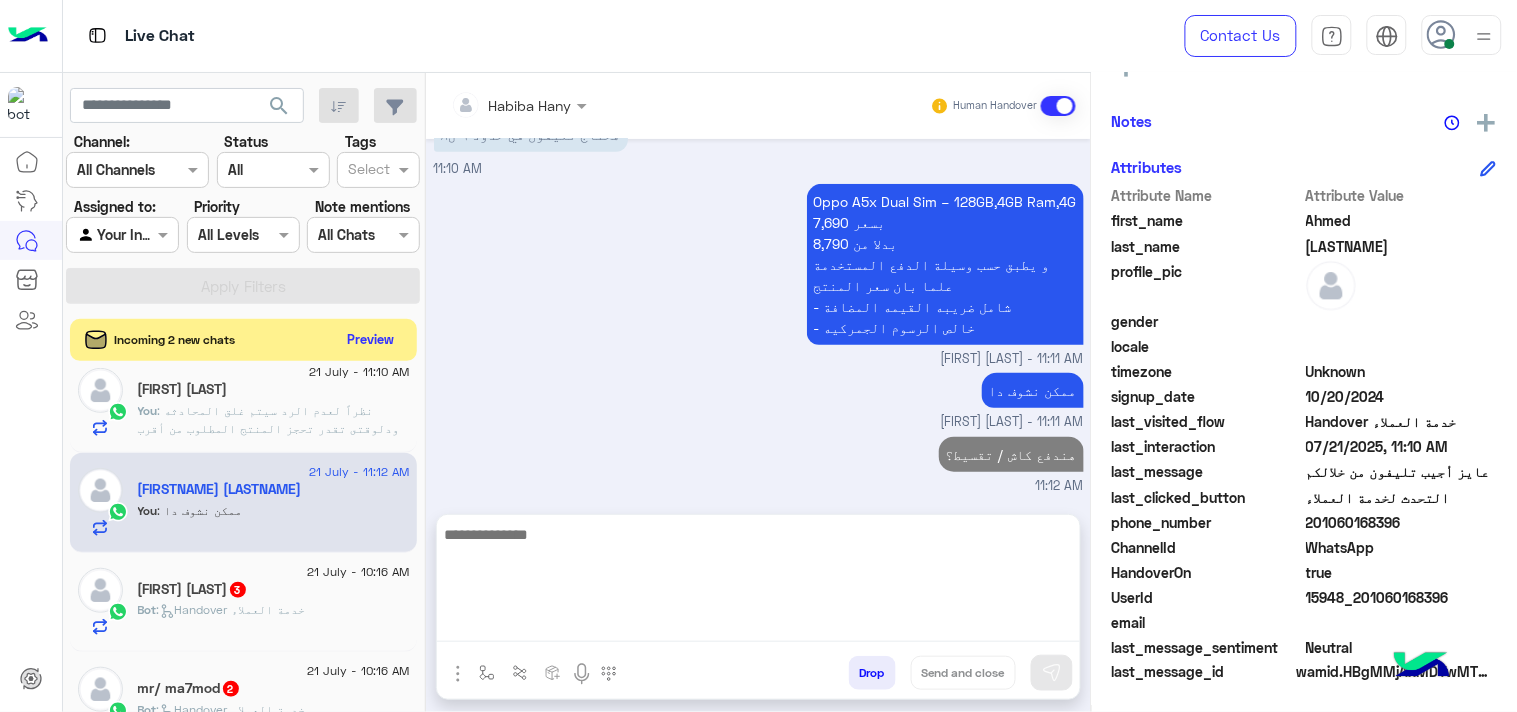 click on "Preview" 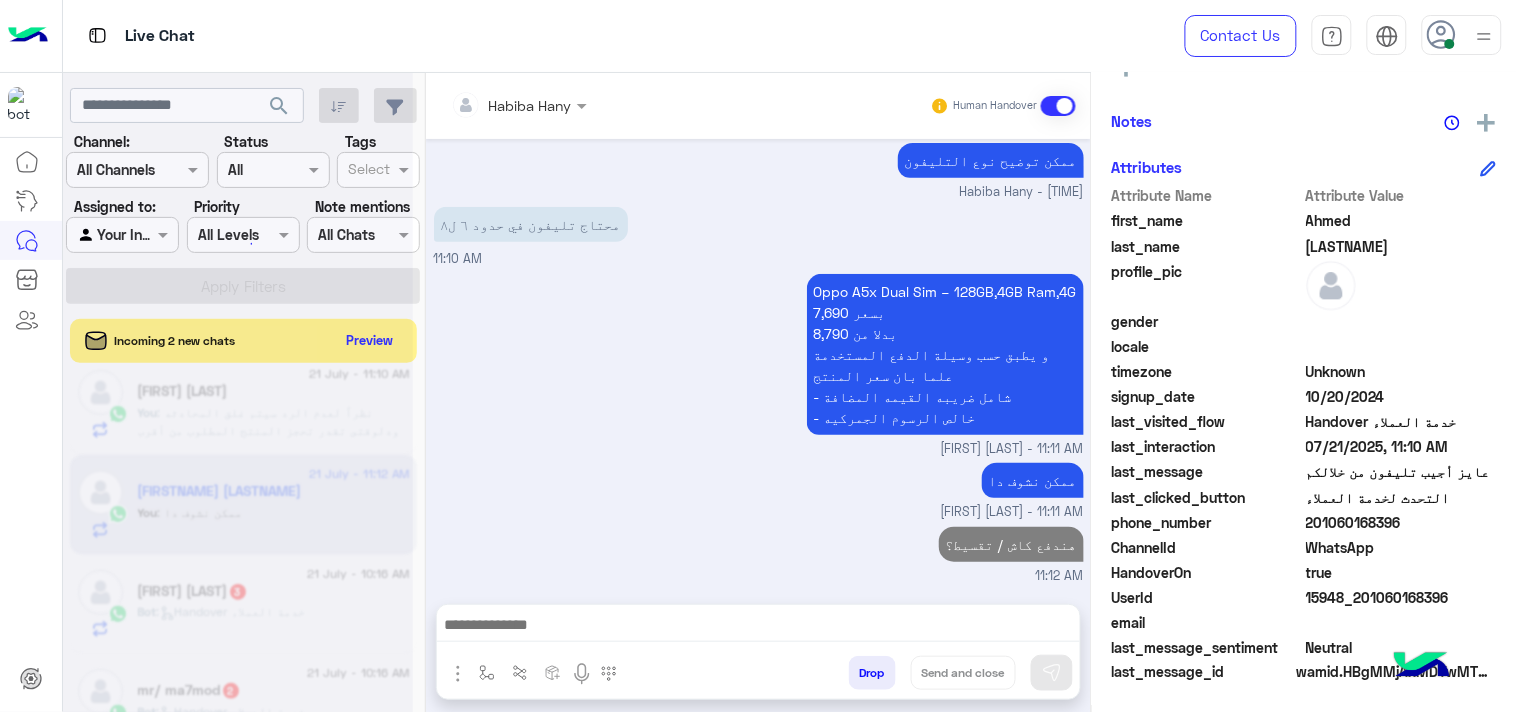 scroll, scrollTop: 446, scrollLeft: 0, axis: vertical 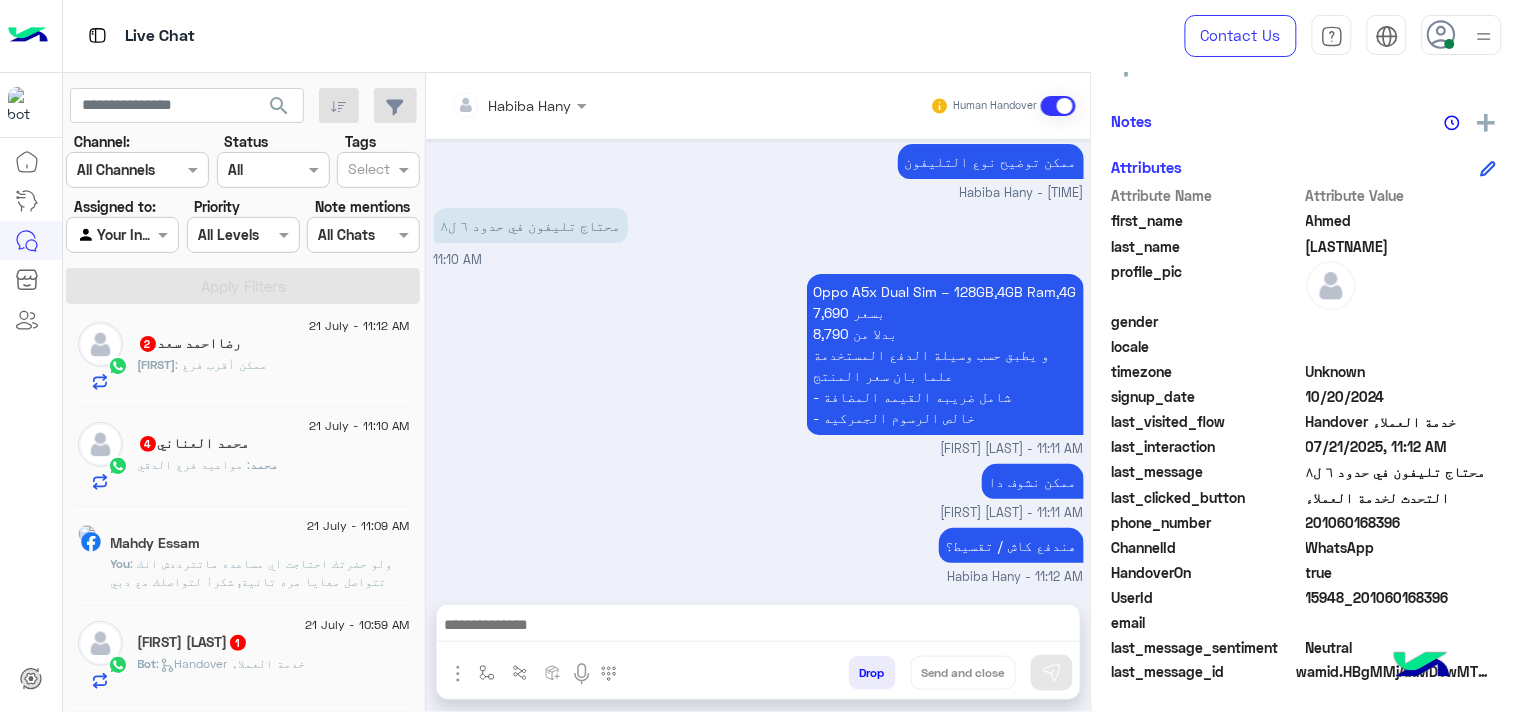 click on ": ولو حضرتك احتاجت اي مساعده ماتترددش انك تتواصل معايا مره تانية, شكراَ لتواصلك مع دبي فون❤️" 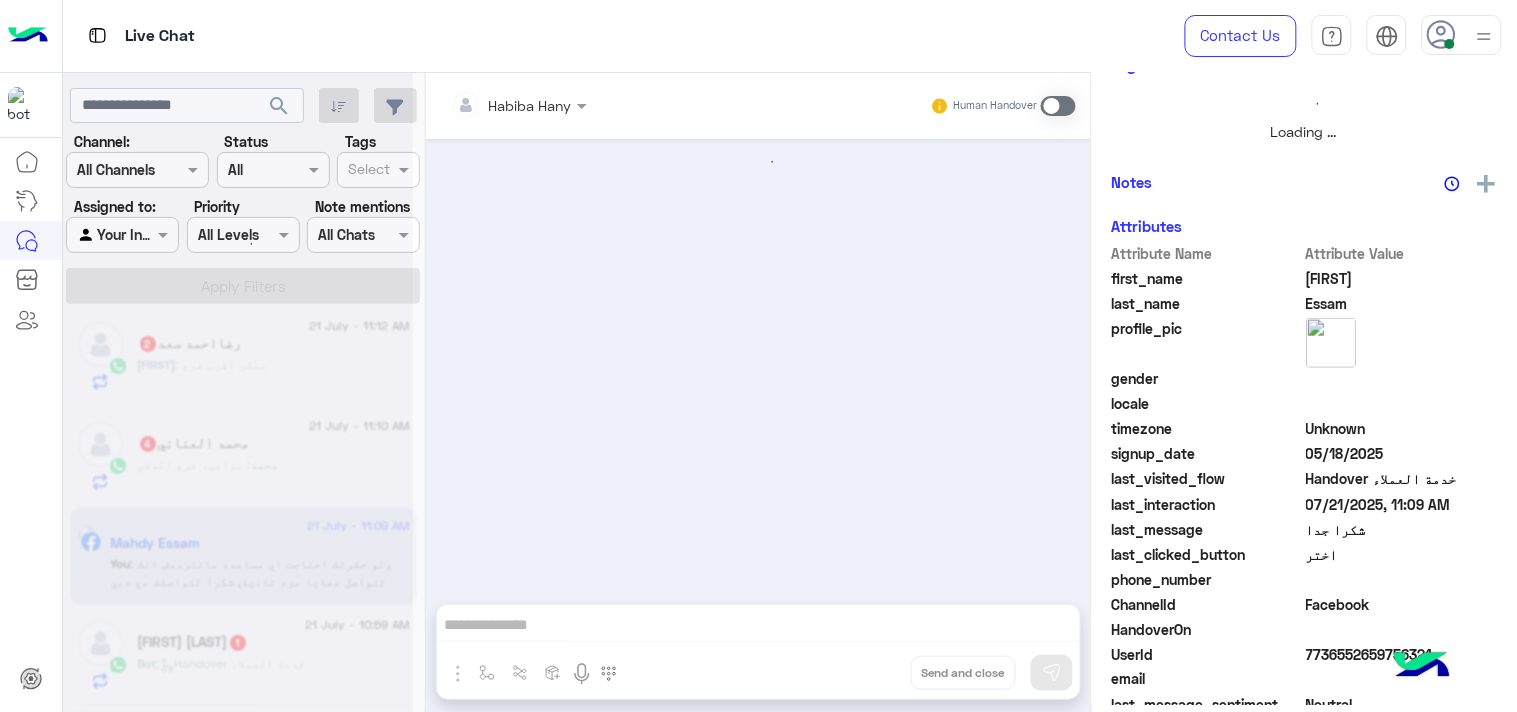 scroll, scrollTop: 446, scrollLeft: 0, axis: vertical 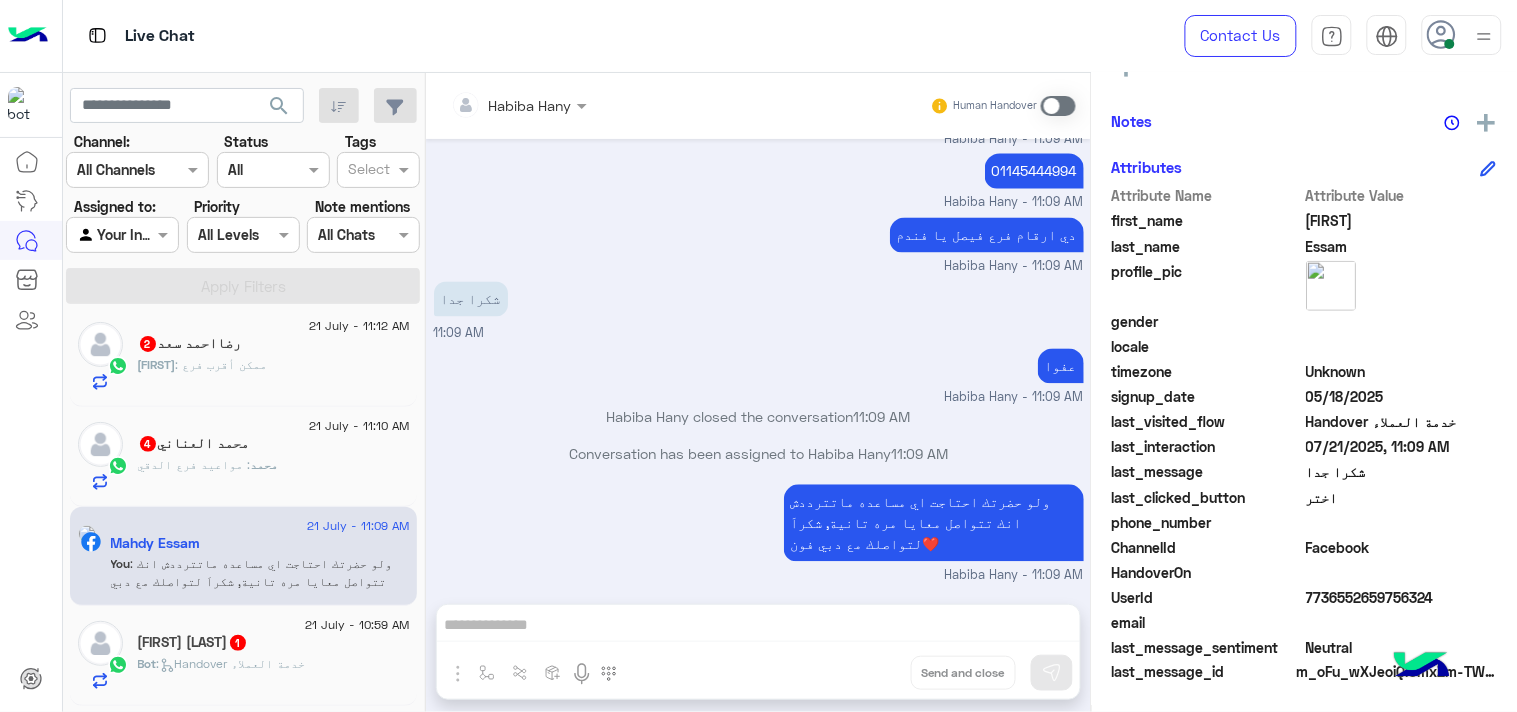 click at bounding box center [1058, 106] 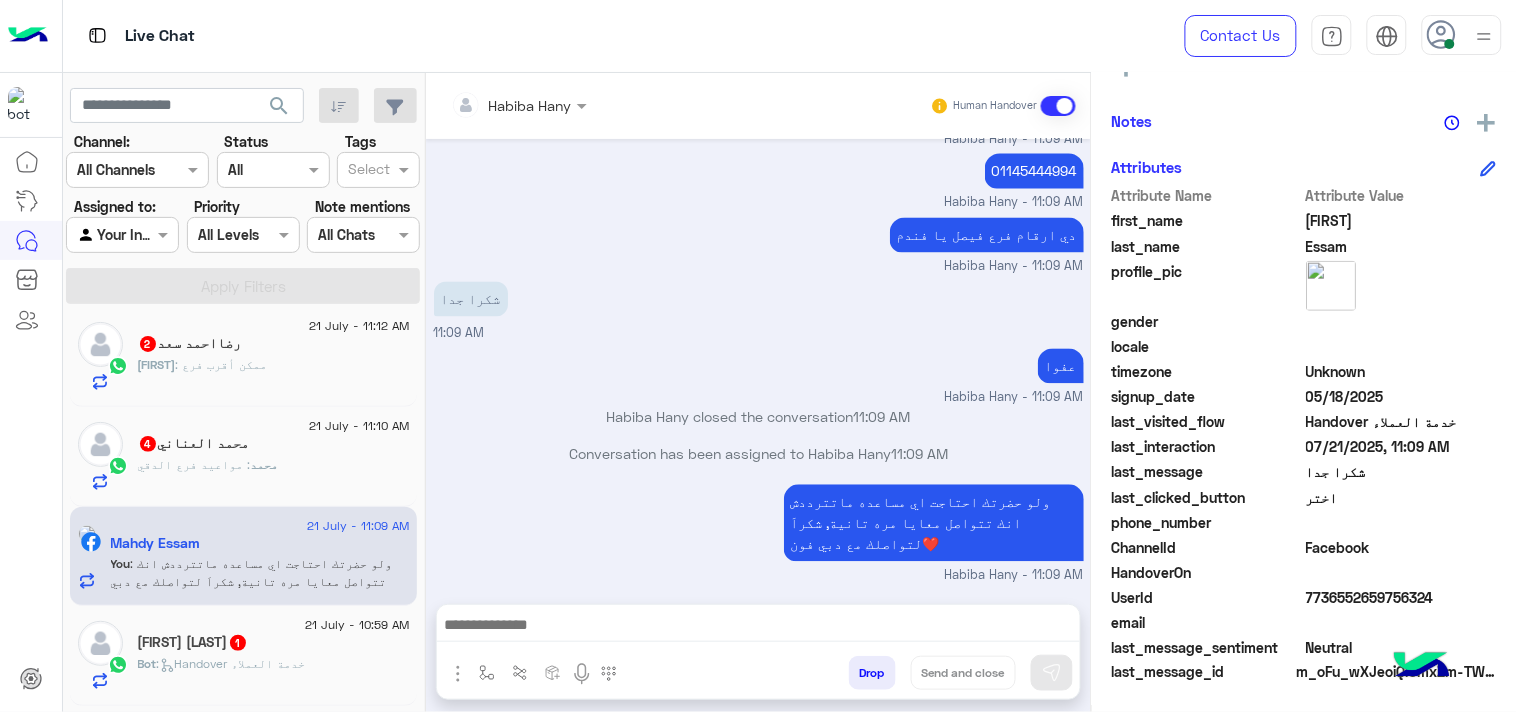 scroll, scrollTop: 1045, scrollLeft: 0, axis: vertical 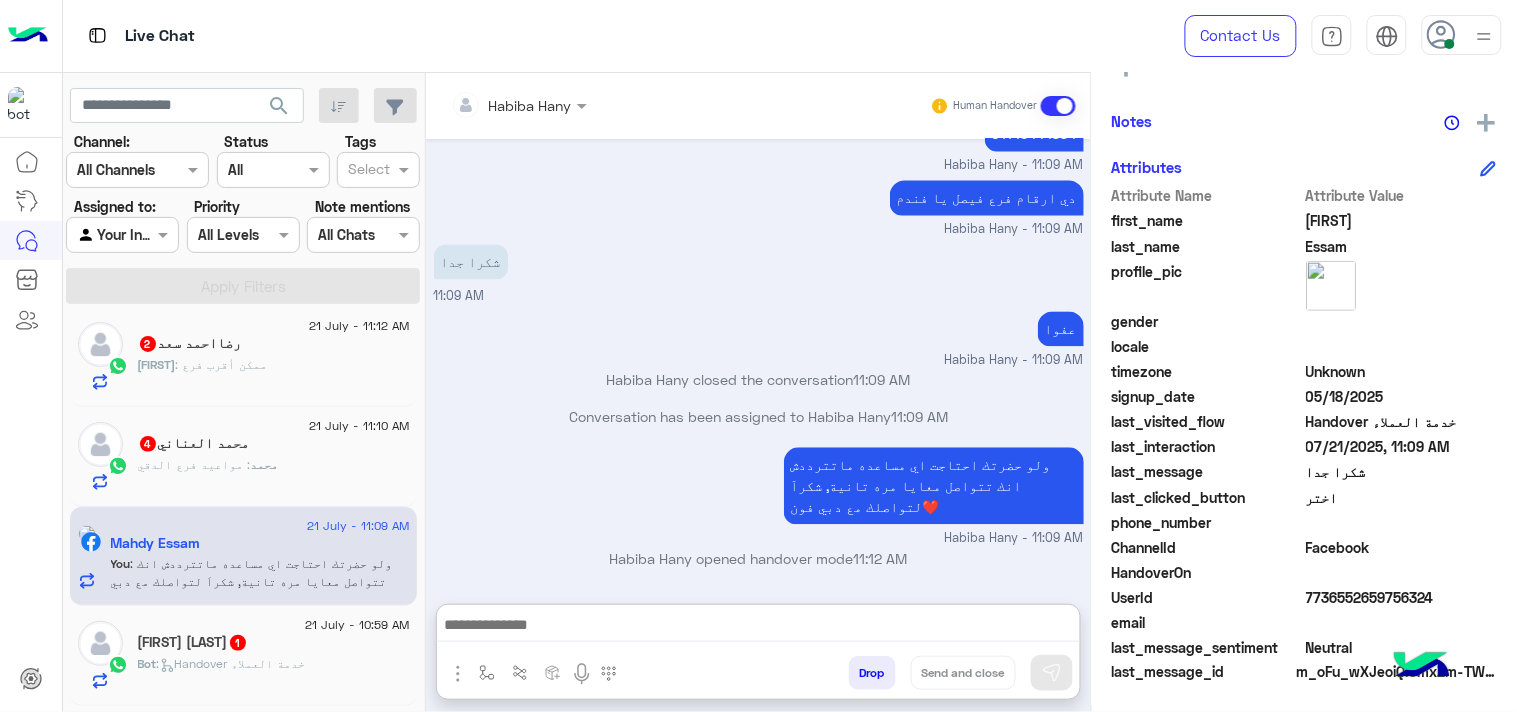 click at bounding box center [758, 627] 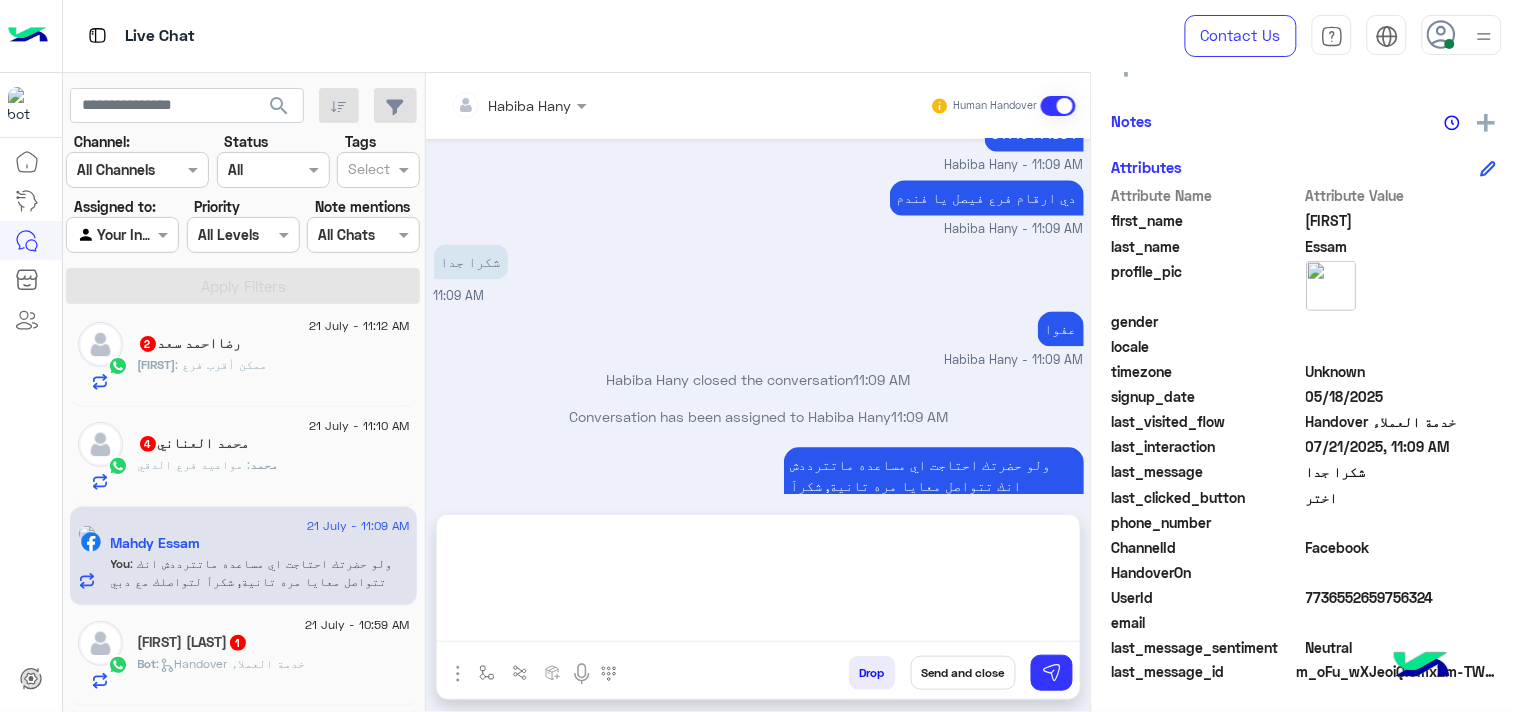 click on "Send and close" at bounding box center (963, 673) 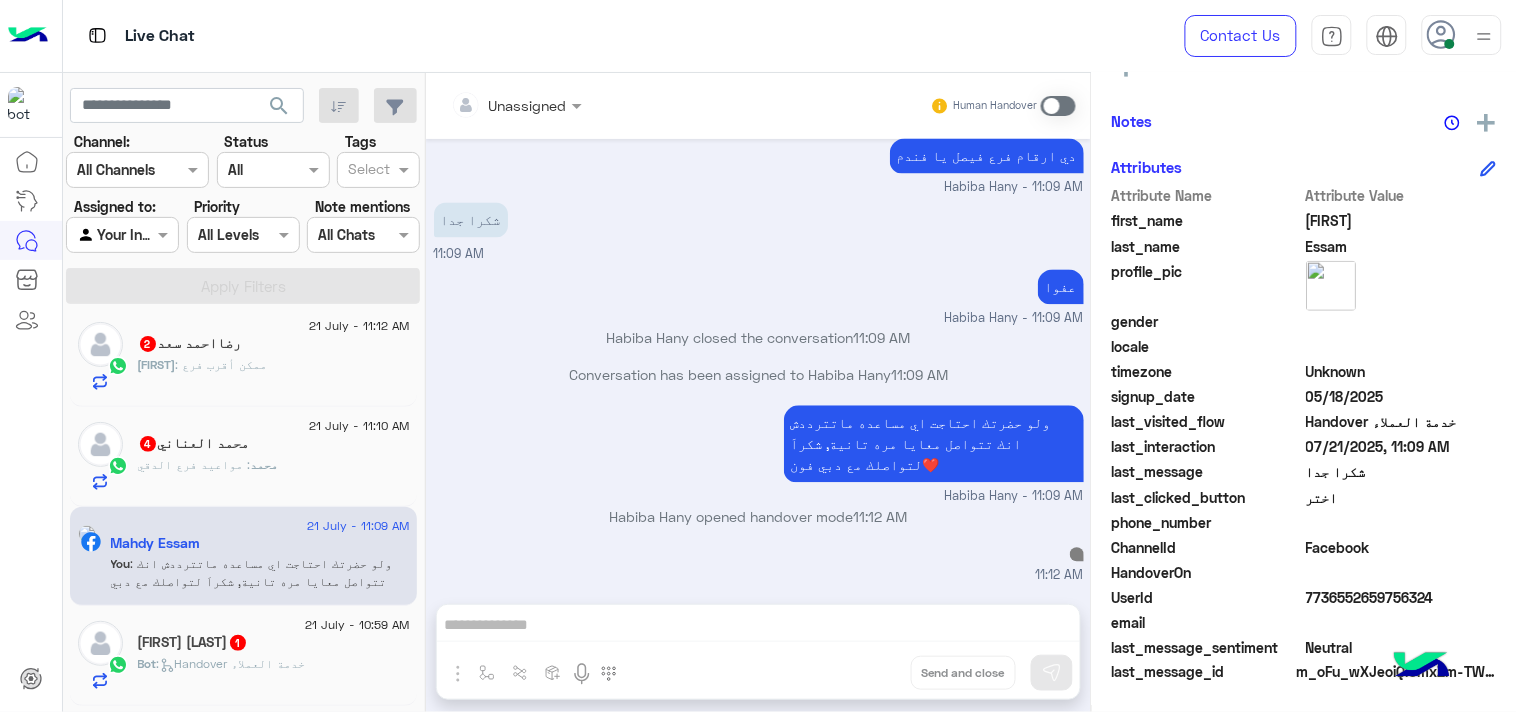 scroll, scrollTop: 1124, scrollLeft: 0, axis: vertical 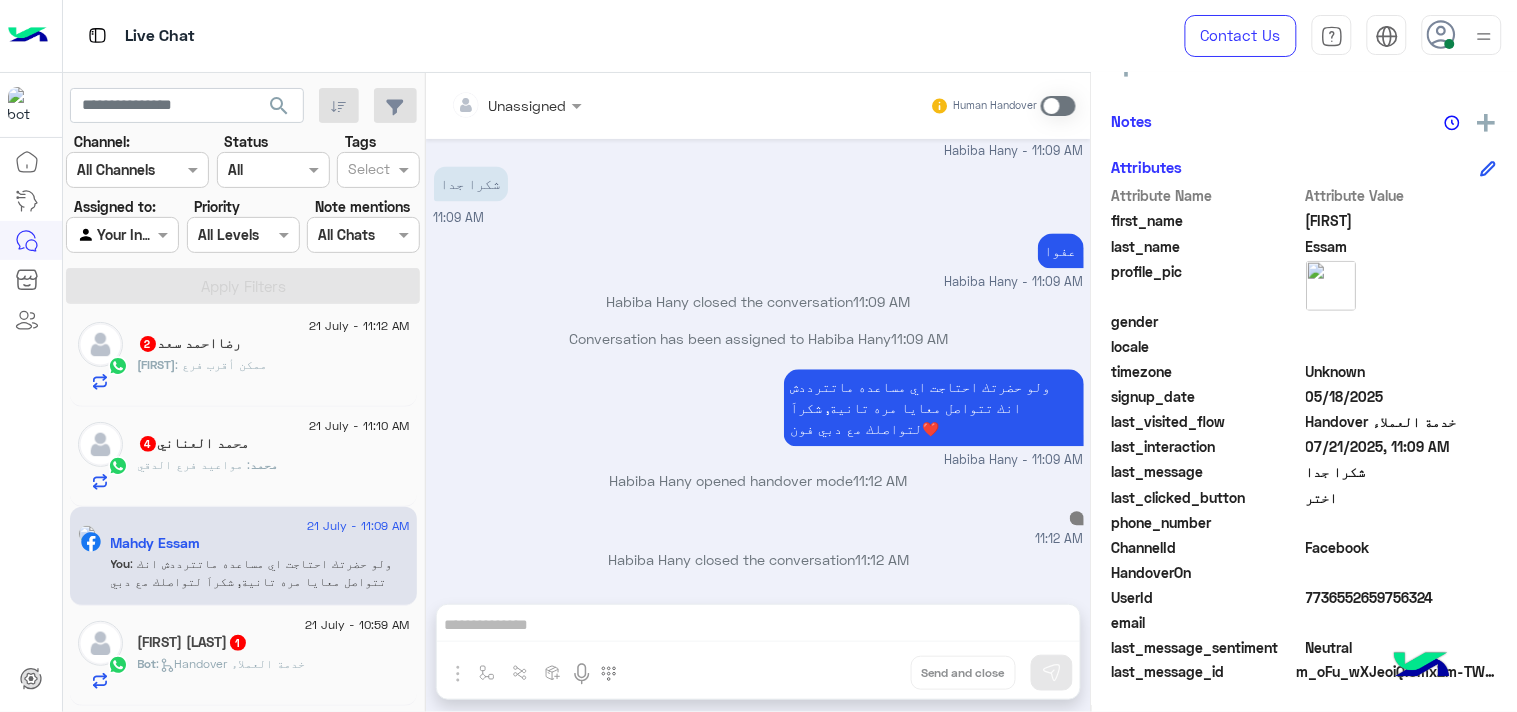 click on "search" 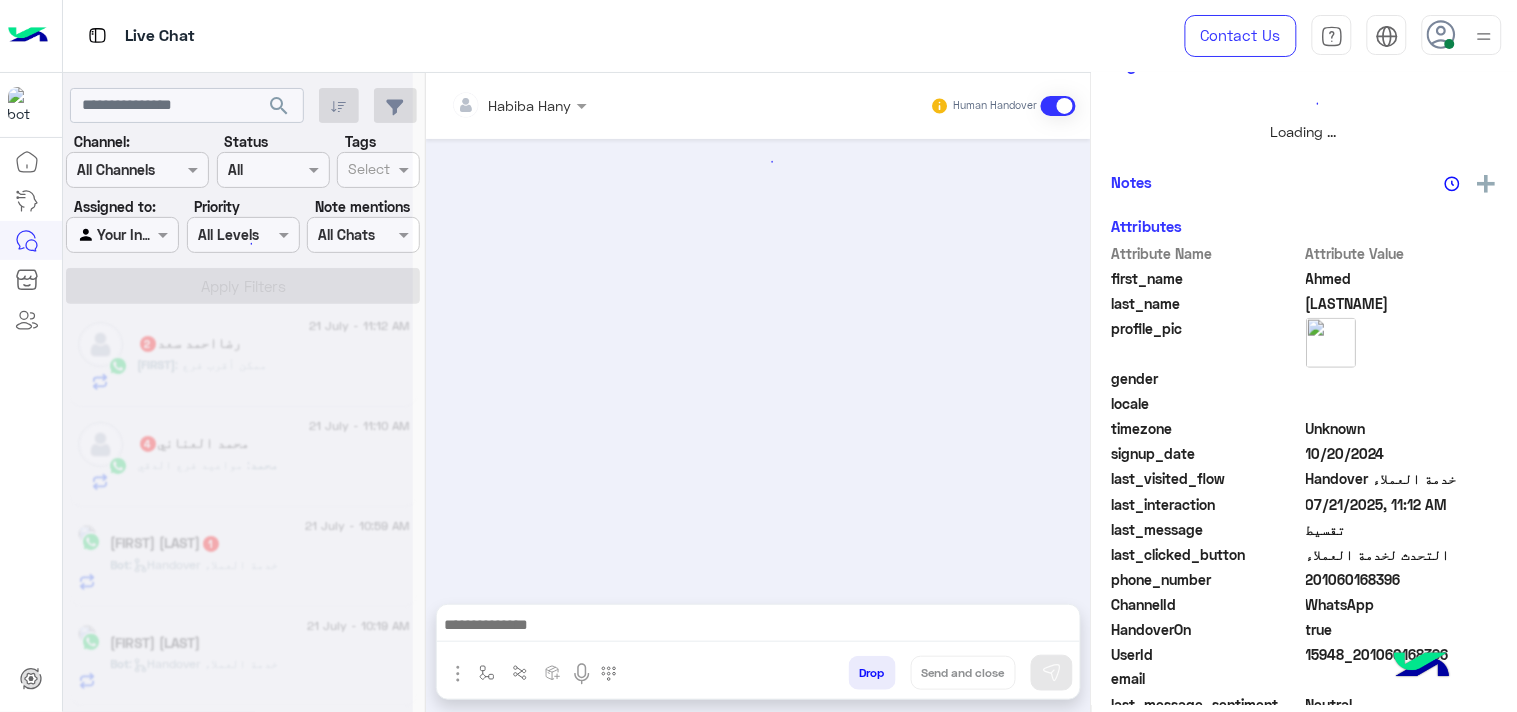 scroll, scrollTop: 446, scrollLeft: 0, axis: vertical 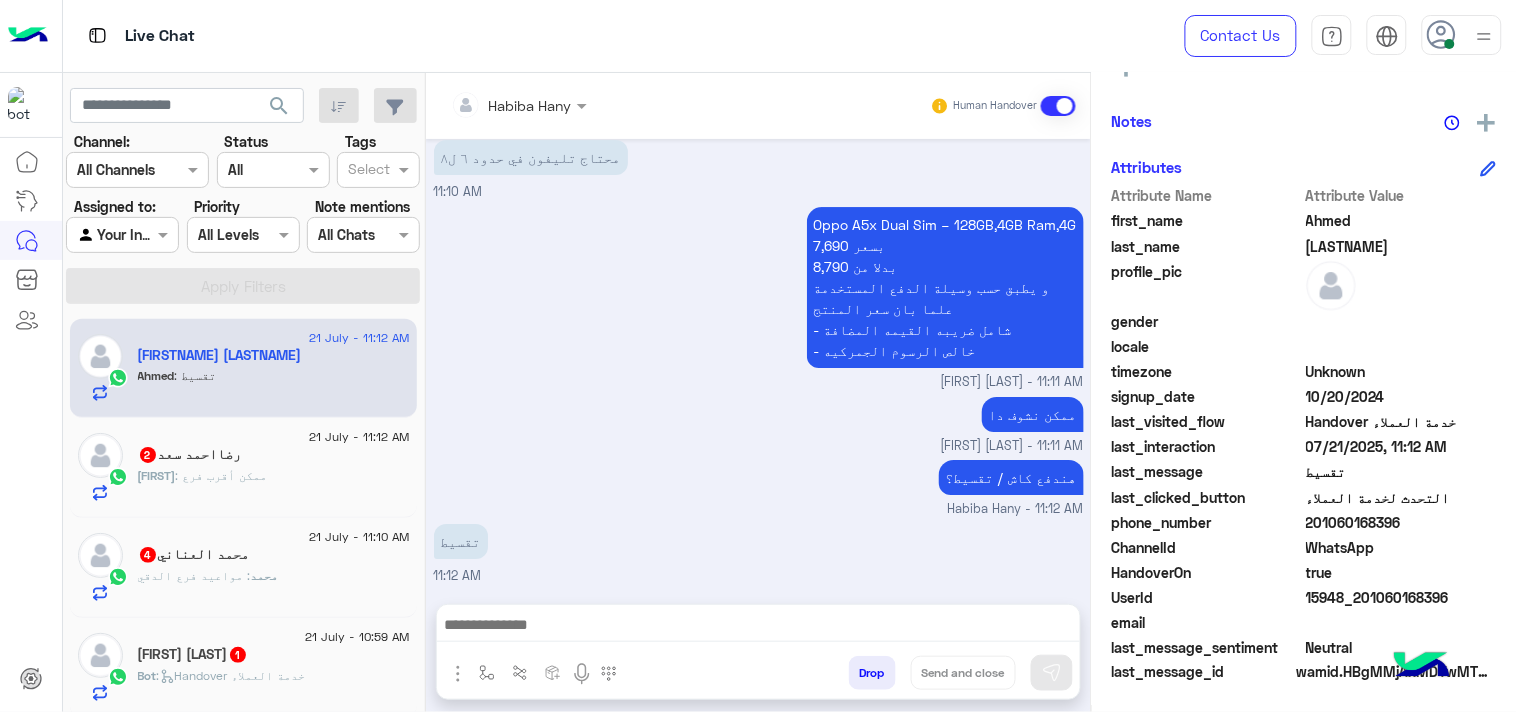 click at bounding box center [758, 627] 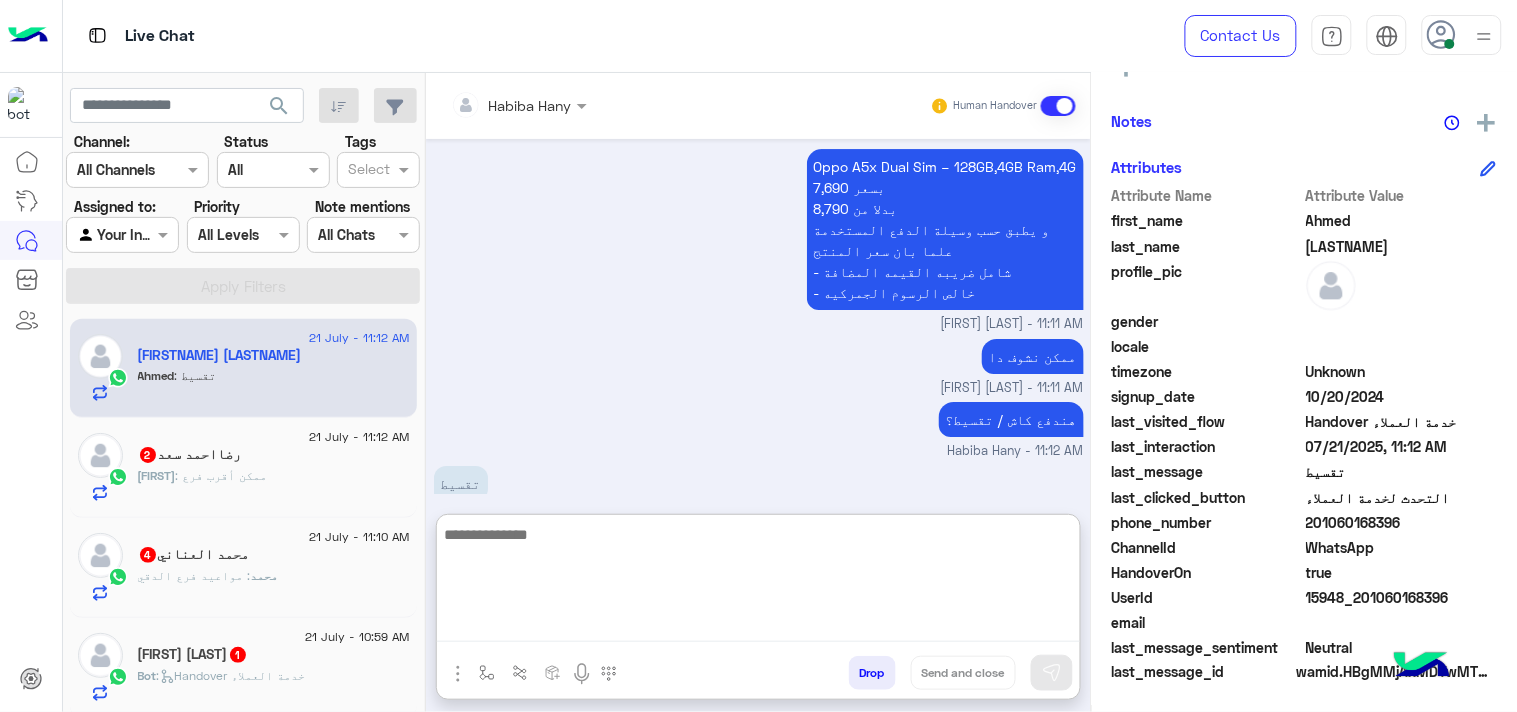 scroll, scrollTop: 1832, scrollLeft: 0, axis: vertical 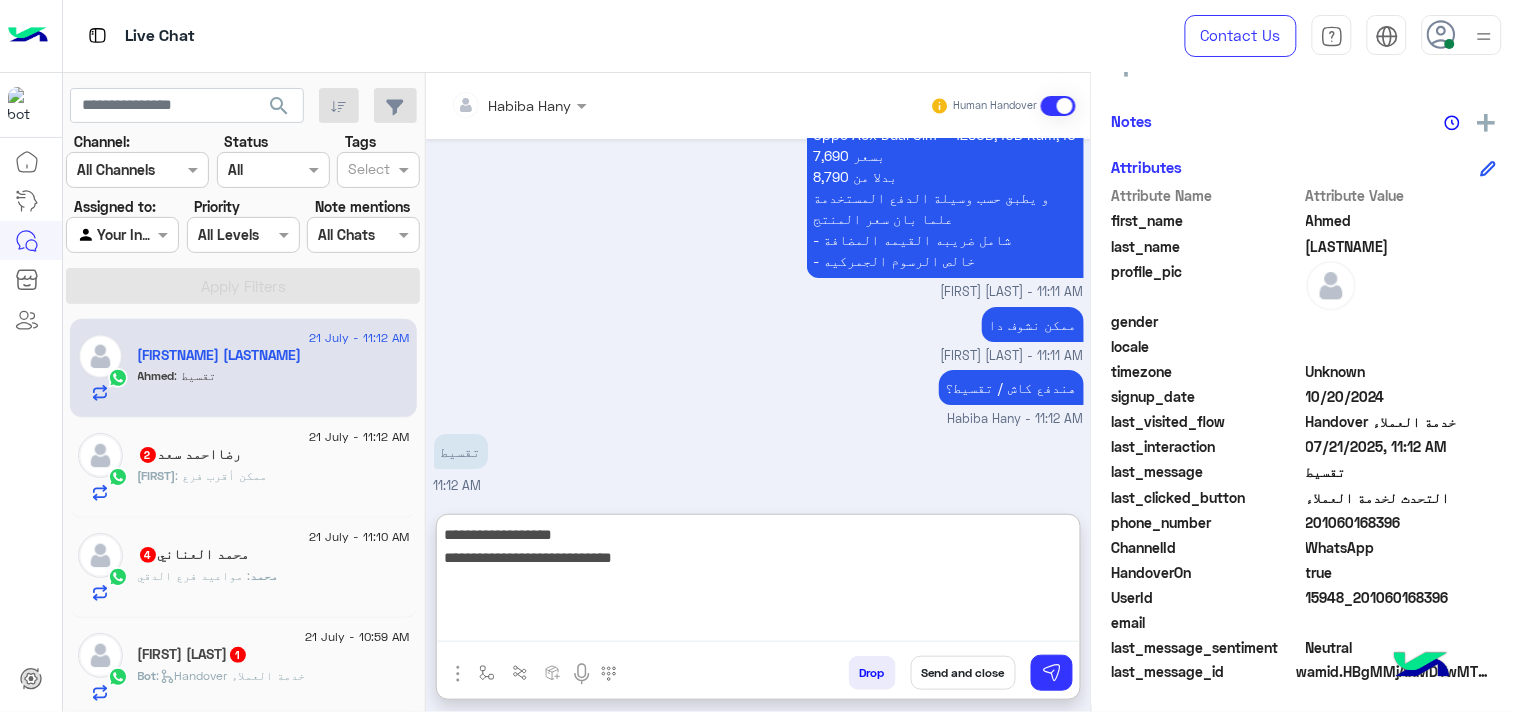 type on "**********" 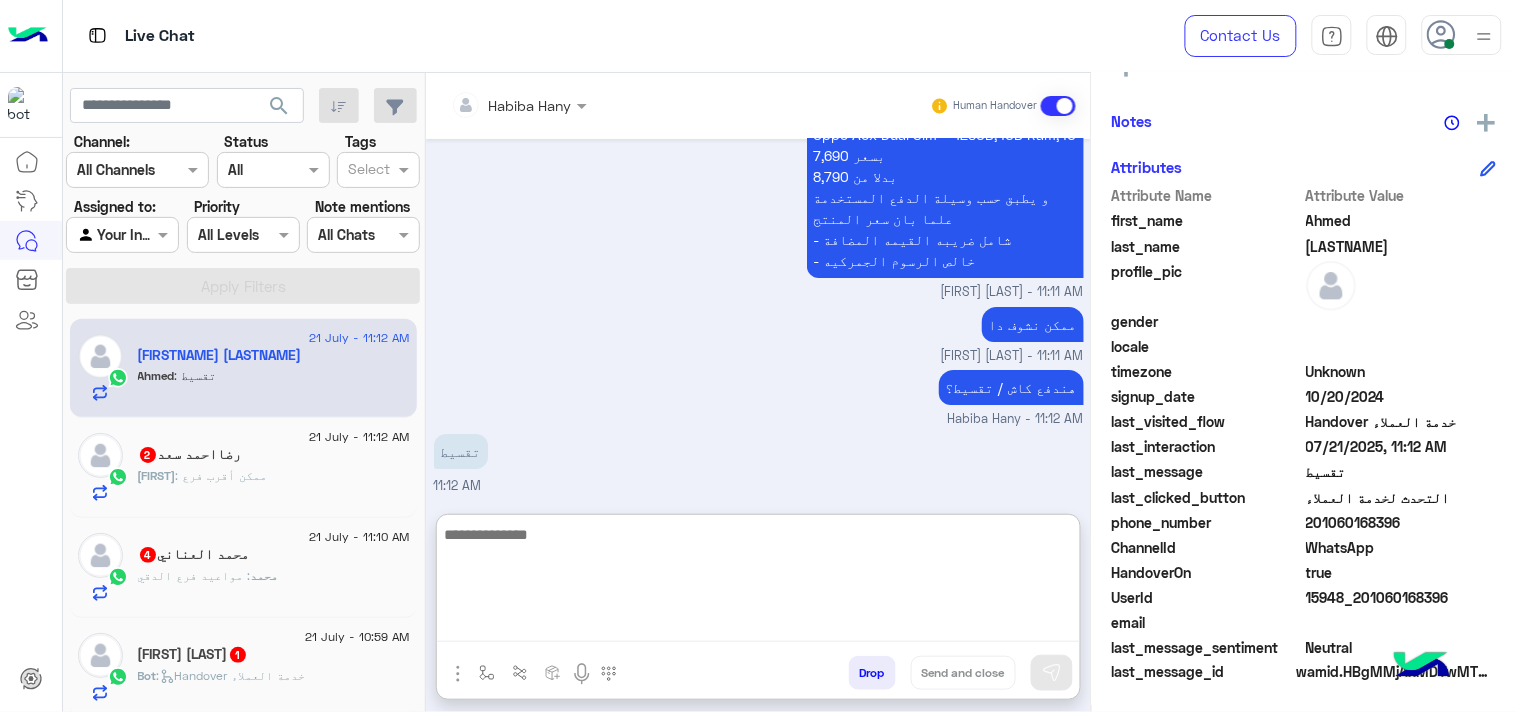 scroll, scrollTop: 1916, scrollLeft: 0, axis: vertical 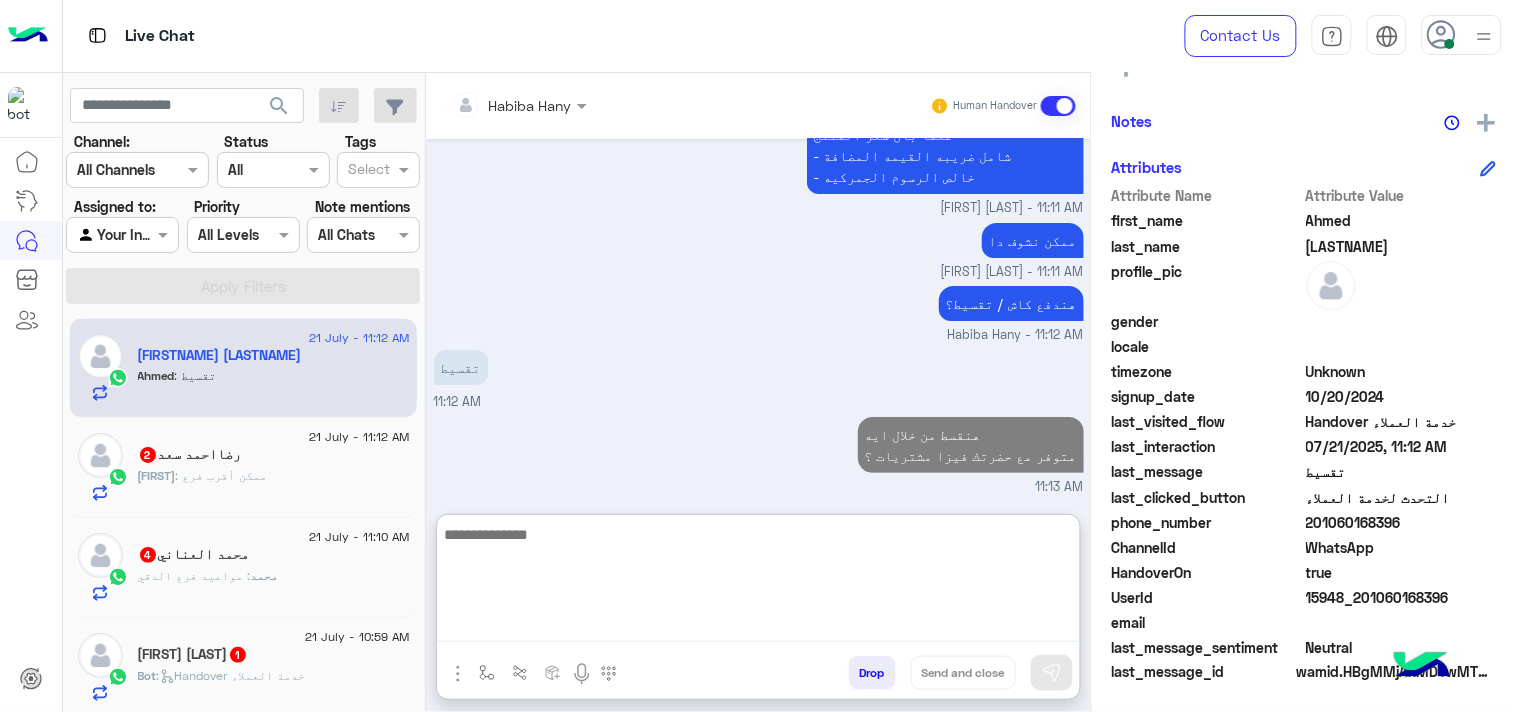 click on "رضا : ممكن أقرب فرع" 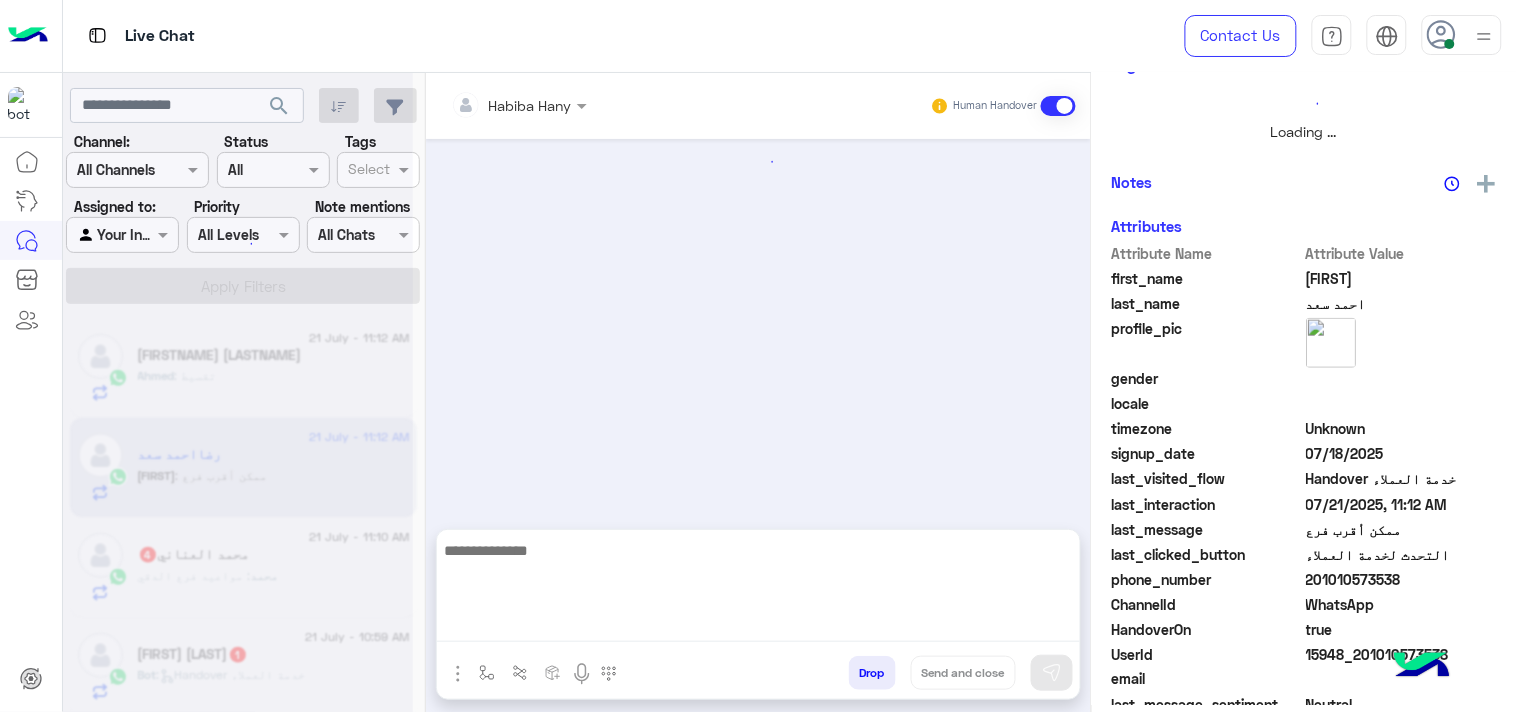 scroll, scrollTop: 0, scrollLeft: 0, axis: both 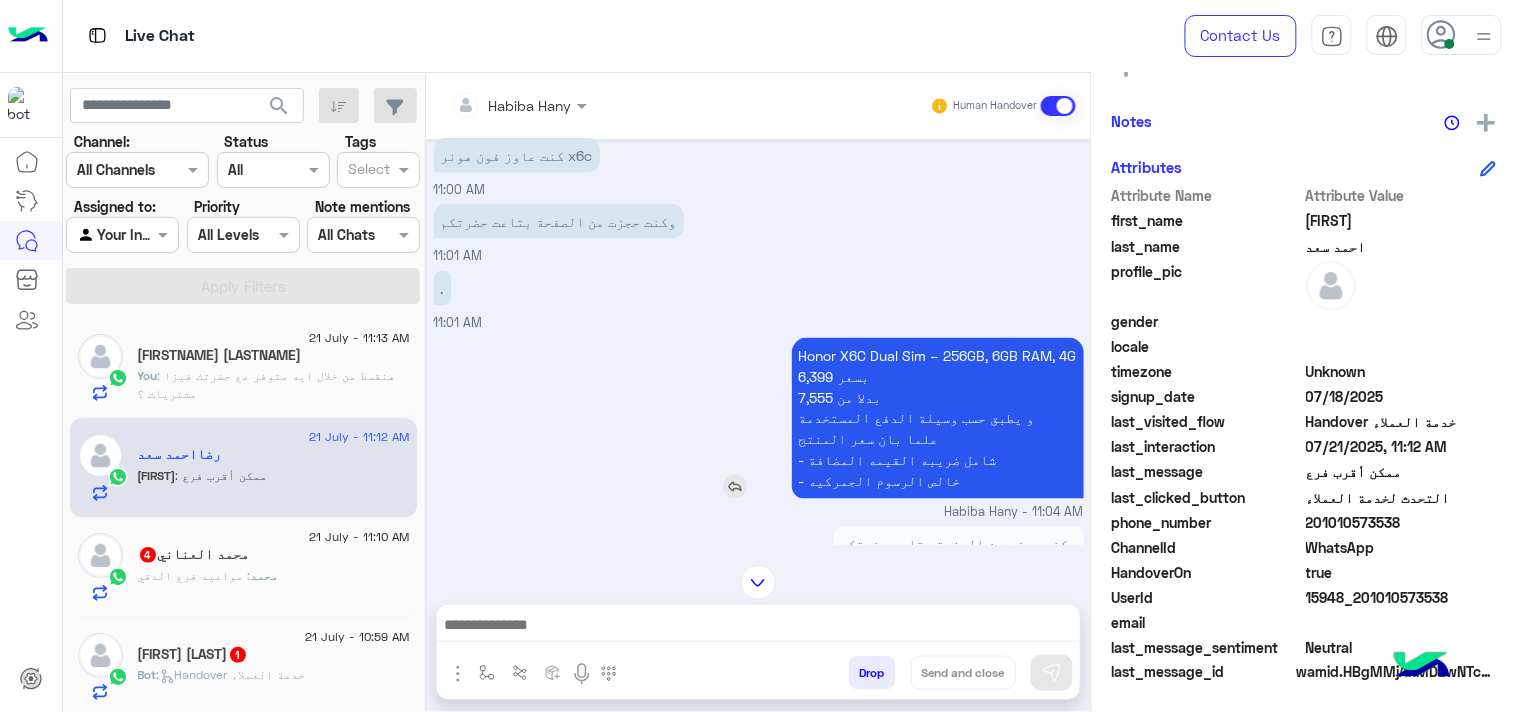 click on "Honor X6C Dual Sim – 256GB, 6GB RAM, 4G 6,399 بسعر  7,555 بدلا من  و يطبق حسب وسيلة الدفع المستخدمة علما بان سعر المنتج - شامل ضريبه القيمه المضافة - خالص الرسوم الجمركيه" at bounding box center (938, 418) 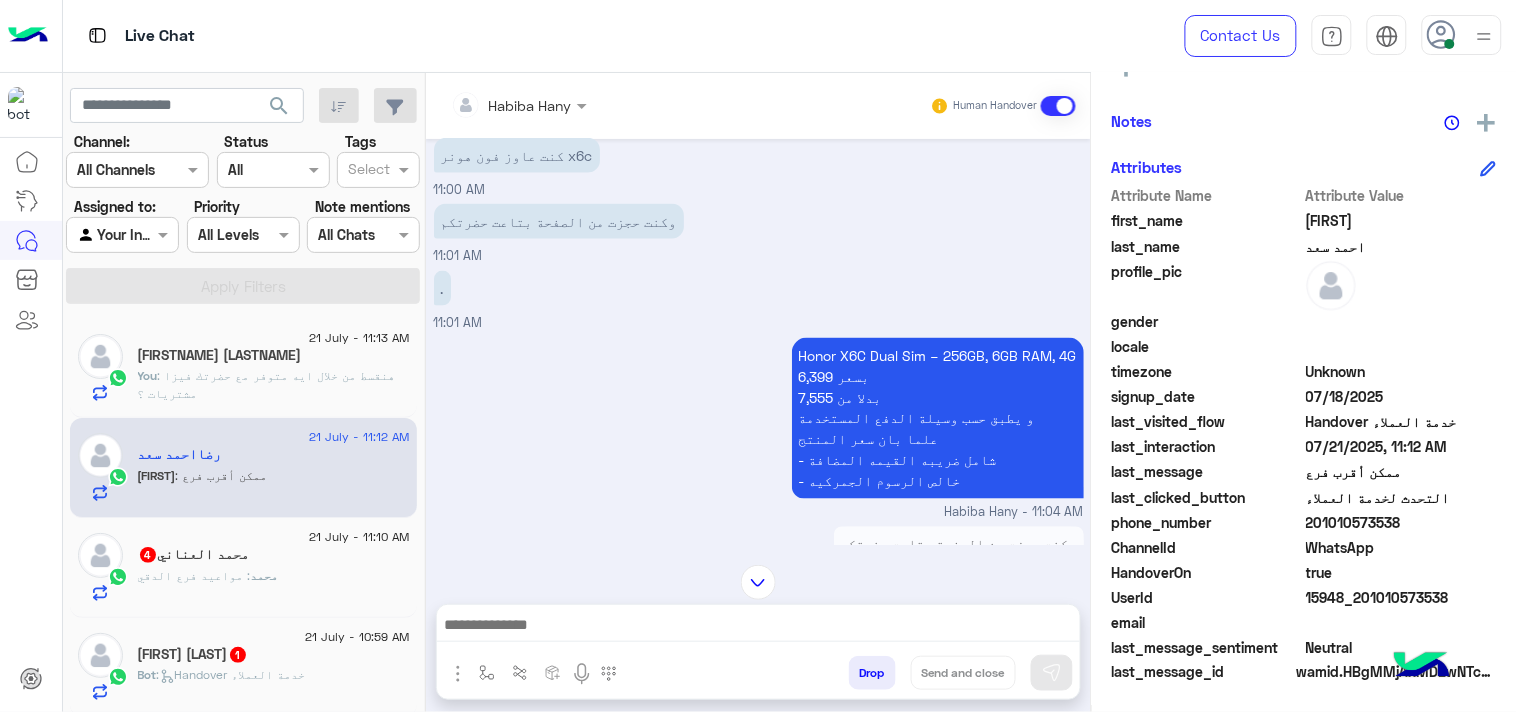 drag, startPoint x: 908, startPoint y: 290, endPoint x: 795, endPoint y: 154, distance: 176.81912 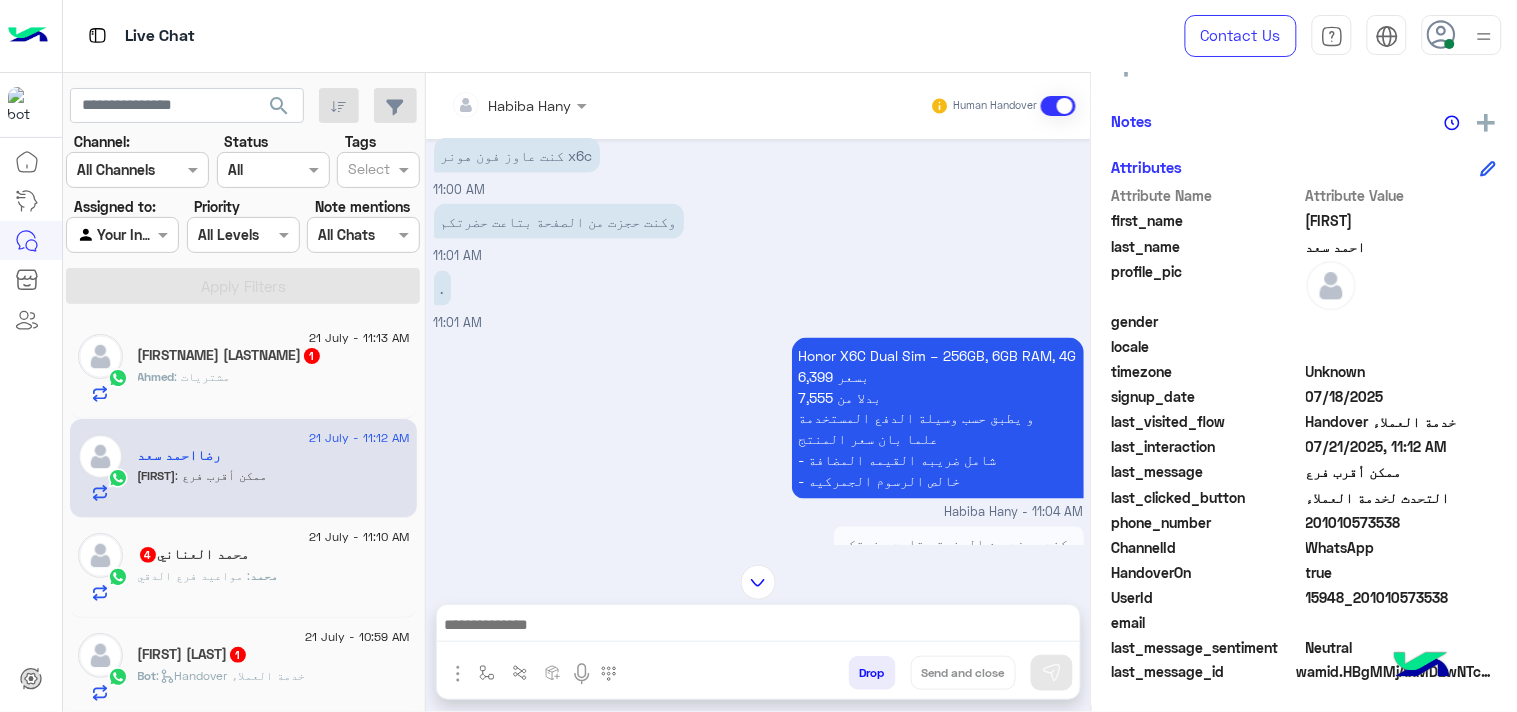 click at bounding box center [758, 627] 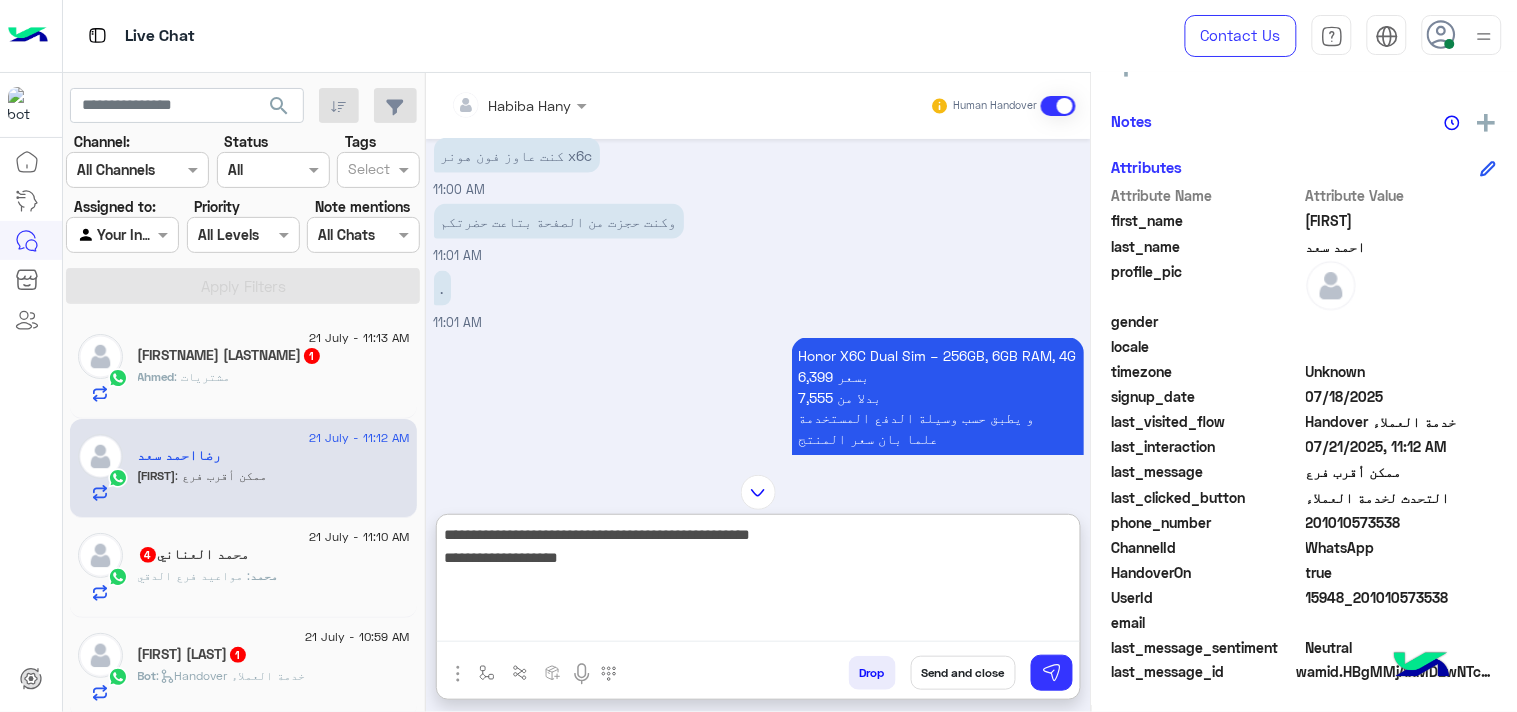 click on "**********" at bounding box center [758, 582] 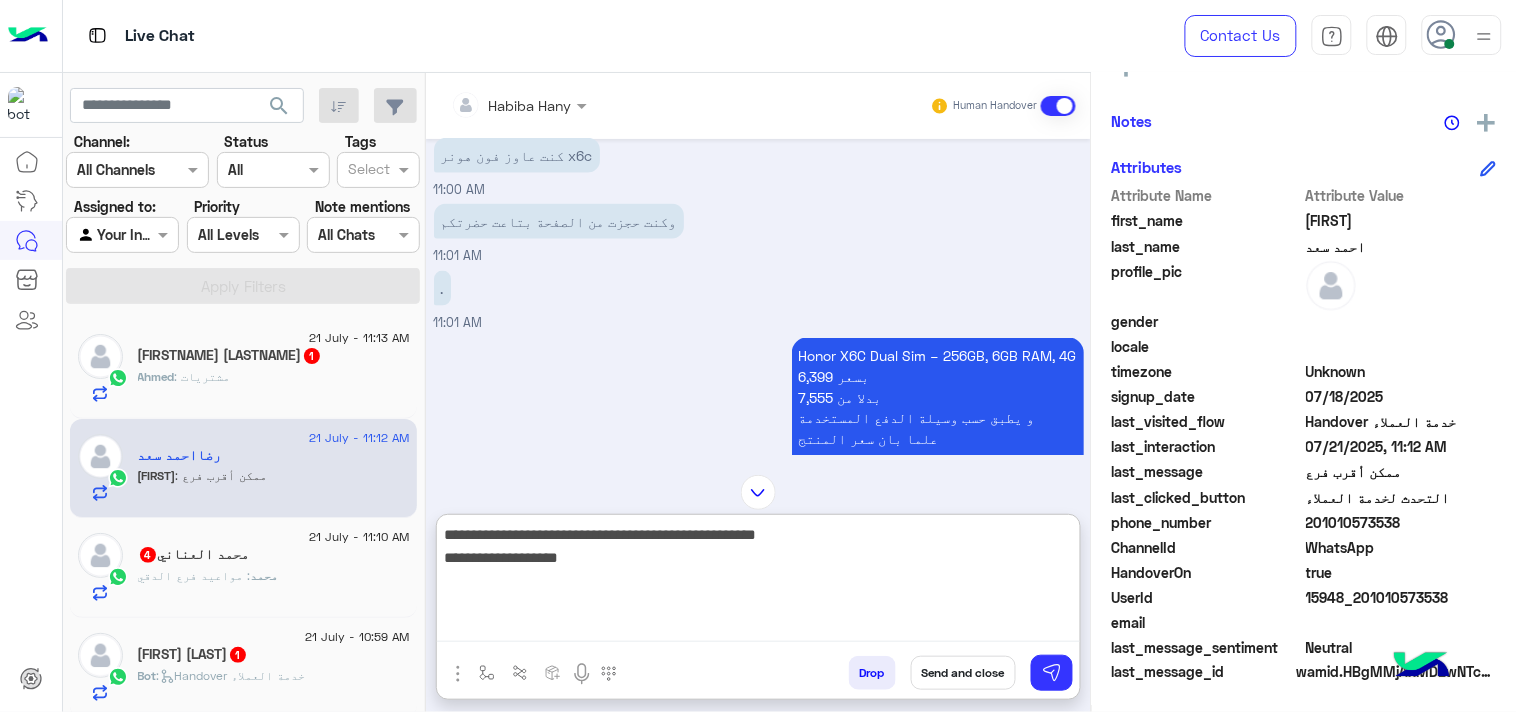 type on "**********" 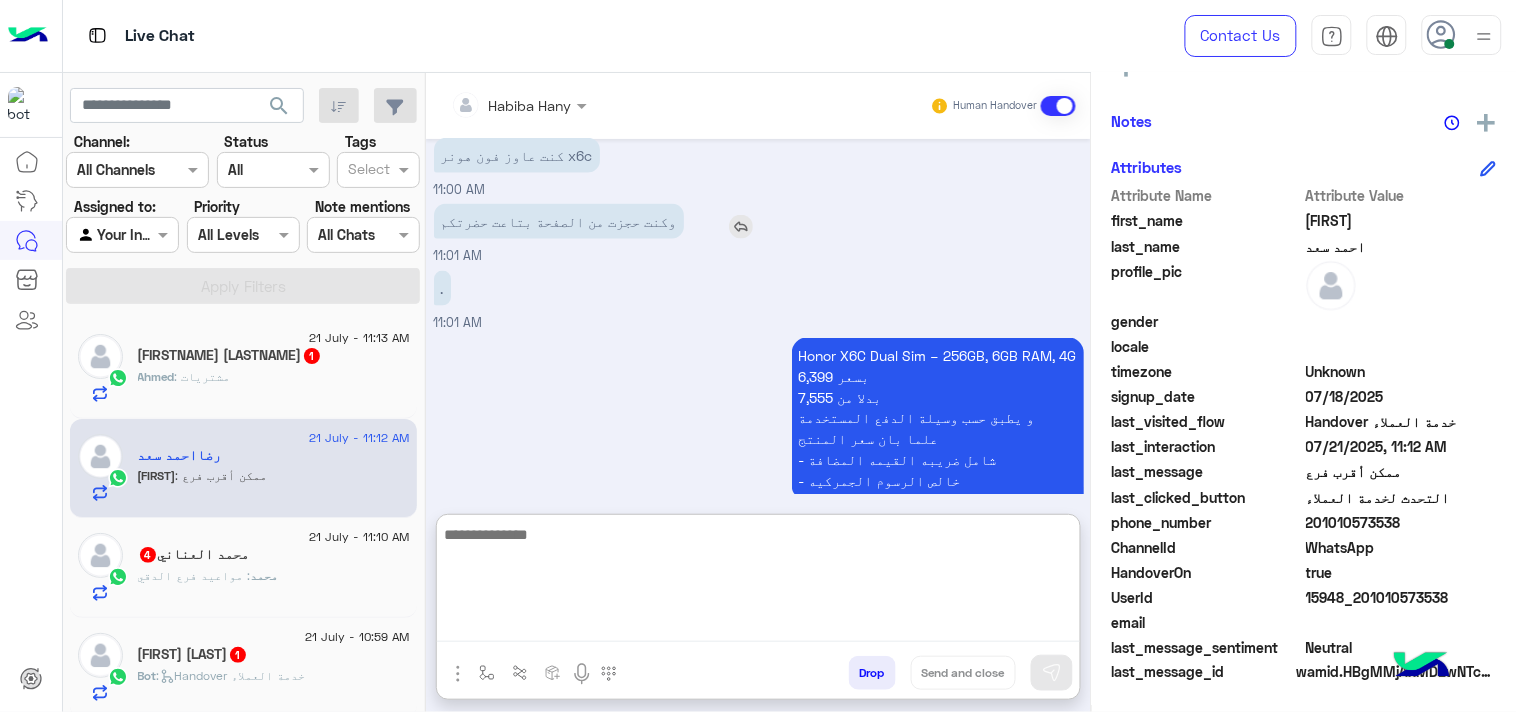 scroll, scrollTop: 1448, scrollLeft: 0, axis: vertical 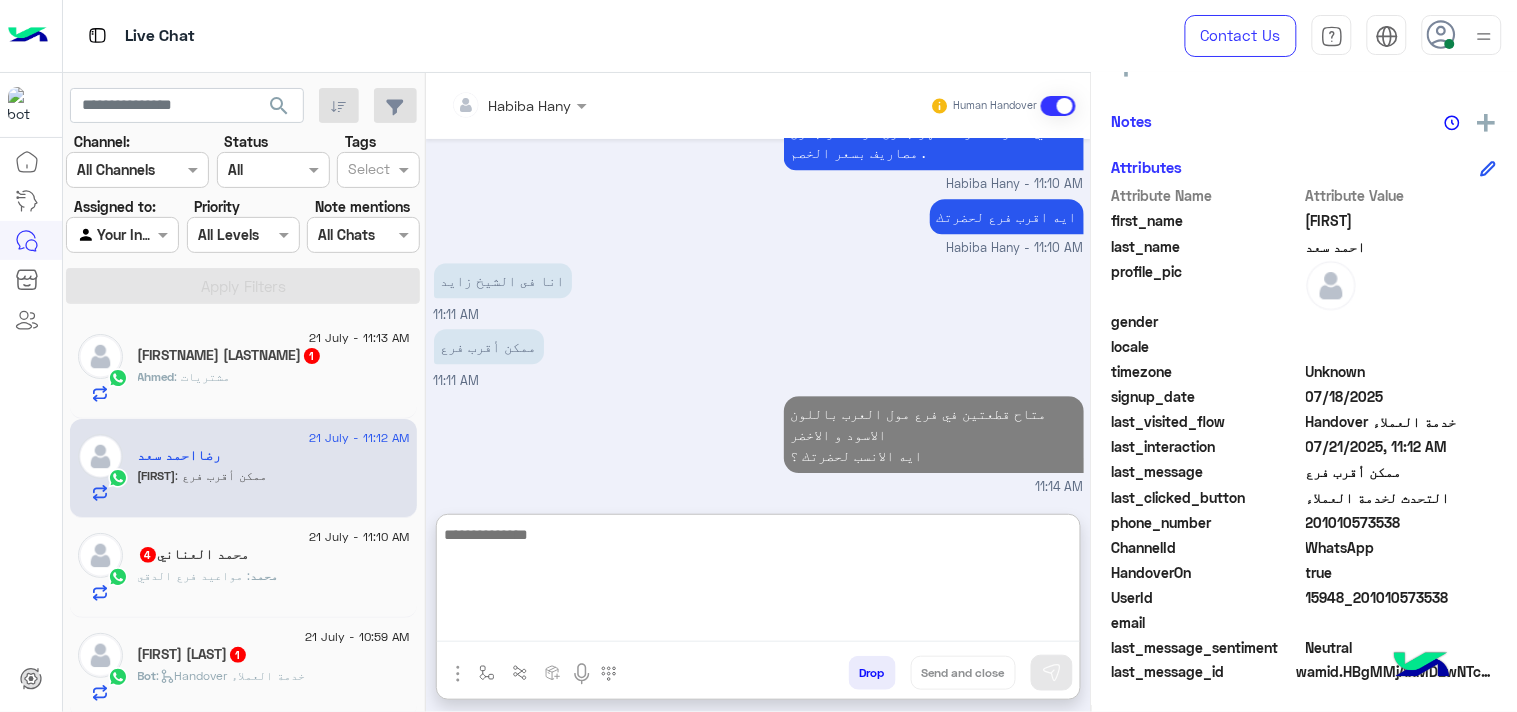click on "[FIRST] : مشتريات" 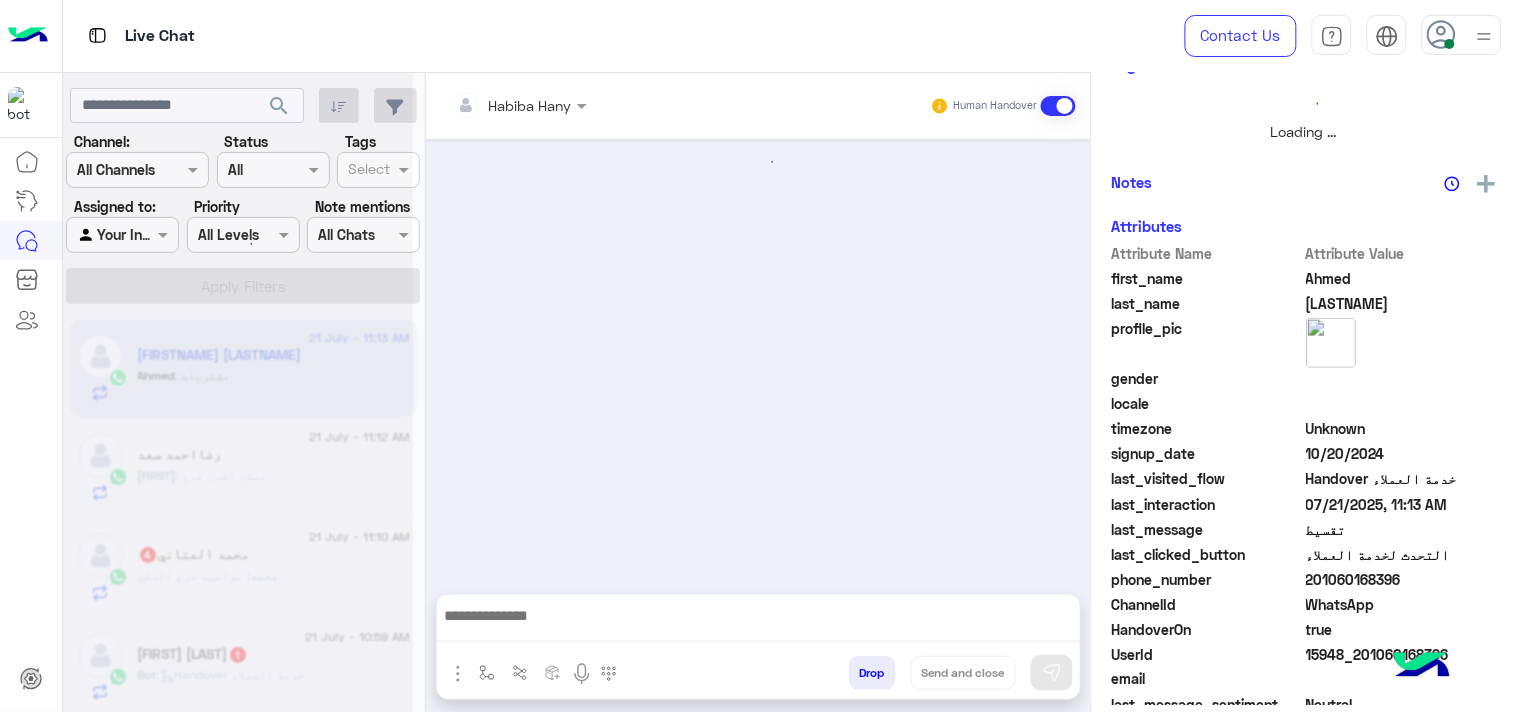 scroll, scrollTop: 0, scrollLeft: 0, axis: both 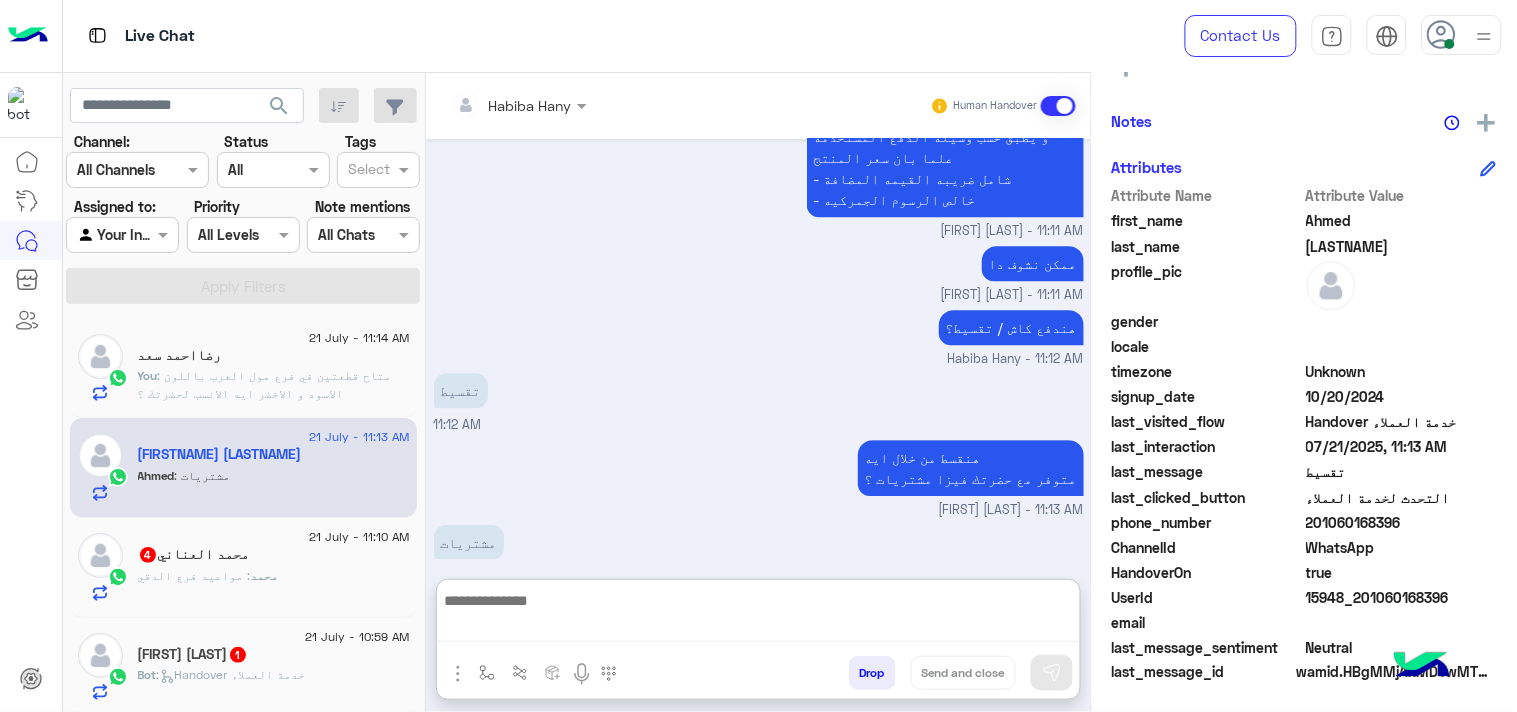 click at bounding box center (758, 615) 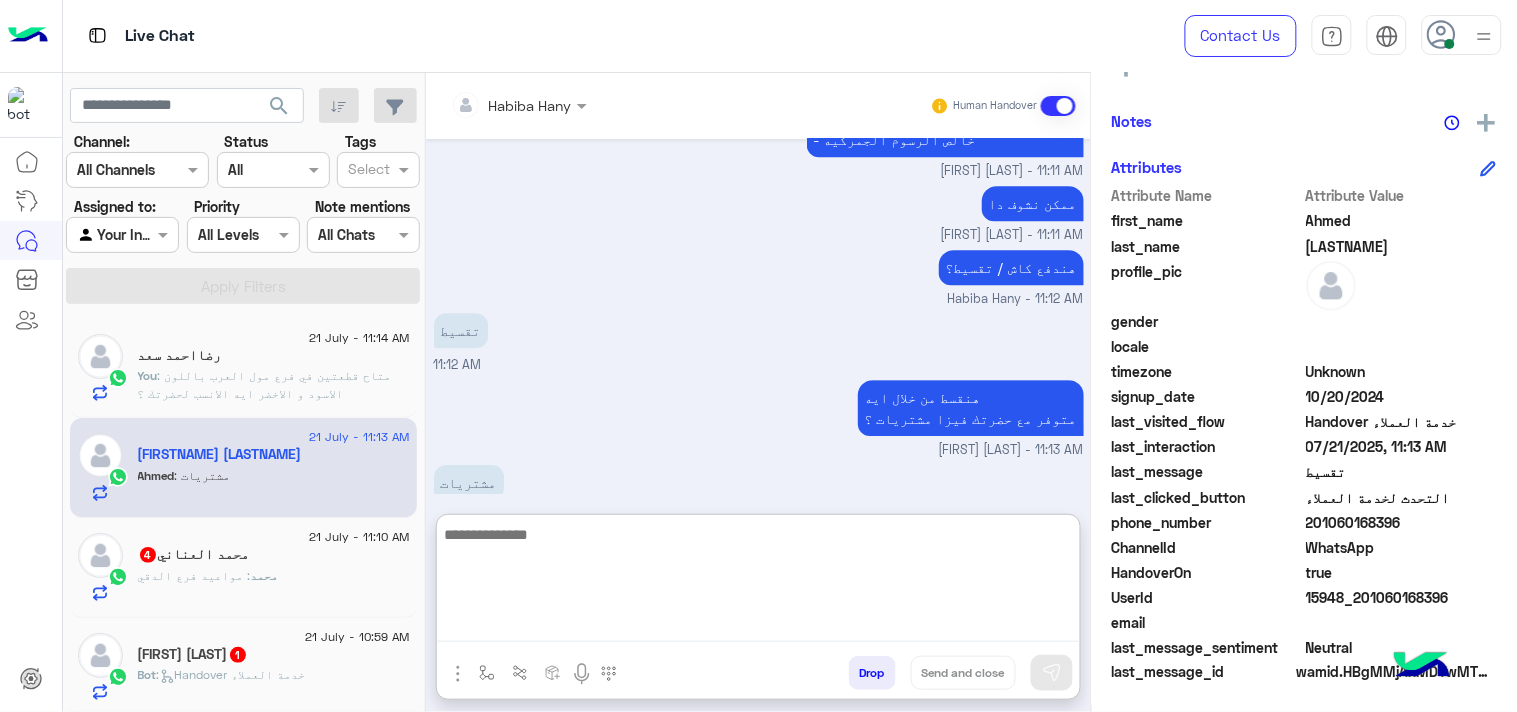 scroll, scrollTop: 1486, scrollLeft: 0, axis: vertical 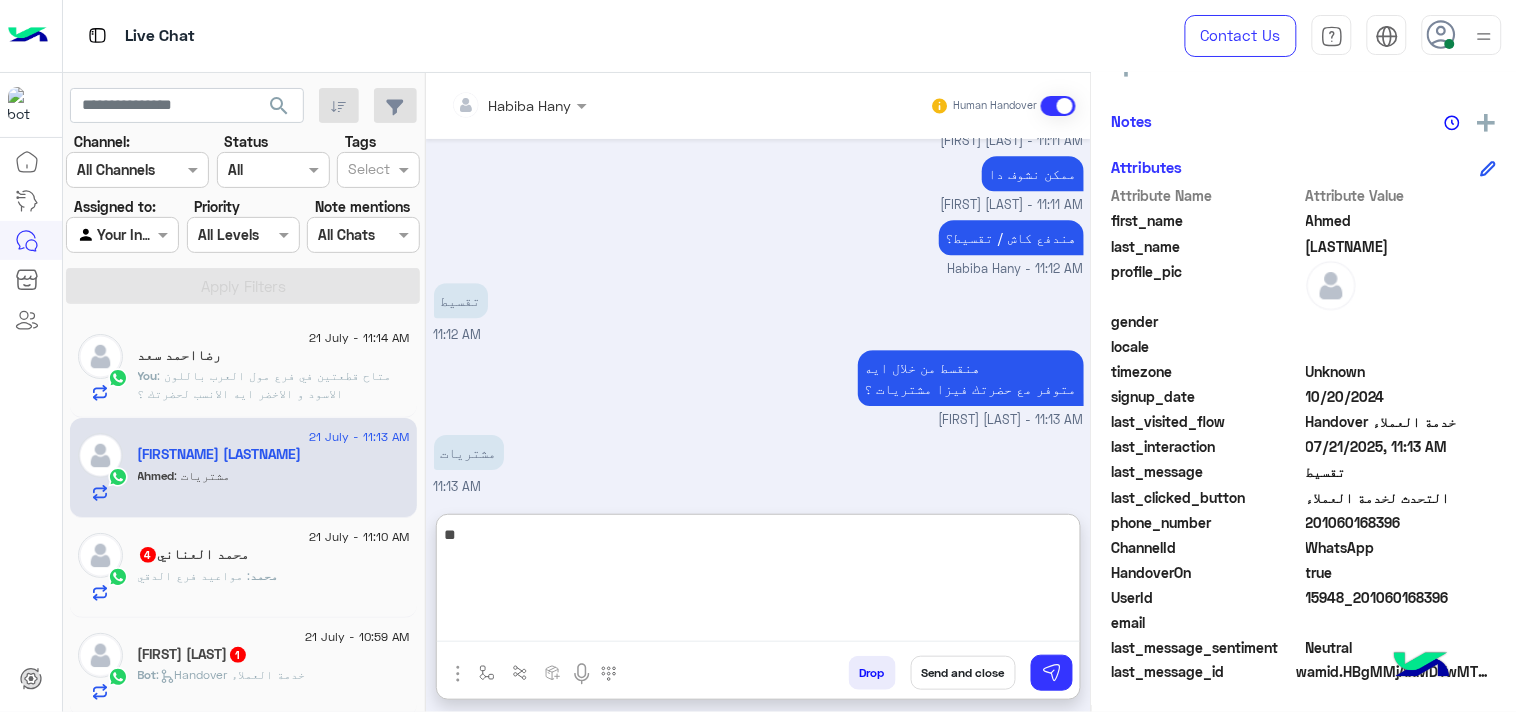 type on "*" 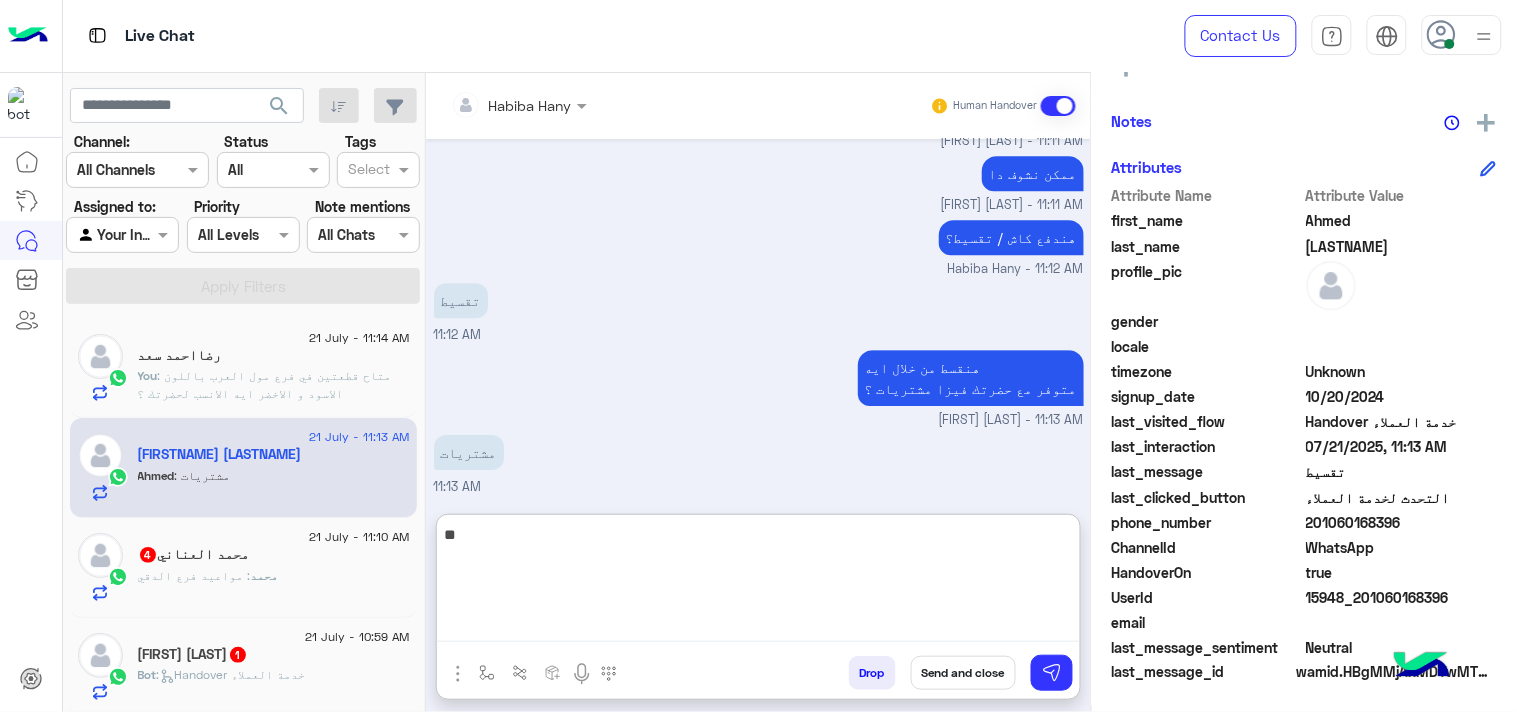 type on "*" 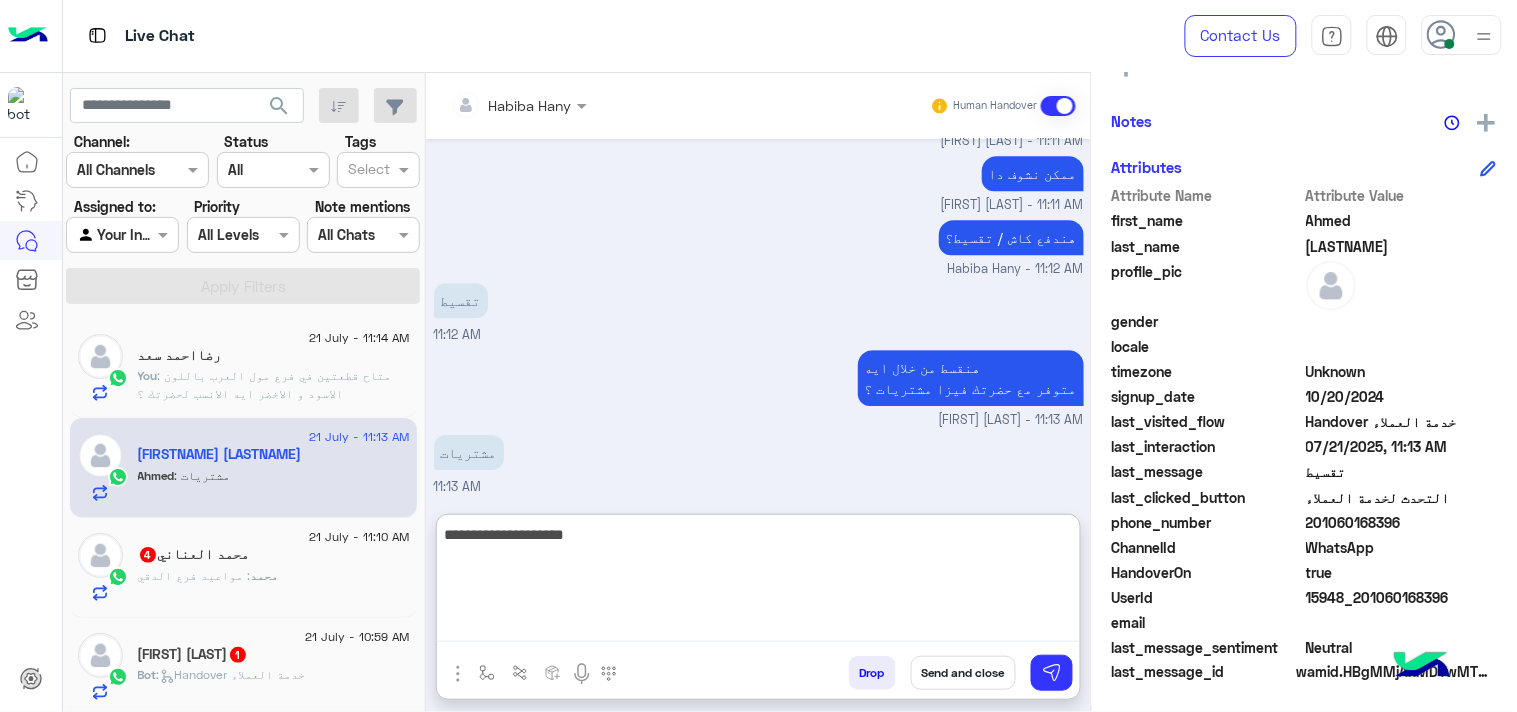 type on "**********" 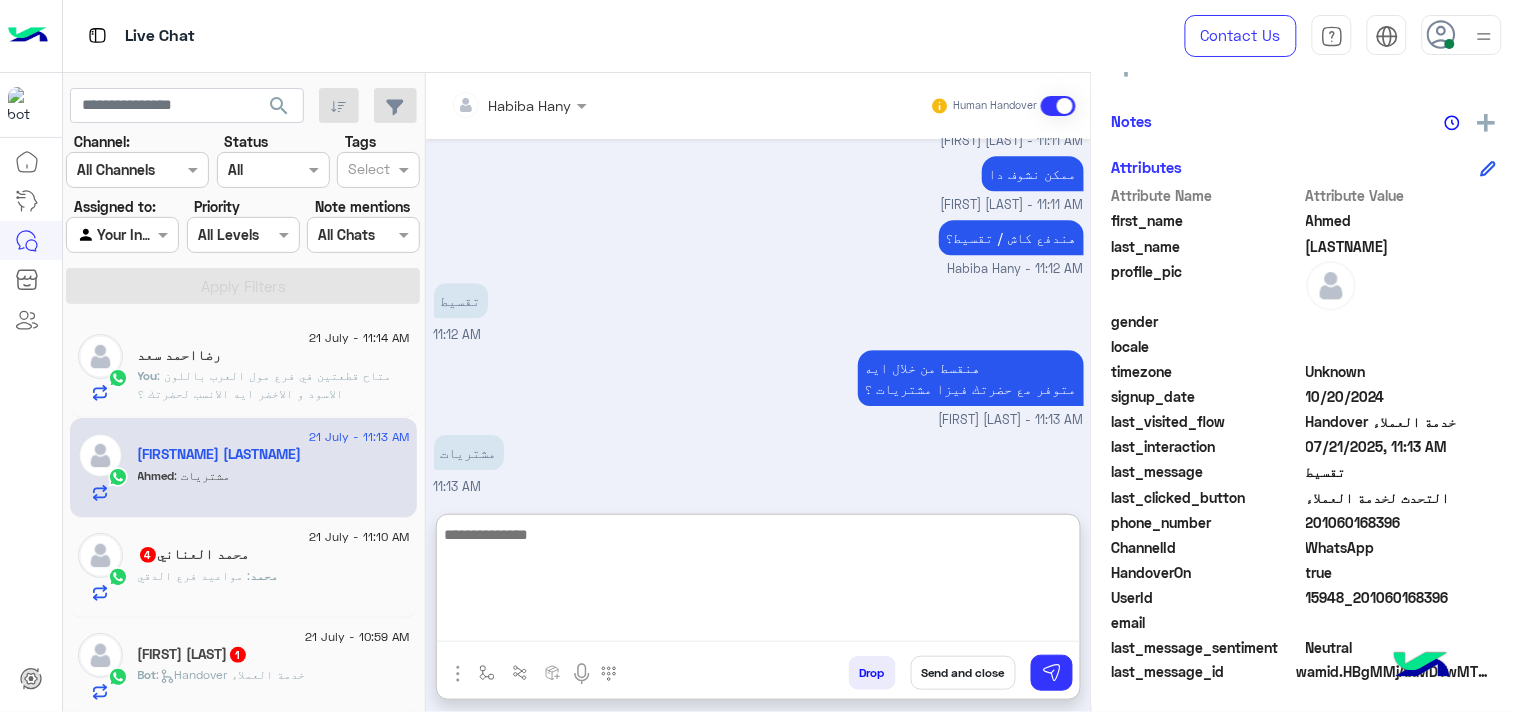 scroll, scrollTop: 1551, scrollLeft: 0, axis: vertical 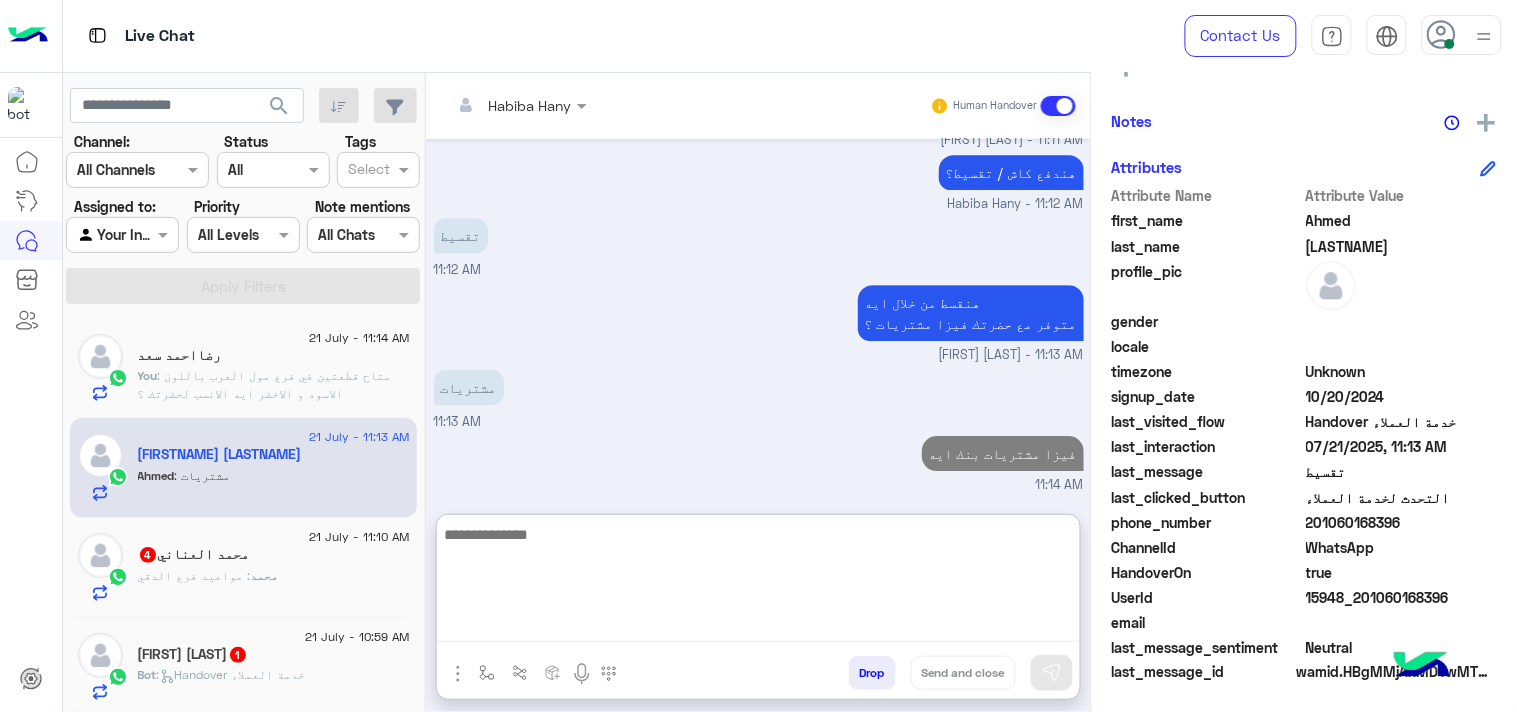 click on "[FIRST] [LAST]  4" 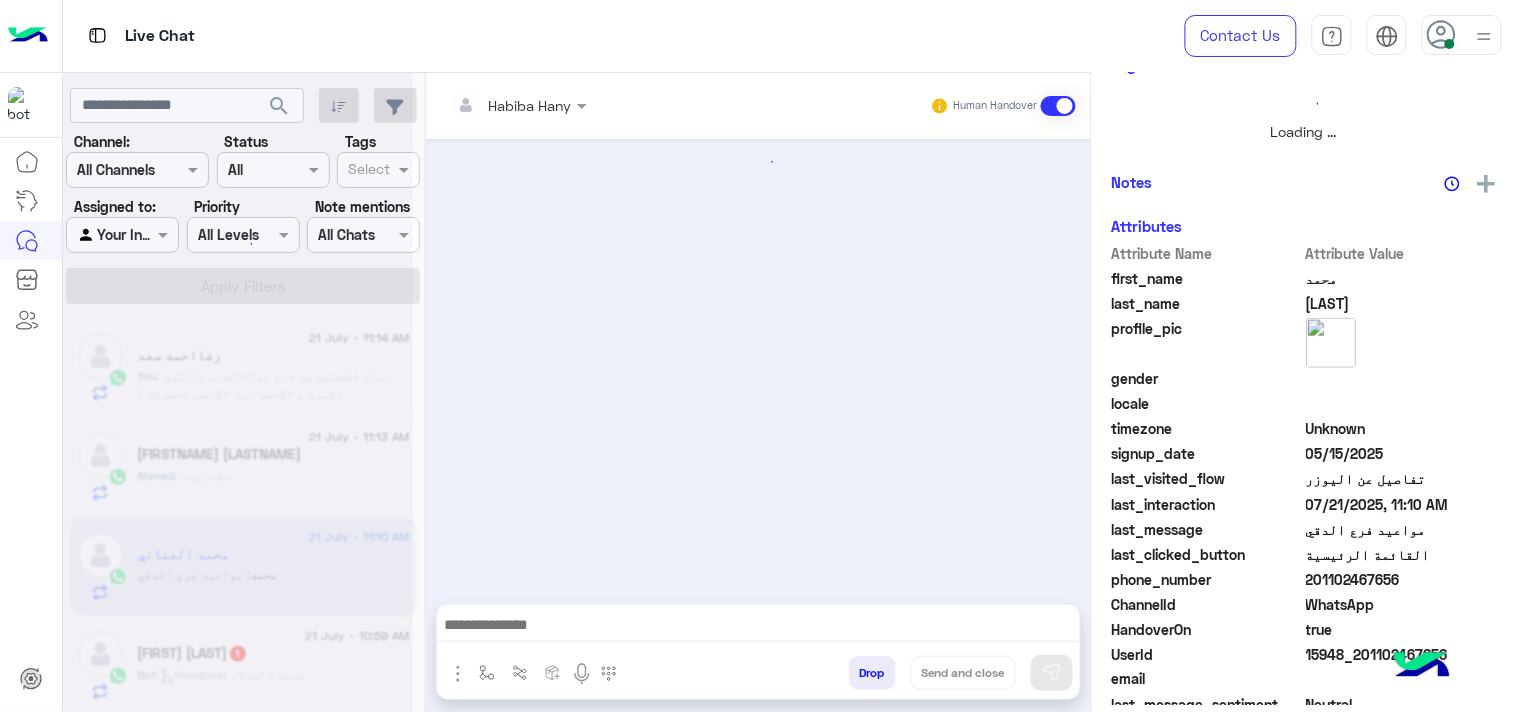 scroll, scrollTop: 0, scrollLeft: 0, axis: both 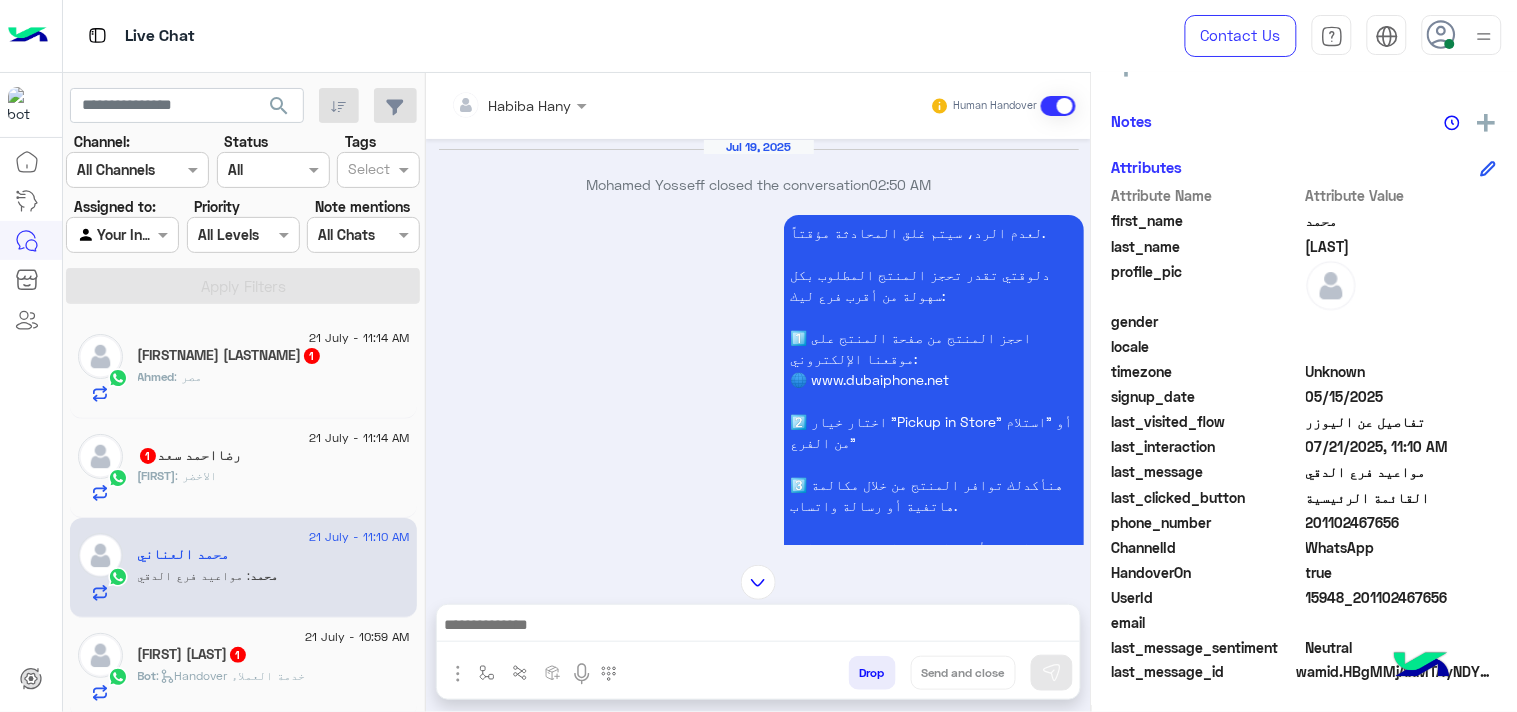 click at bounding box center [758, 627] 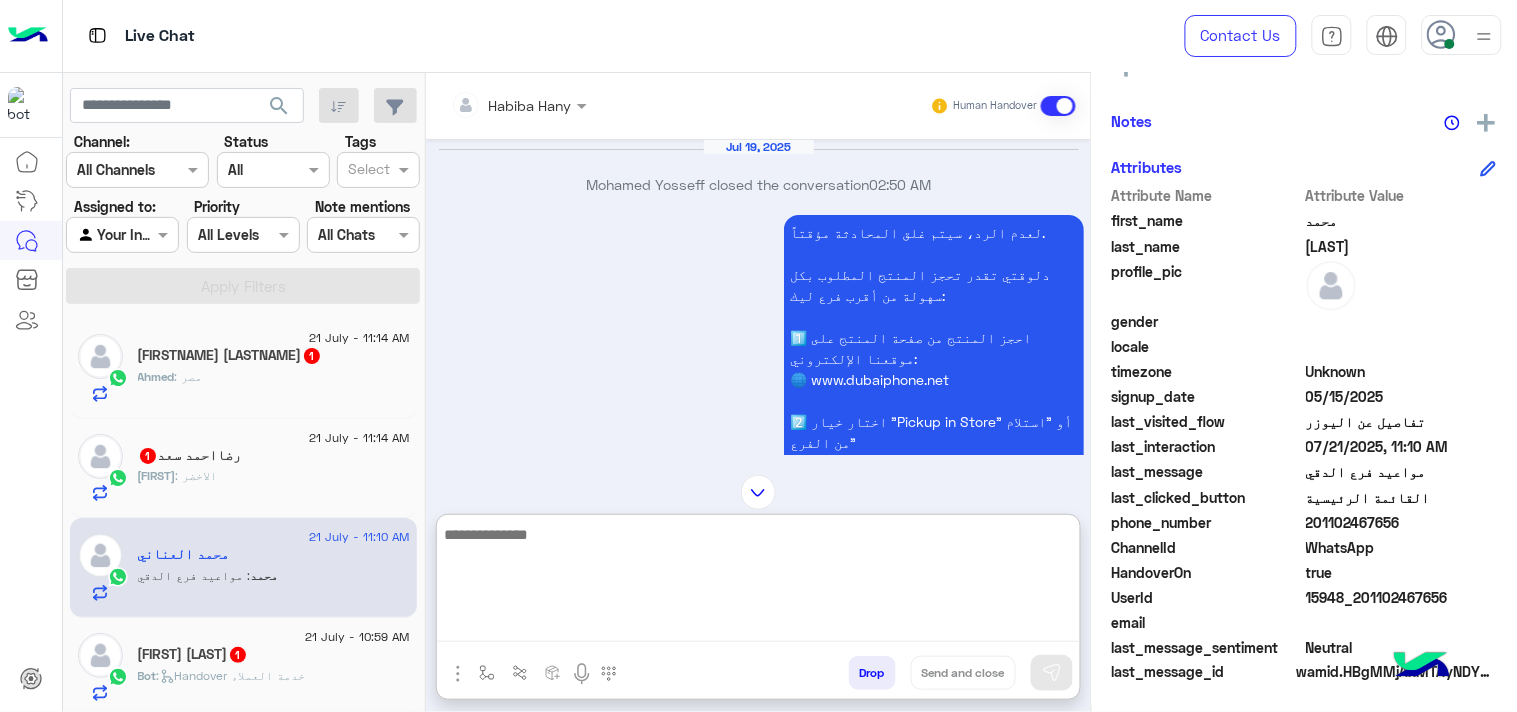 paste on "**********" 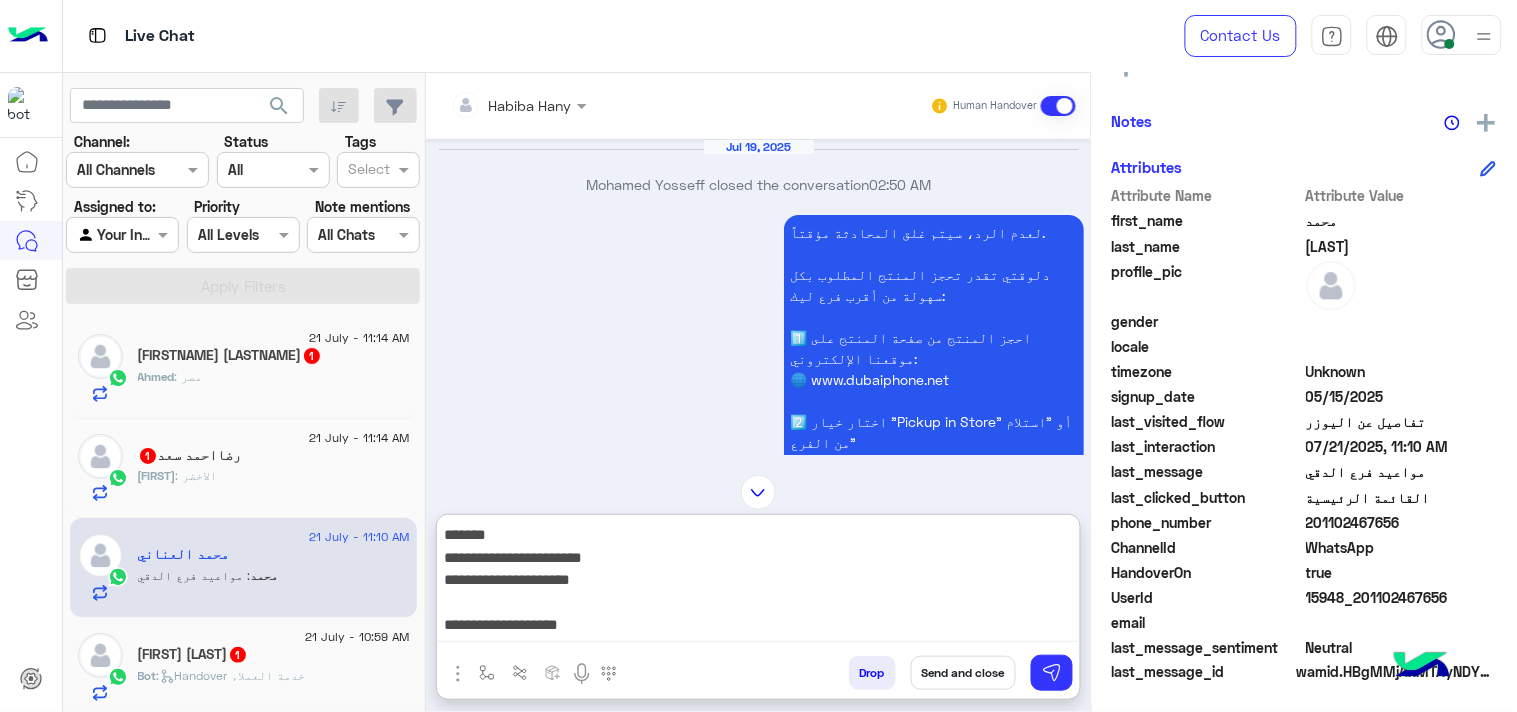 scroll, scrollTop: 38, scrollLeft: 0, axis: vertical 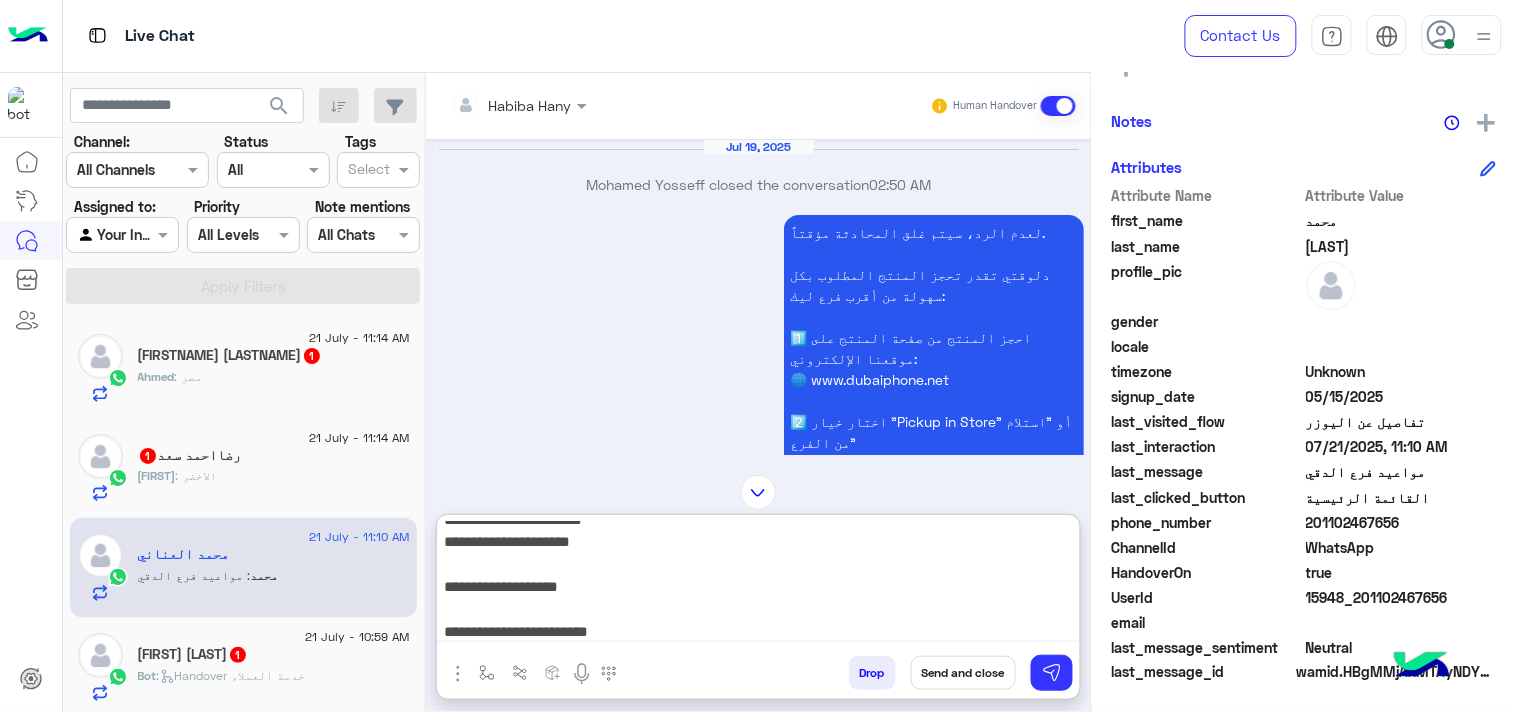 click on "**********" at bounding box center [758, 582] 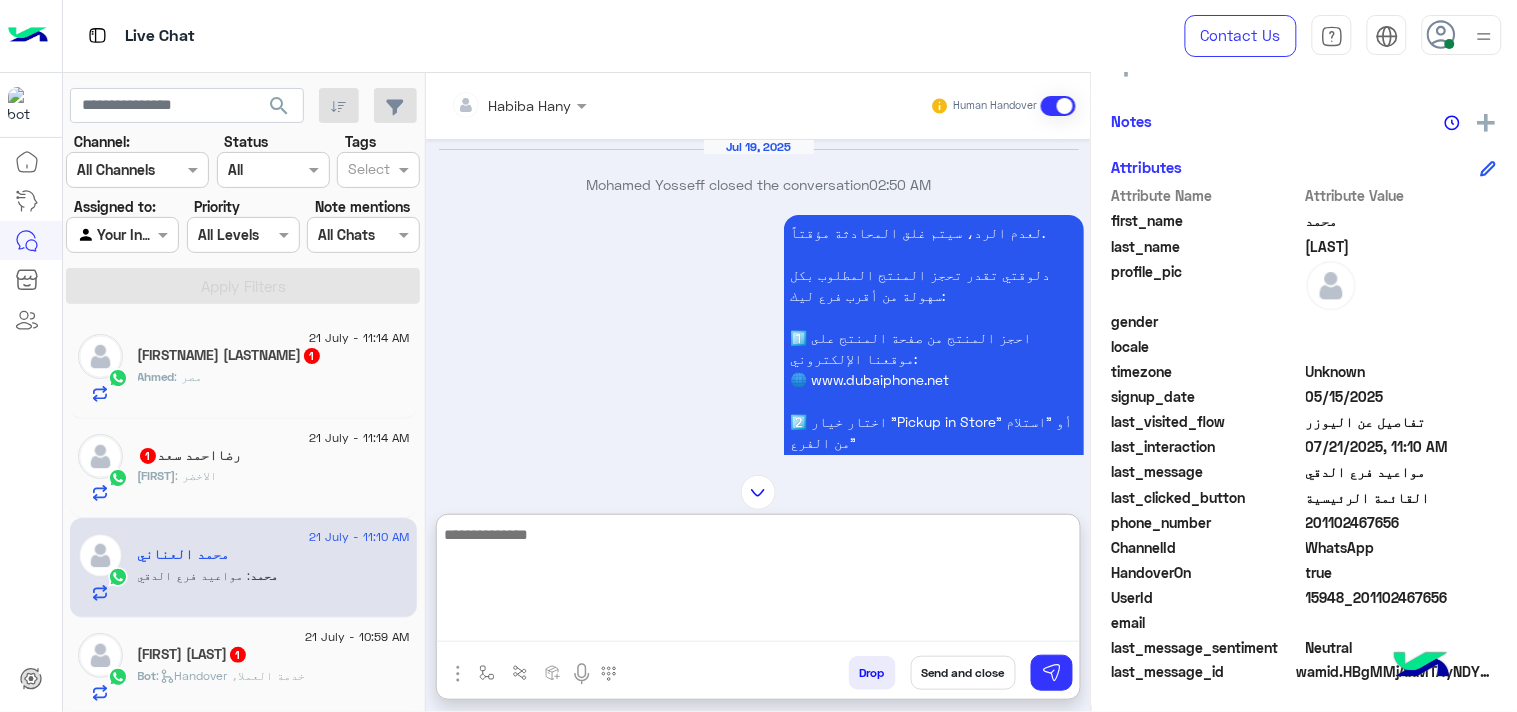 scroll, scrollTop: 0, scrollLeft: 0, axis: both 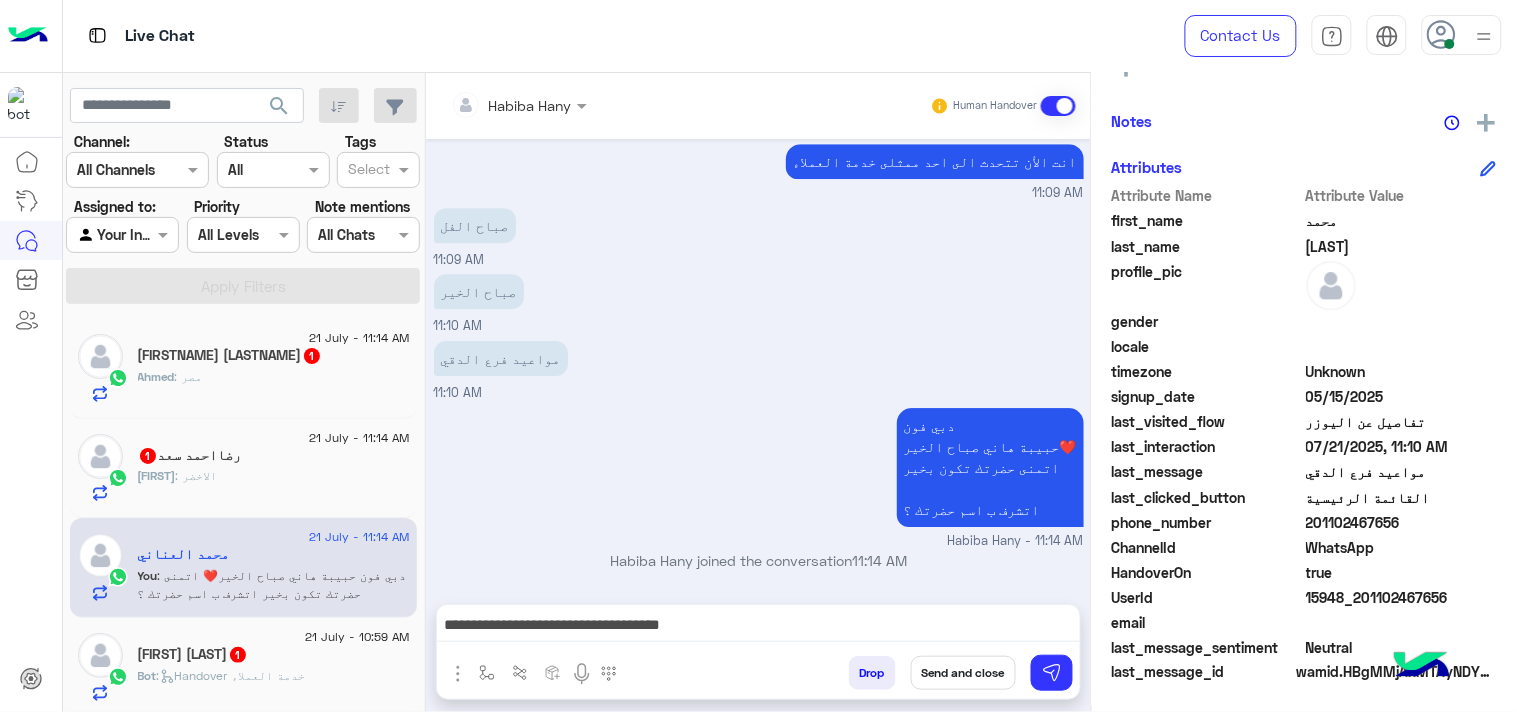 drag, startPoint x: 687, startPoint y: 668, endPoint x: 686, endPoint y: 617, distance: 51.009804 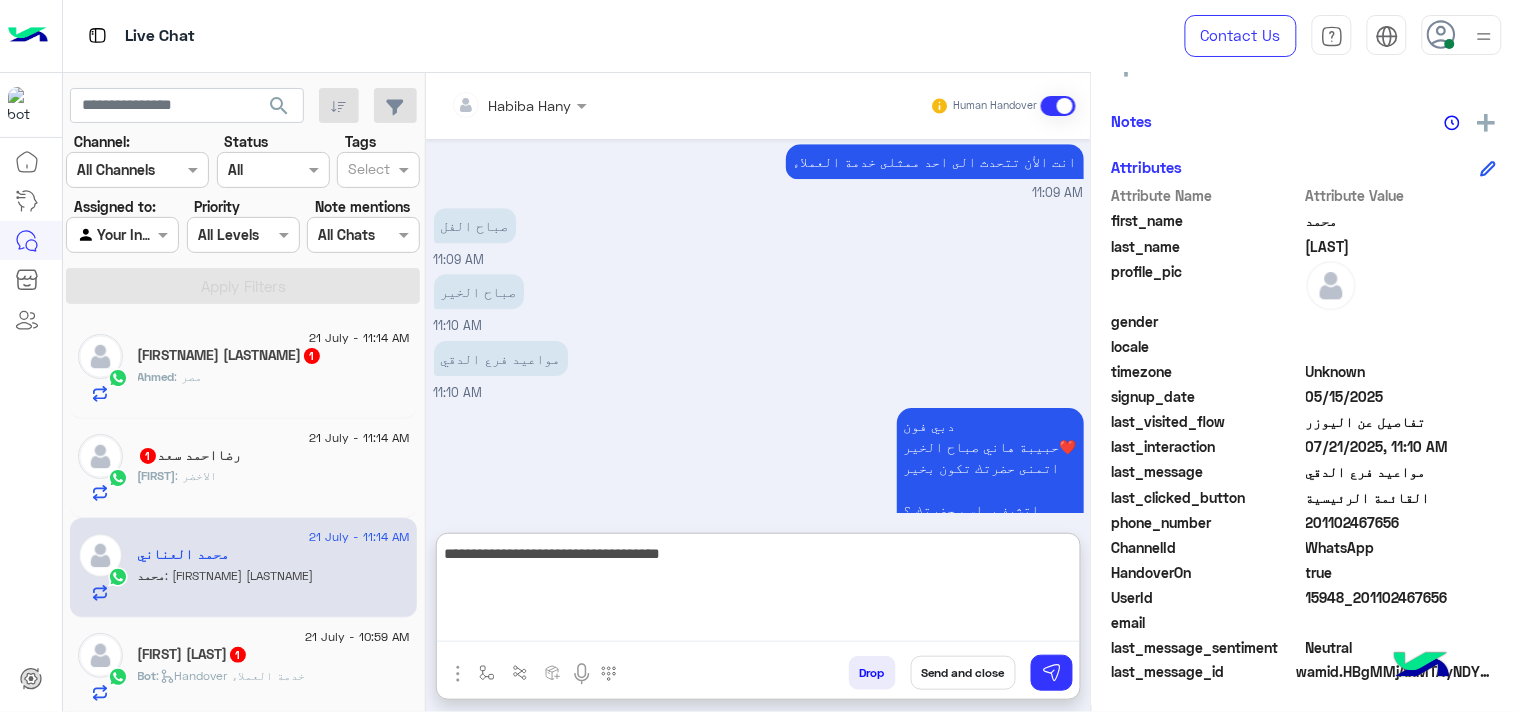 scroll, scrollTop: 1663, scrollLeft: 0, axis: vertical 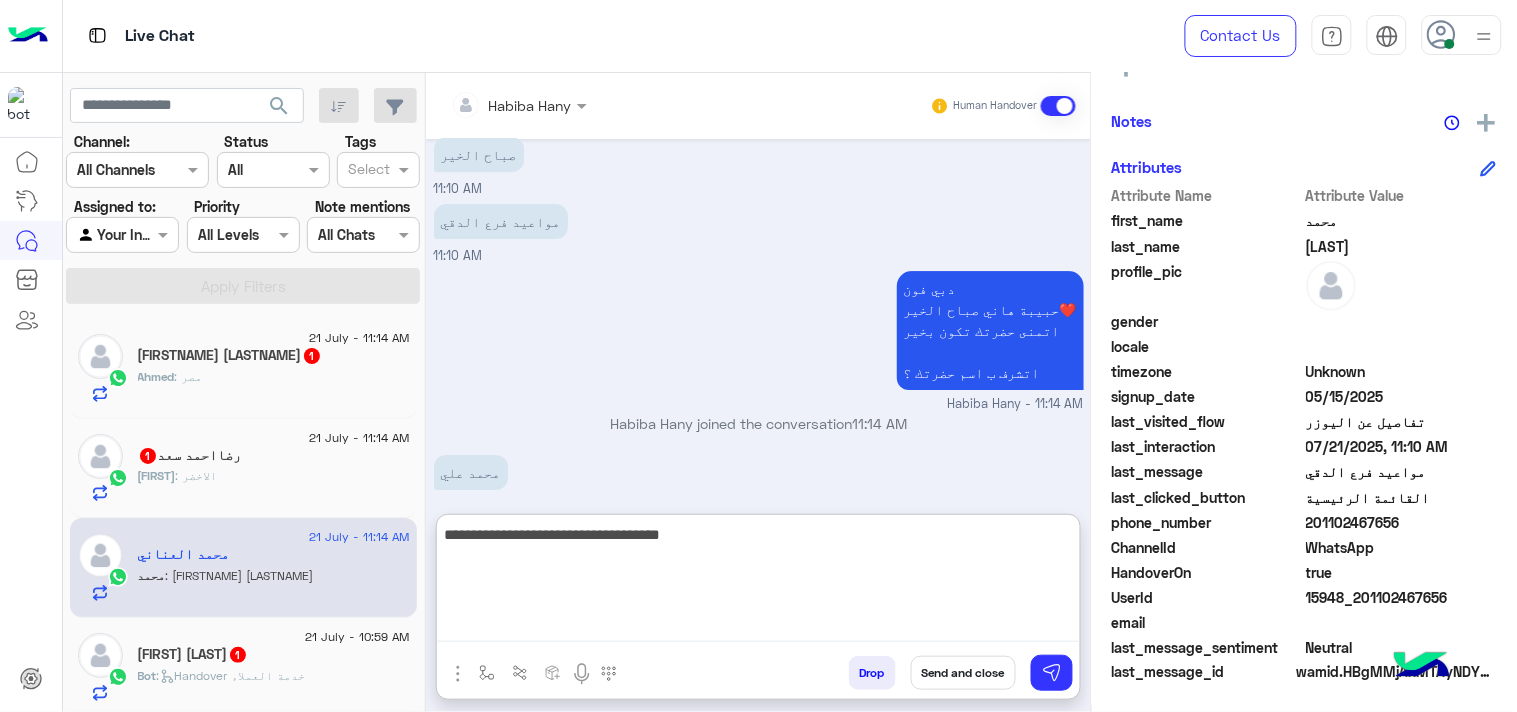 type on "**********" 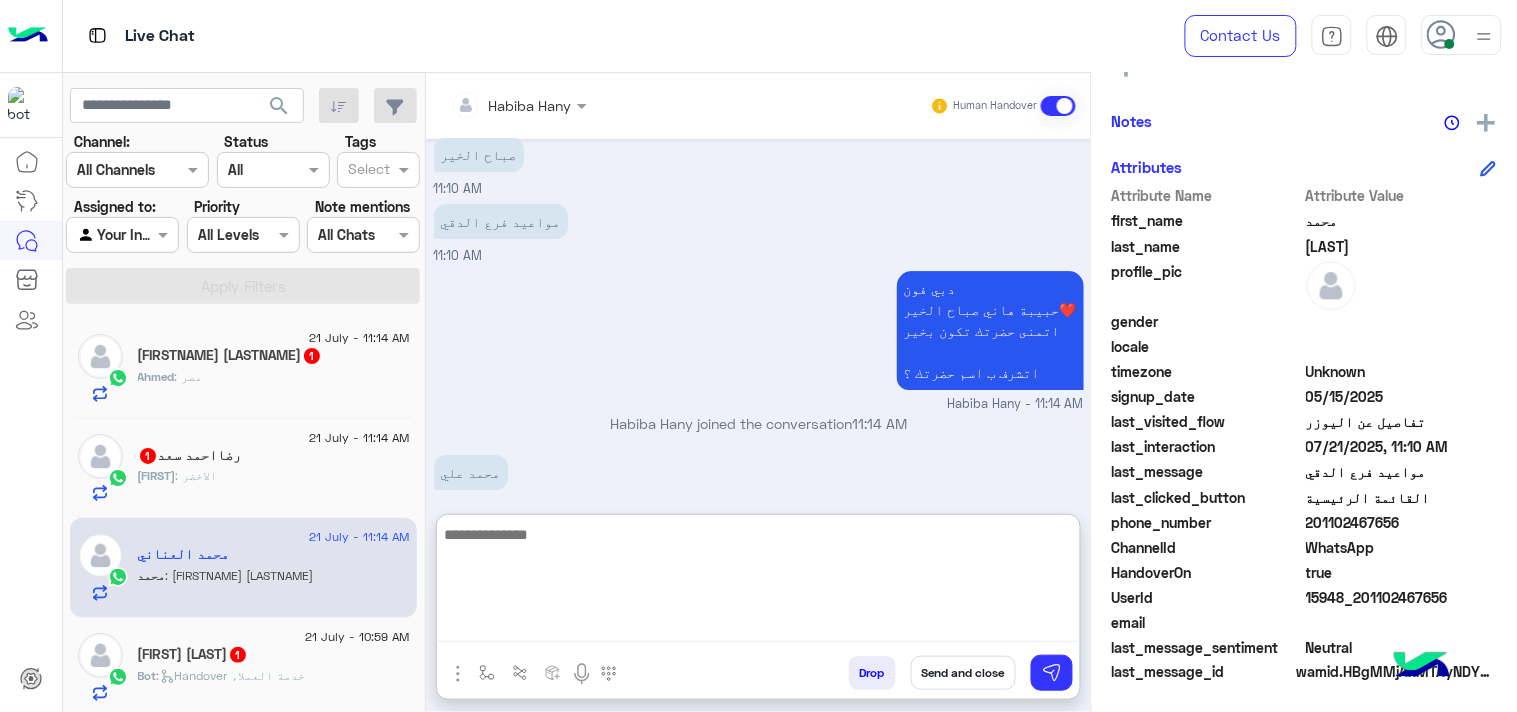 scroll, scrollTop: 1746, scrollLeft: 0, axis: vertical 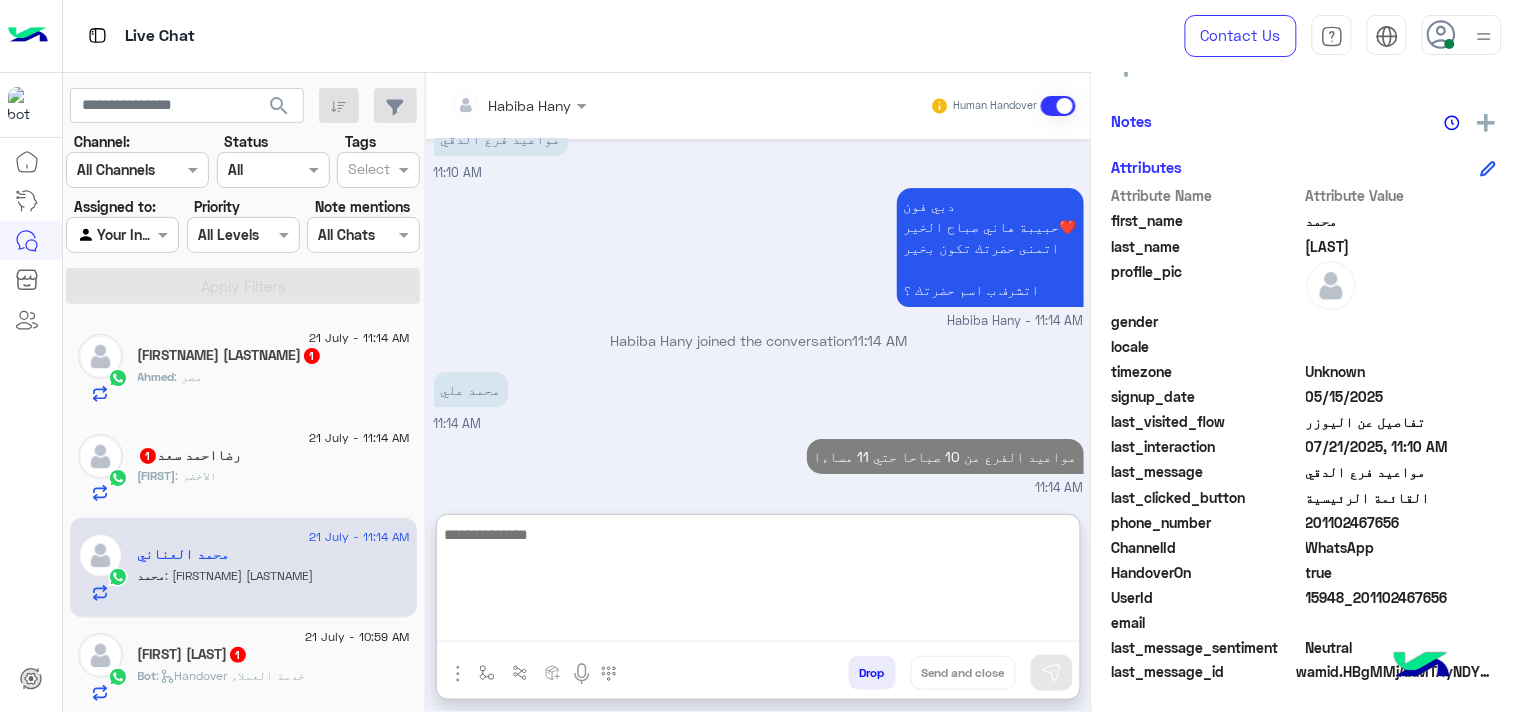 paste on "**********" 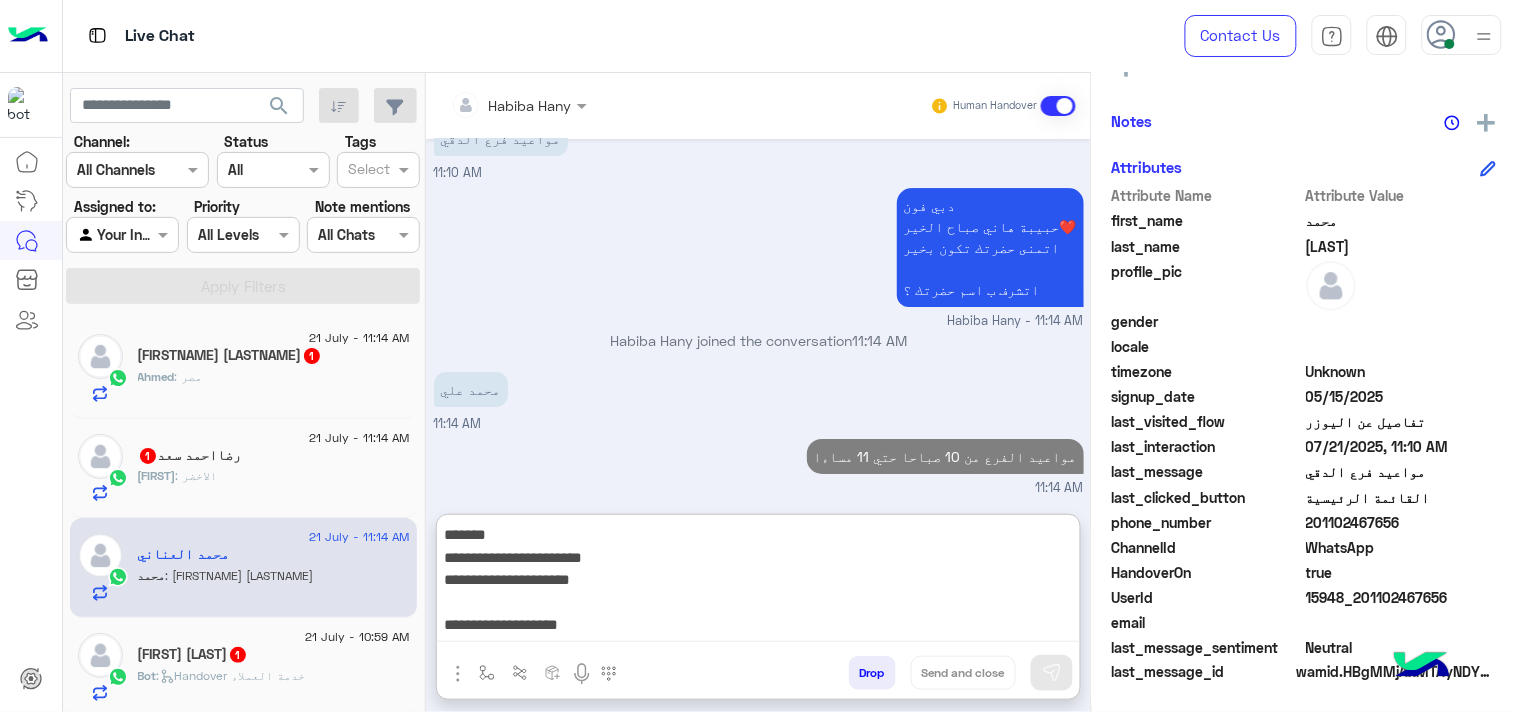 scroll, scrollTop: 38, scrollLeft: 0, axis: vertical 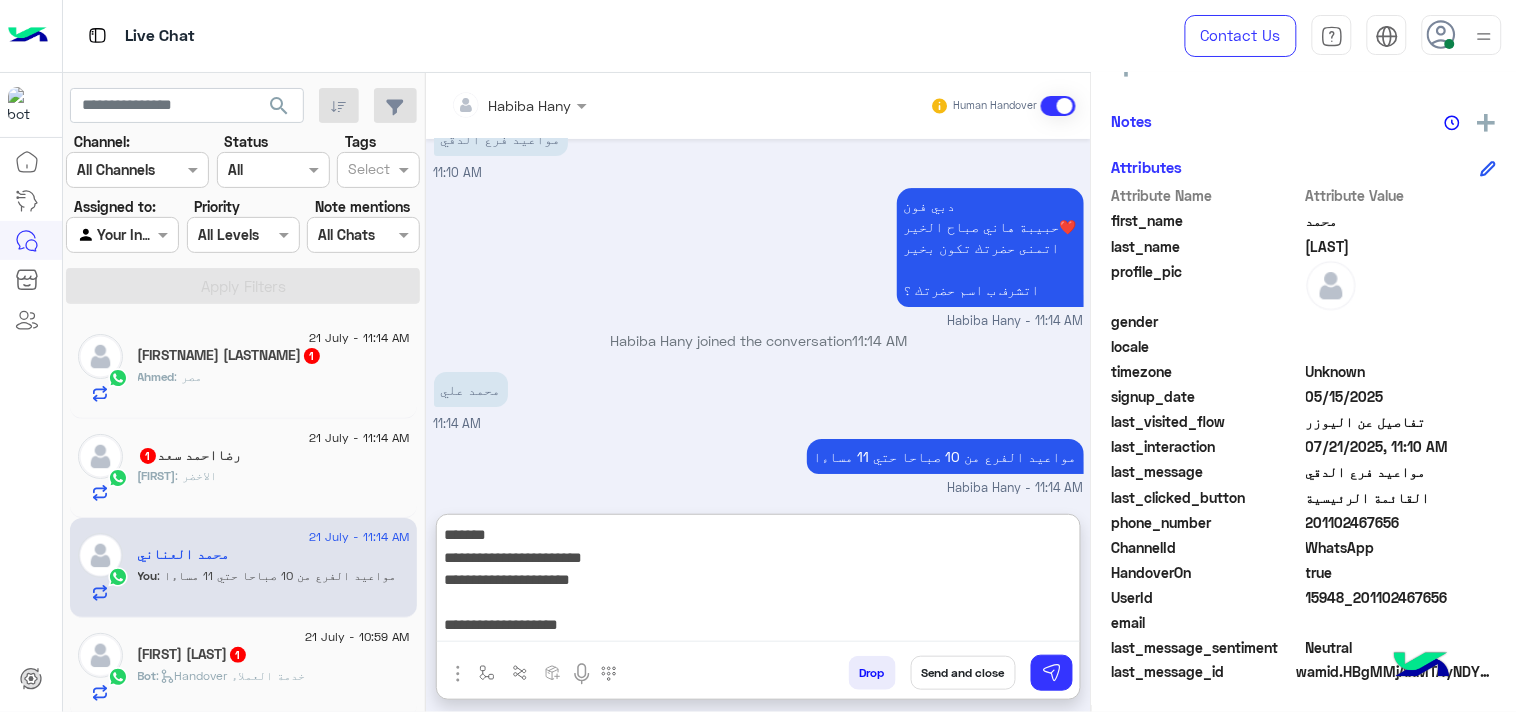 drag, startPoint x: 813, startPoint y: 592, endPoint x: 1250, endPoint y: 472, distance: 453.17657 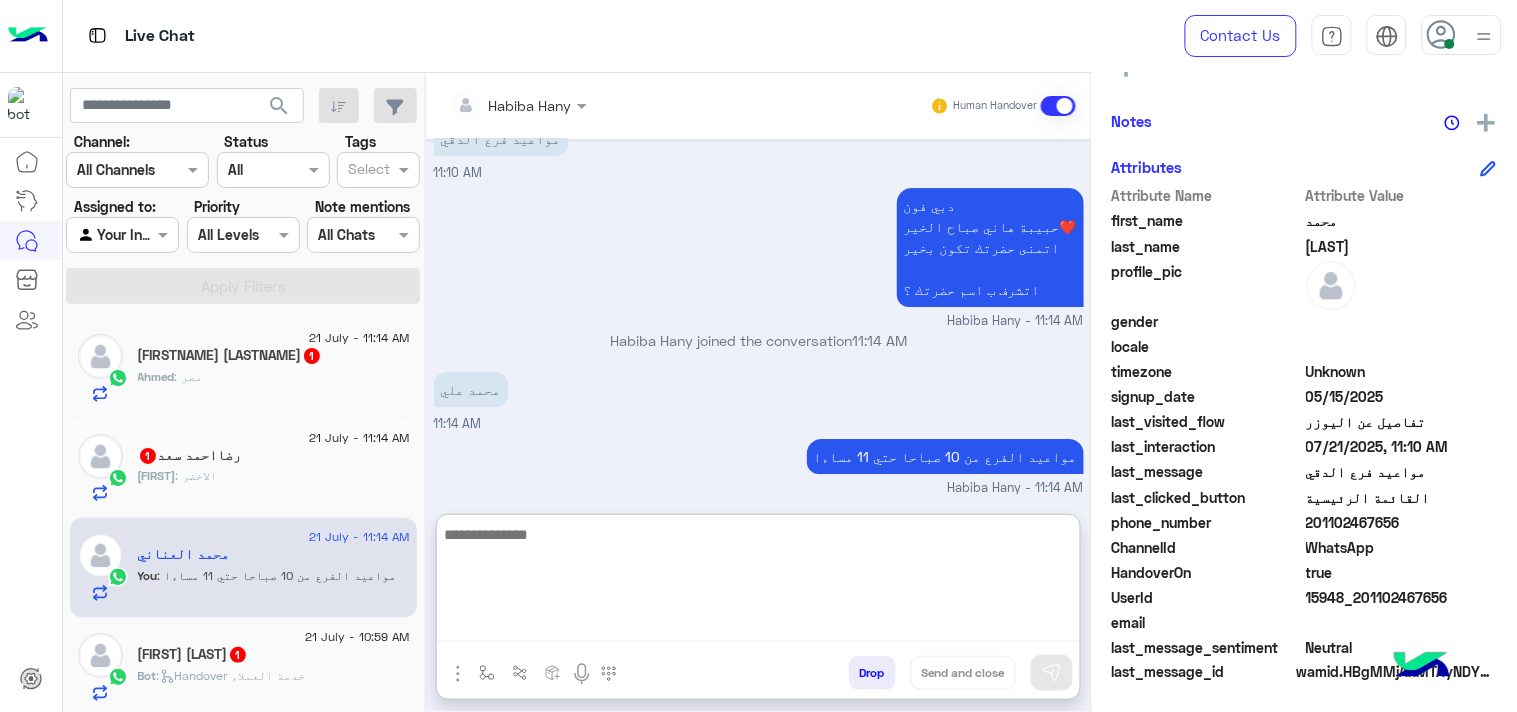 scroll, scrollTop: 1810, scrollLeft: 0, axis: vertical 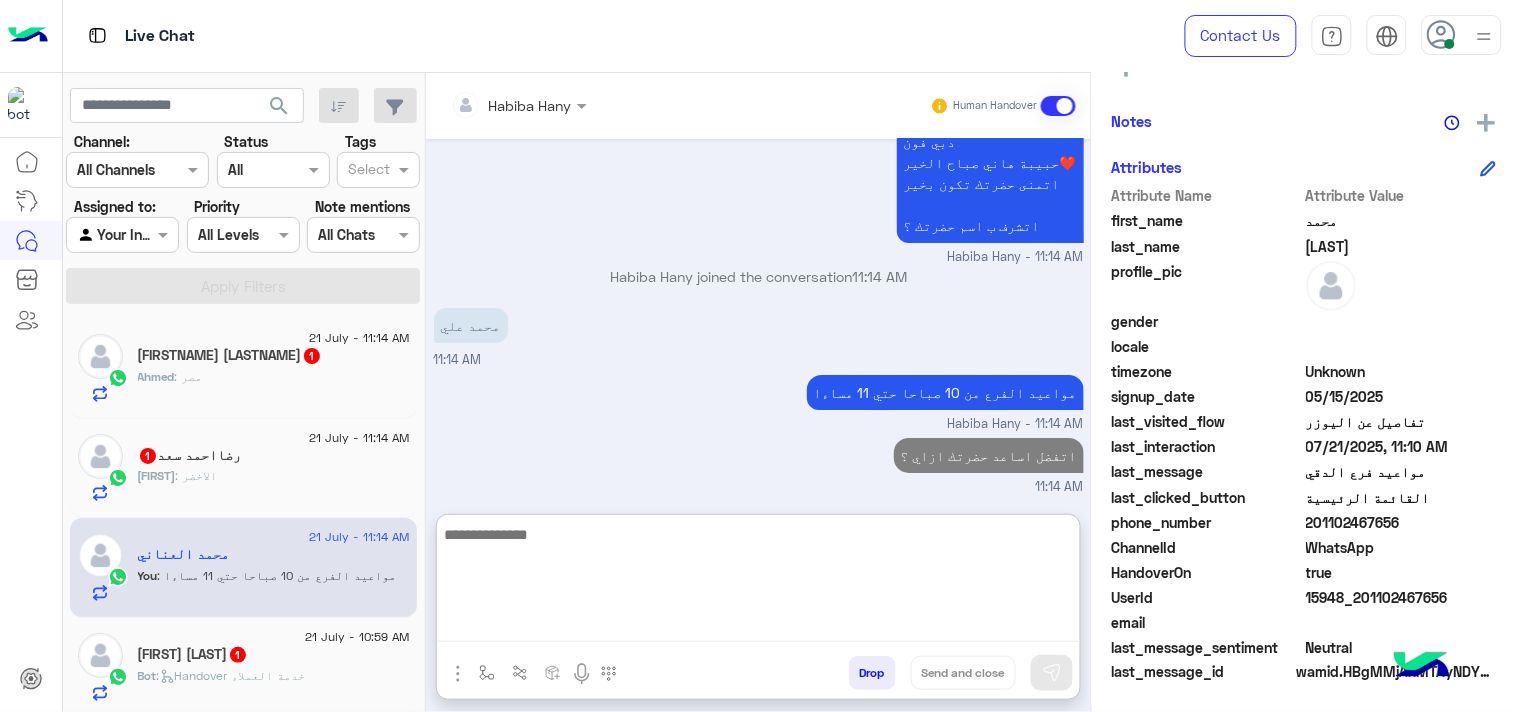 click on "[FIRST] : الاخضر" 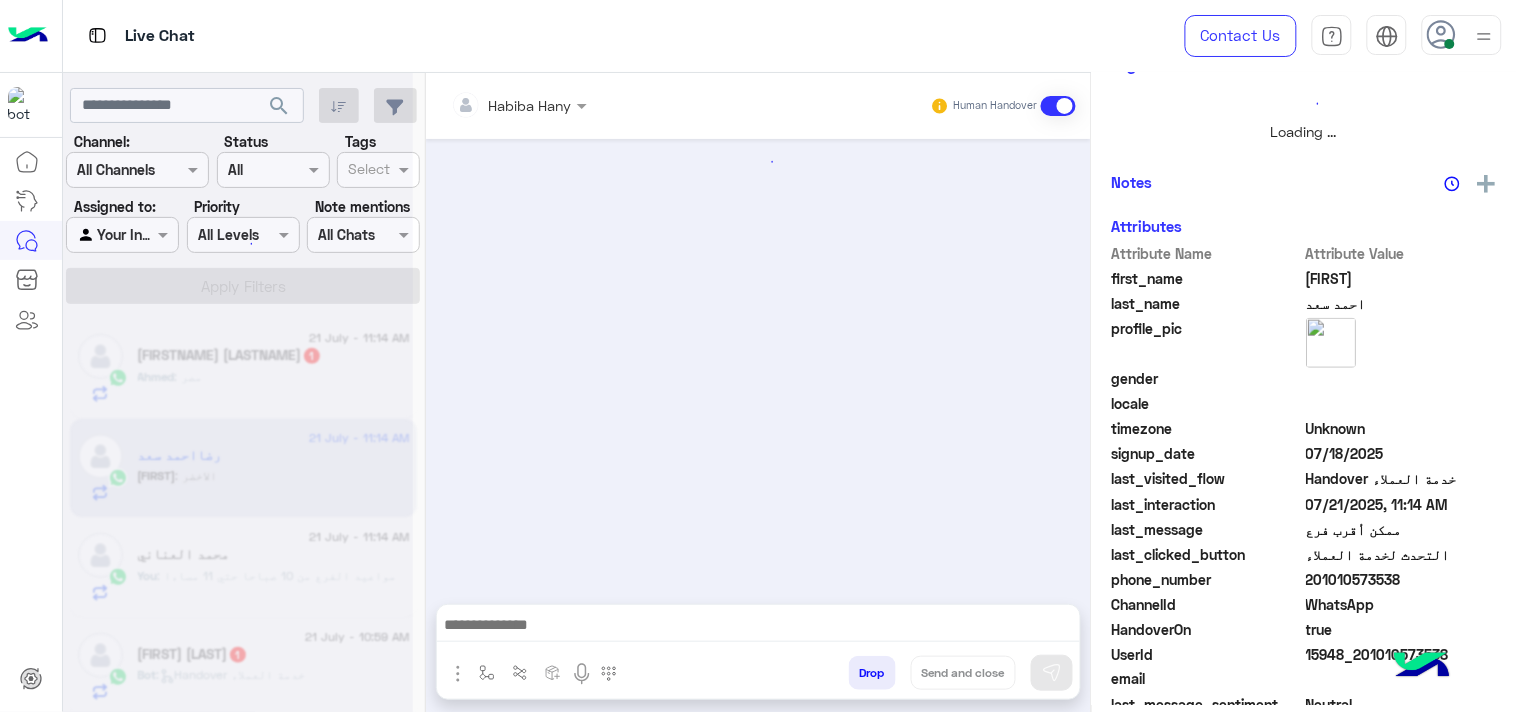 scroll, scrollTop: 0, scrollLeft: 0, axis: both 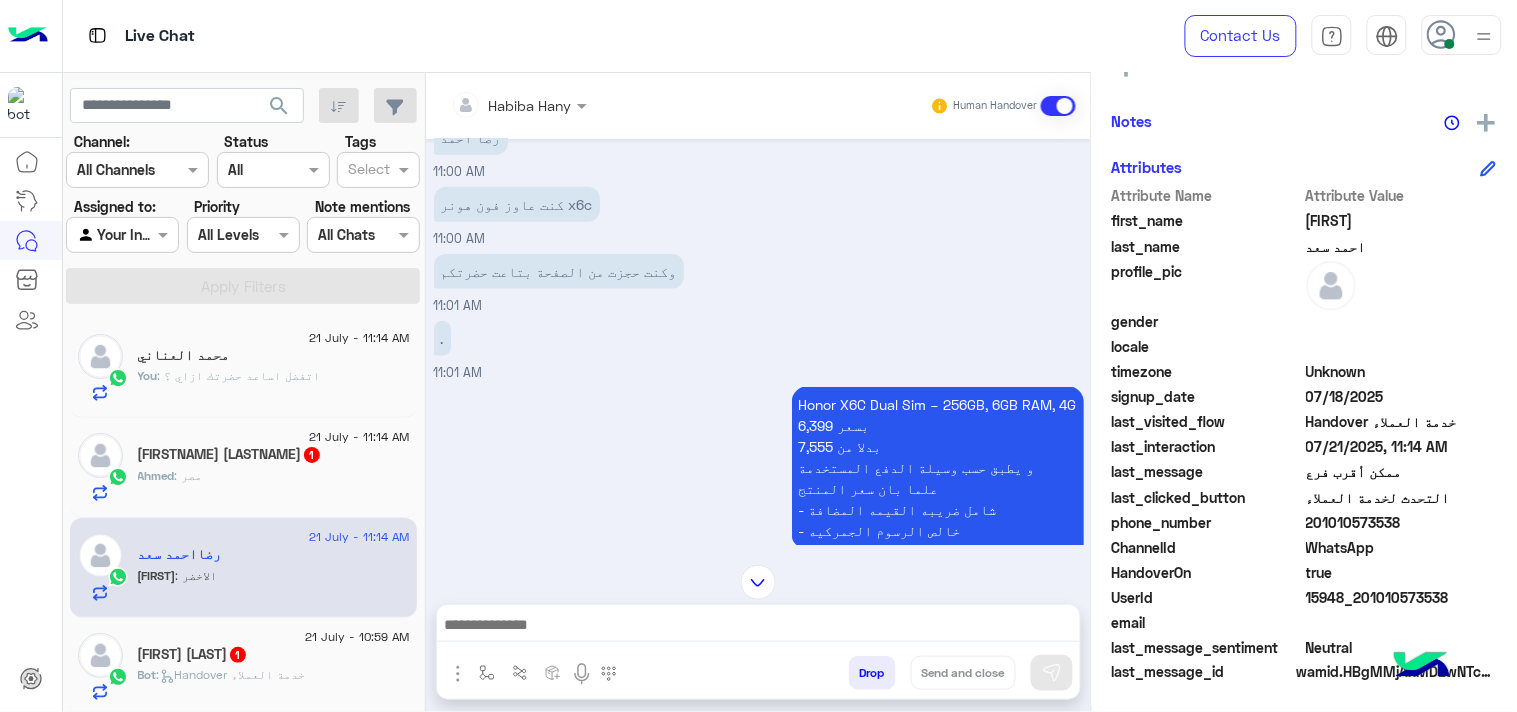 click on "Honor X6C Dual Sim – 256GB, 6GB RAM, 4G 6,399 بسعر  7,555 بدلا من  و يطبق حسب وسيلة الدفع المستخدمة علما بان سعر المنتج - شامل ضريبه القيمه المضافة - خالص الرسوم الجمركيه" at bounding box center (933, -144) 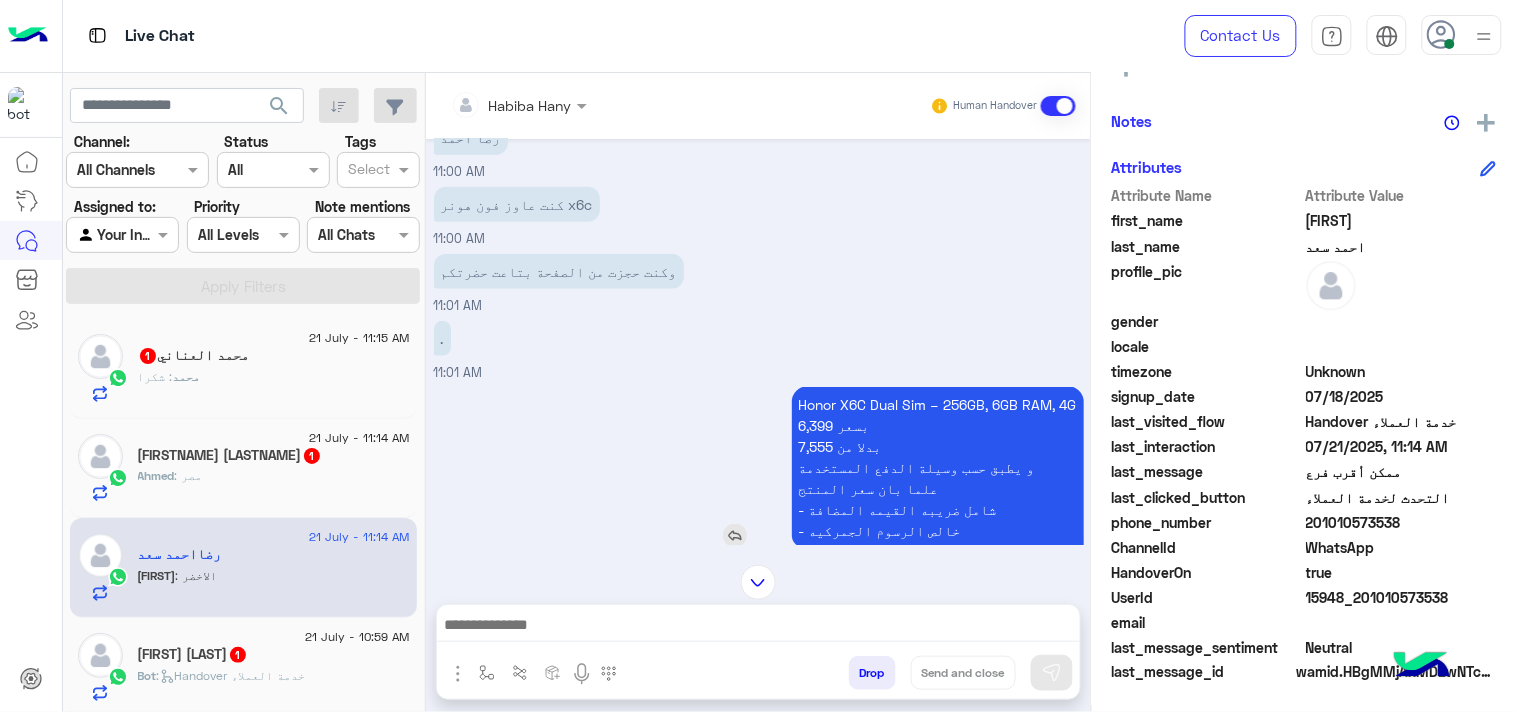 drag, startPoint x: 856, startPoint y: 384, endPoint x: 896, endPoint y: 441, distance: 69.63476 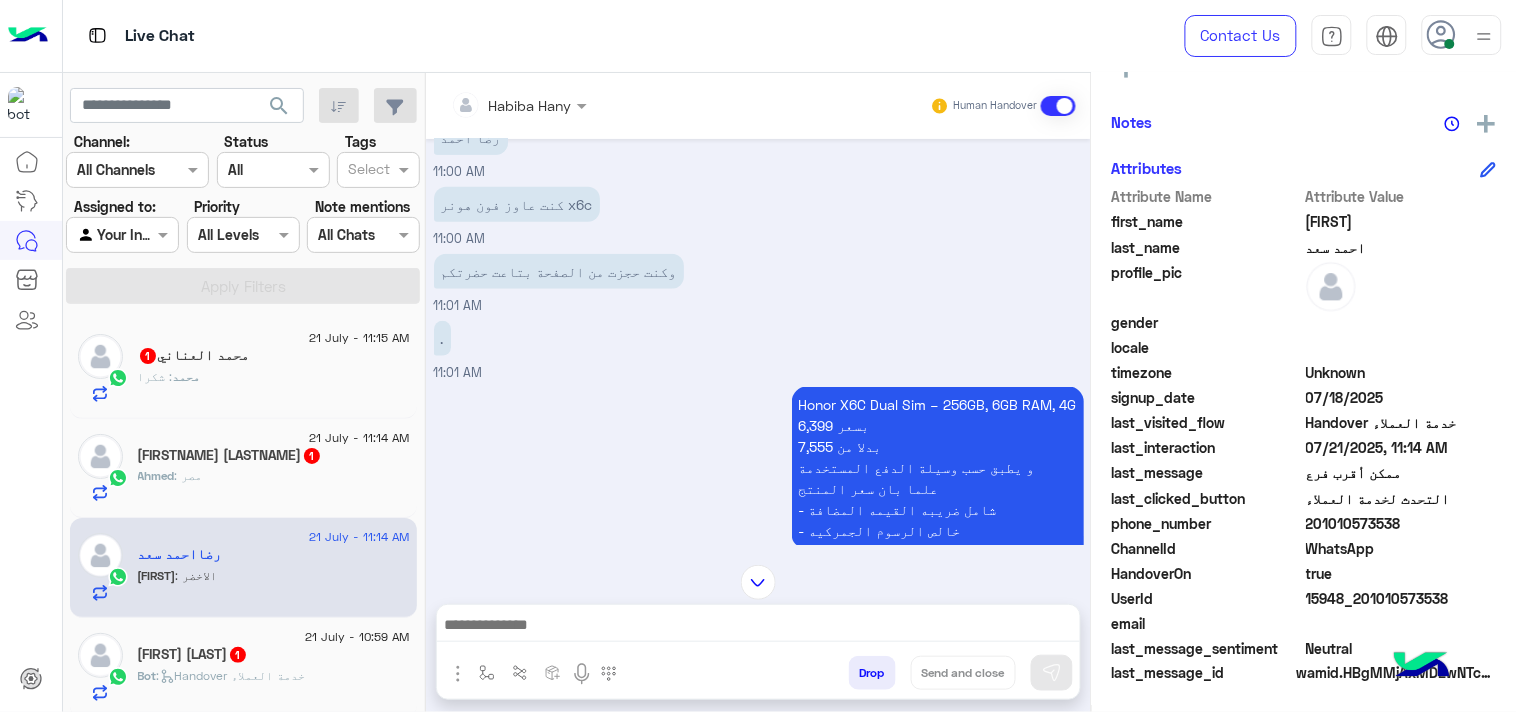 scroll, scrollTop: 387, scrollLeft: 0, axis: vertical 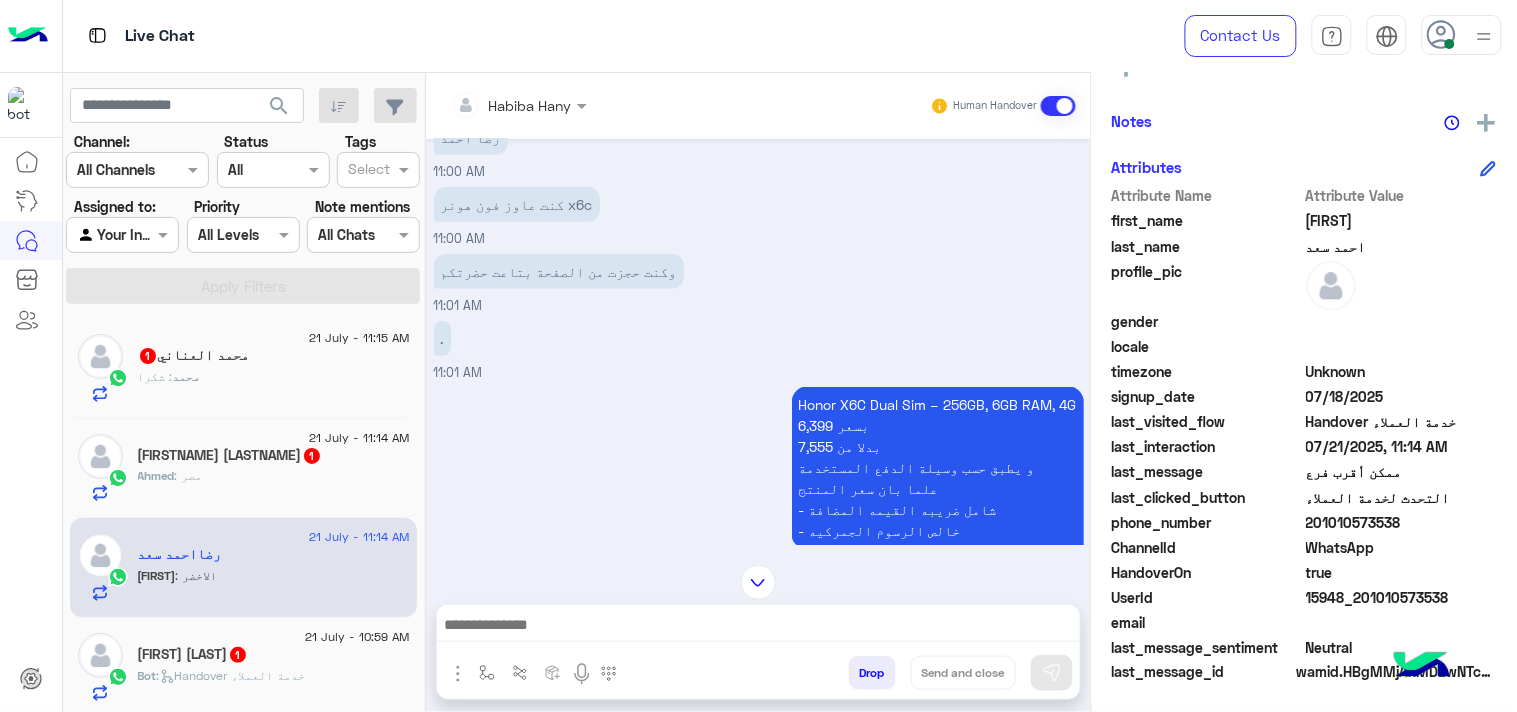 click on "201010573538" 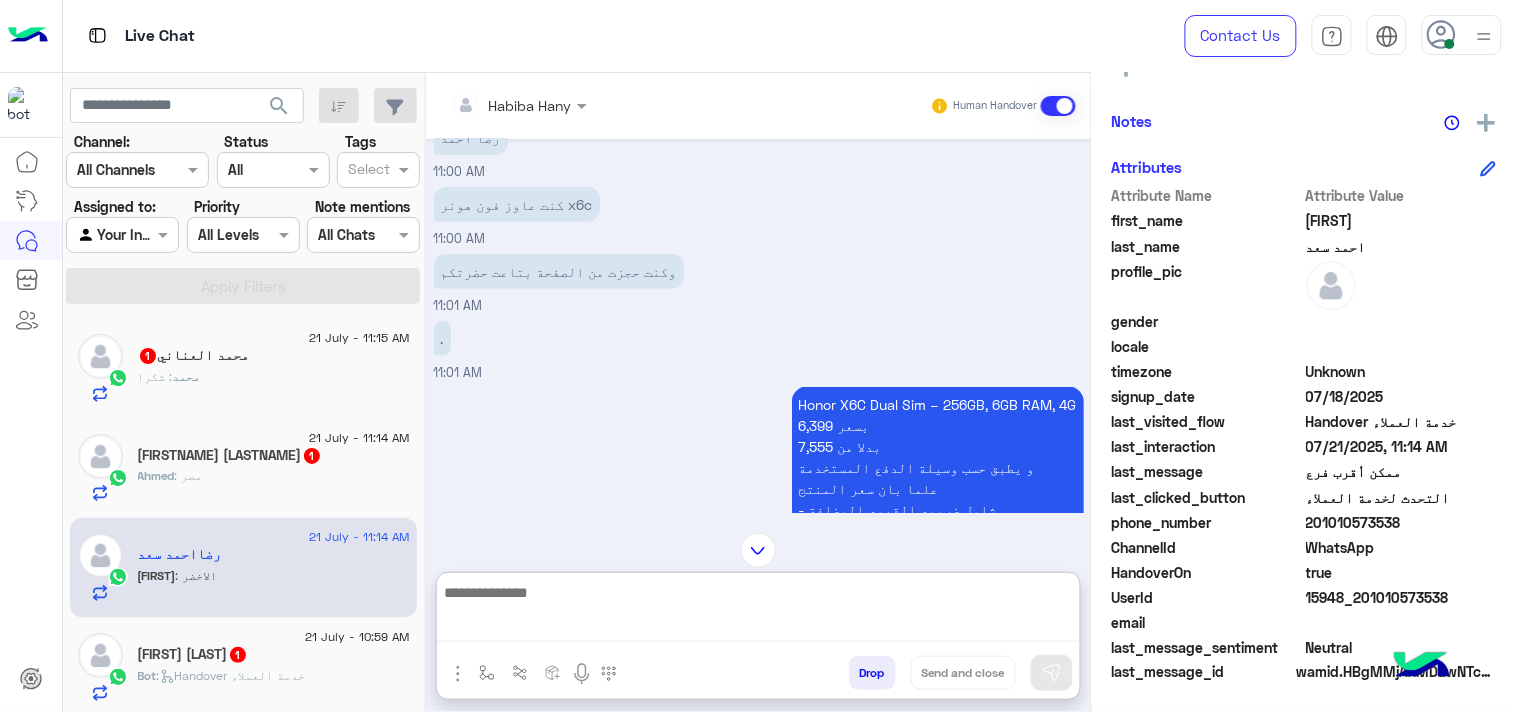 click at bounding box center [758, 611] 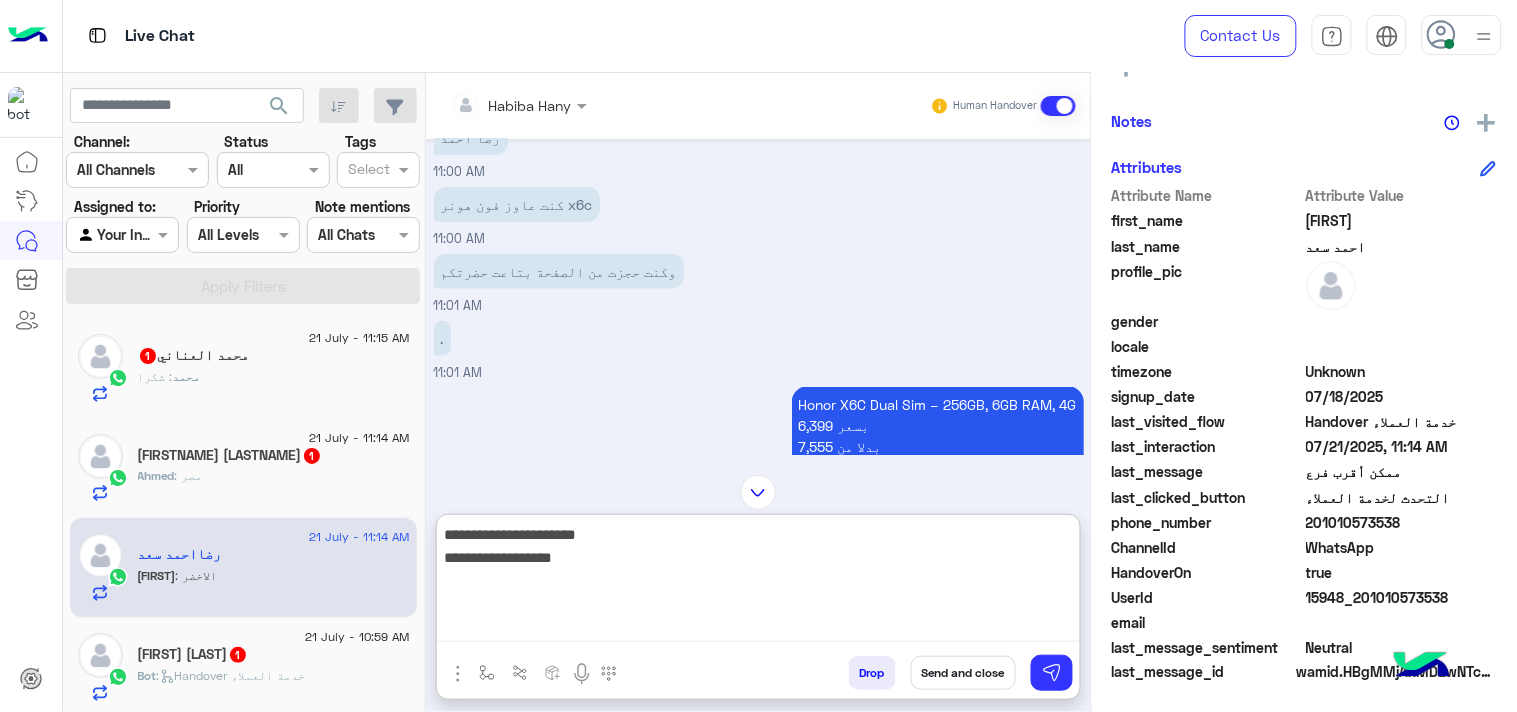 type on "**********" 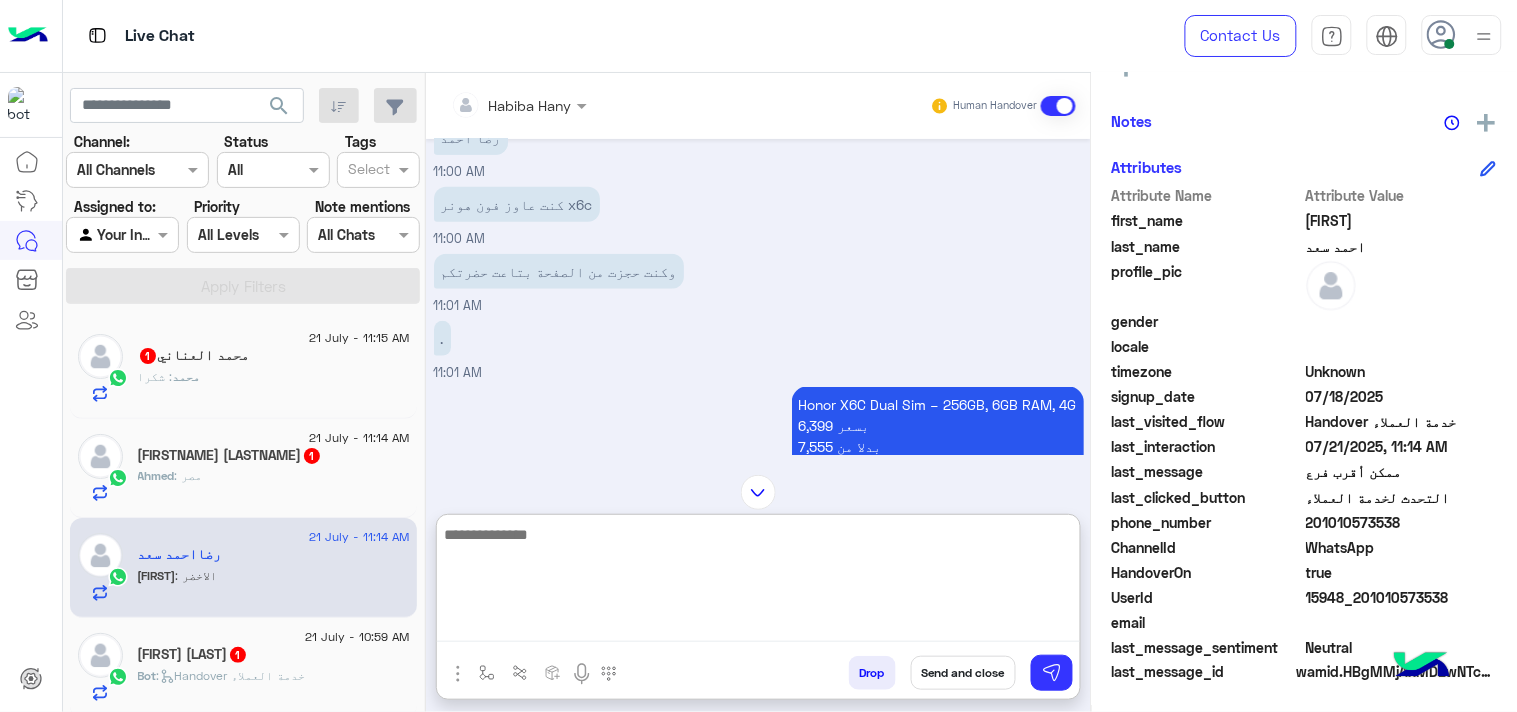 scroll, scrollTop: 1442, scrollLeft: 0, axis: vertical 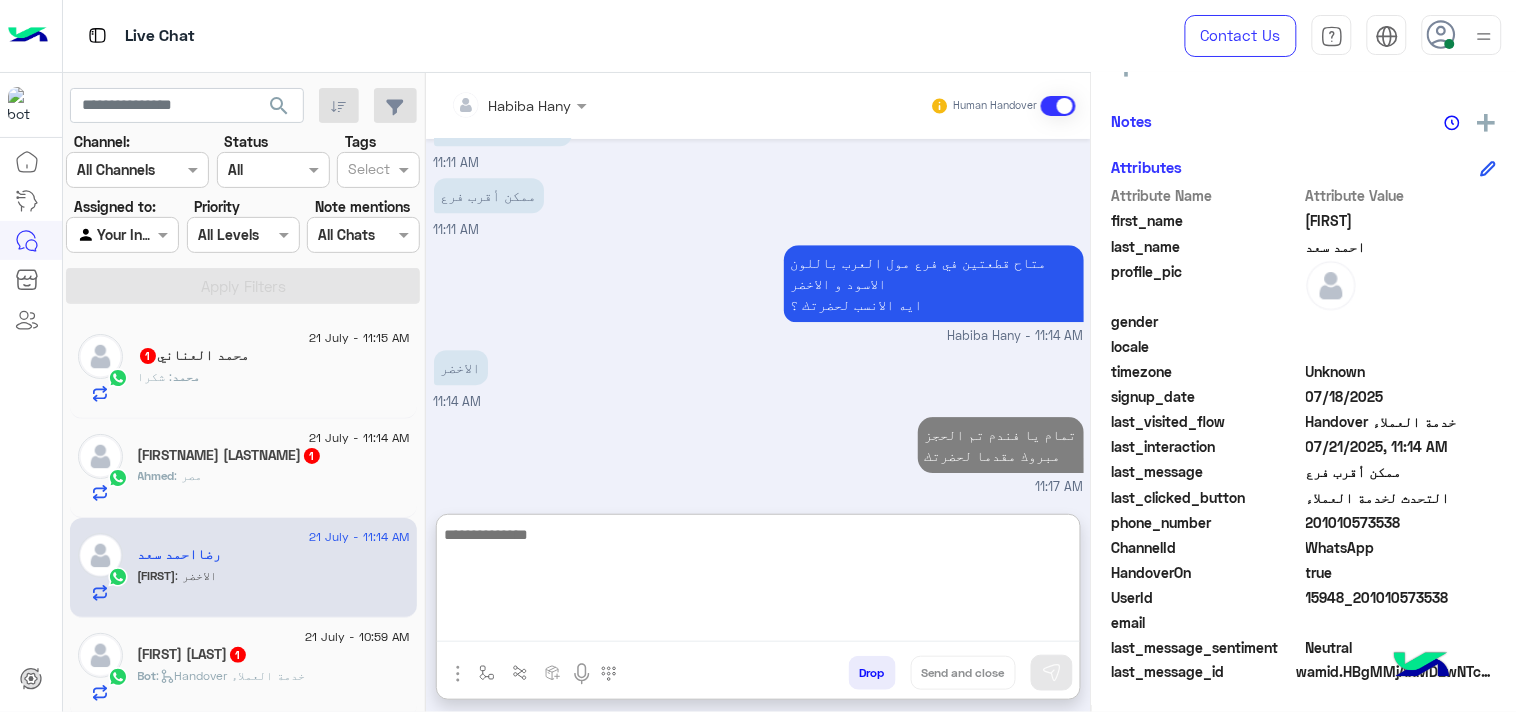 paste on "**********" 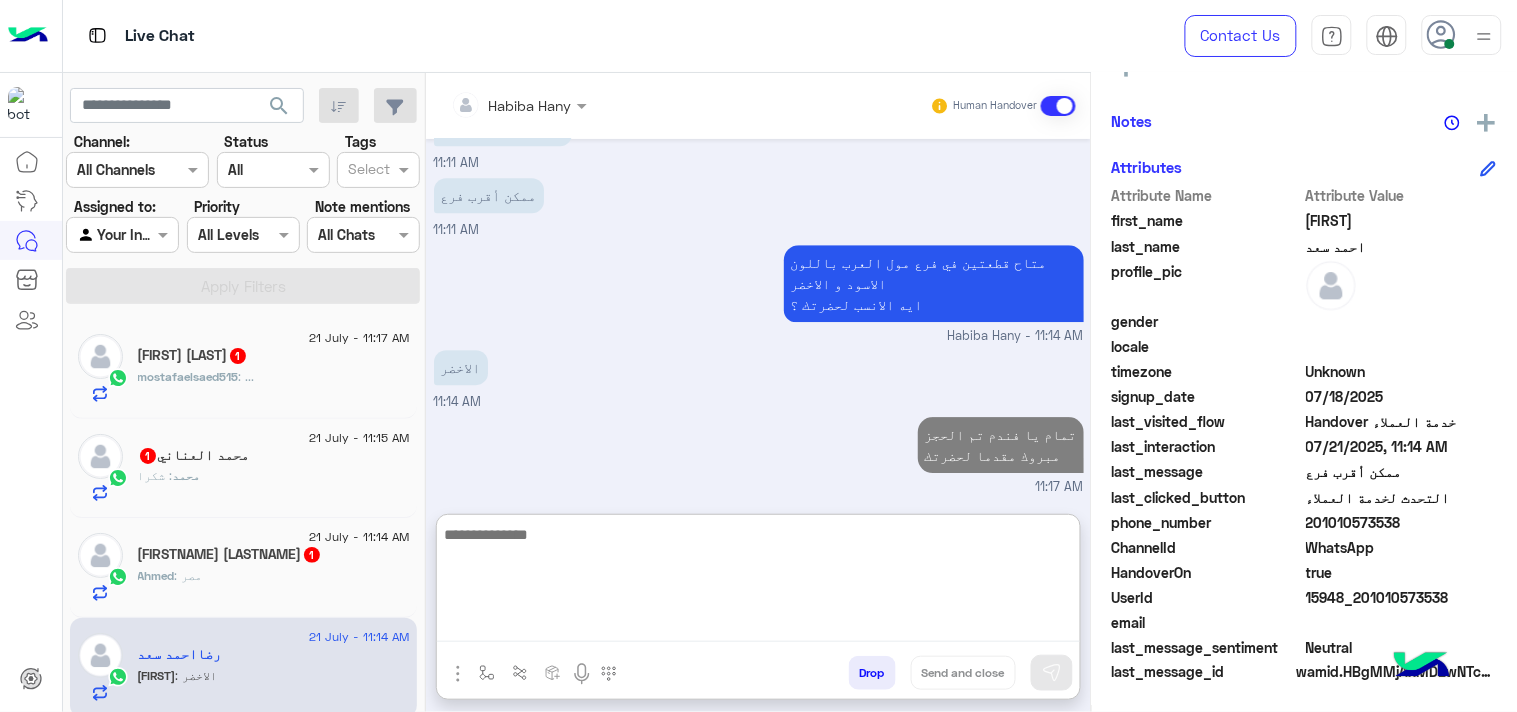 scroll, scrollTop: 1526, scrollLeft: 0, axis: vertical 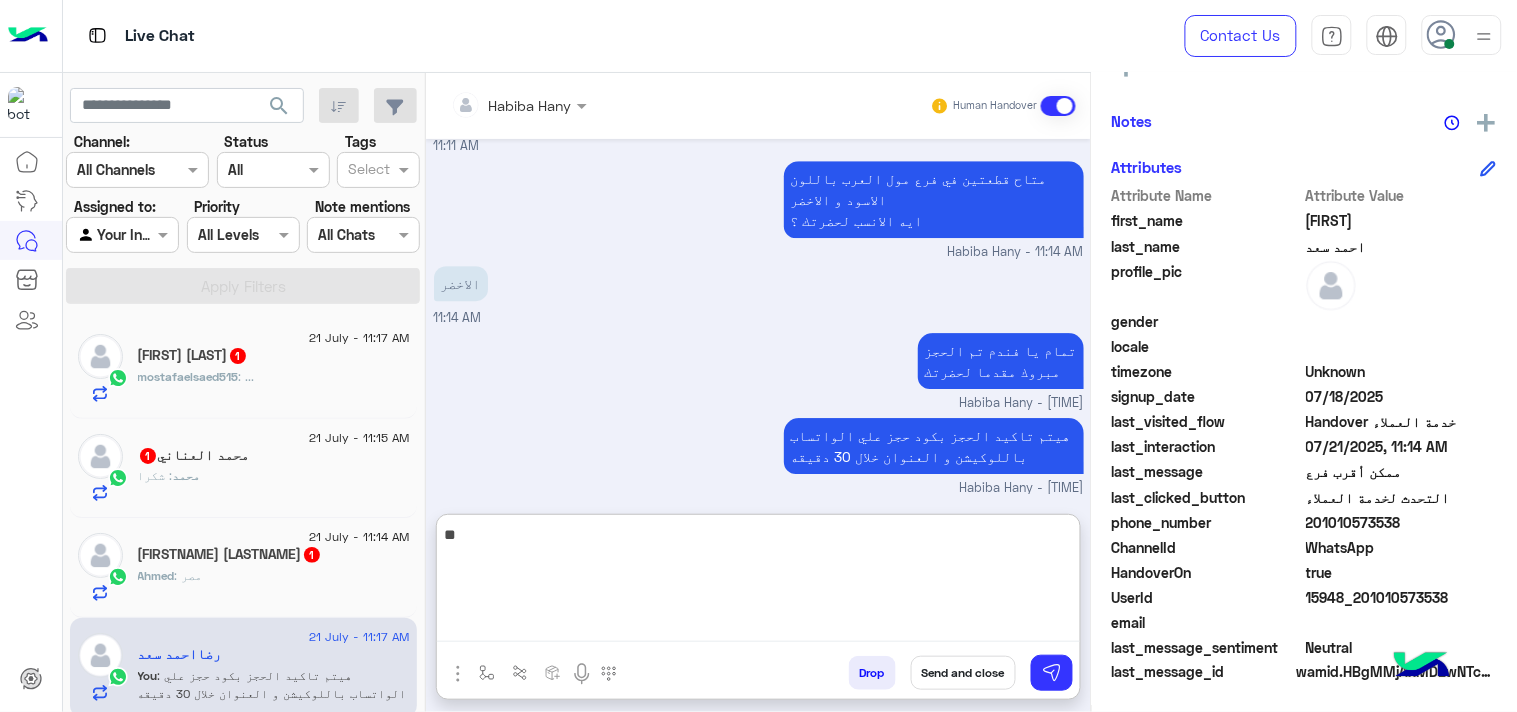 type on "*" 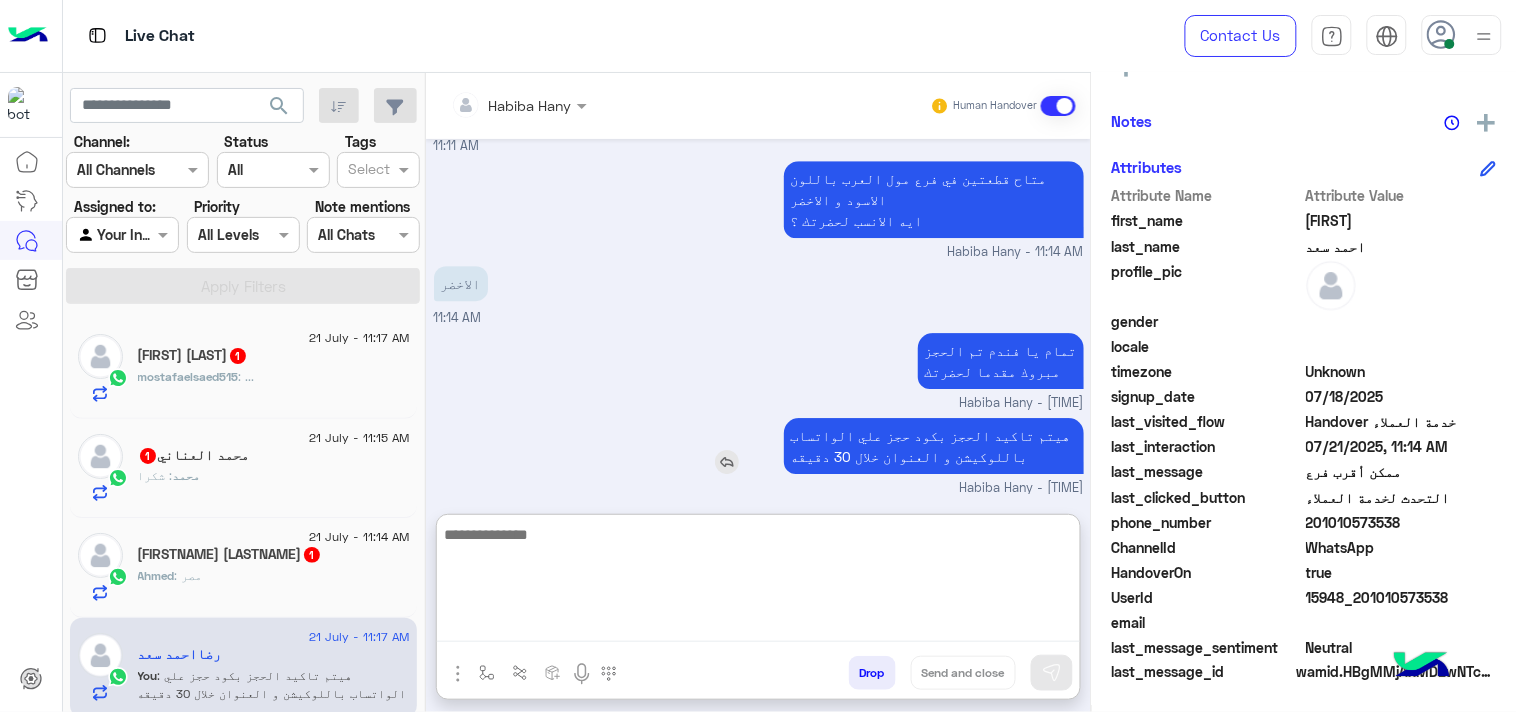 paste on "**********" 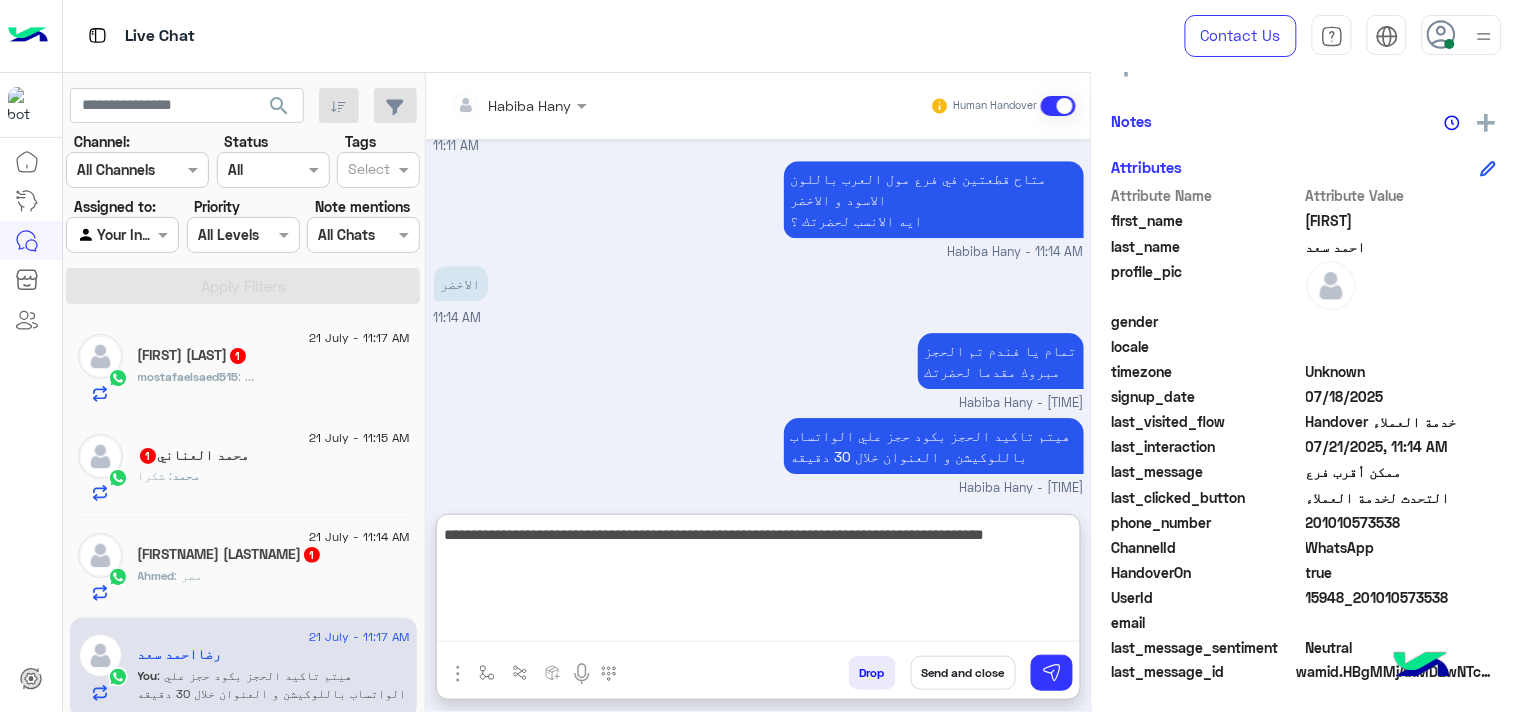 type on "**********" 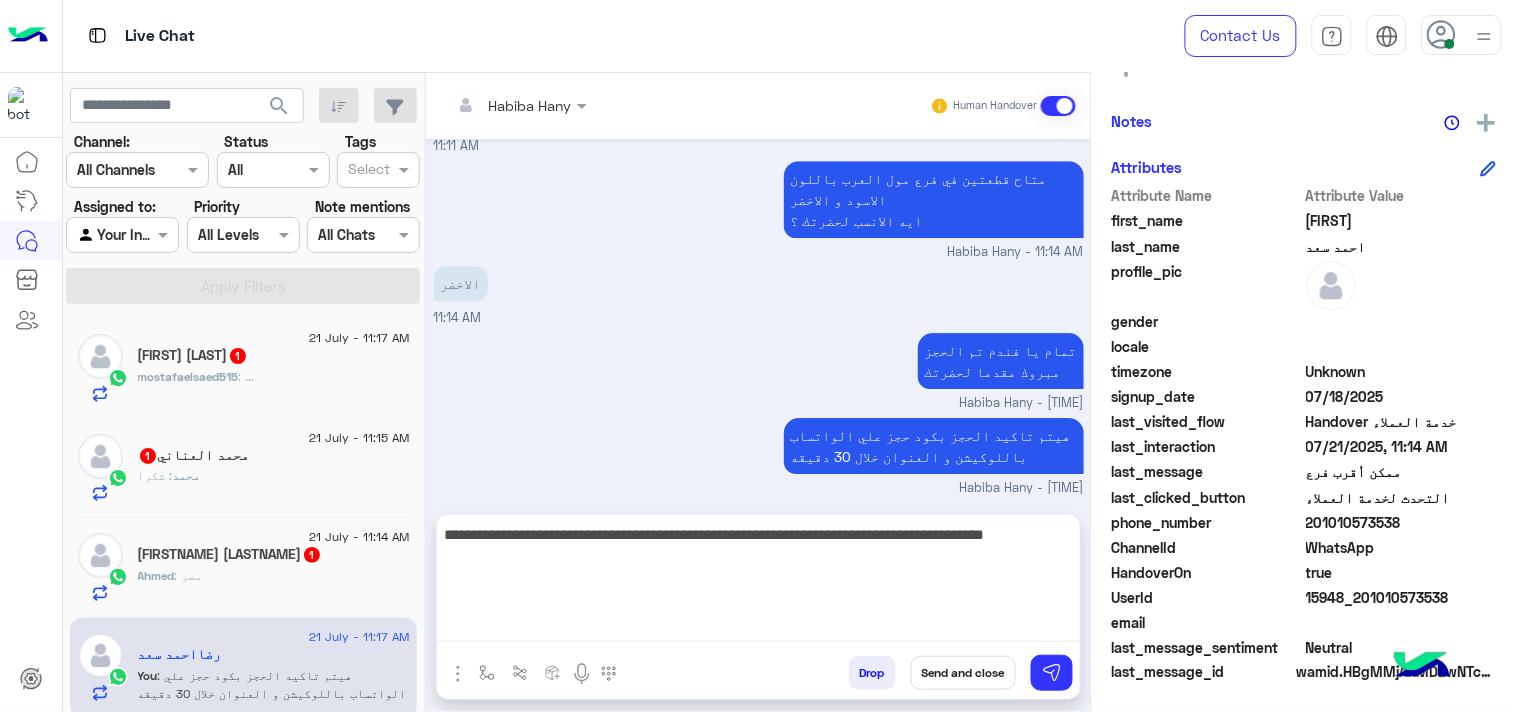 click on "Send and close" at bounding box center [963, 673] 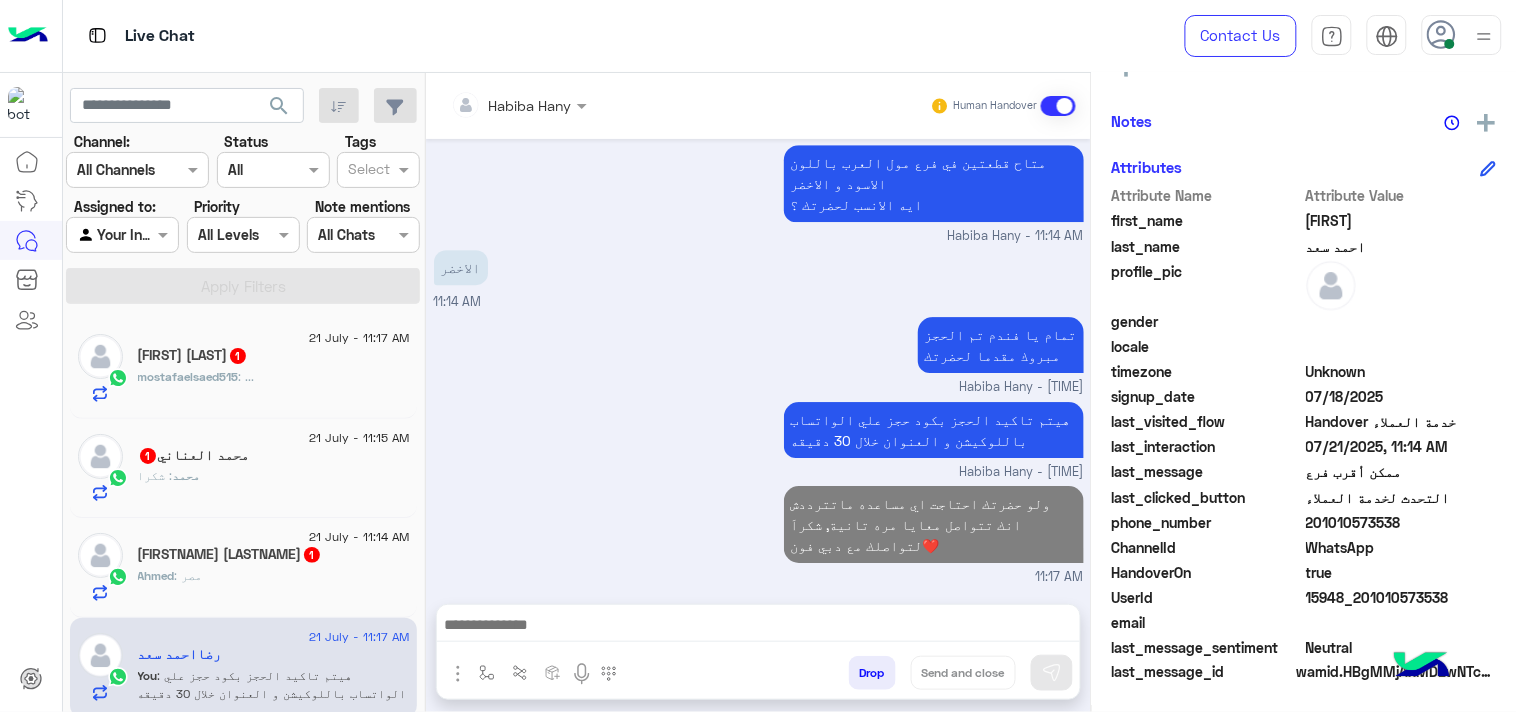 scroll, scrollTop: 1578, scrollLeft: 0, axis: vertical 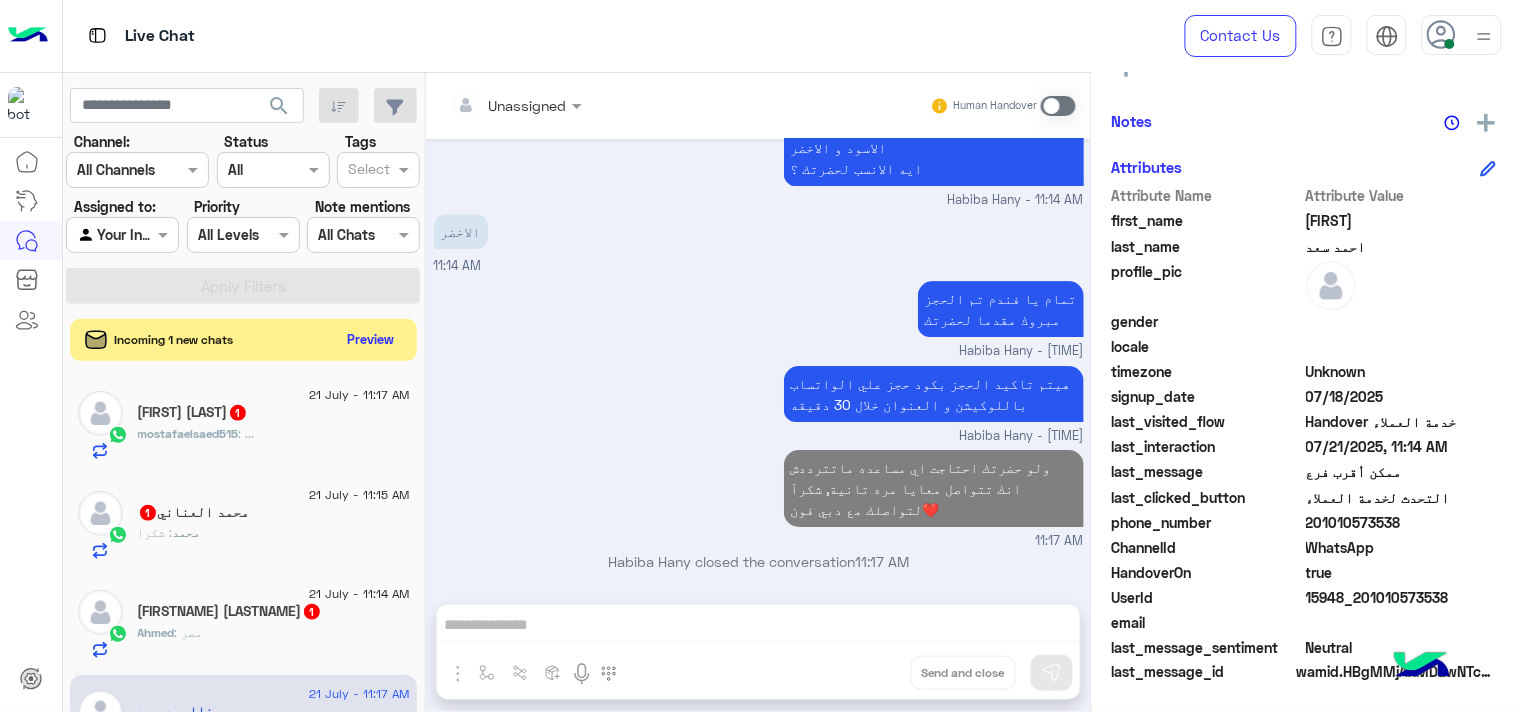 click on "Preview" 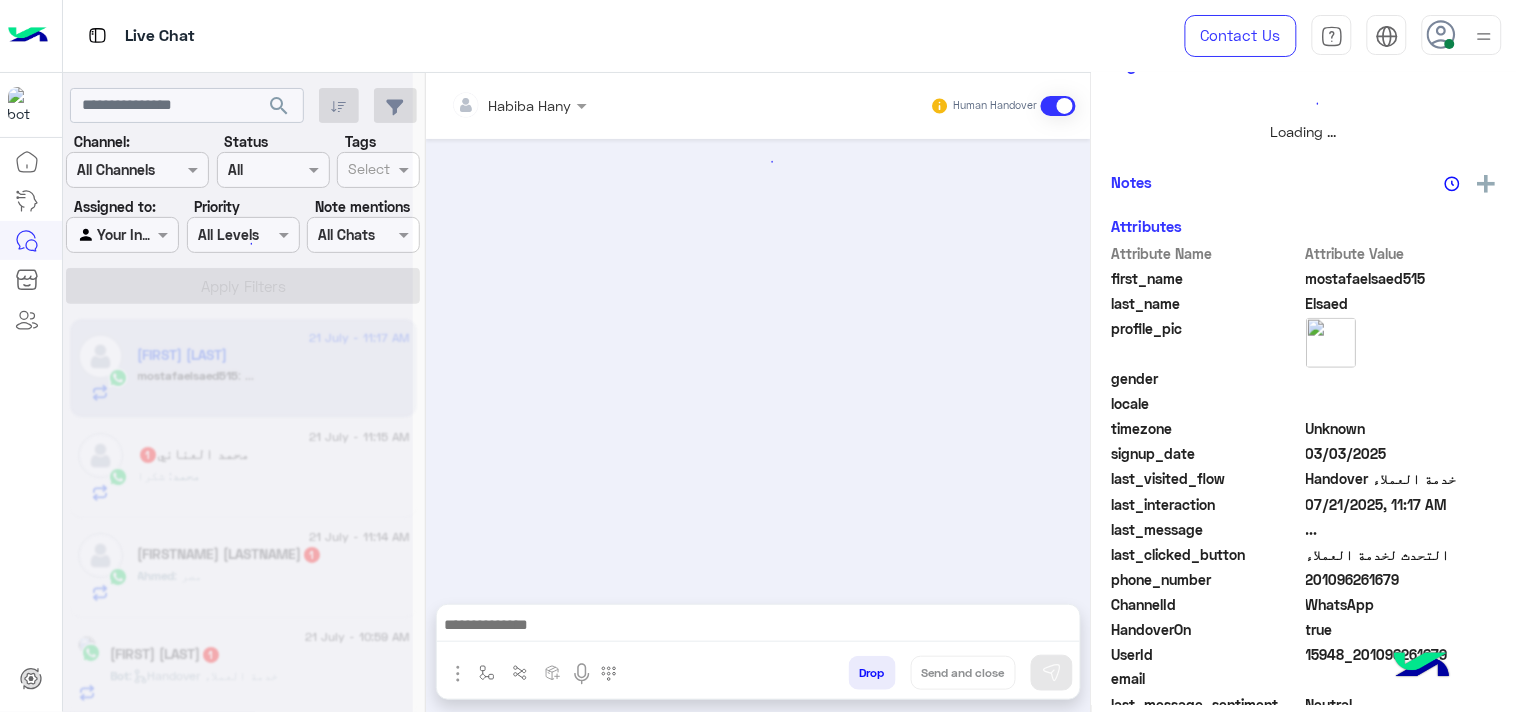 scroll, scrollTop: 446, scrollLeft: 0, axis: vertical 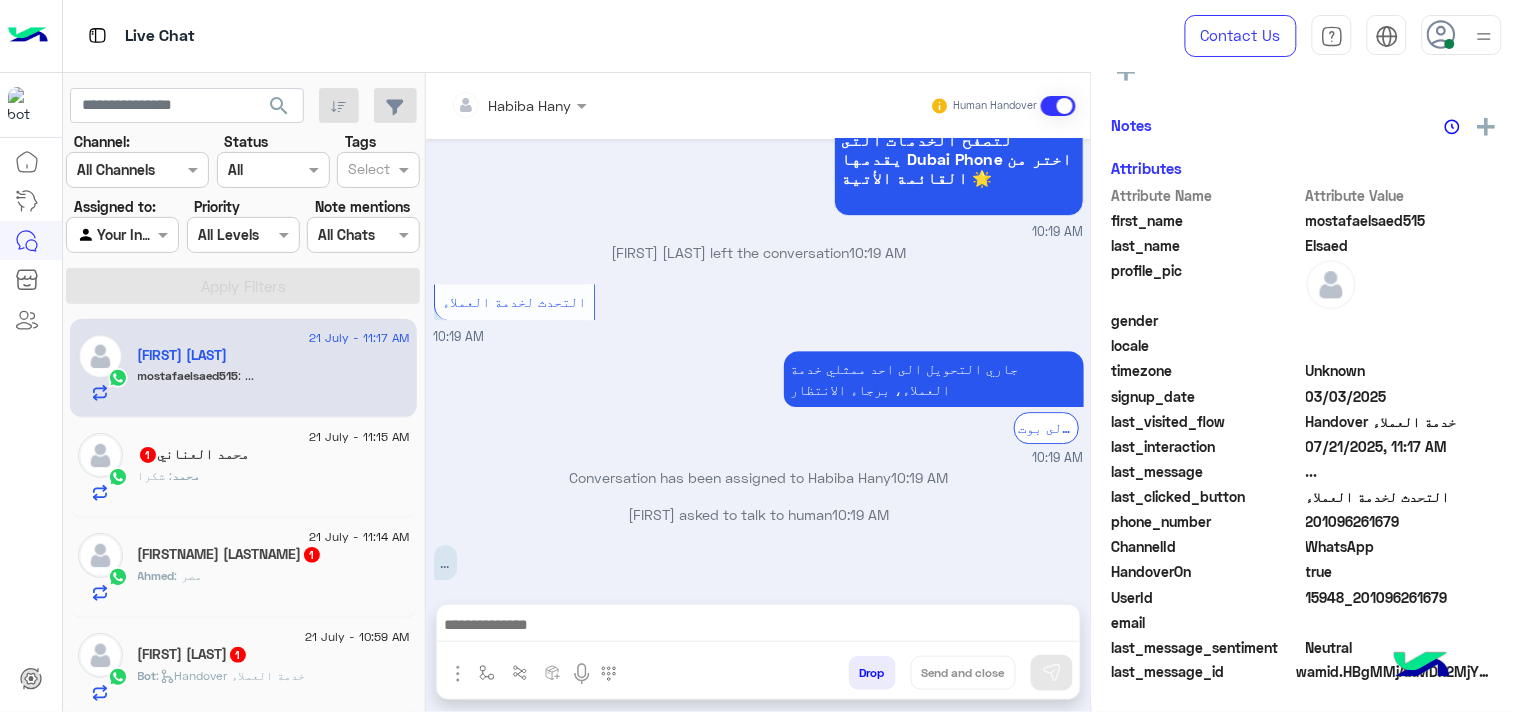 click on "[FIRST] [LAST]  1" 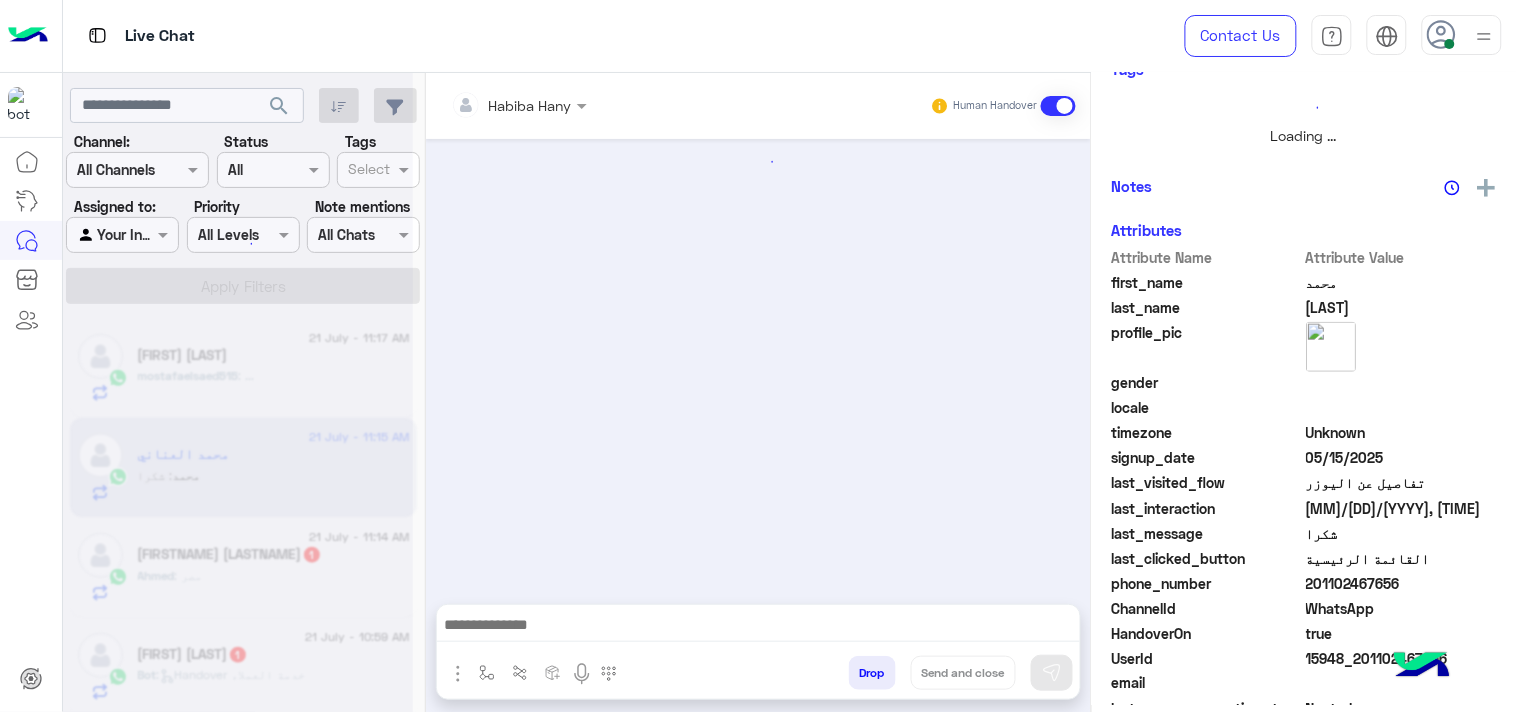 scroll, scrollTop: 446, scrollLeft: 0, axis: vertical 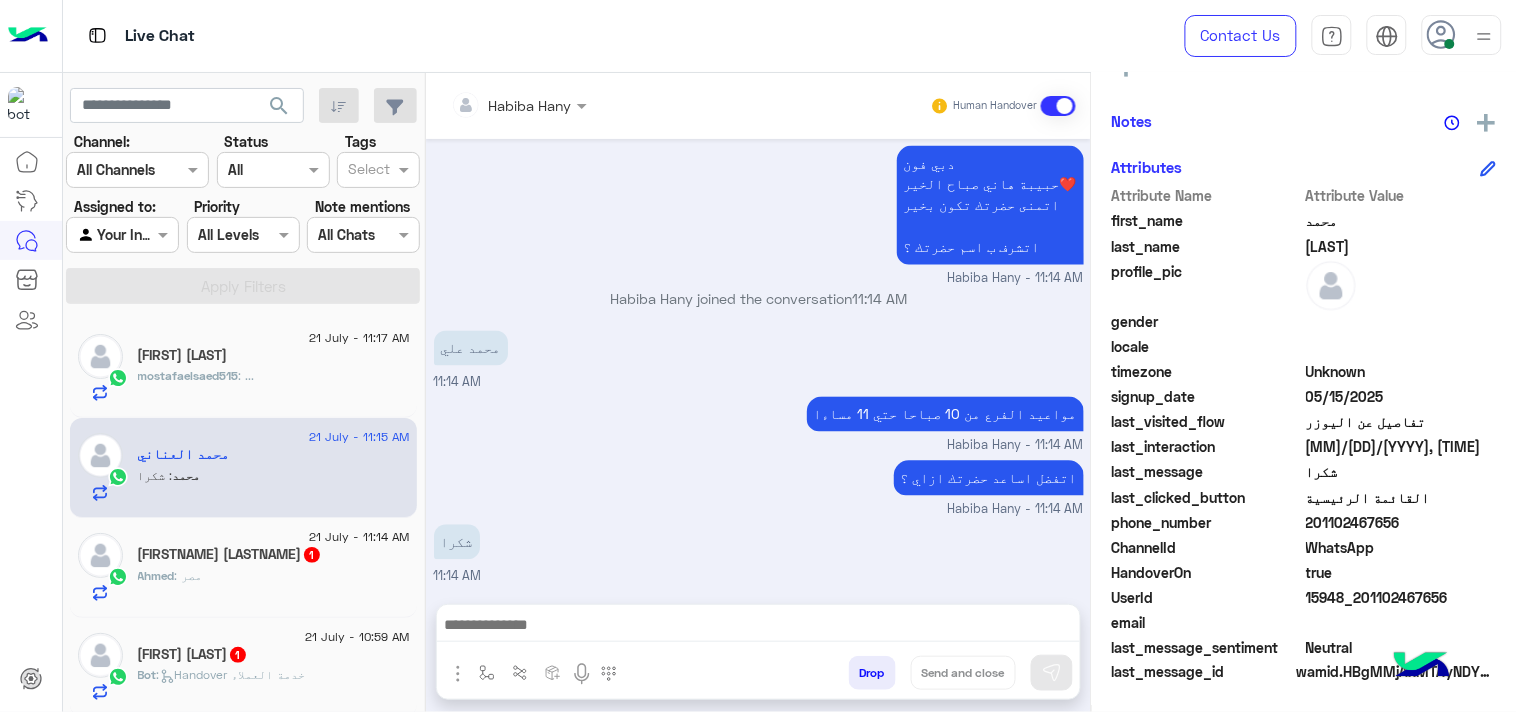click at bounding box center [758, 627] 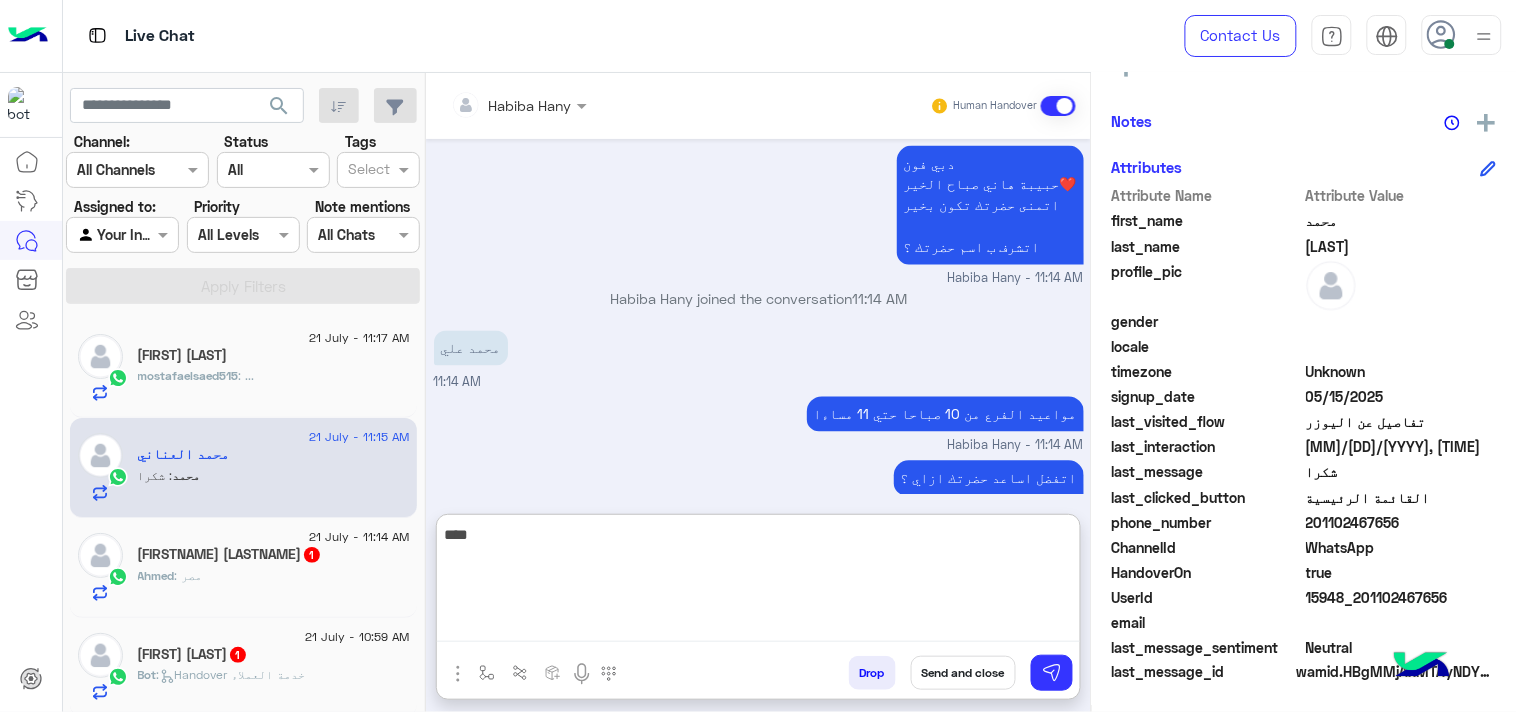 type on "****" 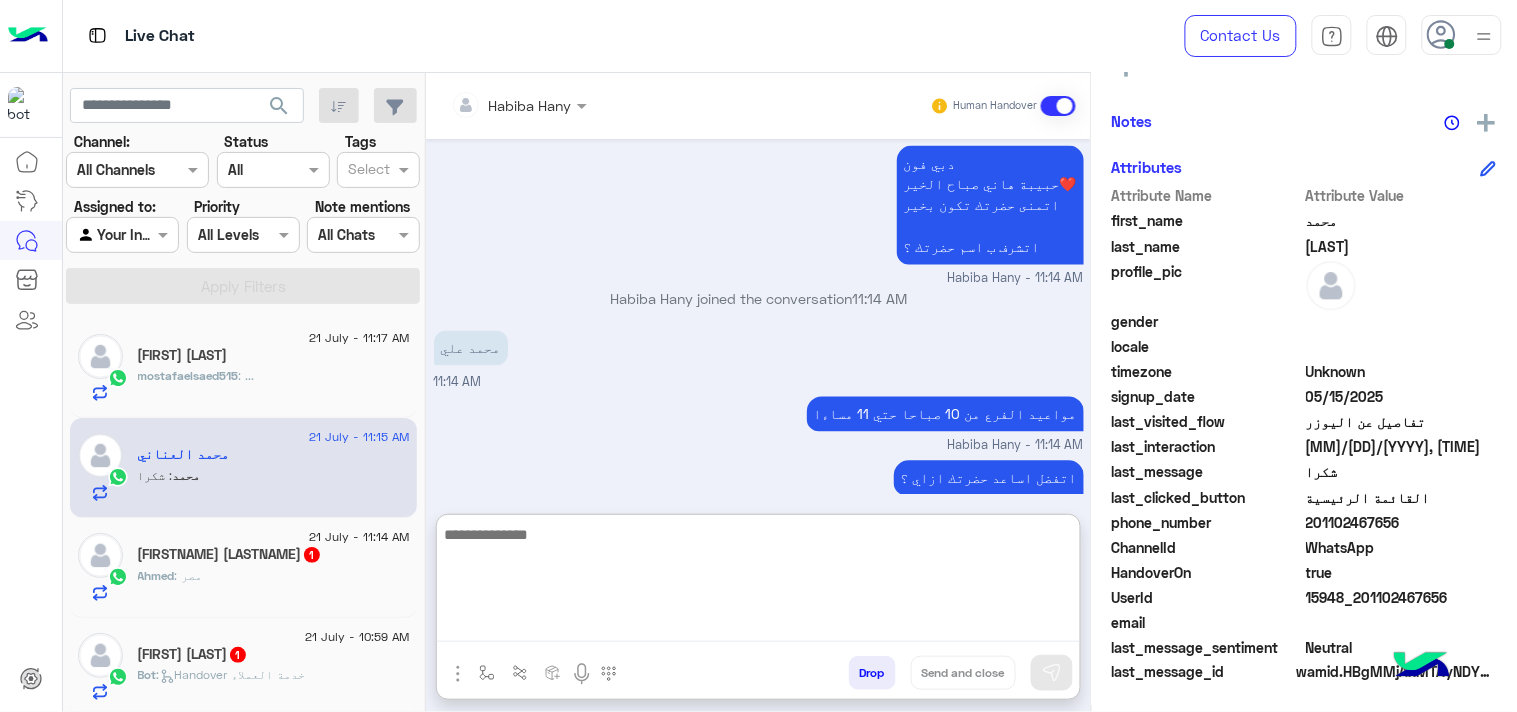 scroll, scrollTop: 1084, scrollLeft: 0, axis: vertical 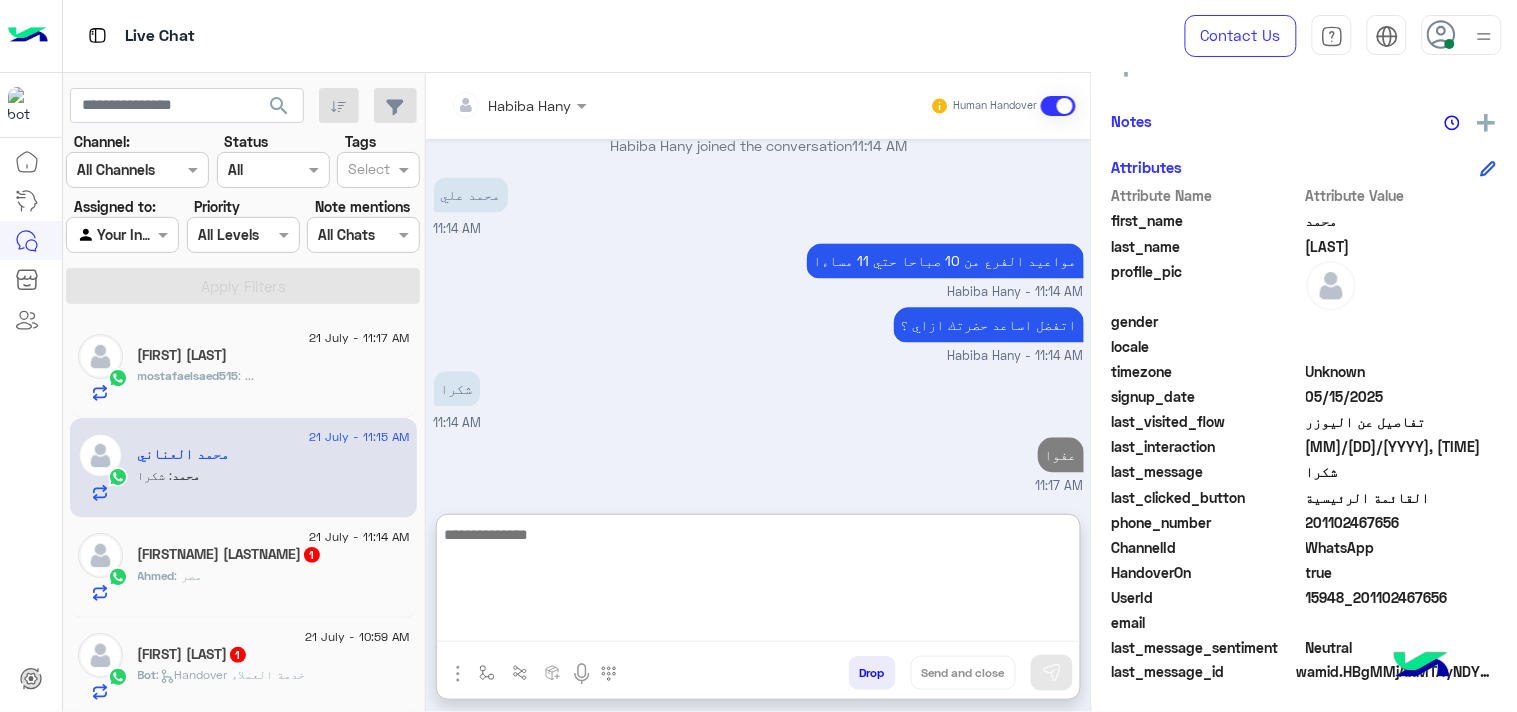 paste on "**********" 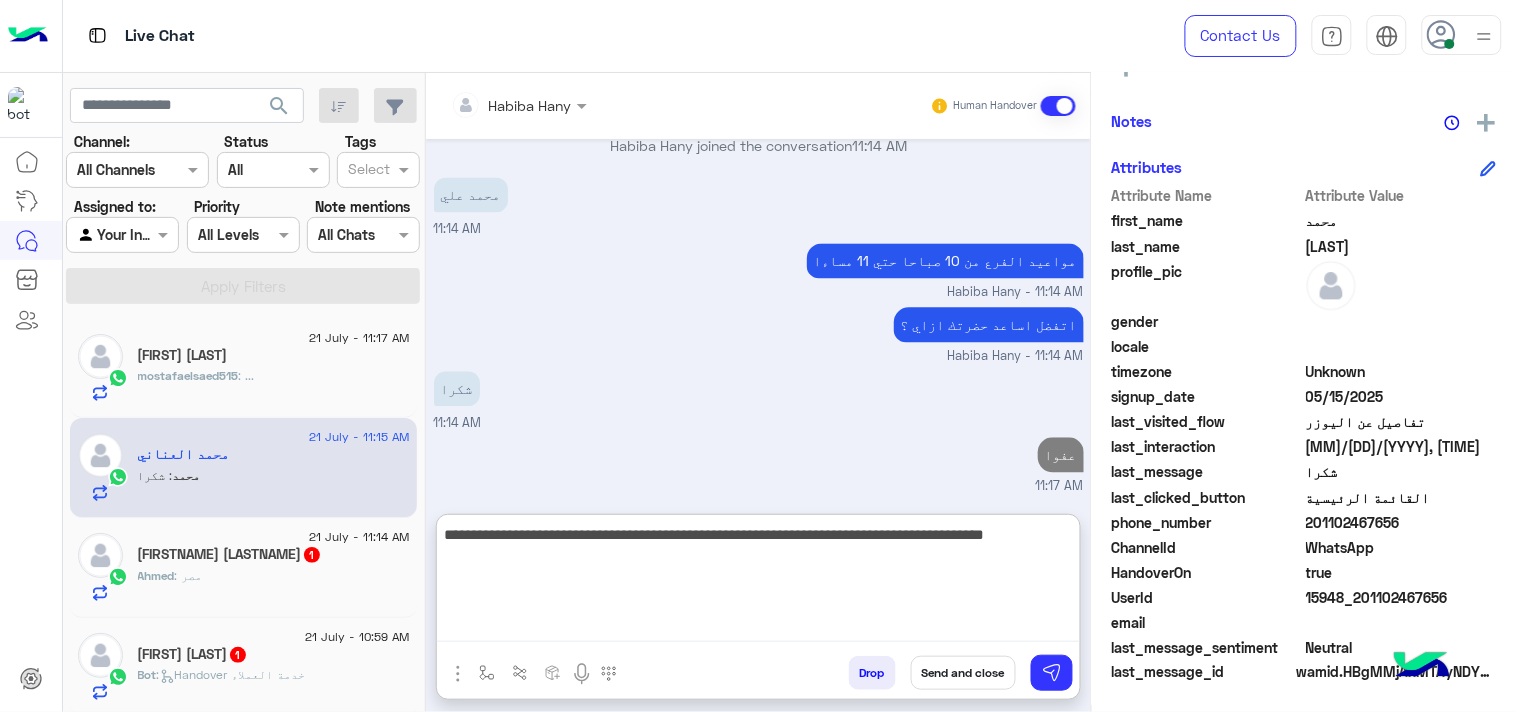 type on "**********" 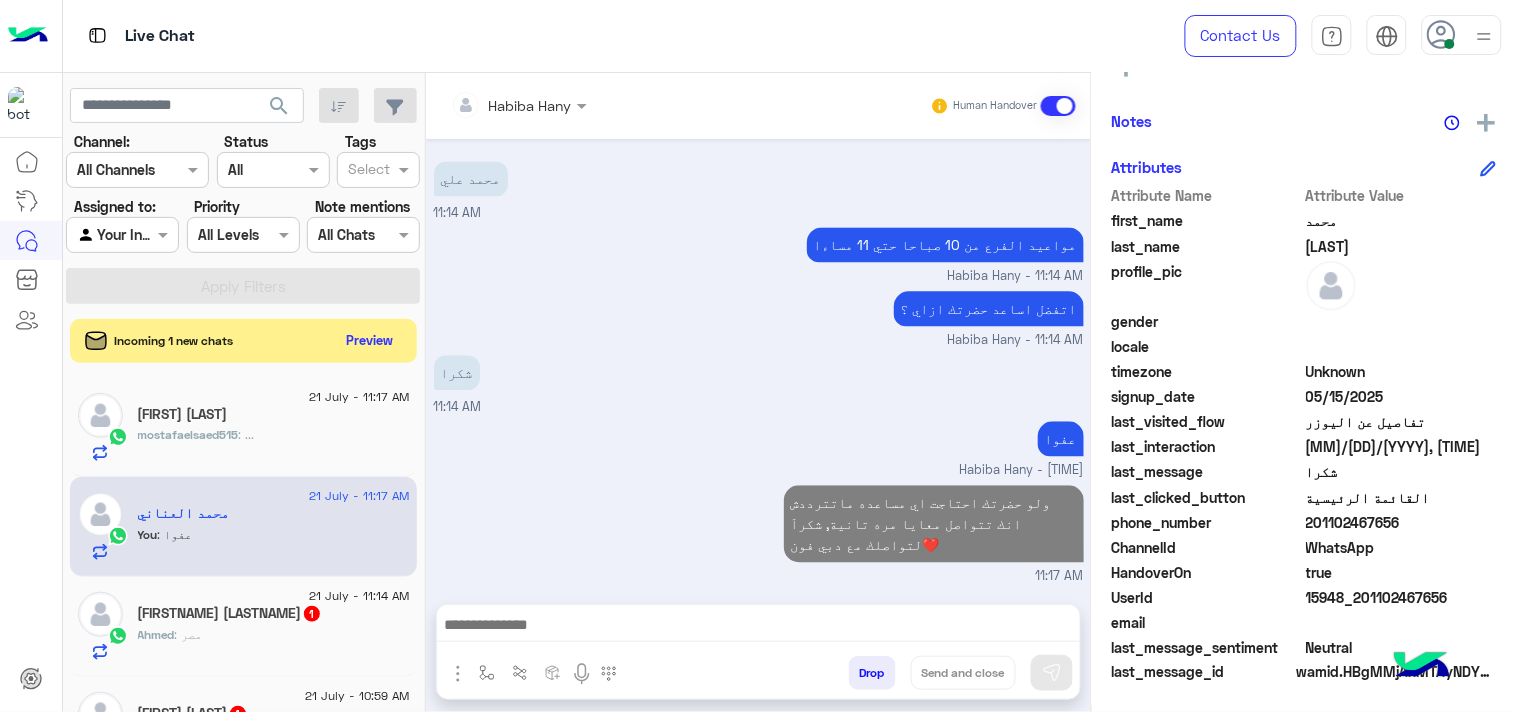 scroll, scrollTop: 1173, scrollLeft: 0, axis: vertical 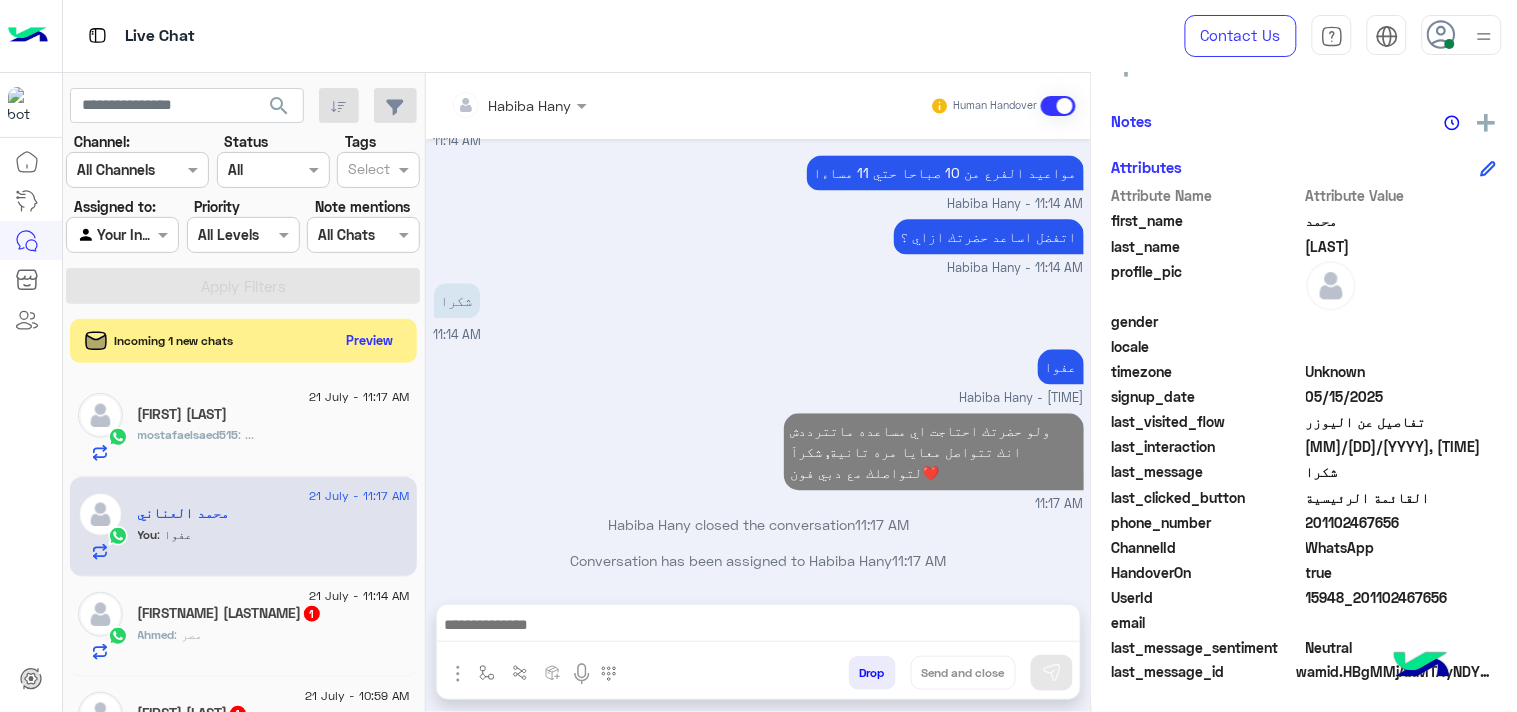 click on "Ahmed IsmaiL  1" 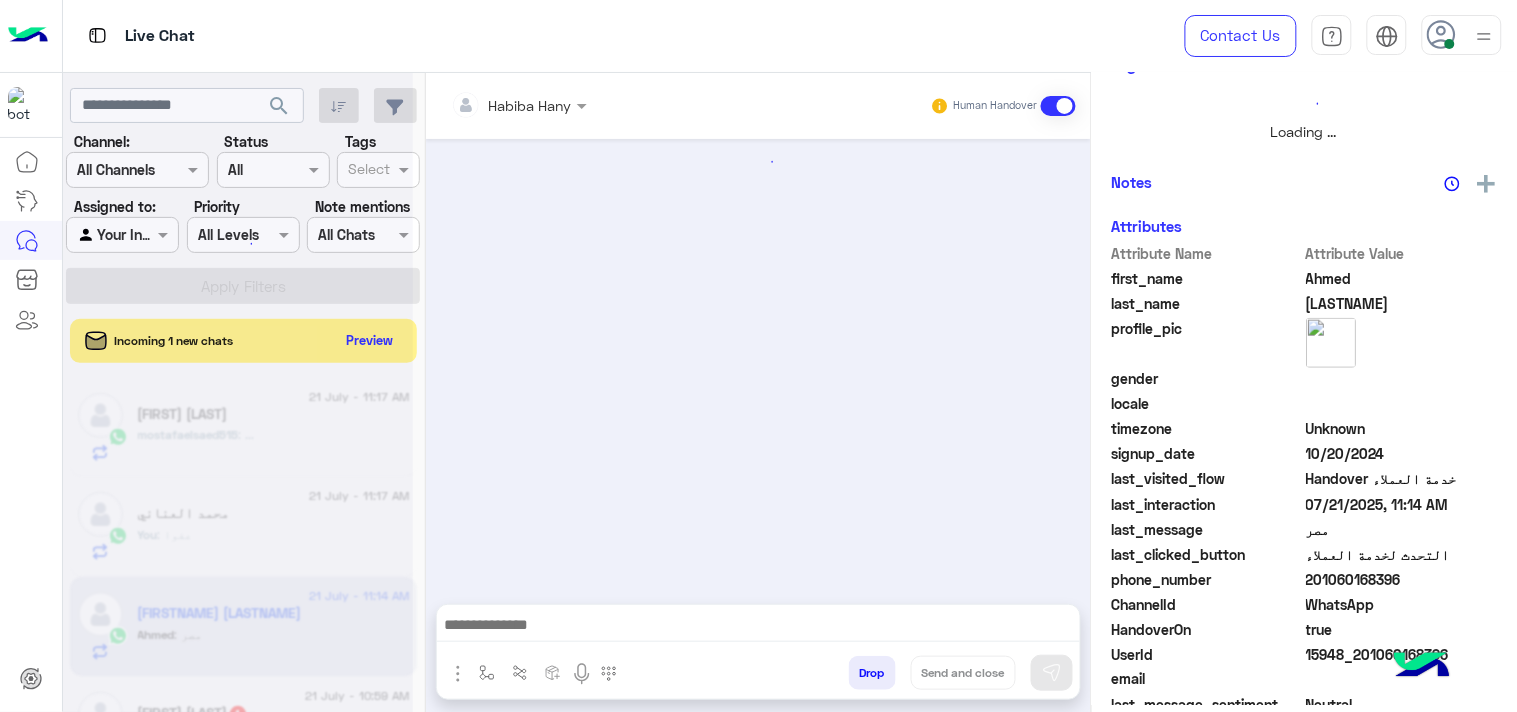 scroll, scrollTop: 446, scrollLeft: 0, axis: vertical 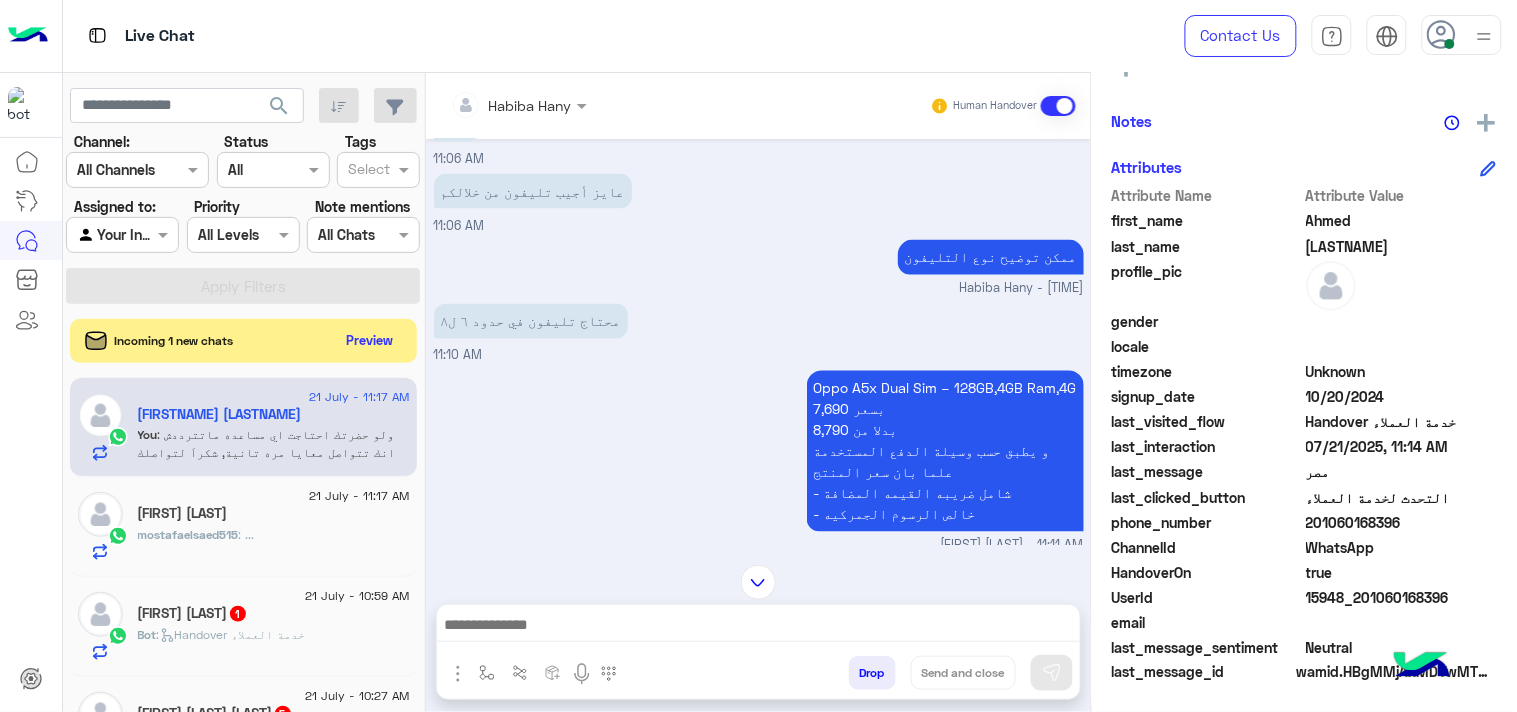 click at bounding box center (758, 627) 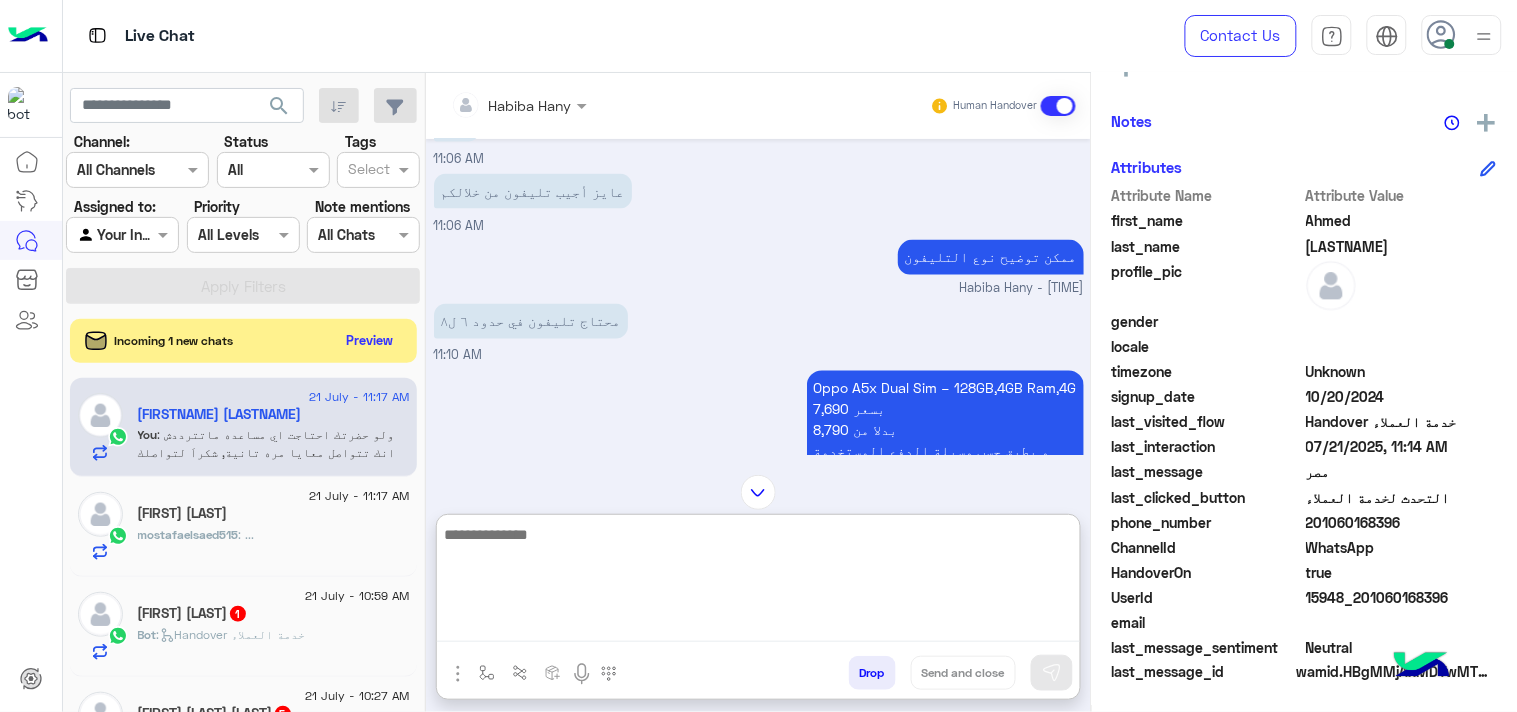 paste on "**********" 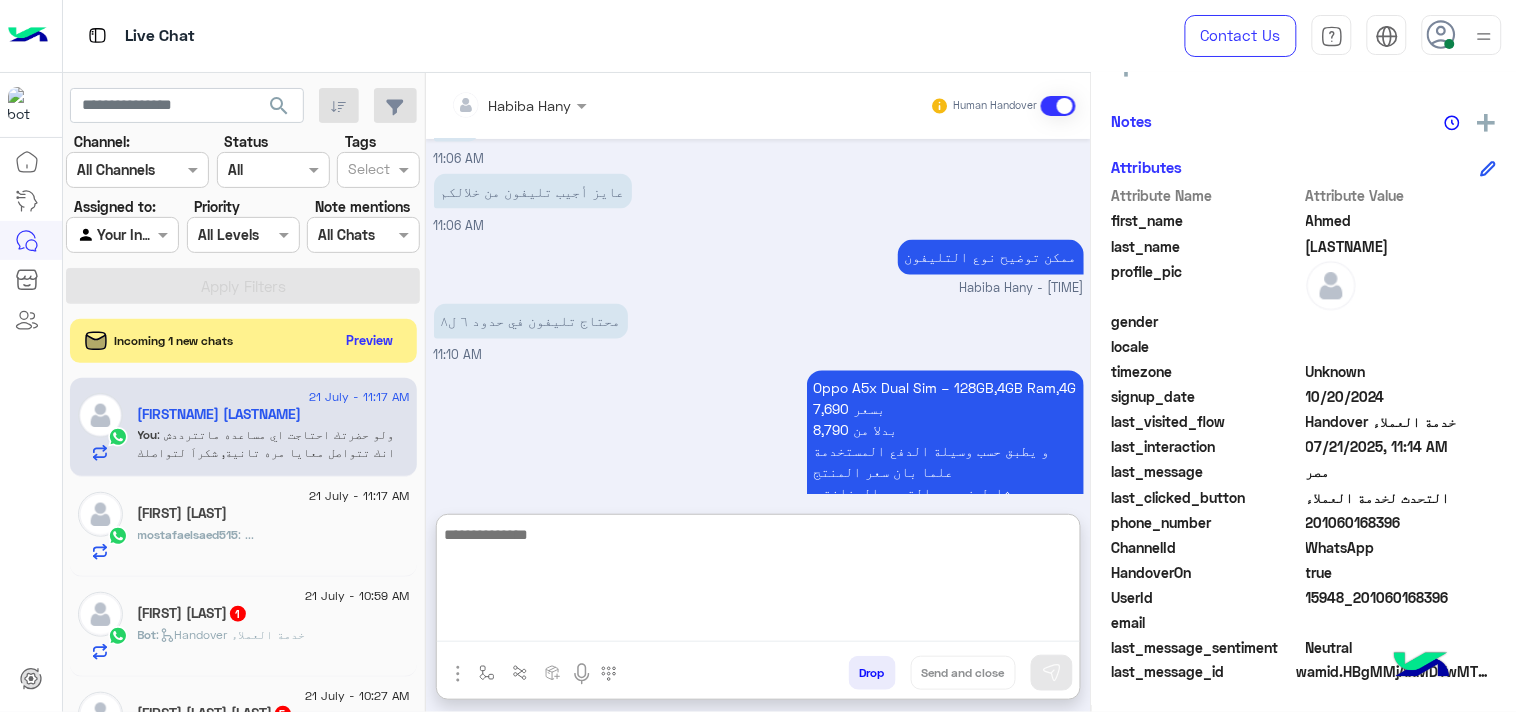 scroll, scrollTop: 1593, scrollLeft: 0, axis: vertical 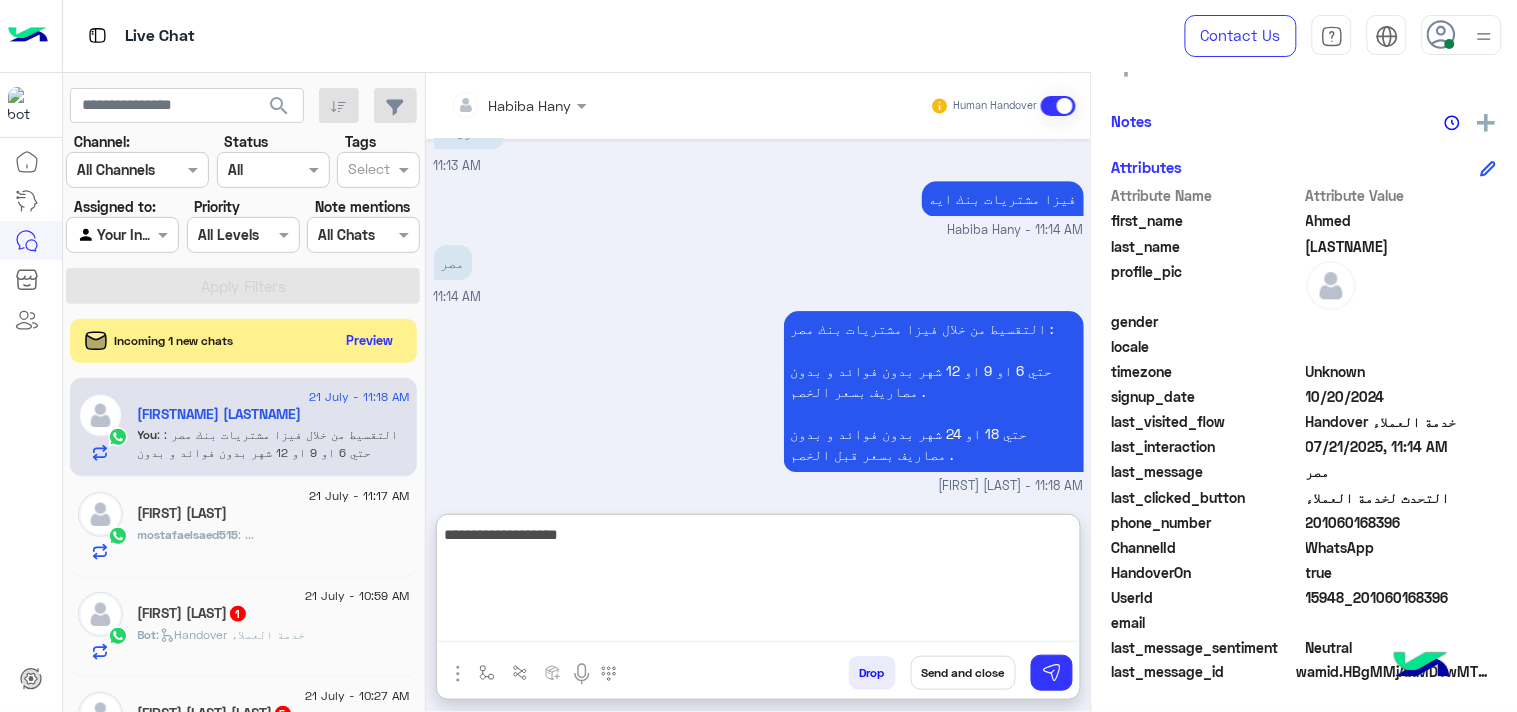 type on "**********" 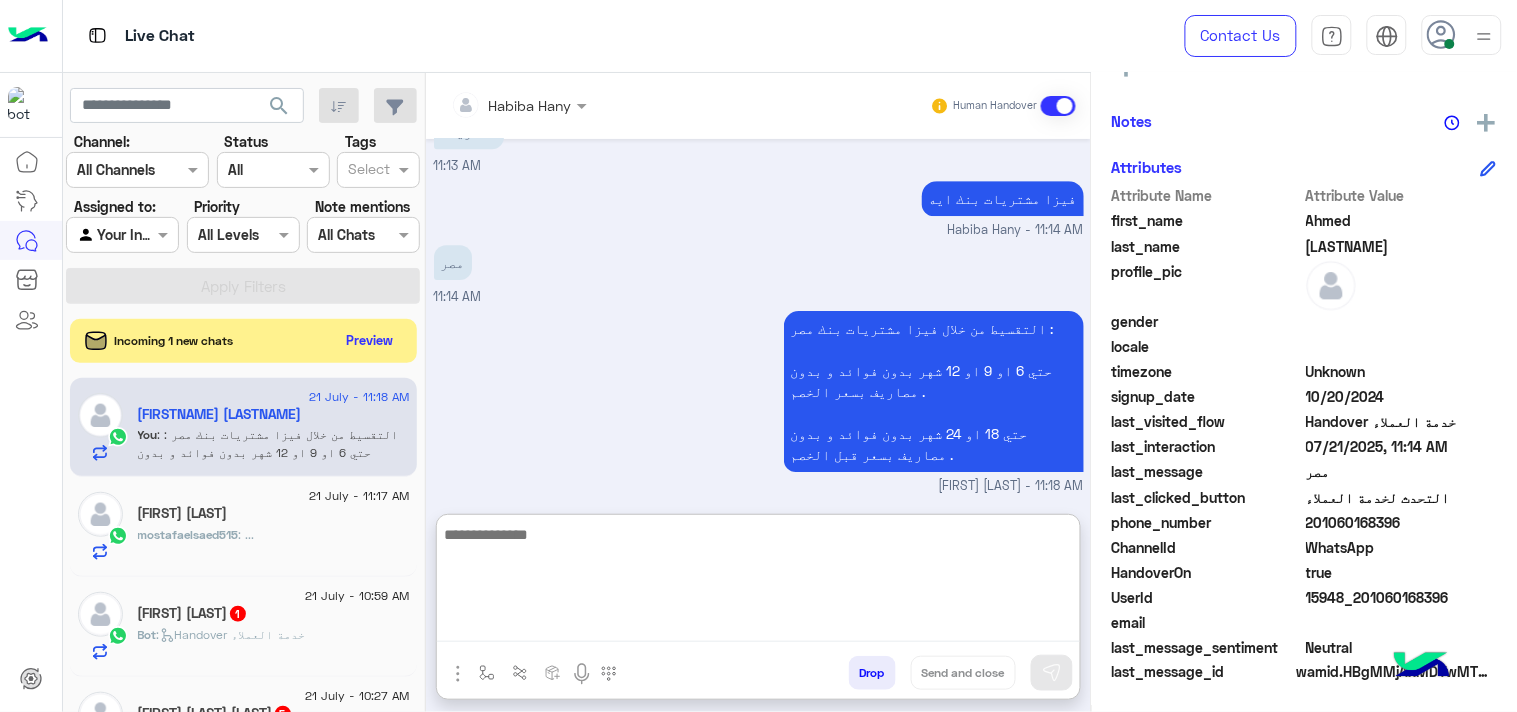 scroll, scrollTop: 1656, scrollLeft: 0, axis: vertical 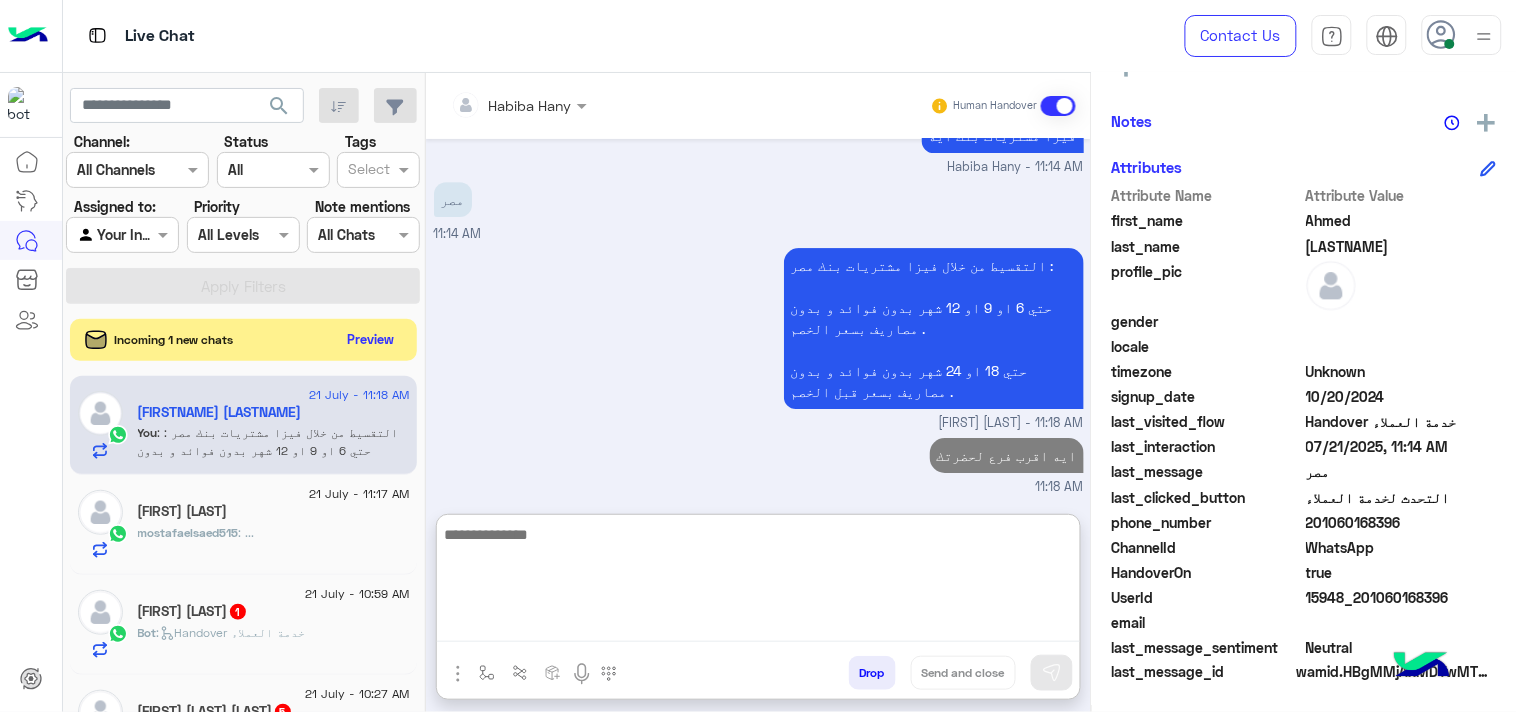 click on "Preview" 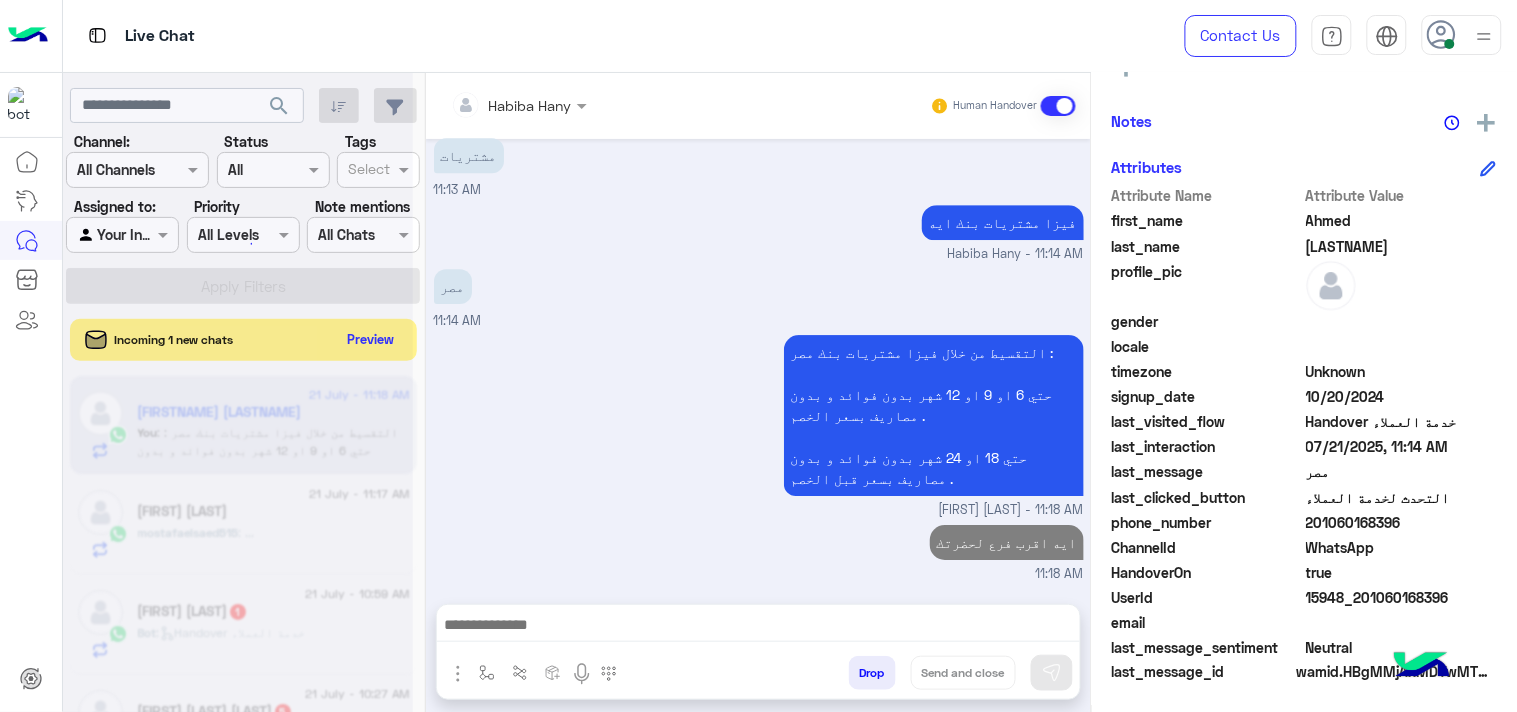 scroll, scrollTop: 1566, scrollLeft: 0, axis: vertical 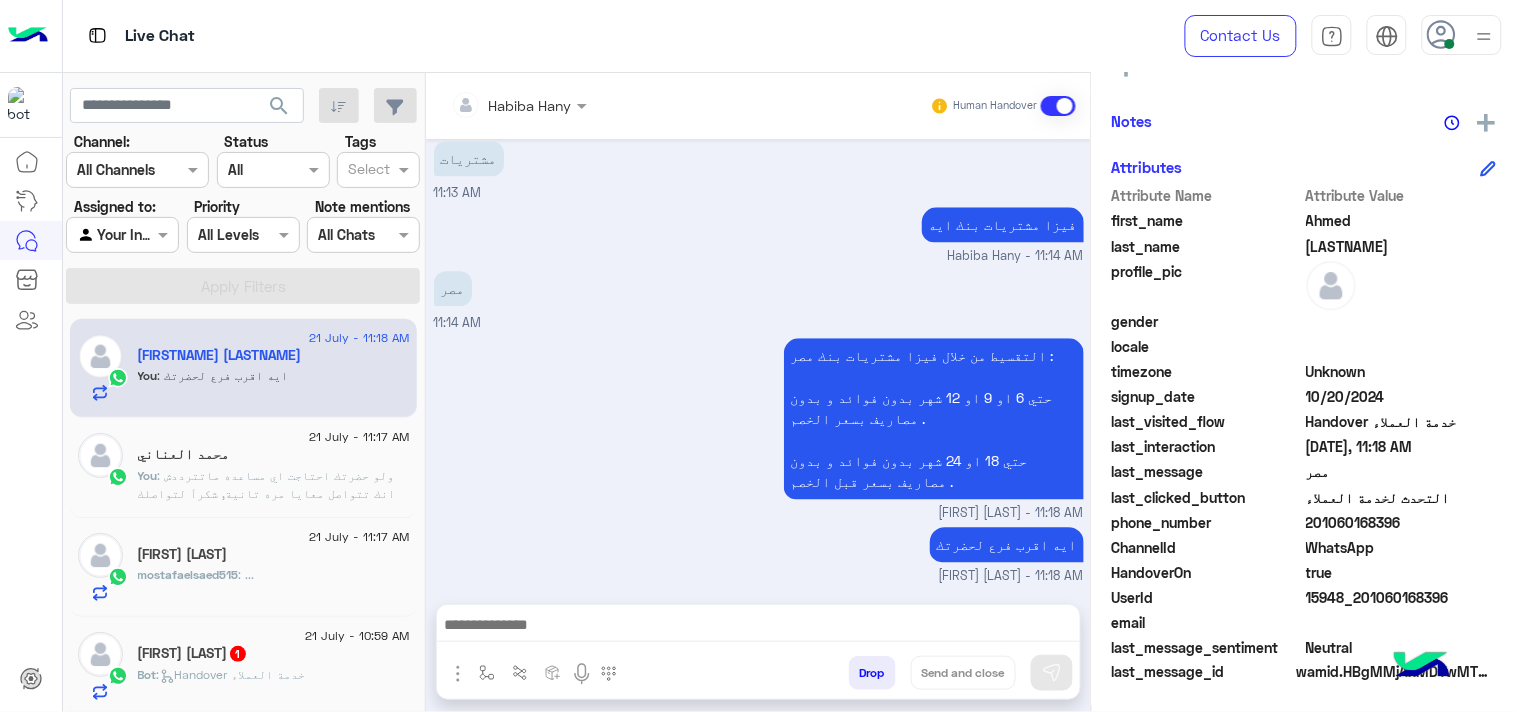 click on "محمد العناني" 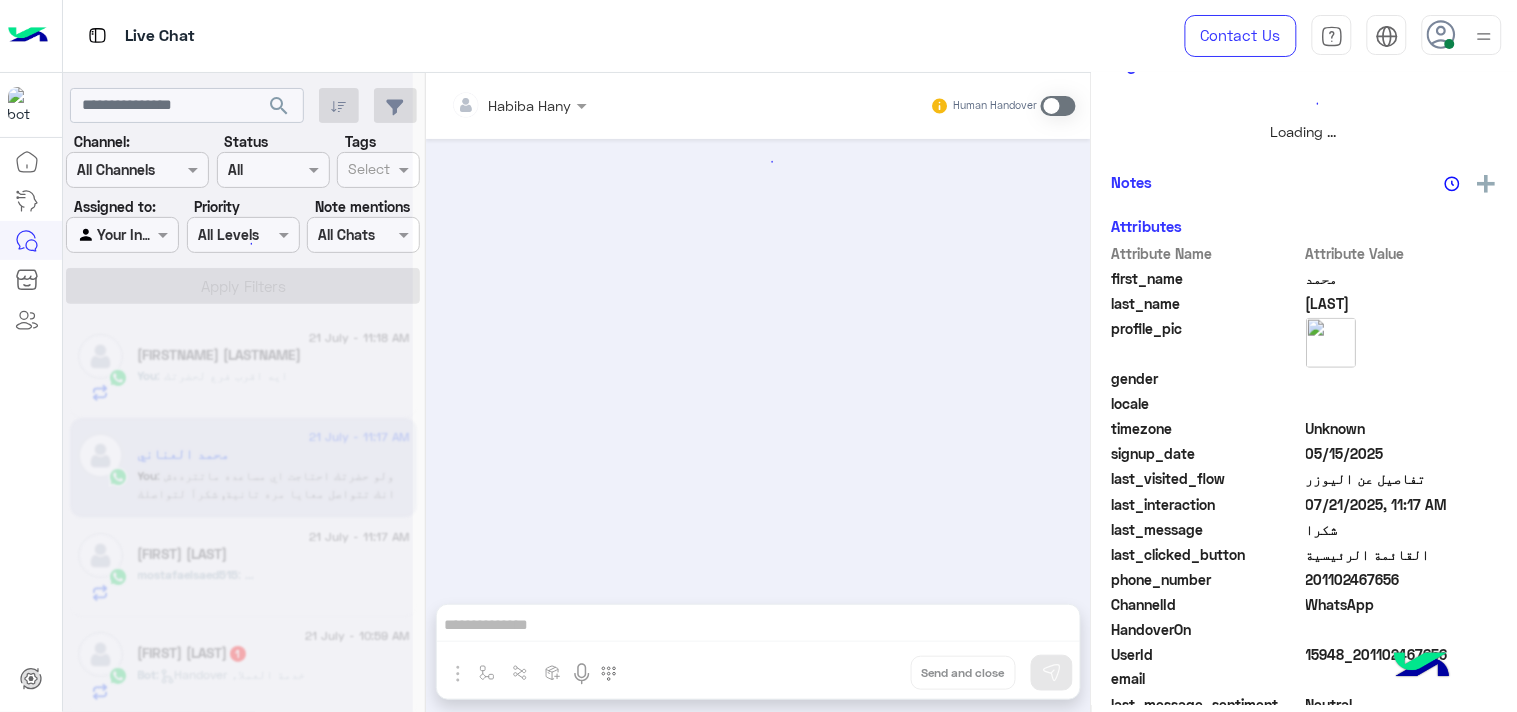 scroll, scrollTop: 446, scrollLeft: 0, axis: vertical 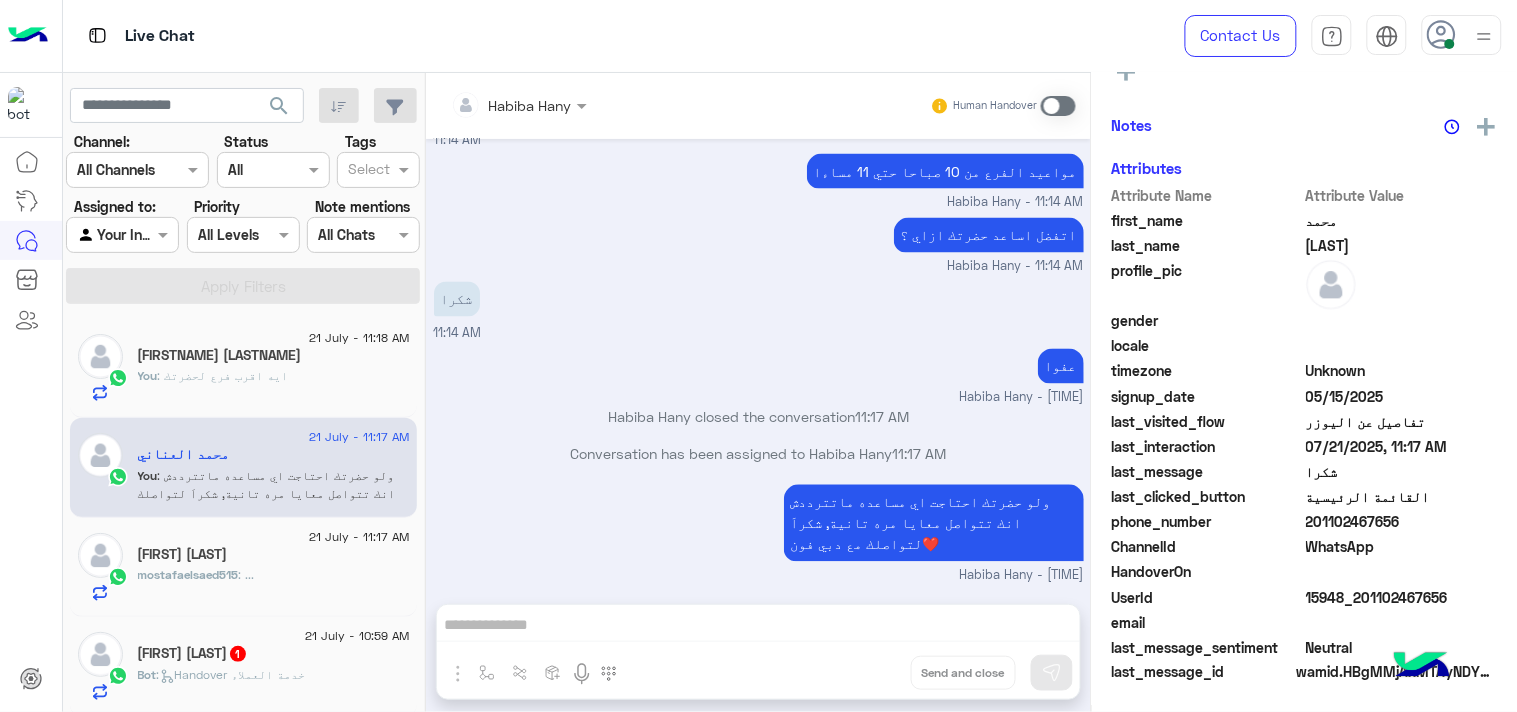 click at bounding box center [1058, 106] 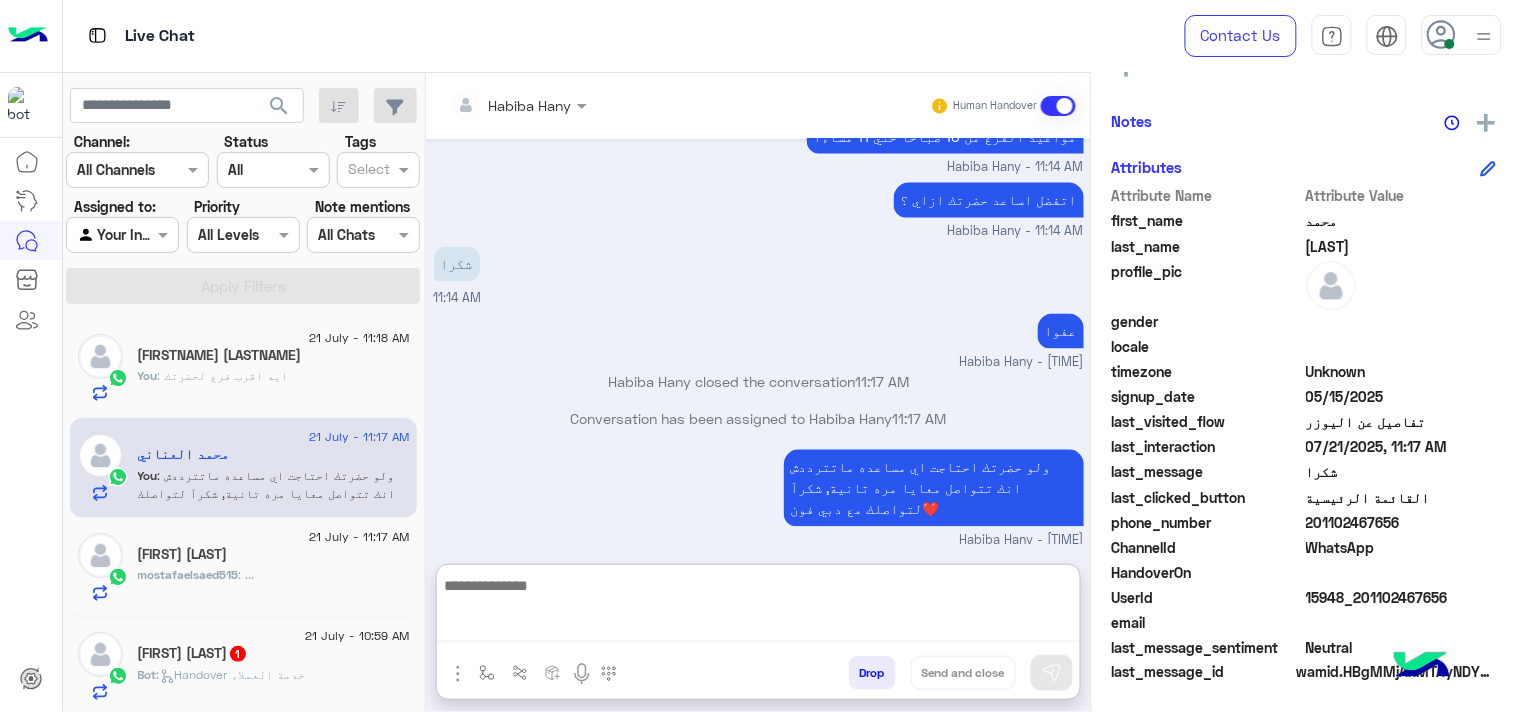 click at bounding box center (758, 608) 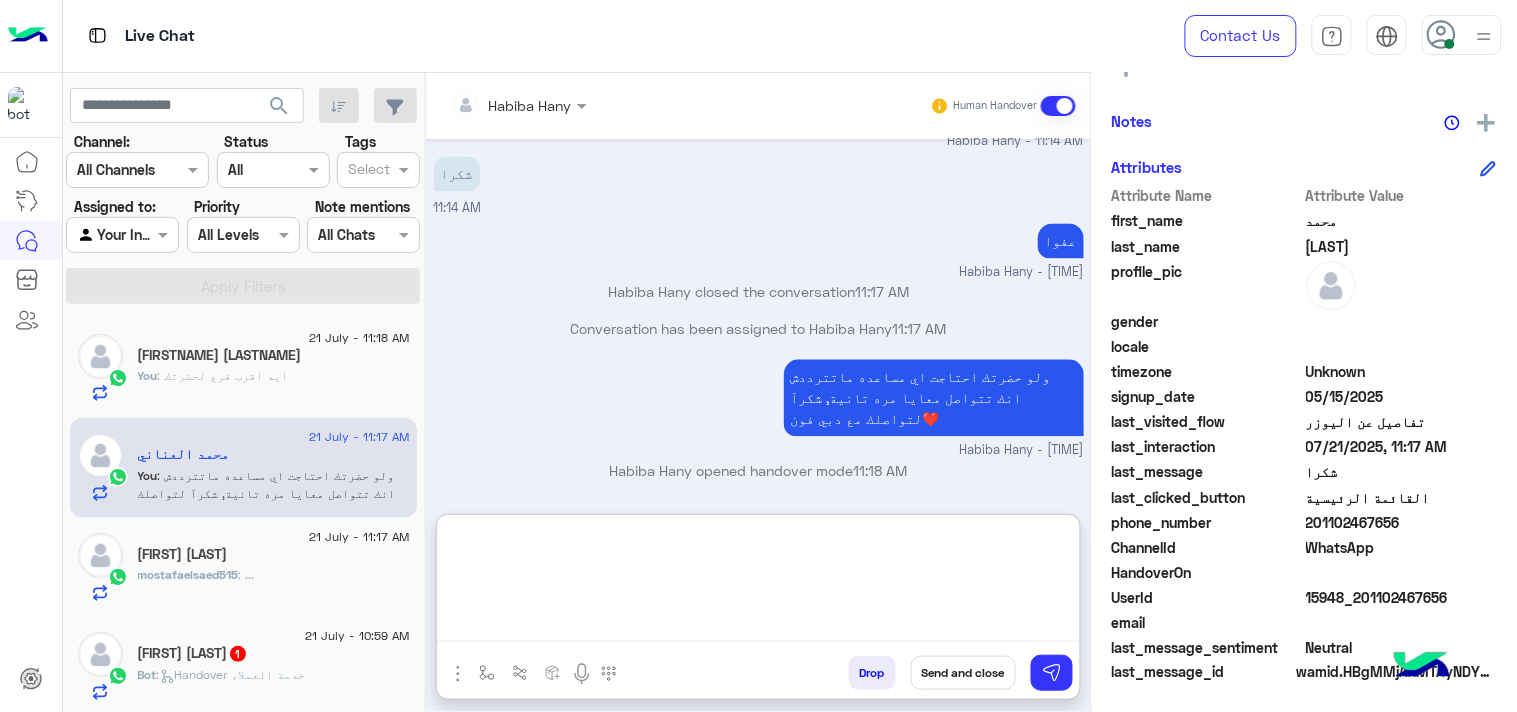 click on "Send and close" at bounding box center (963, 673) 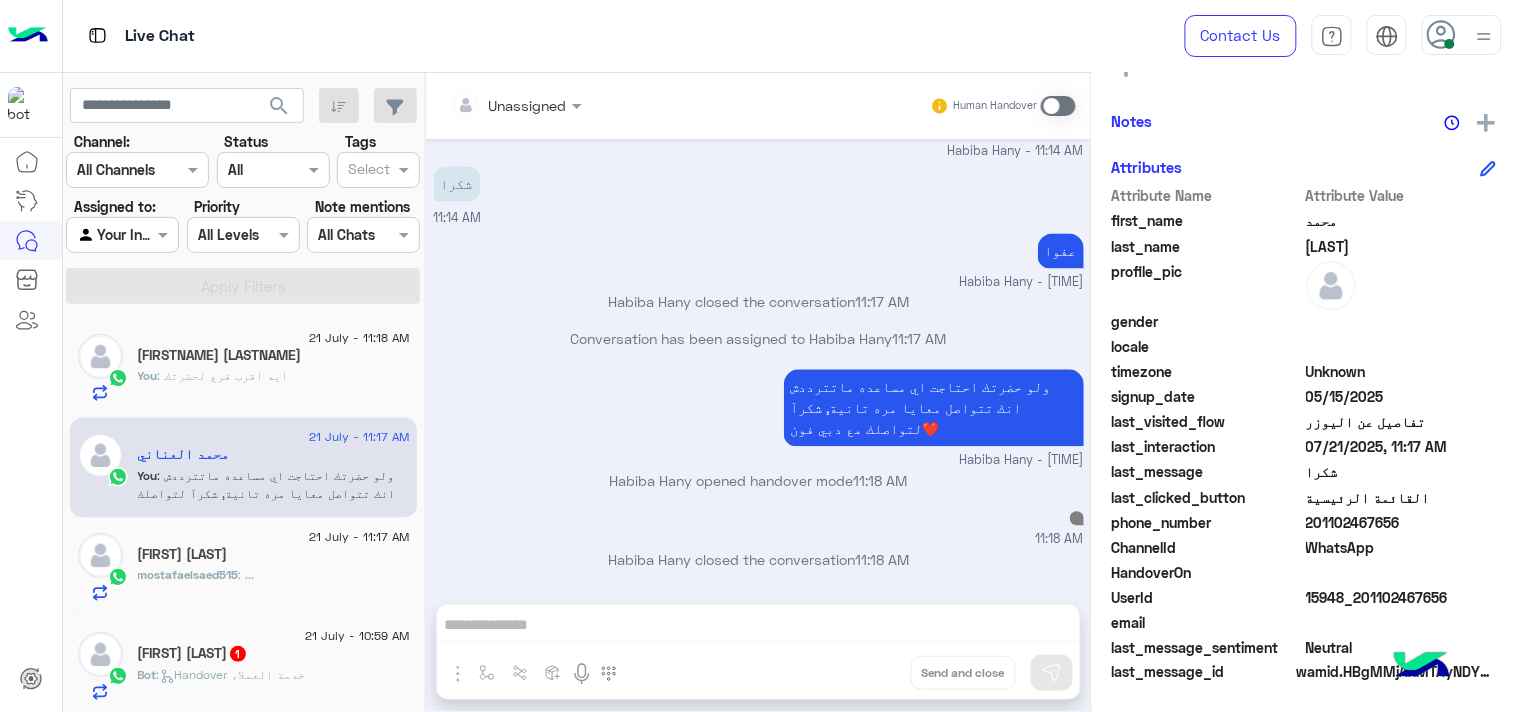 click on "search" 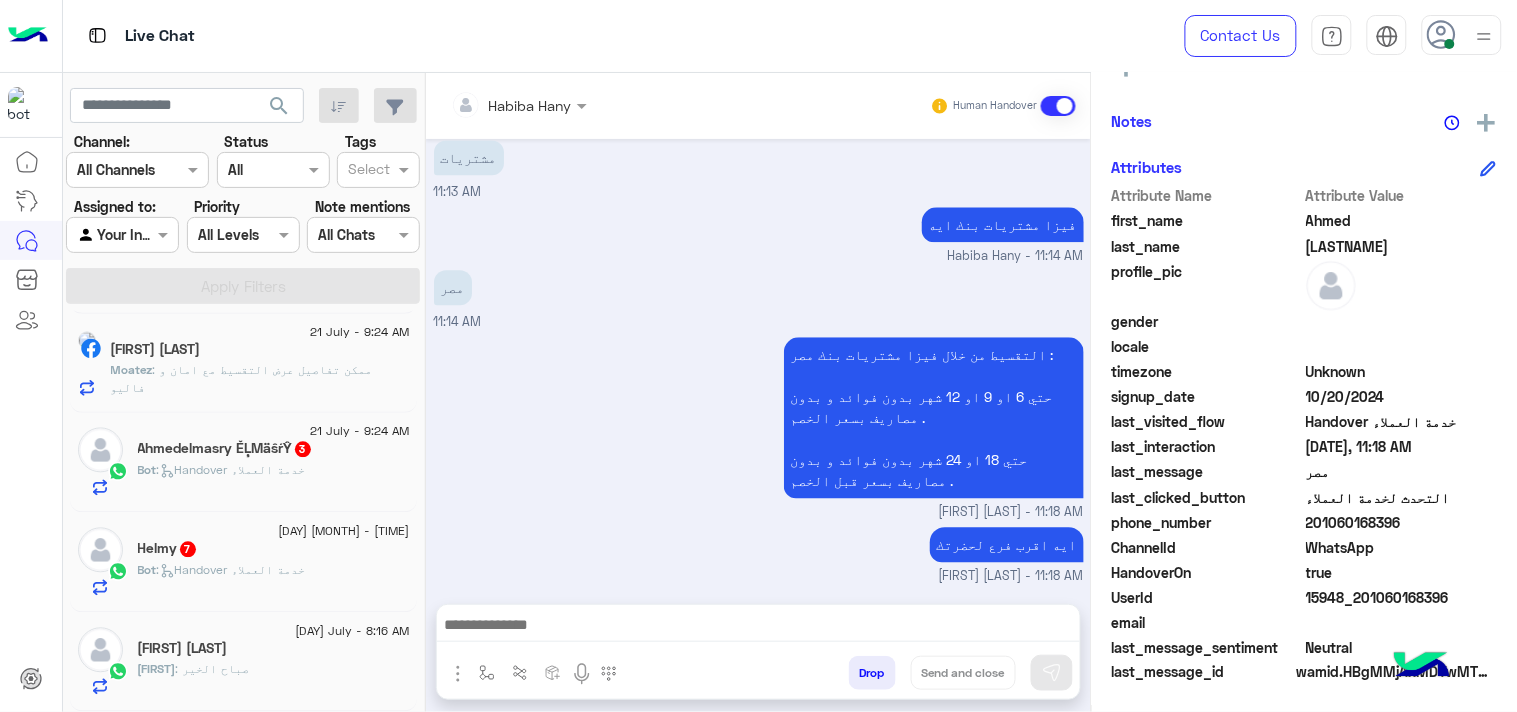 click on "[DAY] [MONTH] - [TIME]" 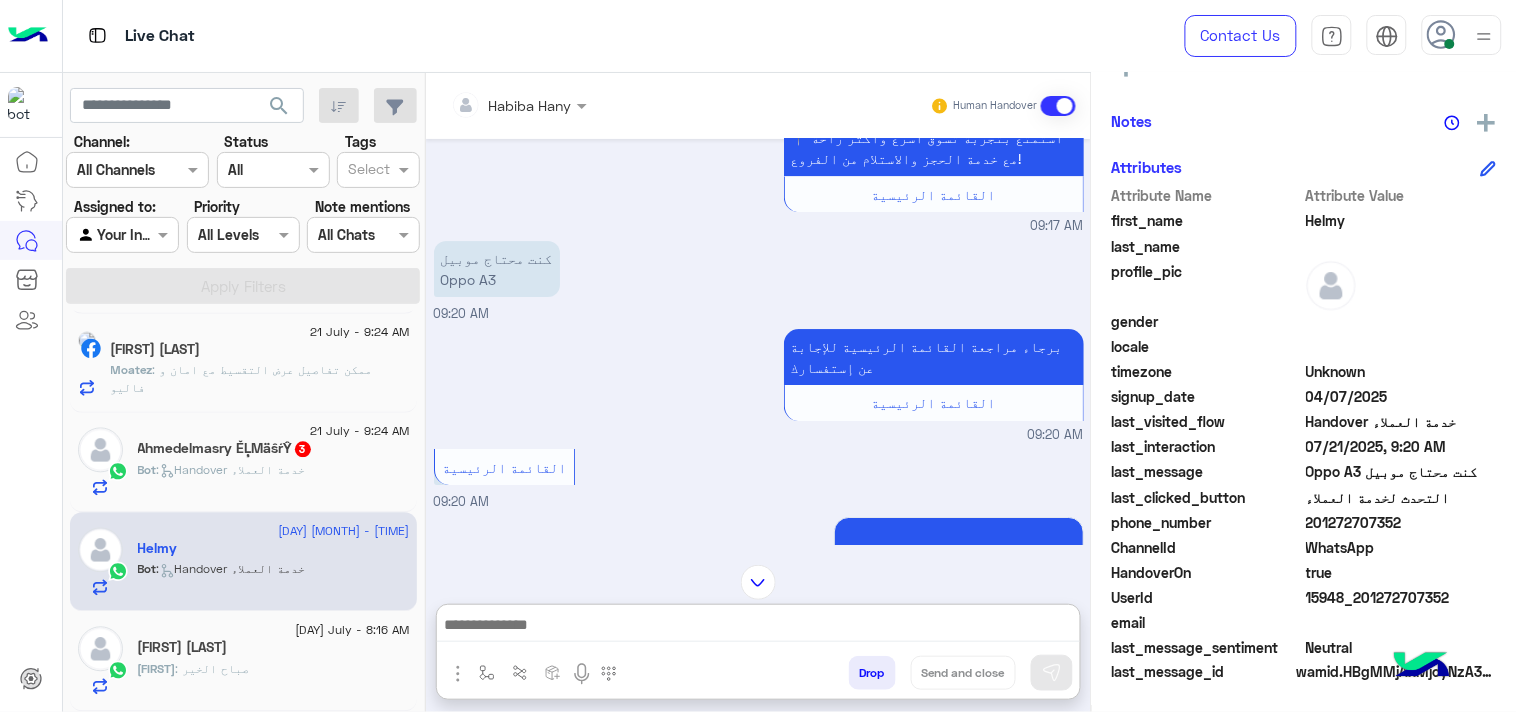 click at bounding box center (758, 627) 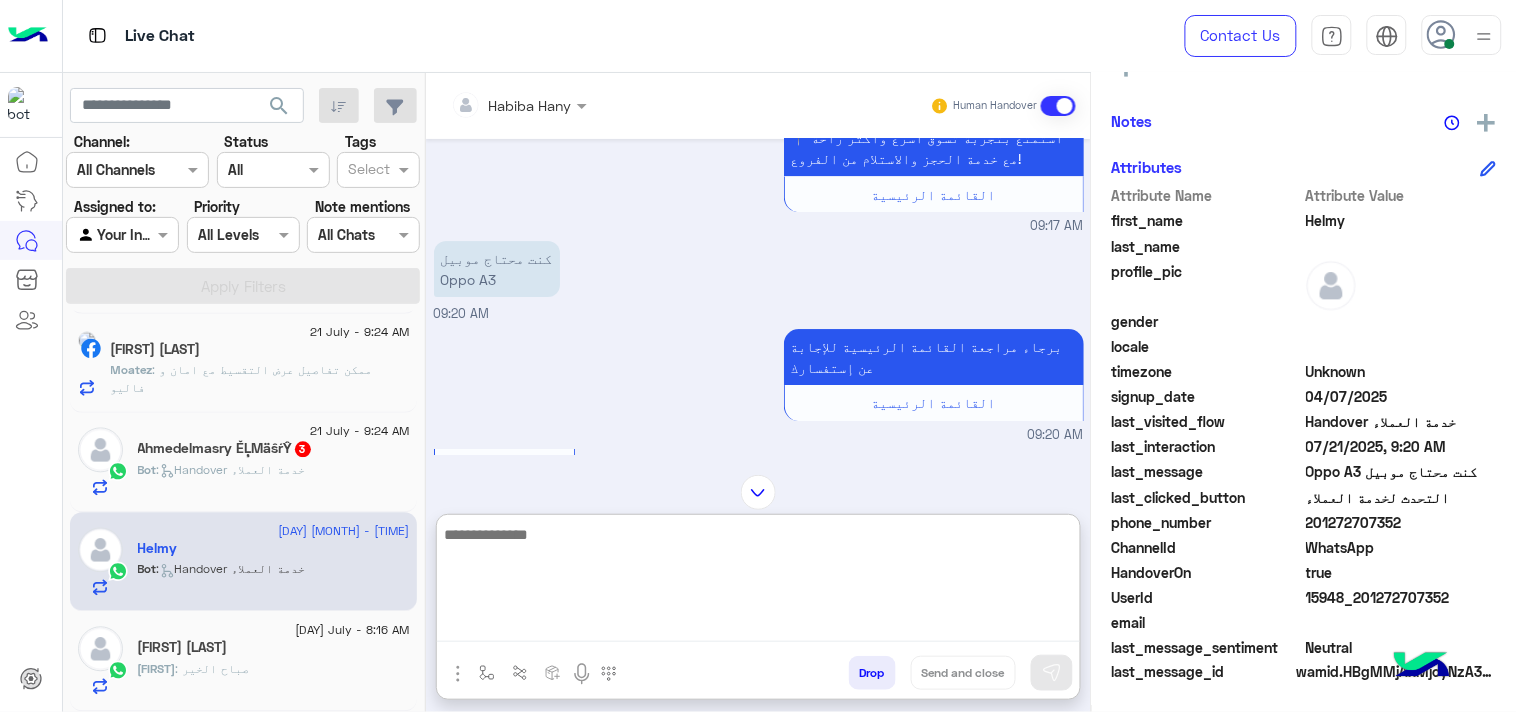 paste on "**********" 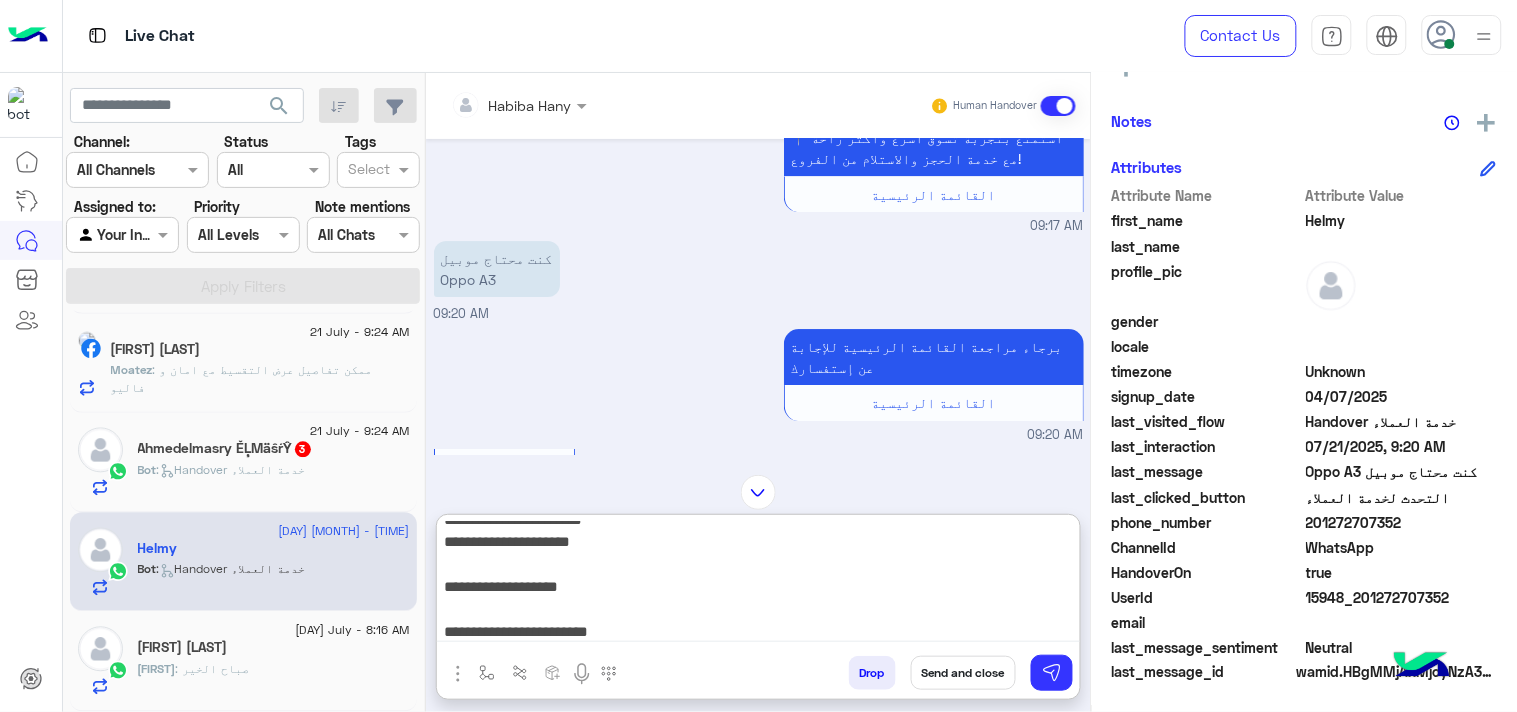 click on "**********" at bounding box center [758, 582] 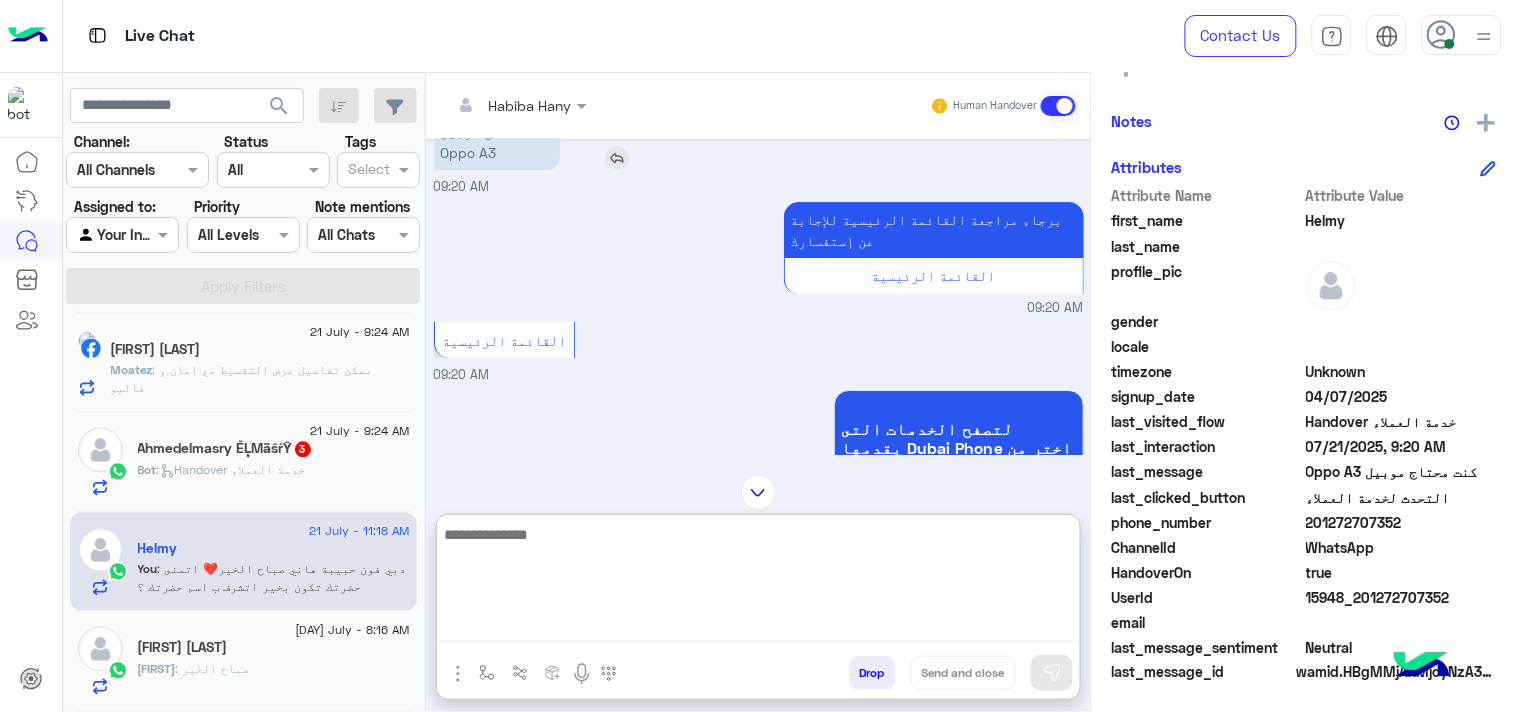 click at bounding box center [617, 158] 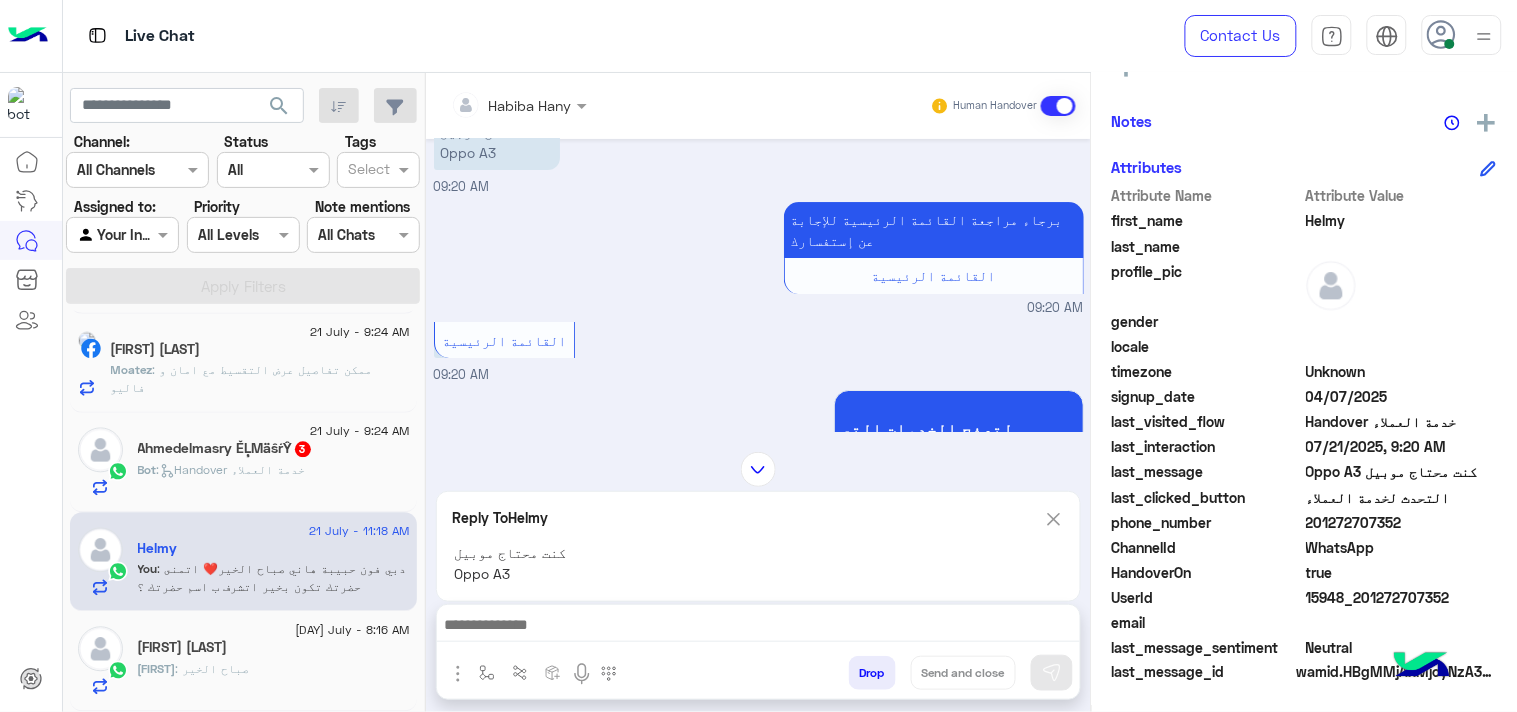 click at bounding box center (758, 630) 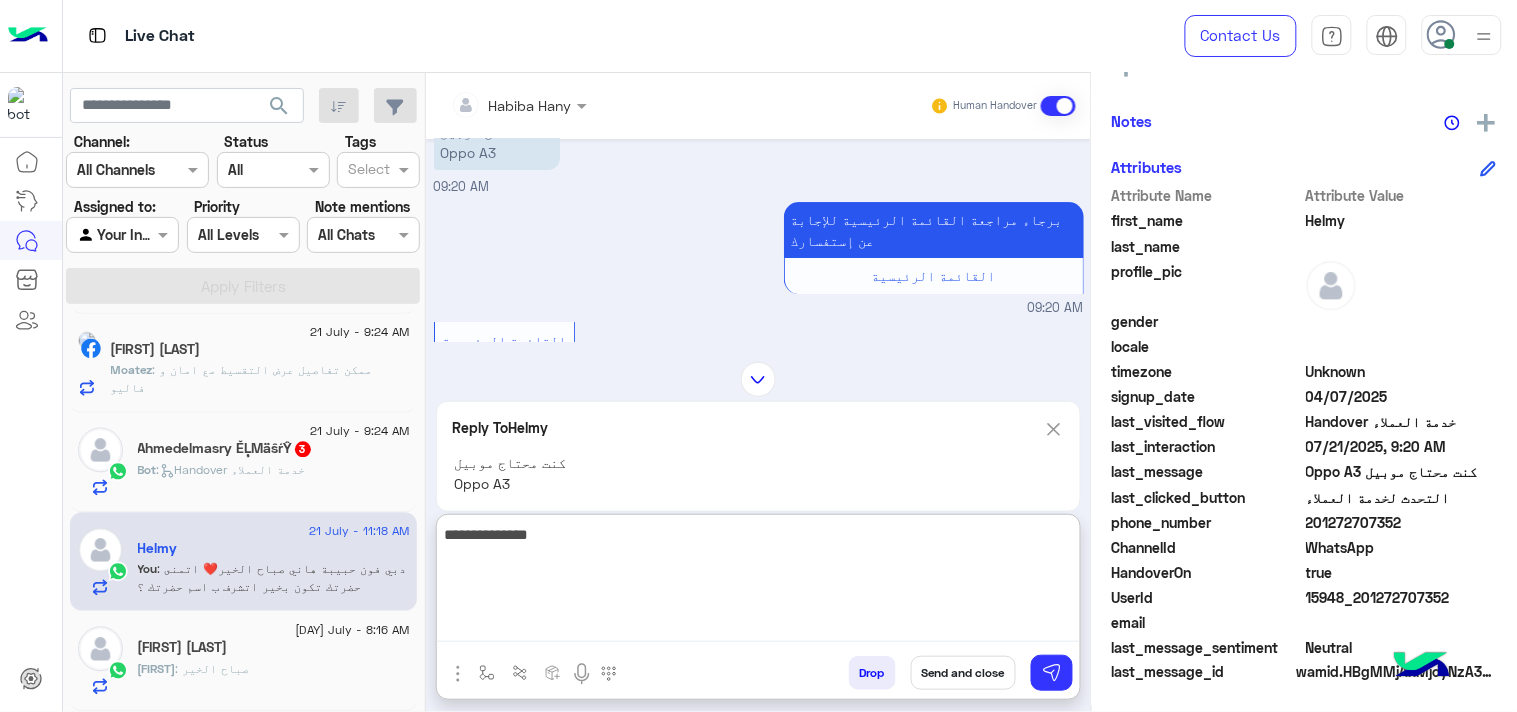 type on "**********" 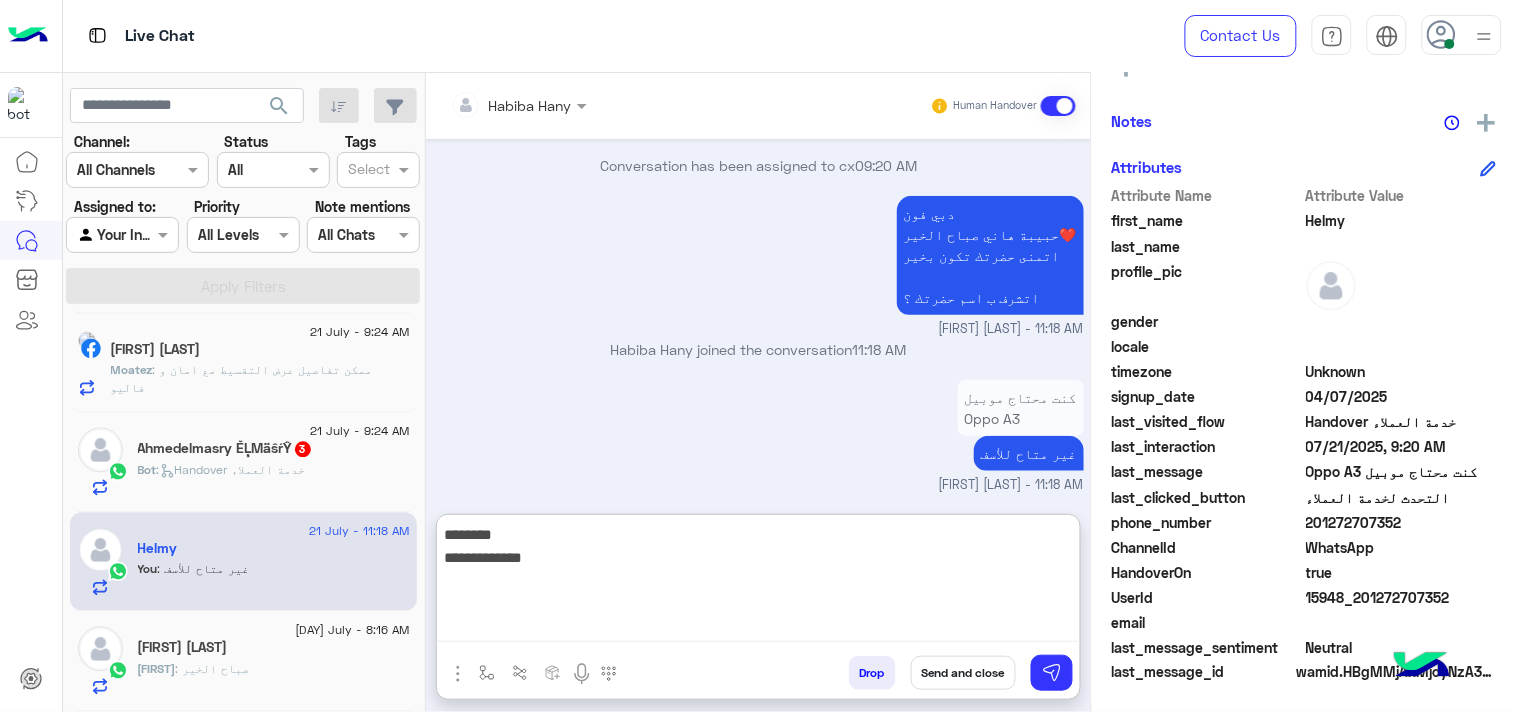 type on "**********" 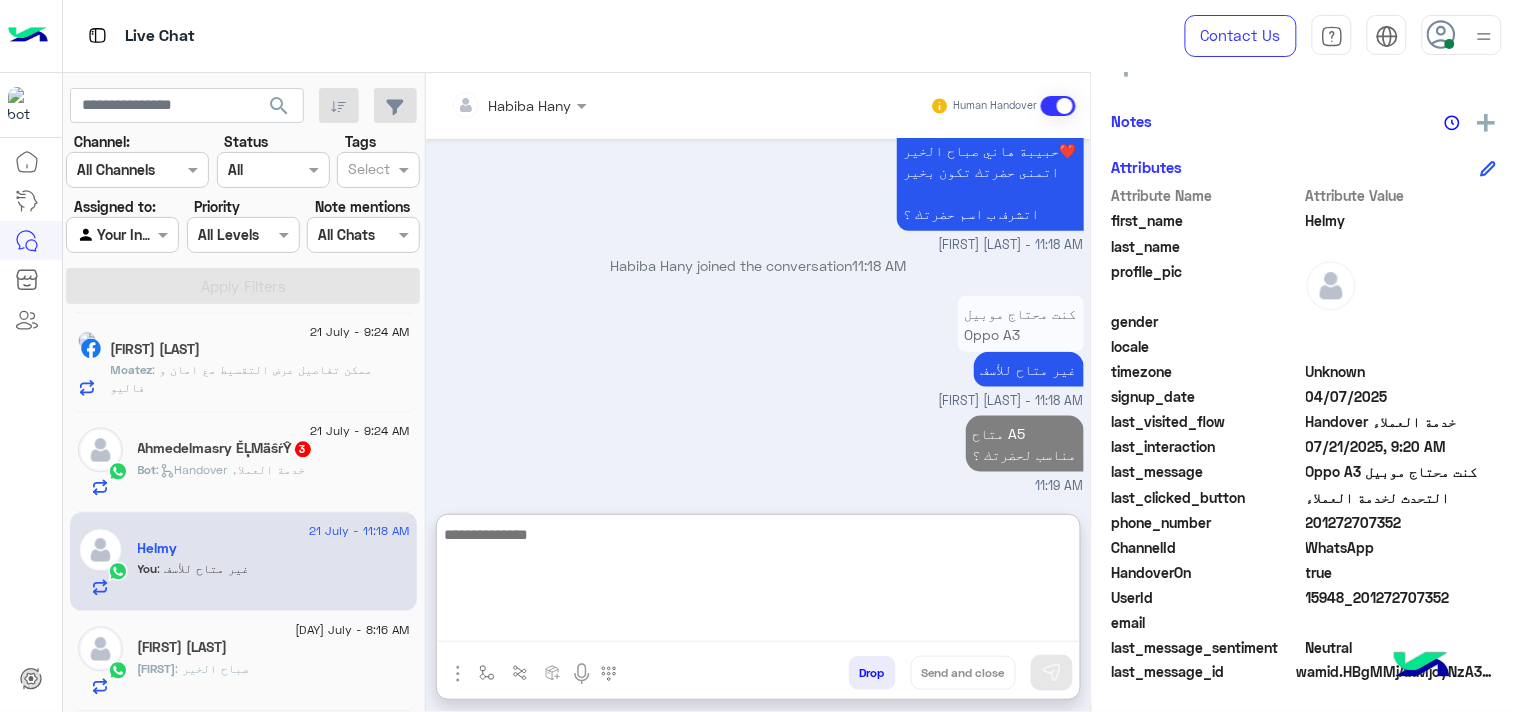 click on "Bot :   Handover خدمة العملاء" 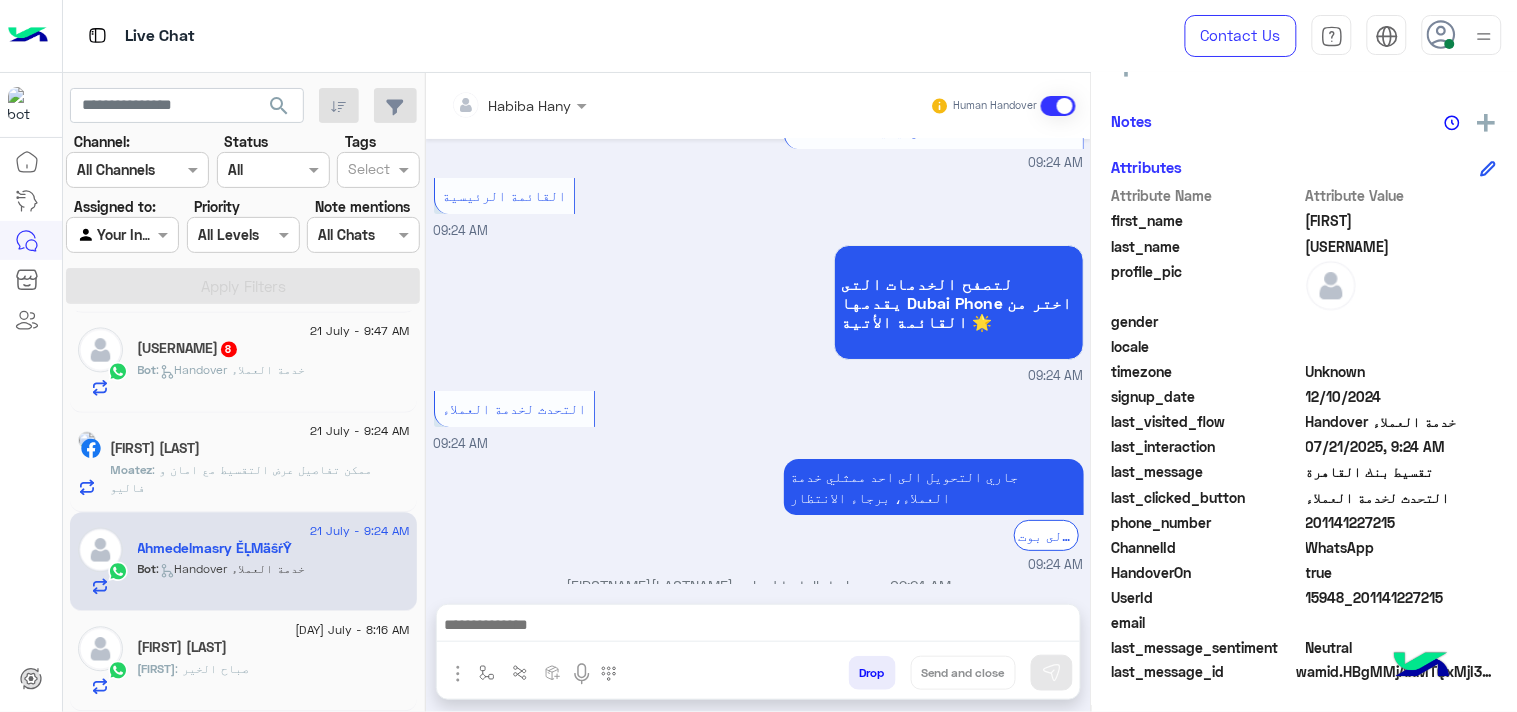 click at bounding box center [758, 627] 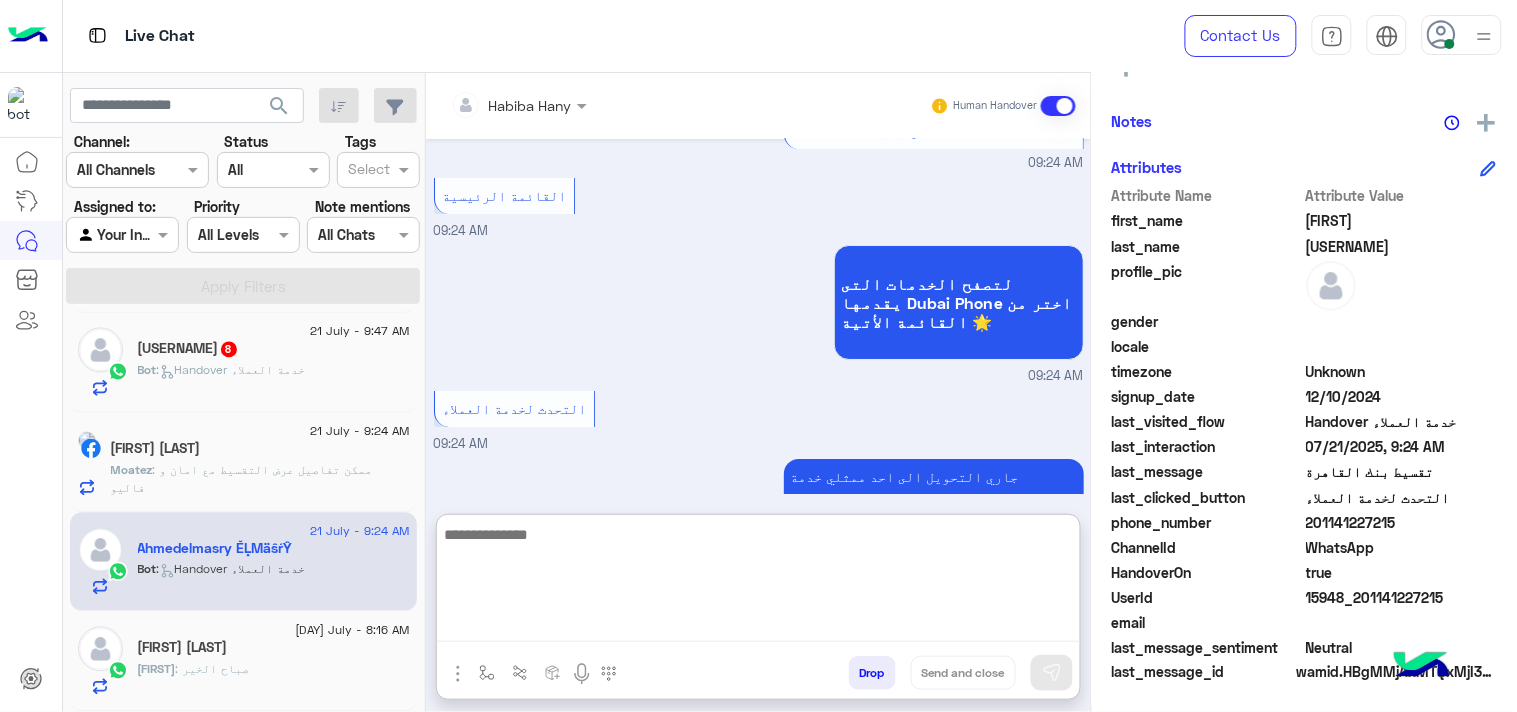 paste on "**********" 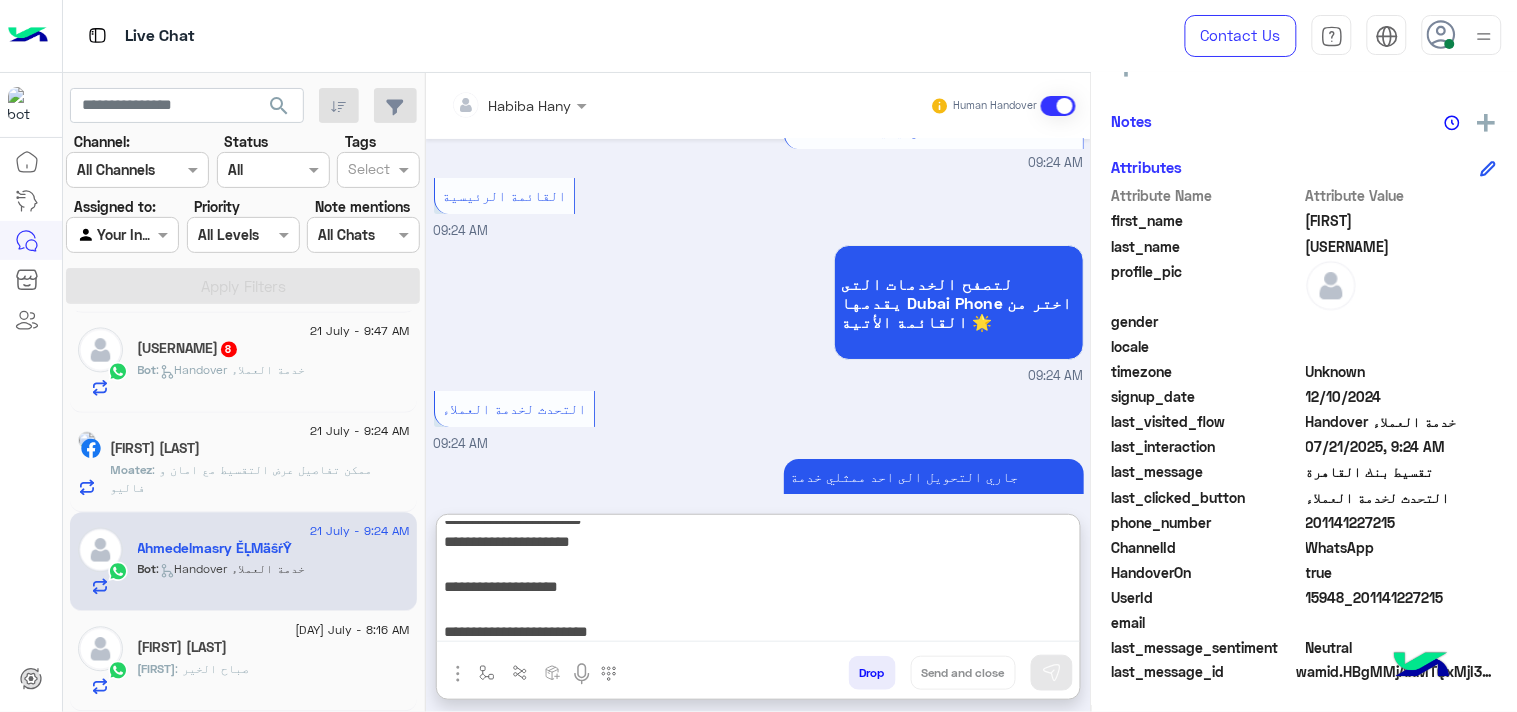 click on "**********" at bounding box center [758, 582] 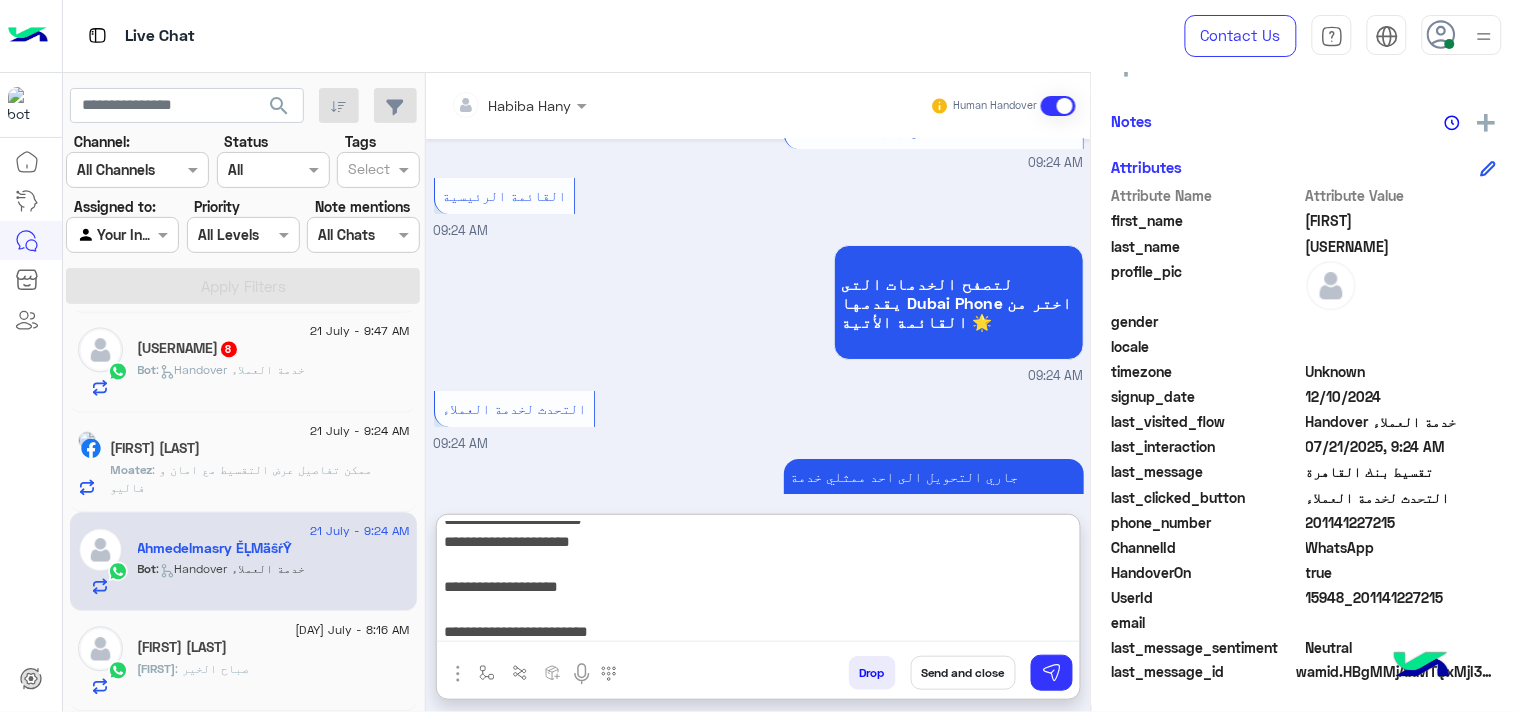 click on "**********" at bounding box center [758, 582] 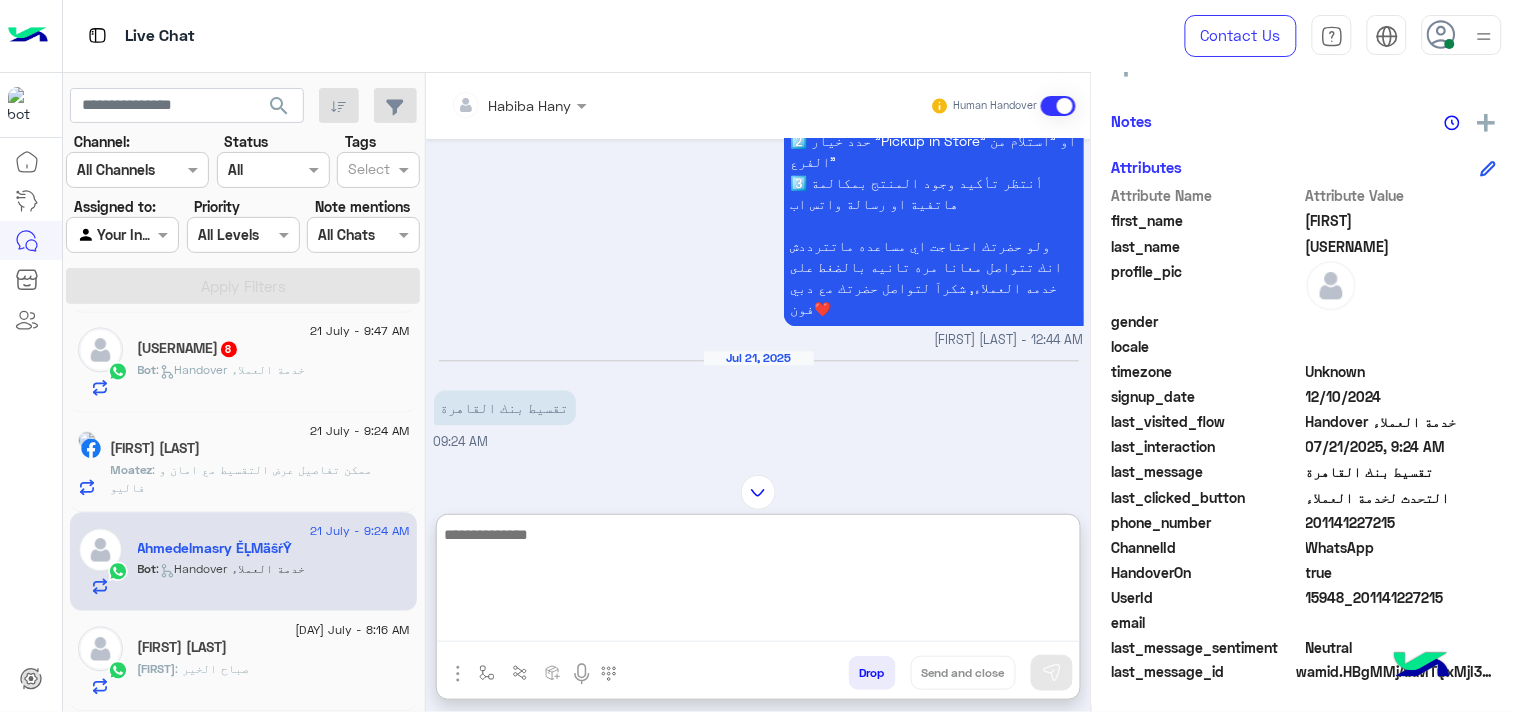 paste on "**********" 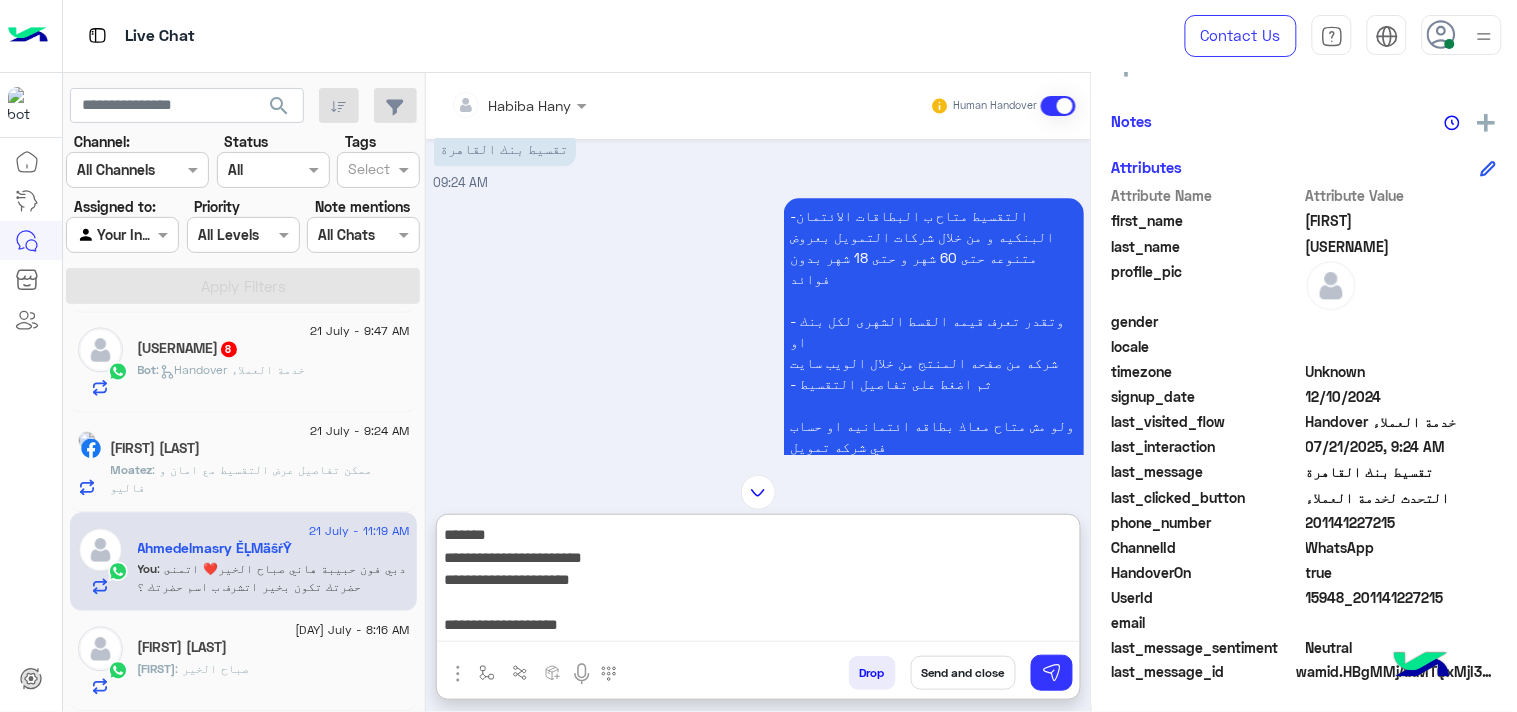 drag, startPoint x: 788, startPoint y: 610, endPoint x: 1076, endPoint y: 504, distance: 306.8876 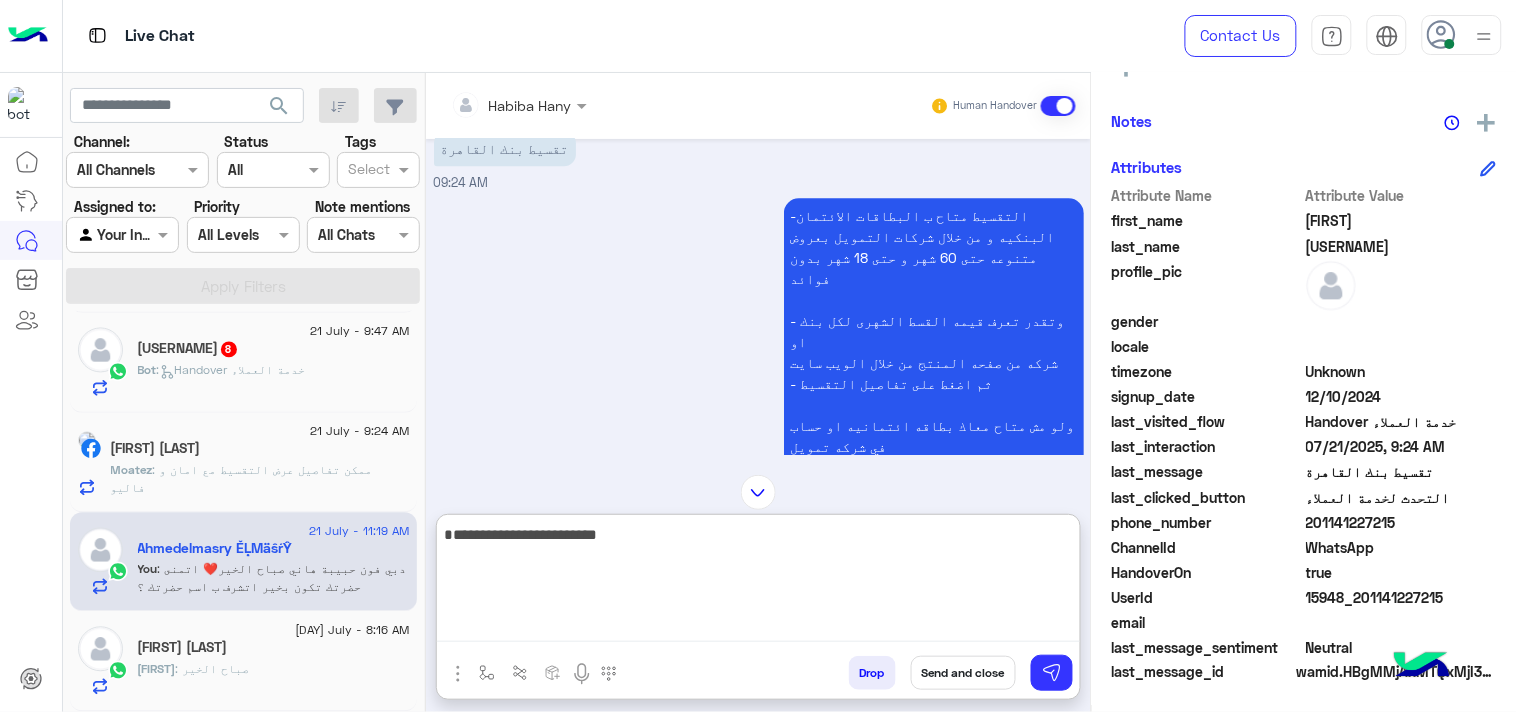 drag, startPoint x: 787, startPoint y: 545, endPoint x: 1048, endPoint y: 500, distance: 264.8509 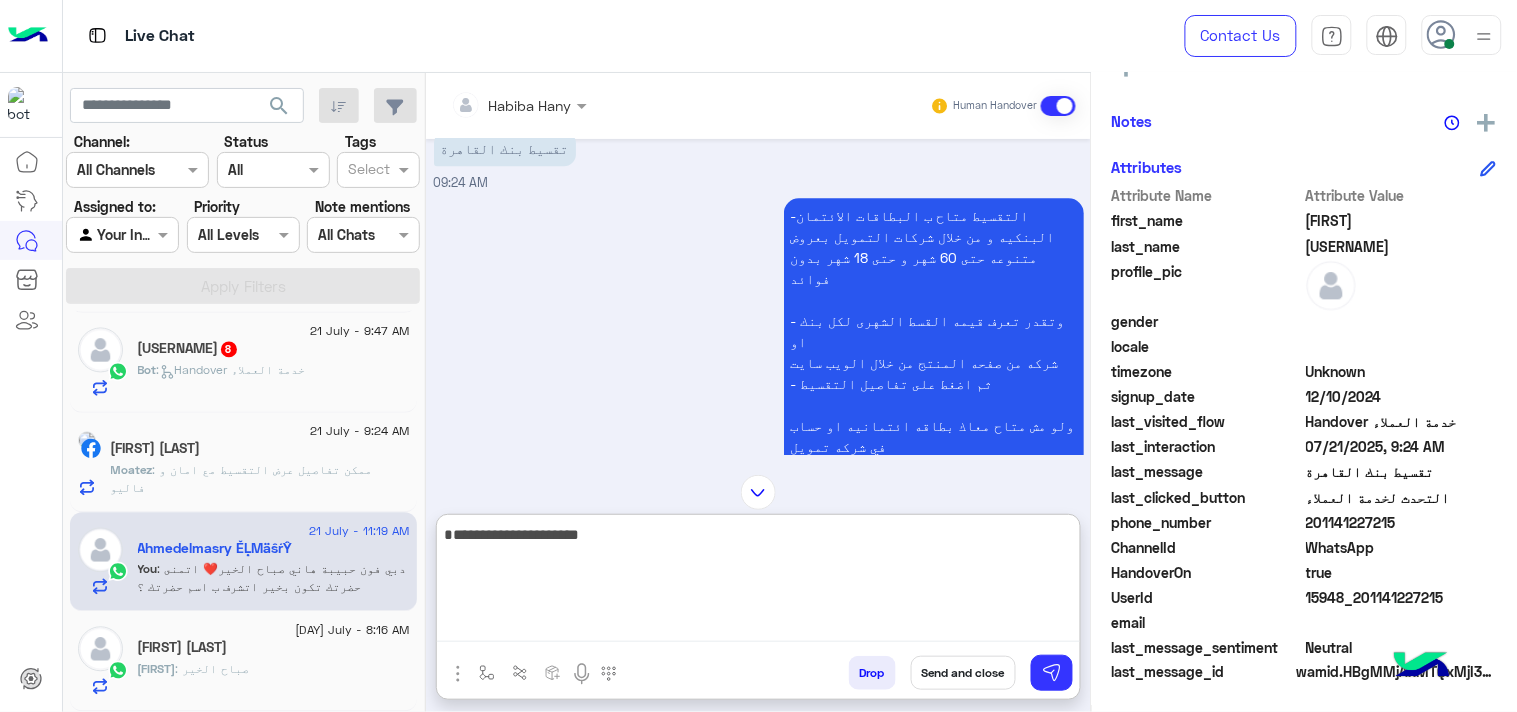 type on "**********" 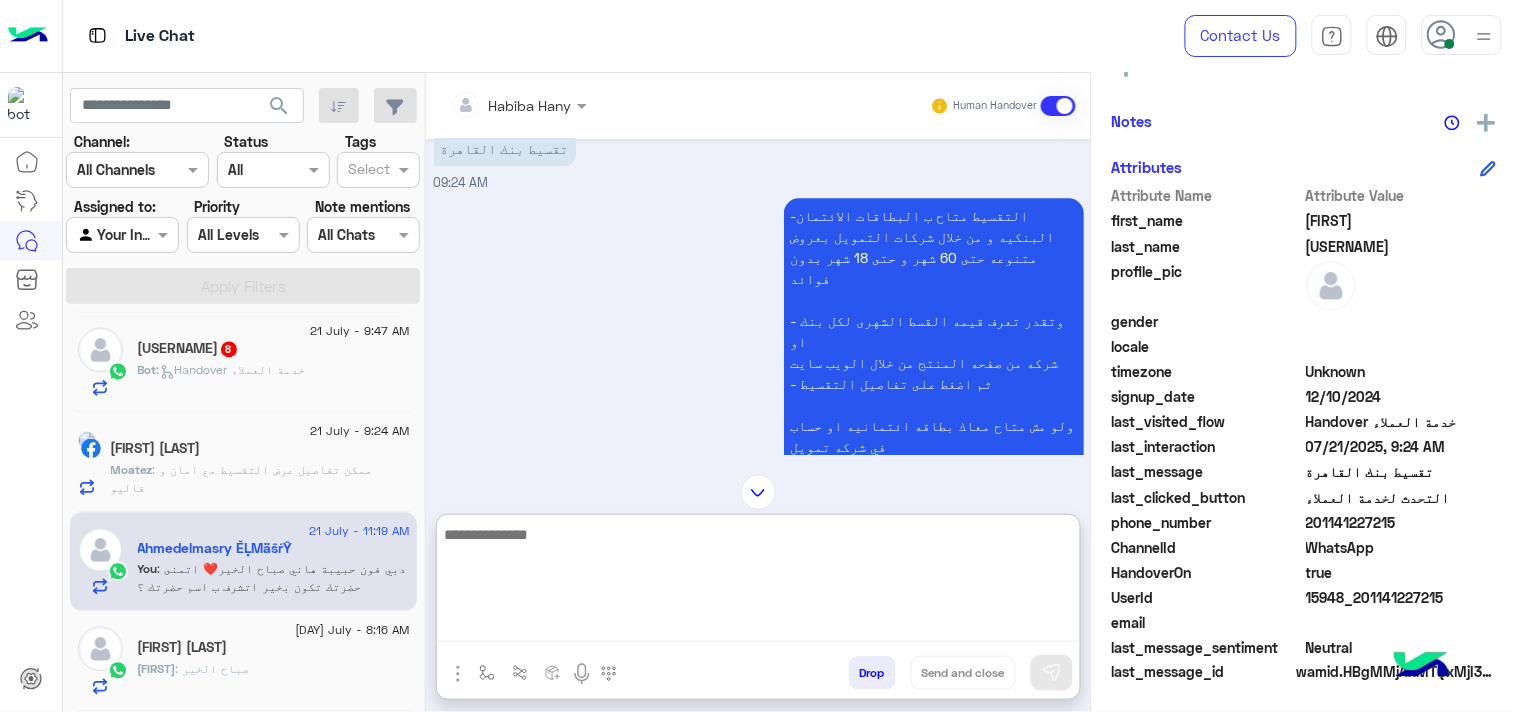 drag, startPoint x: 798, startPoint y: 570, endPoint x: 1221, endPoint y: 524, distance: 425.49384 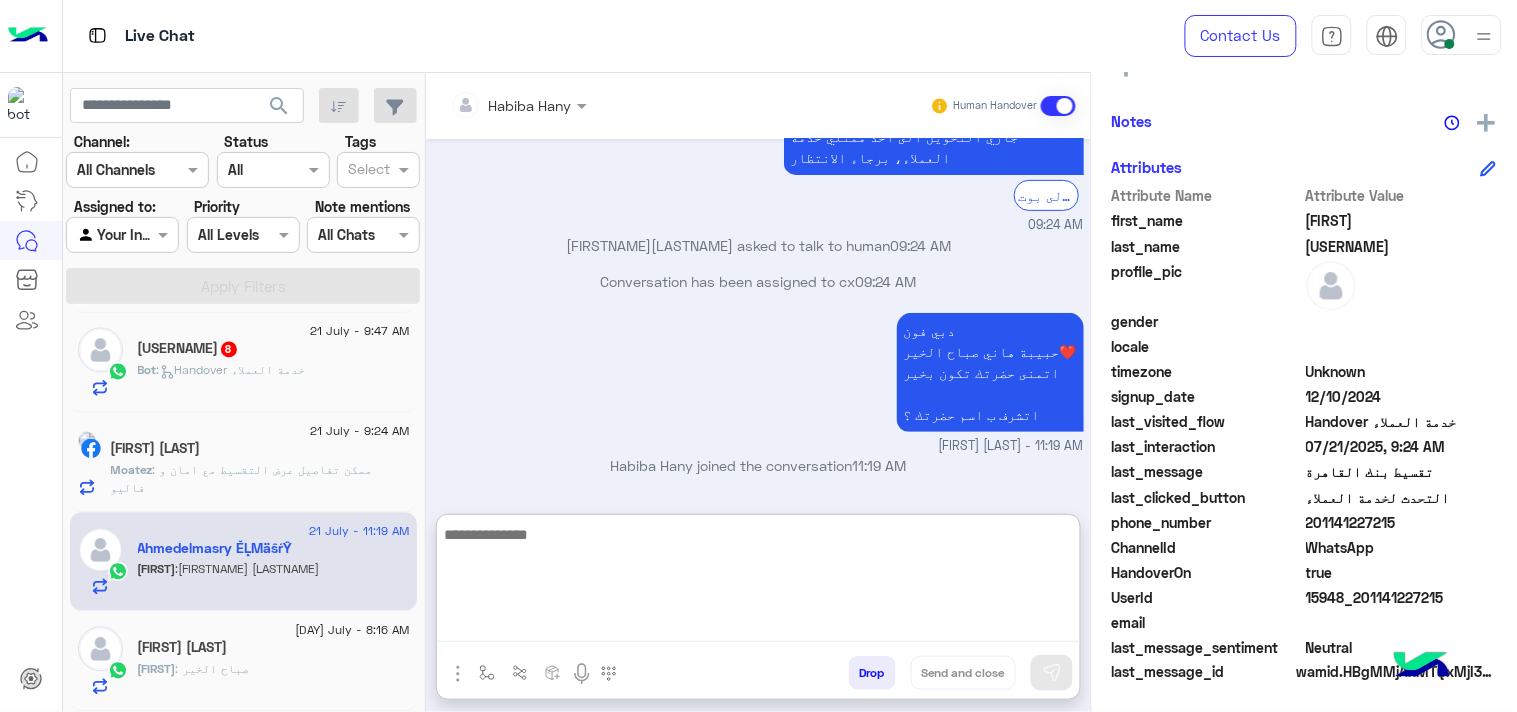 paste on "**********" 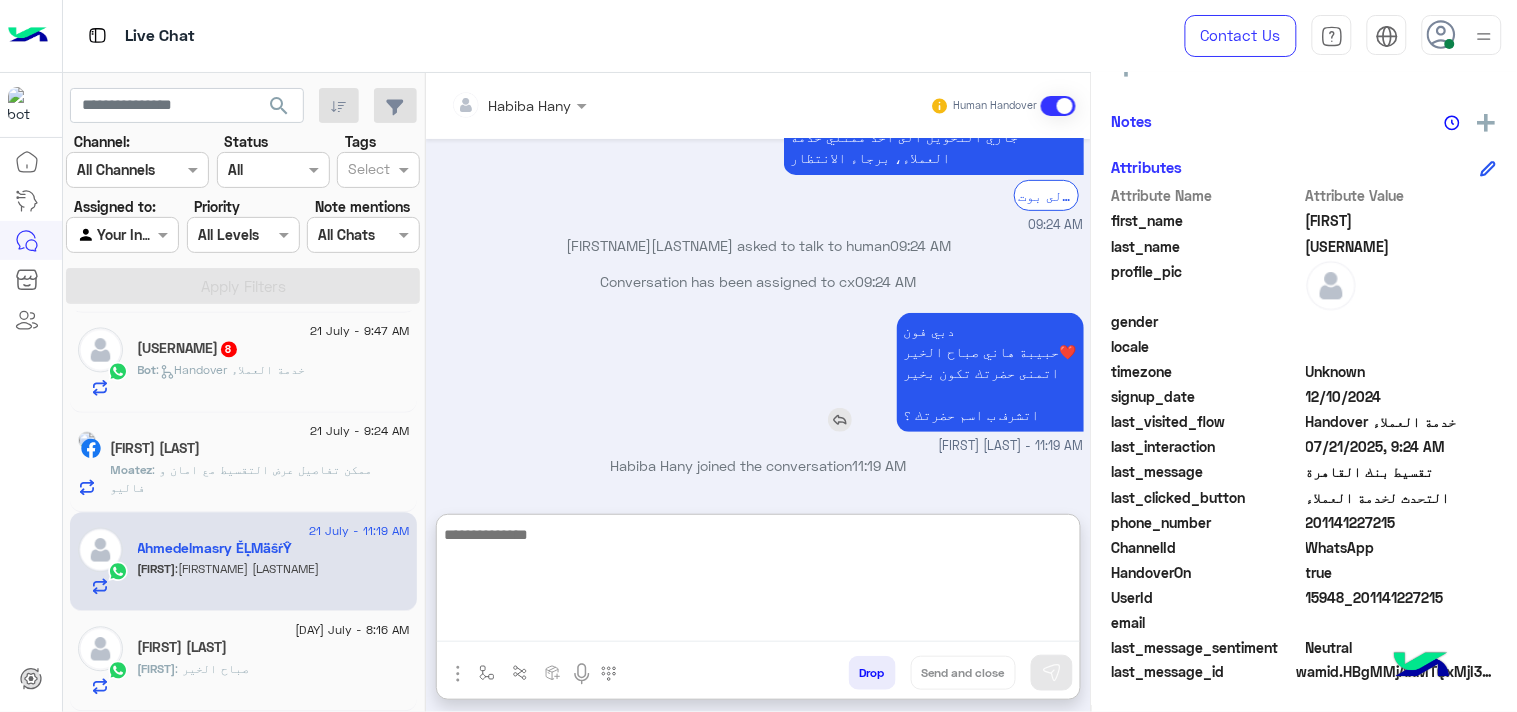 type on "**********" 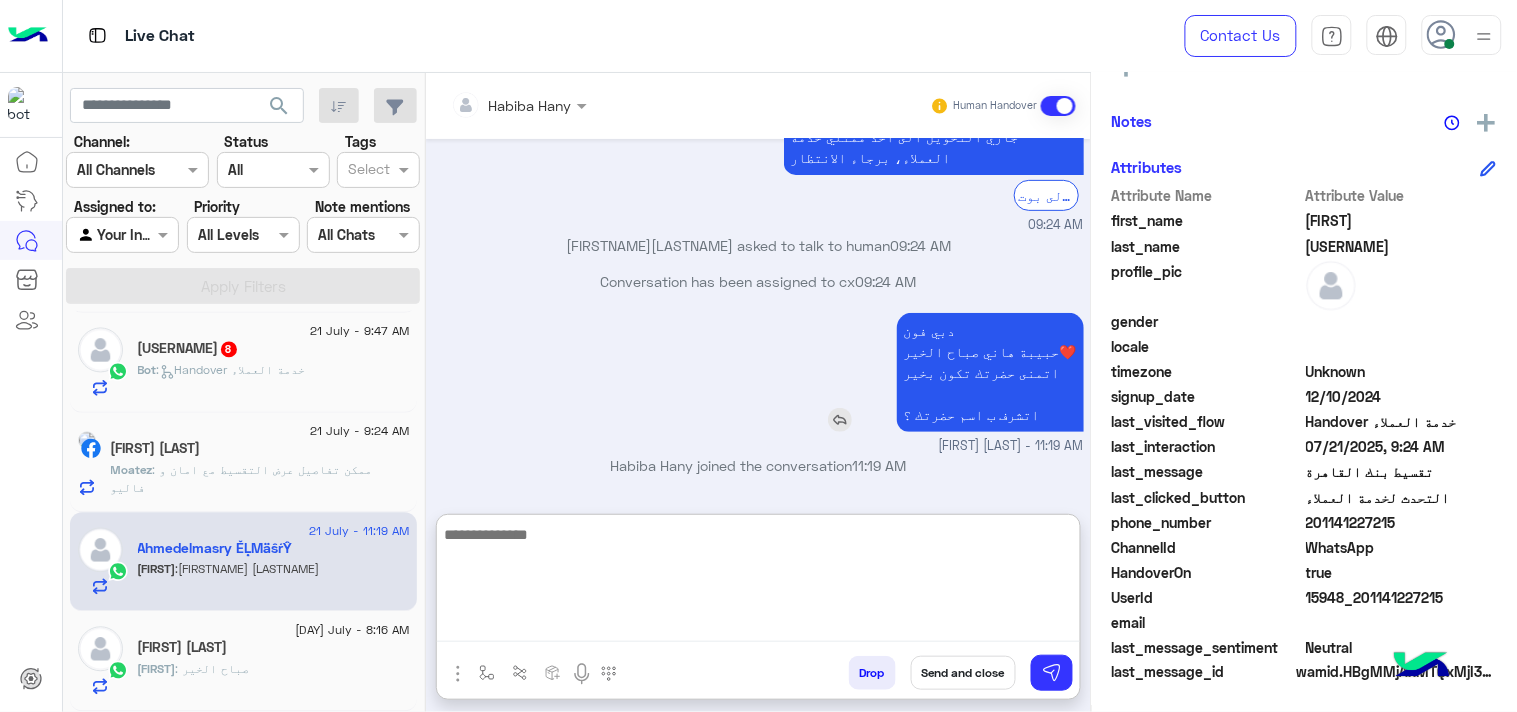 scroll, scrollTop: 2348, scrollLeft: 0, axis: vertical 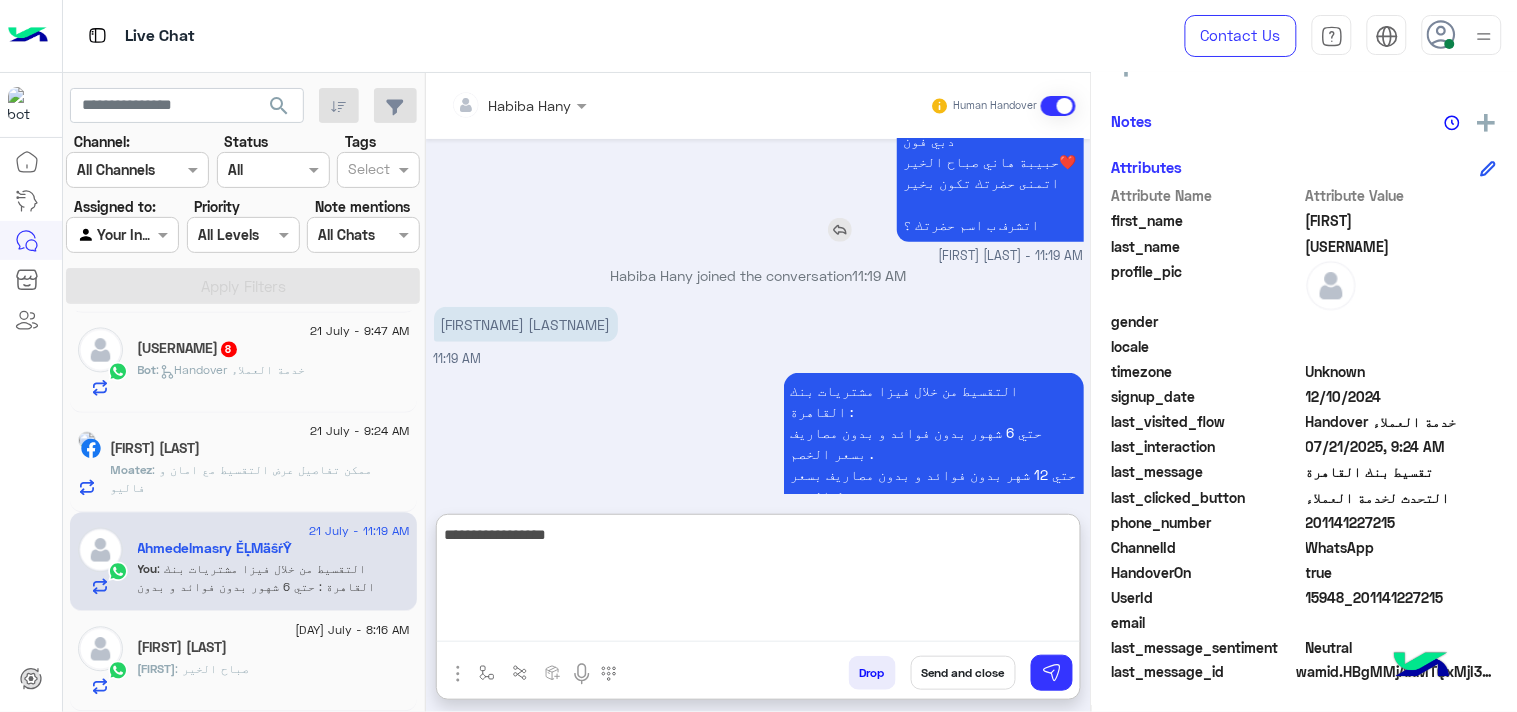 type on "**********" 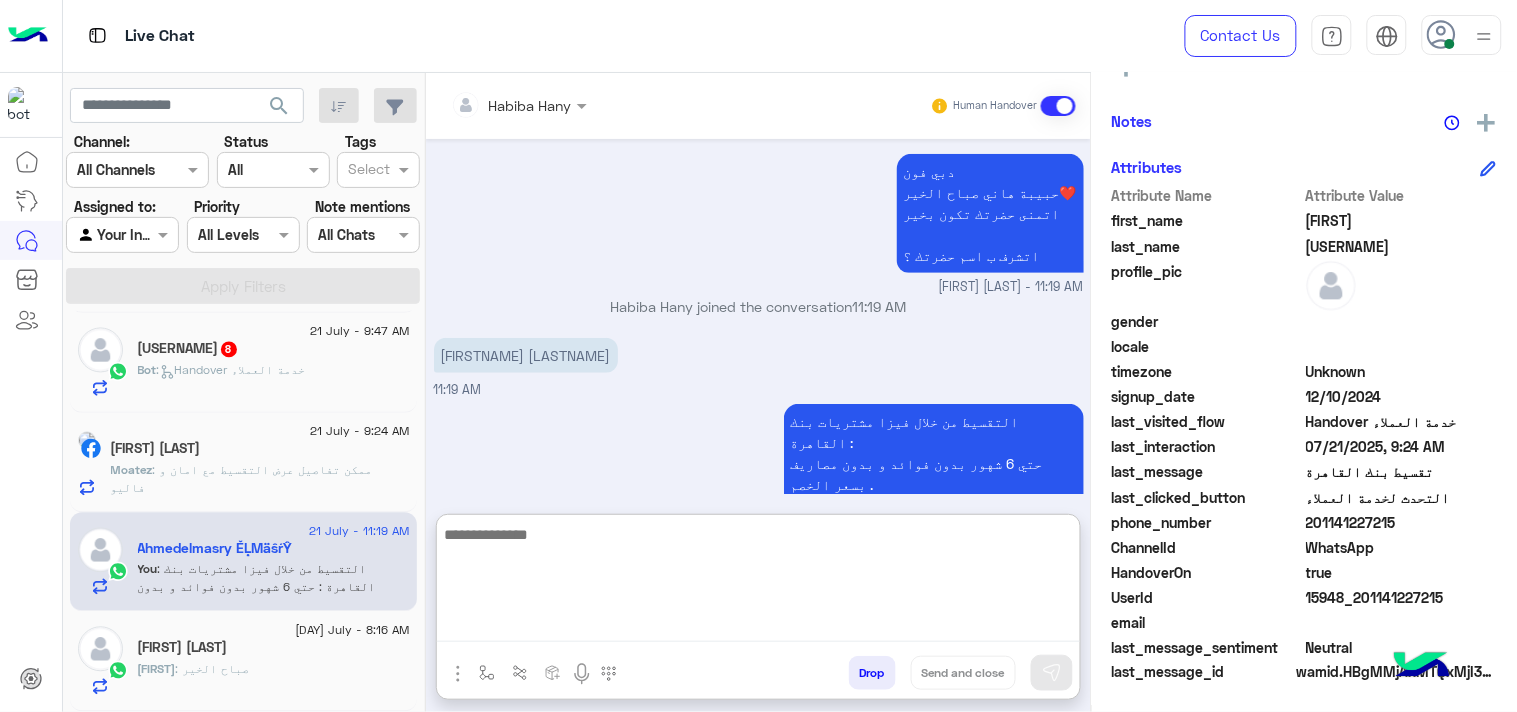 scroll, scrollTop: 2301, scrollLeft: 0, axis: vertical 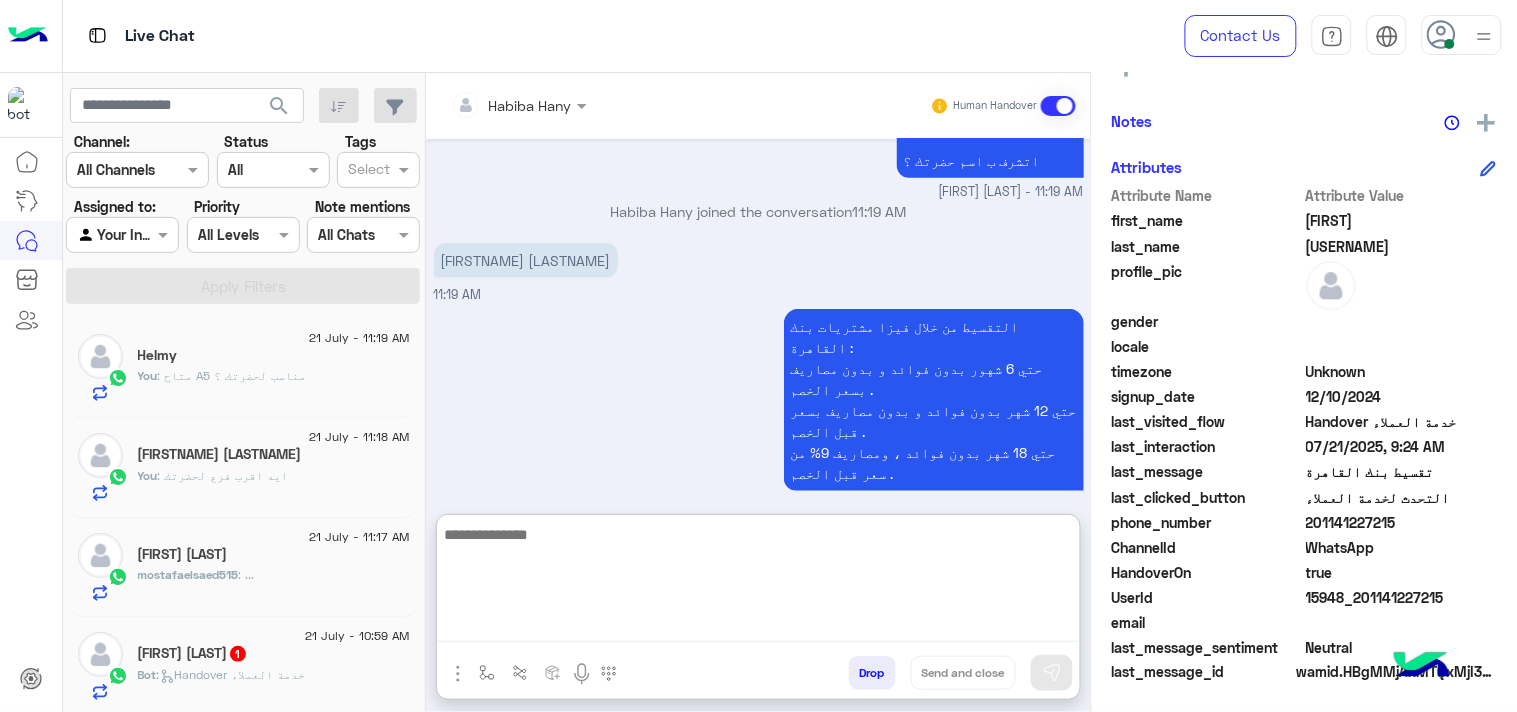 click on "search" 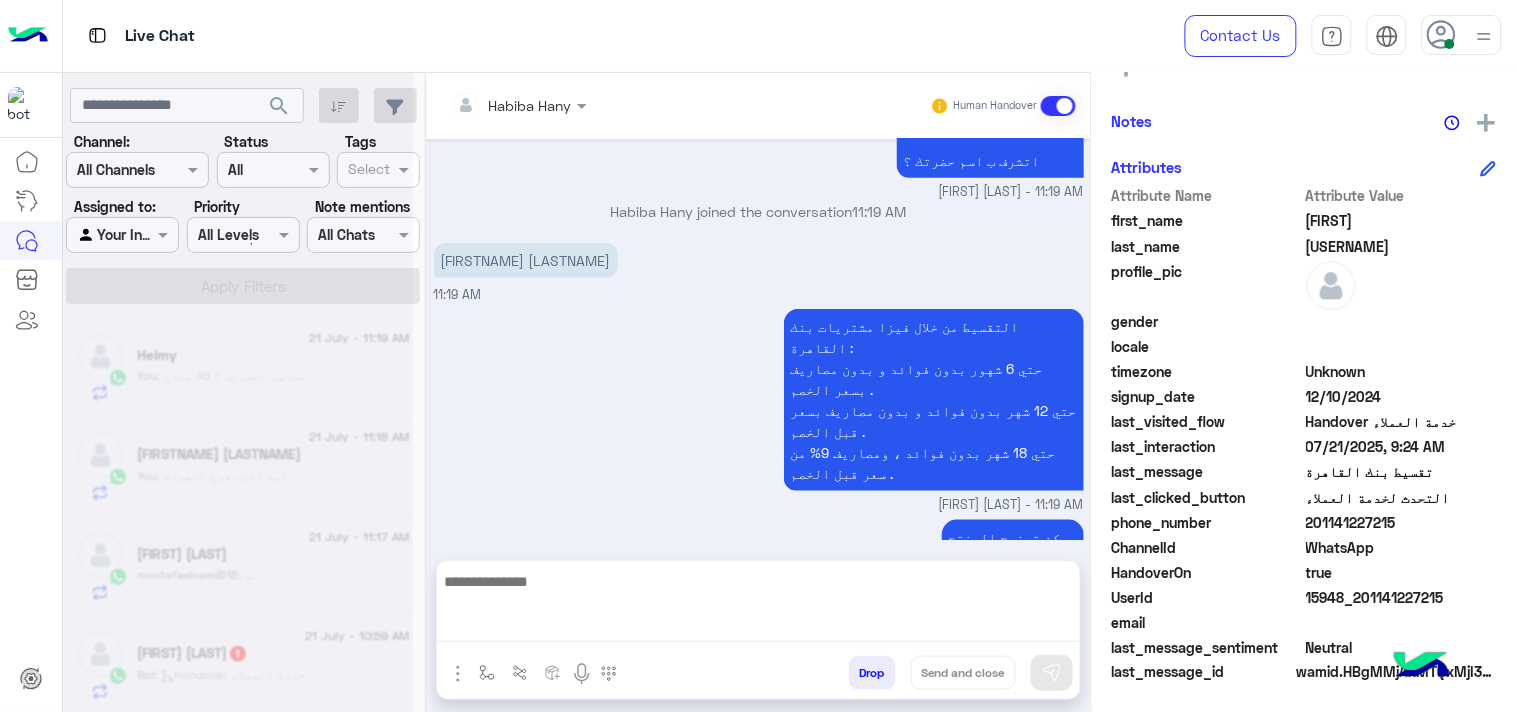 scroll, scrollTop: 2322, scrollLeft: 0, axis: vertical 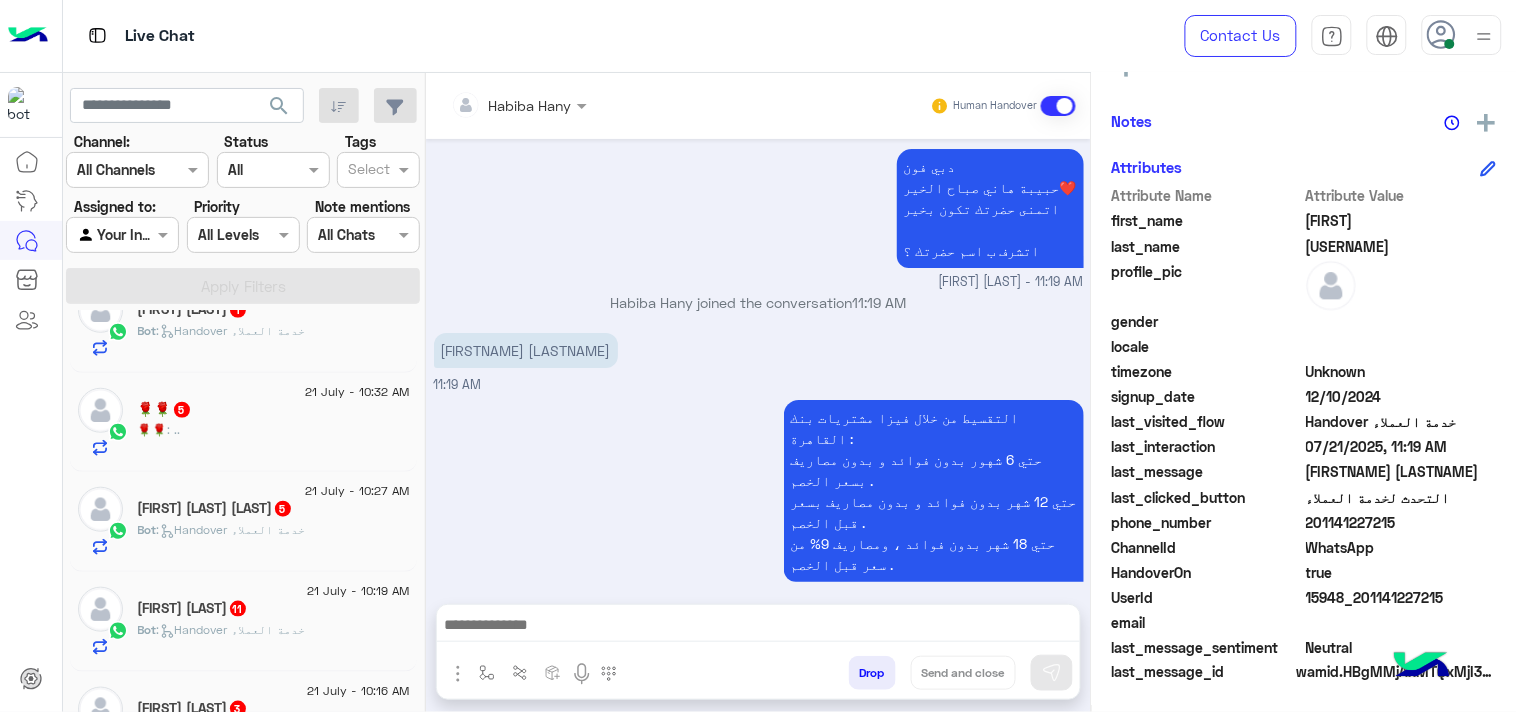 click on "Bot :   Handover خدمة العملاء" 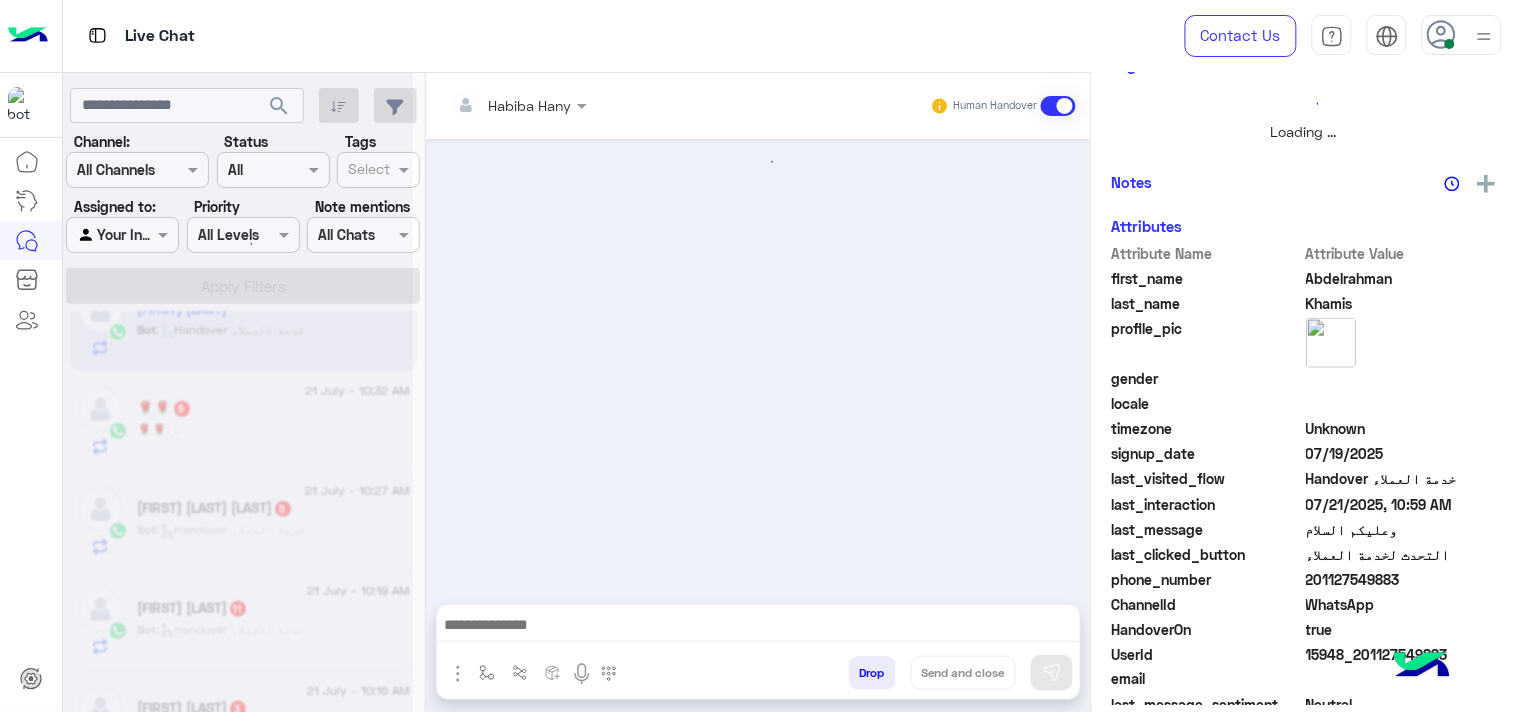 scroll, scrollTop: 446, scrollLeft: 0, axis: vertical 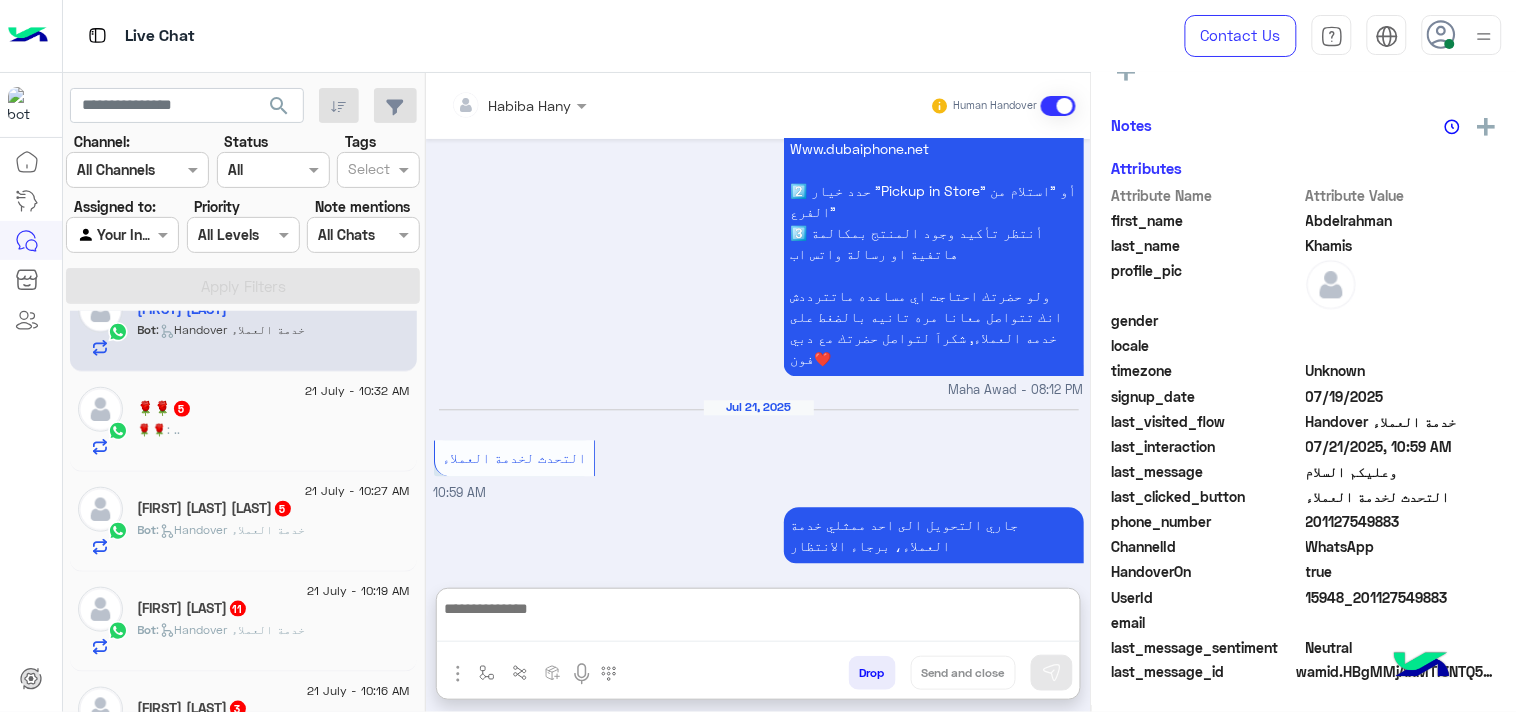 click at bounding box center (758, 619) 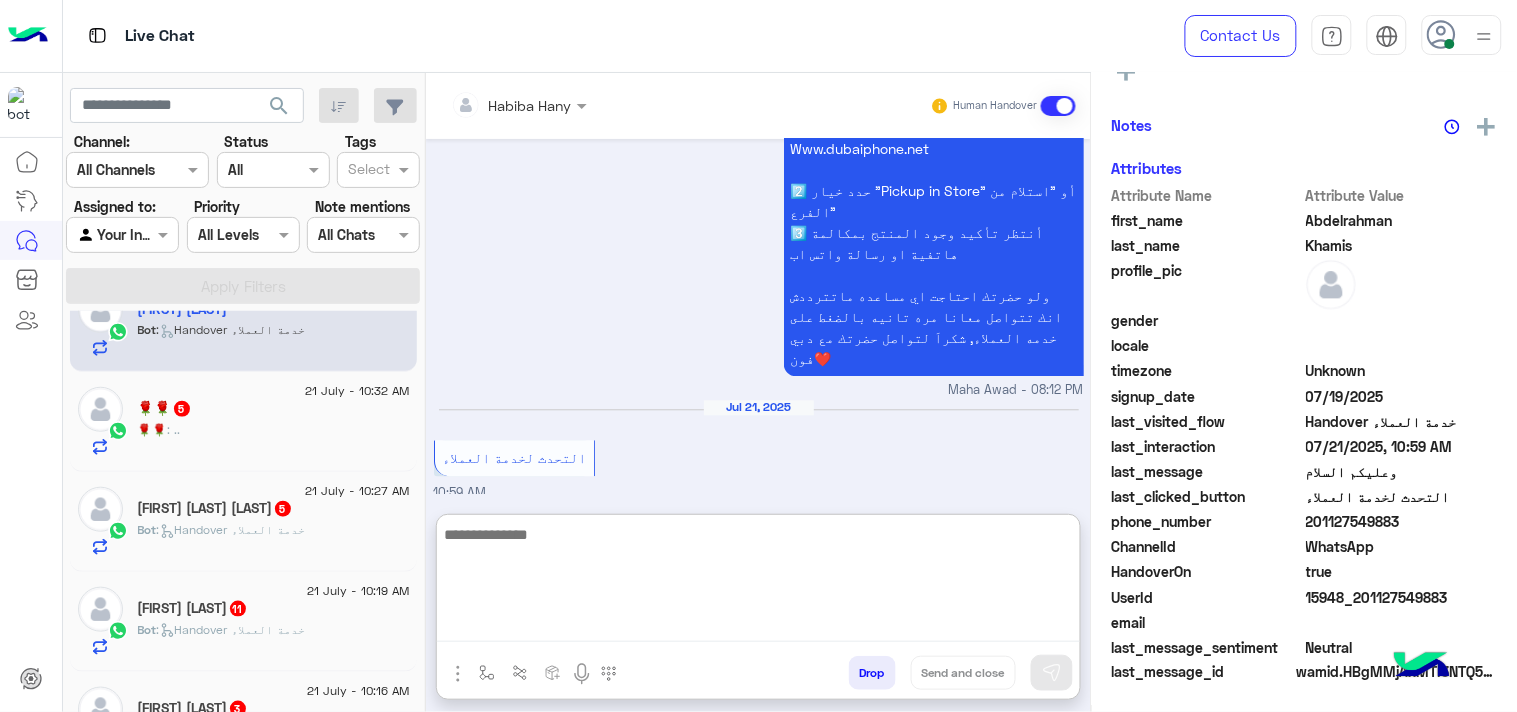 paste on "**********" 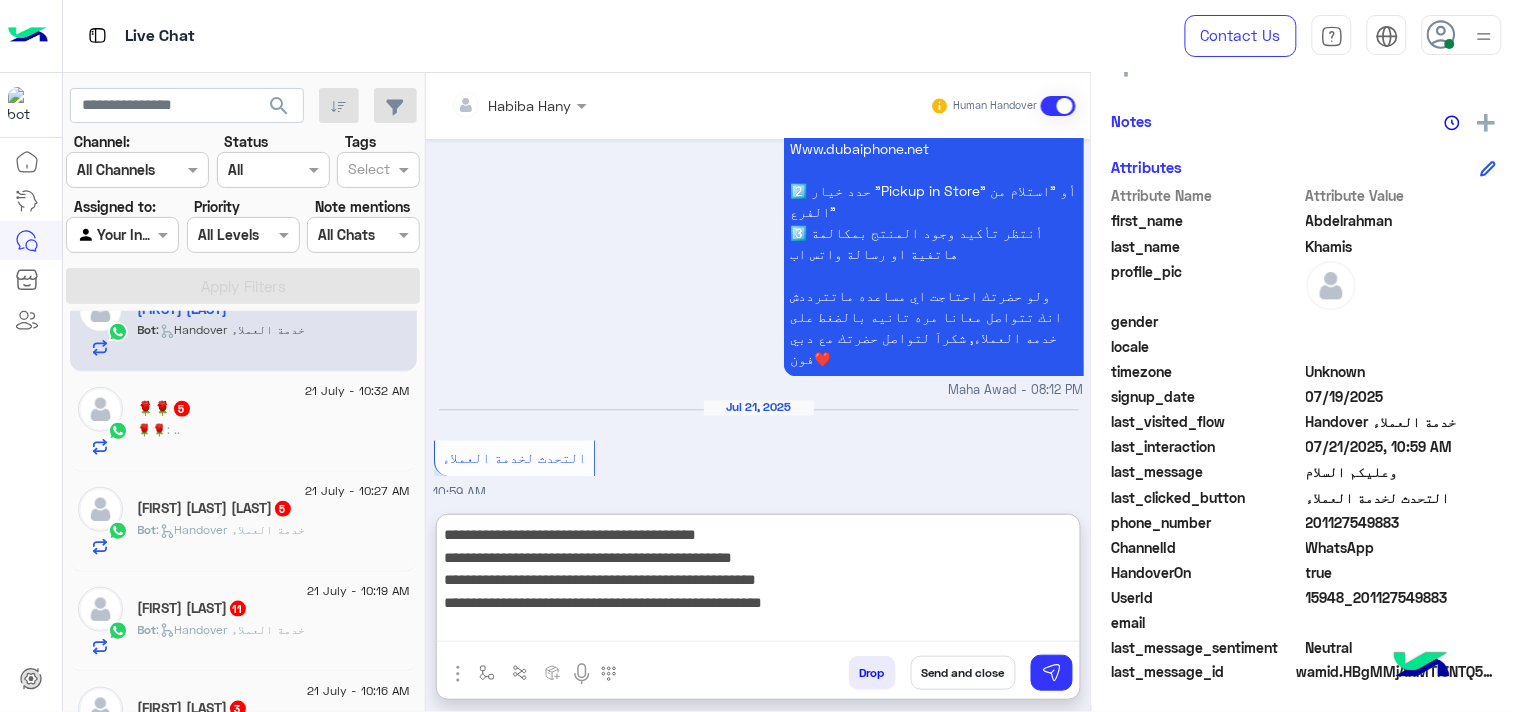 drag, startPoint x: 884, startPoint y: 545, endPoint x: 1100, endPoint y: 413, distance: 253.14027 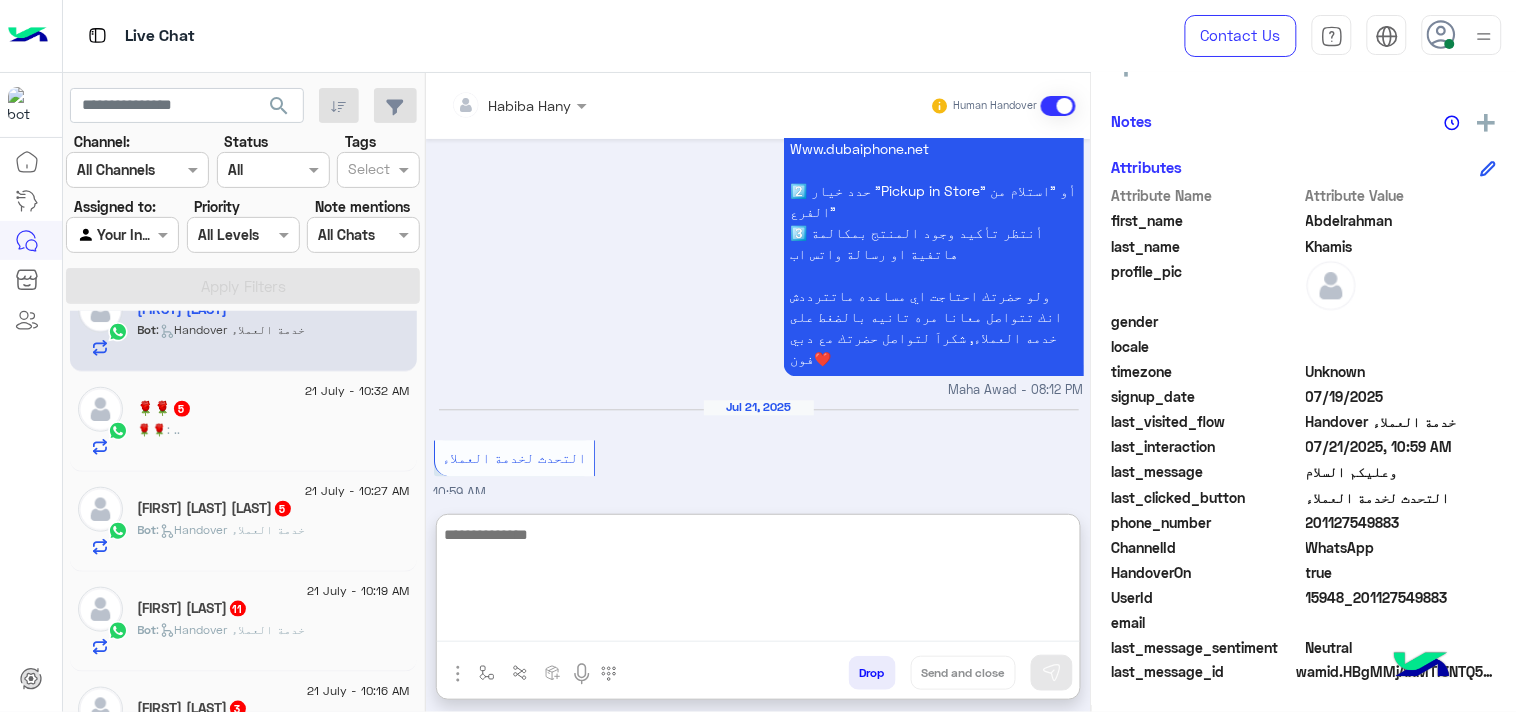 paste on "**********" 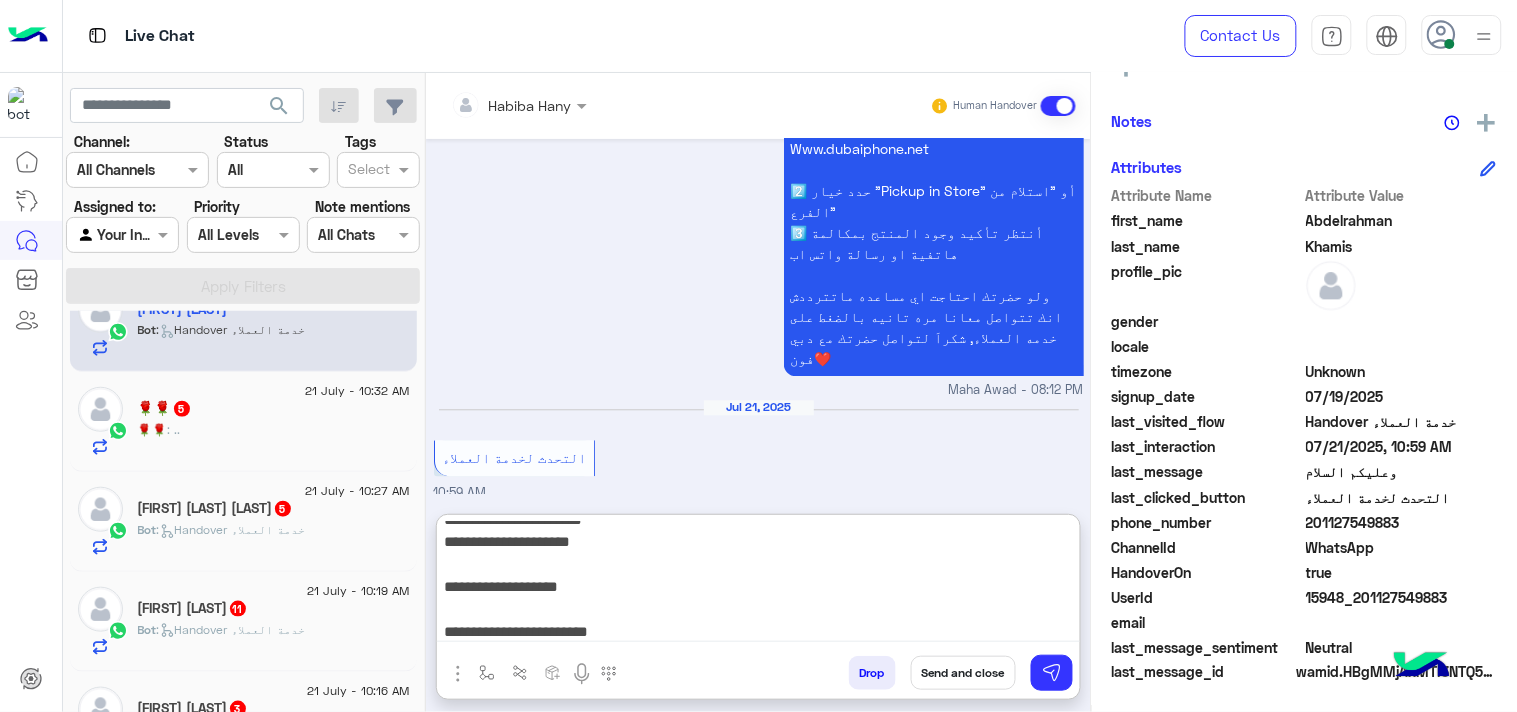 click on "**********" at bounding box center (758, 582) 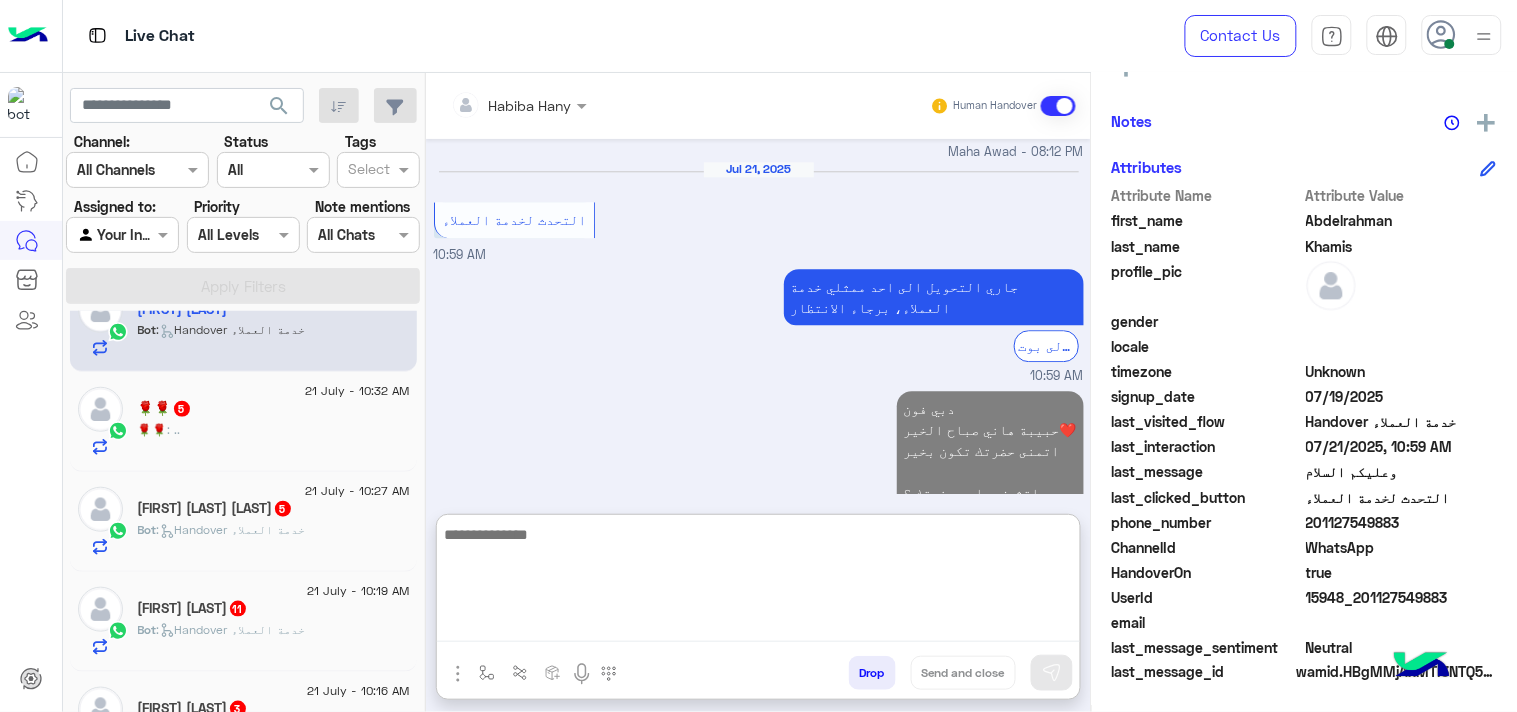 paste on "**********" 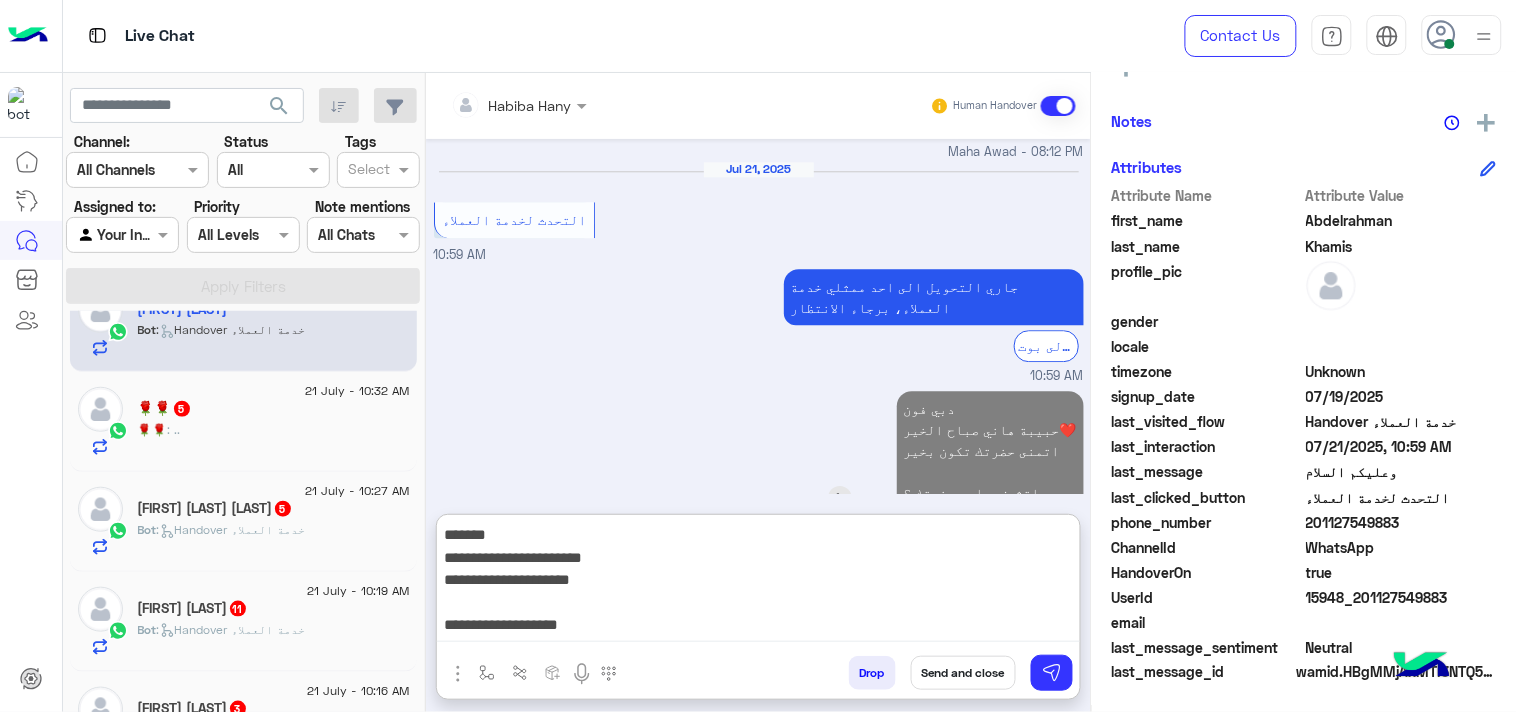 drag, startPoint x: 928, startPoint y: 558, endPoint x: 1021, endPoint y: 372, distance: 207.95432 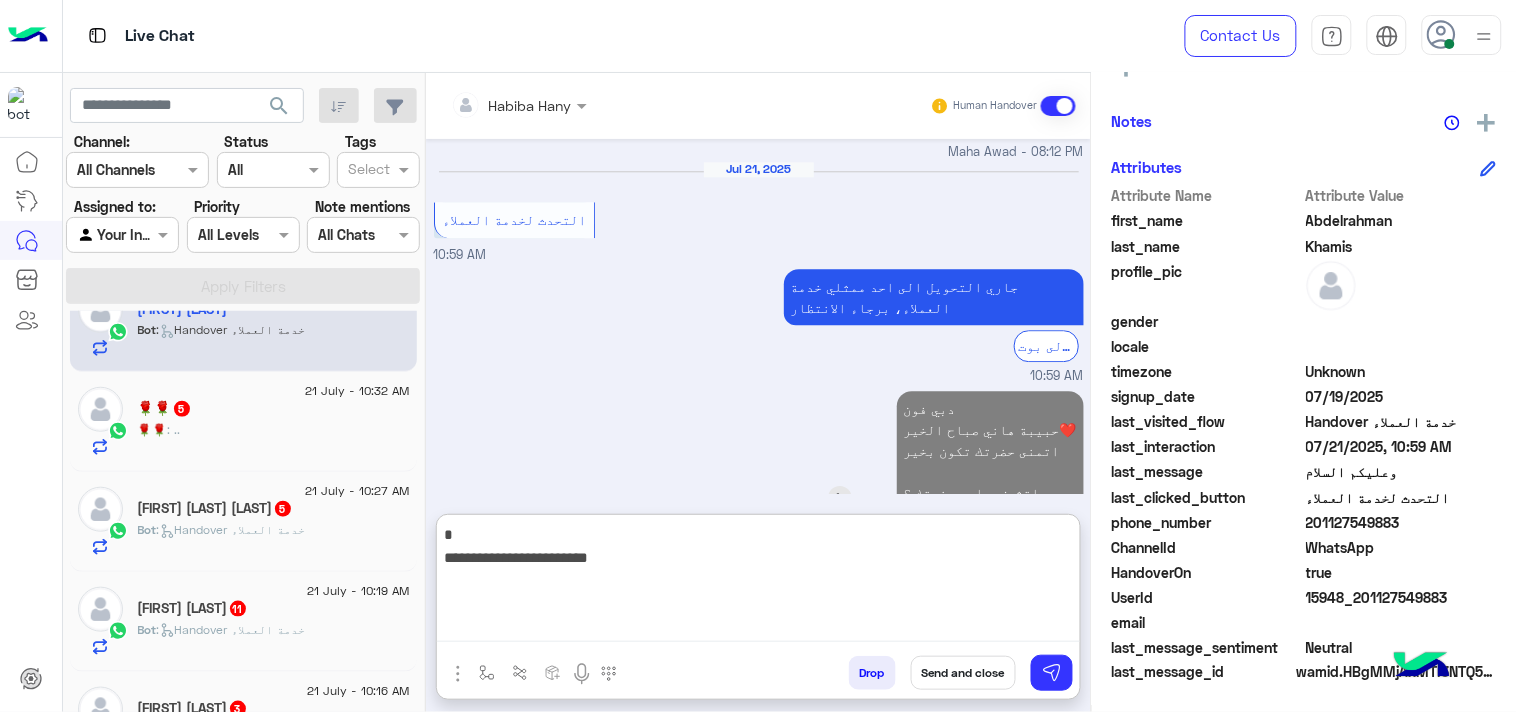 type on "**********" 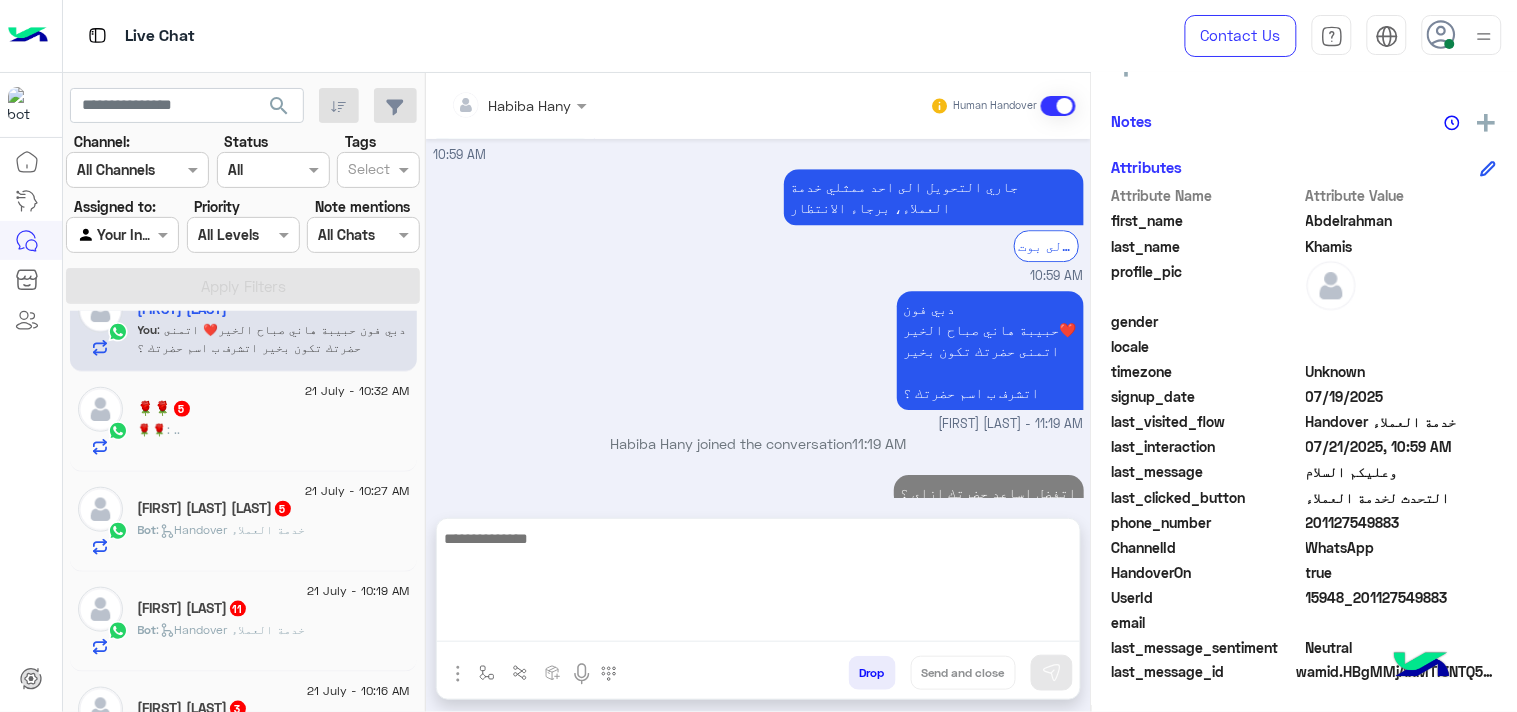 click on "🌹🌹 : .." 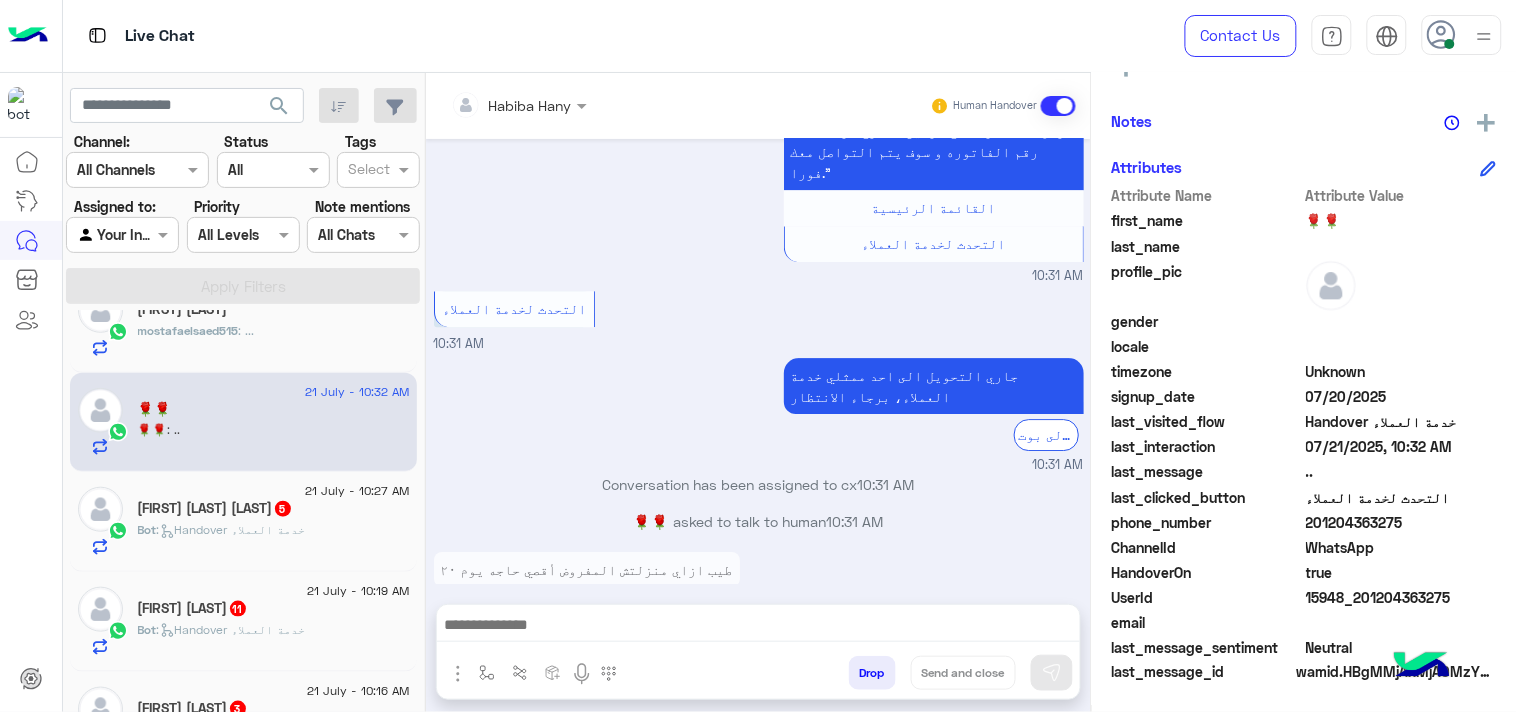 click on "ahmedrabeaabdalwahed rabea  5" 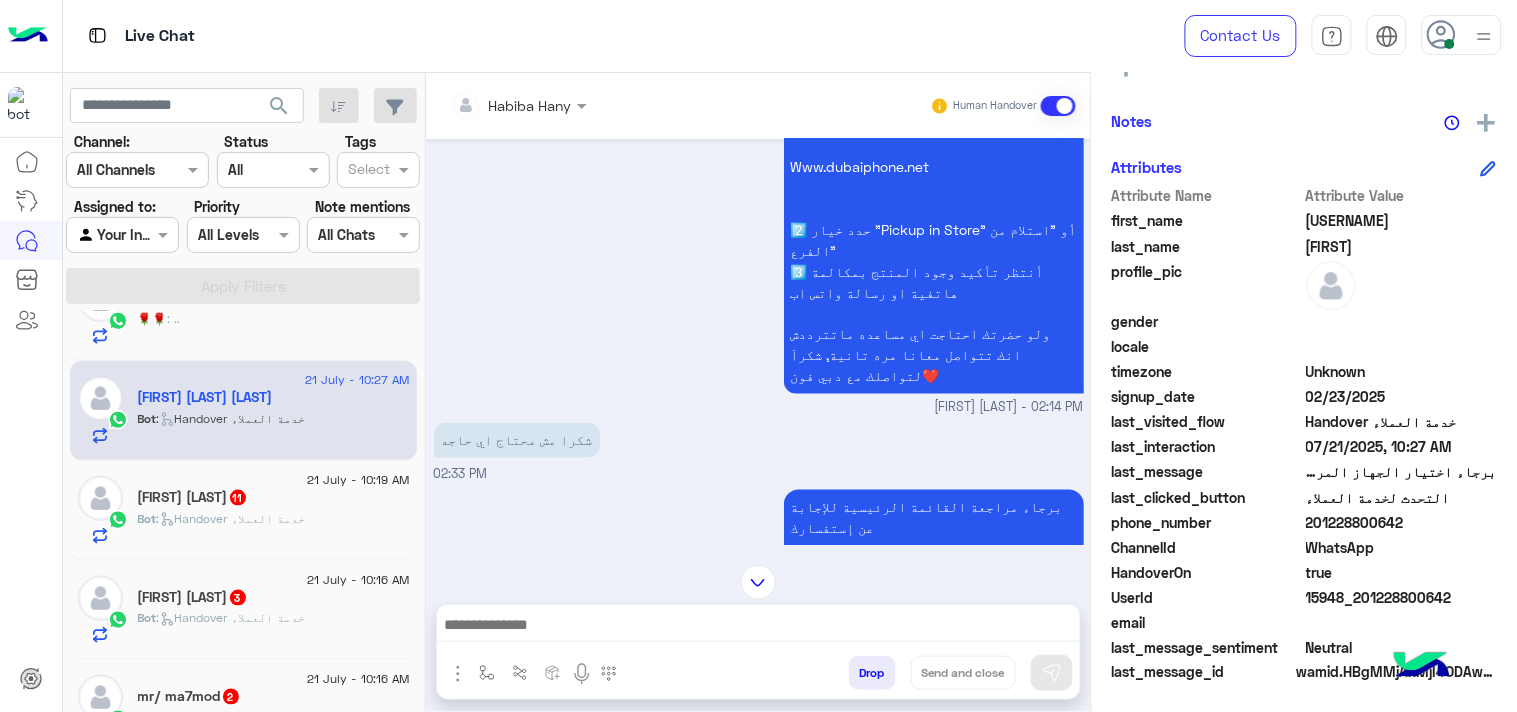 click on "Bot :   Handover خدمة العملاء" 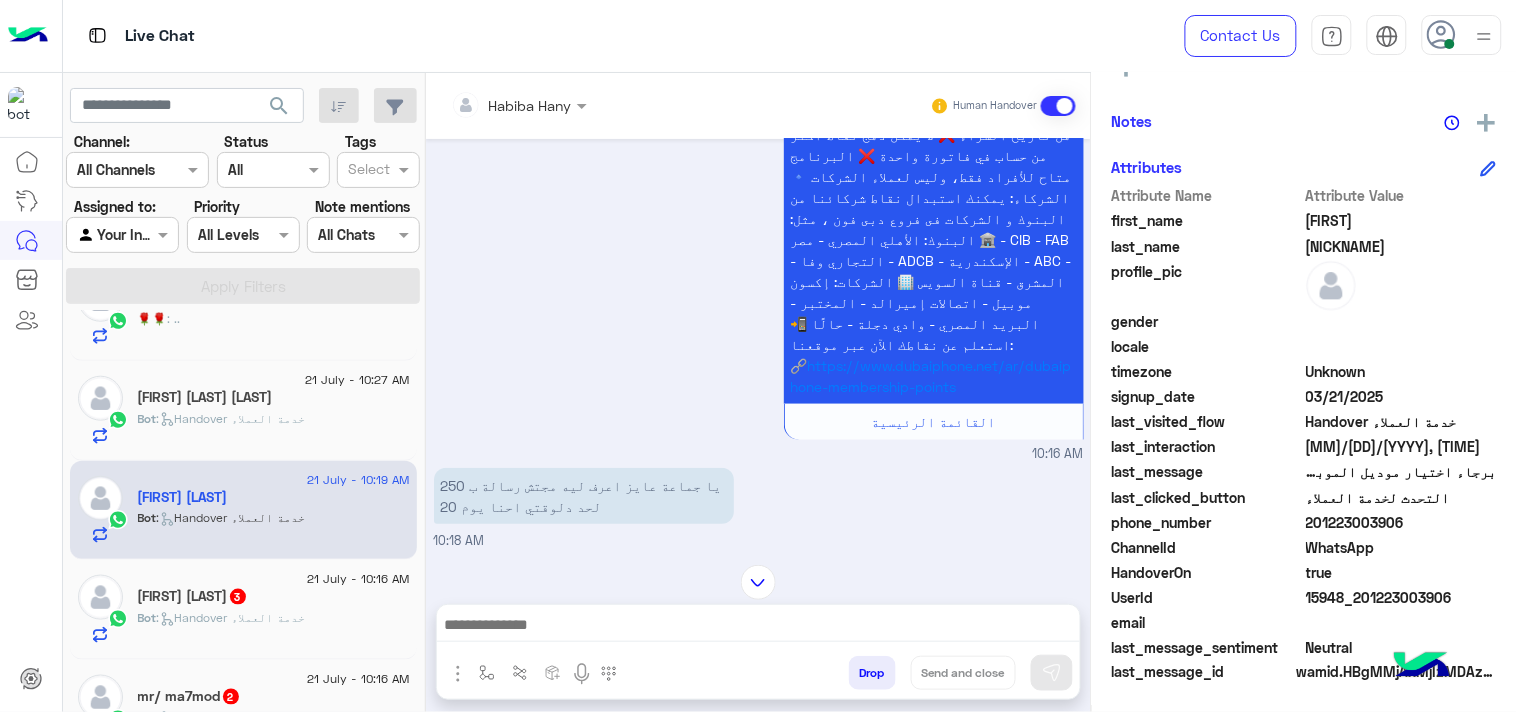 click on "Ahmed Ali  3" 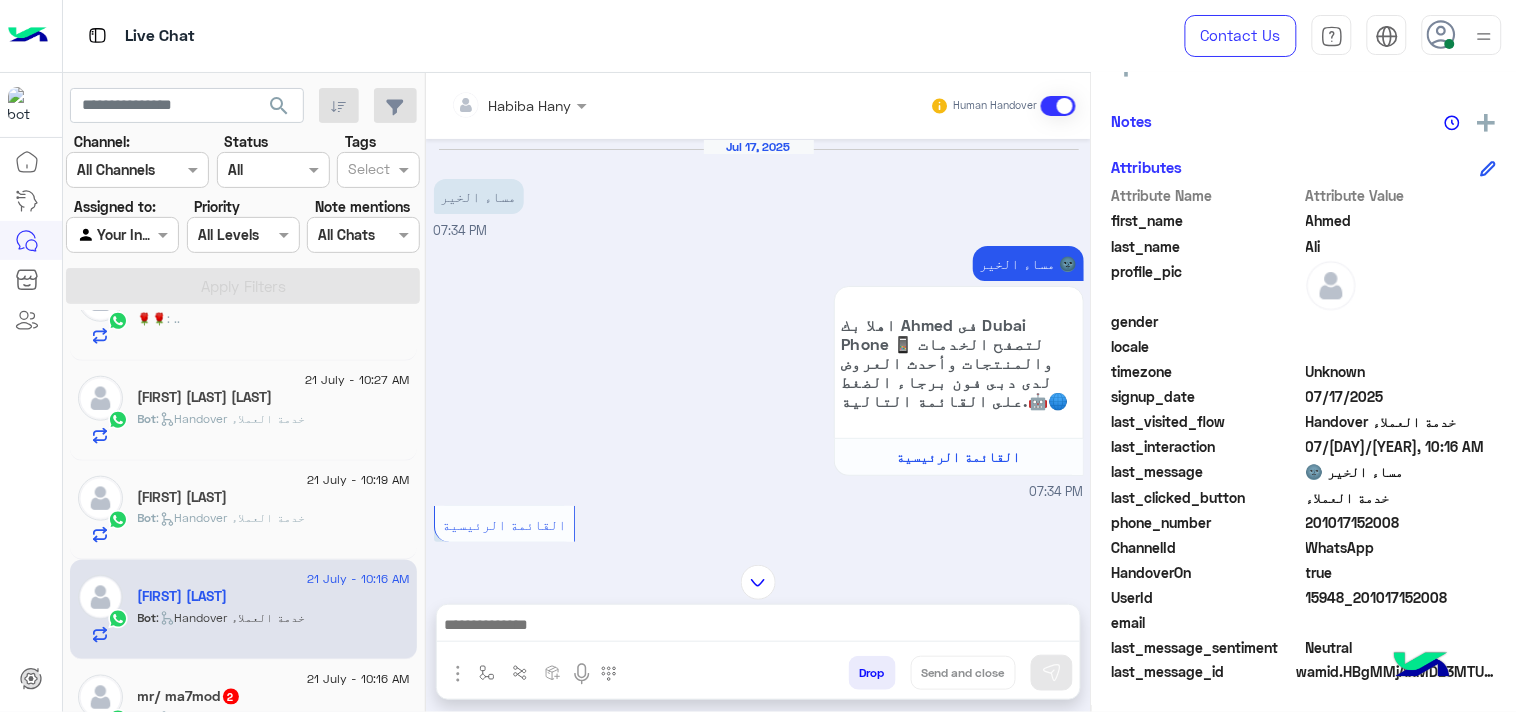 click at bounding box center (758, 627) 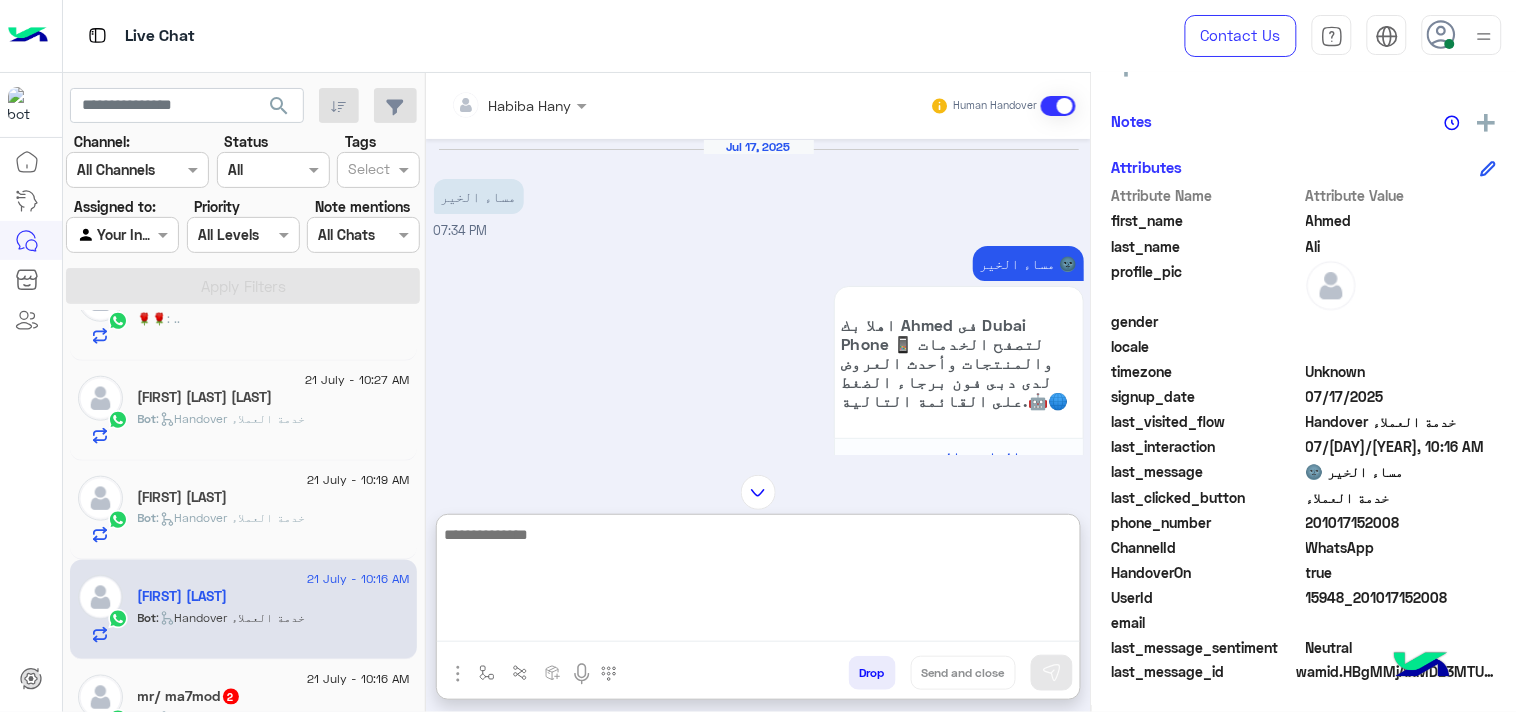 paste on "**********" 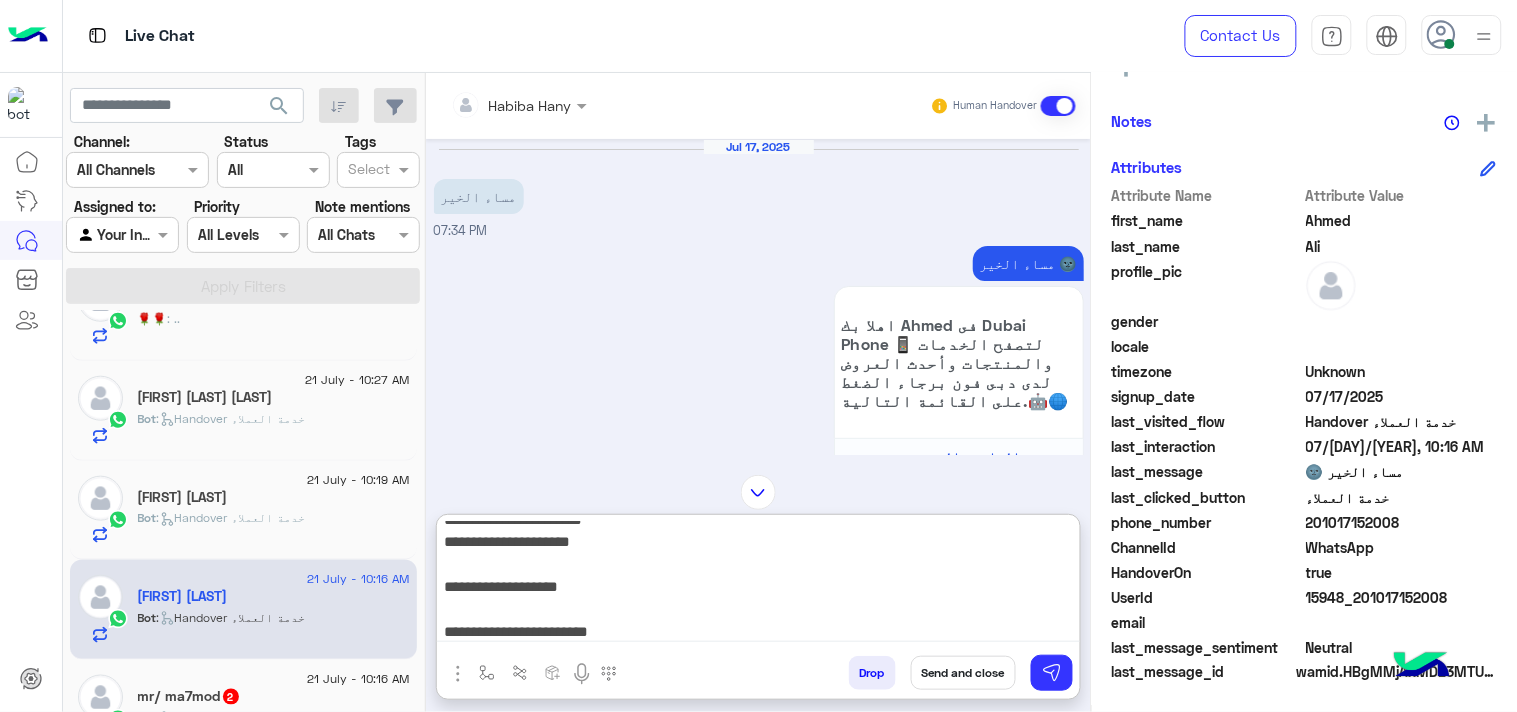 click on "**********" at bounding box center (758, 582) 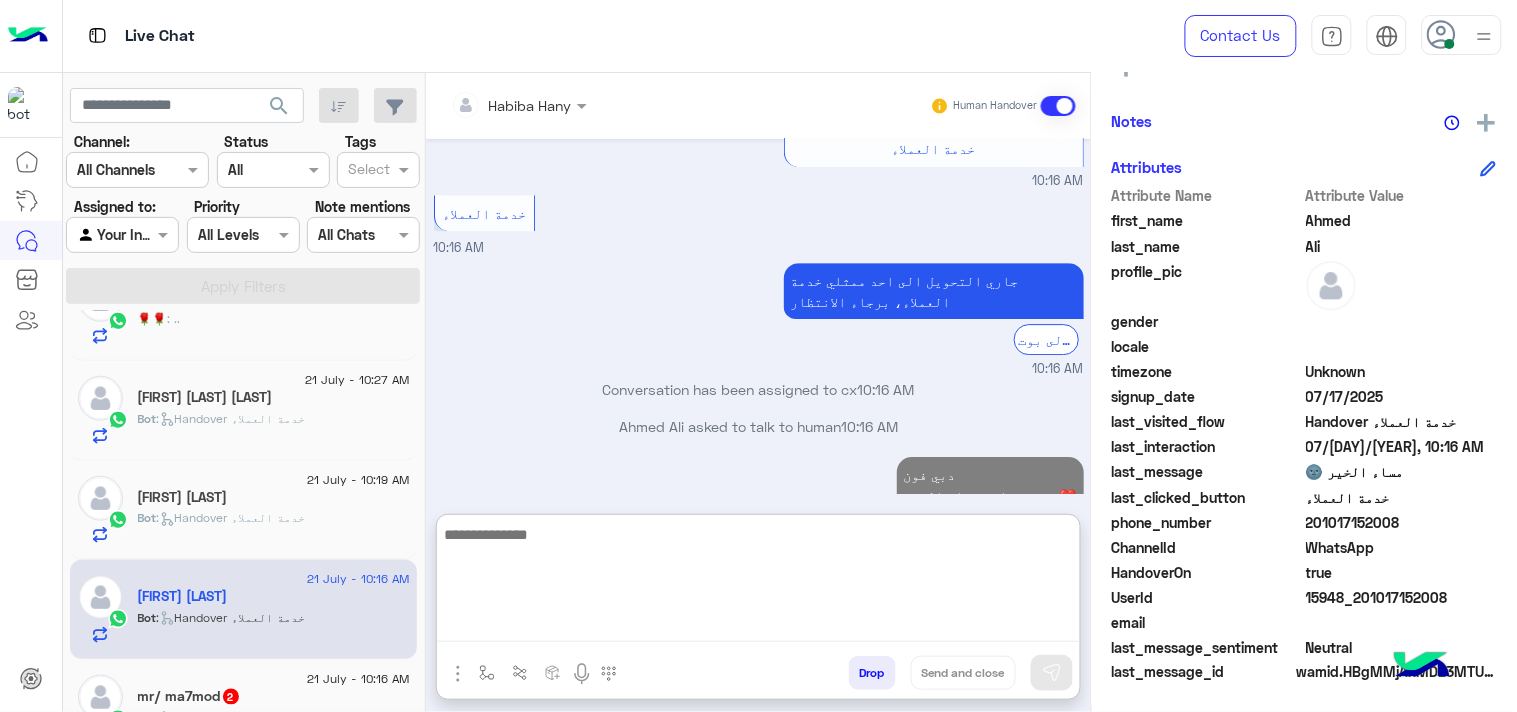 paste on "**********" 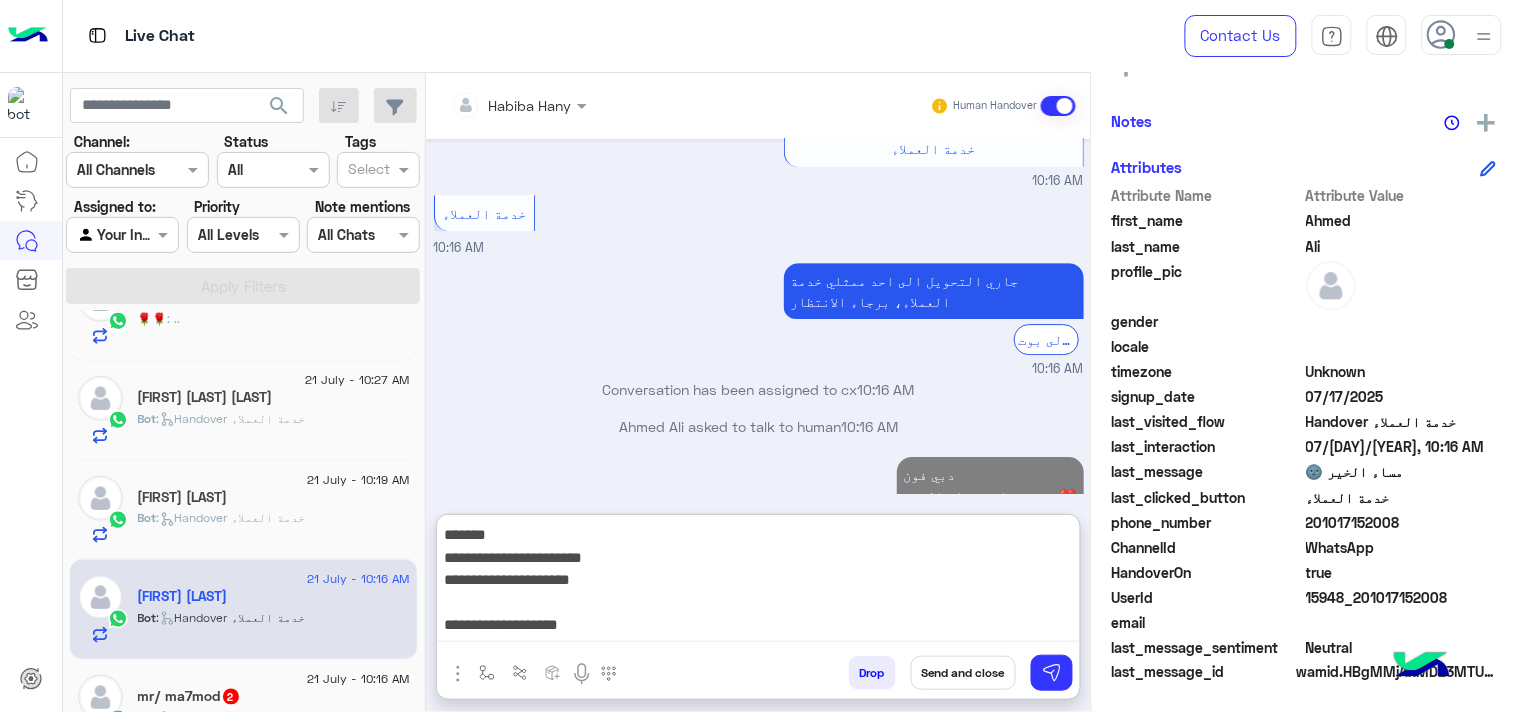 drag, startPoint x: 775, startPoint y: 611, endPoint x: 1100, endPoint y: 435, distance: 369.59573 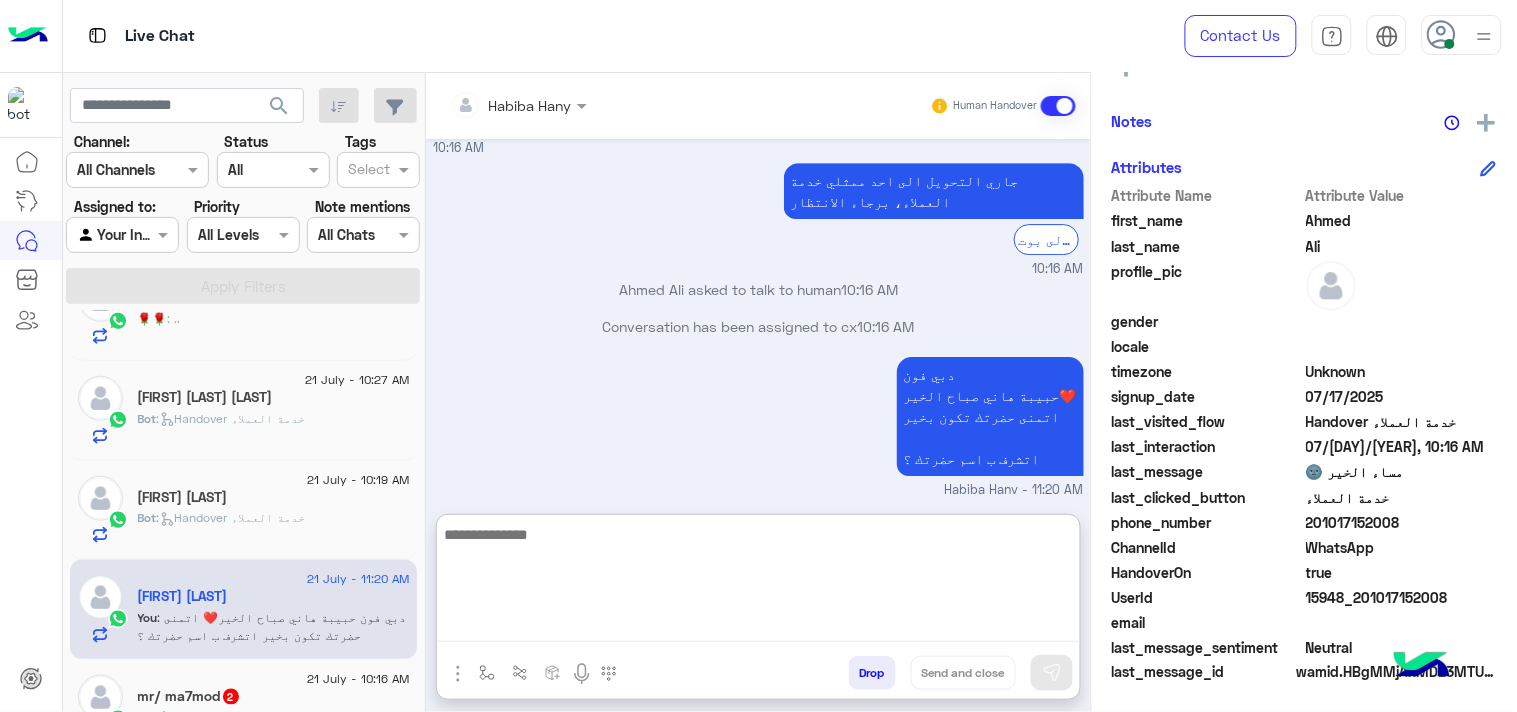 click on "search" 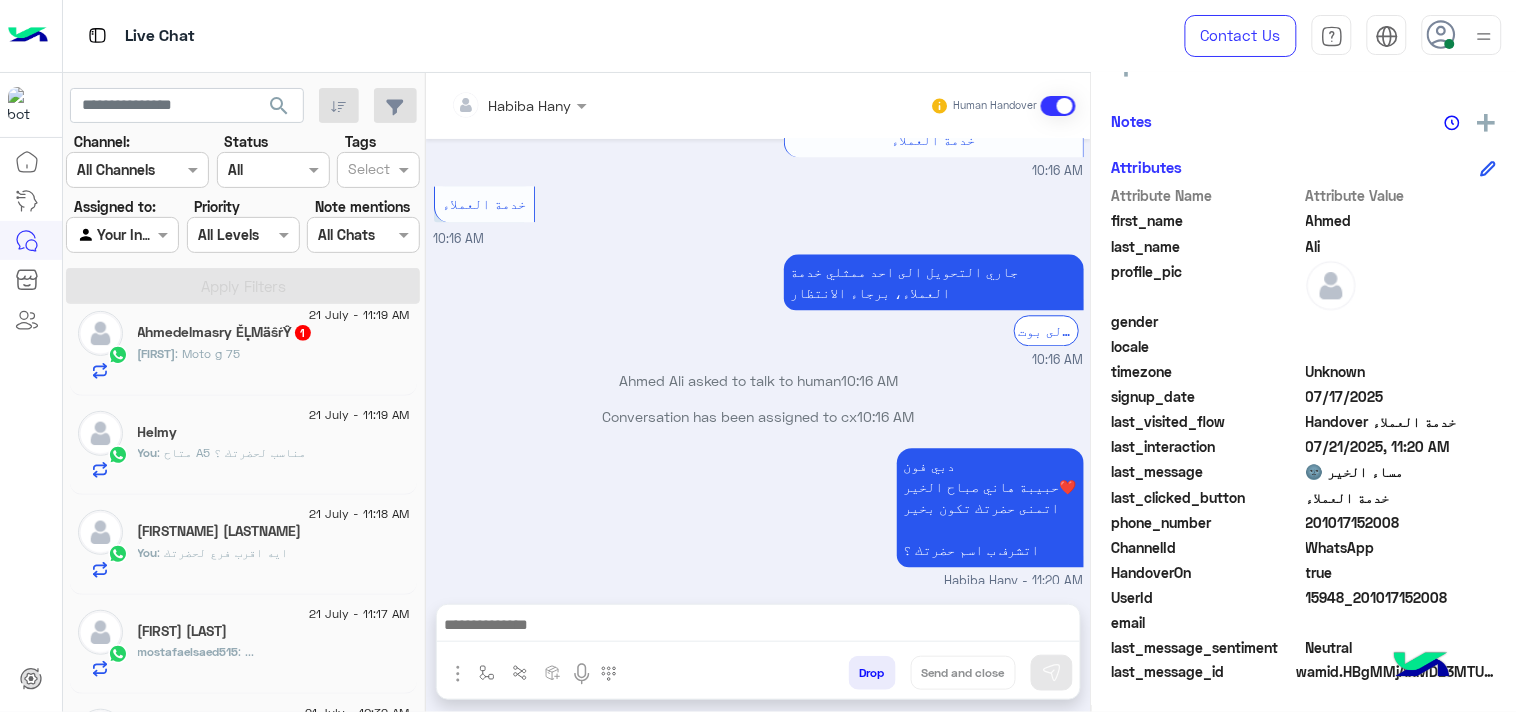 click on "[FIRST] : Moto g 75" 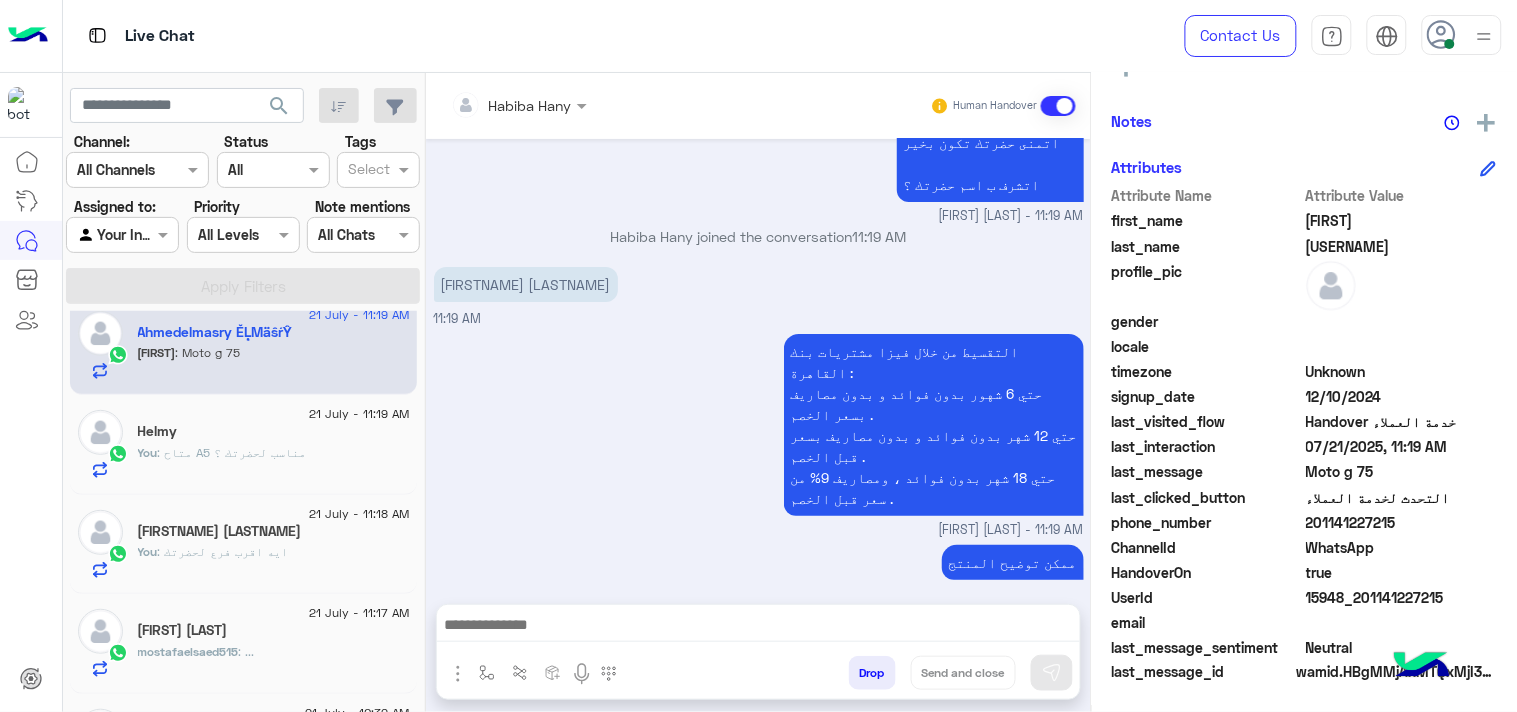 click at bounding box center [758, 627] 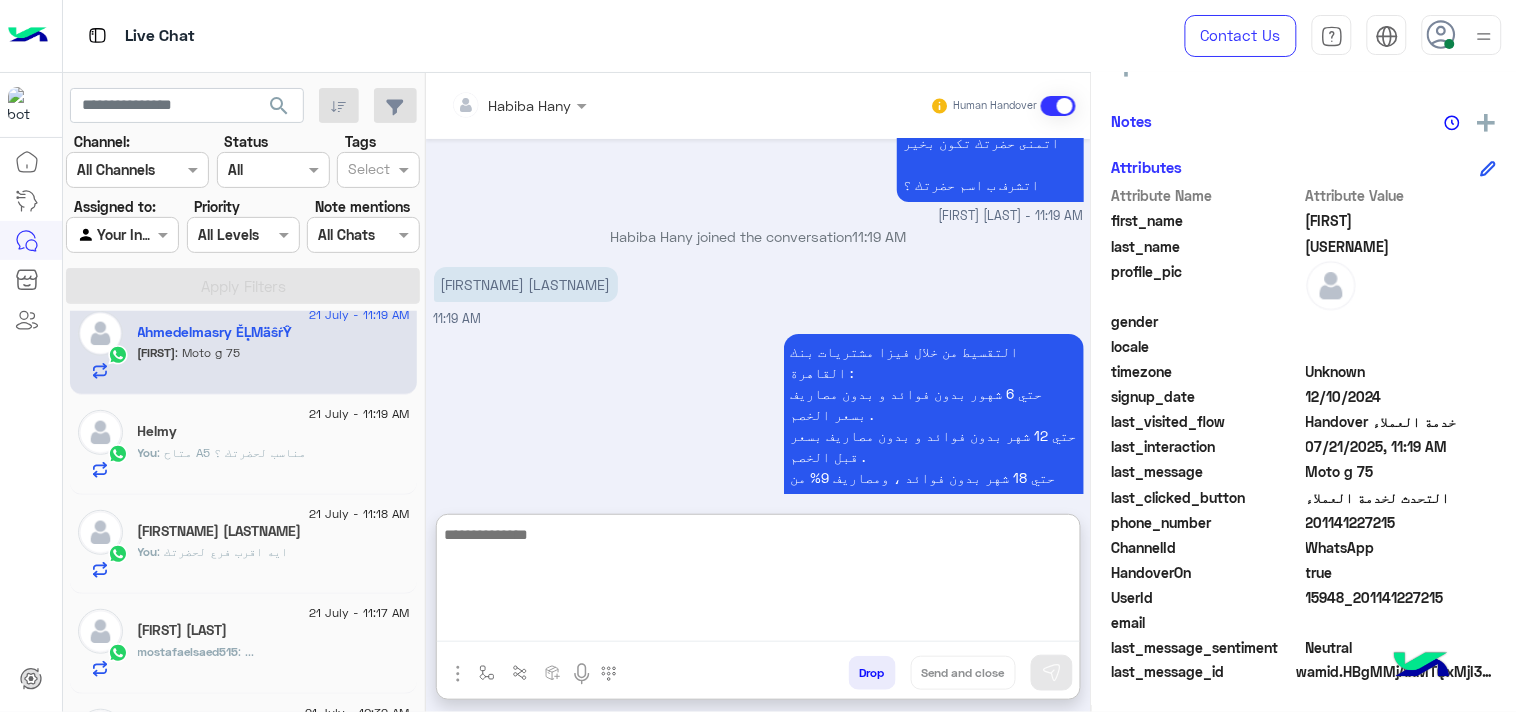paste on "**********" 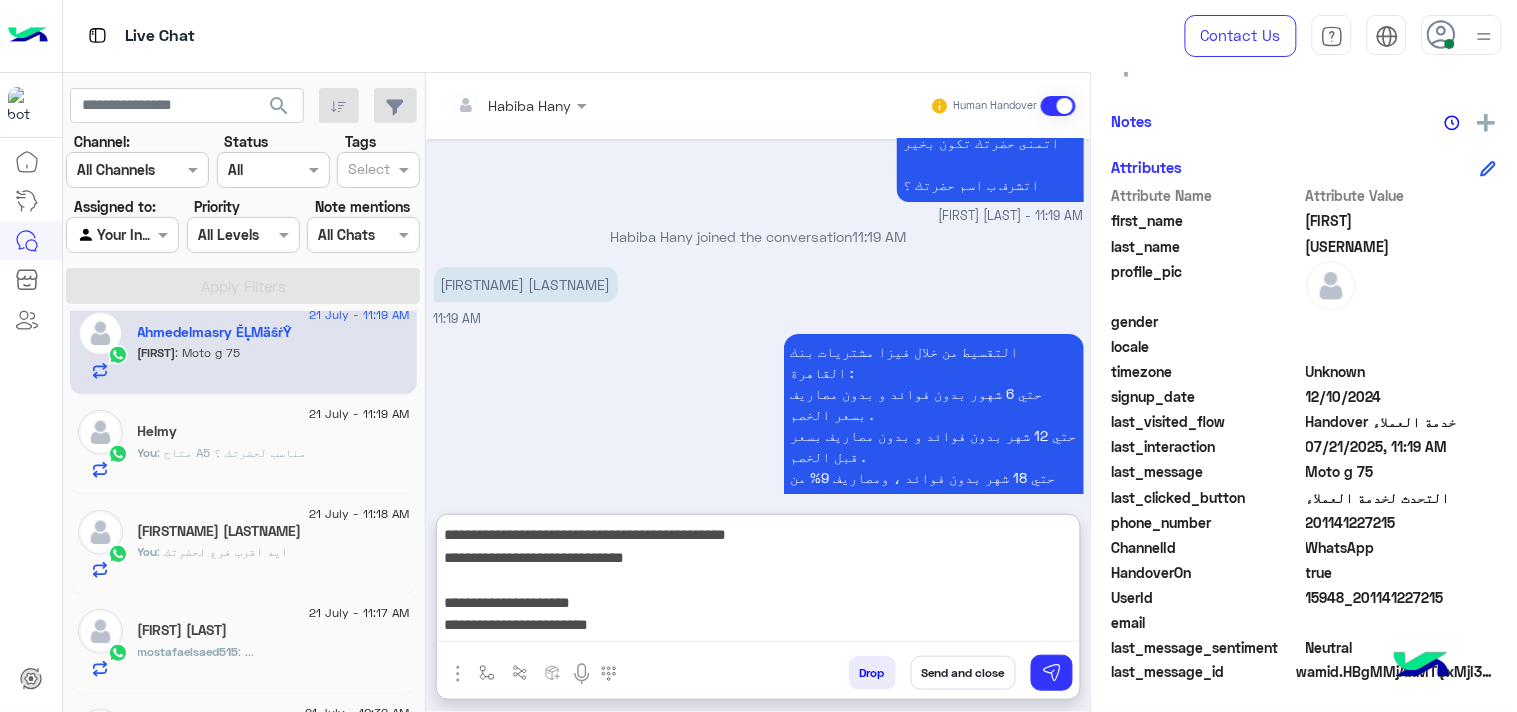 click on "**********" at bounding box center [758, 582] 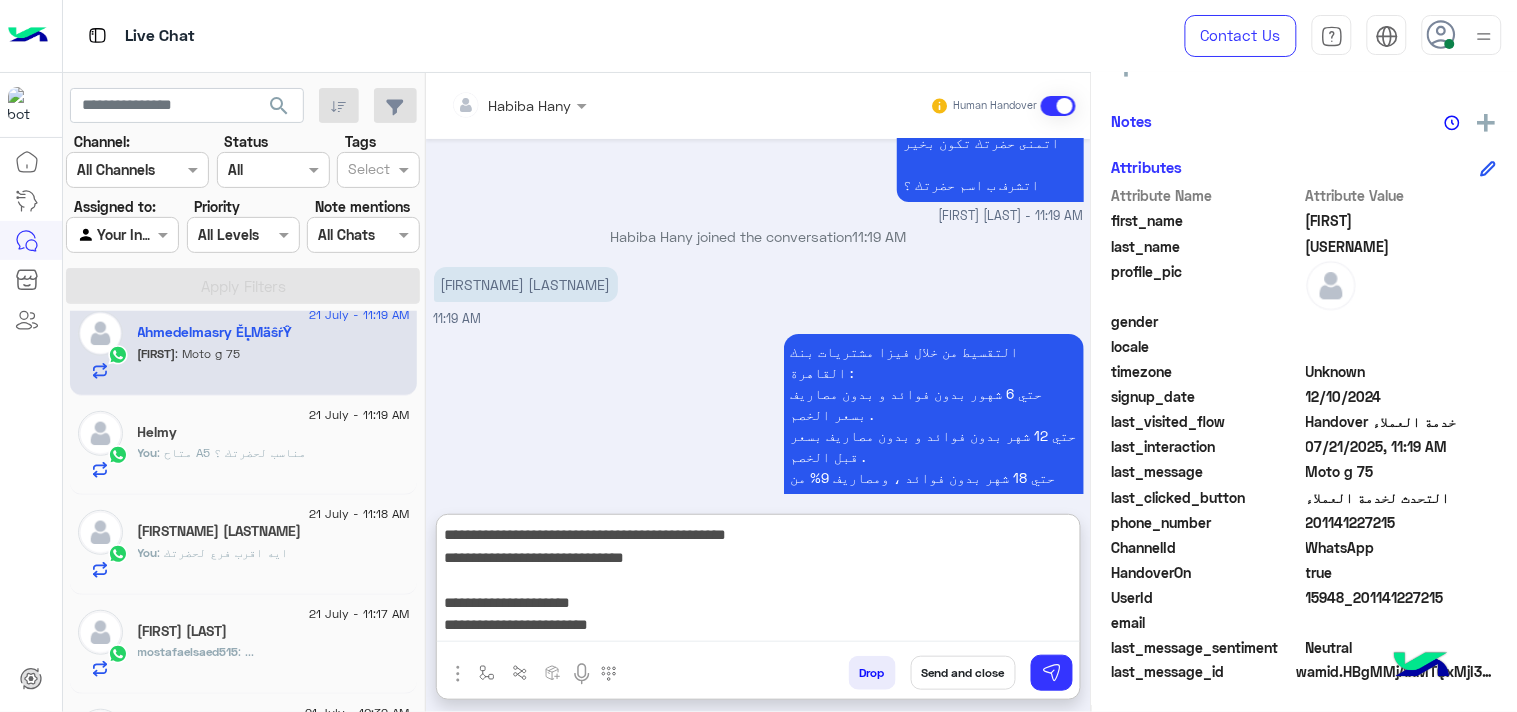 click on "**********" at bounding box center (758, 582) 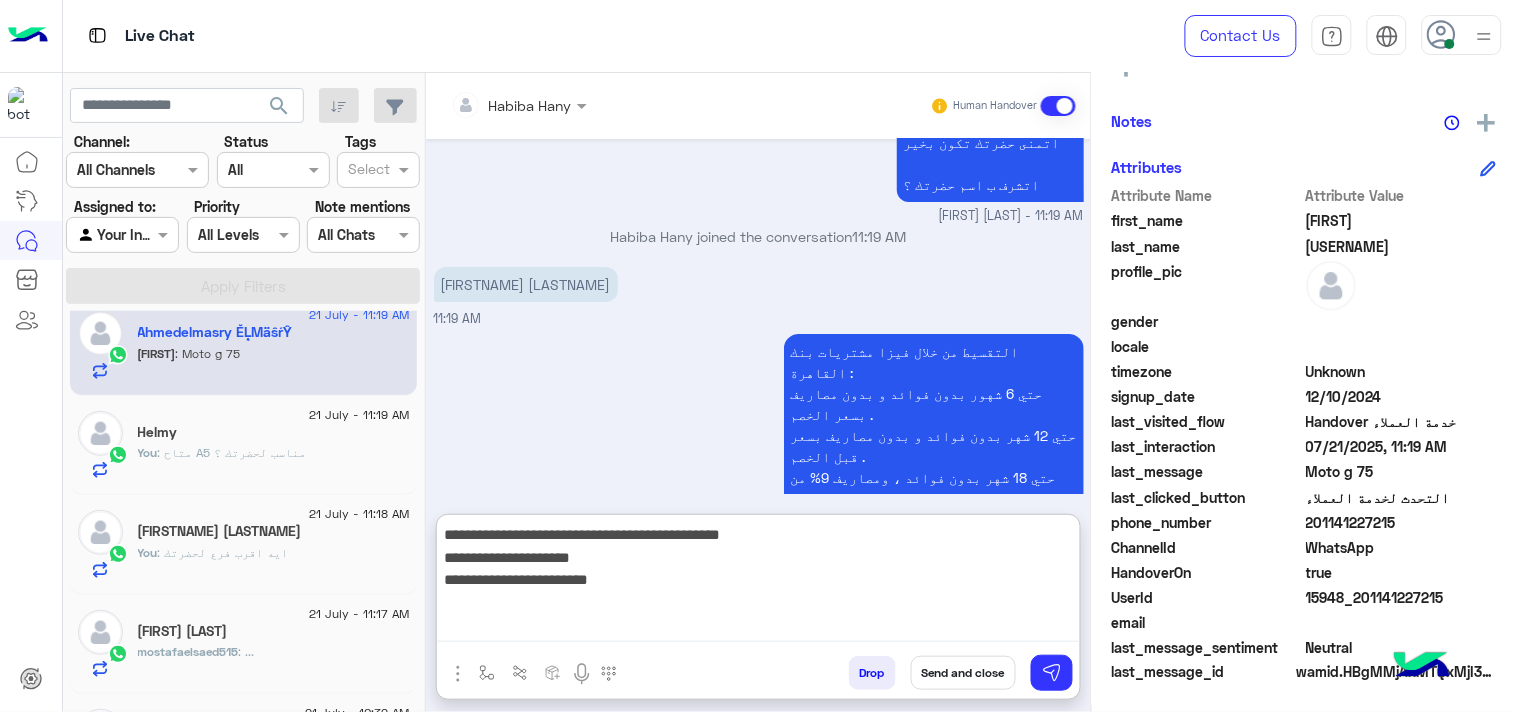 click on "**********" at bounding box center (758, 582) 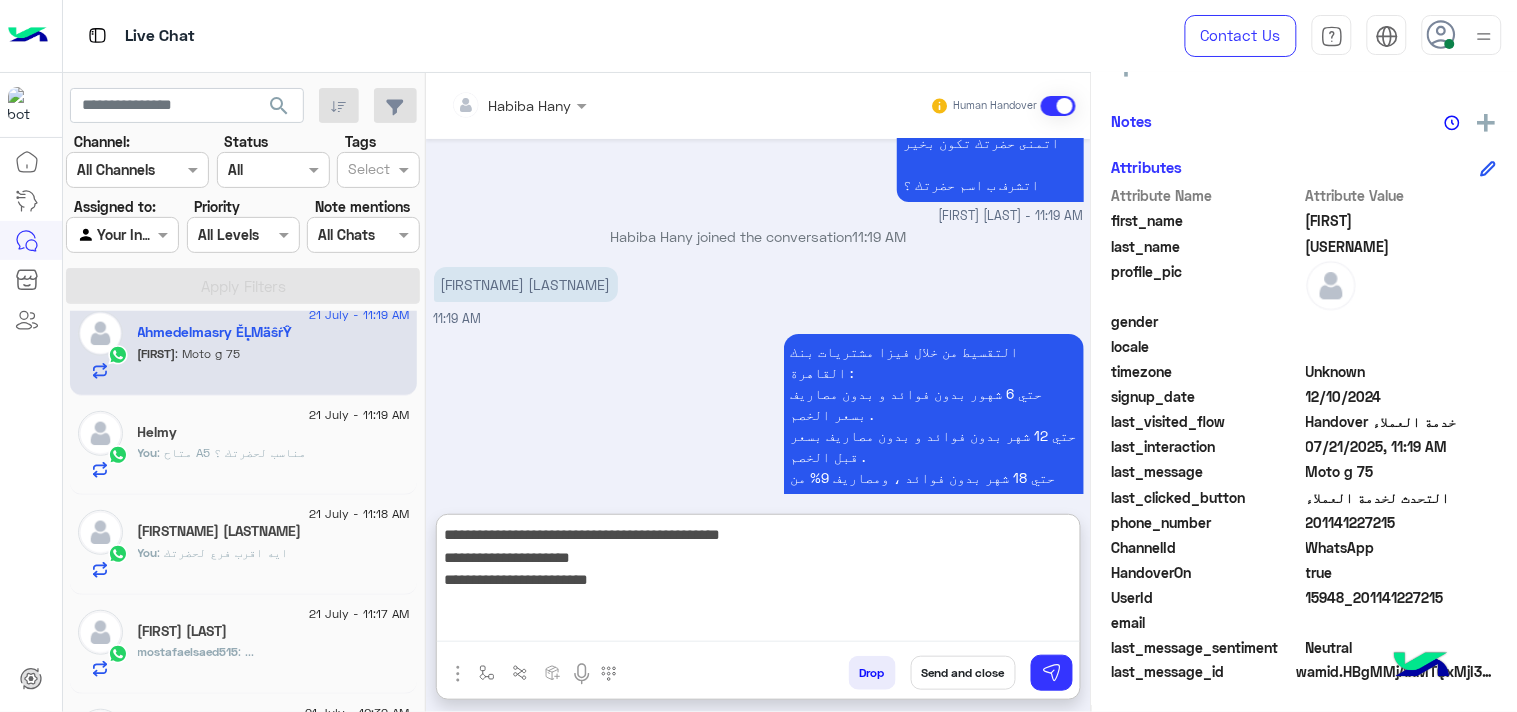 paste on "**********" 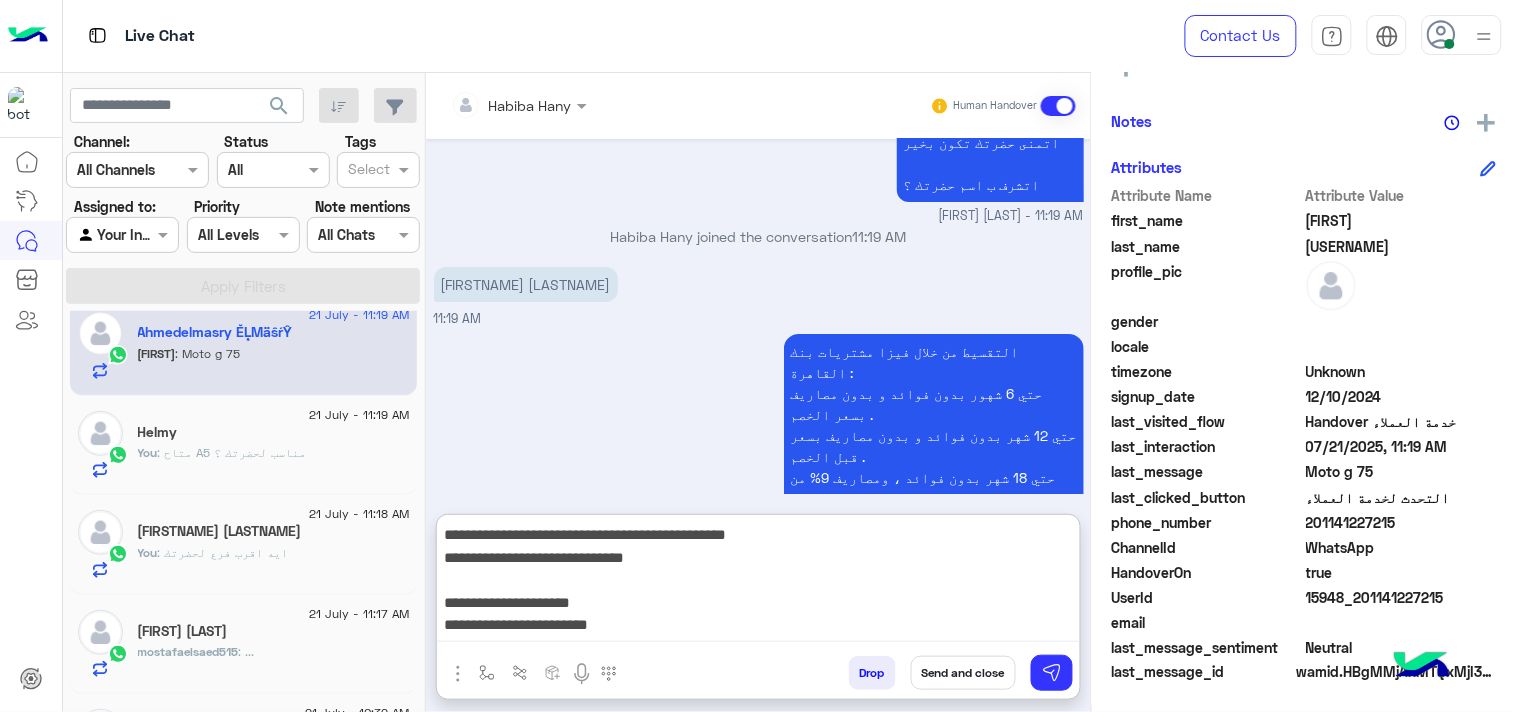 click on "**********" at bounding box center [758, 582] 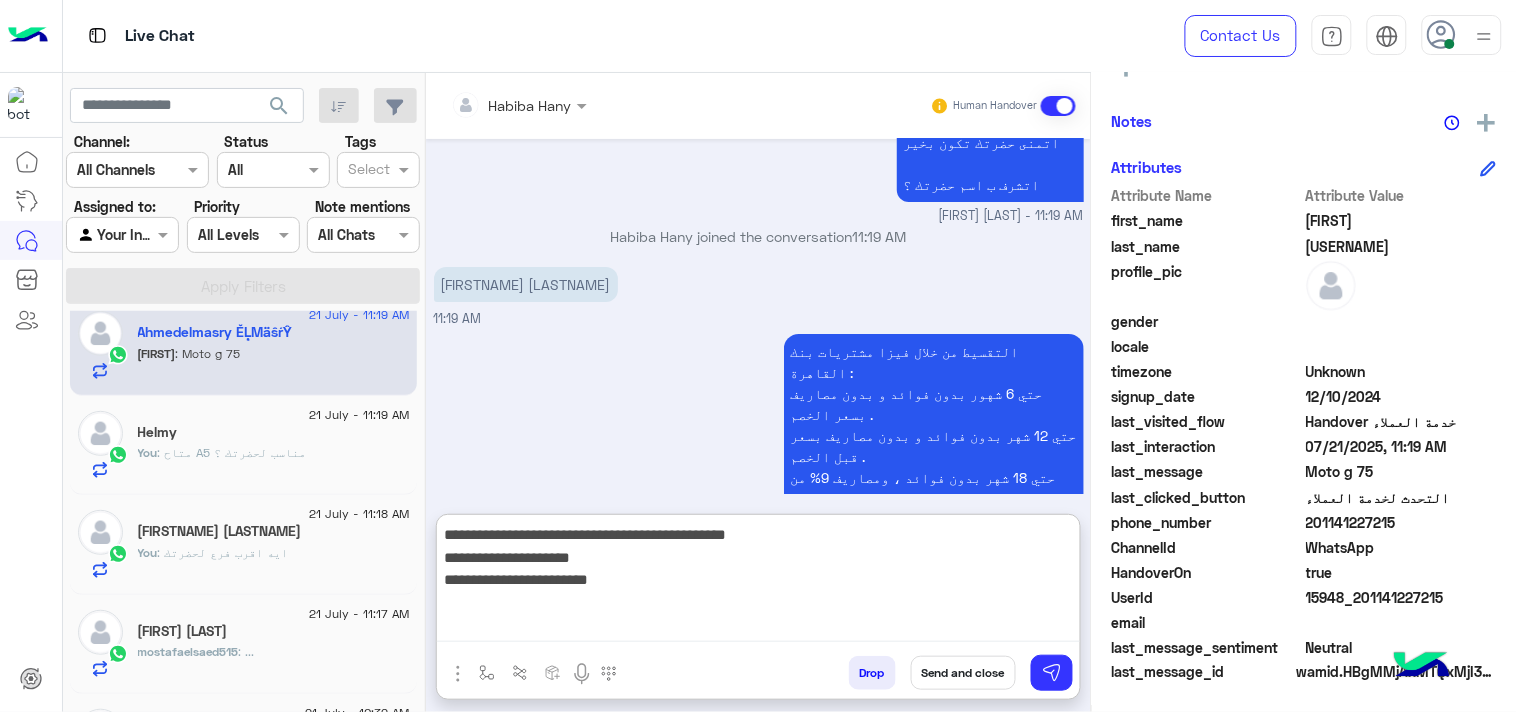 drag, startPoint x: 494, startPoint y: 560, endPoint x: 604, endPoint y: 545, distance: 111.01801 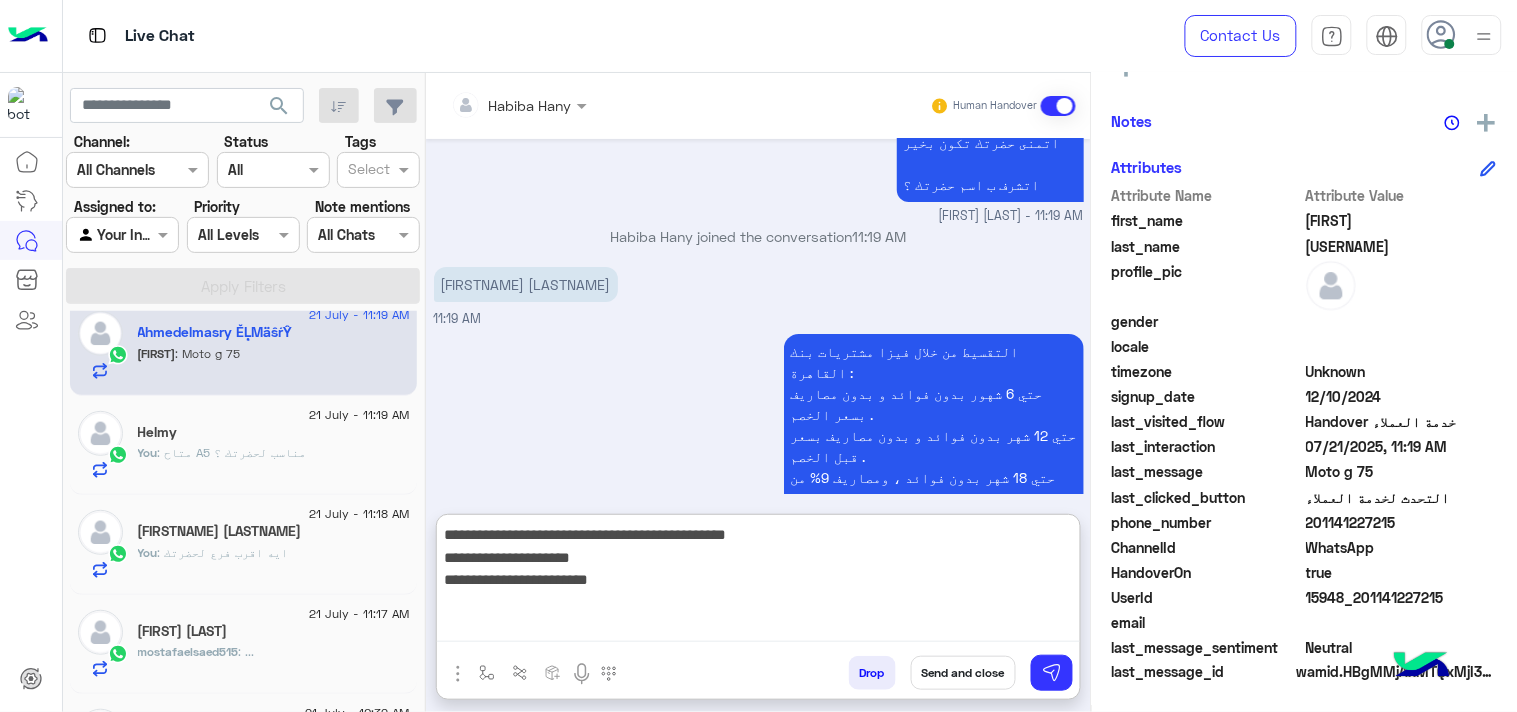 drag, startPoint x: 552, startPoint y: 554, endPoint x: 644, endPoint y: 555, distance: 92.00543 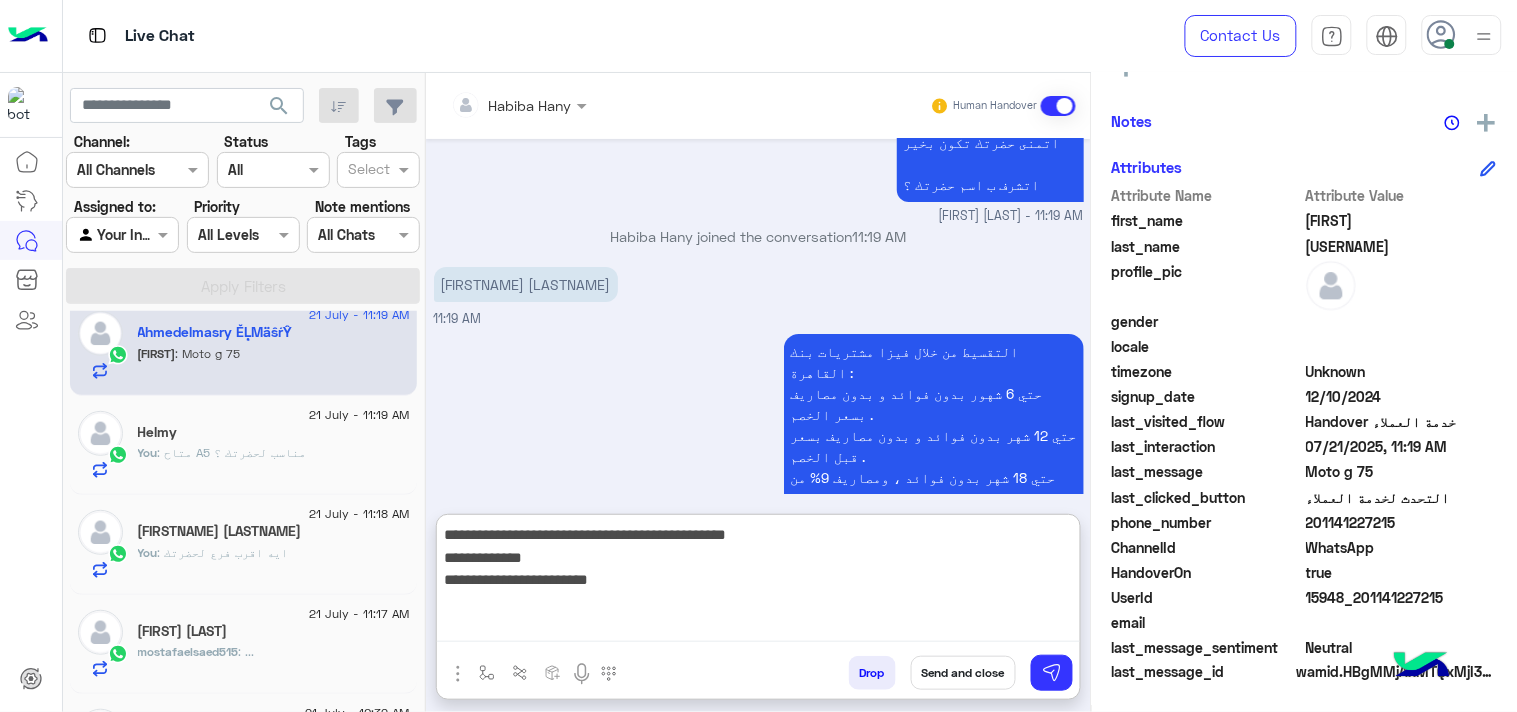 drag, startPoint x: 492, startPoint y: 577, endPoint x: 842, endPoint y: 591, distance: 350.27988 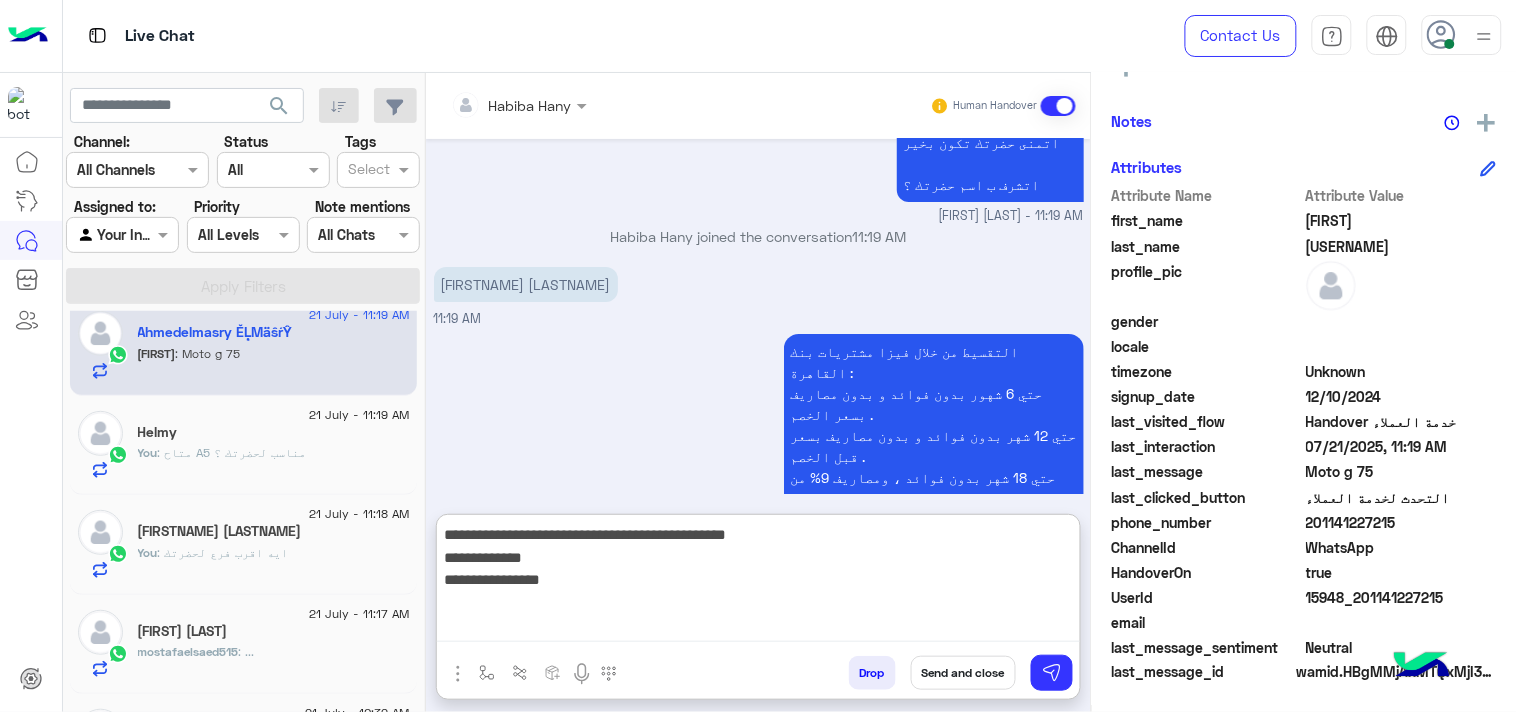 paste on "**********" 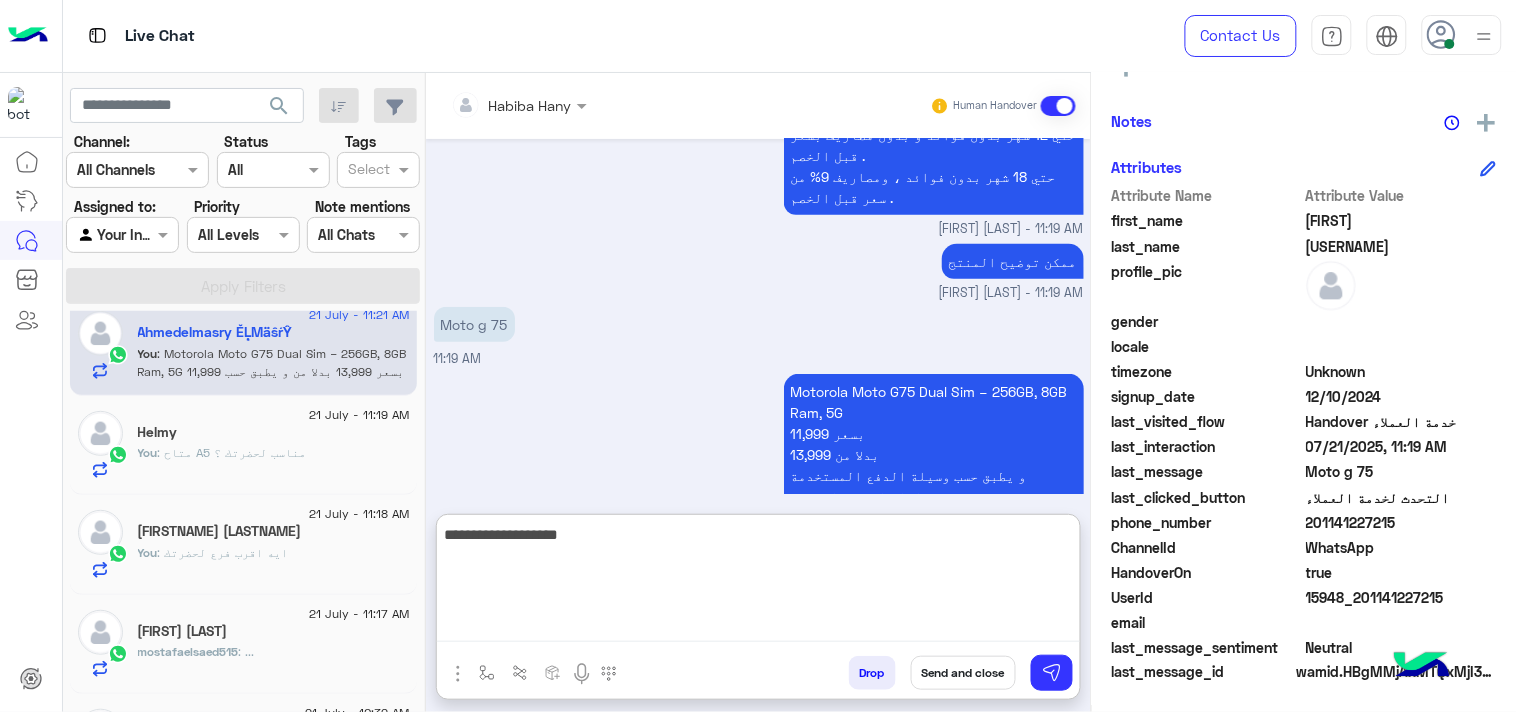 type on "**********" 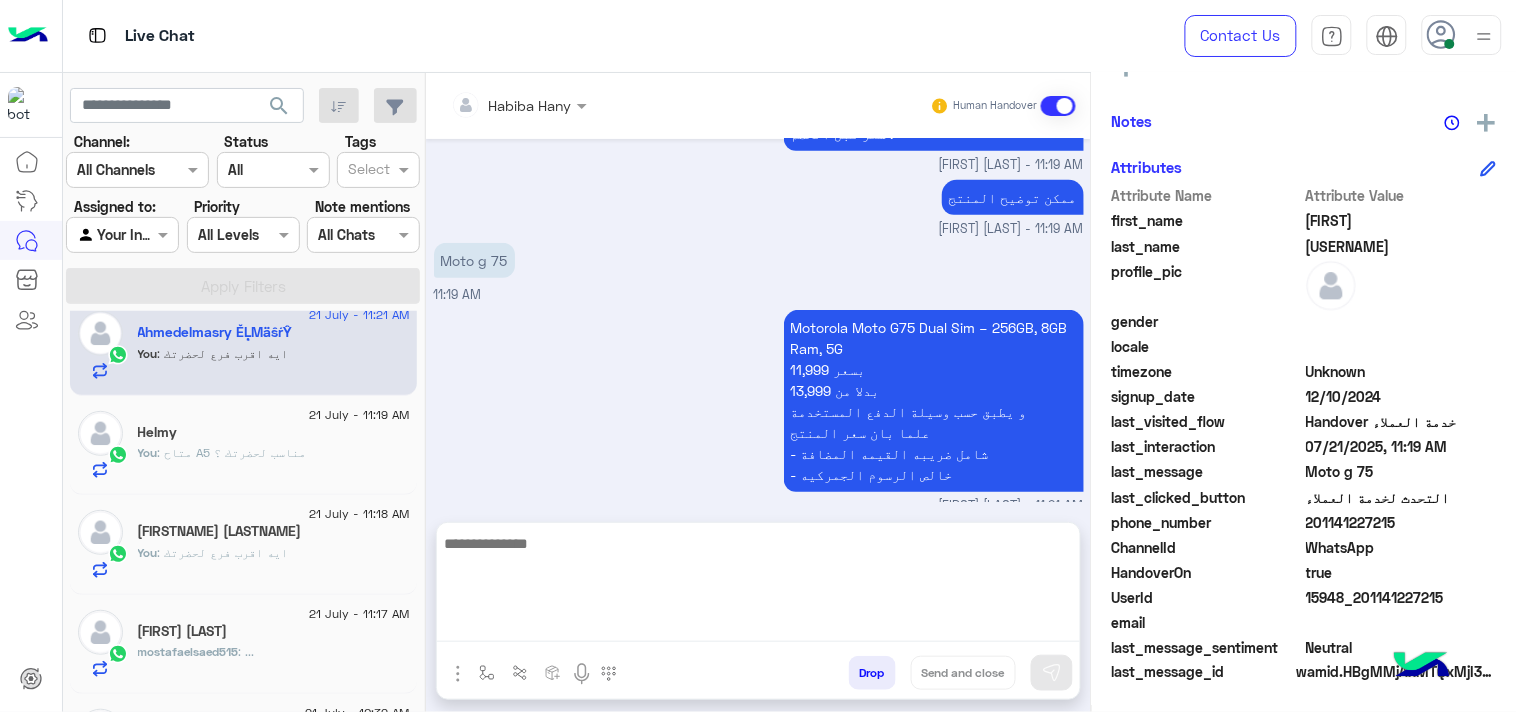 click on "search" 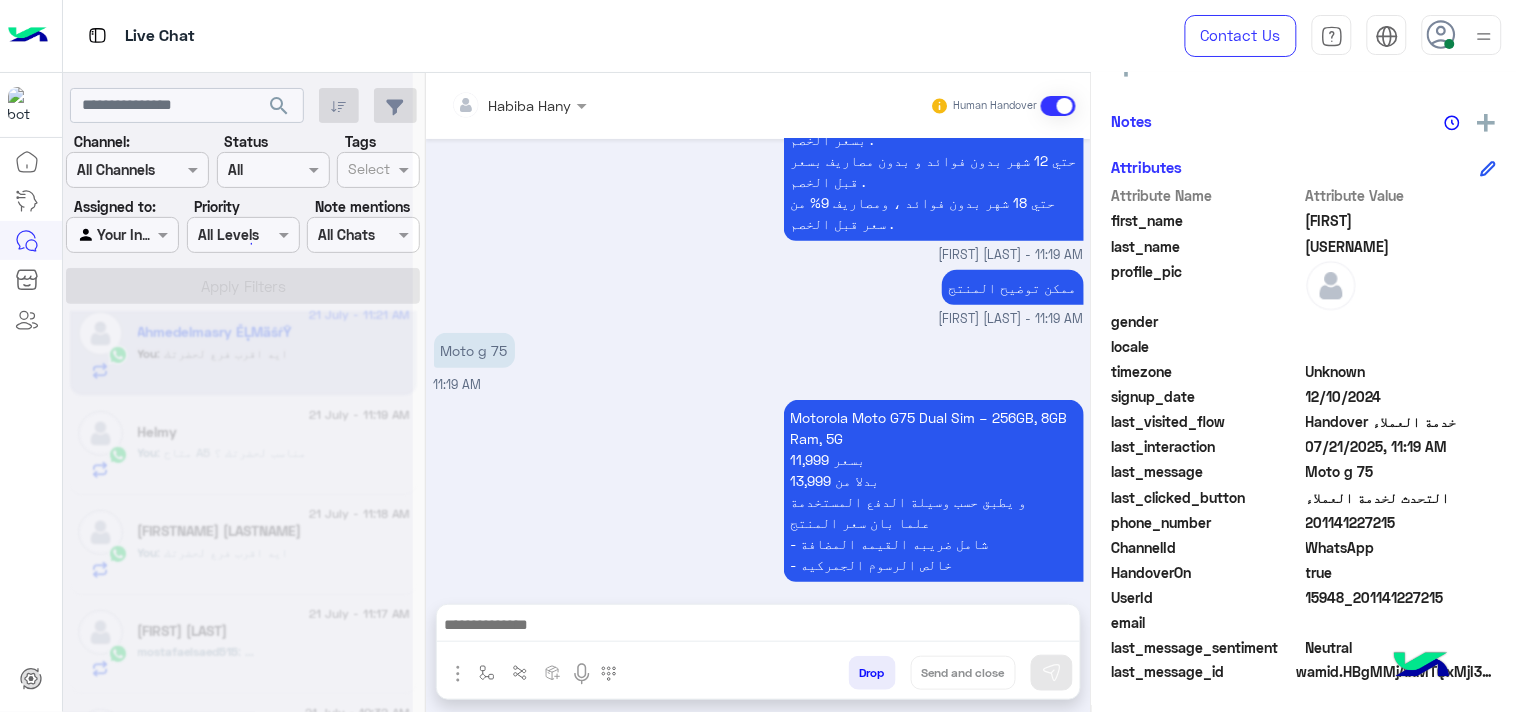 scroll, scrollTop: 2152, scrollLeft: 0, axis: vertical 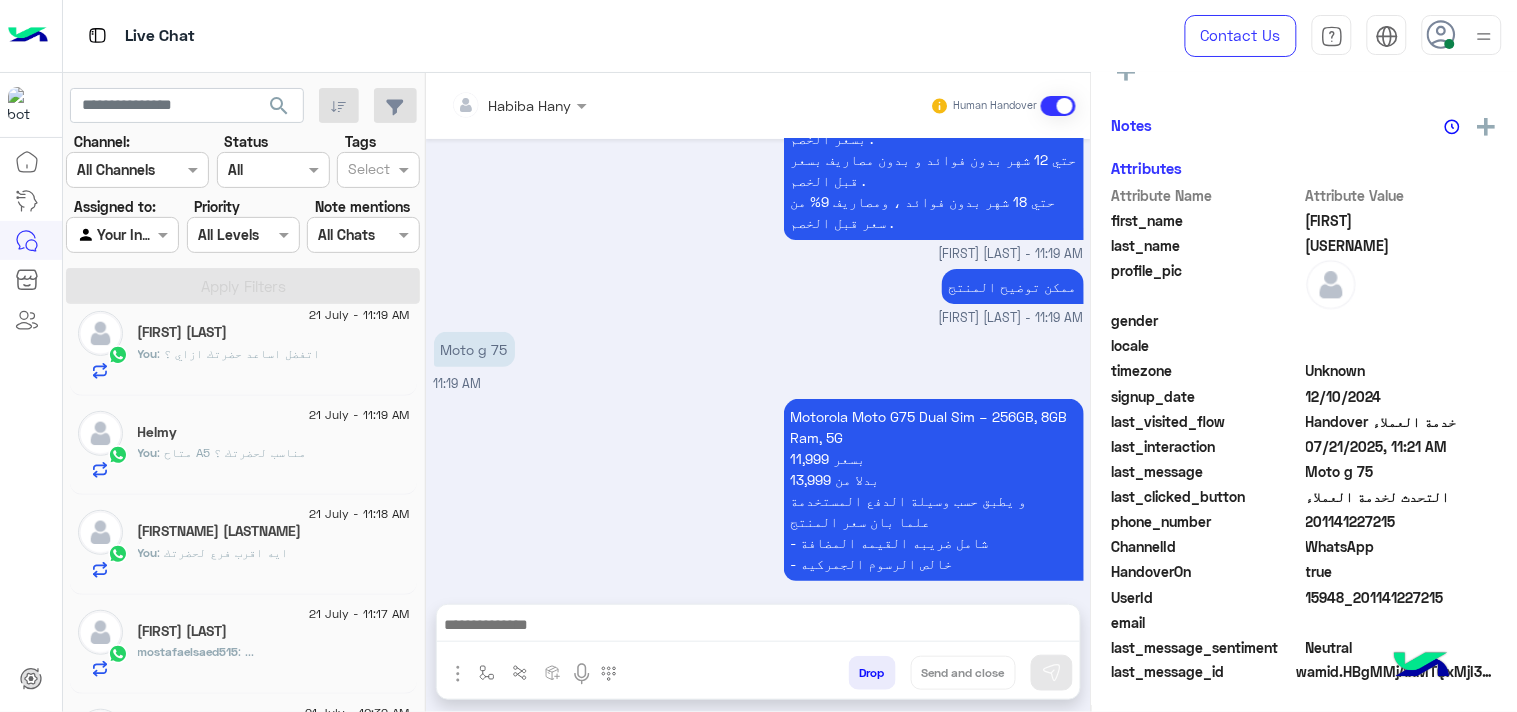 click on "[FIRSTNAME] [LASTNAME]" 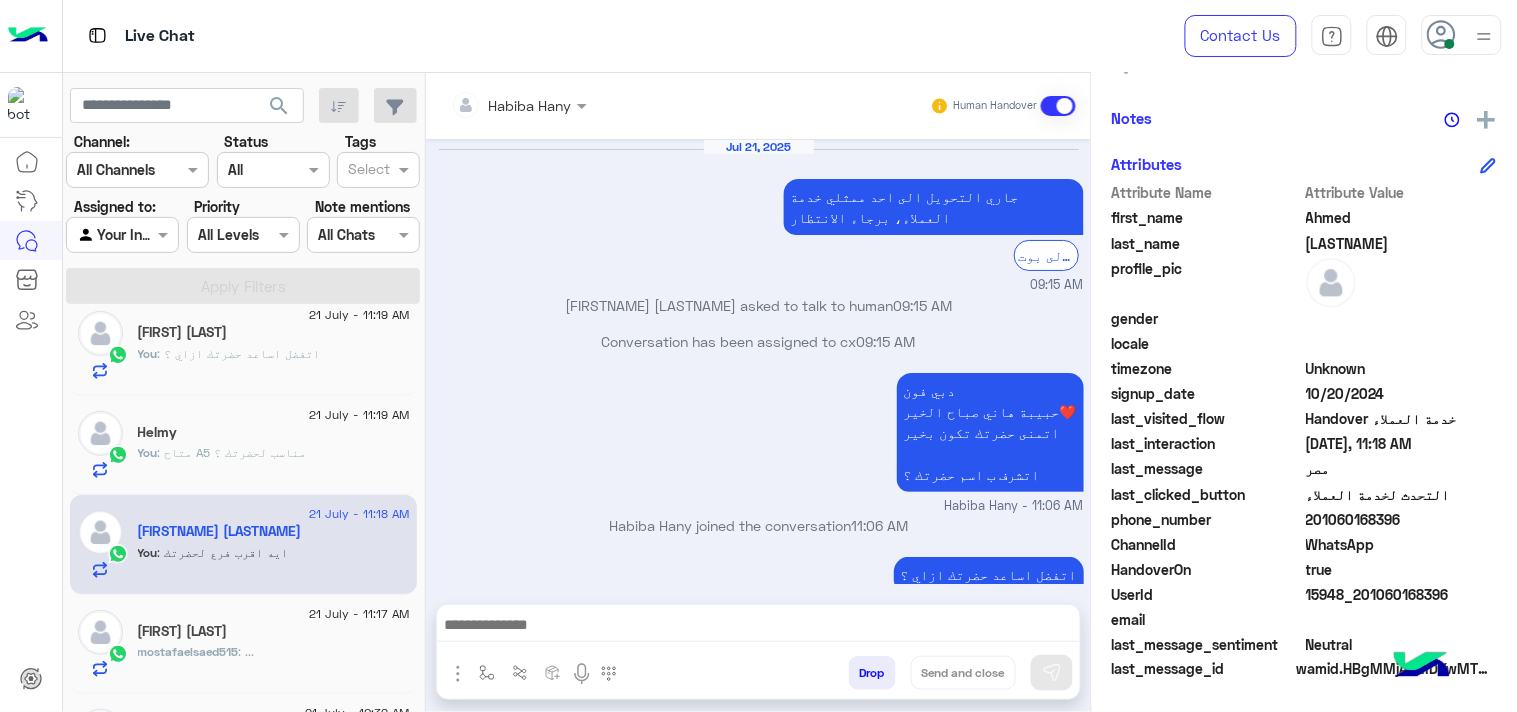 scroll, scrollTop: 387, scrollLeft: 0, axis: vertical 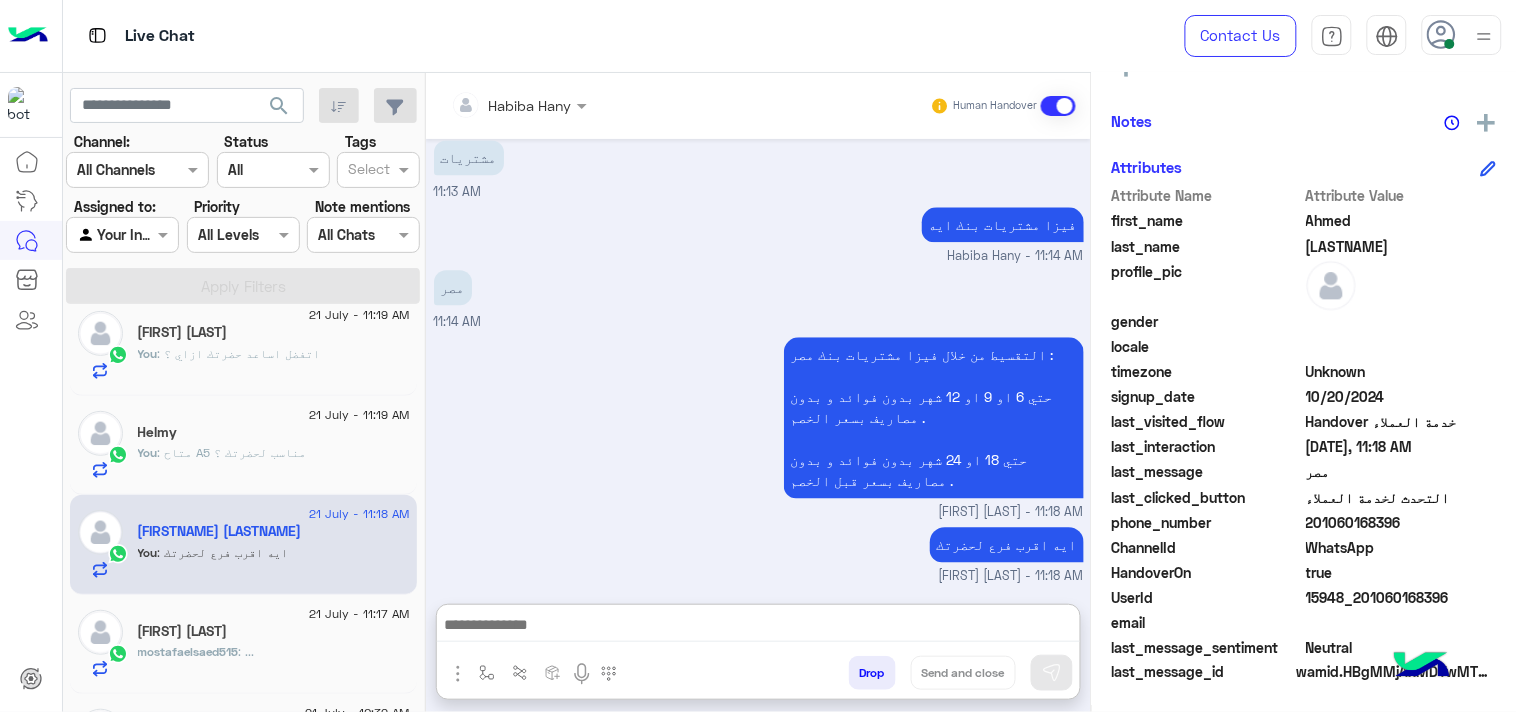 click at bounding box center [758, 627] 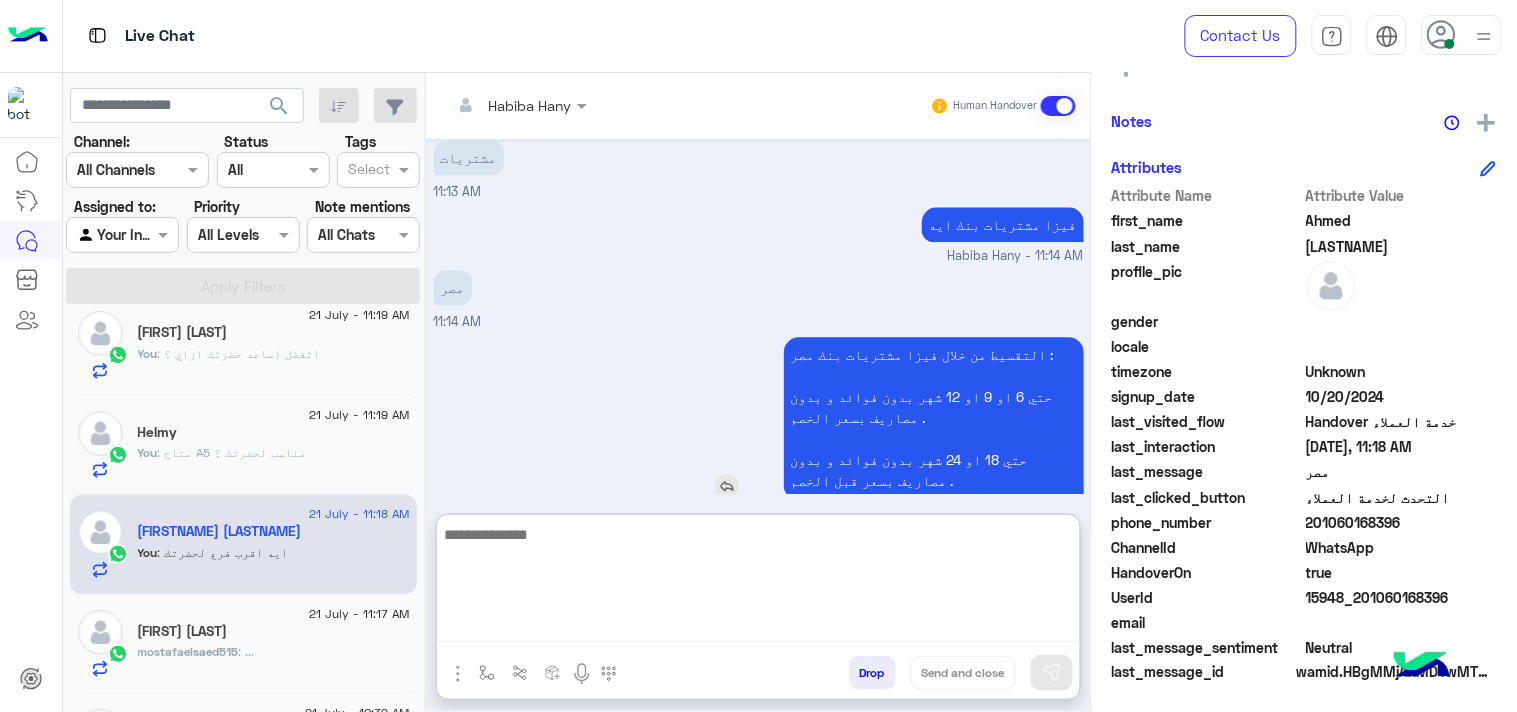 paste on "**********" 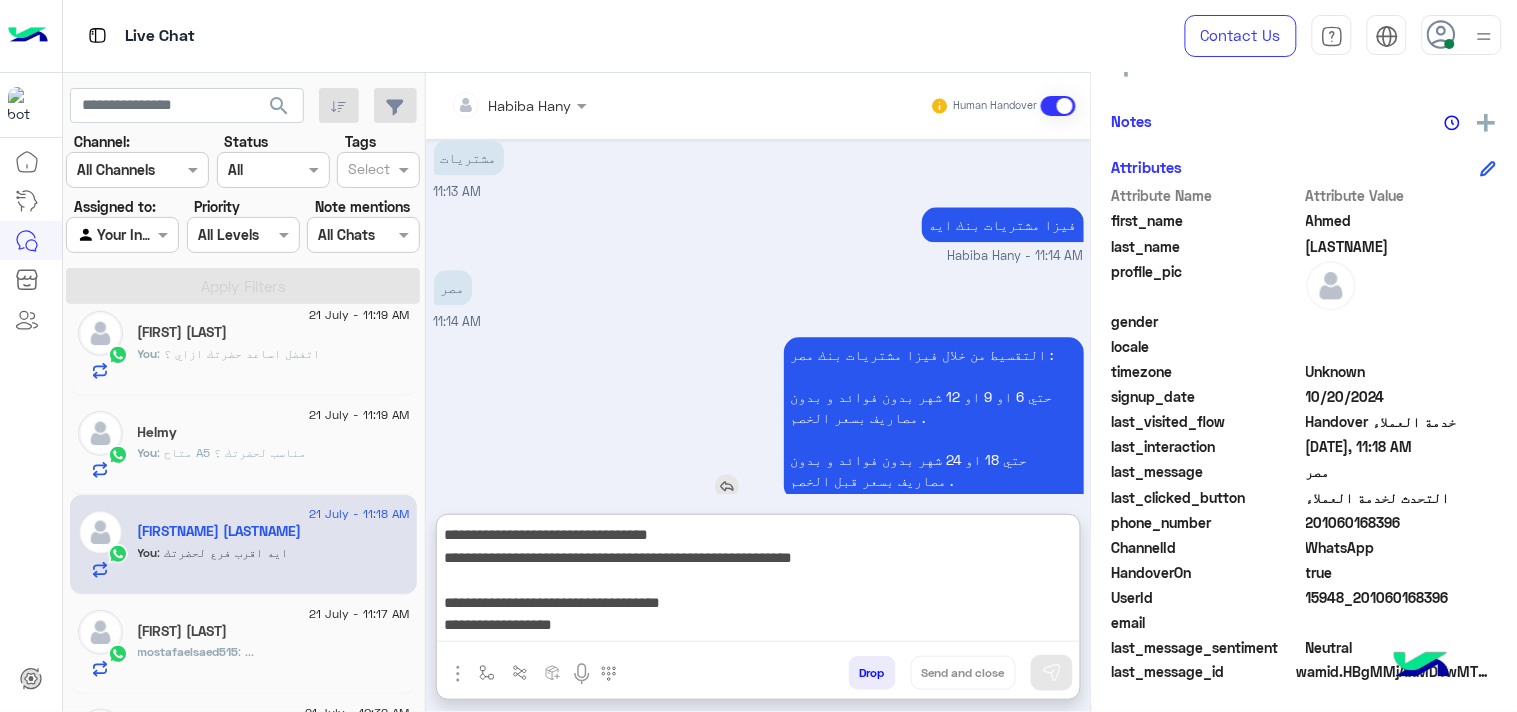 scroll, scrollTop: 128, scrollLeft: 0, axis: vertical 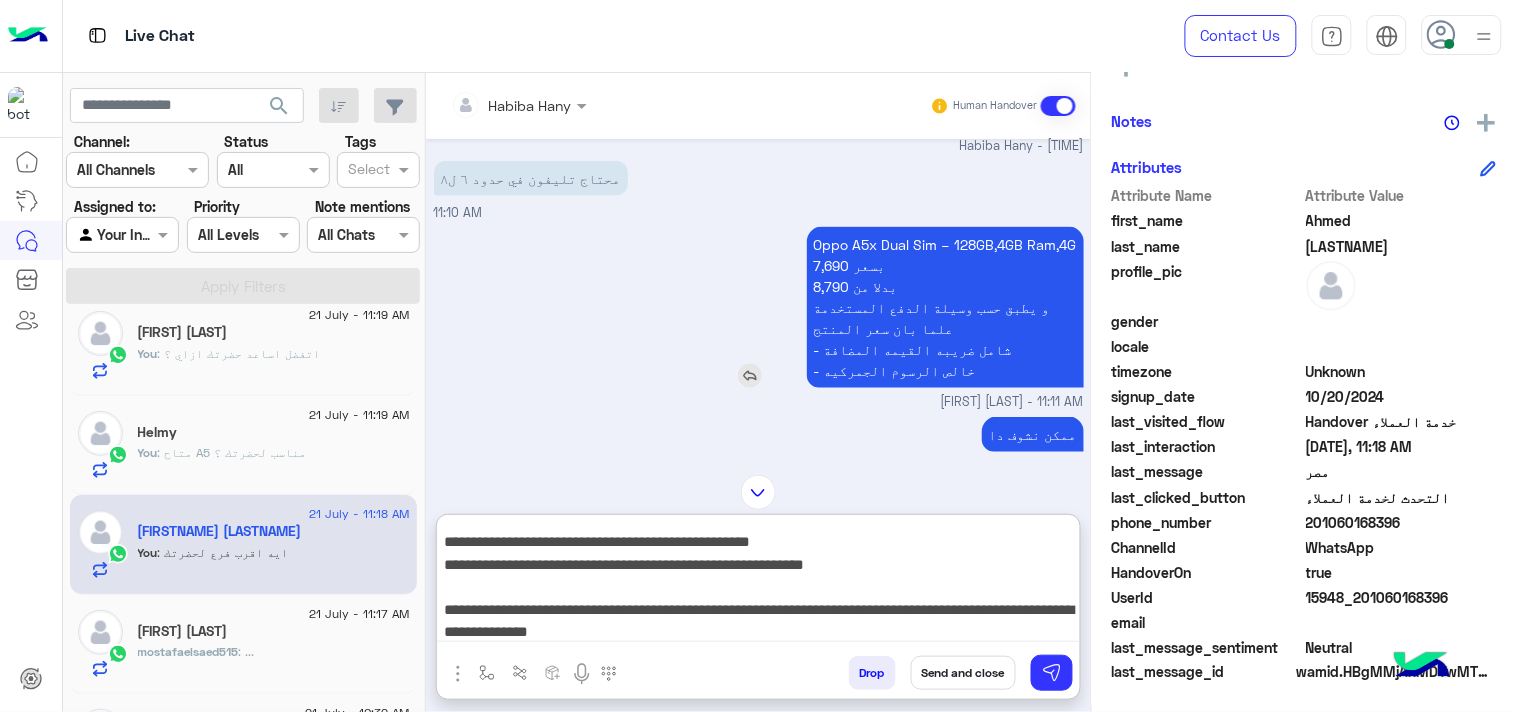 type on "**********" 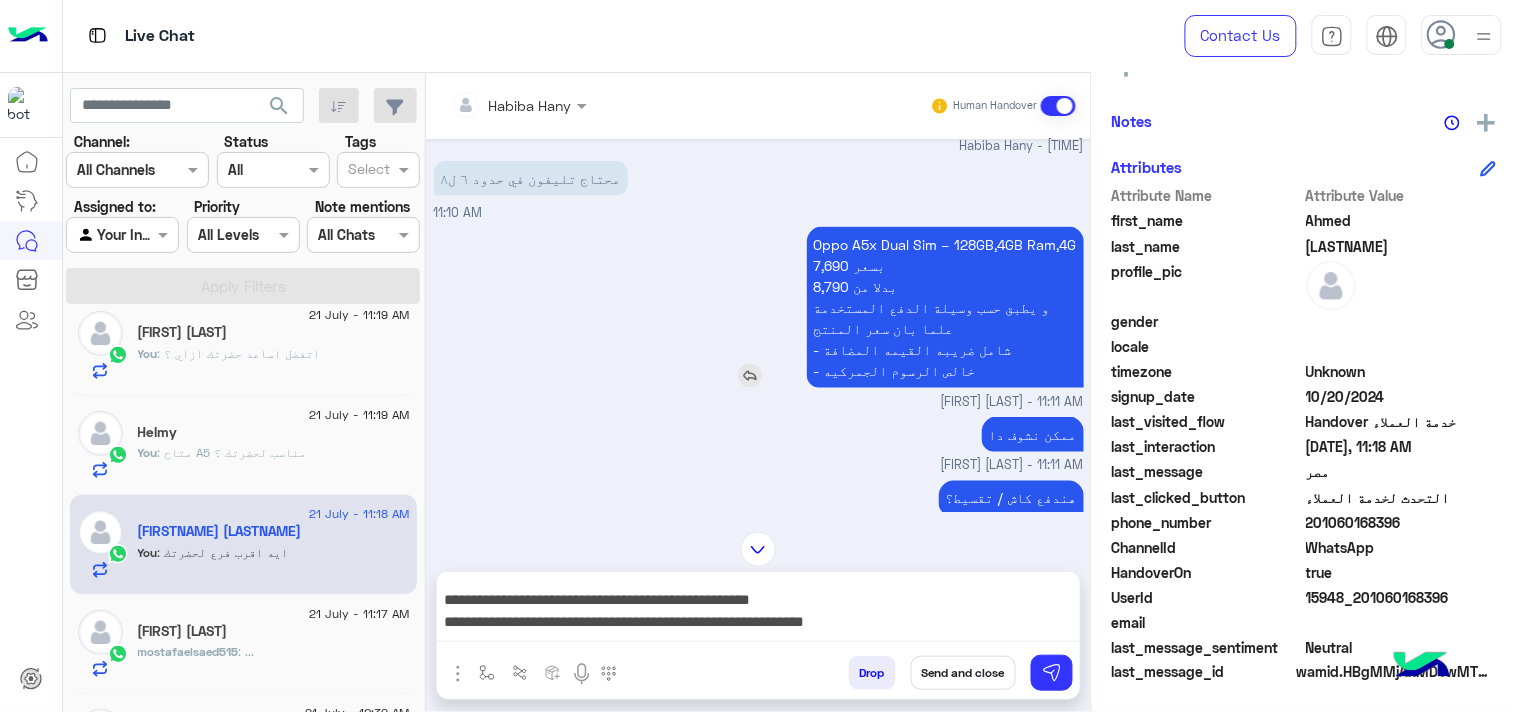 click on "Oppo A5x Dual Sim – 128GB,4GB Ram,4G 7,690 بسعر  8,790 بدلا من  و يطبق حسب وسيلة الدفع المستخدمة علما بان سعر المنتج - شامل ضريبه القيمه المضافة - خالص الرسوم الجمركيه" at bounding box center [945, 307] 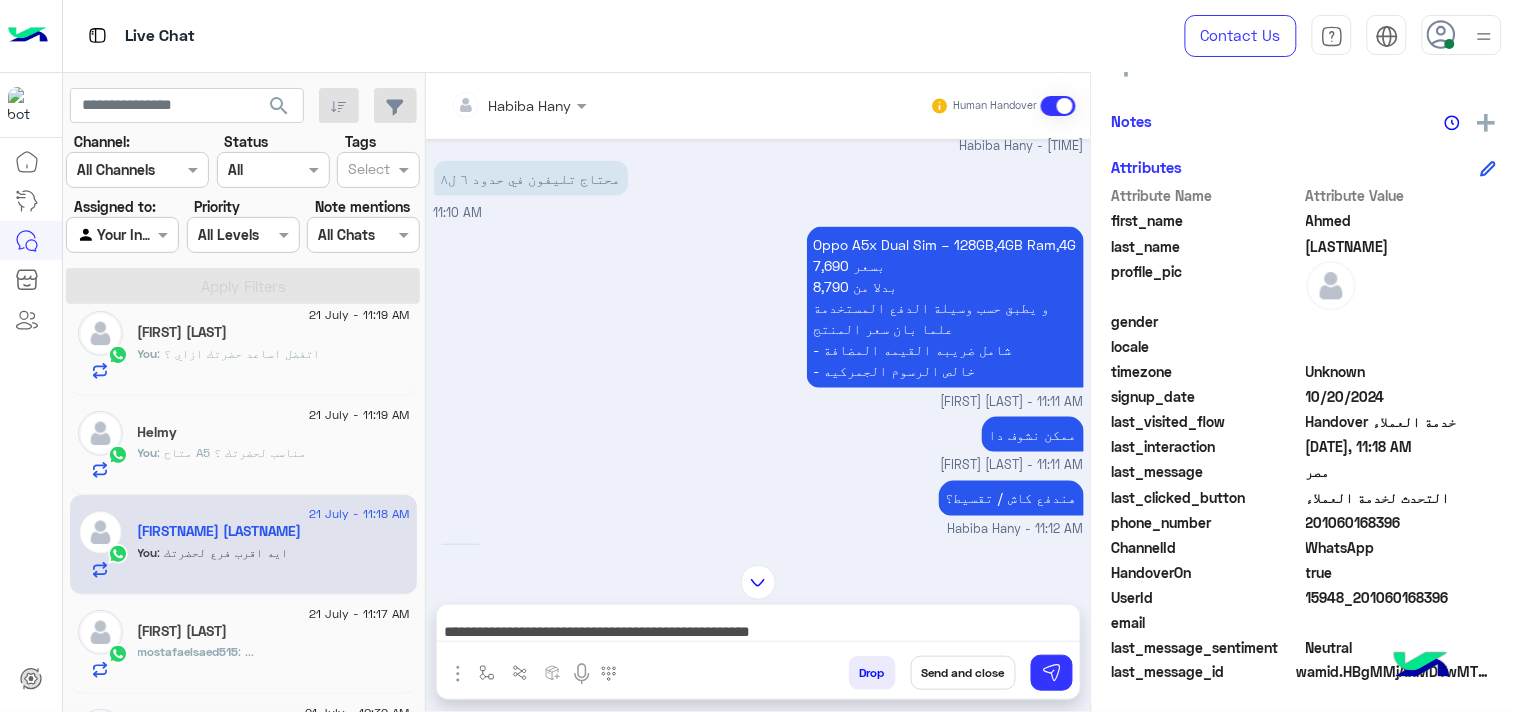 click on "201060168396" 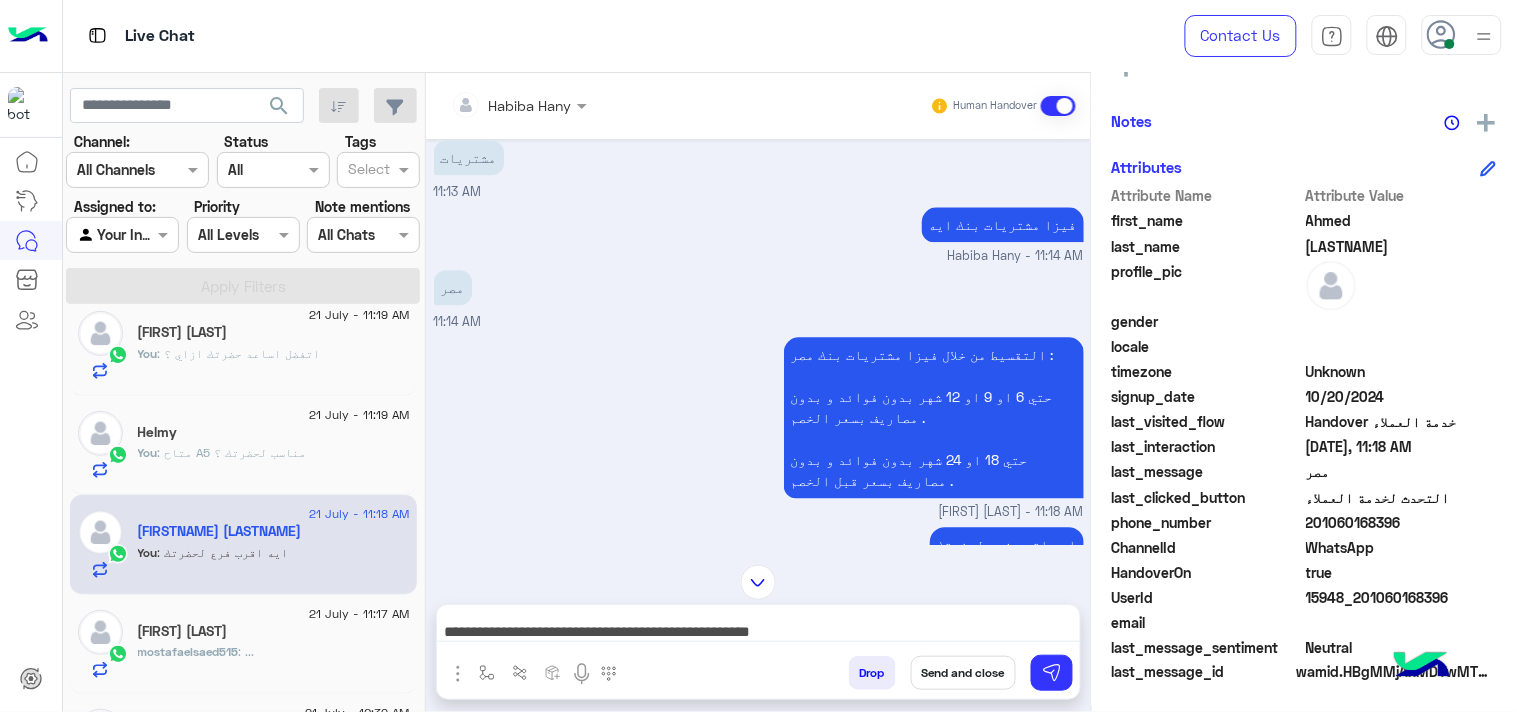 scroll, scrollTop: 1213, scrollLeft: 0, axis: vertical 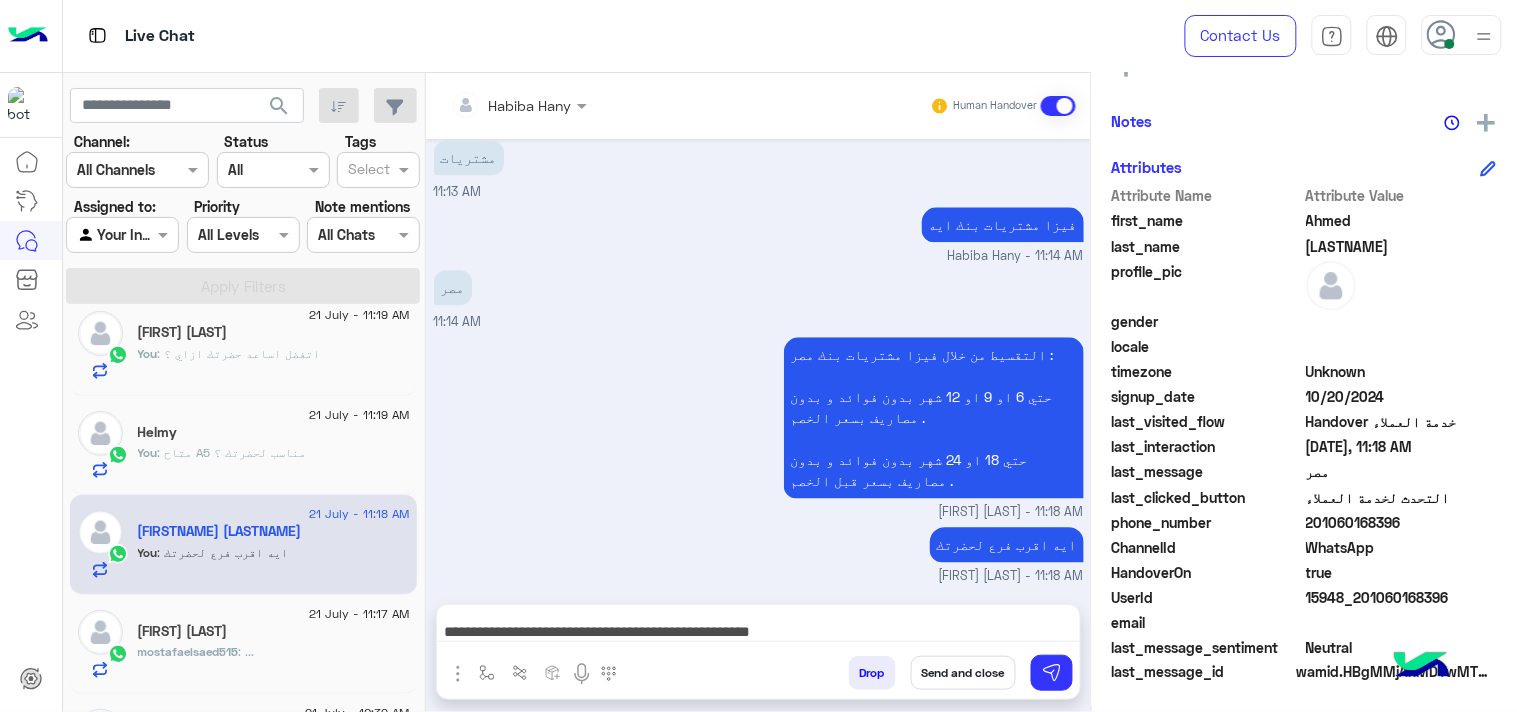 click on "Send and close" at bounding box center (963, 673) 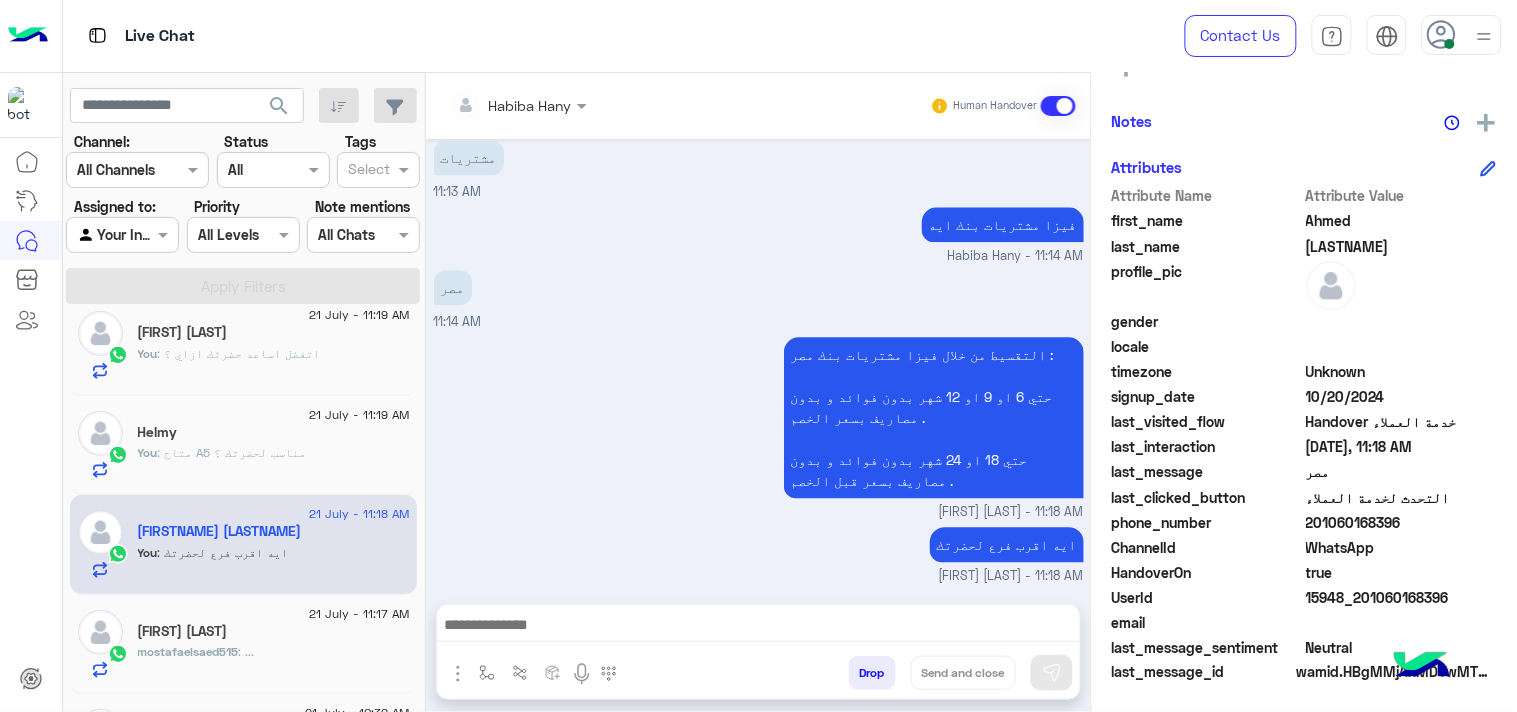 scroll, scrollTop: 0, scrollLeft: 0, axis: both 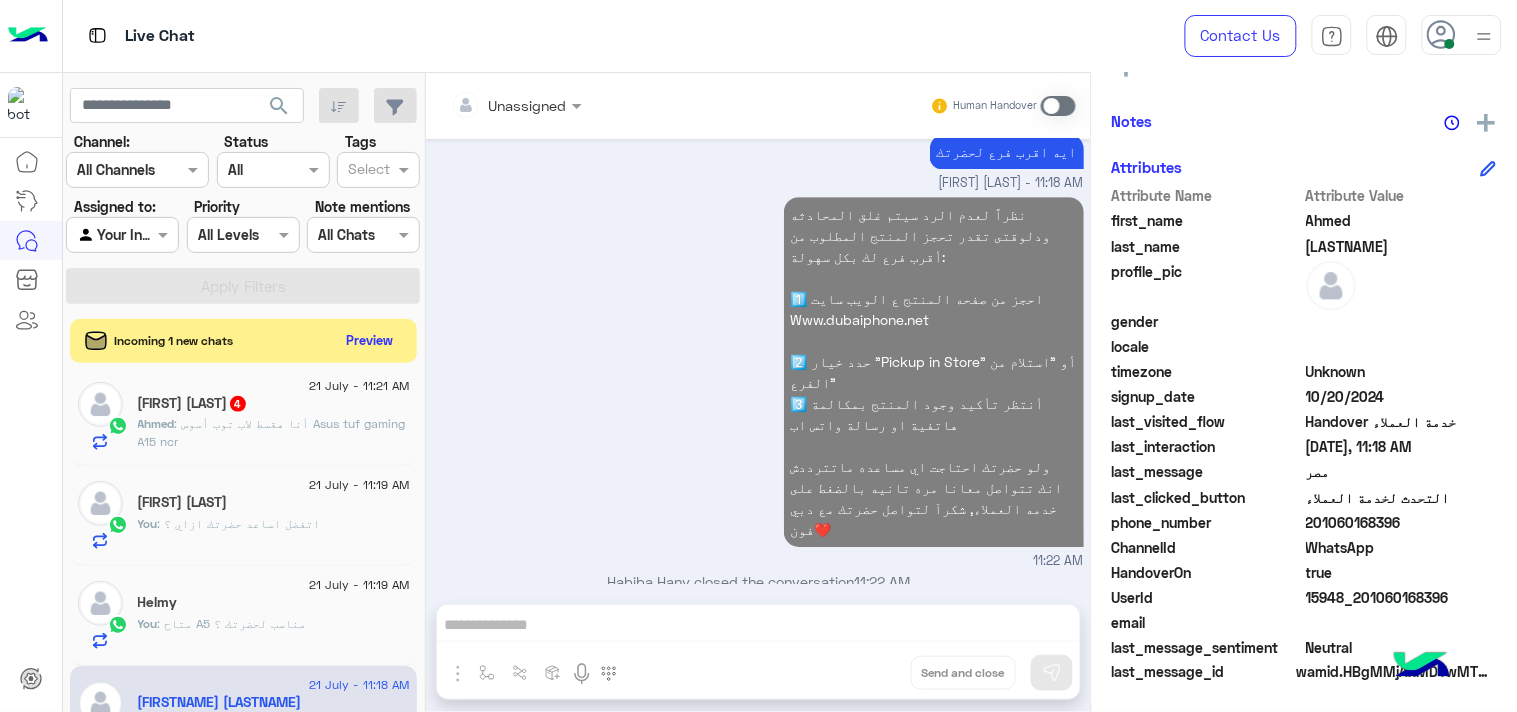 click on "Helmy" 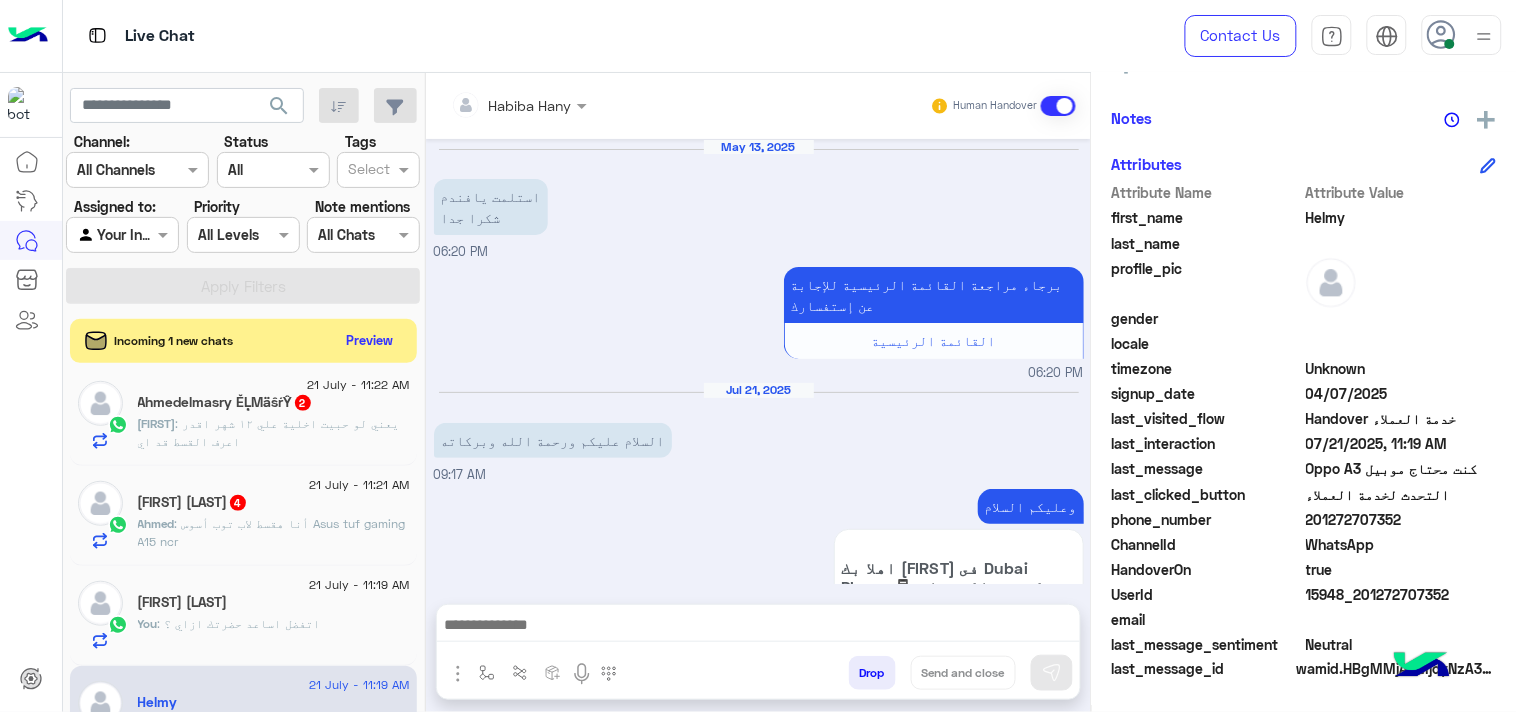 scroll, scrollTop: 1906, scrollLeft: 0, axis: vertical 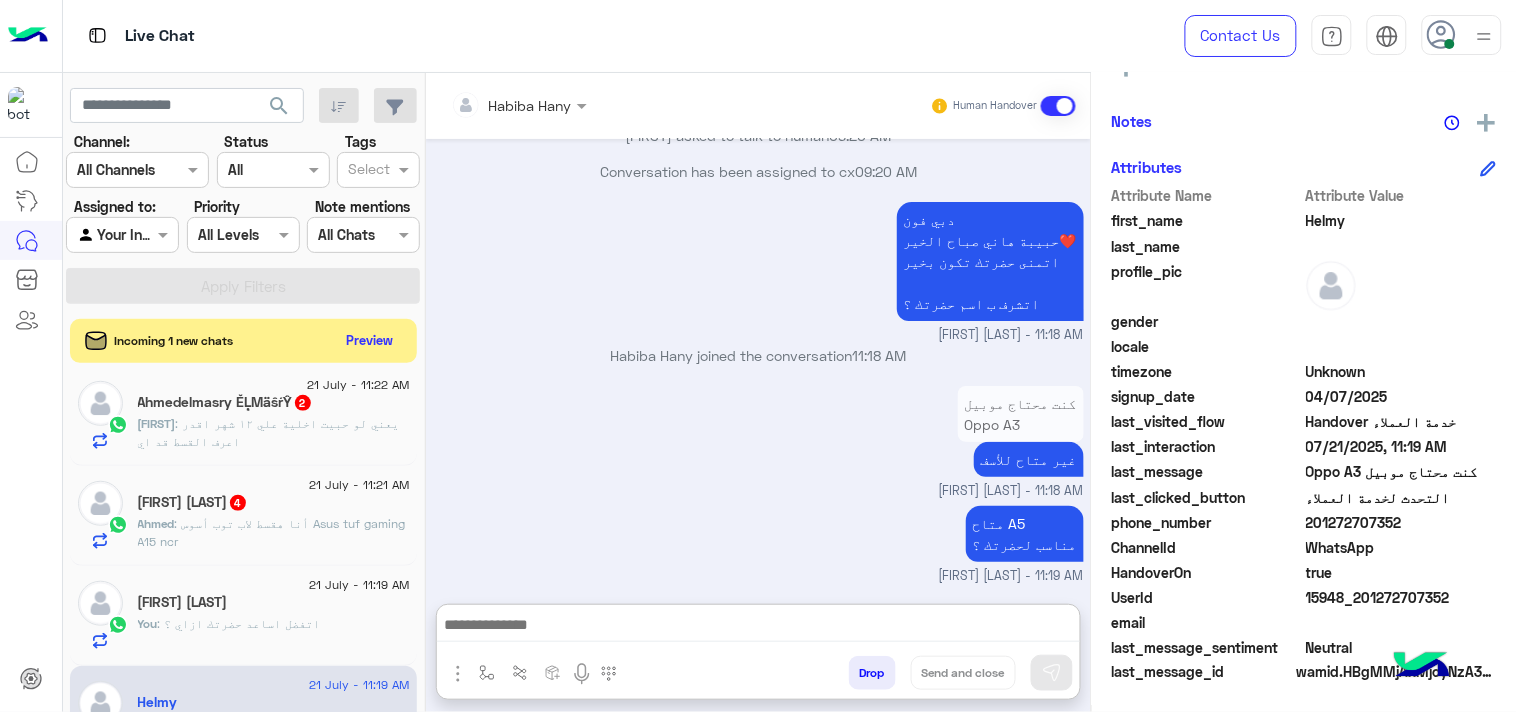 click at bounding box center (758, 627) 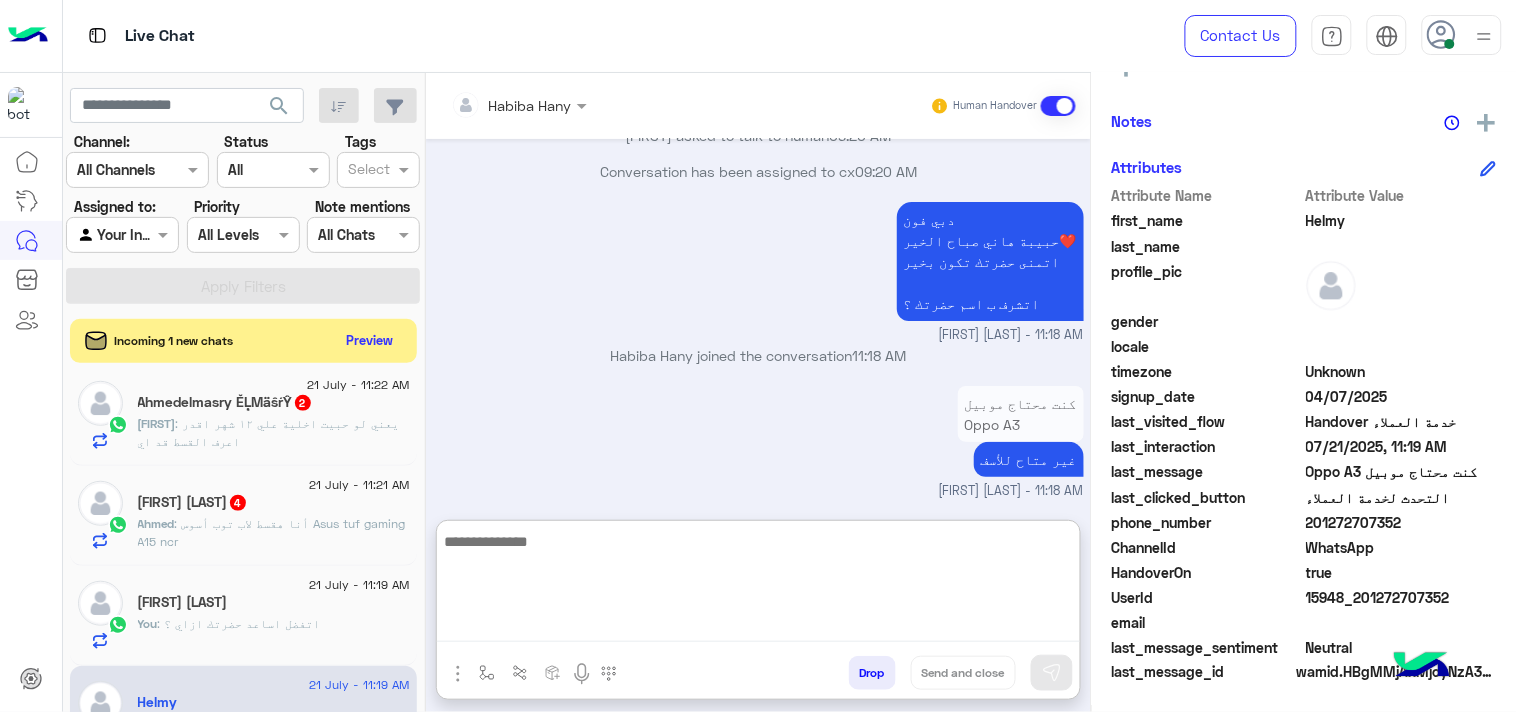 paste on "**********" 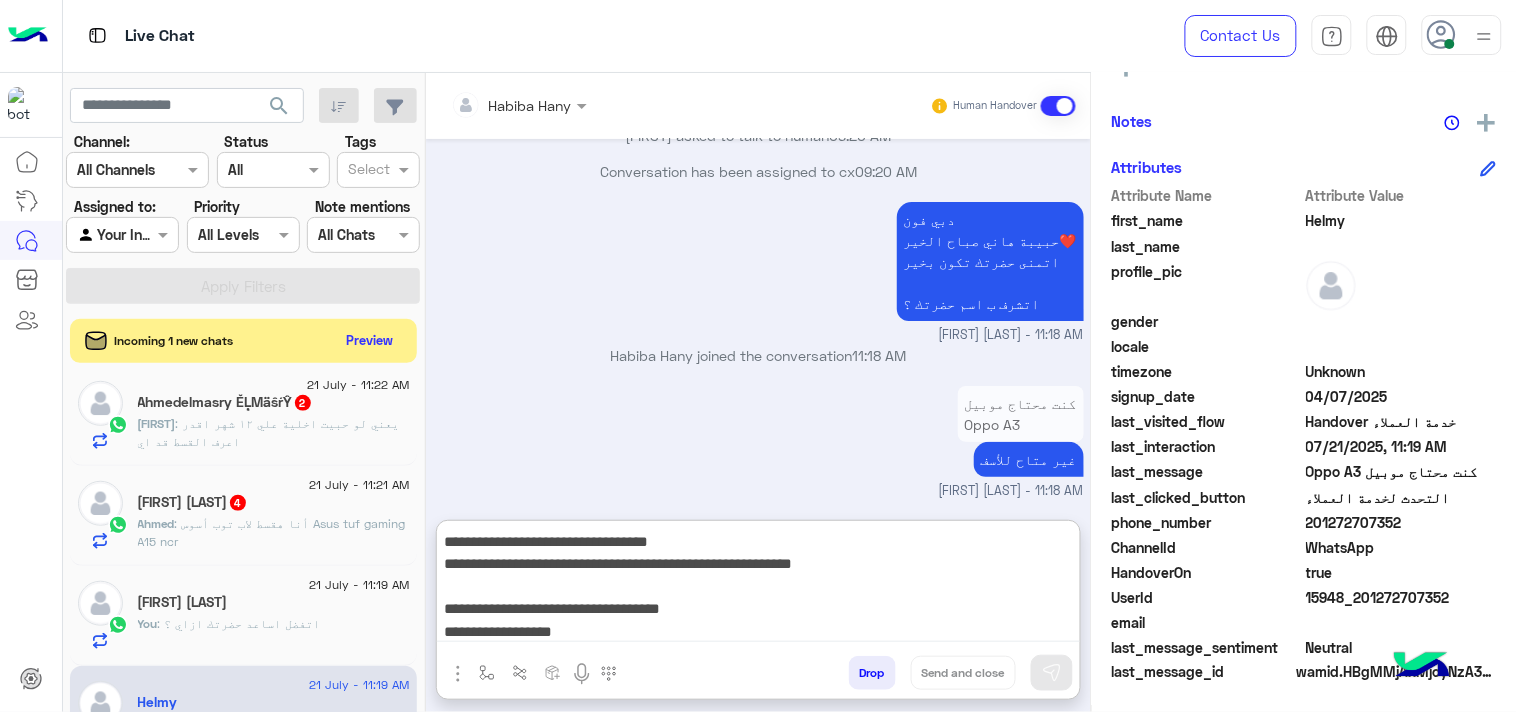 scroll, scrollTop: 132, scrollLeft: 0, axis: vertical 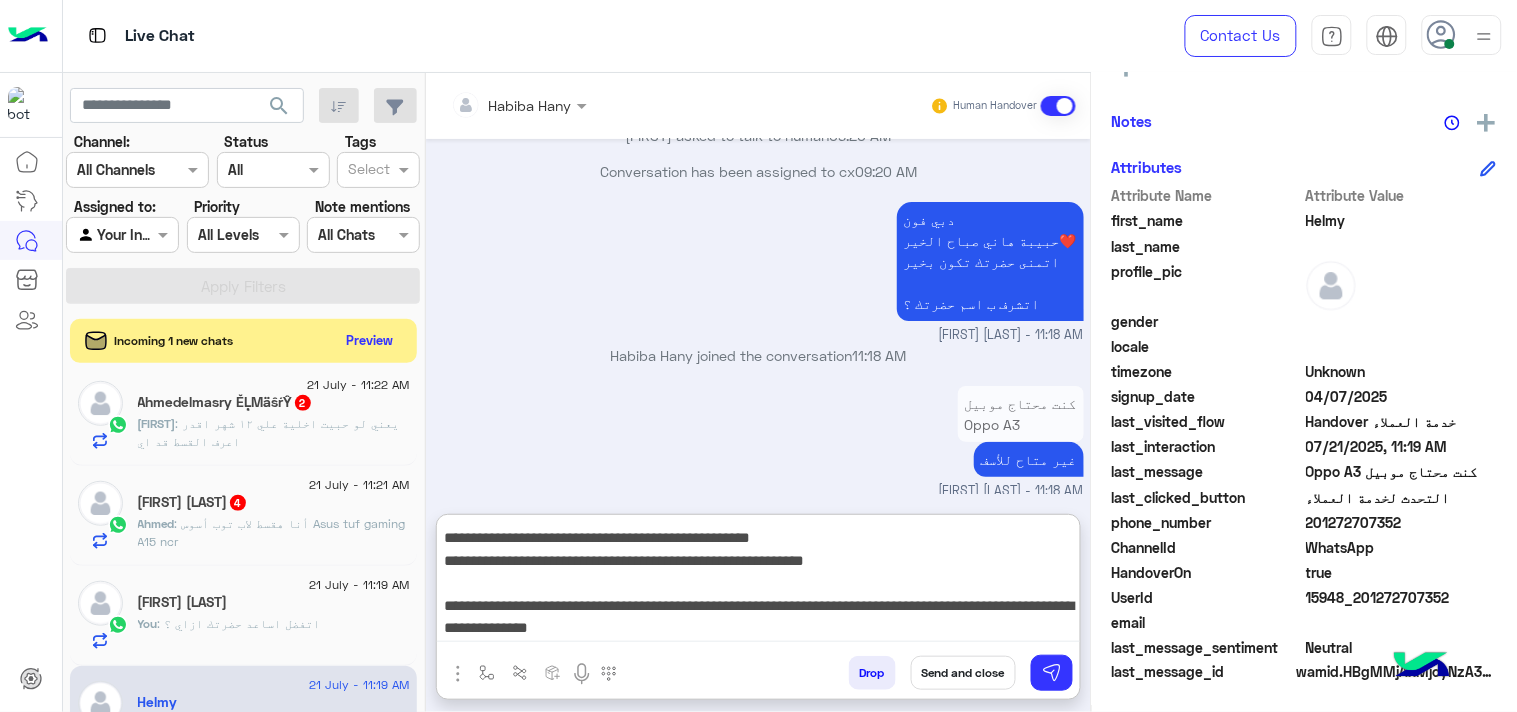 type on "**********" 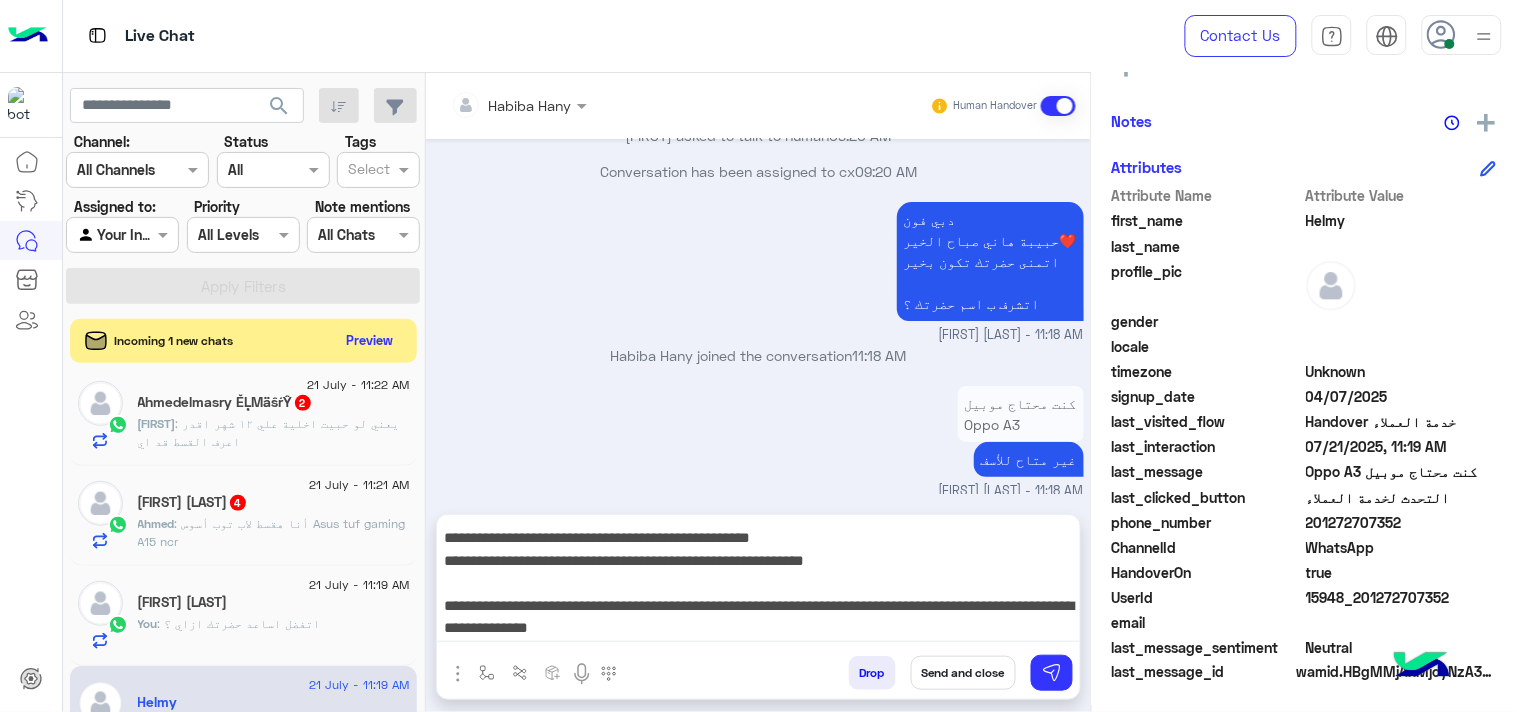 click on "Send and close" at bounding box center (963, 673) 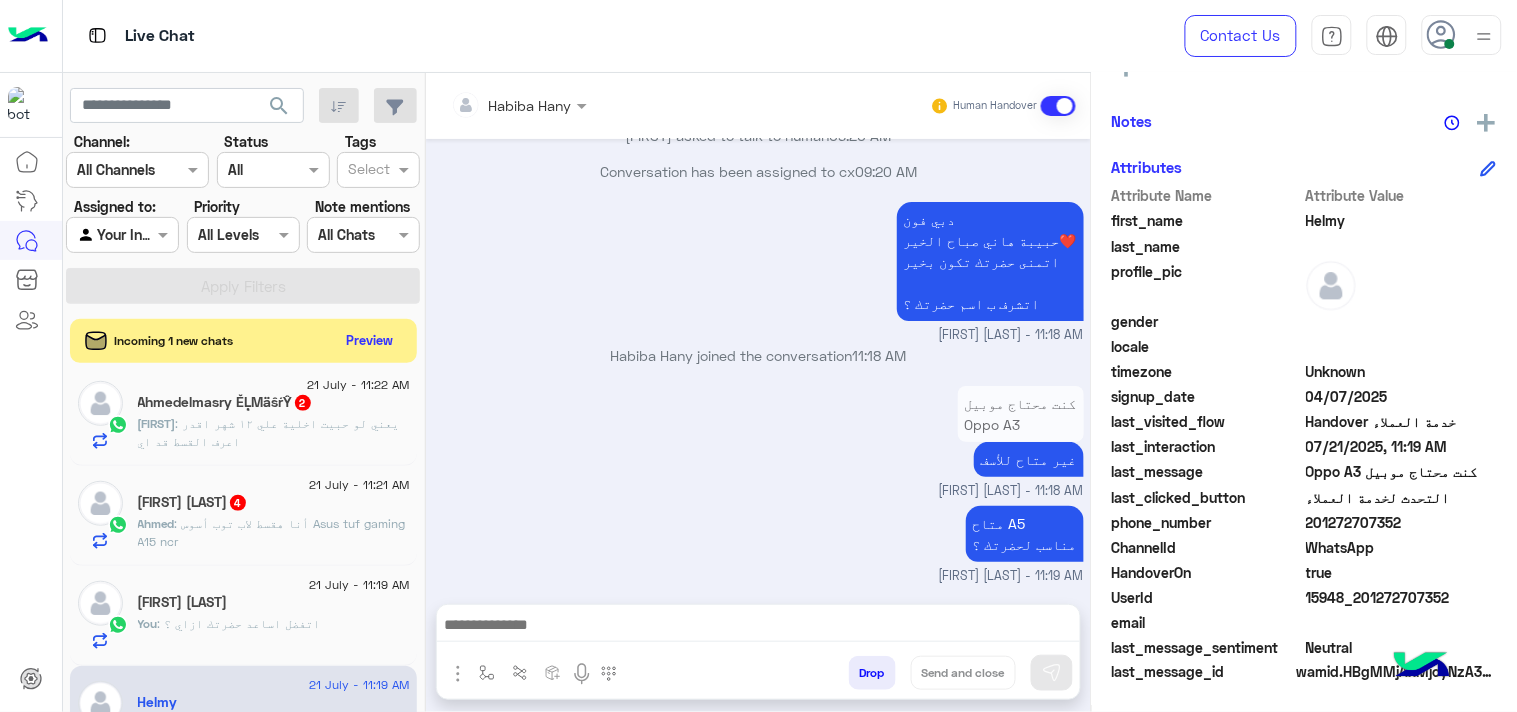 scroll, scrollTop: 0, scrollLeft: 0, axis: both 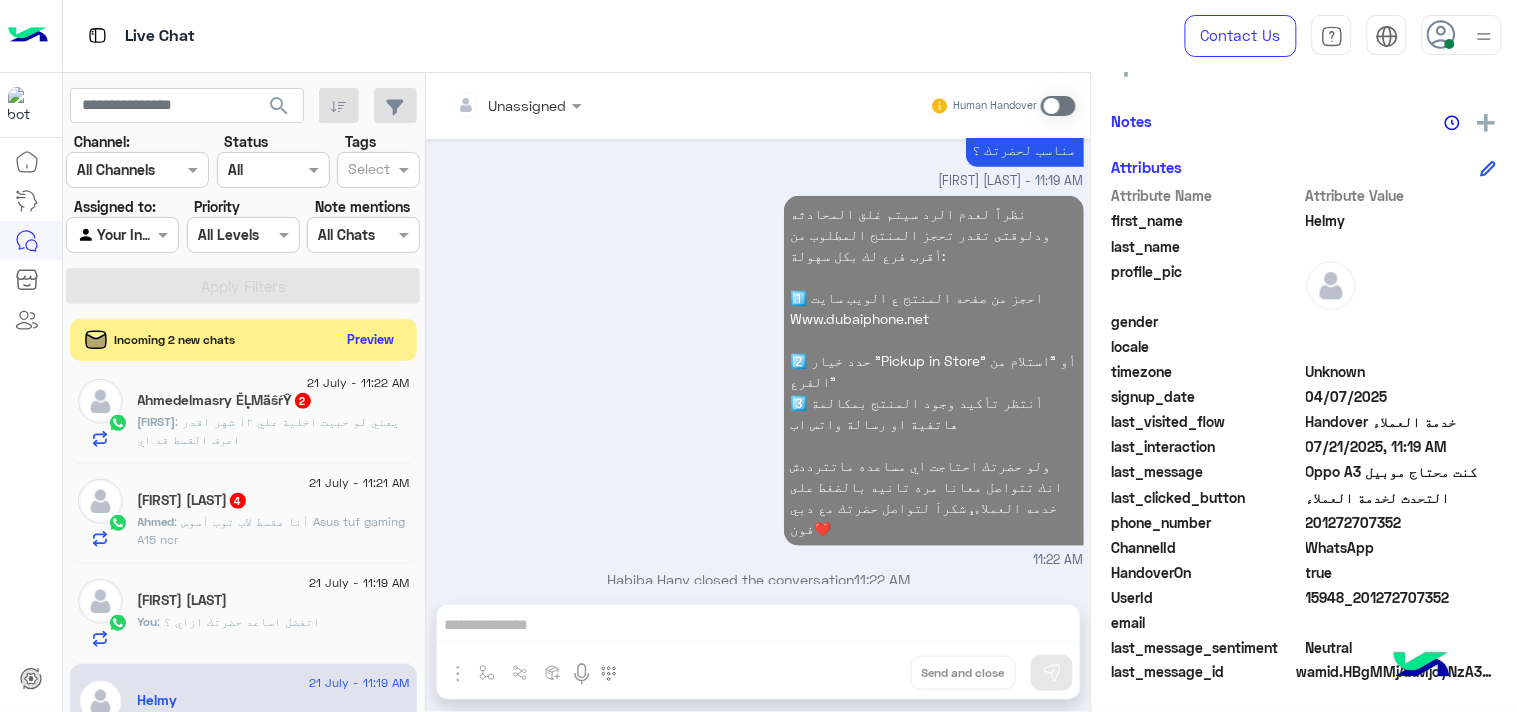 click on "Preview" 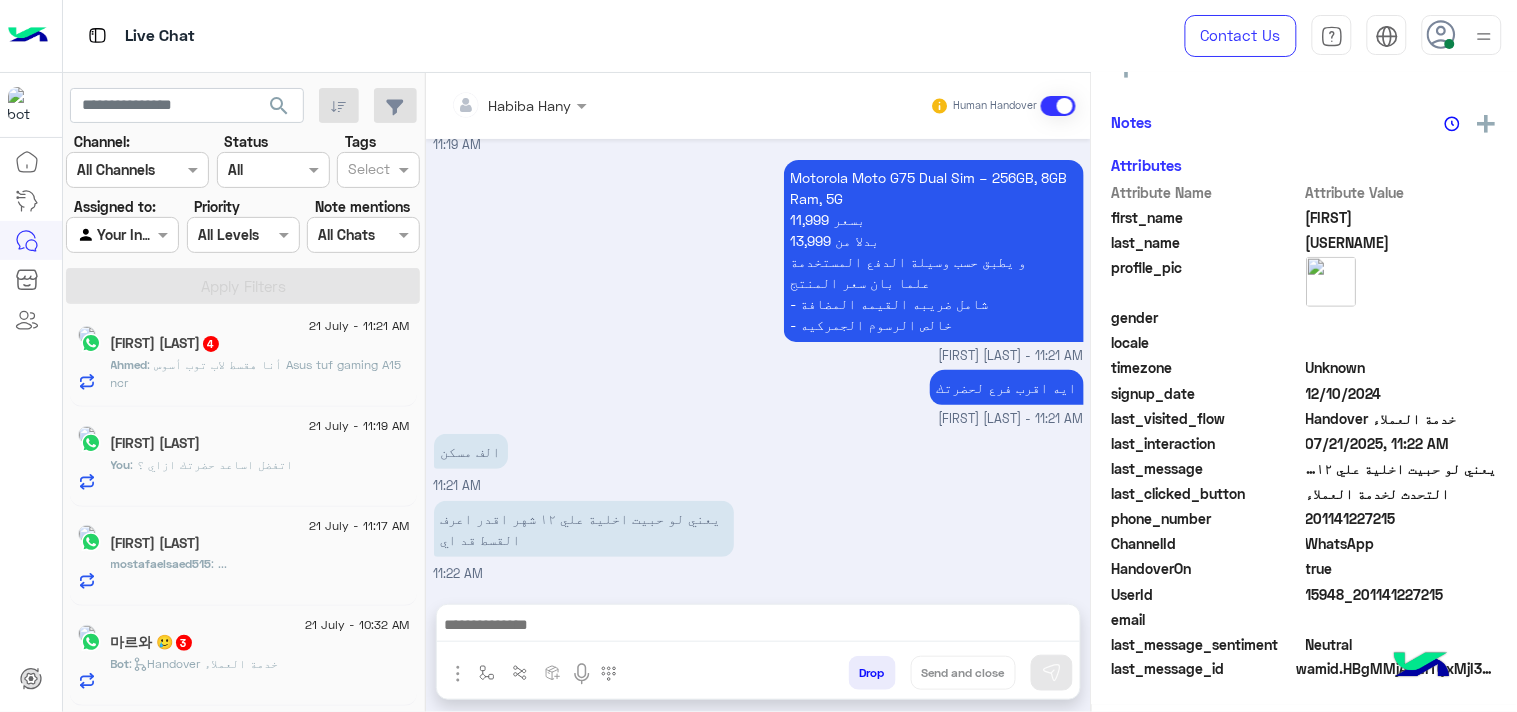 scroll, scrollTop: 383, scrollLeft: 0, axis: vertical 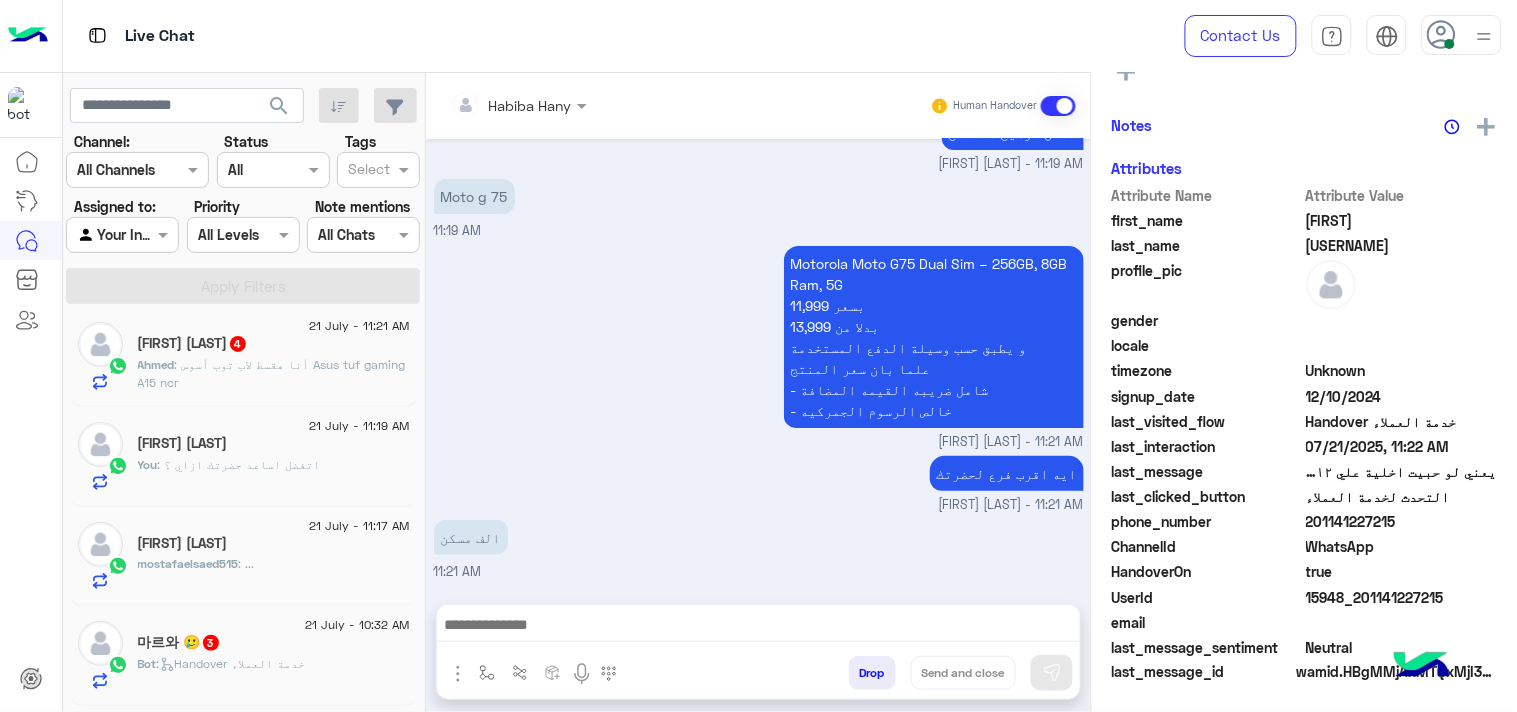 click on "You  :
اتفضل اساعد حضرتك ازاي ؟" 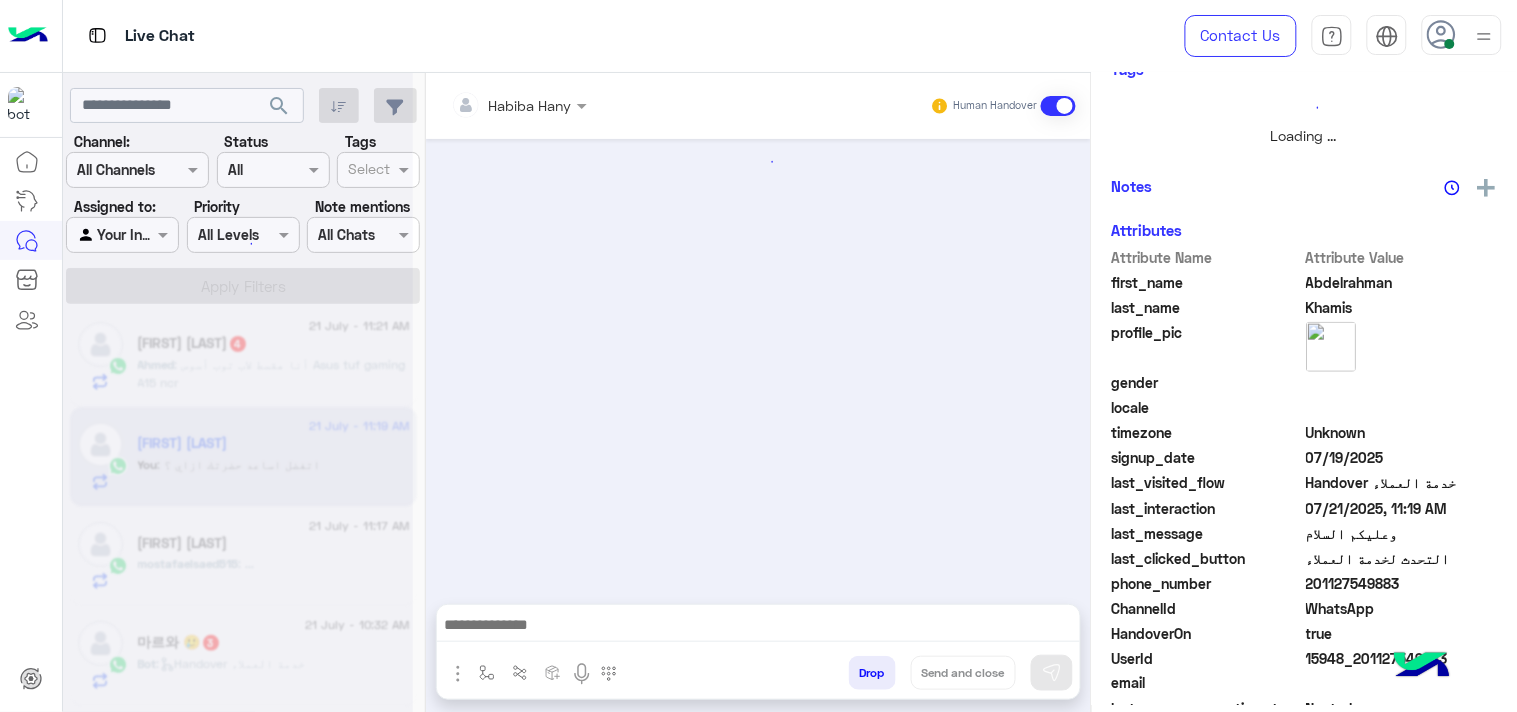 scroll, scrollTop: 446, scrollLeft: 0, axis: vertical 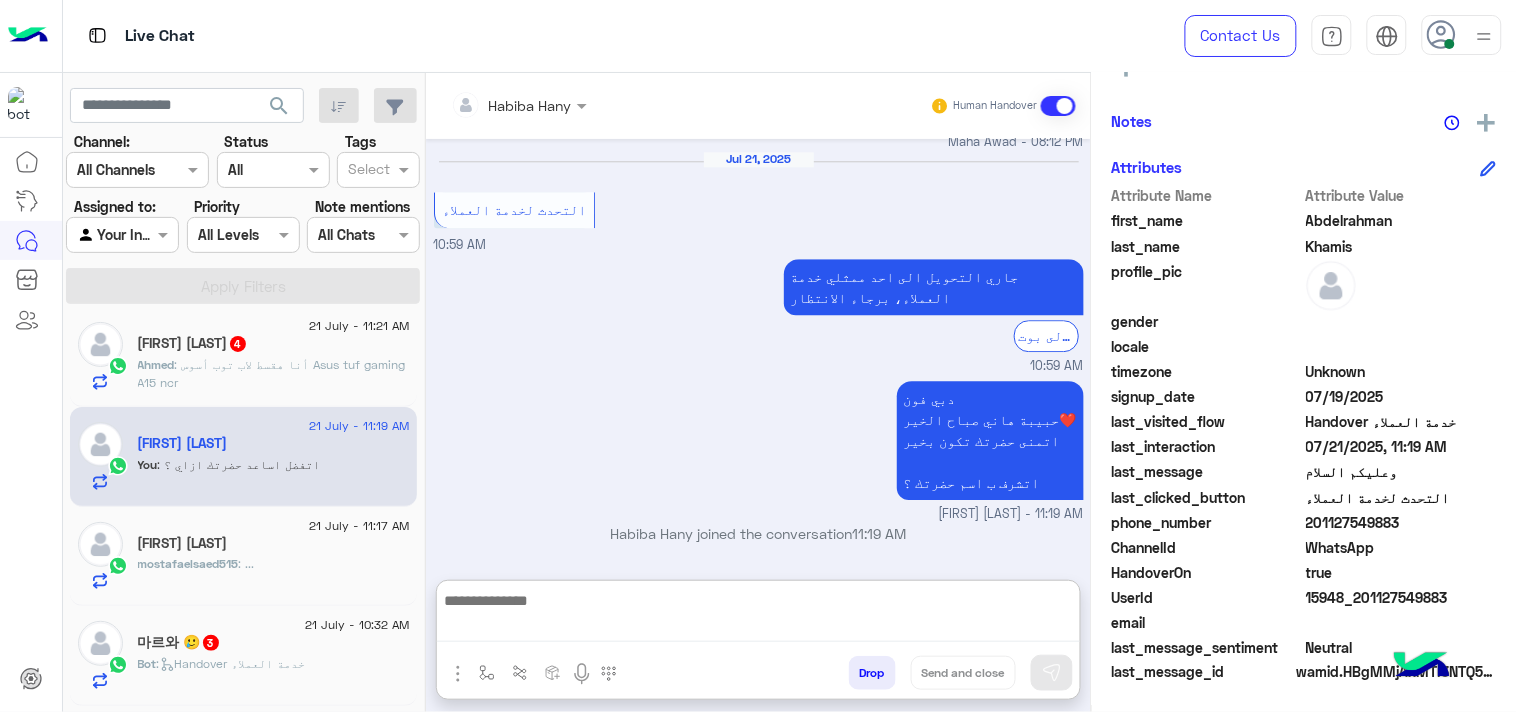 click at bounding box center [758, 615] 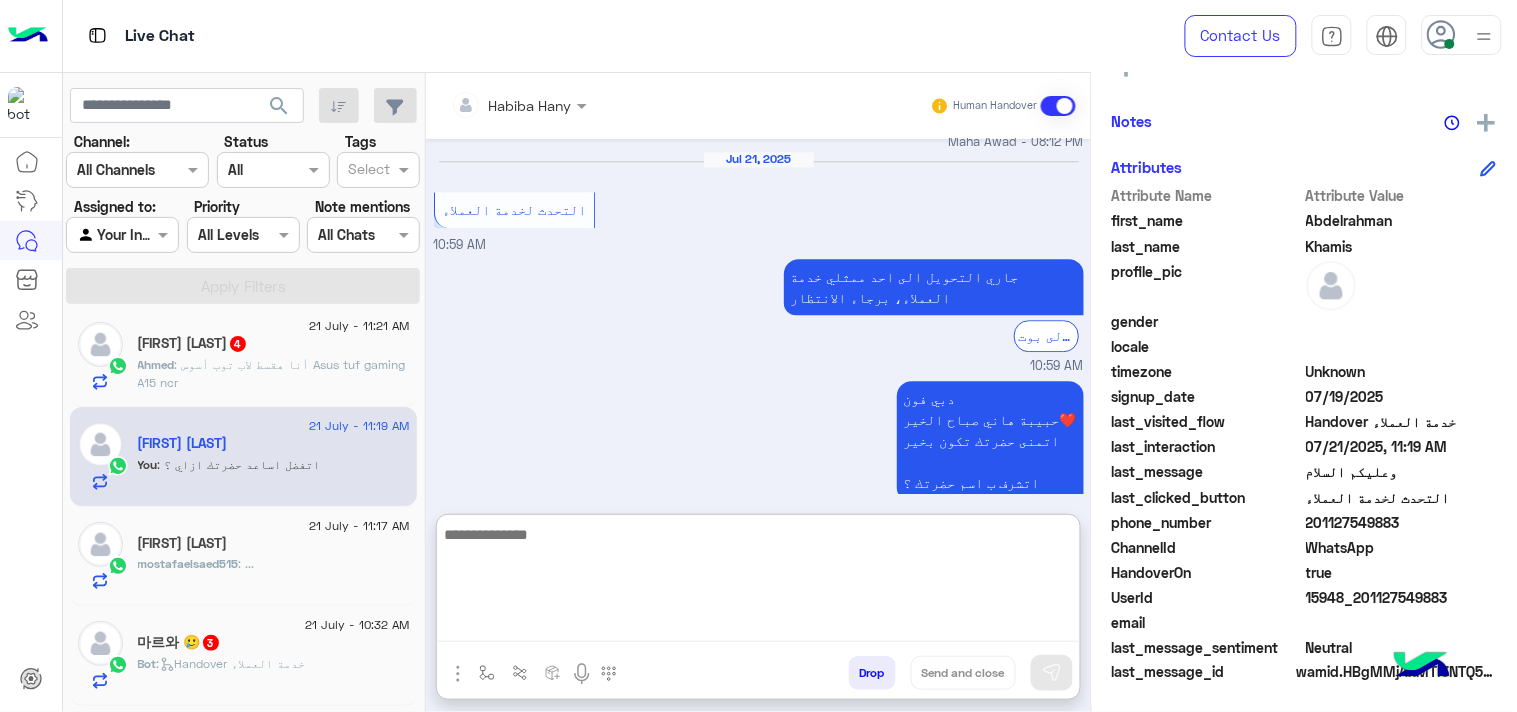 paste on "**********" 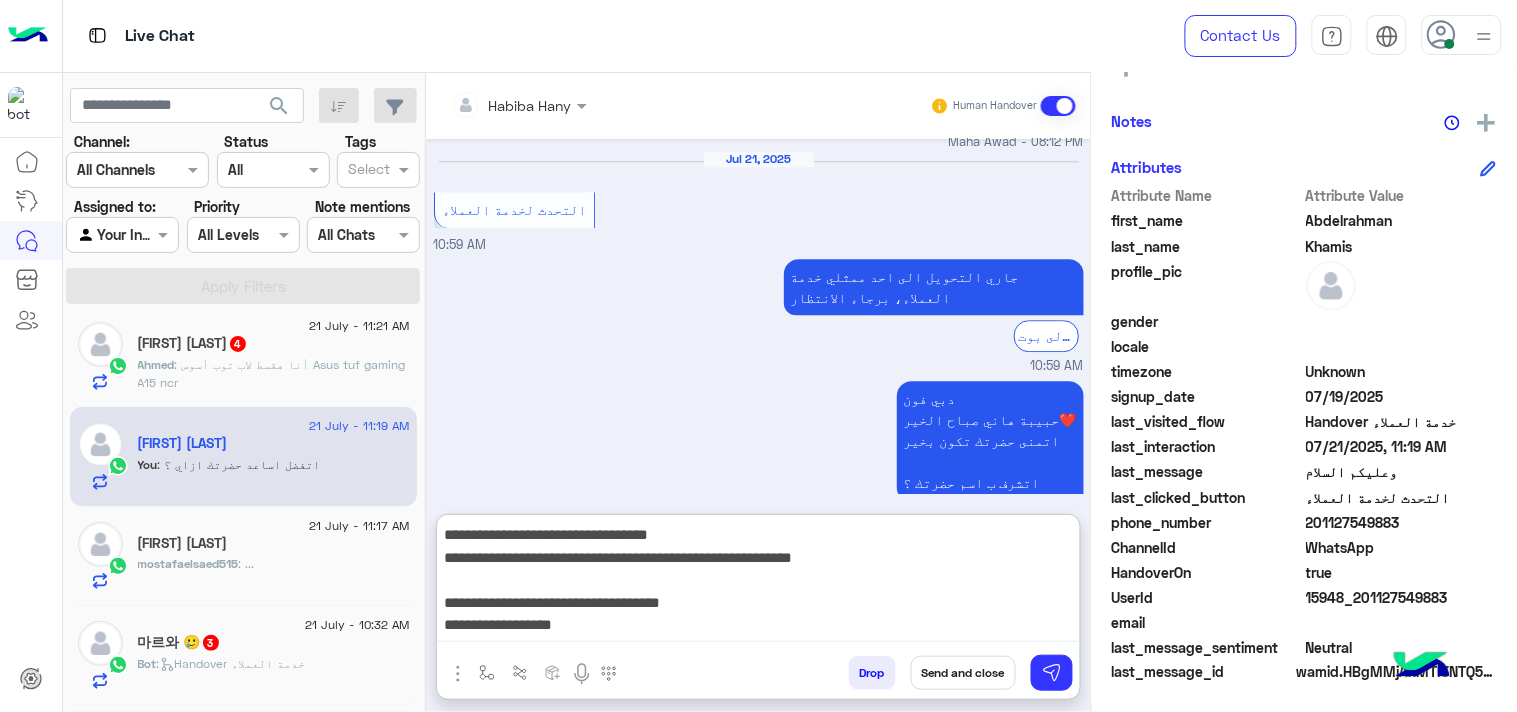 scroll, scrollTop: 128, scrollLeft: 0, axis: vertical 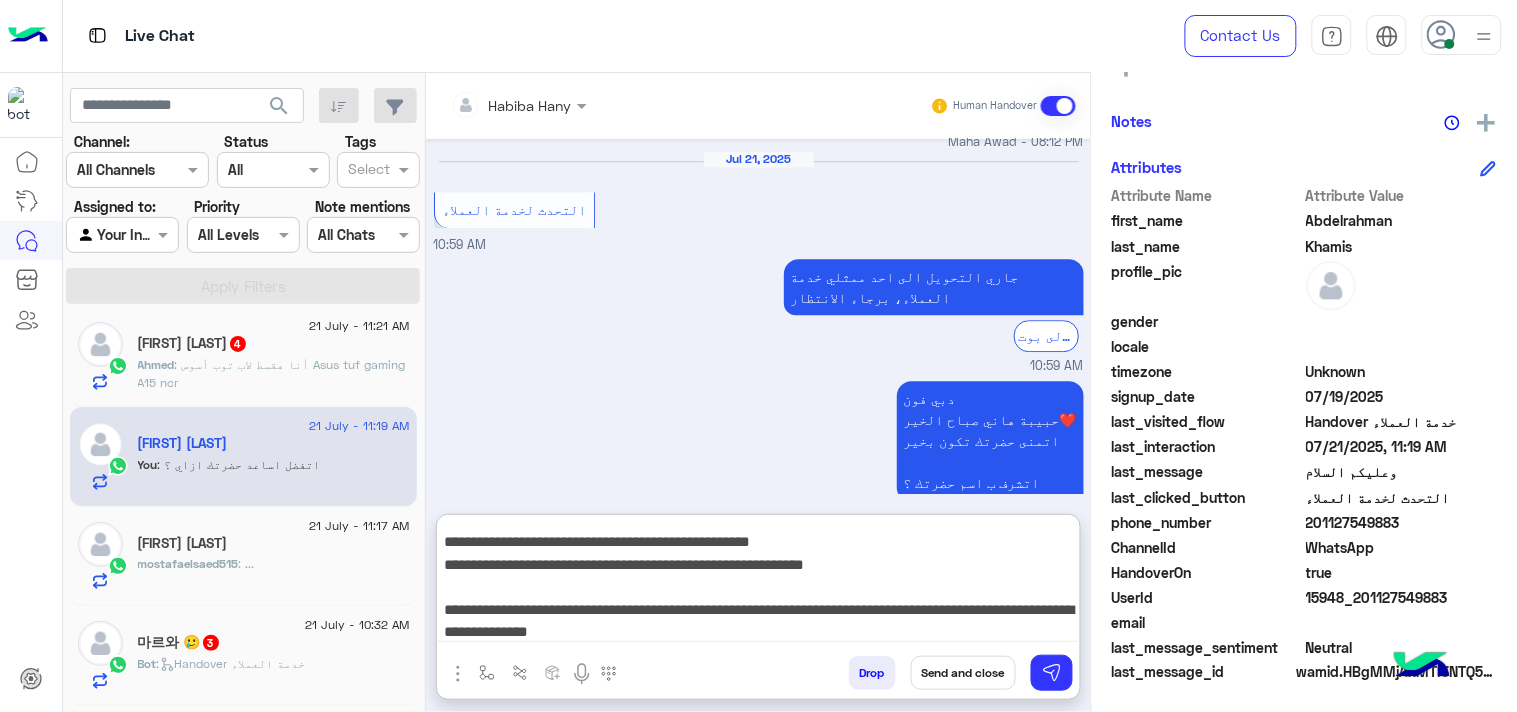 type on "**********" 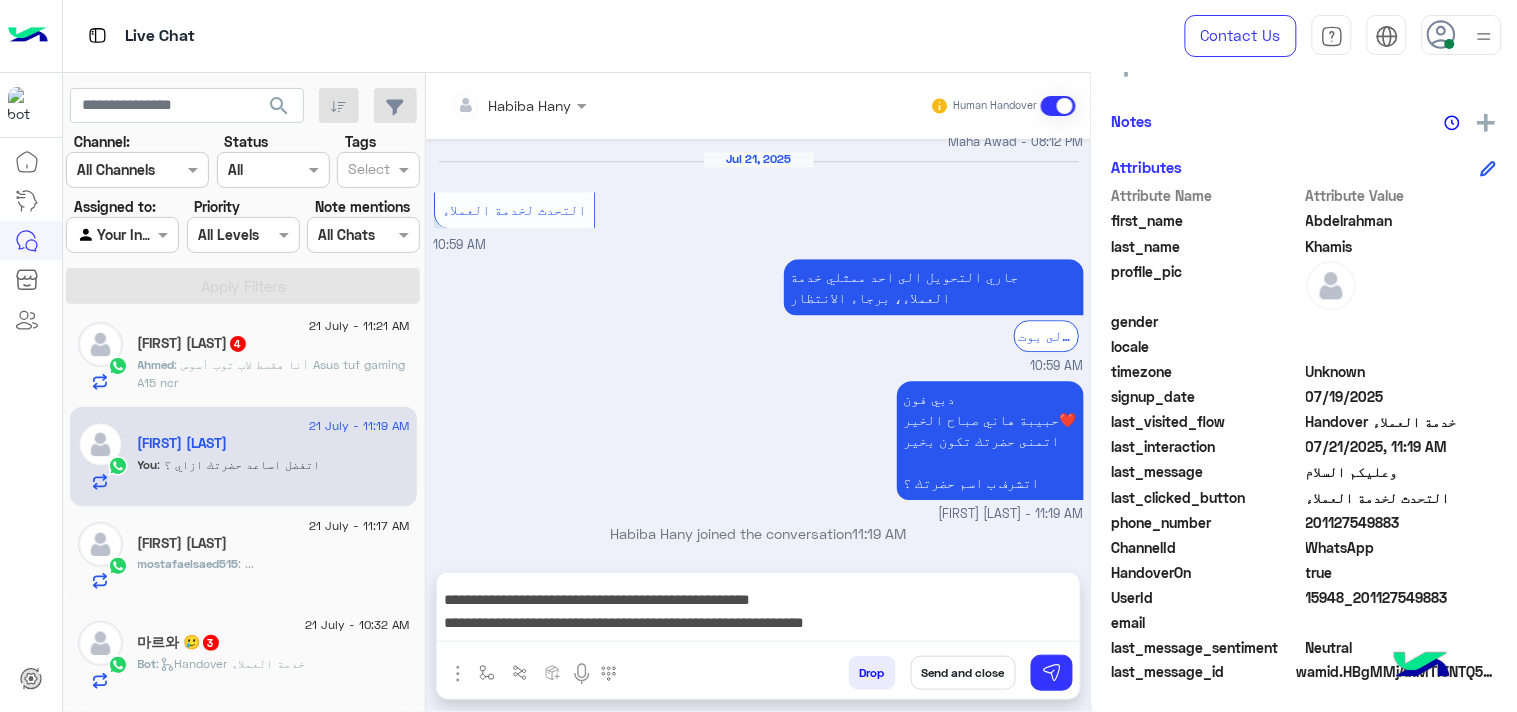 click on "Send and close" at bounding box center (963, 673) 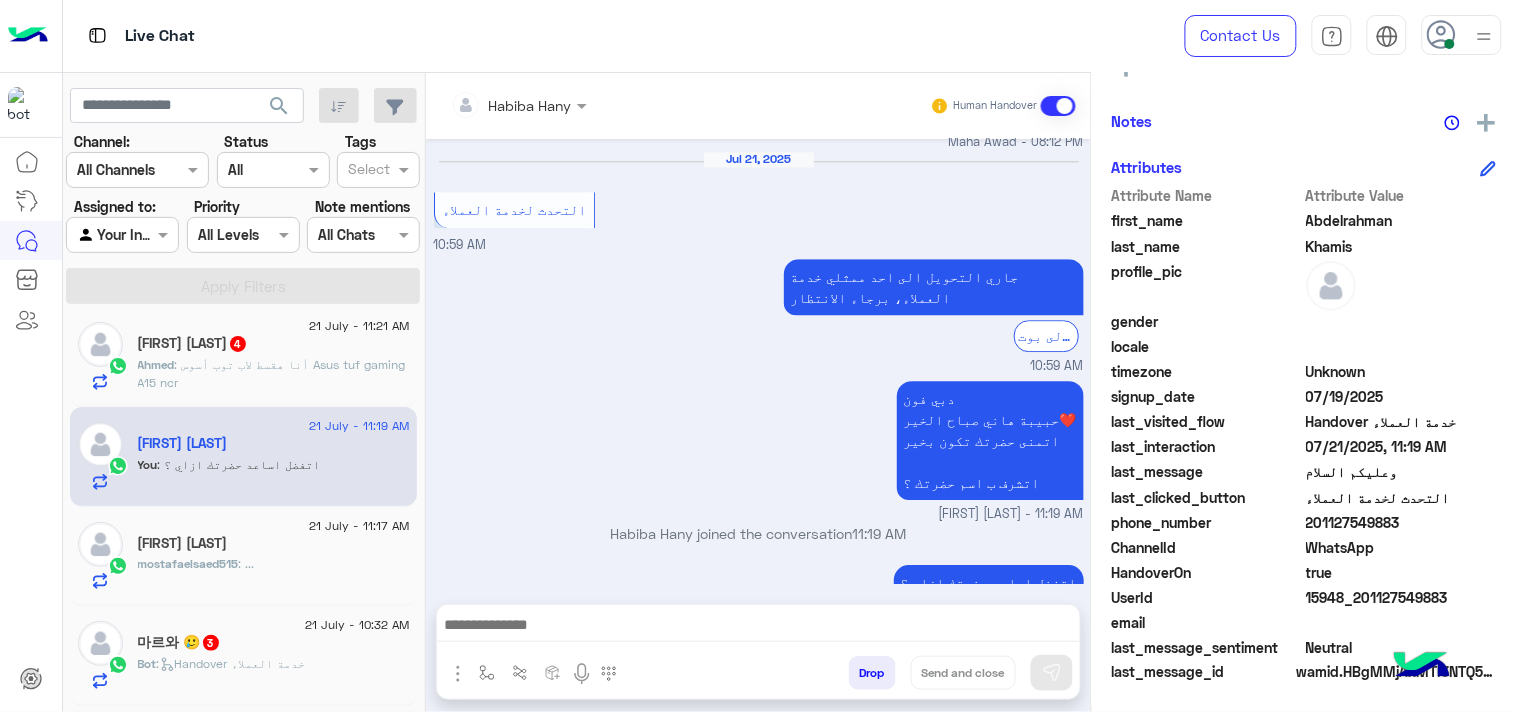 scroll, scrollTop: 0, scrollLeft: 0, axis: both 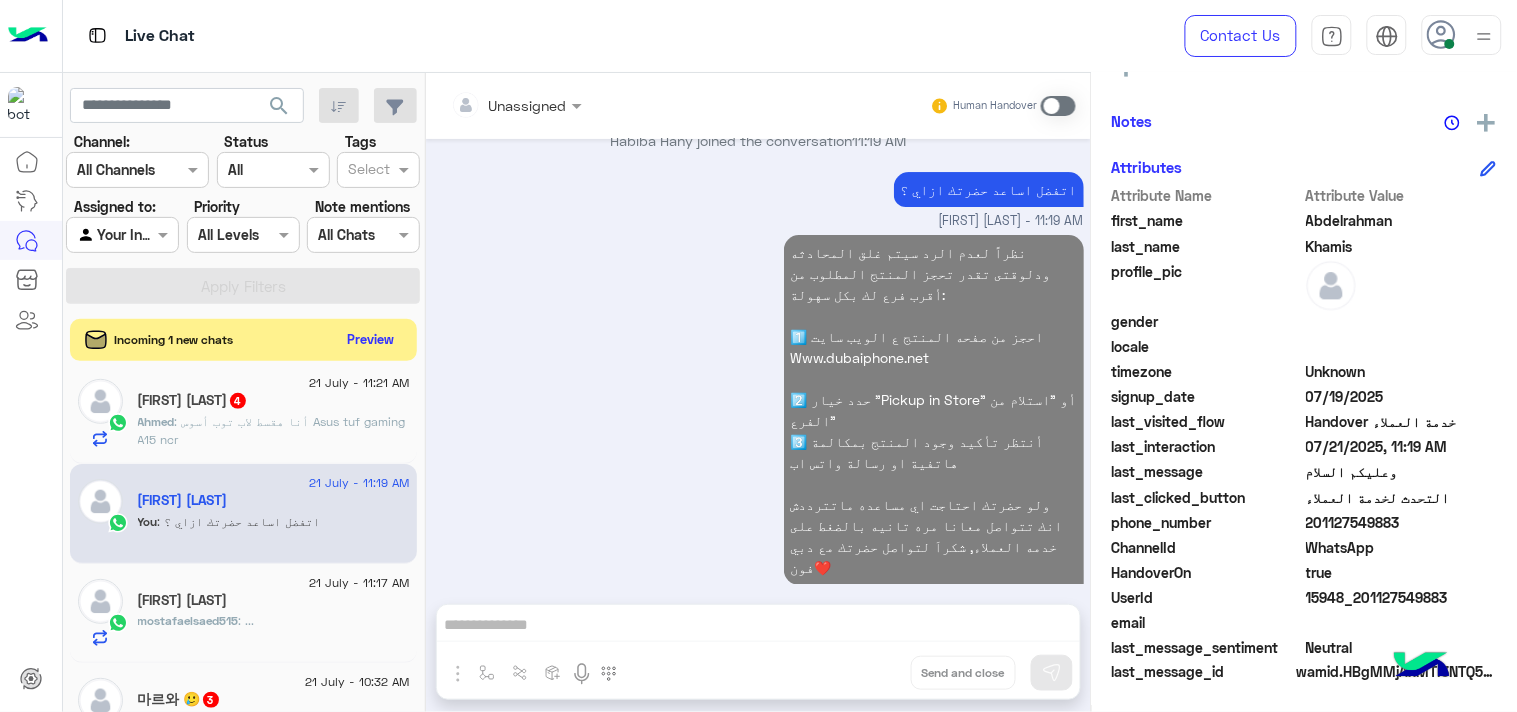 click on "Preview" 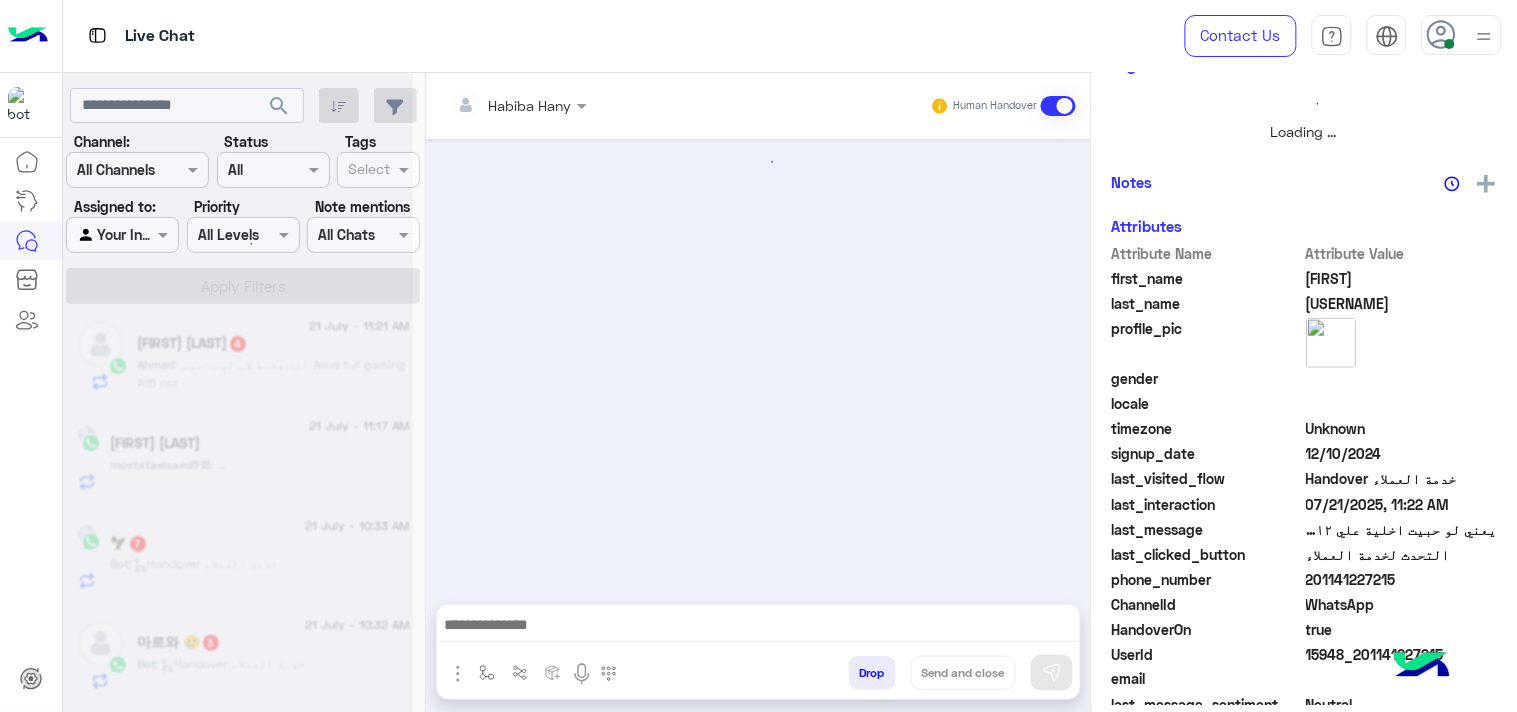 scroll, scrollTop: 446, scrollLeft: 0, axis: vertical 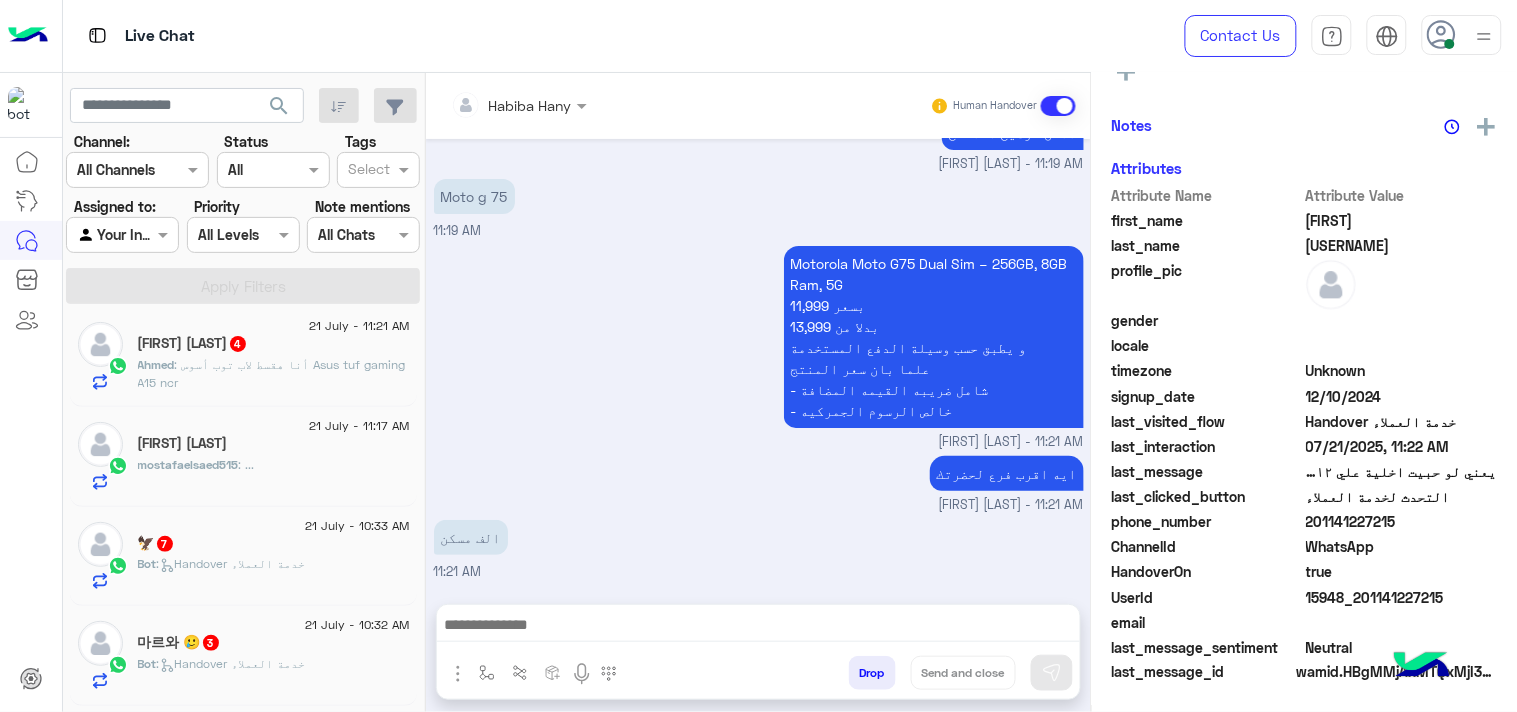 click on ": أنا هقسط لاب توب أسوس Asus tuf gaming A15 ncr" 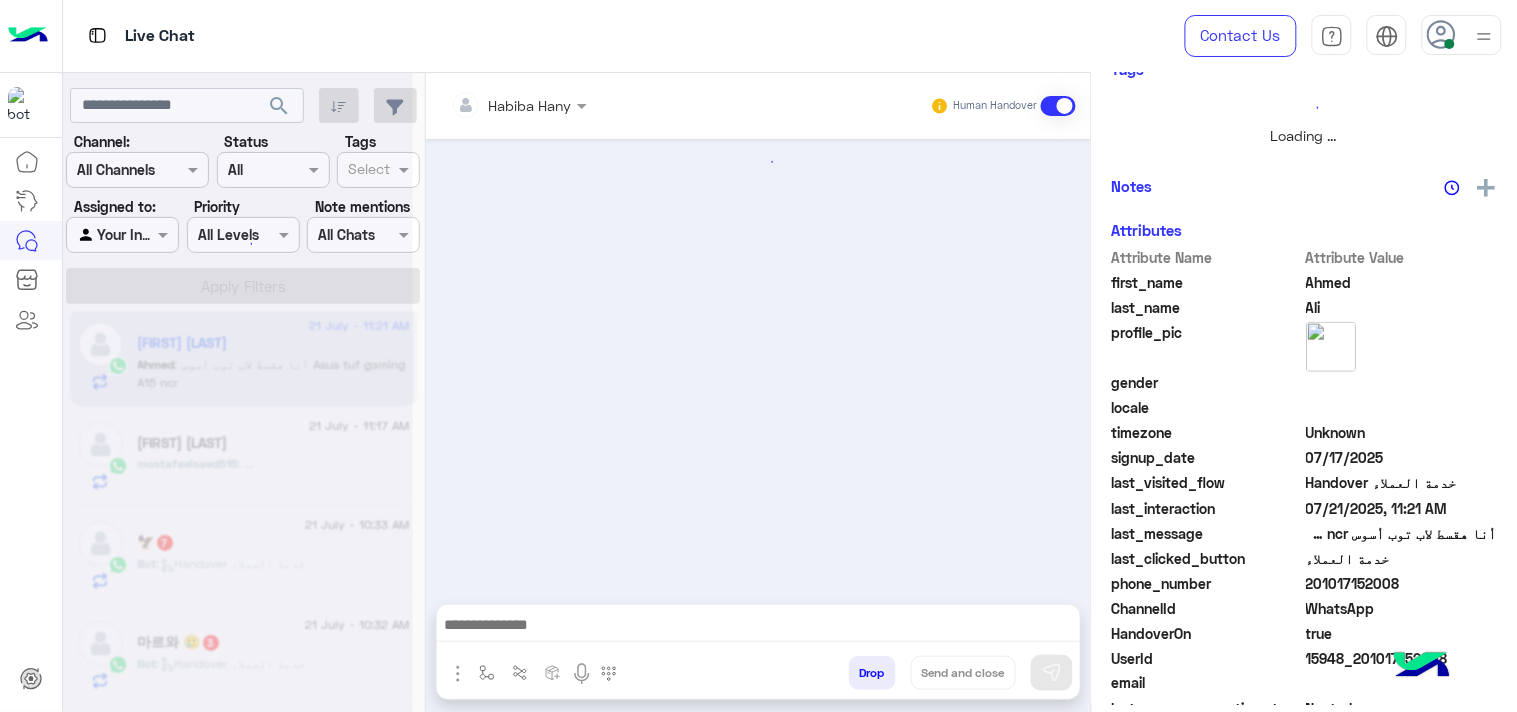 scroll, scrollTop: 446, scrollLeft: 0, axis: vertical 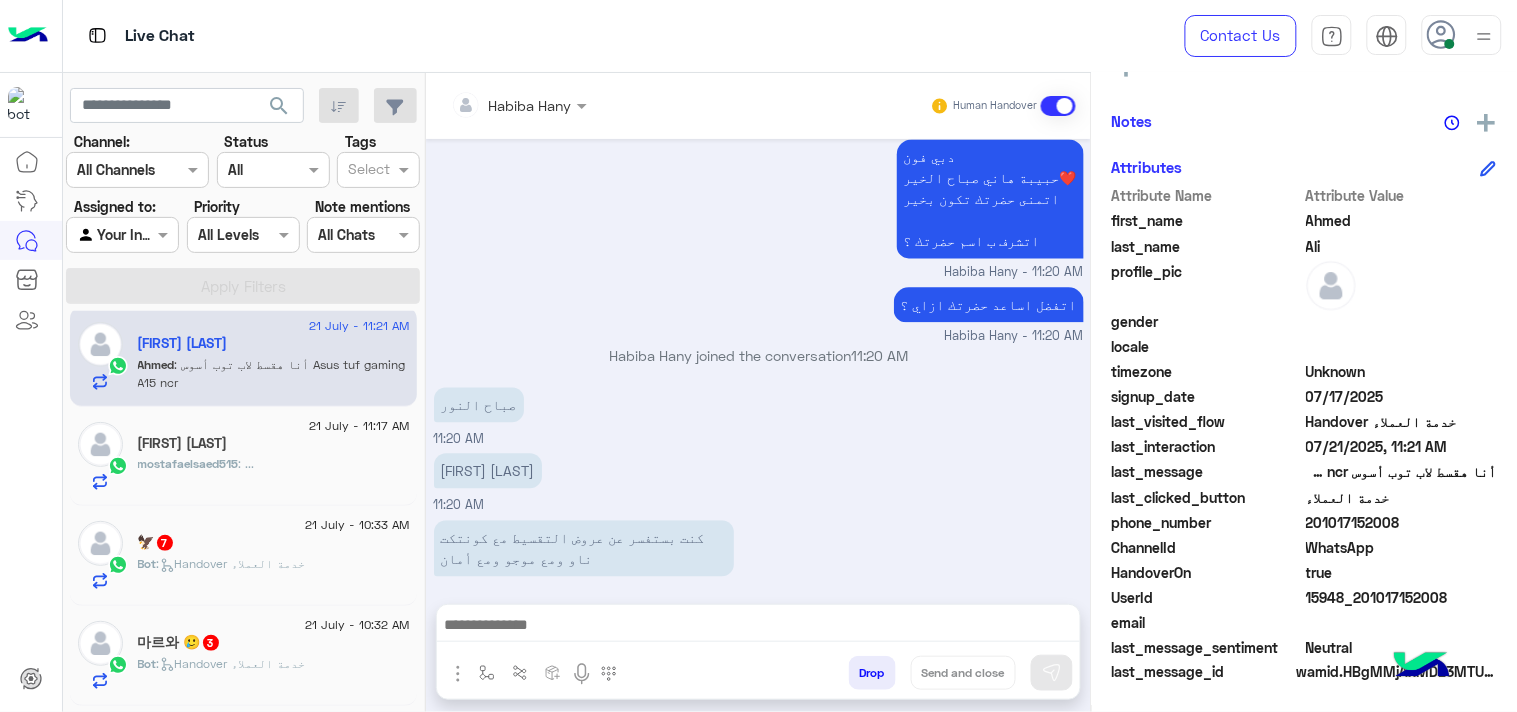 drag, startPoint x: 605, startPoint y: 513, endPoint x: 716, endPoint y: 528, distance: 112.00893 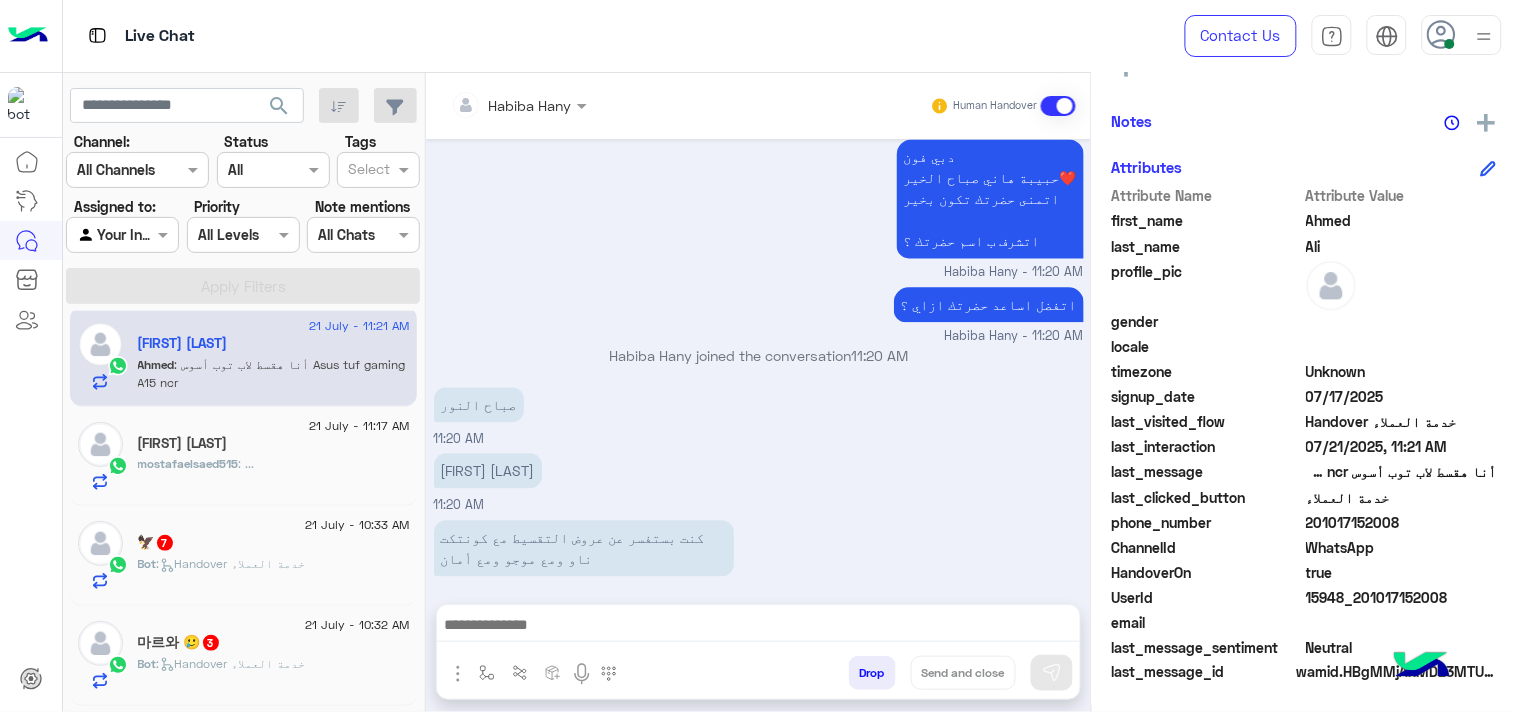click at bounding box center (758, 630) 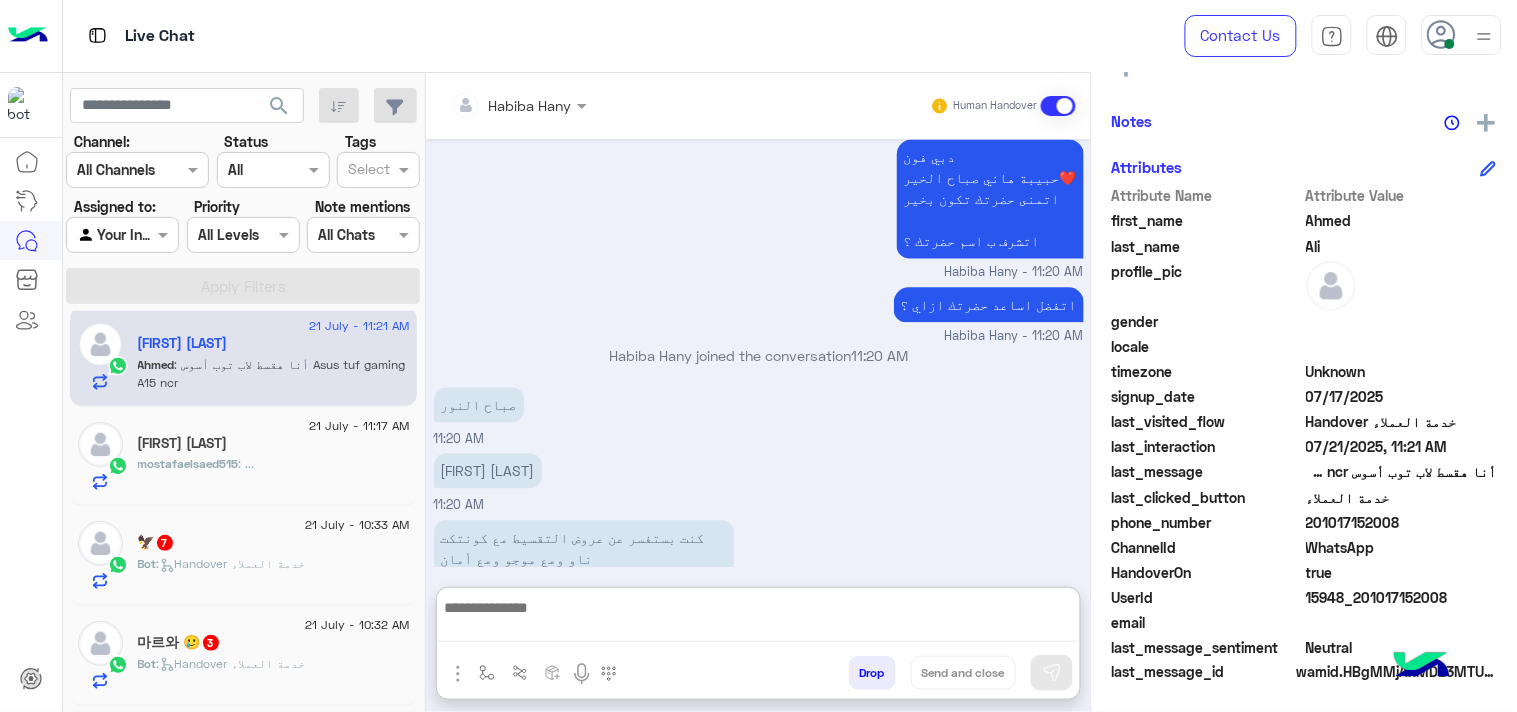 click at bounding box center (758, 618) 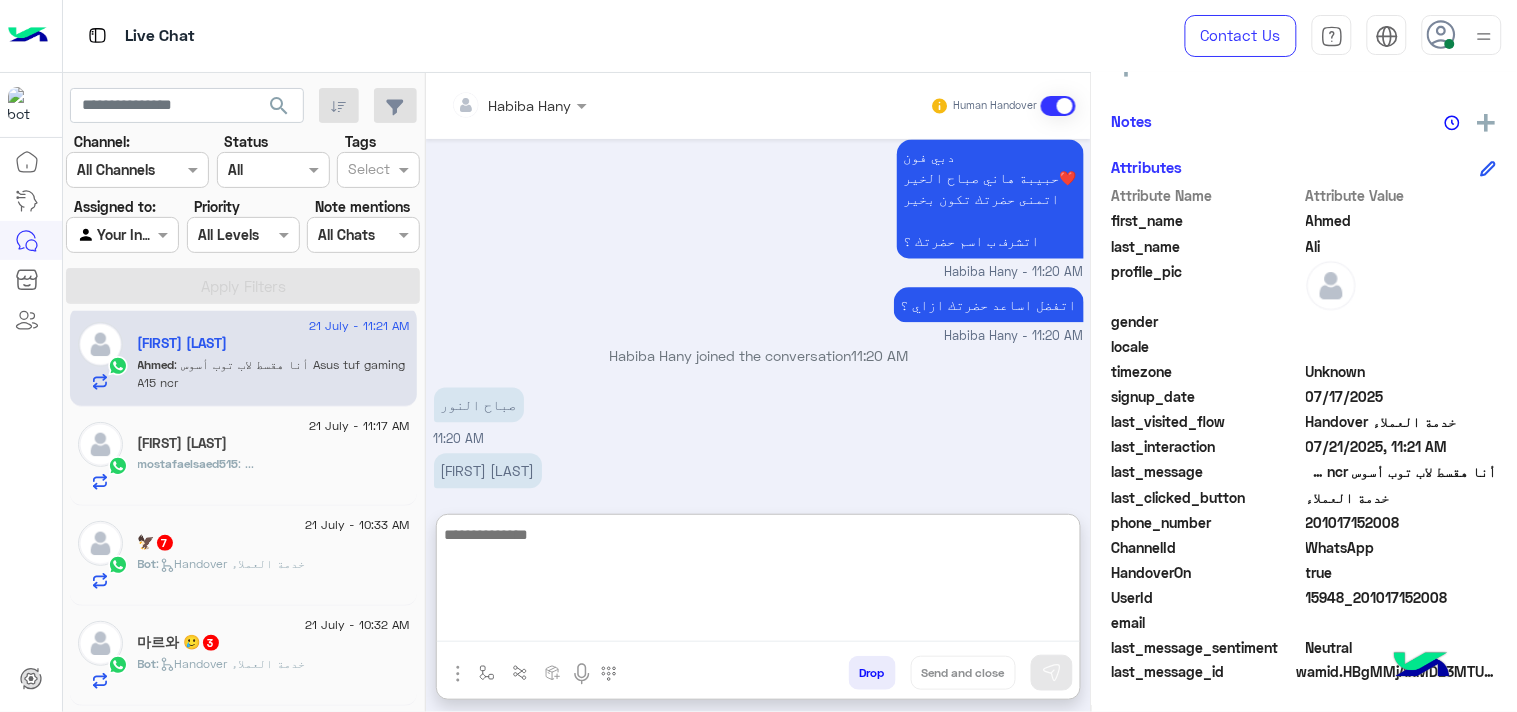 paste on "**********" 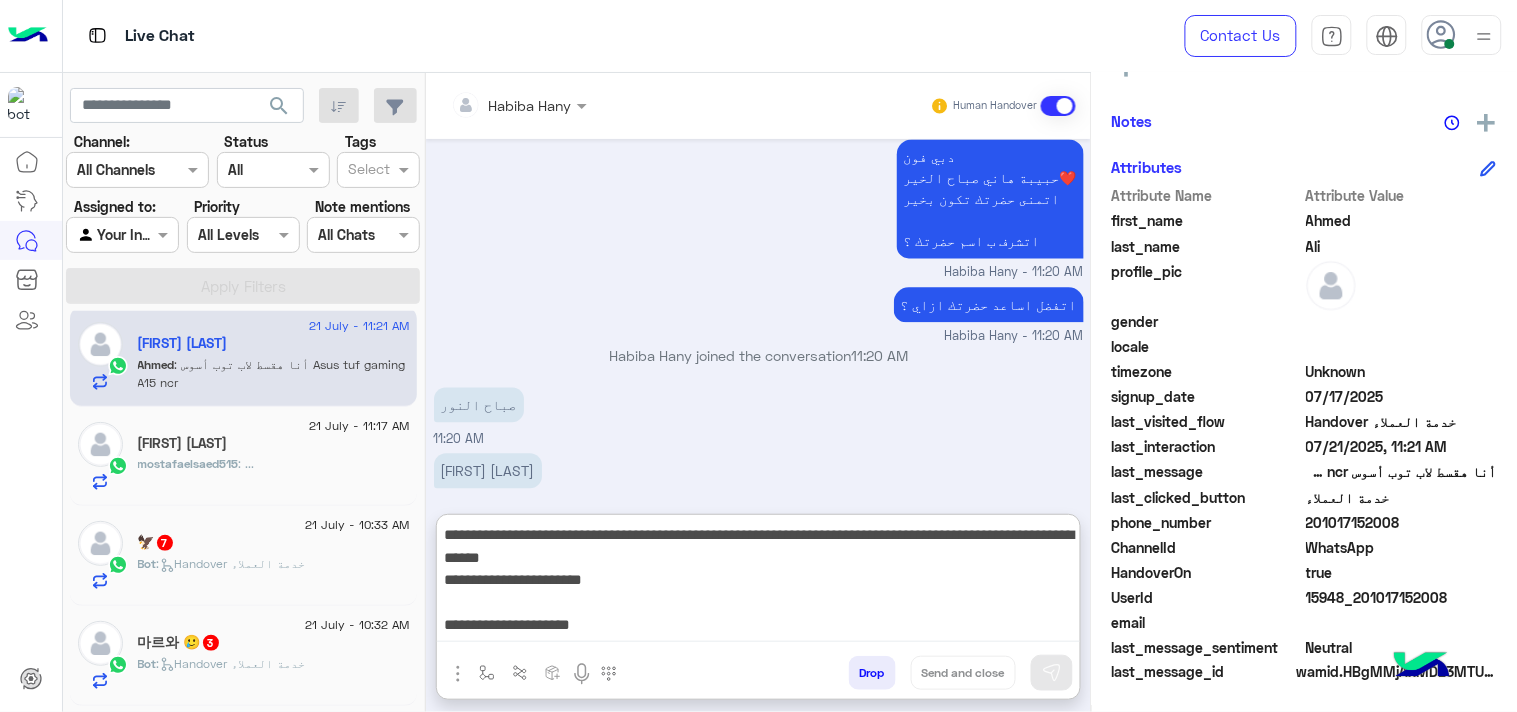 scroll, scrollTop: 38, scrollLeft: 0, axis: vertical 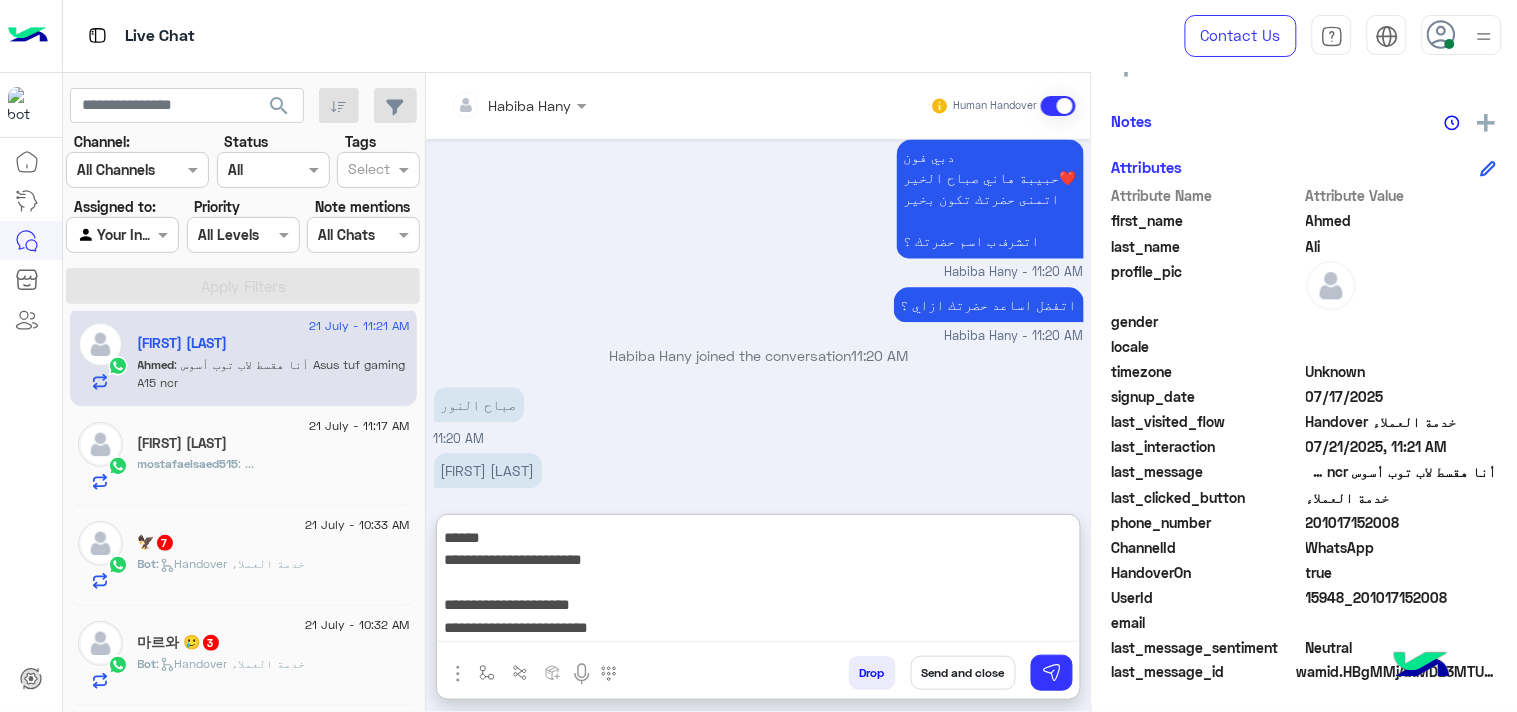 click on "**********" at bounding box center (758, 582) 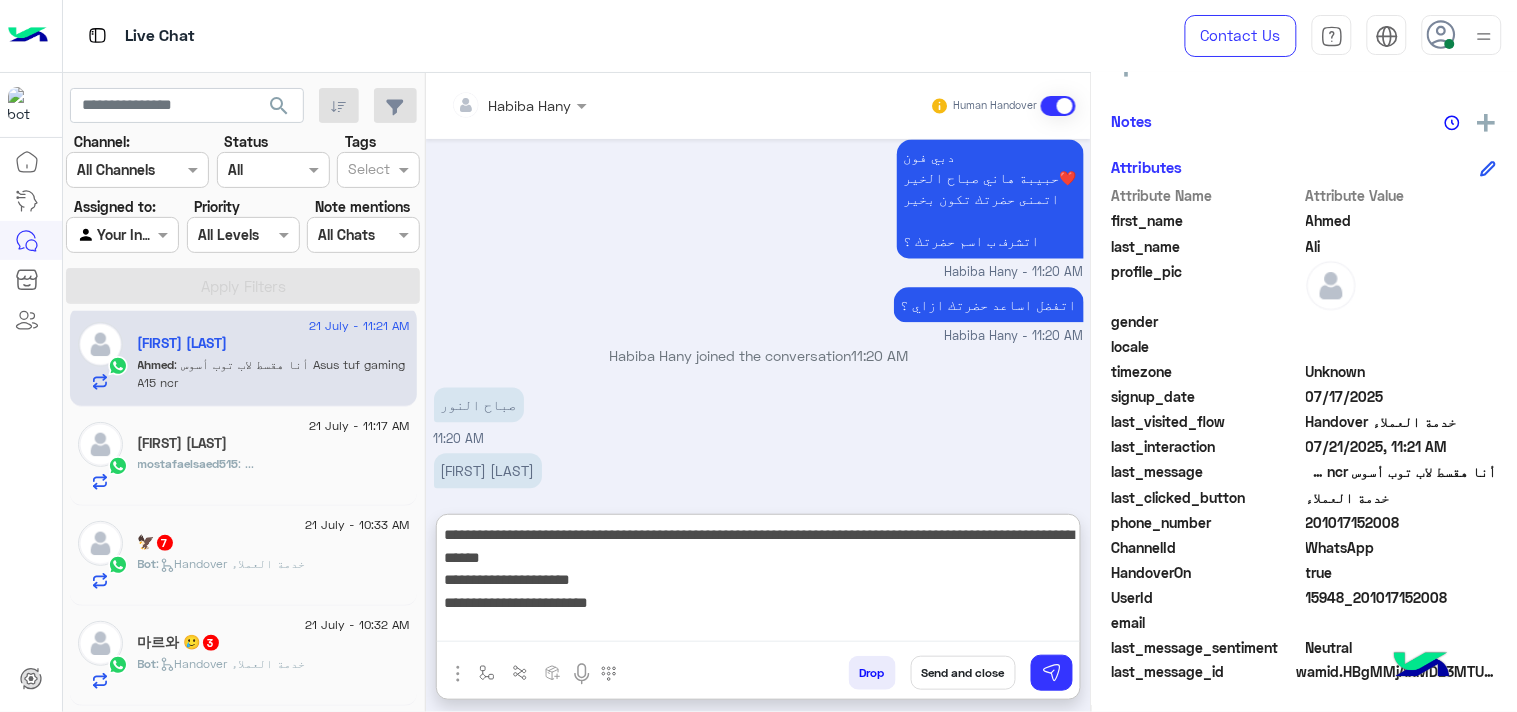 scroll, scrollTop: 0, scrollLeft: 0, axis: both 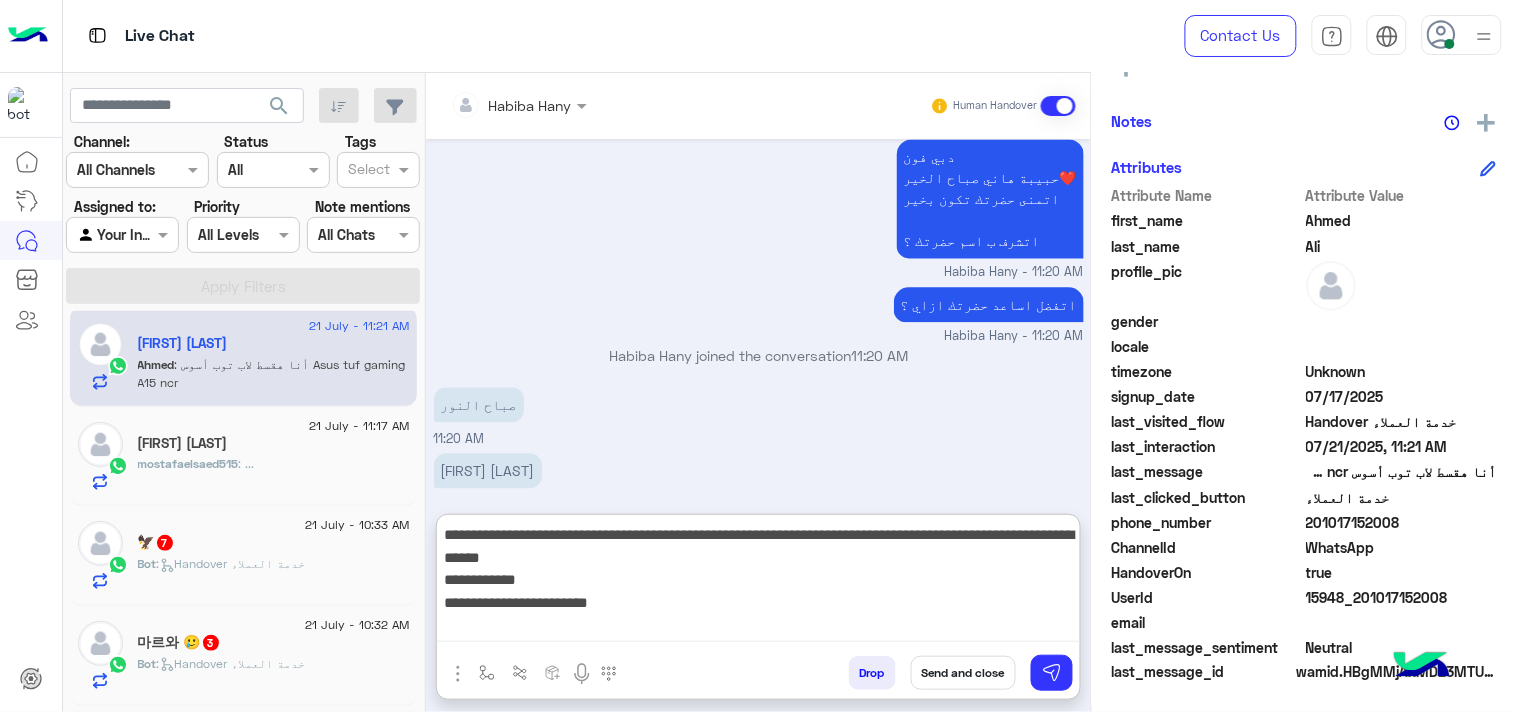 drag, startPoint x: 494, startPoint y: 606, endPoint x: 678, endPoint y: 604, distance: 184.01086 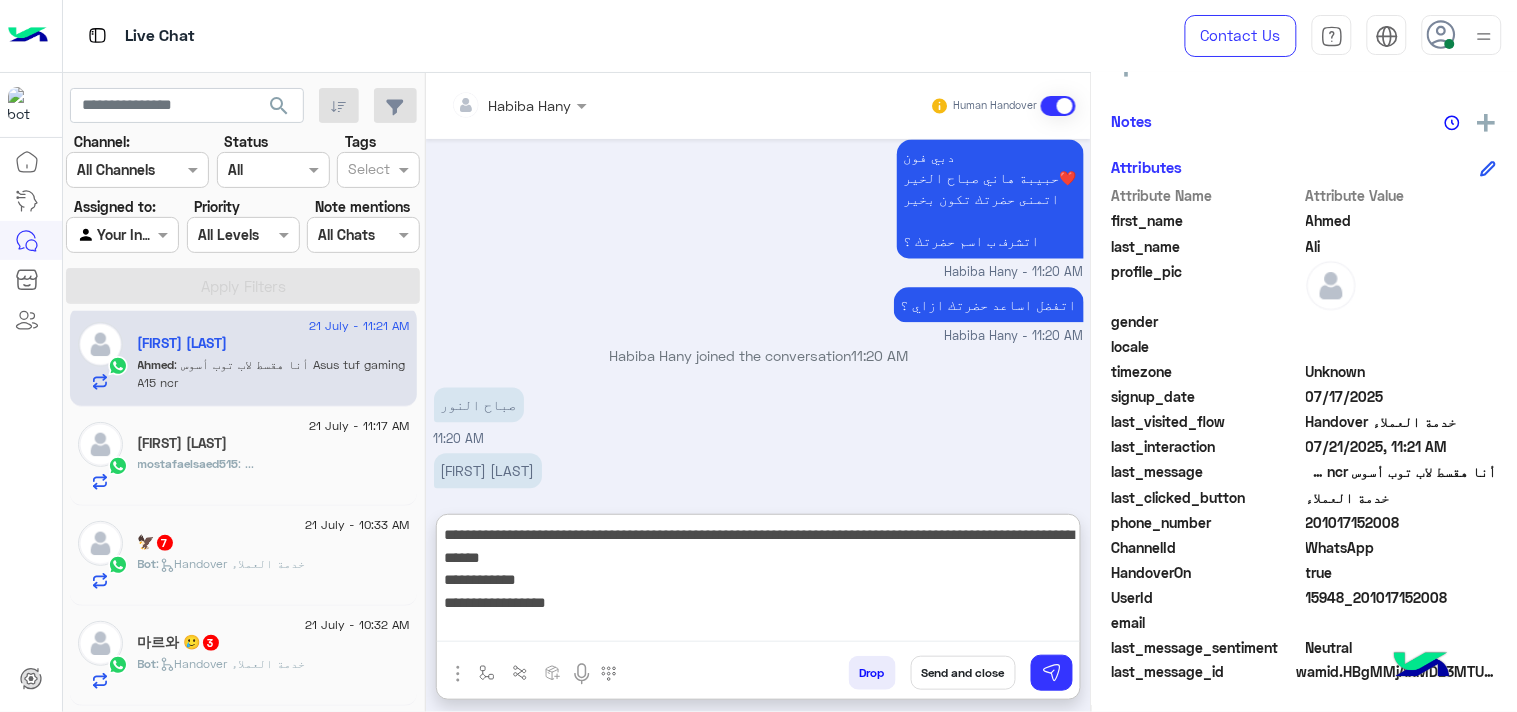 paste on "**********" 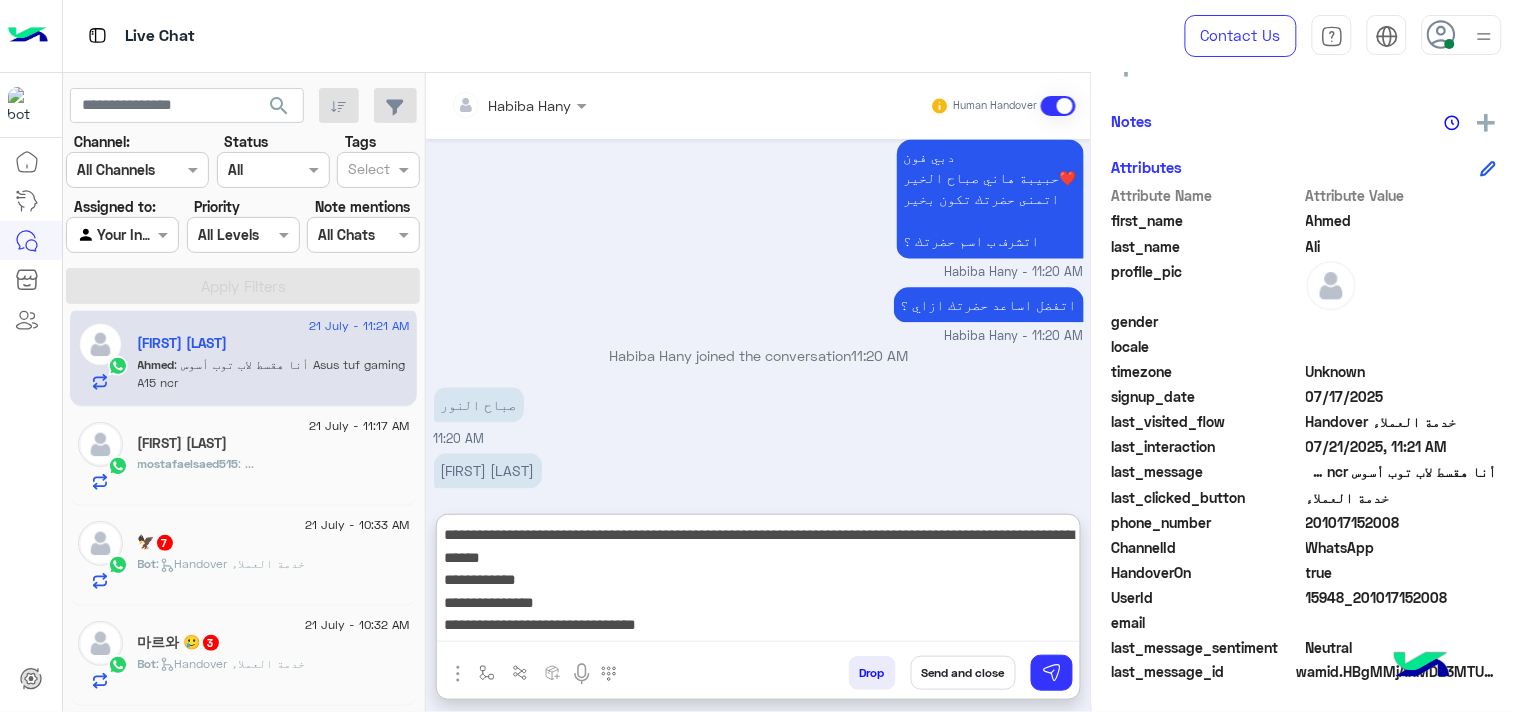 scroll, scrollTop: 61, scrollLeft: 0, axis: vertical 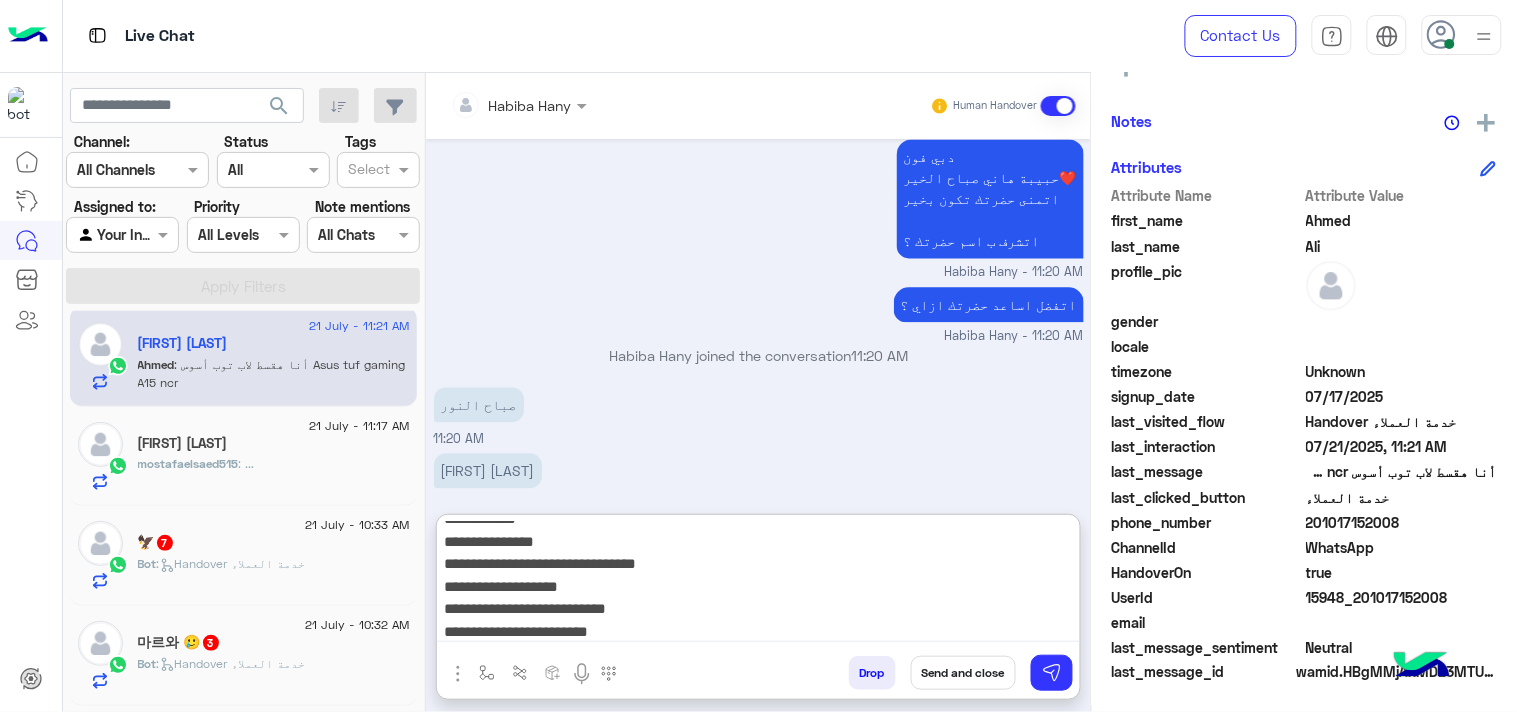 type on "**********" 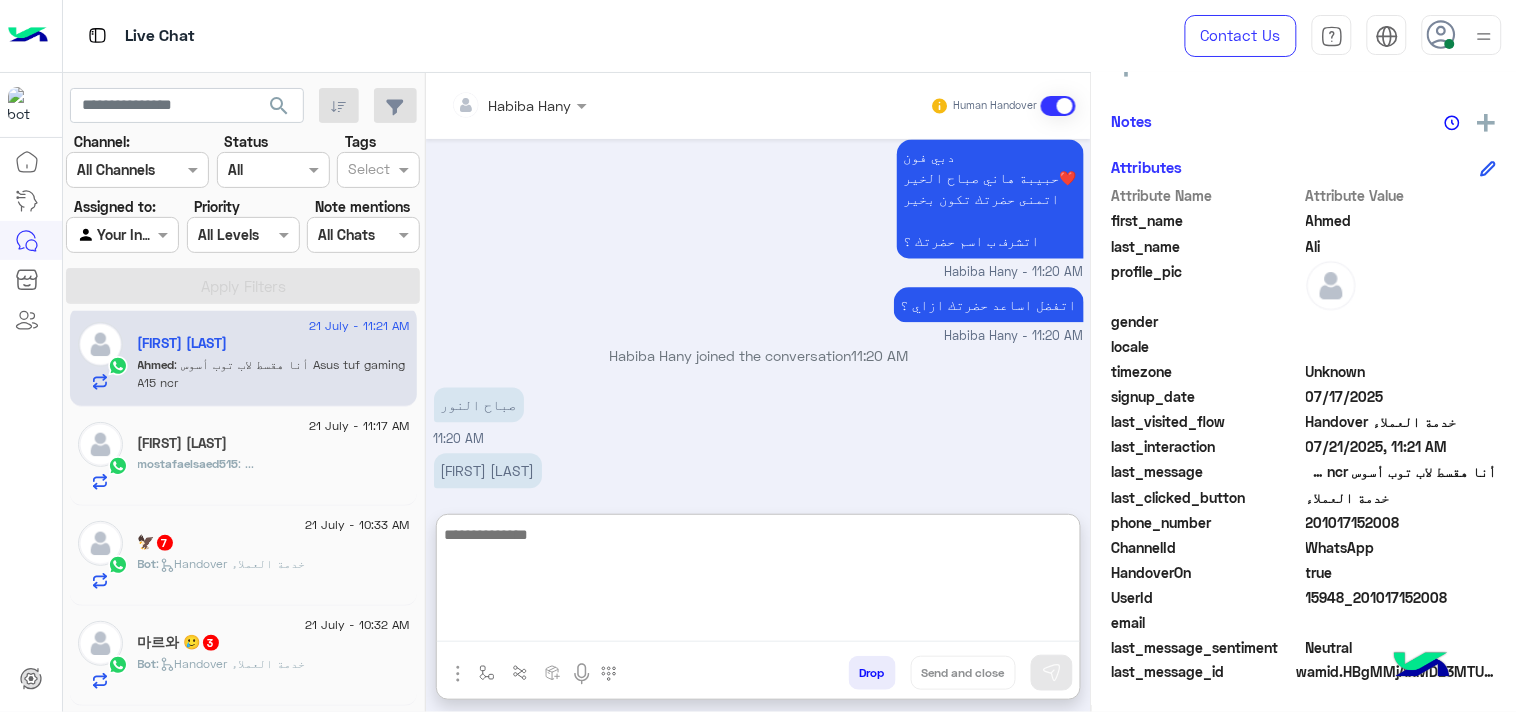 scroll, scrollTop: 3354, scrollLeft: 0, axis: vertical 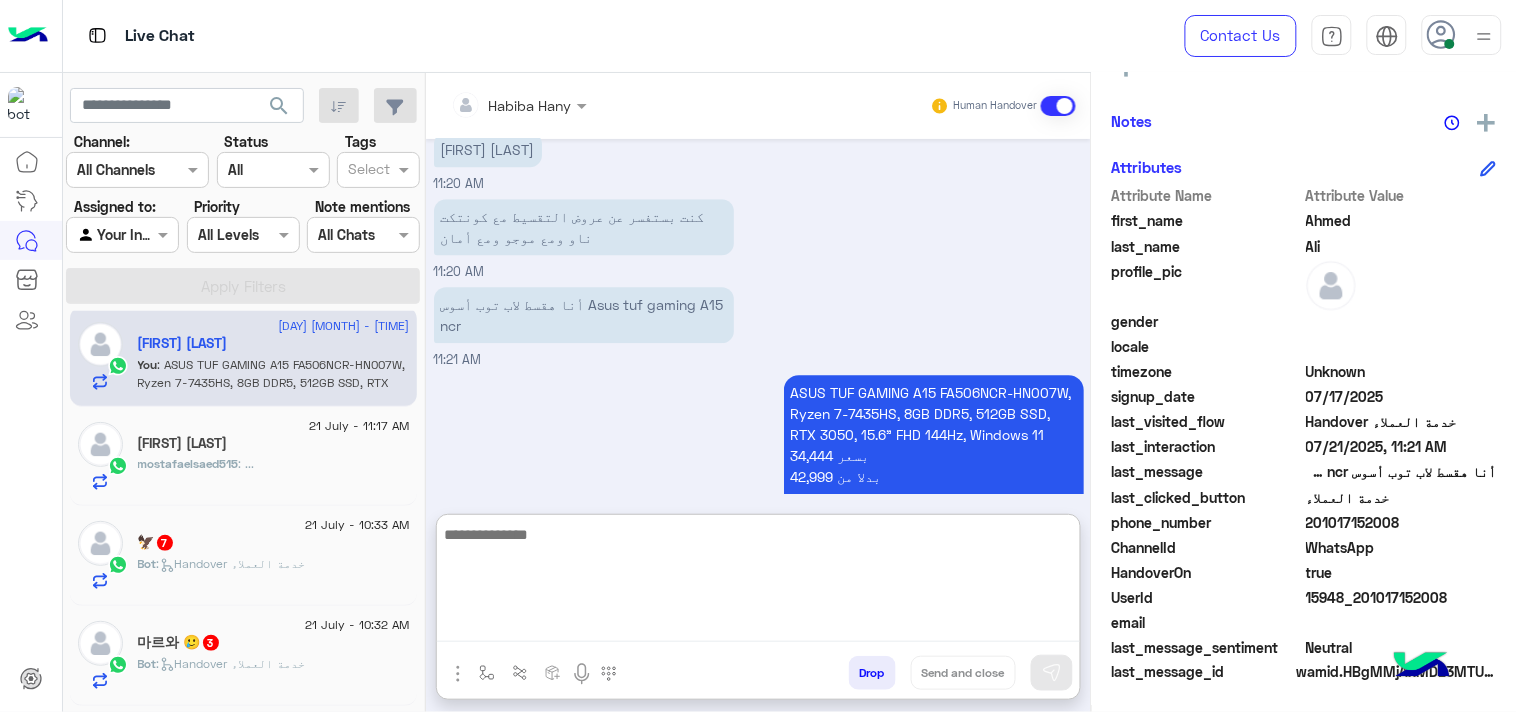 paste on "**********" 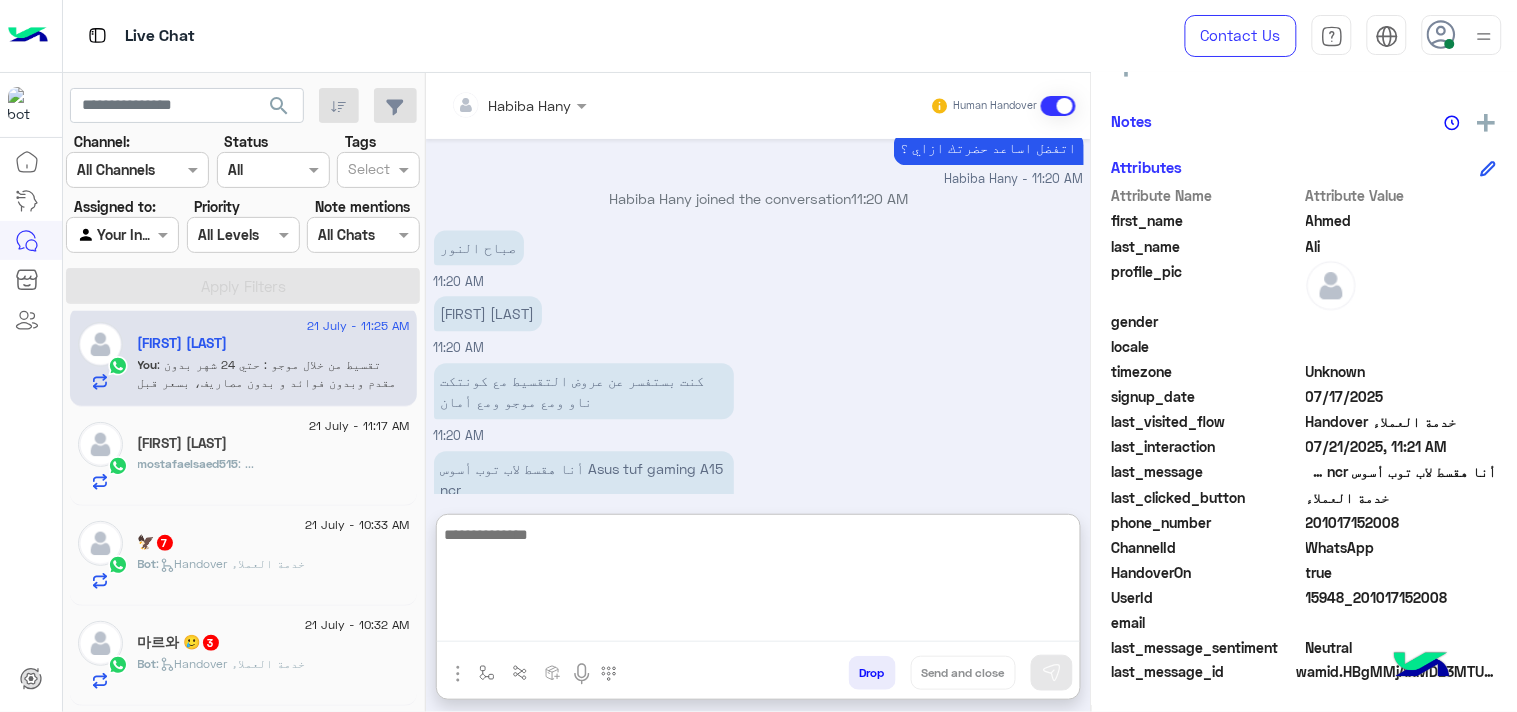 scroll, scrollTop: 3523, scrollLeft: 0, axis: vertical 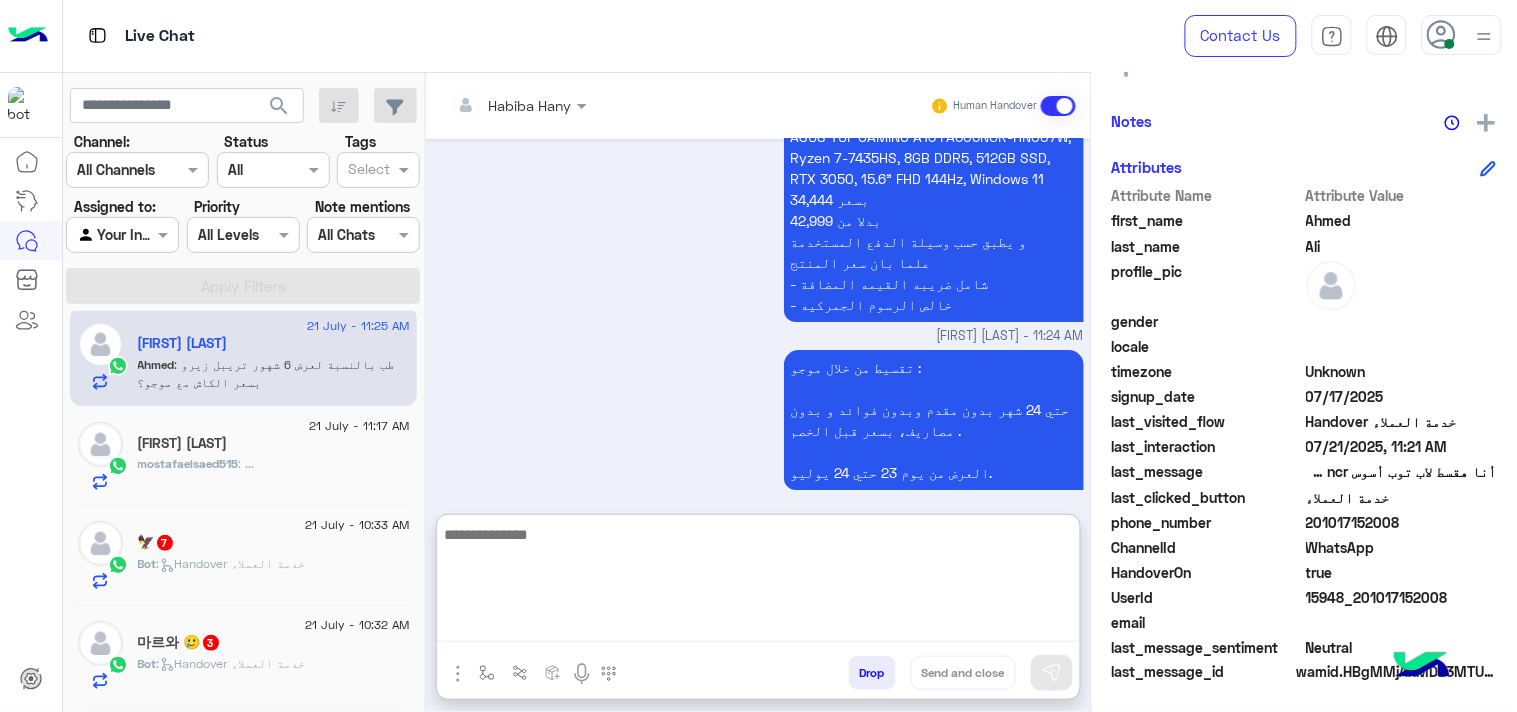 paste on "**********" 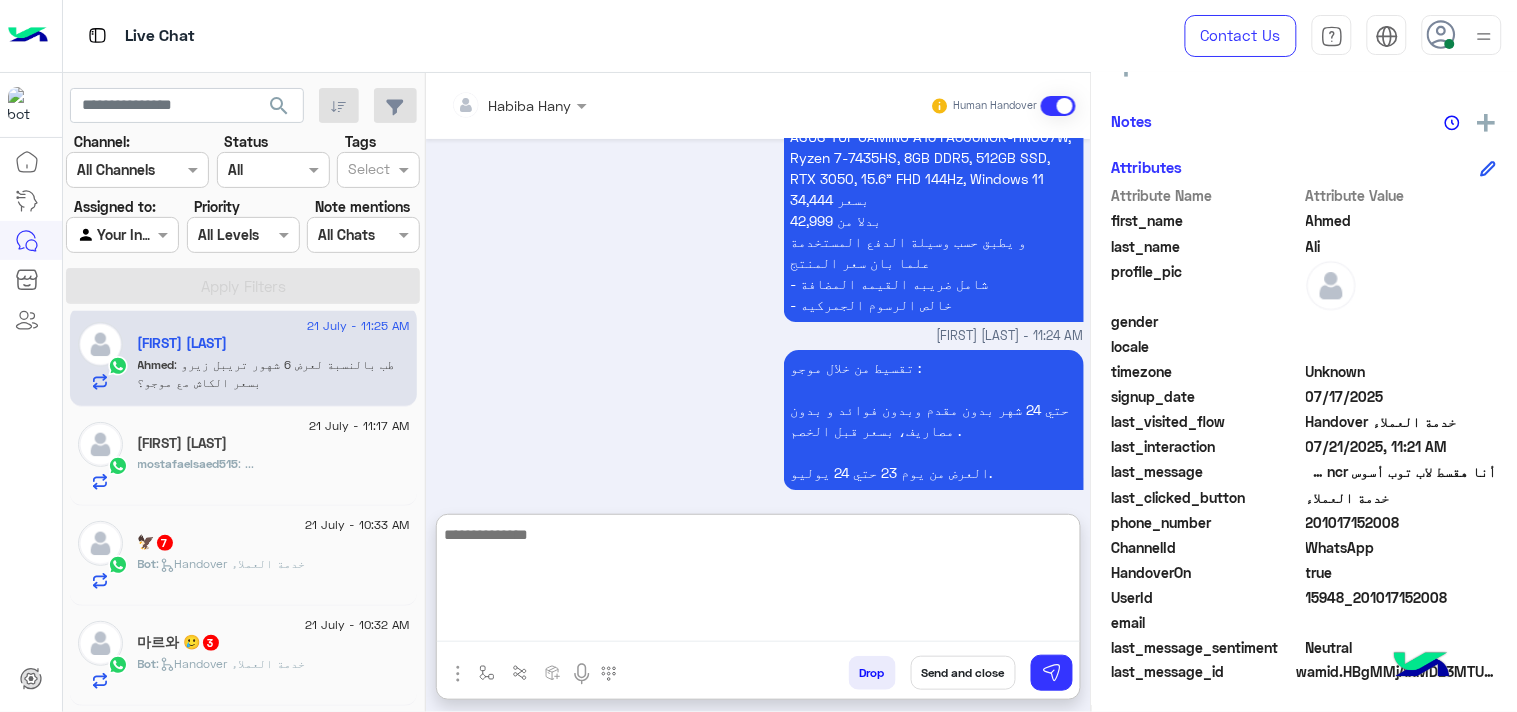 scroll, scrollTop: 3715, scrollLeft: 0, axis: vertical 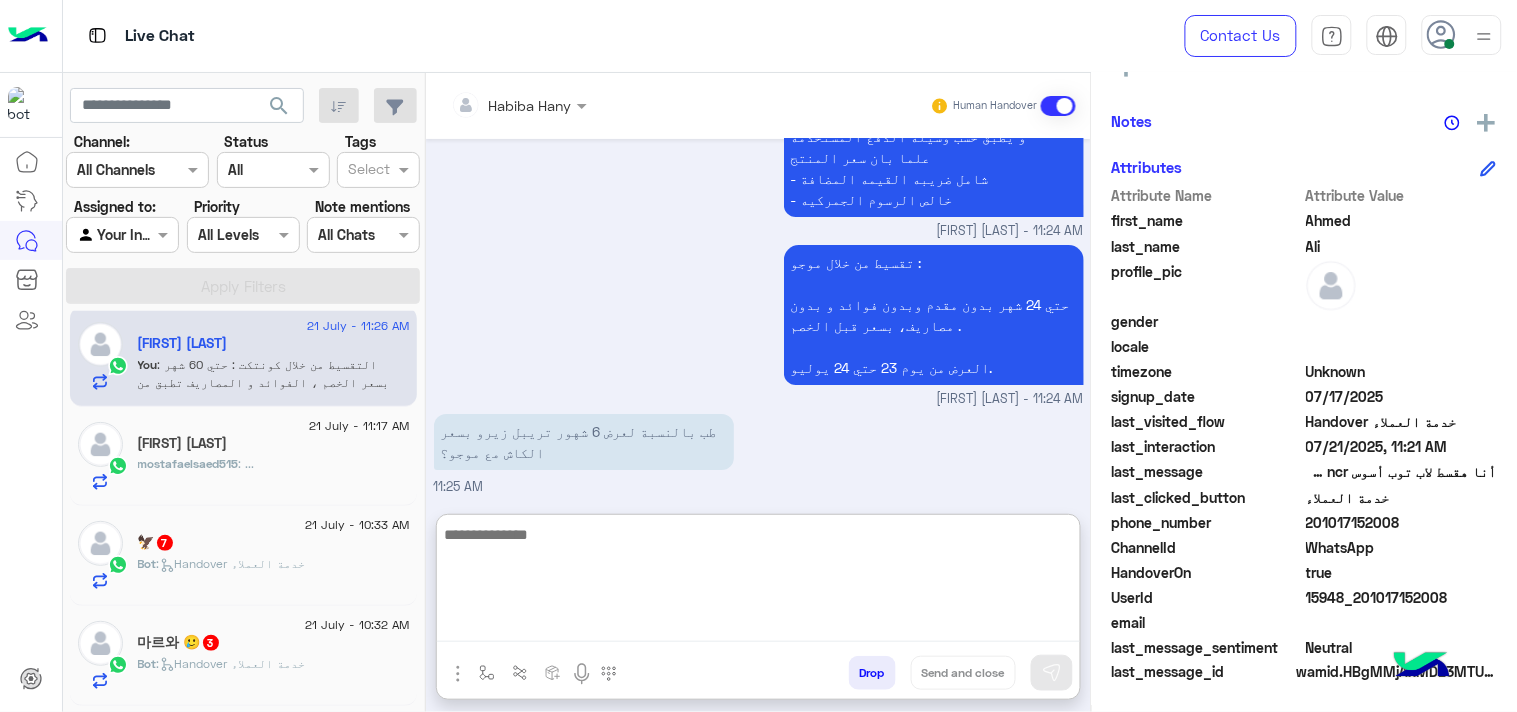 paste 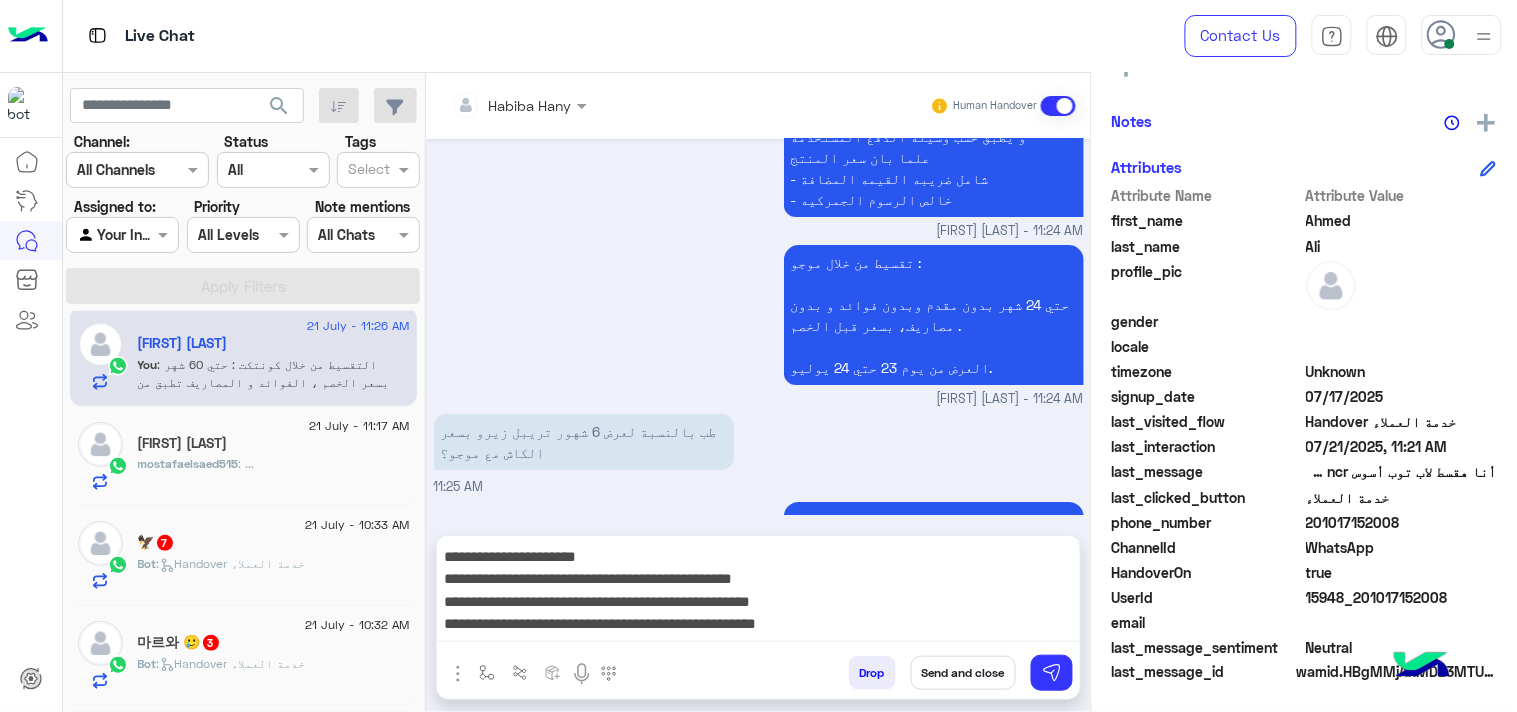 scroll, scrollTop: 3625, scrollLeft: 0, axis: vertical 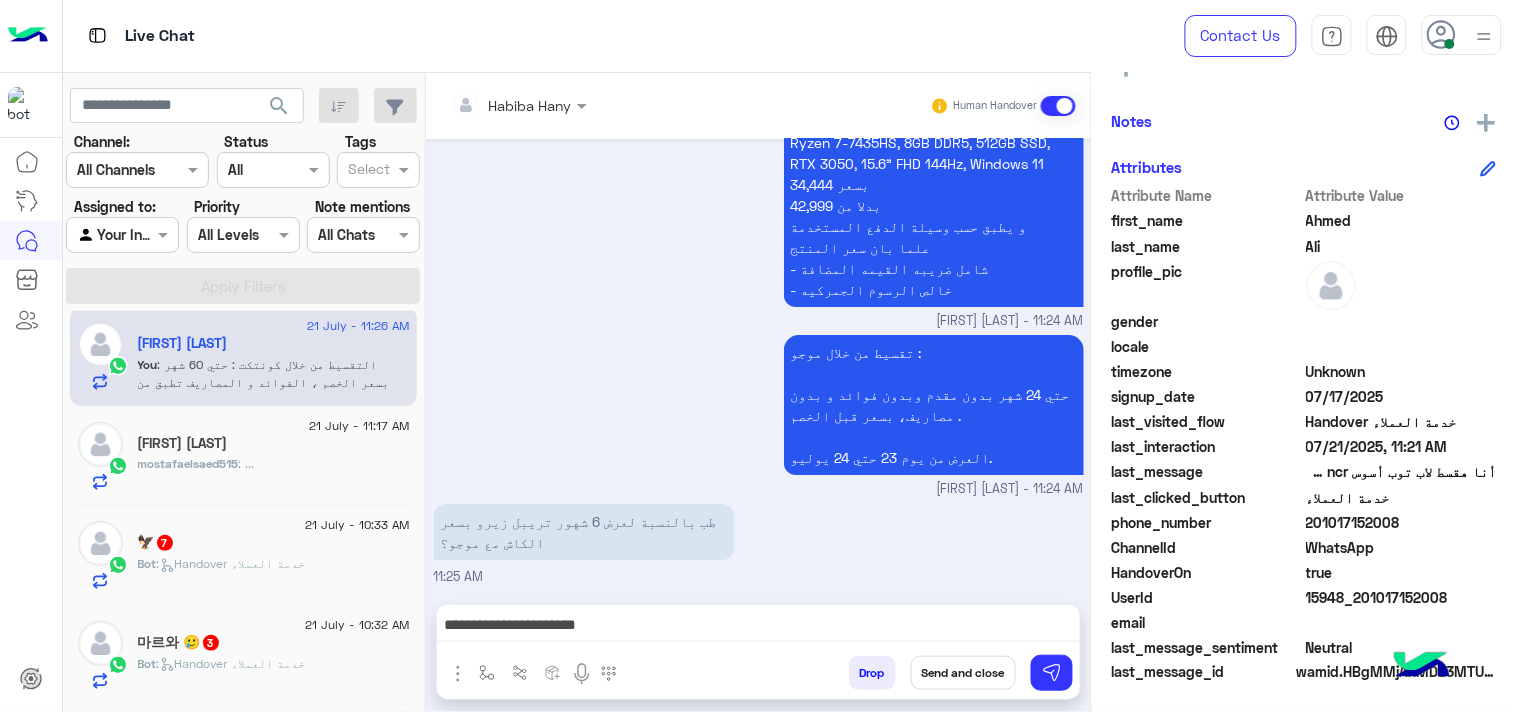 click on "طب بالنسبة لعرض 6 شهور تريبل زيرو بسعر الكاش مع موجو؟   11:25 AM" at bounding box center (759, 543) 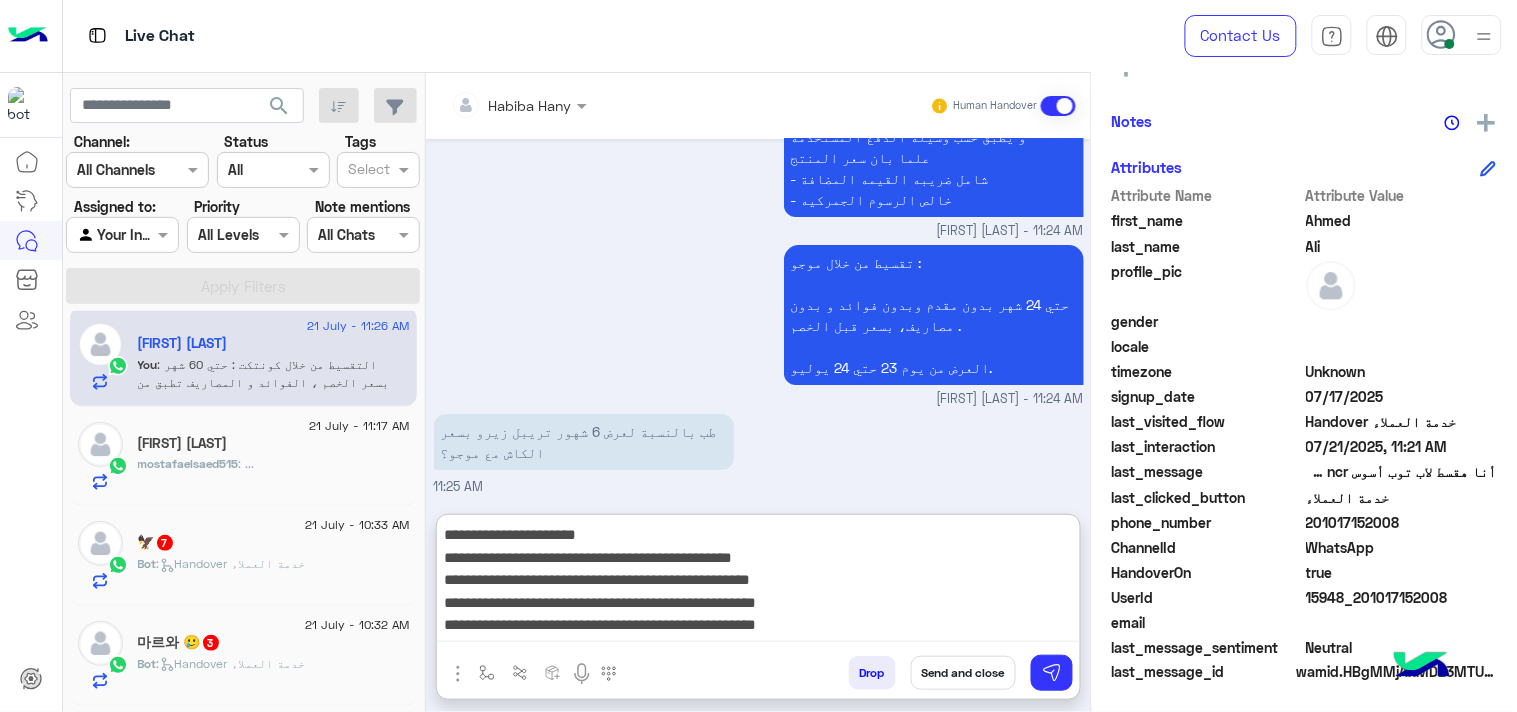 scroll, scrollTop: 3715, scrollLeft: 0, axis: vertical 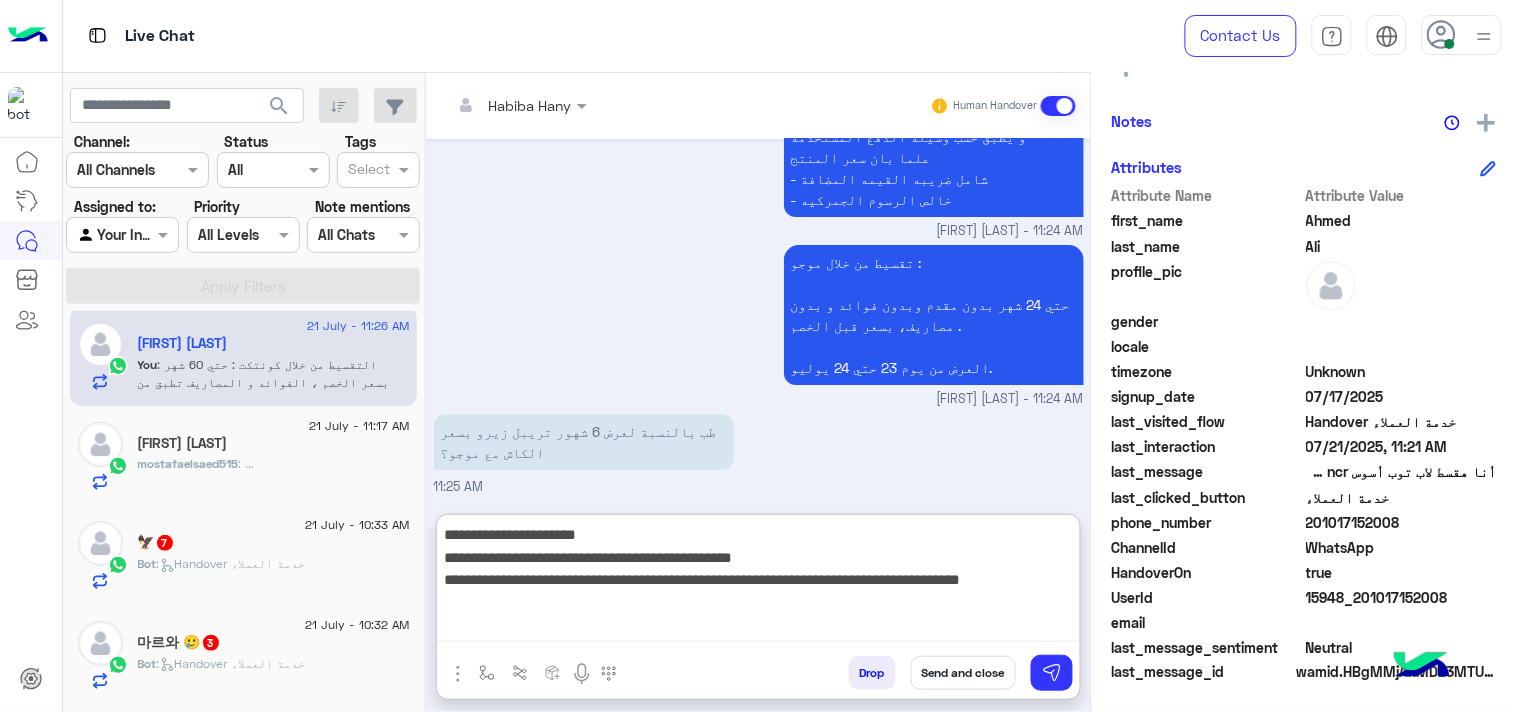 click on "**********" at bounding box center [758, 582] 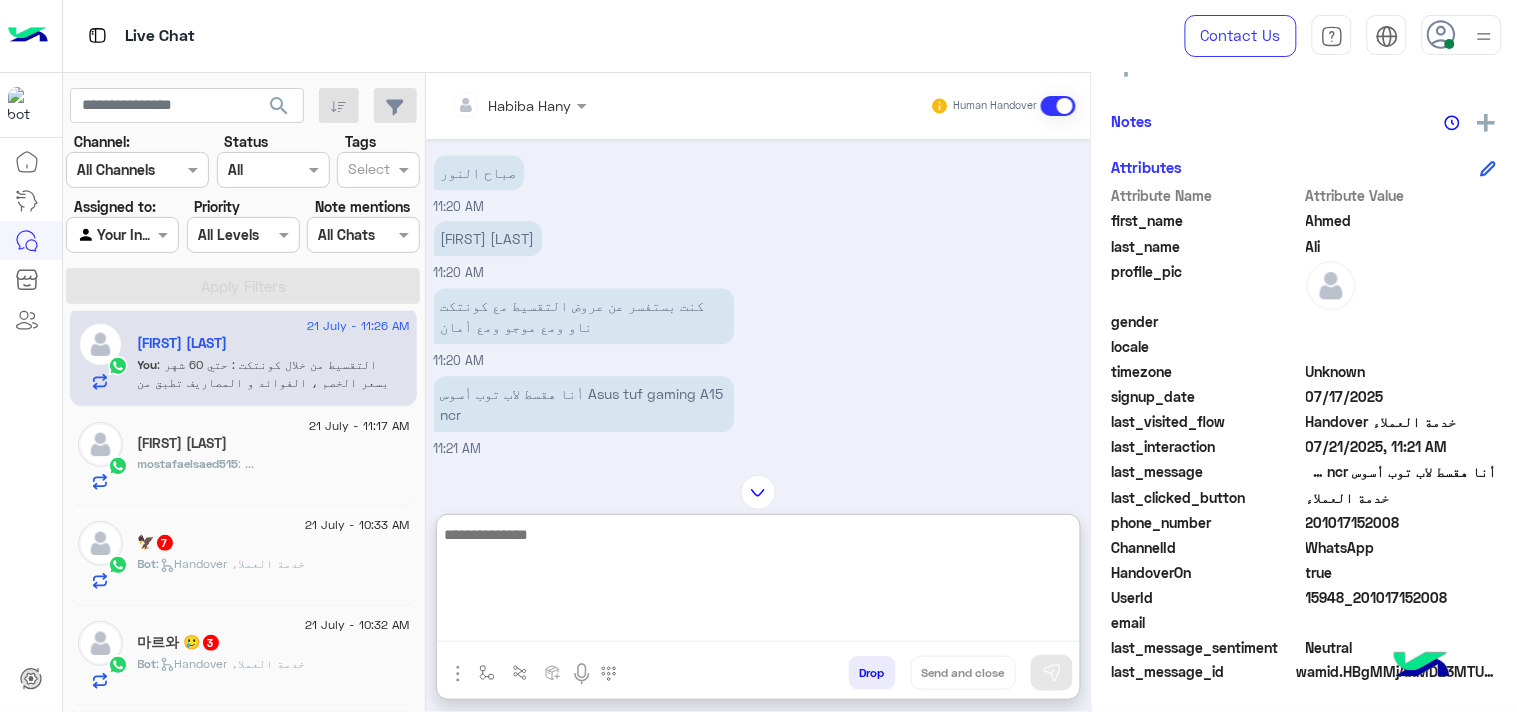 scroll, scrollTop: 3821, scrollLeft: 0, axis: vertical 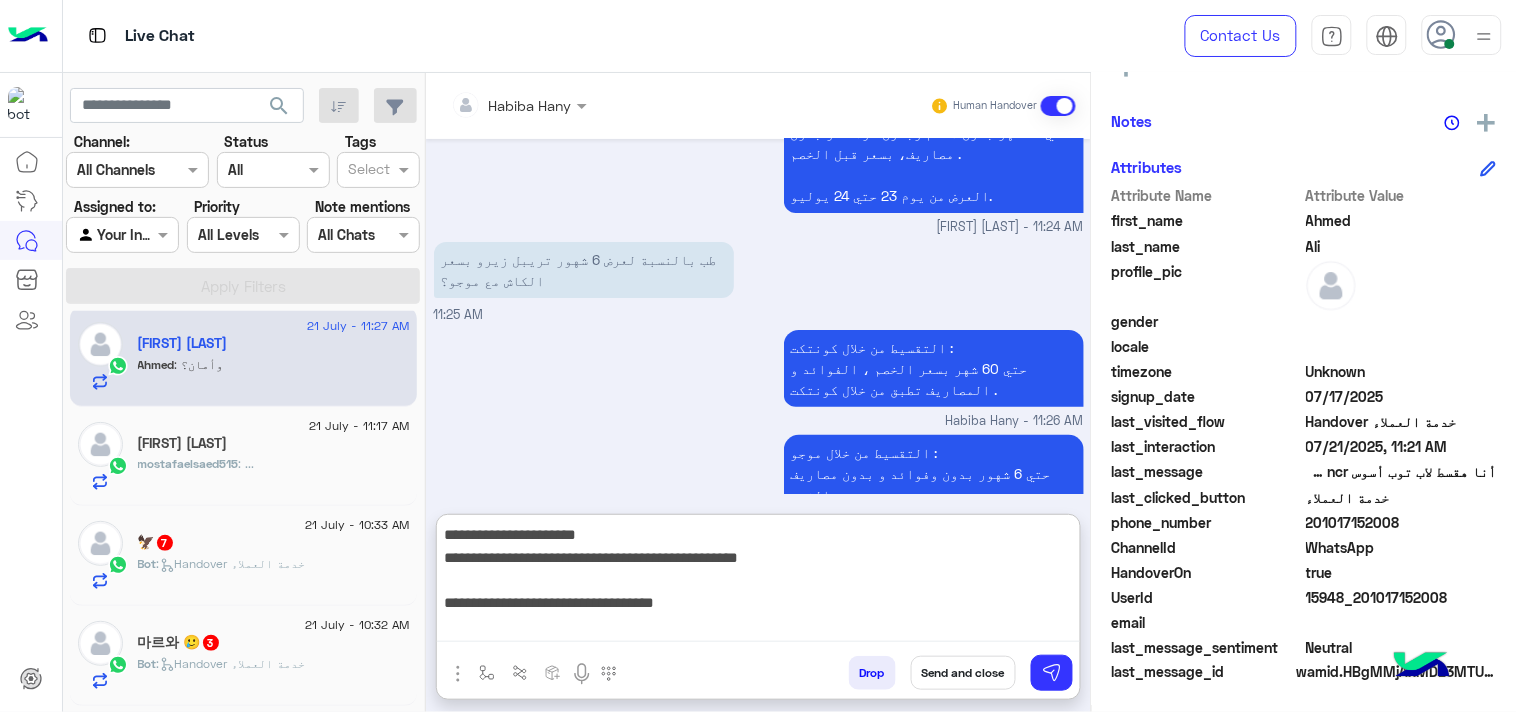 type on "**********" 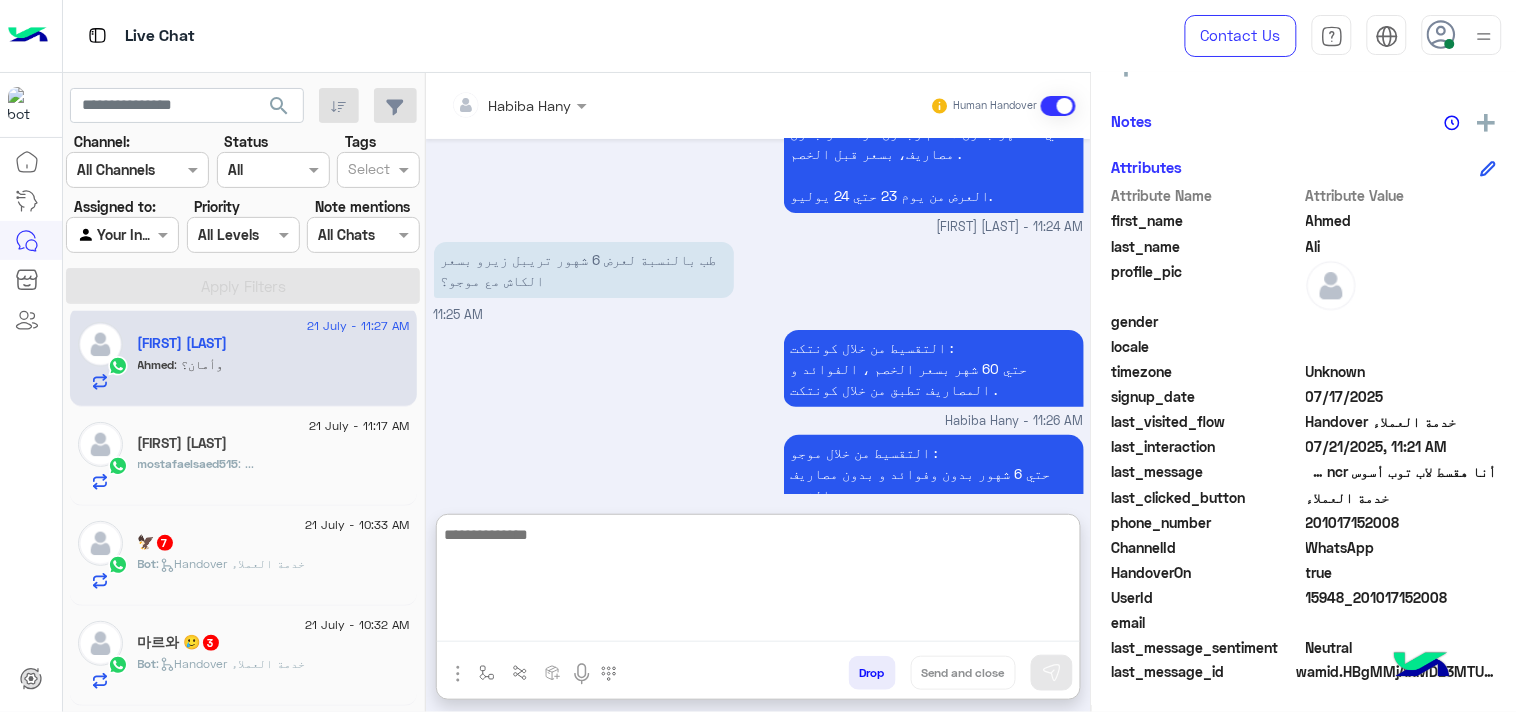 scroll, scrollTop: 4035, scrollLeft: 0, axis: vertical 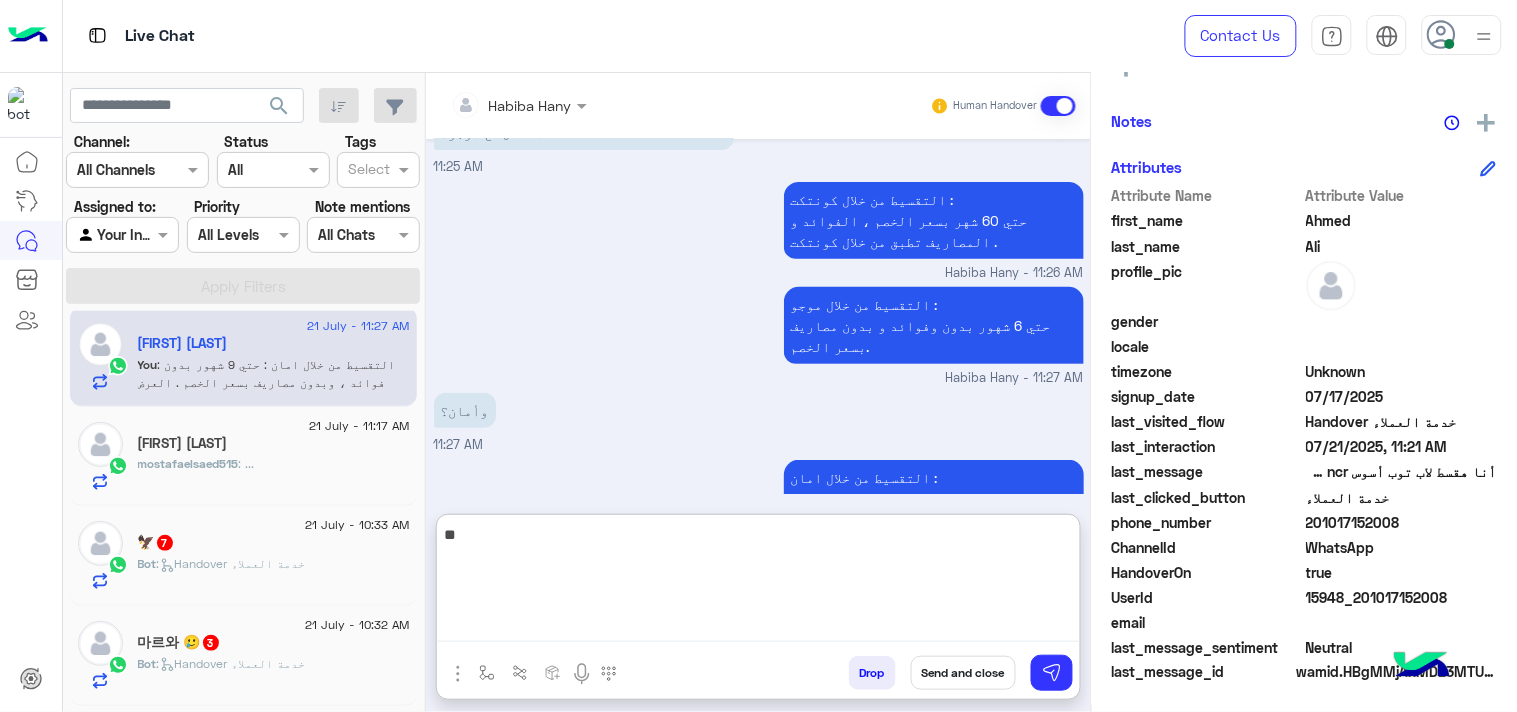 type on "*" 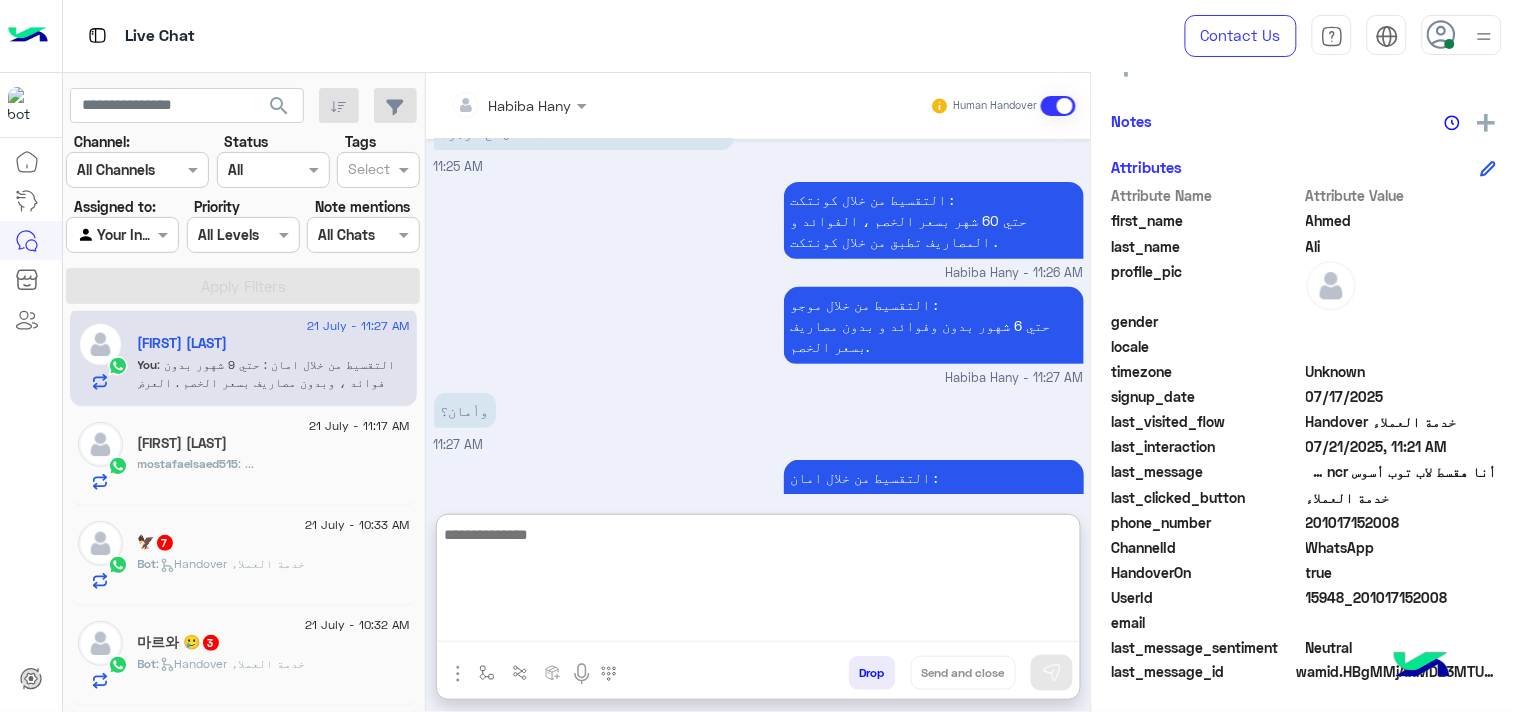 click on "search" 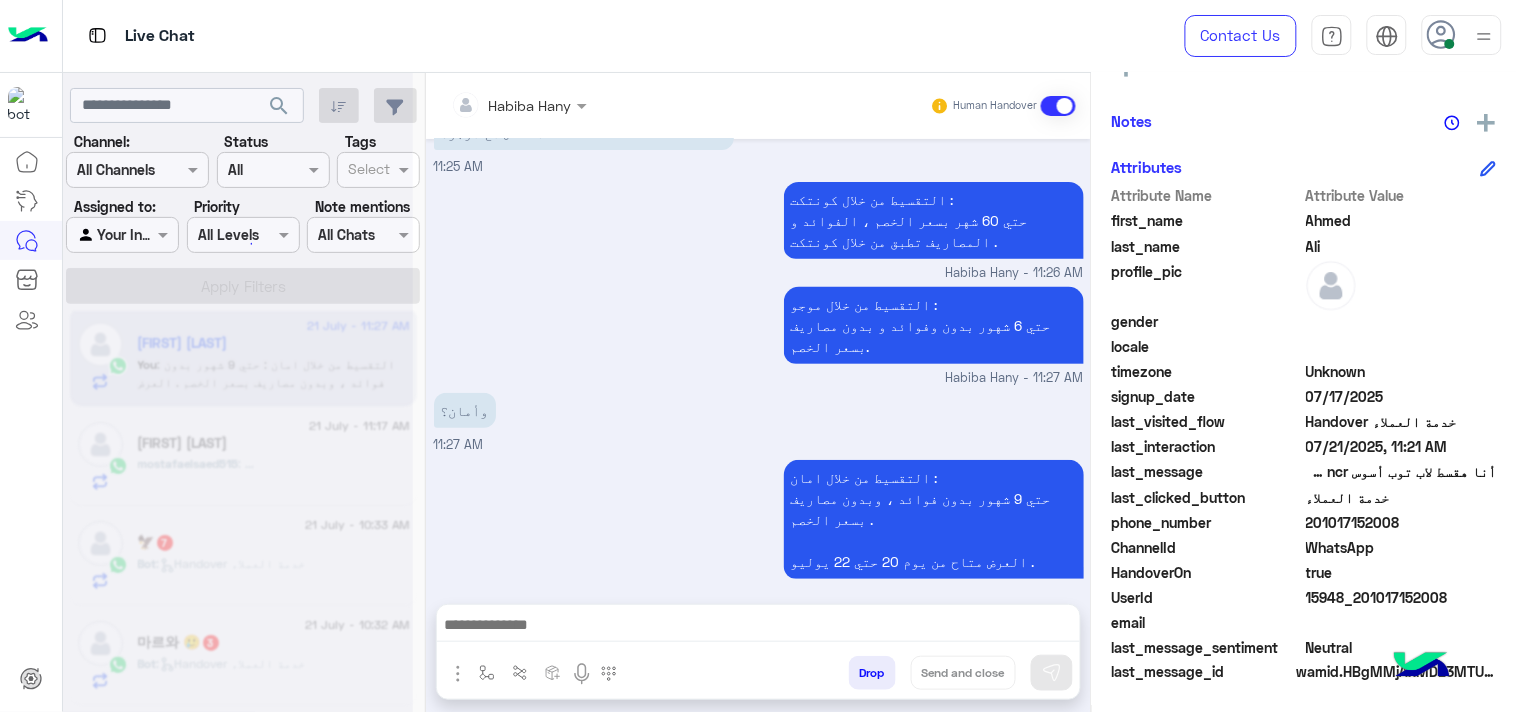 scroll, scrollTop: 3945, scrollLeft: 0, axis: vertical 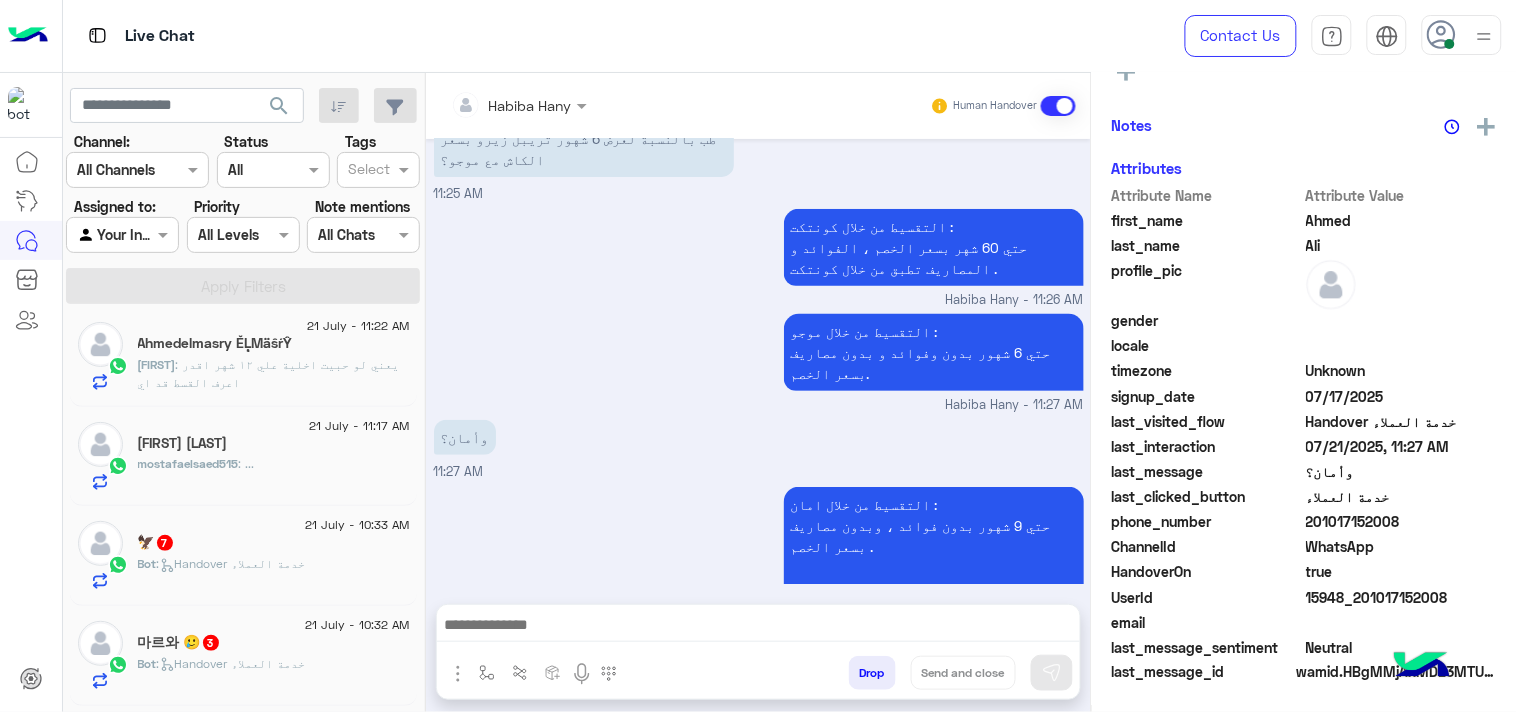 click on ": يعني لو حبيت اخلية علي ١٢ شهر اقدر اعرف القسط قد اي" 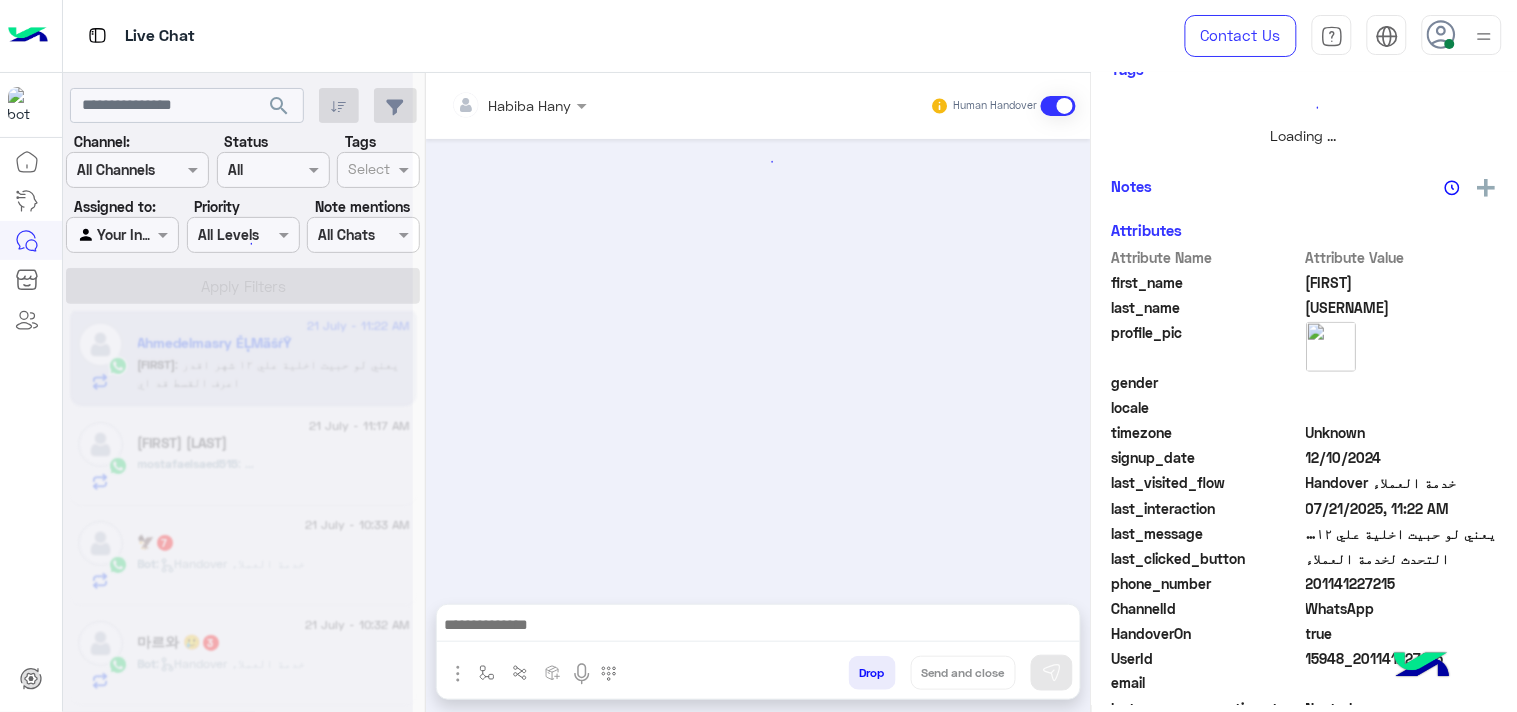 scroll, scrollTop: 446, scrollLeft: 0, axis: vertical 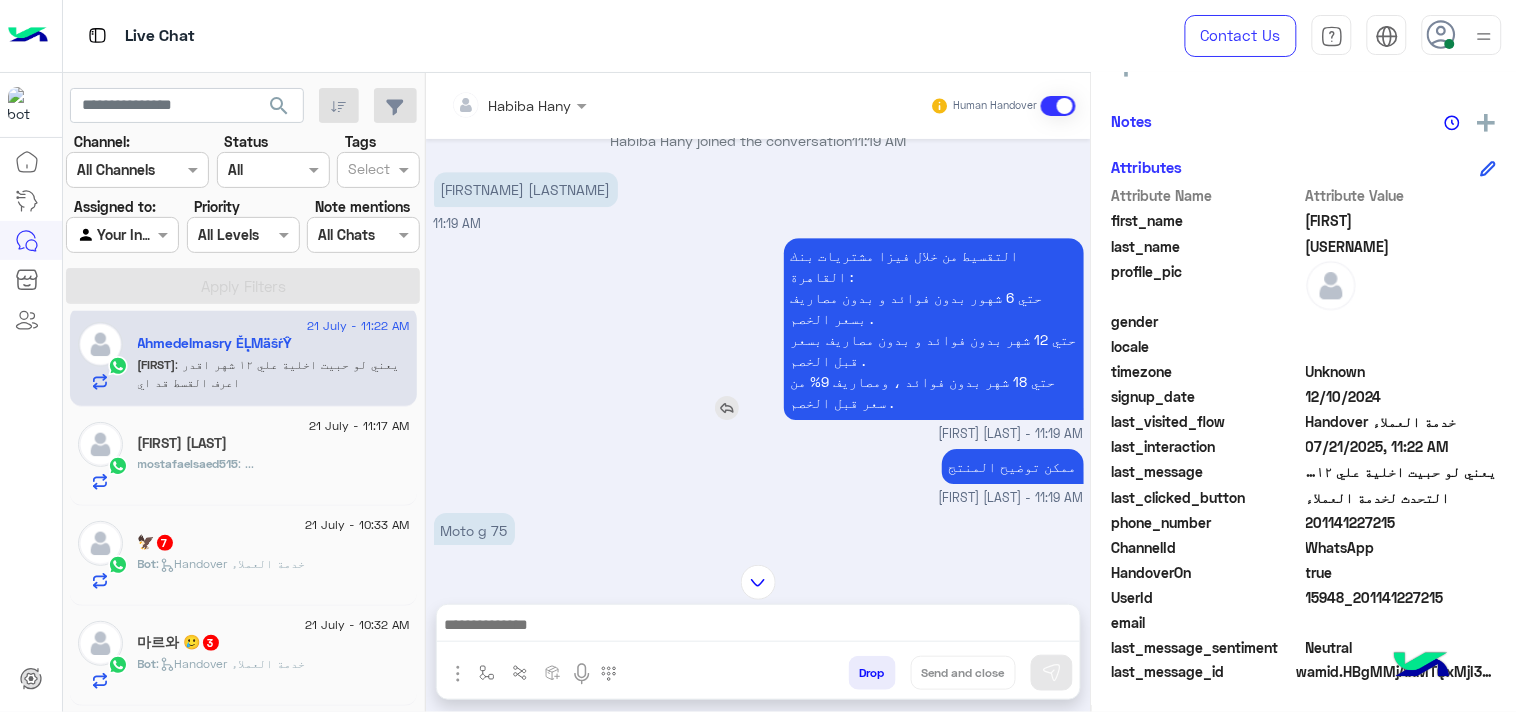 click on "التقسيط من خلال فيزا مشتريات بنك القاهرة : حتي 6 شهور بدون فوائد و بدون مصاريف بسعر الخصم . حتي 12 شهر بدون فوائد و بدون مصاريف بسعر قبل الخصم . حتي 18 شهر بدون فوائد ، ومصاريف 9% من سعر قبل الخصم ." at bounding box center (934, 329) 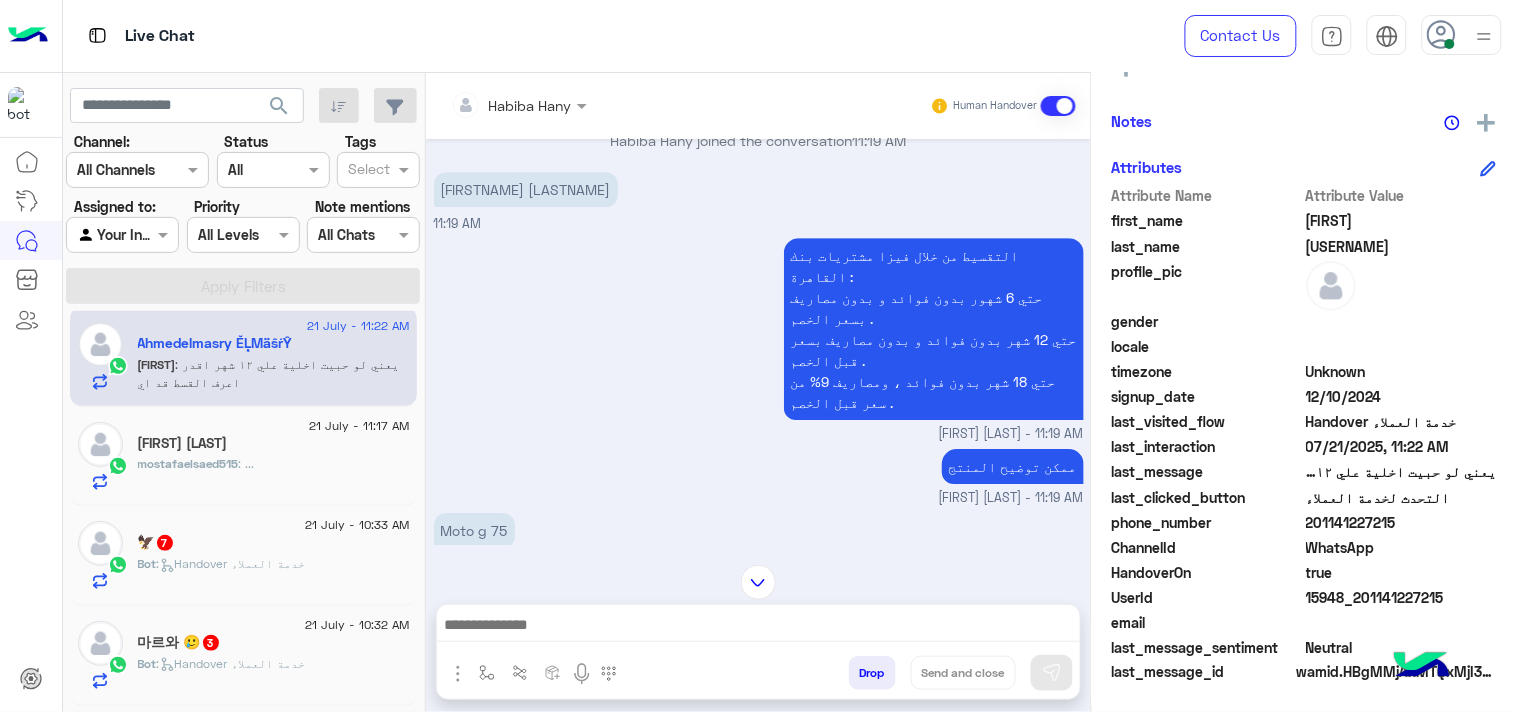 click on "[FIRST] [LAST] -  11:19 AM" at bounding box center (759, 434) 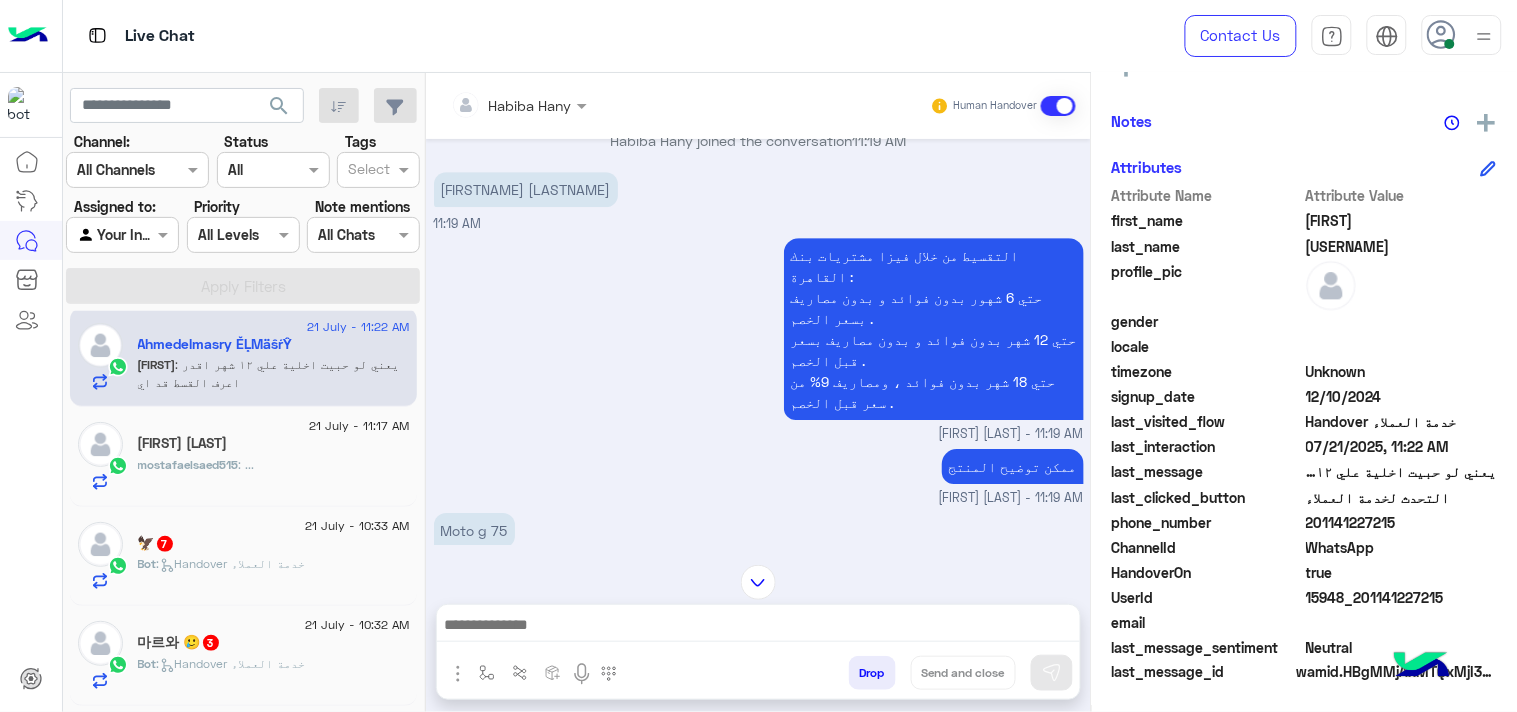 click at bounding box center (758, 627) 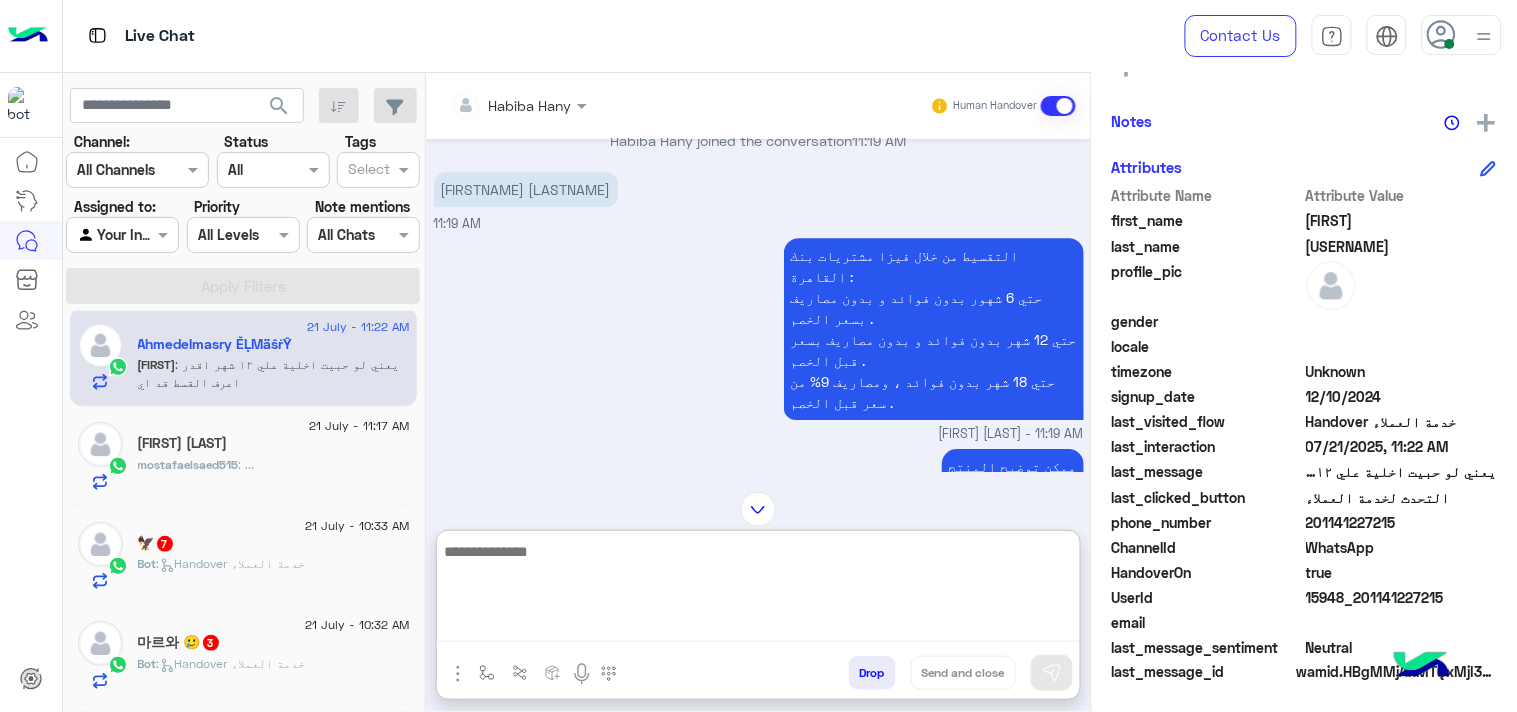 type on "**********" 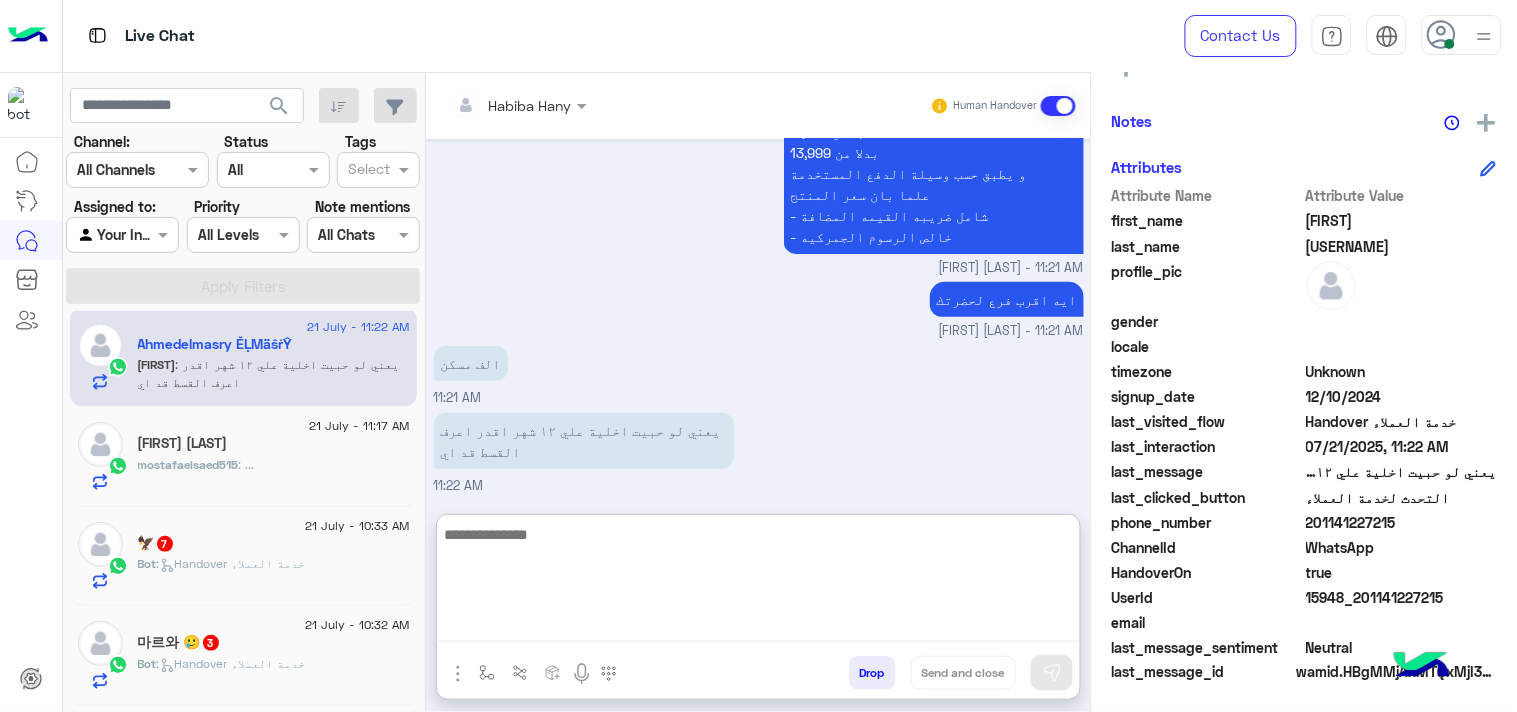 click on "Jul [DAY], [YEAR]   [FIRST] [LAST]  closed the conversation   12:44 AM      نظراً لعدم الرد سيتم غلق المحادثه  ودلوقتى تقدر تحجز المنتج المطلوب من أقرب فرع لك بكل سهولة: 1️⃣ احجز من صفحه المنتج ع الويب سايت Www.dubaiphone.net 2️⃣ حدد خيار "Pickup in Store" أو "استلام من الفرع" 3️⃣ أنتظر تأكيد وجود المنتج  بمكالمة هاتفية او رسالة واتس اب ولو حضرتك احتاجت اي مساعده ماتترددش انك تتواصل معانا مره تانيه بالضغط على خدمه العملاء, شكراَ لتواصل حضرتك مع دبي فون❤️  [FIRST] [LAST]   -  12:44 AM   Jul [DAY], [YEAR]  تقسيط بنك القاهرة   09:24 AM  -التقسيط متاح ب البطاقات الائتمان البنكيه و من خلال شركات التمويل  بعروض متنوعه حتى 60 شهر و حتى 18 شهر بدون فوائد" at bounding box center [758, 316] 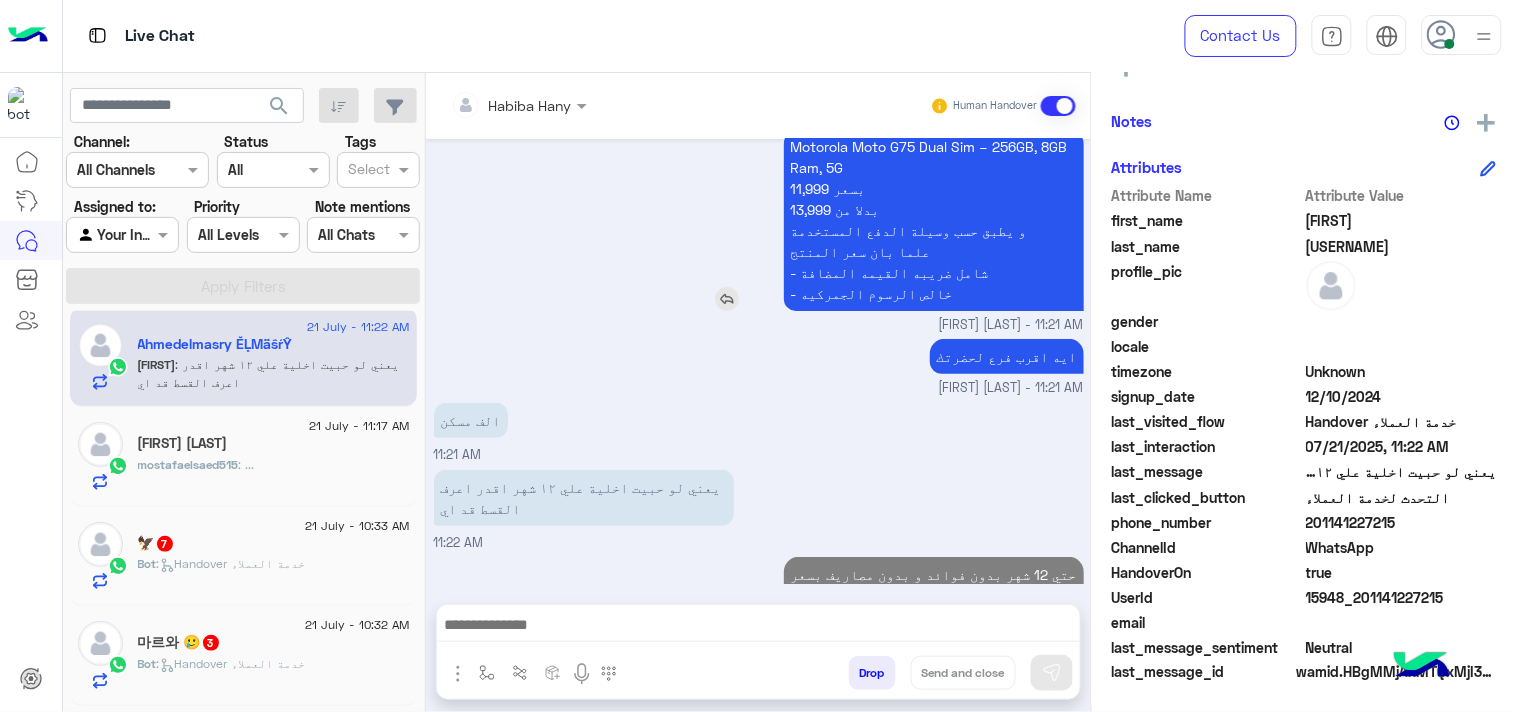 scroll, scrollTop: 1974, scrollLeft: 0, axis: vertical 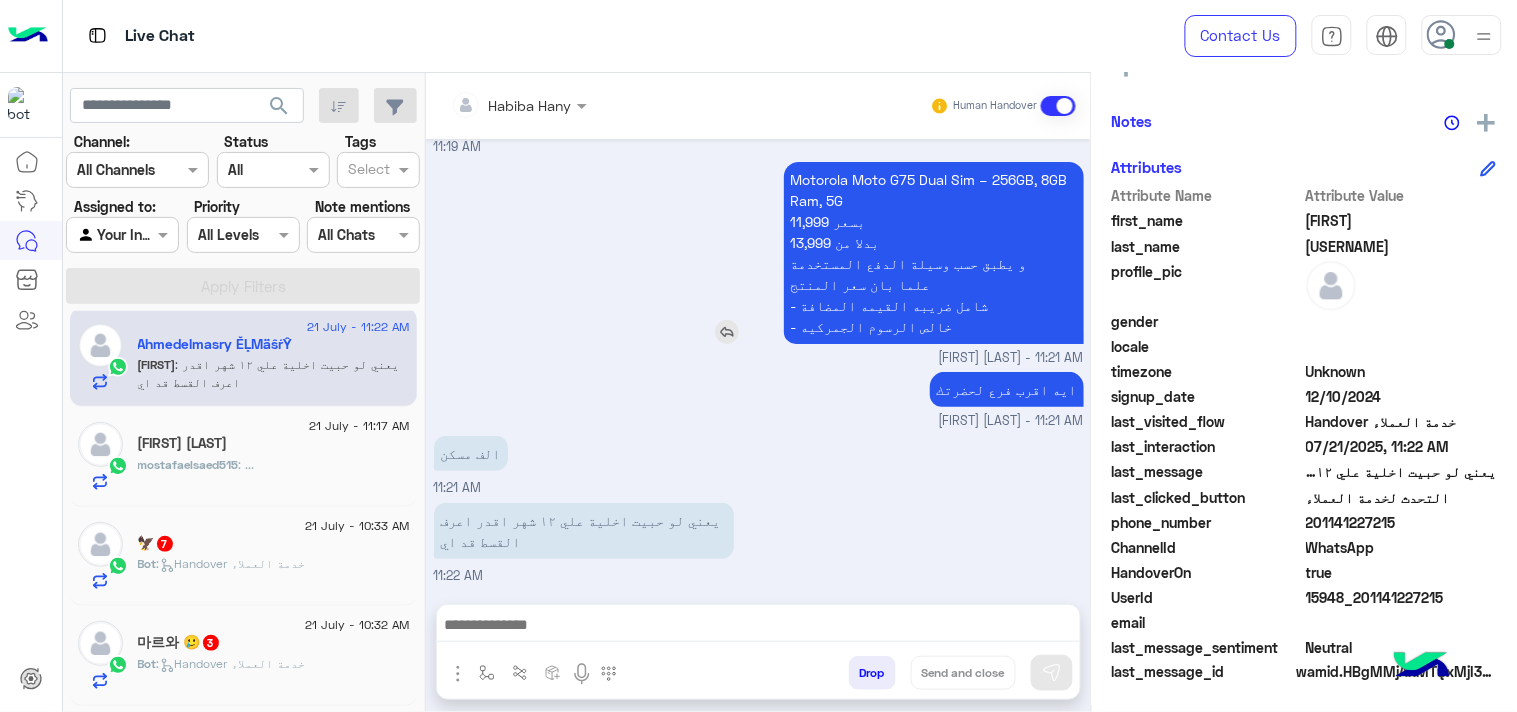 click on "Motorola Moto G75 Dual Sim – 256GB, 8GB Ram, 5G 11,999 بسعر   13,999 بدلا من  و يطبق حسب وسيلة الدفع المستخدمة علما بان سعر المنتج - شامل ضريبه القيمه المضافة - خالص الرسوم الجمركيه" at bounding box center [934, 253] 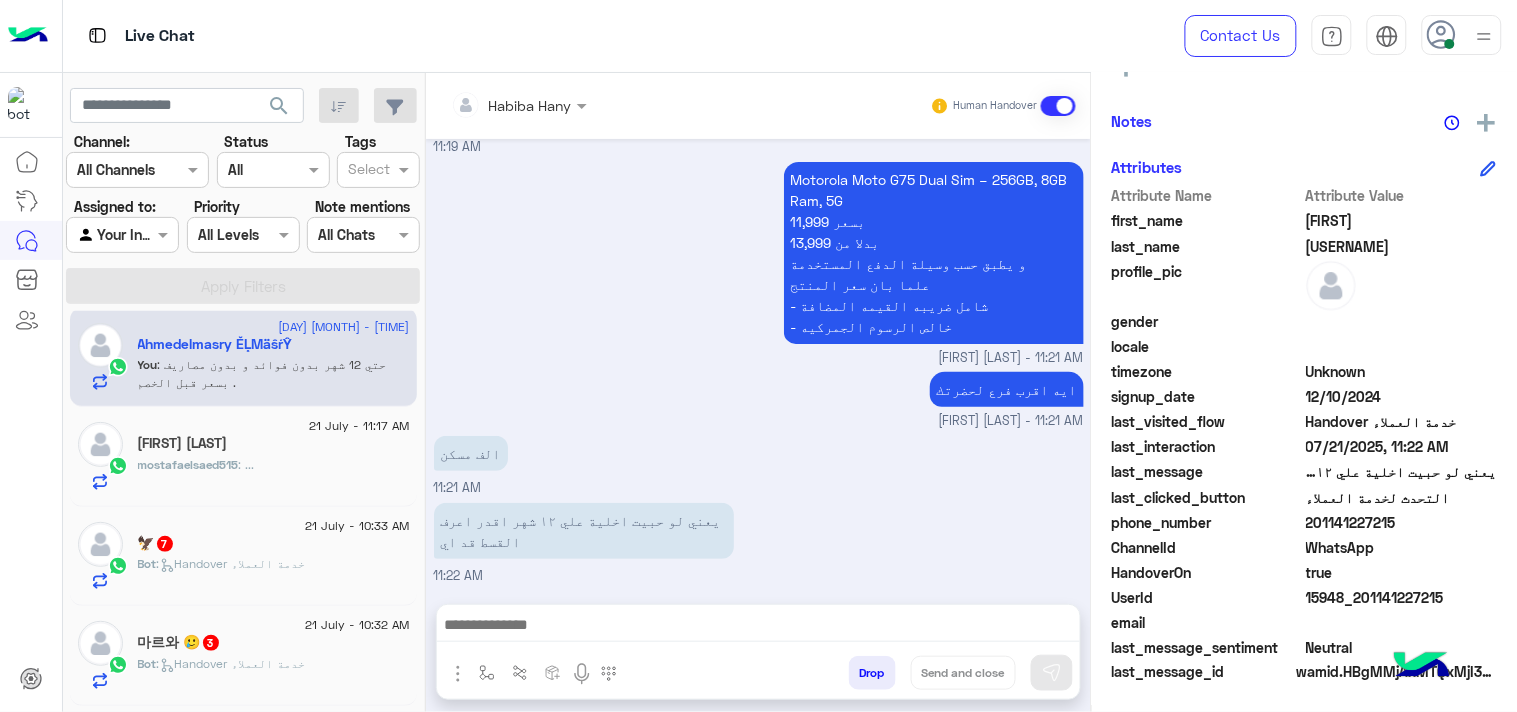 click at bounding box center [758, 627] 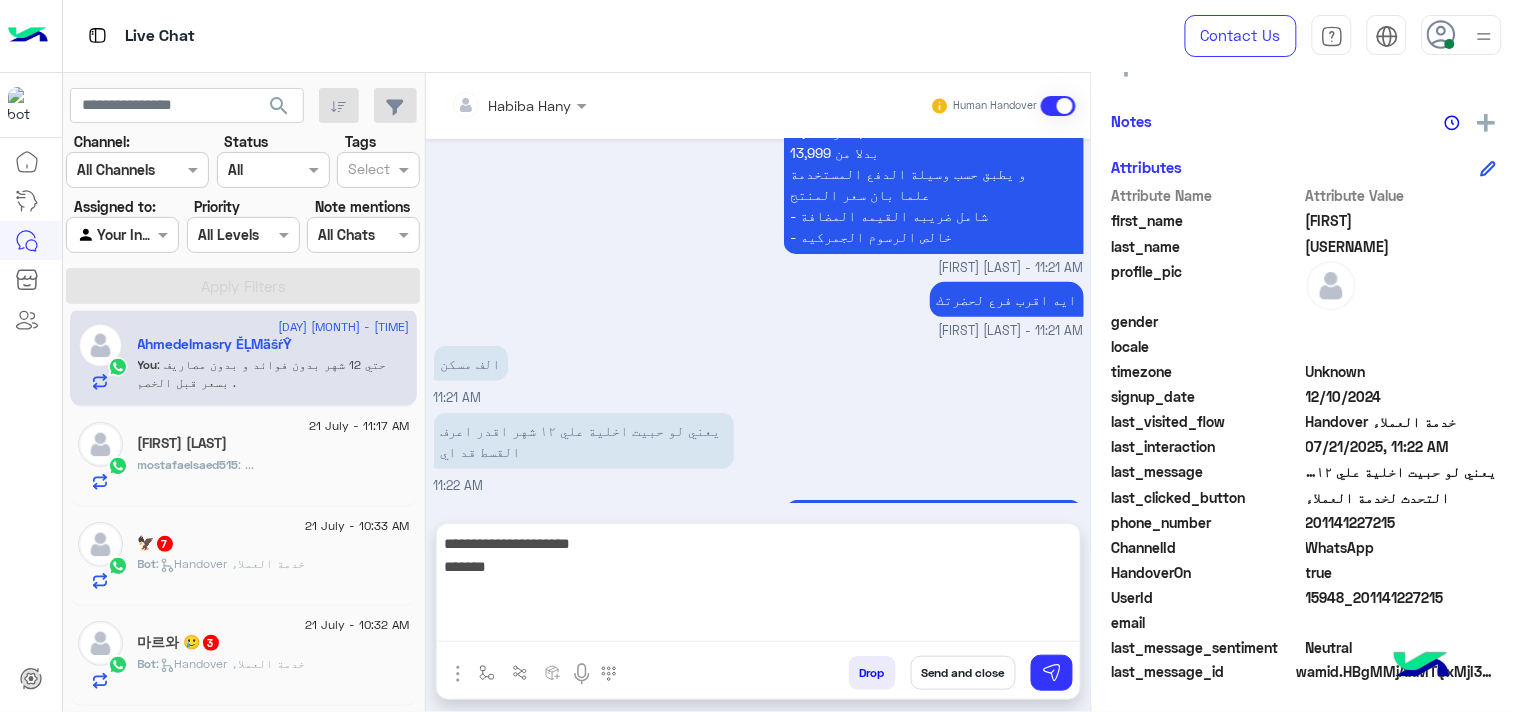 scroll, scrollTop: 1974, scrollLeft: 0, axis: vertical 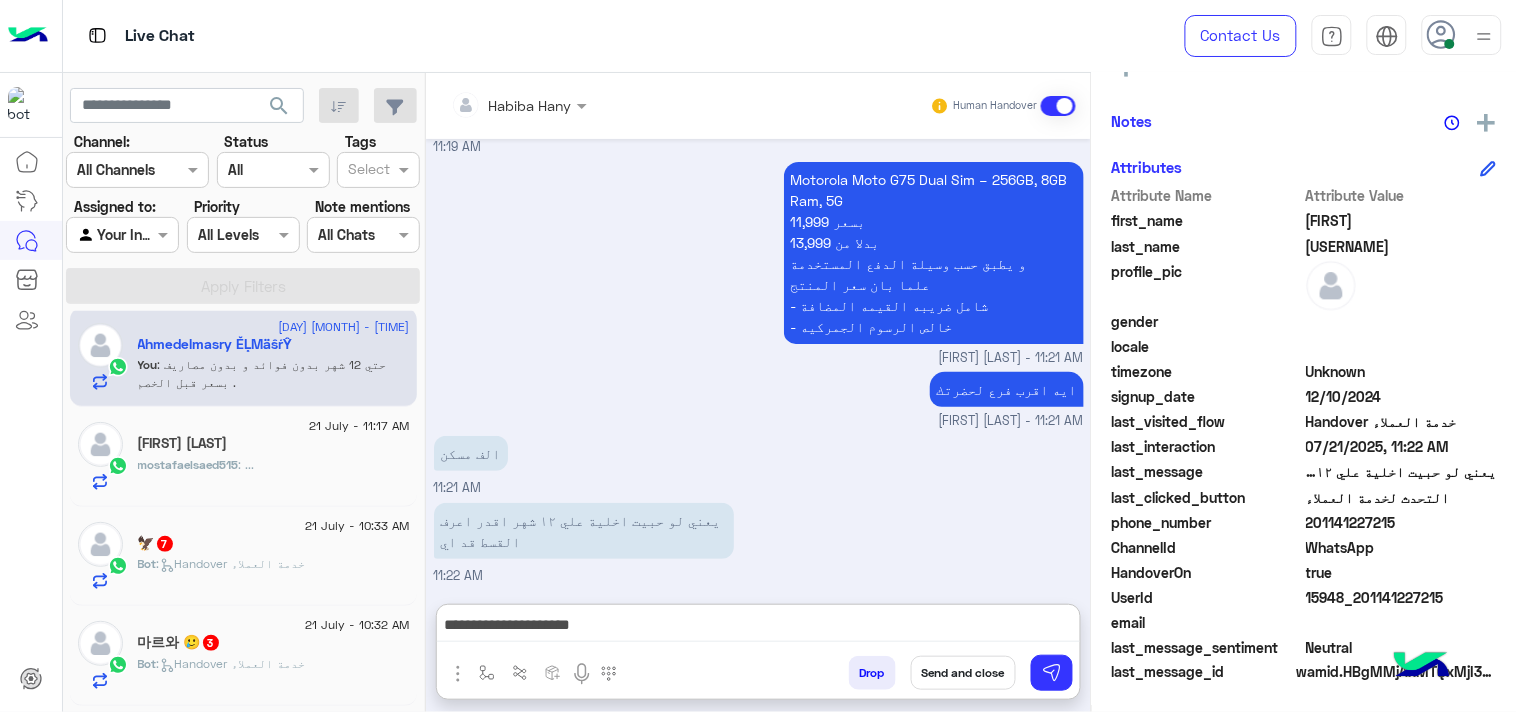 click on "**********" at bounding box center (758, 627) 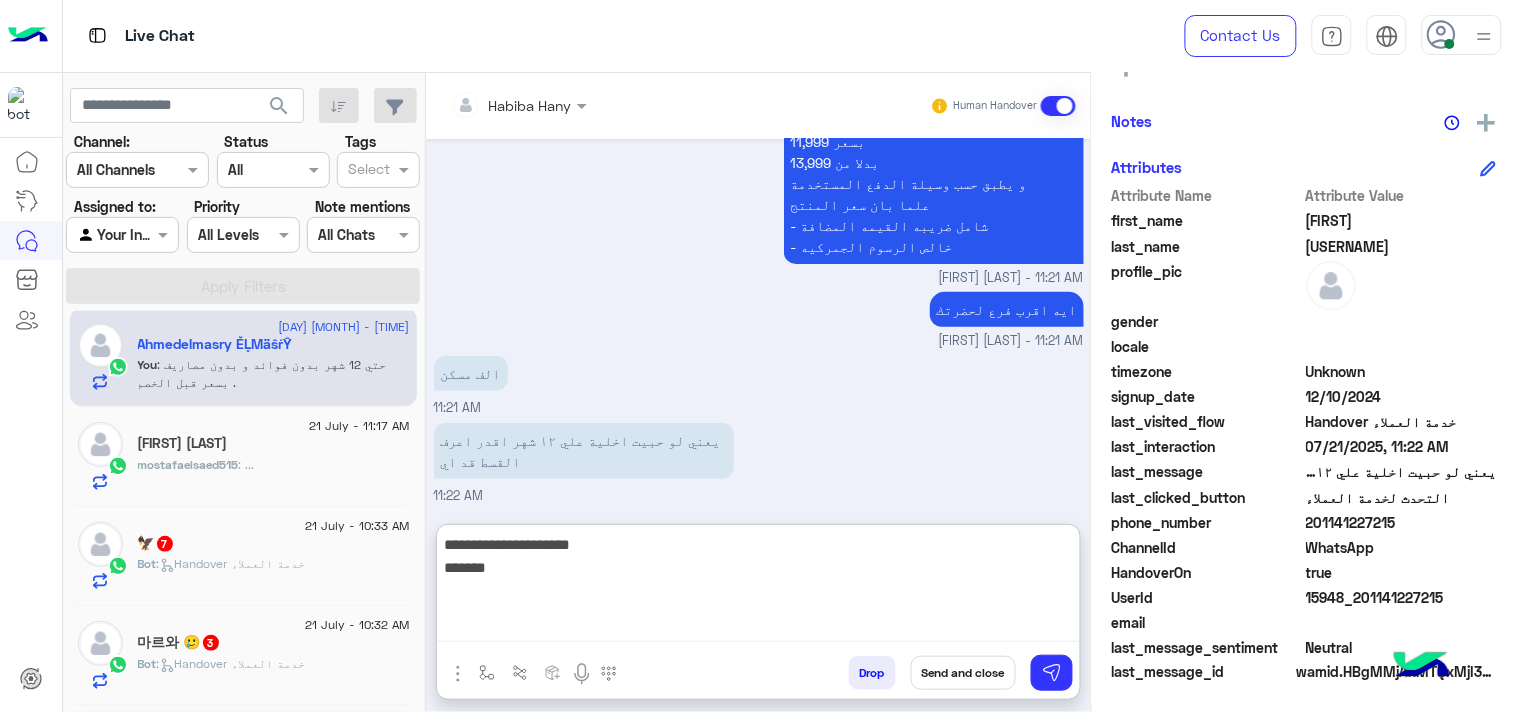 scroll, scrollTop: 2064, scrollLeft: 0, axis: vertical 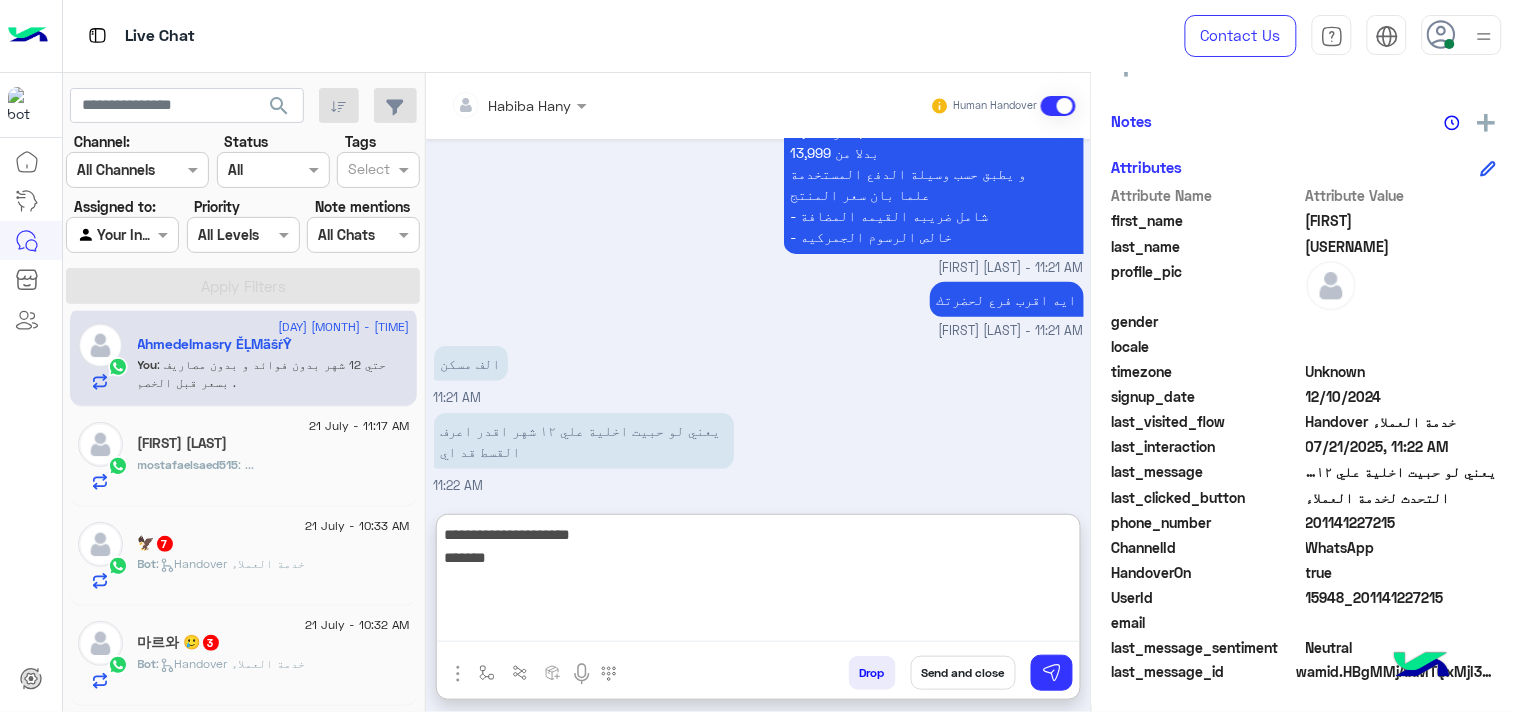 click on "**********" at bounding box center (758, 582) 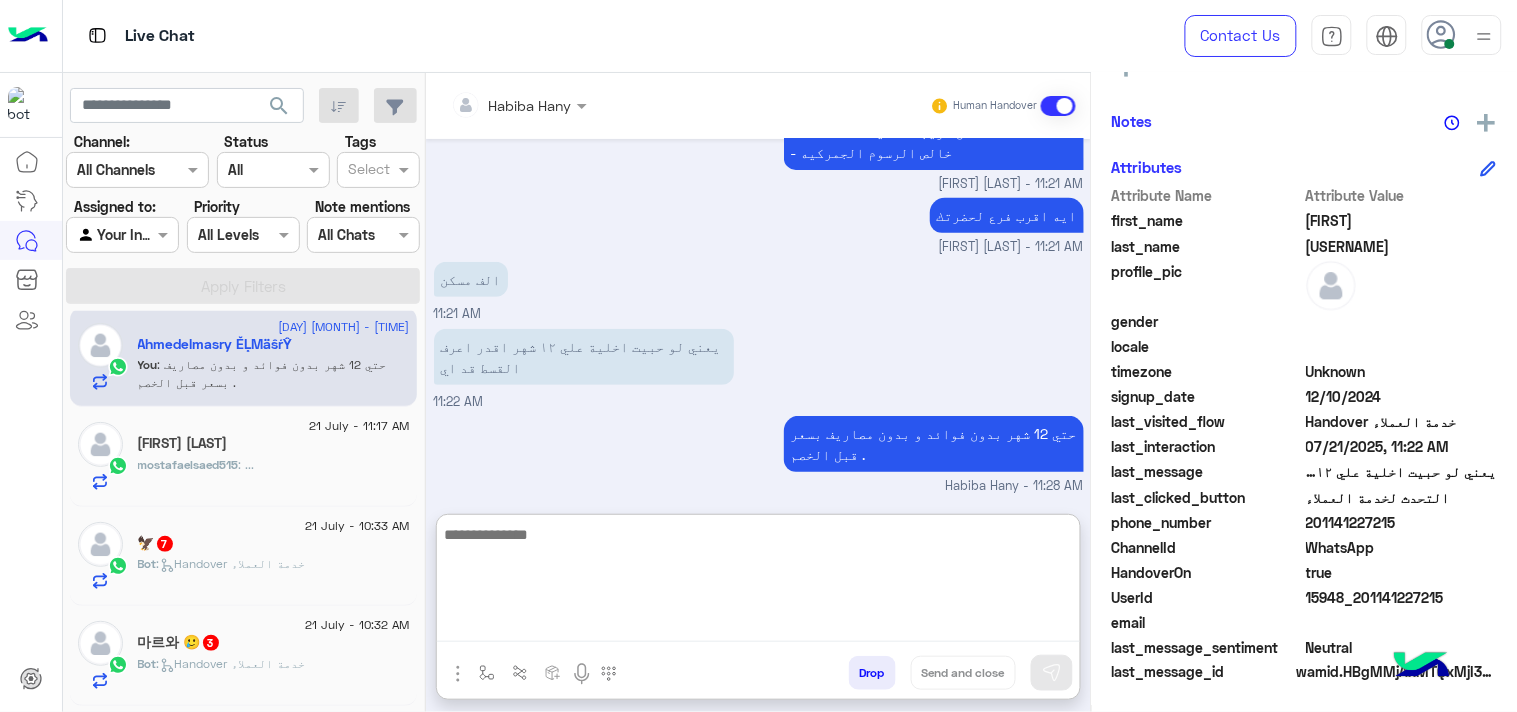 click on "يعني لو حبيت اخلية علي ١٢ شهر اقدر اعرف القسط قد اي   11:22 AM" at bounding box center [759, 368] 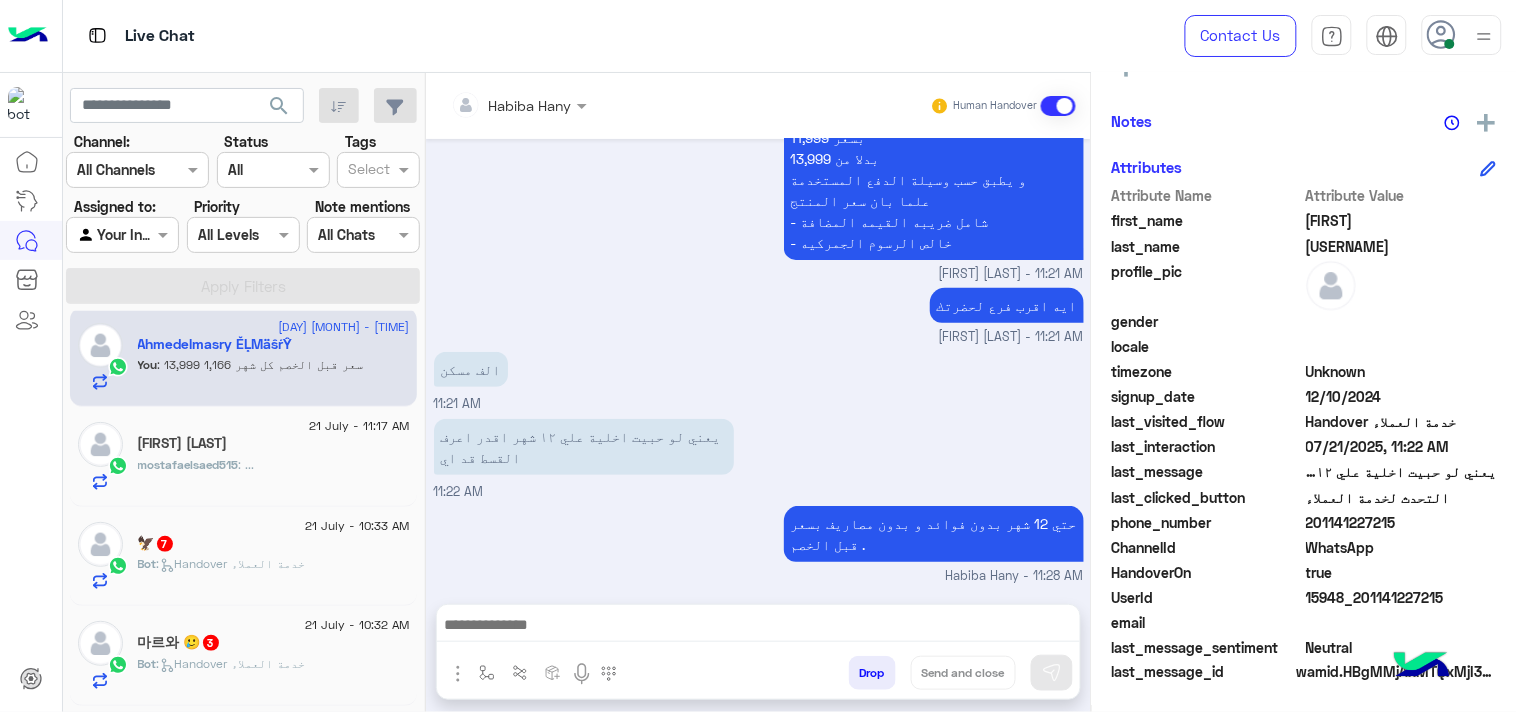 scroll, scrollTop: 1725, scrollLeft: 0, axis: vertical 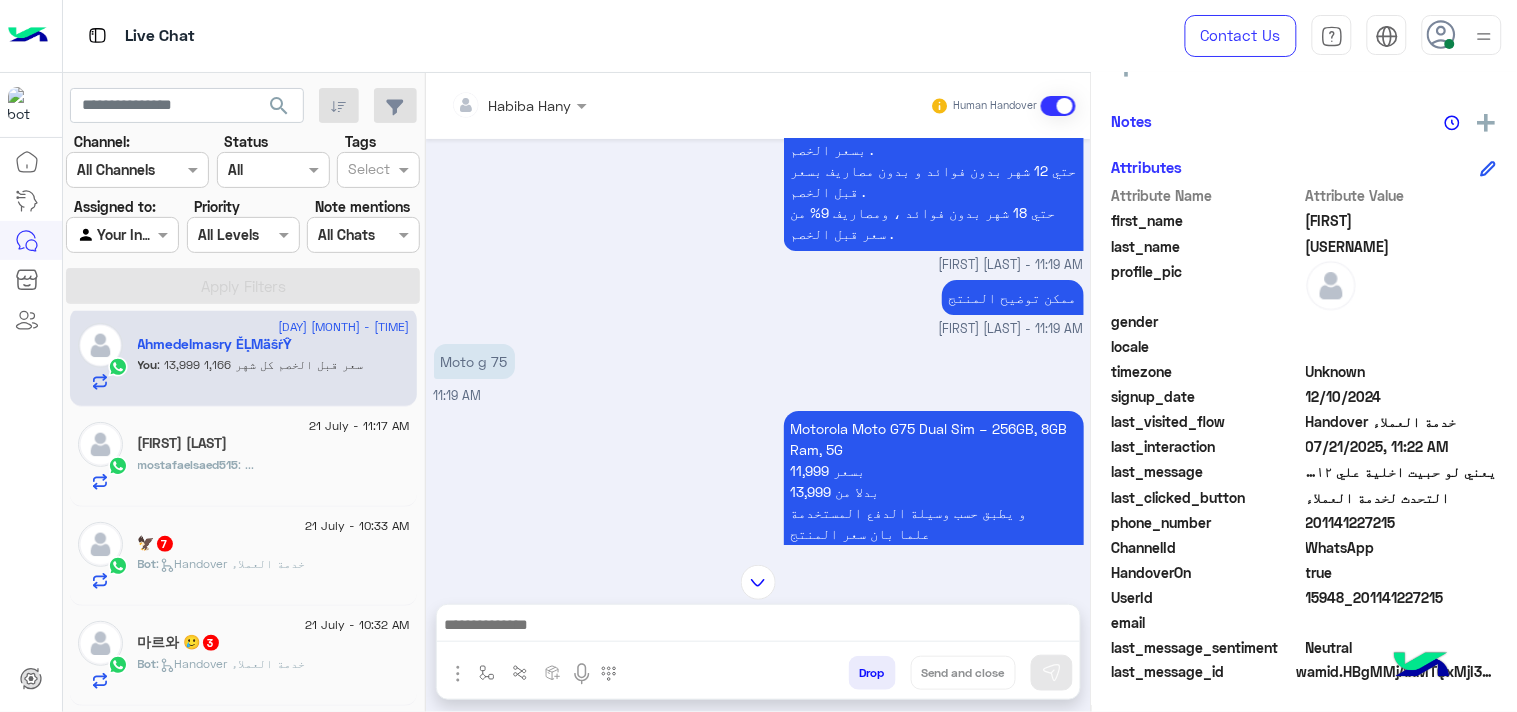 click on "Motorola Moto G75 Dual Sim – 256GB, 8GB Ram, 5G 11,999 بسعر   13,999 بدلا من  و يطبق حسب وسيلة الدفع المستخدمة علما بان سعر المنتج - شامل ضريبه القيمه المضافة - خالص الرسوم الجمركيه" at bounding box center (934, 502) 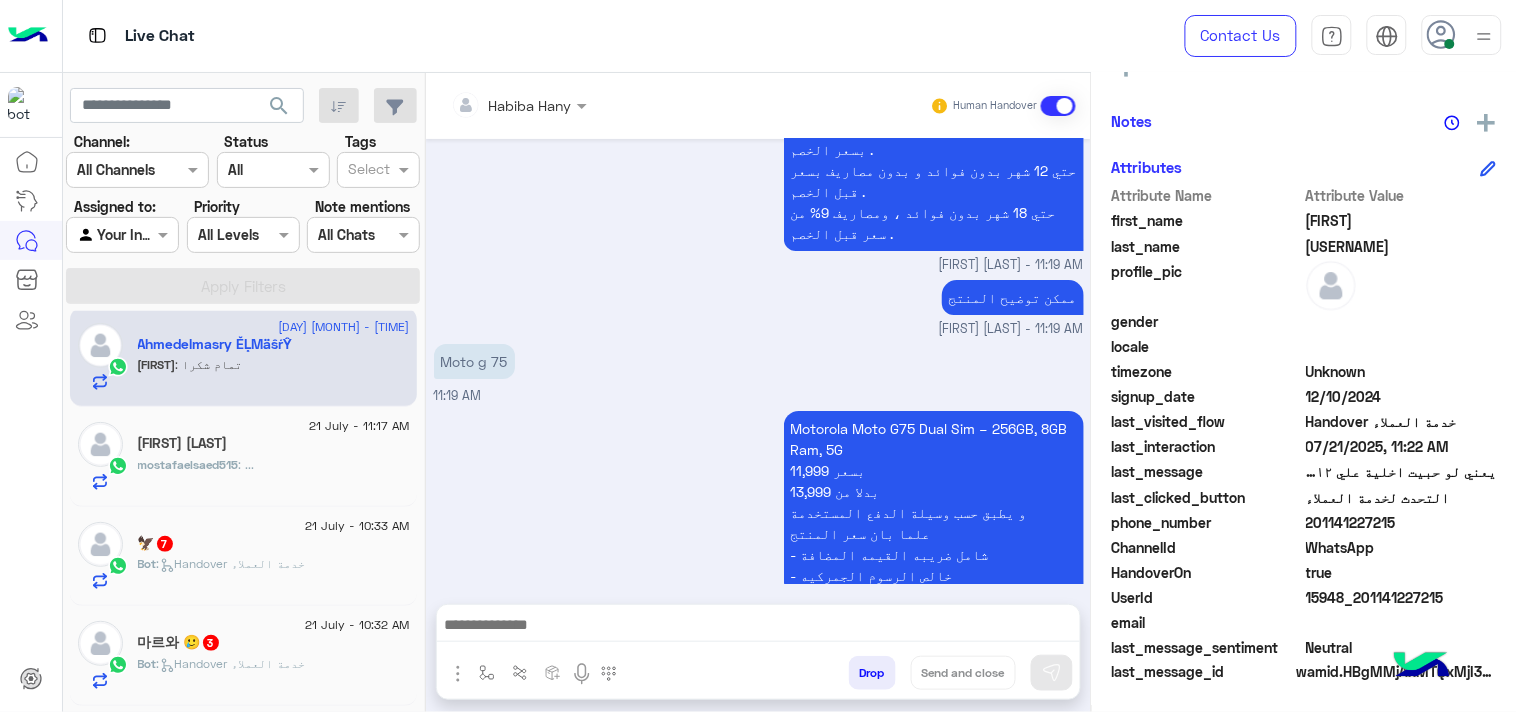 scroll, scrollTop: 2125, scrollLeft: 0, axis: vertical 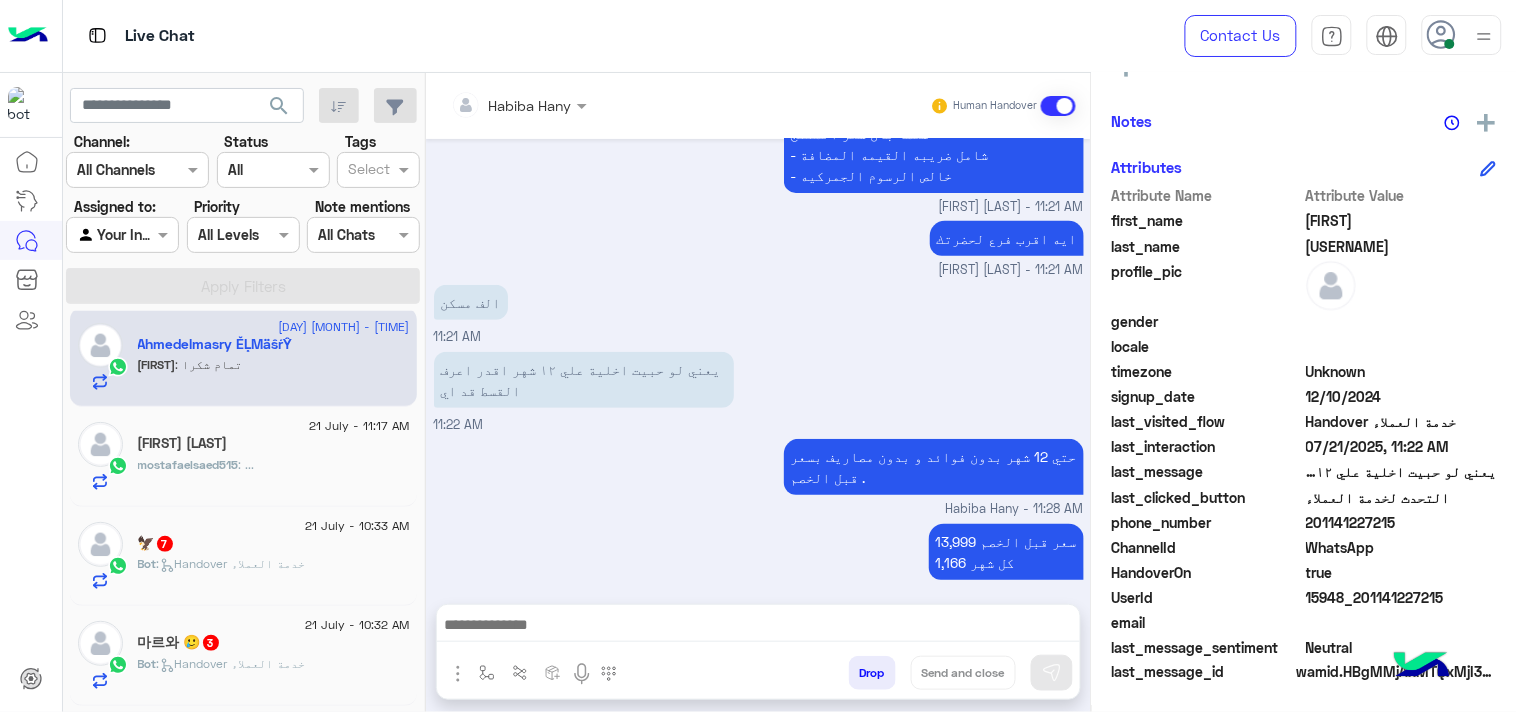 click at bounding box center [758, 627] 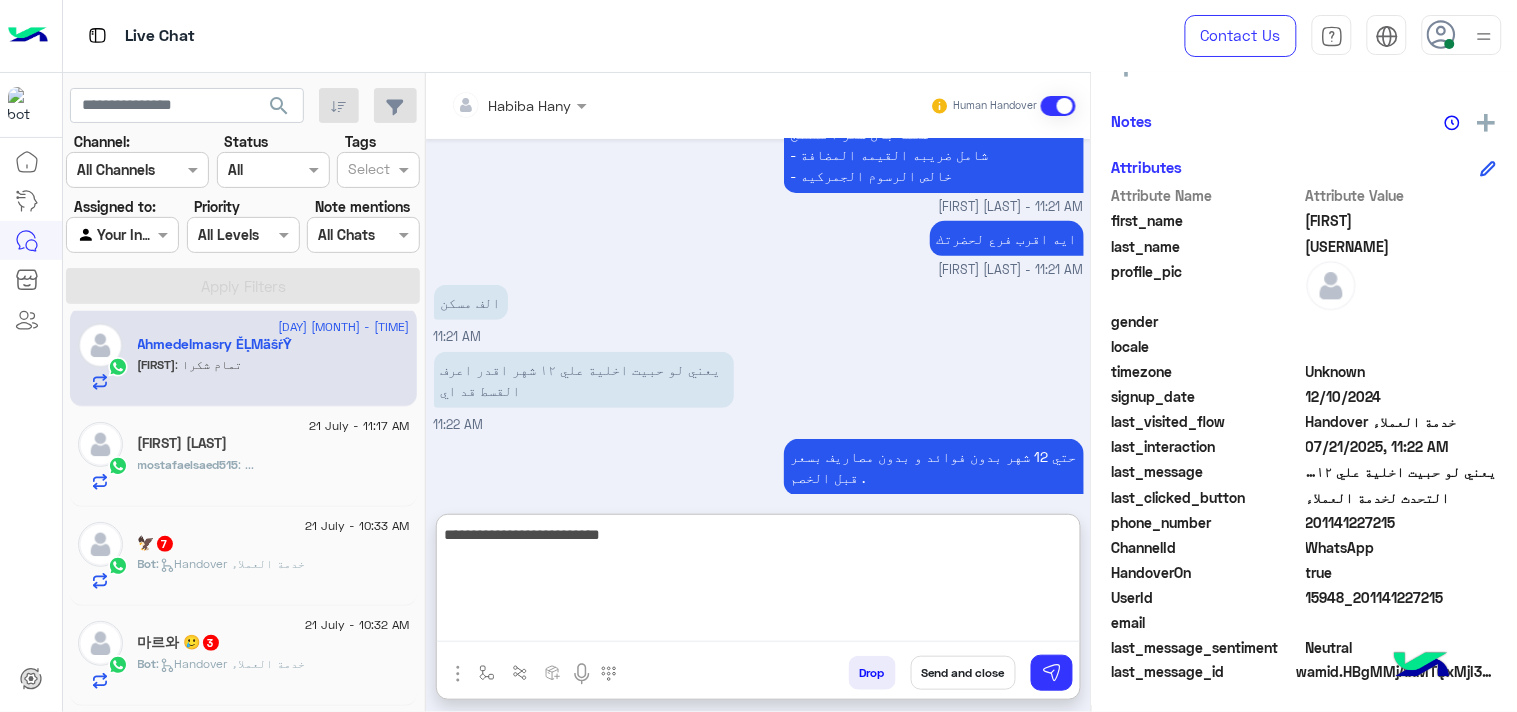 type on "**********" 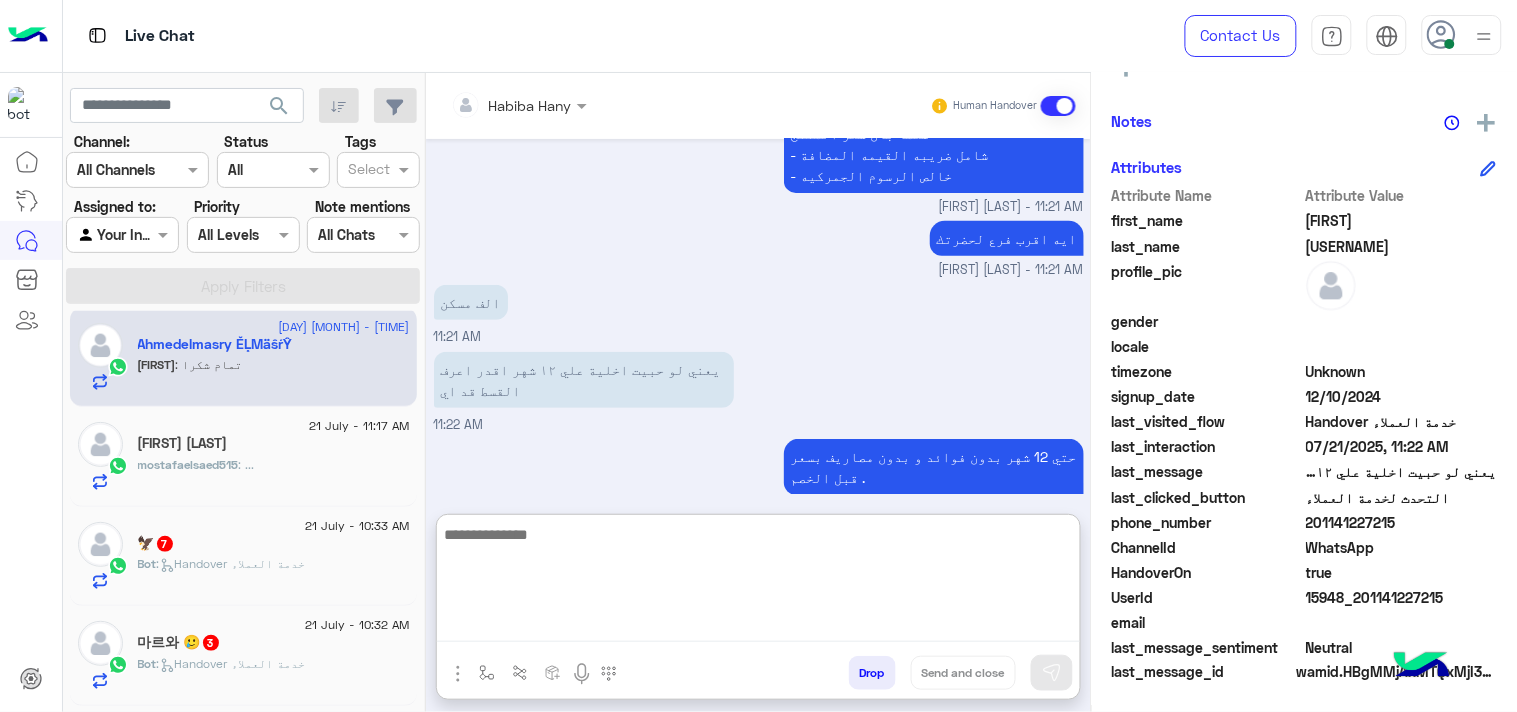 scroll, scrollTop: 2278, scrollLeft: 0, axis: vertical 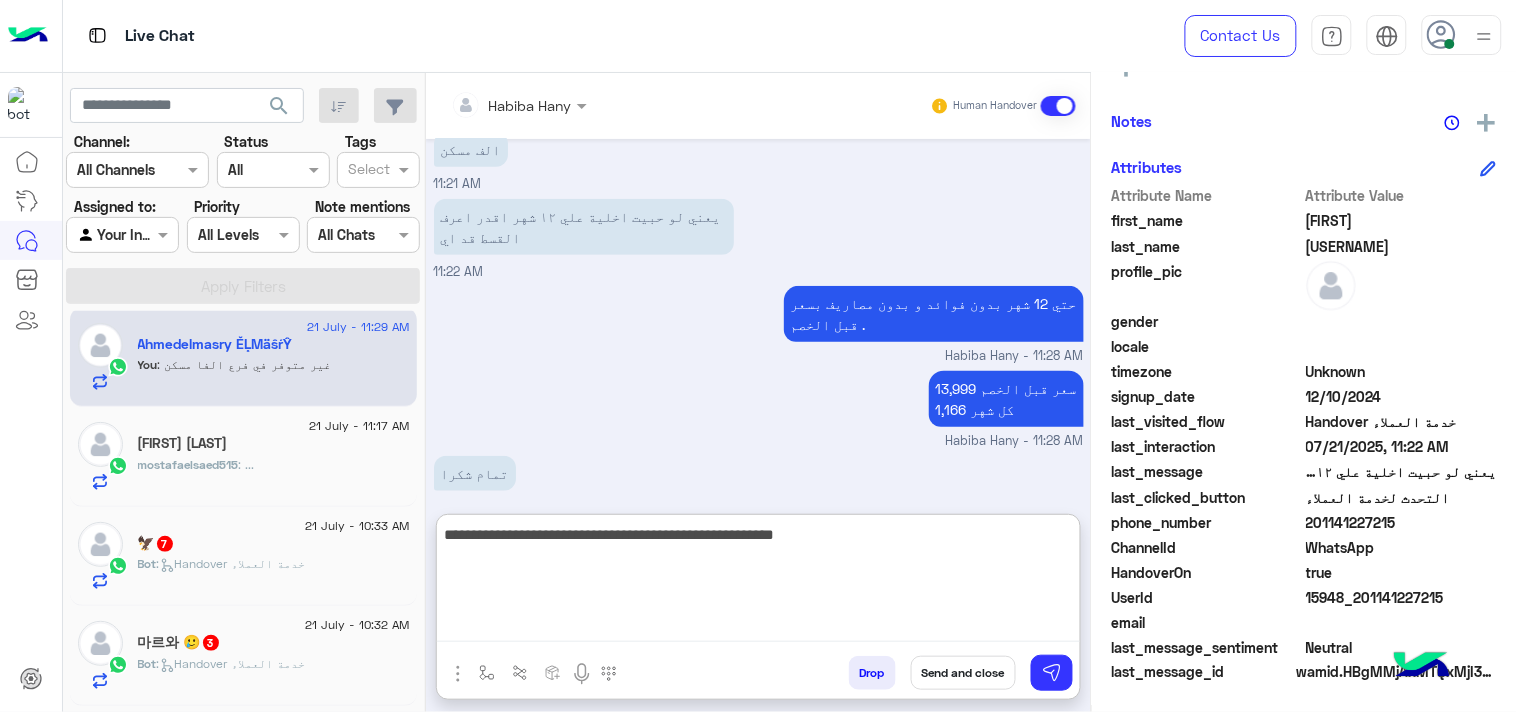 type on "**********" 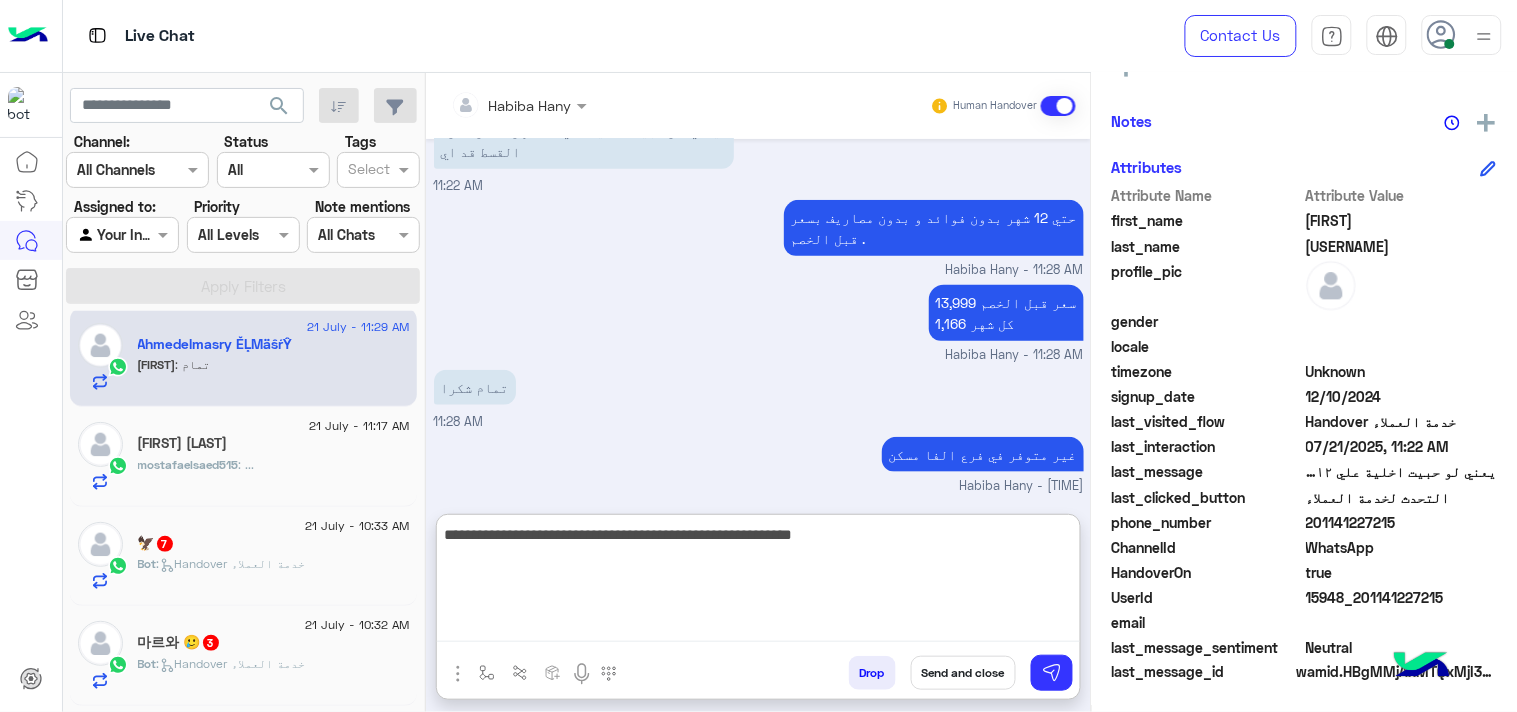 scroll, scrollTop: 2430, scrollLeft: 0, axis: vertical 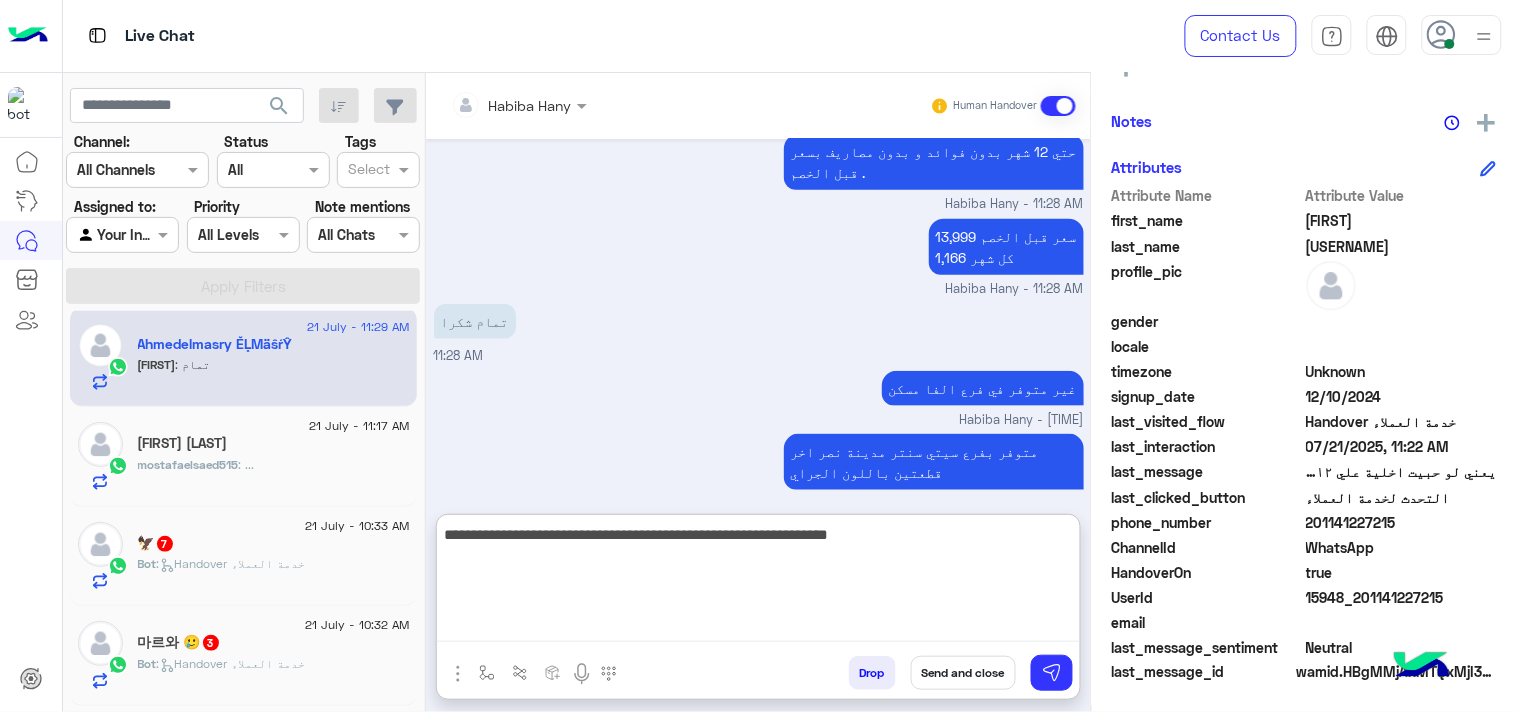type on "**********" 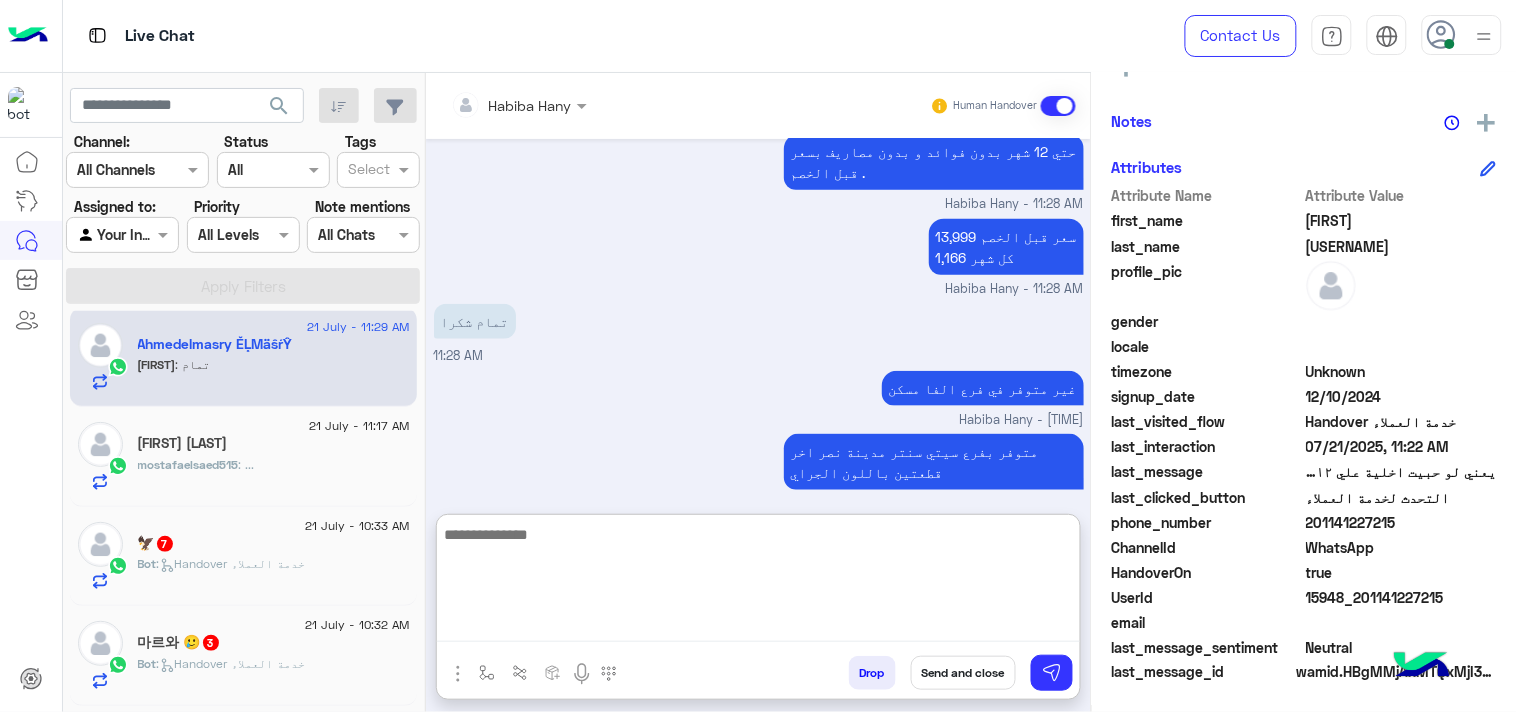 scroll, scrollTop: 2515, scrollLeft: 0, axis: vertical 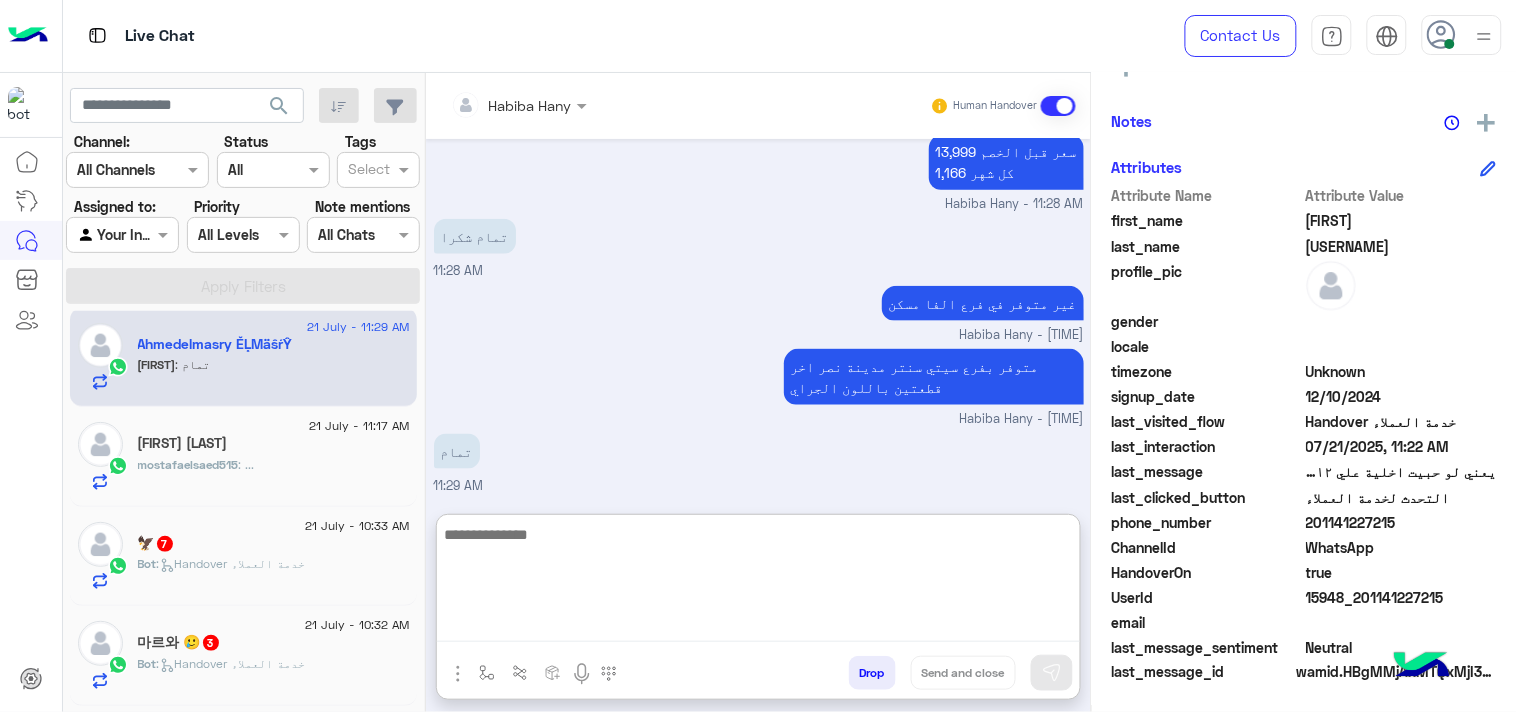 click on "search" 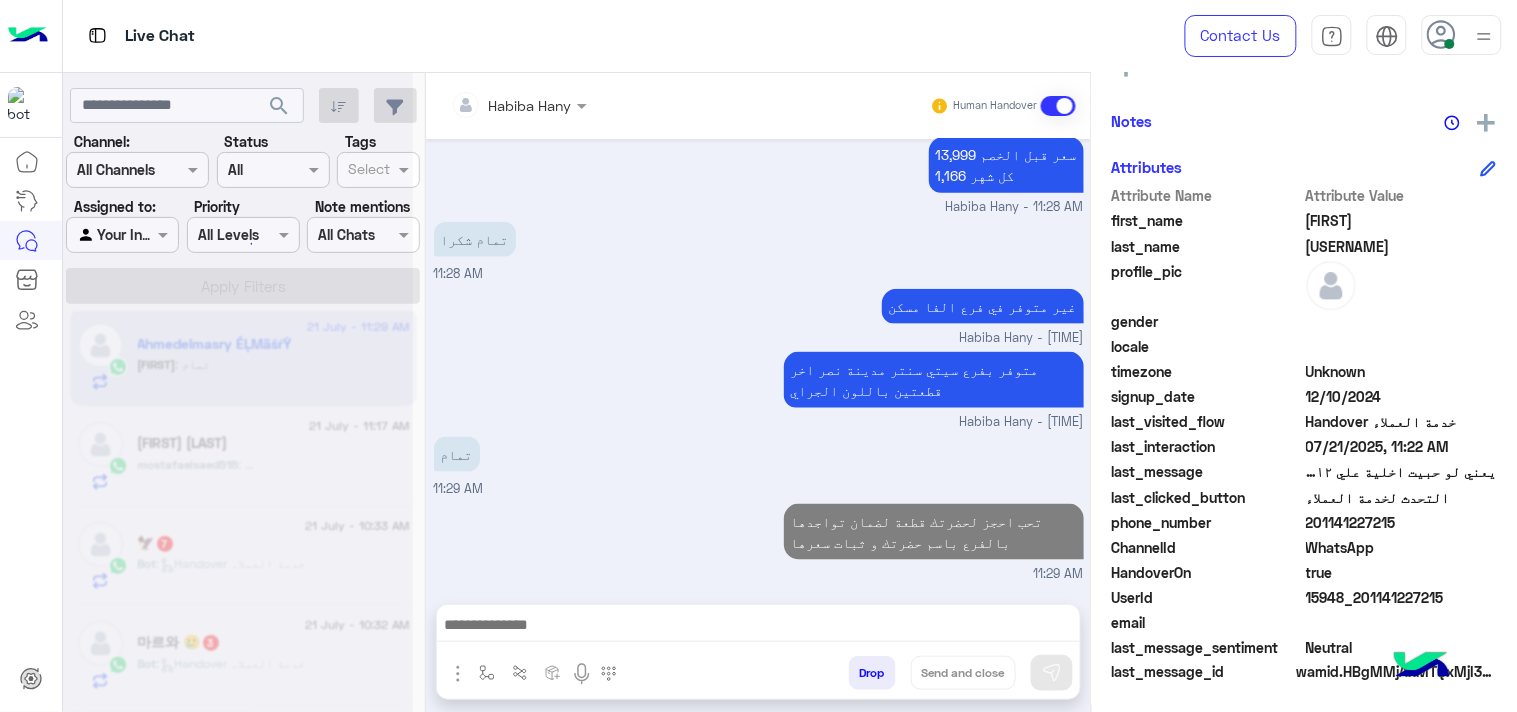 scroll, scrollTop: 2425, scrollLeft: 0, axis: vertical 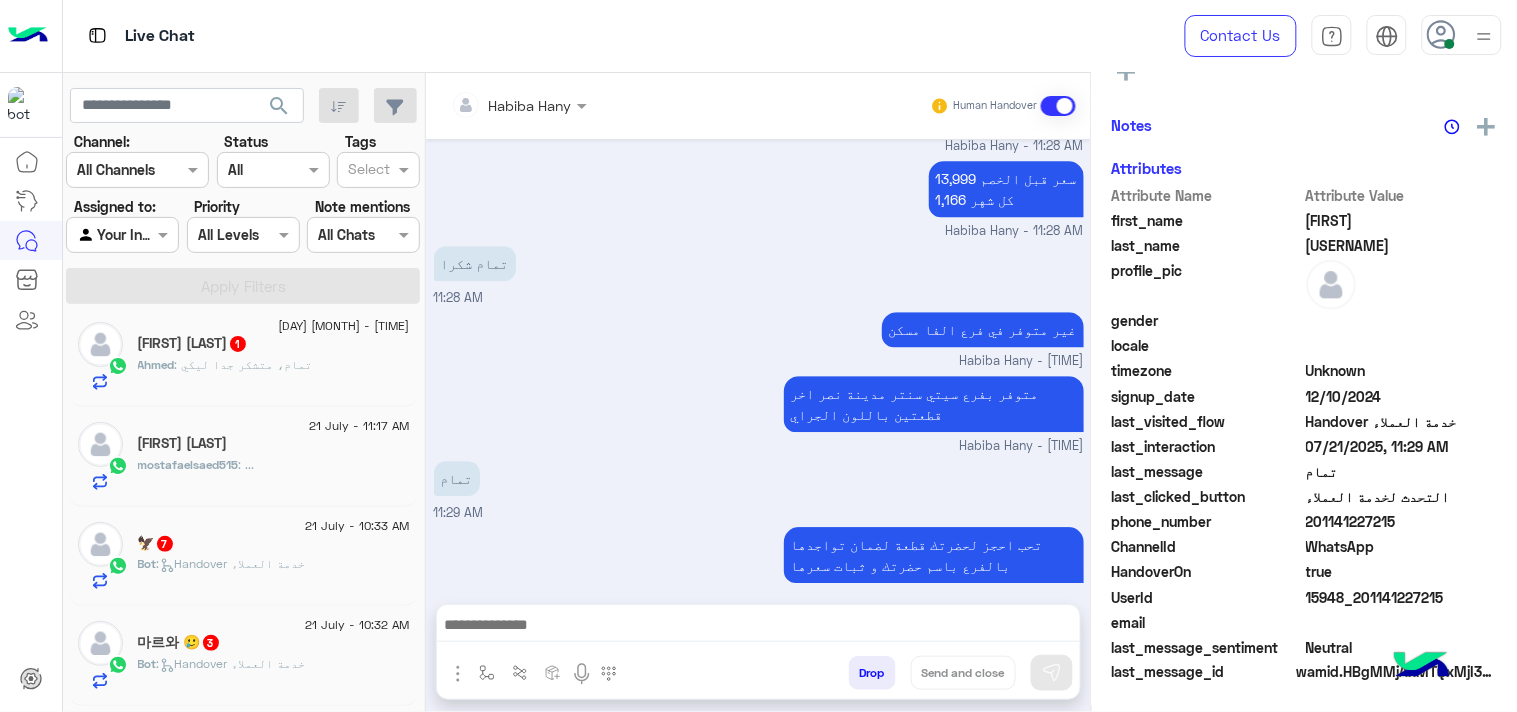 click on "[FIRSTNAME] : تمام، متشكر جدا ليكي" 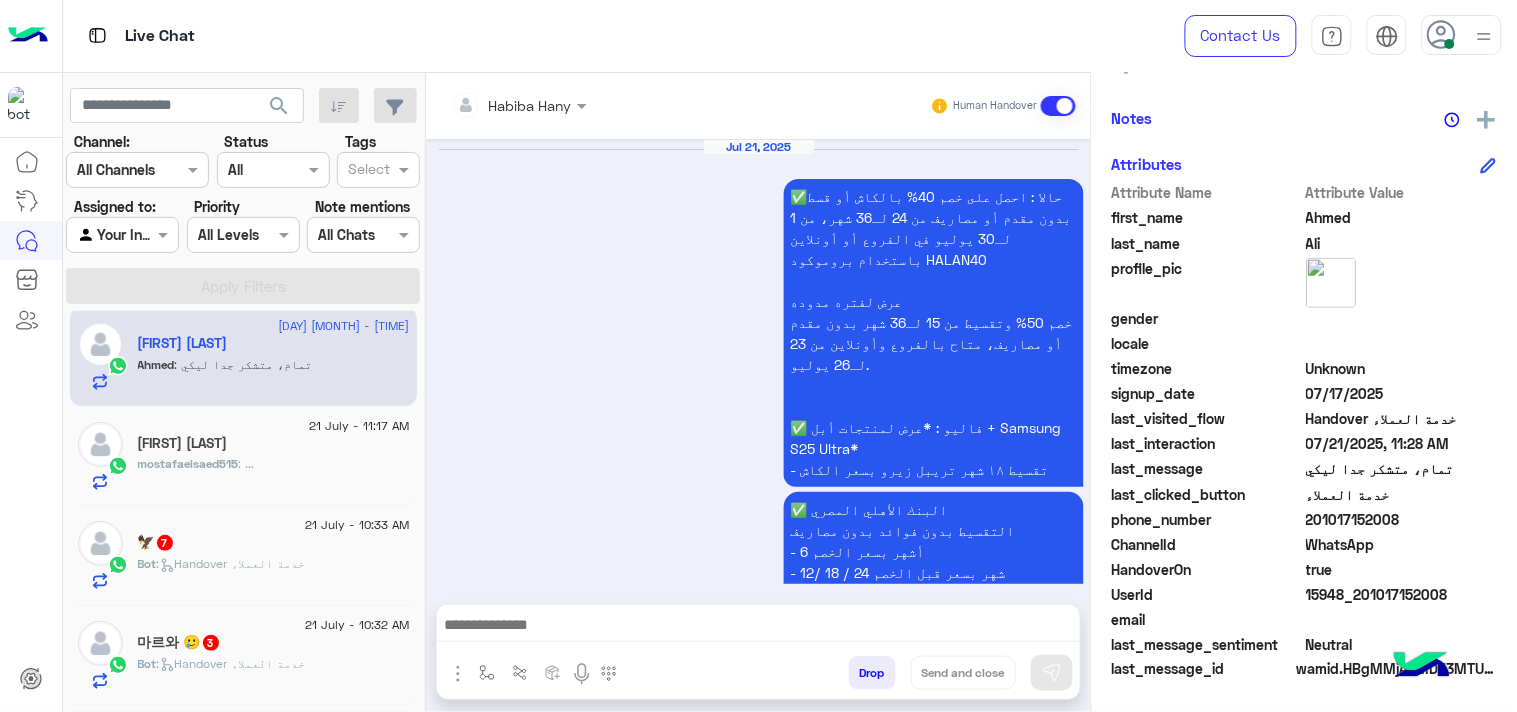 scroll, scrollTop: 2155, scrollLeft: 0, axis: vertical 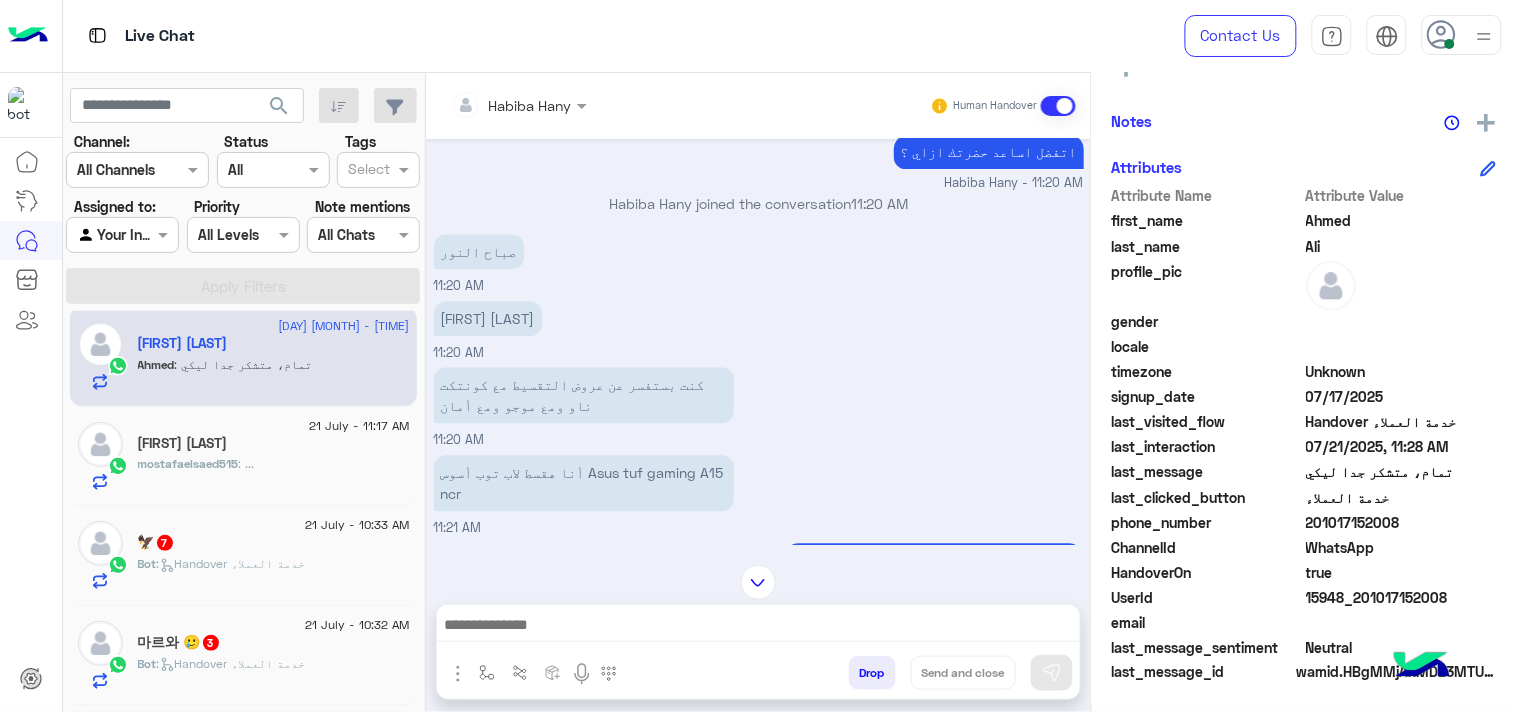 click at bounding box center (758, 627) 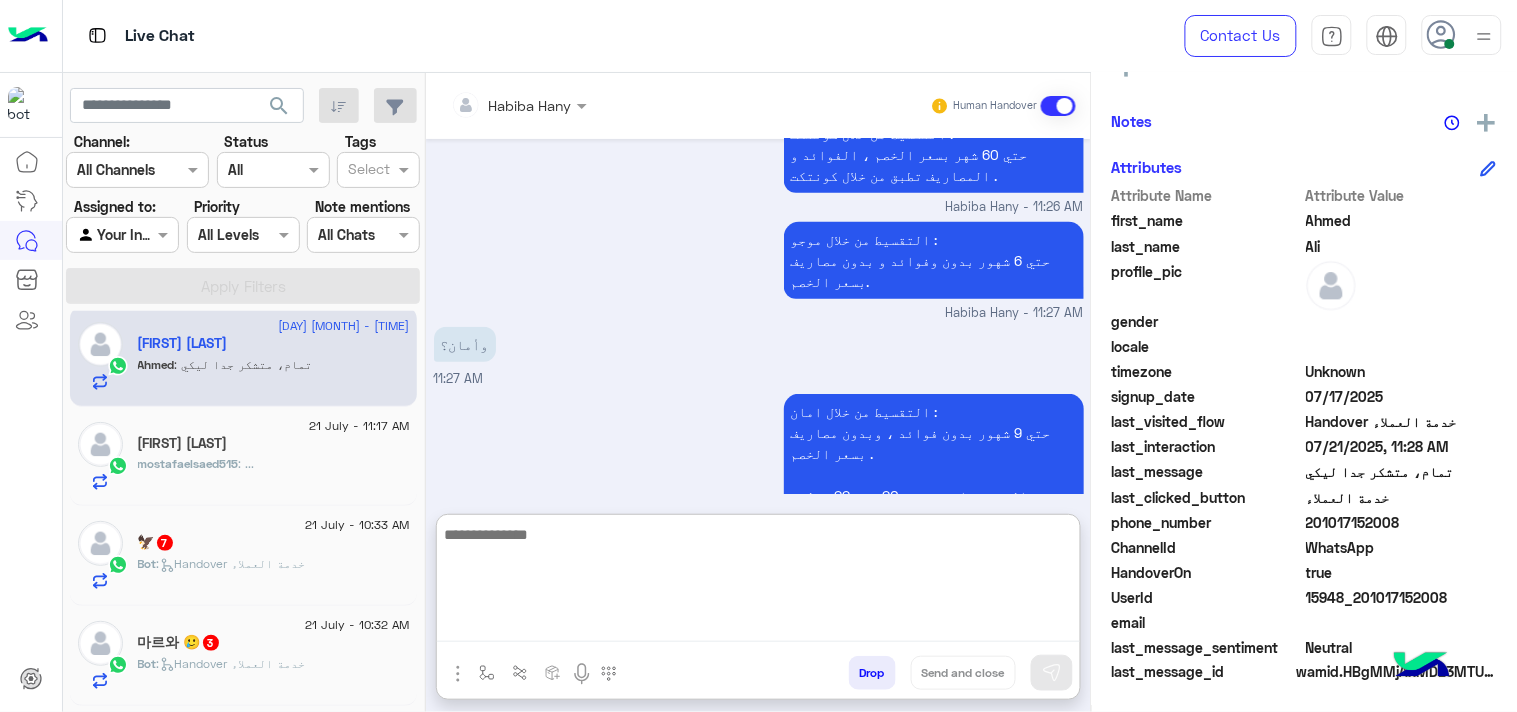 scroll, scrollTop: 2245, scrollLeft: 0, axis: vertical 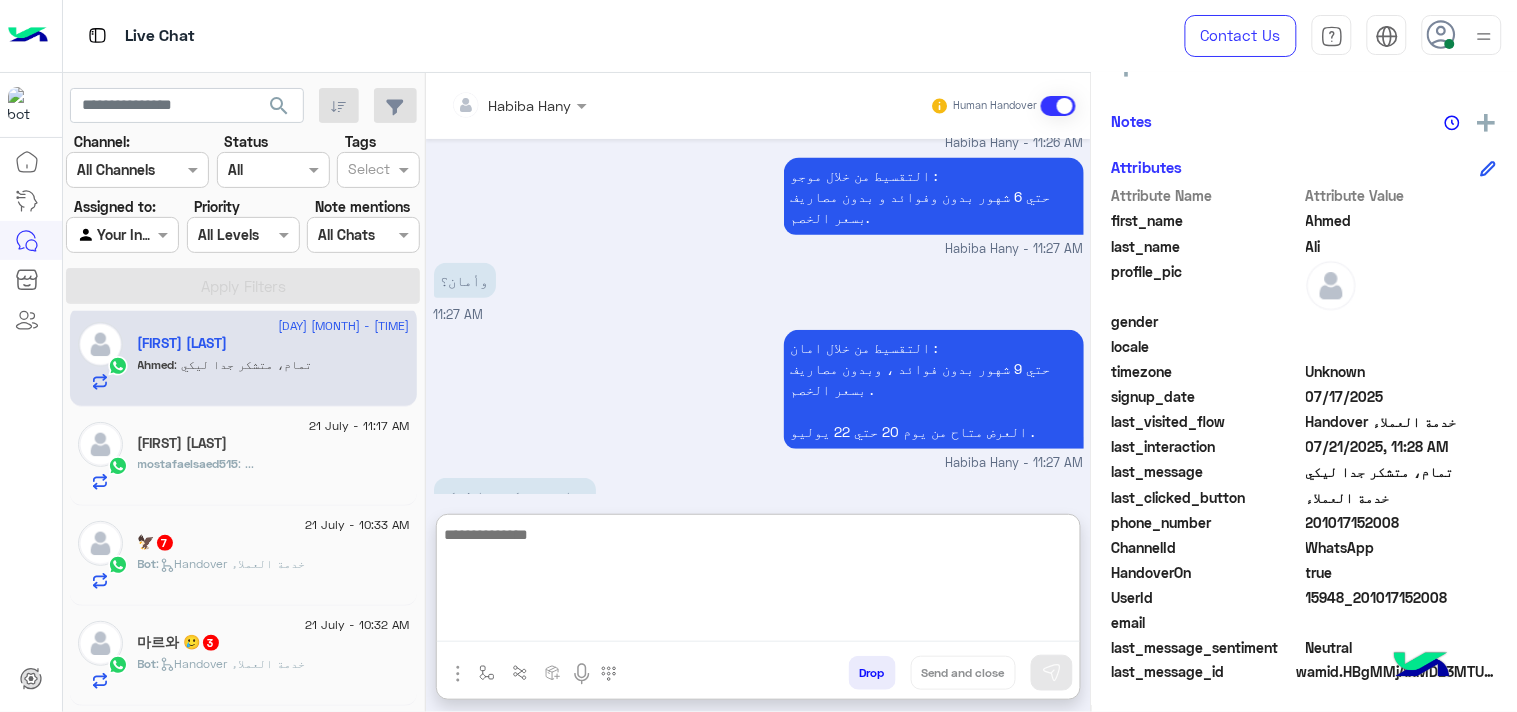 type on "*" 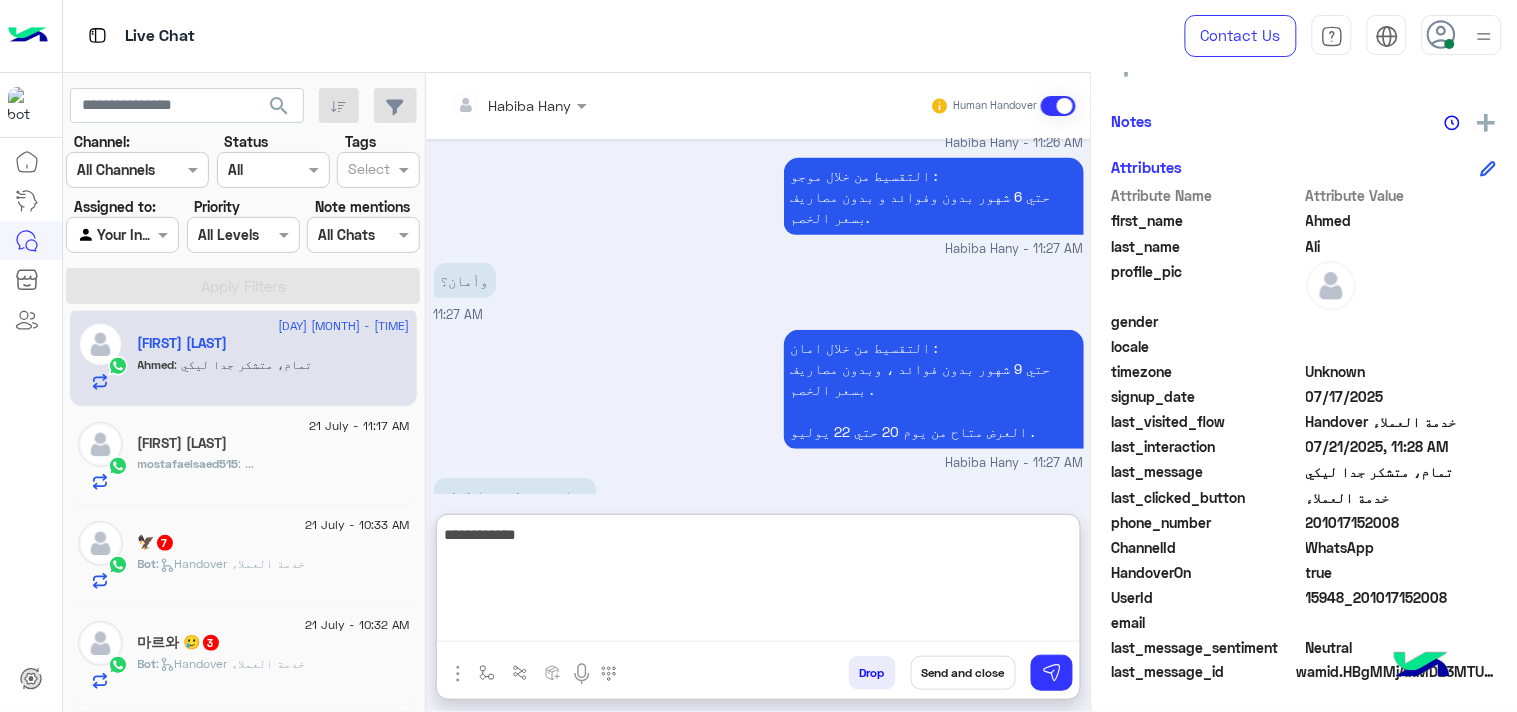 type on "**********" 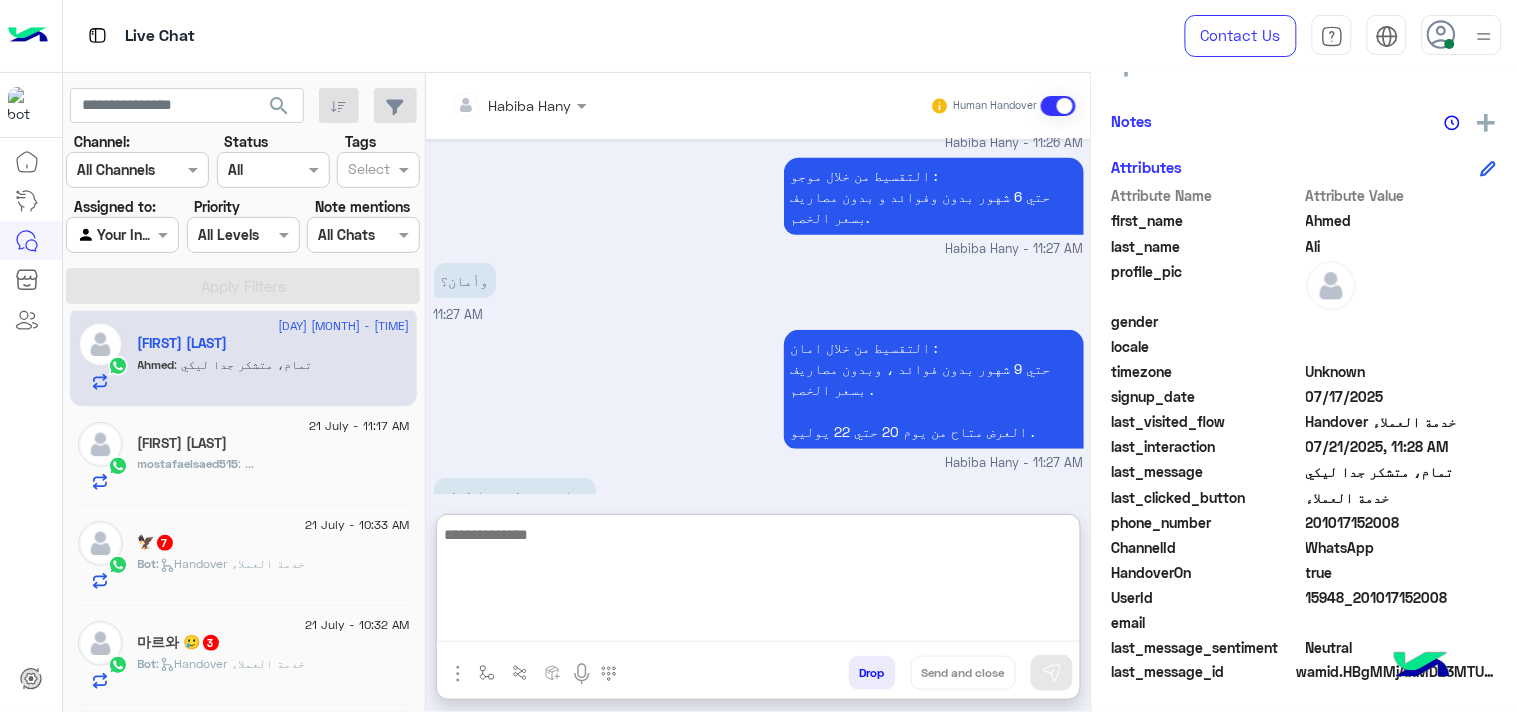 scroll, scrollTop: 2310, scrollLeft: 0, axis: vertical 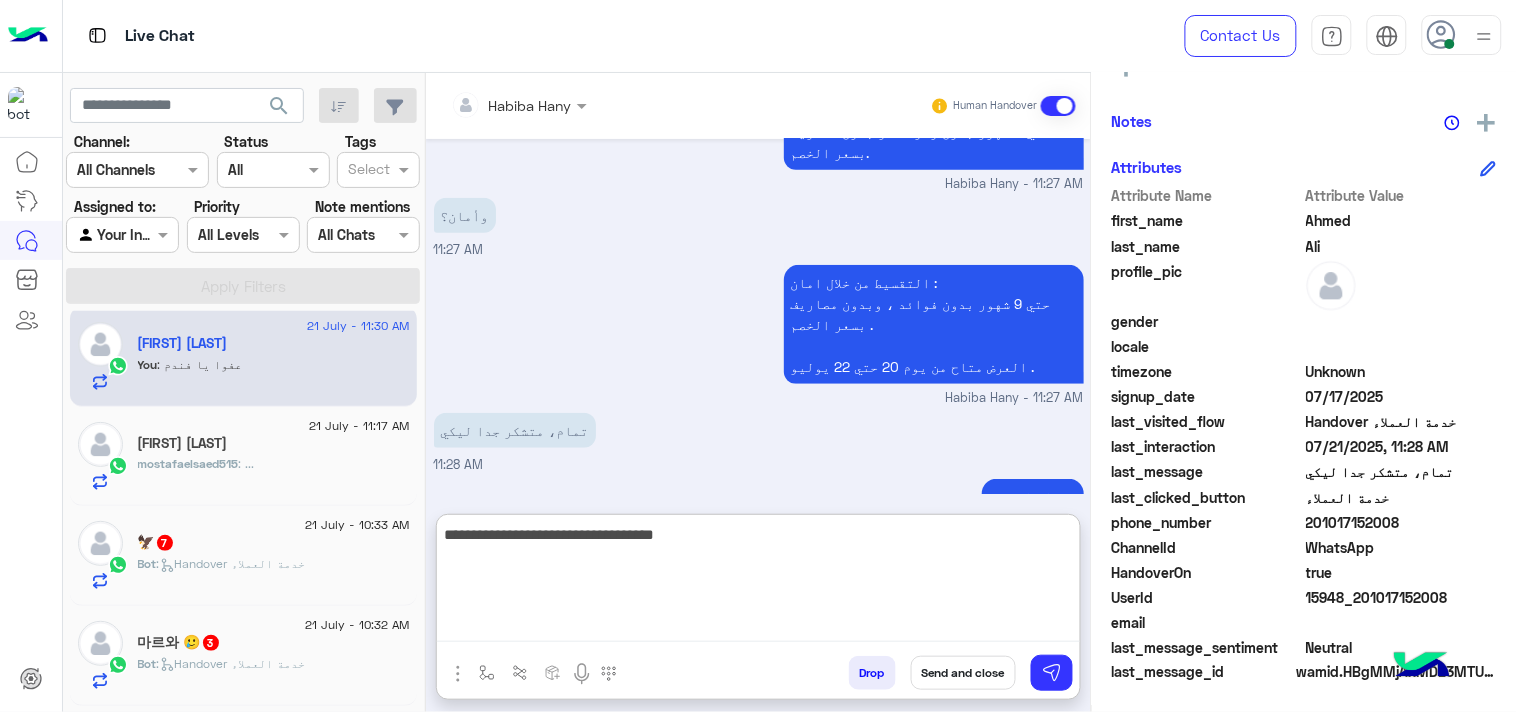 type on "**********" 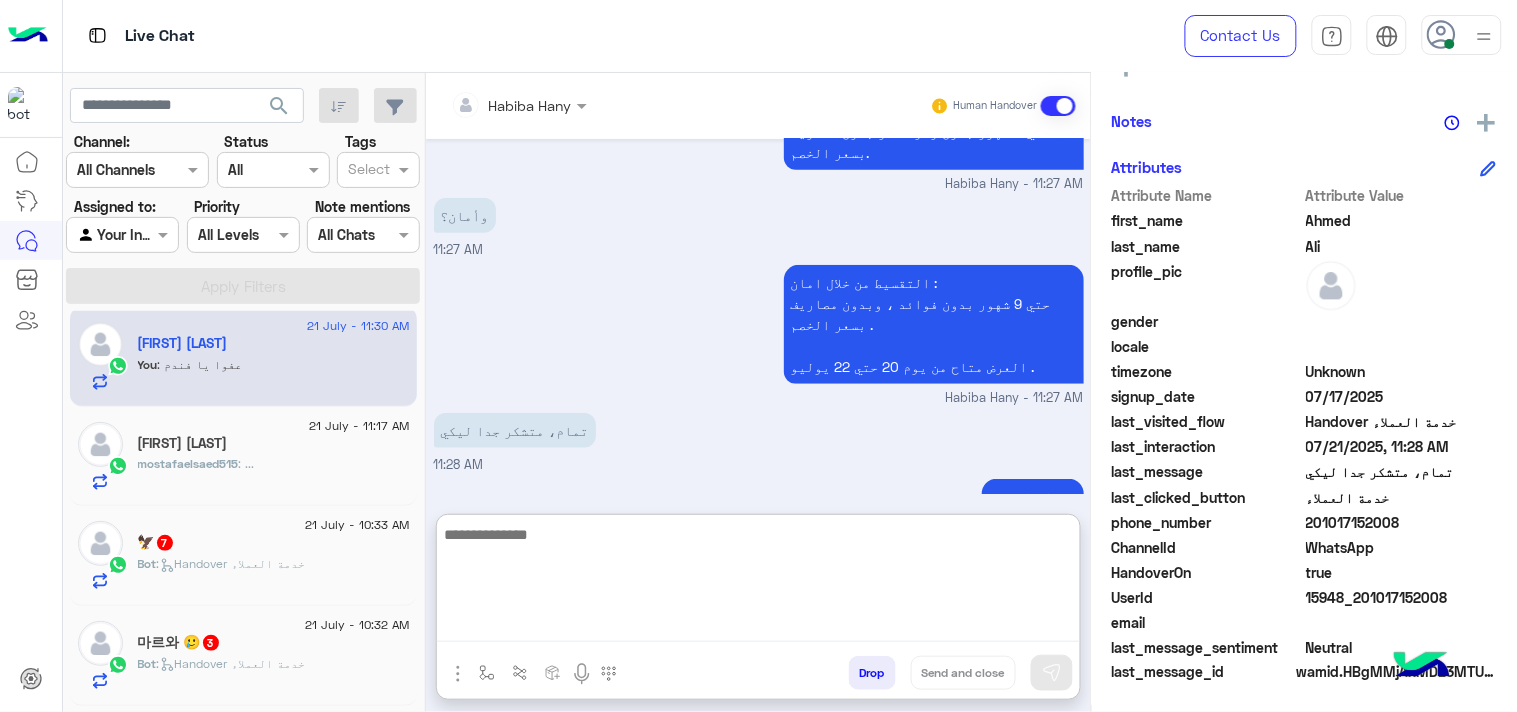 scroll, scrollTop: 2373, scrollLeft: 0, axis: vertical 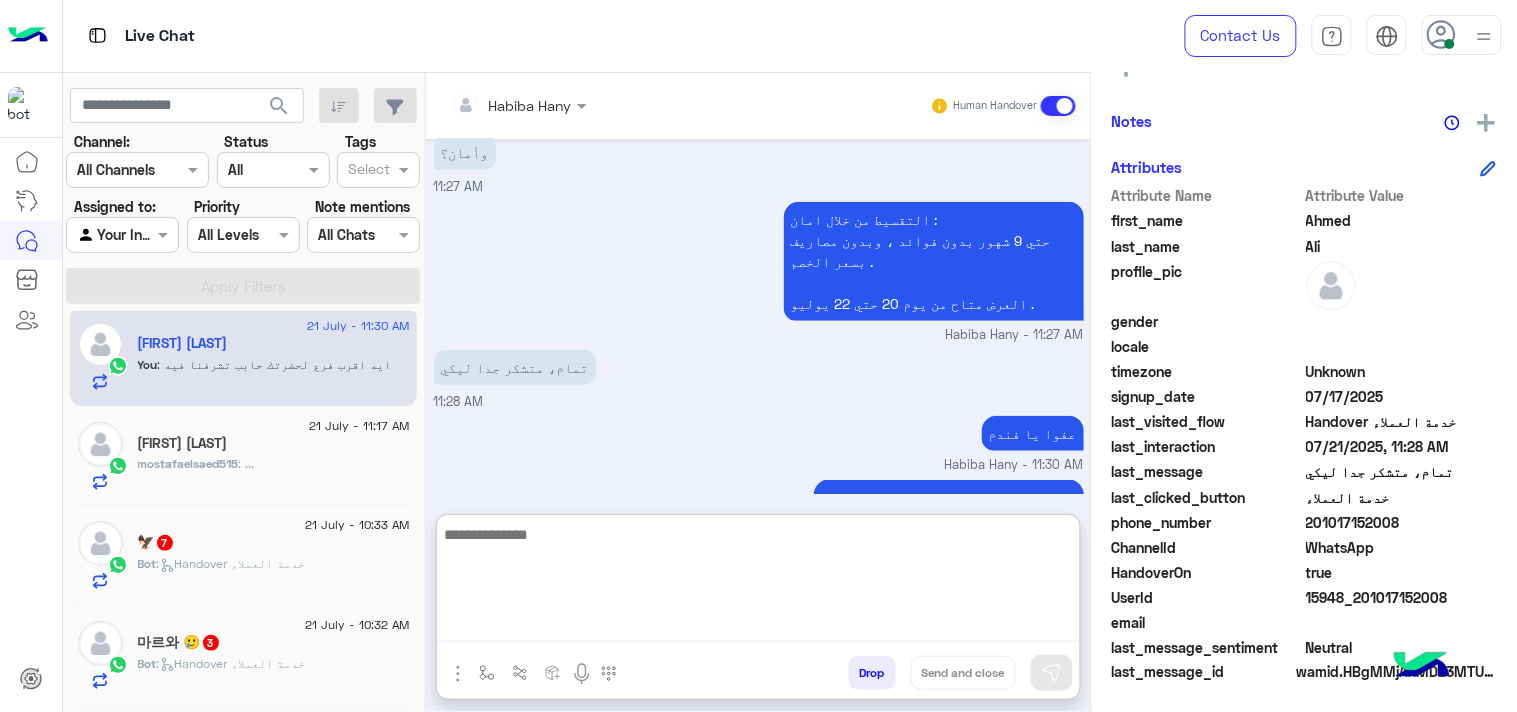 click on "search" 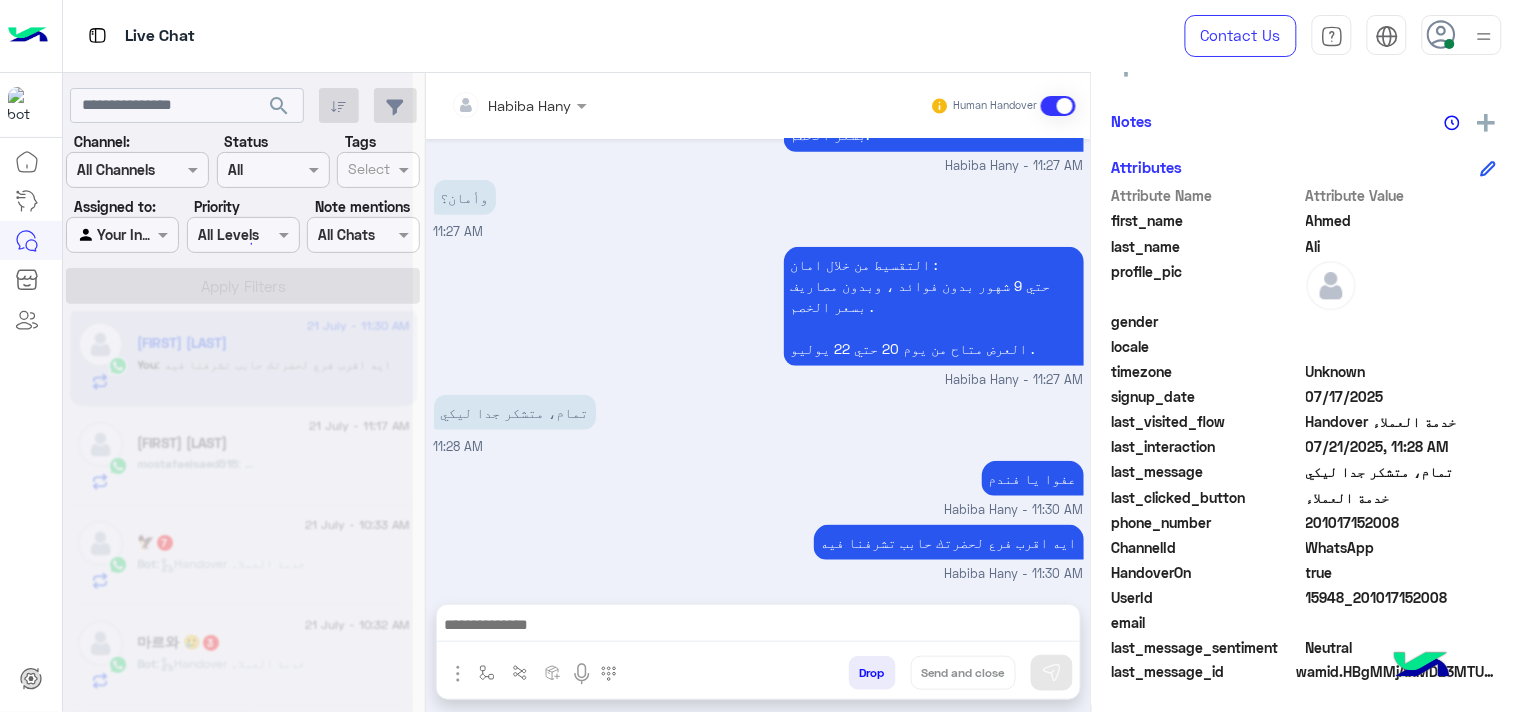 scroll, scrollTop: 2283, scrollLeft: 0, axis: vertical 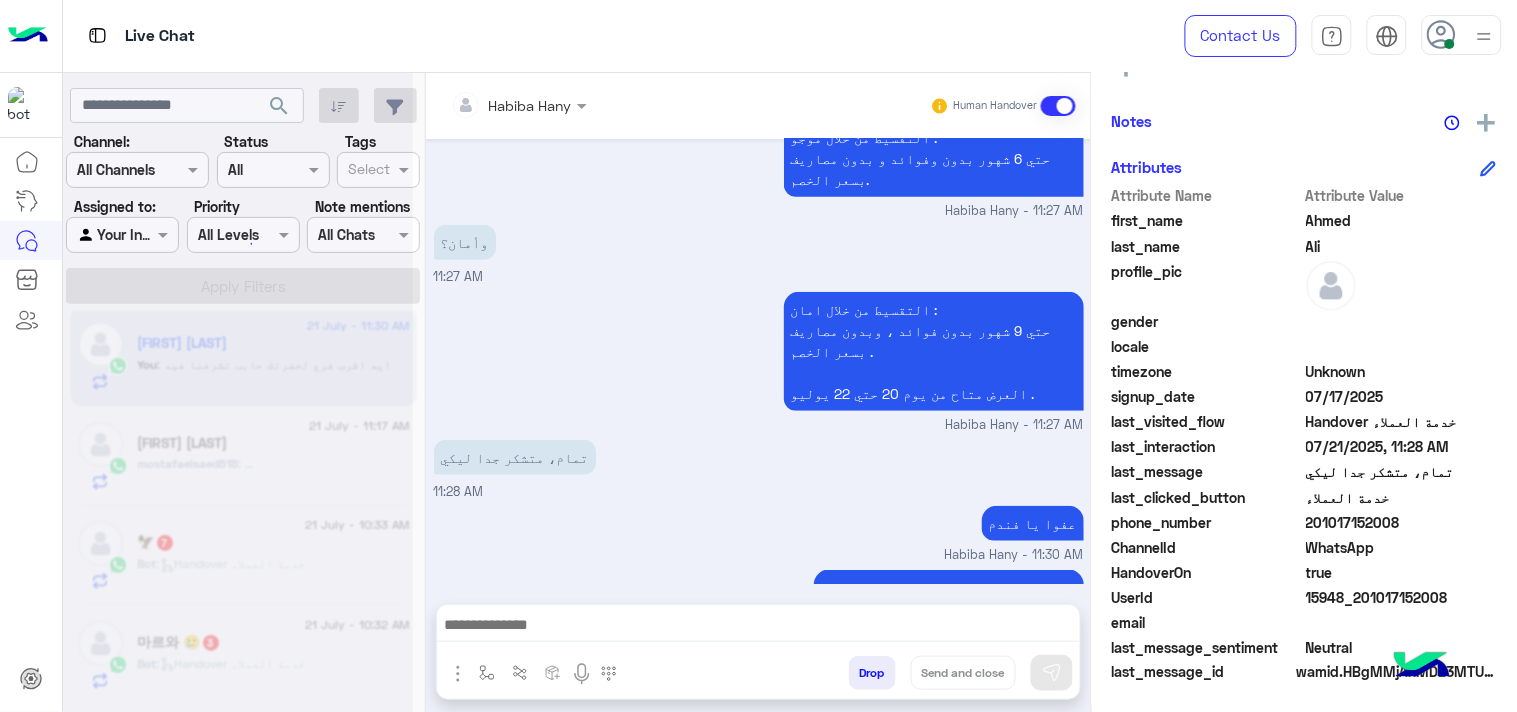click 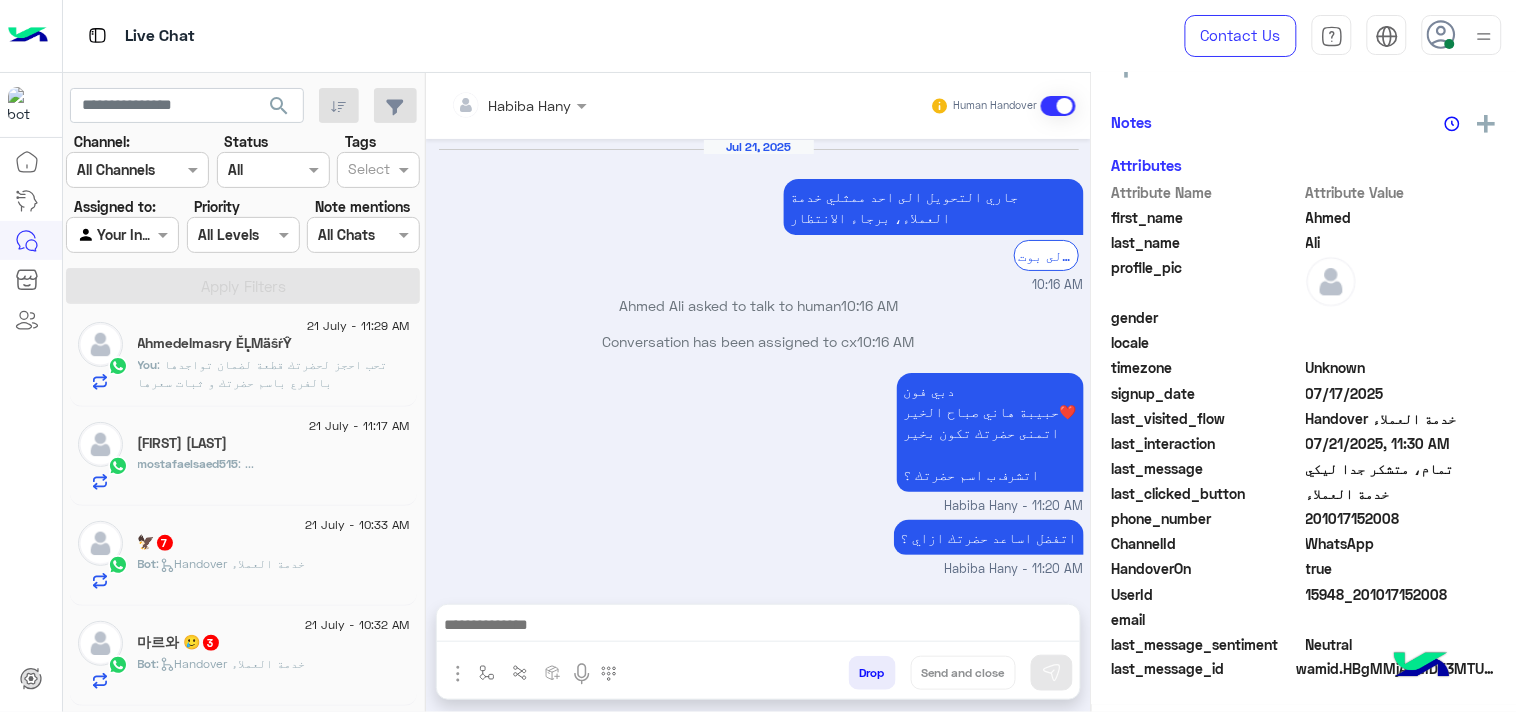 scroll, scrollTop: 383, scrollLeft: 0, axis: vertical 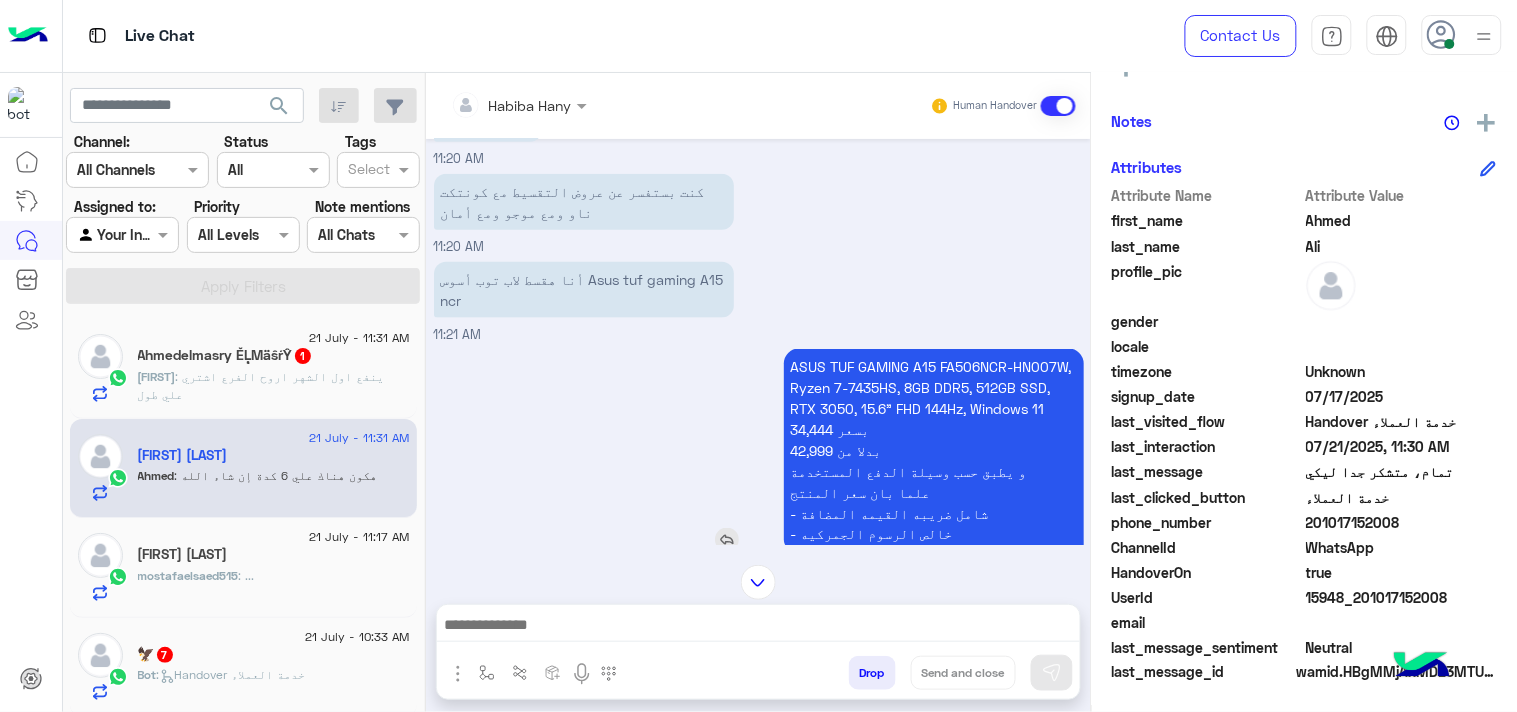 drag, startPoint x: 934, startPoint y: 360, endPoint x: 1064, endPoint y: 370, distance: 130.38405 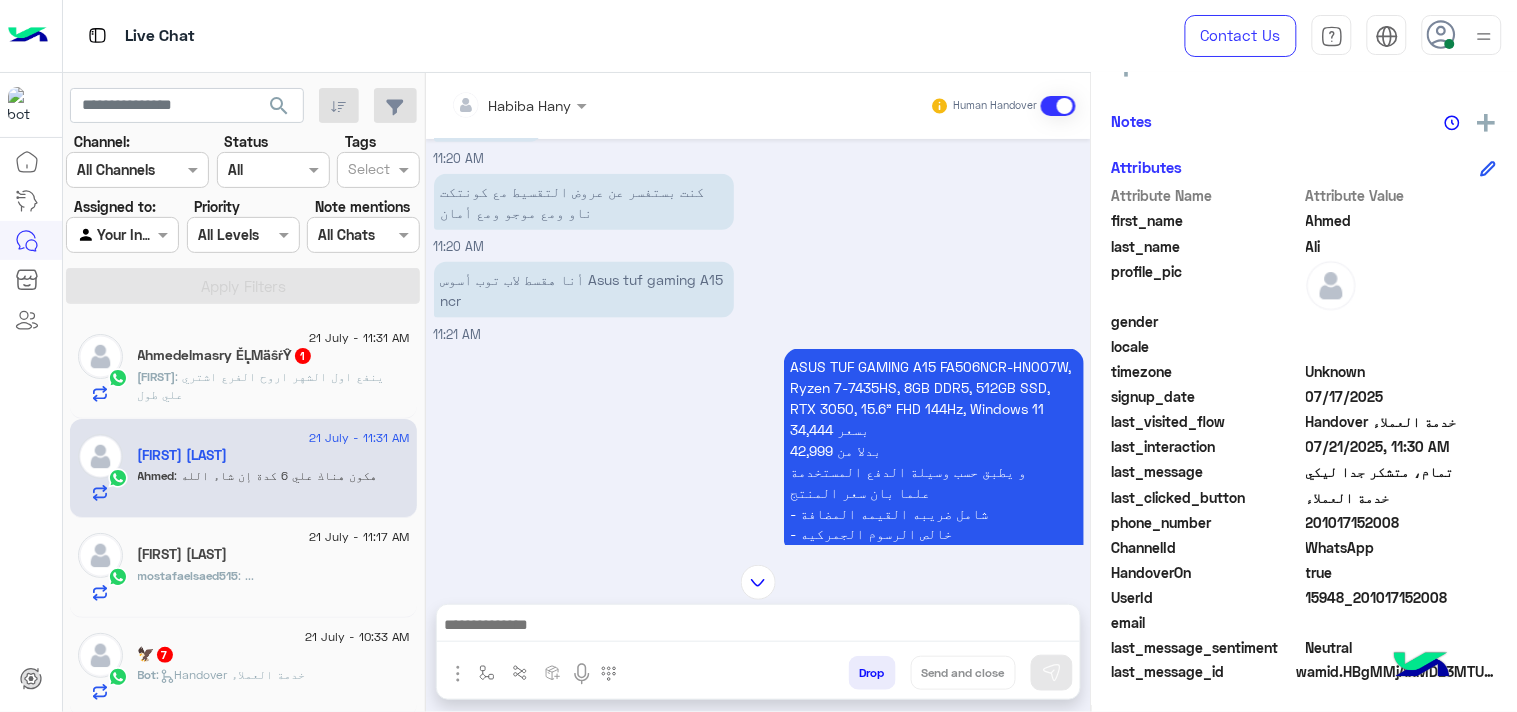 drag, startPoint x: 916, startPoint y: 305, endPoint x: 866, endPoint y: 213, distance: 104.70912 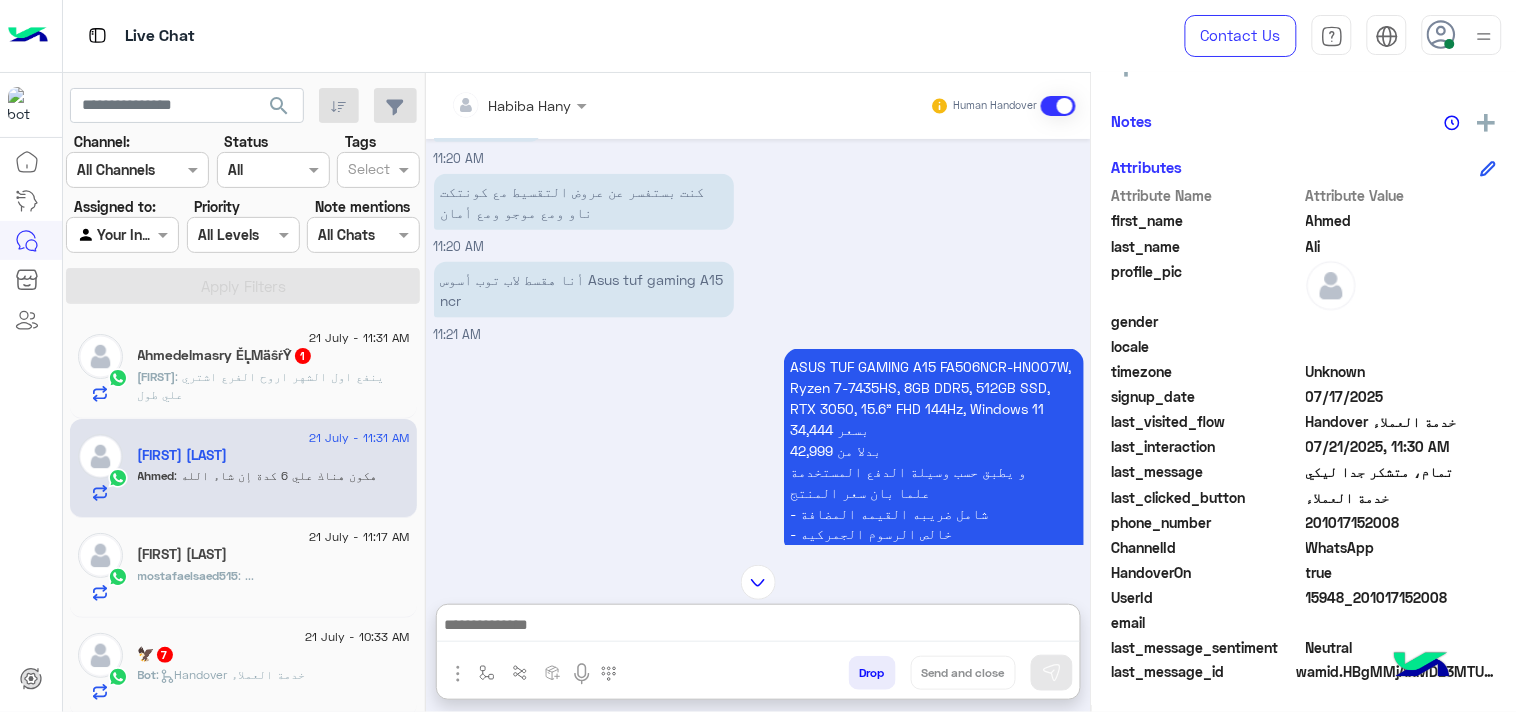 click at bounding box center [758, 627] 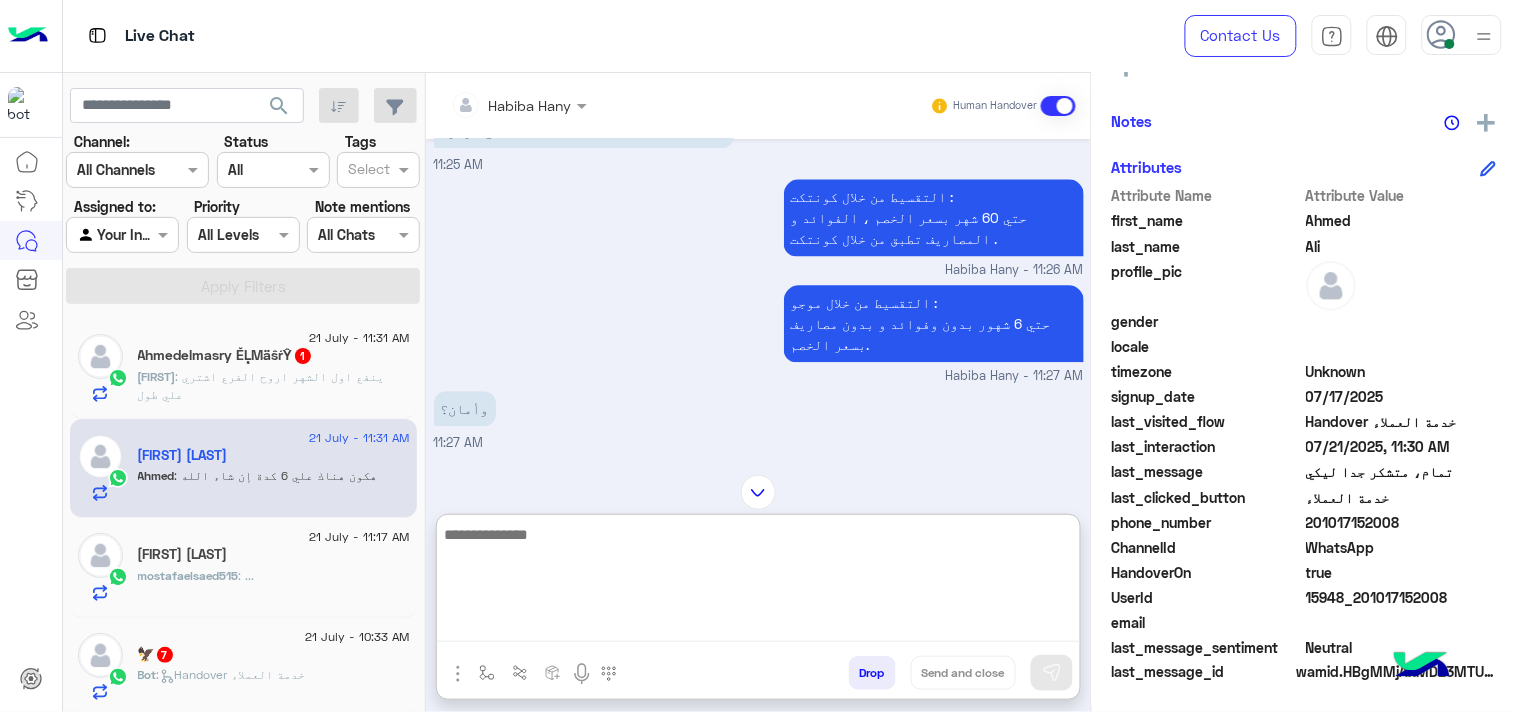 scroll, scrollTop: 1246, scrollLeft: 0, axis: vertical 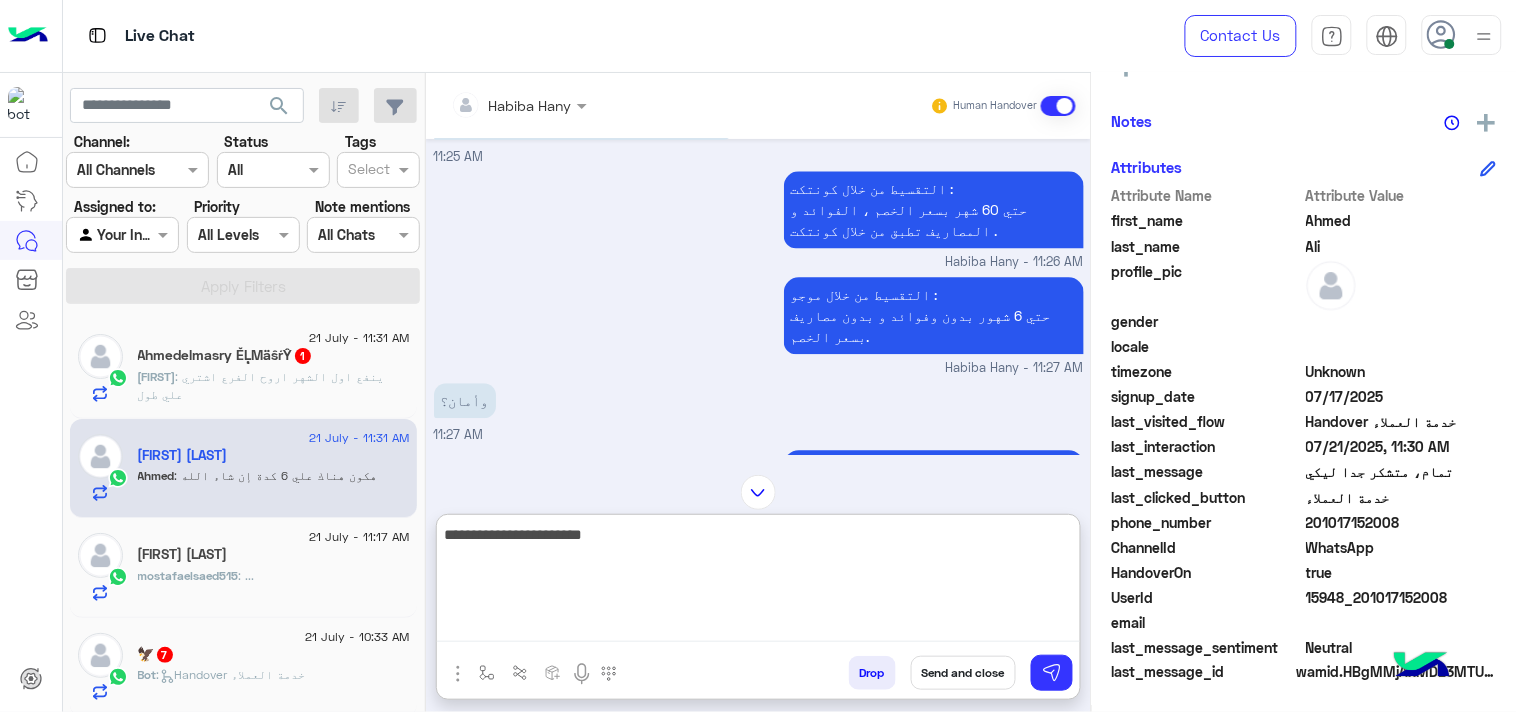 type on "**********" 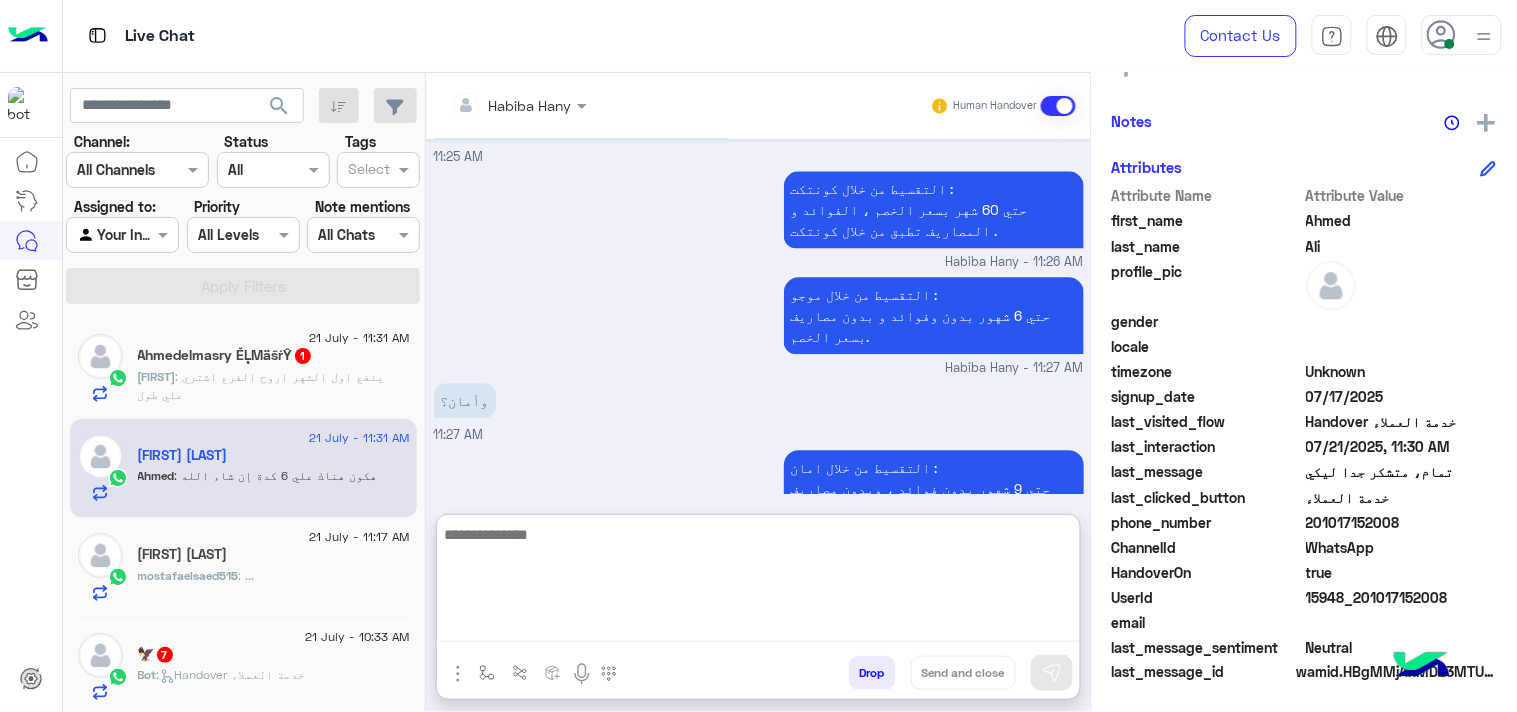 scroll, scrollTop: 1733, scrollLeft: 0, axis: vertical 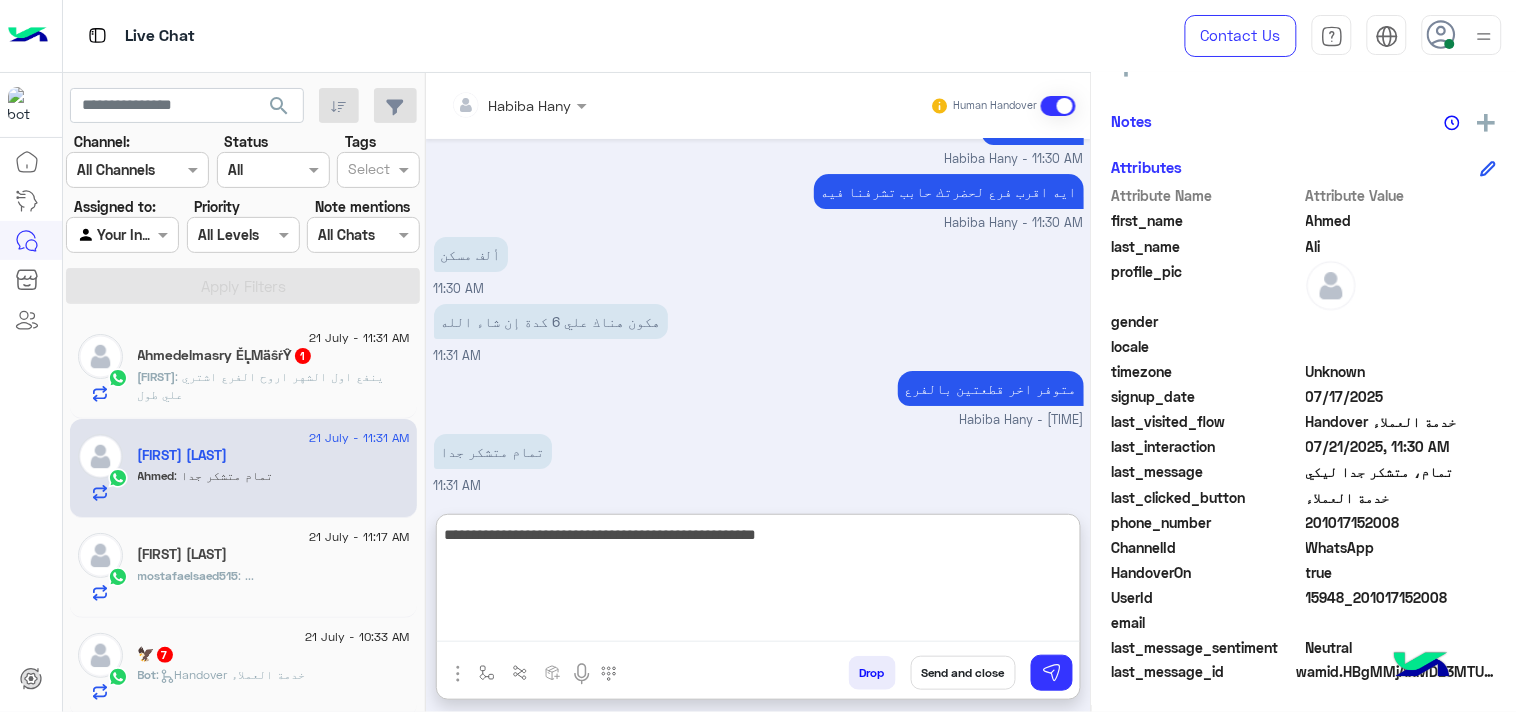 type on "**********" 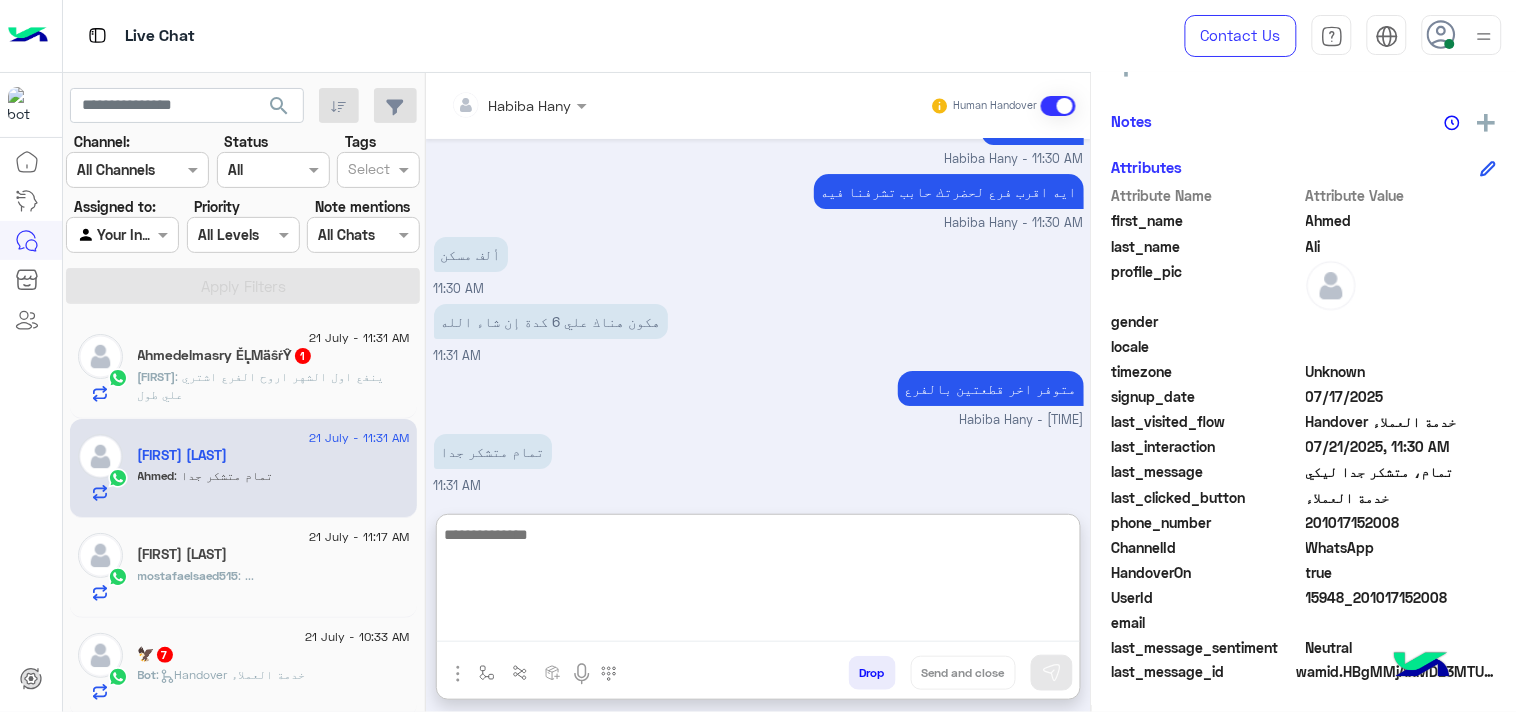 scroll, scrollTop: 1884, scrollLeft: 0, axis: vertical 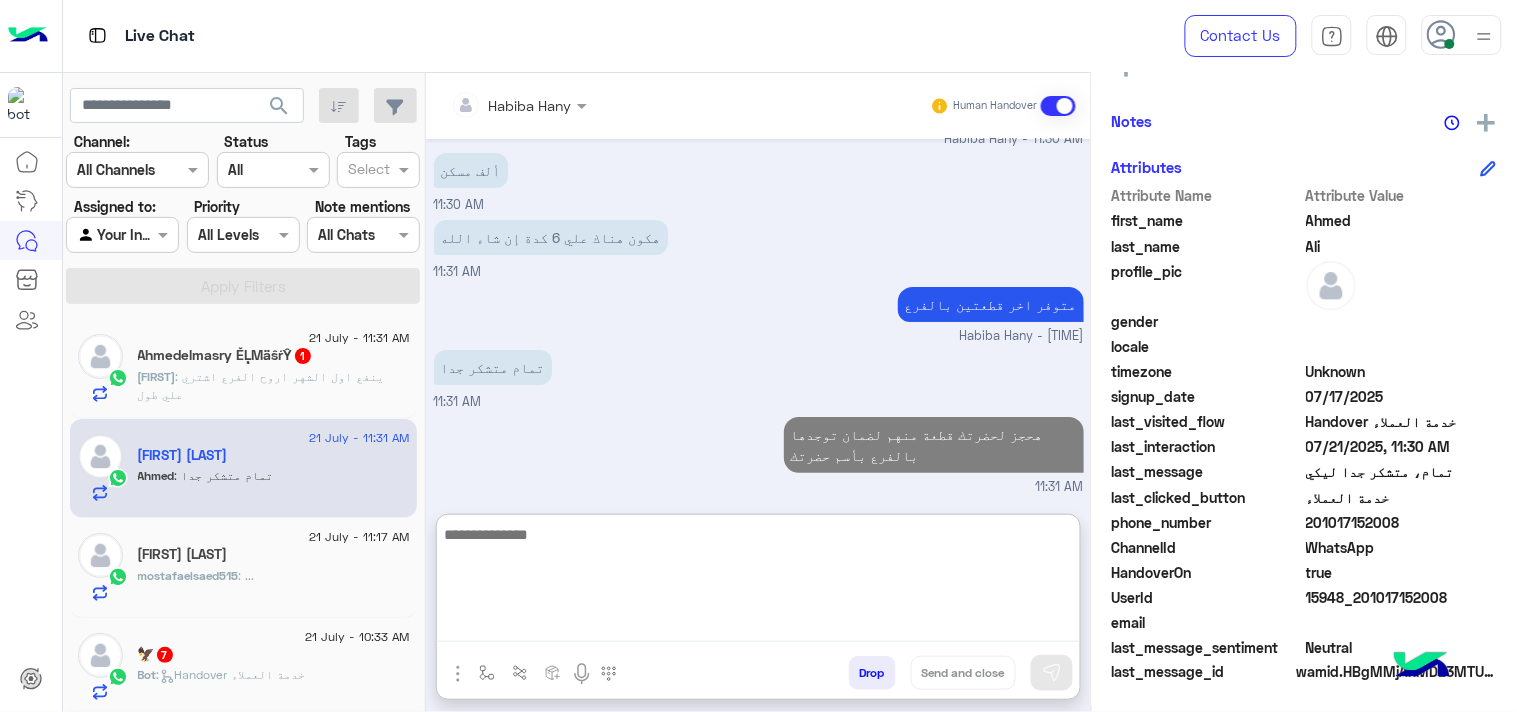 type on "*" 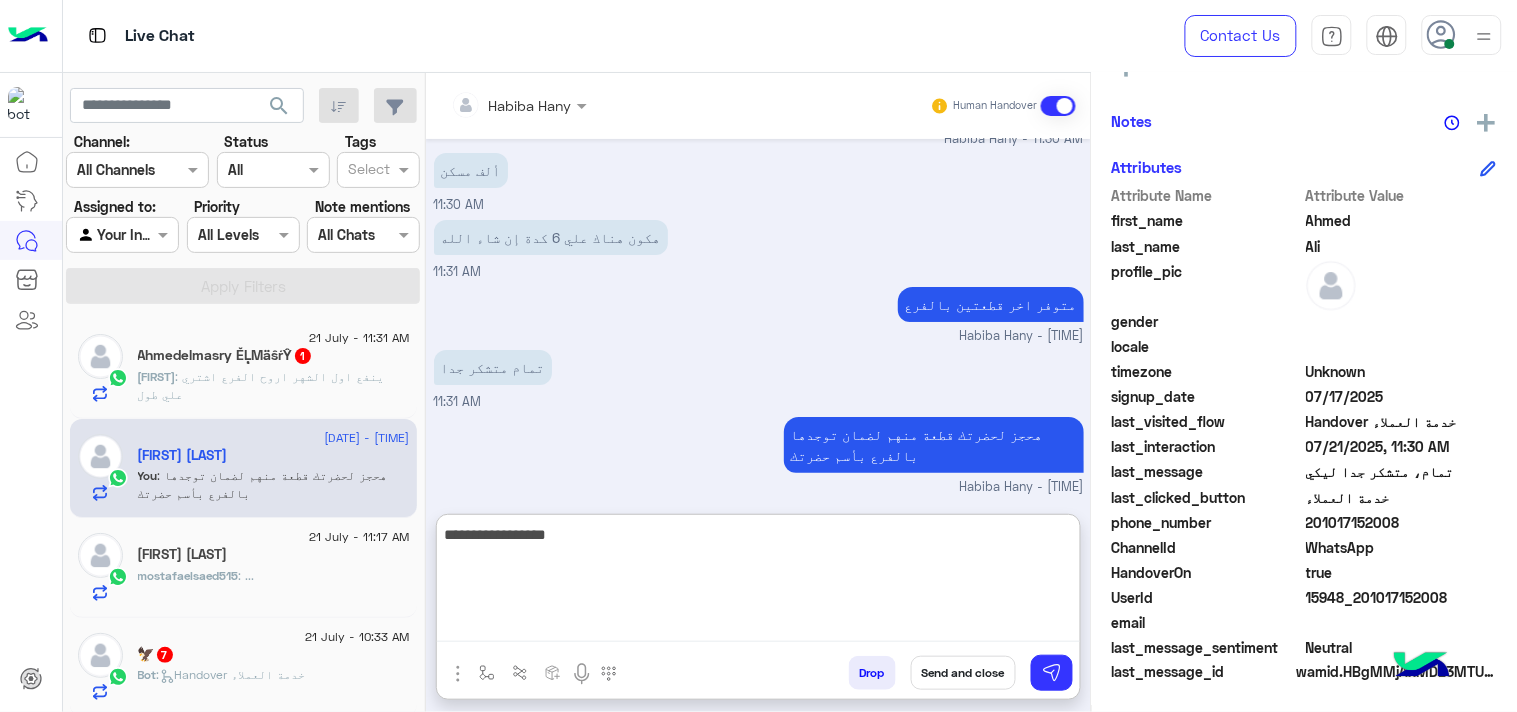 type on "**********" 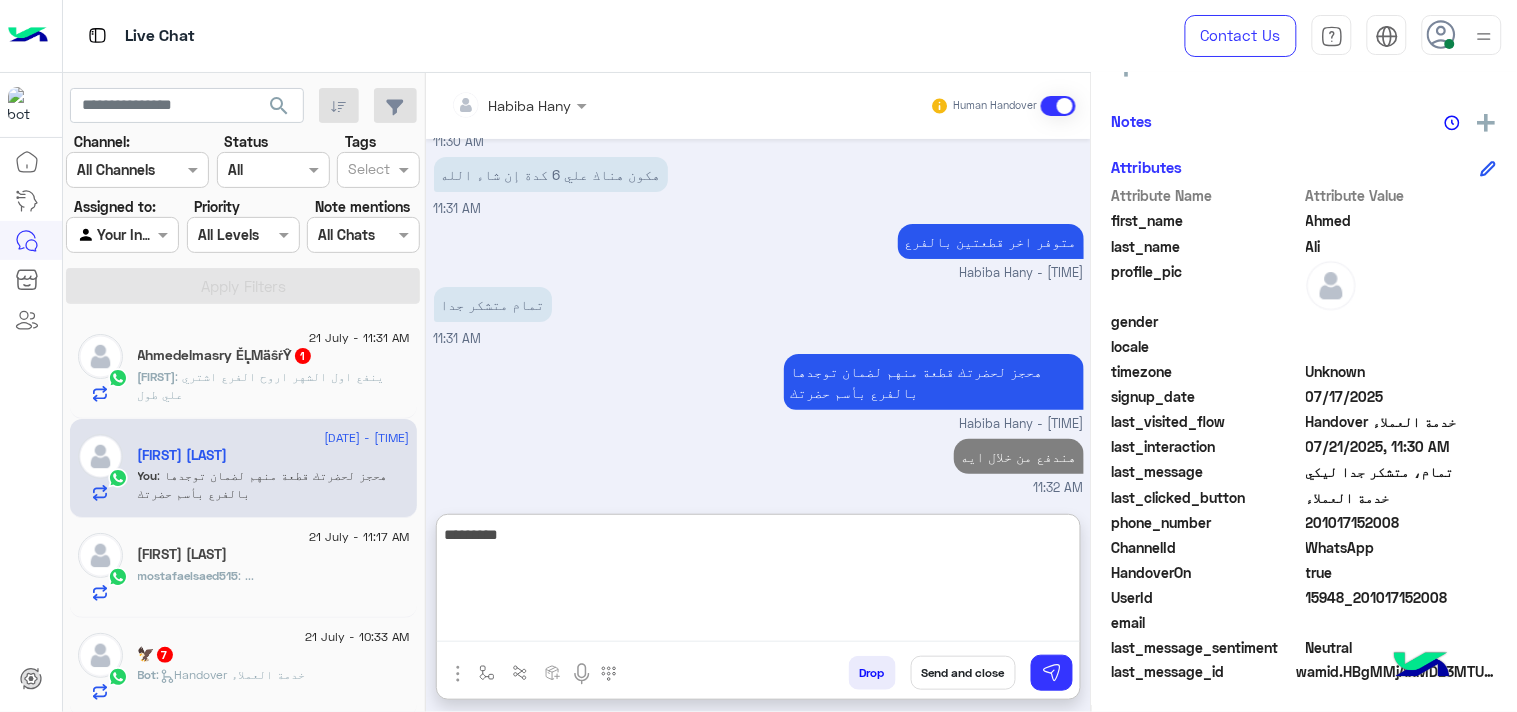 scroll, scrollTop: 2014, scrollLeft: 0, axis: vertical 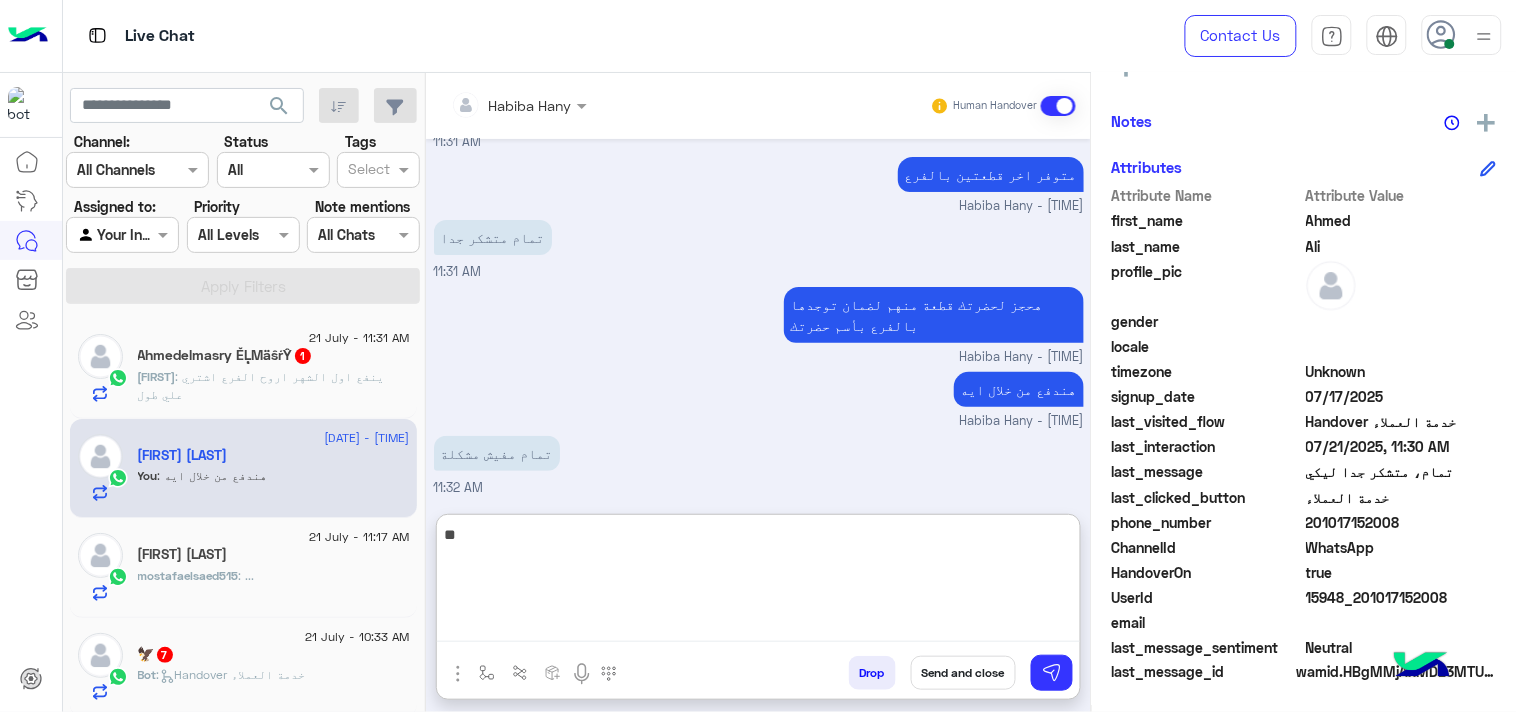 type on "*" 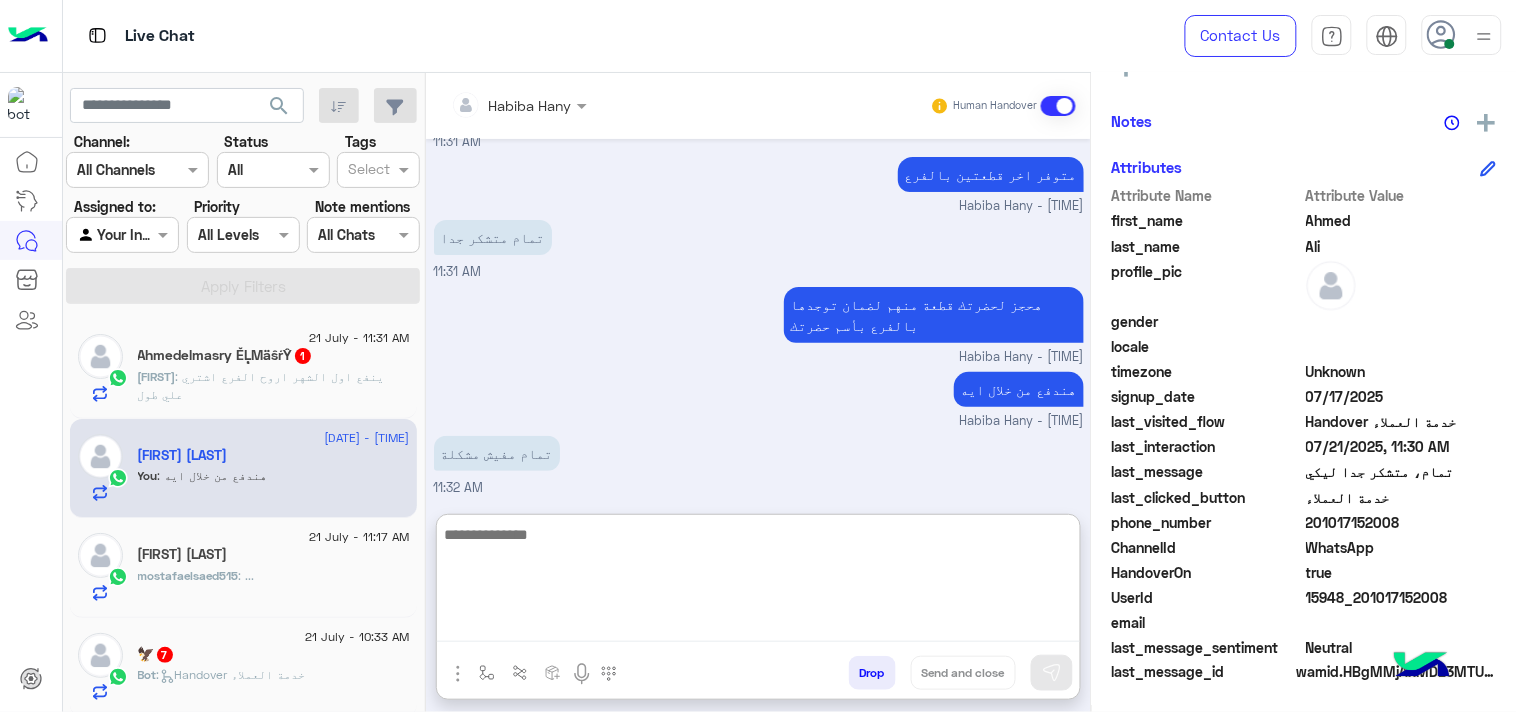 click on "last_clicked_button  خدمة العملاء" 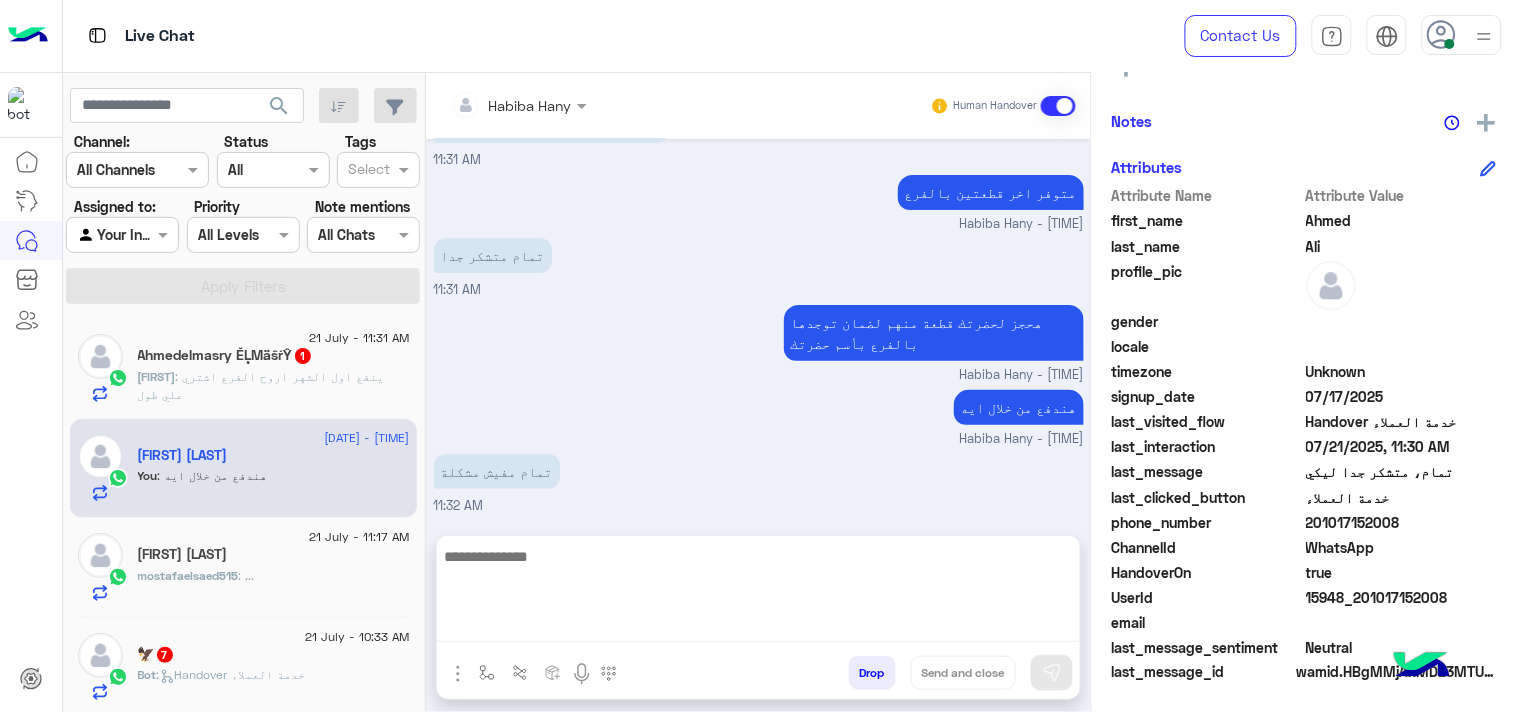 scroll, scrollTop: 1924, scrollLeft: 0, axis: vertical 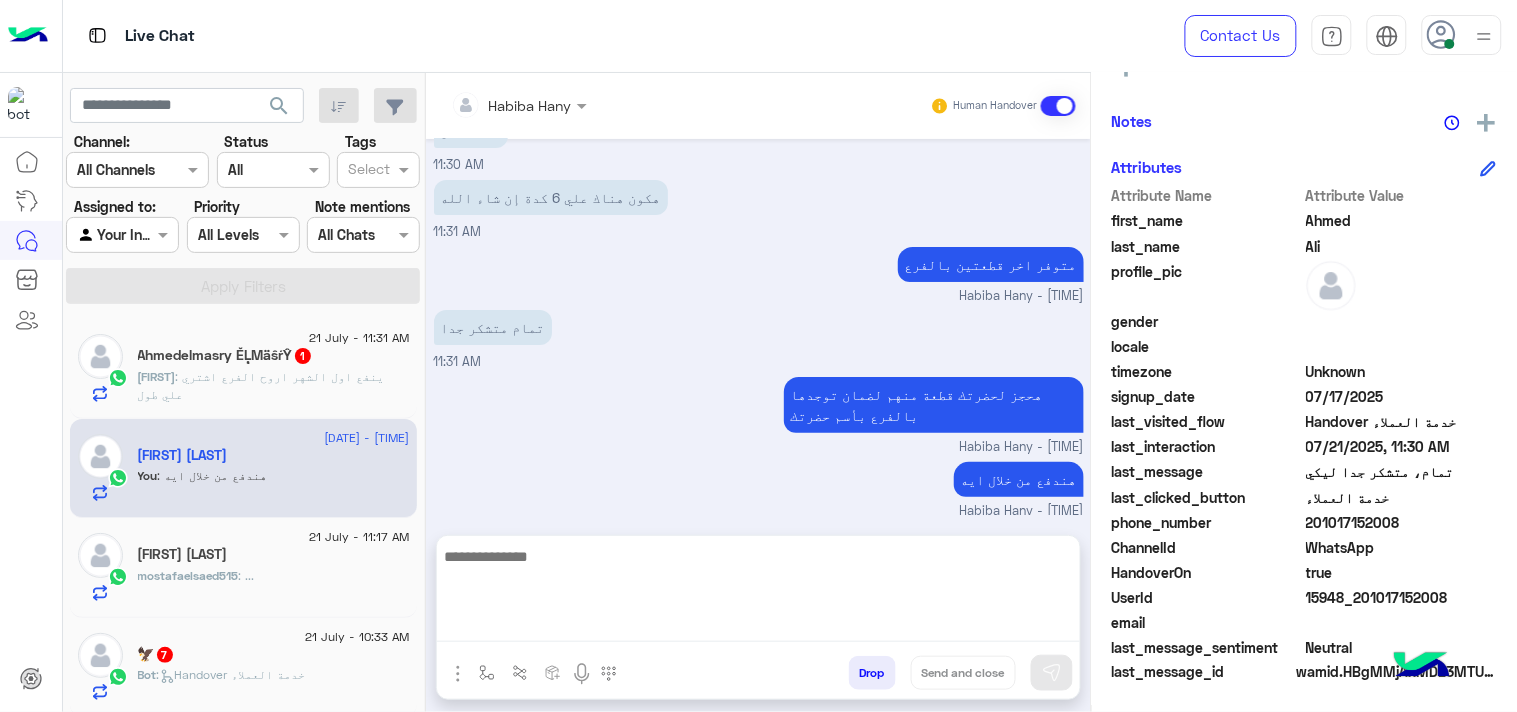 click on "Attribute Name Attribute Value first_name  [FIRST]  last_name  [LAST]  profile_pic gender    locale    timezone  Unknown signup_date  [DATE]  last_visited_flow  Handover خدمة العملاء  last_interaction  [DATE], [TIME]  last_message  تمام، متشكر جدا ليكي  last_clicked_button  خدمة العملاء  phone_number  [PHONE]  ChannelId  WhatsApp  HandoverOn  true  UserId  15948_[PHONE]  email    last_message_sentiment  Neutral  last_message_id  wamid.HBgMMjAxMDE3MTUyMDA4FQIAEhggQUI5M0REREM1QzA3MDkxNTRCQjk1MEFFQ0Q1NzVCMDIA" 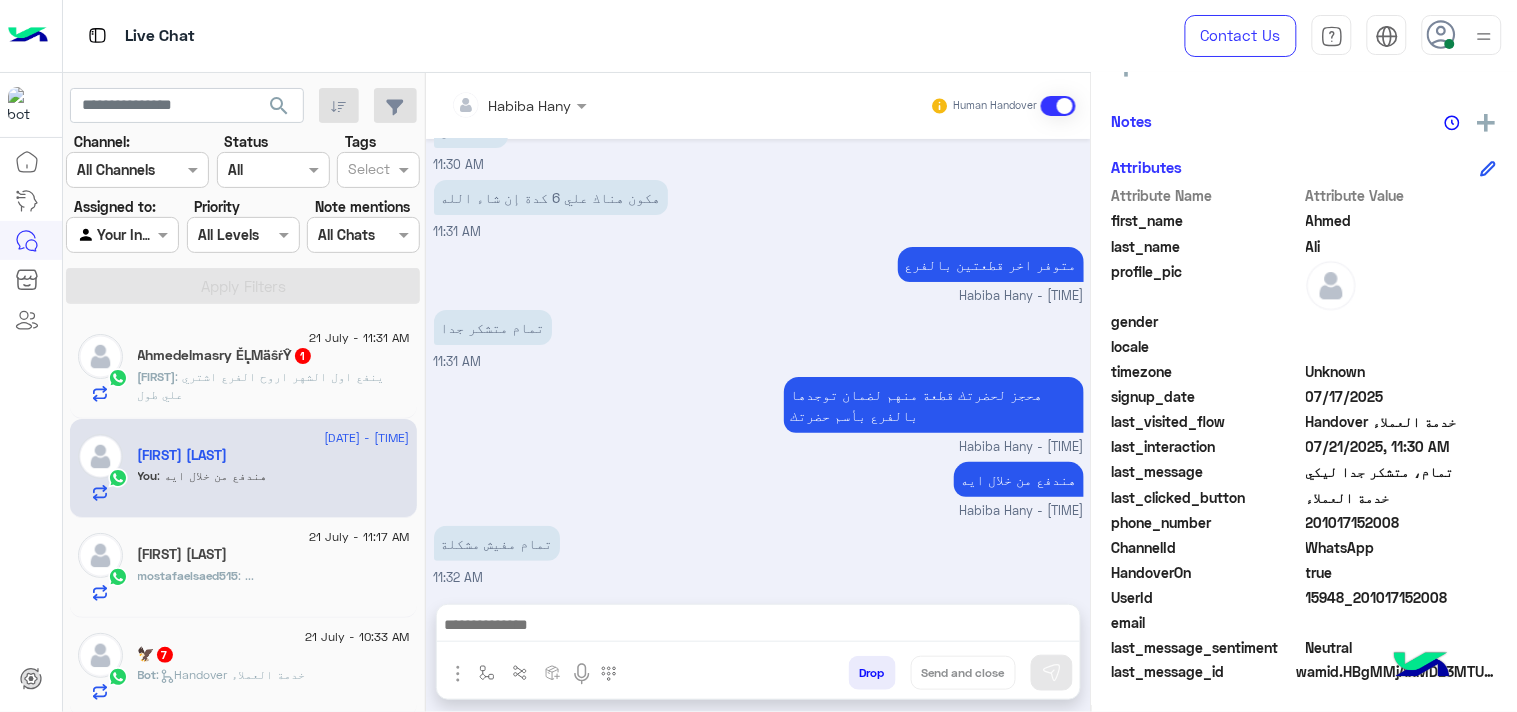 click on "WhatsApp" 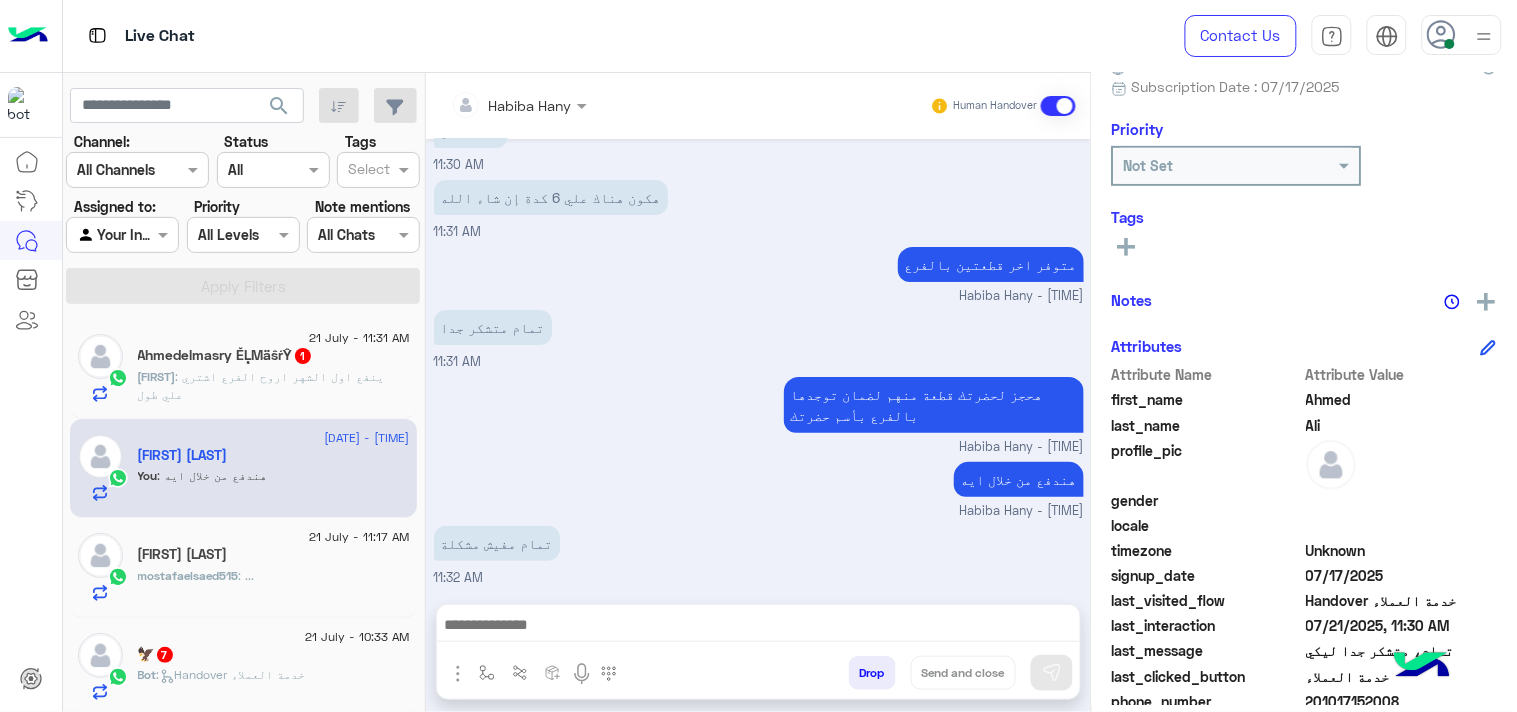 scroll, scrollTop: 0, scrollLeft: 0, axis: both 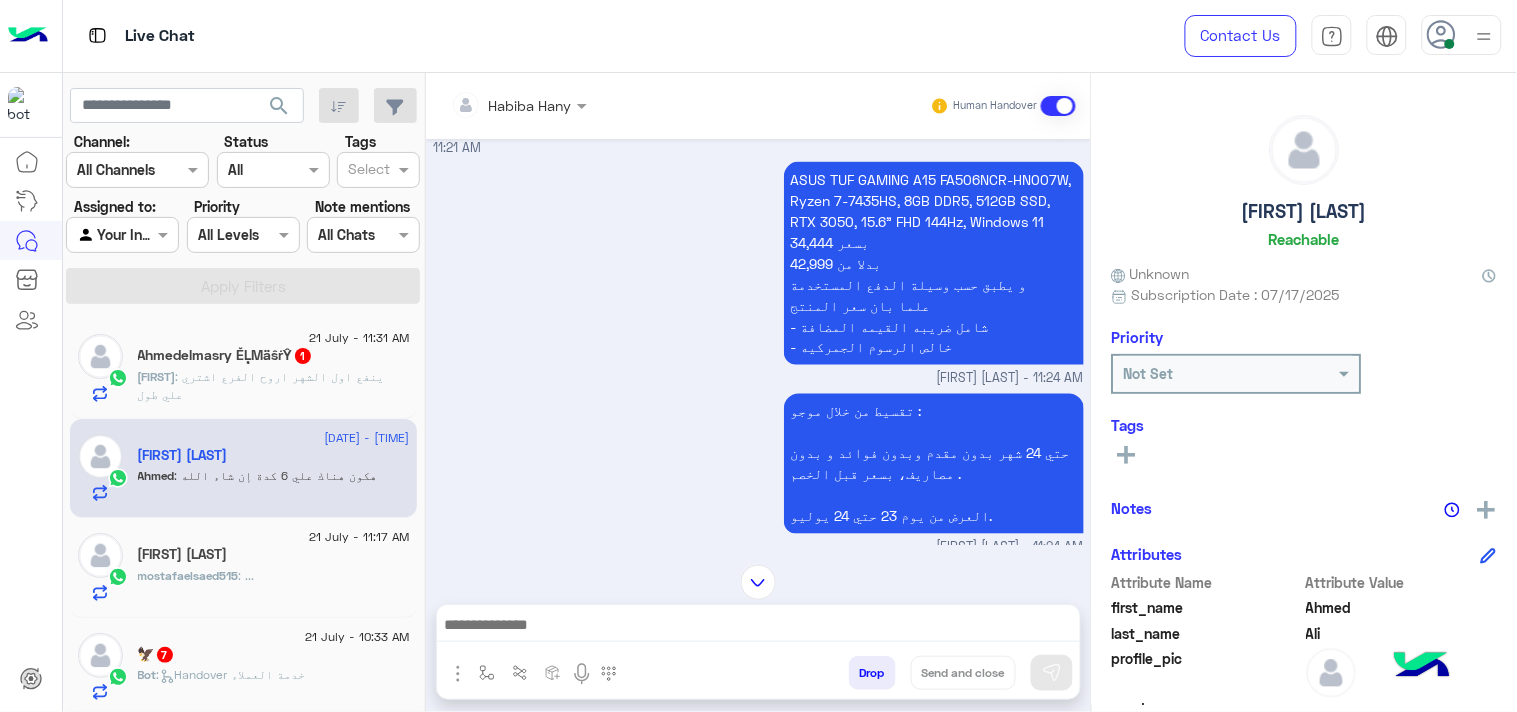 click on "ASUS TUF GAMING A15 FA506NCR-HN007W, Ryzen 7-7435HS, 8GB DDR5, 512GB SSD, RTX 3050, 15.6” FHD 144Hz, Windows 11 34,444 بسعر  42,999 بدلا من  و يطبق حسب وسيلة الدفع المستخدمة علما بان سعر المنتج - شامل ضريبه القيمه المضافة - خالص الرسوم الجمركيه" at bounding box center [933, -335] 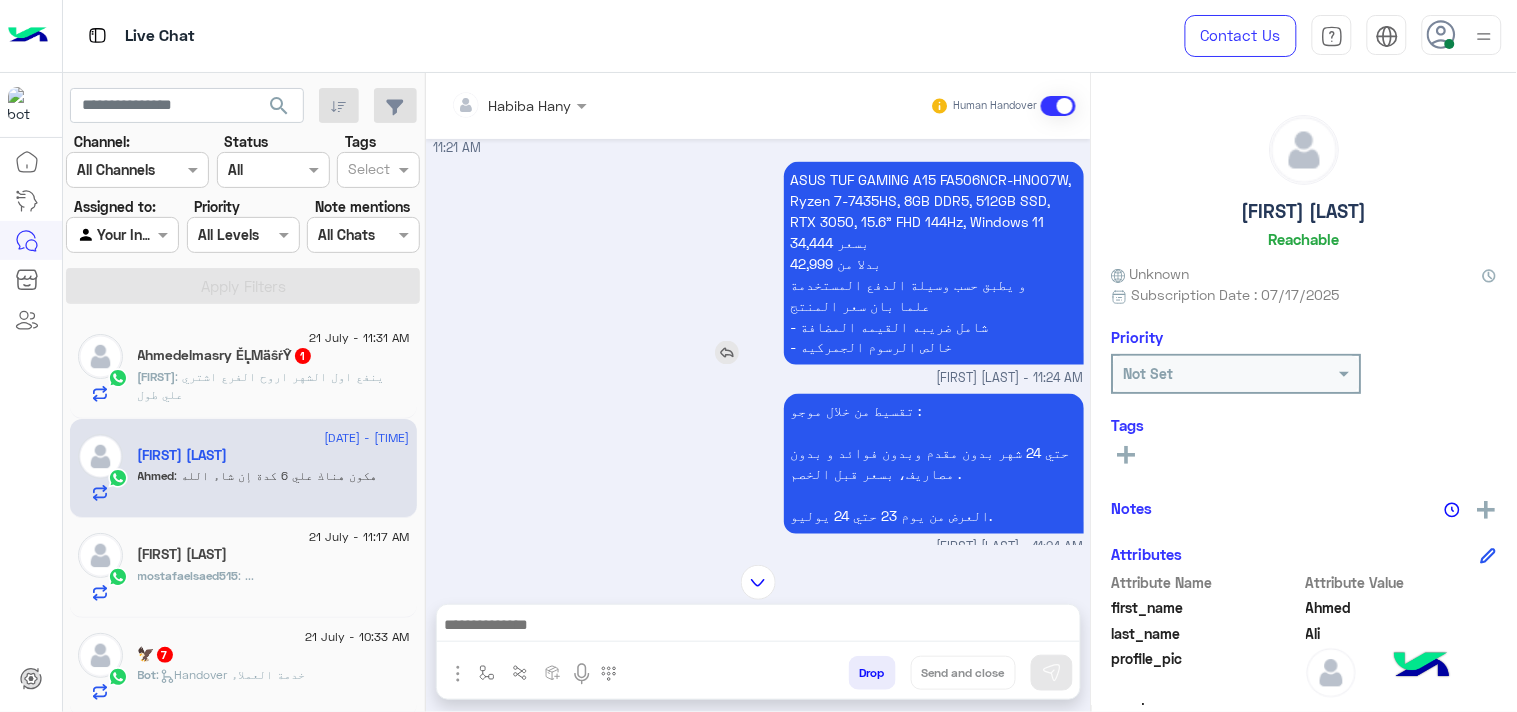 drag, startPoint x: 921, startPoint y: 158, endPoint x: 930, endPoint y: 265, distance: 107.37784 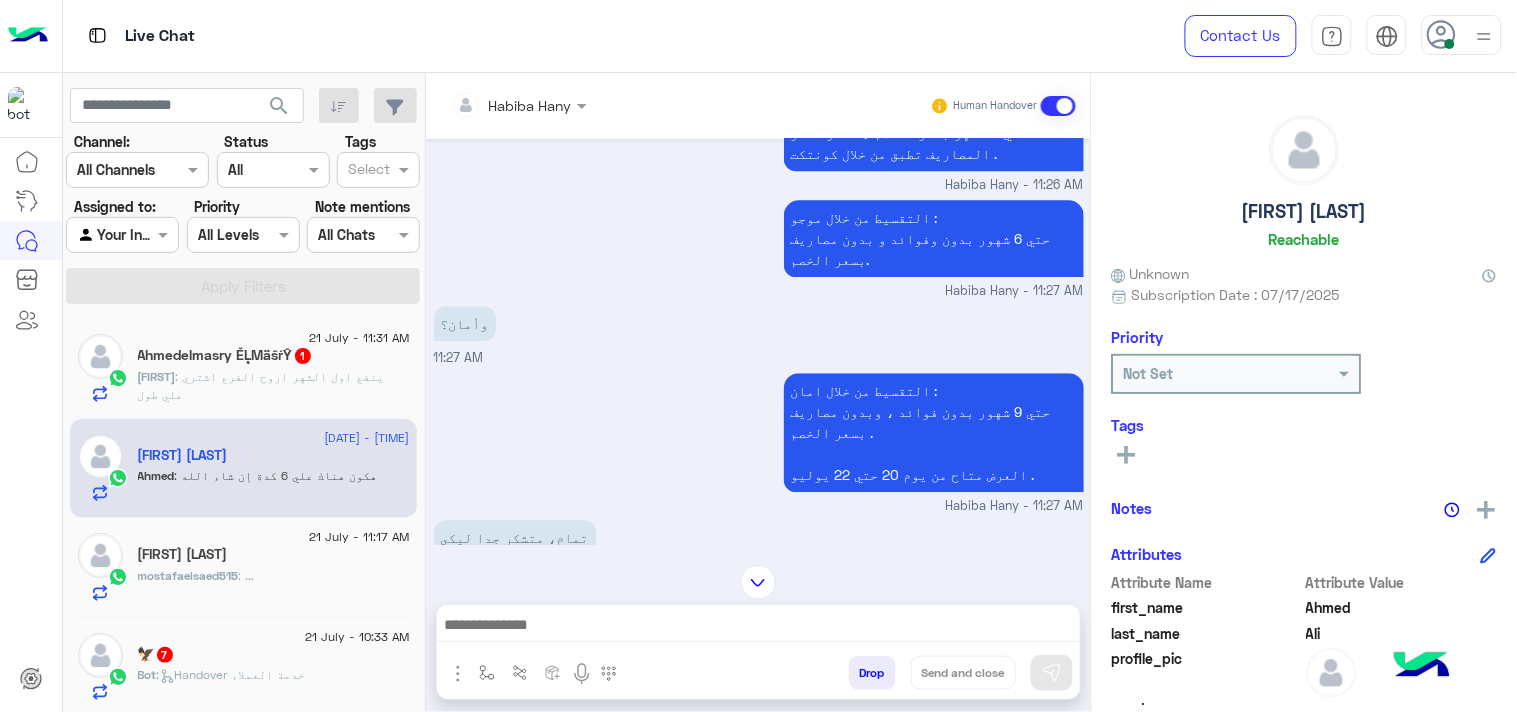 scroll, scrollTop: 1101, scrollLeft: 0, axis: vertical 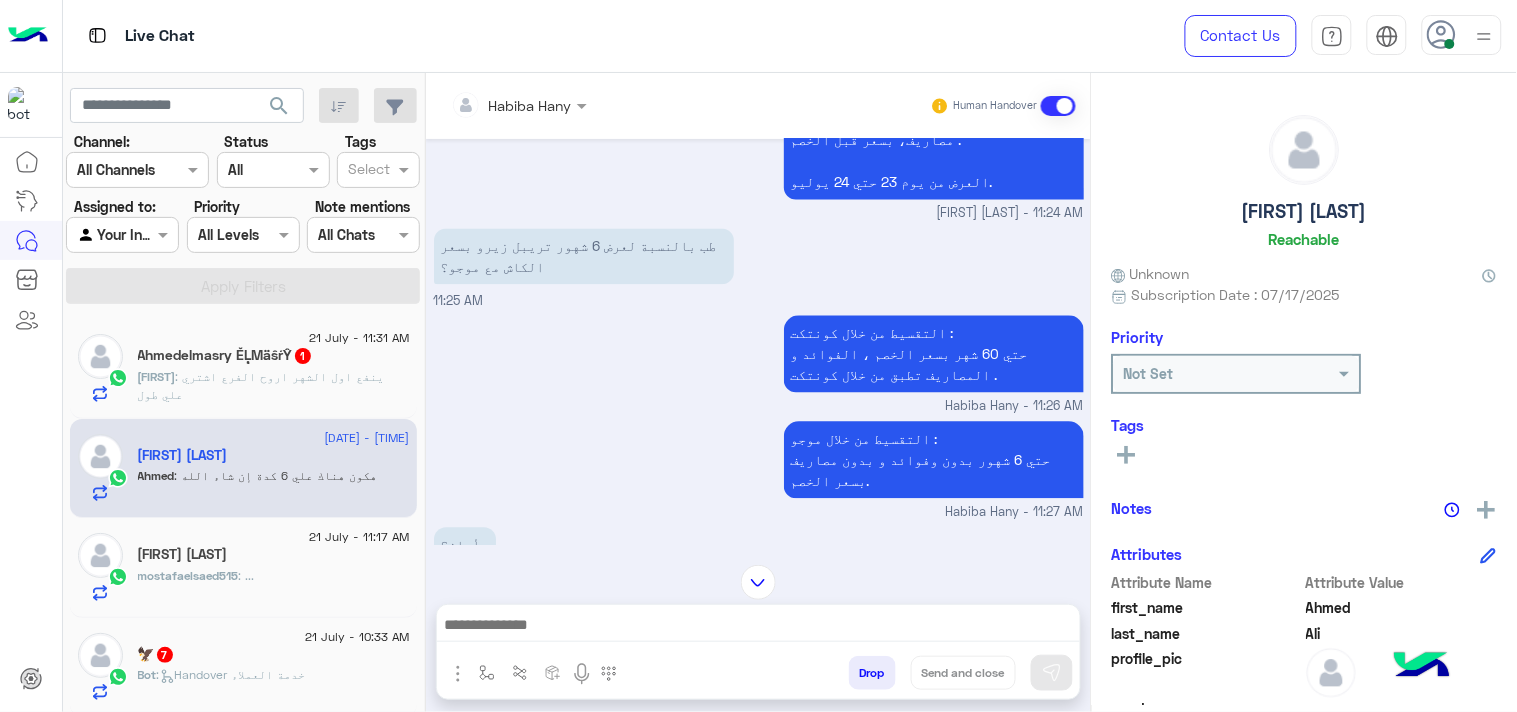click at bounding box center (758, 630) 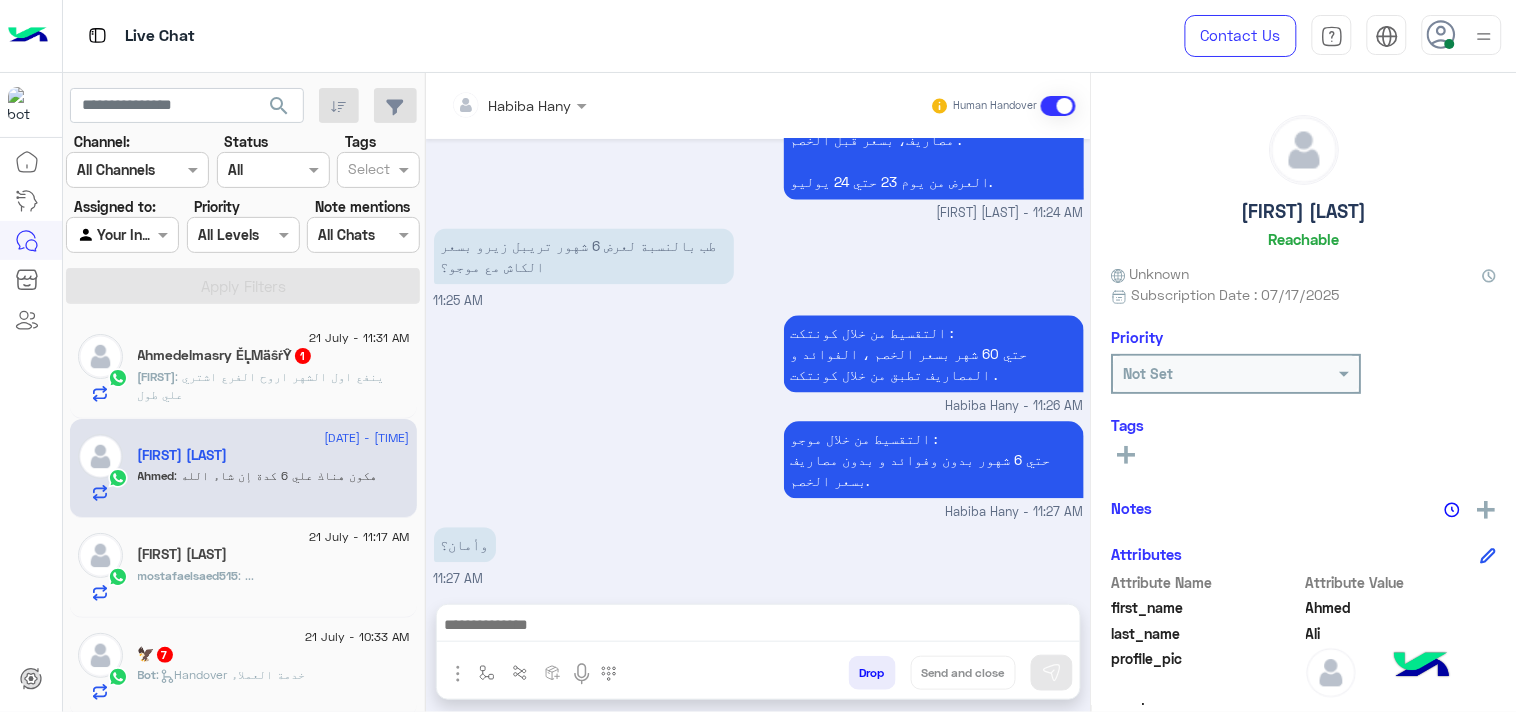scroll, scrollTop: 1990, scrollLeft: 0, axis: vertical 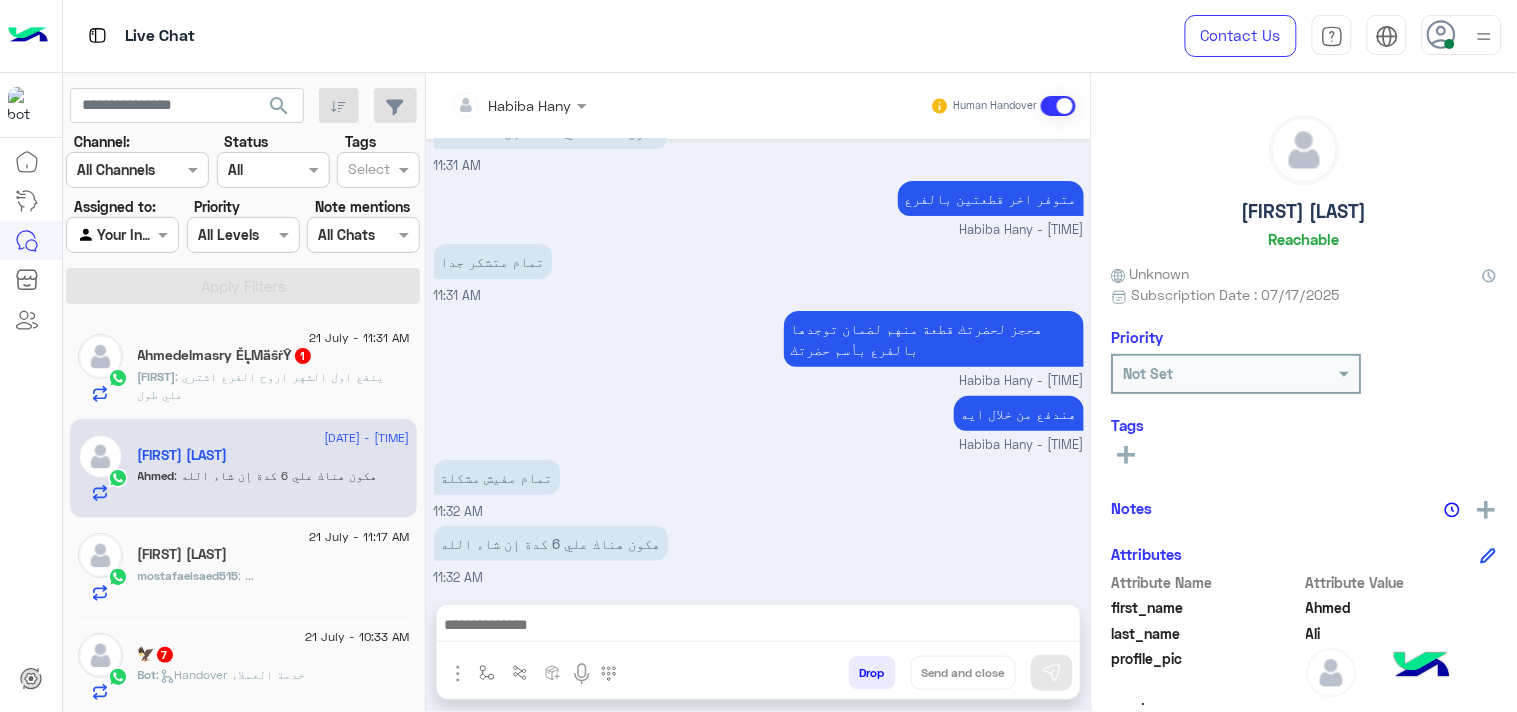 click at bounding box center [758, 630] 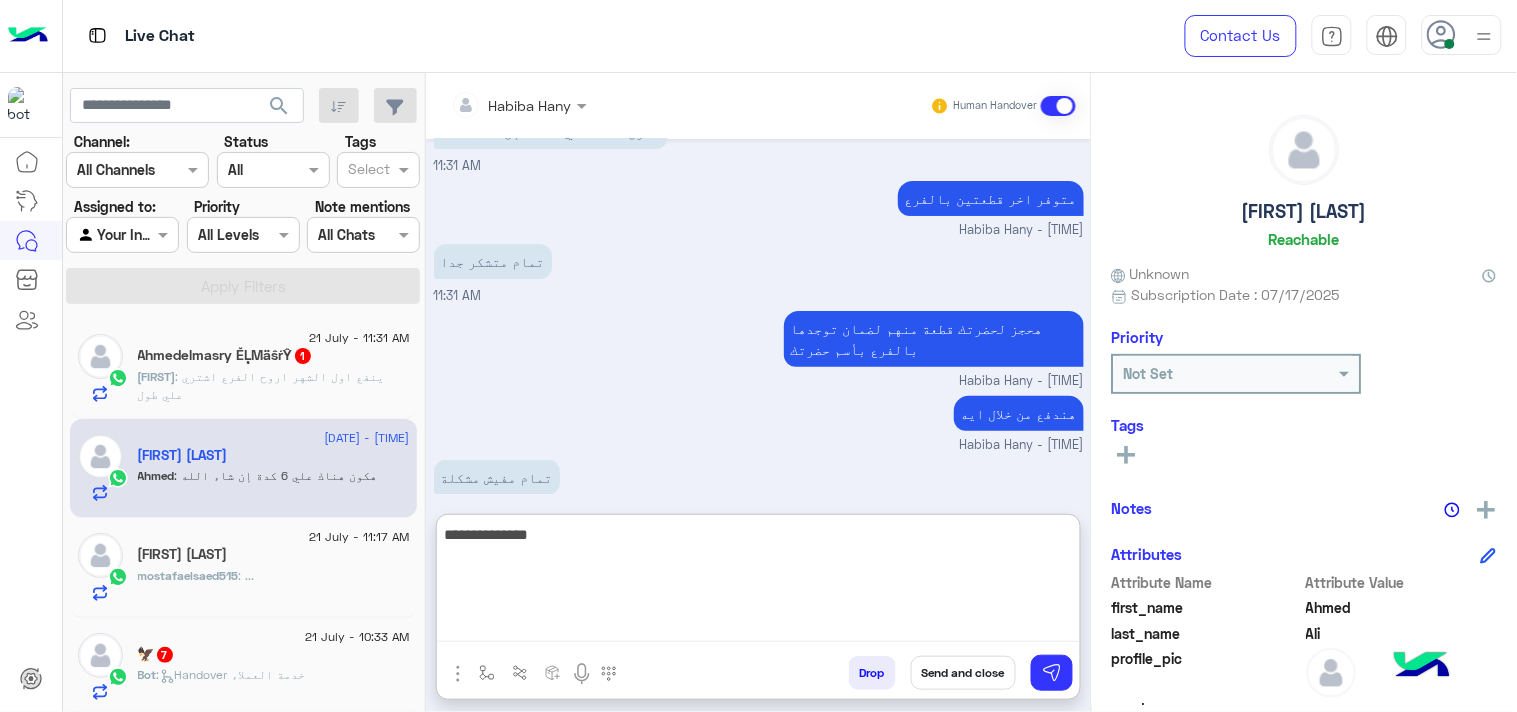 type on "**********" 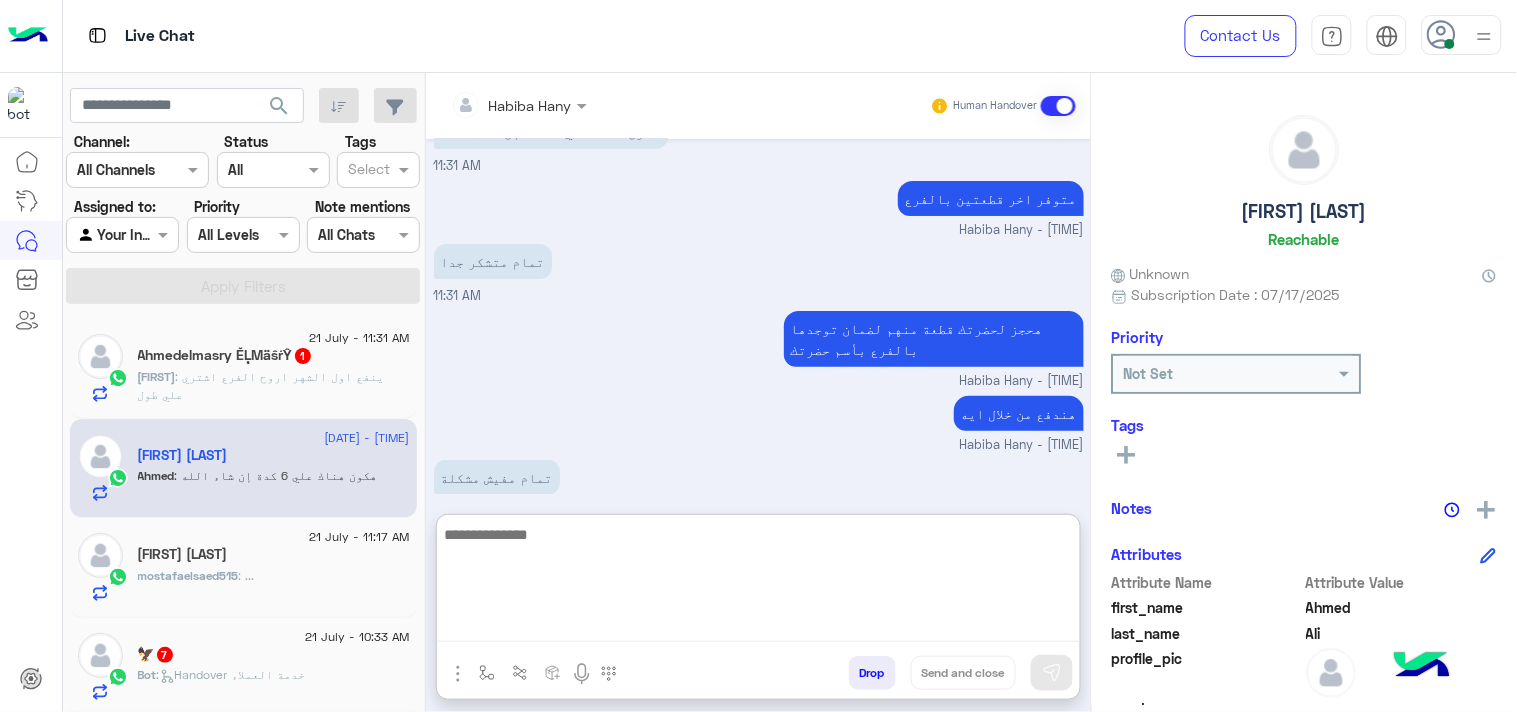 scroll, scrollTop: 2144, scrollLeft: 0, axis: vertical 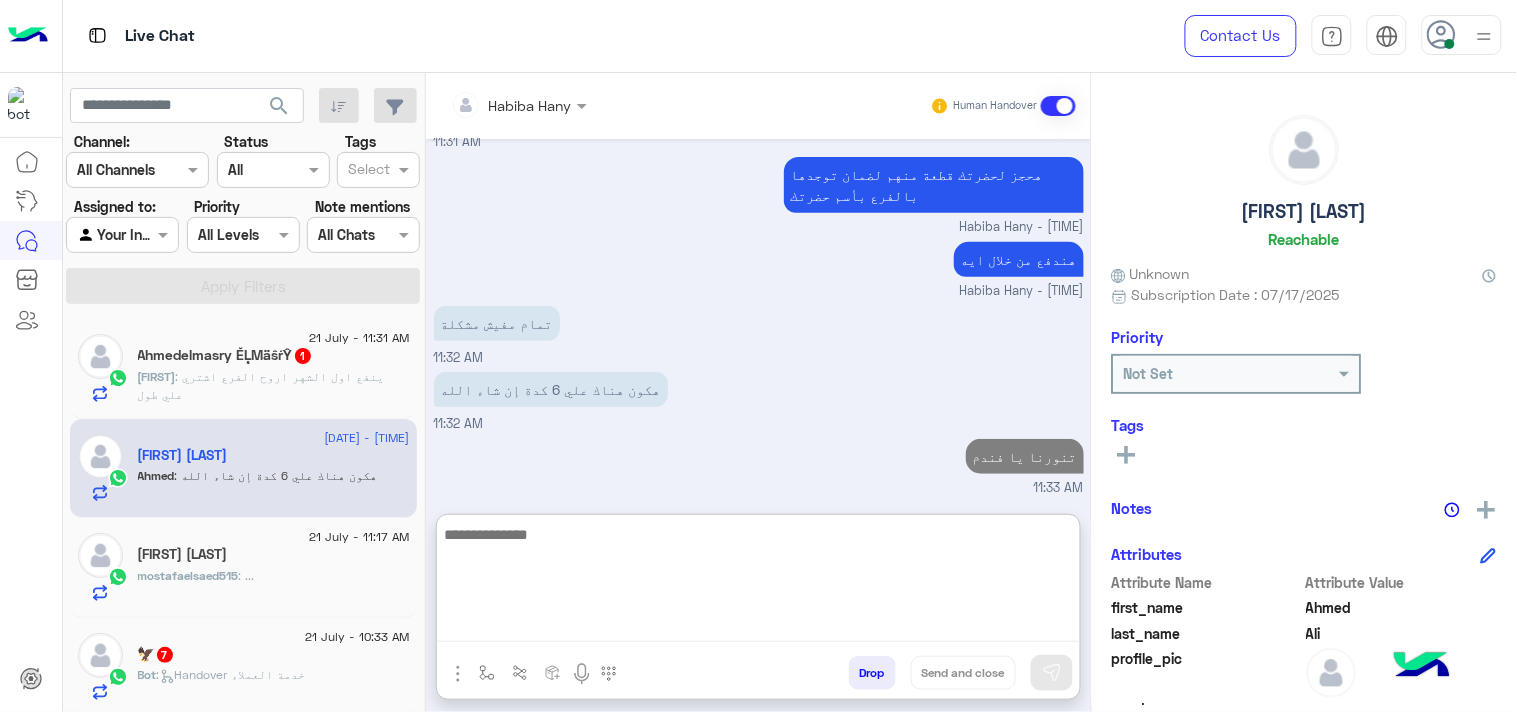 type on "*" 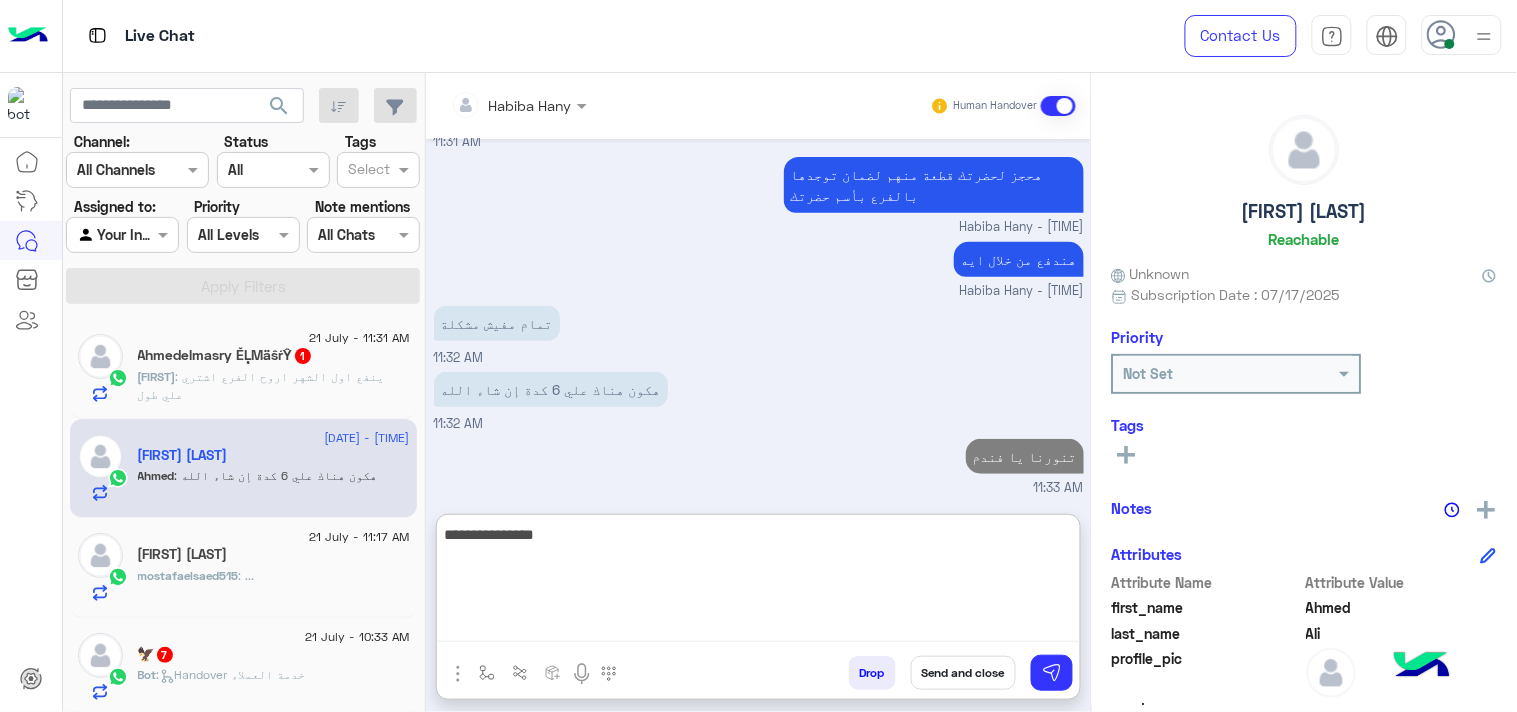 type on "**********" 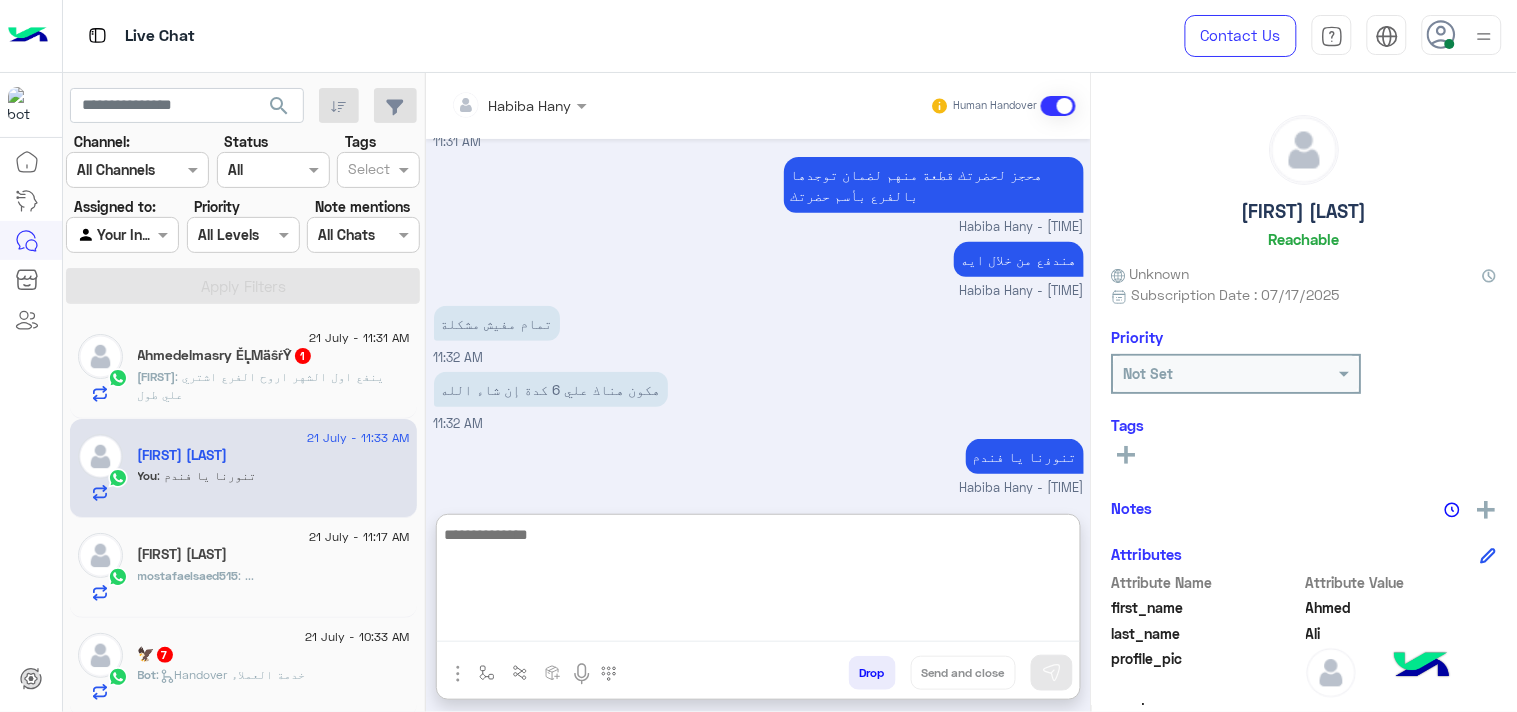 scroll, scrollTop: 2207, scrollLeft: 0, axis: vertical 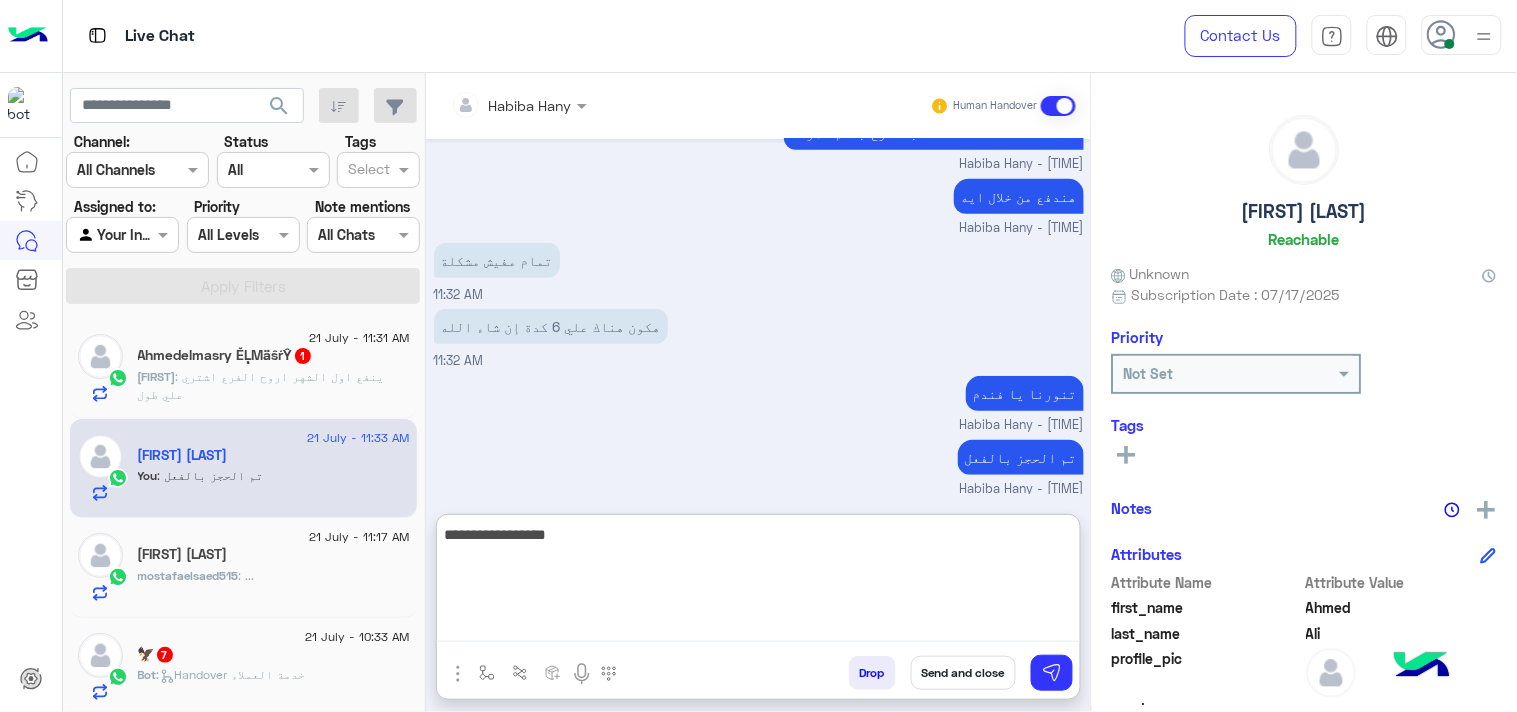 type on "**********" 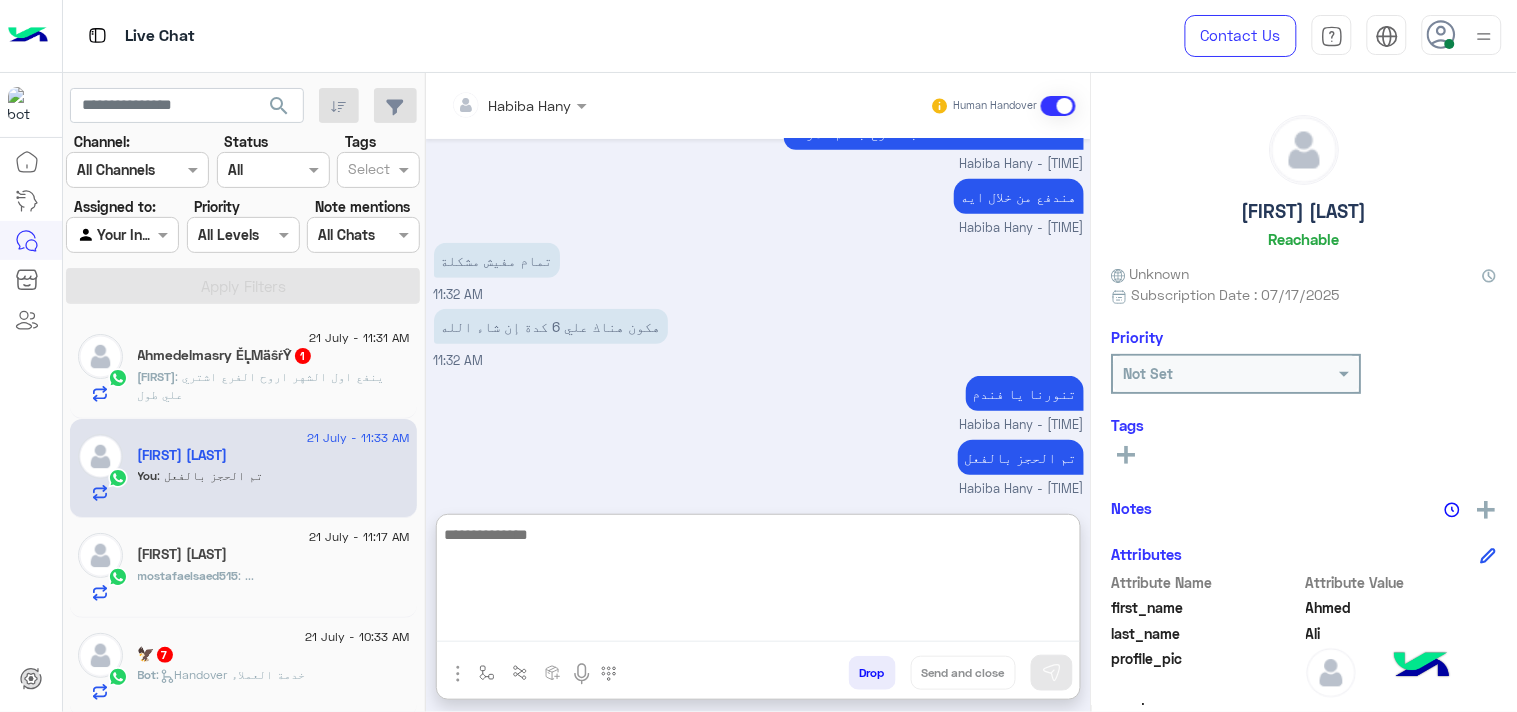 scroll, scrollTop: 2271, scrollLeft: 0, axis: vertical 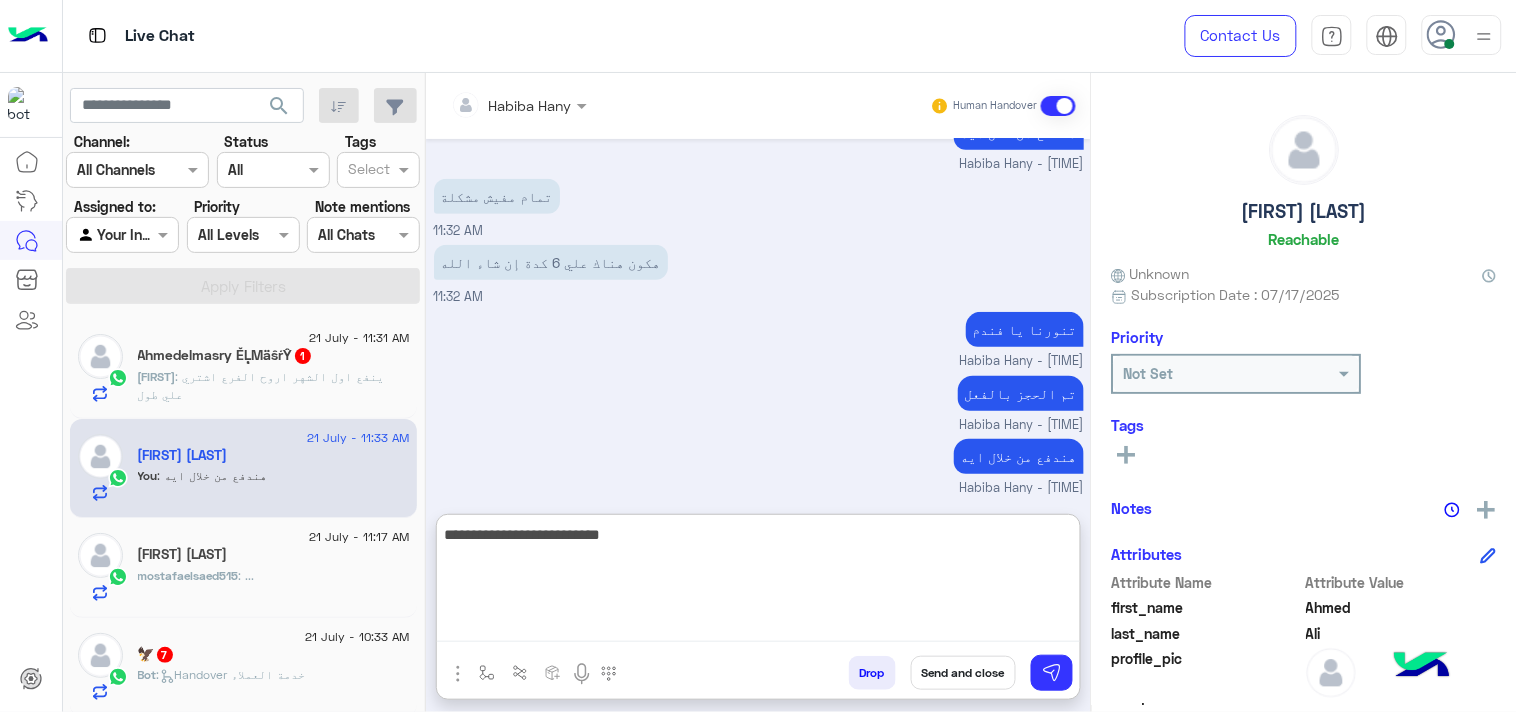 type on "**********" 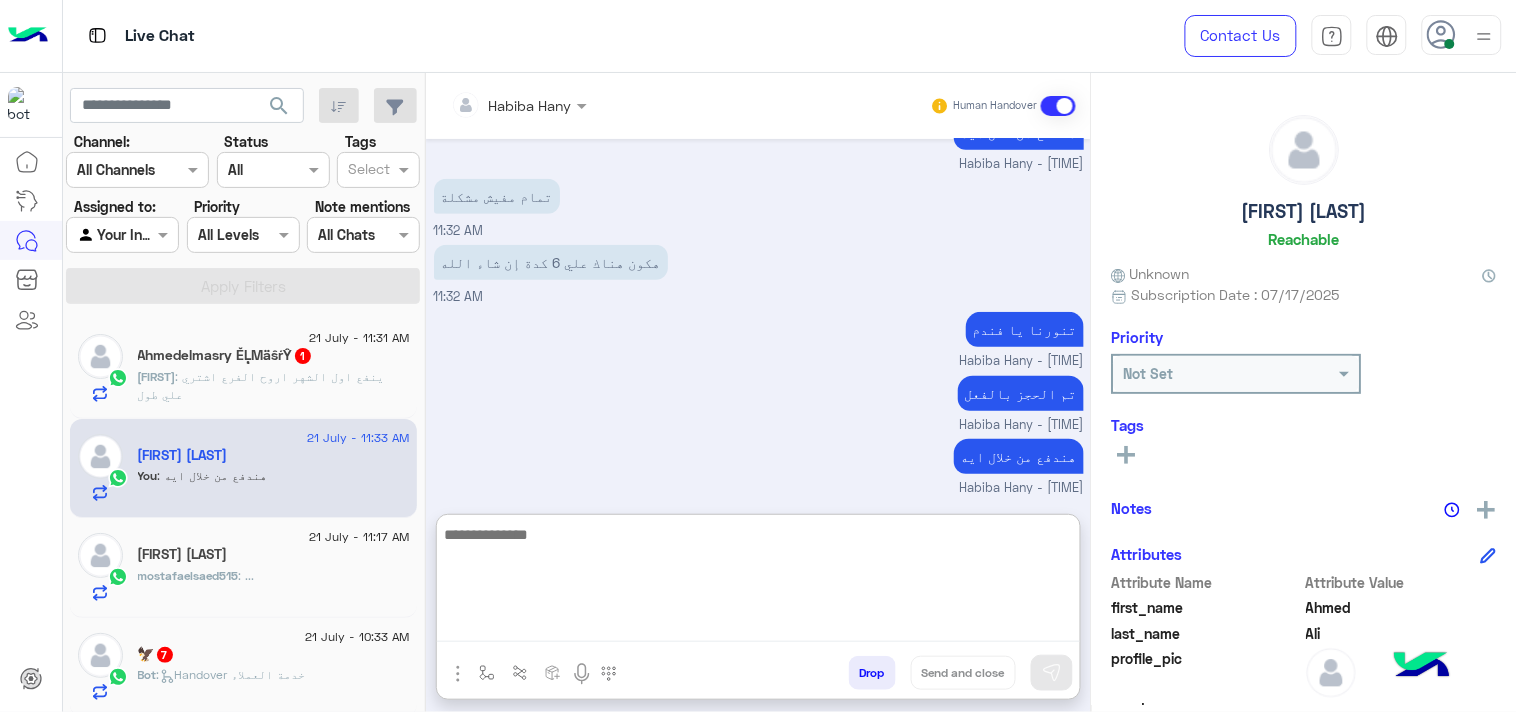 scroll, scrollTop: 2335, scrollLeft: 0, axis: vertical 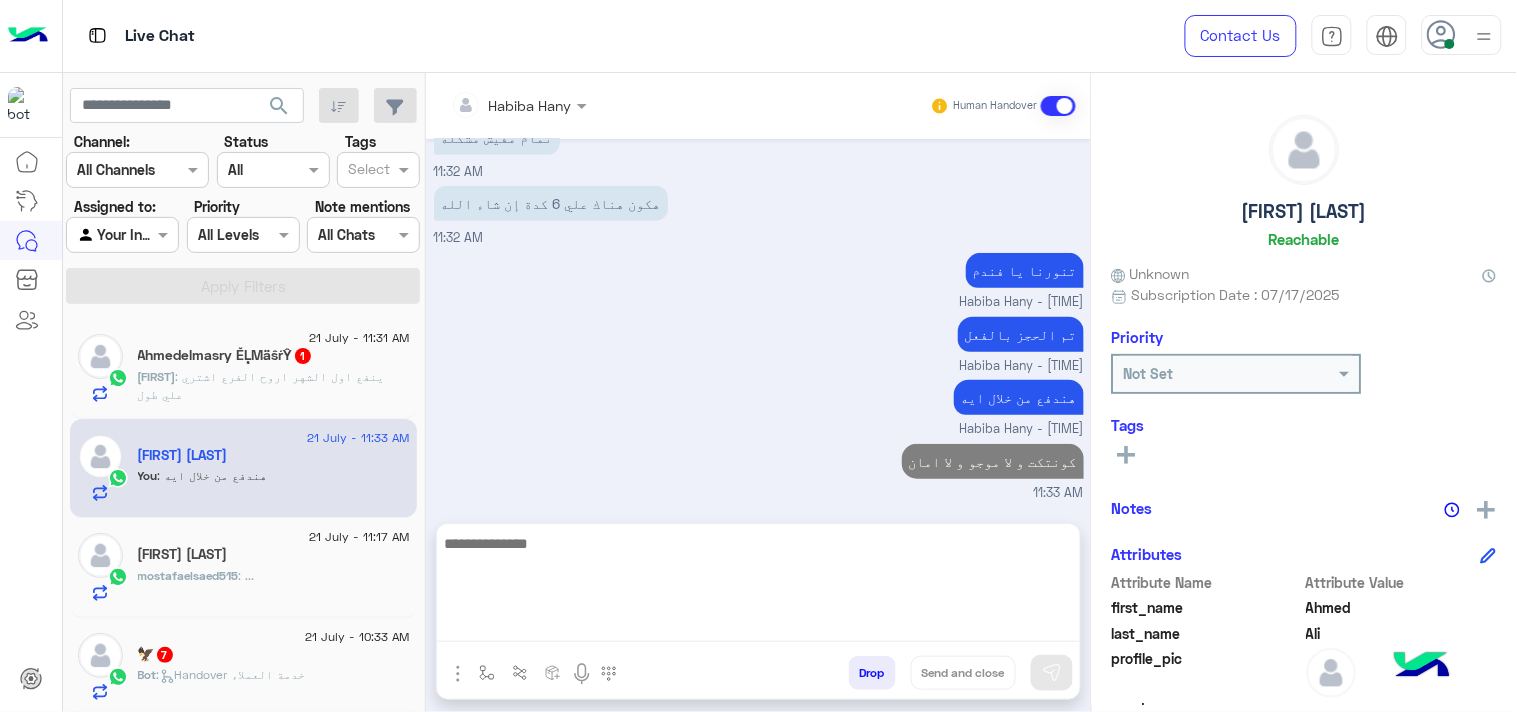 click on "search" 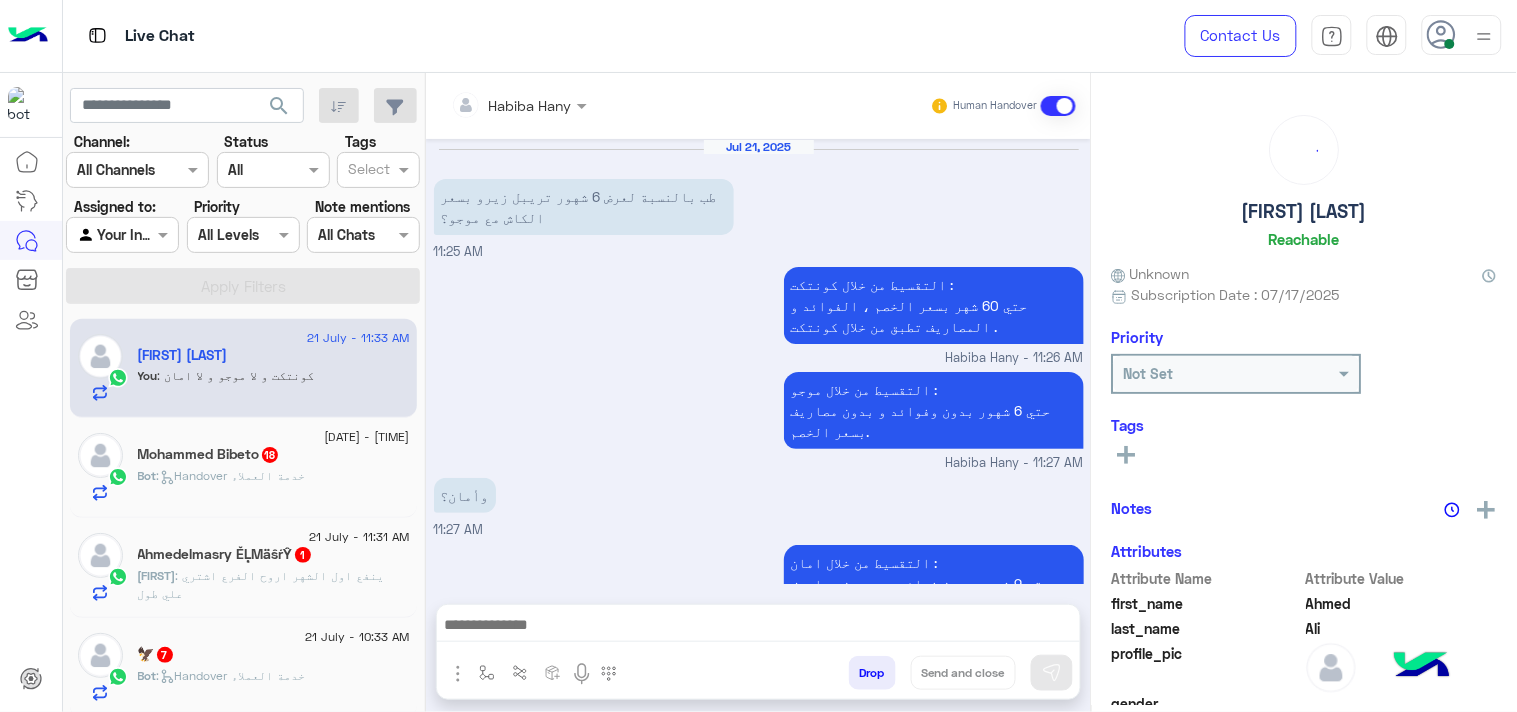 scroll, scrollTop: 1160, scrollLeft: 0, axis: vertical 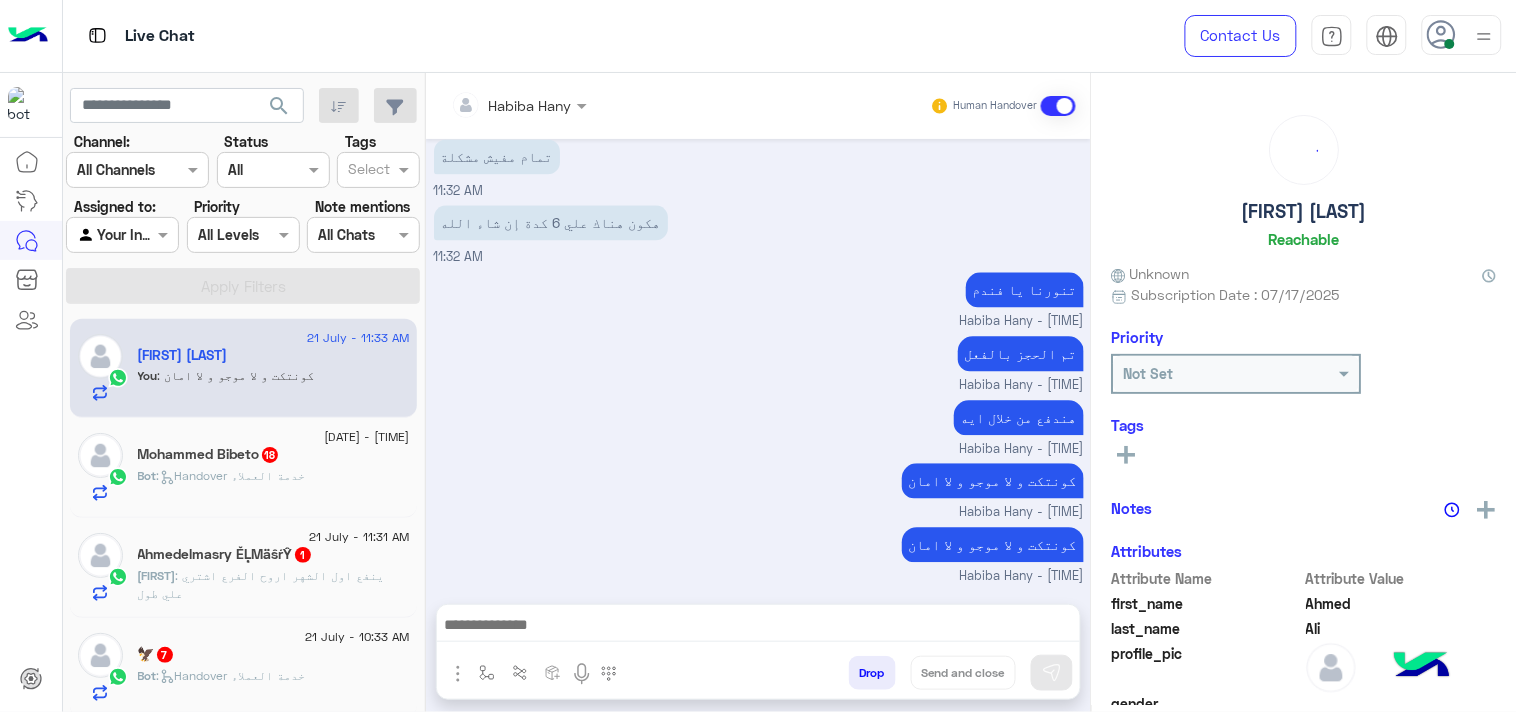 click on "[FIRST] [LAST]  18" 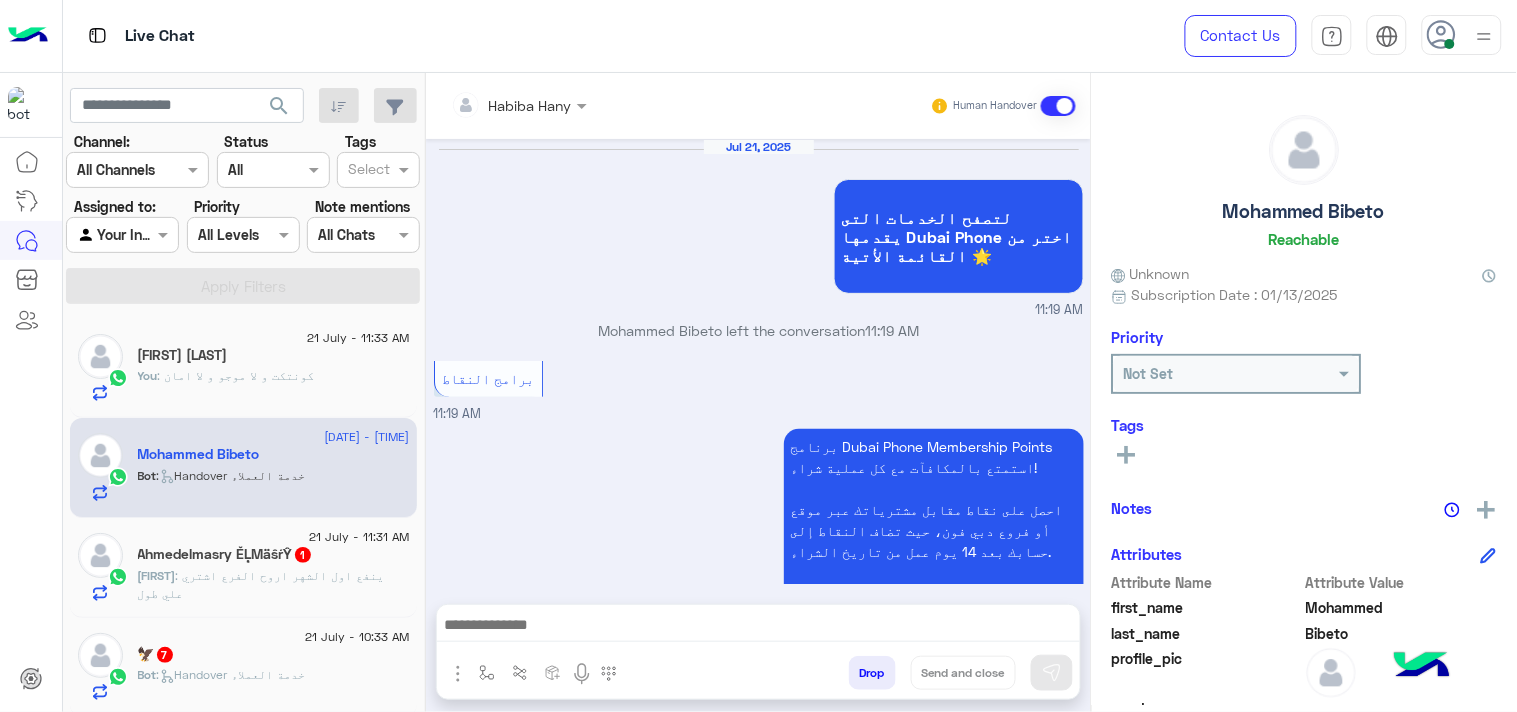 scroll, scrollTop: 2912, scrollLeft: 0, axis: vertical 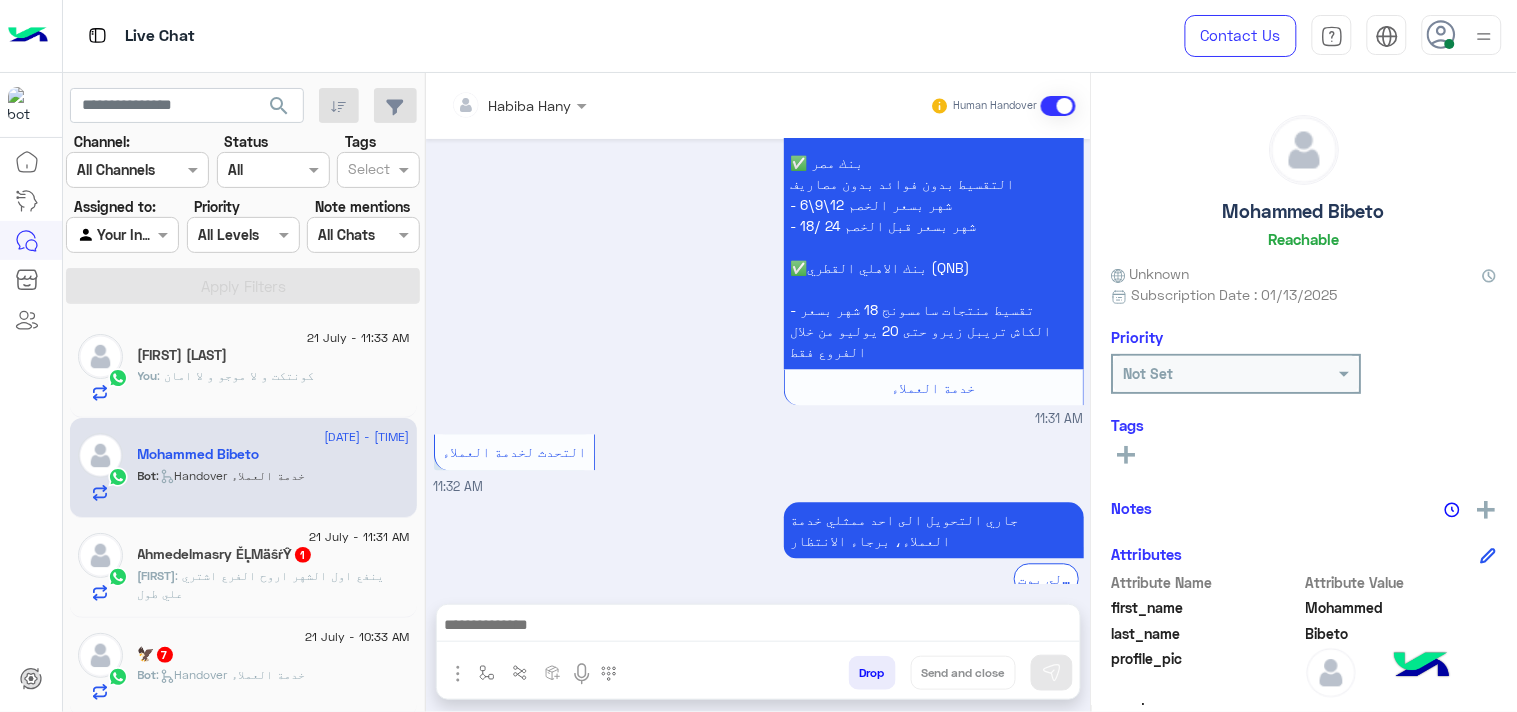 click on ": ينفع اول الشهر اروح الفرع اشتري علي طول" 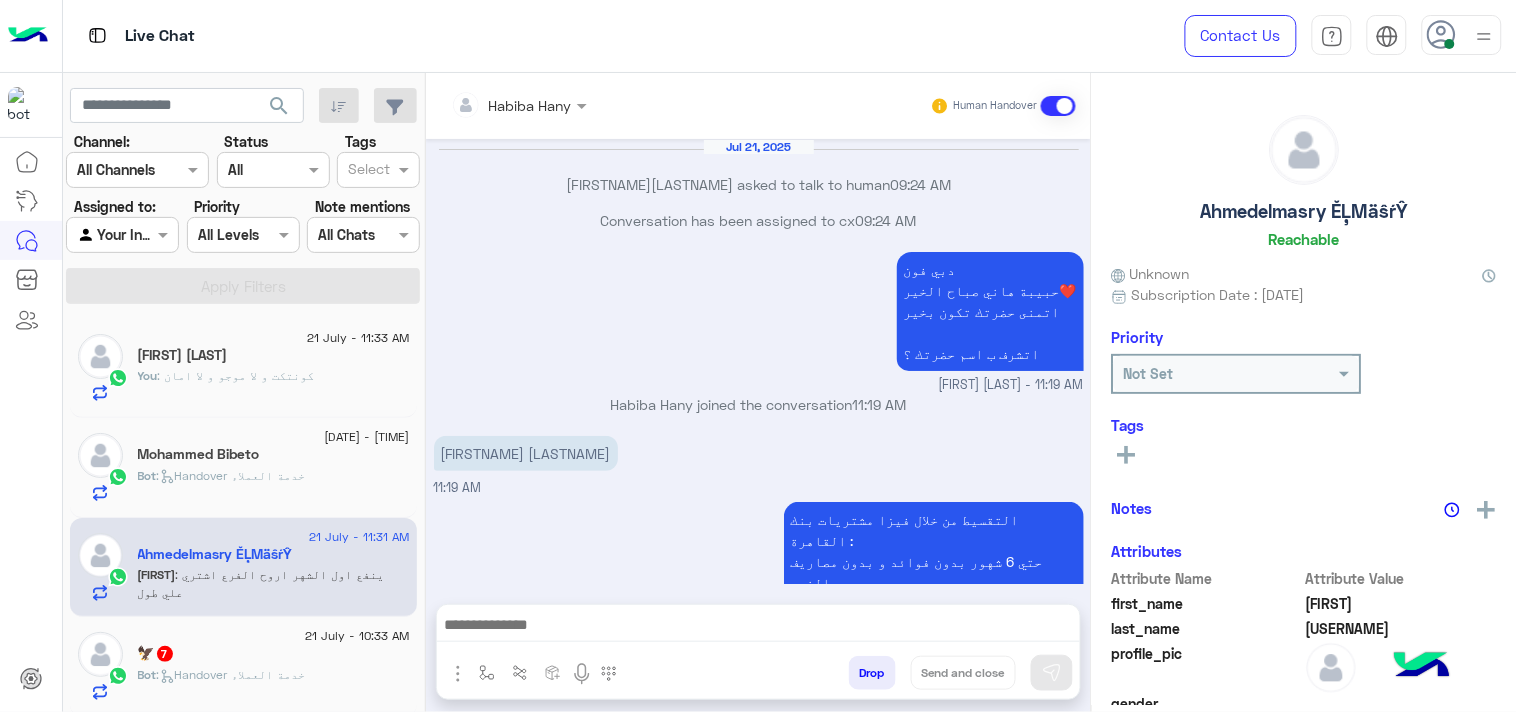 scroll, scrollTop: 1263, scrollLeft: 0, axis: vertical 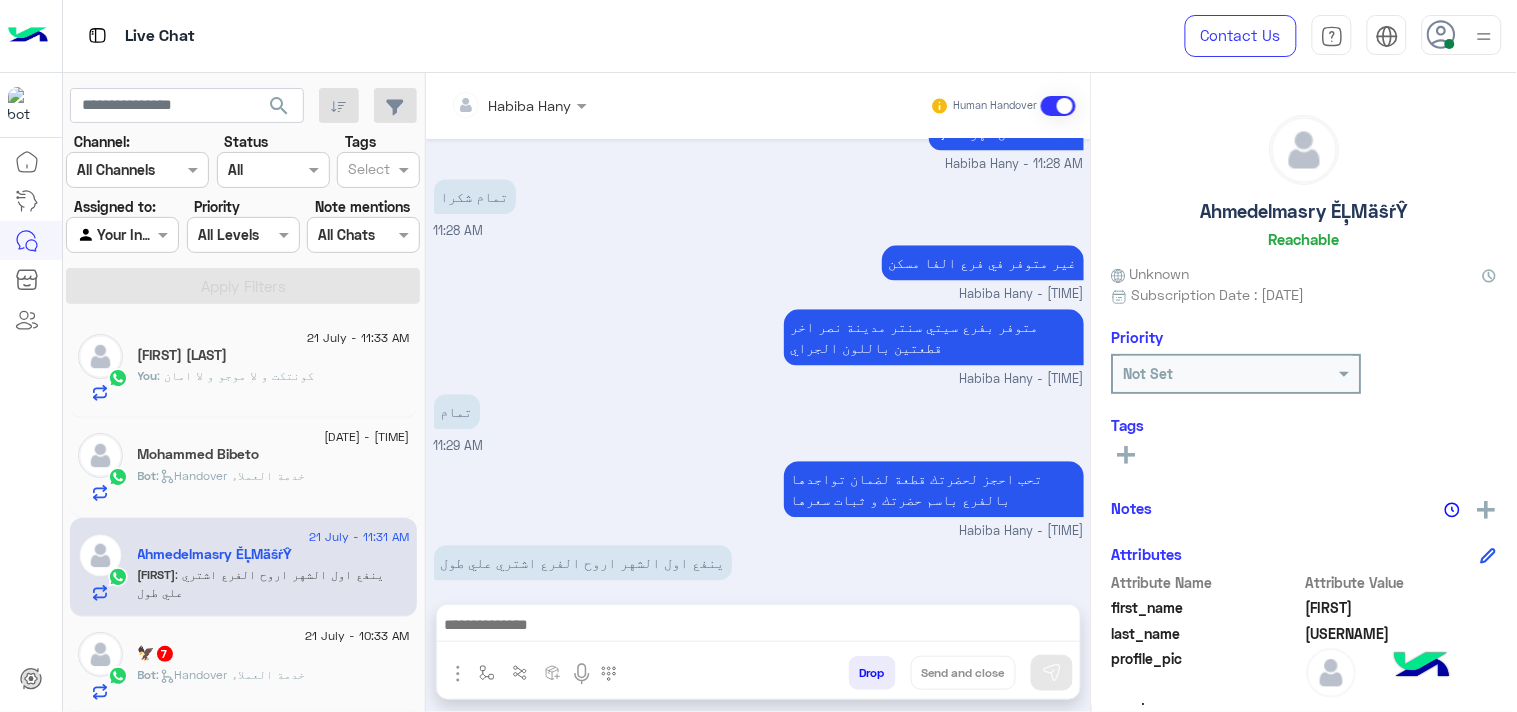 click at bounding box center [758, 627] 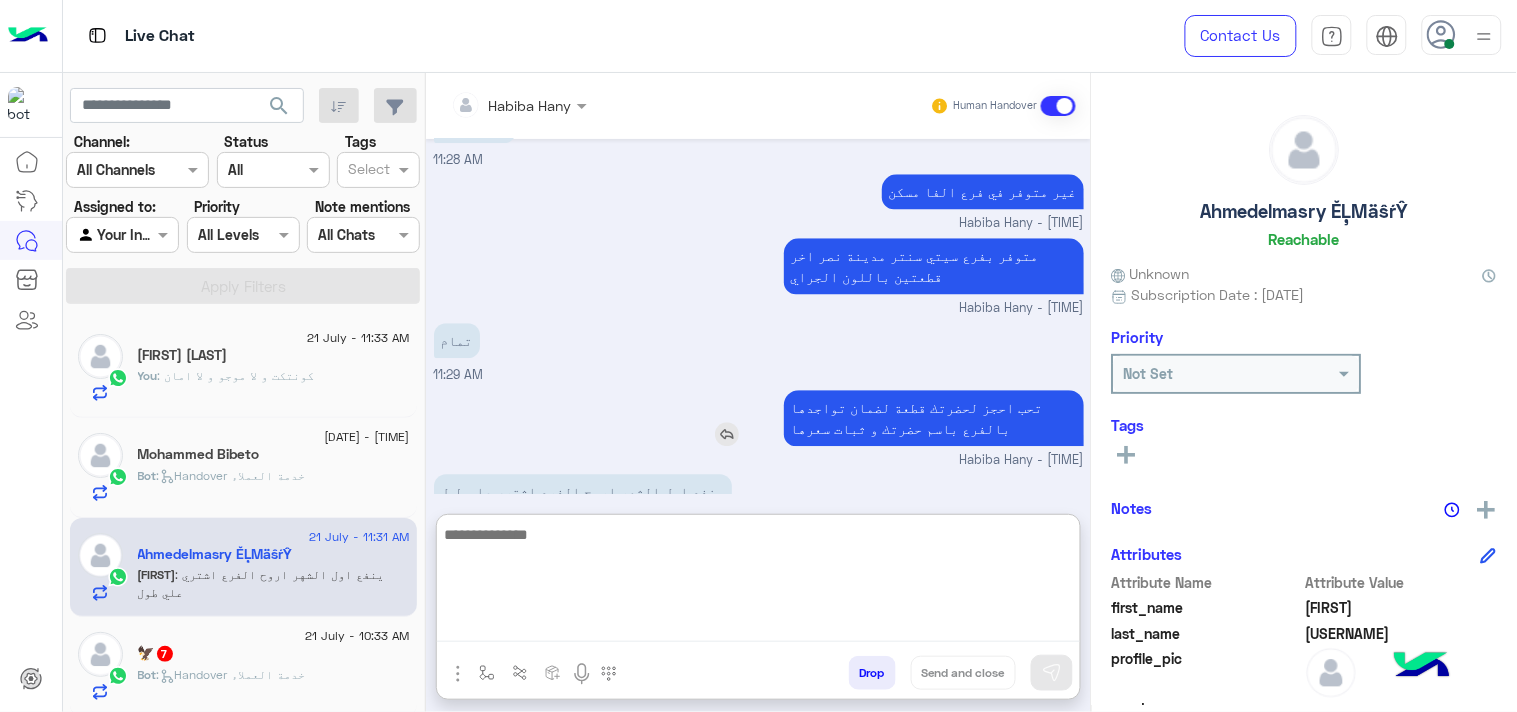scroll, scrollTop: 1353, scrollLeft: 0, axis: vertical 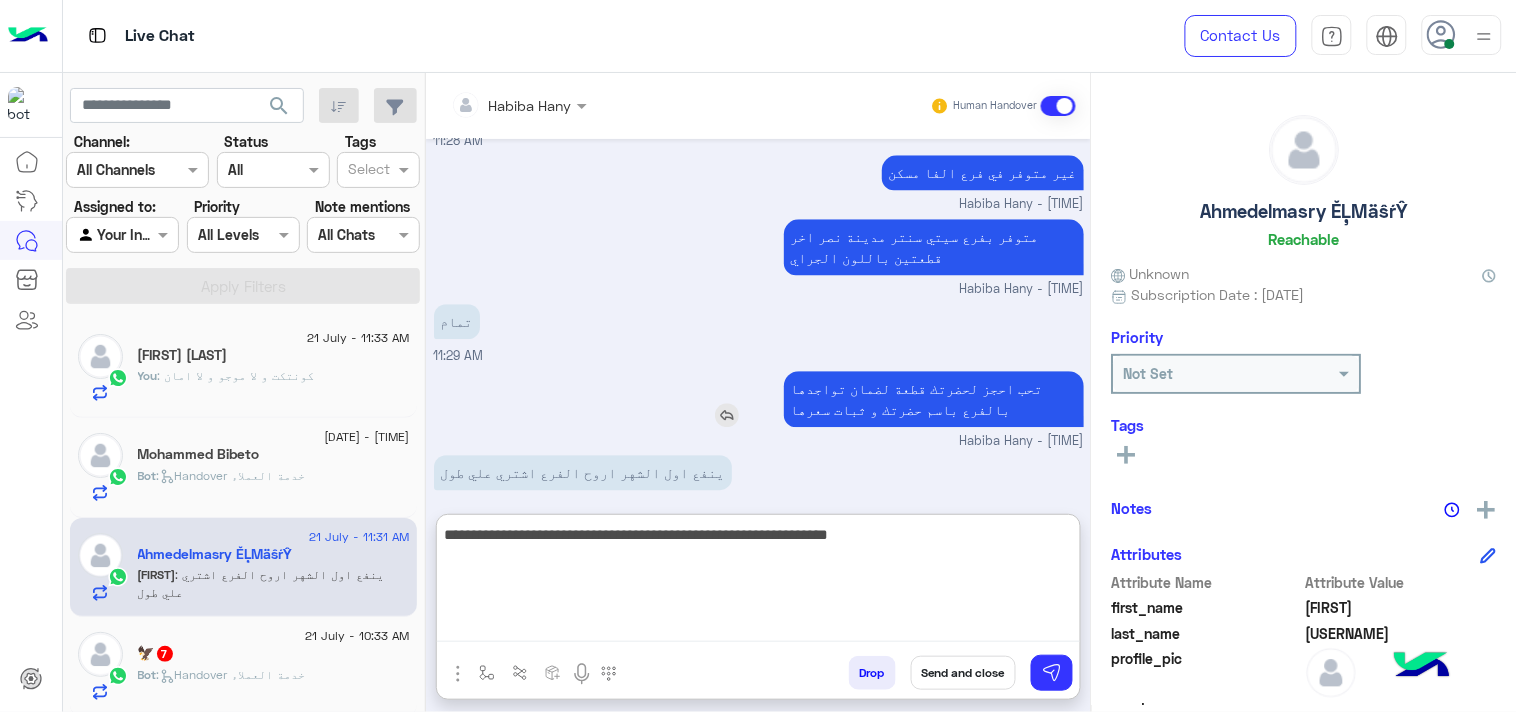 type on "**********" 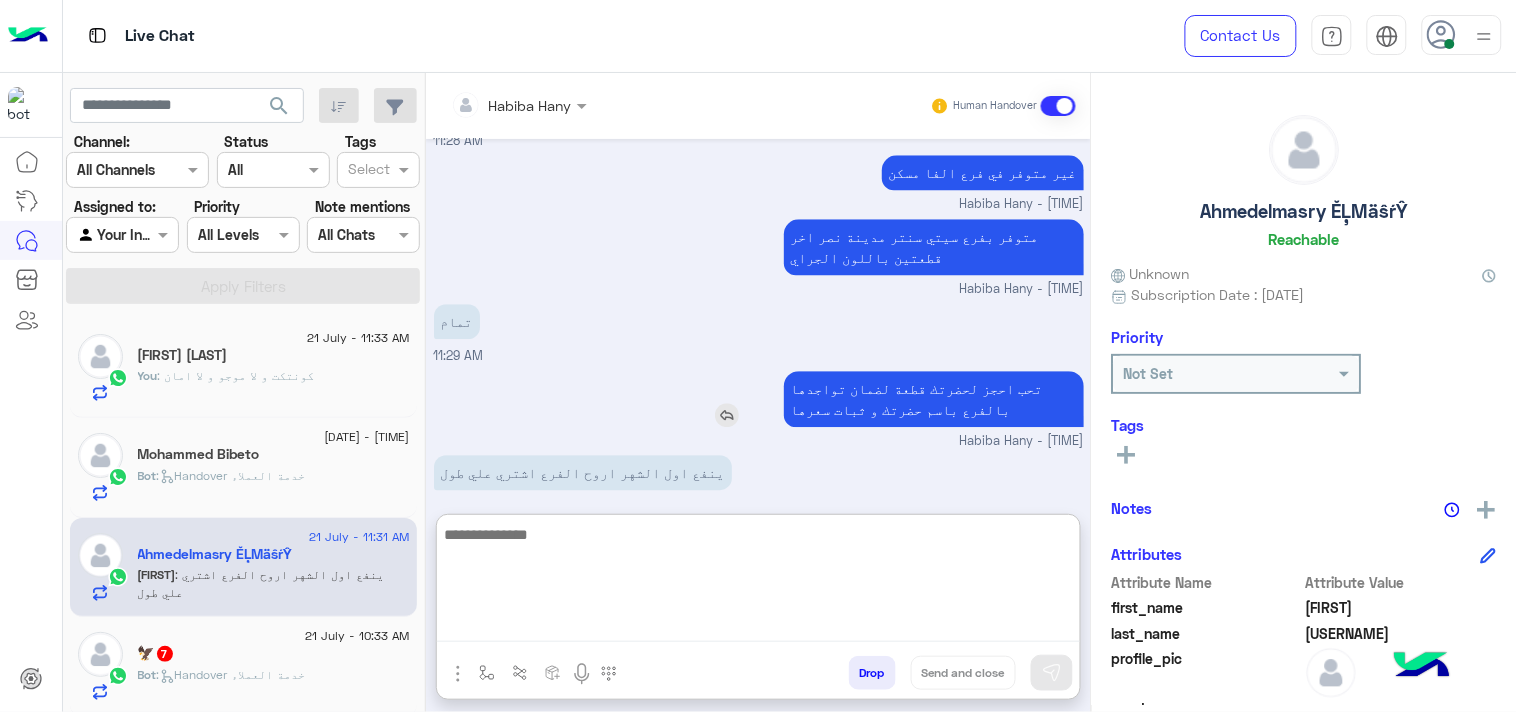 scroll, scrollTop: 1437, scrollLeft: 0, axis: vertical 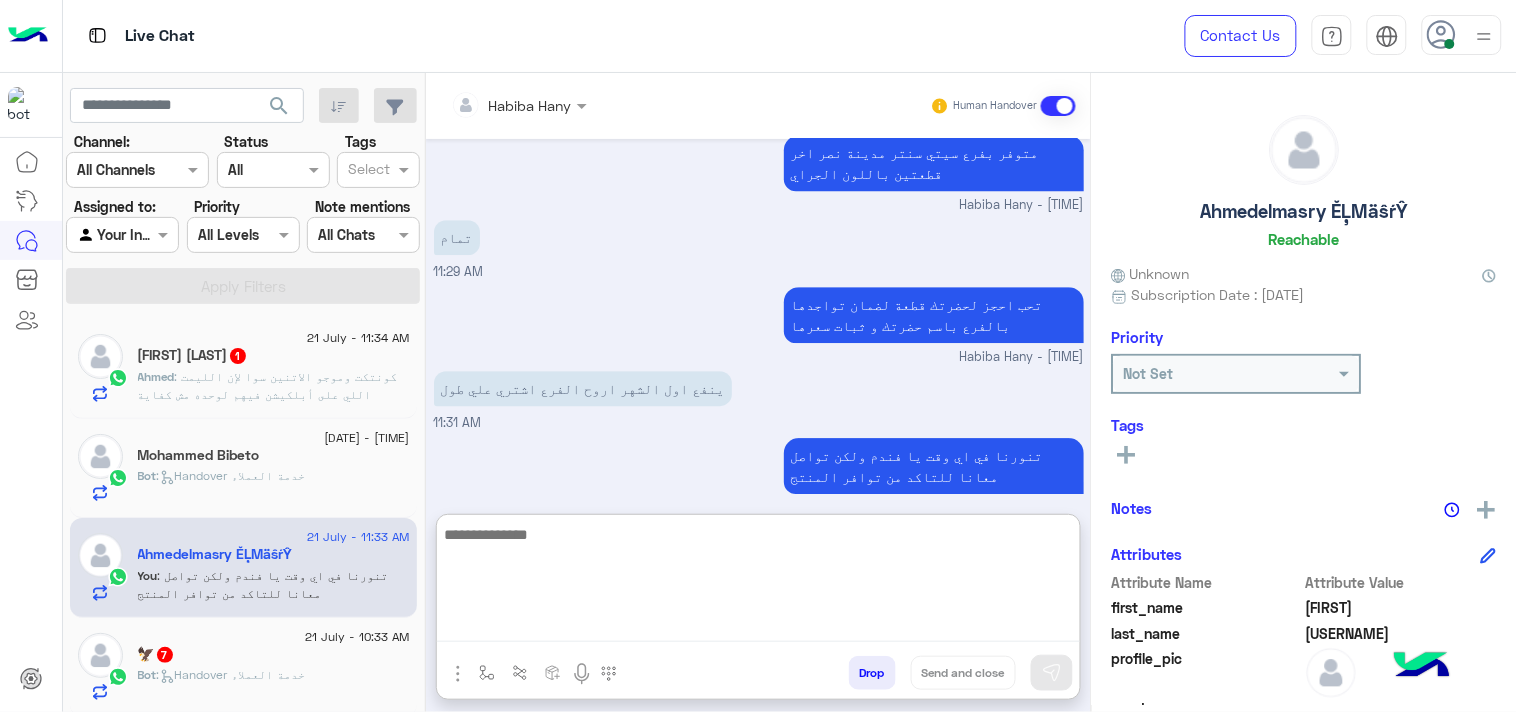 click on ": كونتكت وموجو الاتنين سوا لإن الليمت اللي على أبلكيشن فيهم لوحده مش كفاية" 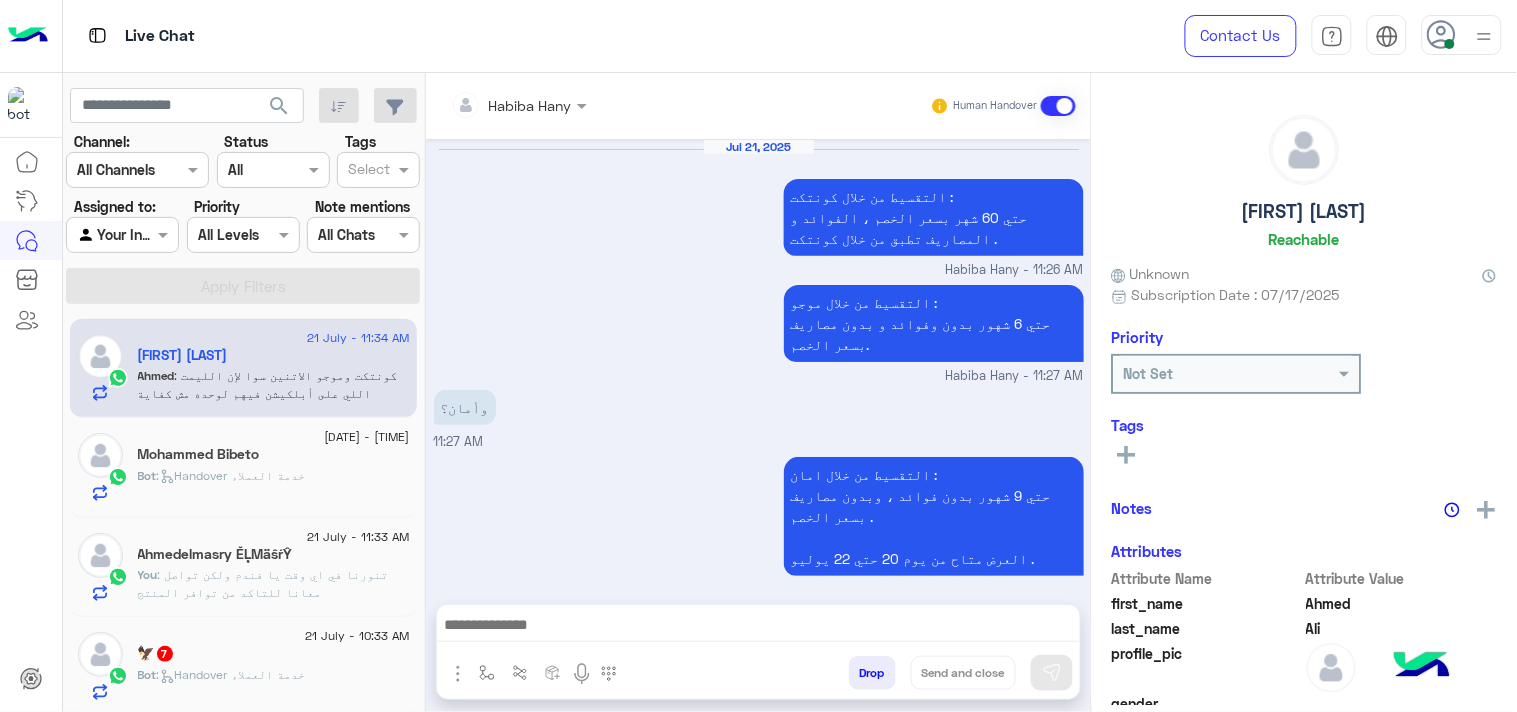 scroll, scrollTop: 1095, scrollLeft: 0, axis: vertical 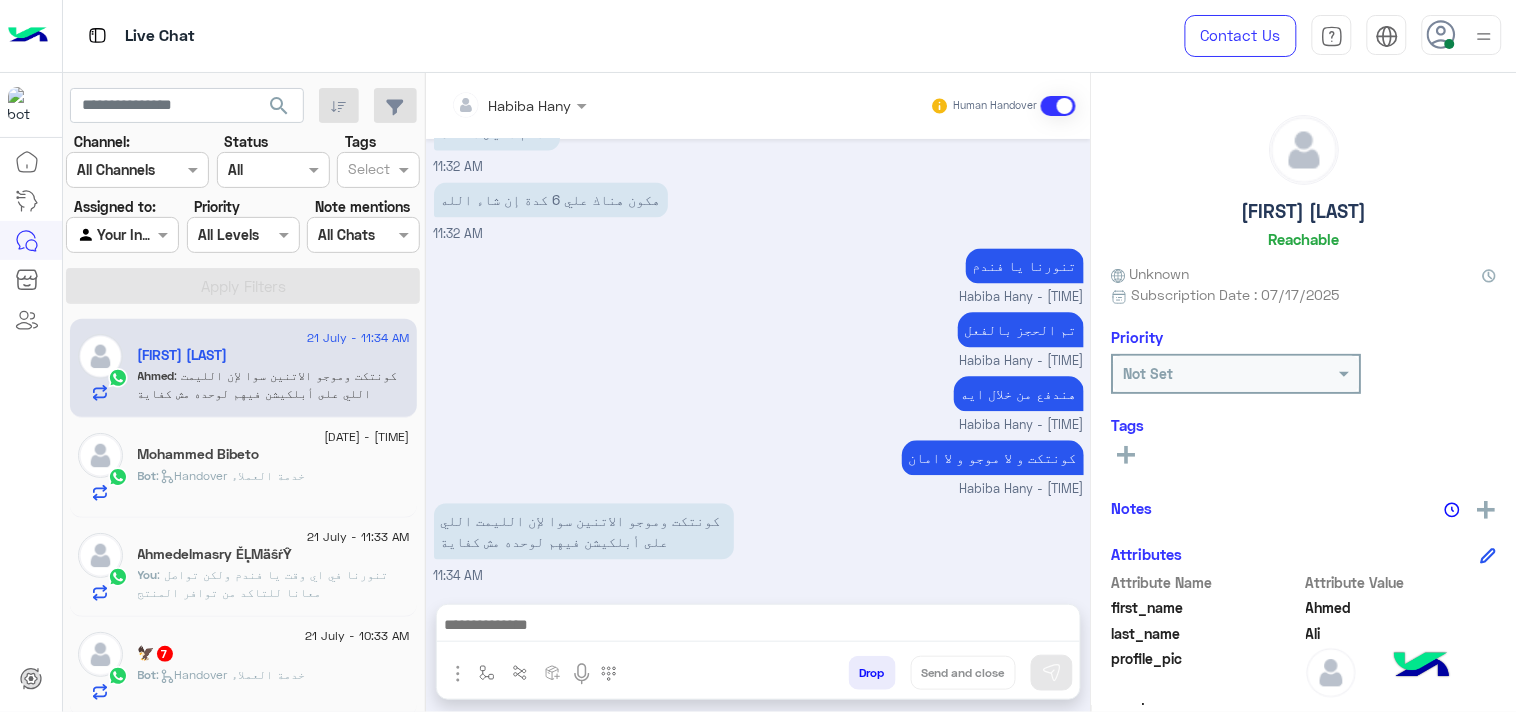 click at bounding box center (758, 627) 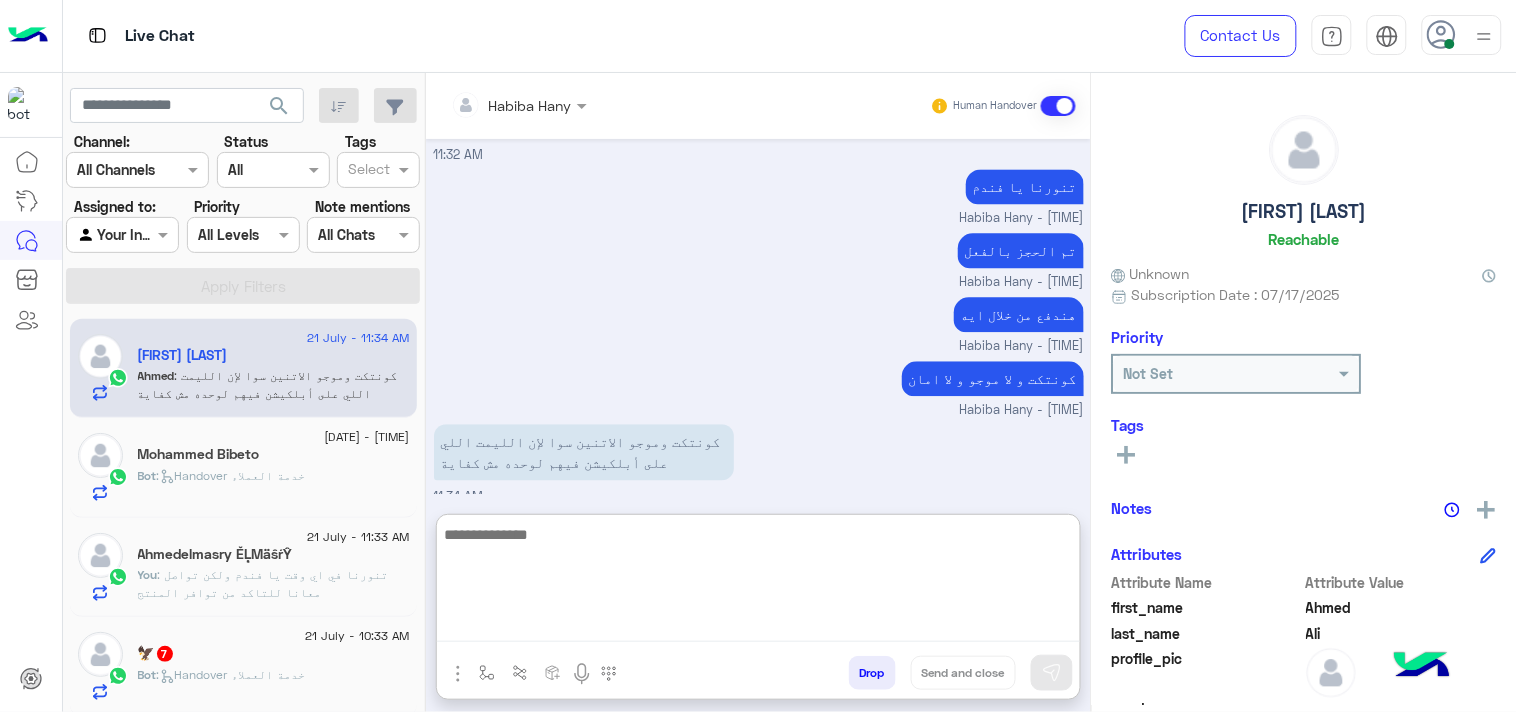 scroll, scrollTop: 1185, scrollLeft: 0, axis: vertical 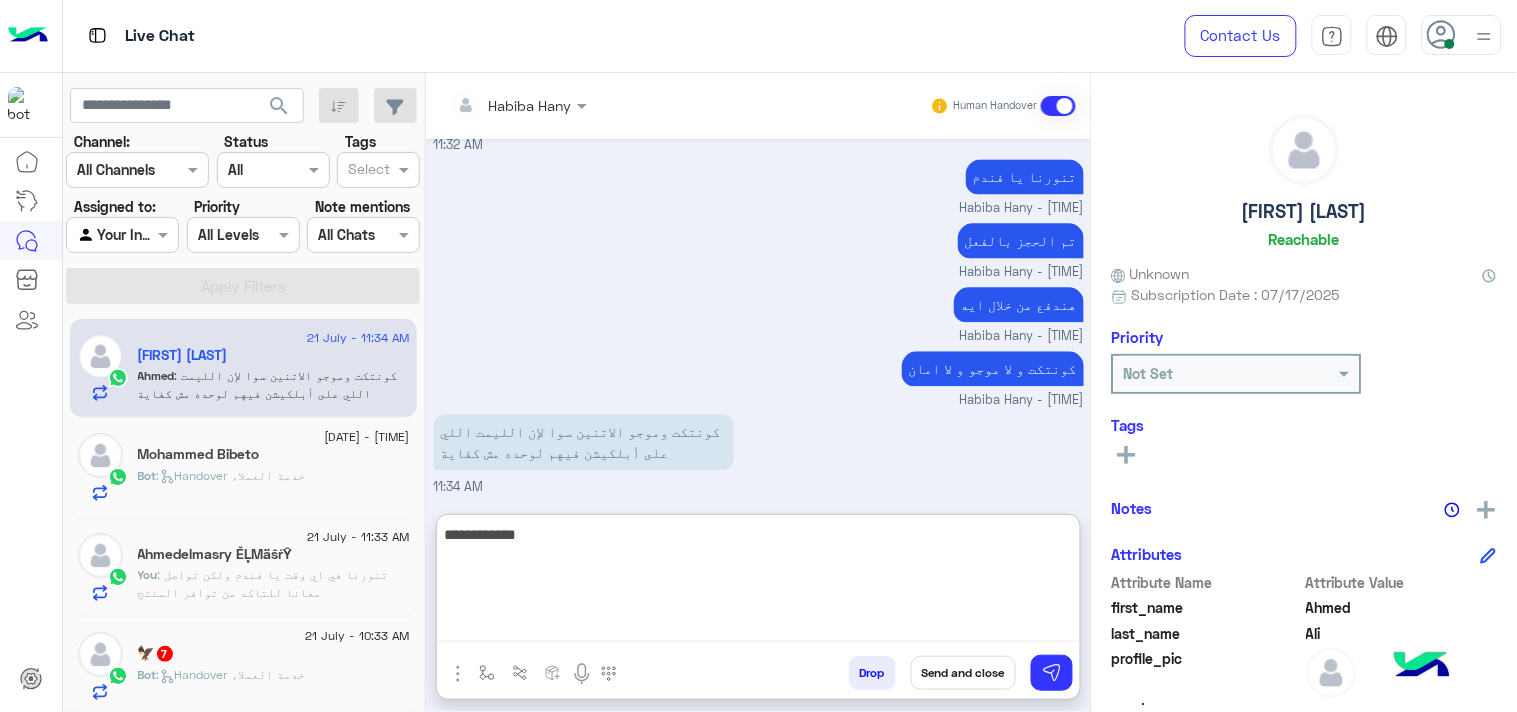 type on "**********" 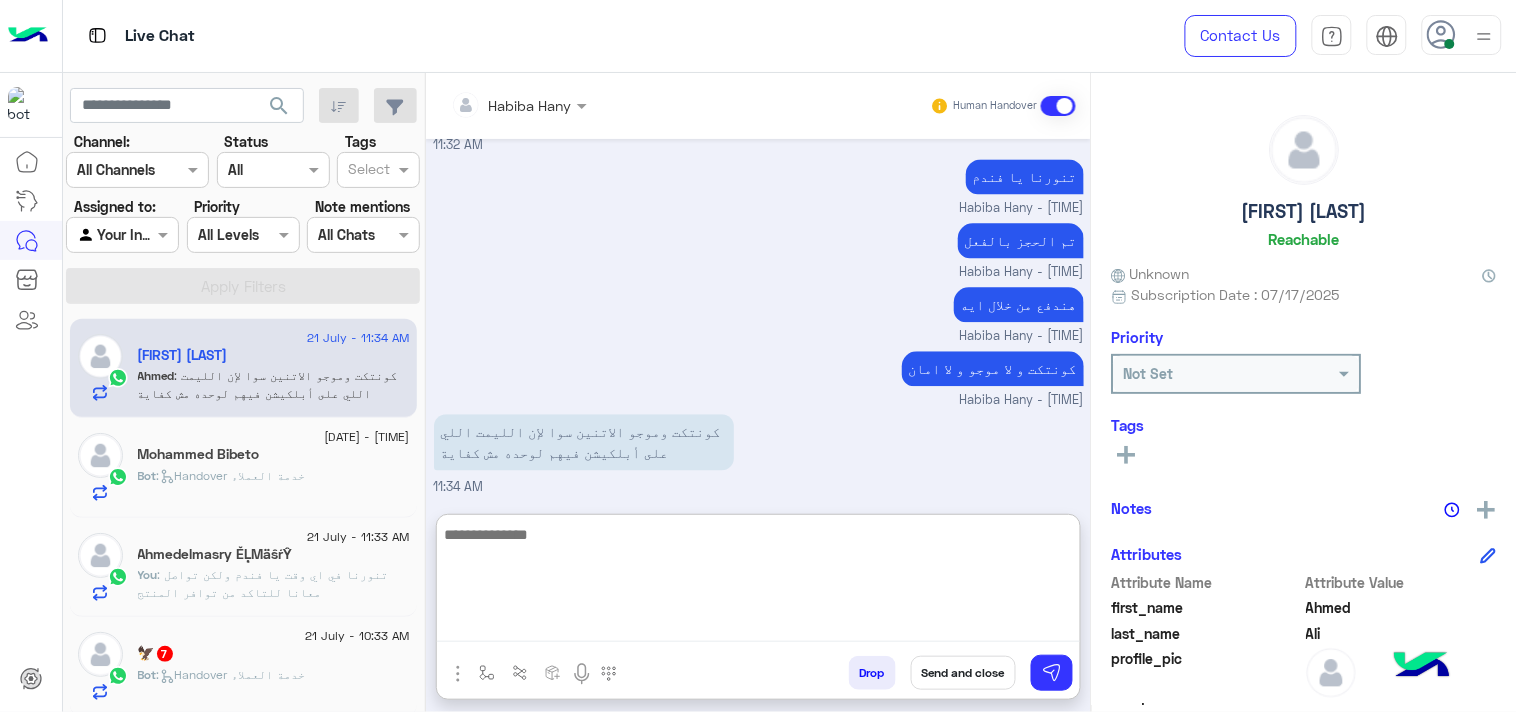 type on "*" 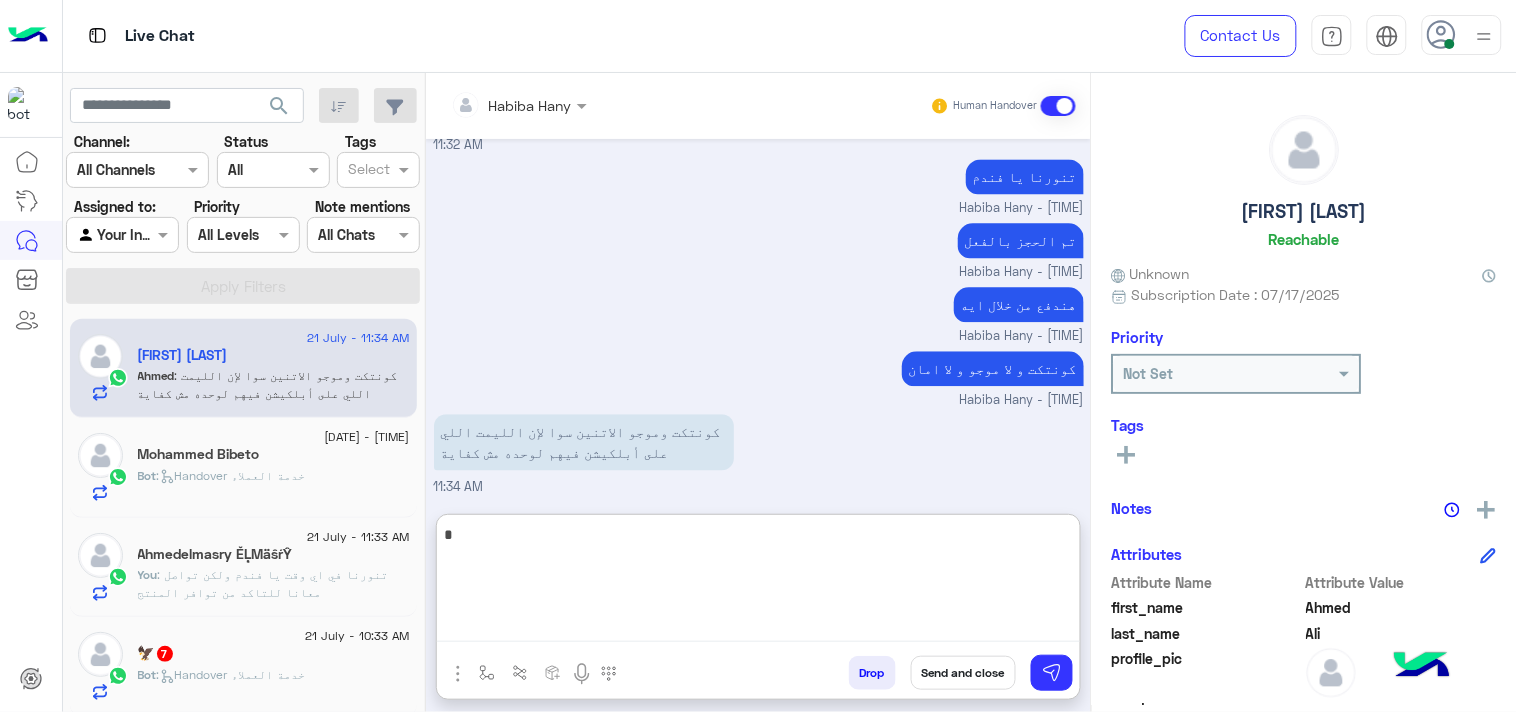 scroll, scrollTop: 1250, scrollLeft: 0, axis: vertical 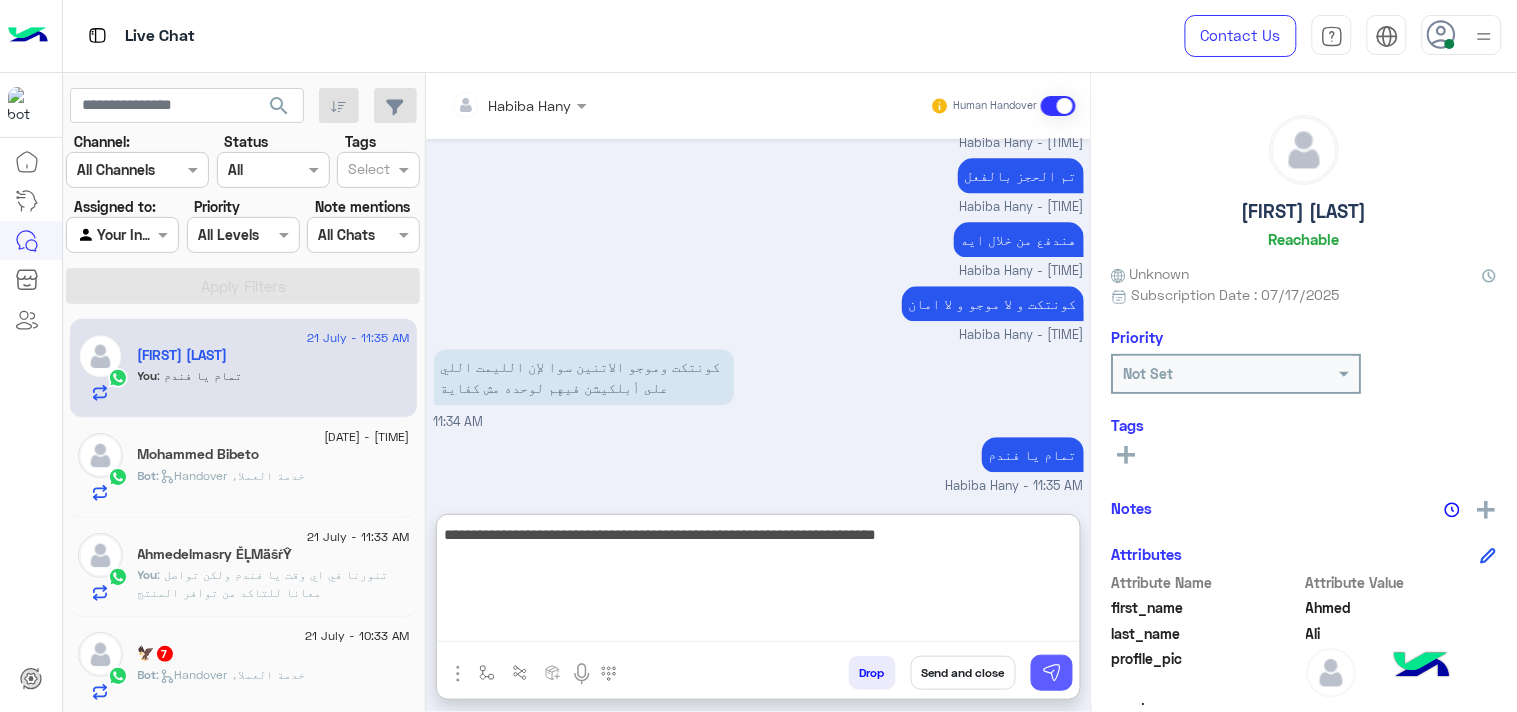 type on "**********" 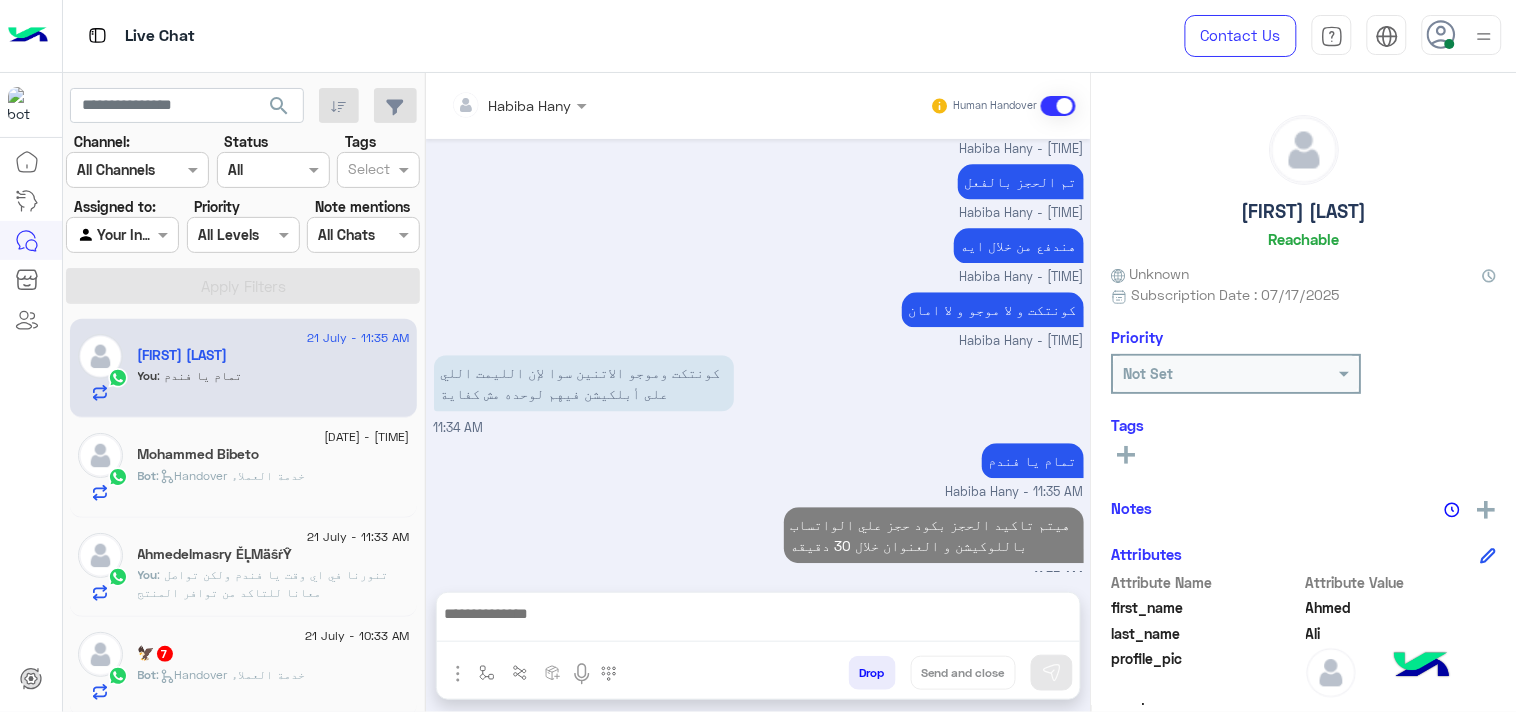 scroll, scrollTop: 1244, scrollLeft: 0, axis: vertical 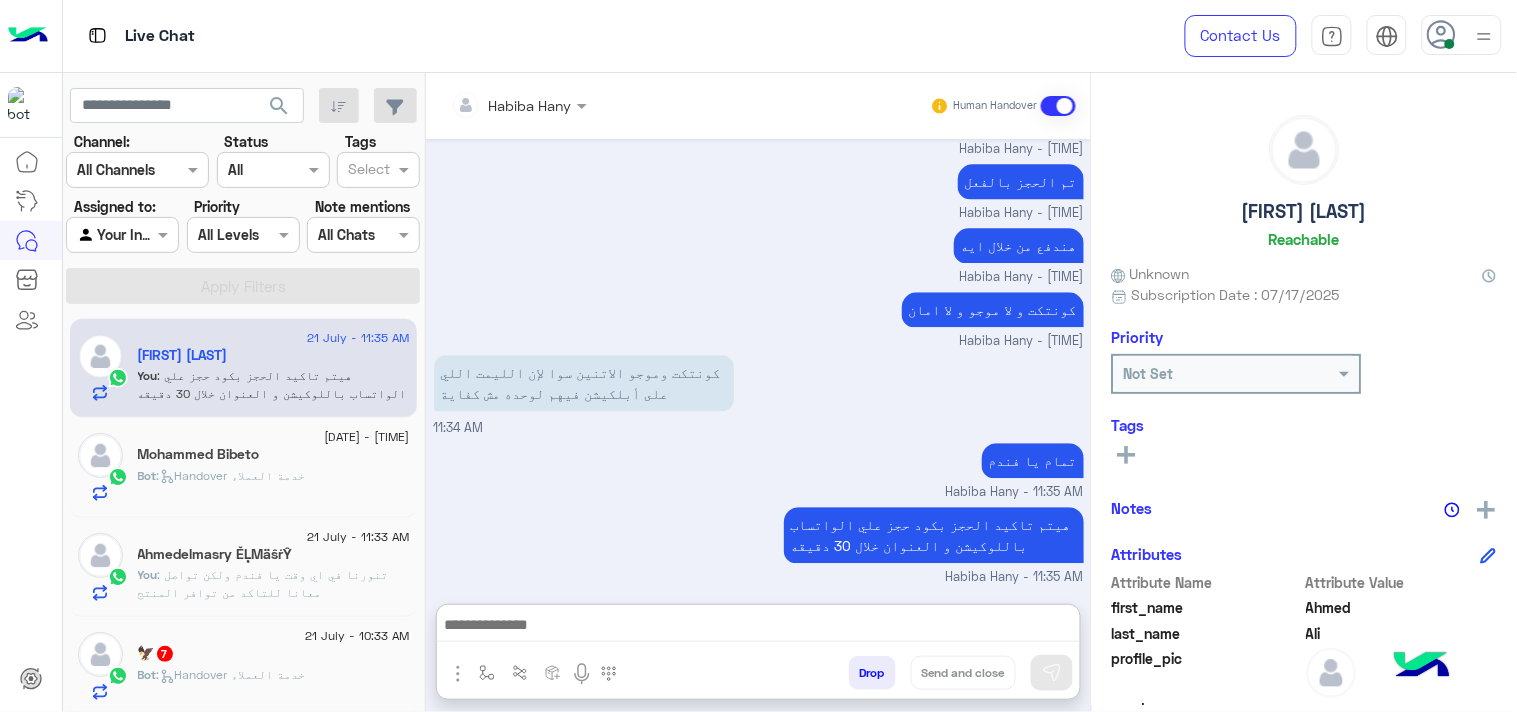 drag, startPoint x: 961, startPoint y: 611, endPoint x: 996, endPoint y: 621, distance: 36.40055 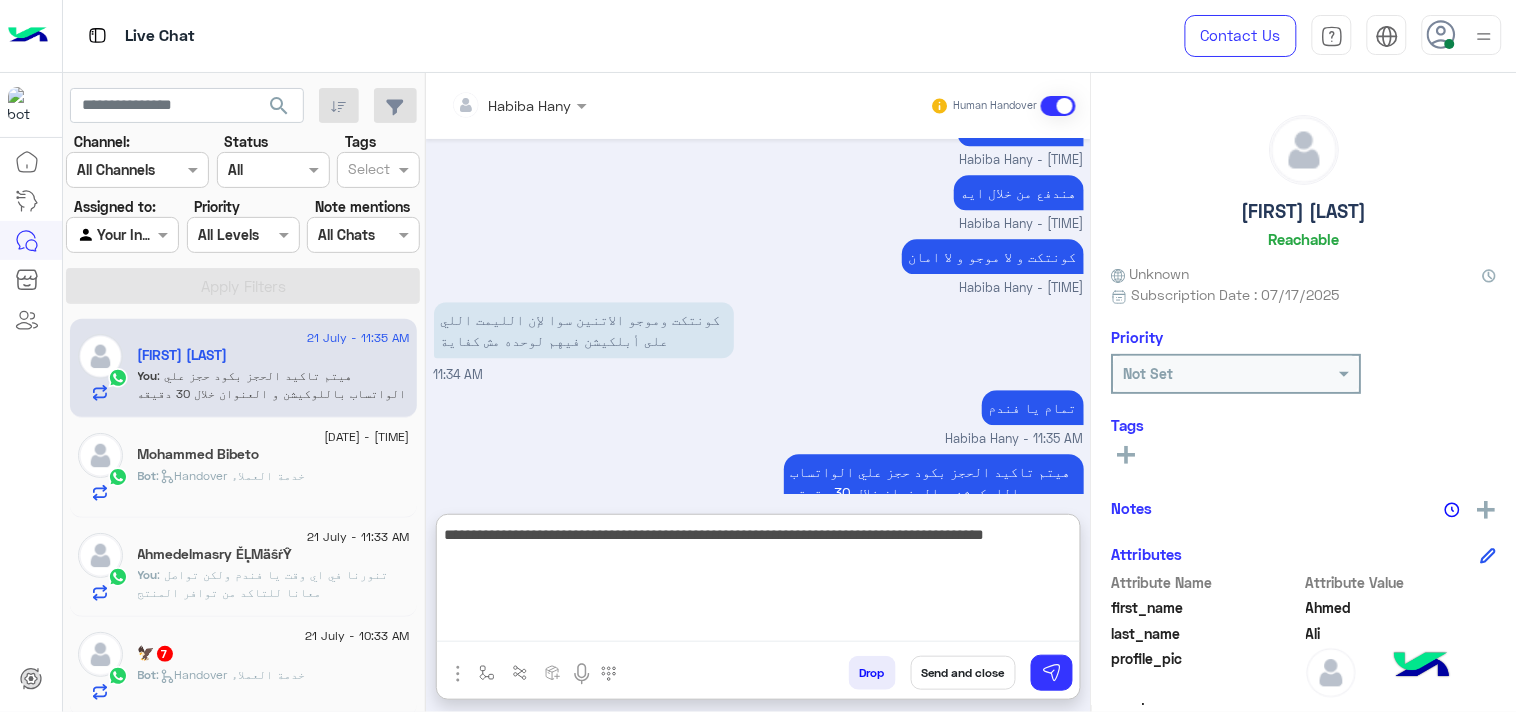 type on "**********" 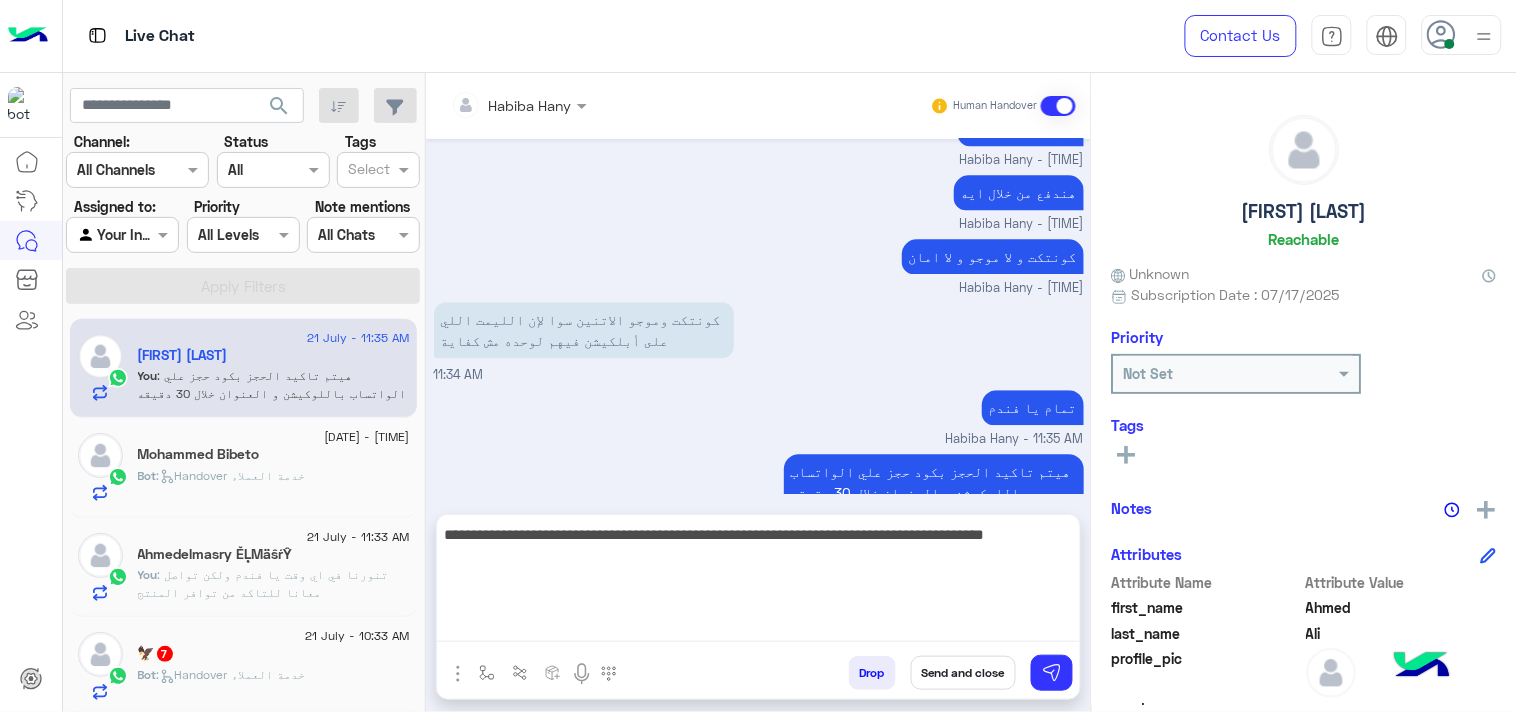 click on "**********" at bounding box center (758, 585) 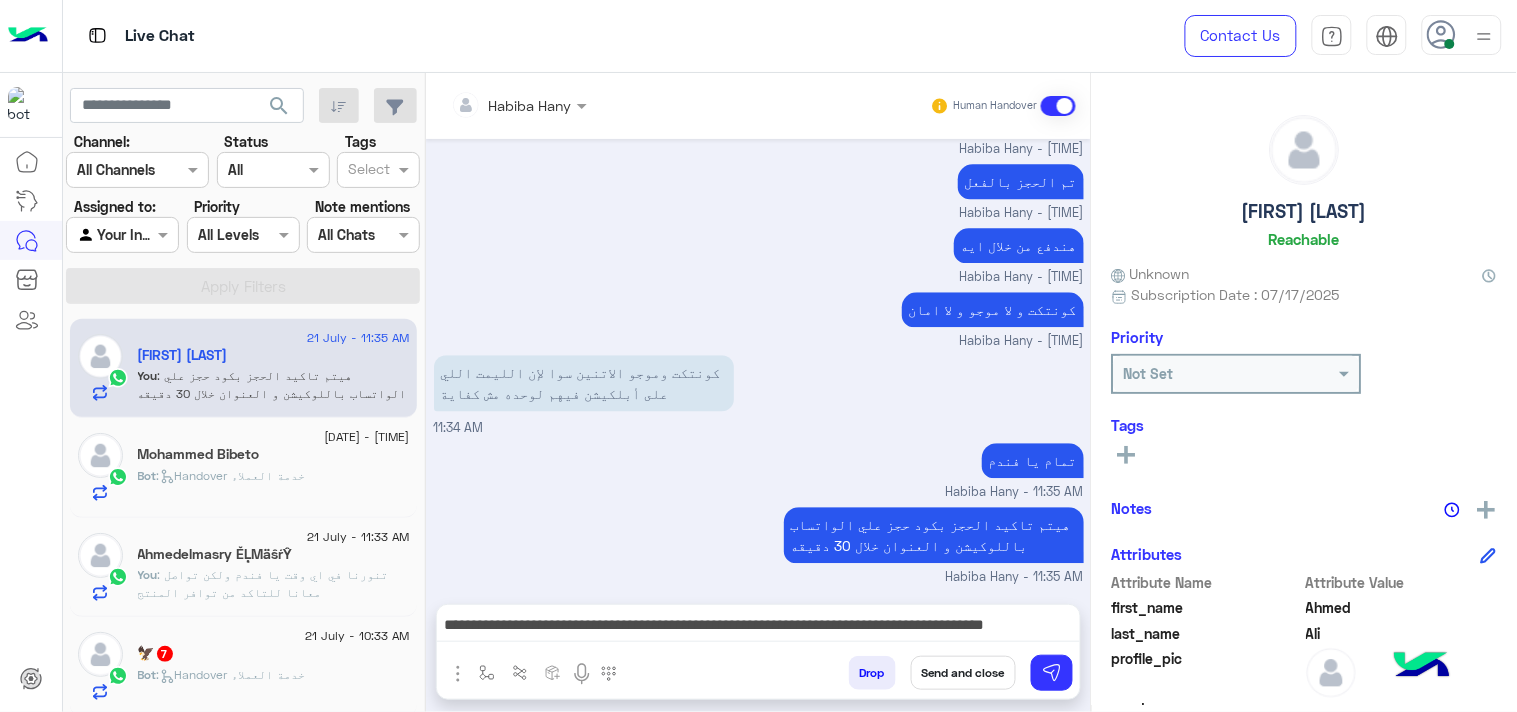 click on "Drop   Send and close" at bounding box center [856, 677] 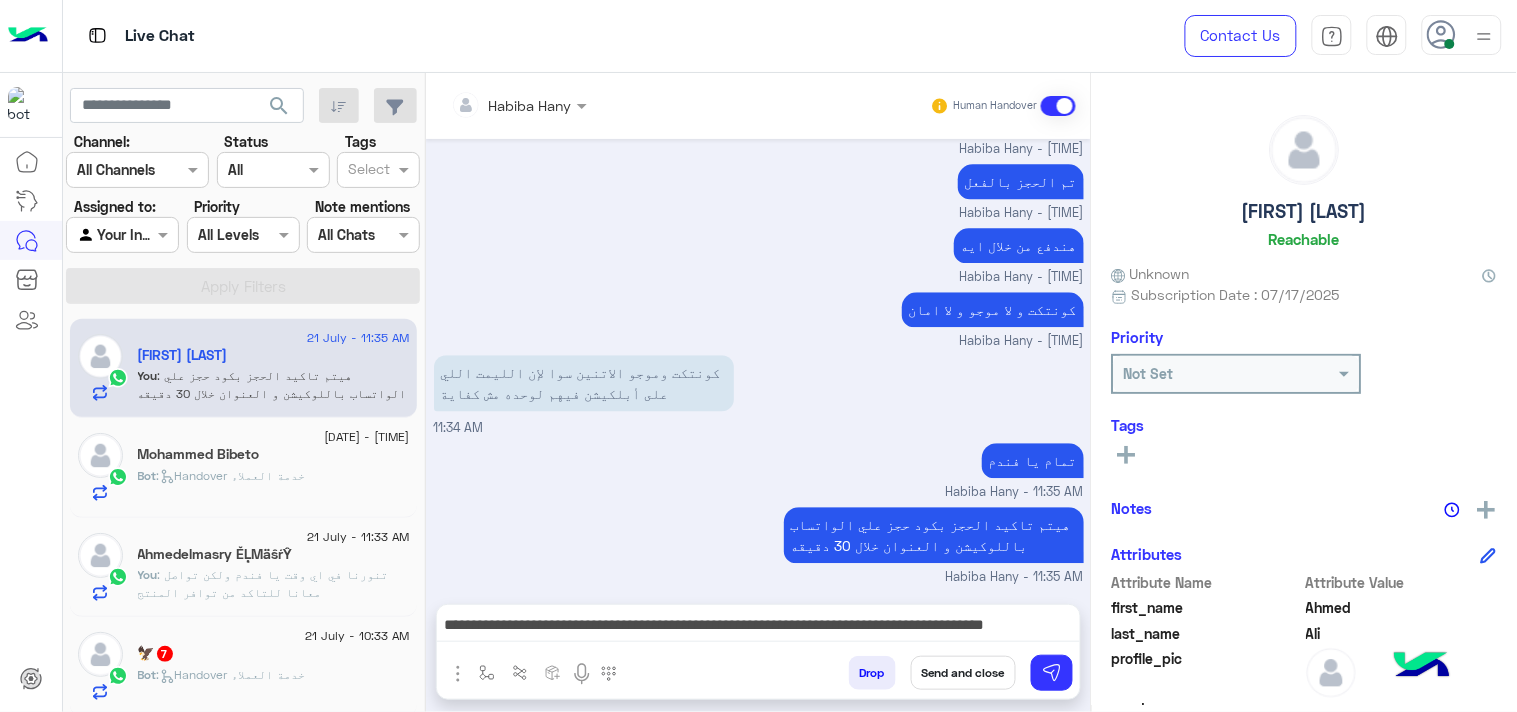 click on "Send and close" at bounding box center (963, 673) 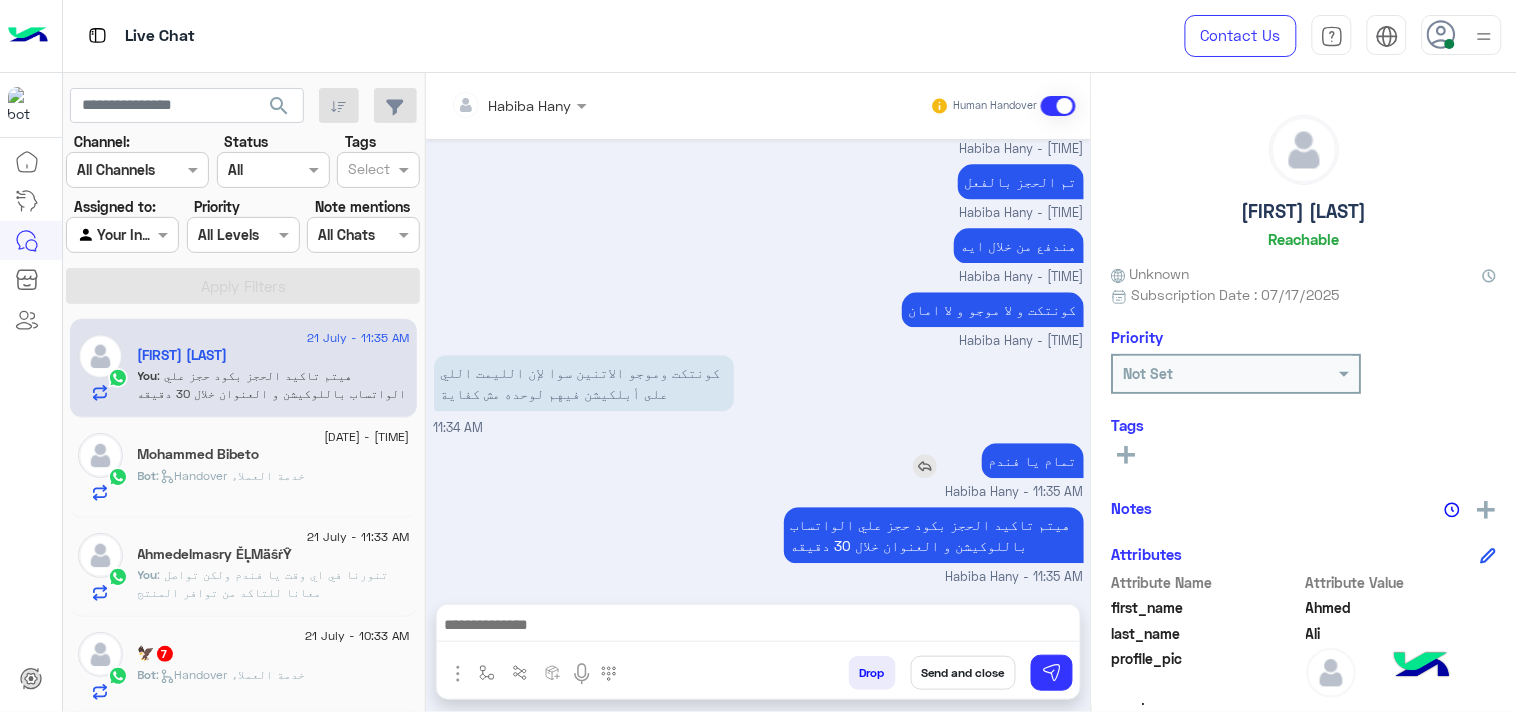 scroll, scrollTop: 1350, scrollLeft: 0, axis: vertical 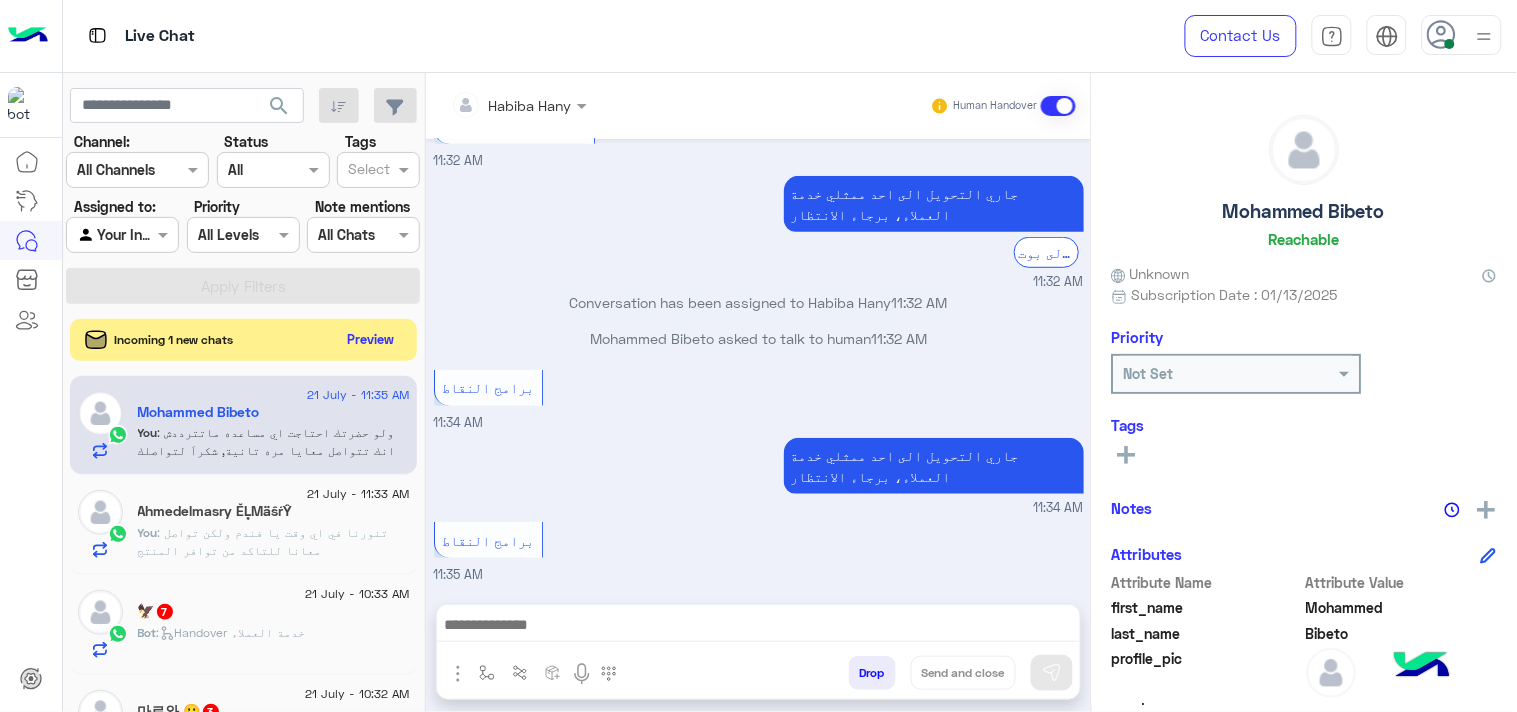 click on "Preview" 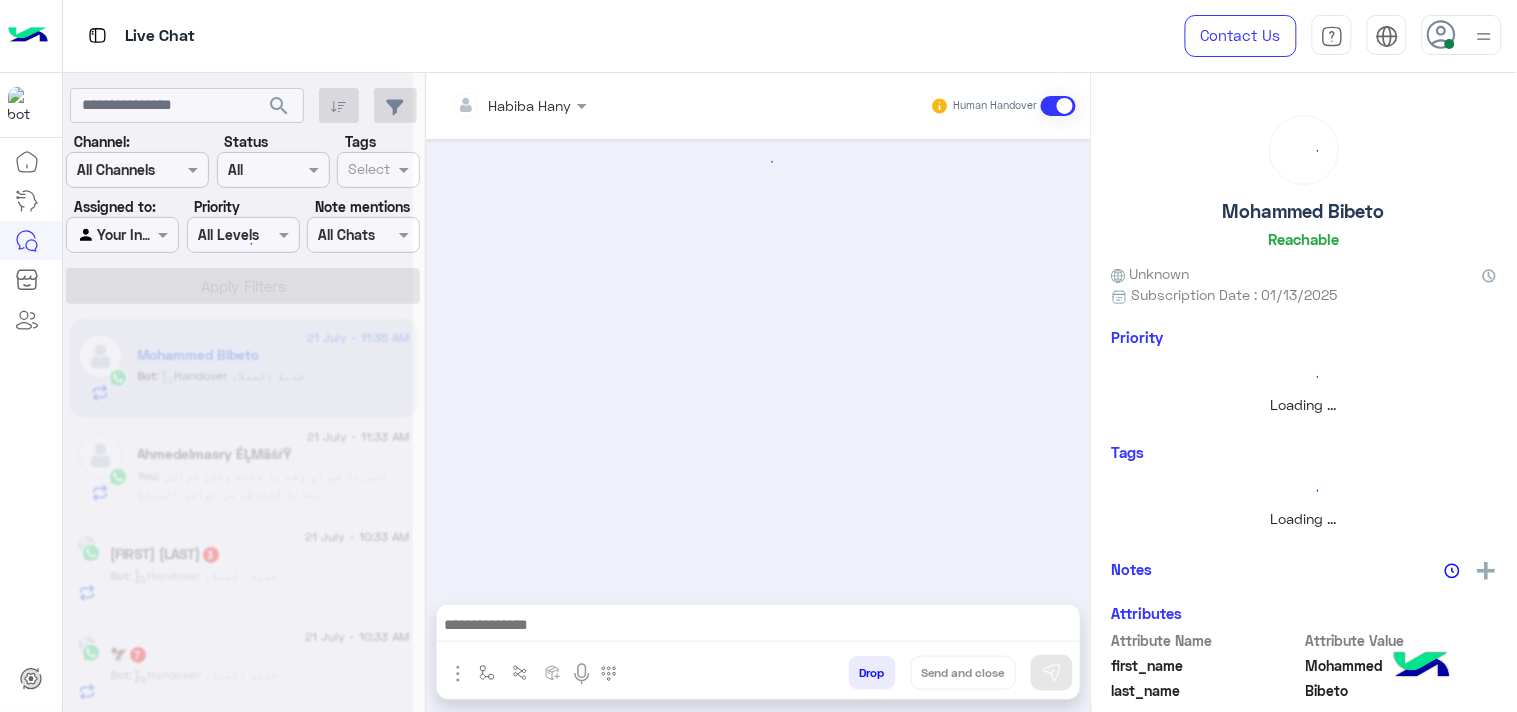 scroll, scrollTop: 0, scrollLeft: 0, axis: both 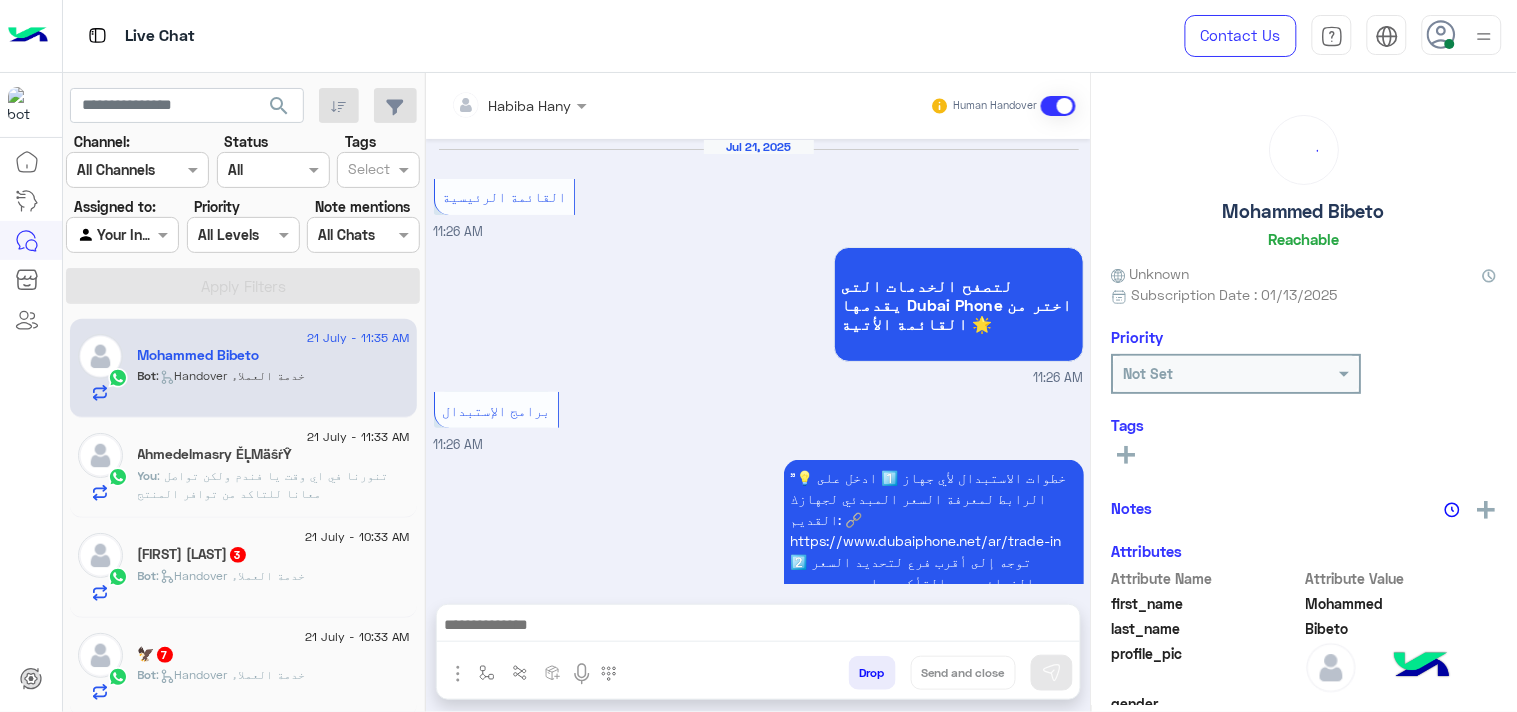 click on "برامج النقاط    11:34 AM" at bounding box center [759, 2639] 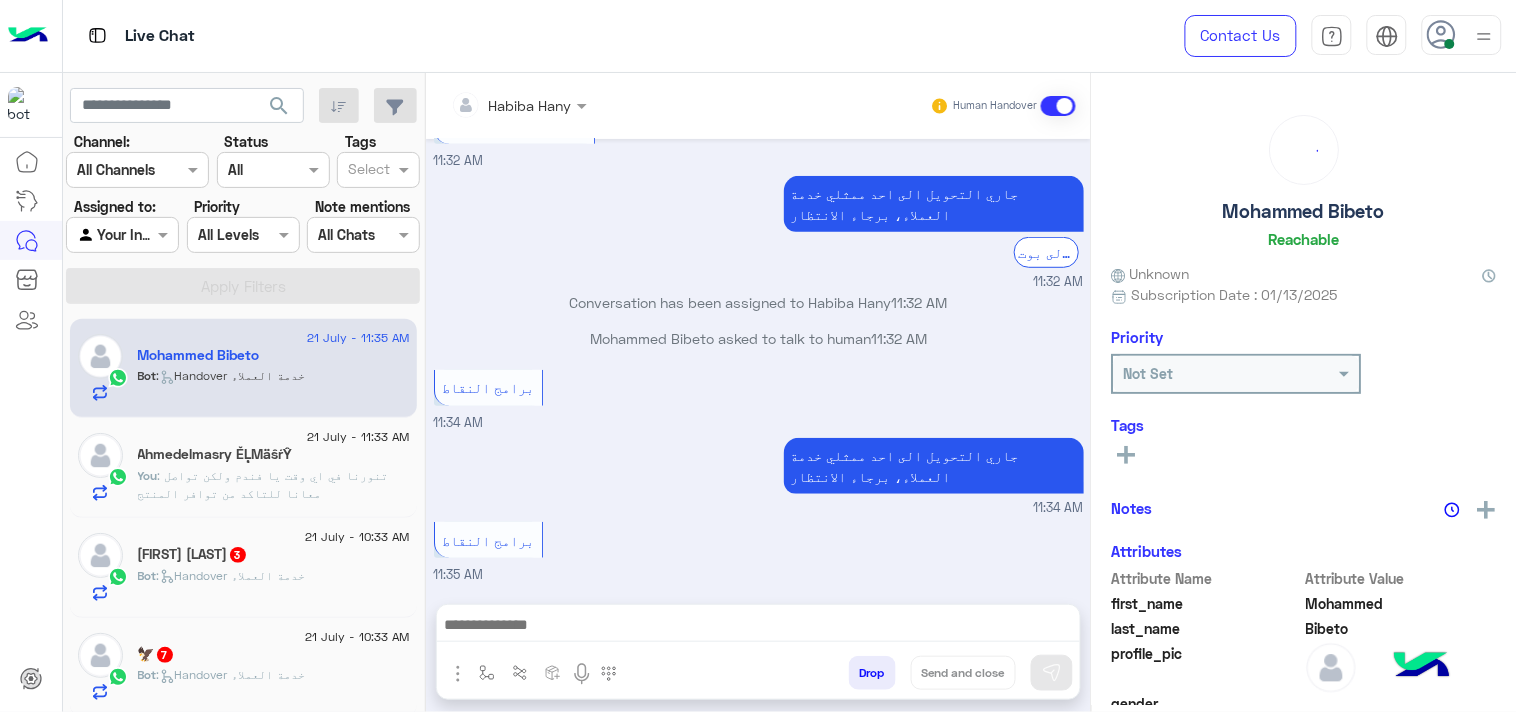 click on ": تنورنا في اي وقت يا فندم ولكن تواصل معانا للتاكد من توافر المنتج" 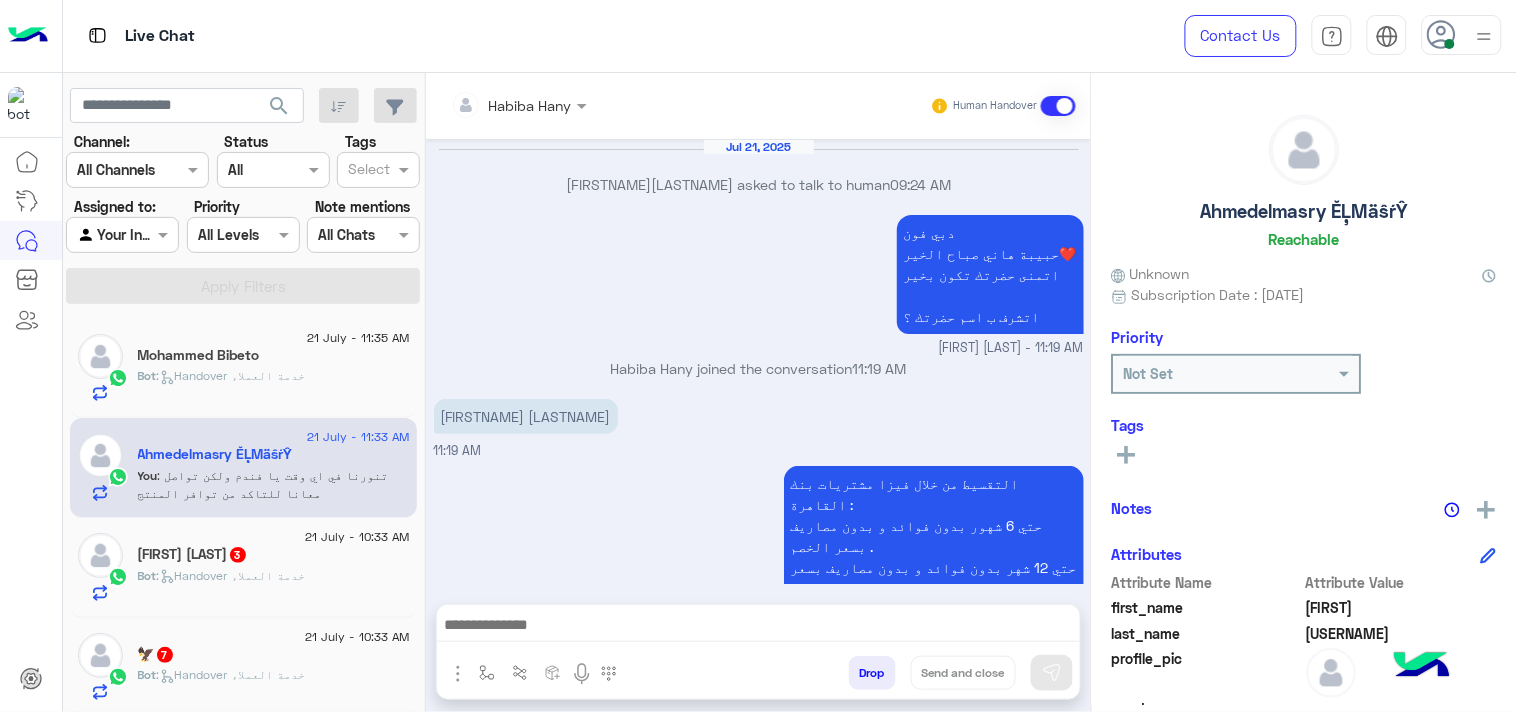 scroll, scrollTop: 1311, scrollLeft: 0, axis: vertical 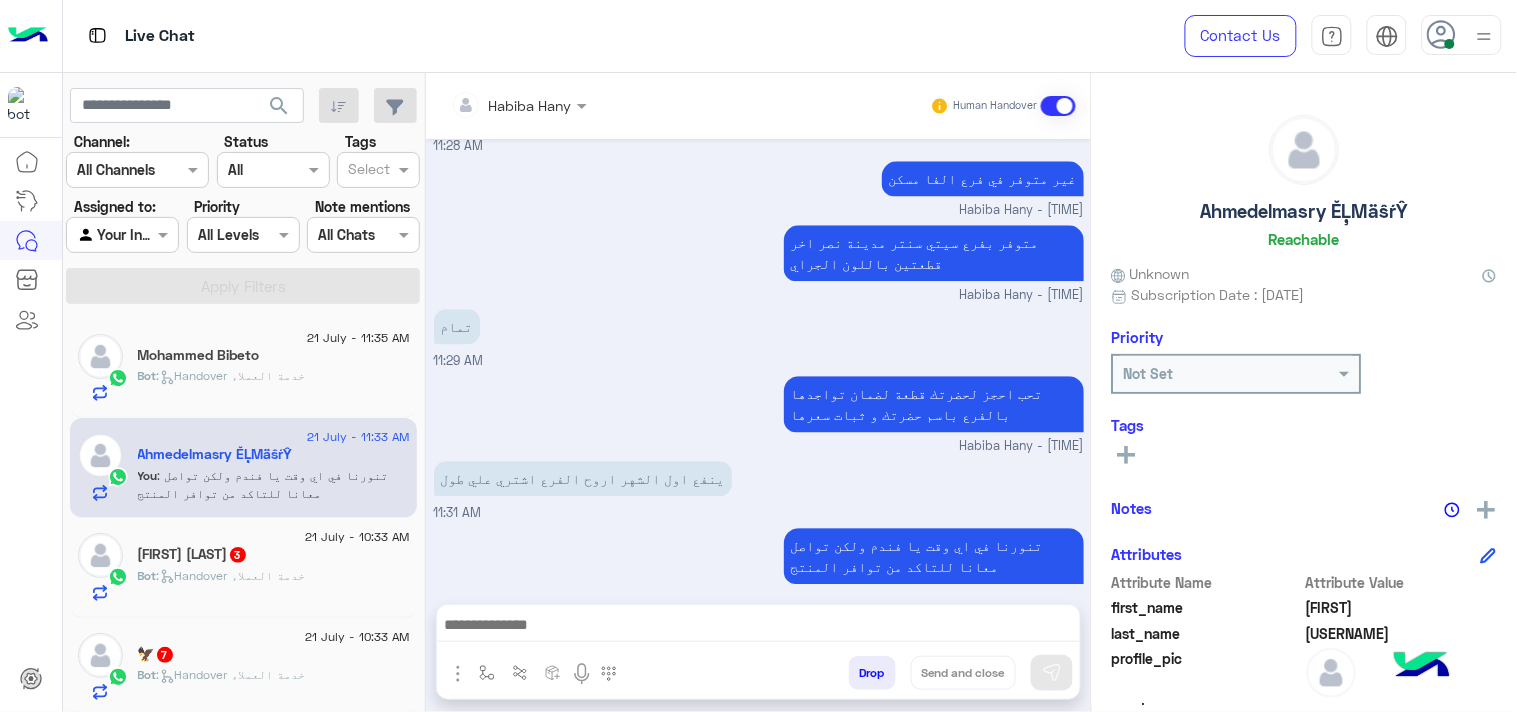 click at bounding box center [758, 627] 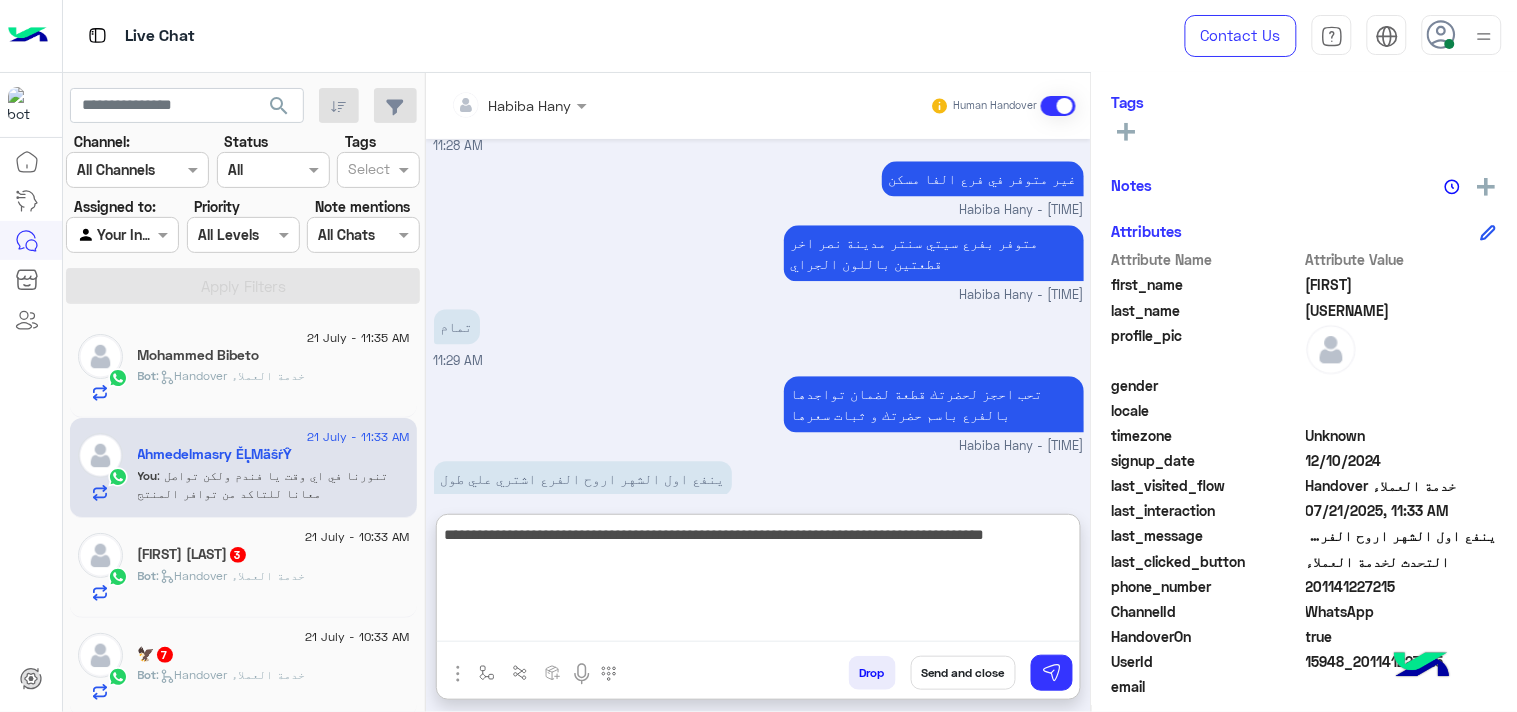 scroll, scrollTop: 333, scrollLeft: 0, axis: vertical 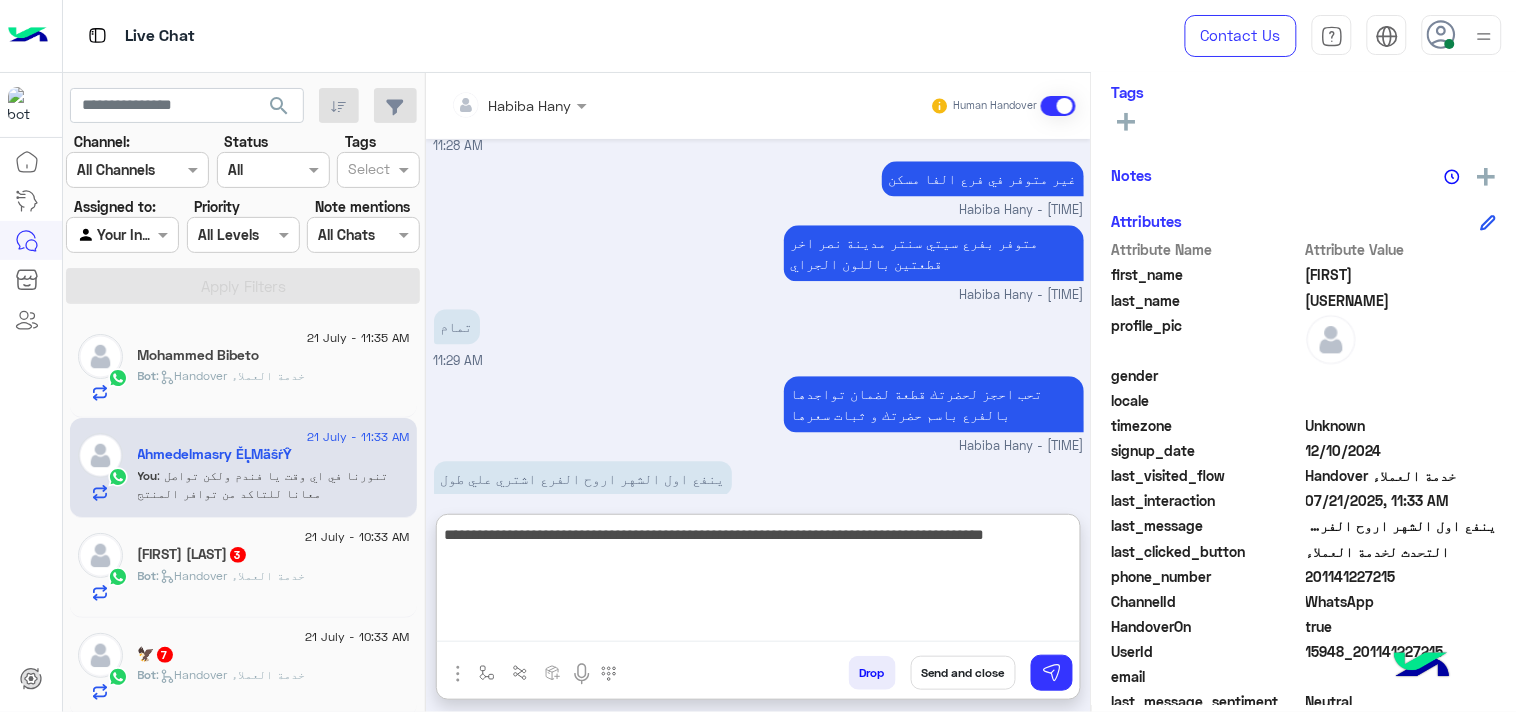 type on "**********" 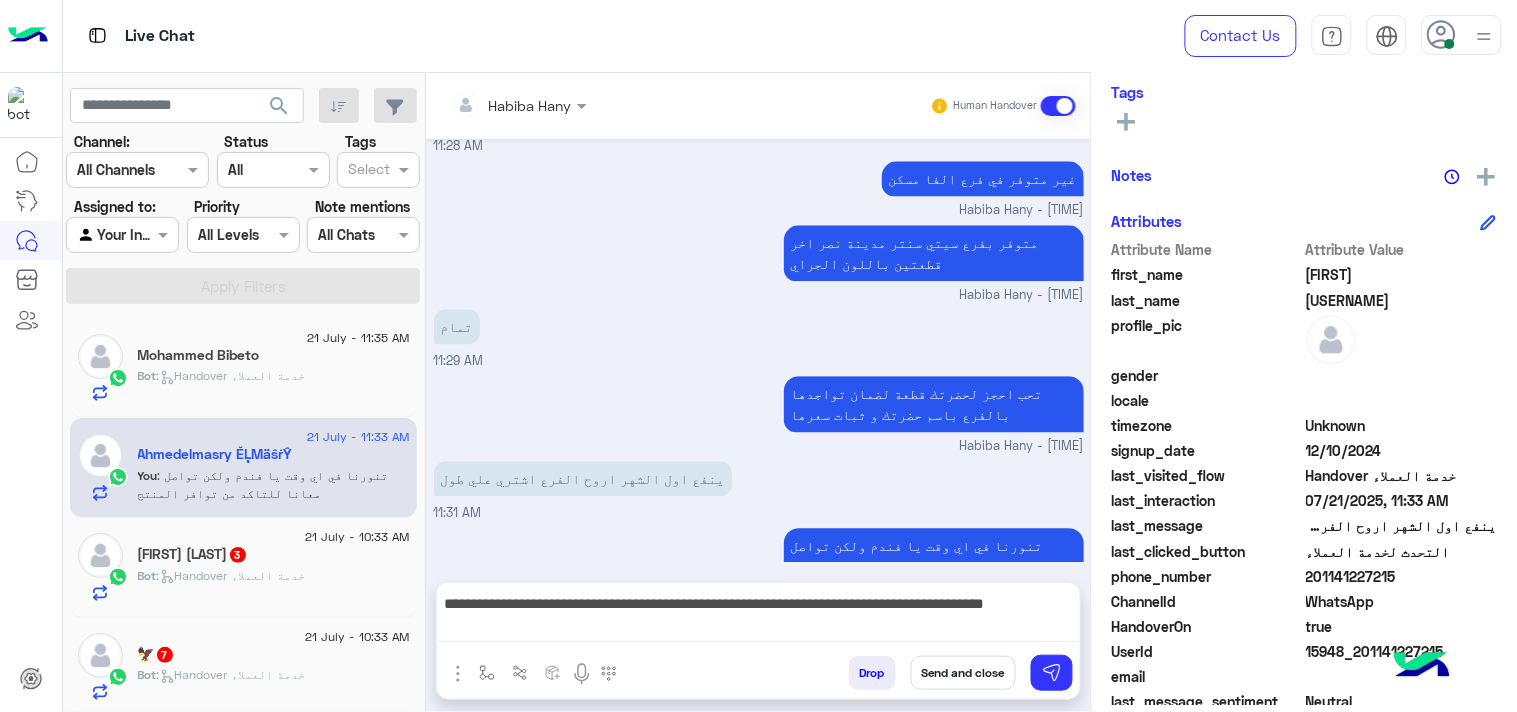 click on "201141227215" 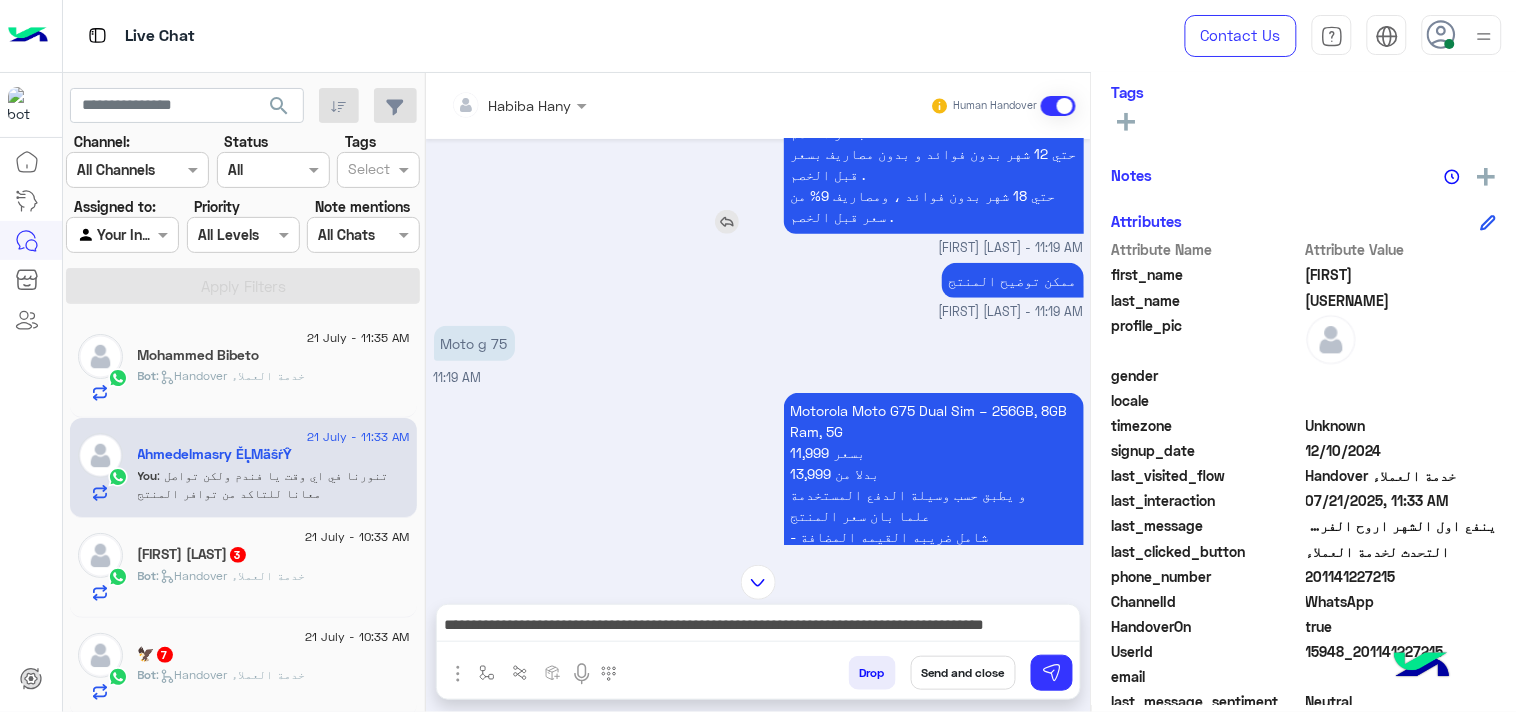 scroll, scrollTop: 311, scrollLeft: 0, axis: vertical 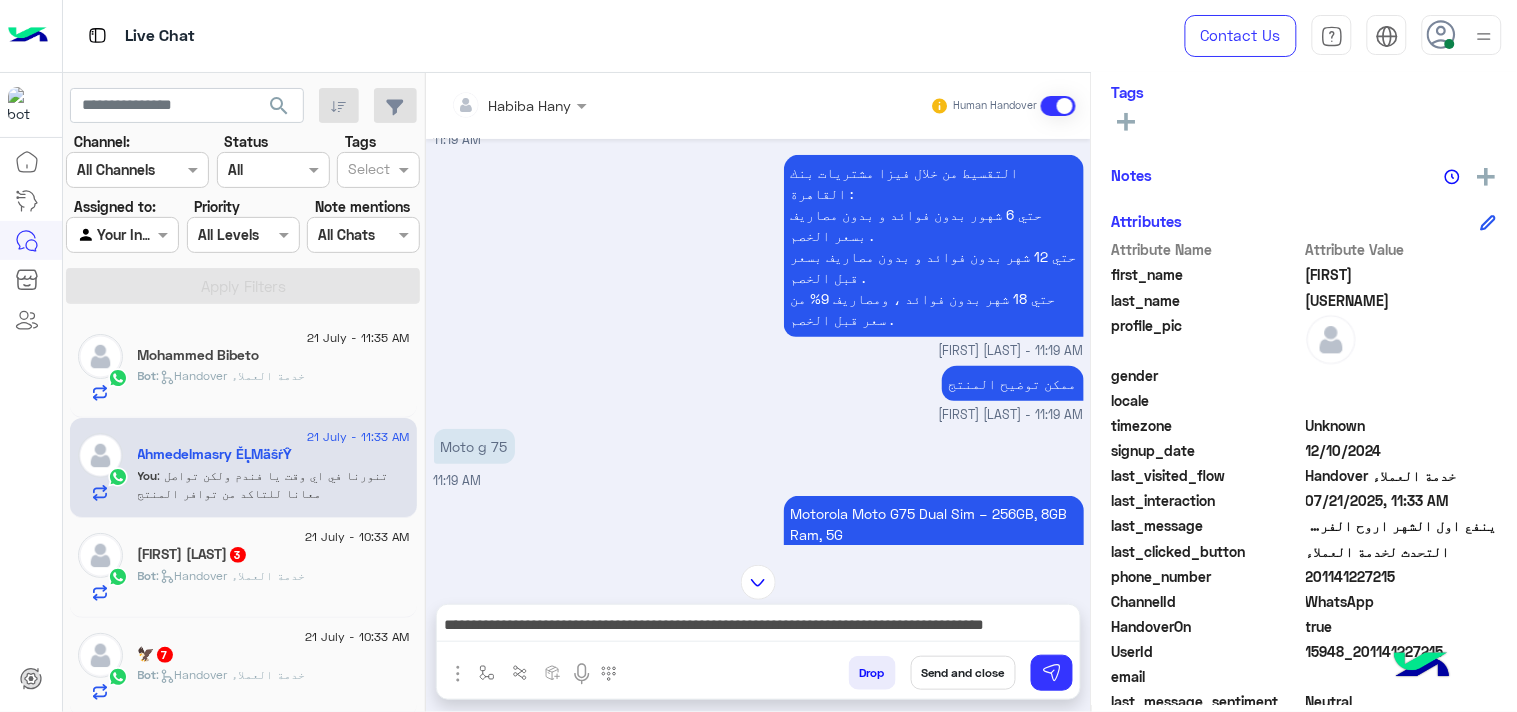 click on "Motorola Moto G75 Dual Sim – 256GB, 8GB Ram, 5G 11,999 بسعر   13,999 بدلا من  و يطبق حسب وسيلة الدفع المستخدمة علما بان سعر المنتج - شامل ضريبه القيمه المضافة - خالص الرسوم الجمركيه" at bounding box center (934, 587) 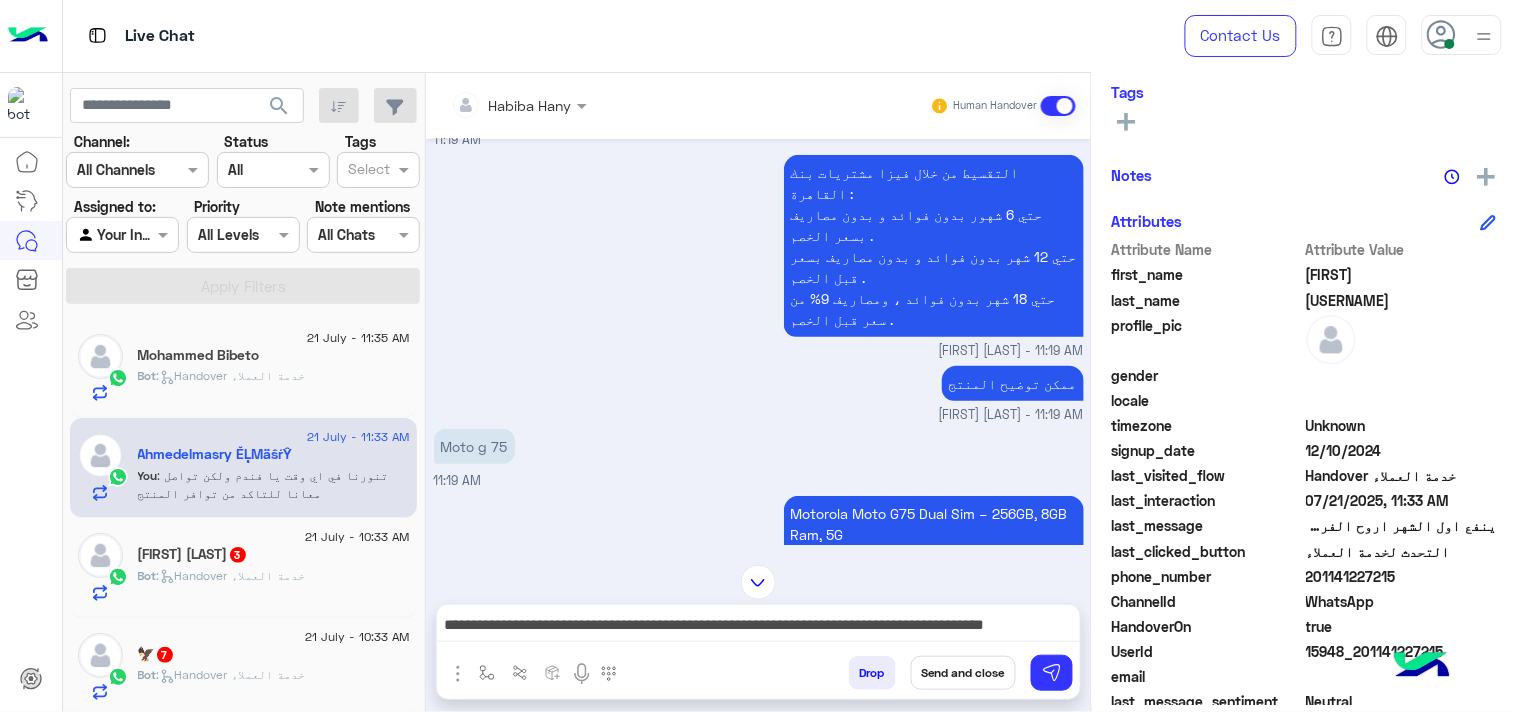 click on "Send and close" at bounding box center (963, 673) 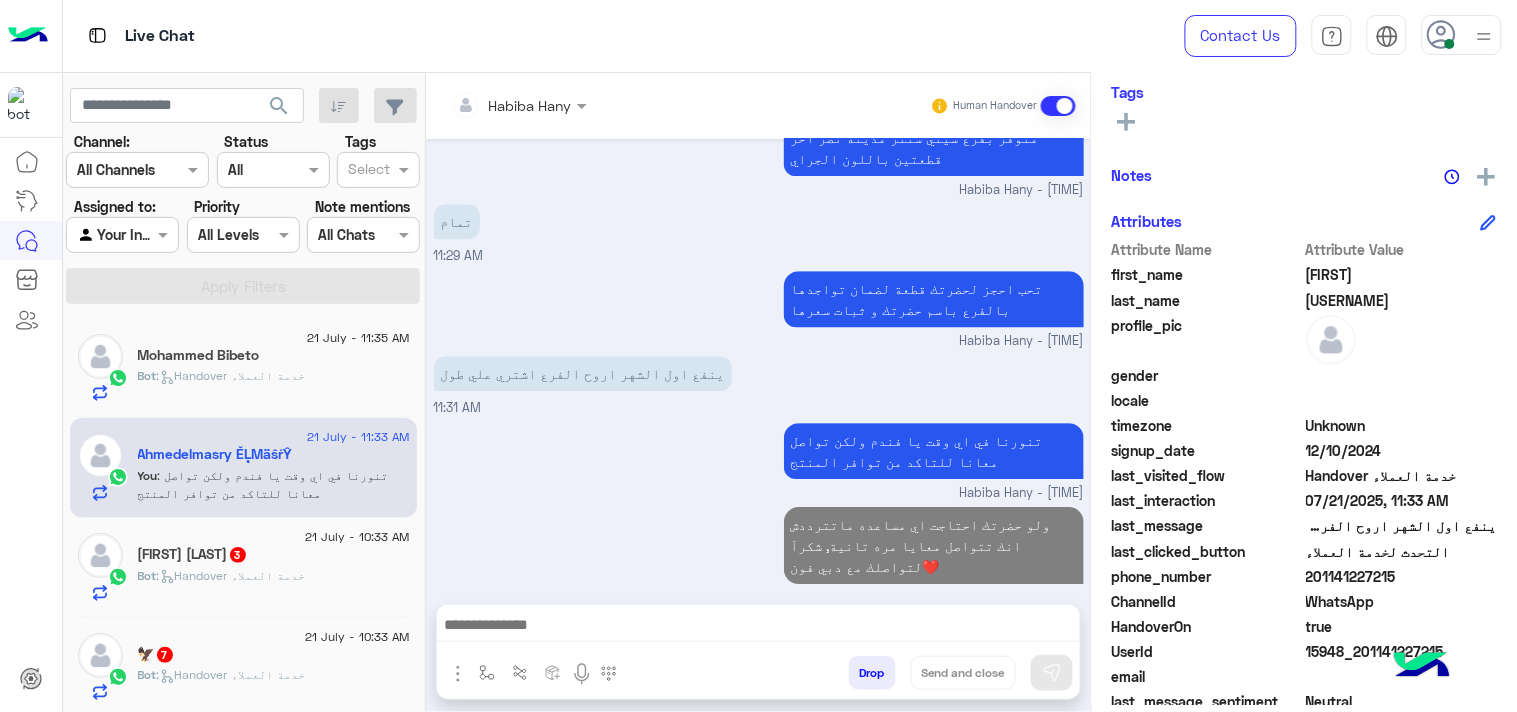 scroll, scrollTop: 1453, scrollLeft: 0, axis: vertical 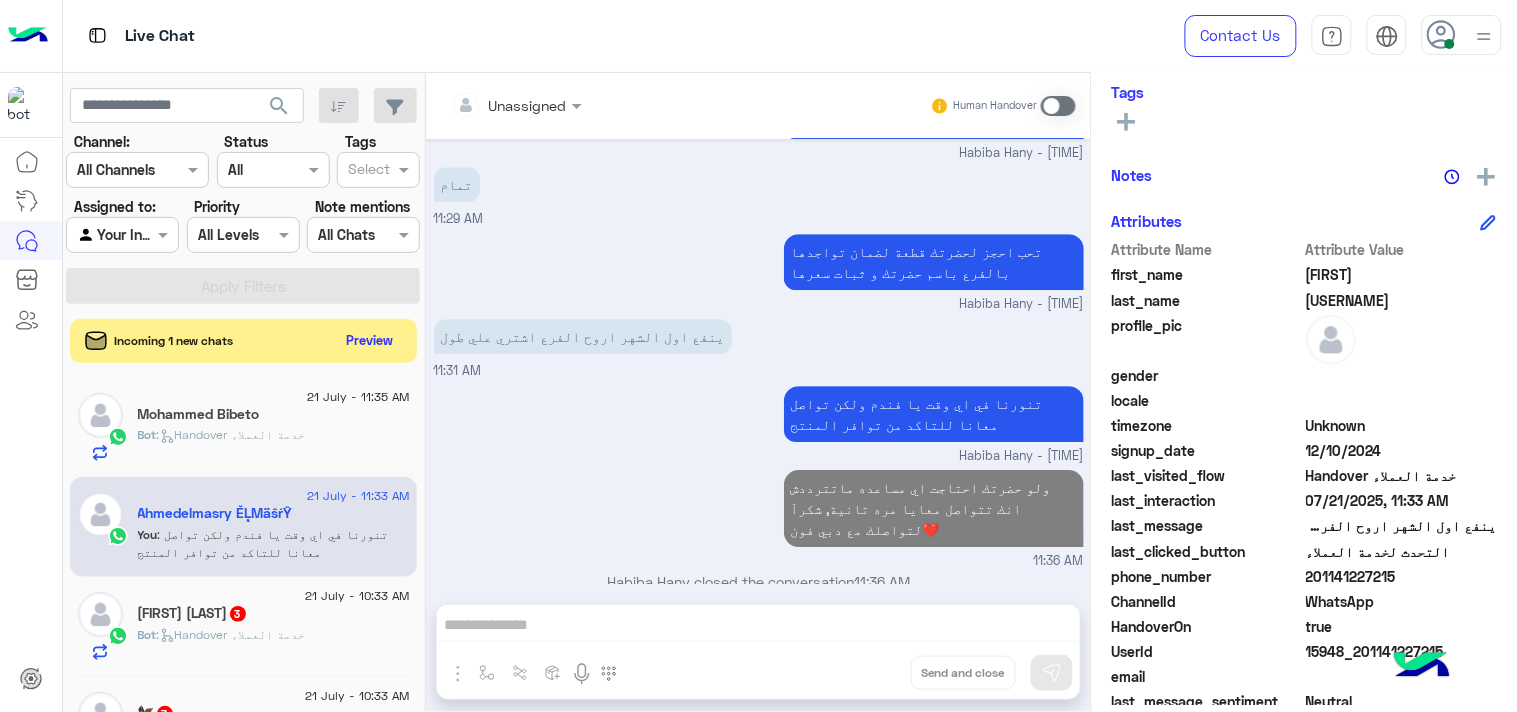 click at bounding box center [1484, 36] 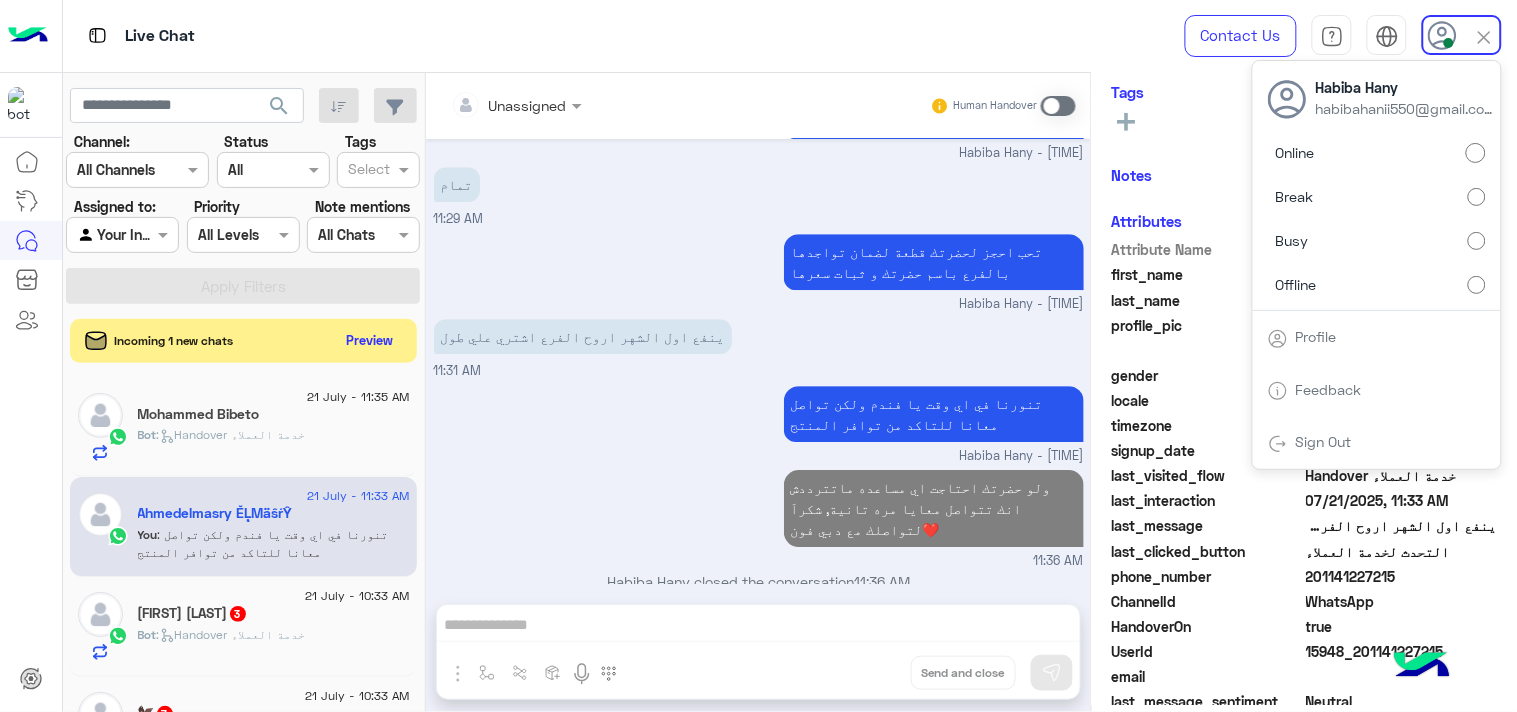 click on "Busy" at bounding box center [1377, 241] 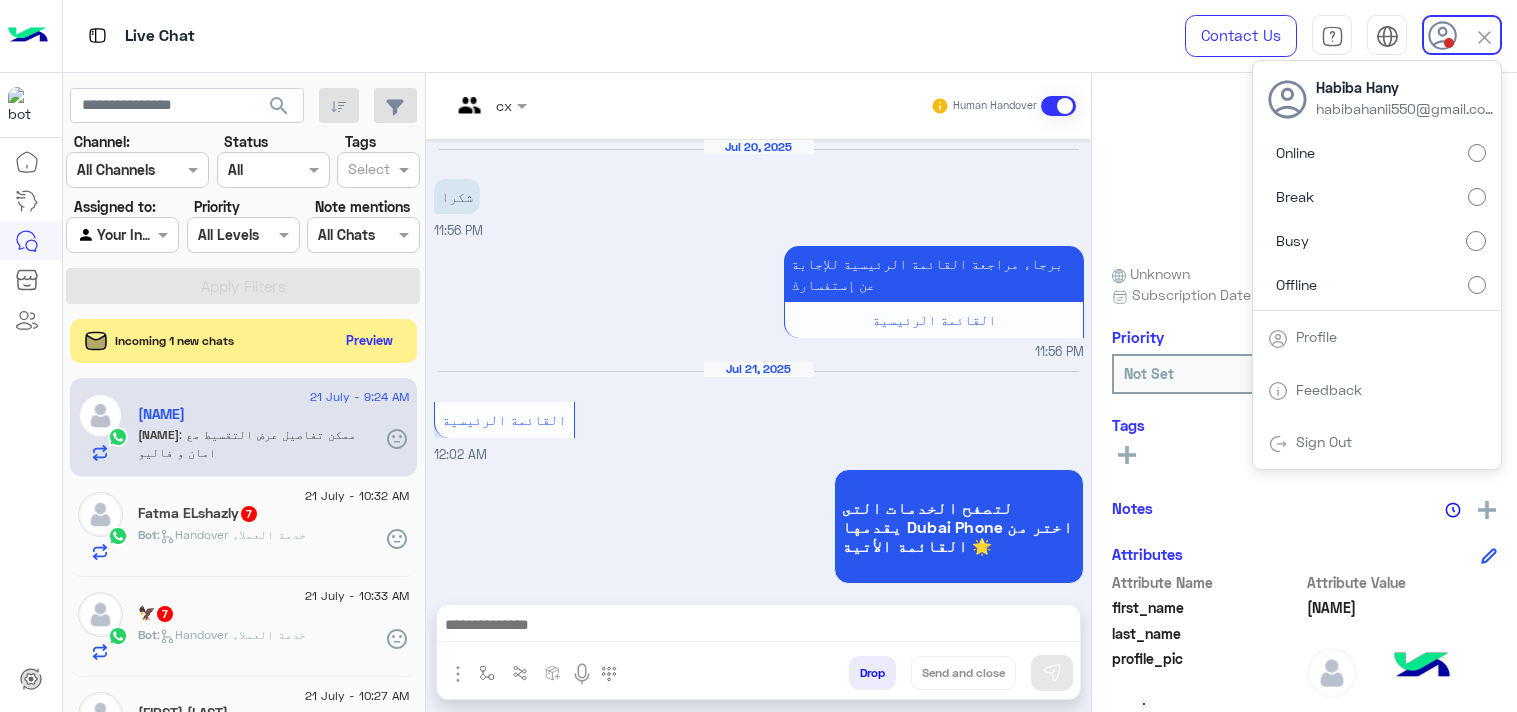 scroll, scrollTop: 0, scrollLeft: 0, axis: both 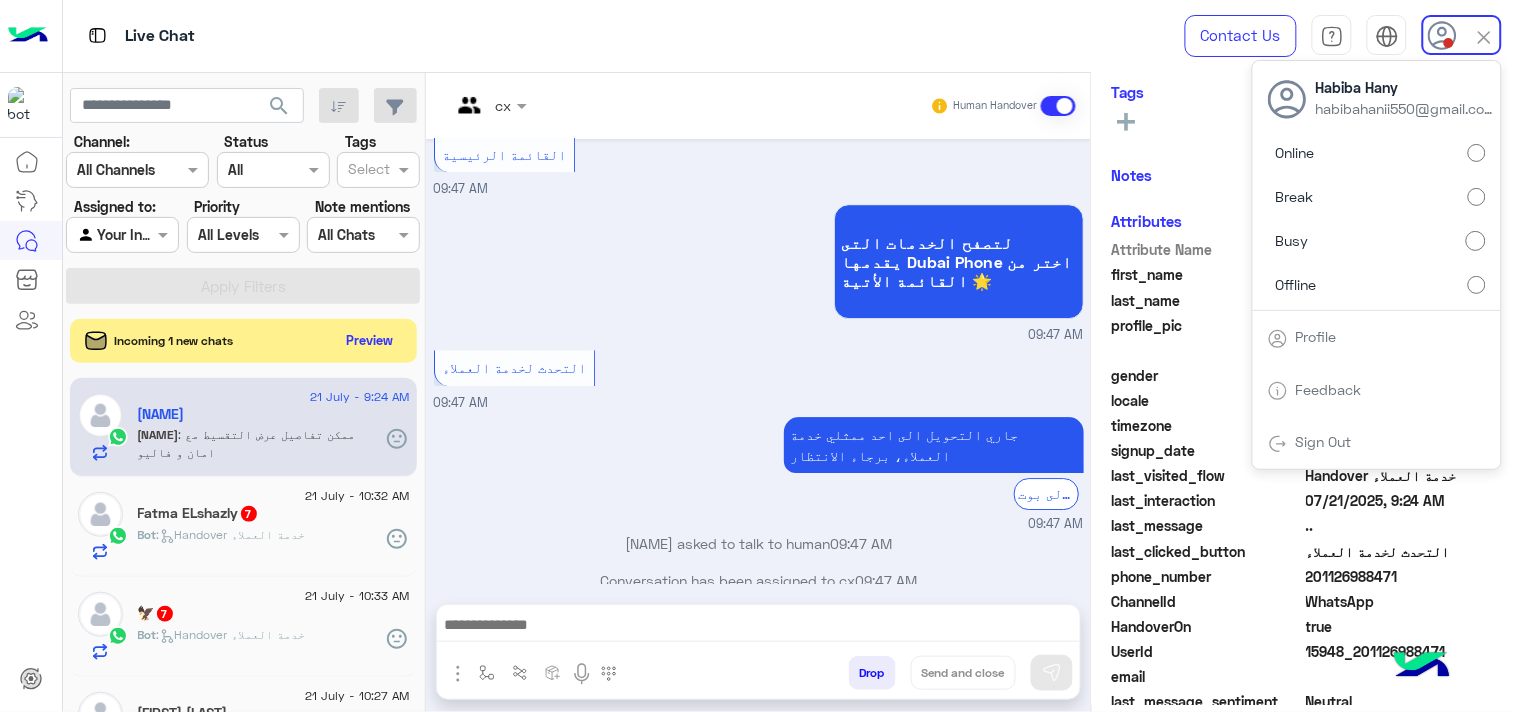 click on "search" 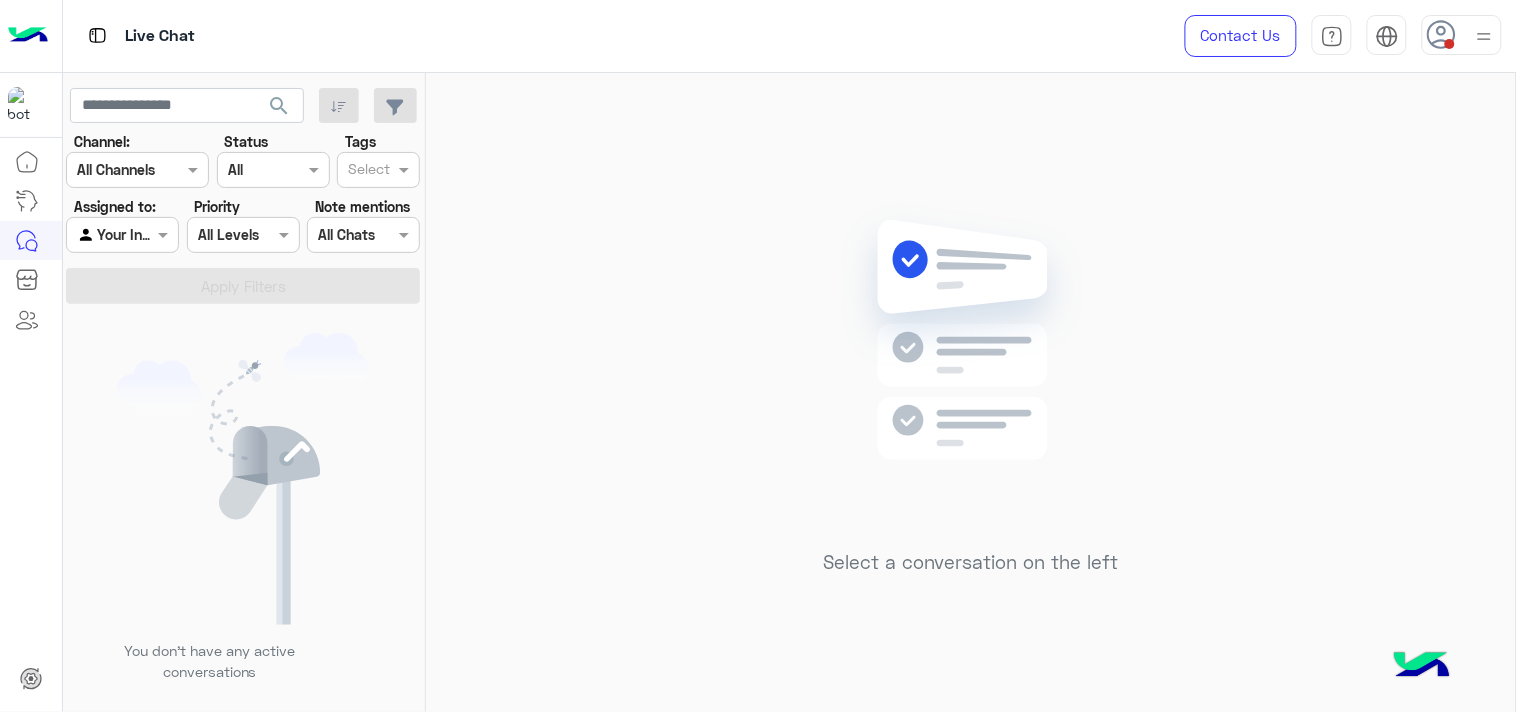 click on "search" 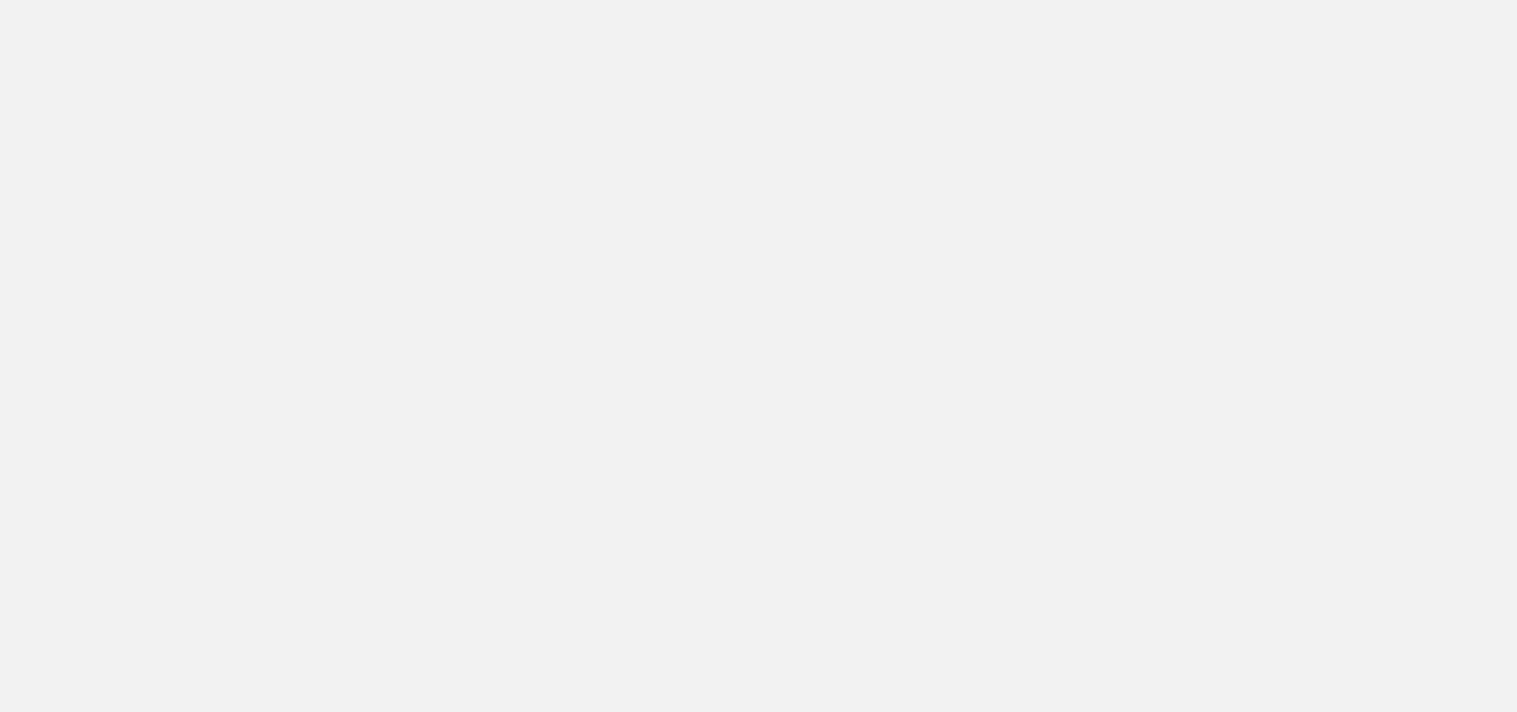 scroll, scrollTop: 0, scrollLeft: 0, axis: both 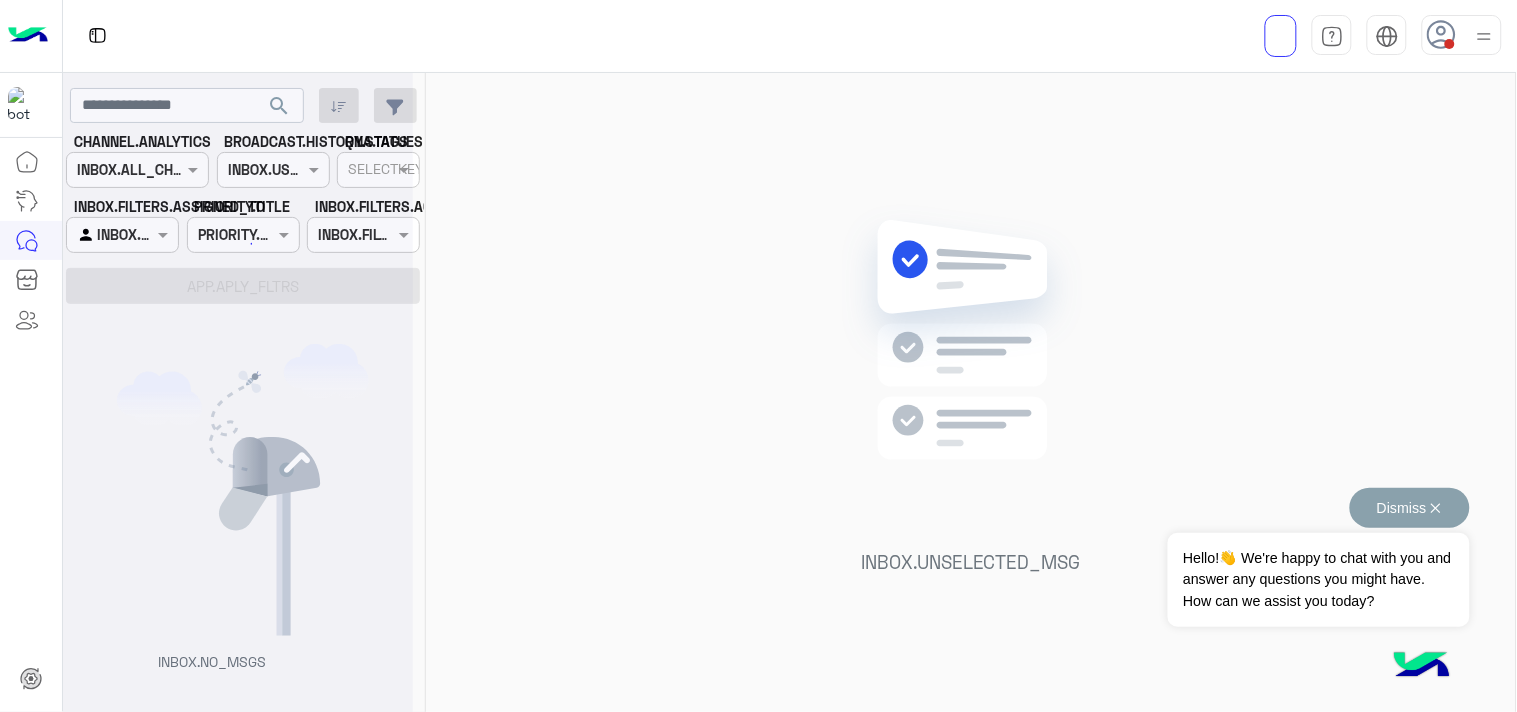click on "Dismiss ✕" at bounding box center (1410, 508) 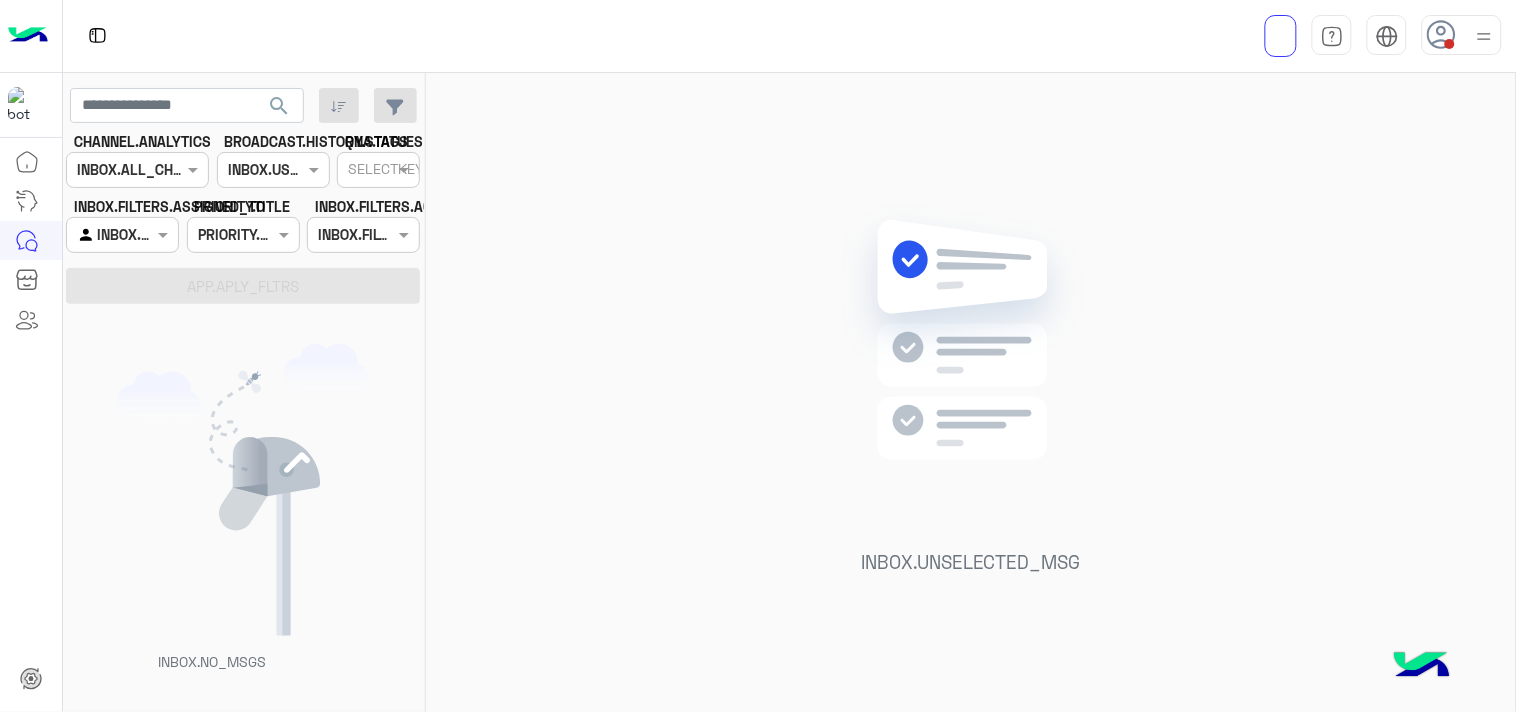 click 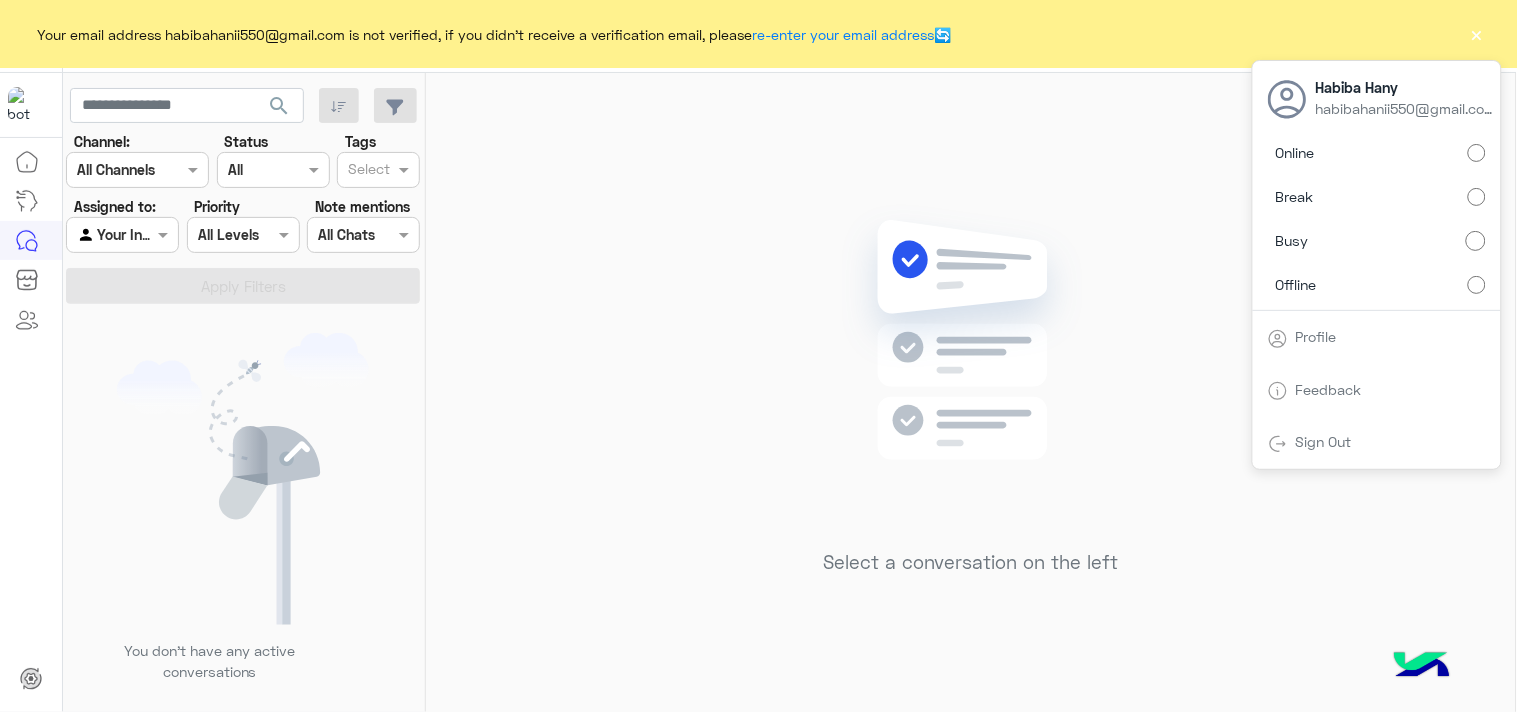 click on "Offline" at bounding box center (1377, 284) 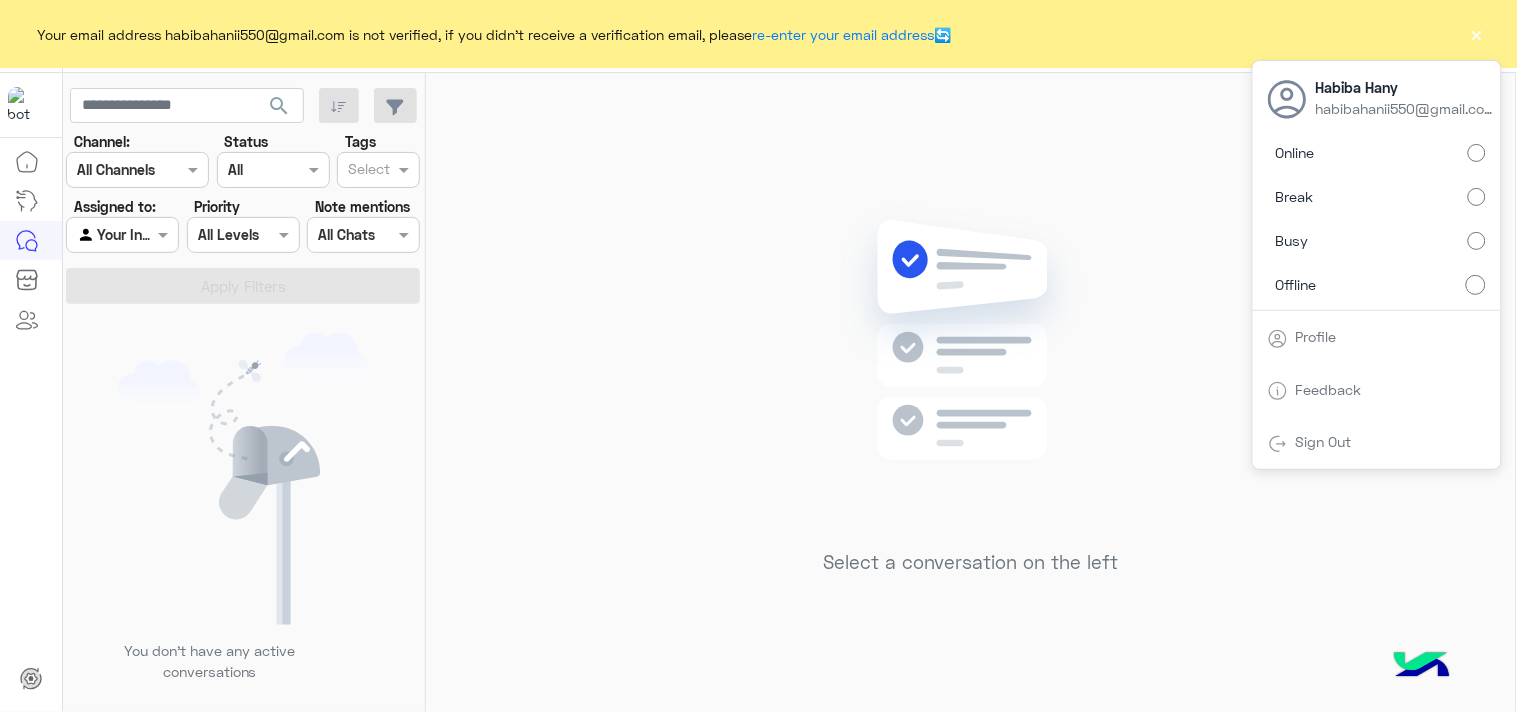 click on "search" 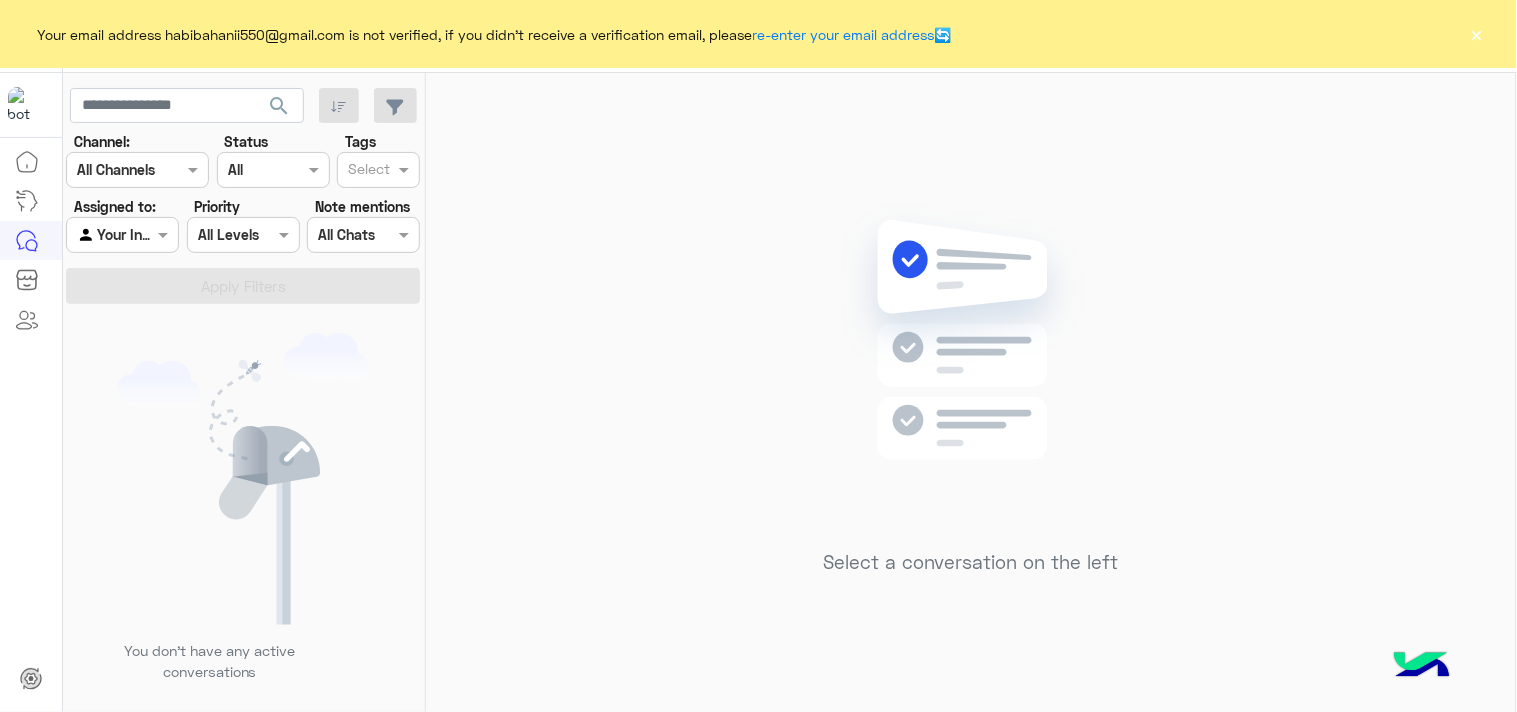 click on "×" 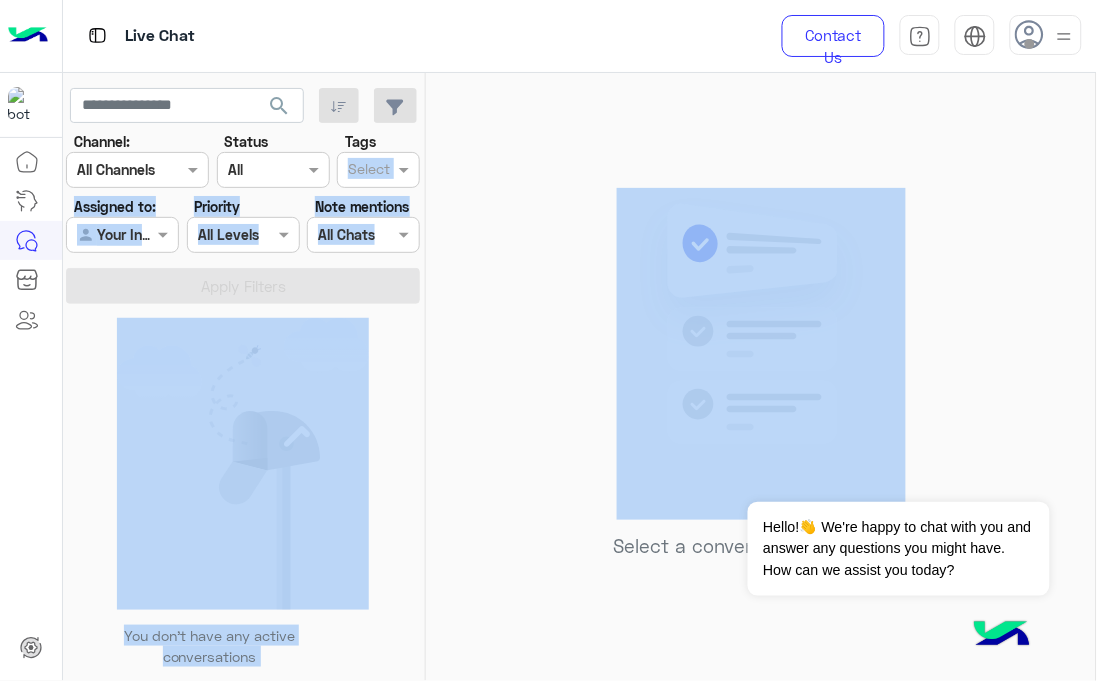 drag, startPoint x: 968, startPoint y: 135, endPoint x: 1190, endPoint y: 136, distance: 222.00226 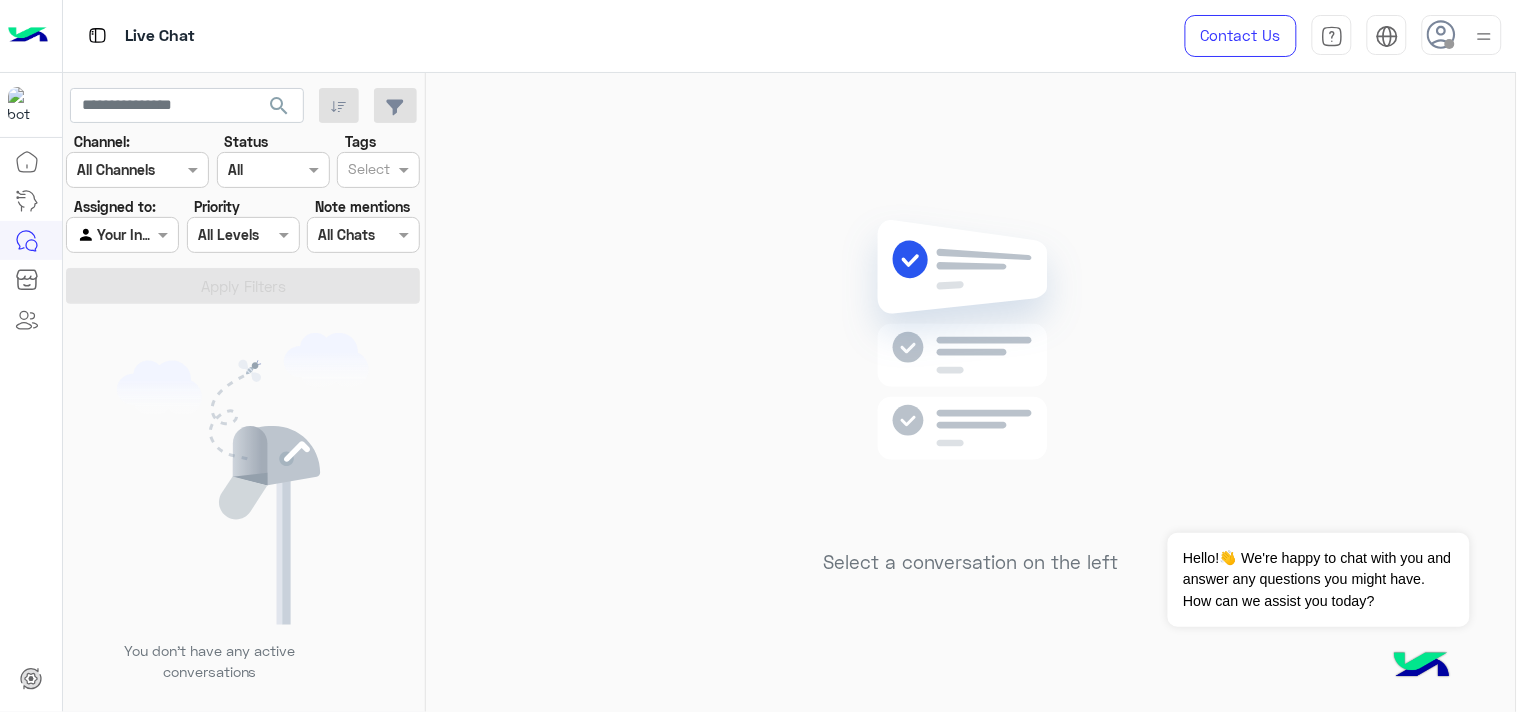 click on "Live Chat" at bounding box center [548, 36] 